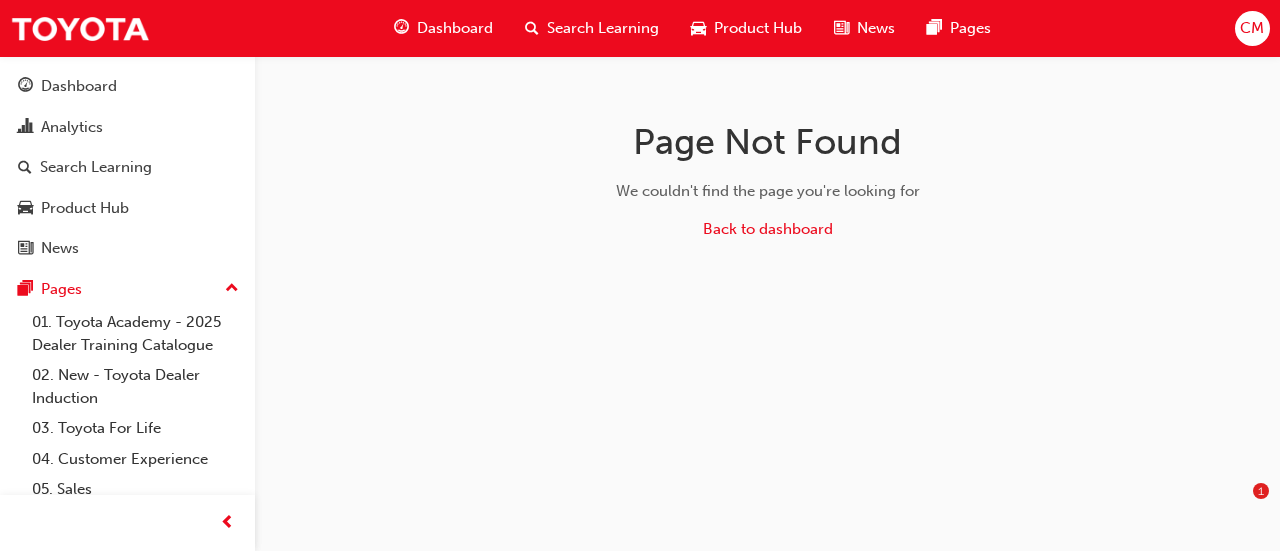 scroll, scrollTop: 0, scrollLeft: 0, axis: both 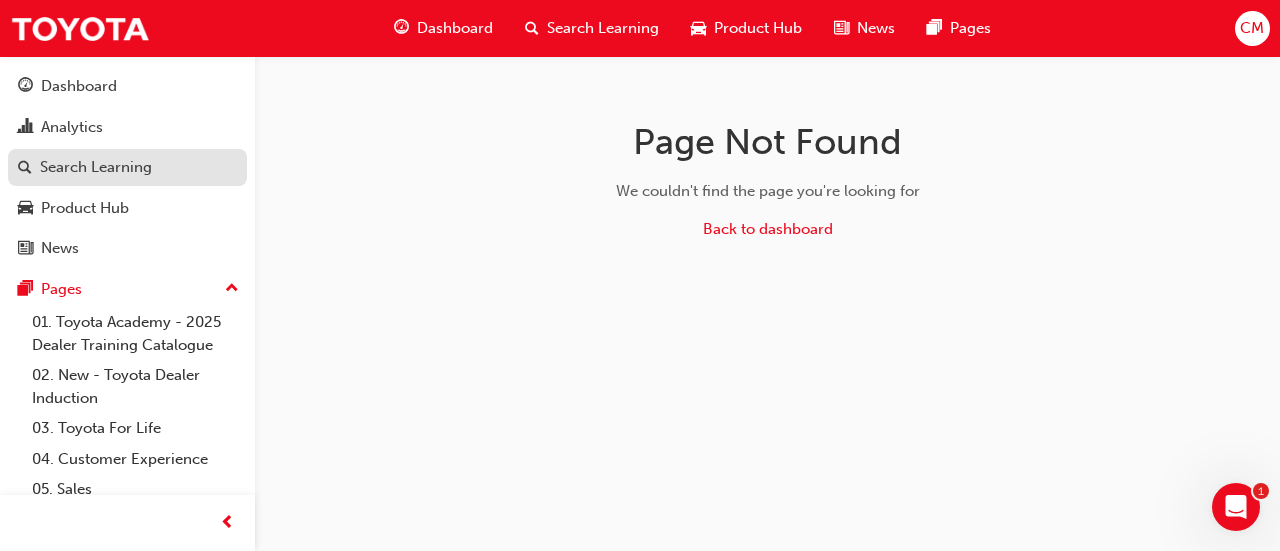 click on "Search Learning" at bounding box center (96, 167) 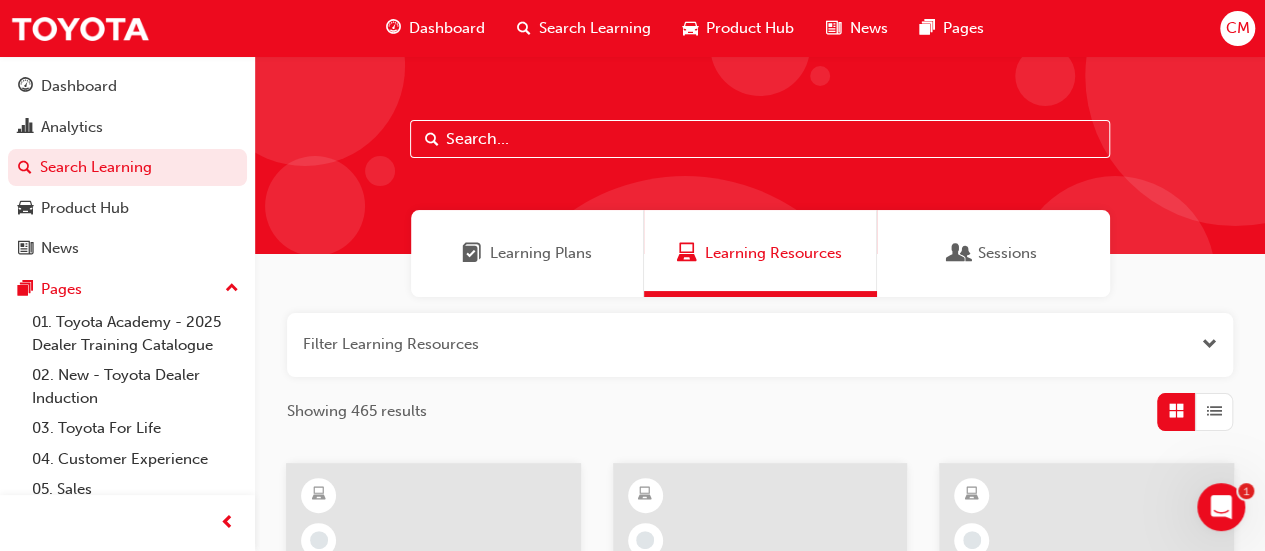 click at bounding box center (1209, 344) 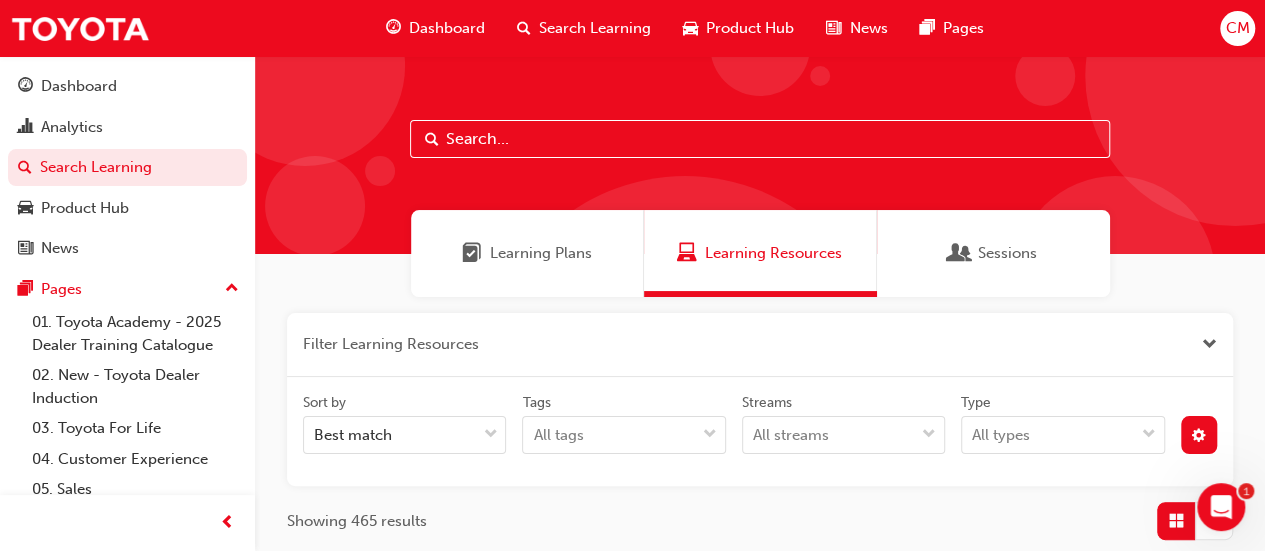 click at bounding box center (1209, 344) 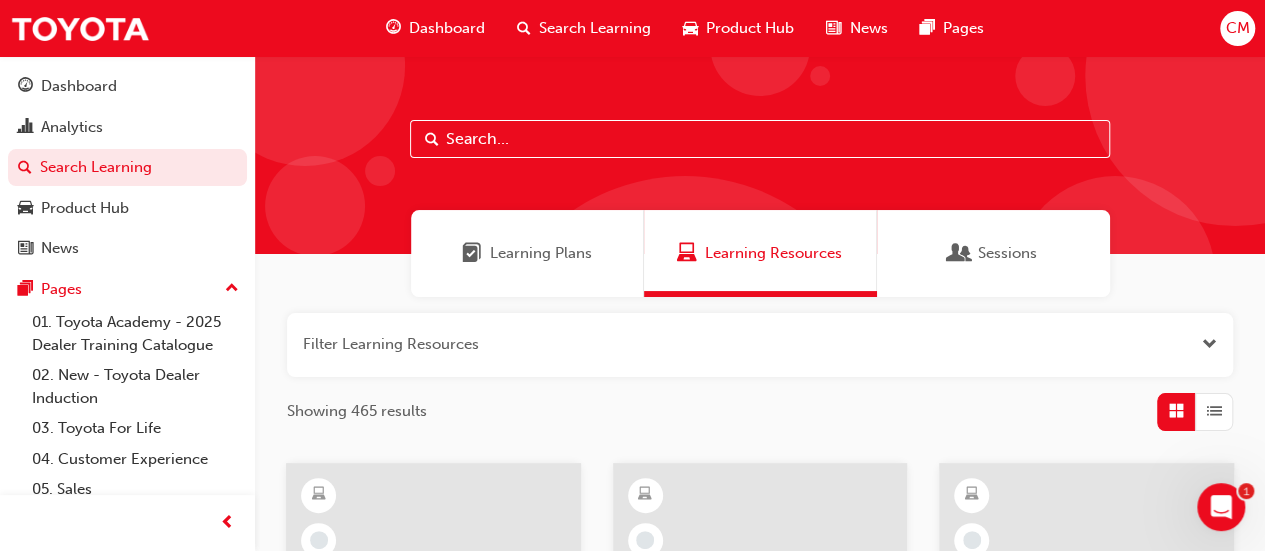 click at bounding box center [1209, 344] 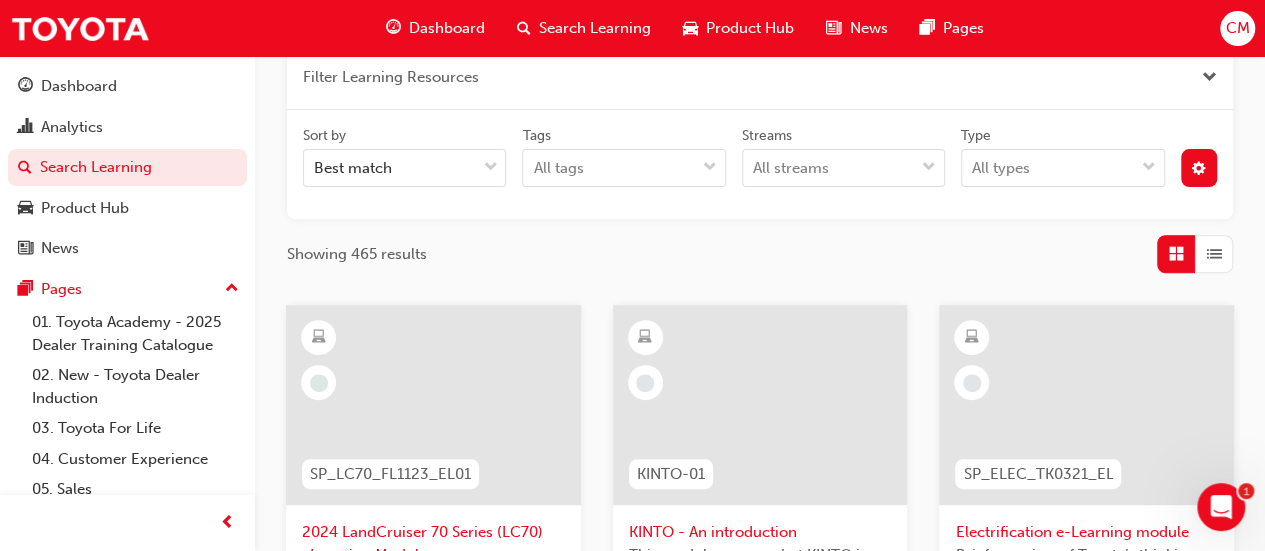 scroll, scrollTop: 300, scrollLeft: 0, axis: vertical 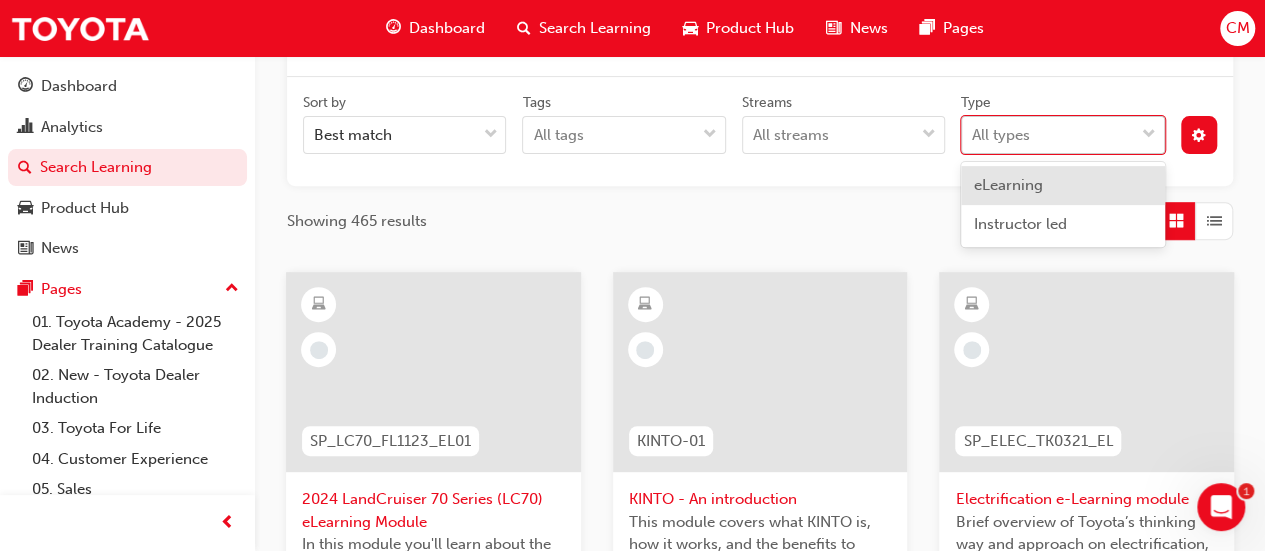 click at bounding box center [1149, 135] 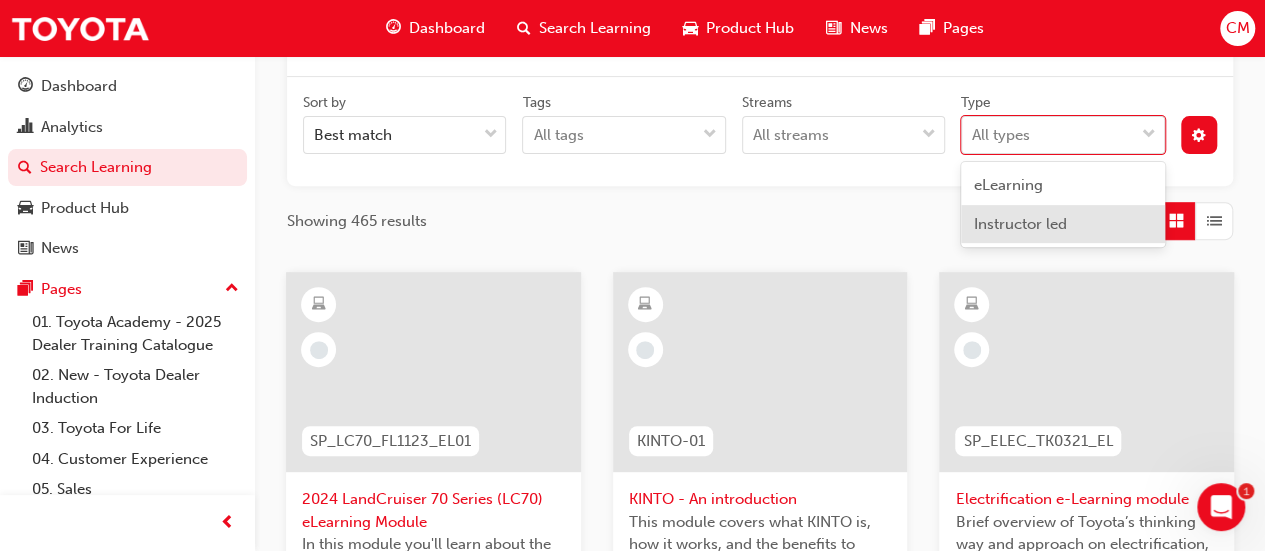 click on "Instructor led" at bounding box center [1019, 224] 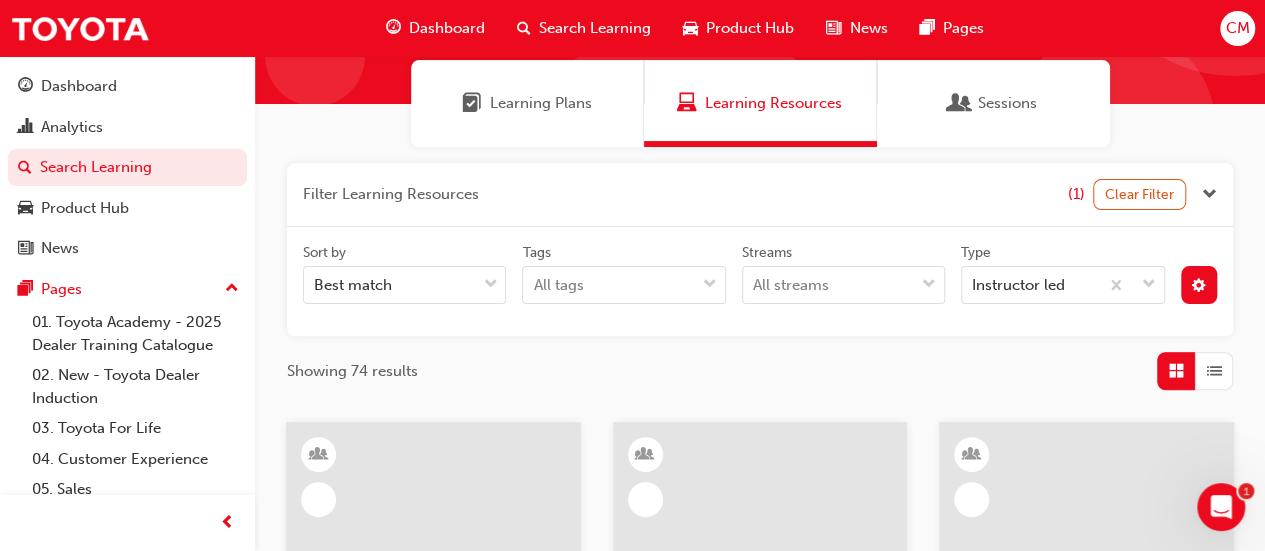 scroll, scrollTop: 300, scrollLeft: 0, axis: vertical 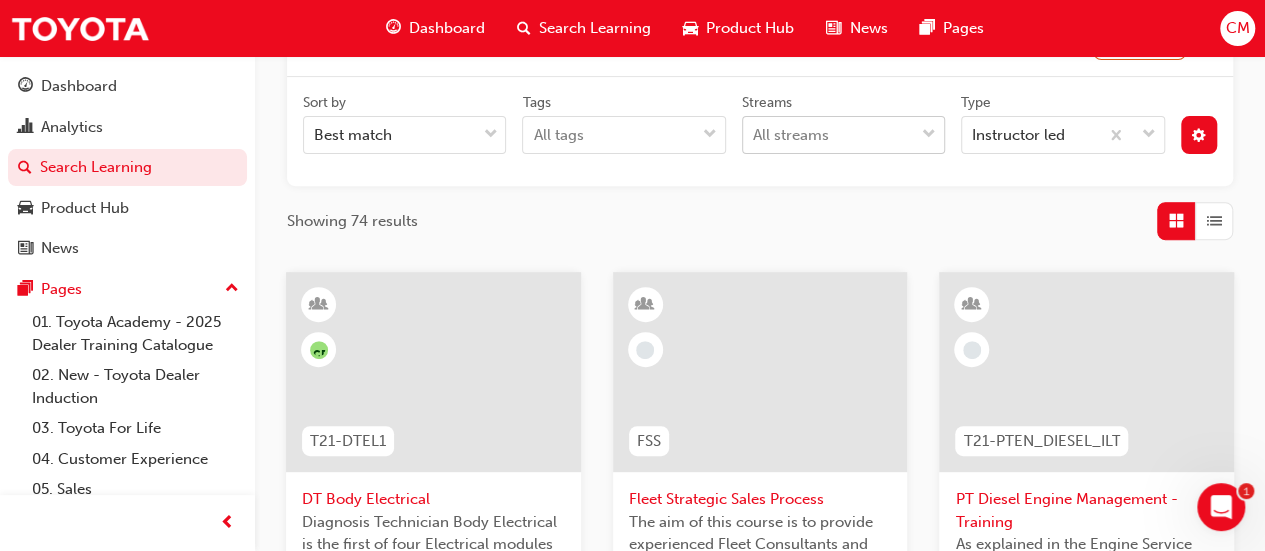 click at bounding box center [929, 135] 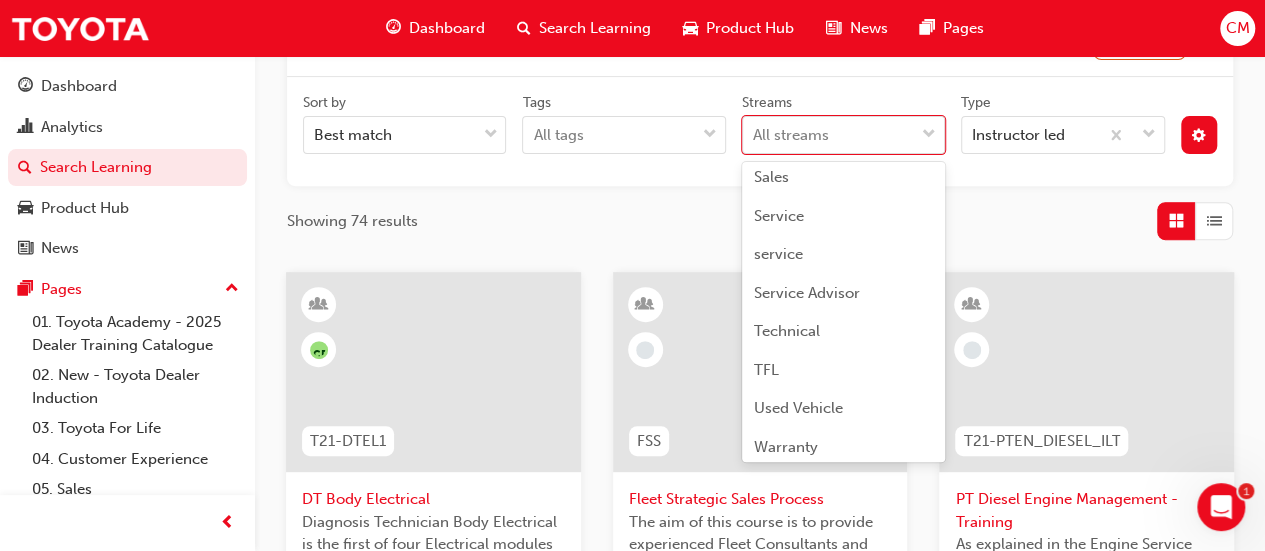 scroll, scrollTop: 632, scrollLeft: 0, axis: vertical 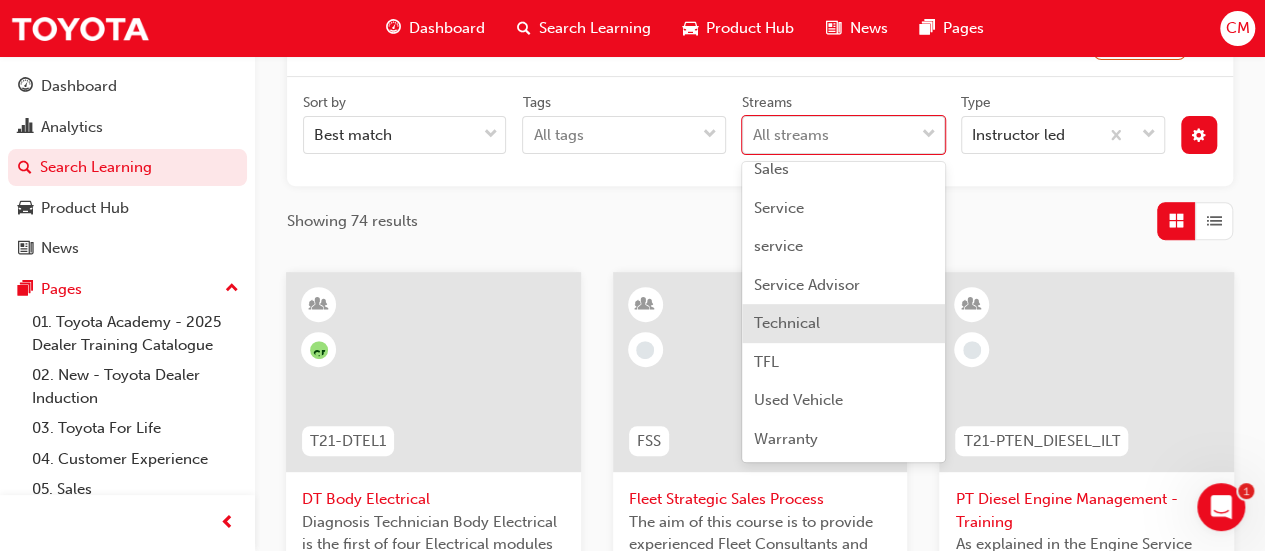 click on "Technical" at bounding box center (787, 323) 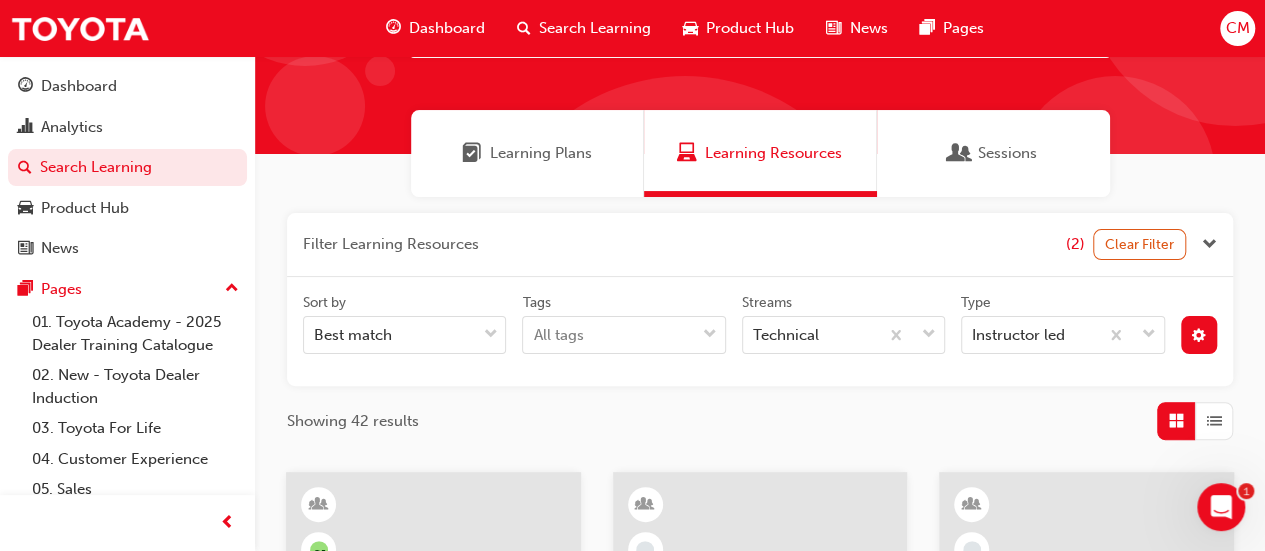 scroll, scrollTop: 0, scrollLeft: 0, axis: both 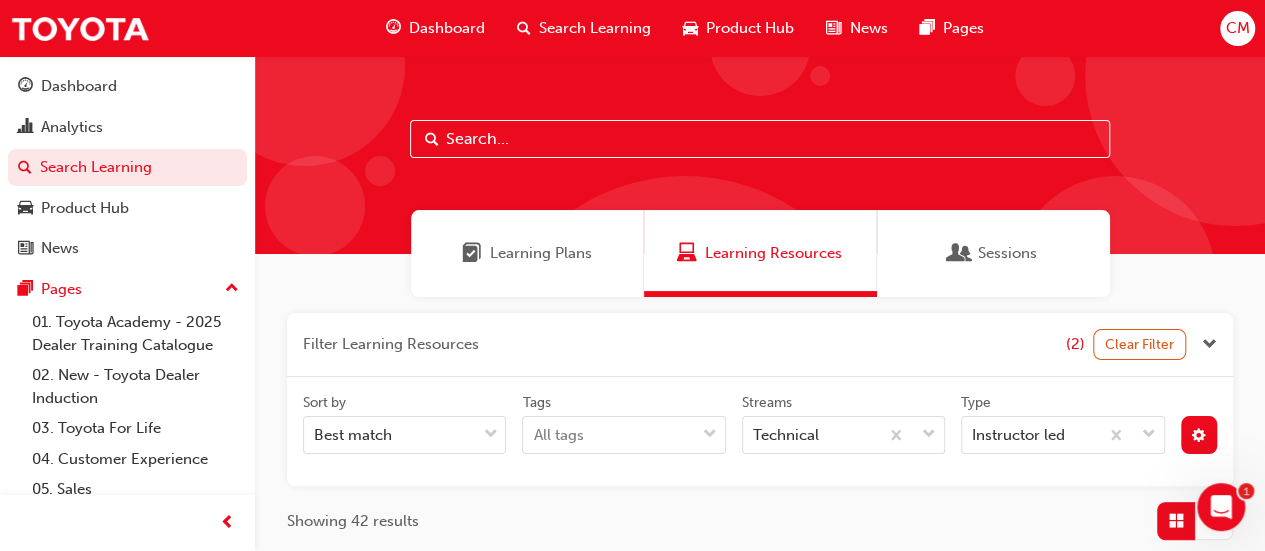 click at bounding box center (760, 139) 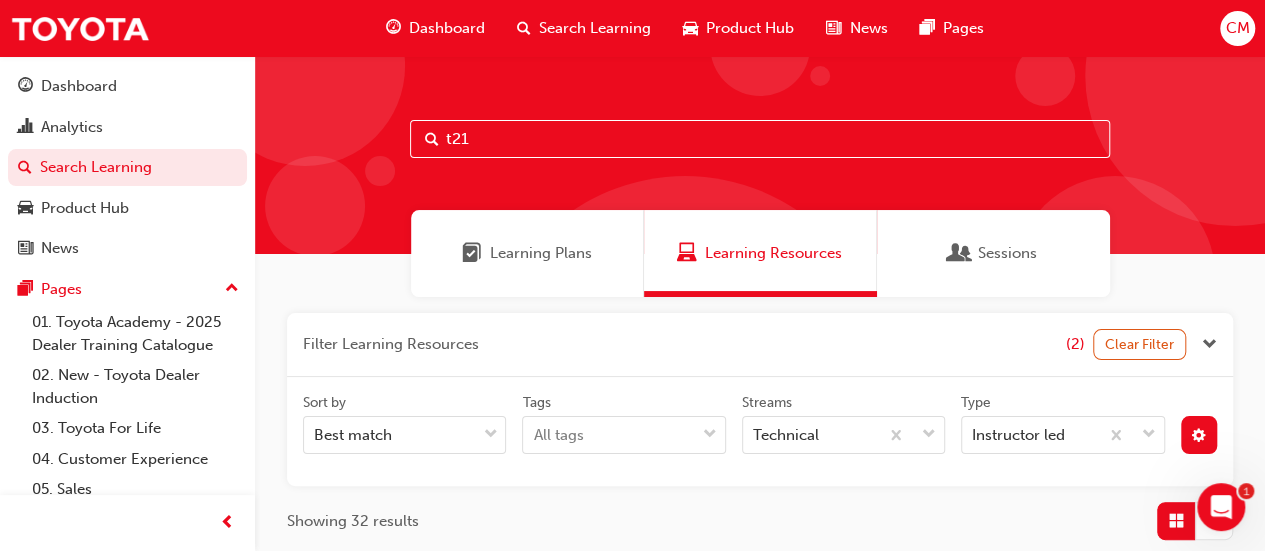 click on "Learning Plans" at bounding box center [541, 253] 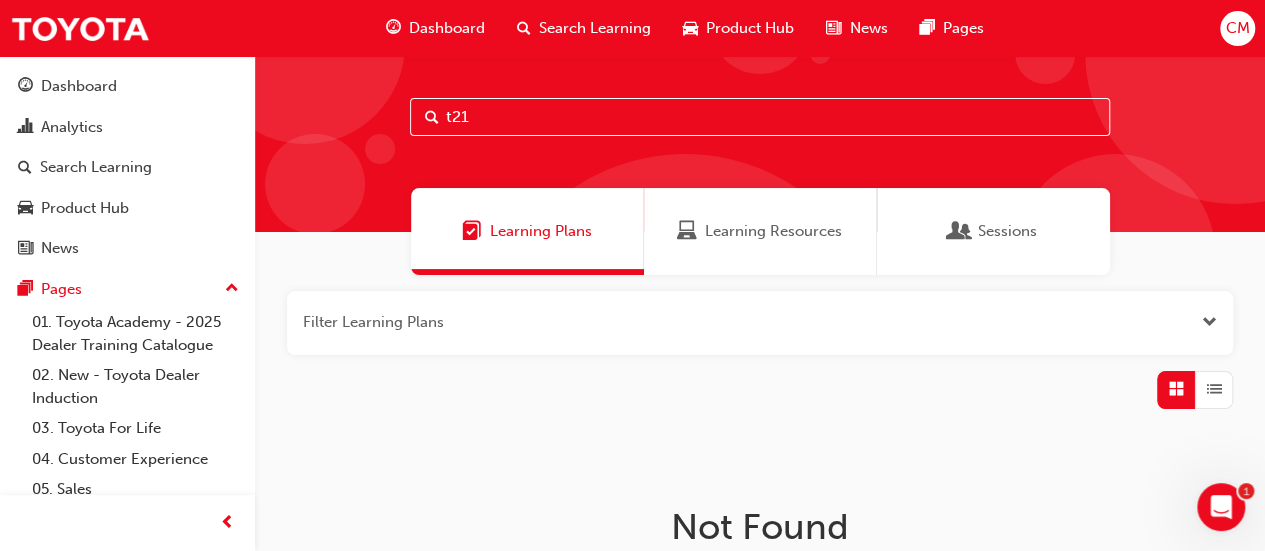 scroll, scrollTop: 0, scrollLeft: 0, axis: both 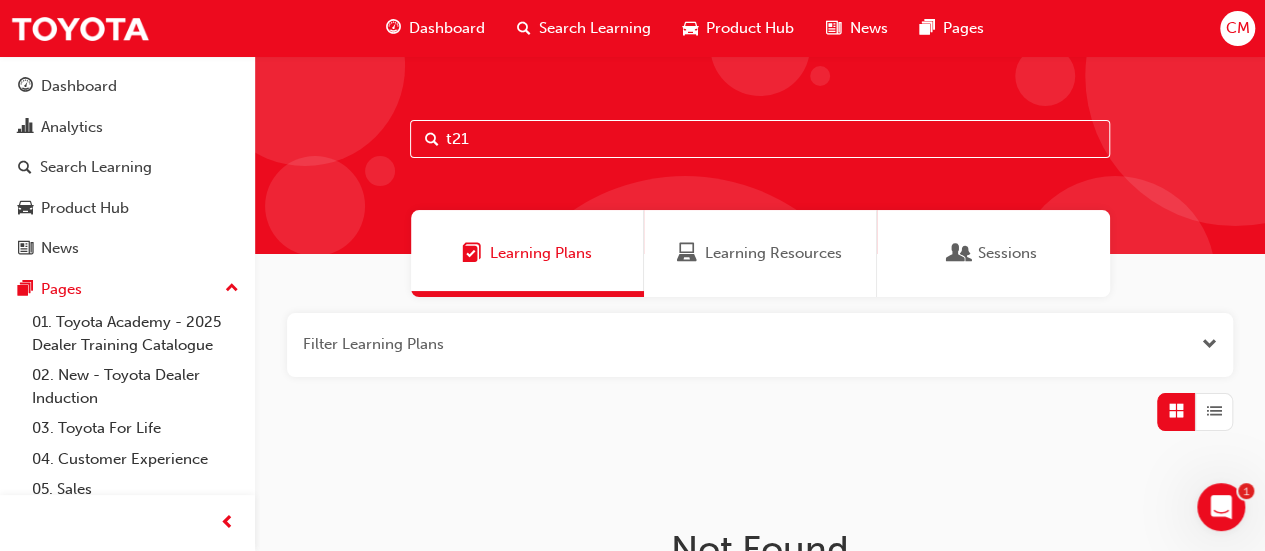 click at bounding box center [1209, 344] 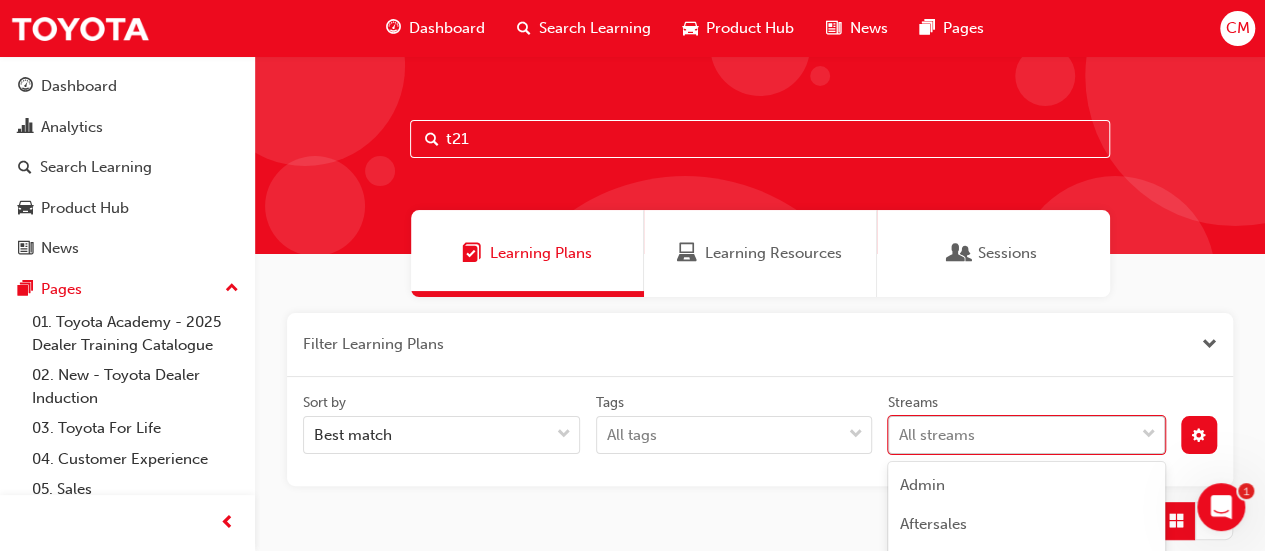 scroll, scrollTop: 219, scrollLeft: 0, axis: vertical 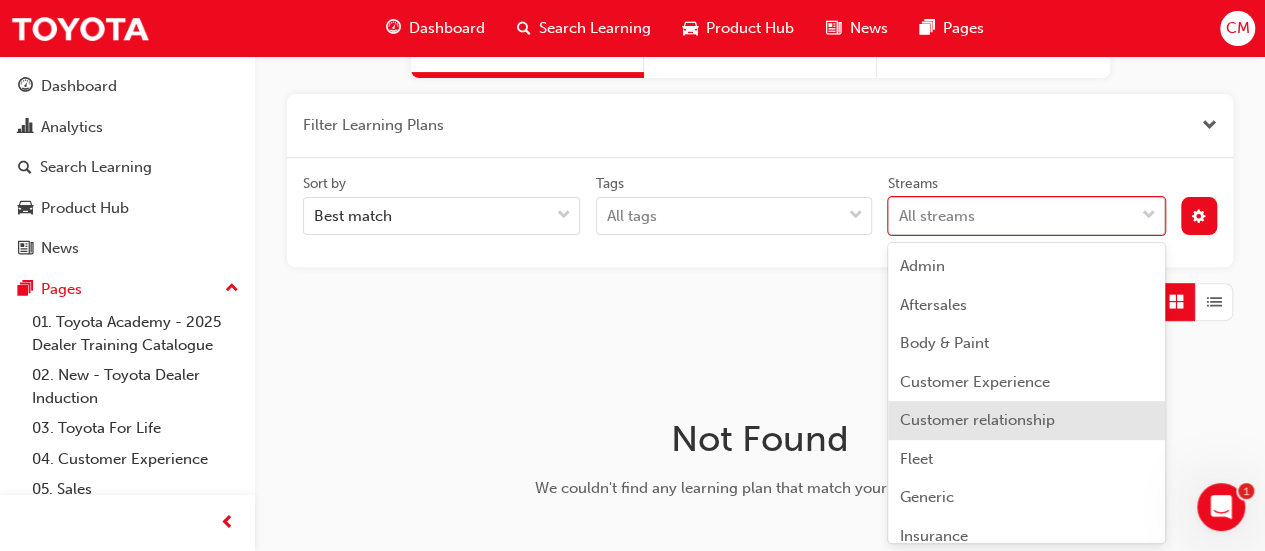 click on "Your version of Internet Explorer is outdated and not supported. Please upgrade to a  modern browser . Dashboard Search Learning Product Hub News Pages CM Dashboard Analytics Search Learning Product Hub News Pages Pages 01. Toyota Academy - 2025 Dealer Training Catalogue 02. New - Toyota Dealer Induction  03. Toyota For Life 04. Customer Experience 05. Sales 06. Electrification (EV & Hybrid) 07. Parts21 Certification 08. Service 09. Technical  10. TUNE Rev-Up Training All Pages t21 Learning Plans Learning Resources Sessions Filter Learning Plans Sort by Best match Tags All tags Streams      option Customer relationship focused, 5 of 24. 24 results available. Use Up and Down to choose options, press Enter to select the currently focused option, press Escape to exit the menu, press Tab to select the option and exit the menu. All streams Not Found We couldn't find any learning plan that match your search terms. 1 Admin Aftersales Body & Paint Customer Experience Customer relationship Fleet Generic Insurance" at bounding box center [632, 56] 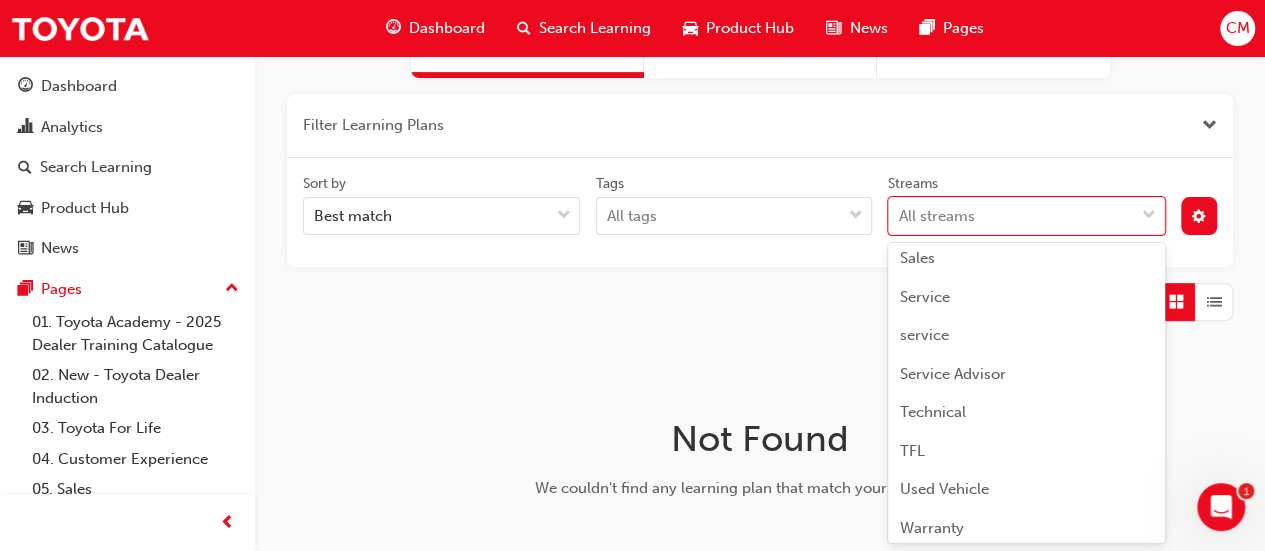 scroll, scrollTop: 632, scrollLeft: 0, axis: vertical 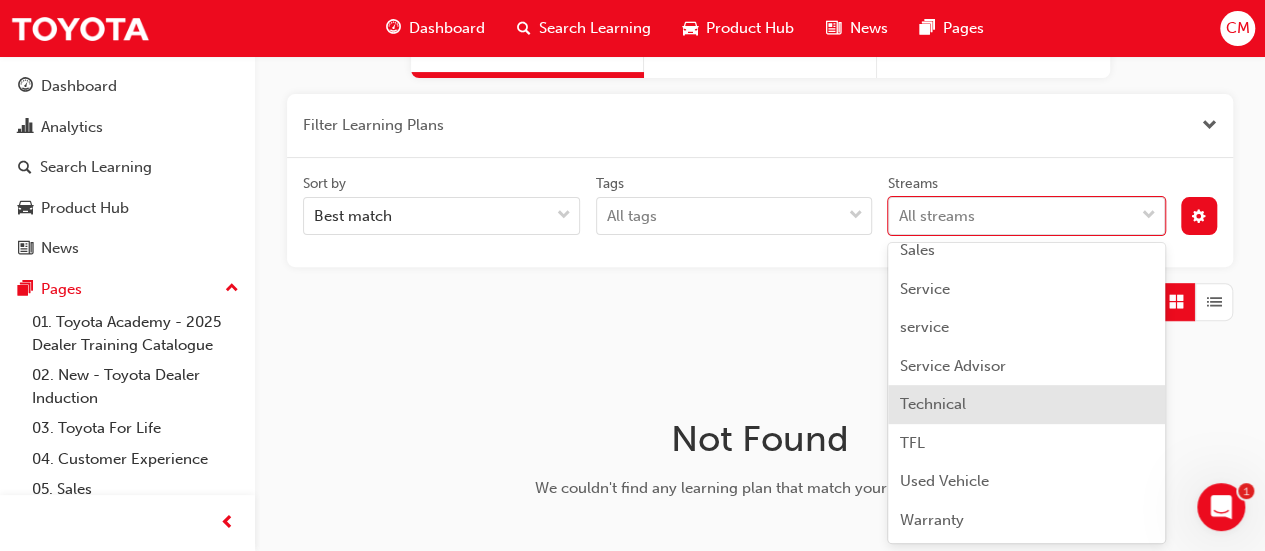 click on "Technical" at bounding box center [933, 404] 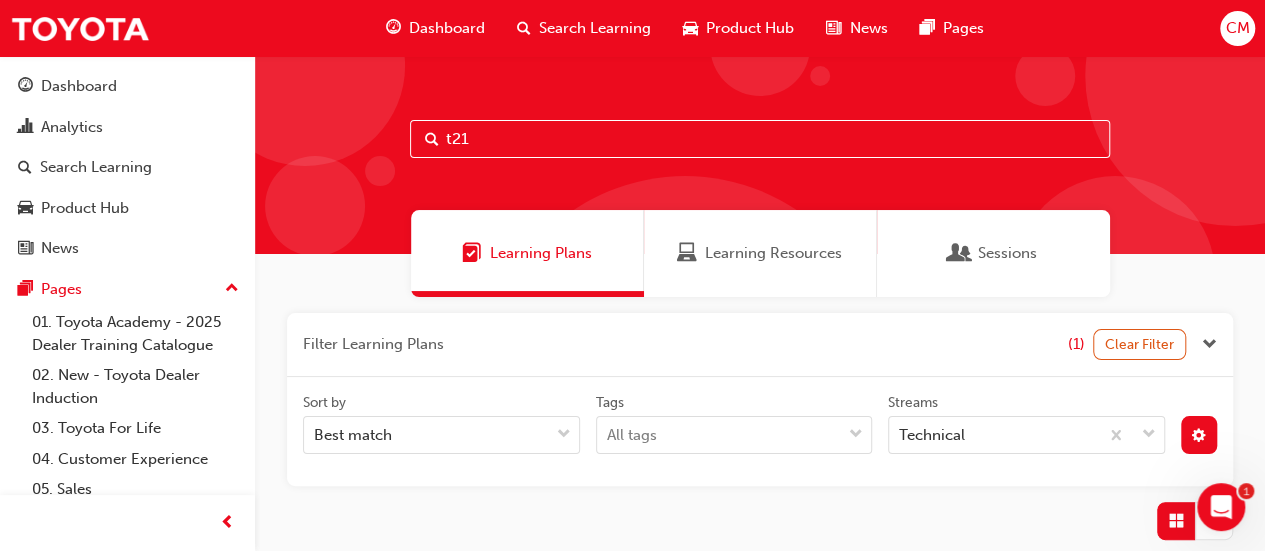 scroll, scrollTop: 0, scrollLeft: 0, axis: both 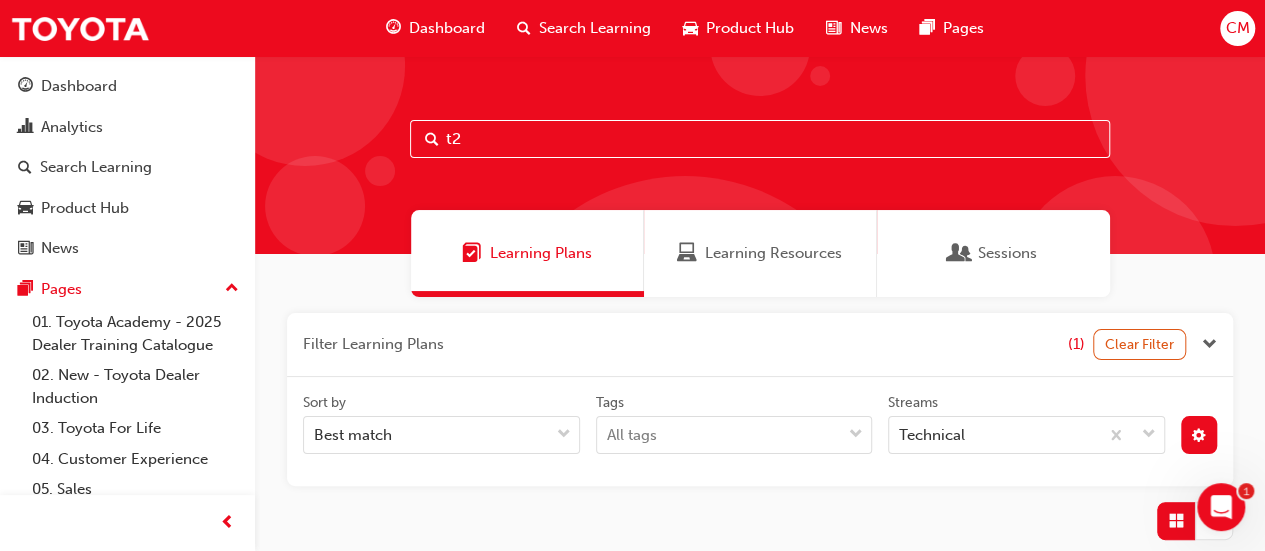 type on "t" 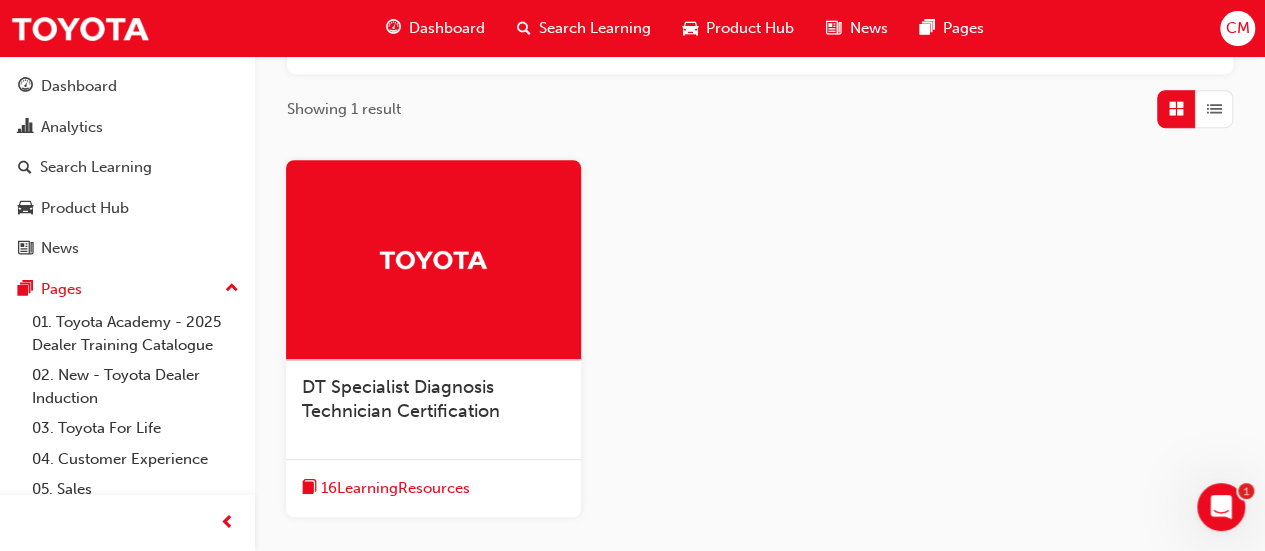 scroll, scrollTop: 500, scrollLeft: 0, axis: vertical 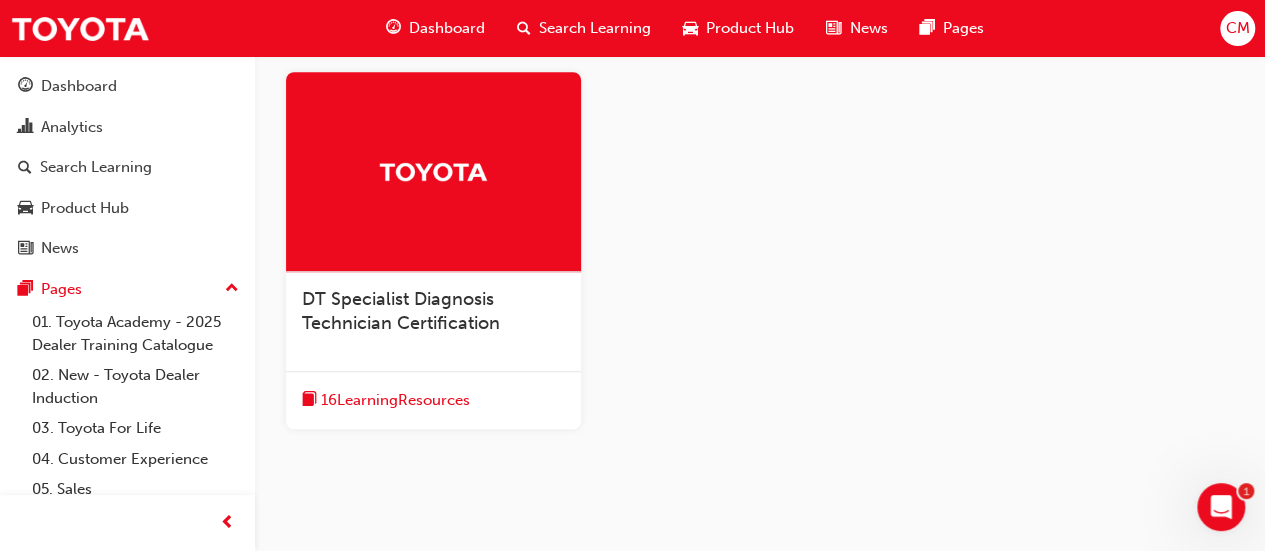 type on "Diag" 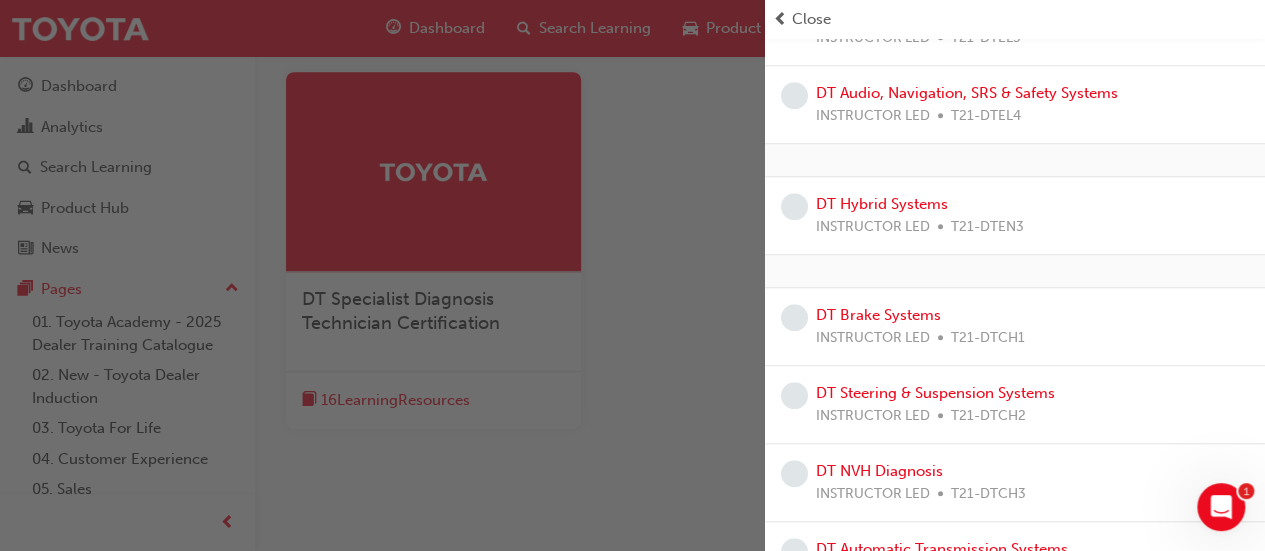 scroll, scrollTop: 712, scrollLeft: 0, axis: vertical 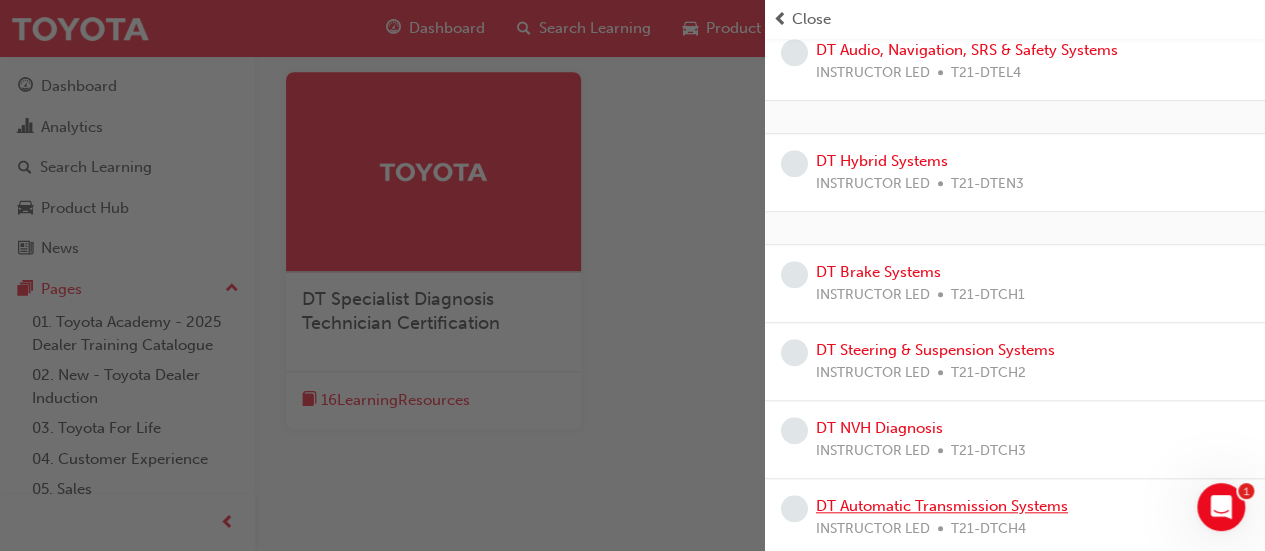 click on "DT Automatic Transmission Systems" at bounding box center (942, 506) 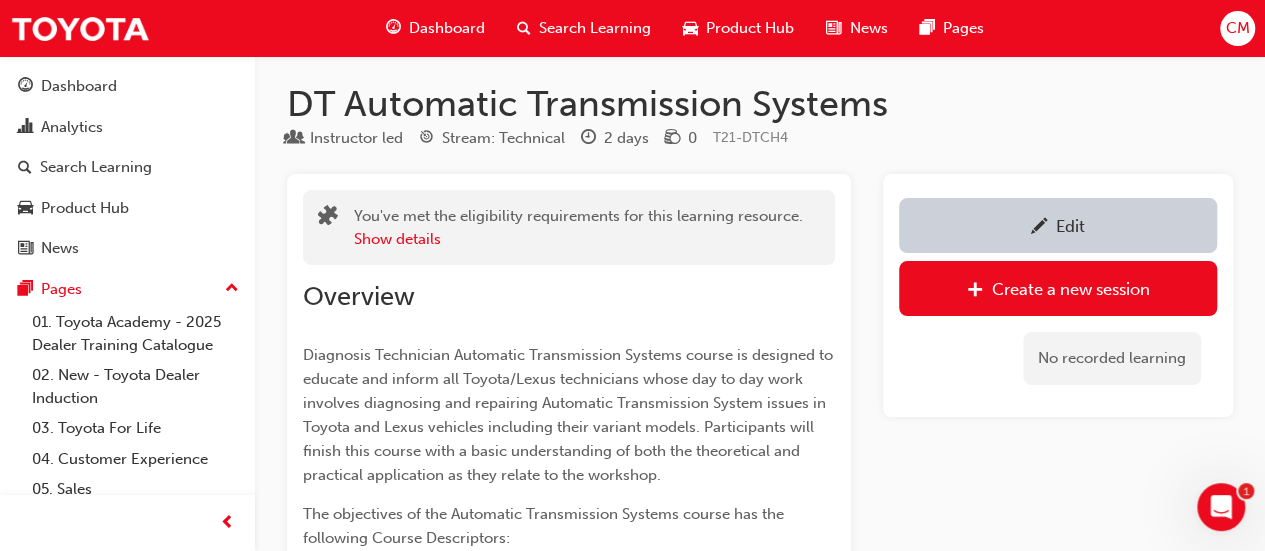 scroll, scrollTop: 0, scrollLeft: 0, axis: both 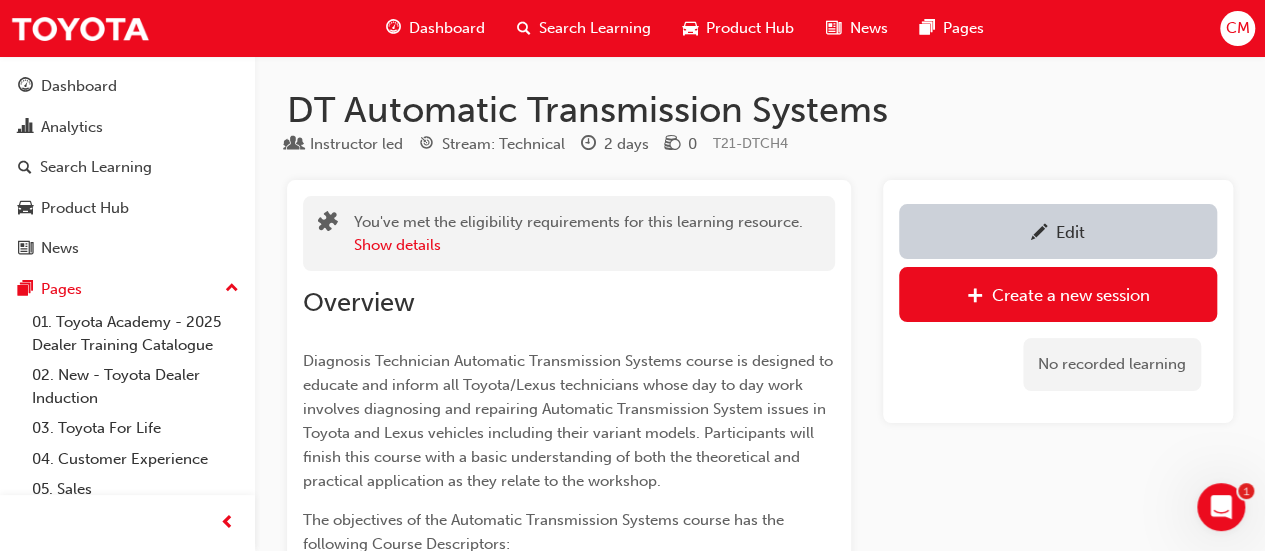 click on "Edit" at bounding box center [1058, 231] 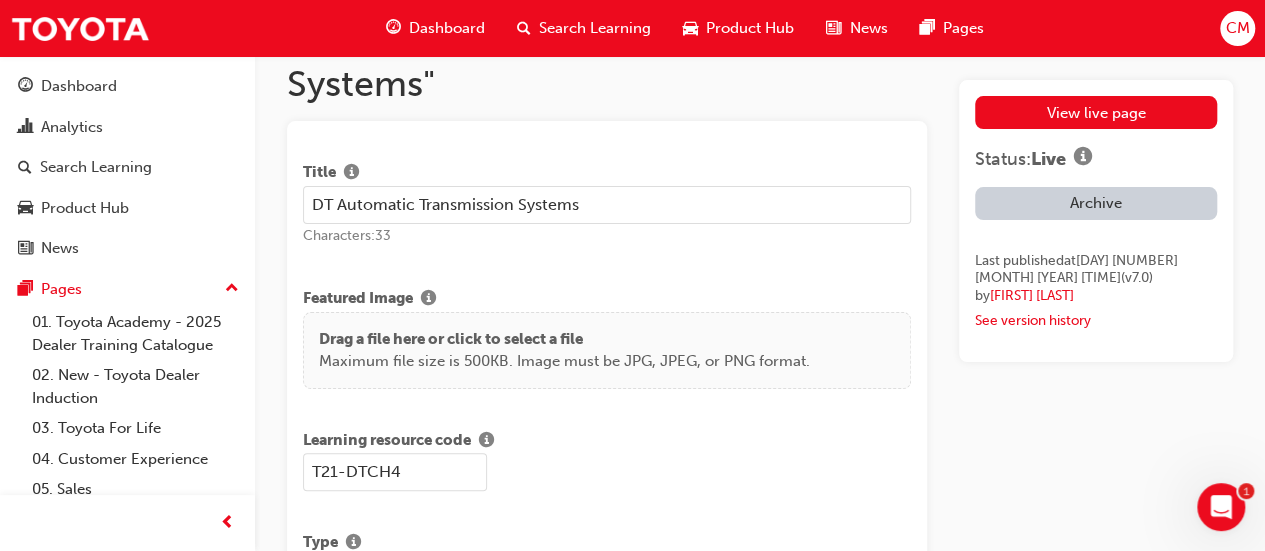 scroll, scrollTop: 0, scrollLeft: 0, axis: both 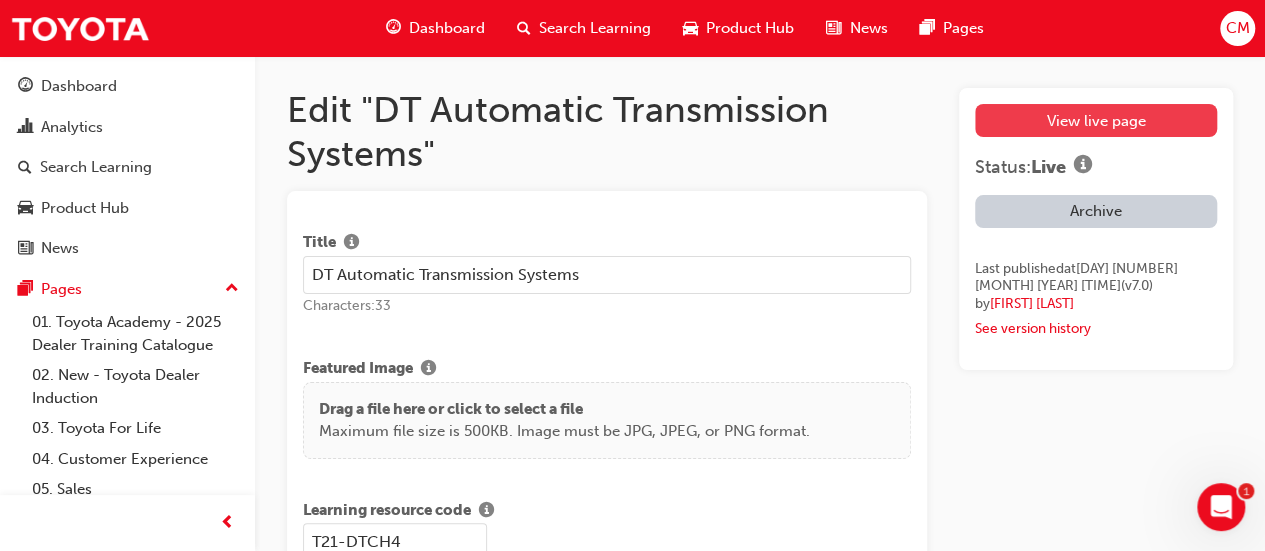 click on "View live page" at bounding box center (1096, 120) 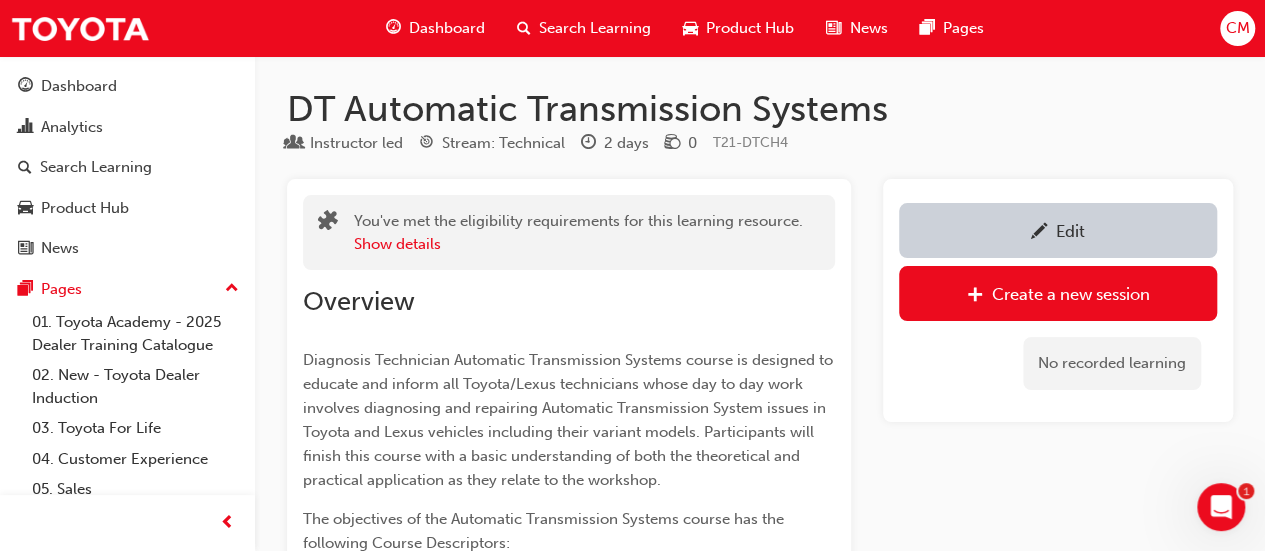 scroll, scrollTop: 0, scrollLeft: 0, axis: both 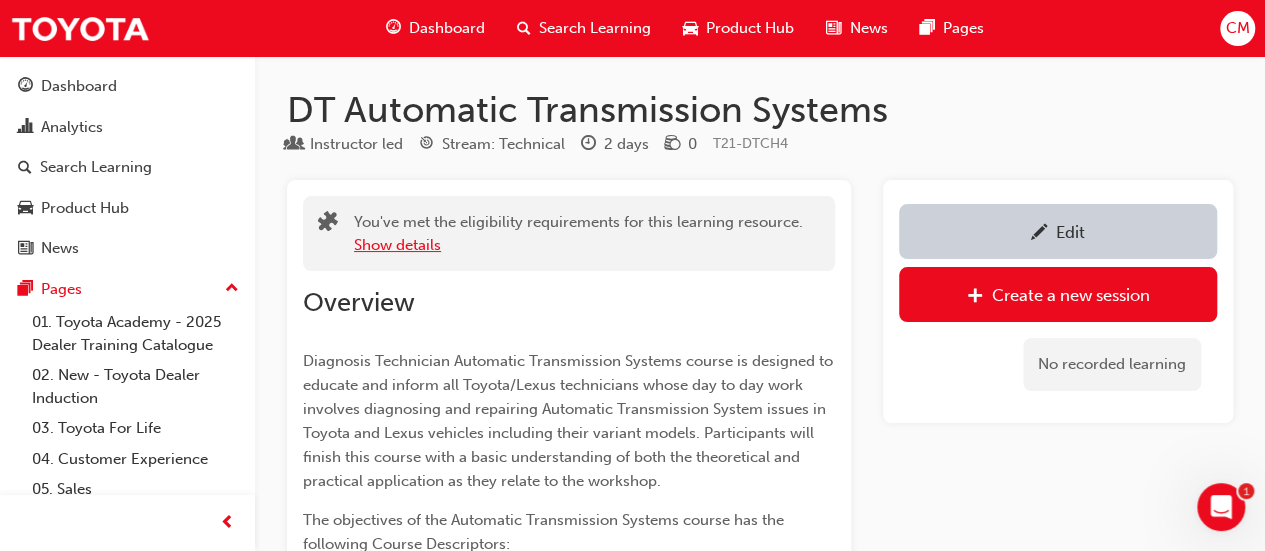 click on "Show details" at bounding box center (397, 245) 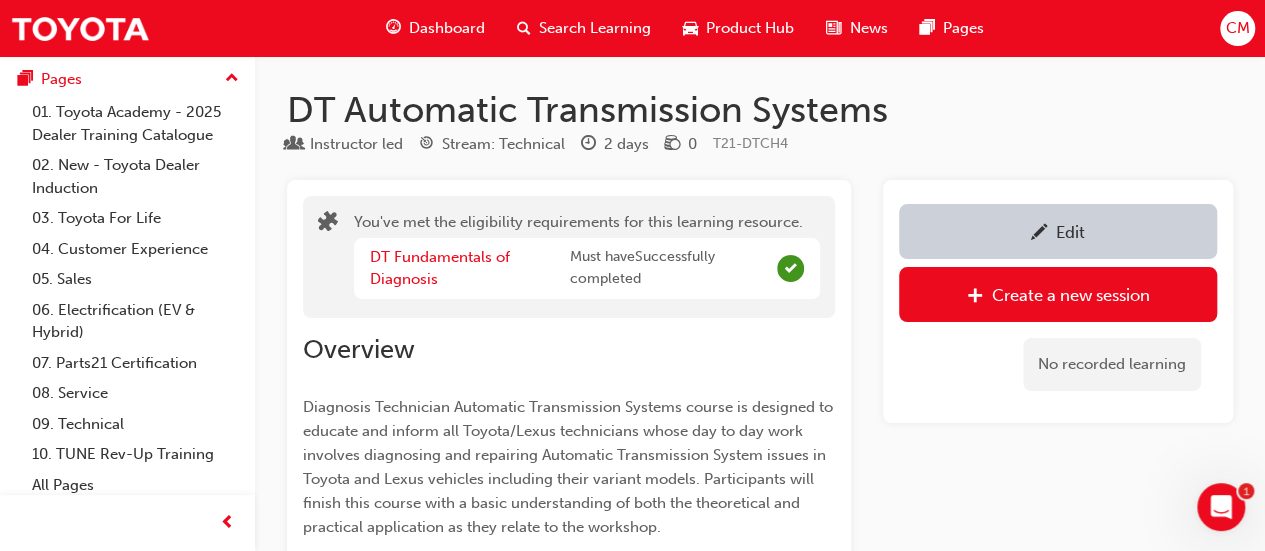 scroll, scrollTop: 216, scrollLeft: 0, axis: vertical 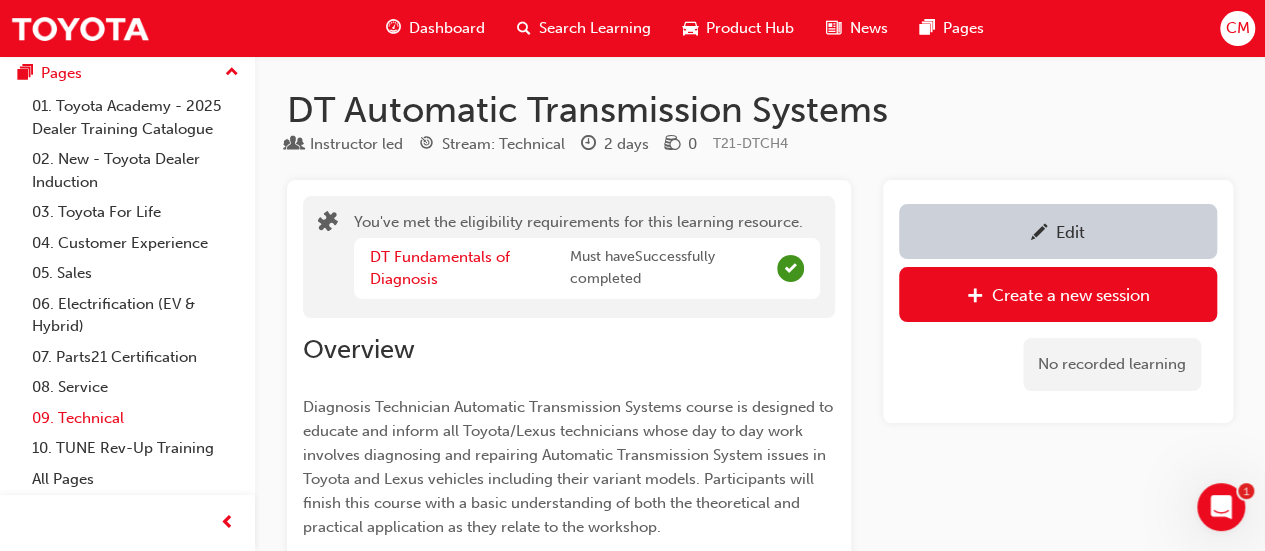 click on "09. Technical" at bounding box center [135, 418] 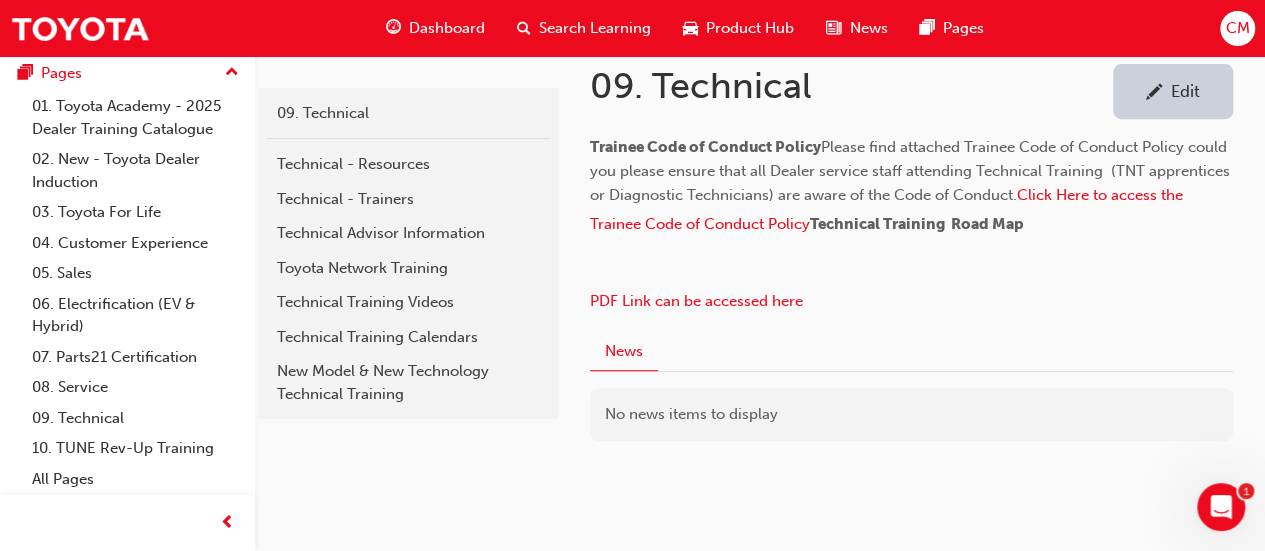 scroll, scrollTop: 400, scrollLeft: 0, axis: vertical 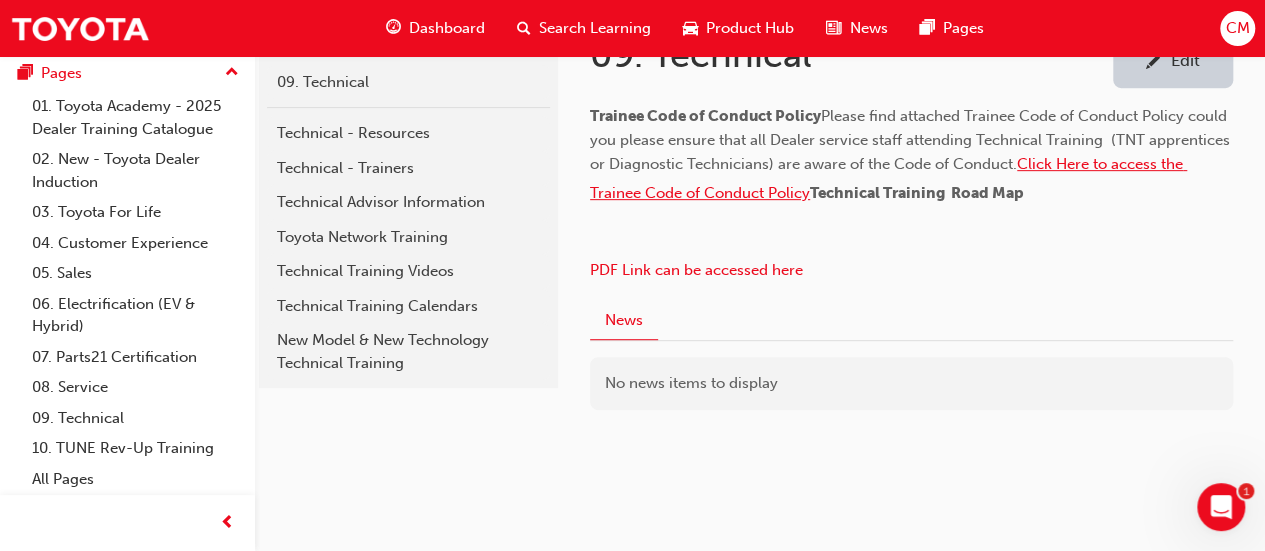 click on "Click Here to access the Trainee Code of Conduct Policy" at bounding box center (888, 178) 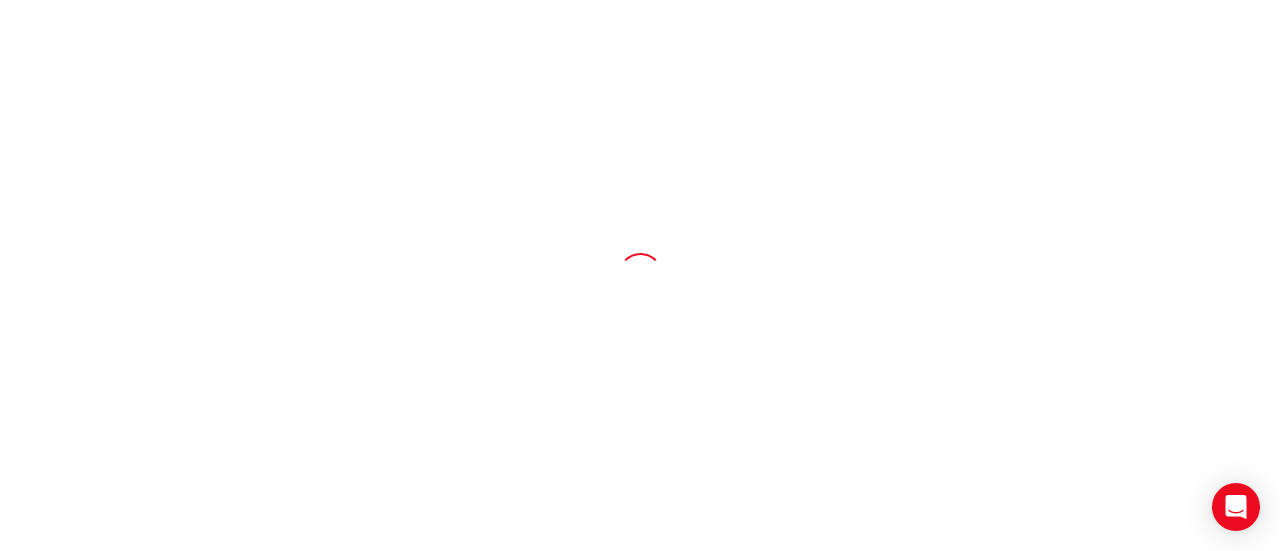 scroll, scrollTop: 0, scrollLeft: 0, axis: both 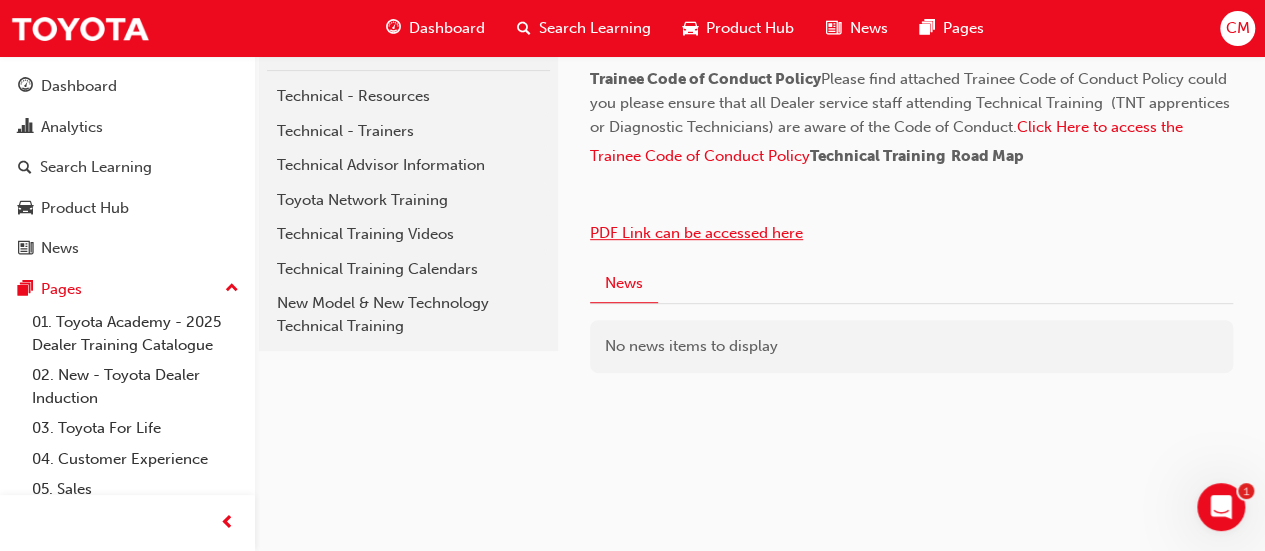 click on "PDF Link can be accessed here" at bounding box center (696, 233) 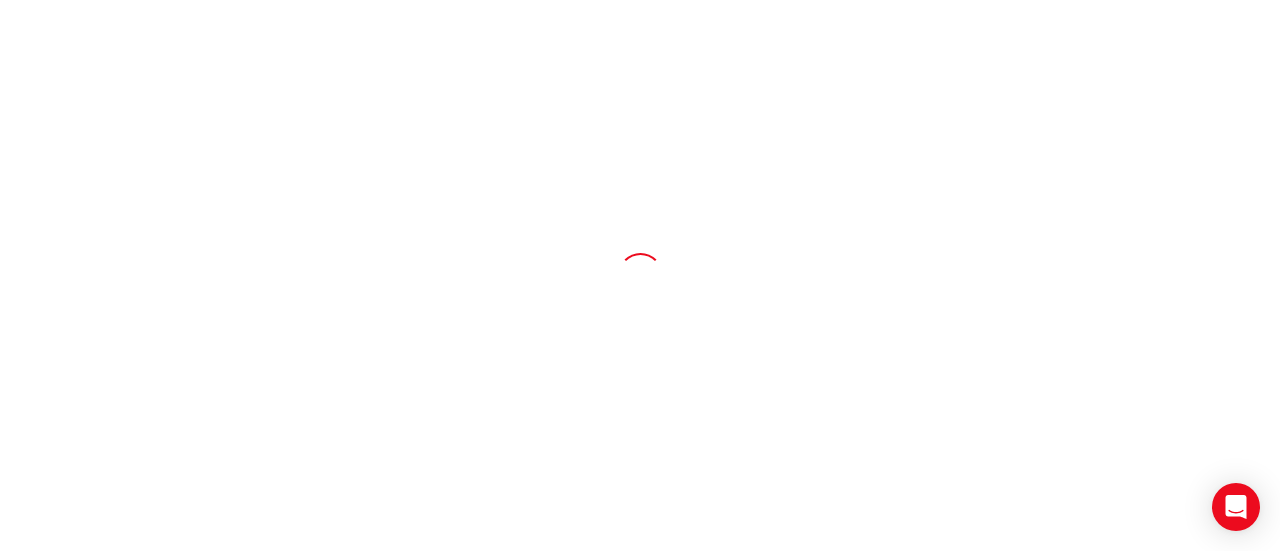 scroll, scrollTop: 0, scrollLeft: 0, axis: both 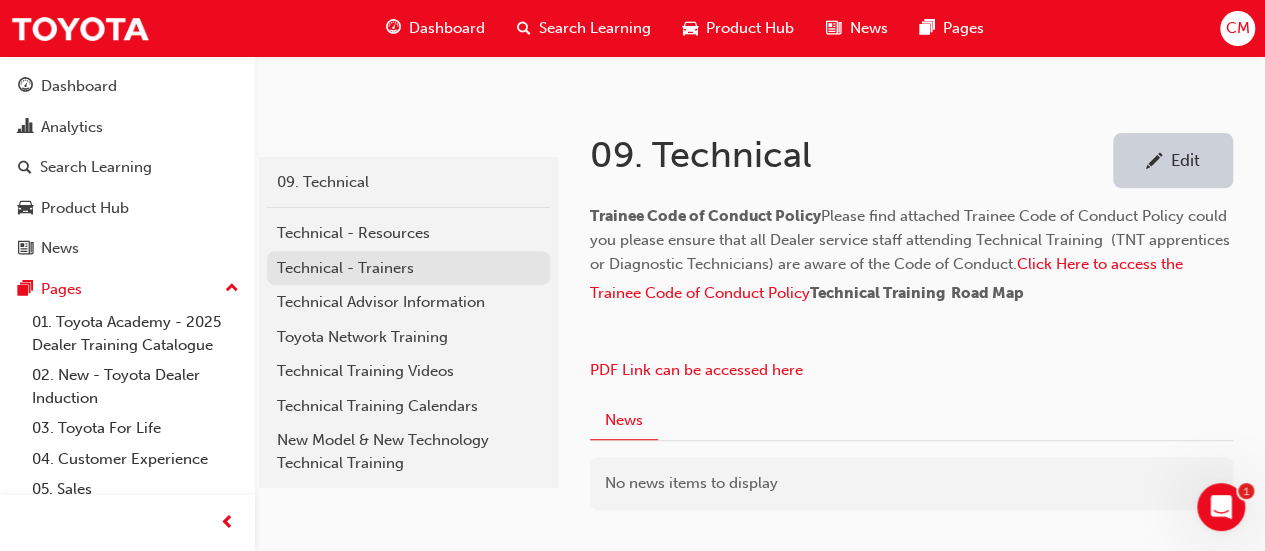click on "Technical - Trainers" at bounding box center (408, 268) 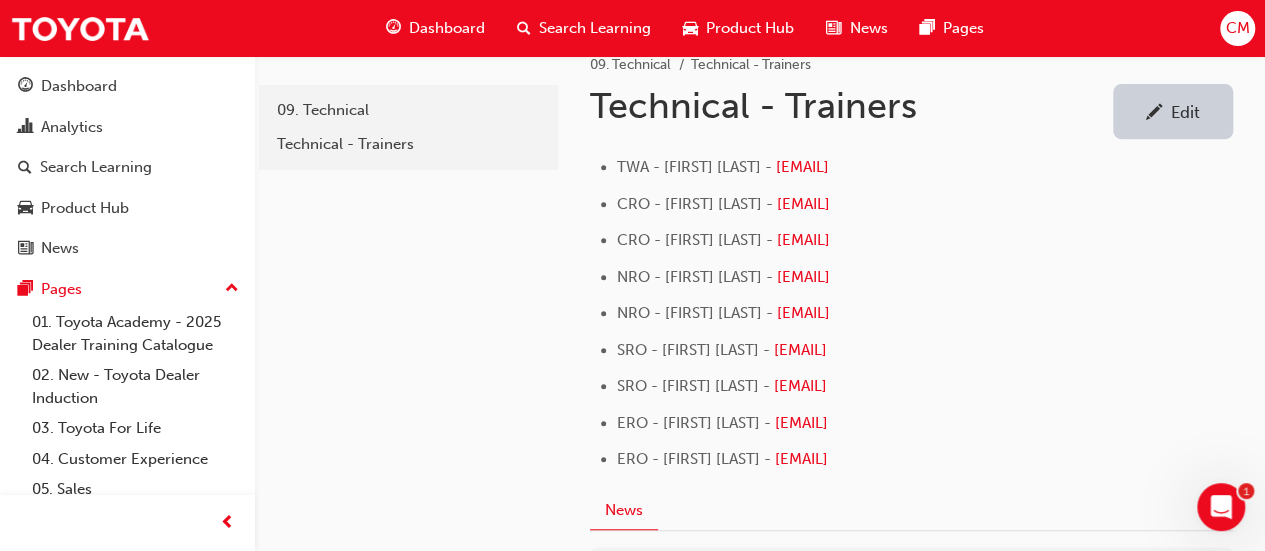scroll, scrollTop: 400, scrollLeft: 0, axis: vertical 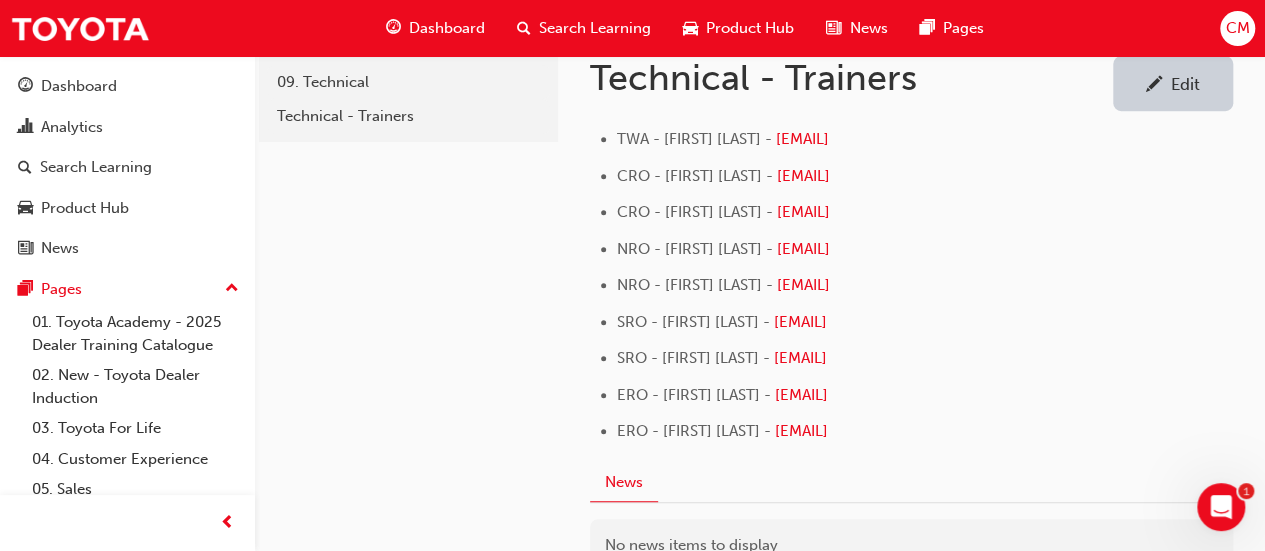 click on "Edit" at bounding box center (1185, 84) 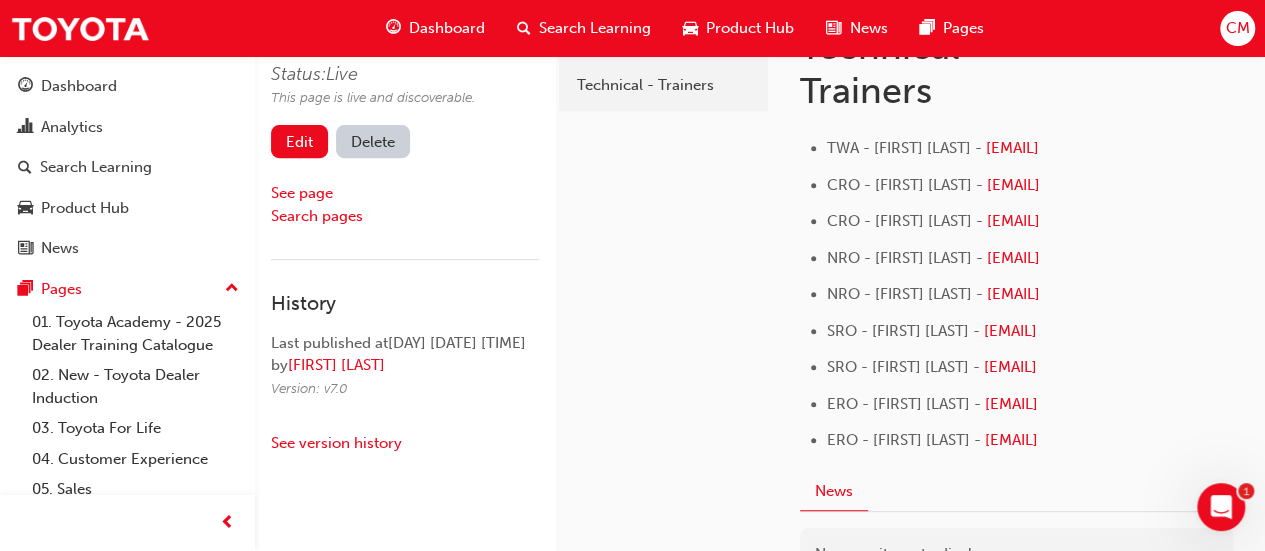 scroll, scrollTop: 300, scrollLeft: 0, axis: vertical 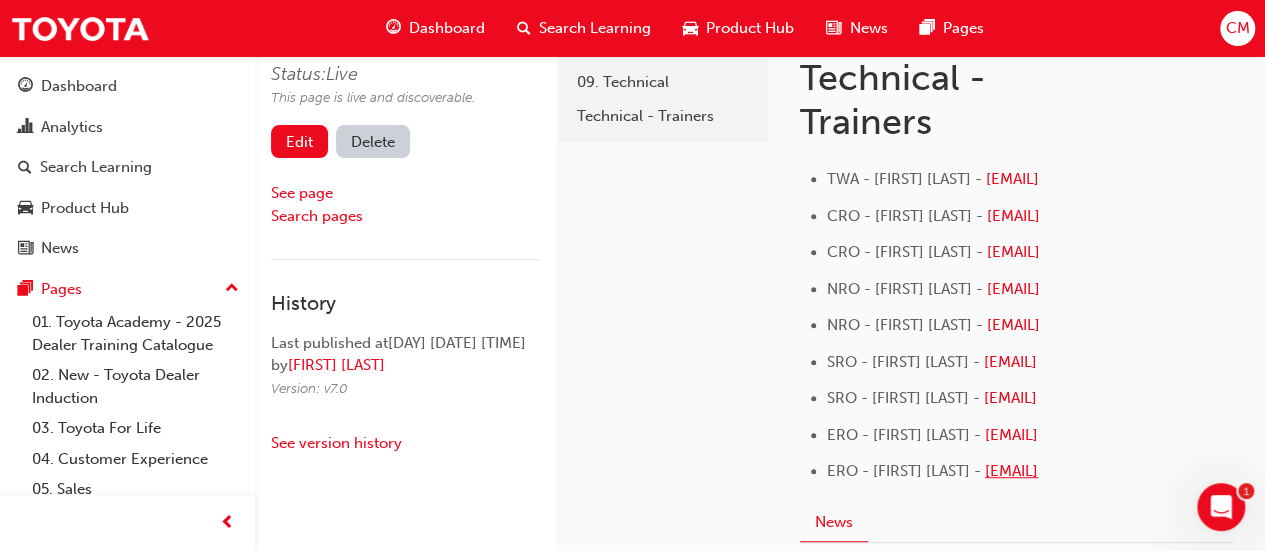 click on "[EMAIL]" at bounding box center (1011, 471) 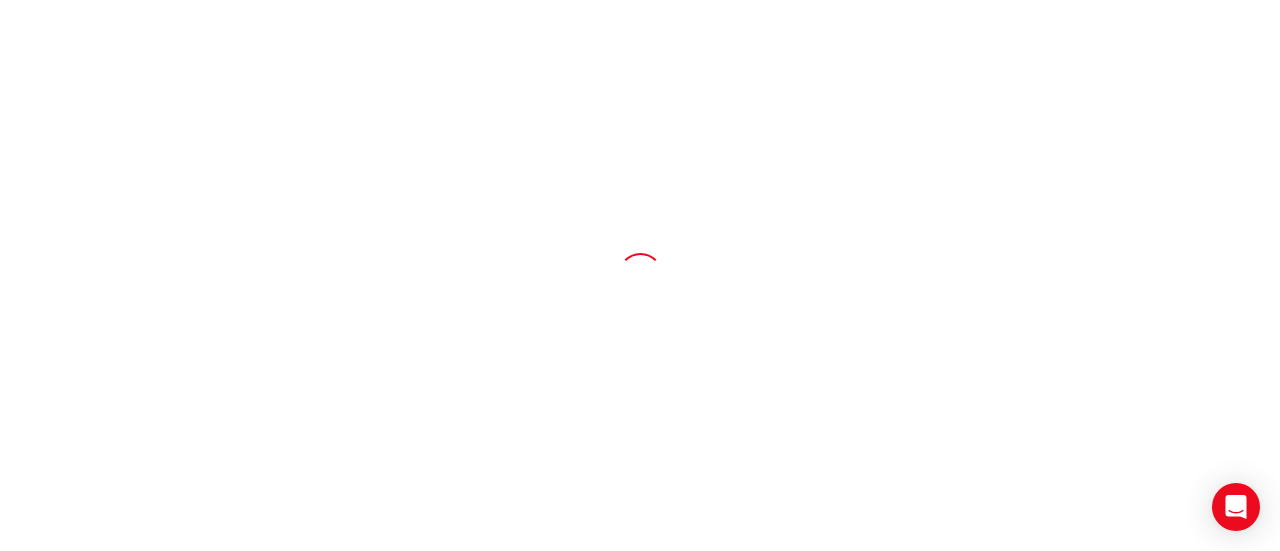 scroll, scrollTop: 0, scrollLeft: 0, axis: both 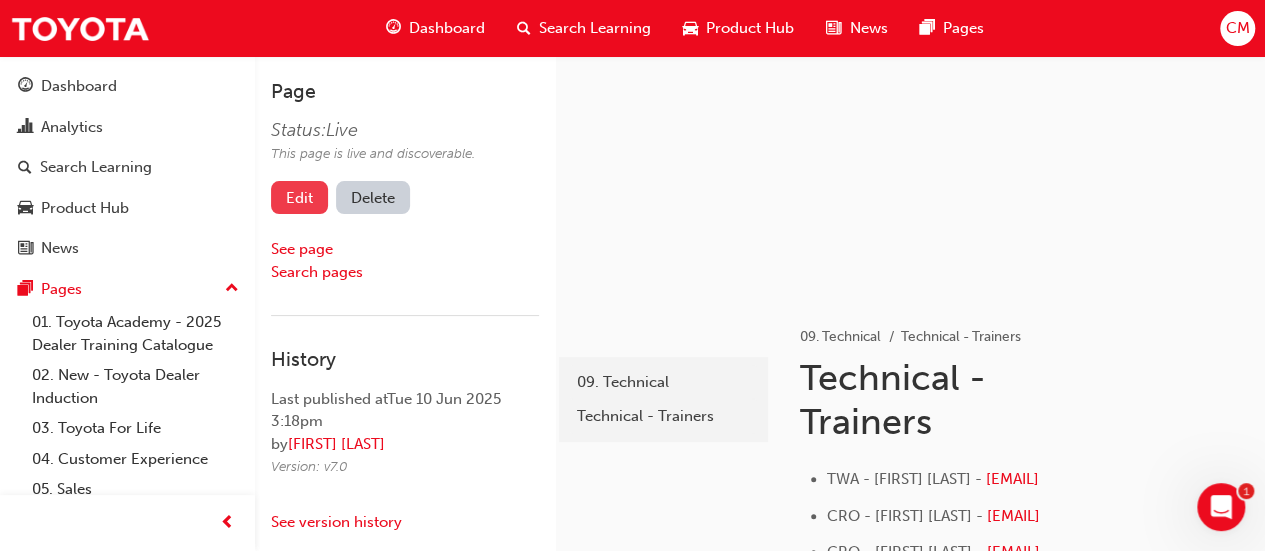 click on "Edit" at bounding box center (299, 197) 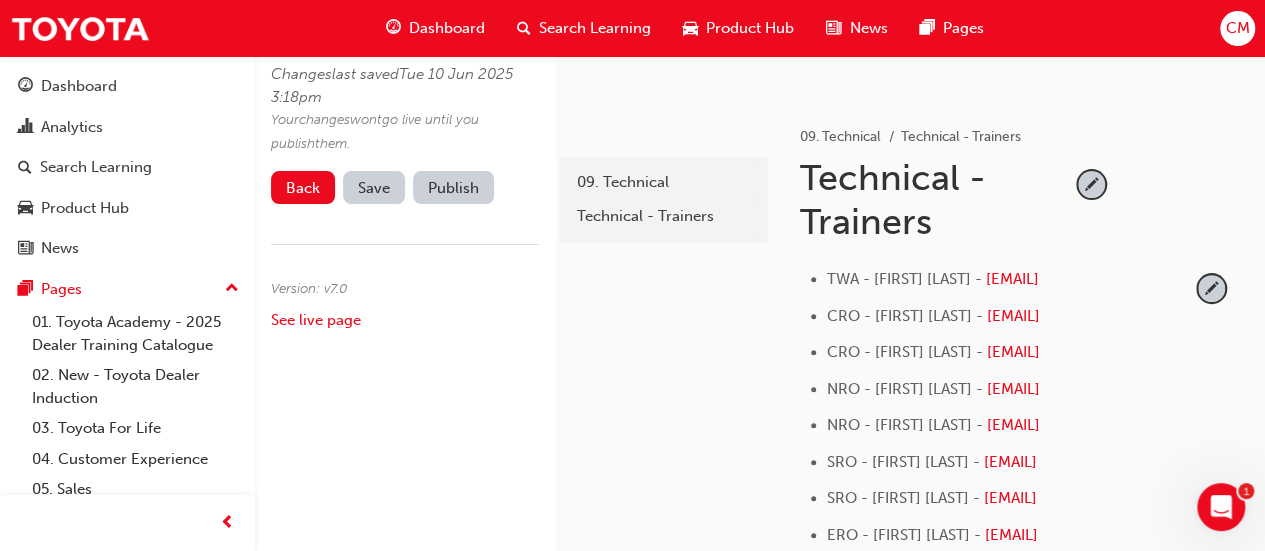 scroll, scrollTop: 200, scrollLeft: 0, axis: vertical 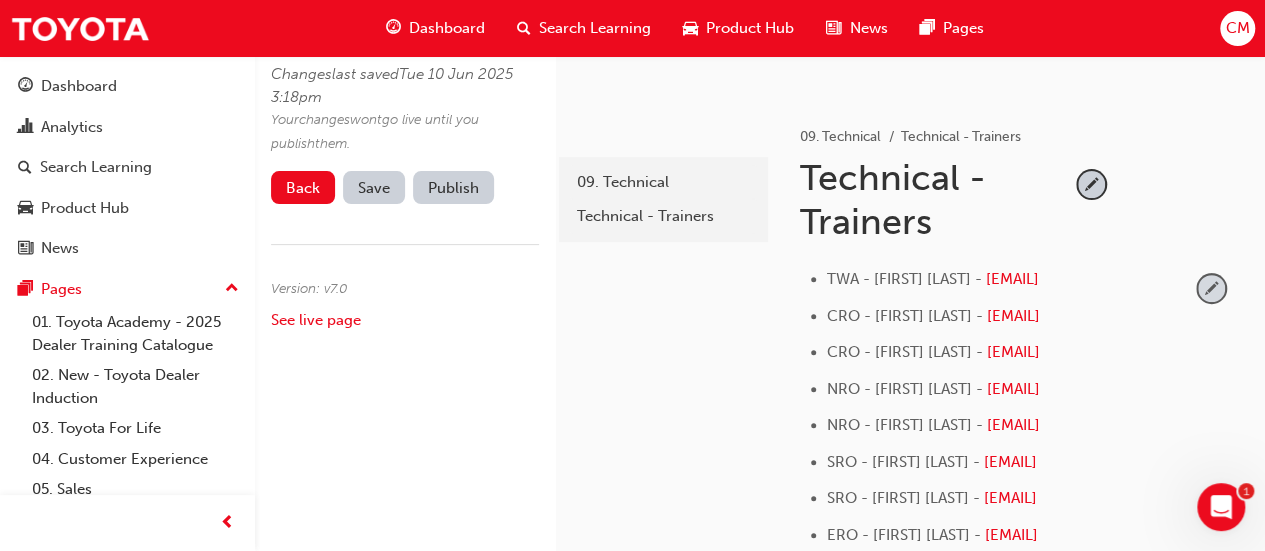 click at bounding box center (1211, 288) 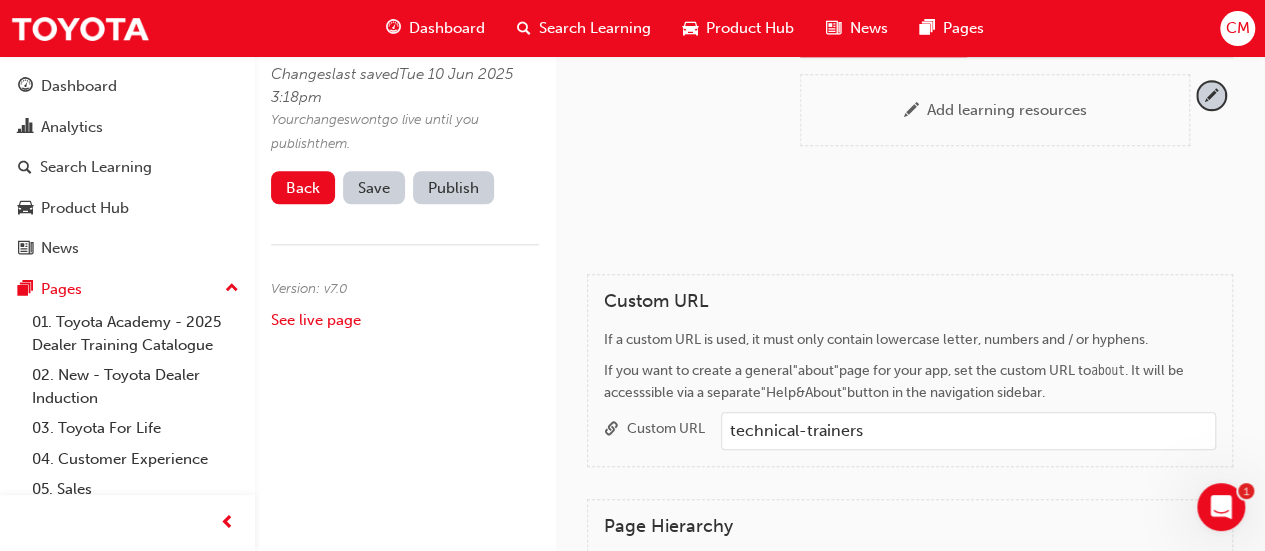 scroll, scrollTop: 900, scrollLeft: 0, axis: vertical 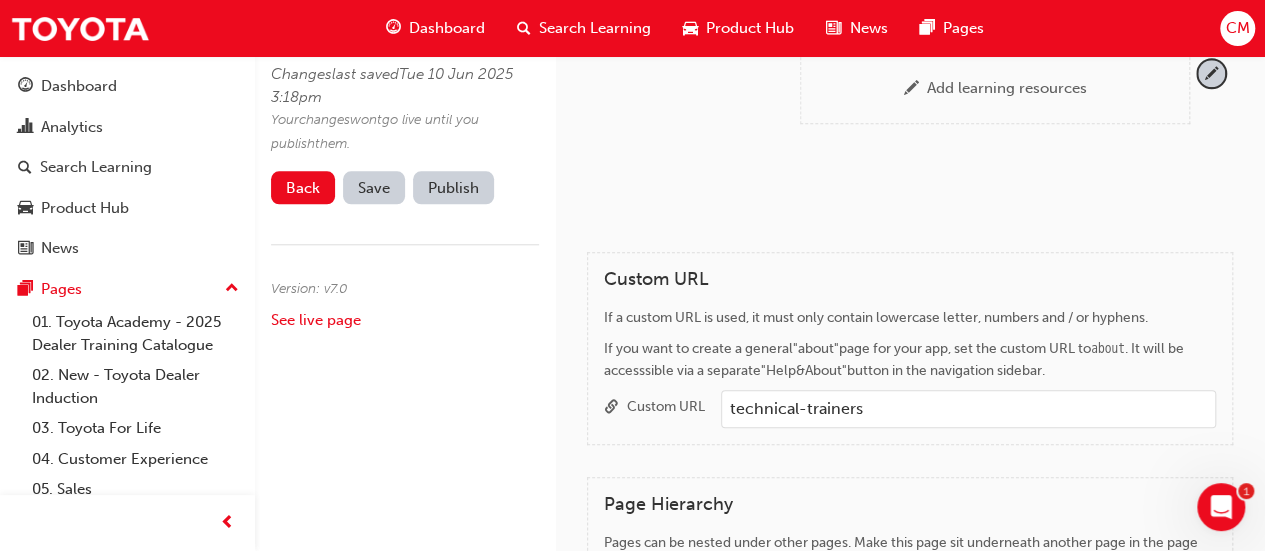 click on "ERO - [FIRST] [LAST] -" at bounding box center (913, -44) 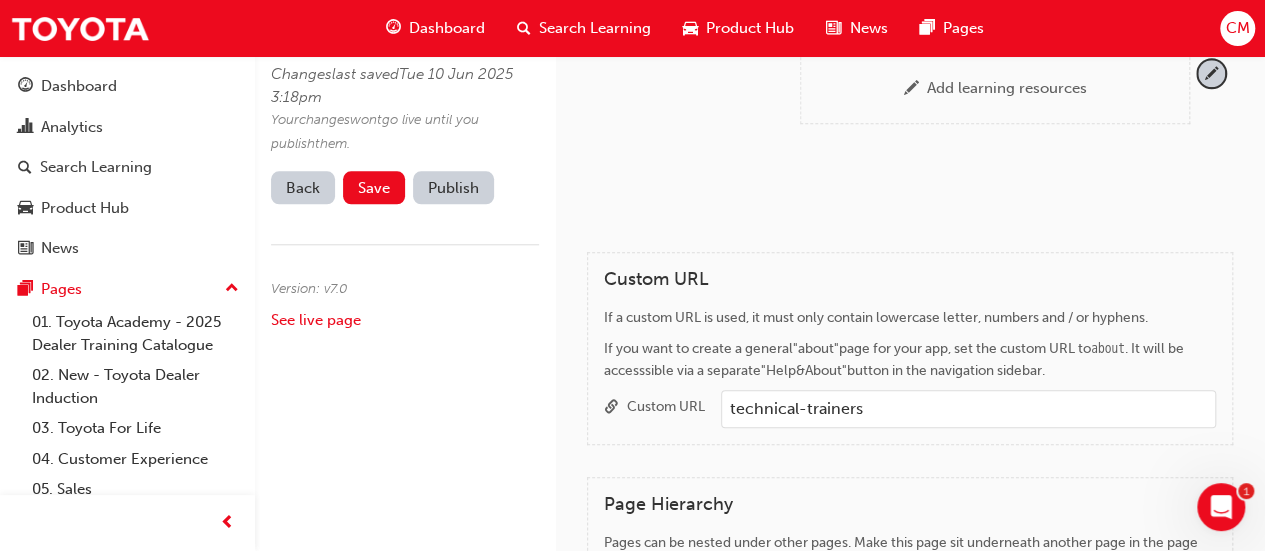 drag, startPoint x: 952, startPoint y: 177, endPoint x: 822, endPoint y: 175, distance: 130.01538 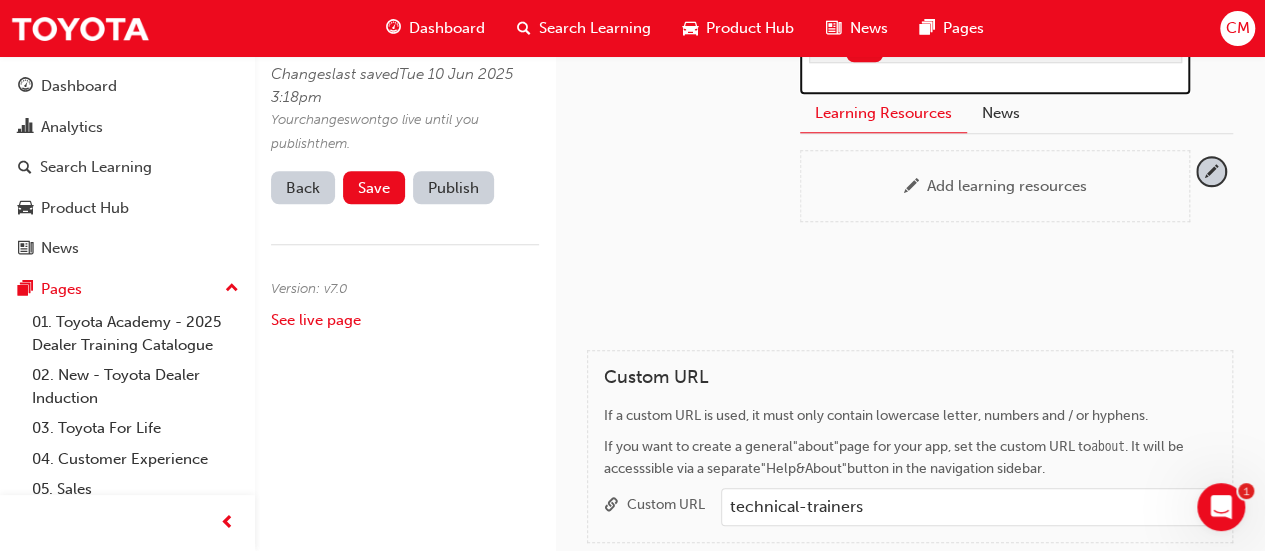type 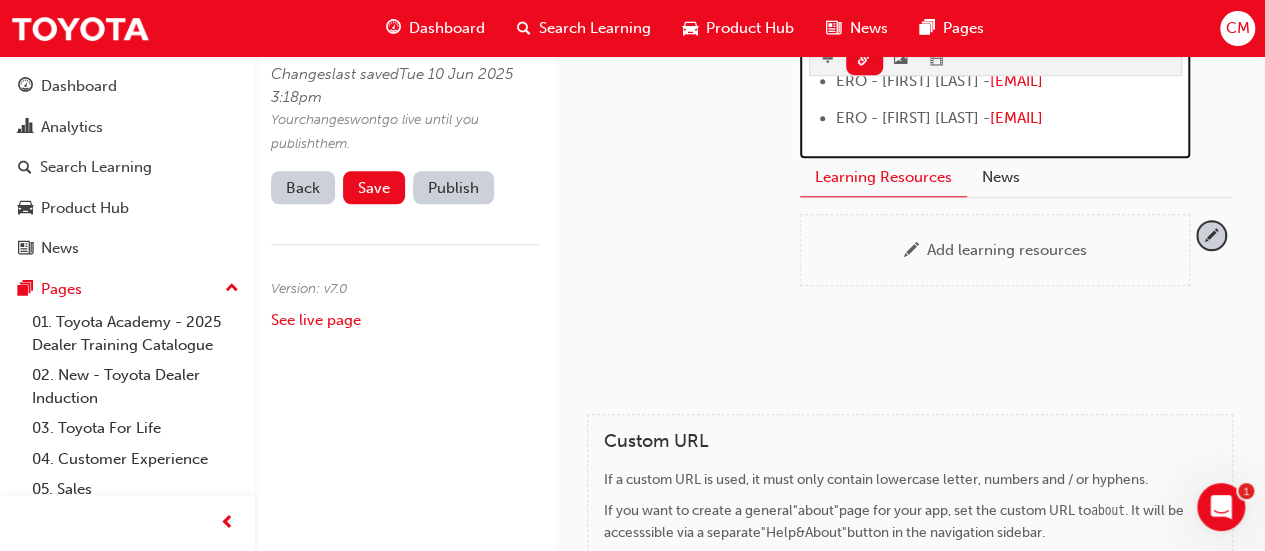 click on "SRO - [FIRST] [LAST] -" at bounding box center (912, 45) 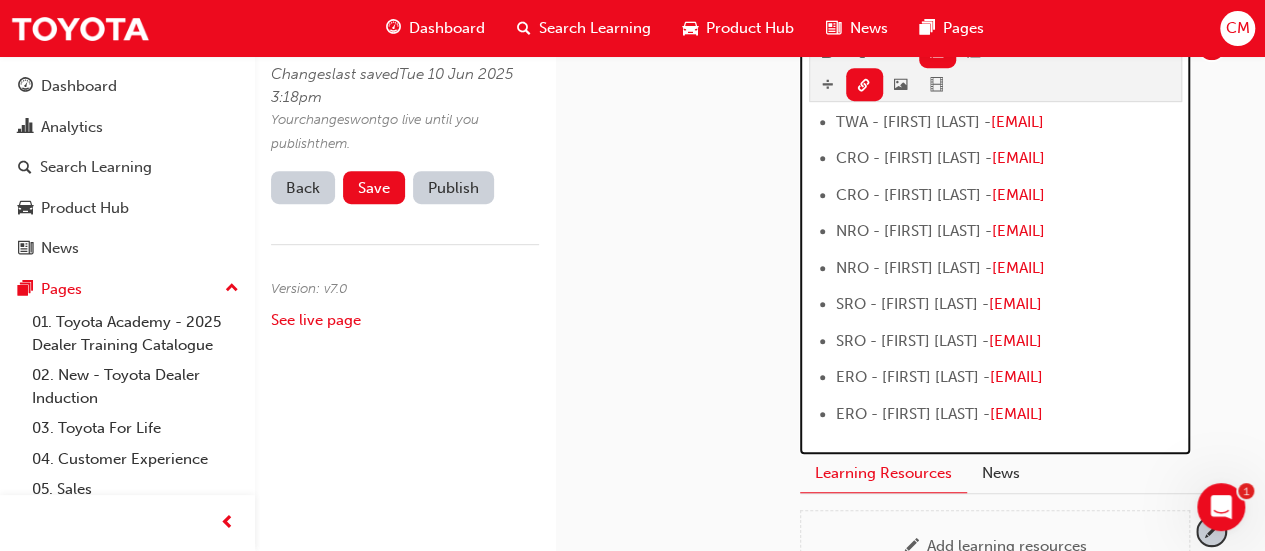 scroll, scrollTop: 473, scrollLeft: 0, axis: vertical 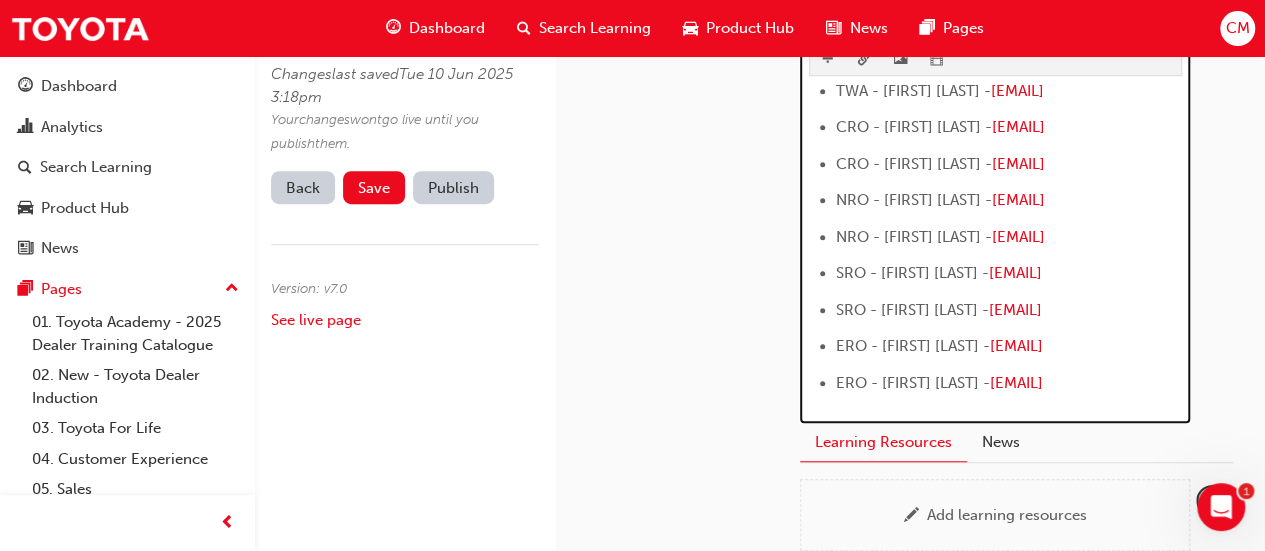 click on "CRO - [FIRST] [LAST] -" at bounding box center [914, 127] 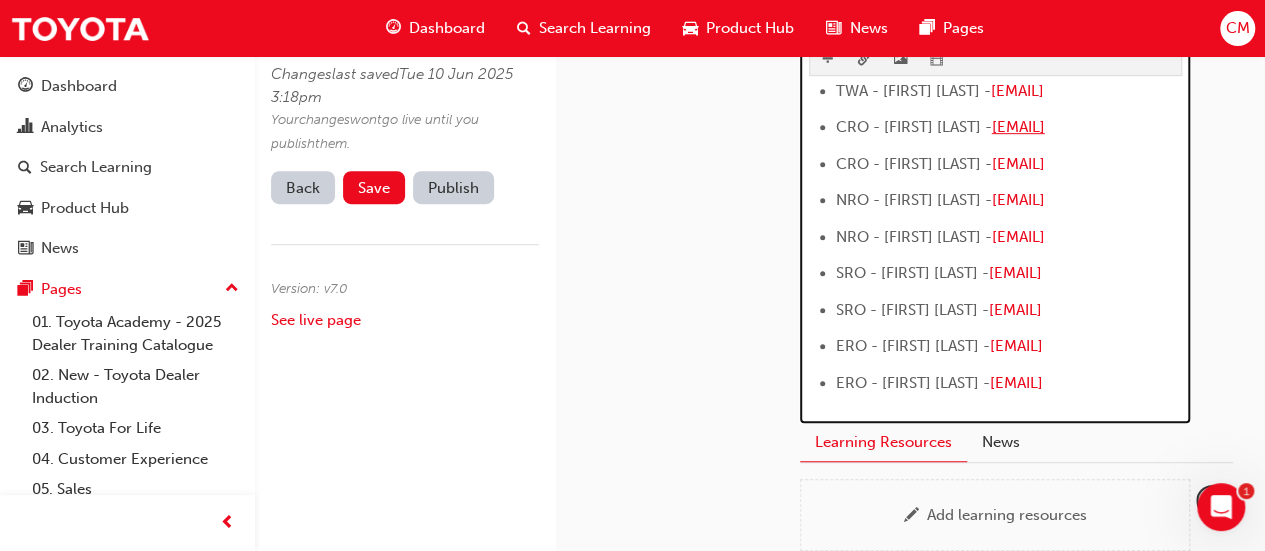 scroll, scrollTop: 349, scrollLeft: 0, axis: vertical 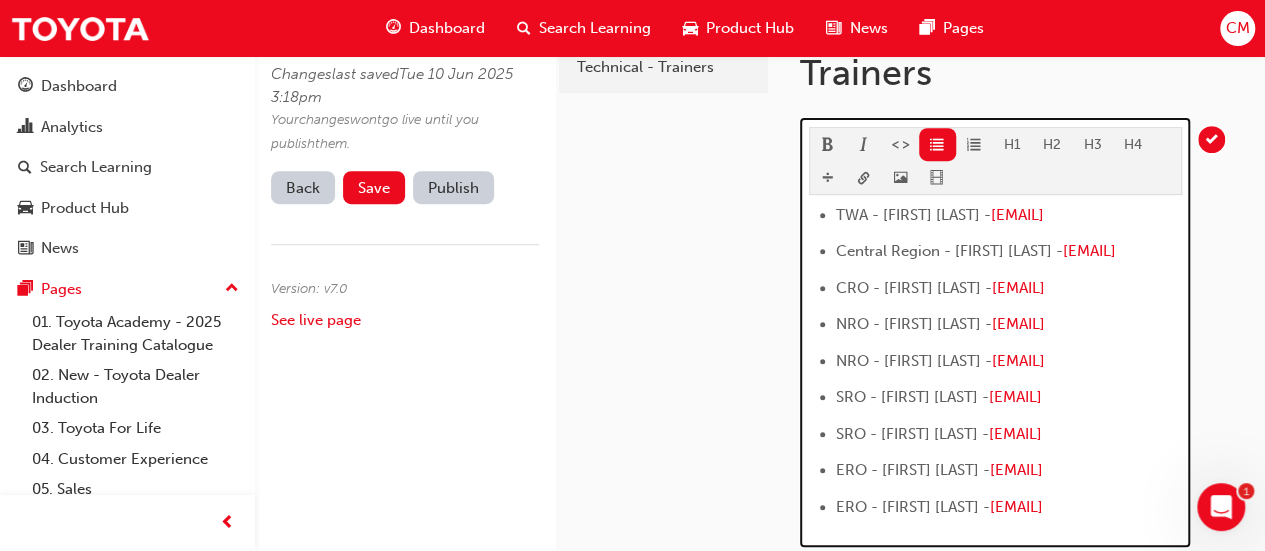 click on "CRO - [FIRST] [LAST] -" at bounding box center [914, 288] 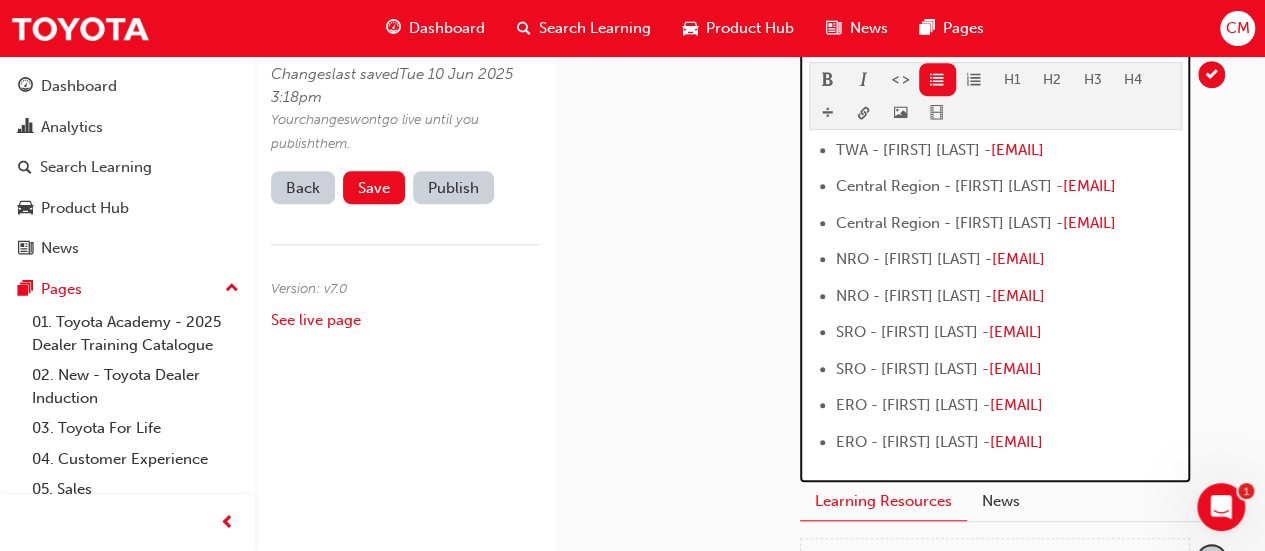 click on "TWA - [FIRST] [LAST] -" at bounding box center (913, 150) 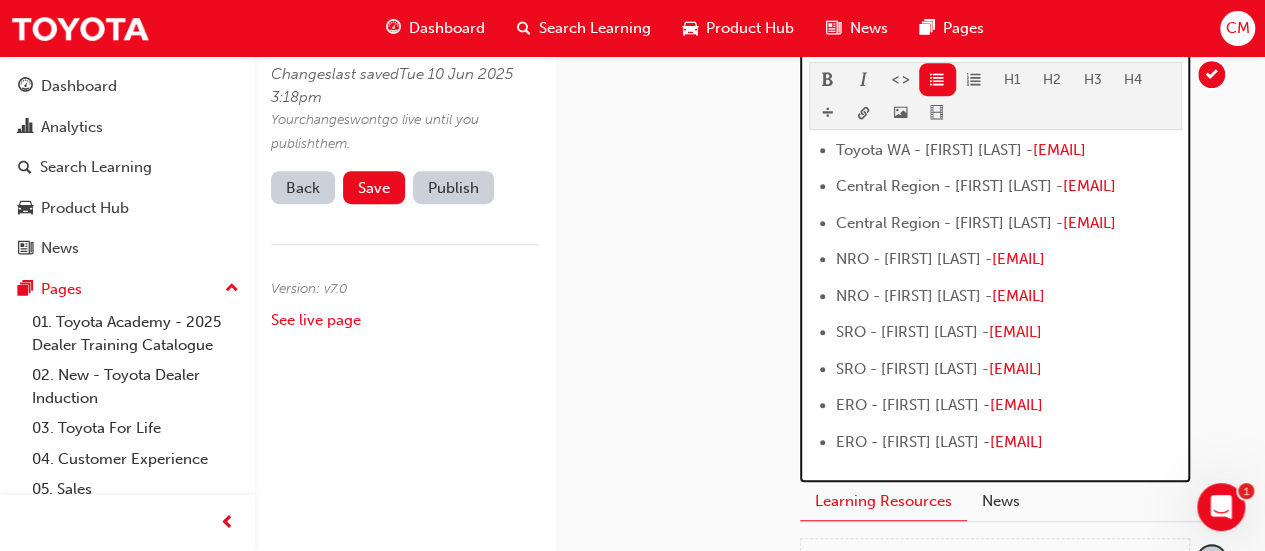 click on "NRO - [FIRST] [LAST] -" at bounding box center [914, 259] 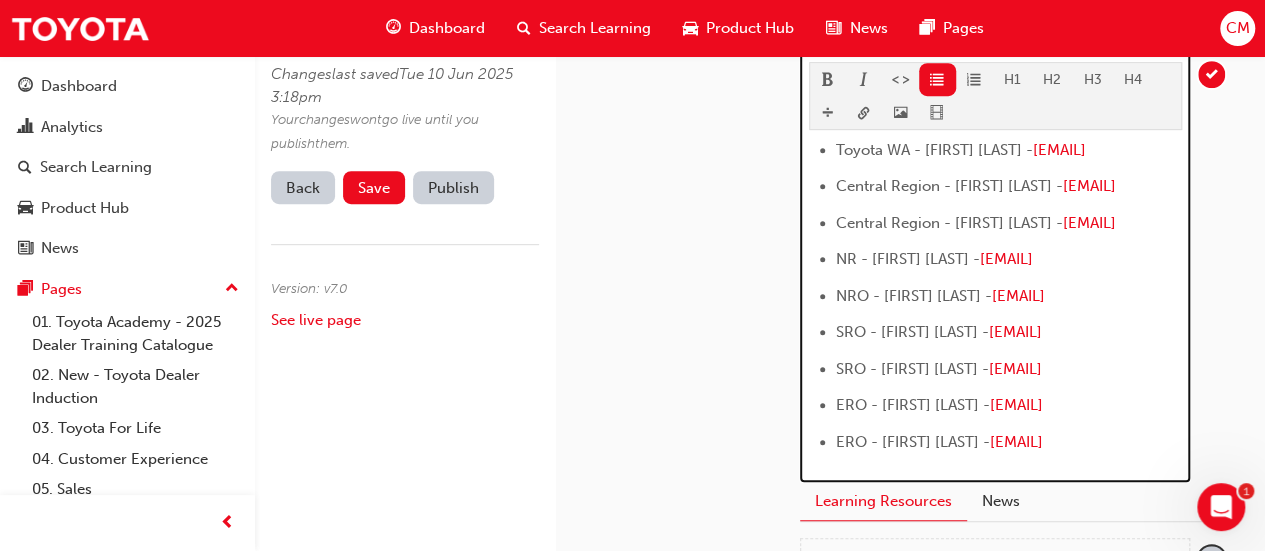 scroll, scrollTop: 478, scrollLeft: 0, axis: vertical 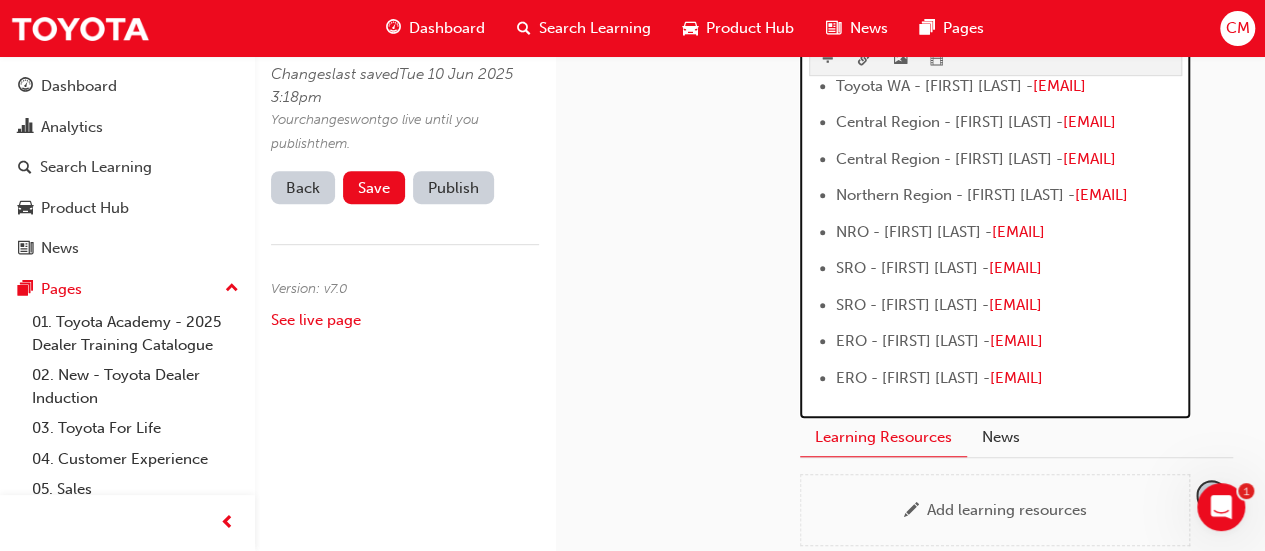click on "NRO - [FIRST] [LAST] -" at bounding box center (914, 232) 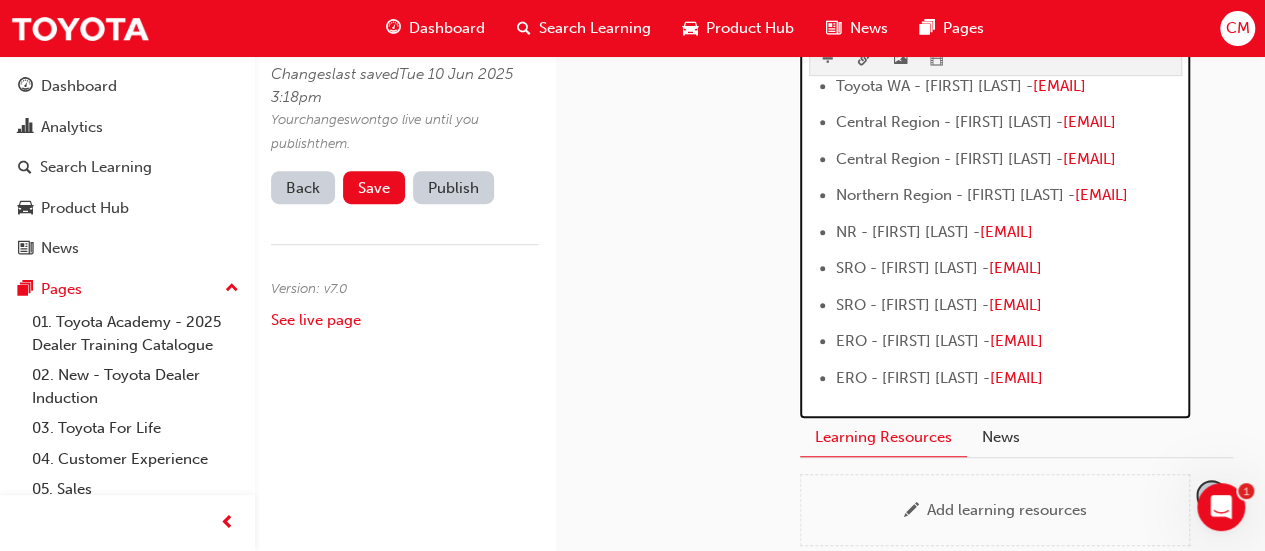 scroll, scrollTop: 543, scrollLeft: 0, axis: vertical 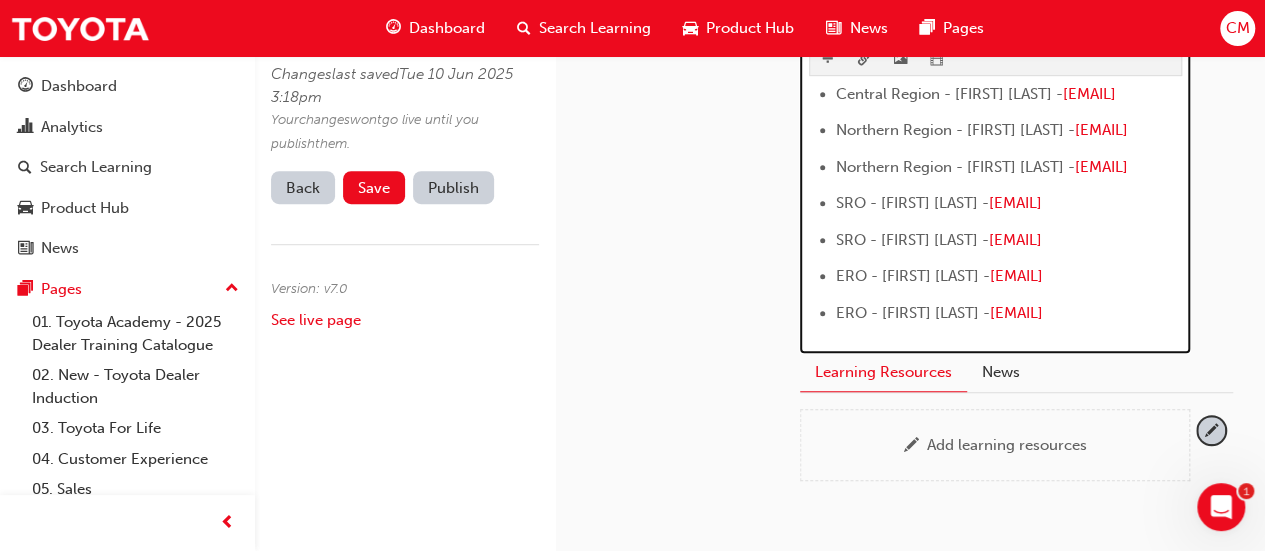 click on "SRO - [FIRST] [LAST] -" at bounding box center (912, 203) 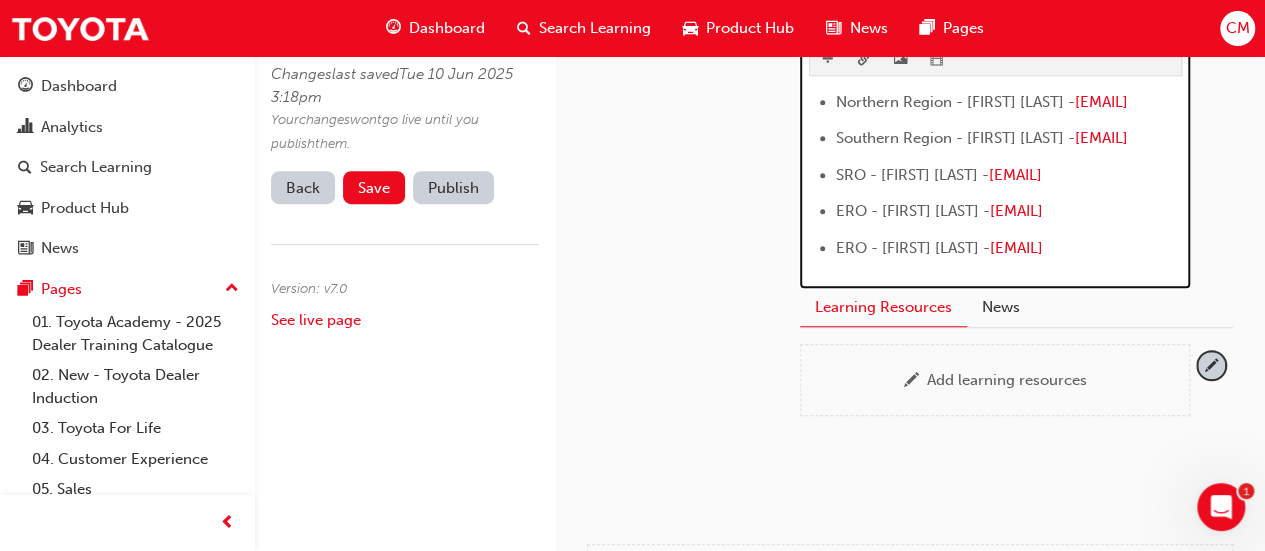 click on "SRO - [FIRST] [LAST] -" at bounding box center (912, 175) 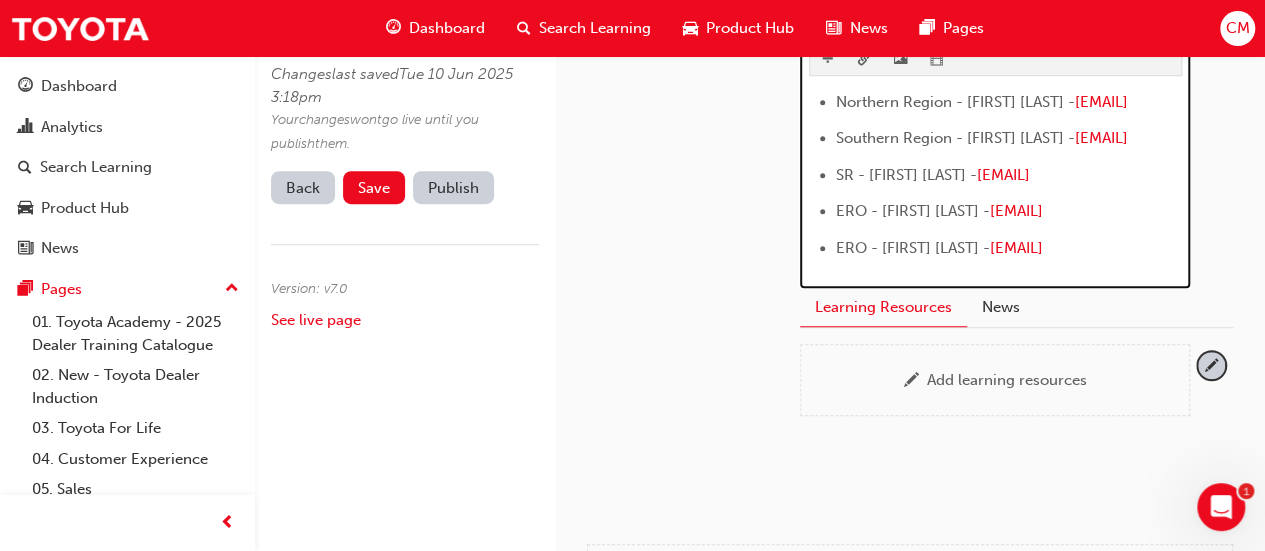scroll, scrollTop: 673, scrollLeft: 0, axis: vertical 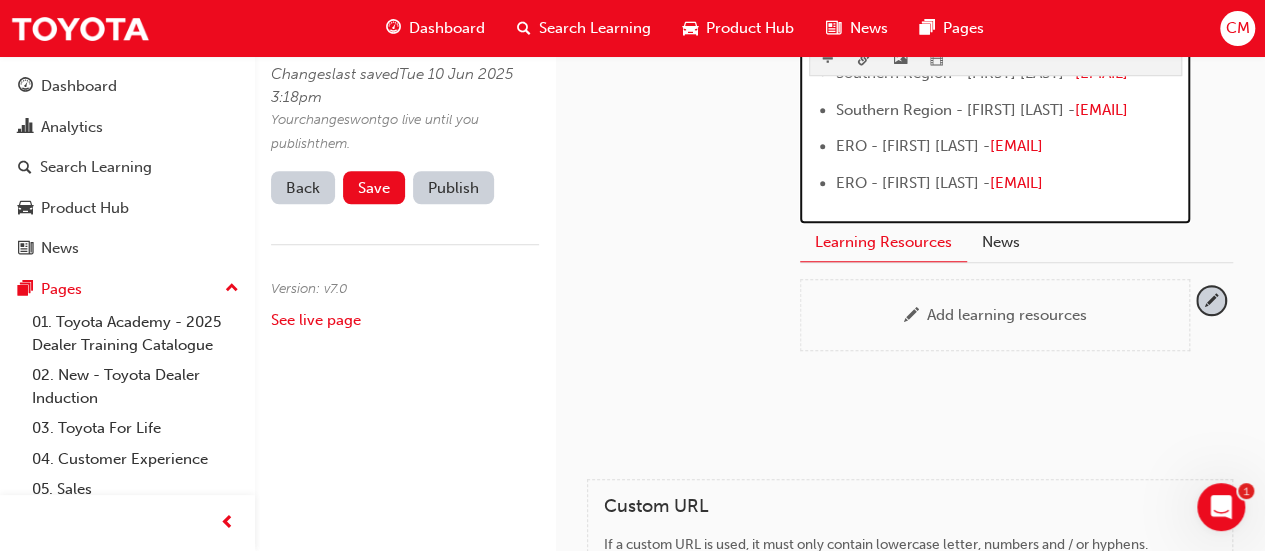 click on "ERO - [FIRST] [LAST] -" at bounding box center [913, 146] 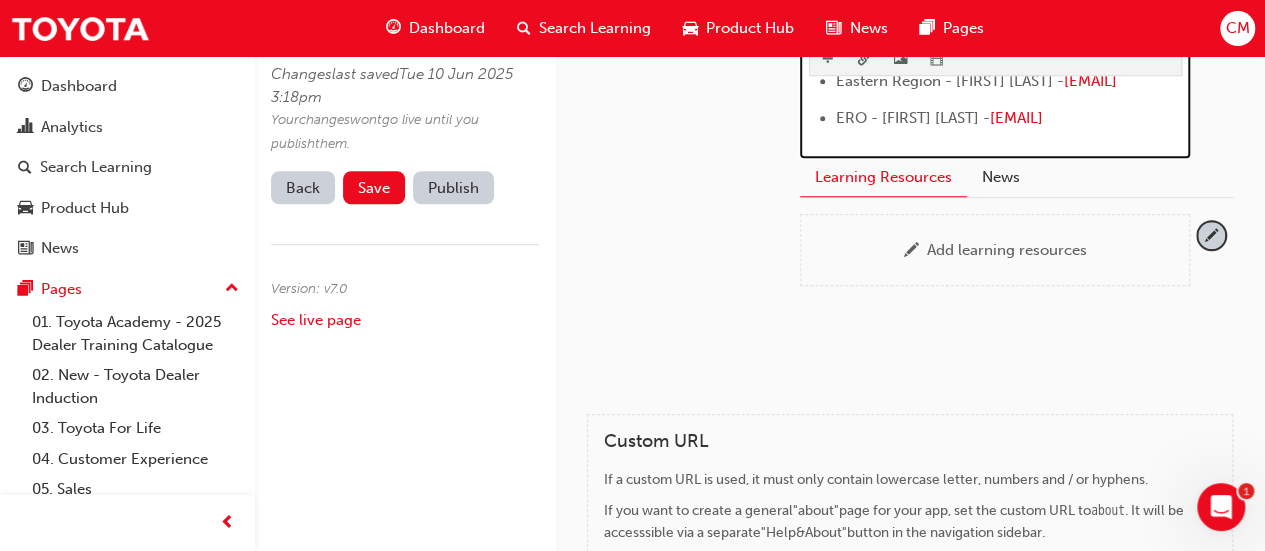 click on "ERO - Anthony Nielsen -" at bounding box center [913, 118] 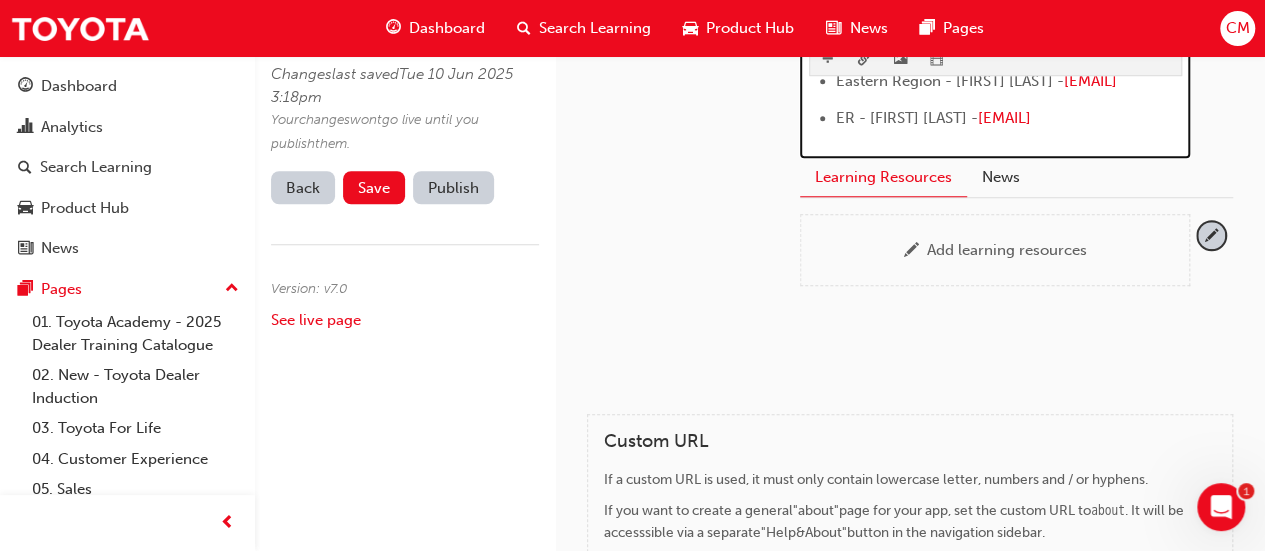 scroll, scrollTop: 802, scrollLeft: 0, axis: vertical 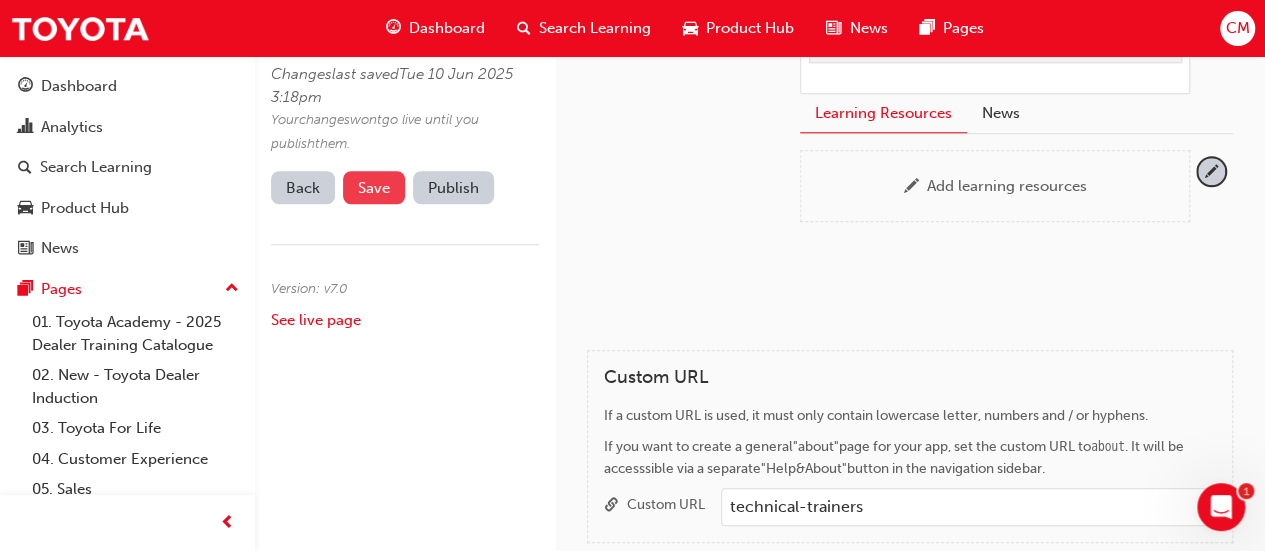 click on "Save" at bounding box center [374, 188] 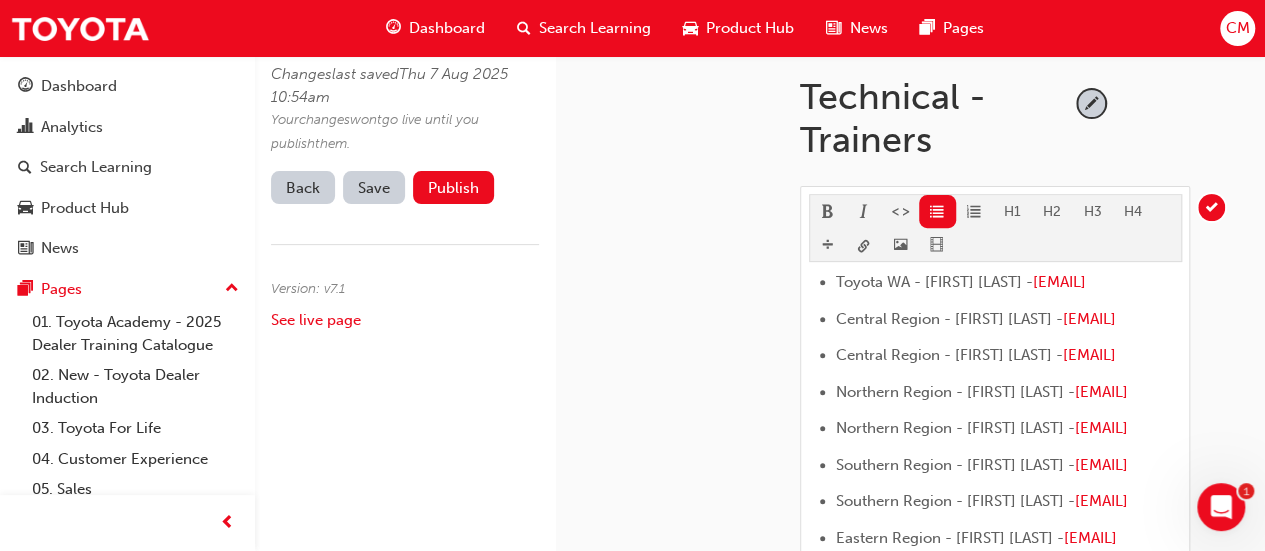 scroll, scrollTop: 302, scrollLeft: 0, axis: vertical 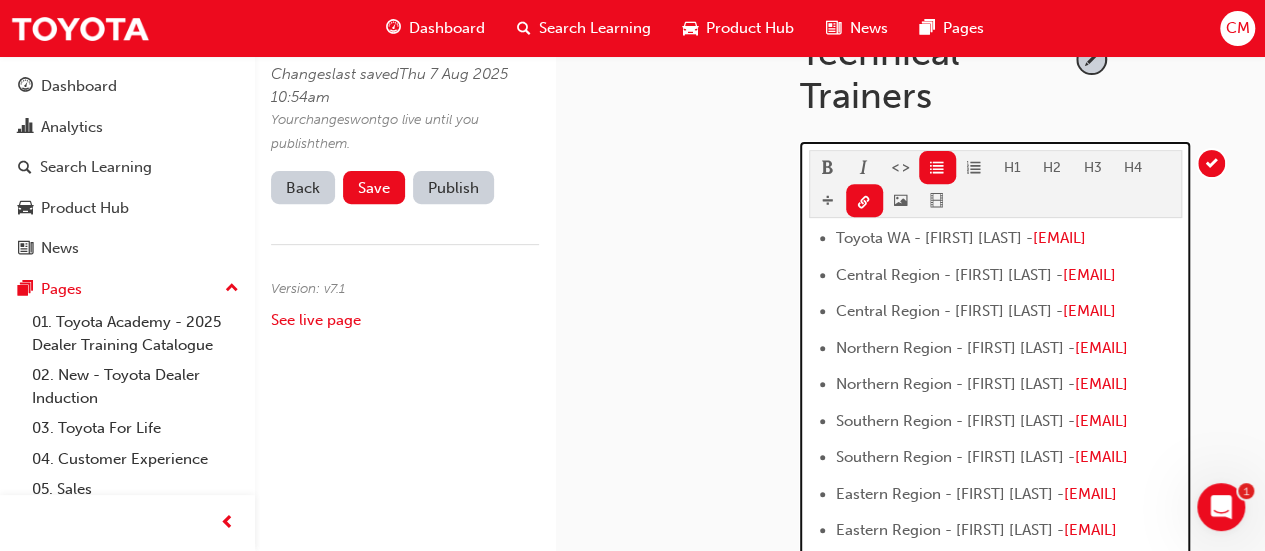 drag, startPoint x: 1040, startPoint y: 261, endPoint x: 833, endPoint y: 265, distance: 207.03865 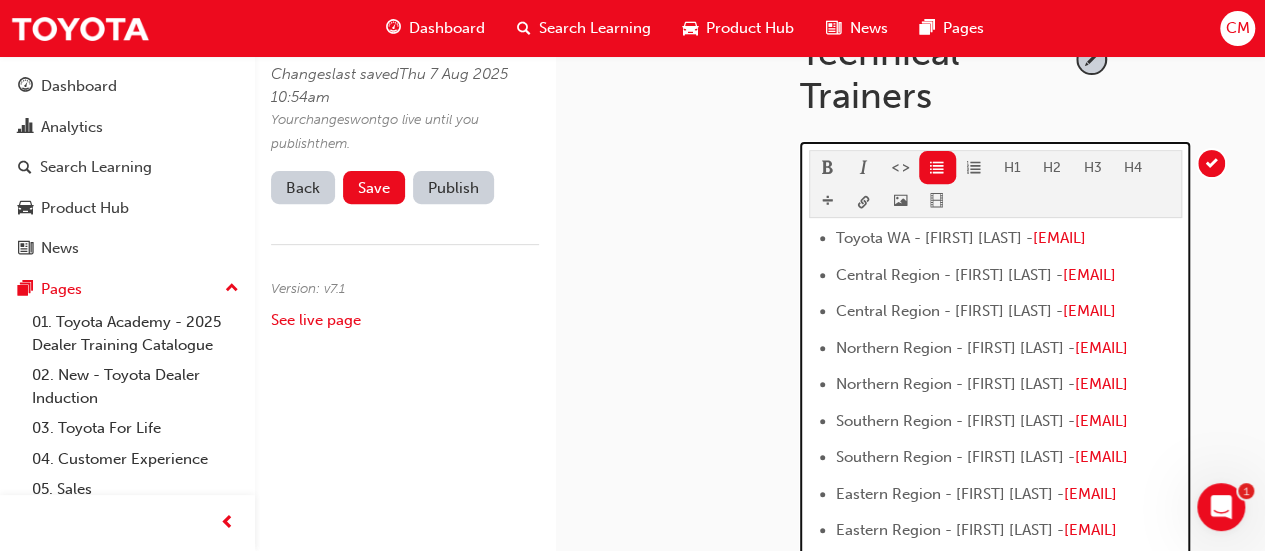 click on "Central Region - Michael Munn -    Michael.Munn@toyota.com.au   ﻿" at bounding box center (1009, 313) 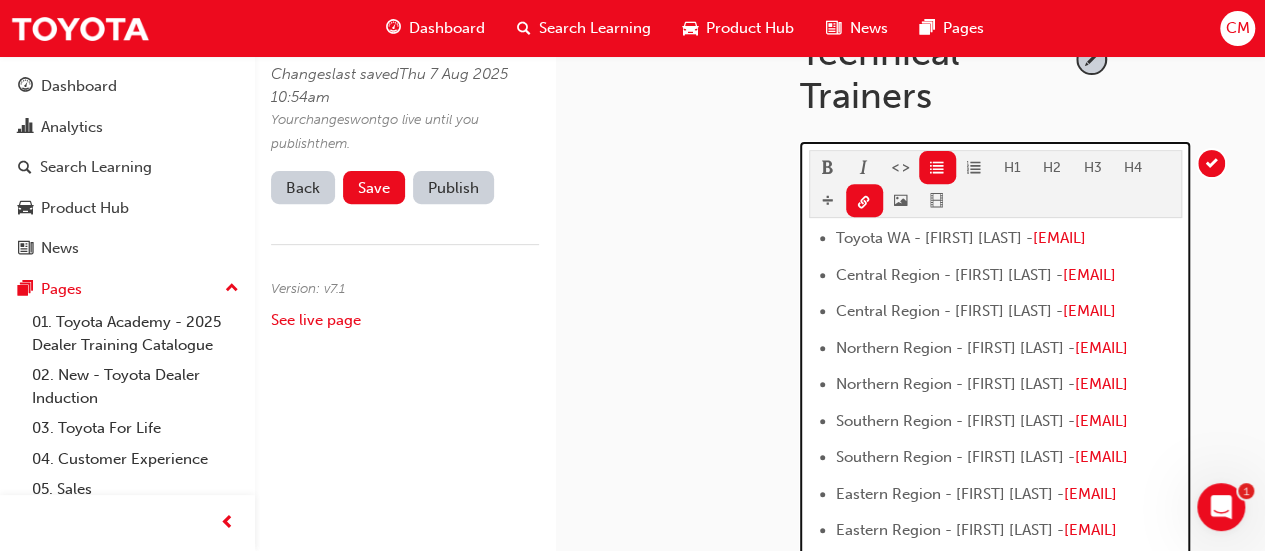 click on "Northern Region - Jason Massie -    Jason.Massie@toyota.com.au   ﻿" at bounding box center [1009, 350] 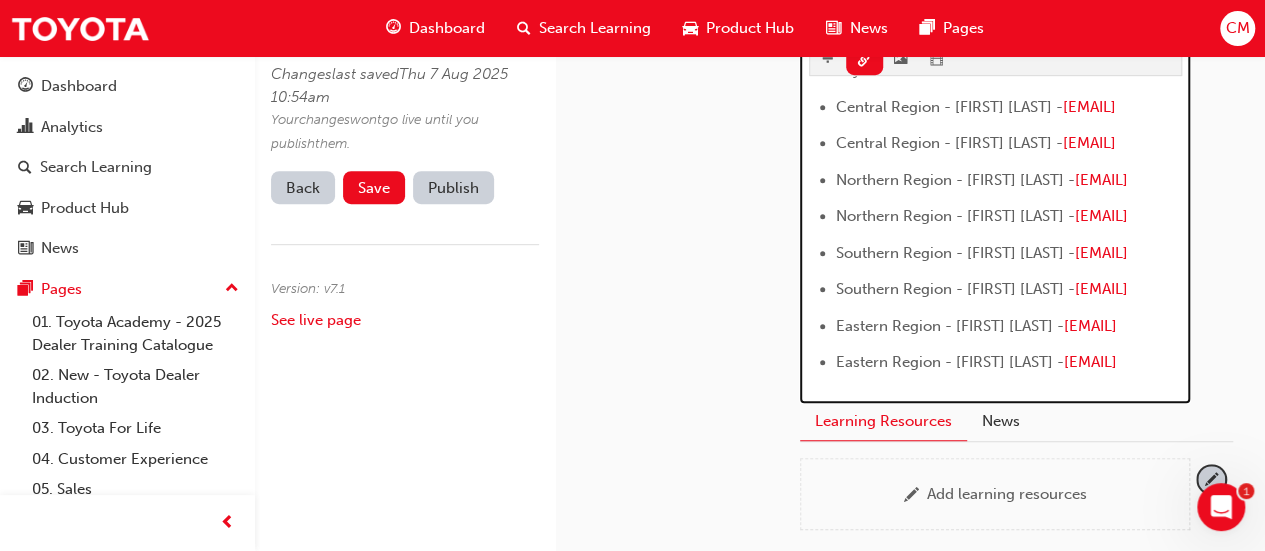 scroll, scrollTop: 502, scrollLeft: 0, axis: vertical 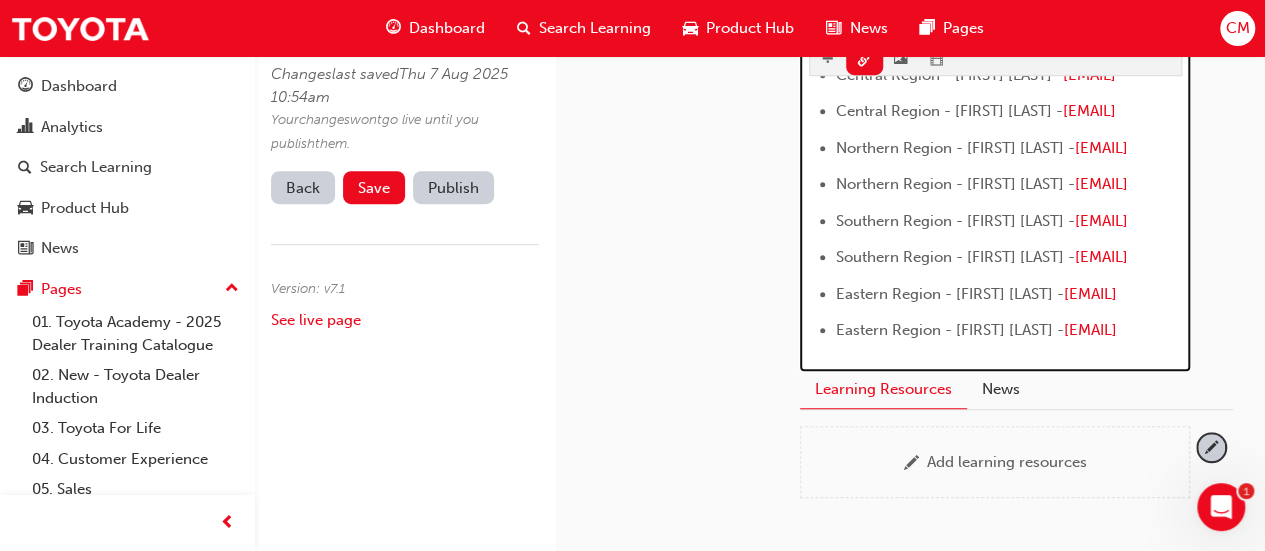 click on "Southern Region - Robert Bedson -    Robert.Bedson@toyota.com.au   ﻿" at bounding box center (1009, 223) 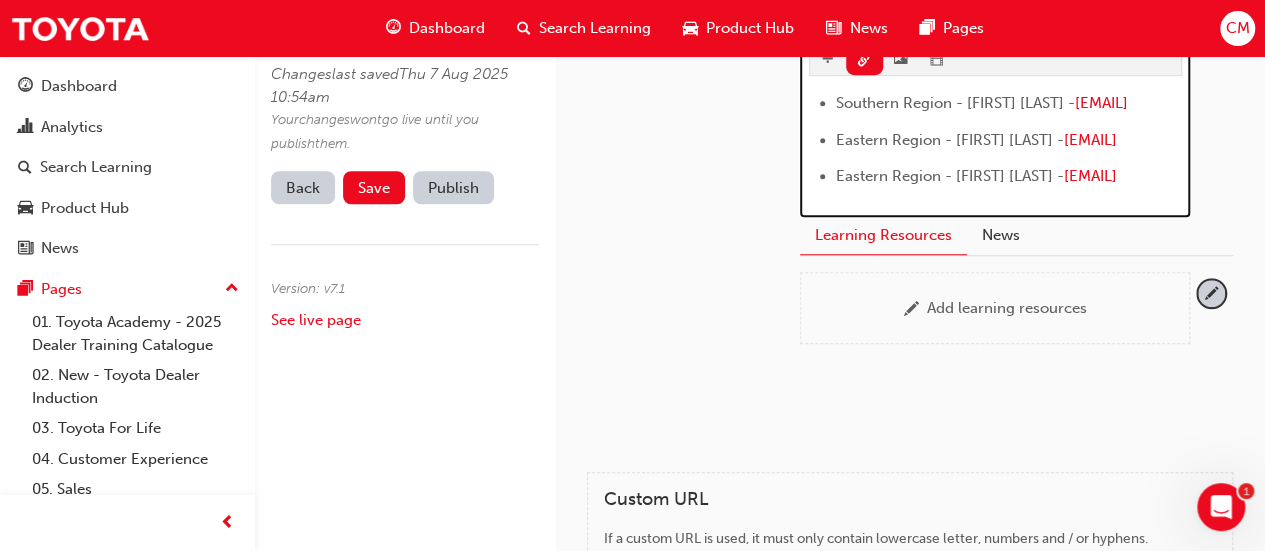 scroll, scrollTop: 702, scrollLeft: 0, axis: vertical 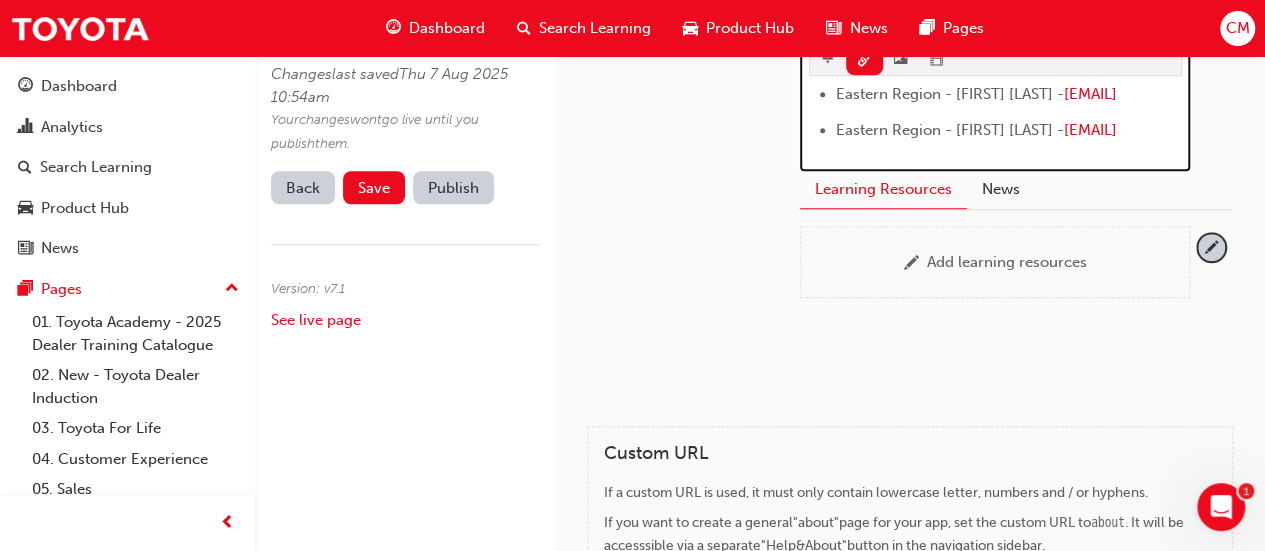 click on "Southern Region - Steven Hill -    Steven.Hill@toyota.com.au   ﻿" at bounding box center (1009, 59) 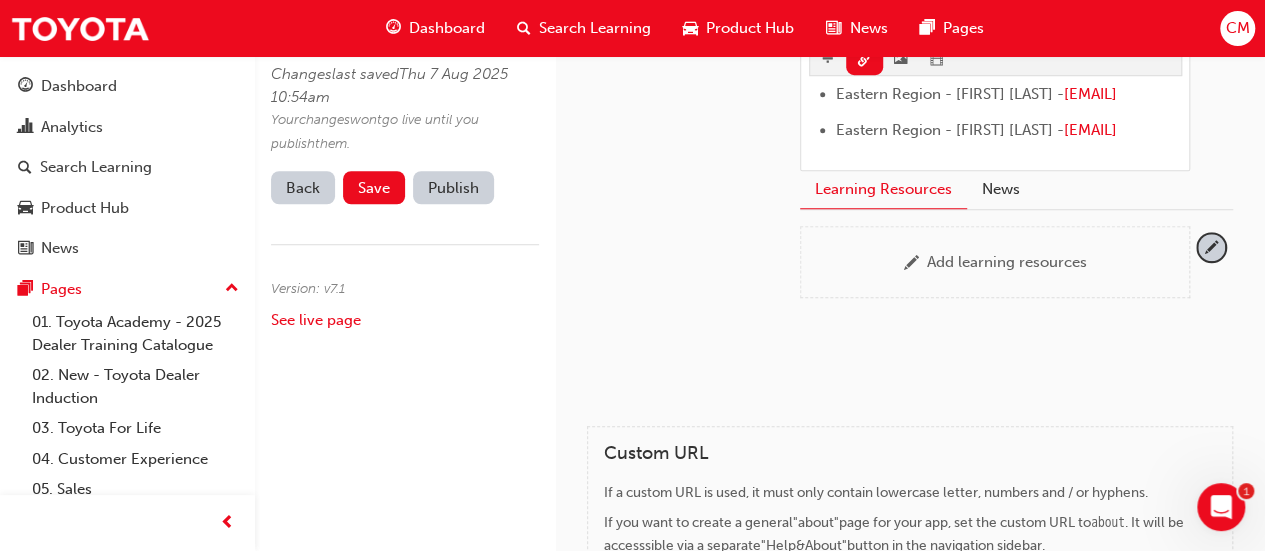 click on "Publish" at bounding box center [453, 187] 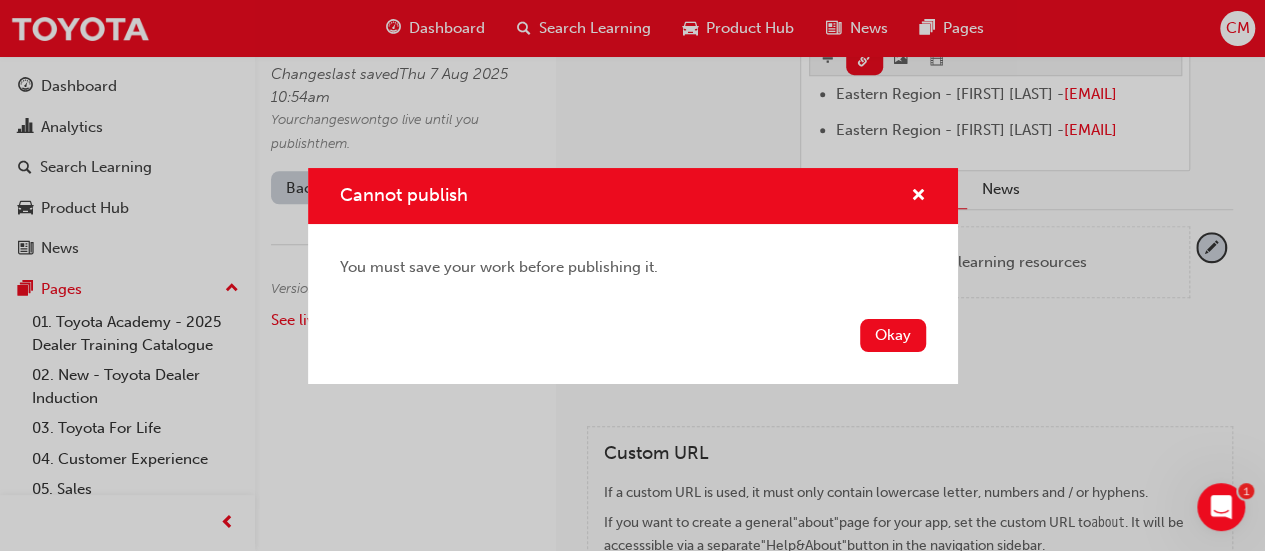 click on "Okay" at bounding box center (893, 335) 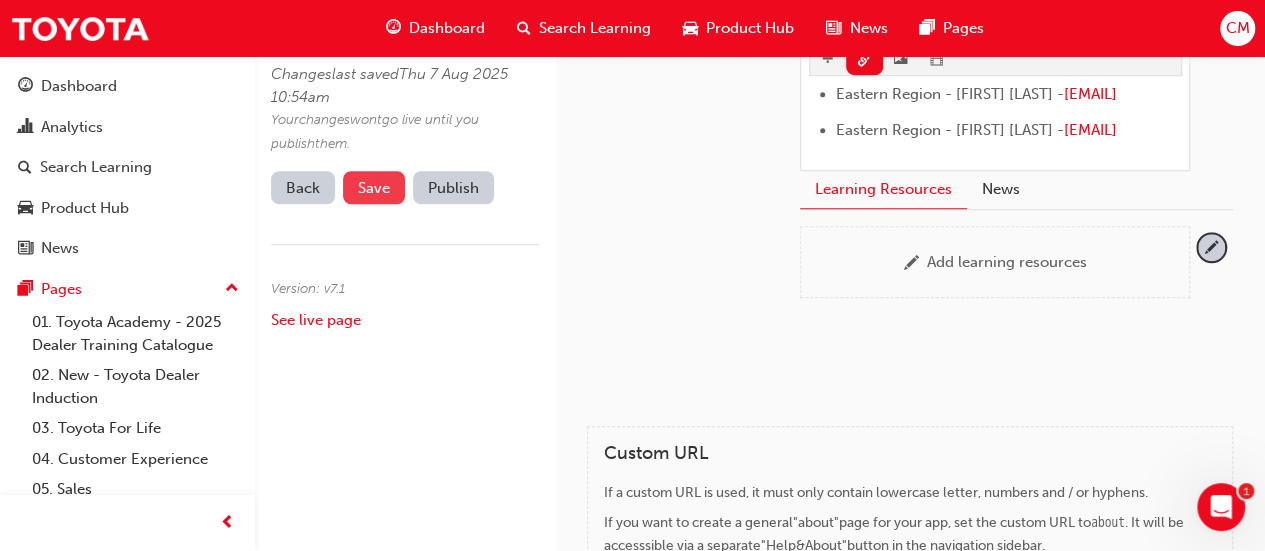 click on "Save" at bounding box center [374, 188] 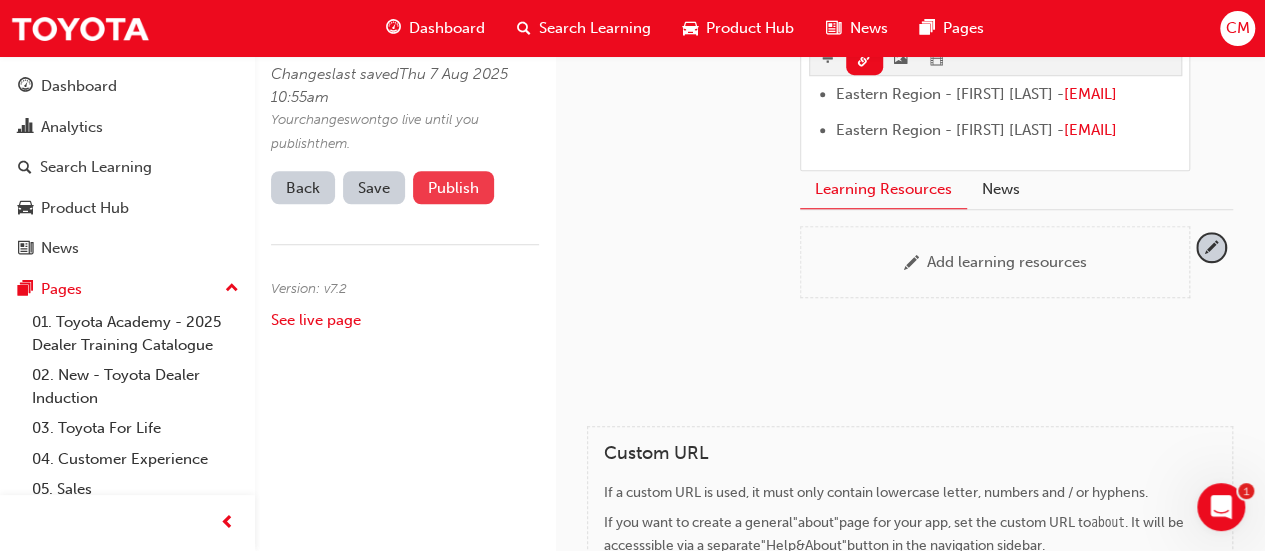 click on "Publish" at bounding box center (453, 187) 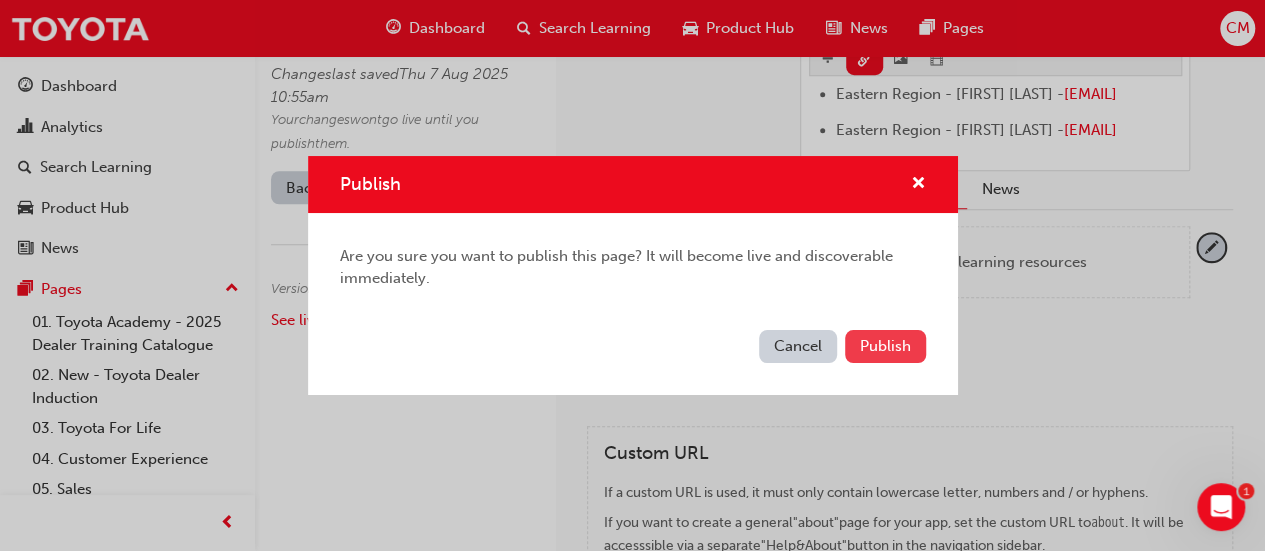 click on "Publish" at bounding box center [885, 346] 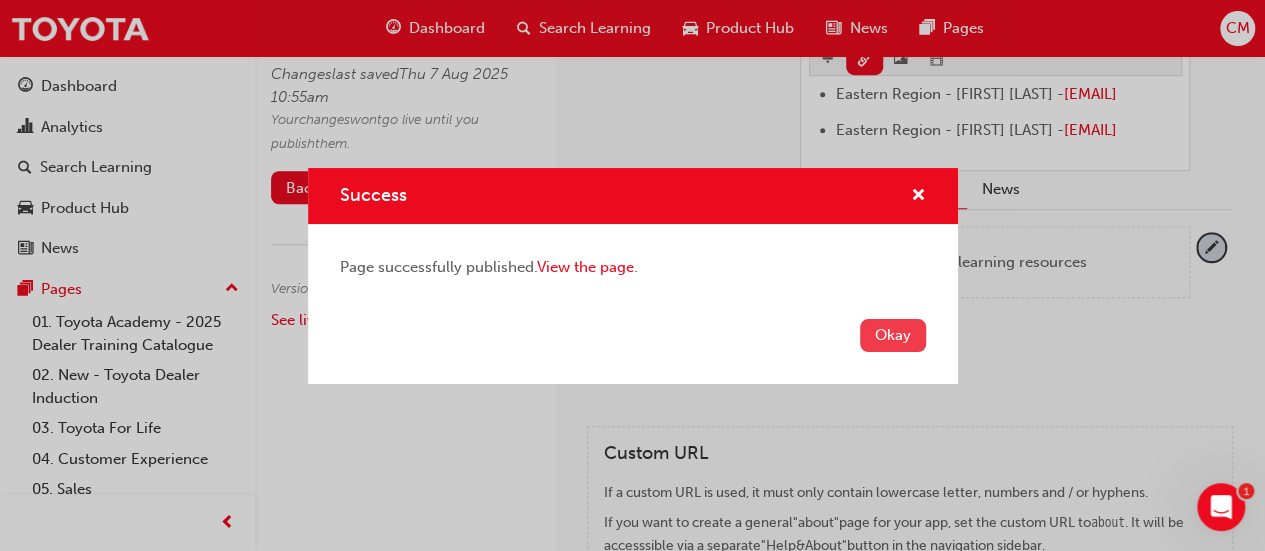 click on "Okay" at bounding box center (893, 335) 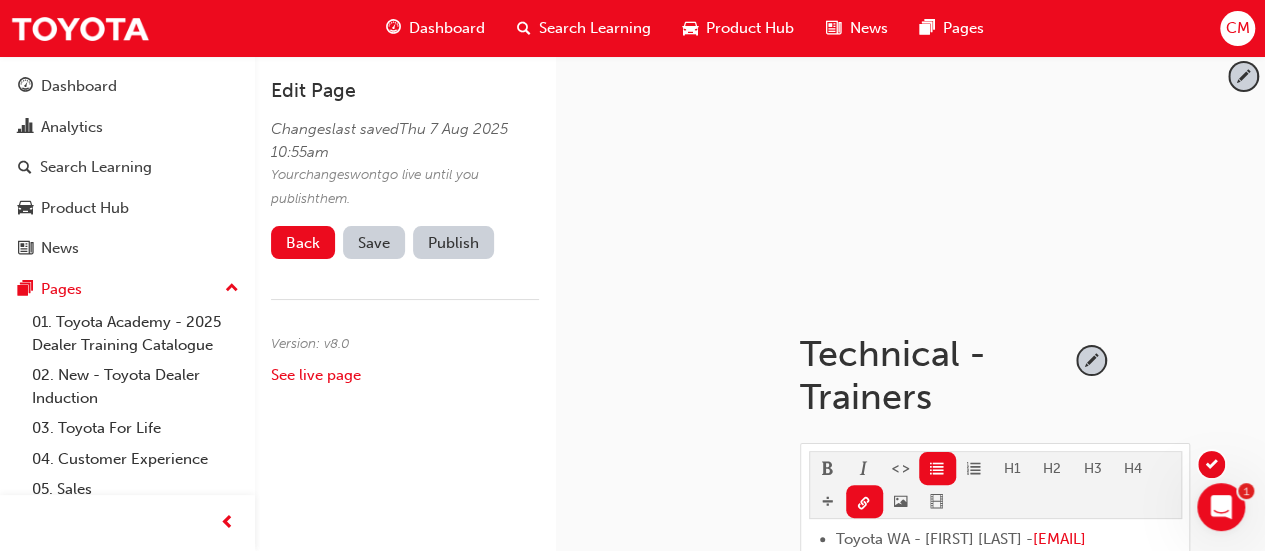 scroll, scrollTop: 0, scrollLeft: 0, axis: both 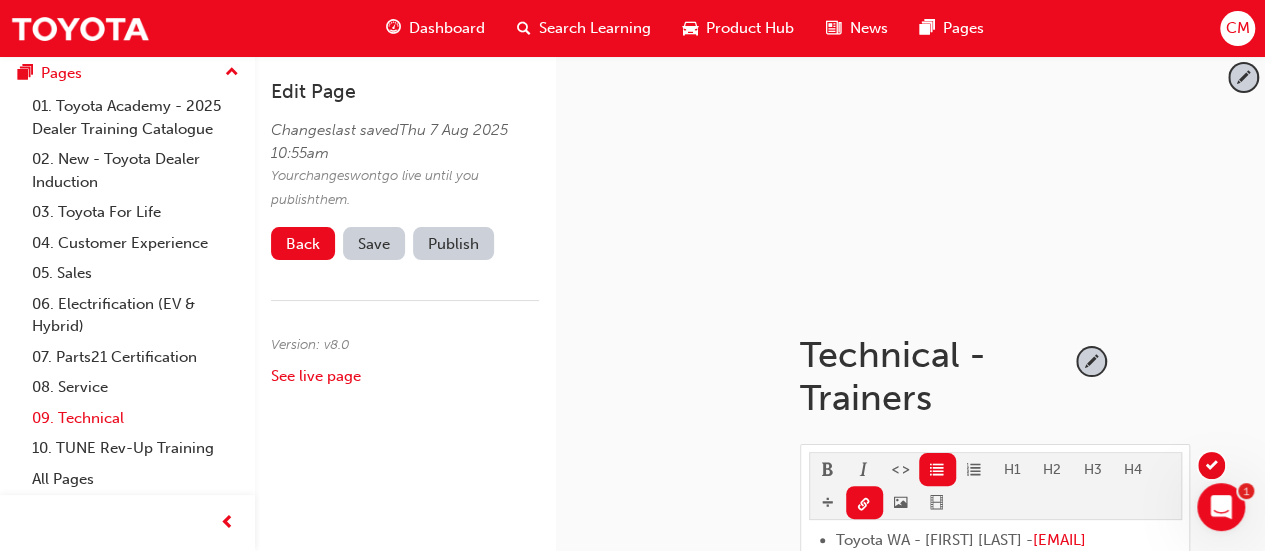 click on "09. Technical" at bounding box center (135, 418) 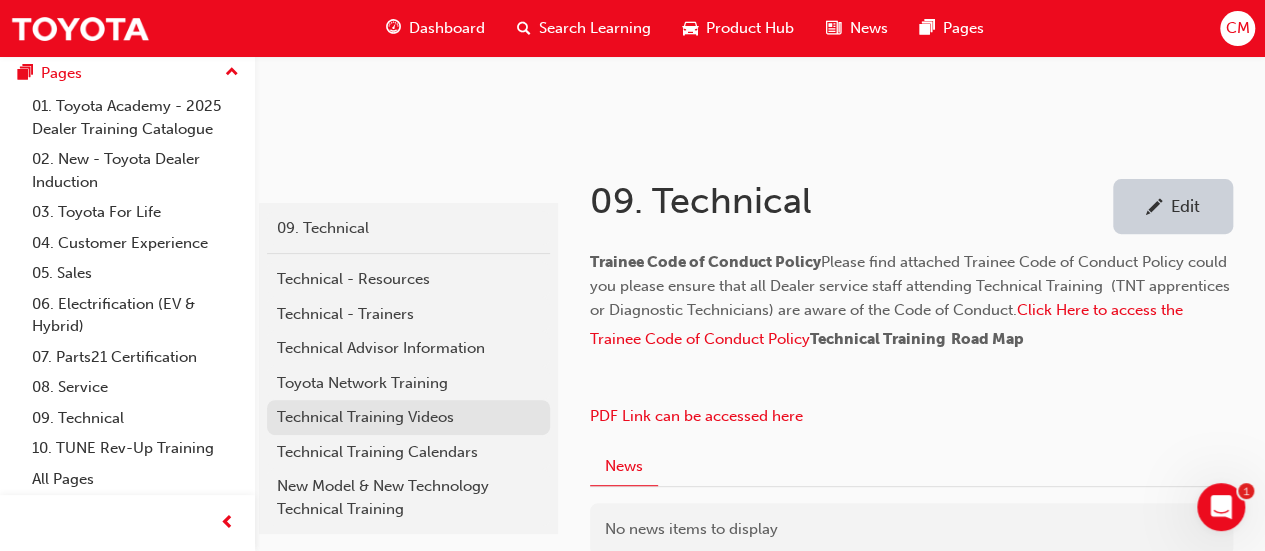 scroll, scrollTop: 300, scrollLeft: 0, axis: vertical 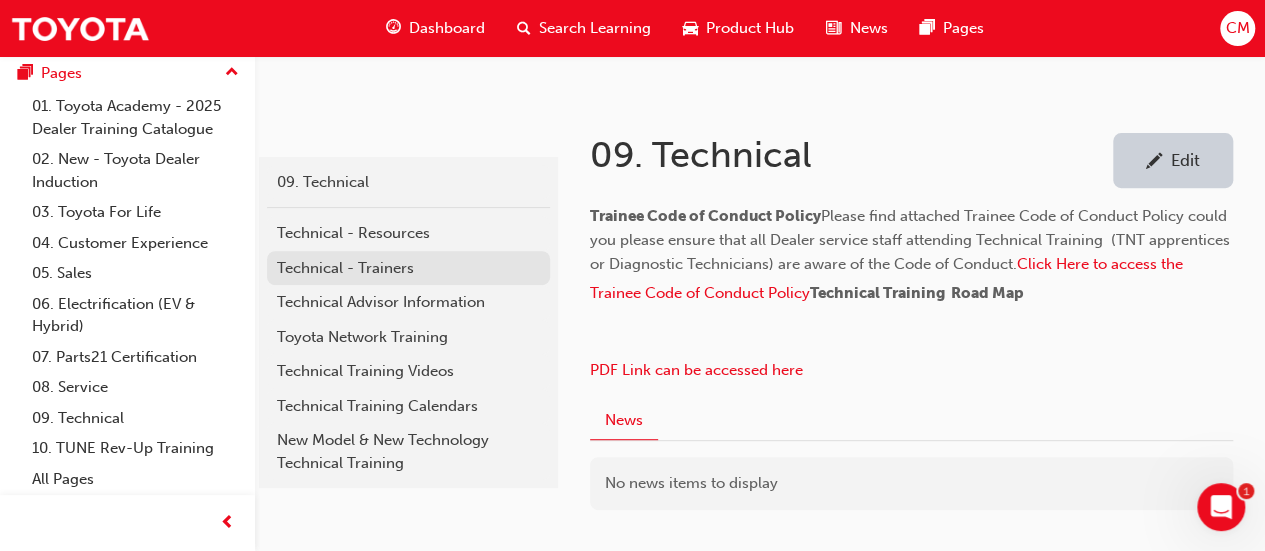 click on "Technical - Trainers" at bounding box center (408, 268) 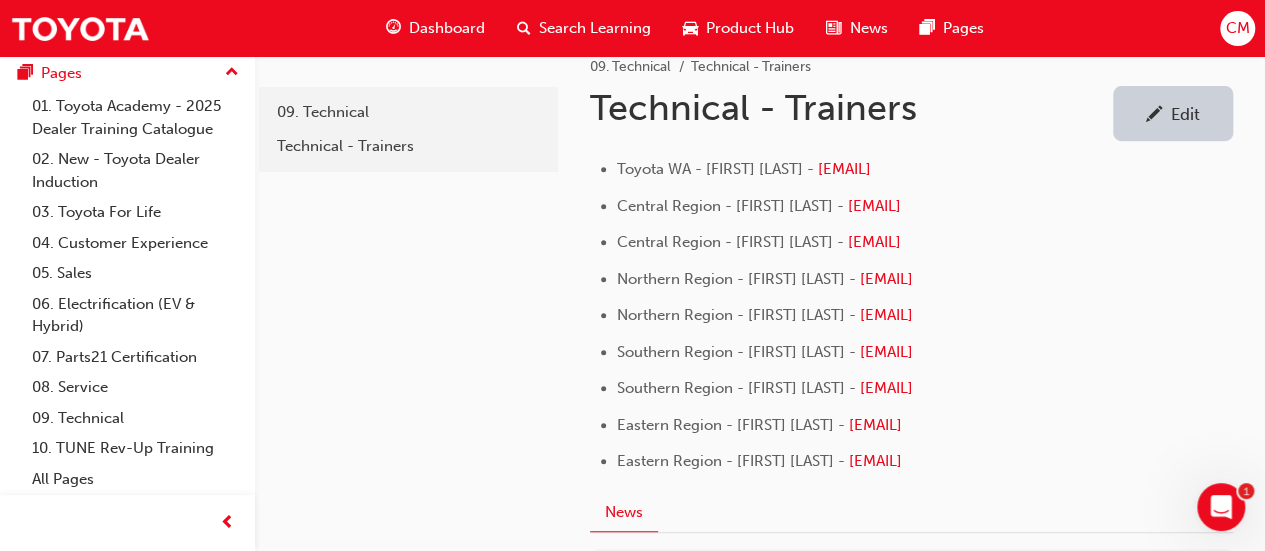 scroll, scrollTop: 400, scrollLeft: 0, axis: vertical 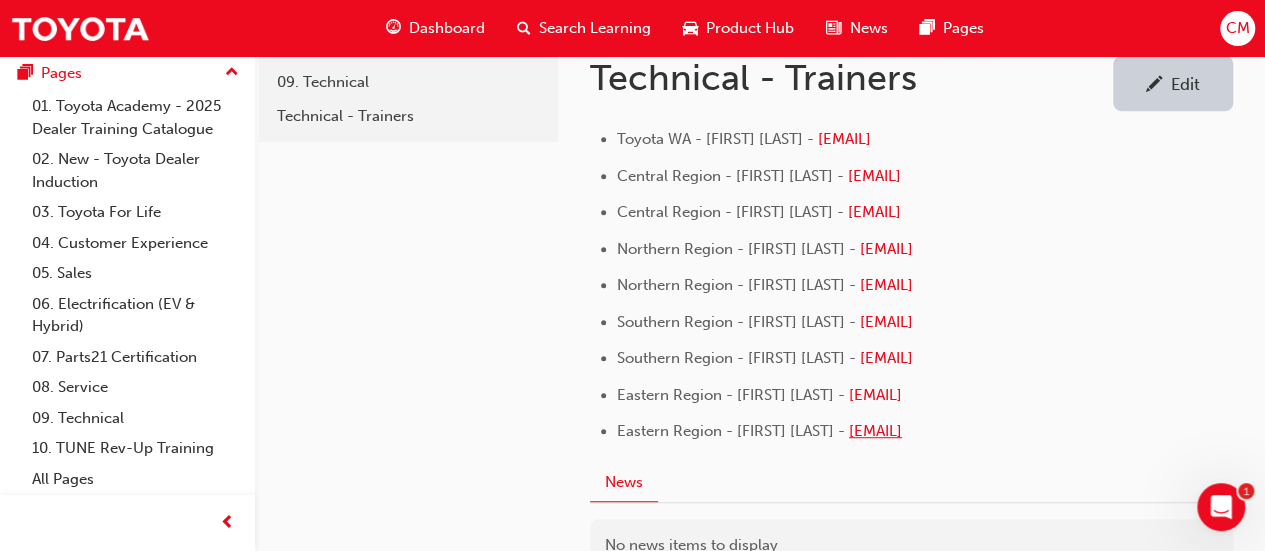 click on "Anthony.Nielsen@toyota.com.au" at bounding box center [875, 431] 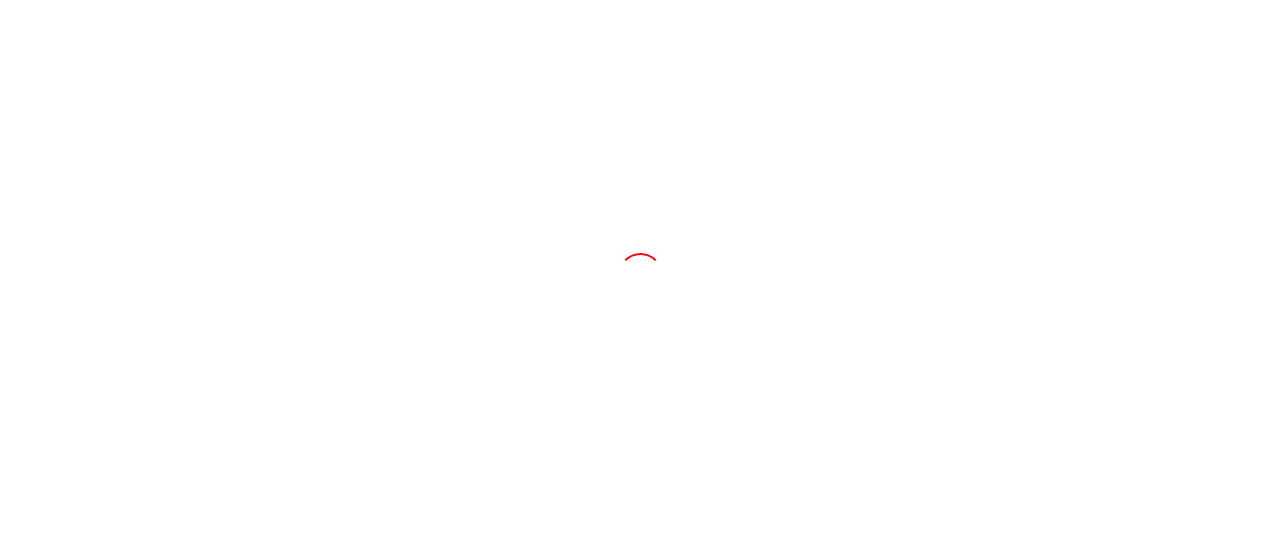 scroll, scrollTop: 0, scrollLeft: 0, axis: both 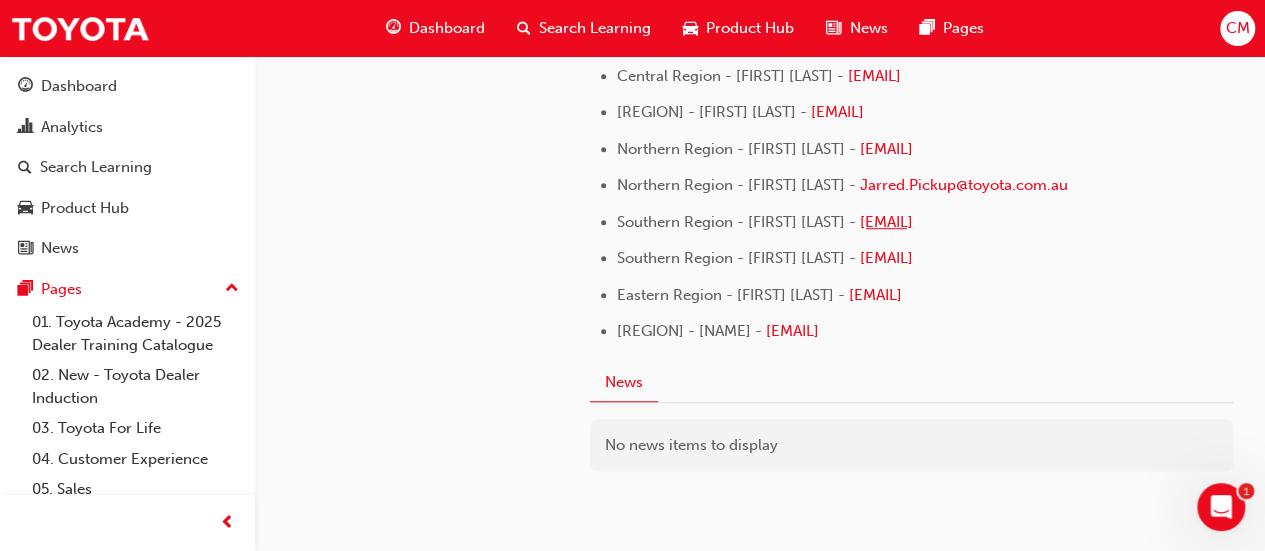 click on "Robert.Bedson@toyota.com.au" at bounding box center (886, 222) 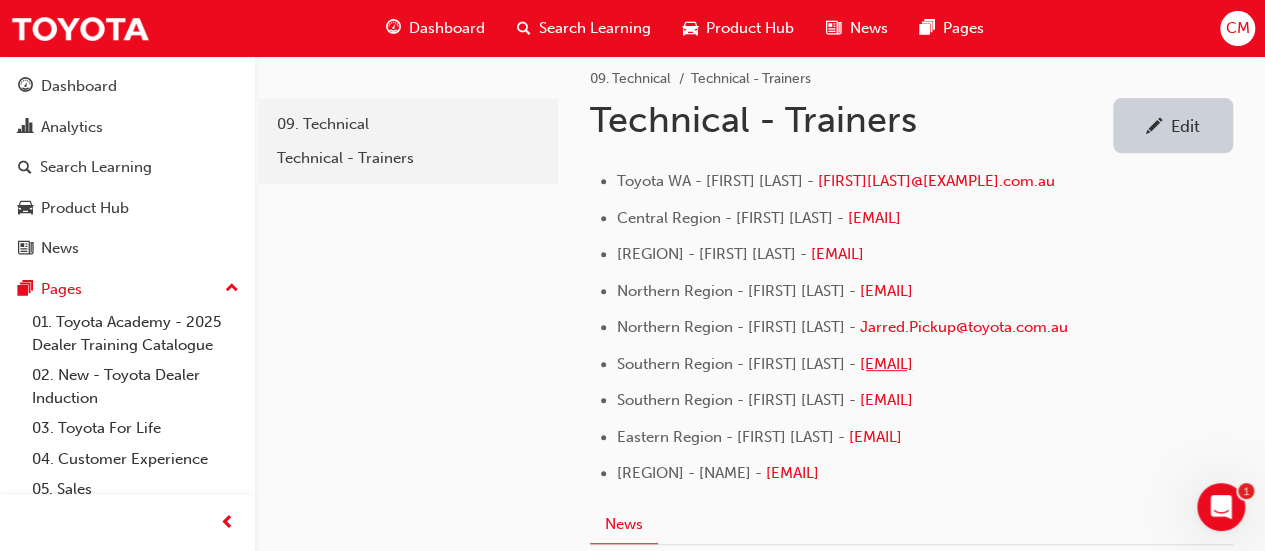 scroll, scrollTop: 300, scrollLeft: 0, axis: vertical 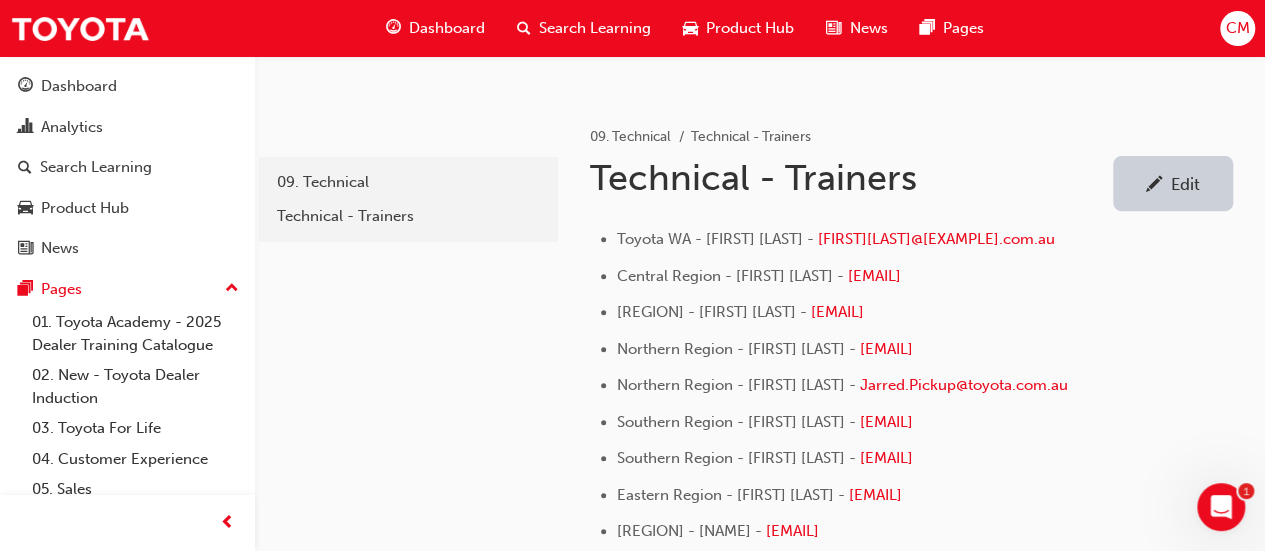click on "Edit" at bounding box center [1185, 184] 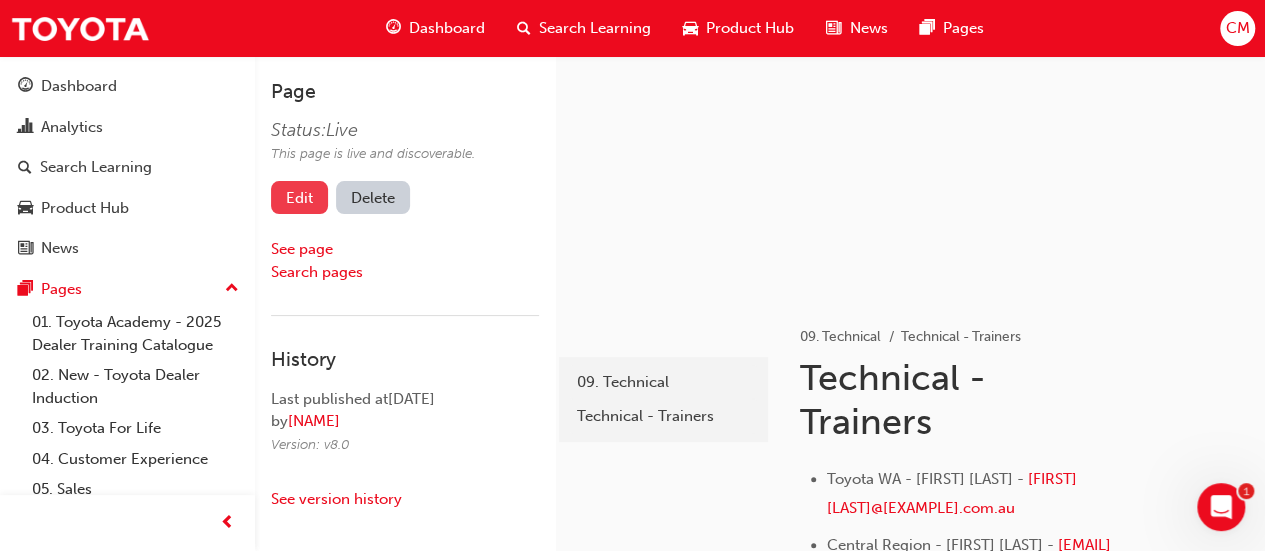 click on "Edit" at bounding box center [299, 197] 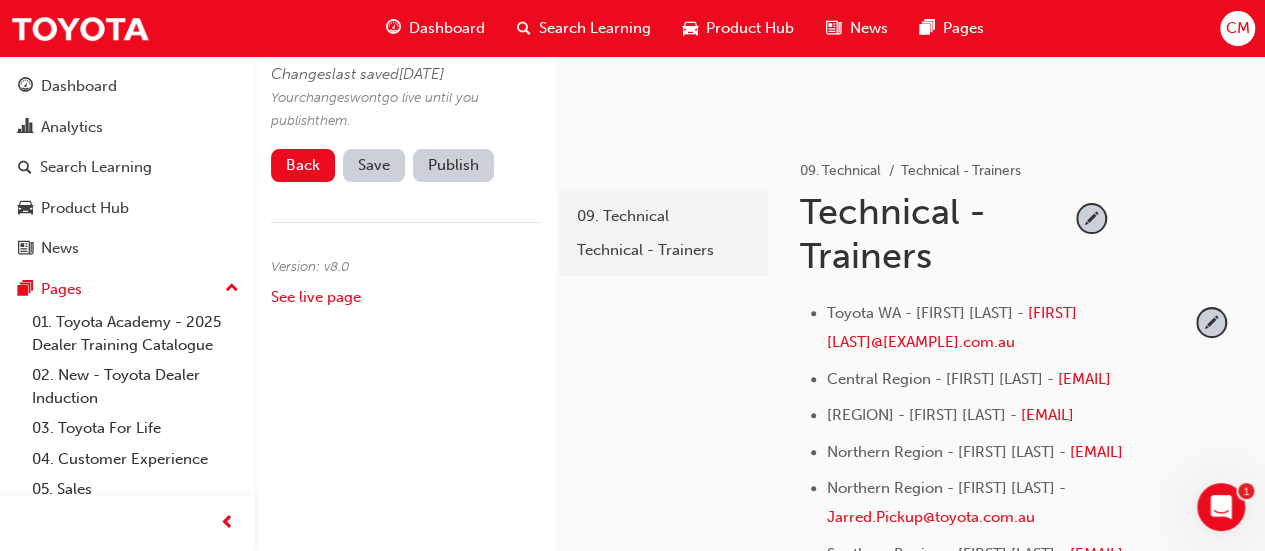 scroll, scrollTop: 200, scrollLeft: 0, axis: vertical 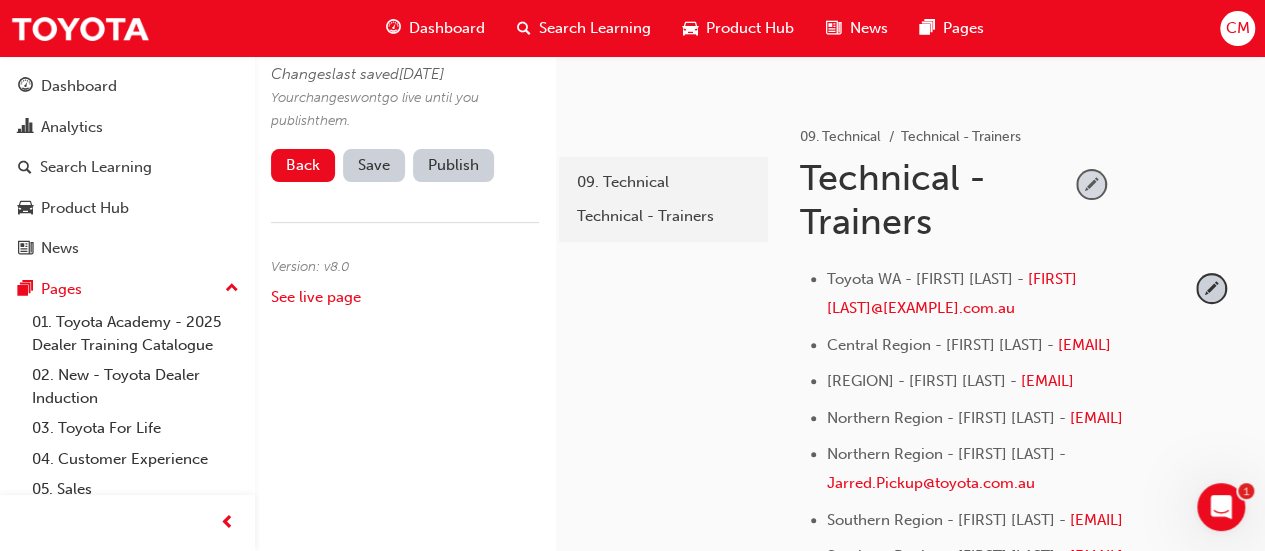 click at bounding box center (1091, 184) 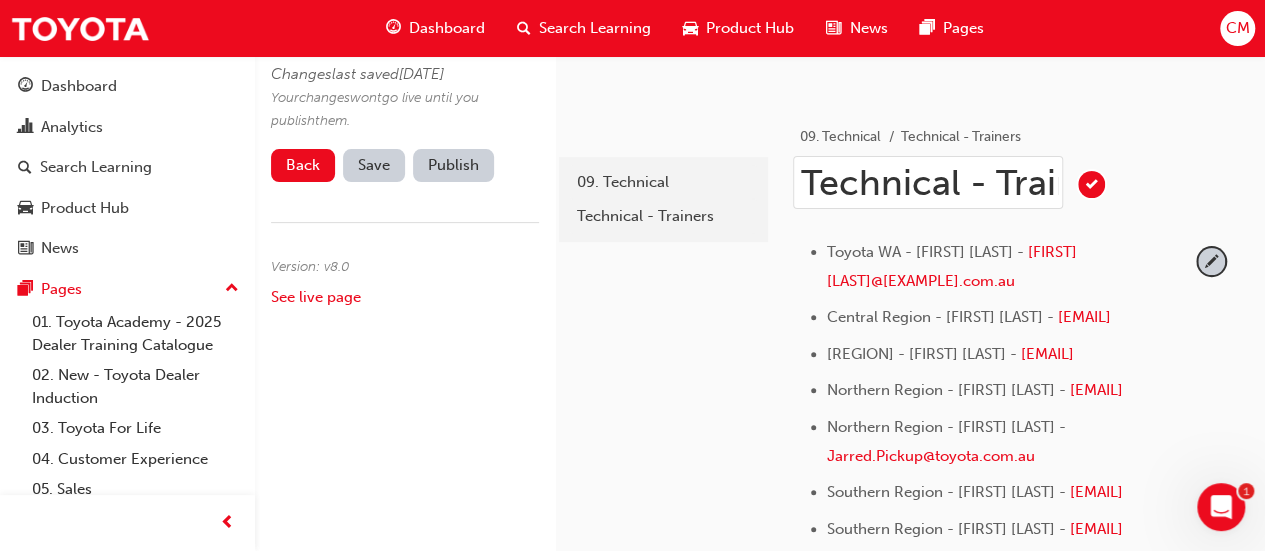 click on "Technical - Trainers" at bounding box center (928, 182) 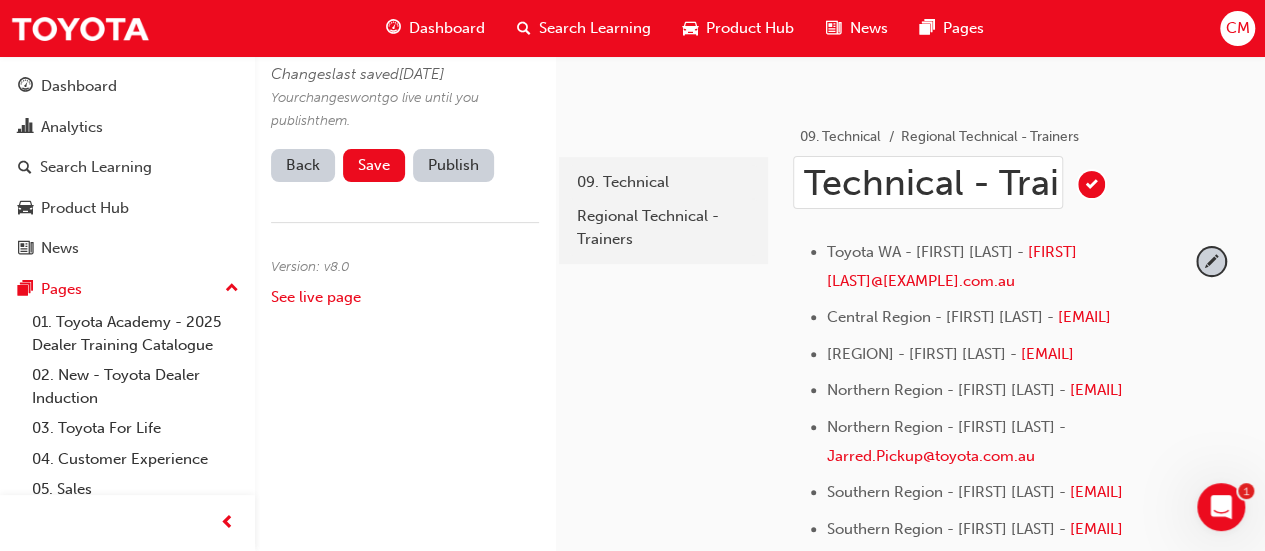 scroll, scrollTop: 0, scrollLeft: 194, axis: horizontal 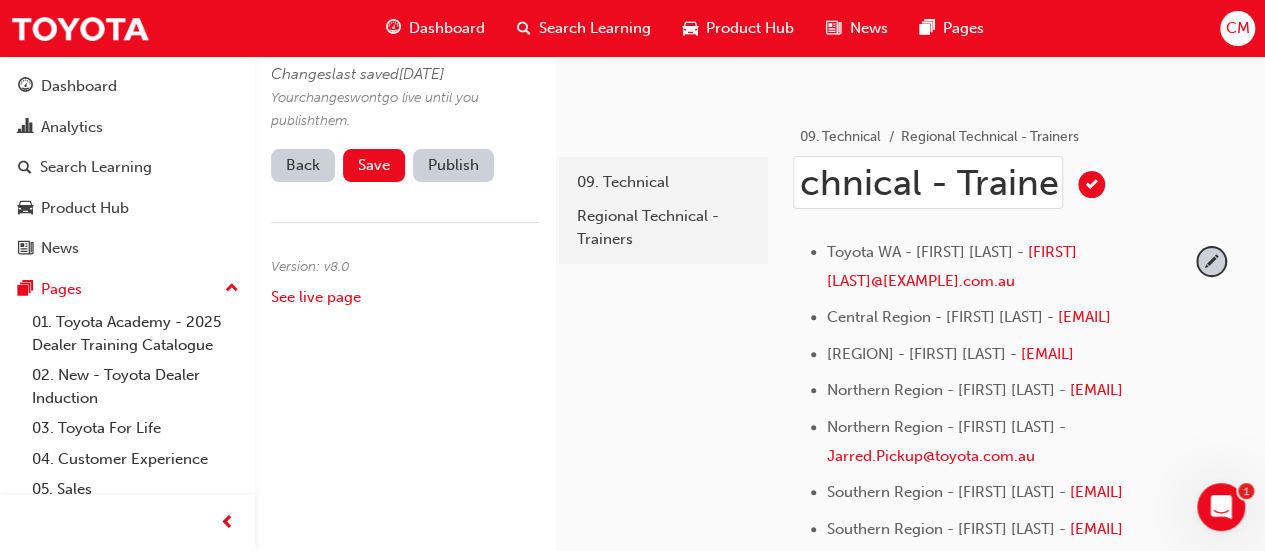 click on "Regional Technical - Trainers" at bounding box center [928, 182] 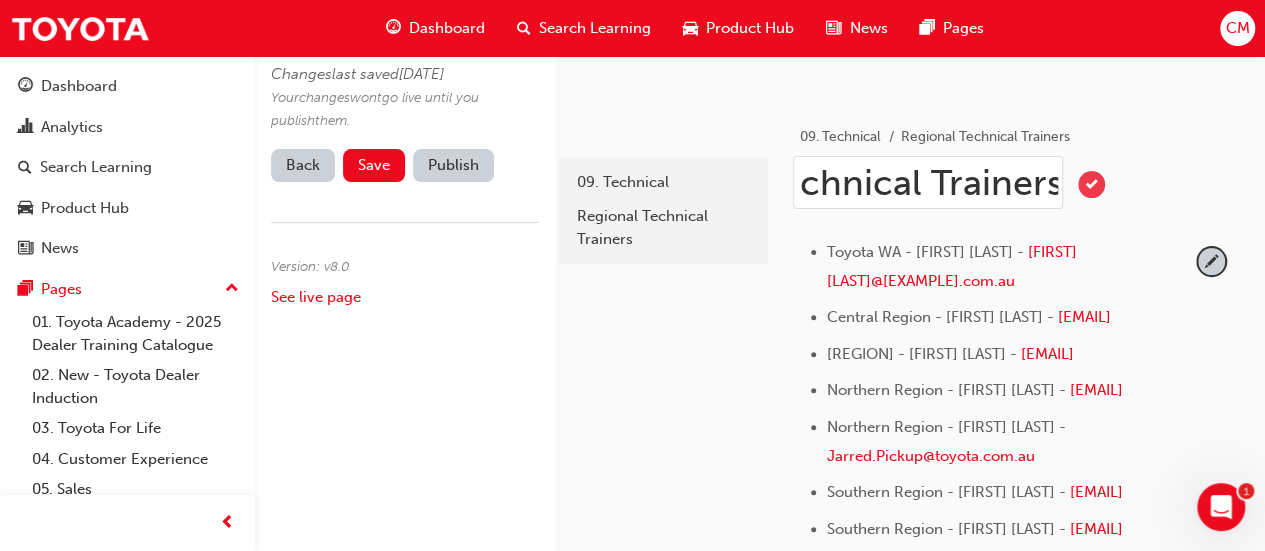type on "Regional Technical Trainers" 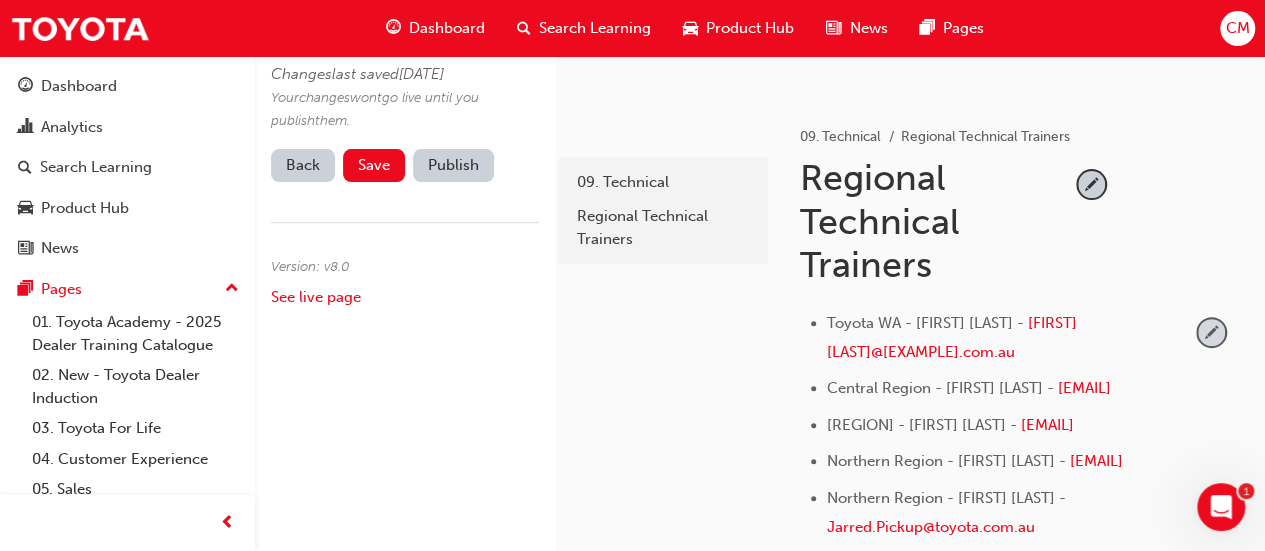 click at bounding box center (1211, 332) 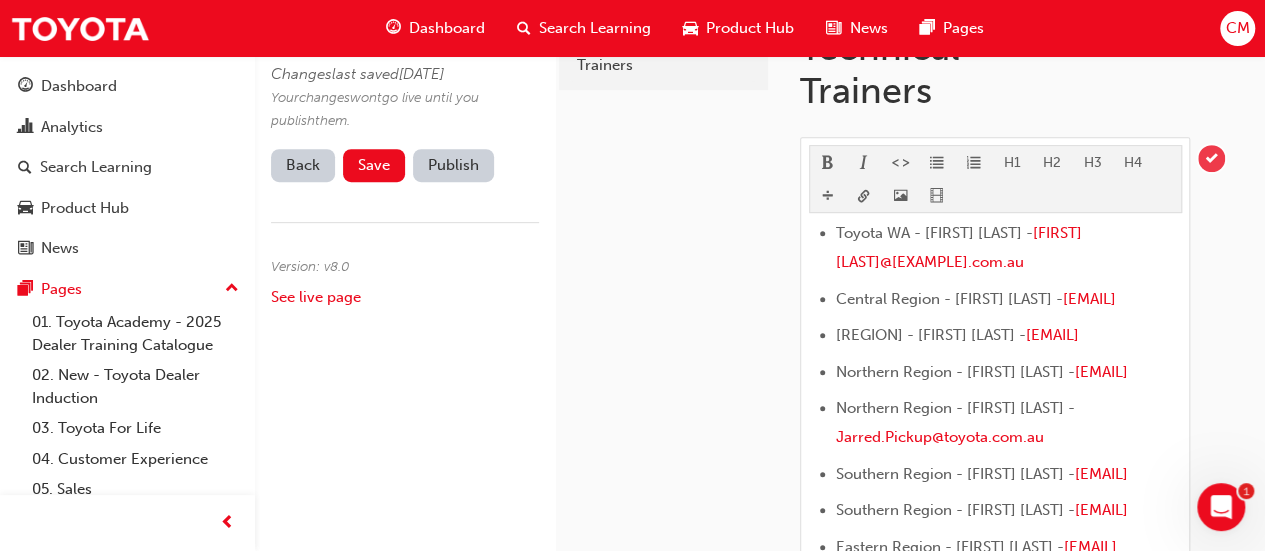 scroll, scrollTop: 400, scrollLeft: 0, axis: vertical 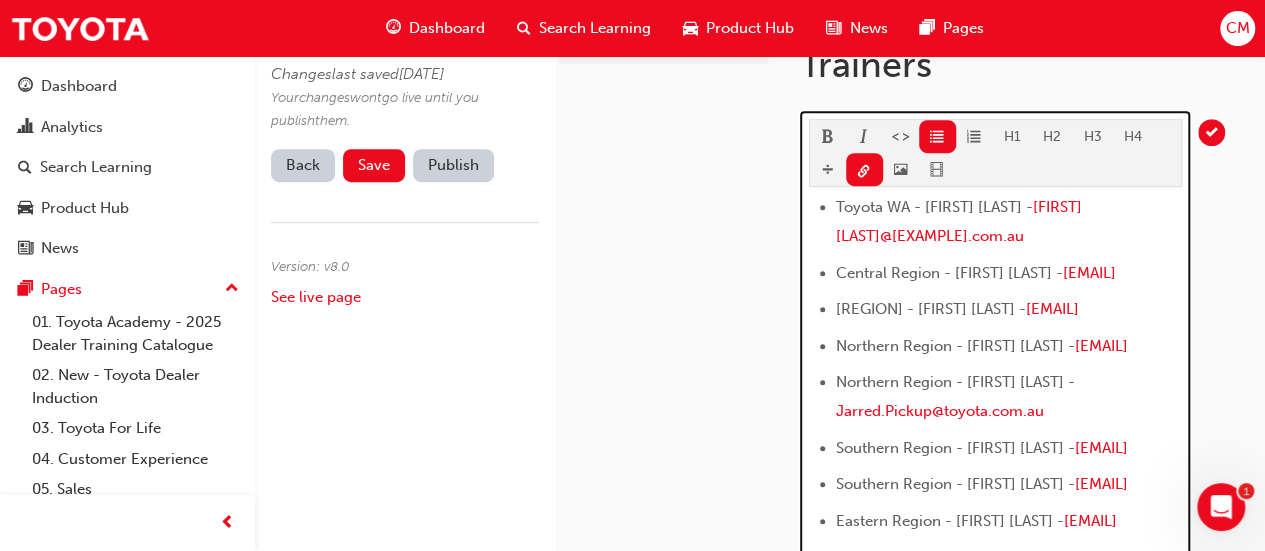 drag, startPoint x: 880, startPoint y: 295, endPoint x: 824, endPoint y: 295, distance: 56 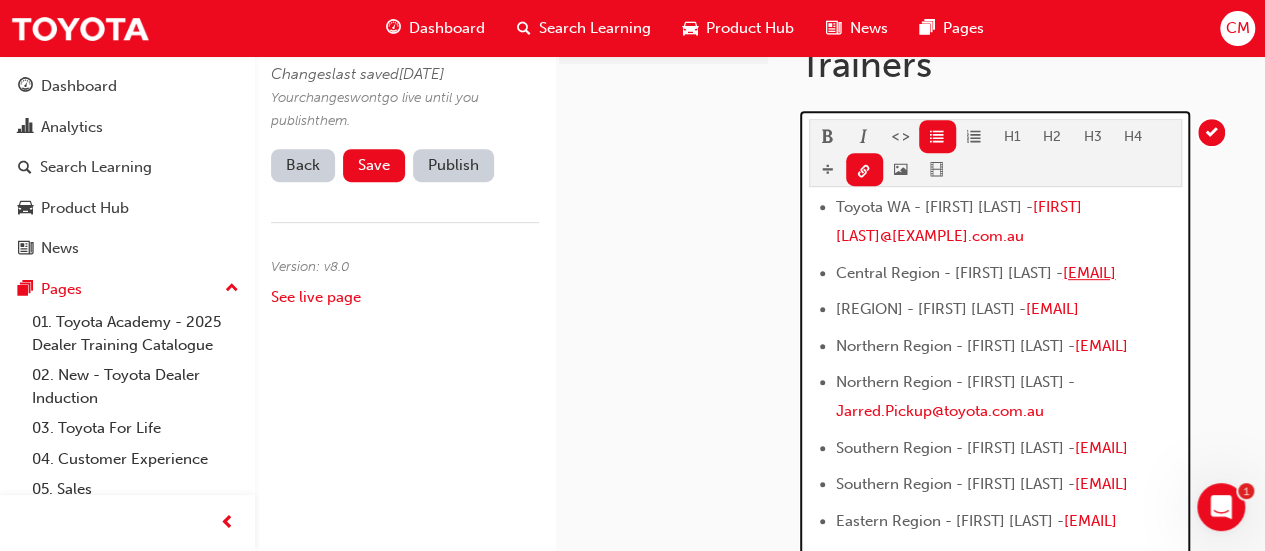 click on "Brett.Mclean@toyota.com.au" at bounding box center (1089, 273) 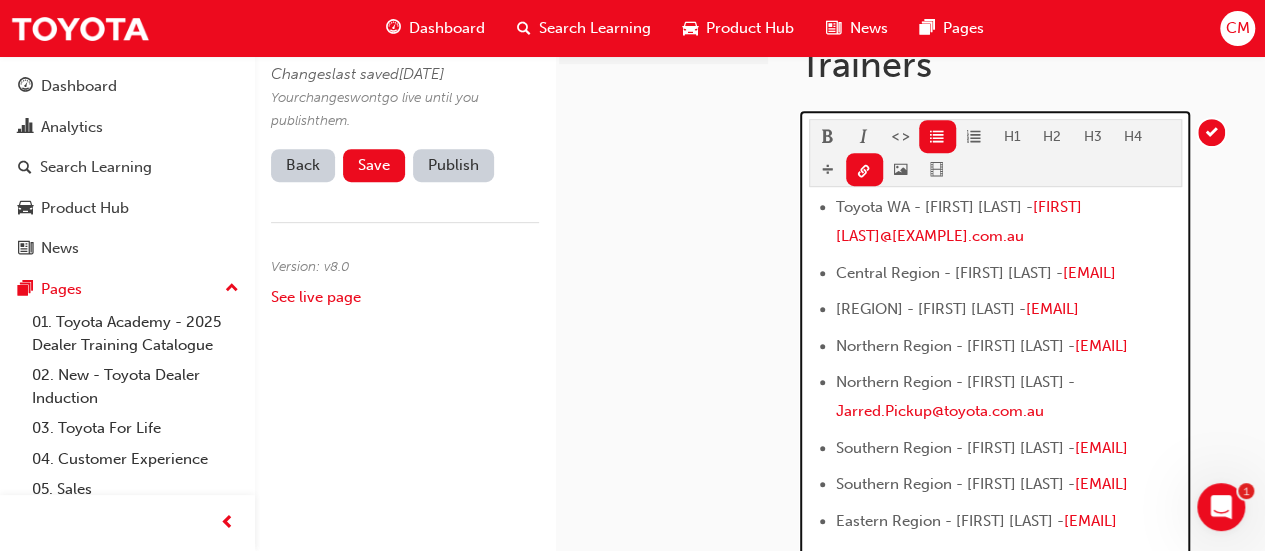 click on "Toyota WA - Jamie Morgan -    JMorgan@toyotawa.com.au   Central Region - Brett McLean -    Brett.Mclean@toyota.com.au   Central Region - Michael Munn -    Michael.Munn@toyota.com.au   Northern Region - Jason Massie -    Jason.Massie@toyota.com.au   Northern Region - Jarred Pickup -    Jarred.Pickup@toyota.com.au   Southern Region - Robert Bedson -    Robert.Bedson@toyota.com.au   Southern Region - Steven Hill -    Steven.Hill@toyota.com.au   Eastern Region - George Callas -    George.Callas@toyota.com.au   Eastern Region - Anthony Nielsen -    Anthony.Nielsen@toyota.com.au" at bounding box center [995, 384] 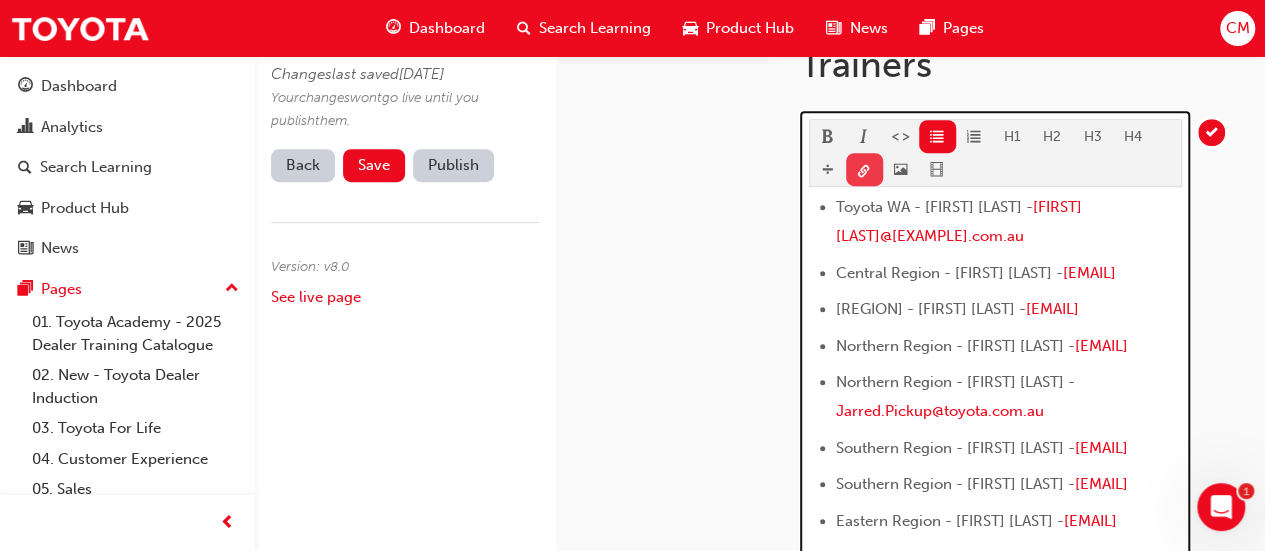 scroll, scrollTop: 457, scrollLeft: 0, axis: vertical 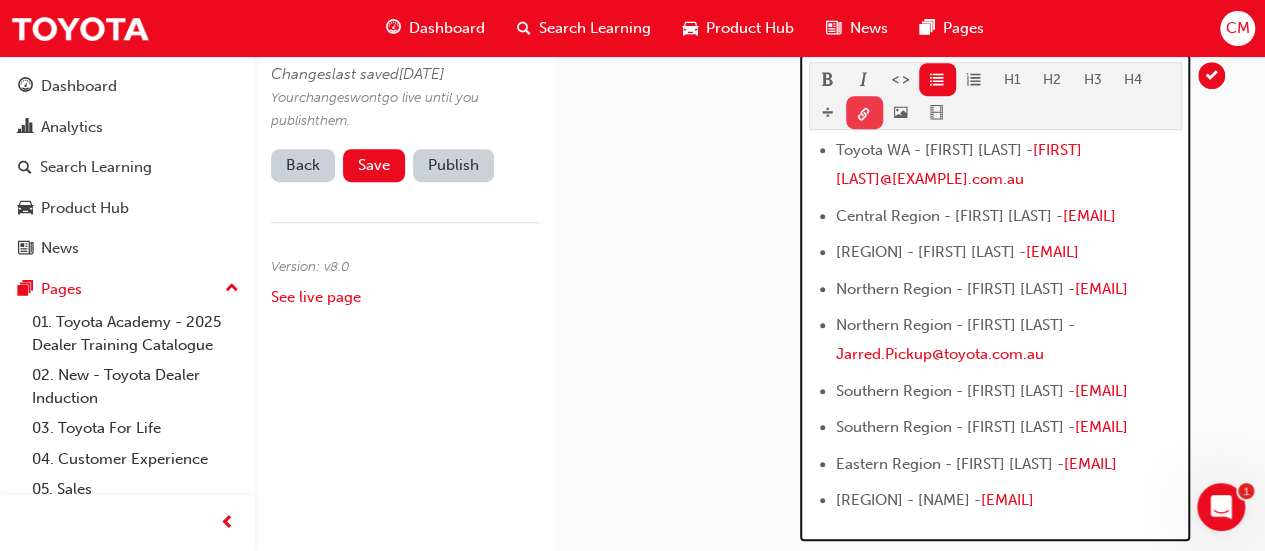 click on "H1 H2 H3 H4 Toyota WA - Jamie Morgan -    JMorgan@toyotawa.com.au   Central Region - Brett McLean -    Brett.Mclean@toyota.com.au   Central Region - Michael Munn -    Michael.Munn@toyota.com.au   Northern Region - Jason Massie -    Jason.Massie@toyota.com.au   Northern Region - Jarred Pickup -    Jarred.Pickup@toyota.com.au   Southern Region - Robert Bedson -    Robert.Bedson@toyota.com.au   Southern Region - Steven Hill -    Steven.Hill@toyota.com.au   Eastern Region - George Callas -    George.Callas@toyota.com.au   Eastern Region - Anthony Nielsen -    Anthony.Nielsen@toyota.com.au" at bounding box center [995, 289] 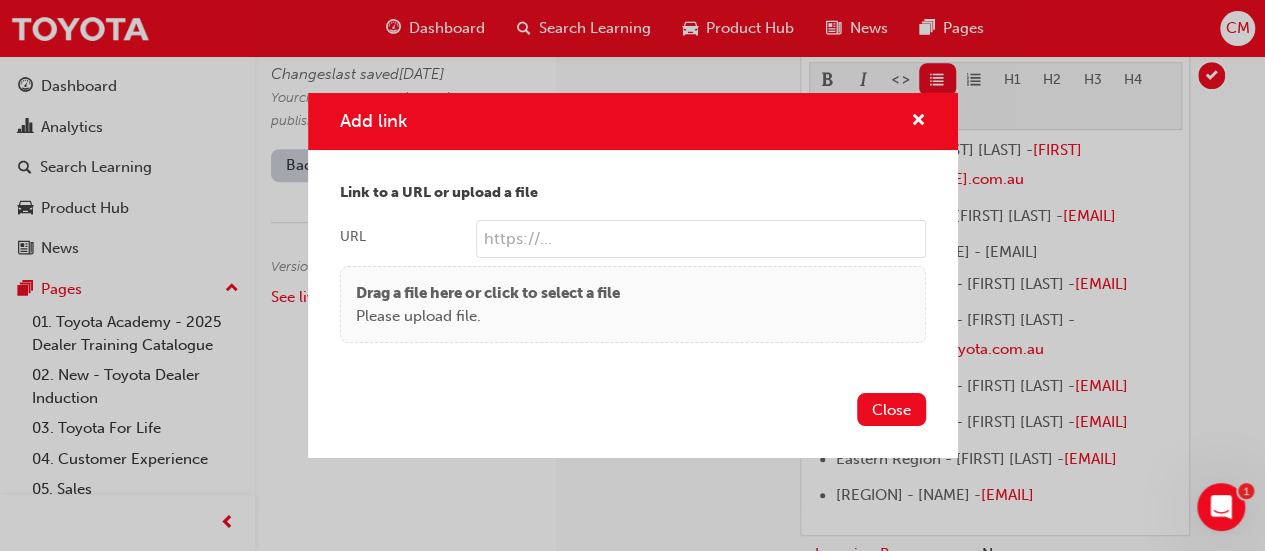 click on "Your version of Internet Explorer is outdated and not supported. Please upgrade to a  modern browser . Dashboard Search Learning Product Hub News Pages CM Dashboard Analytics Search Learning Product Hub News Pages Pages 01. Toyota Academy - 2025 Dealer Training Catalogue 02. New - Toyota Dealer Induction  03. Toyota For Life 04. Customer Experience 05. Sales 06. Electrification (EV & Hybrid) 07. Parts21 Certification 08. Service 09. Technical  10. TUNE Rev-Up Training All Pages Edit Page Changes  last saved  Thu 7 Aug 2025 10:55am Your  changes  won t  go live until you publish  them . Back Save Publish Version: v 8 . 0 See live page latest 09. Technical  Regional Technical Trainers 09. Technical  Regional Technical Trainers Regional Technical Trainers H1 H2 H3 H4 Toyota WA - Jamie Morgan -    JMorgan@toyotawa.com.au   Central Region - Brett McLean -    Brett.Mclean@toyota.com.au   Central Region - Michael Munn - Michael.Munn@toyota.com.au Northern Region - Jason Massie -    Jason.Massie@toyota.com.au" at bounding box center (632, -182) 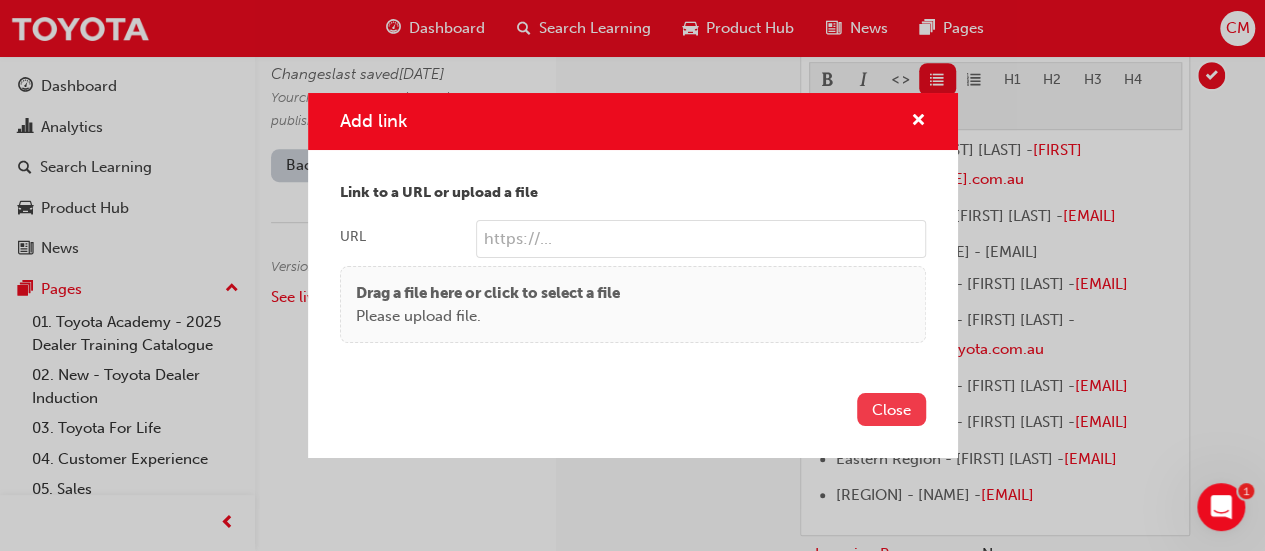 click on "Close" at bounding box center [891, 409] 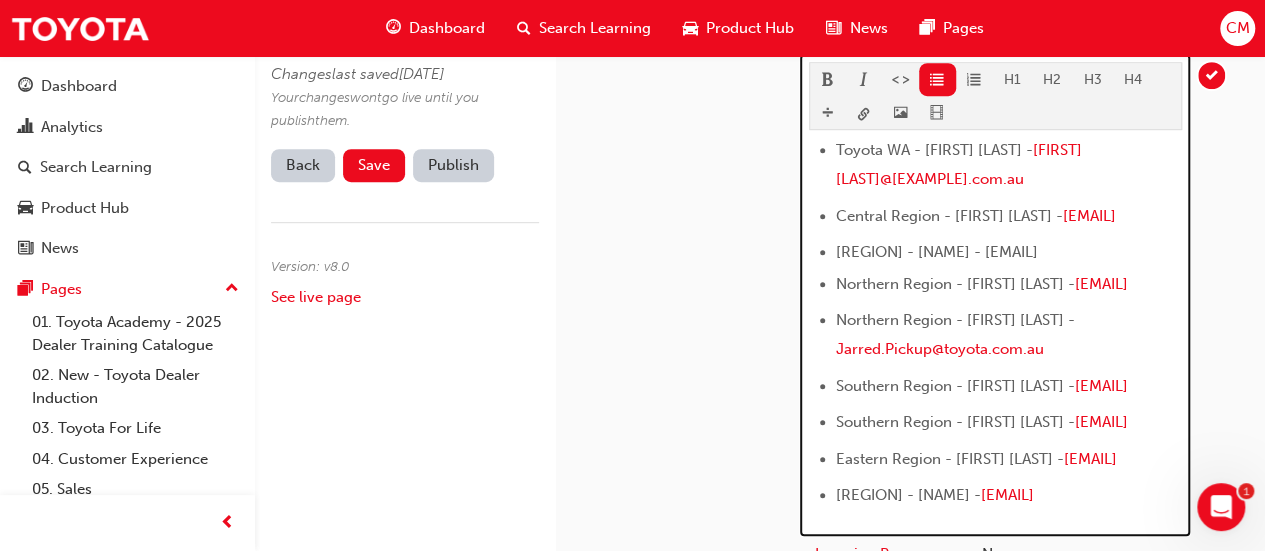 drag, startPoint x: 836, startPoint y: 298, endPoint x: 1042, endPoint y: 298, distance: 206 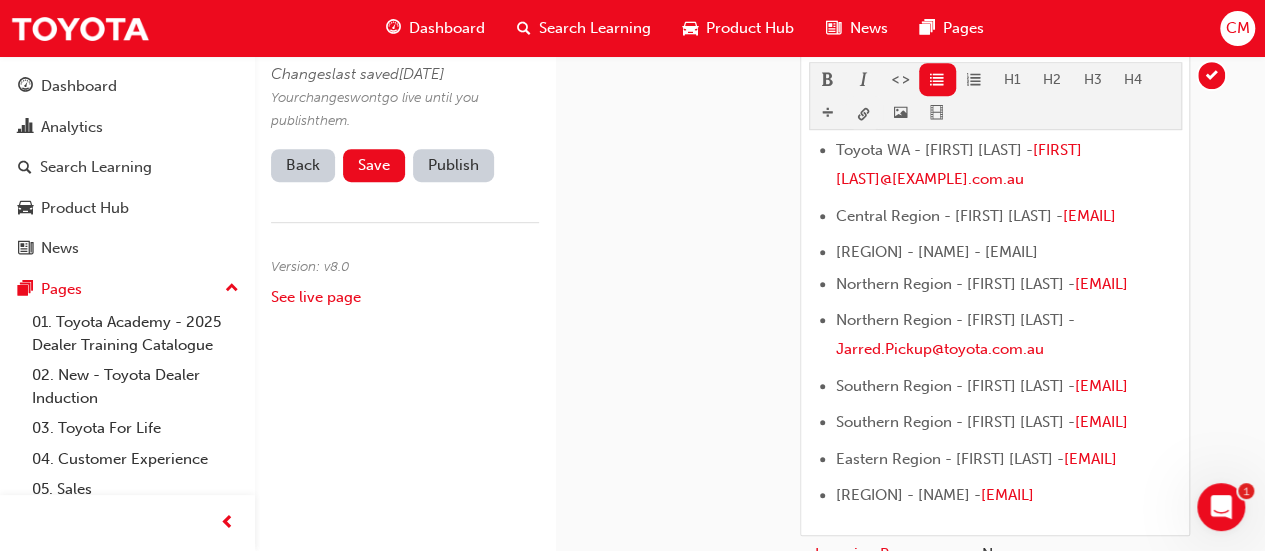 click on "Your version of Internet Explorer is outdated and not supported. Please upgrade to a  modern browser . Dashboard Search Learning Product Hub News Pages CM Dashboard Analytics Search Learning Product Hub News Pages Pages 01. Toyota Academy - 2025 Dealer Training Catalogue 02. New - Toyota Dealer Induction  03. Toyota For Life 04. Customer Experience 05. Sales 06. Electrification (EV & Hybrid) 07. Parts21 Certification 08. Service 09. Technical  10. TUNE Rev-Up Training All Pages Edit Page Changes  last saved  Thu 7 Aug 2025 10:55am Your  changes  won t  go live until you publish  them . Back Save Publish Version: v 8 . 0 See live page latest 09. Technical  Regional Technical Trainers 09. Technical  Regional Technical Trainers Regional Technical Trainers H1 H2 H3 H4 Toyota WA - Jamie Morgan -    JMorgan@toyotawa.com.au   Central Region - Brett McLean -    Brett.Mclean@toyota.com.au   Central Region - Michael Munn - Michael.Munn@toyota.com.au Northern Region - Jason Massie -    Jason.Massie@toyota.com.au" at bounding box center (632, -182) 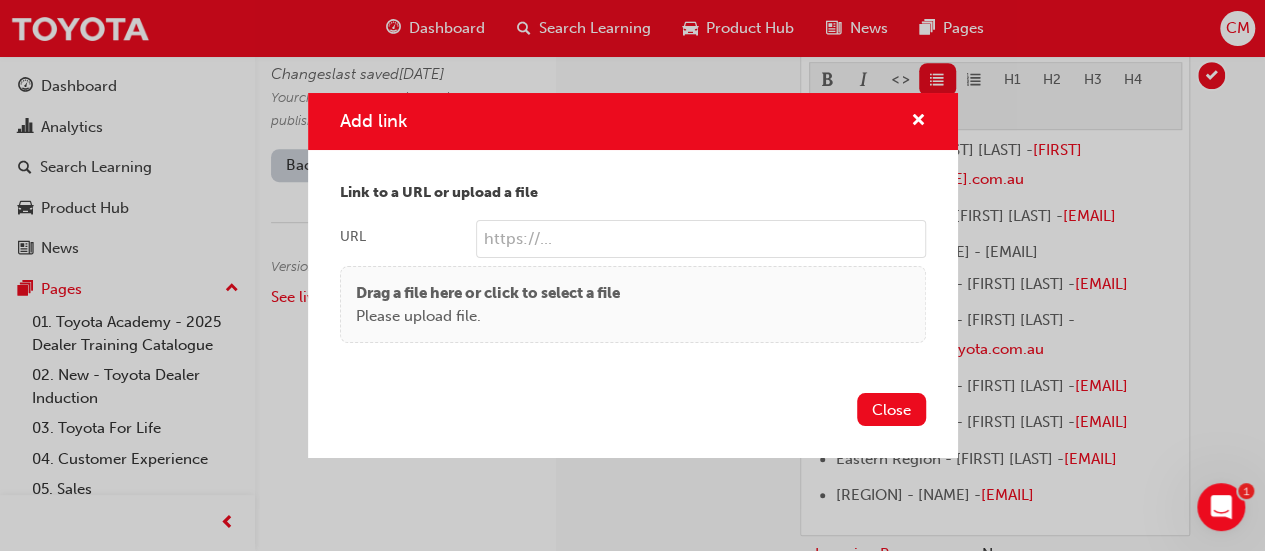click on "URL" at bounding box center (701, 239) 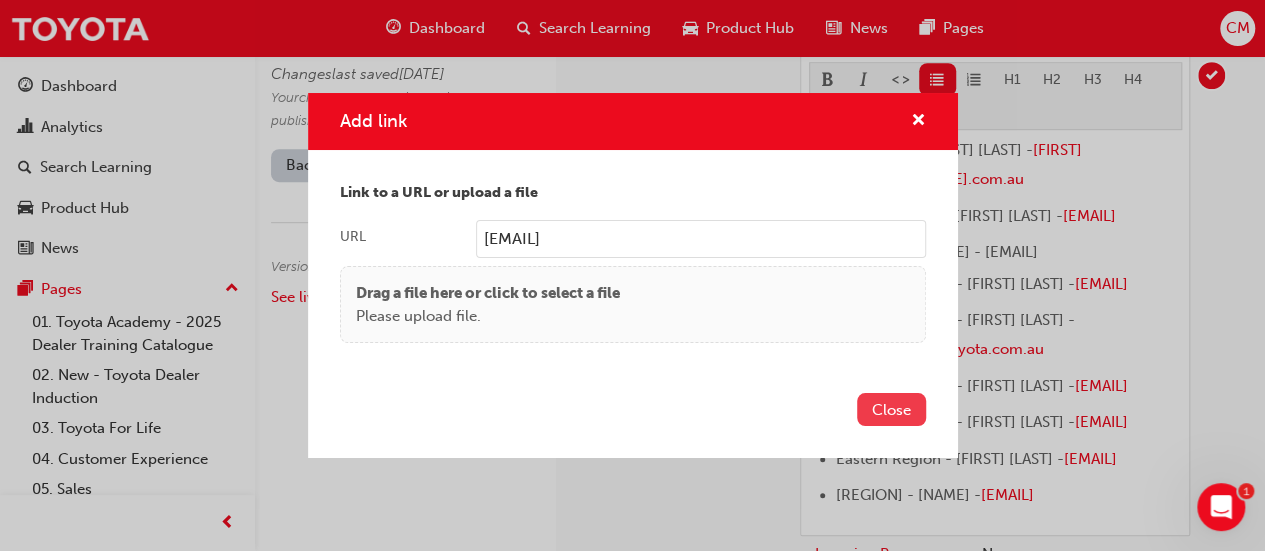 type on "Michael.Munn@toyota.com.au" 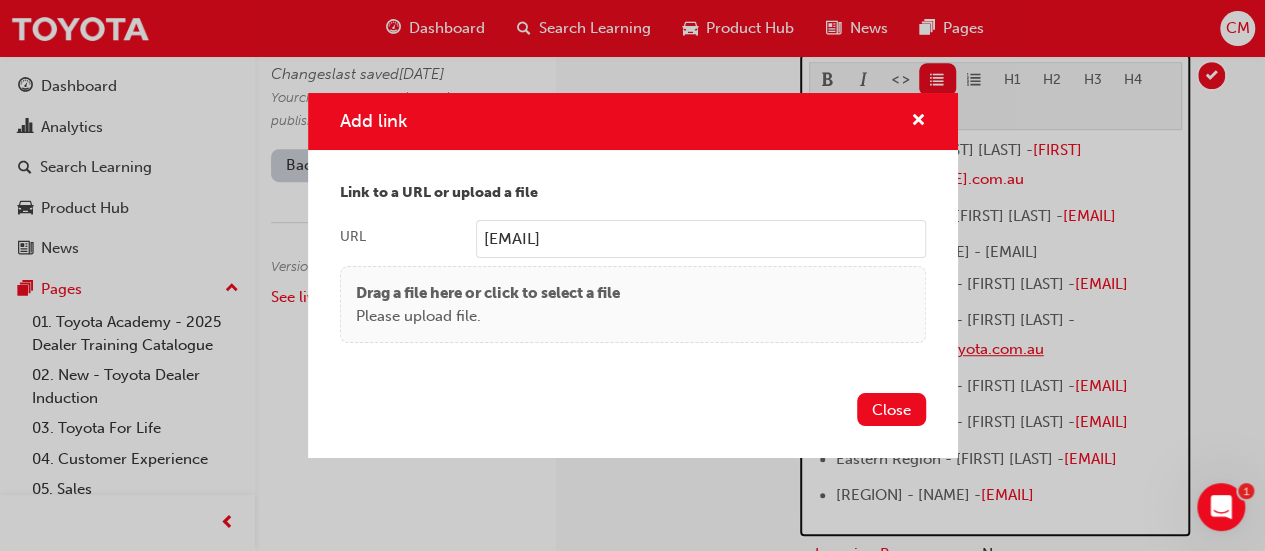 scroll, scrollTop: 486, scrollLeft: 0, axis: vertical 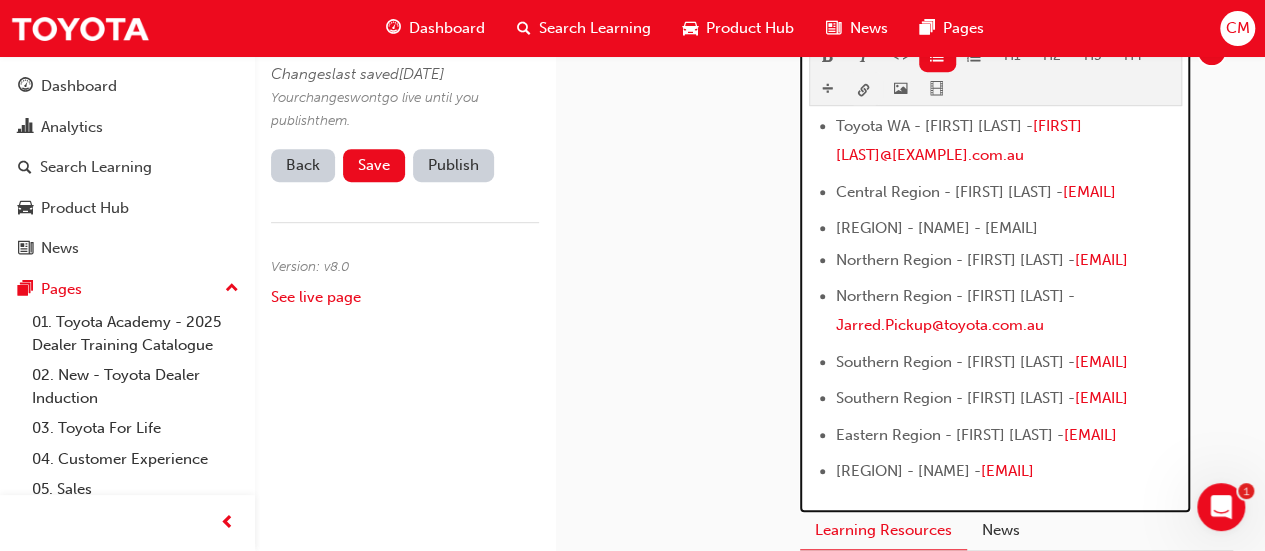 click at bounding box center [864, 90] 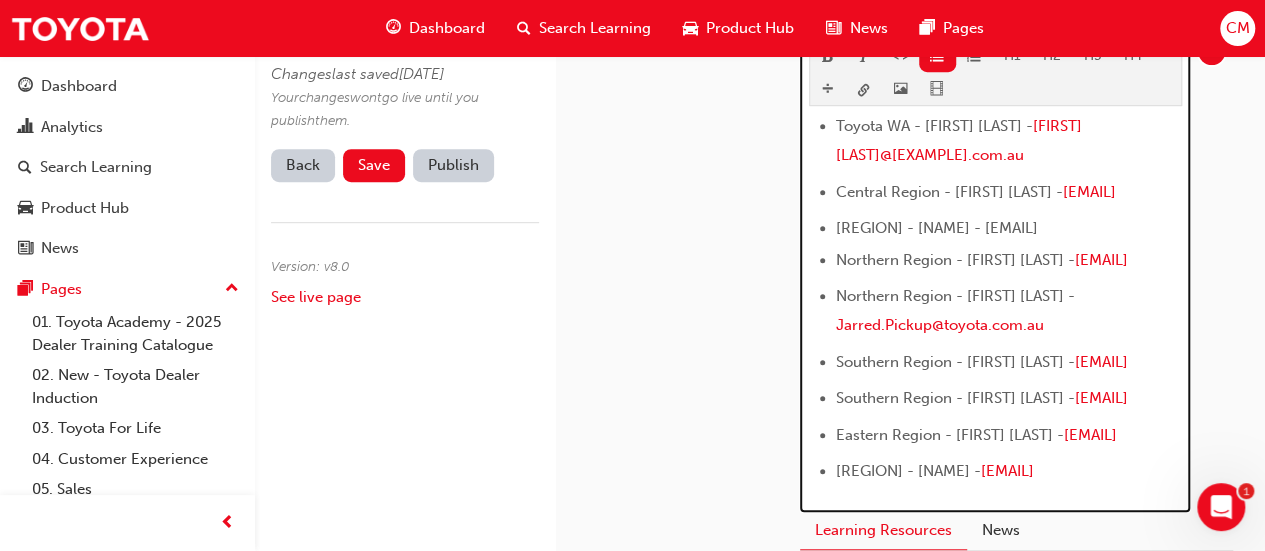 drag, startPoint x: 836, startPoint y: 275, endPoint x: 1044, endPoint y: 280, distance: 208.06009 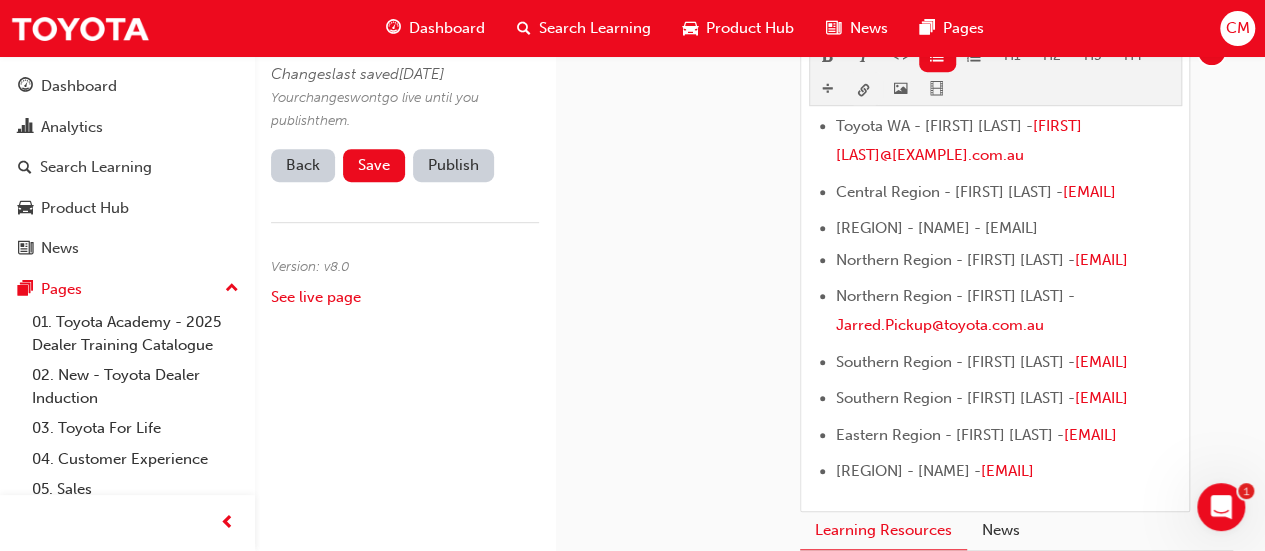 click on "Your version of Internet Explorer is outdated and not supported. Please upgrade to a  modern browser . Dashboard Search Learning Product Hub News Pages CM Dashboard Analytics Search Learning Product Hub News Pages Pages 01. Toyota Academy - 2025 Dealer Training Catalogue 02. New - Toyota Dealer Induction  03. Toyota For Life 04. Customer Experience 05. Sales 06. Electrification (EV & Hybrid) 07. Parts21 Certification 08. Service 09. Technical  10. TUNE Rev-Up Training All Pages Edit Page Changes  last saved  Thu 7 Aug 2025 10:55am Your  changes  won t  go live until you publish  them . Back Save Publish Version: v 8 . 0 See live page latest 09. Technical  Regional Technical Trainers 09. Technical  Regional Technical Trainers Regional Technical Trainers H1 H2 H3 H4 Toyota WA - Jamie Morgan -    JMorgan@toyotawa.com.au   Central Region - Brett McLean -    Brett.Mclean@toyota.com.au   Central Region - Michael Munn - Michael.Munn@toyota.com.au Northern Region - Jason Massie -    Jason.Massie@toyota.com.au" at bounding box center [632, -206] 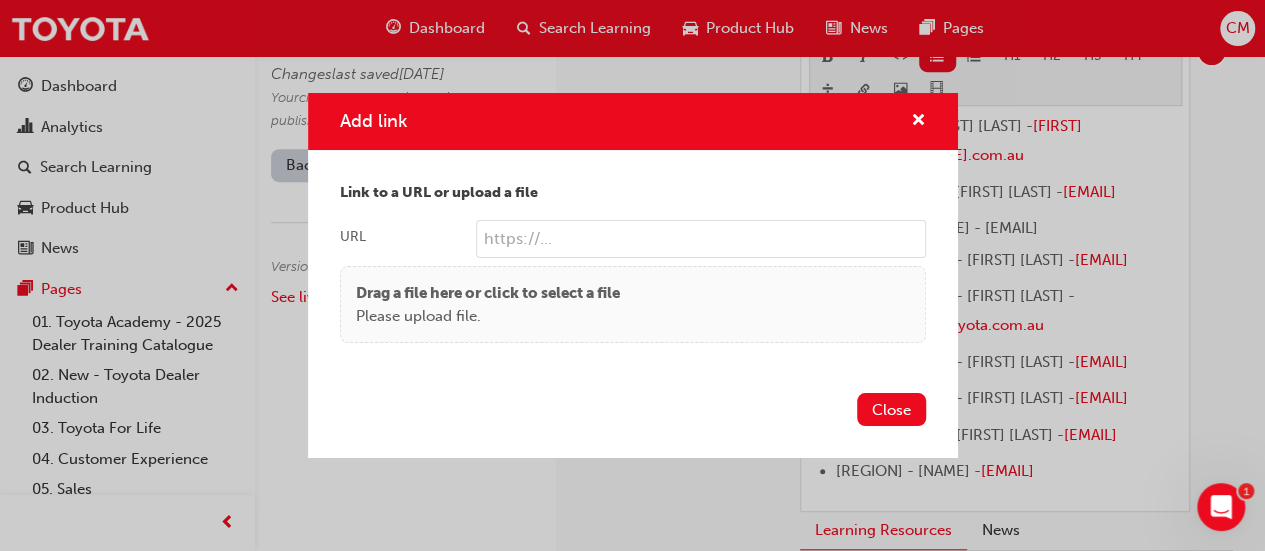 click on "URL" at bounding box center (701, 239) 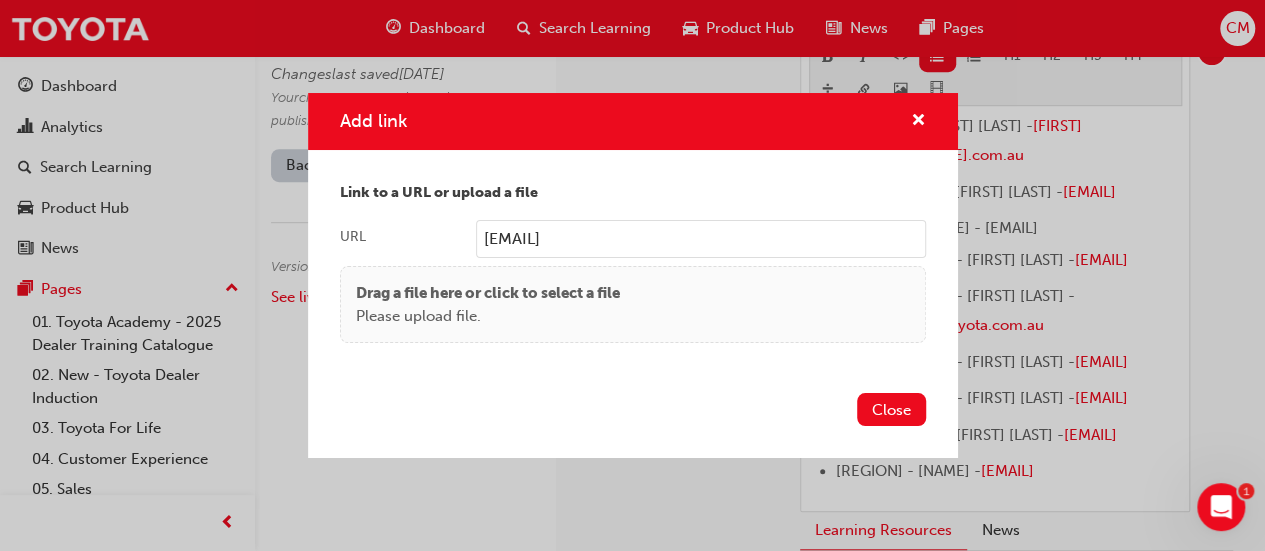 click on "Michael.Munn@[DOMAIN].com.au" at bounding box center [701, 239] 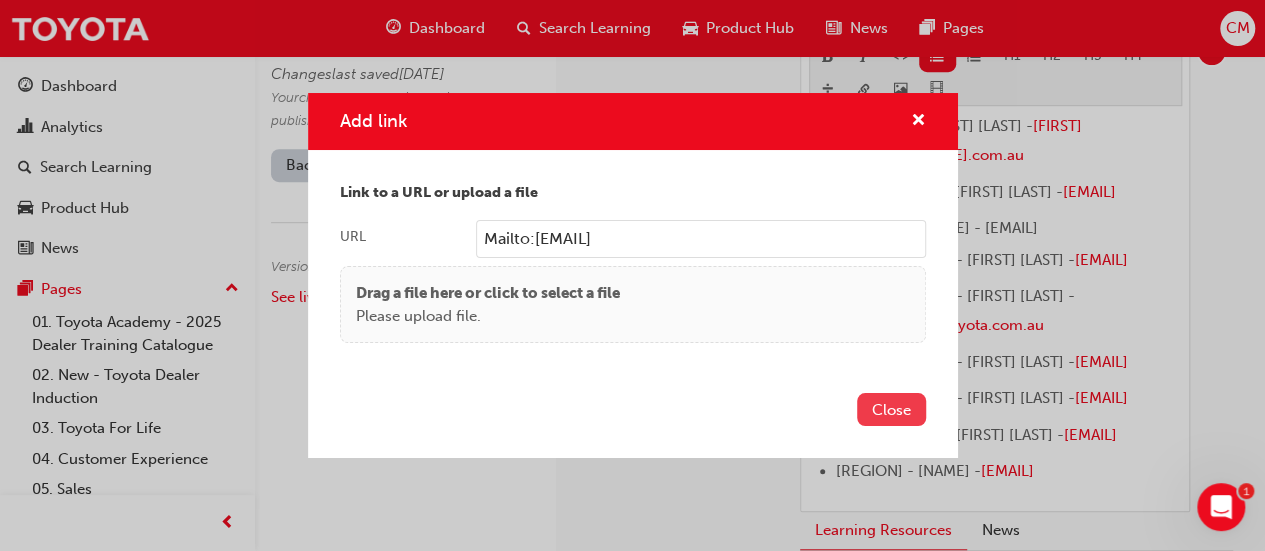 type on "Mailto:Michael.Munn@toyota.com.au" 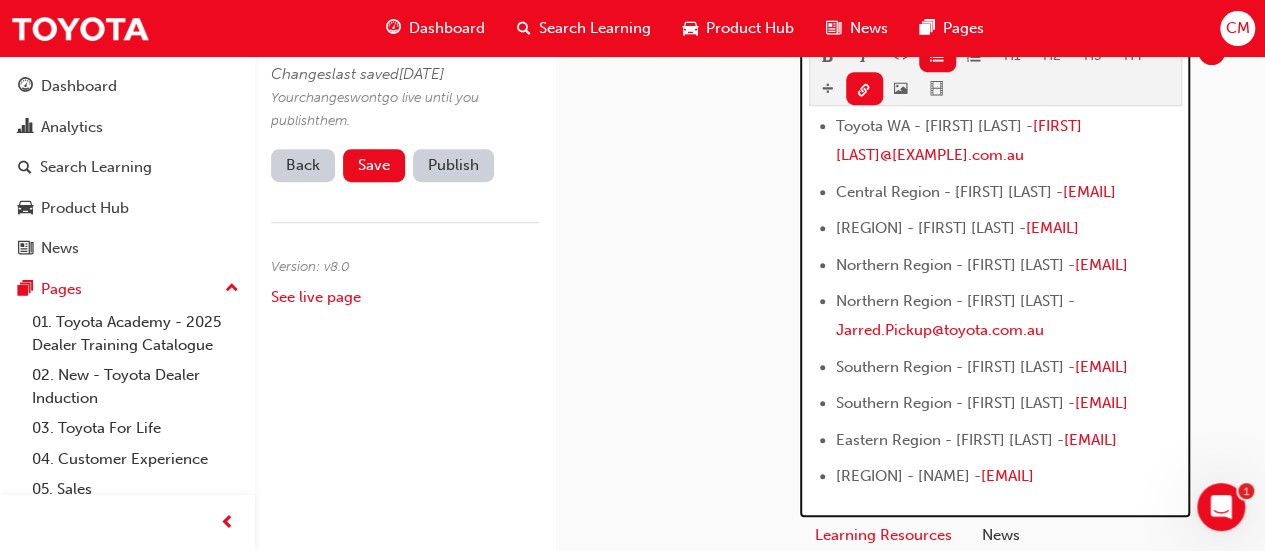 scroll, scrollTop: 486, scrollLeft: 0, axis: vertical 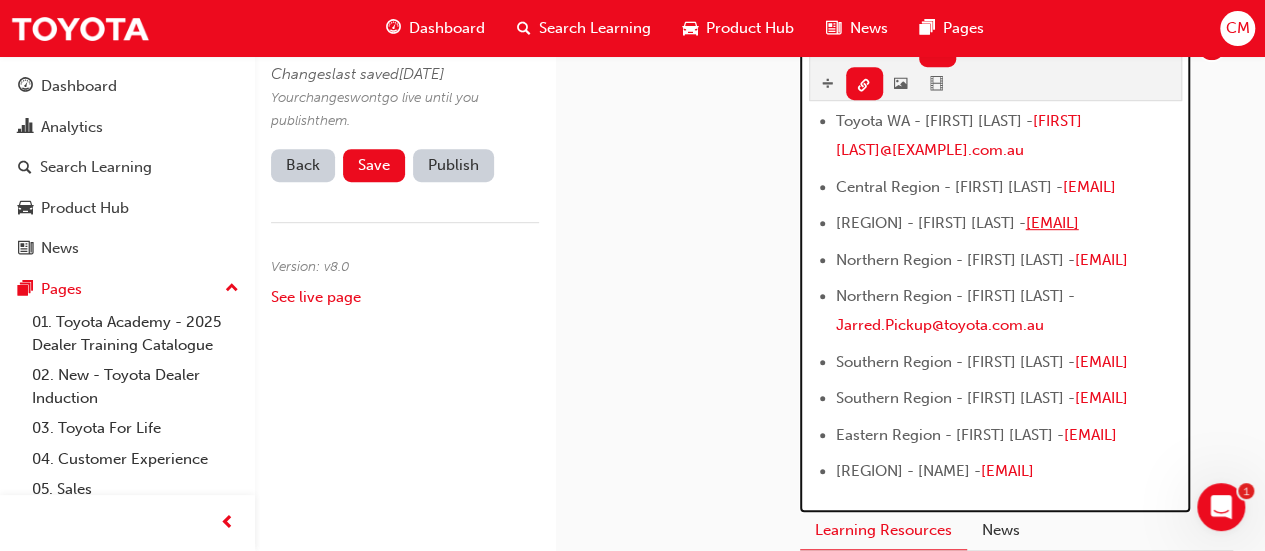 click on "Michael.Munn@[DOMAIN].com.au" at bounding box center [1052, 223] 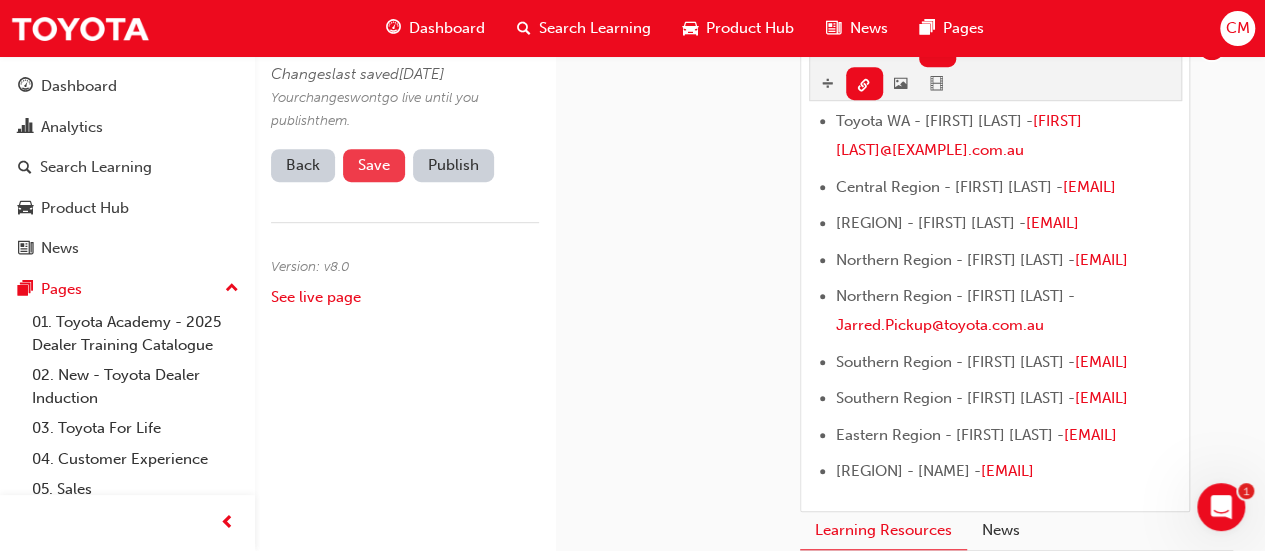 click on "Save" at bounding box center (374, 165) 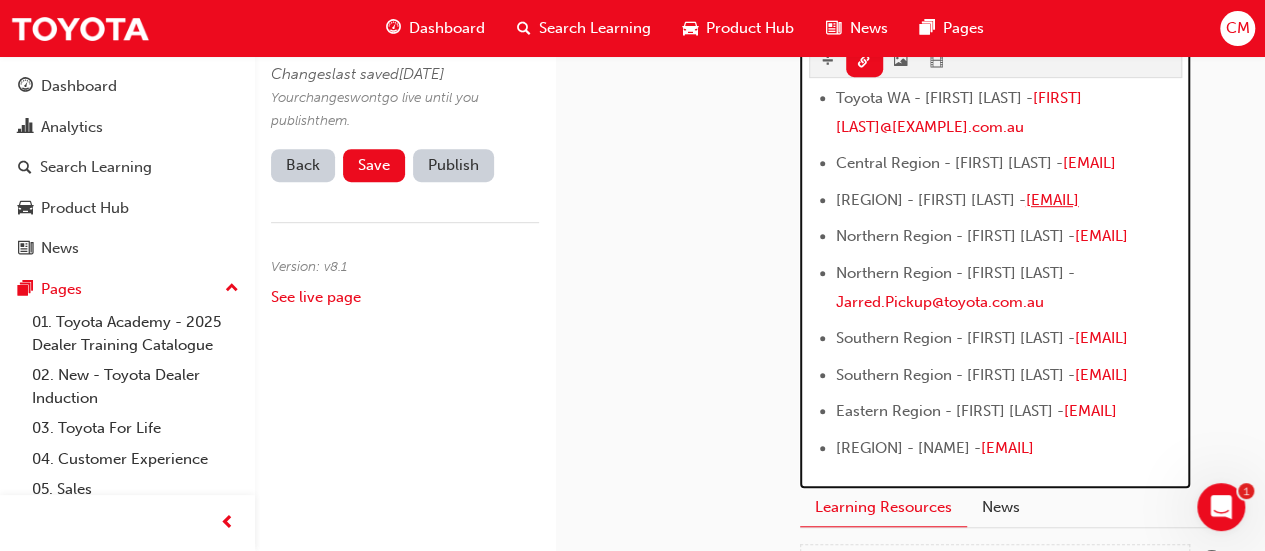 click on "Michael.Munn@[DOMAIN].com.au" at bounding box center (1052, 200) 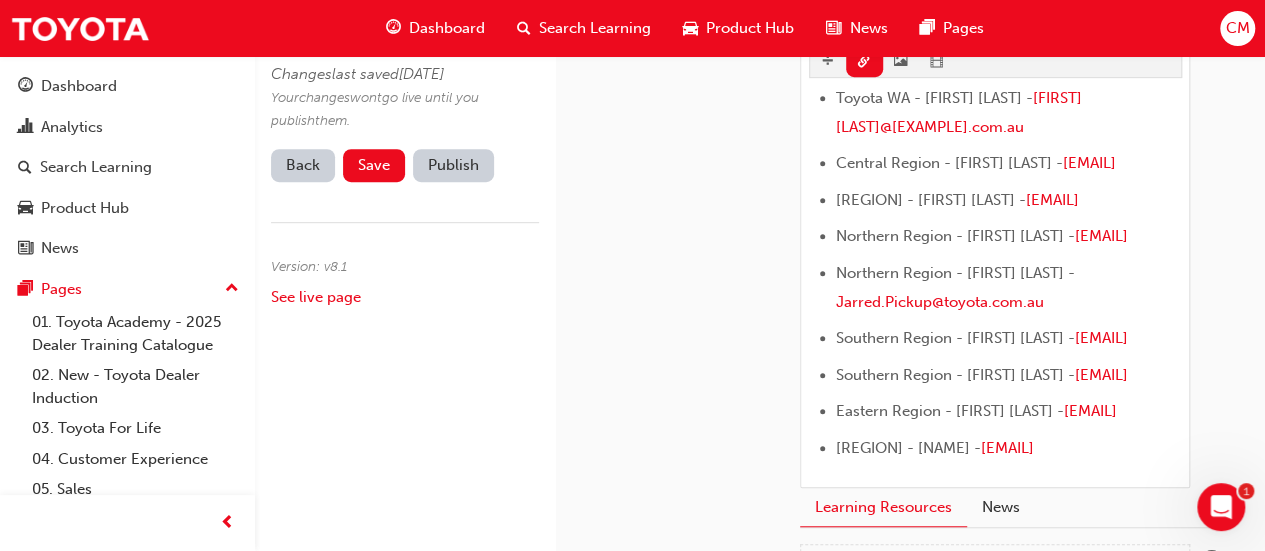 click on "Publish" at bounding box center [453, 165] 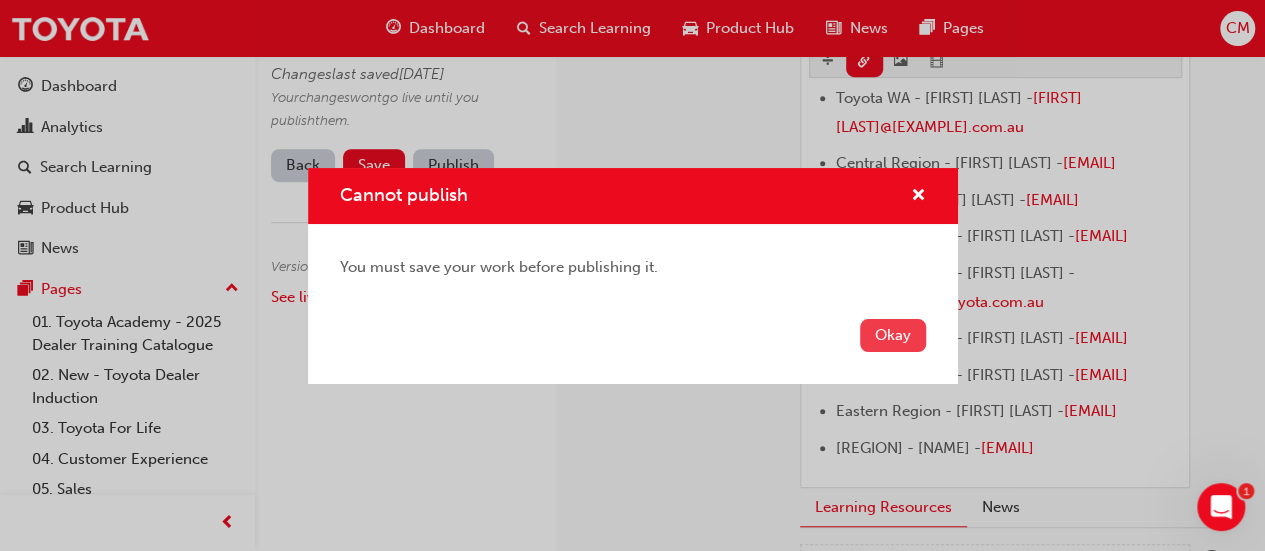 click on "Okay" at bounding box center (893, 335) 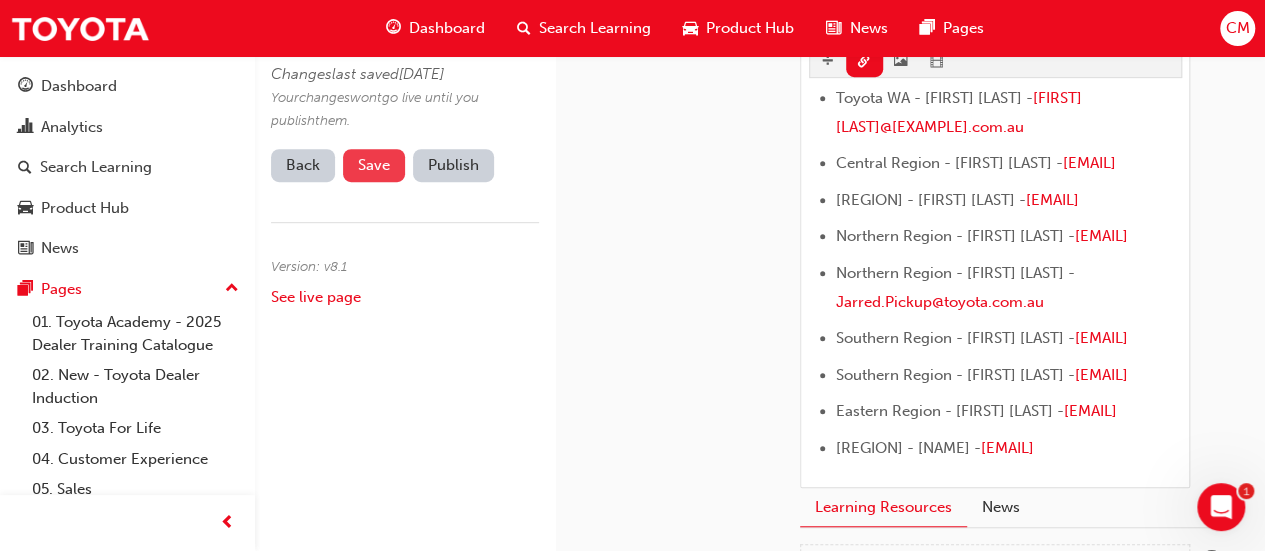 click on "Save" at bounding box center [374, 165] 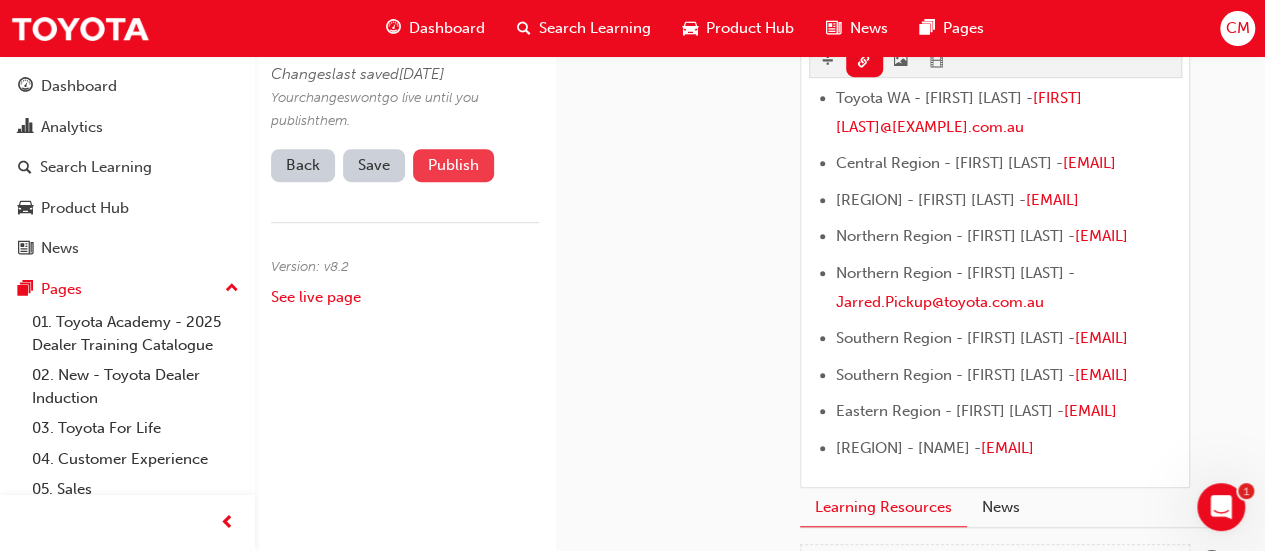 click on "Publish" at bounding box center (453, 165) 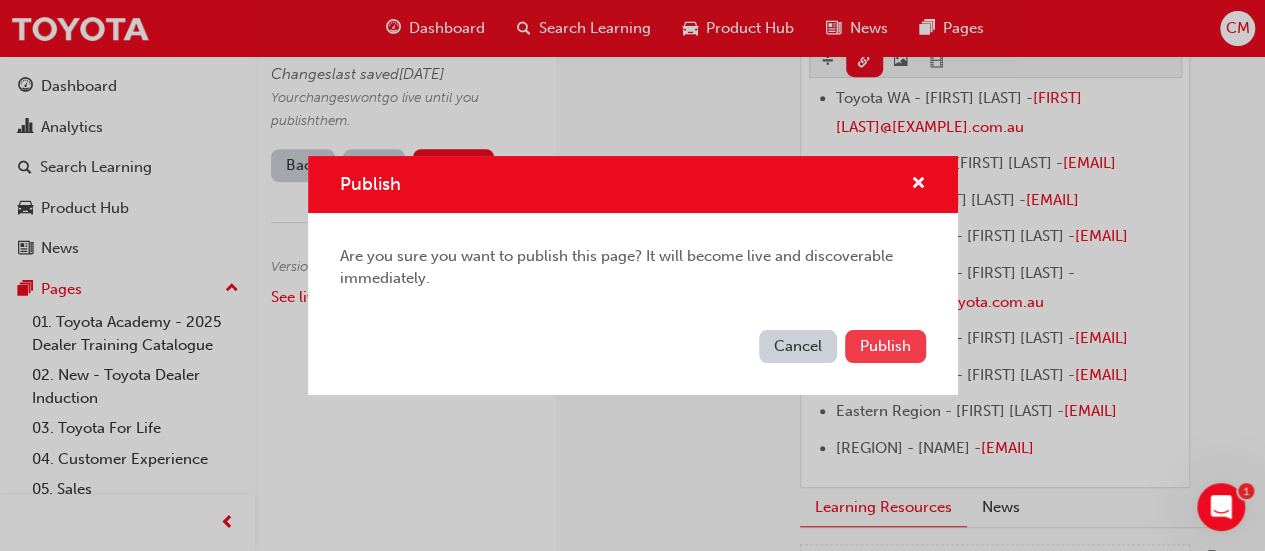 click on "Publish" at bounding box center (885, 346) 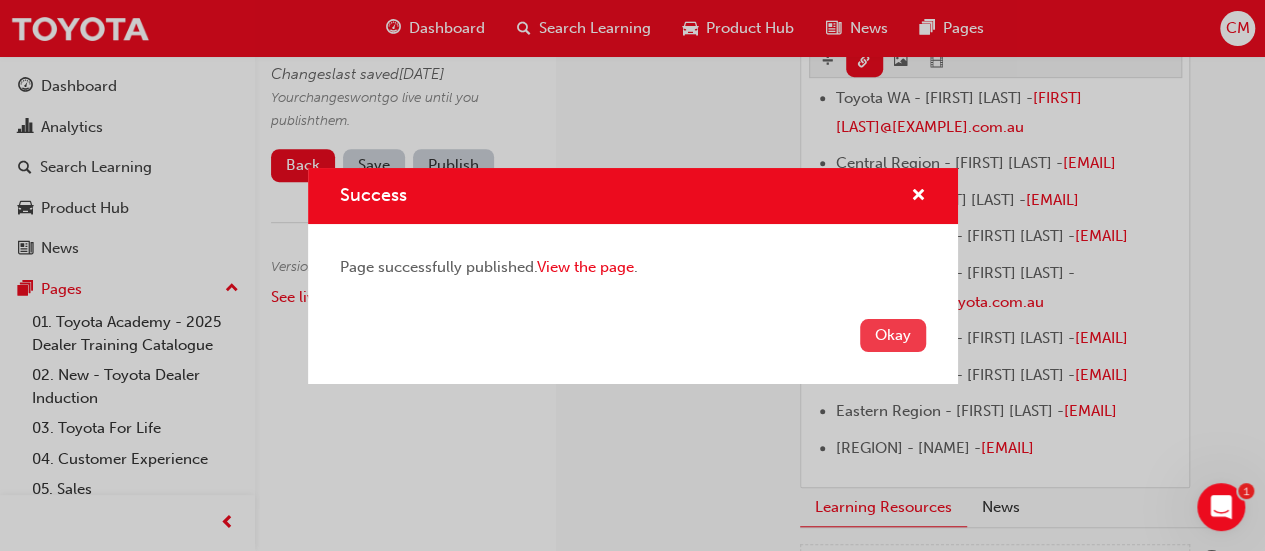 click on "Okay" at bounding box center (893, 335) 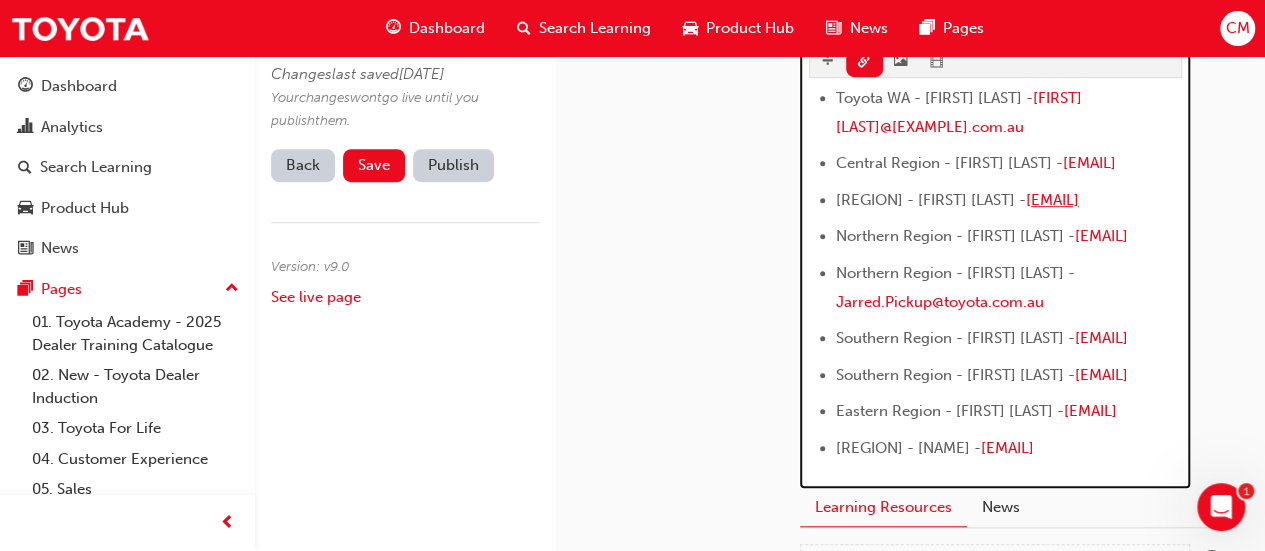 click on "Michael.Munn@[DOMAIN].com.au" at bounding box center (1052, 200) 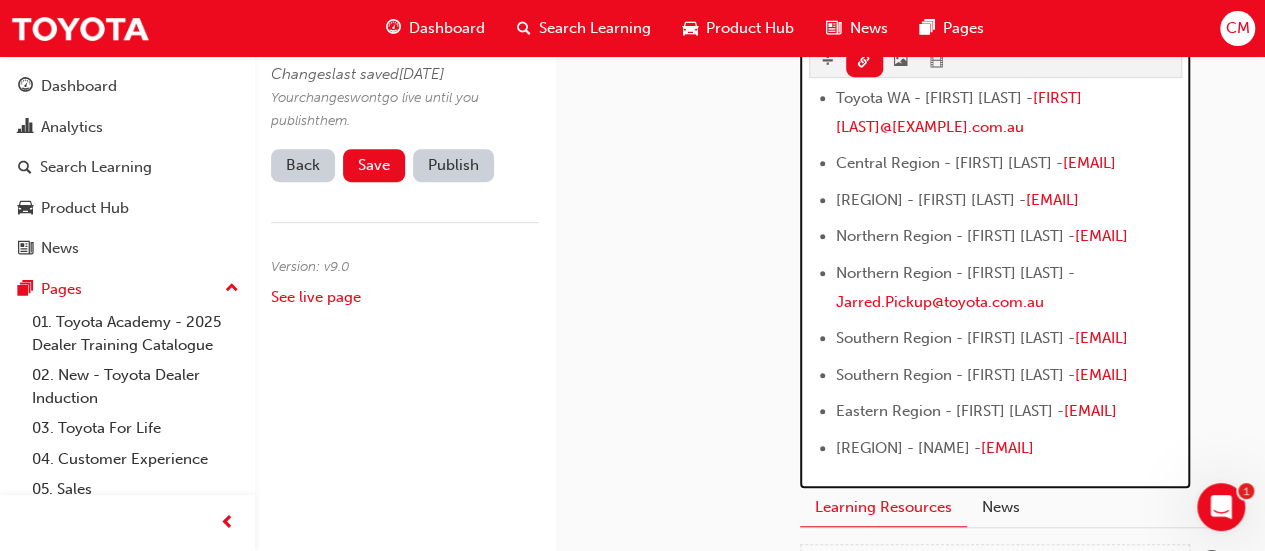 click on "Northern Region - Jarred Pickup -    Jarred.Pickup@toyota.com.au" at bounding box center (1009, 290) 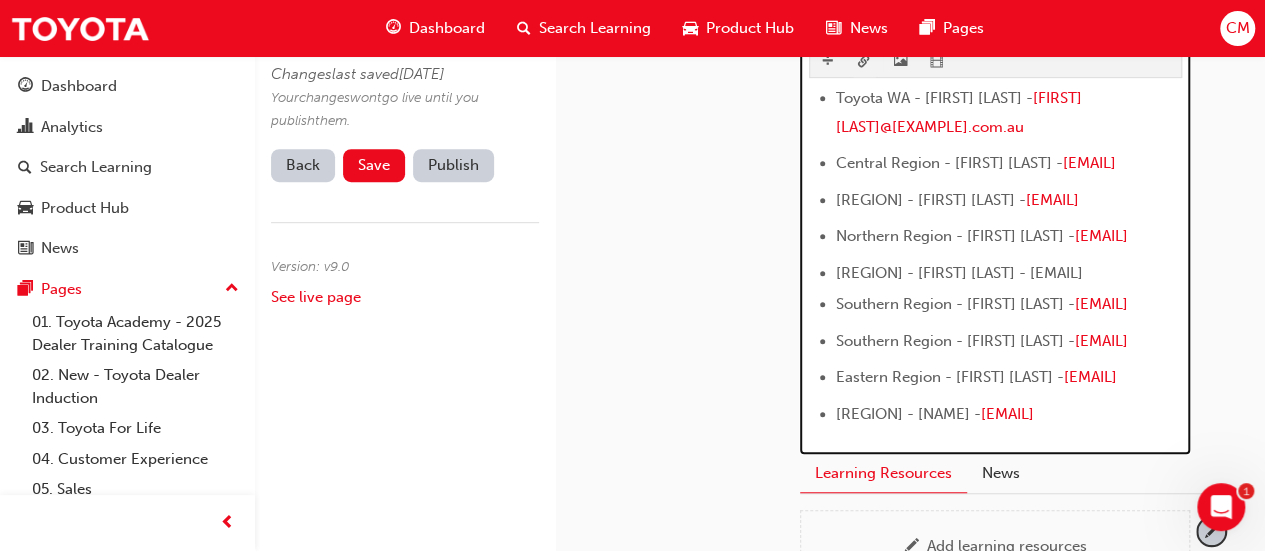 click at bounding box center [864, 62] 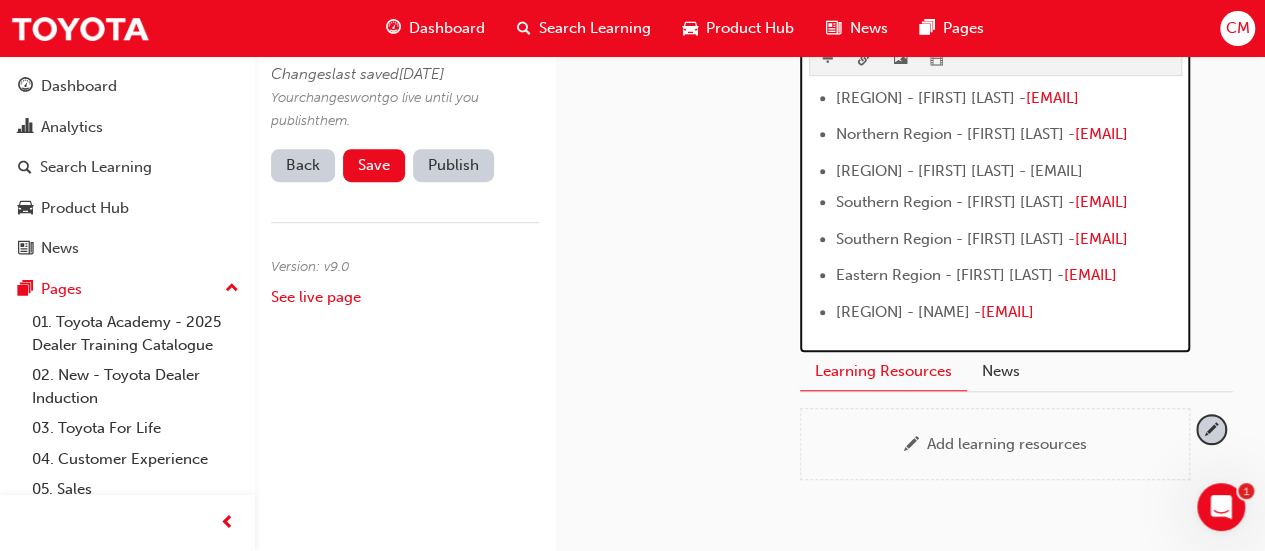 drag, startPoint x: 837, startPoint y: 273, endPoint x: 1039, endPoint y: 278, distance: 202.06187 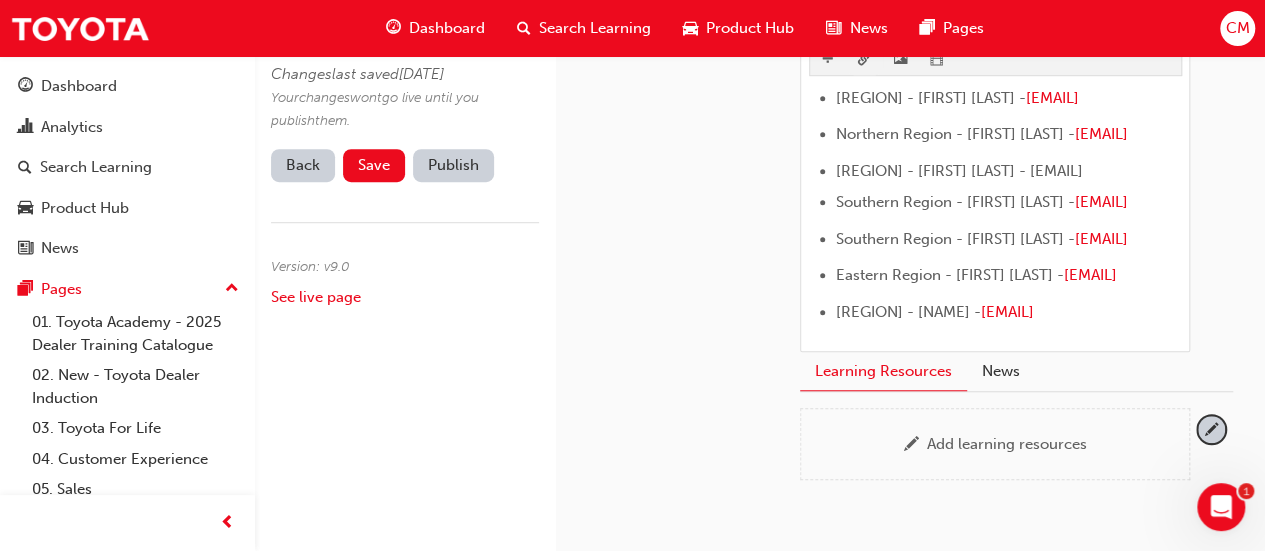 click on "Your version of Internet Explorer is outdated and not supported. Please upgrade to a  modern browser . Dashboard Search Learning Product Hub News Pages CM Dashboard Analytics Search Learning Product Hub News Pages Pages 01. Toyota Academy - 2025 Dealer Training Catalogue 02. New - Toyota Dealer Induction  03. Toyota For Life 04. Customer Experience 05. Sales 06. Electrification (EV & Hybrid) 07. Parts21 Certification 08. Service 09. Technical  10. TUNE Rev-Up Training All Pages Edit Page Changes  last saved  Thu 7 Aug 2025 11:03am Your  changes  won t  go live until you publish  them . Back Save Publish Version: v 9 . 0 See live page Regional Technical Trainers H1 H2 H3 H4 Toyota WA - Jamie Morgan -    JMorgan@toyotawa.com.au   Central Region - Brett McLean -    Brett.Mclean@toyota.com.au   Central Region - Michael Munn -    Michael.Munn@toyota.com.au   ﻿ Northern Region - Jason Massie -    Jason.Massie@toyota.com.au   Northern Region - Jarred Pickup - Jarred.Pickup@toyota.com.au             "" at bounding box center (632, -313) 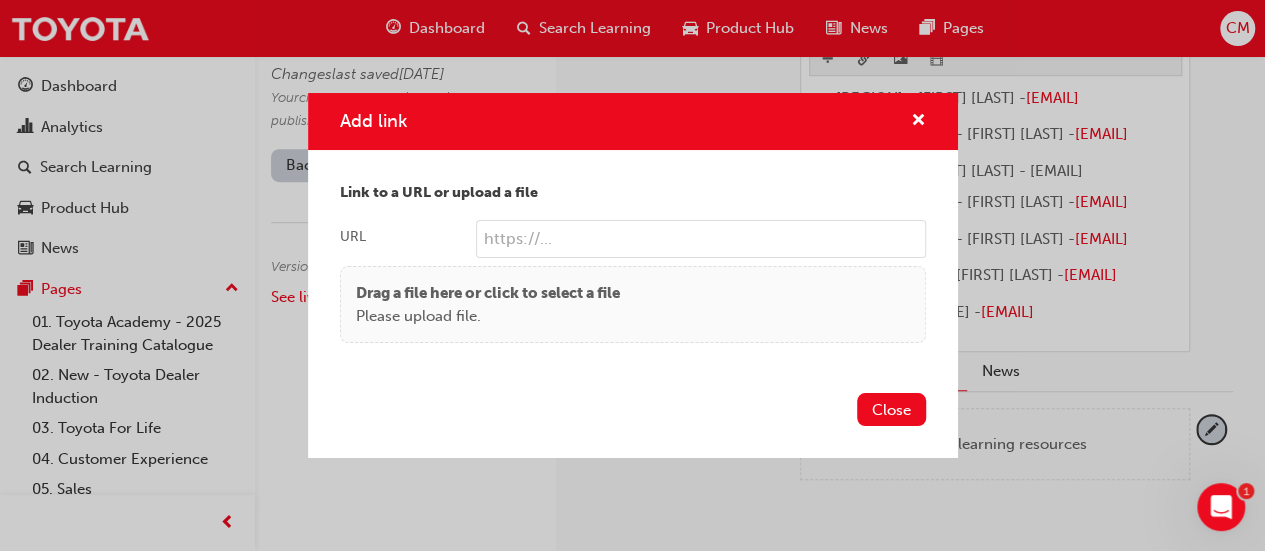 click on "URL" at bounding box center [701, 239] 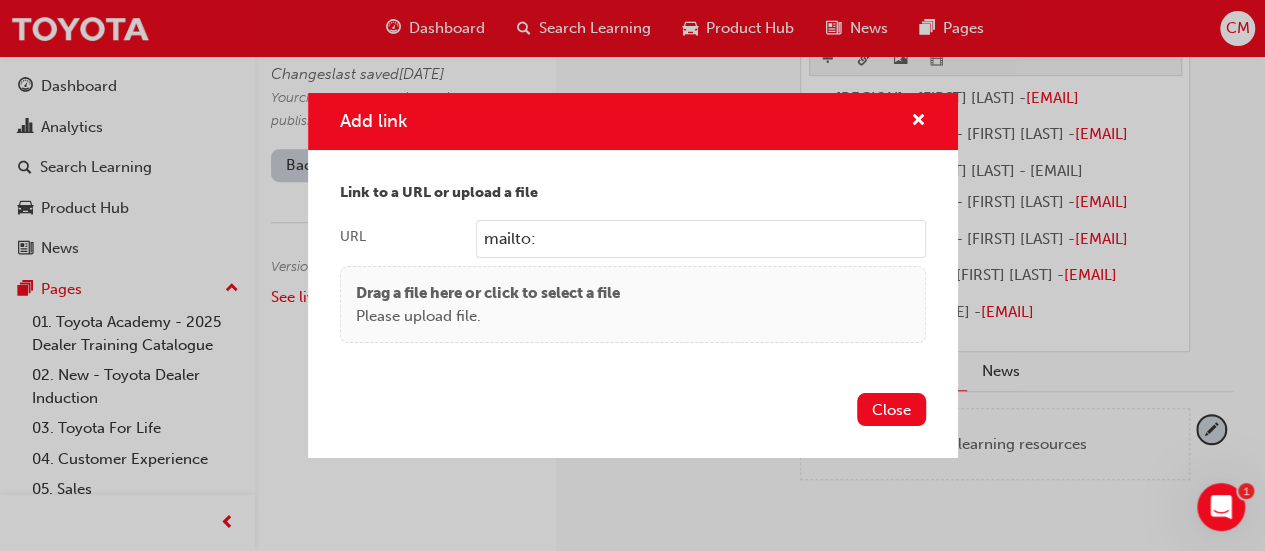 paste on "Jarred.Pickup@toyota.com.au" 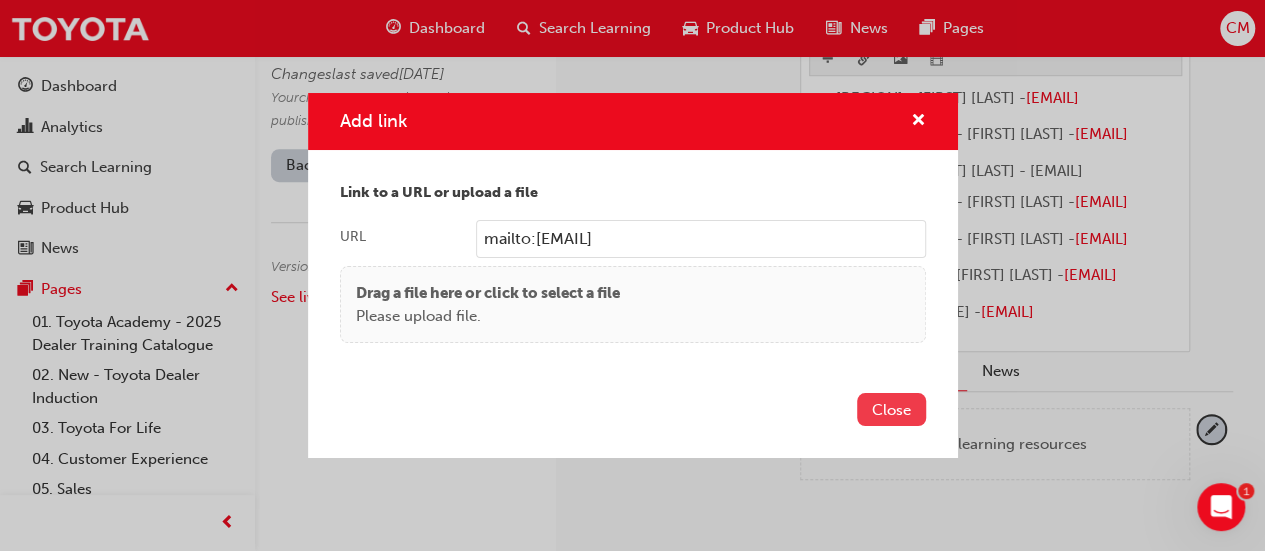 type on "mailto:Jarred.Pickup@toyota.com.au" 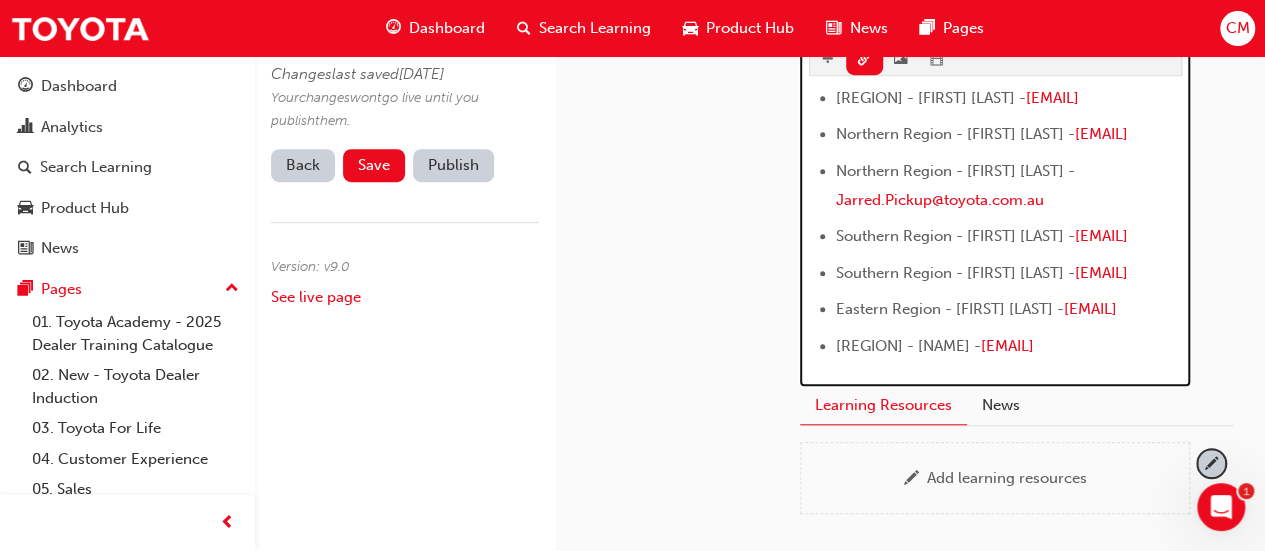 scroll, scrollTop: 592, scrollLeft: 0, axis: vertical 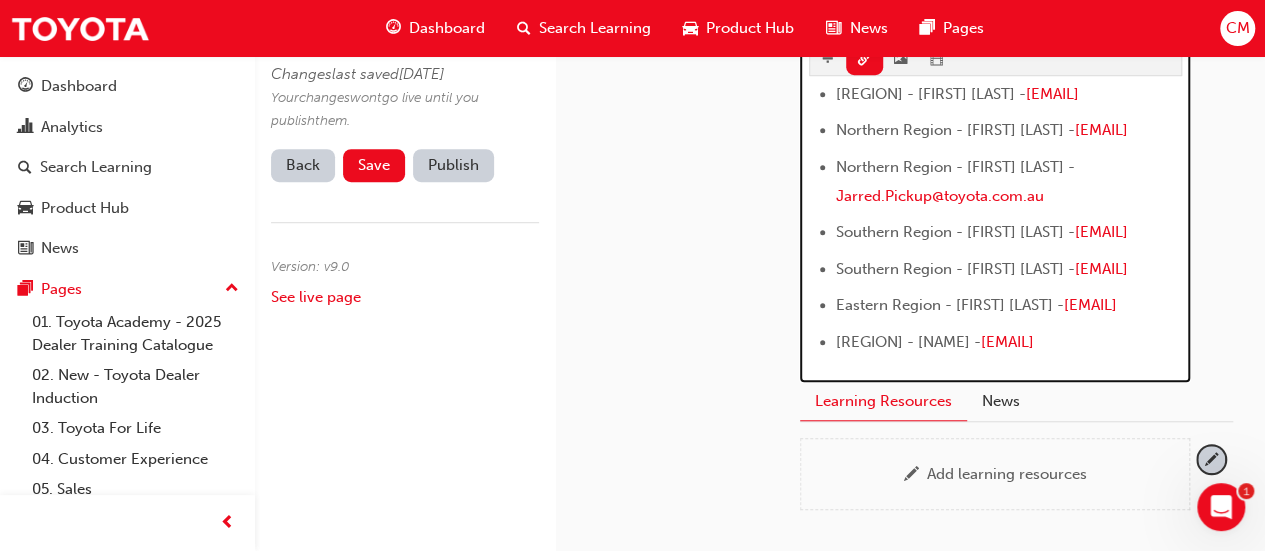 click on "Southern Region - Steven Hill -    Steven.Hill@toyota.com.au" at bounding box center (1009, 271) 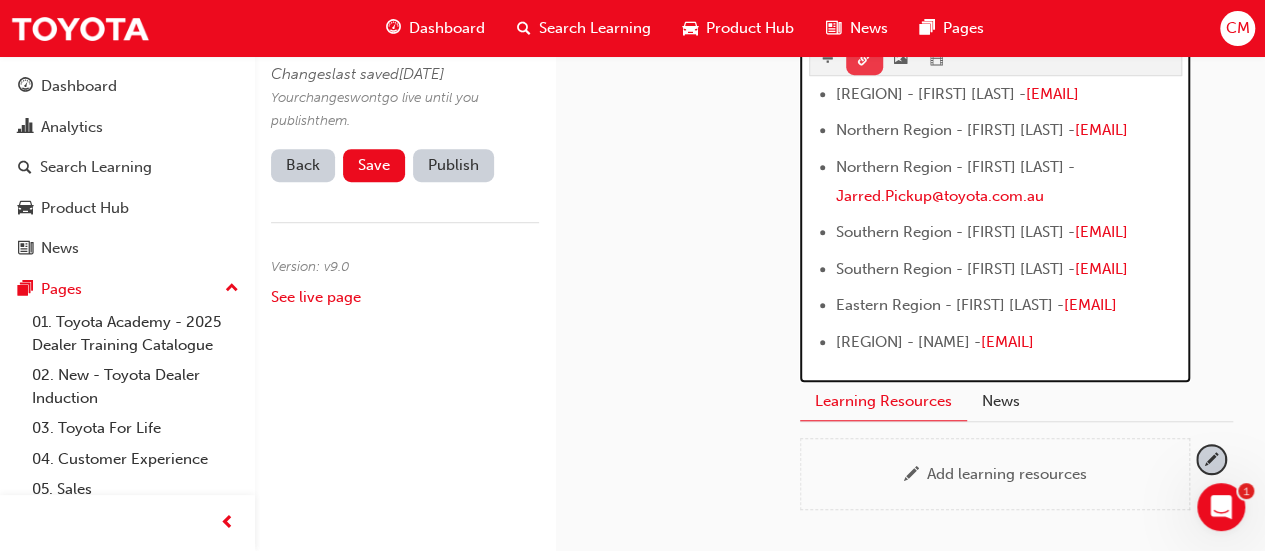 scroll, scrollTop: 717, scrollLeft: 0, axis: vertical 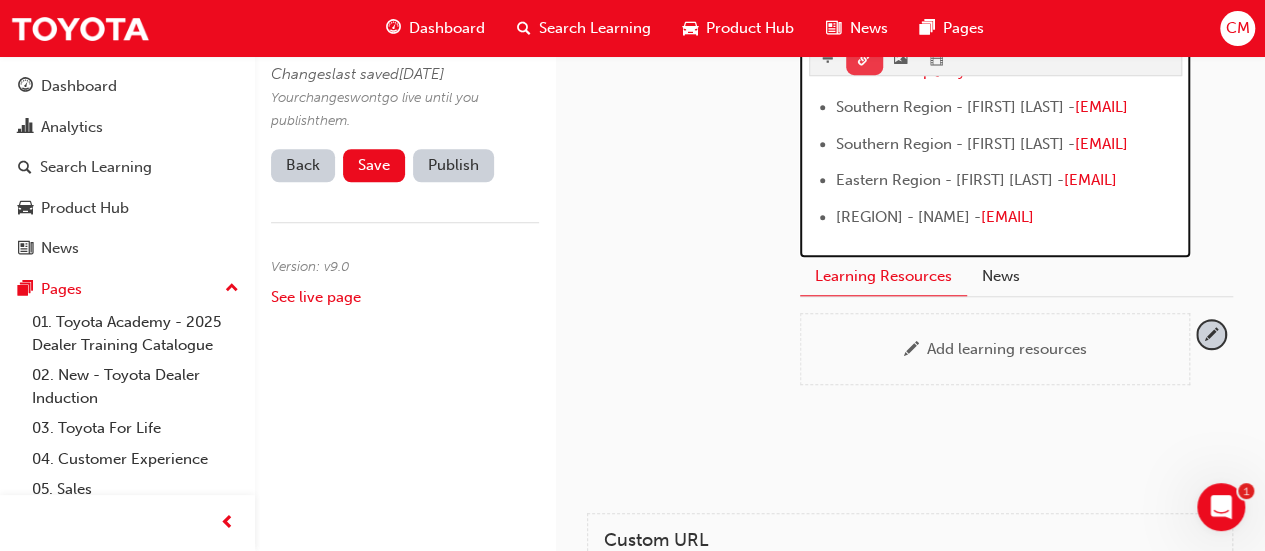 click at bounding box center (864, 58) 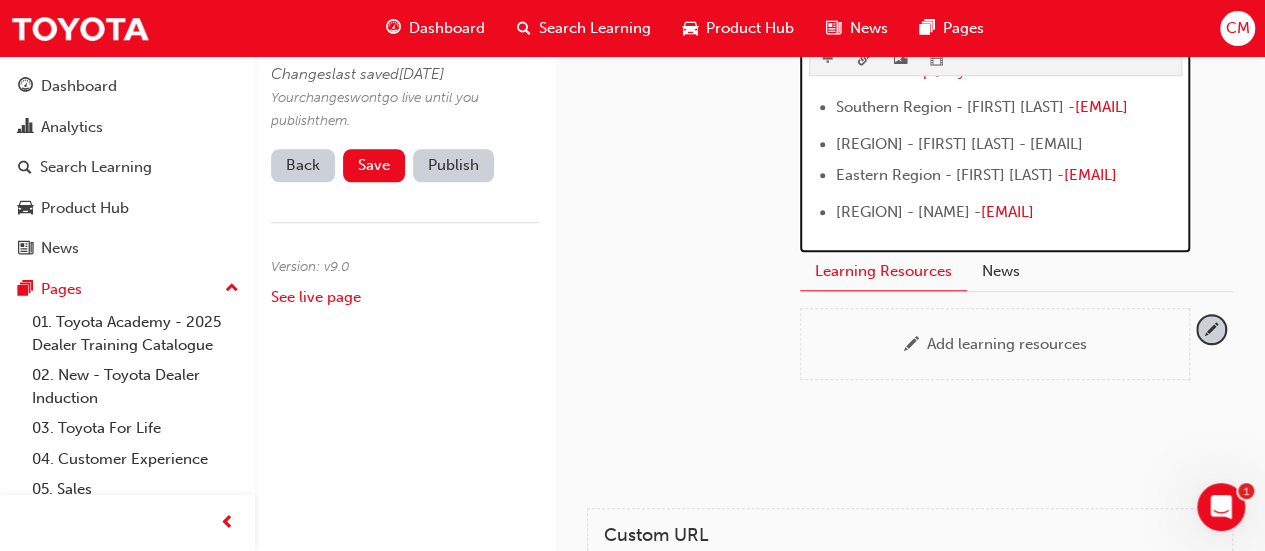 drag, startPoint x: 846, startPoint y: 277, endPoint x: 1028, endPoint y: 279, distance: 182.01099 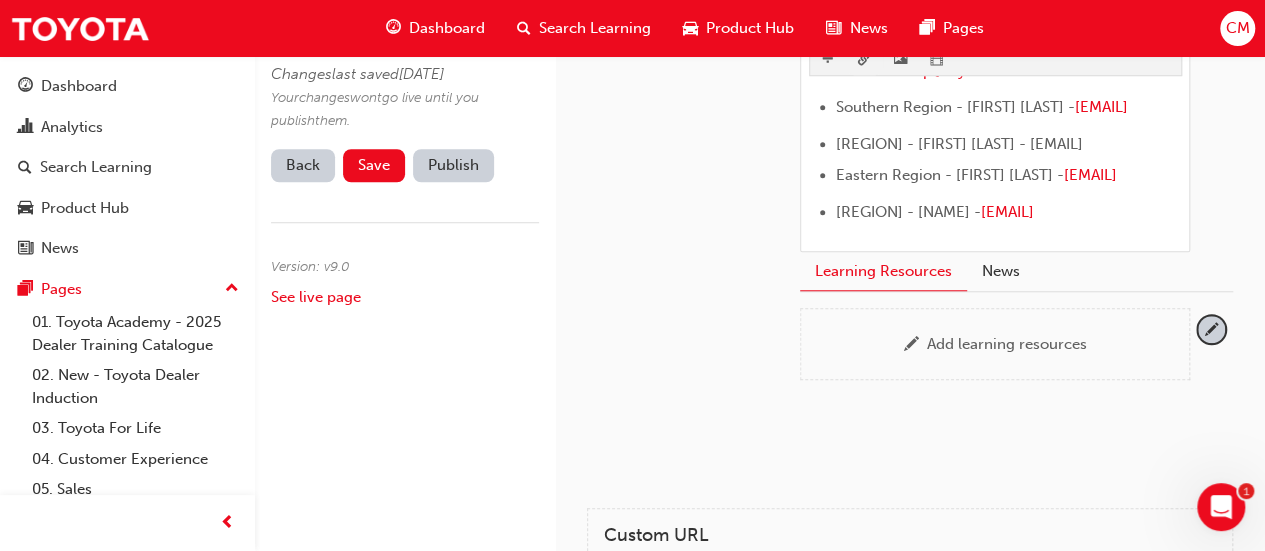 click on "Your version of Internet Explorer is outdated and not supported. Please upgrade to a  modern browser . Dashboard Search Learning Product Hub News Pages CM Dashboard Analytics Search Learning Product Hub News Pages Pages 01. Toyota Academy - 2025 Dealer Training Catalogue 02. New - Toyota Dealer Induction  03. Toyota For Life 04. Customer Experience 05. Sales 06. Electrification (EV & Hybrid) 07. Parts21 Certification 08. Service 09. Technical  10. TUNE Rev-Up Training All Pages Edit Page Changes  last saved  Thu 7 Aug 2025 11:03am Your  changes  won t  go live until you publish  them . Back Save Publish Version: v 9 . 0 See live page Regional Technical Trainers H1 H2 H3 H4 Toyota WA - Jamie Morgan -    JMorgan@toyotawa.com.au   Central Region - Brett McLean -    Brett.Mclean@toyota.com.au   Central Region - Michael Munn -    Michael.Munn@toyota.com.au   ﻿ Northern Region - Jason Massie -    Jason.Massie@toyota.com.au   Northern Region - Jarred Pickup -    Jarred.Pickup@toyota.com.au   ﻿" at bounding box center (632, -442) 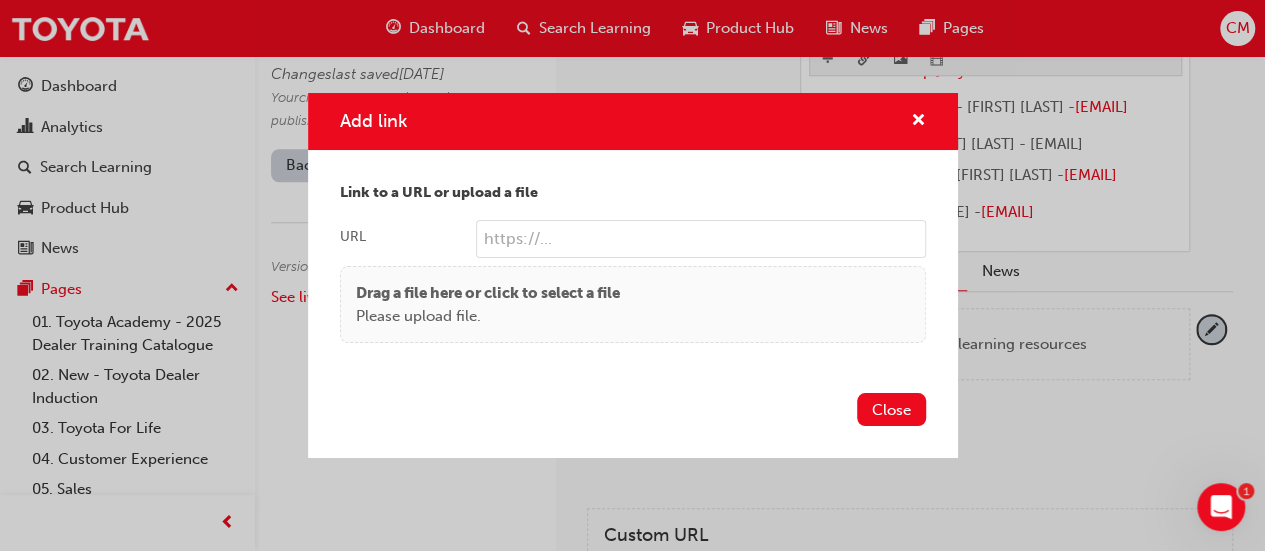 click on "URL" at bounding box center (701, 239) 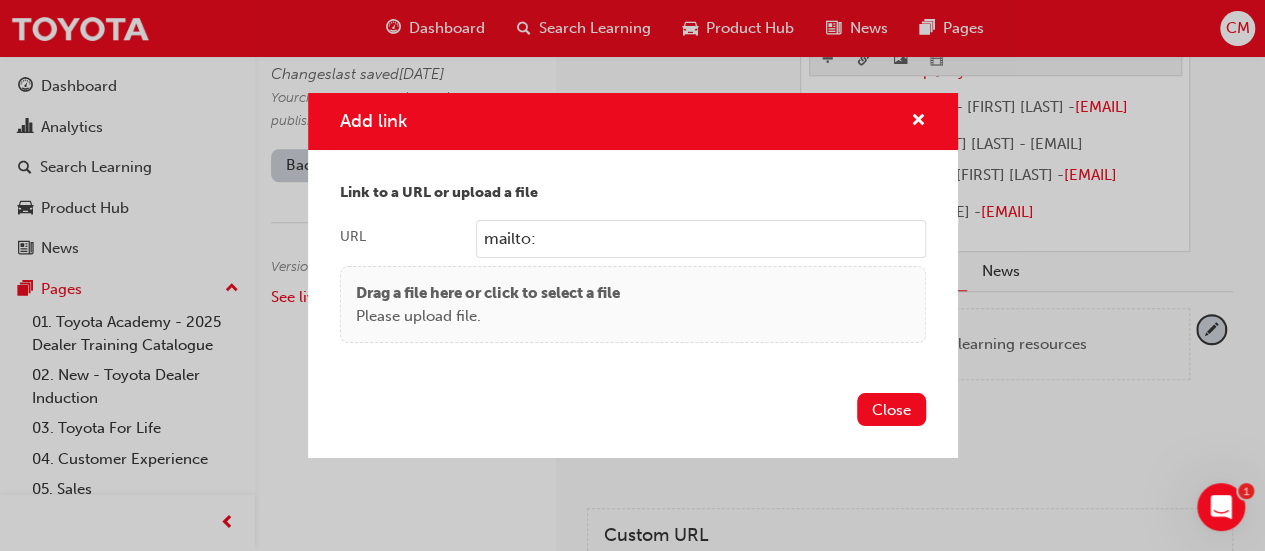 paste on "[FIRST].[LAST]@[EXAMPLE].com.au" 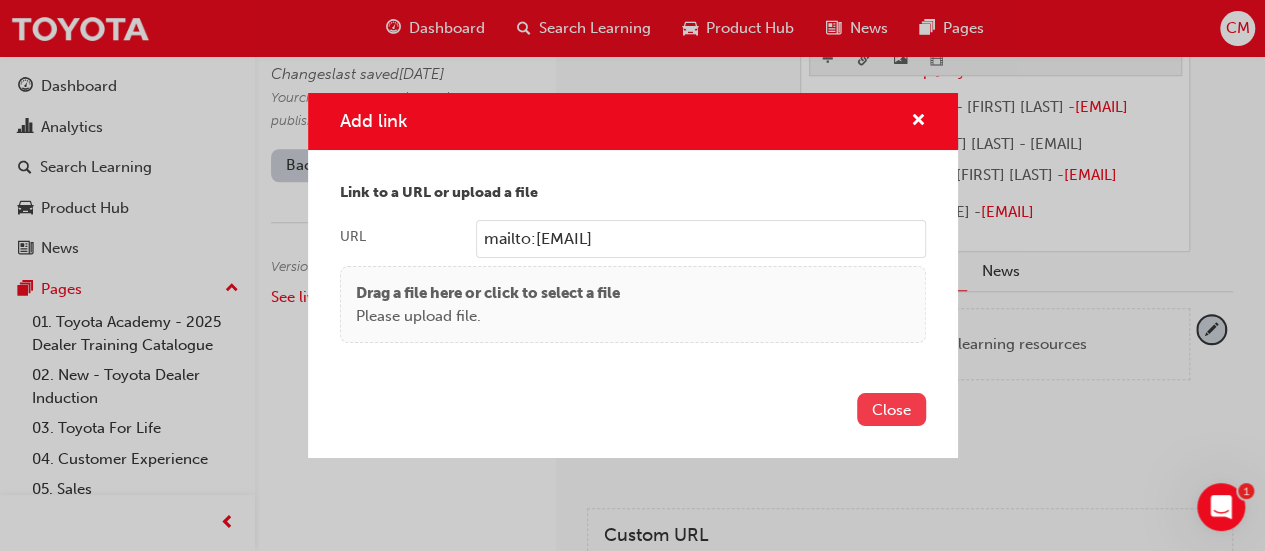 type on "mailto:Steven.Hill@toyota.com.au" 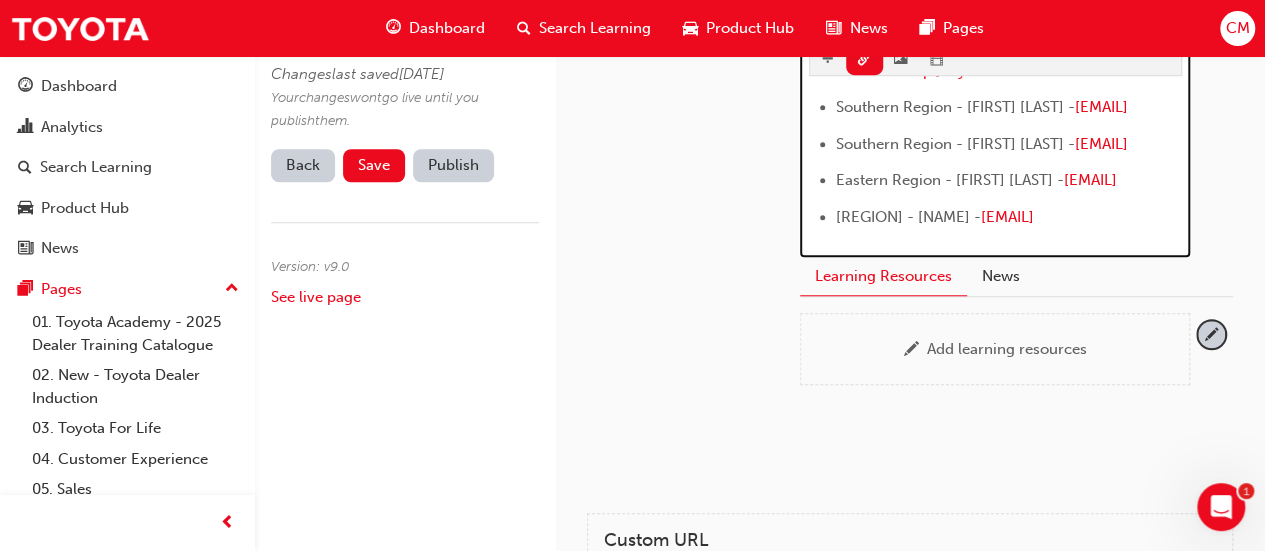 scroll, scrollTop: 722, scrollLeft: 0, axis: vertical 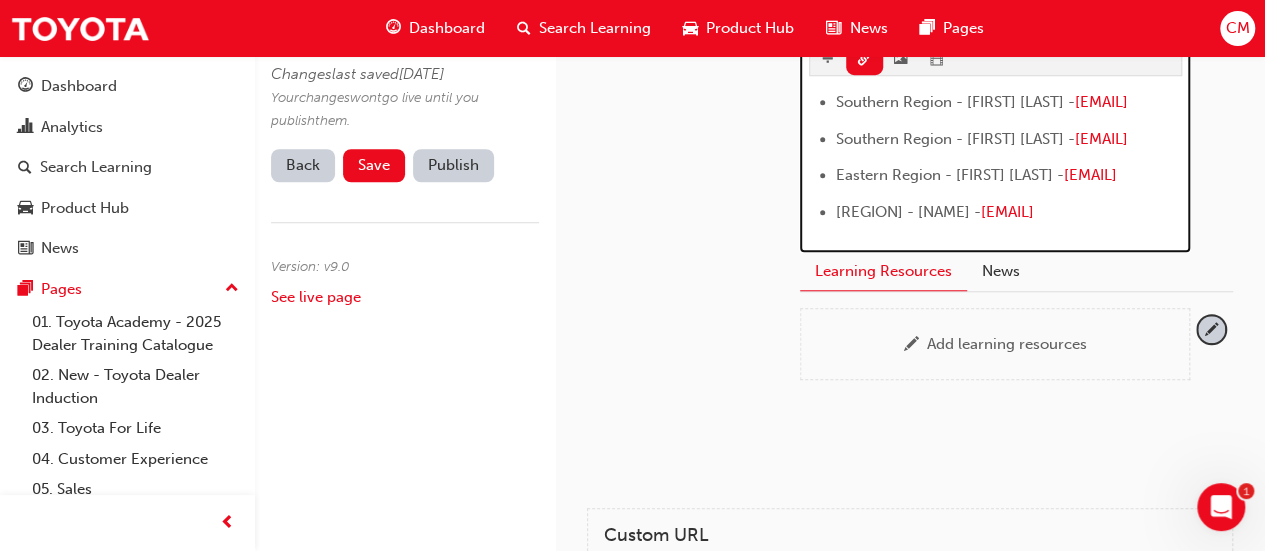 click on "Eastern Region - George Callas -    George.Callas@toyota.com.au" at bounding box center (1009, 177) 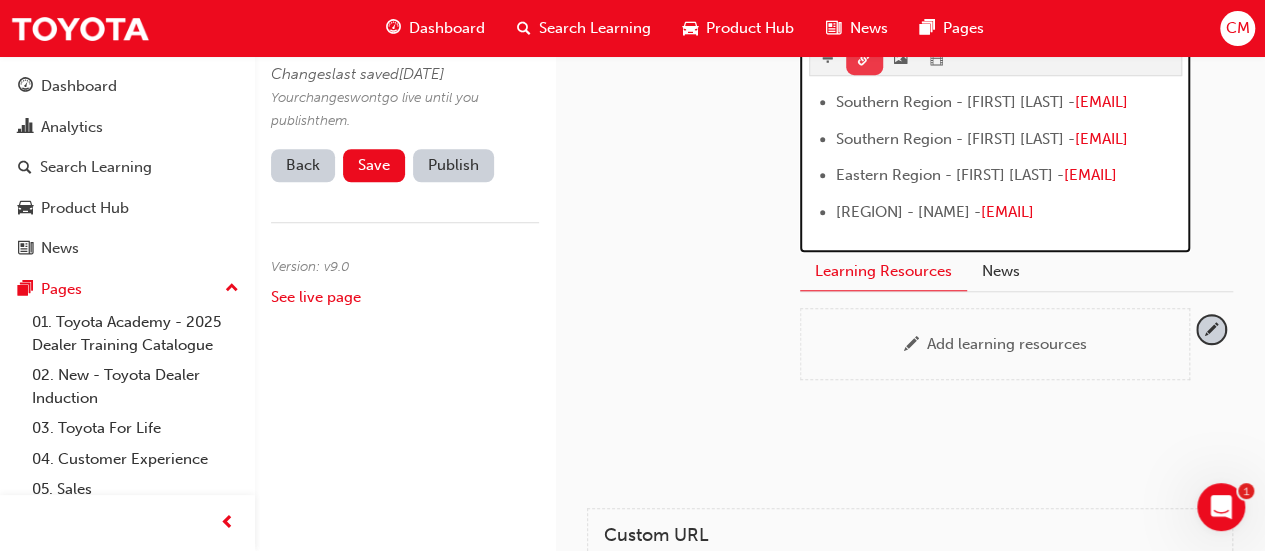 scroll, scrollTop: 782, scrollLeft: 0, axis: vertical 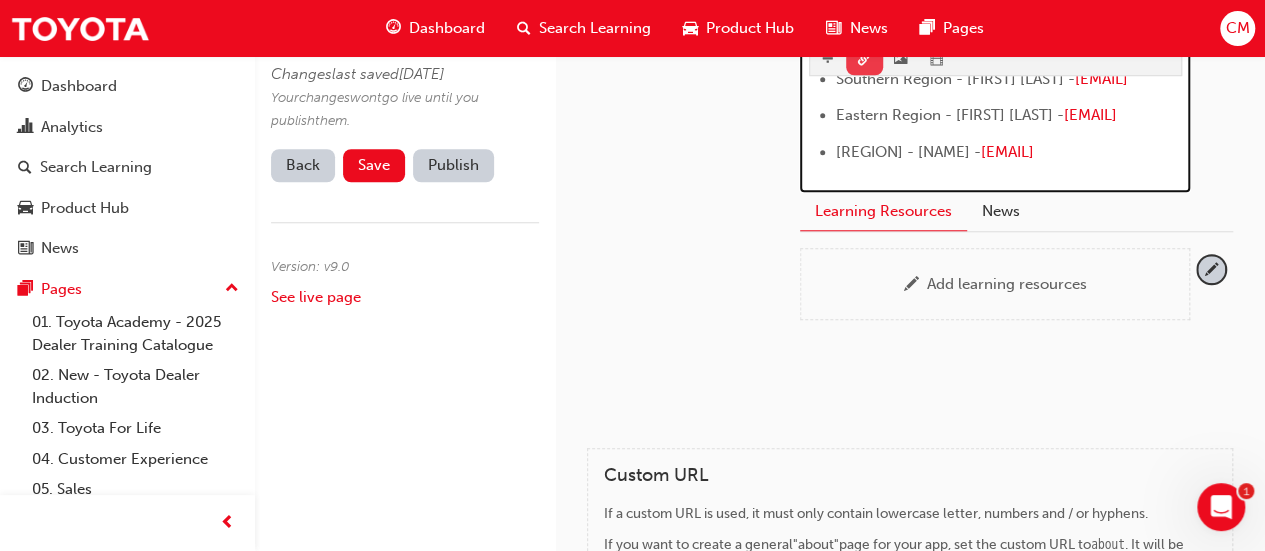 click at bounding box center [864, 58] 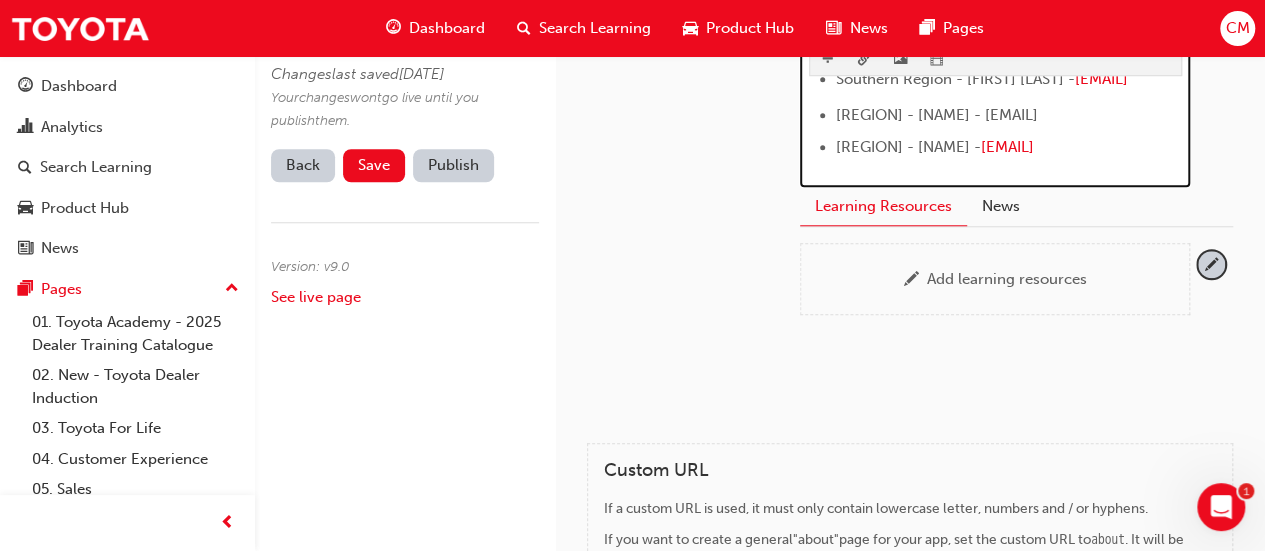 drag, startPoint x: 836, startPoint y: 278, endPoint x: 1042, endPoint y: 277, distance: 206.00243 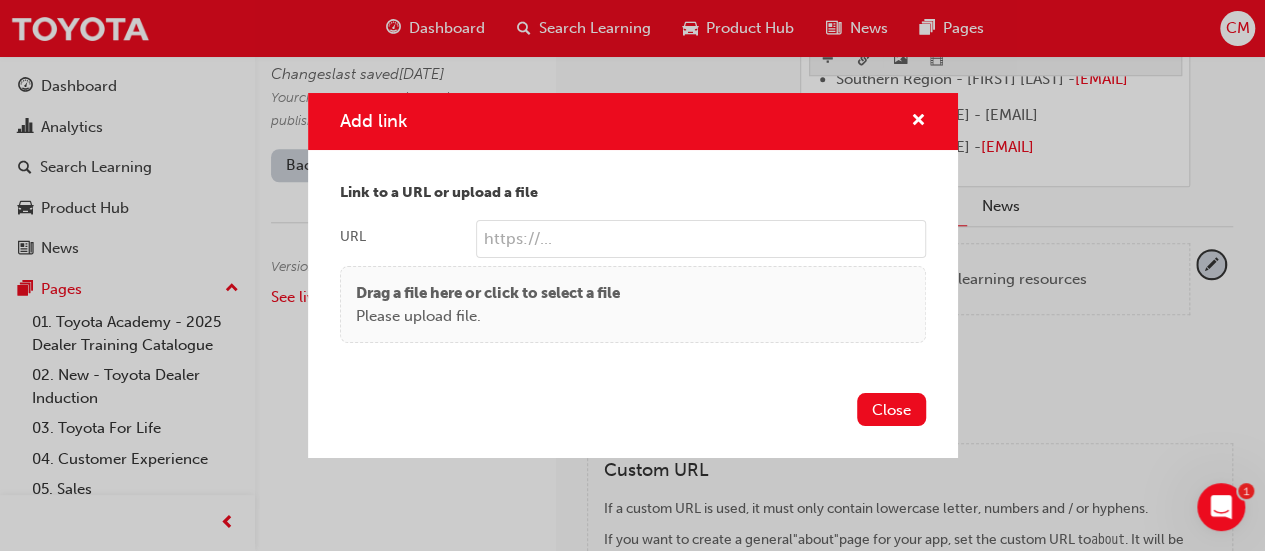 click on "Your version of Internet Explorer is outdated and not supported. Please upgrade to a  modern browser . Dashboard Search Learning Product Hub News Pages CM Dashboard Analytics Search Learning Product Hub News Pages Pages 01. Toyota Academy - 2025 Dealer Training Catalogue 02. New - Toyota Dealer Induction  03. Toyota For Life 04. Customer Experience 05. Sales 06. Electrification (EV & Hybrid) 07. Parts21 Certification 08. Service 09. Technical  10. TUNE Rev-Up Training All Pages Edit Page Changes  last saved  Thu 7 Aug 2025 11:03am Your  changes  won t  go live until you publish  them . Back Save Publish Version: v 9 . 0 See live page Regional Technical Trainers H1 H2 H3 H4 Toyota WA - Jamie Morgan -    JMorgan@toyotawa.com.au   Central Region - Brett McLean -    Brett.Mclean@toyota.com.au   Central Region - Michael Munn -    Michael.Munn@toyota.com.au   ﻿ Northern Region - Jason Massie -    Jason.Massie@toyota.com.au   Northern Region - Jarred Pickup -    Jarred.Pickup@toyota.com.au   ﻿" at bounding box center [632, -507] 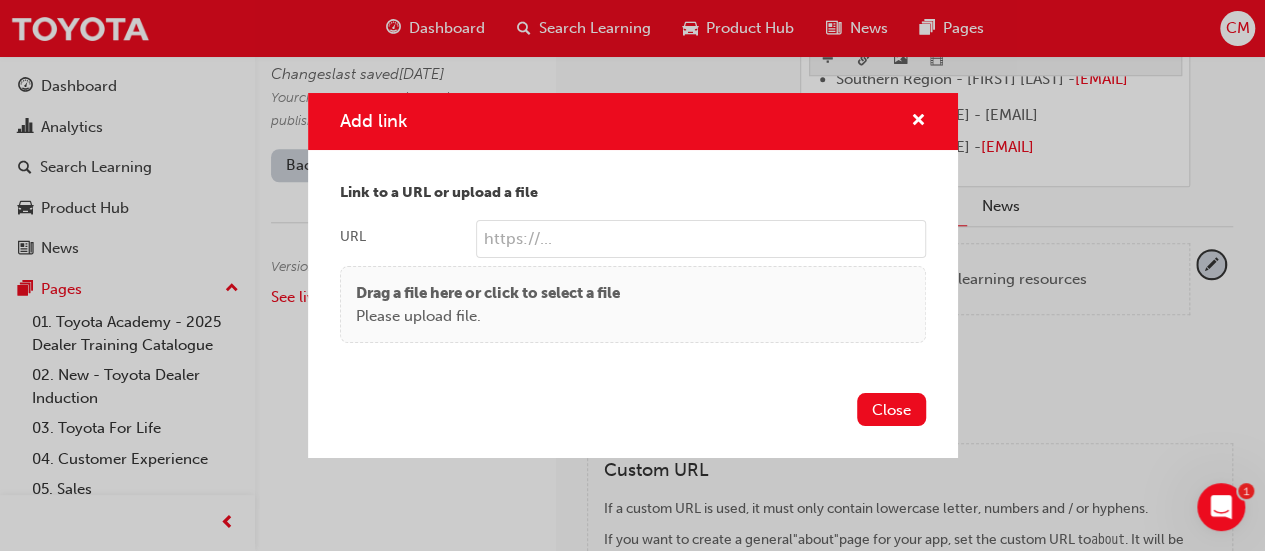 click on "URL" at bounding box center [701, 239] 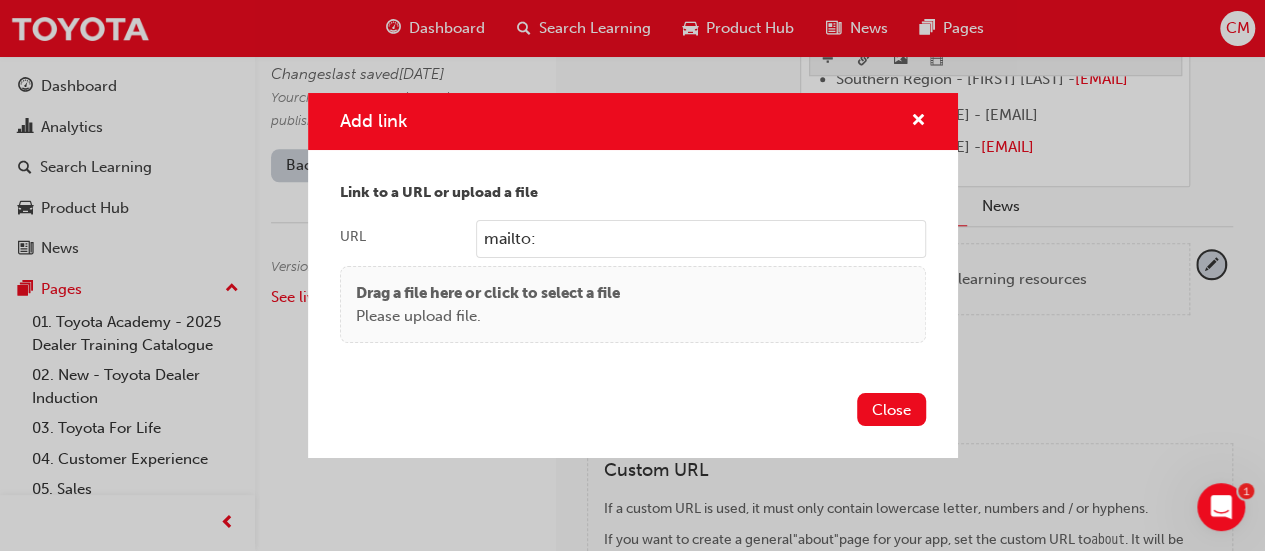 paste on "[FIRST].[LAST]@[EXAMPLE].com.au" 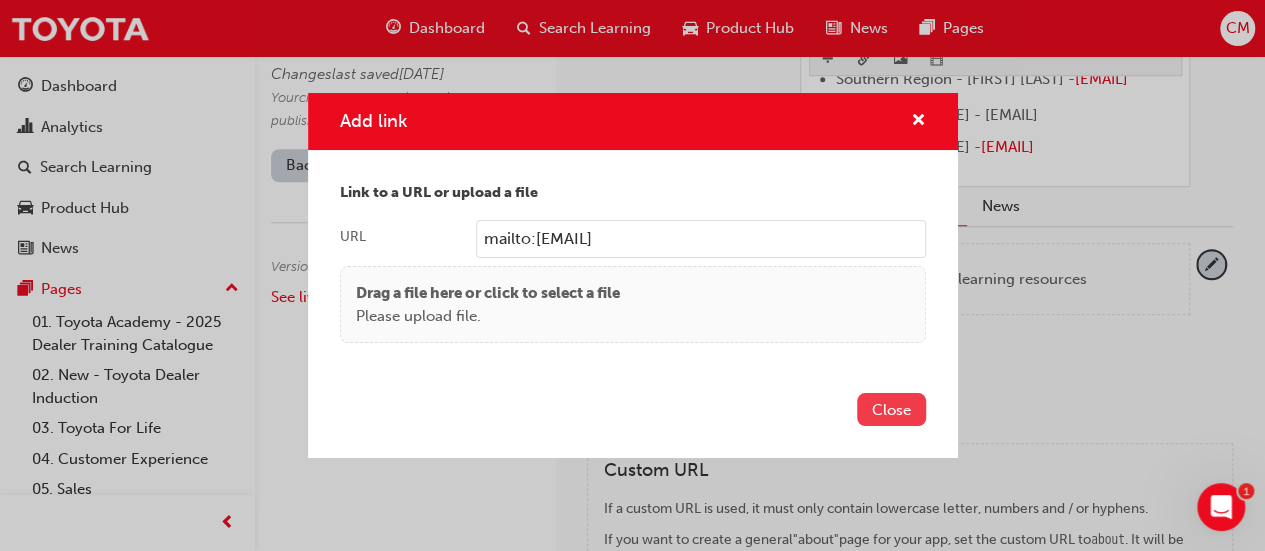 type on "mailto:George.Callas@toyota.com.au" 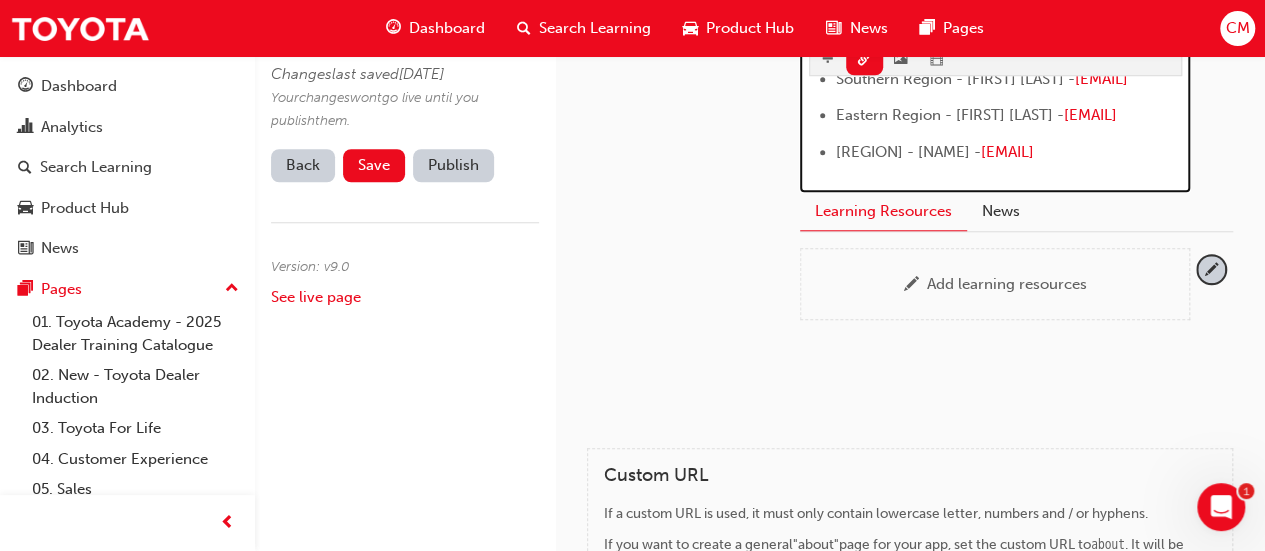 scroll, scrollTop: 787, scrollLeft: 0, axis: vertical 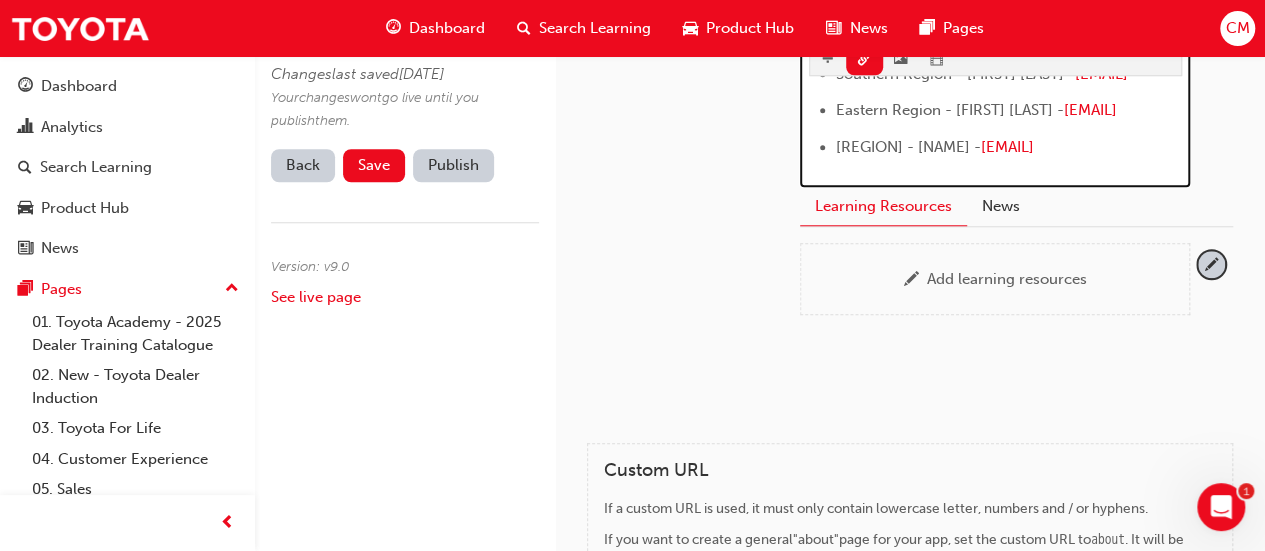 click on "Eastern Region - Anthony Nielsen -    Anthony.Nielsen@toyota.com.au" at bounding box center [1009, 149] 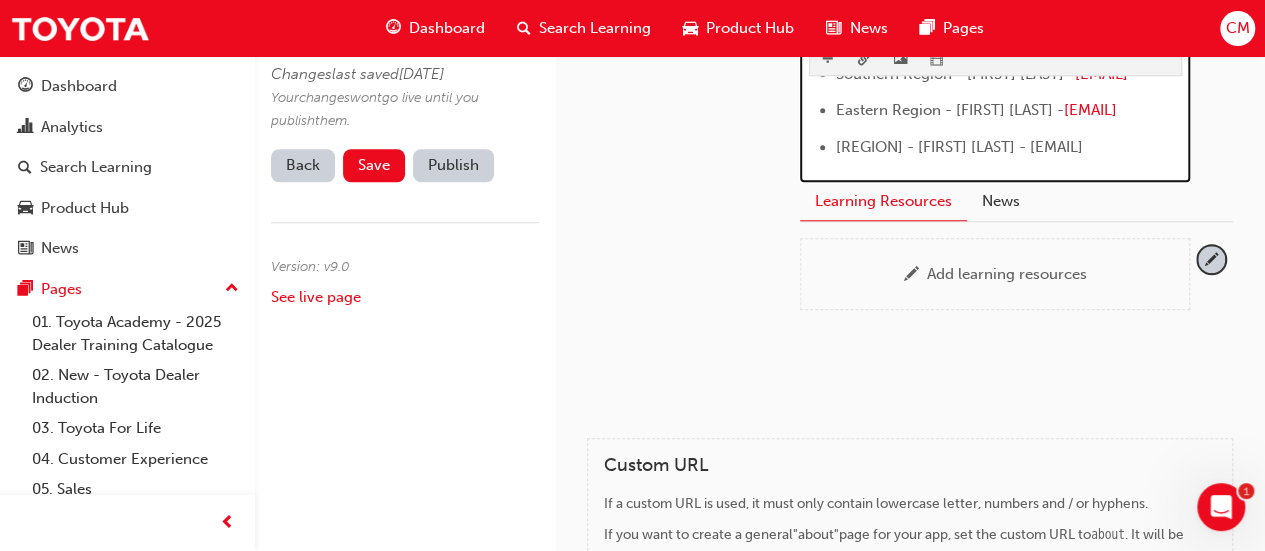 click at bounding box center [864, 60] 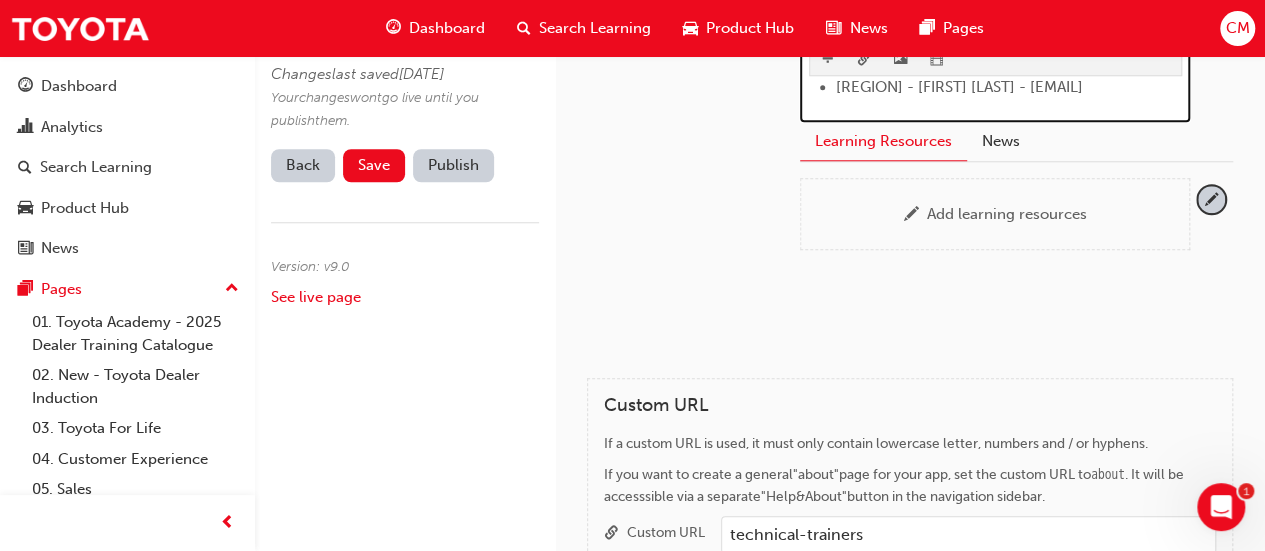 drag, startPoint x: 837, startPoint y: 272, endPoint x: 1066, endPoint y: 276, distance: 229.03493 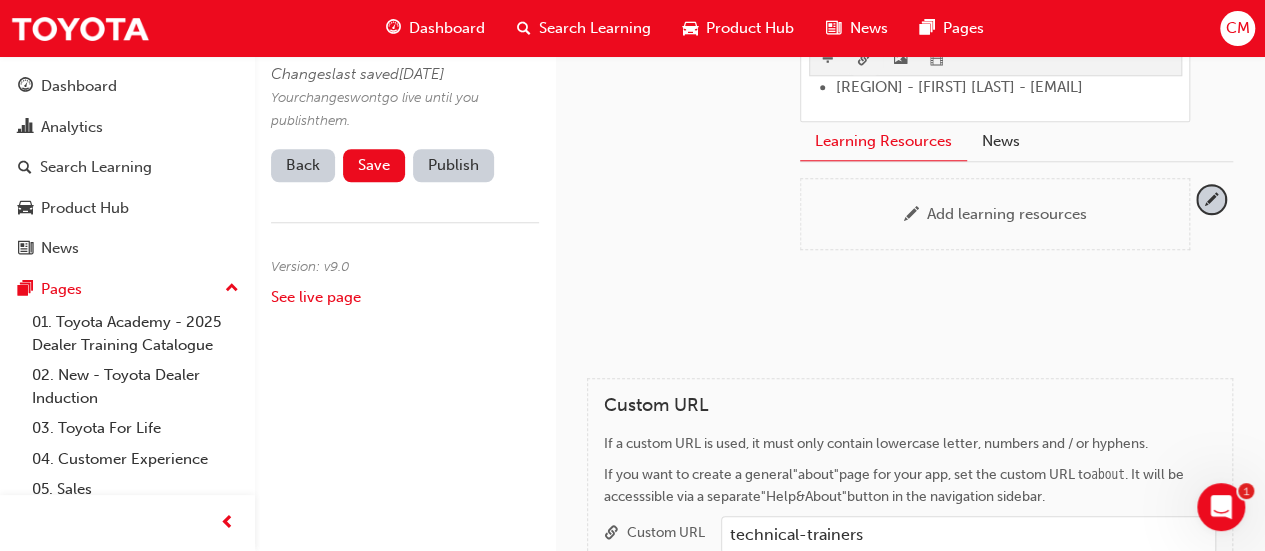 click on "Your version of Internet Explorer is outdated and not supported. Please upgrade to a  modern browser . Dashboard Search Learning Product Hub News Pages CM Dashboard Analytics Search Learning Product Hub News Pages Pages 01. Toyota Academy - 2025 Dealer Training Catalogue 02. New - Toyota Dealer Induction  03. Toyota For Life 04. Customer Experience 05. Sales 06. Electrification (EV & Hybrid) 07. Parts21 Certification 08. Service 09. Technical  10. TUNE Rev-Up Training All Pages Edit Page Changes  last saved  Thu 7 Aug 2025 11:03am Your  changes  won t  go live until you publish  them . Back Save Publish Version: v 9 . 0 See live page Regional Technical Trainers H1 H2 H3 H4 Toyota WA - Jamie Morgan -    JMorgan@toyotawa.com.au   Central Region - Brett McLean -    Brett.Mclean@toyota.com.au   Central Region - Michael Munn -    Michael.Munn@toyota.com.au   ﻿ Northern Region - Jason Massie -    Jason.Massie@toyota.com.au   Northern Region - Jarred Pickup -    Jarred.Pickup@toyota.com.au   ﻿" at bounding box center (632, -572) 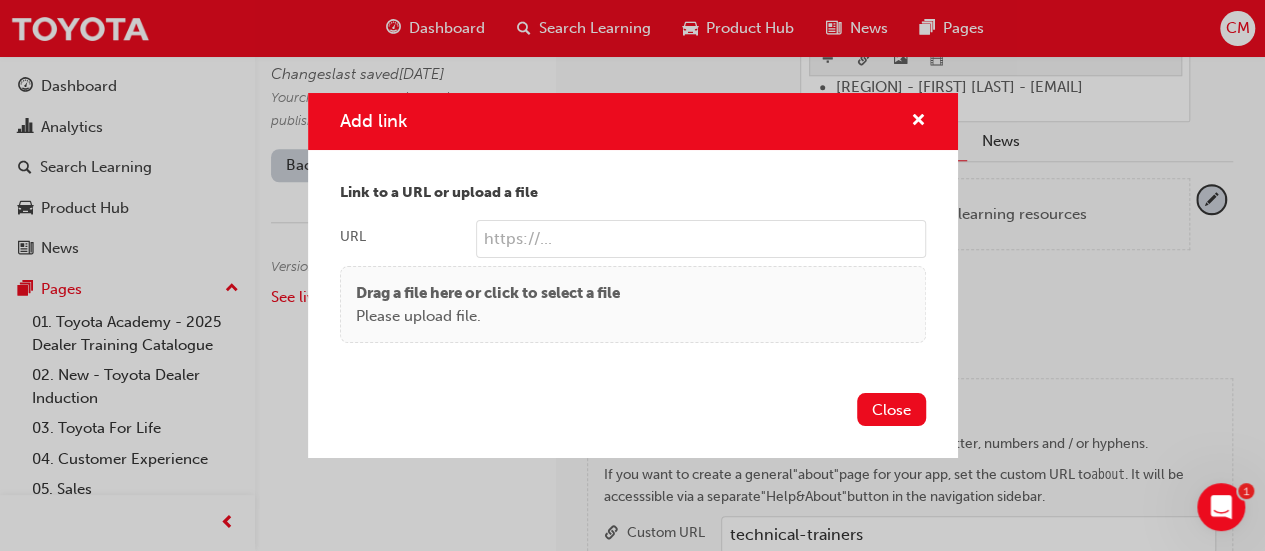 click on "URL" at bounding box center [701, 239] 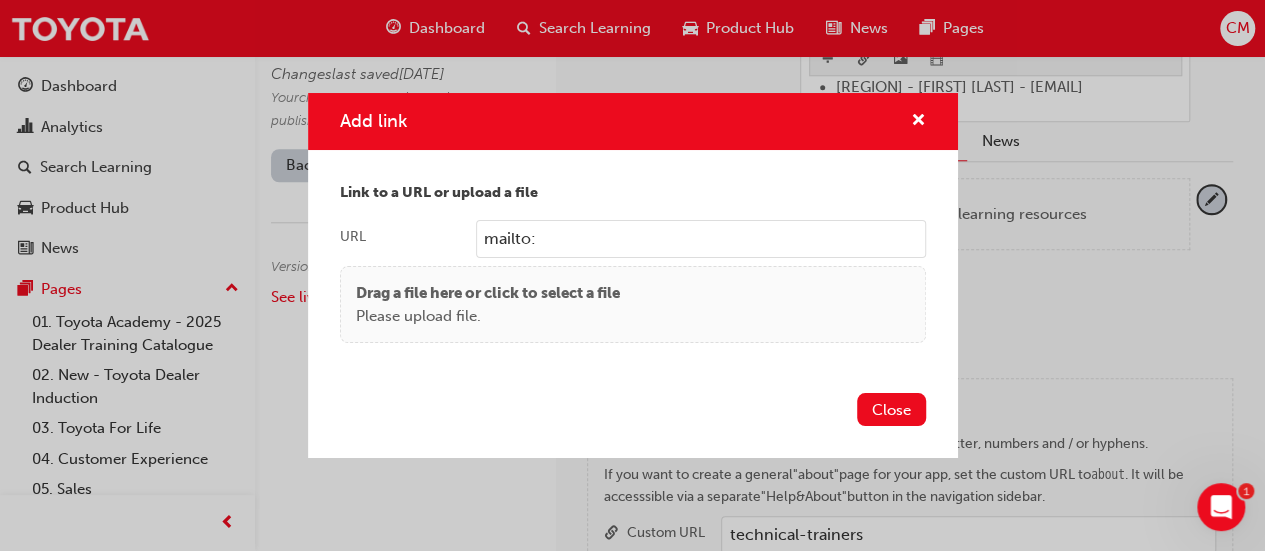 paste on "[FIRST].[LAST]@[EXAMPLE].com.au" 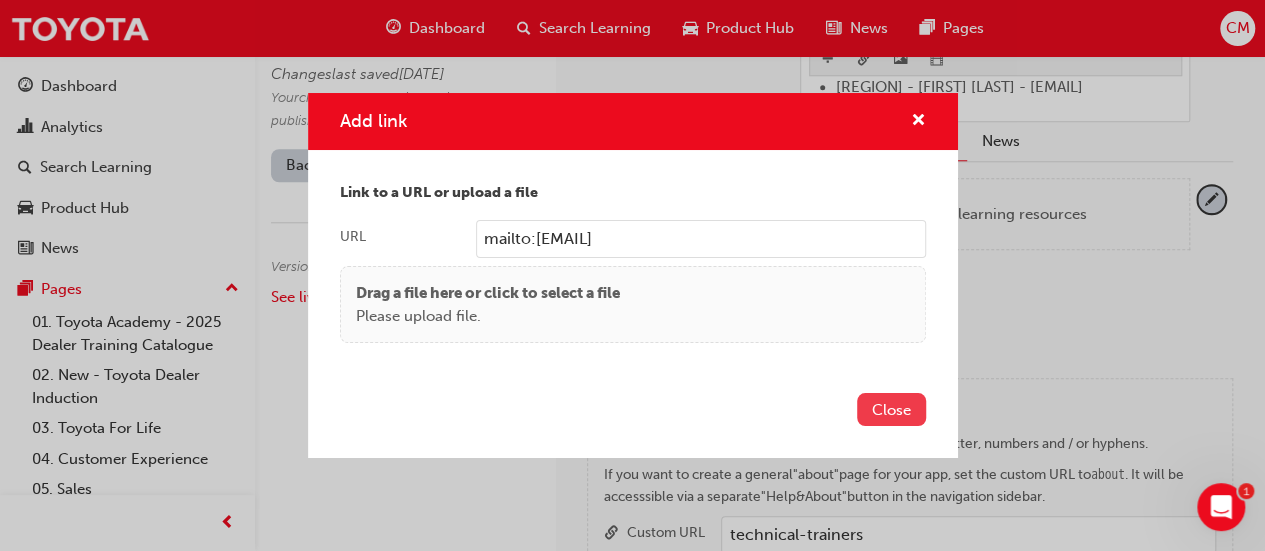 type on "mailto:Anthony.Nielsen@toyota.com.au" 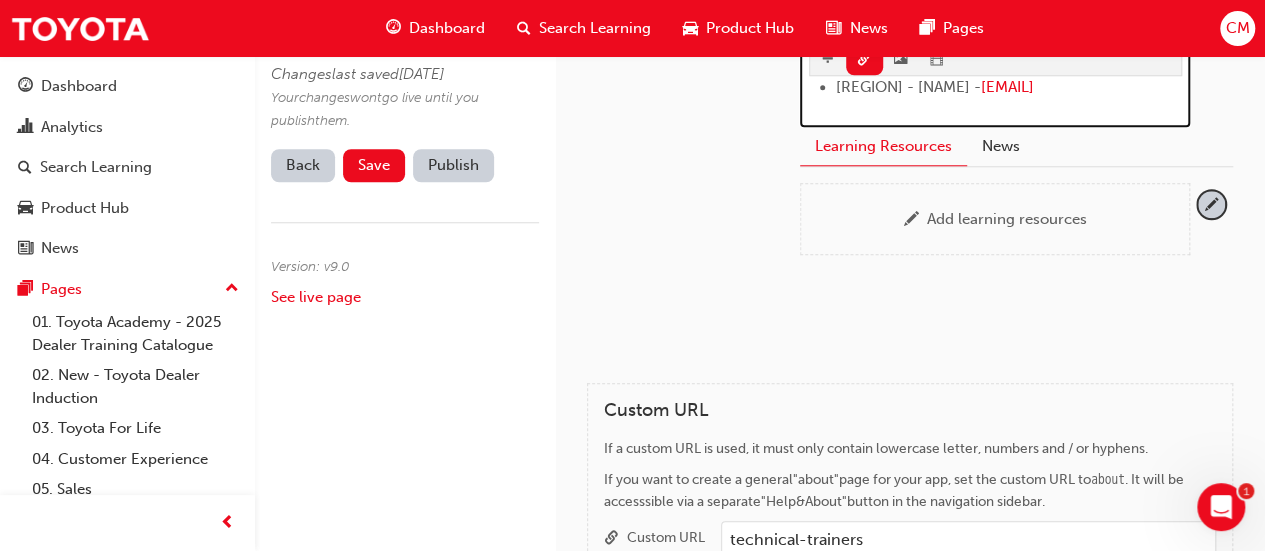 scroll, scrollTop: 852, scrollLeft: 0, axis: vertical 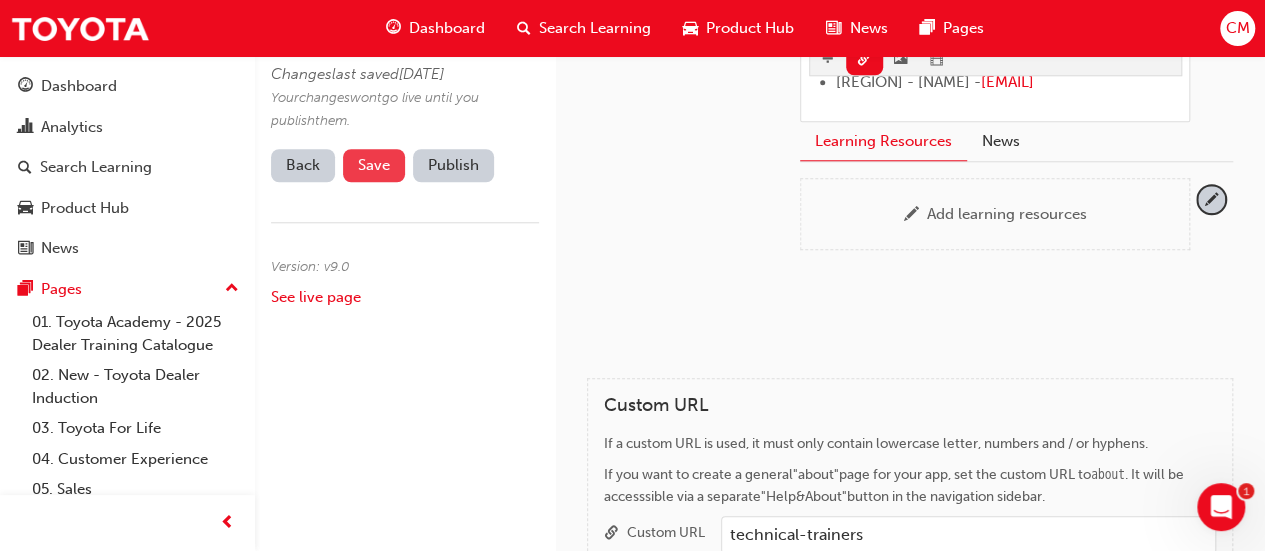 click on "Save" at bounding box center (374, 165) 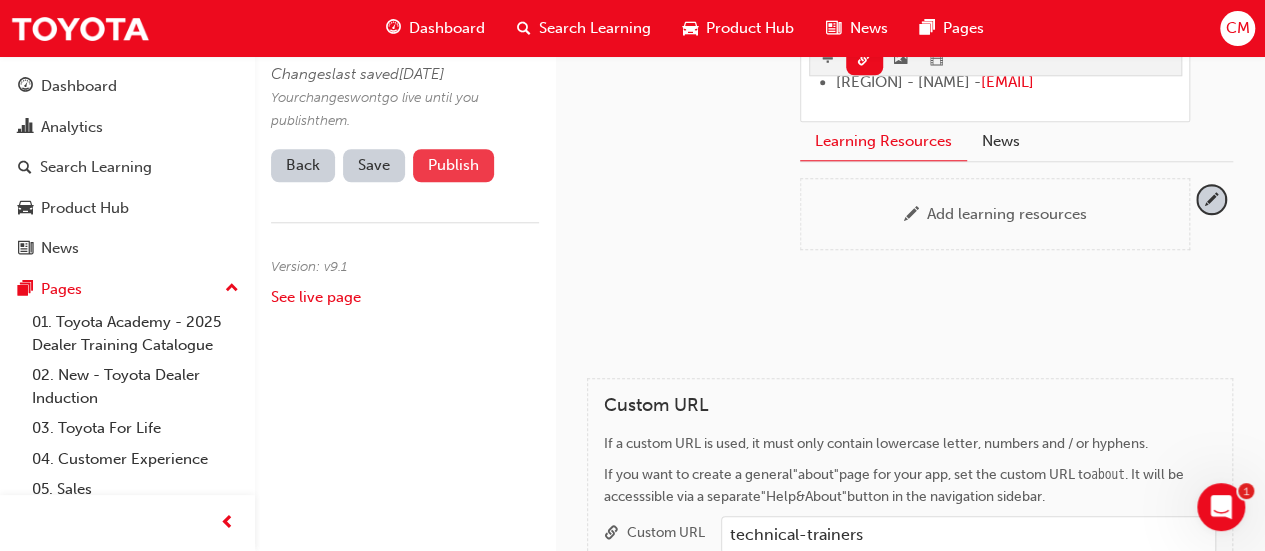 click on "Publish" at bounding box center [453, 165] 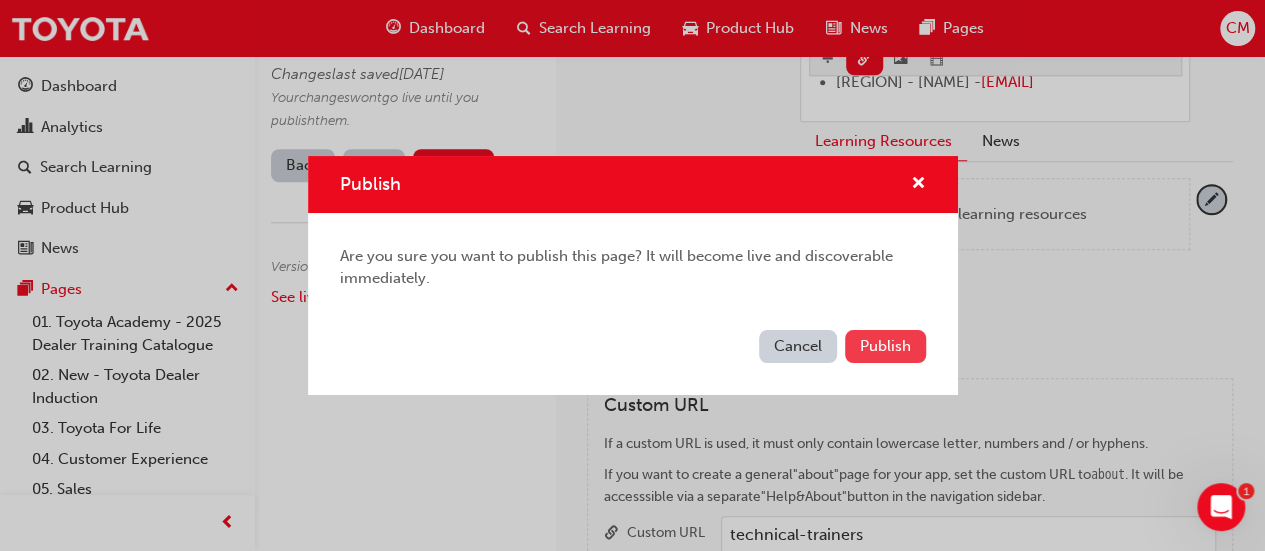 click on "Publish" at bounding box center [885, 346] 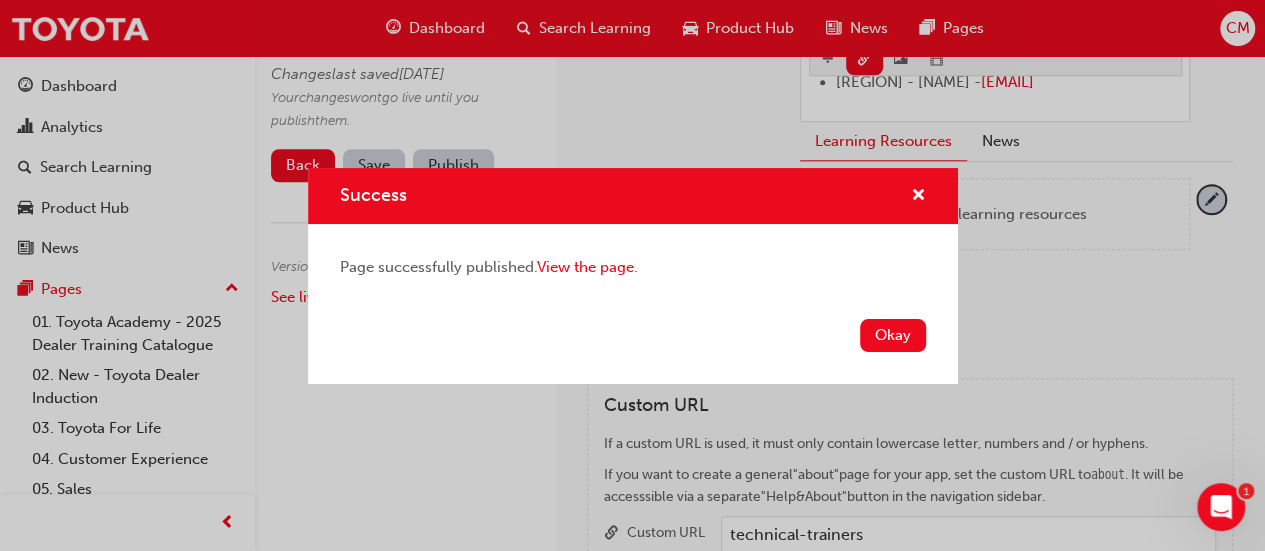 click on "Okay" at bounding box center (893, 335) 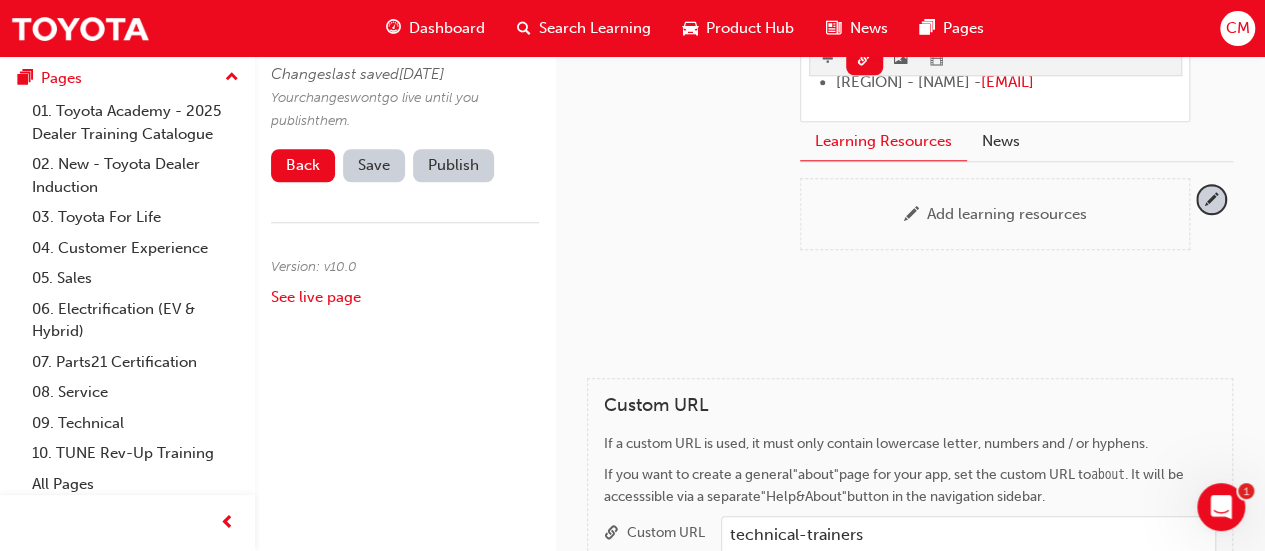scroll, scrollTop: 216, scrollLeft: 0, axis: vertical 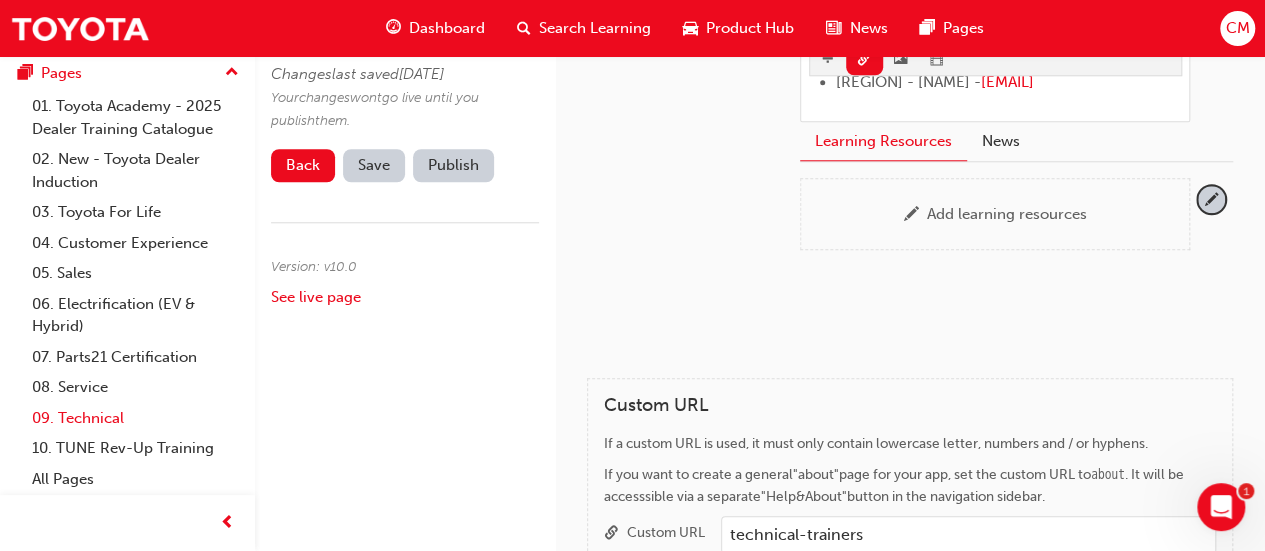 click on "09. Technical" at bounding box center [135, 418] 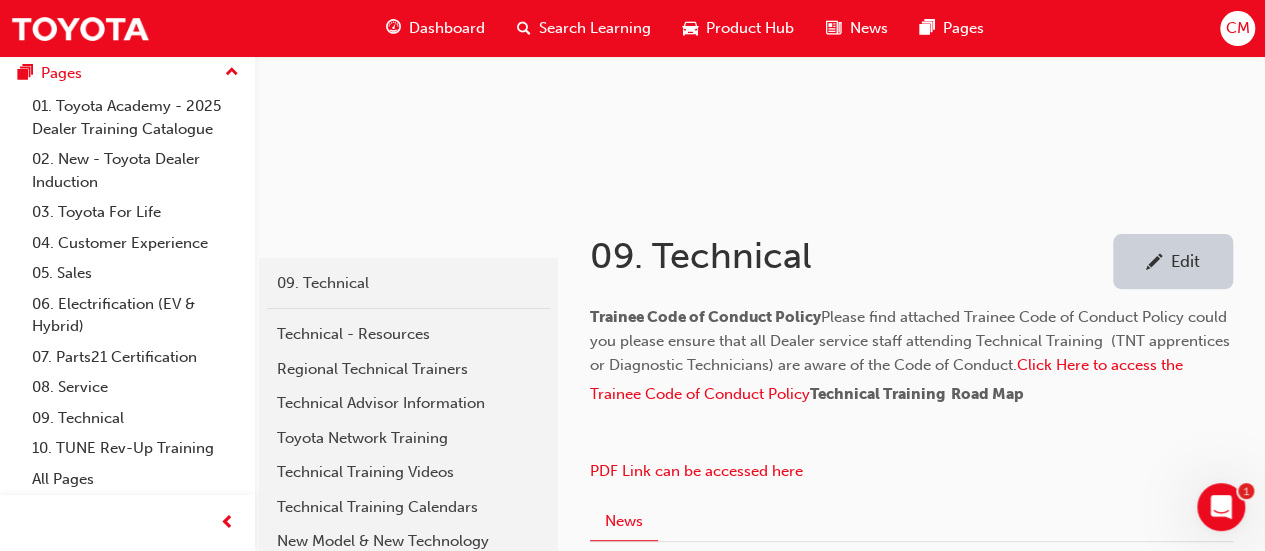 scroll, scrollTop: 200, scrollLeft: 0, axis: vertical 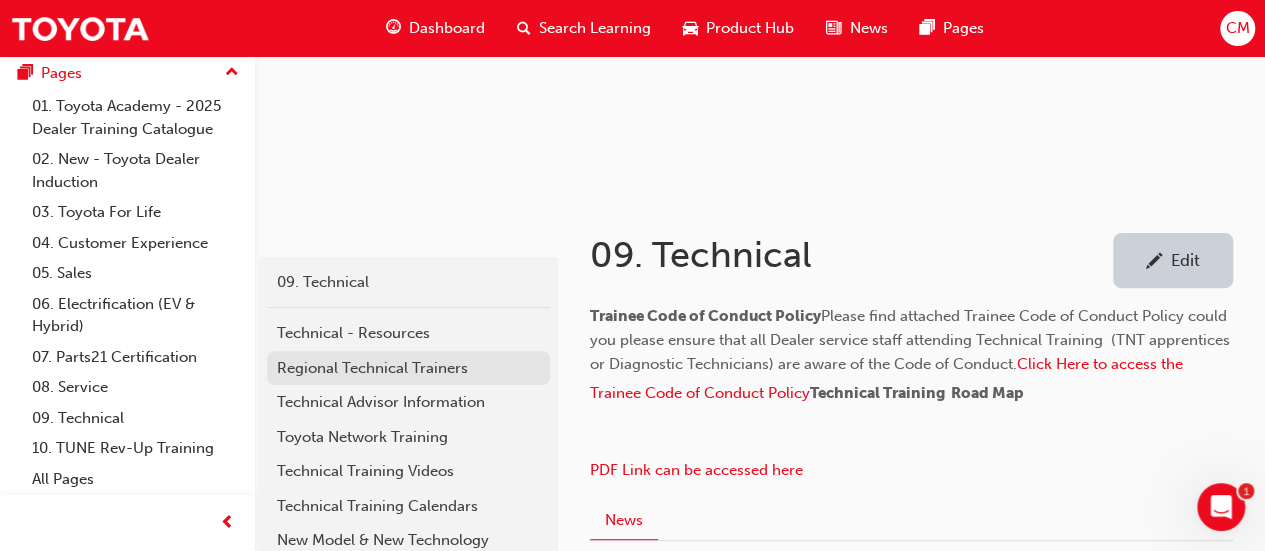 click on "Regional Technical Trainers" at bounding box center [408, 368] 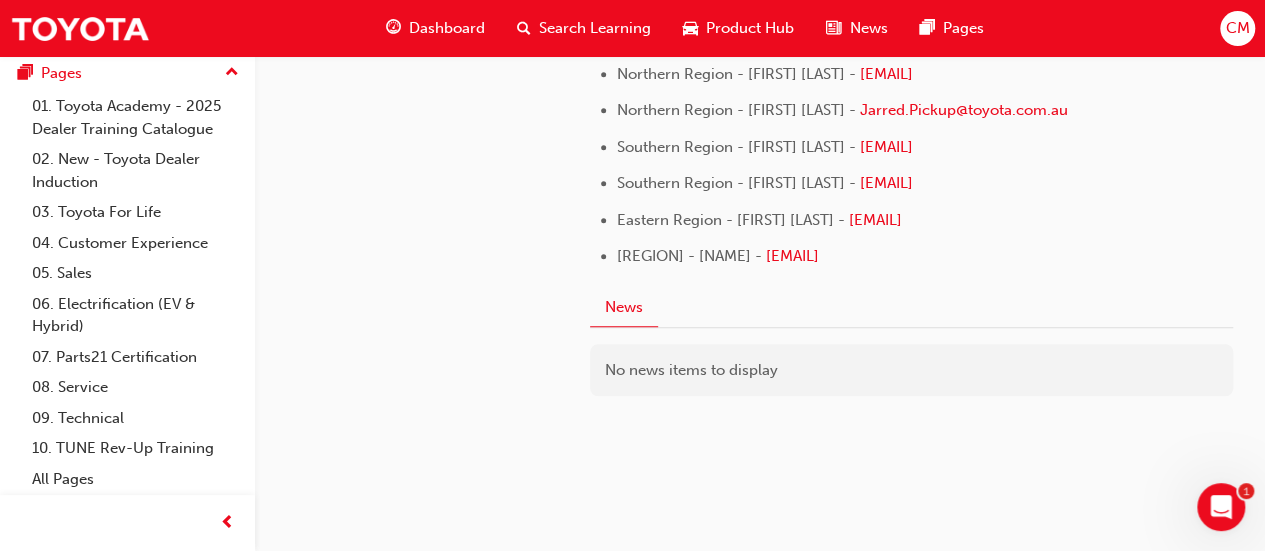 scroll, scrollTop: 593, scrollLeft: 0, axis: vertical 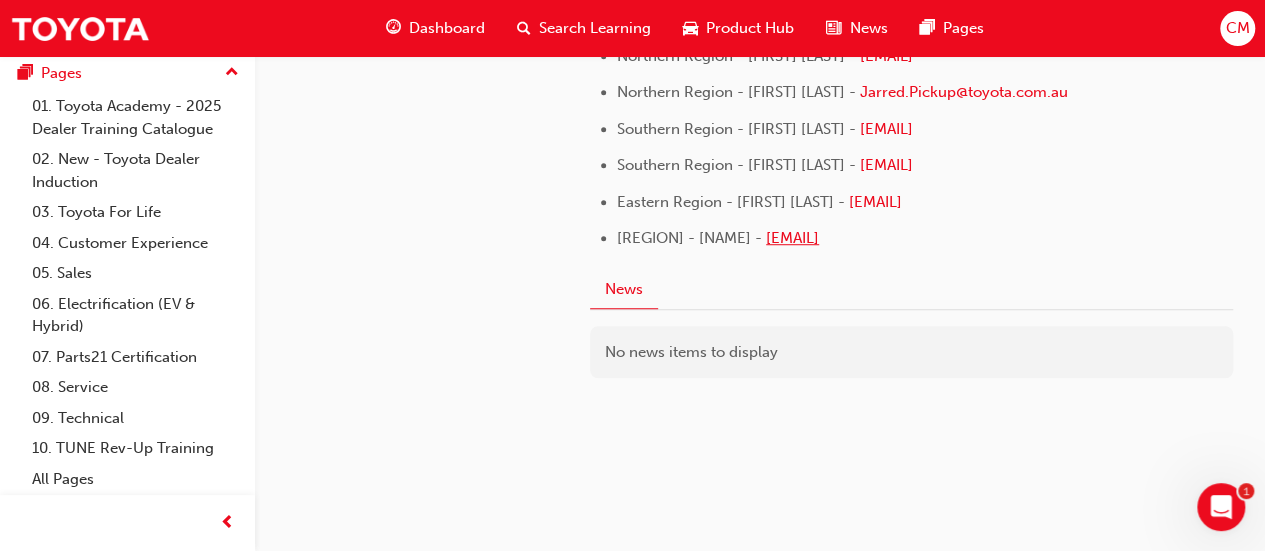 click on "[FIRST].[LAST]@[EXAMPLE].com.au" at bounding box center (792, 238) 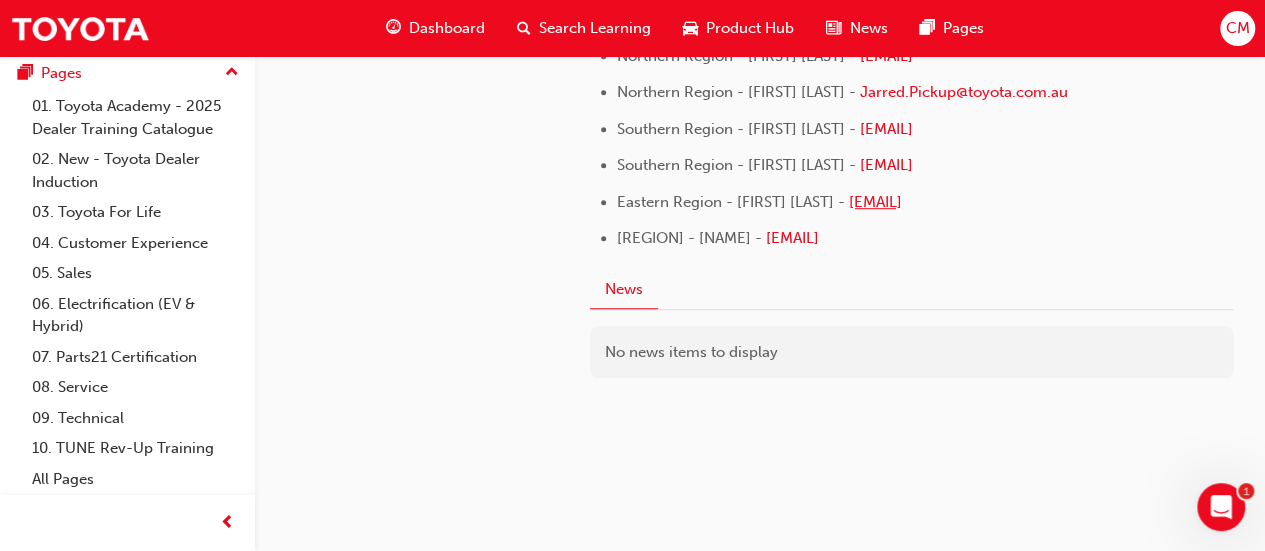 click on "[FIRST].[LAST]@[EXAMPLE].com.au" at bounding box center (875, 202) 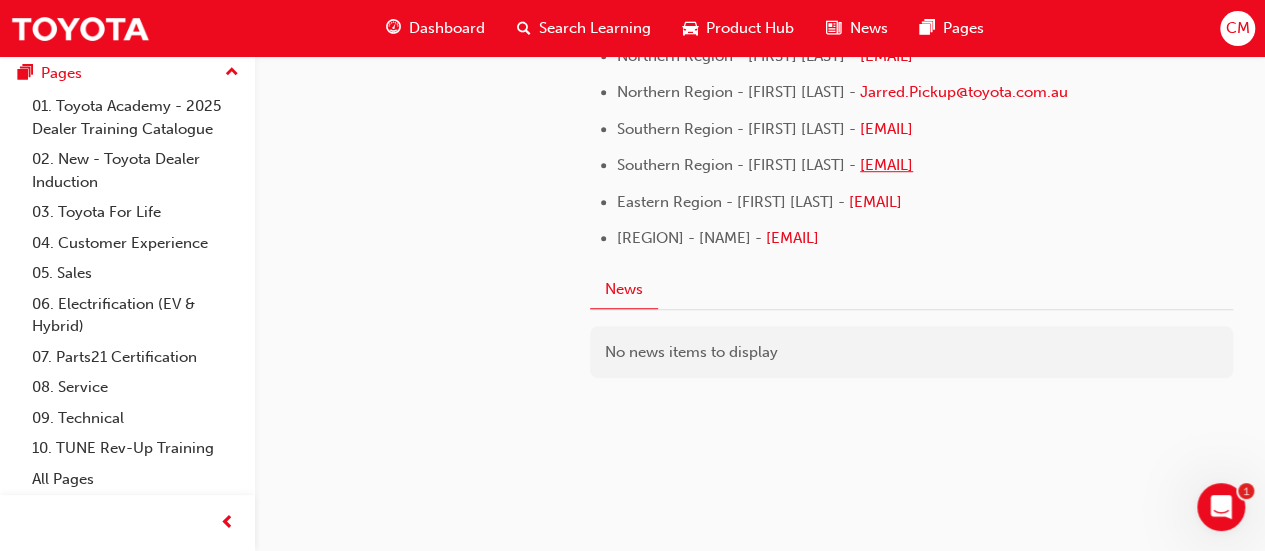 click on "[FIRST].[LAST]@[EXAMPLE].com.au" at bounding box center [886, 165] 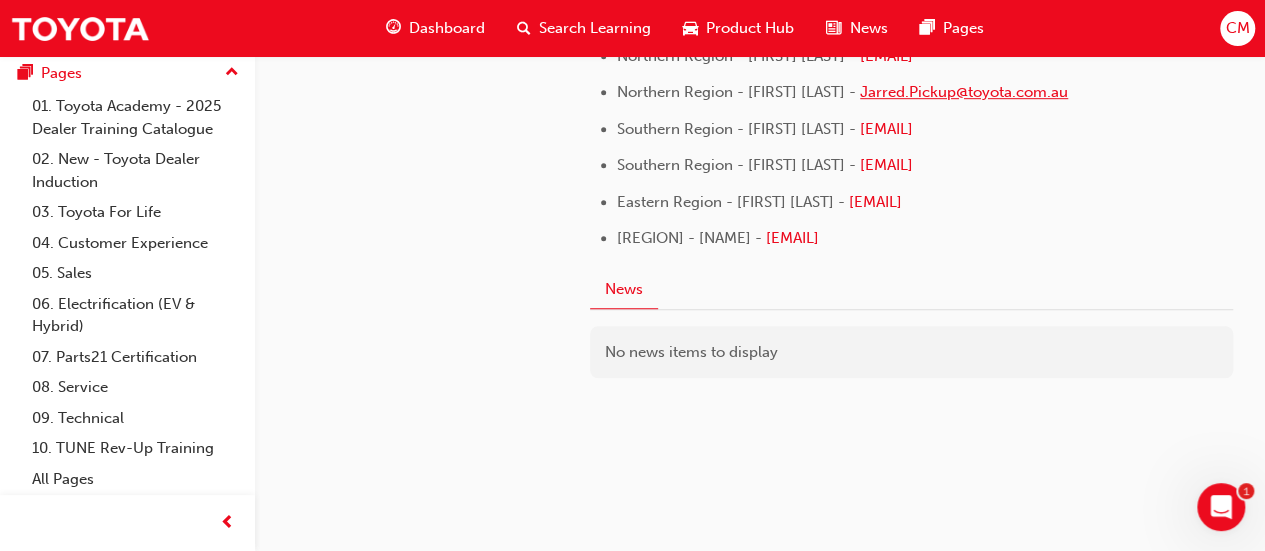 click on "Jarred.Pickup@toyota.com.au" at bounding box center [964, 92] 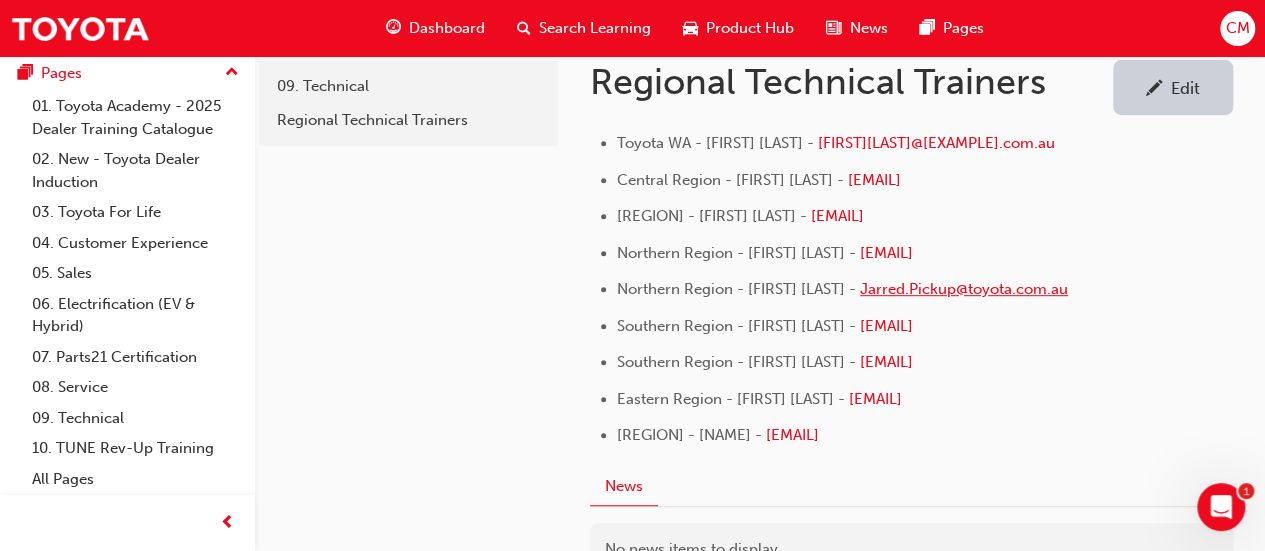scroll, scrollTop: 393, scrollLeft: 0, axis: vertical 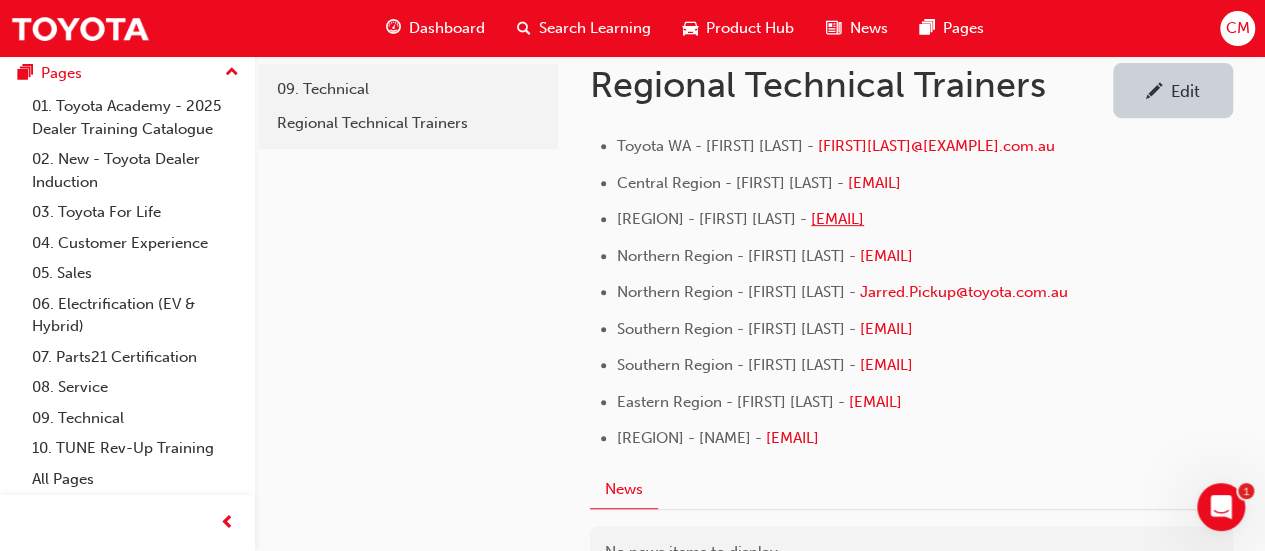 click on "[FIRST].[LAST]@[EXAMPLE].com.au" at bounding box center [837, 219] 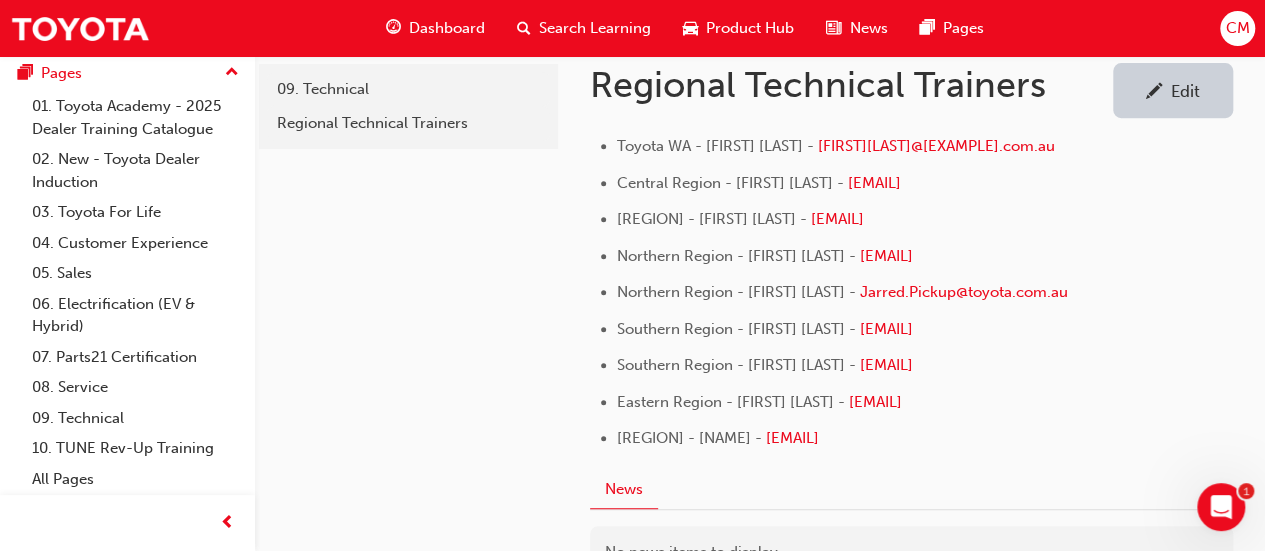 click on "technical-trainers 09. Technical  Regional Technical Trainers" at bounding box center (406, 321) 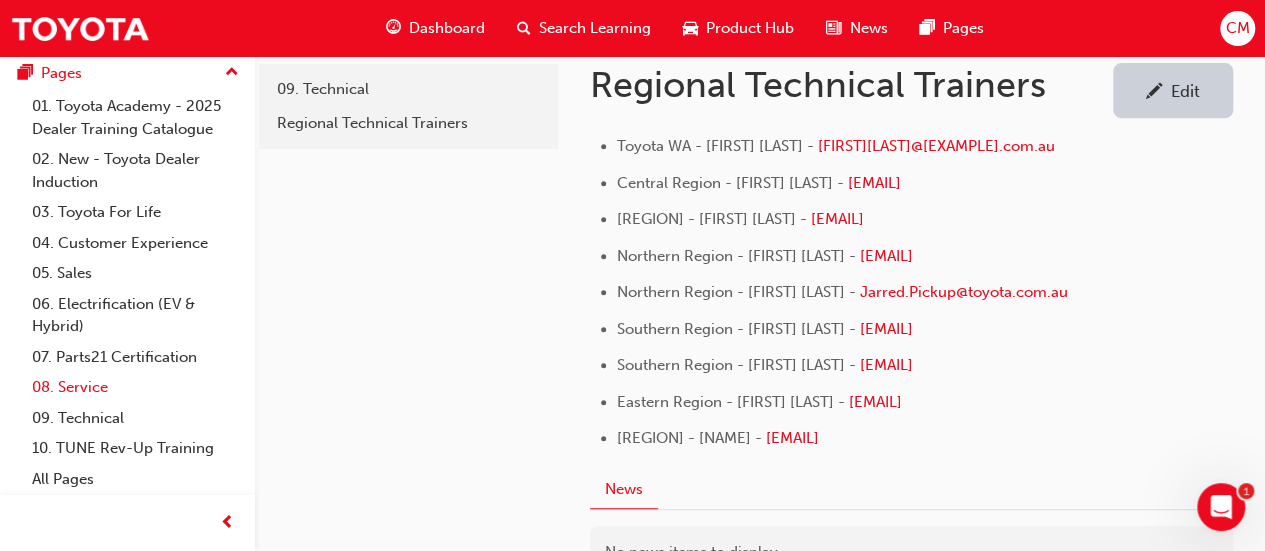click on "08. Service" at bounding box center [135, 387] 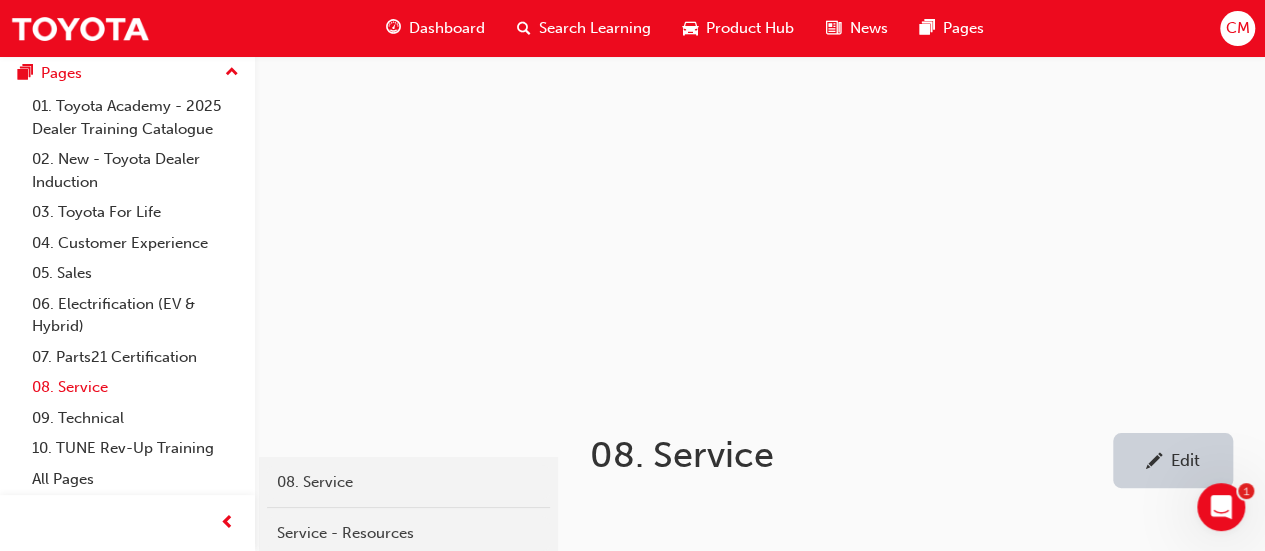 scroll, scrollTop: 216, scrollLeft: 0, axis: vertical 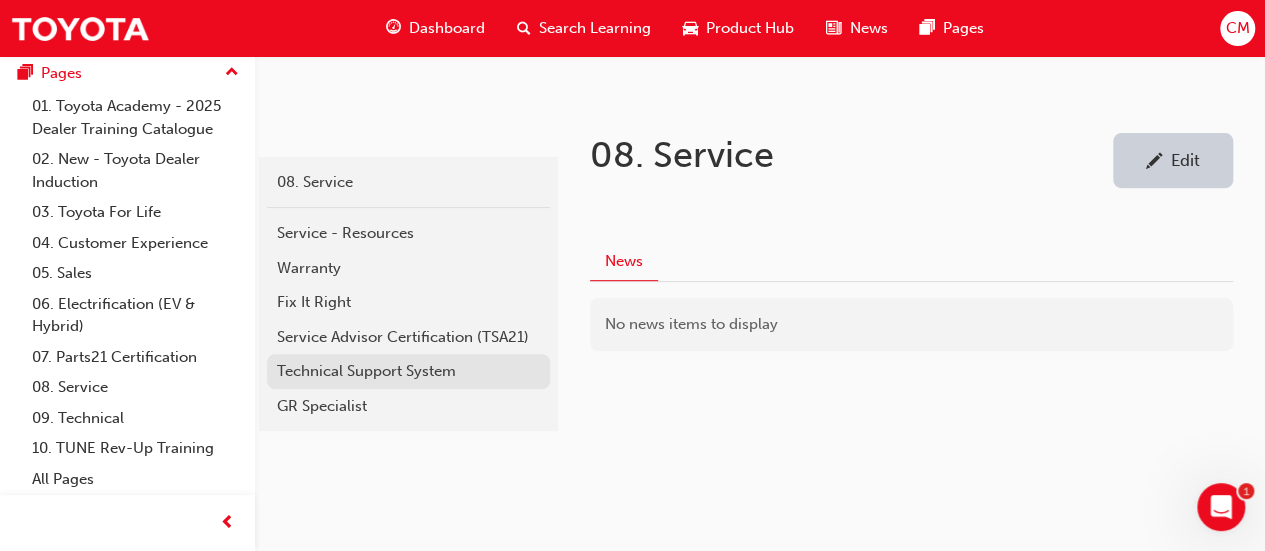 click on "Technical Support System" at bounding box center (408, 371) 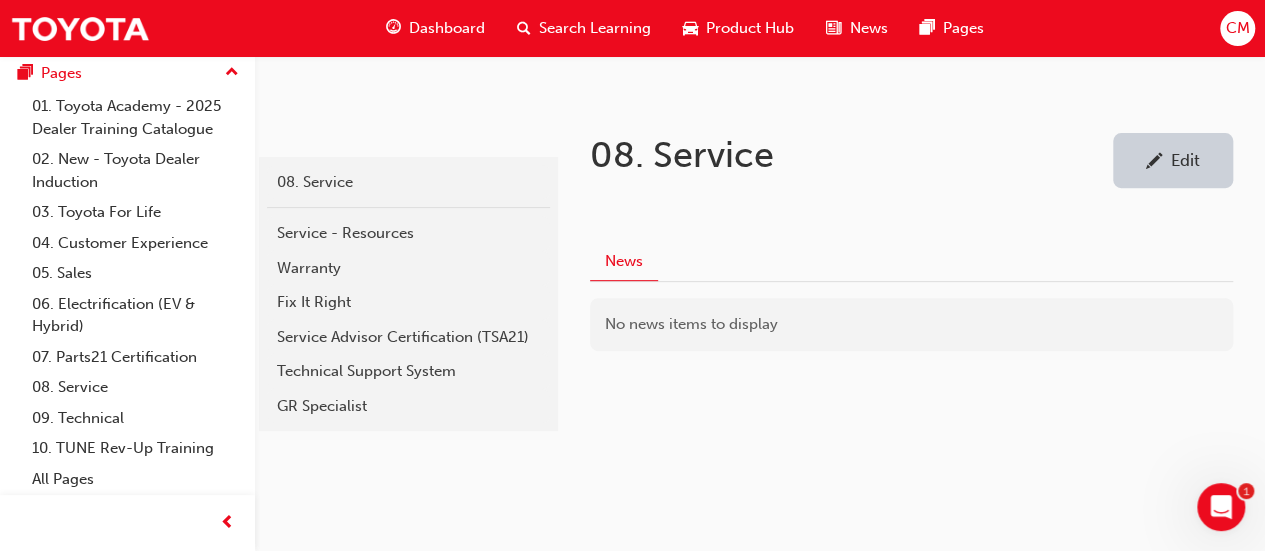 scroll, scrollTop: 0, scrollLeft: 0, axis: both 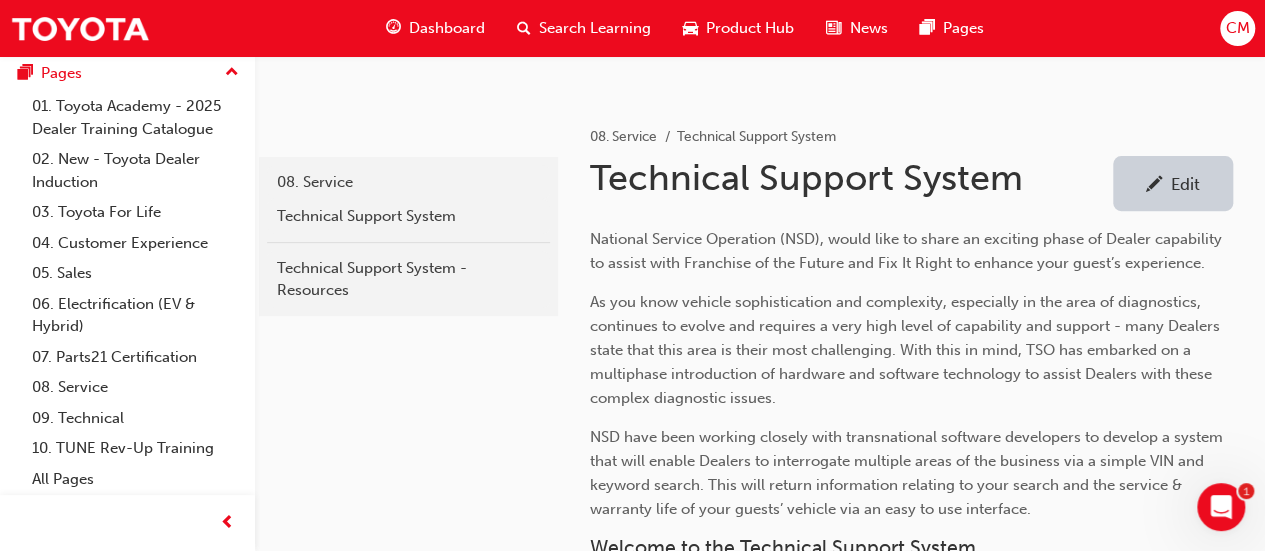 click on "Edit" at bounding box center [1185, 184] 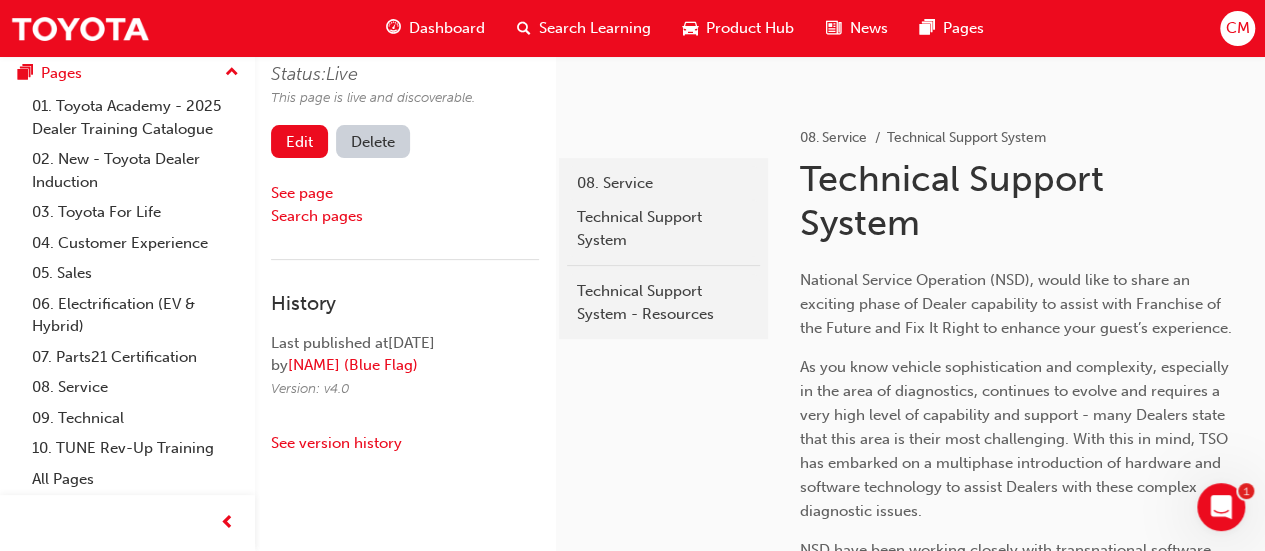 scroll, scrollTop: 200, scrollLeft: 0, axis: vertical 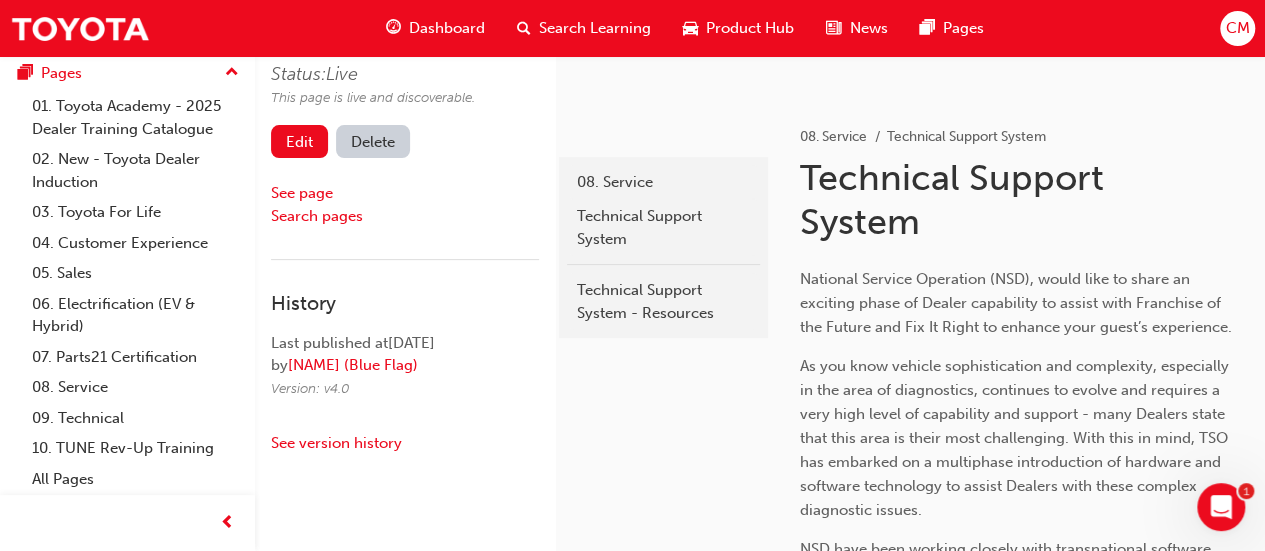 click on "National Service Operation (NSD), would like to share an exciting phase of Dealer capability to assist with Franchise of the Future and Fix It Right to enhance your guest’s experience." at bounding box center (1016, 303) 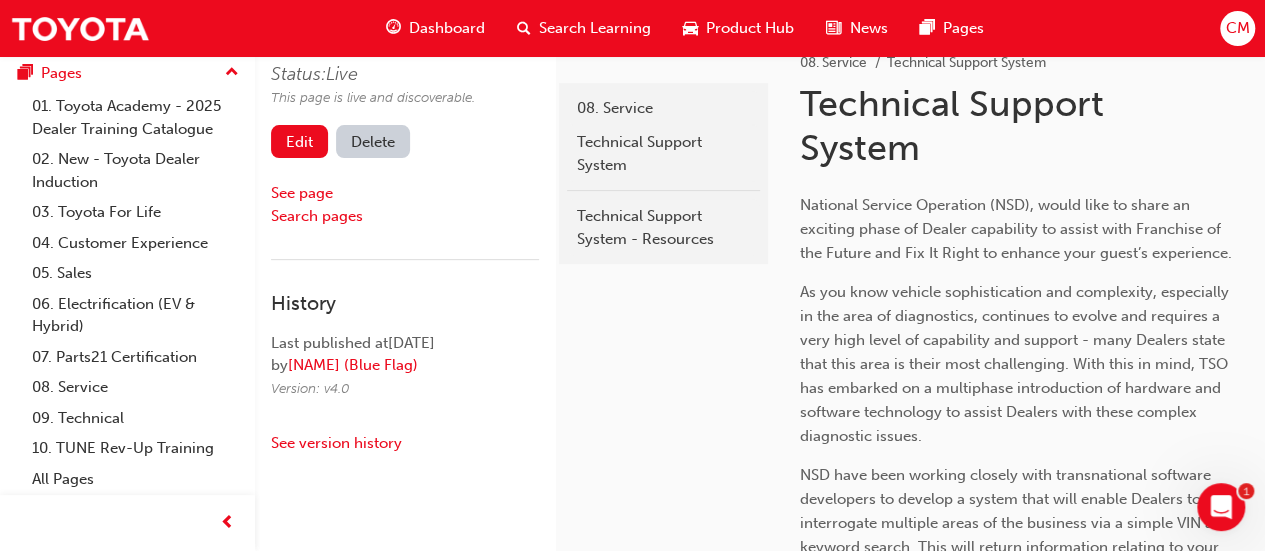 scroll, scrollTop: 300, scrollLeft: 0, axis: vertical 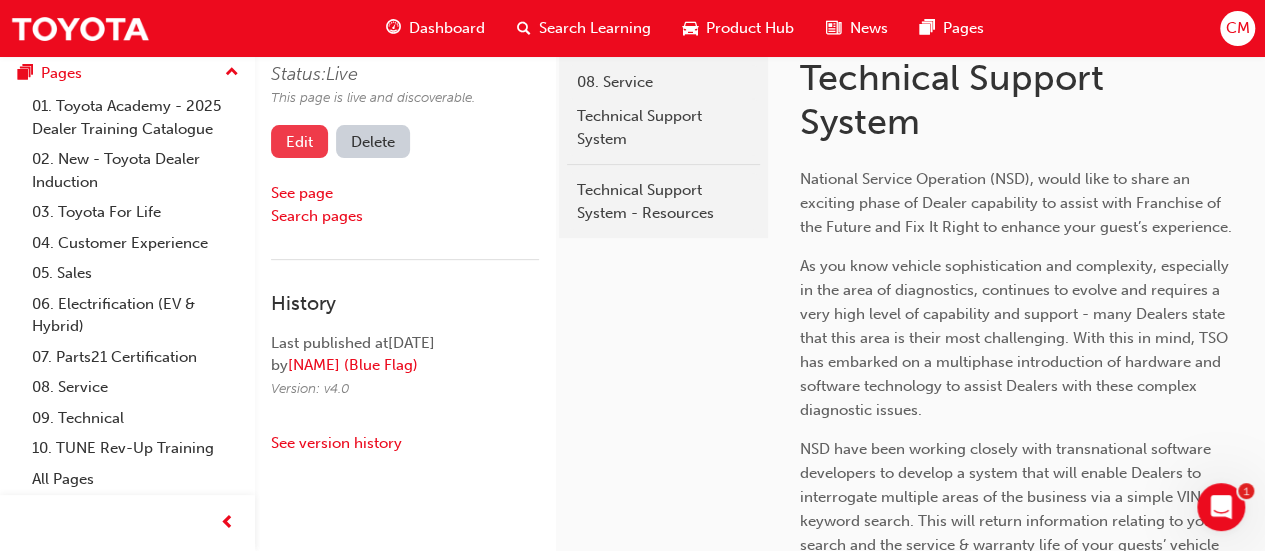 click on "Edit" at bounding box center [299, 141] 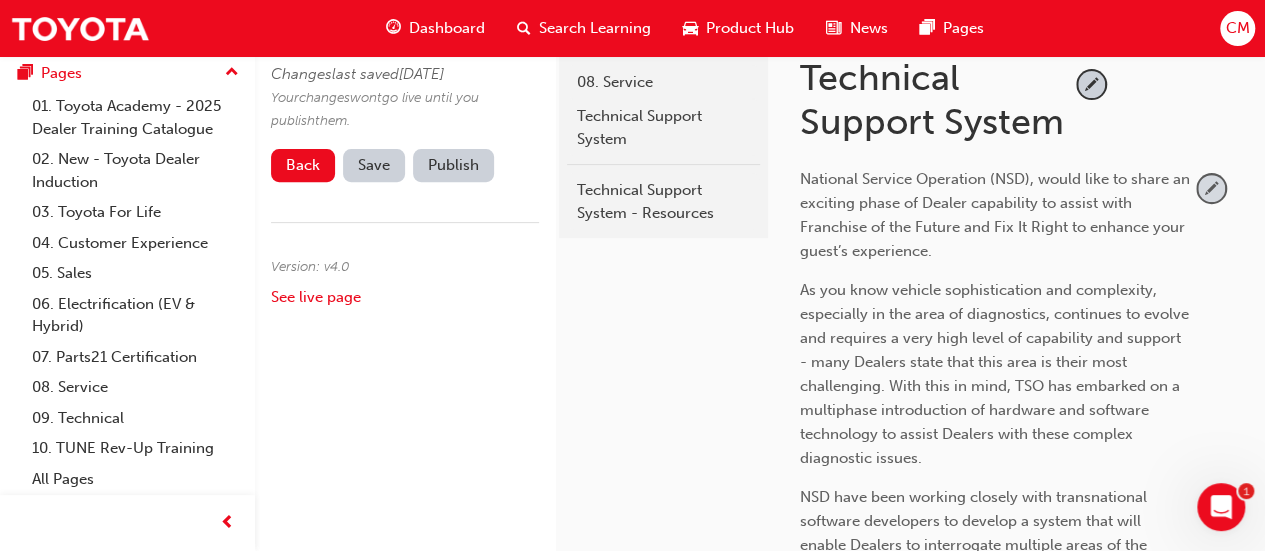 click at bounding box center (1211, 188) 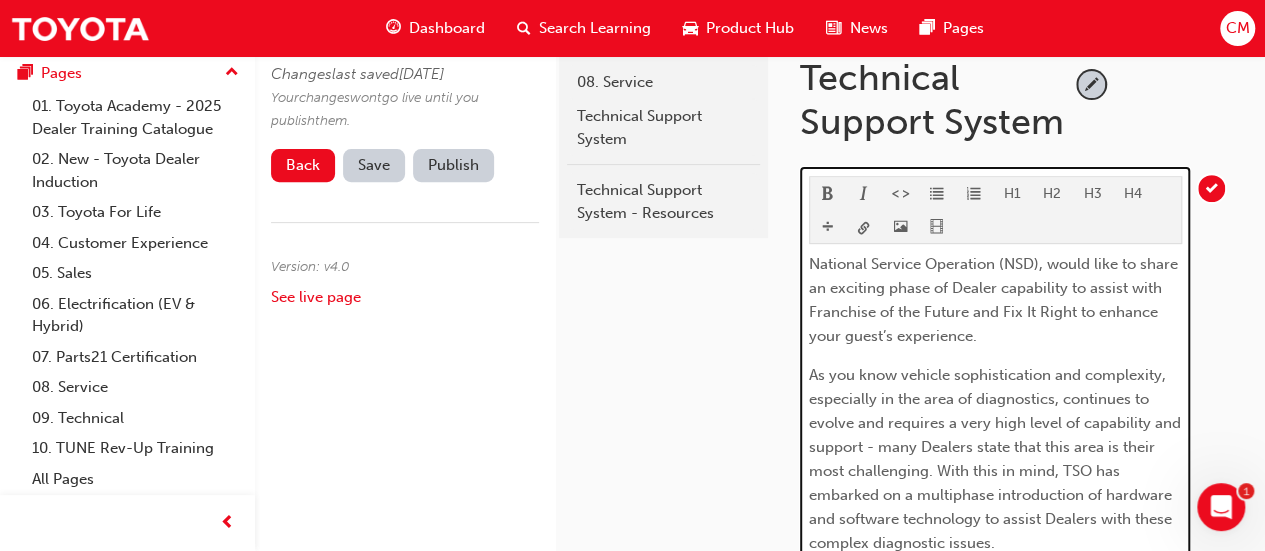 click on "National Service Operation (NSD), would like to share an exciting phase of Dealer capability to assist with Franchise of the Future and Fix It Right to enhance your guest’s experience." at bounding box center [995, 300] 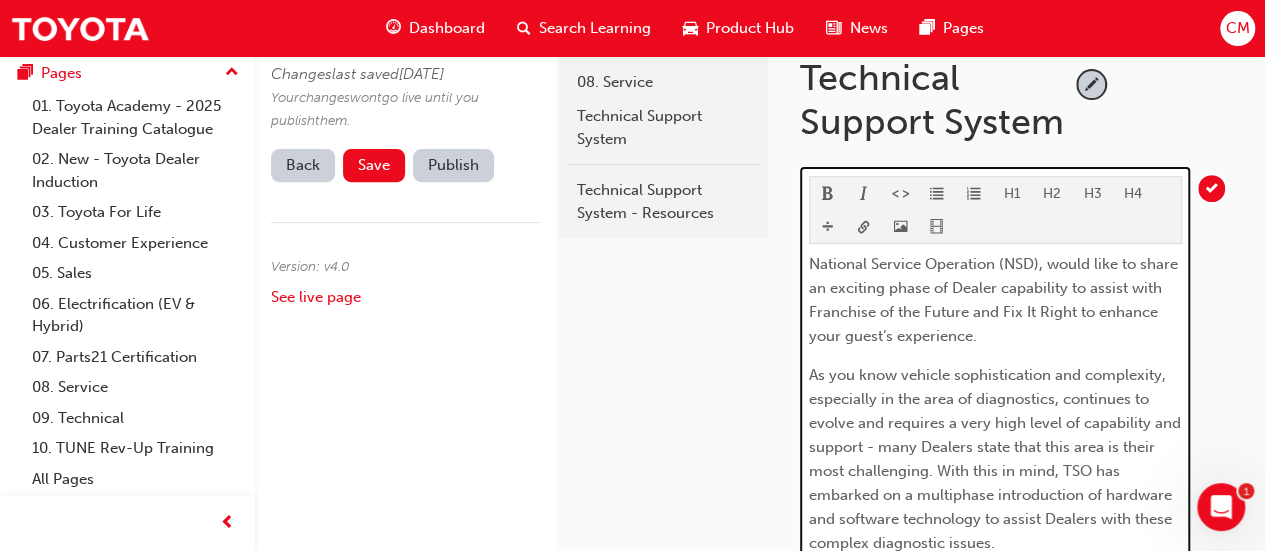 scroll, scrollTop: 284, scrollLeft: 0, axis: vertical 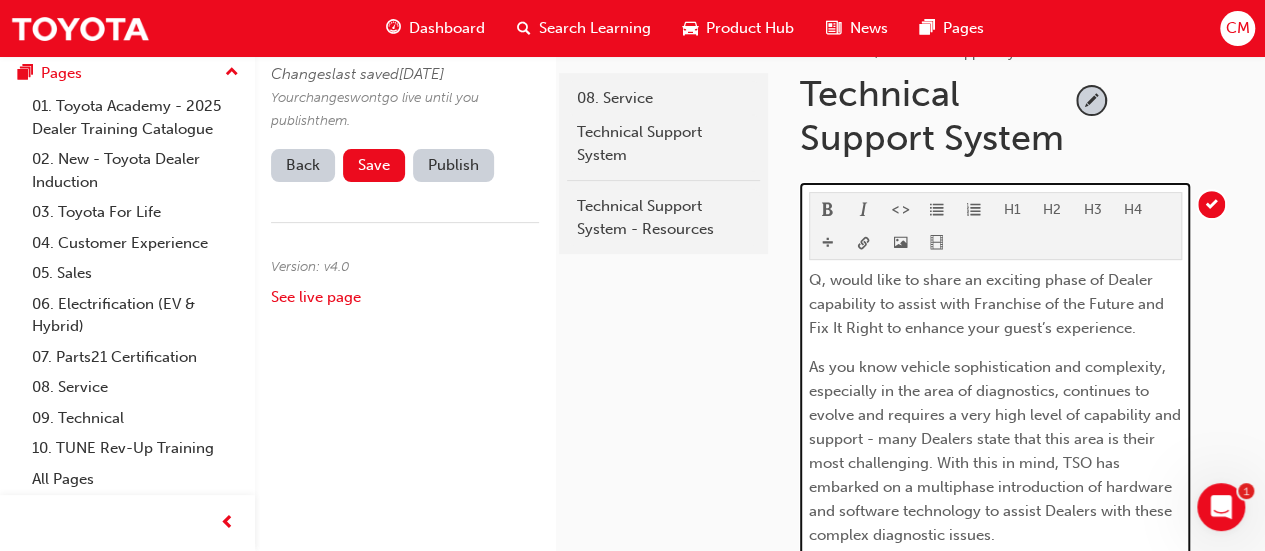 type 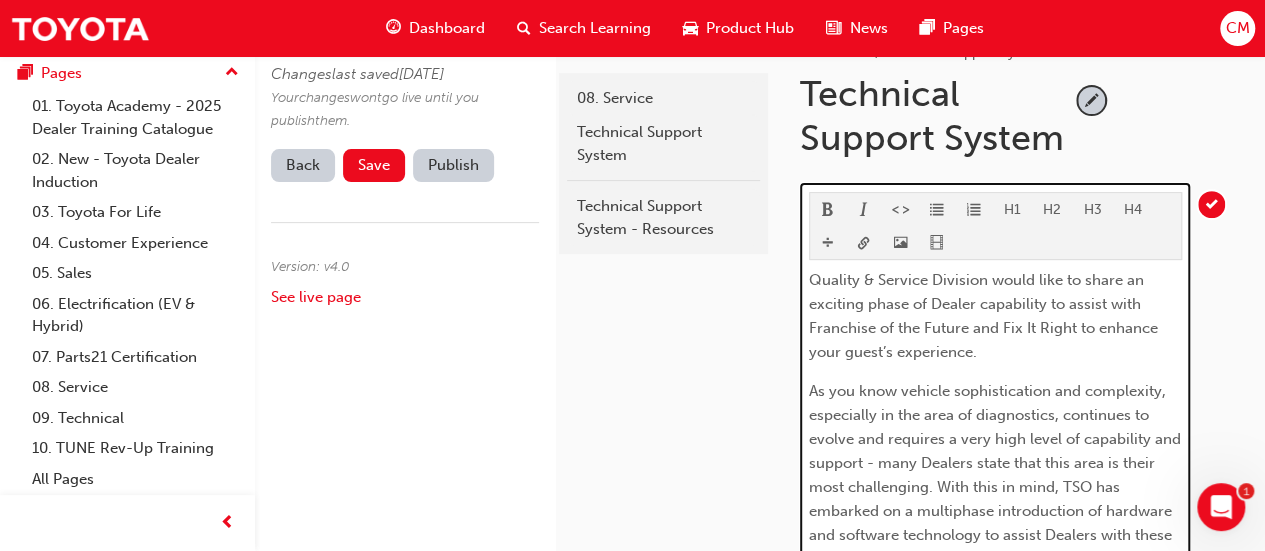 click on "Quality & Service Division would like to share an exciting phase of Dealer capability to assist with Franchise of the Future and Fix It Right to enhance your guest’s experience." at bounding box center (985, 316) 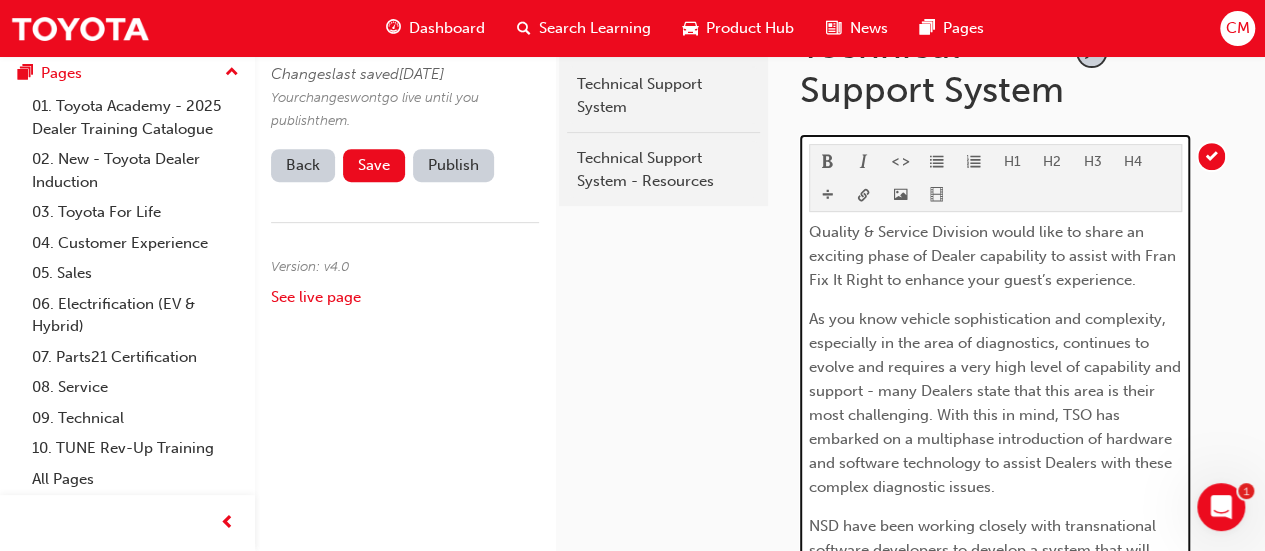 scroll, scrollTop: 308, scrollLeft: 0, axis: vertical 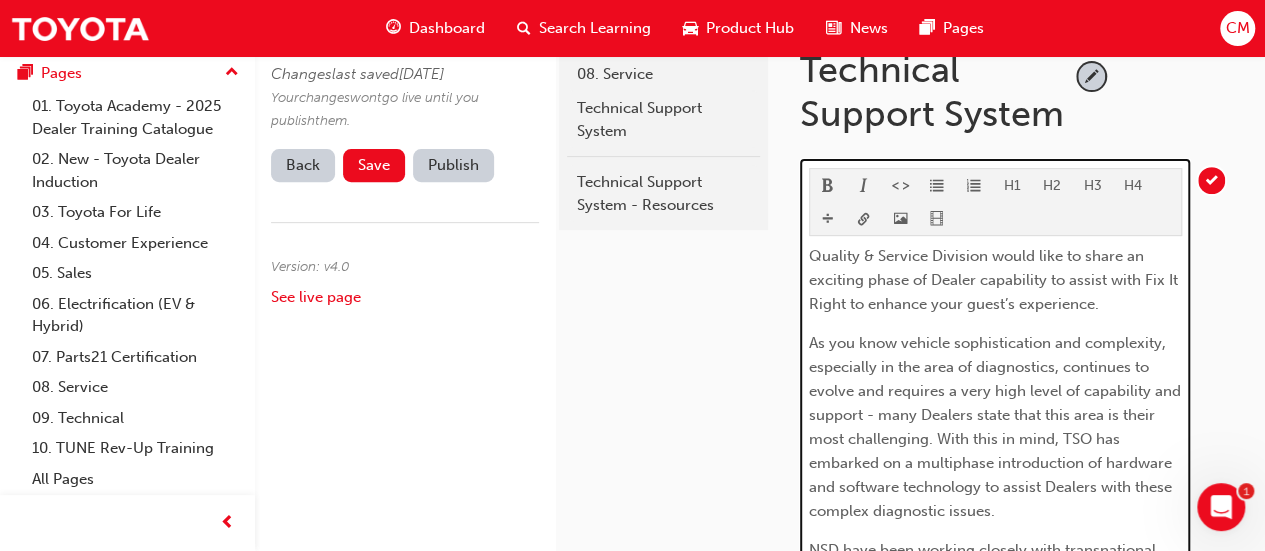 click on "Quality & Service Division would like to share an exciting phase of Dealer capability to assist with Fix It Right to enhance your guest’s experience." at bounding box center (995, 280) 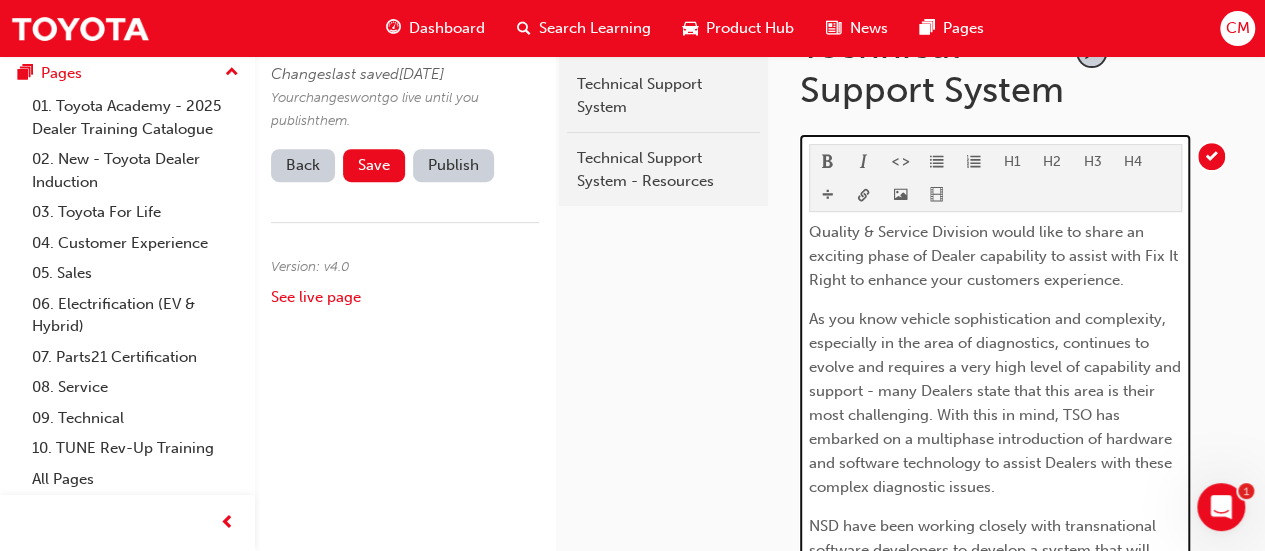 drag, startPoint x: 985, startPoint y: 225, endPoint x: 964, endPoint y: 313, distance: 90.47099 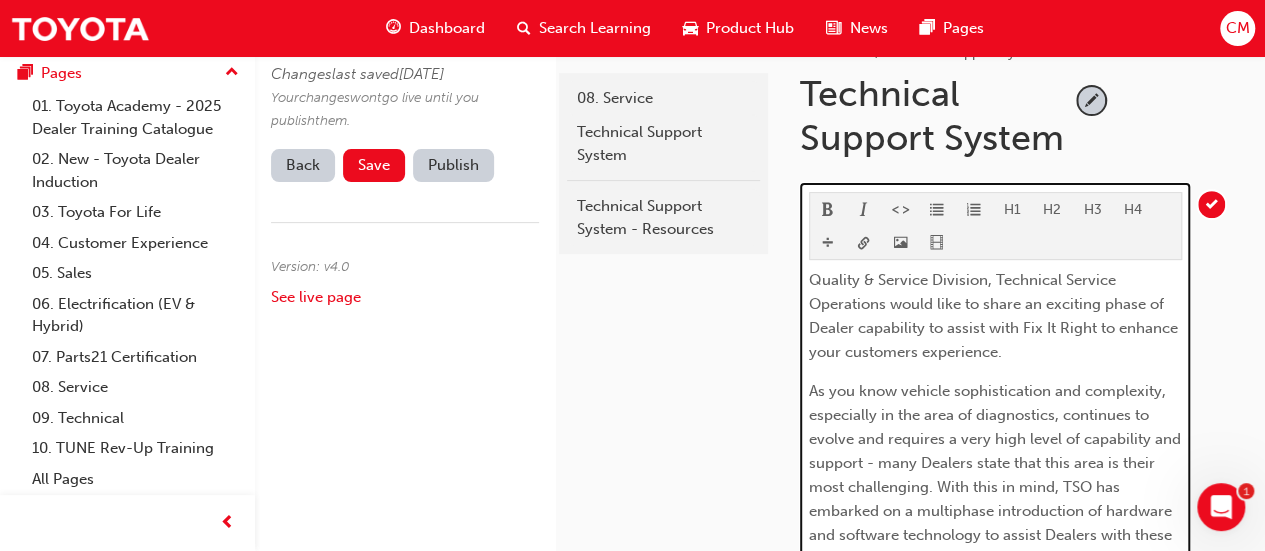 scroll, scrollTop: 308, scrollLeft: 0, axis: vertical 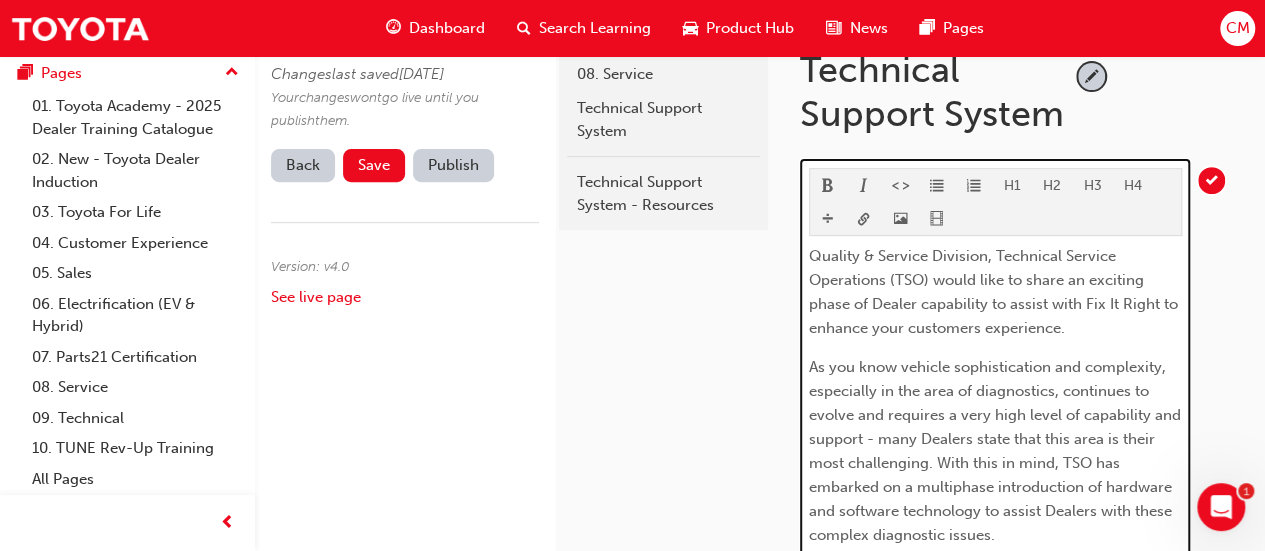click on "Quality & Service Division, Technical Service Operations (TSO) would like to share an exciting phase of Dealer capability to assist with Fix It Right to enhance your customers experience." at bounding box center (995, 292) 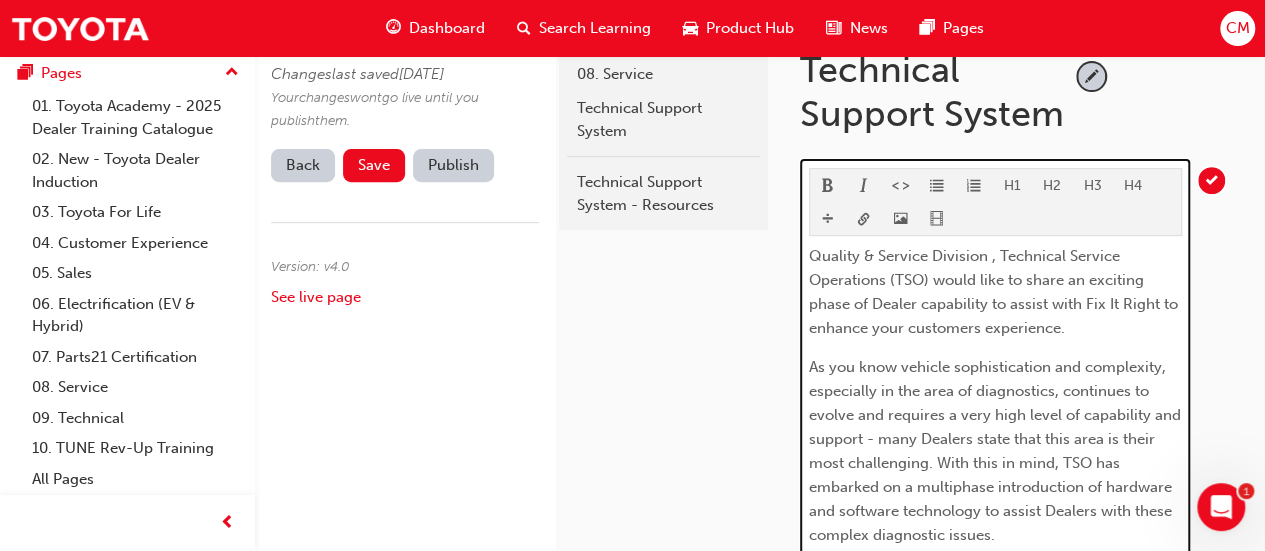 scroll, scrollTop: 284, scrollLeft: 0, axis: vertical 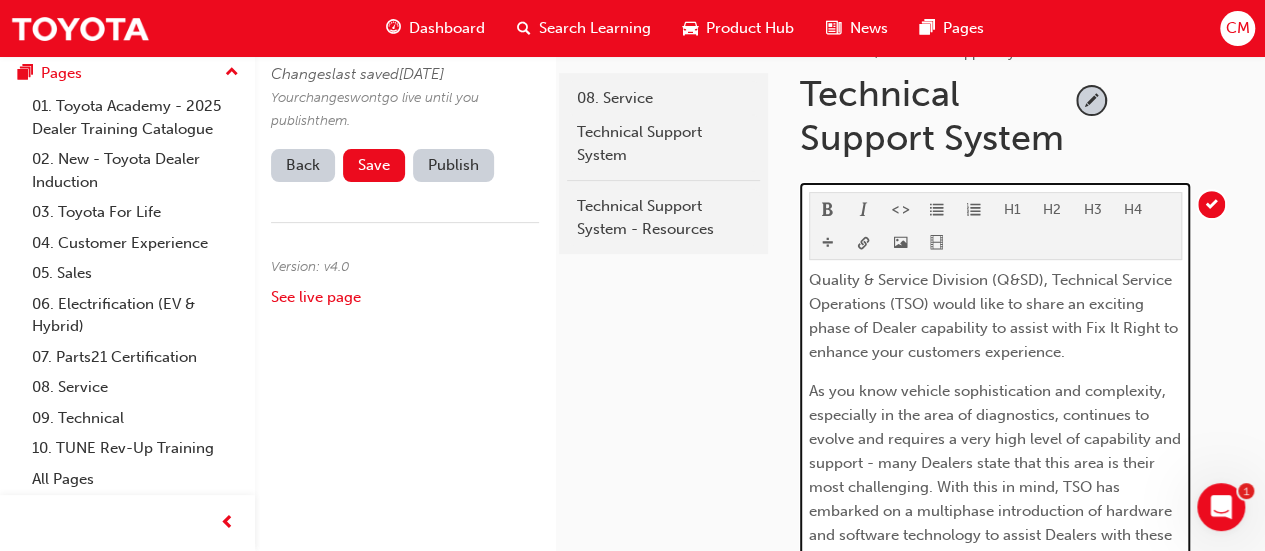 click on "Quality & Service Division (Q&SD), Technical Service Operations (TSO) would like to share an exciting phase of Dealer capability to assist with Fix It Right to enhance your customers experience." at bounding box center (995, 316) 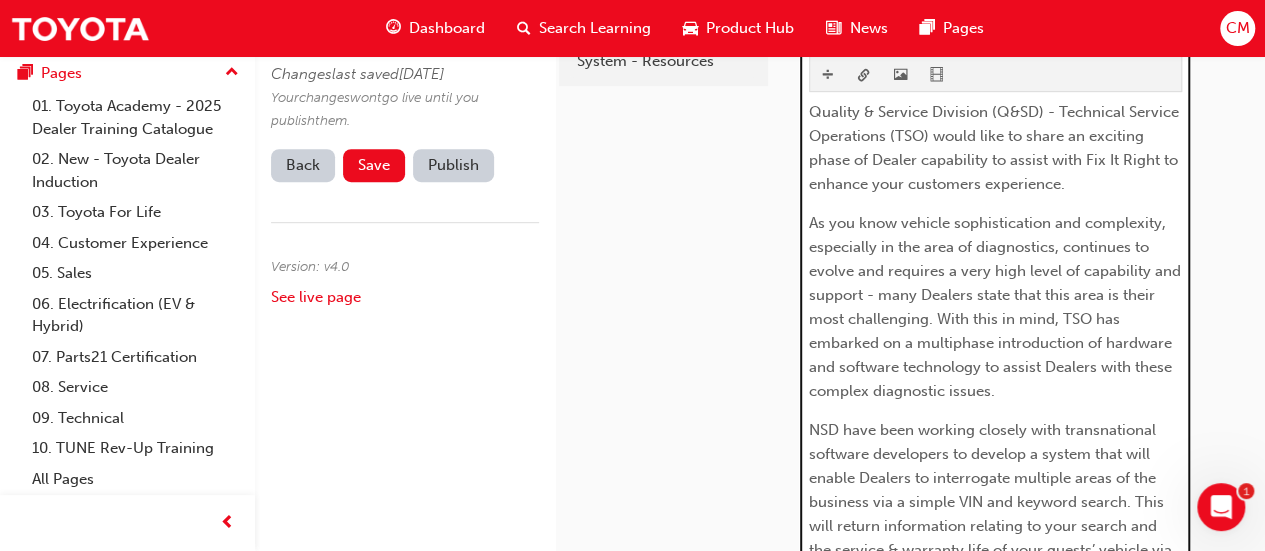 scroll, scrollTop: 484, scrollLeft: 0, axis: vertical 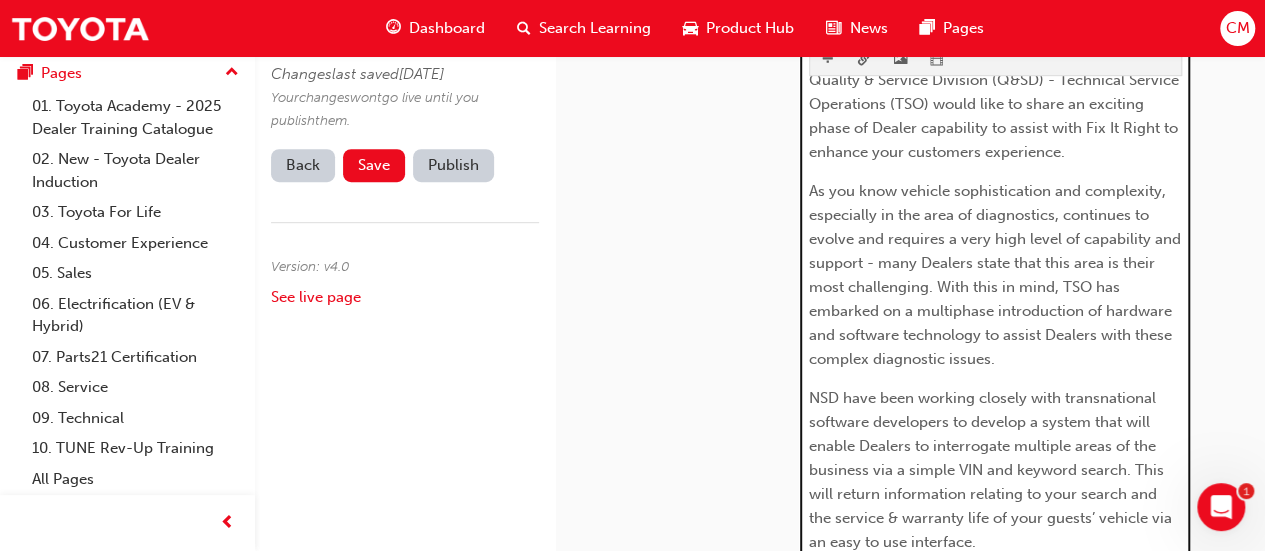 click on "NSD have been working closely with transnational software developers to develop a system that will enable Dealers to interrogate multiple areas of the business via a simple VIN and keyword search. This will return information relating to your search and the service & warranty life of your guests’ vehicle via an easy to use interface." at bounding box center (992, 470) 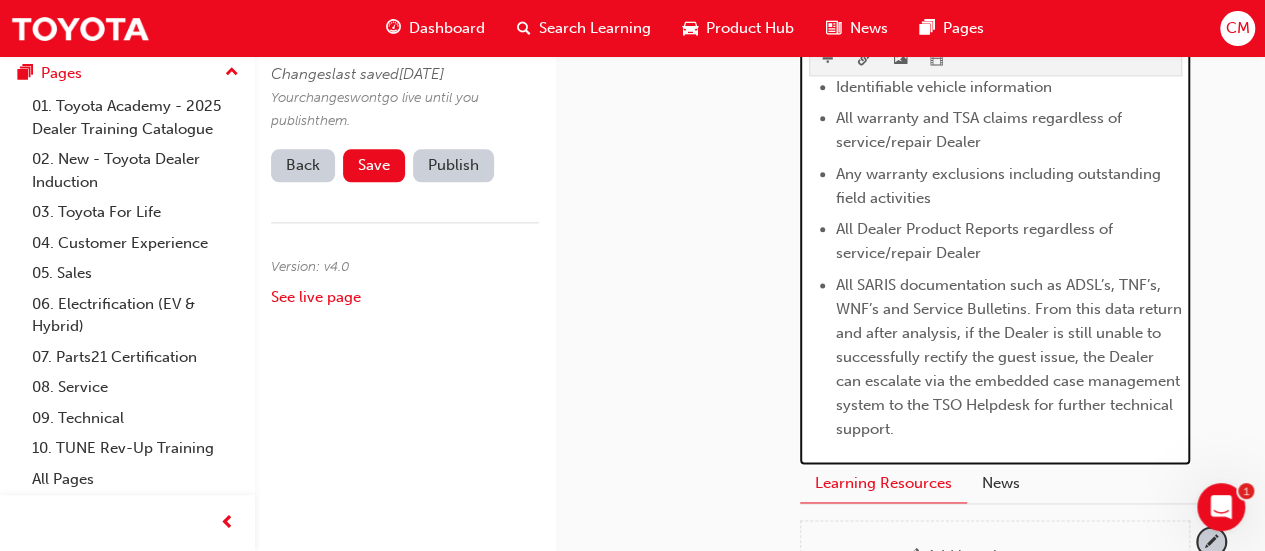scroll, scrollTop: 1202, scrollLeft: 0, axis: vertical 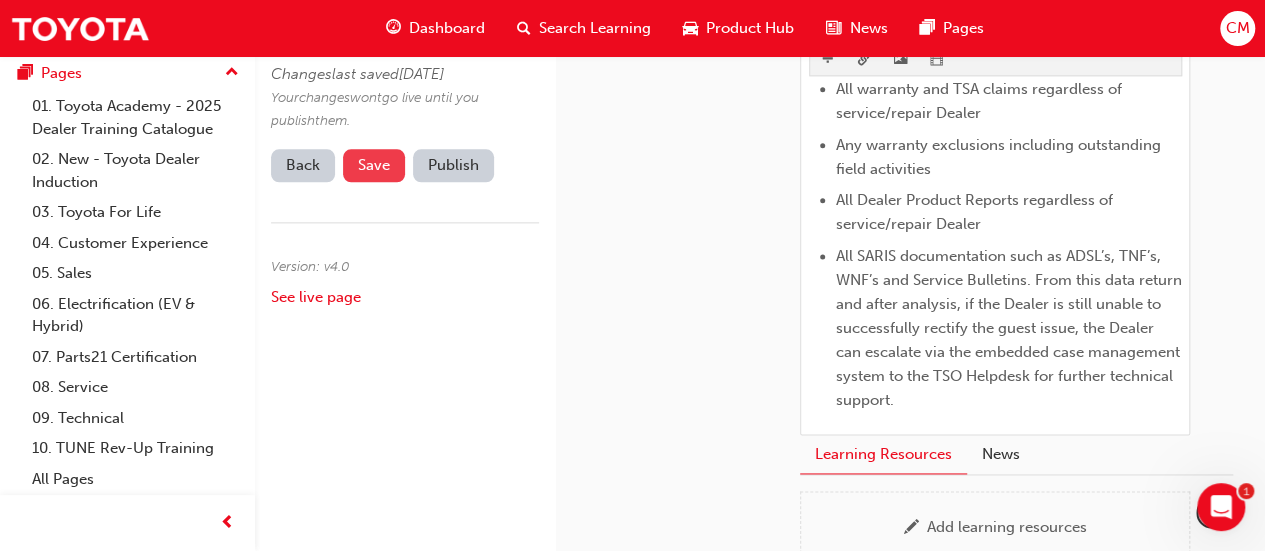 click on "Save" at bounding box center [374, 165] 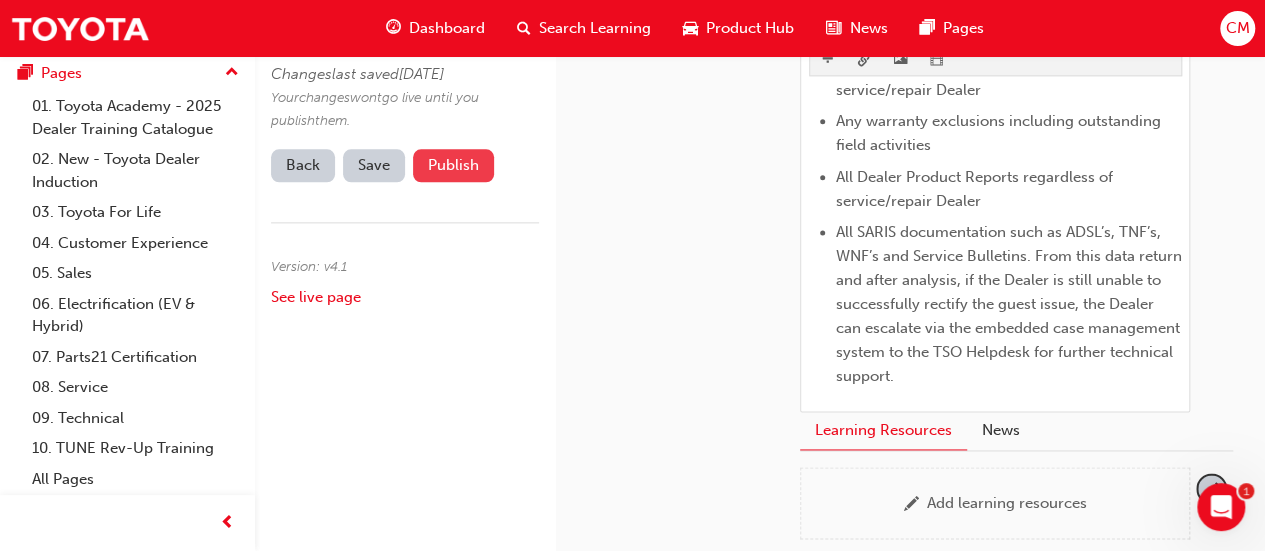 click on "Publish" at bounding box center [453, 165] 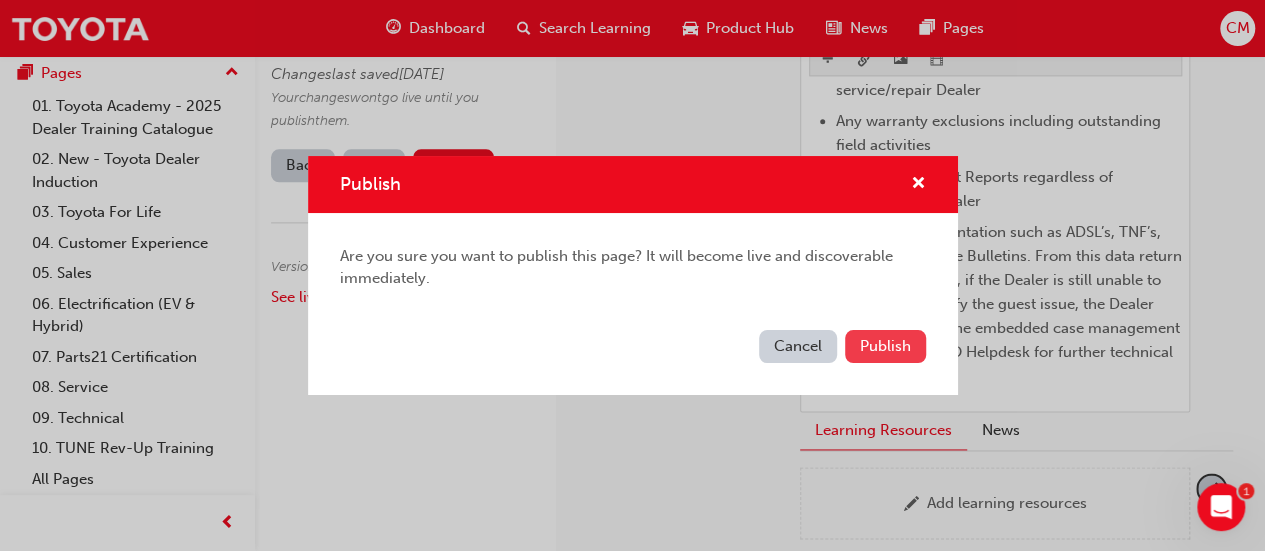 click on "Publish" at bounding box center (885, 346) 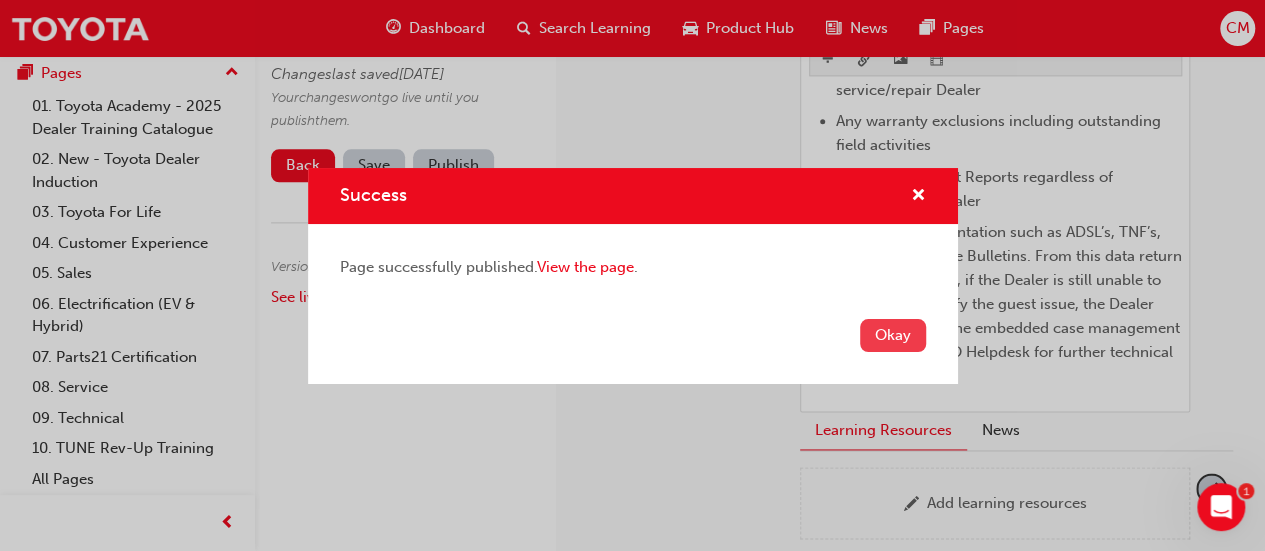 click on "Okay" at bounding box center (893, 335) 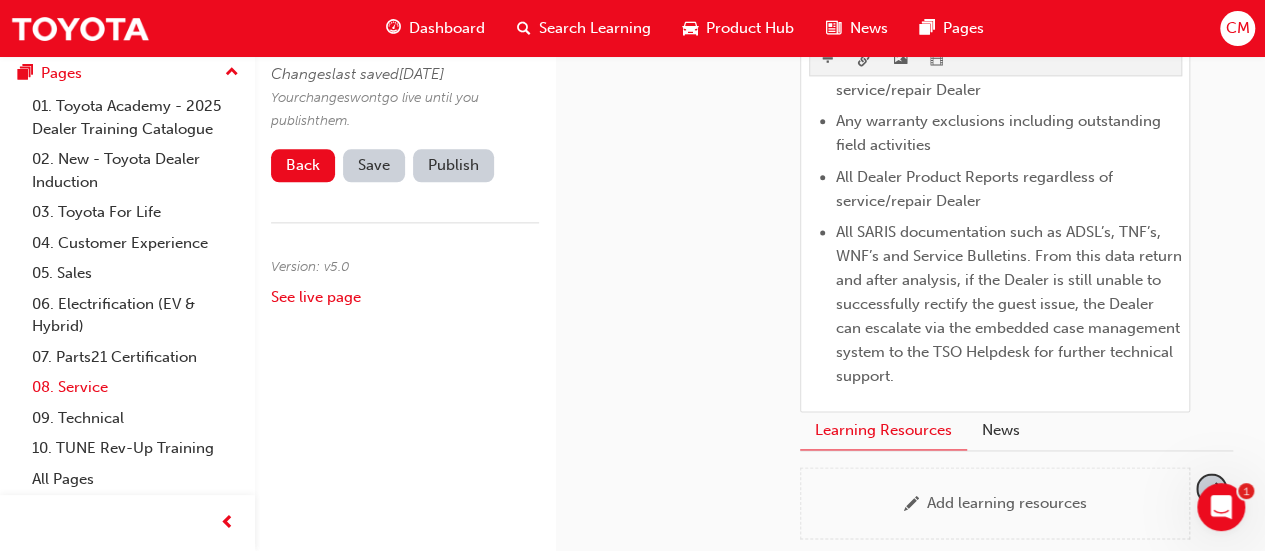 click on "08. Service" at bounding box center [135, 387] 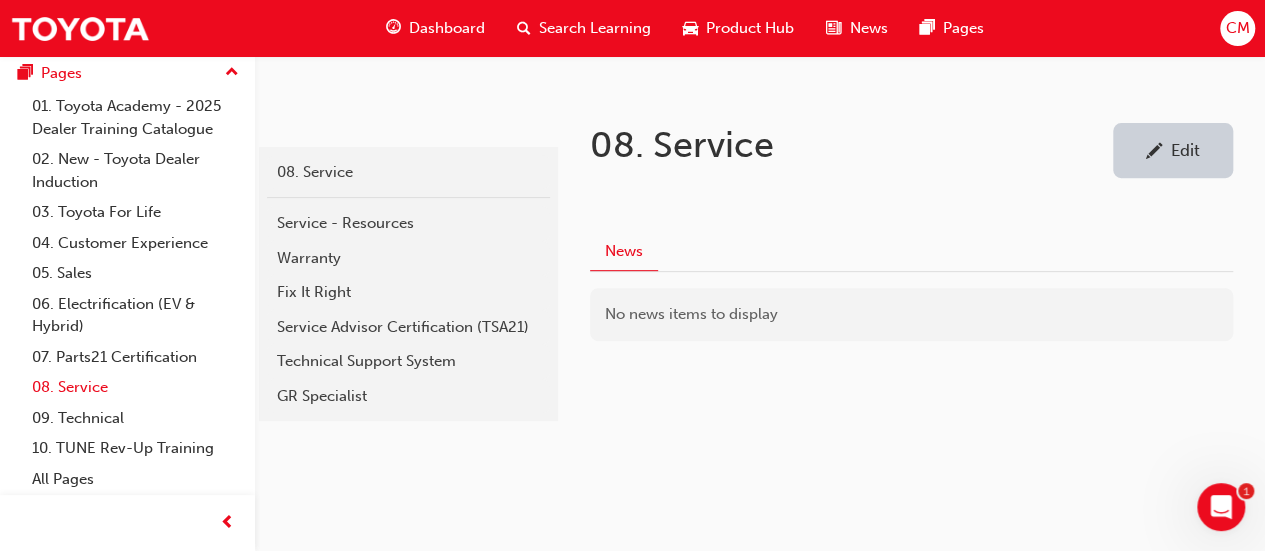 scroll, scrollTop: 309, scrollLeft: 0, axis: vertical 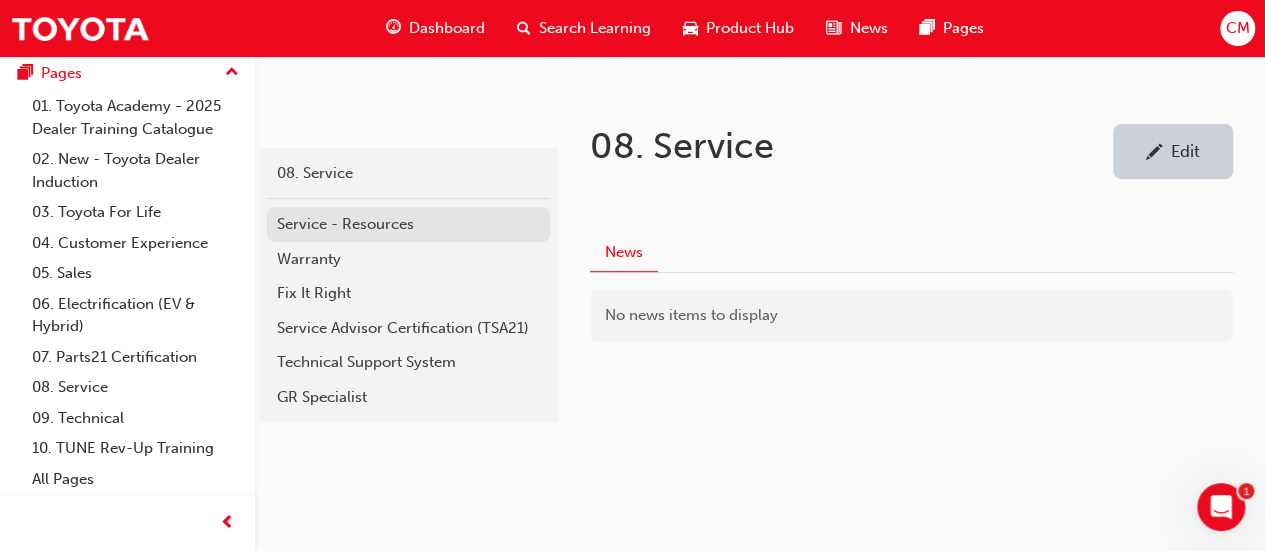 click on "Service - Resources" at bounding box center [408, 224] 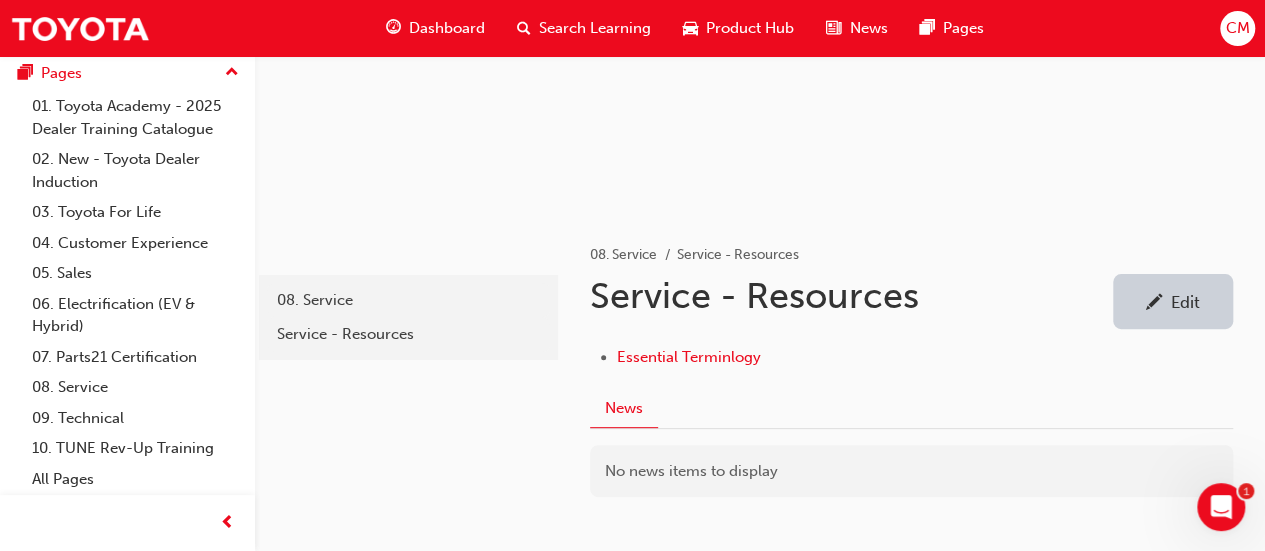 scroll, scrollTop: 304, scrollLeft: 0, axis: vertical 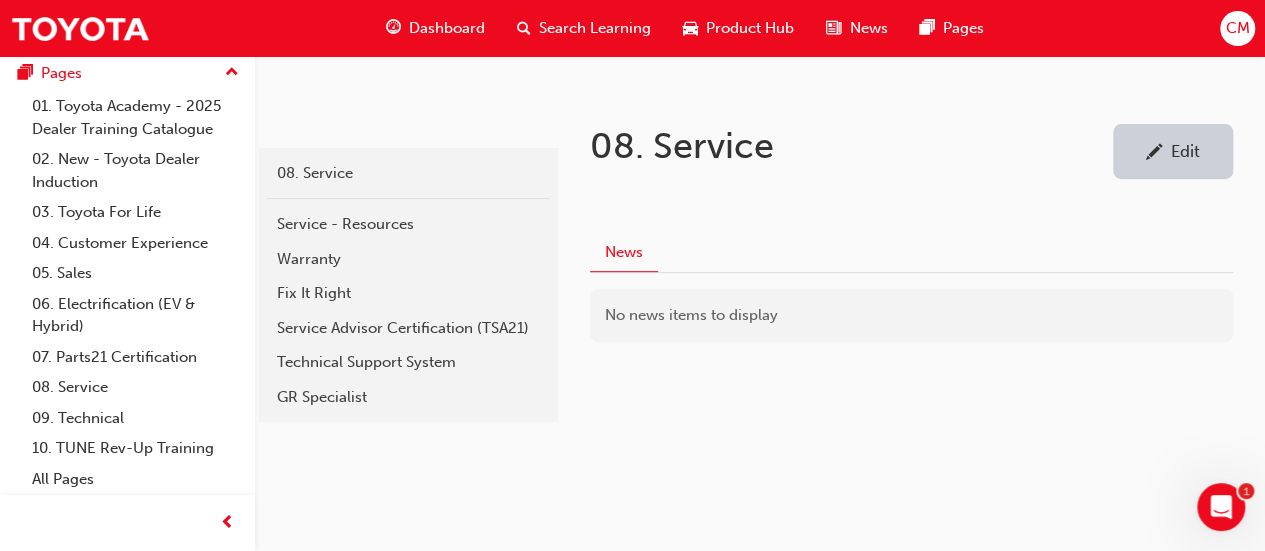 click on "Warranty" at bounding box center [408, 259] 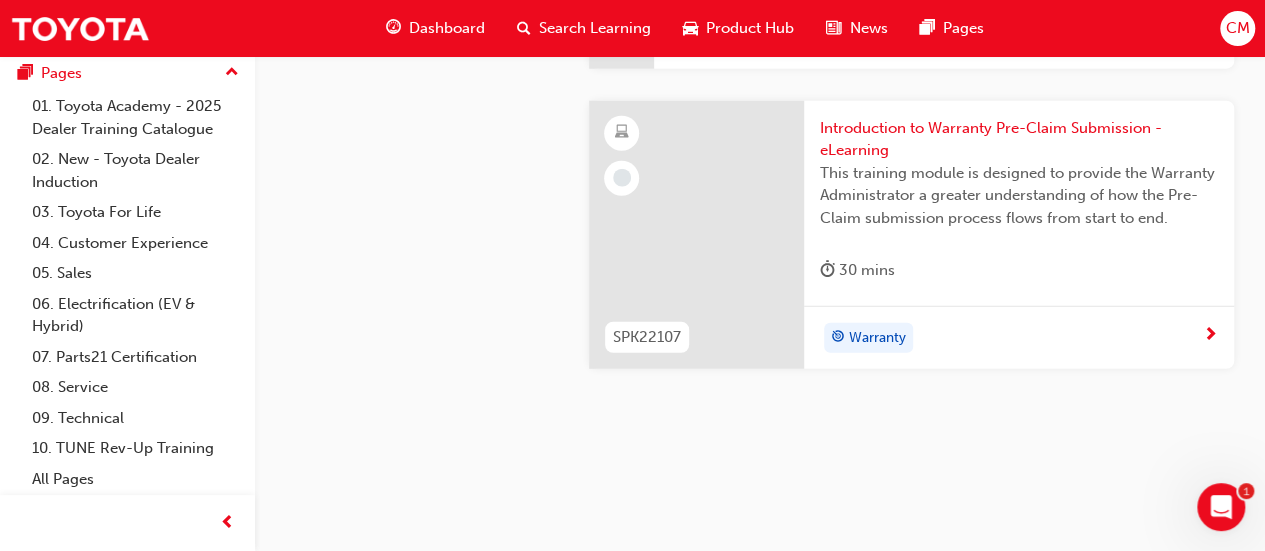 scroll, scrollTop: 2566, scrollLeft: 0, axis: vertical 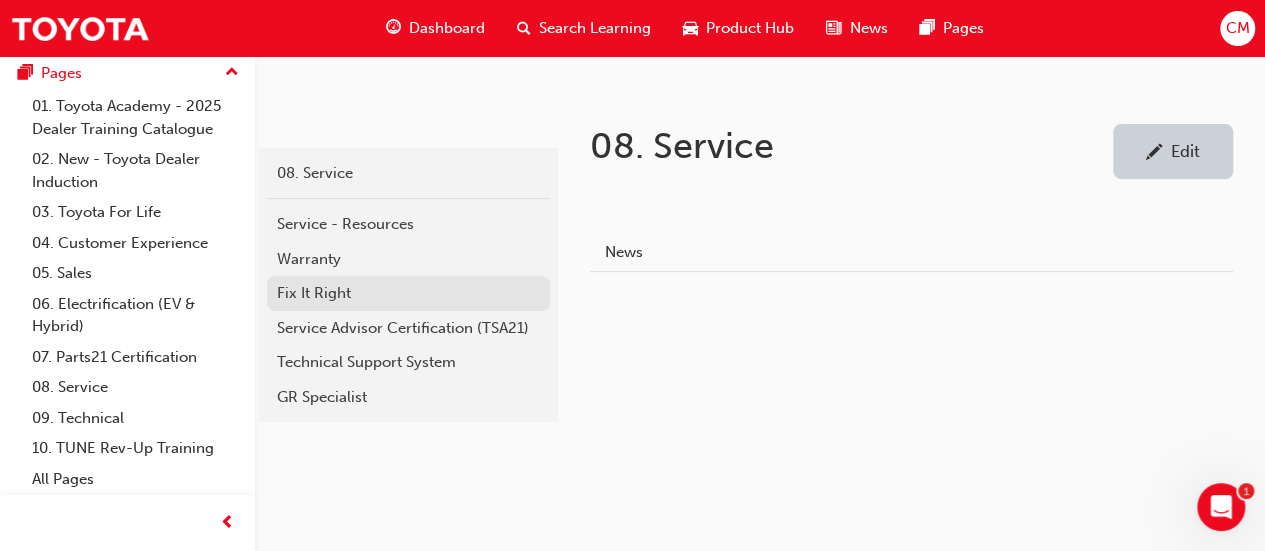 click on "Fix It Right" at bounding box center (408, 293) 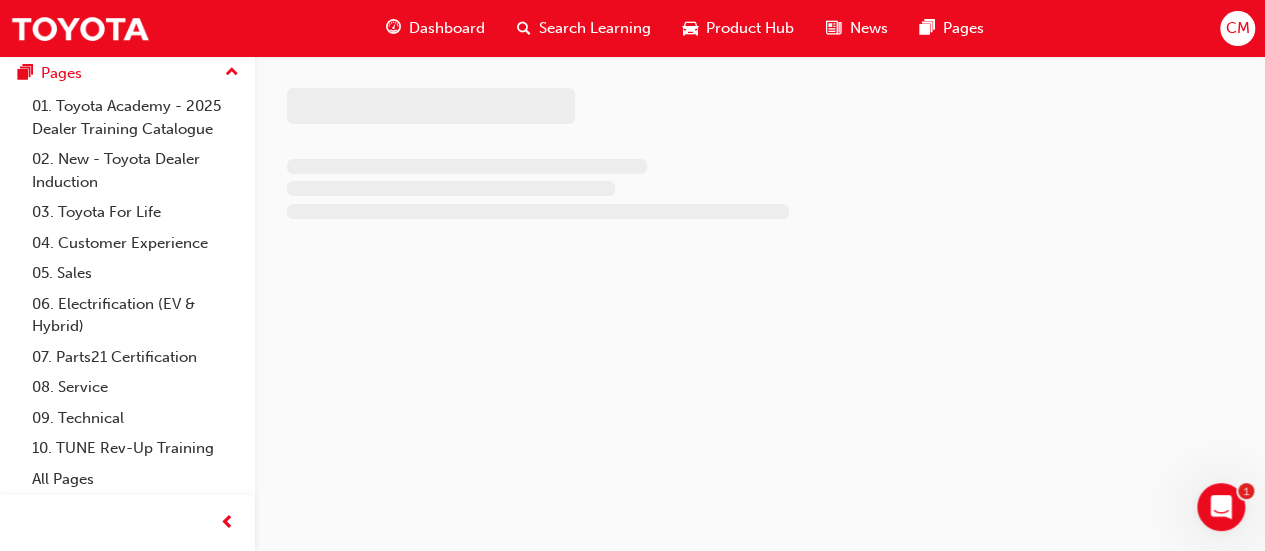 scroll, scrollTop: 0, scrollLeft: 0, axis: both 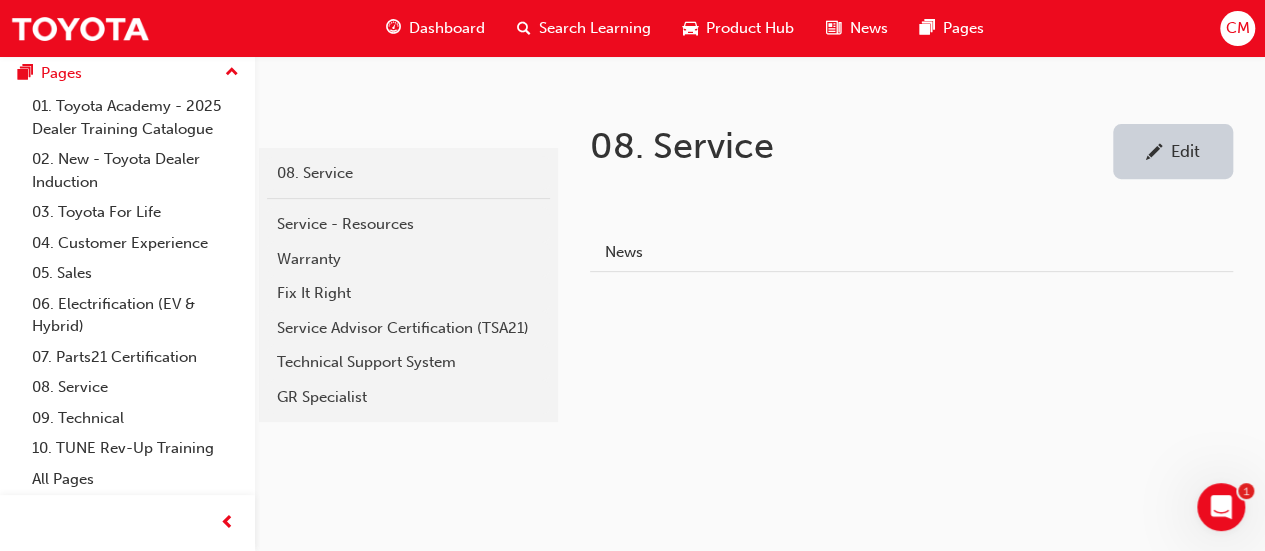 click on "GR Specialist" at bounding box center (408, 397) 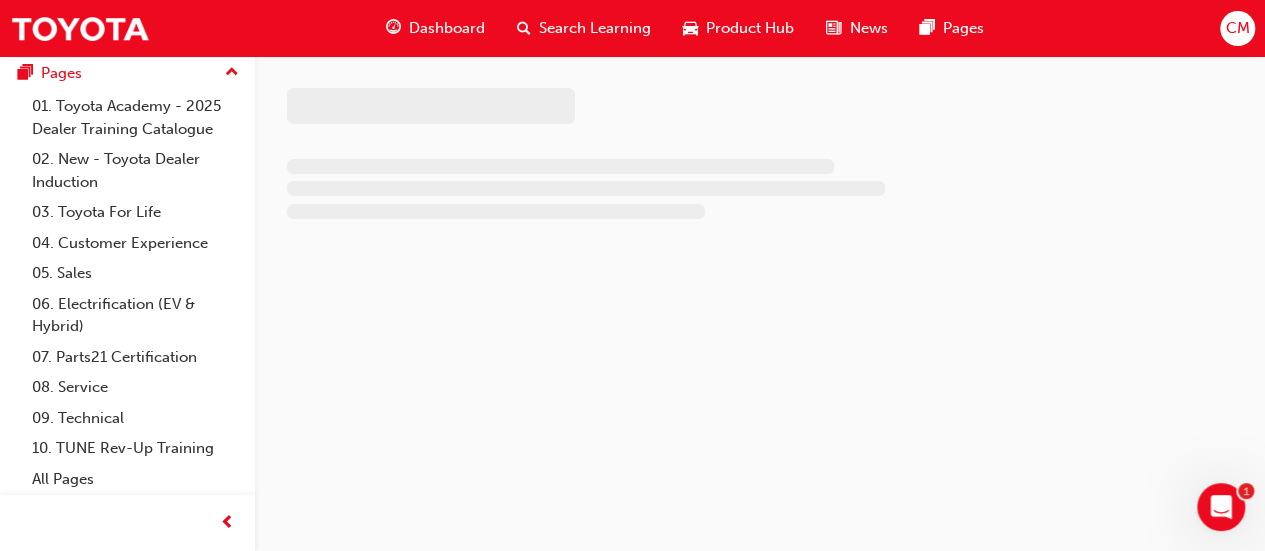 scroll, scrollTop: 0, scrollLeft: 0, axis: both 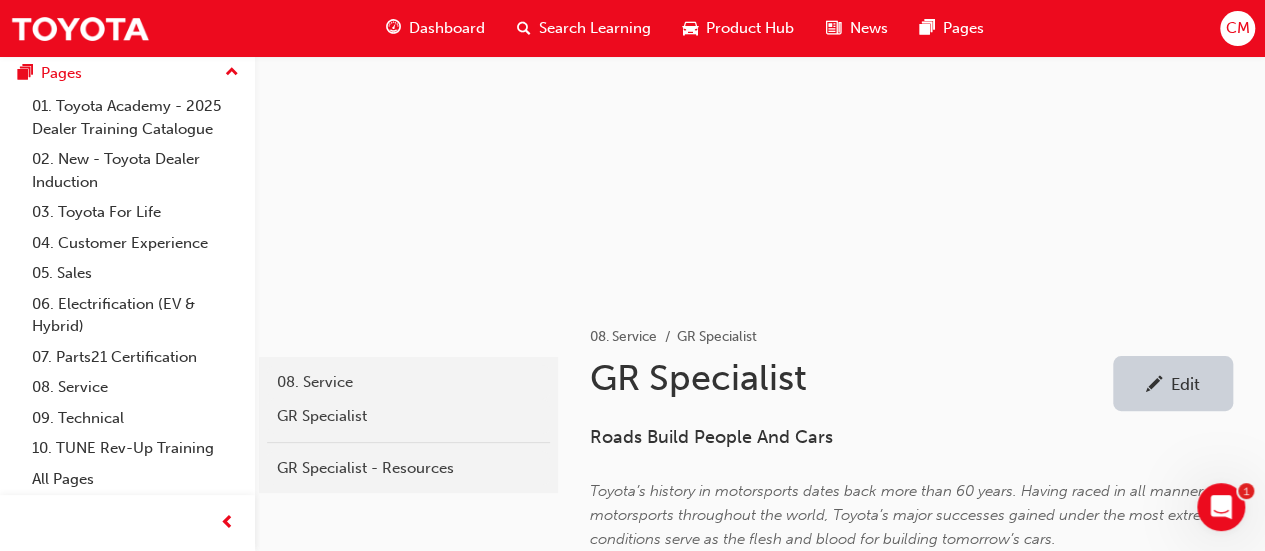 click on "Edit" at bounding box center (1185, 384) 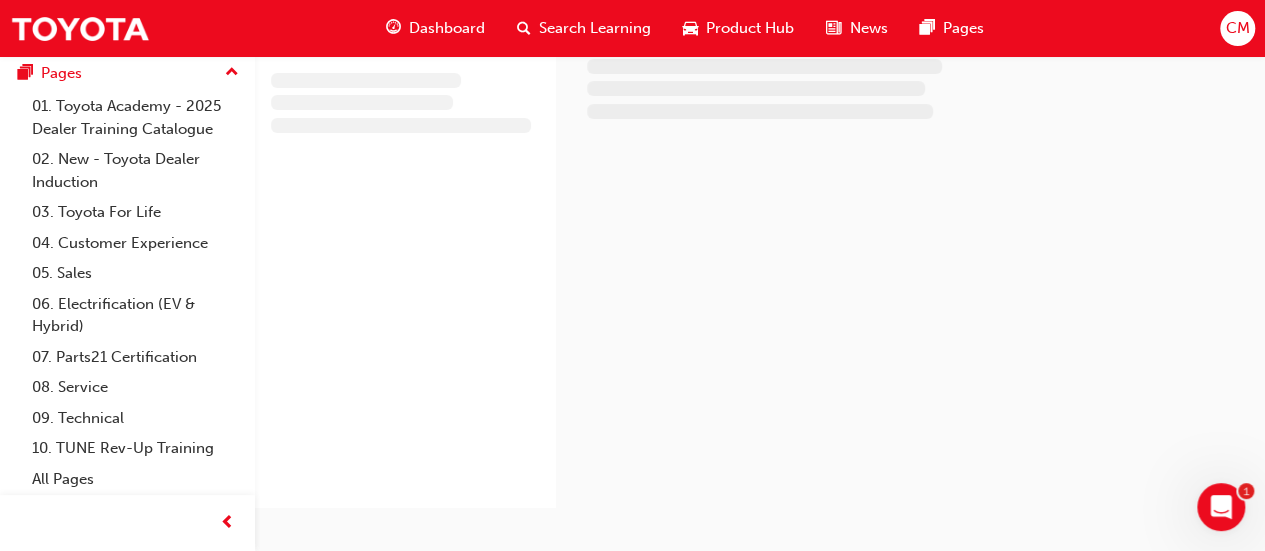 scroll, scrollTop: 0, scrollLeft: 0, axis: both 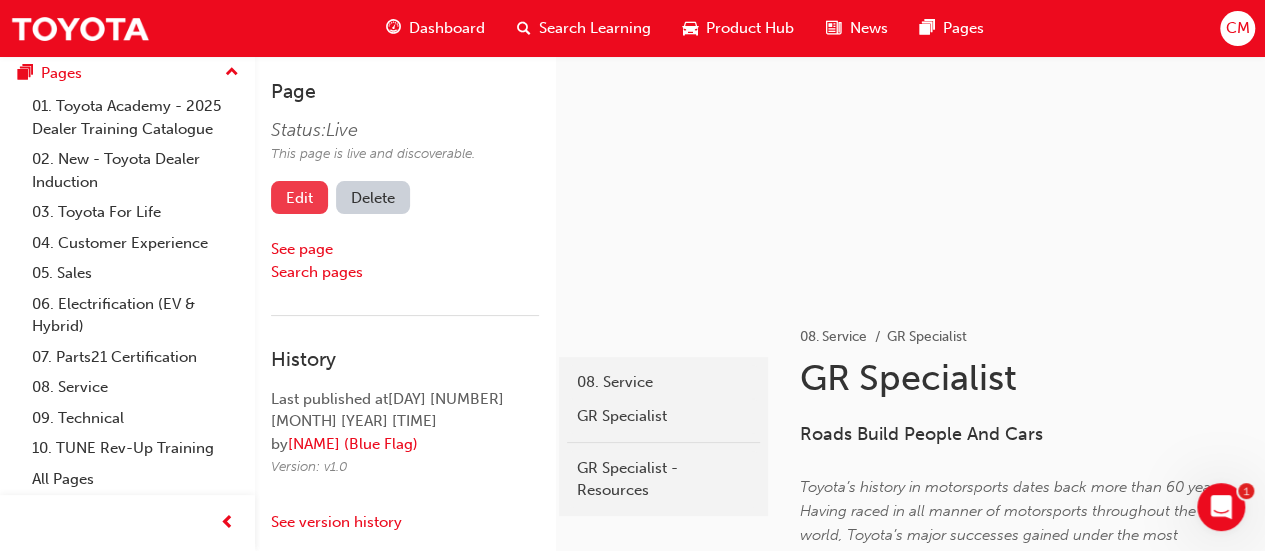 click on "Edit" at bounding box center [299, 197] 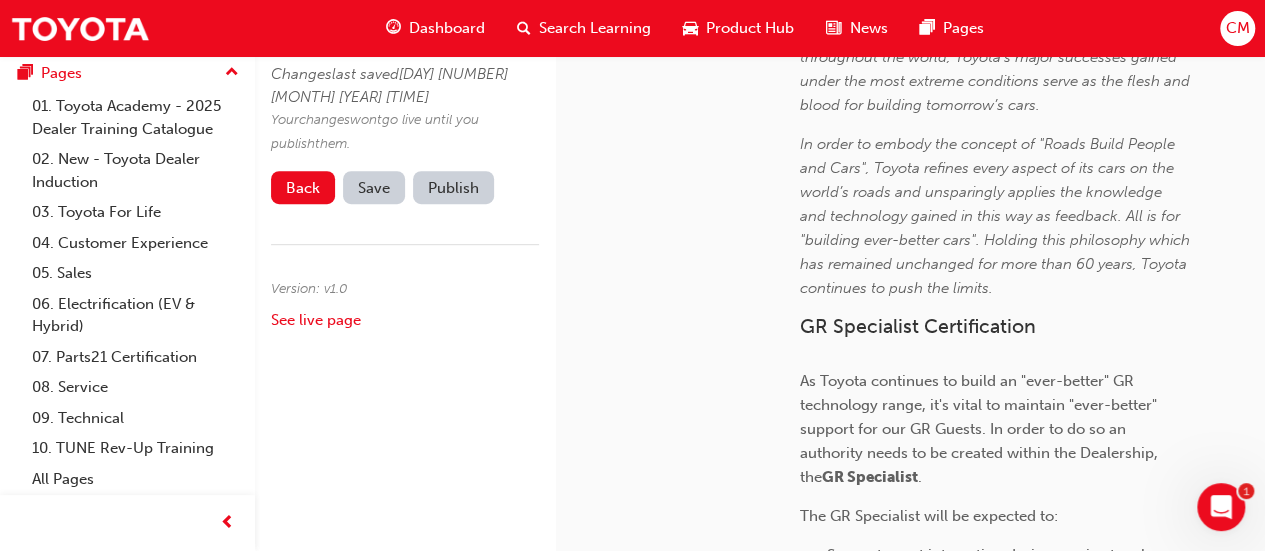 scroll, scrollTop: 600, scrollLeft: 0, axis: vertical 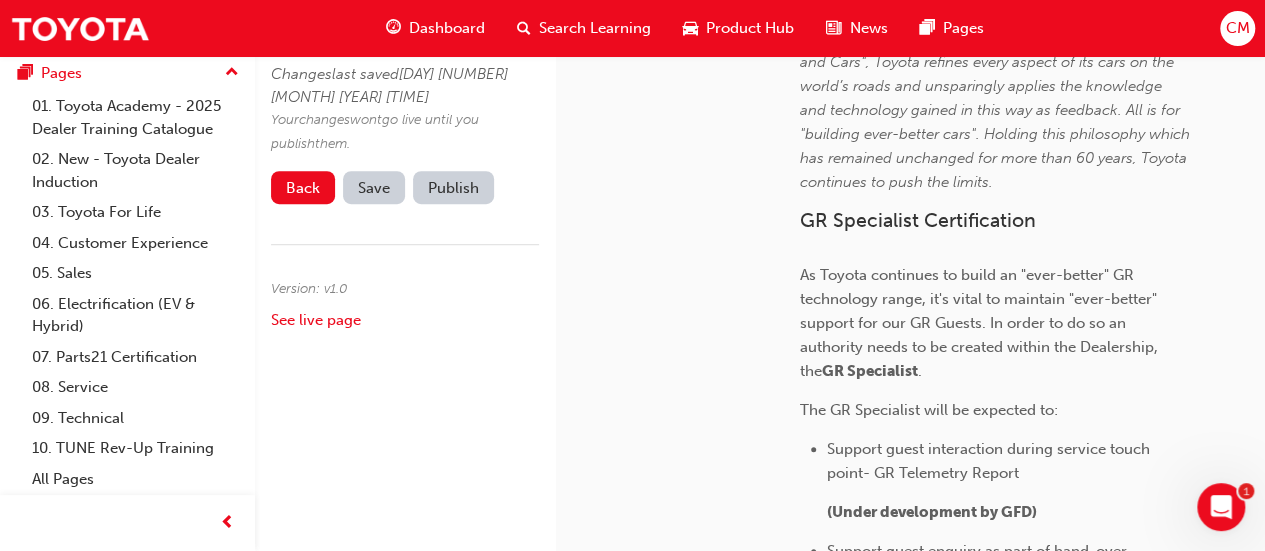click on "As Toyota continues to build an "ever-better" GR technology range, it's vital to maintain "ever-better" support for our GR Guests. In order to do so an authority needs to be created within the Dealership, the" at bounding box center [981, 323] 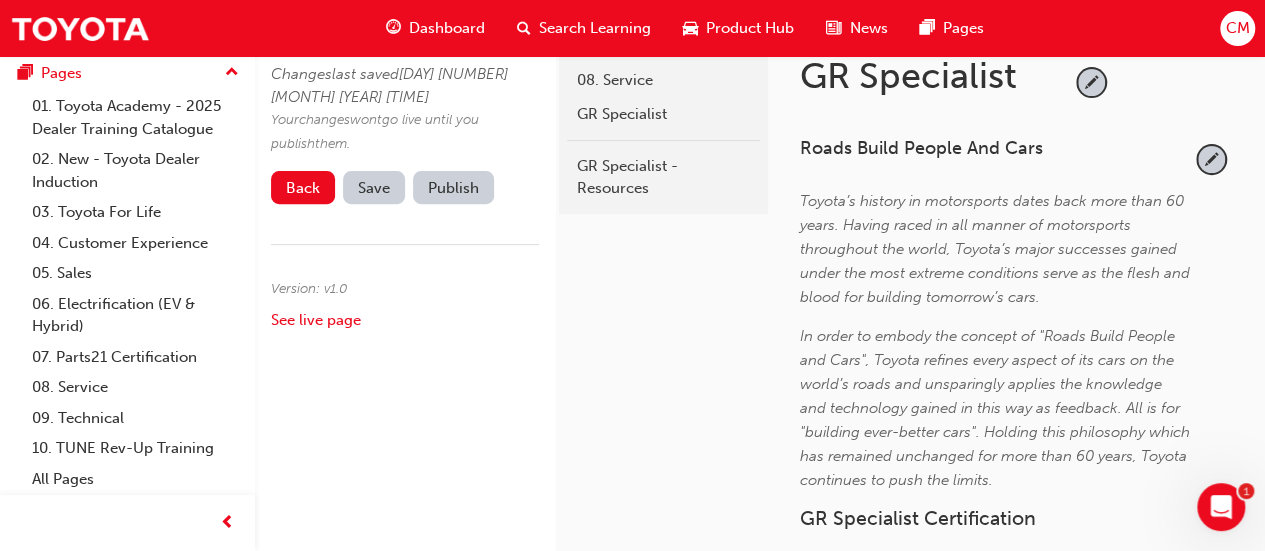 scroll, scrollTop: 200, scrollLeft: 0, axis: vertical 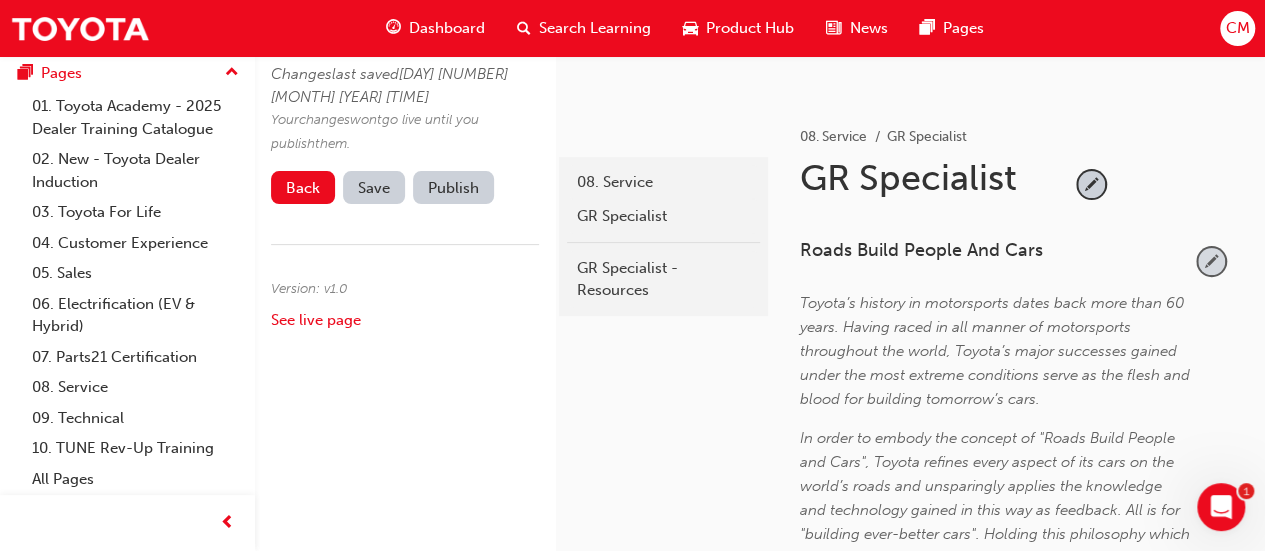 click at bounding box center (1211, 261) 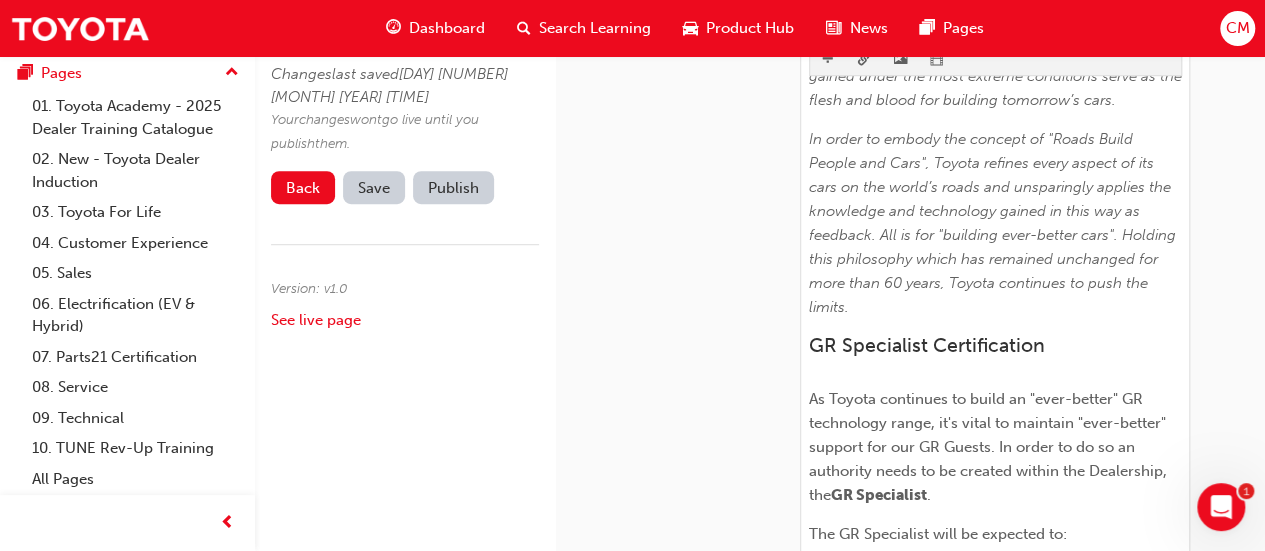 scroll, scrollTop: 700, scrollLeft: 0, axis: vertical 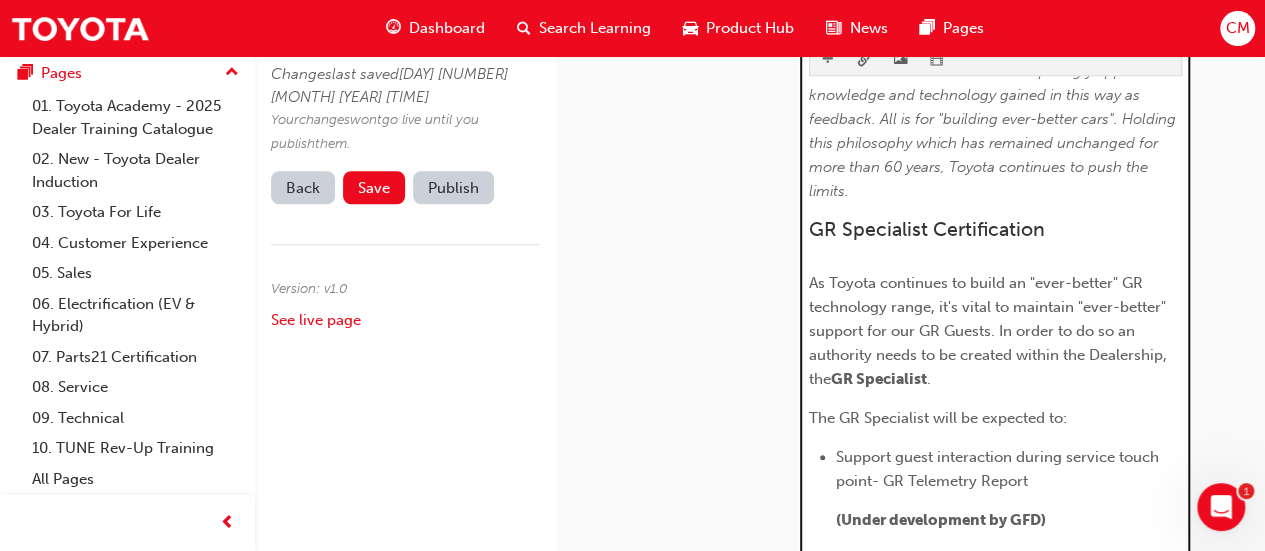 click on "As Toyota continues to build an "ever-better" GR technology range, it's vital to maintain "ever-better" support for our GR Guests. In order to do so an authority needs to be created within the Dealership, the" at bounding box center (990, 331) 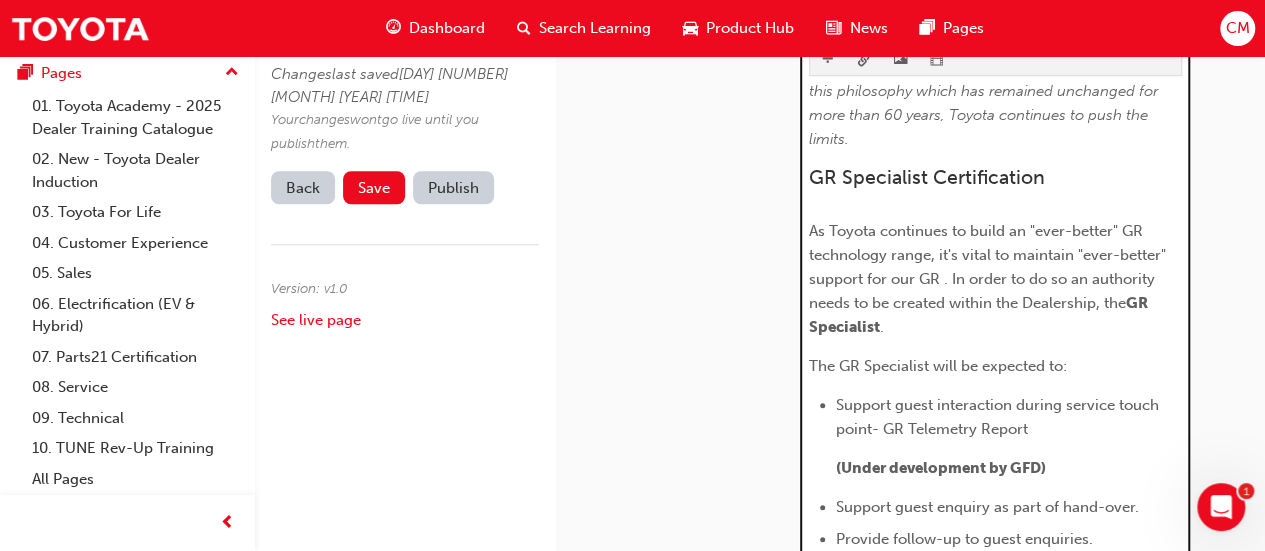 type 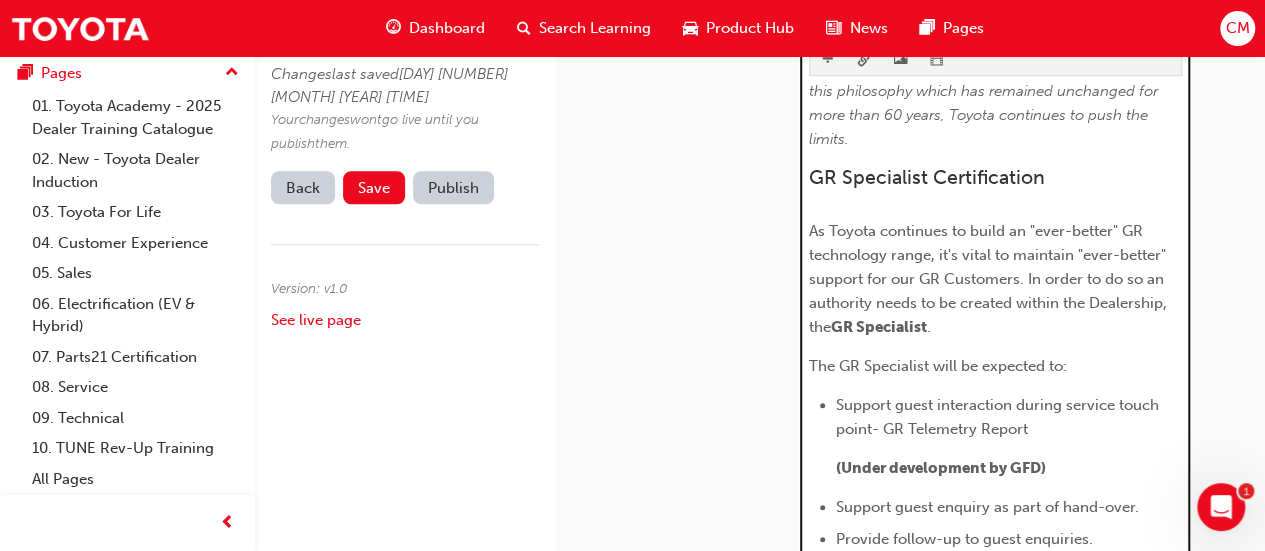 click on "Support guest interaction during service touch point- GR Telemetry Report" at bounding box center [999, 417] 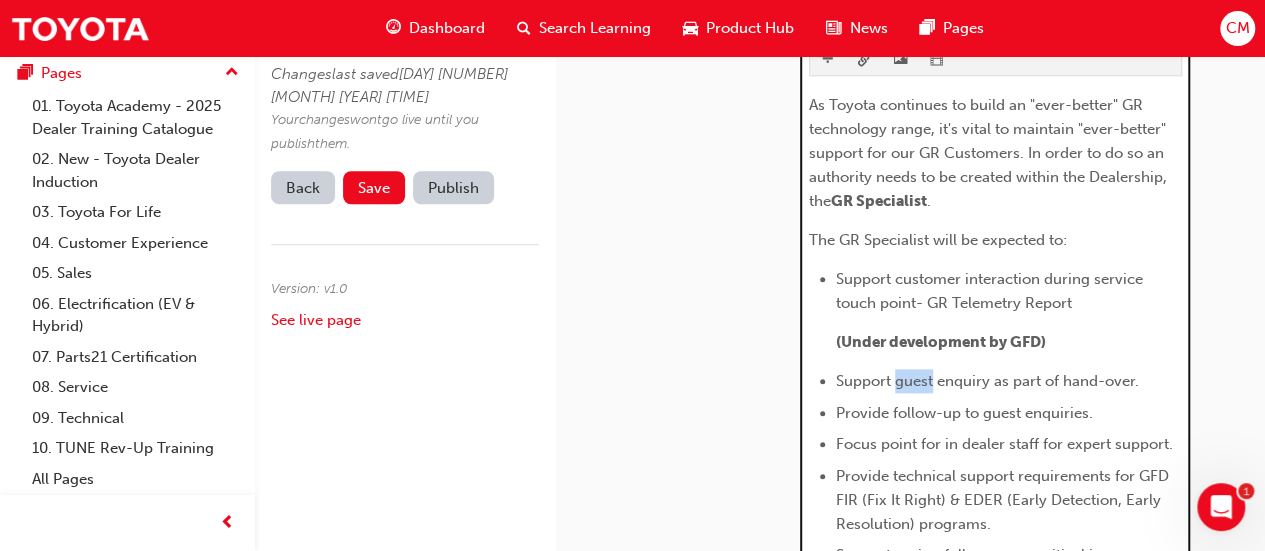 drag, startPoint x: 932, startPoint y: 381, endPoint x: 898, endPoint y: 384, distance: 34.132095 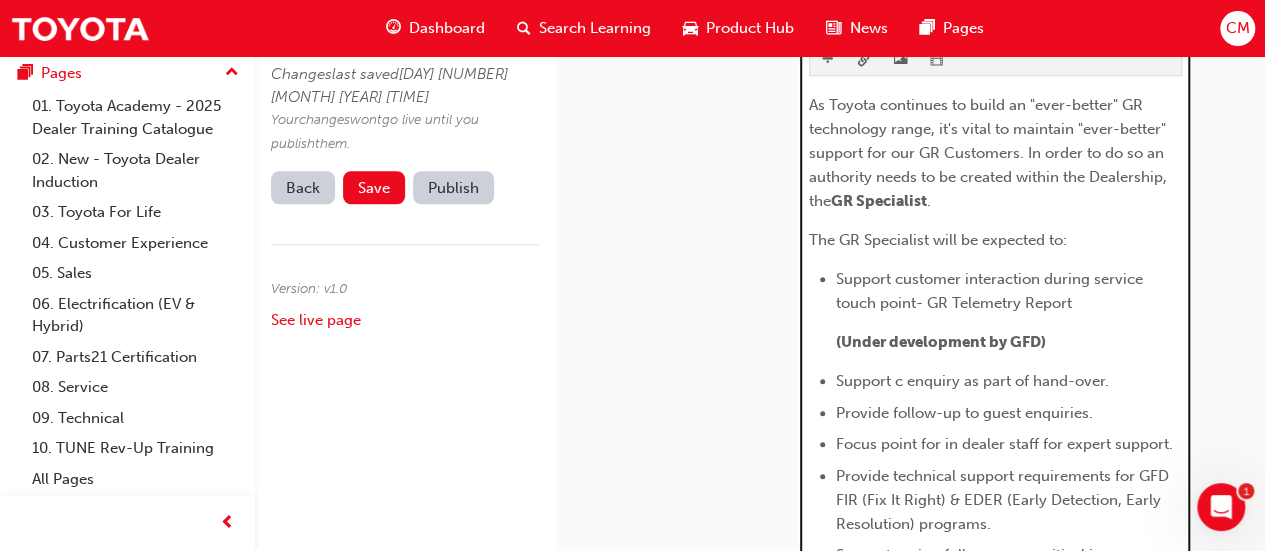 scroll, scrollTop: 980, scrollLeft: 0, axis: vertical 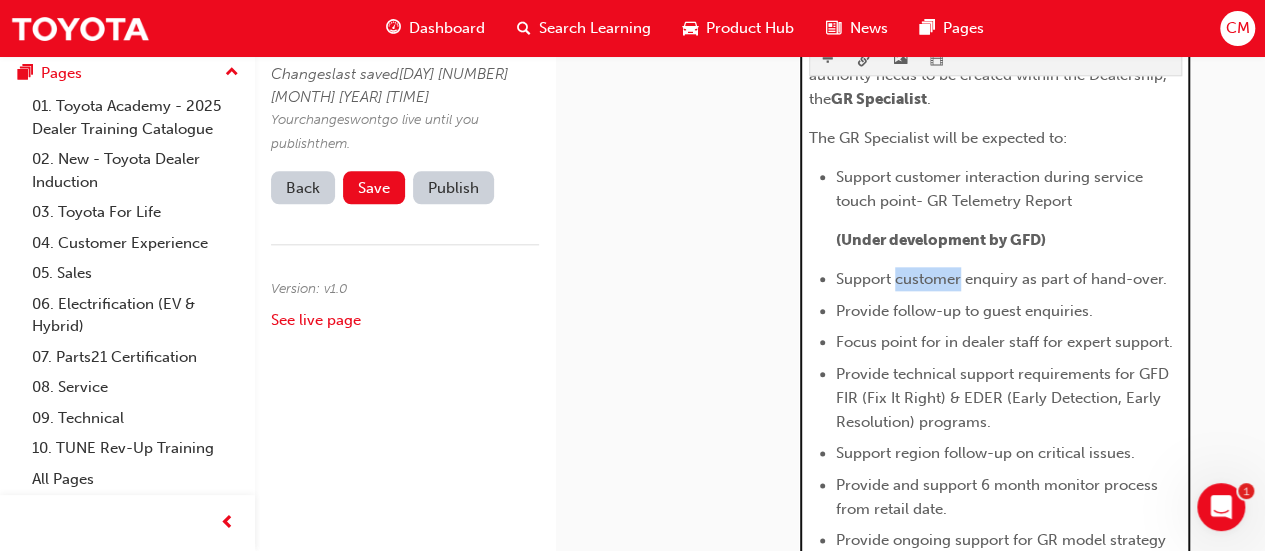 drag, startPoint x: 893, startPoint y: 277, endPoint x: 960, endPoint y: 286, distance: 67.601776 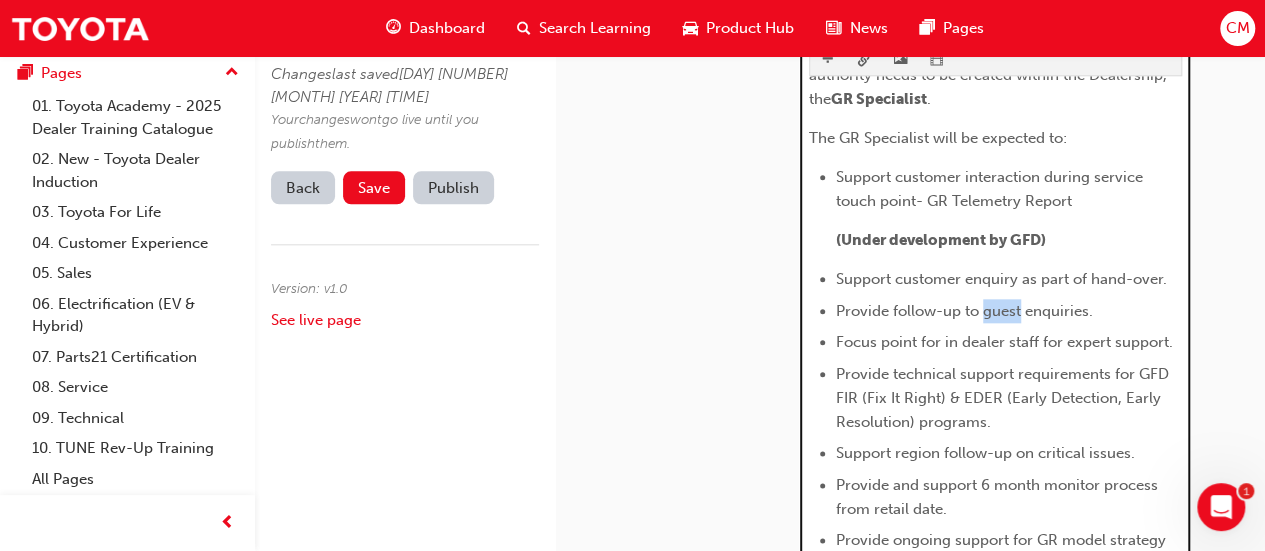 drag, startPoint x: 982, startPoint y: 307, endPoint x: 1020, endPoint y: 317, distance: 39.293766 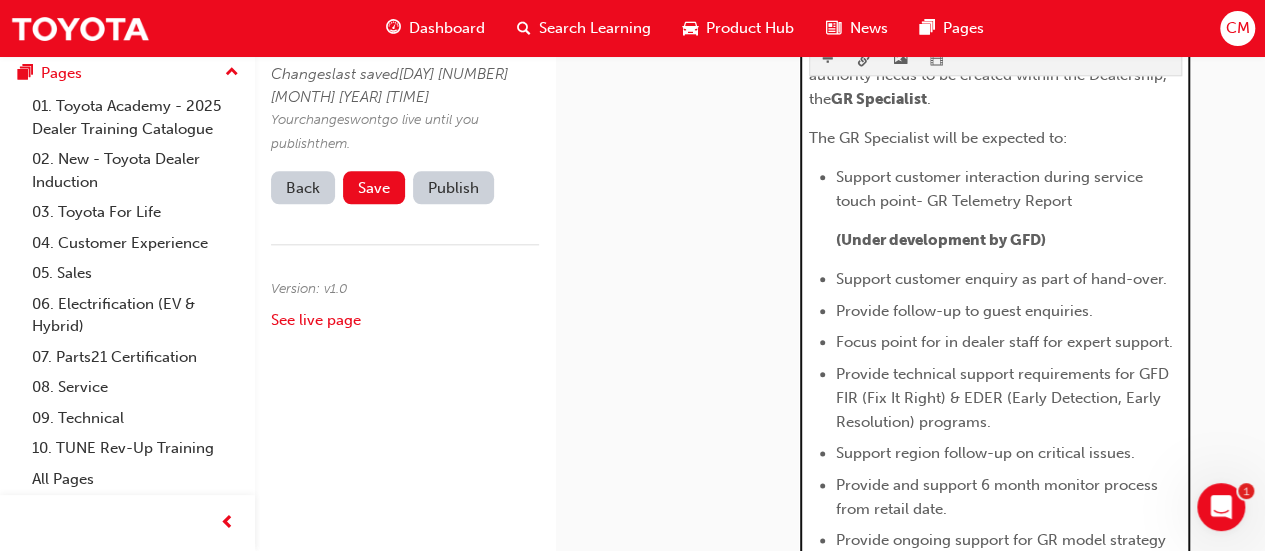scroll, scrollTop: 1011, scrollLeft: 0, axis: vertical 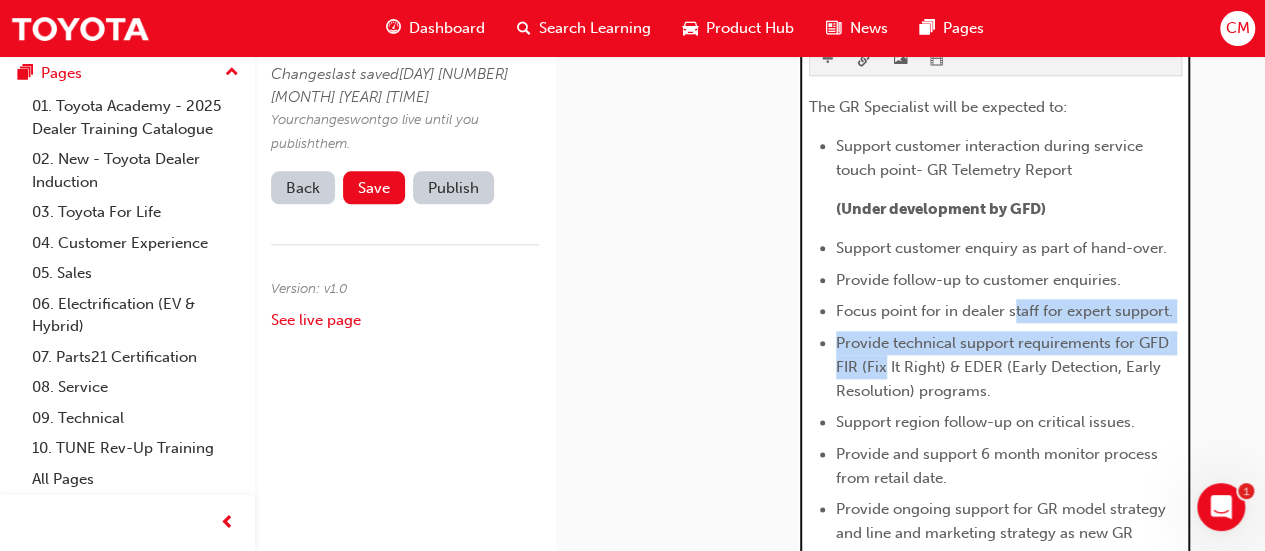 drag, startPoint x: 1014, startPoint y: 313, endPoint x: 853, endPoint y: 407, distance: 186.4323 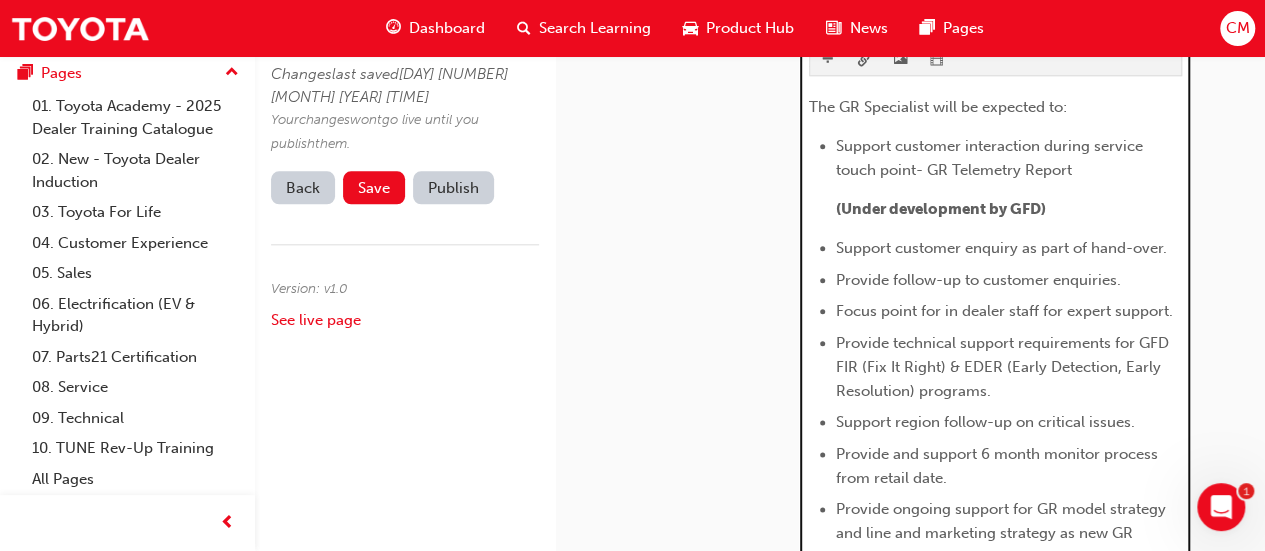 click on "Focus point for in dealer staff for expert support." at bounding box center [1004, 311] 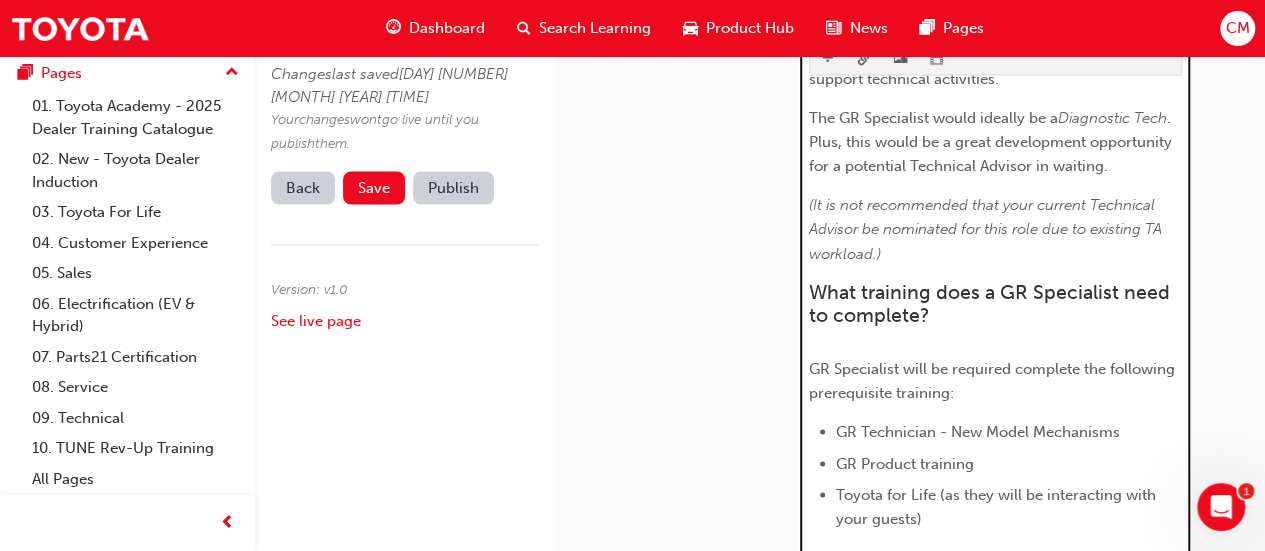 scroll, scrollTop: 1674, scrollLeft: 0, axis: vertical 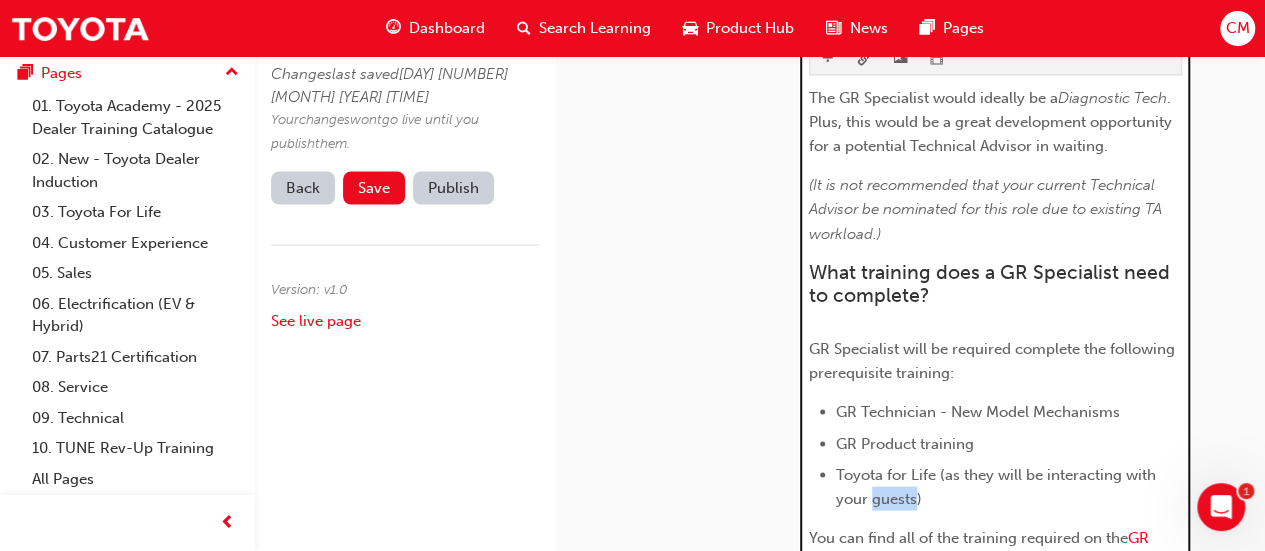 drag, startPoint x: 871, startPoint y: 493, endPoint x: 913, endPoint y: 494, distance: 42.0119 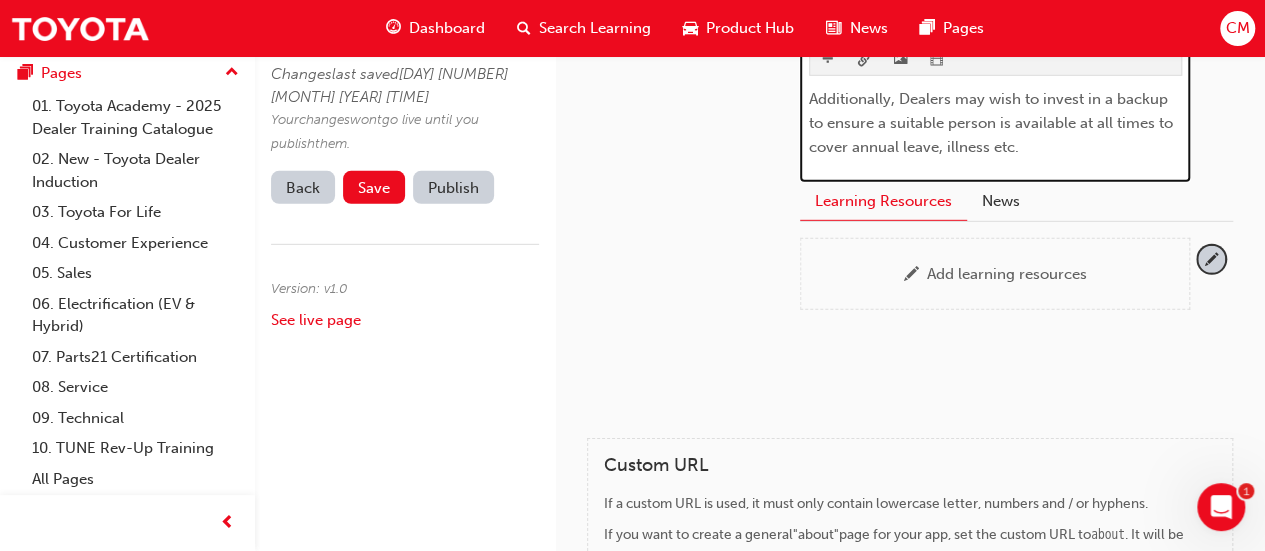 scroll, scrollTop: 2992, scrollLeft: 0, axis: vertical 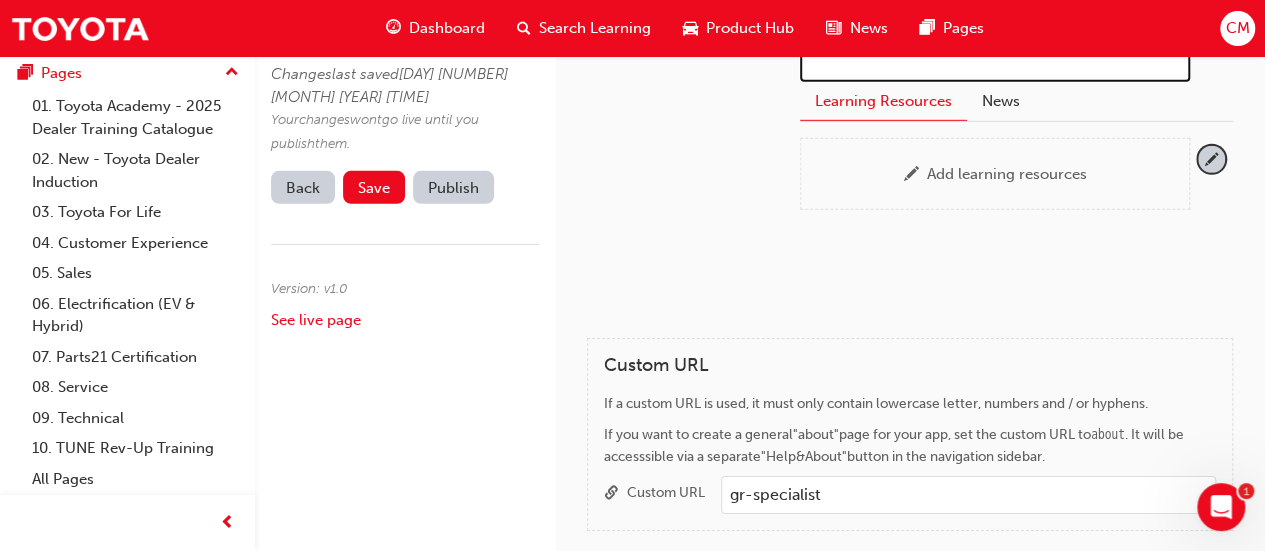 drag, startPoint x: 932, startPoint y: 309, endPoint x: 975, endPoint y: 318, distance: 43.931767 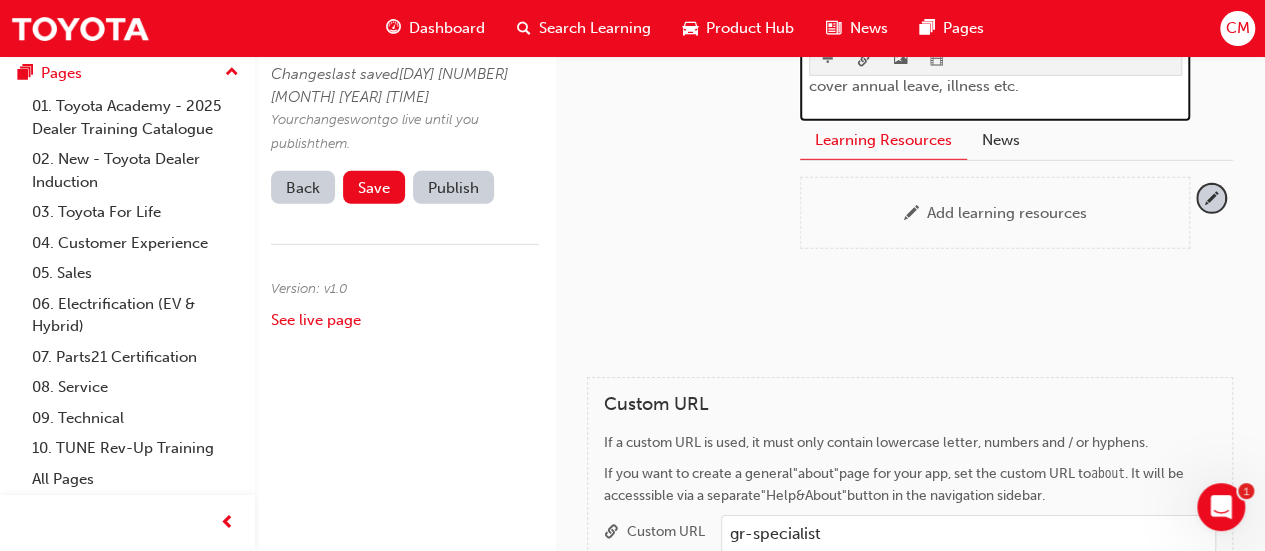 scroll, scrollTop: 2928, scrollLeft: 0, axis: vertical 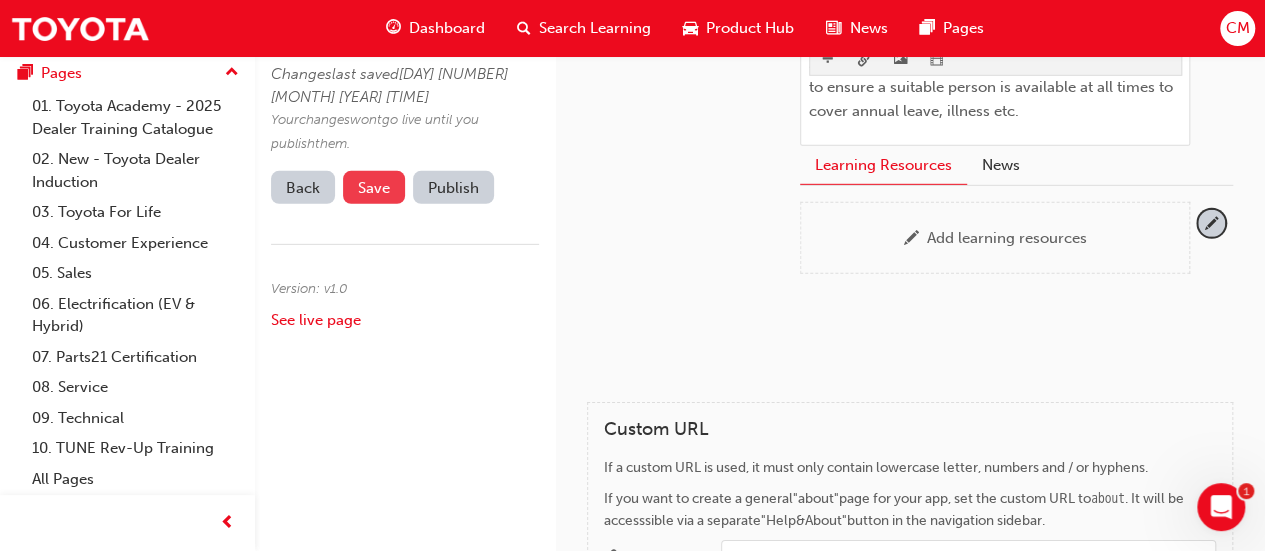 click on "Save" at bounding box center (374, 188) 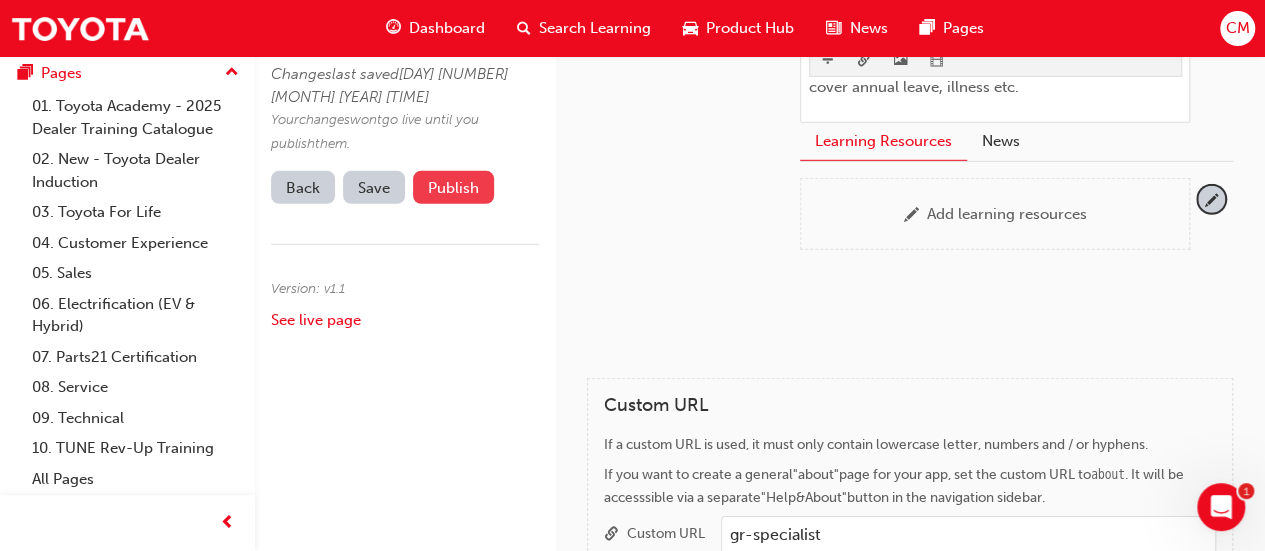 click on "Publish" at bounding box center (453, 187) 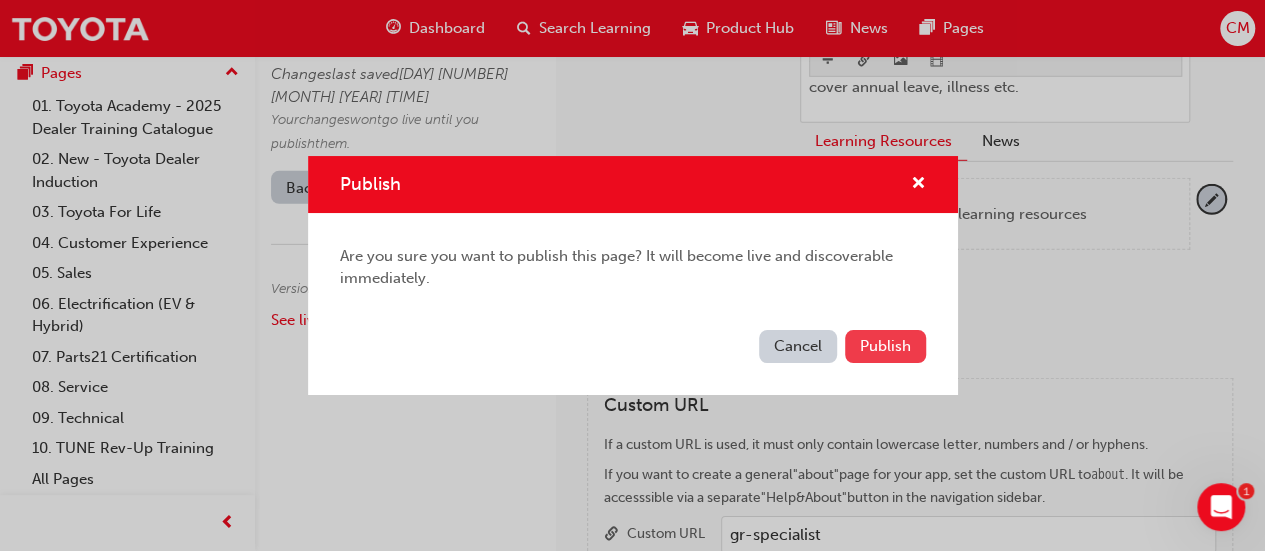click on "Publish" at bounding box center (885, 346) 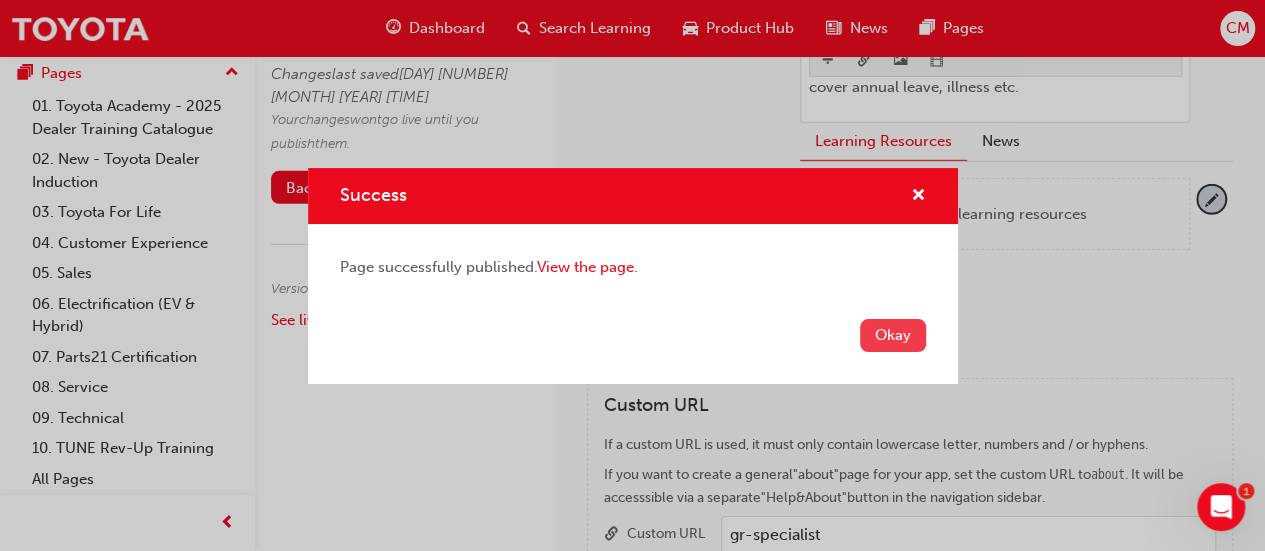 click on "Okay" at bounding box center (893, 335) 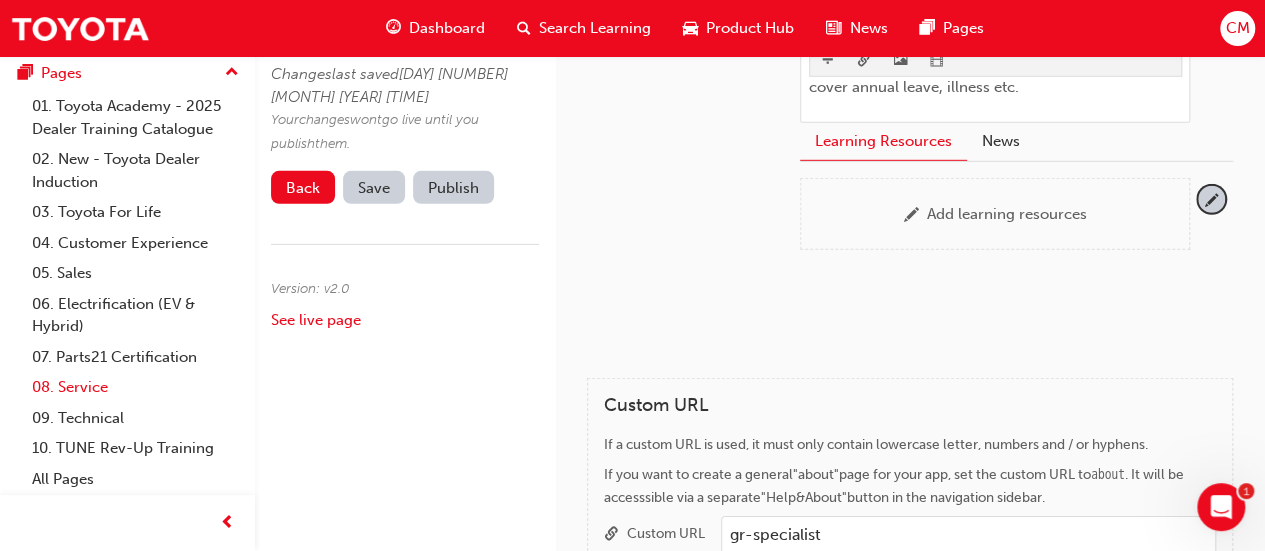 click on "08. Service" at bounding box center [135, 387] 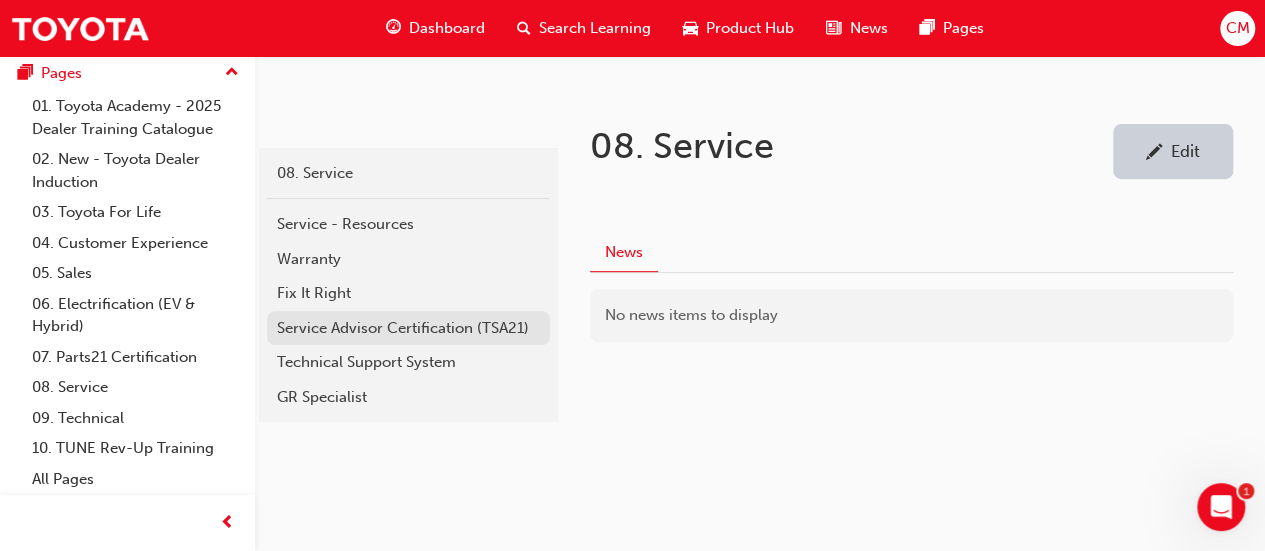 click on "Service Advisor Certification (TSA21)" at bounding box center [408, 328] 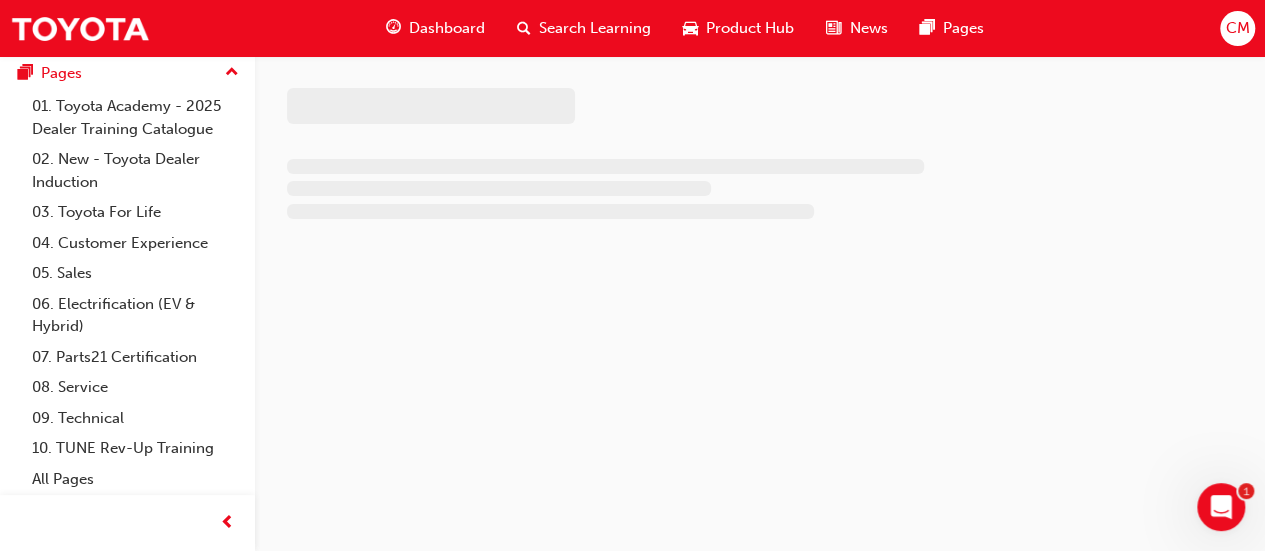 scroll, scrollTop: 0, scrollLeft: 0, axis: both 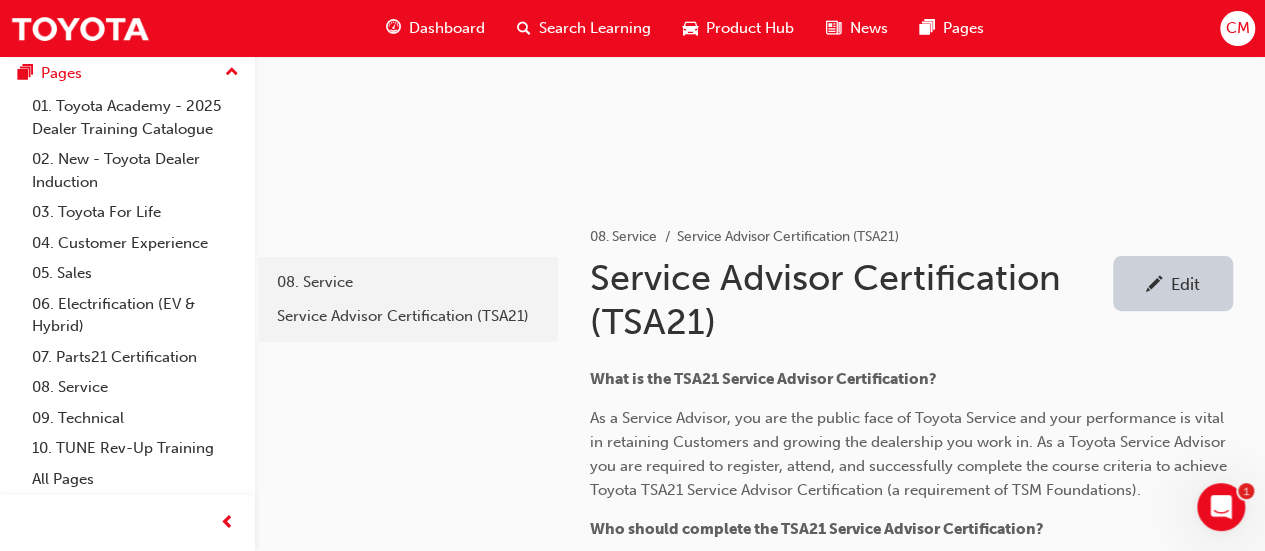 click on "Edit" at bounding box center [1185, 284] 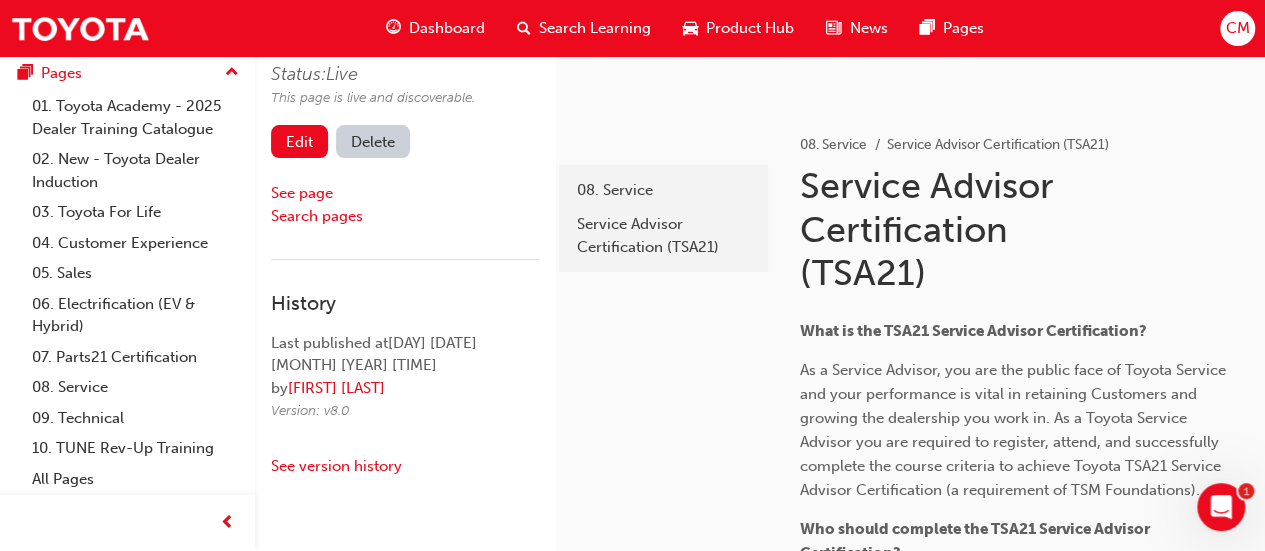 scroll, scrollTop: 200, scrollLeft: 0, axis: vertical 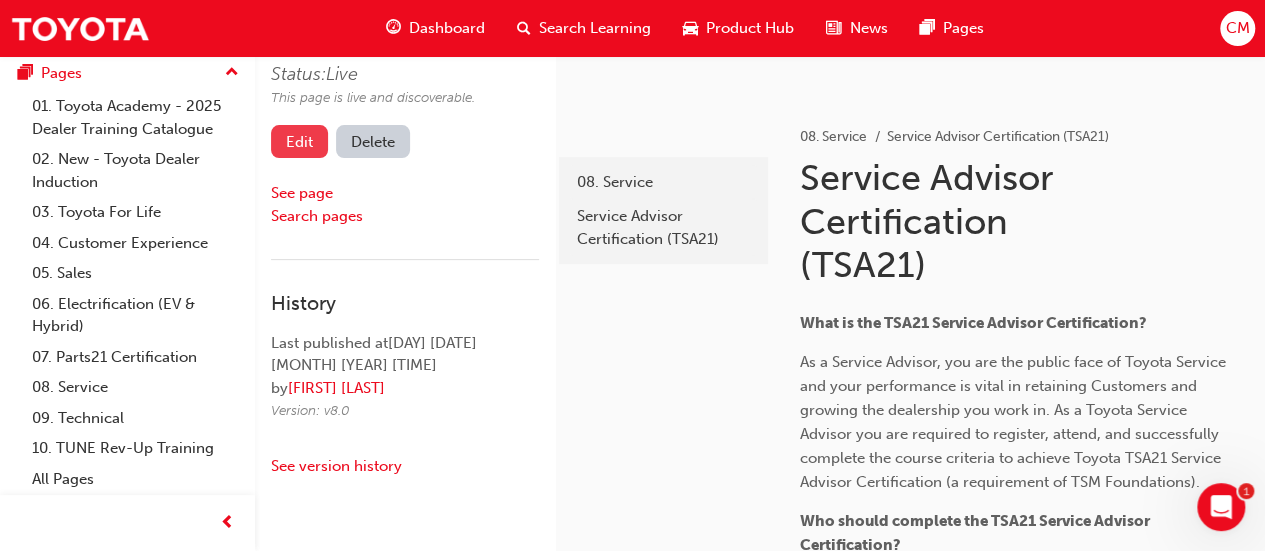 click on "Edit" at bounding box center [299, 141] 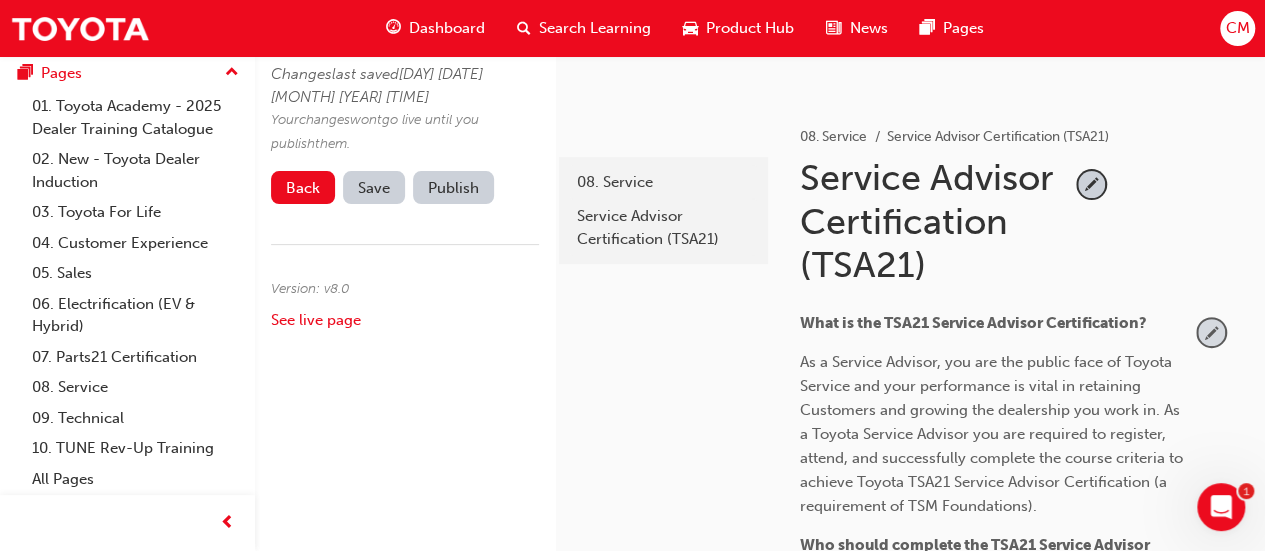 click at bounding box center (1211, 332) 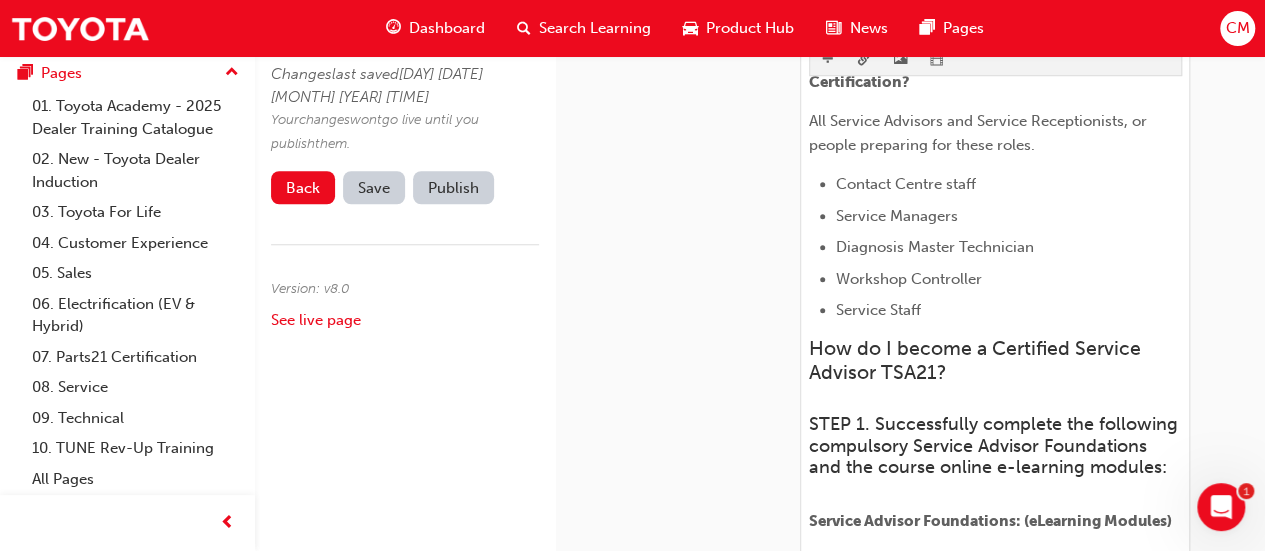 scroll, scrollTop: 800, scrollLeft: 0, axis: vertical 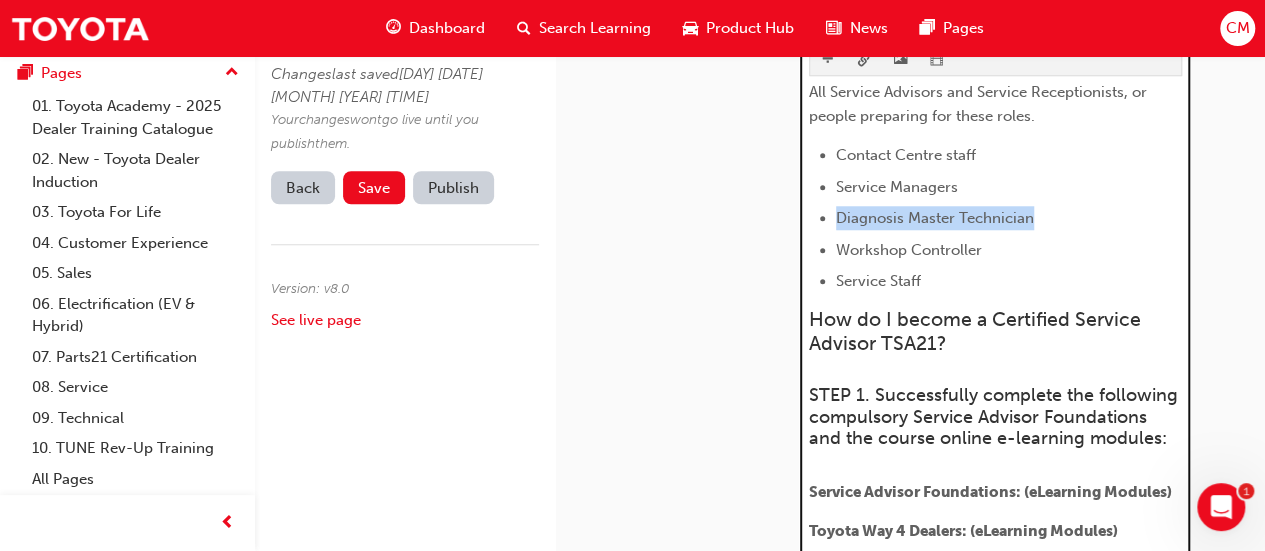 drag, startPoint x: 1037, startPoint y: 232, endPoint x: 826, endPoint y: 230, distance: 211.00948 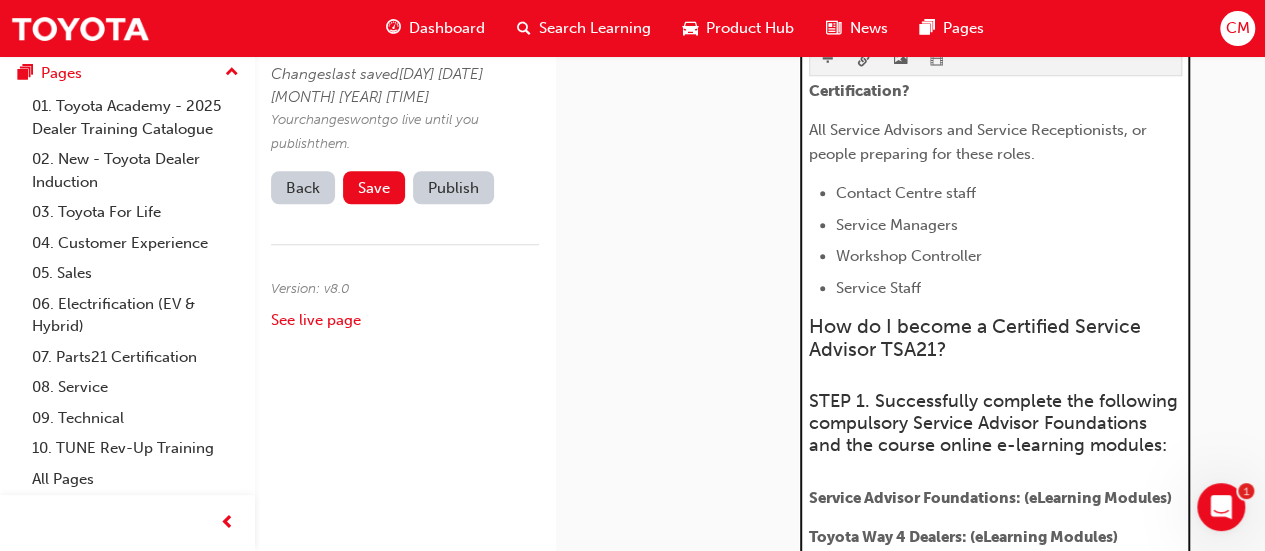 scroll, scrollTop: 731, scrollLeft: 0, axis: vertical 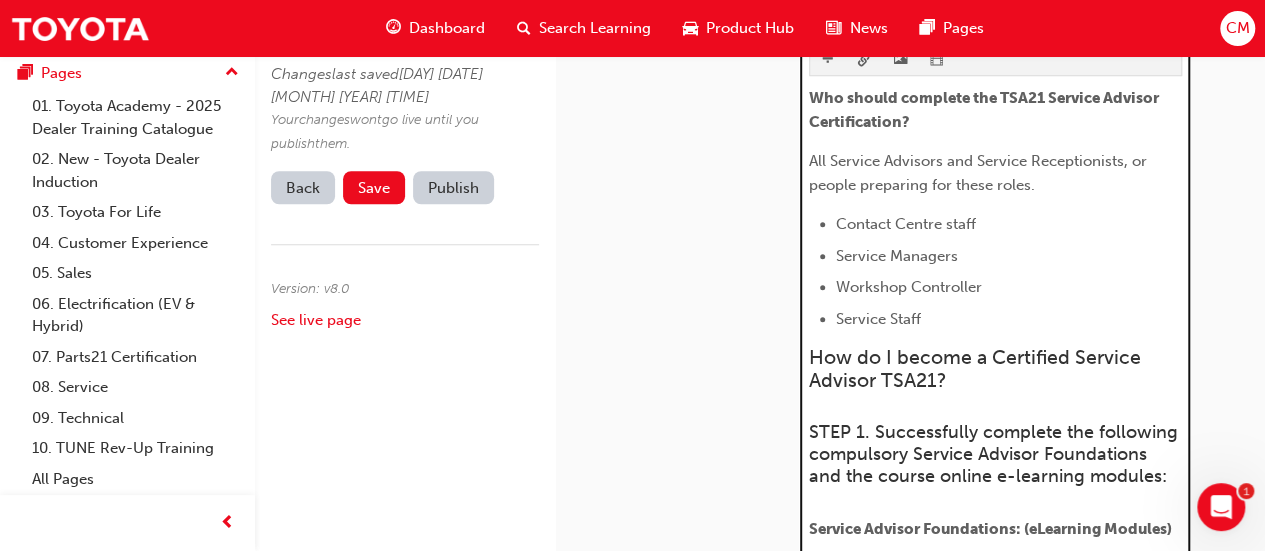 click on "All Service Advisors and Service Receptionists, or people preparing for these roles." at bounding box center (980, 173) 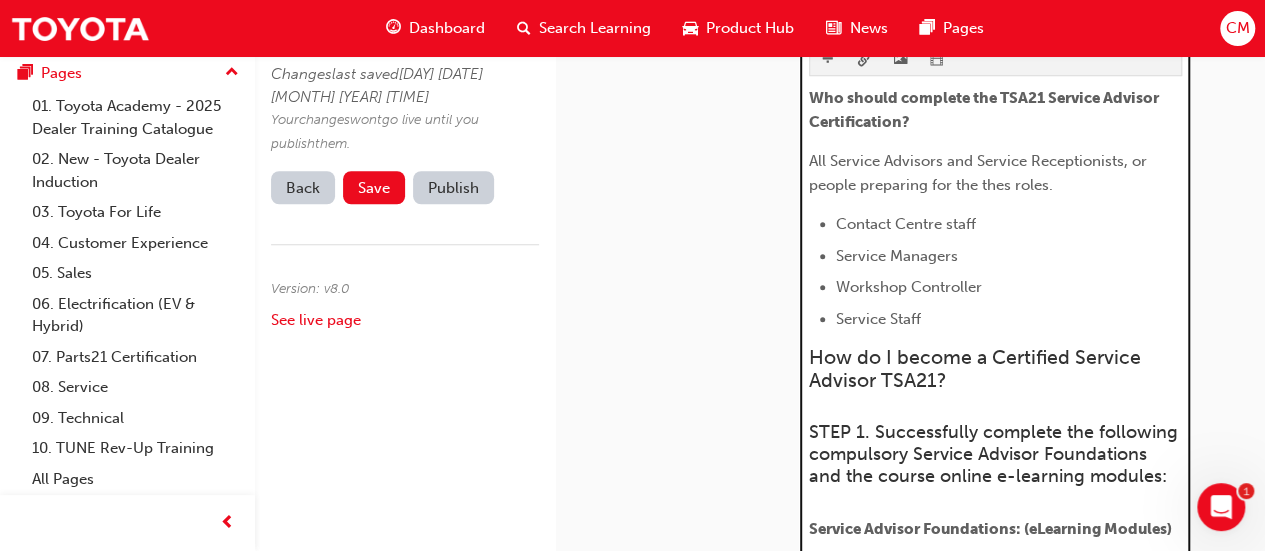 scroll, scrollTop: 660, scrollLeft: 0, axis: vertical 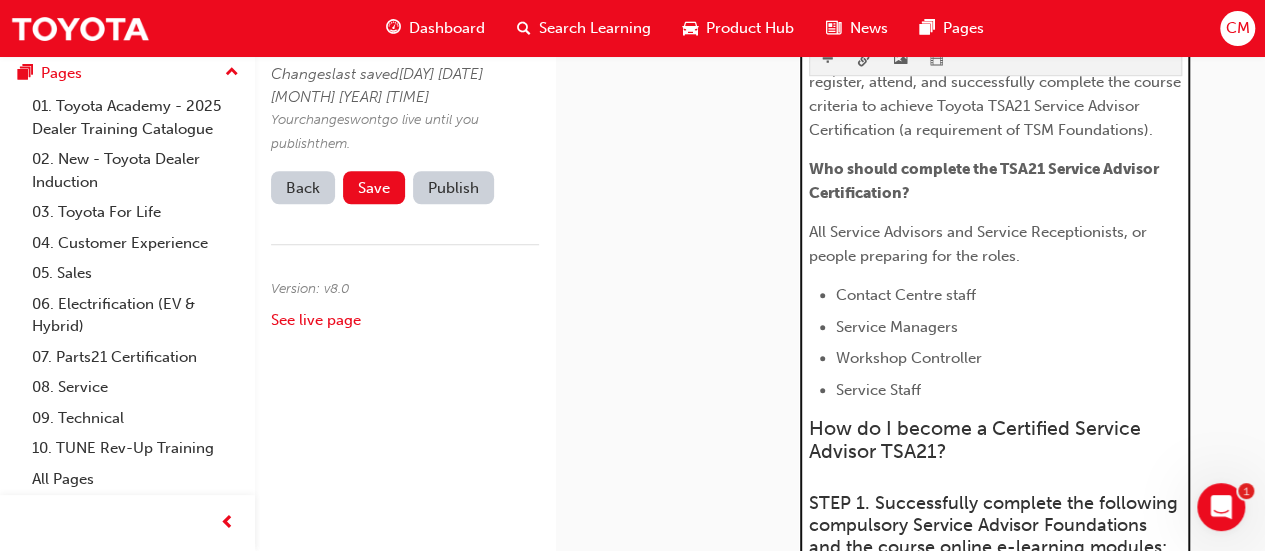 type 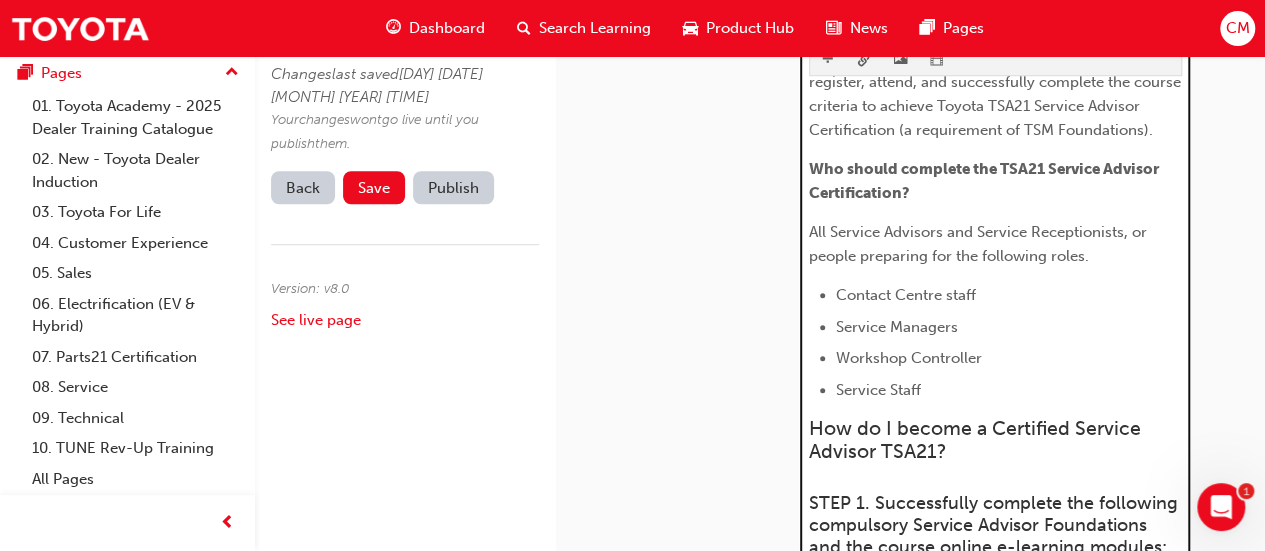 click on "How do I become a Certified Service Advisor TSA21?" at bounding box center (977, 440) 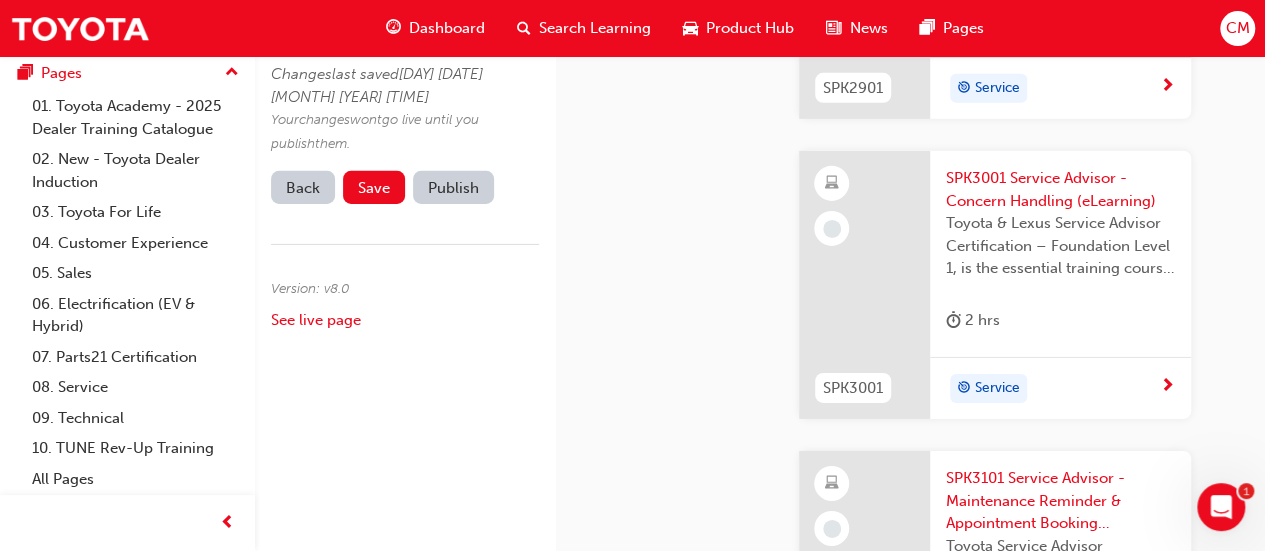 scroll, scrollTop: 3356, scrollLeft: 0, axis: vertical 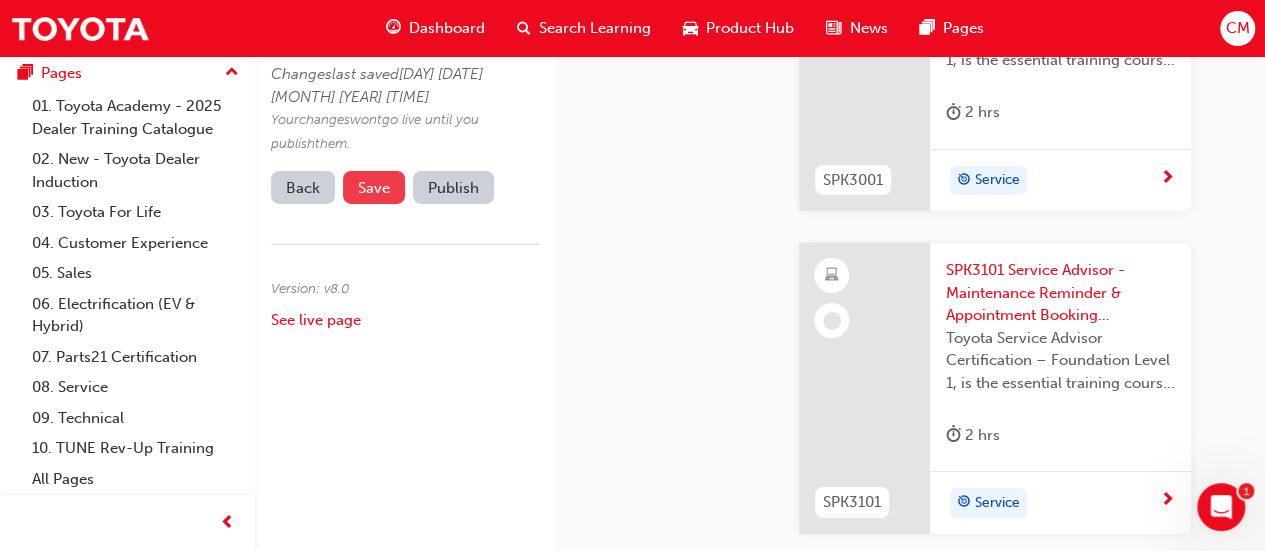 click on "Save" at bounding box center [374, 188] 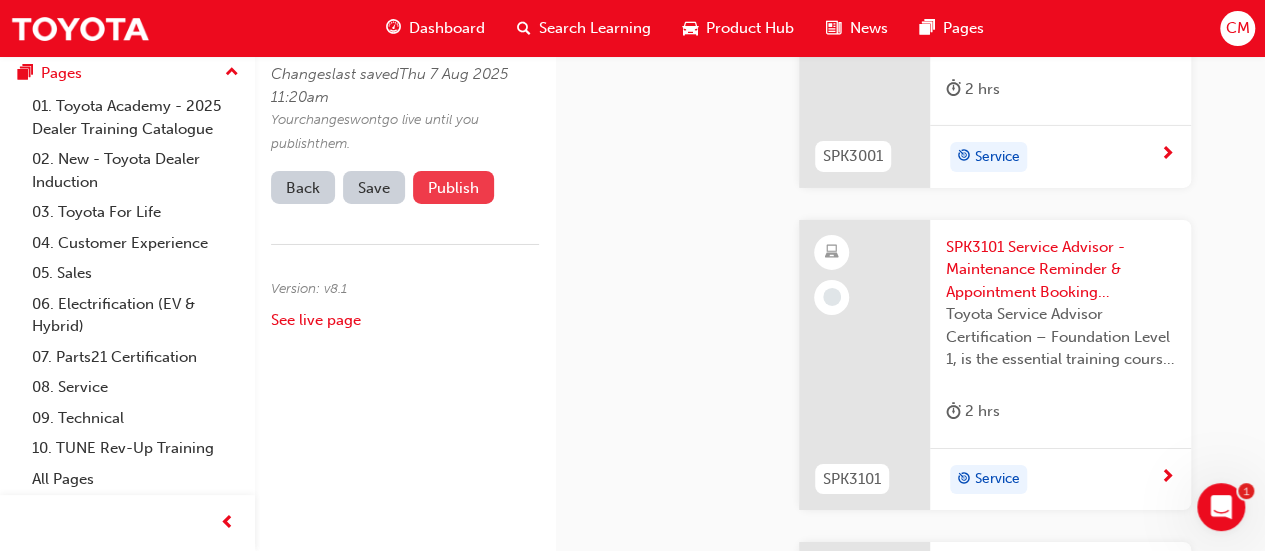 click on "Publish" at bounding box center (453, 187) 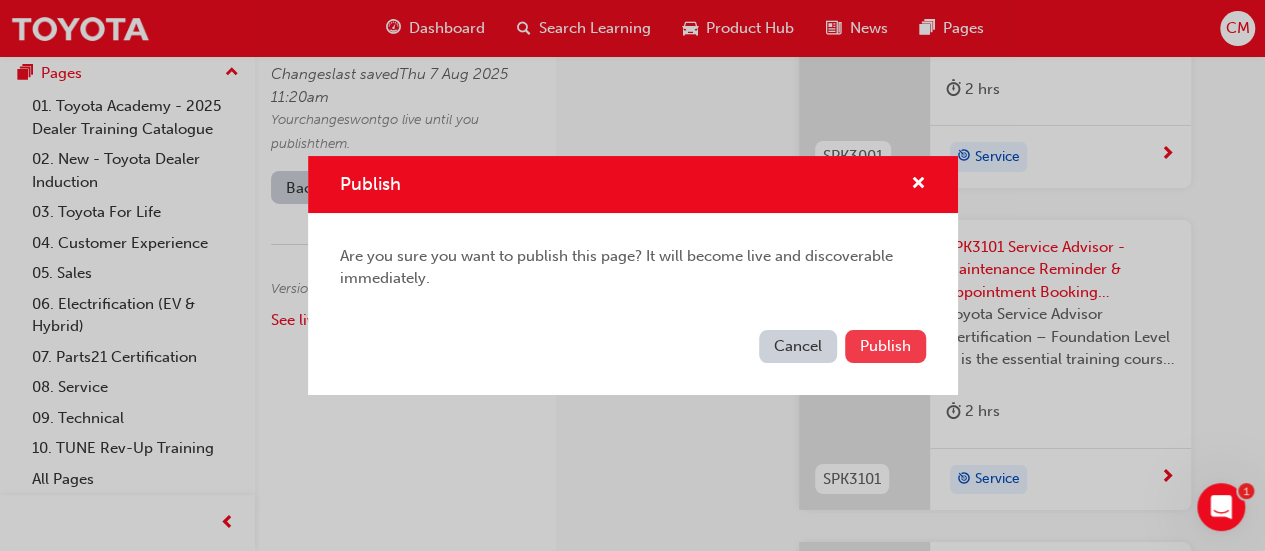 click on "Publish" at bounding box center (885, 346) 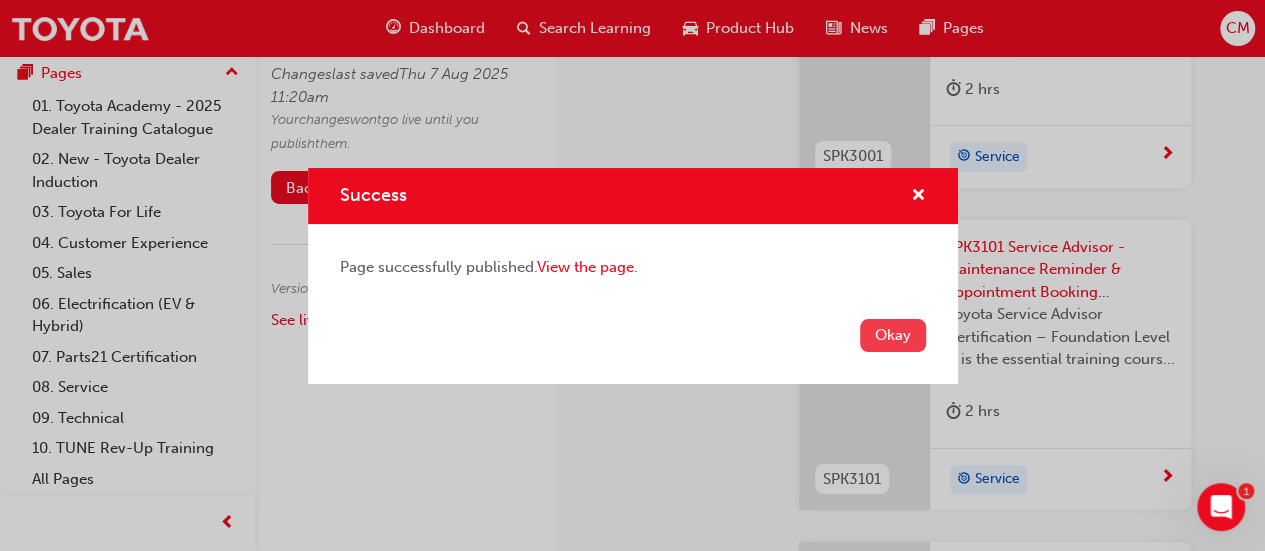 click on "Okay" at bounding box center (893, 335) 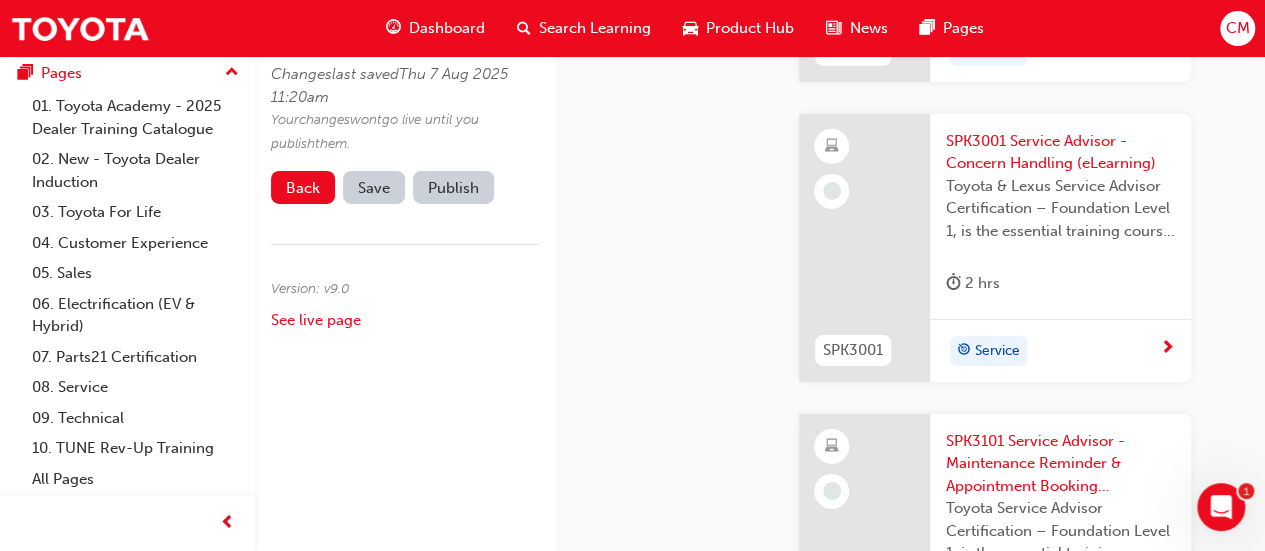 scroll, scrollTop: 3156, scrollLeft: 0, axis: vertical 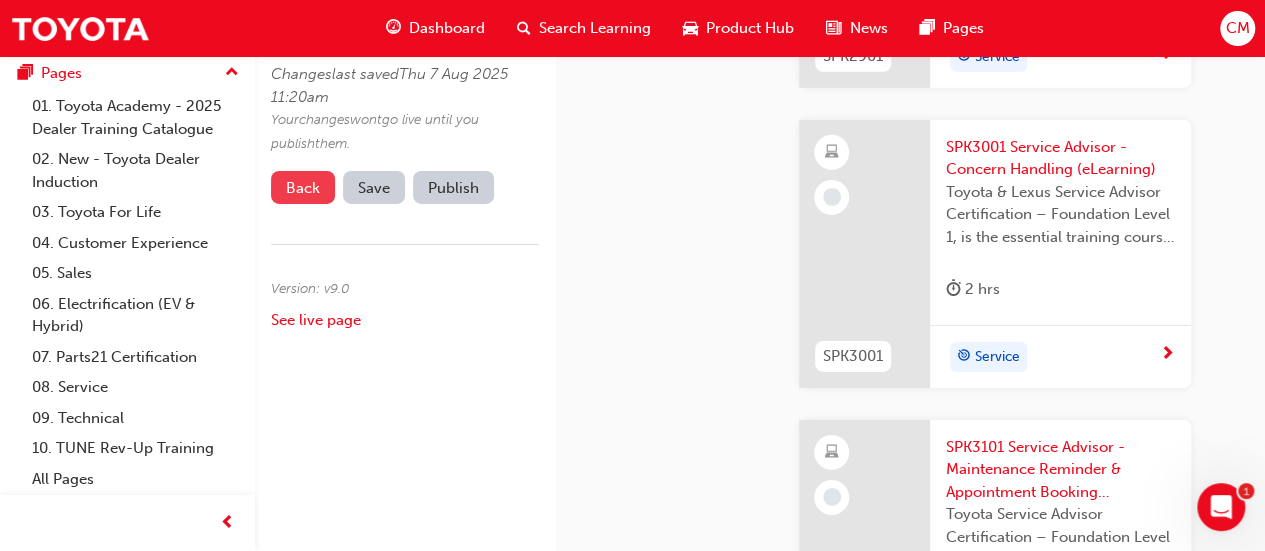 click on "Back" at bounding box center (303, 187) 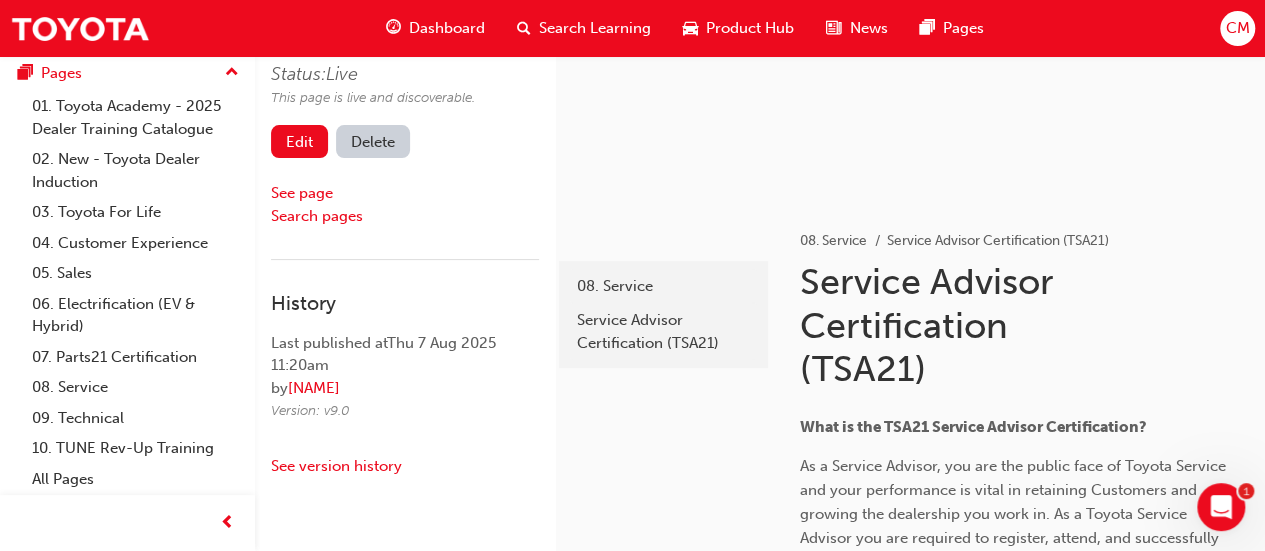scroll, scrollTop: 0, scrollLeft: 0, axis: both 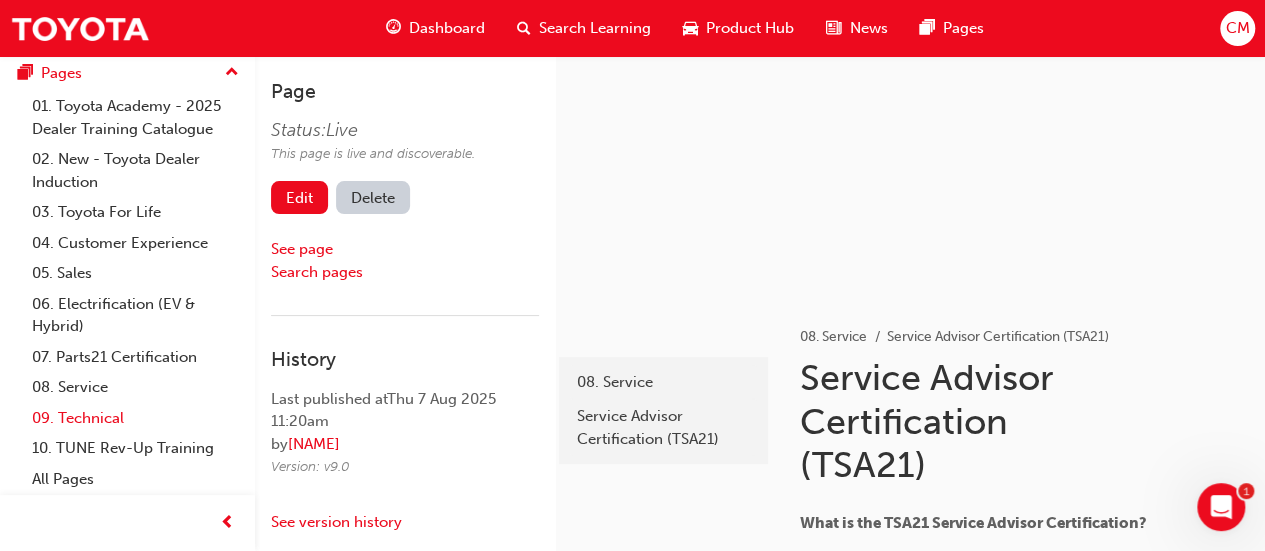 click on "09. Technical" at bounding box center [135, 418] 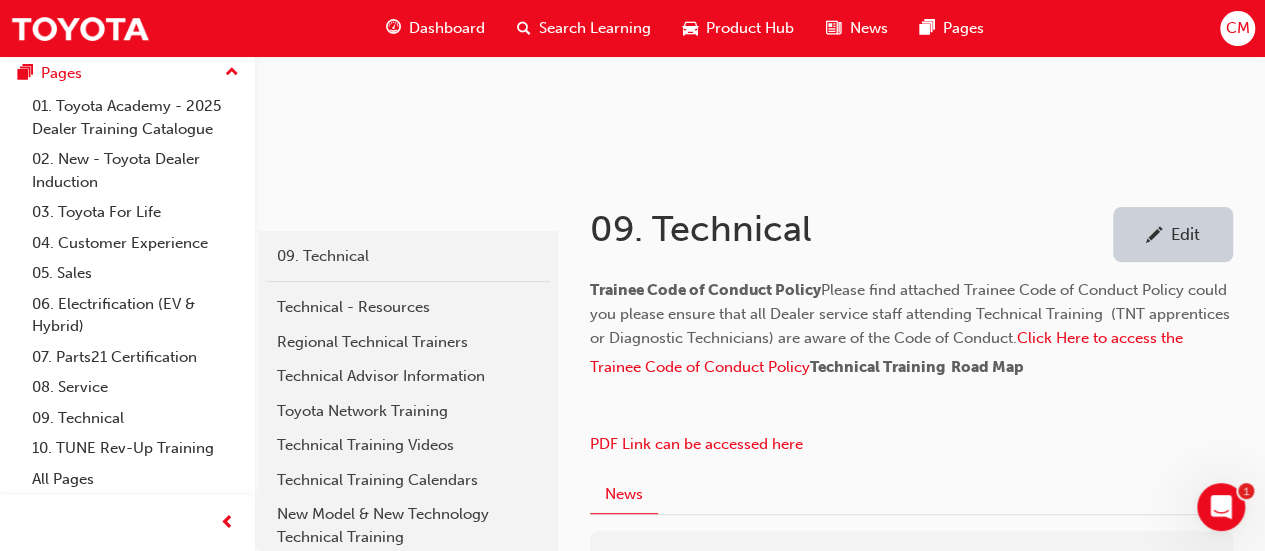 scroll, scrollTop: 300, scrollLeft: 0, axis: vertical 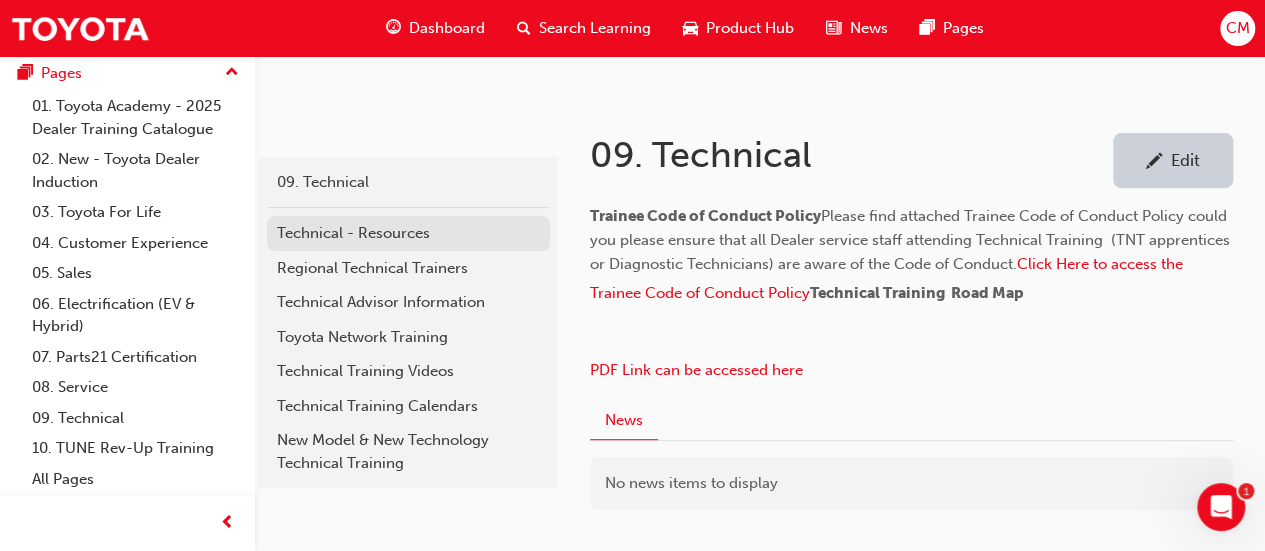 click on "Technical - Resources" at bounding box center (408, 233) 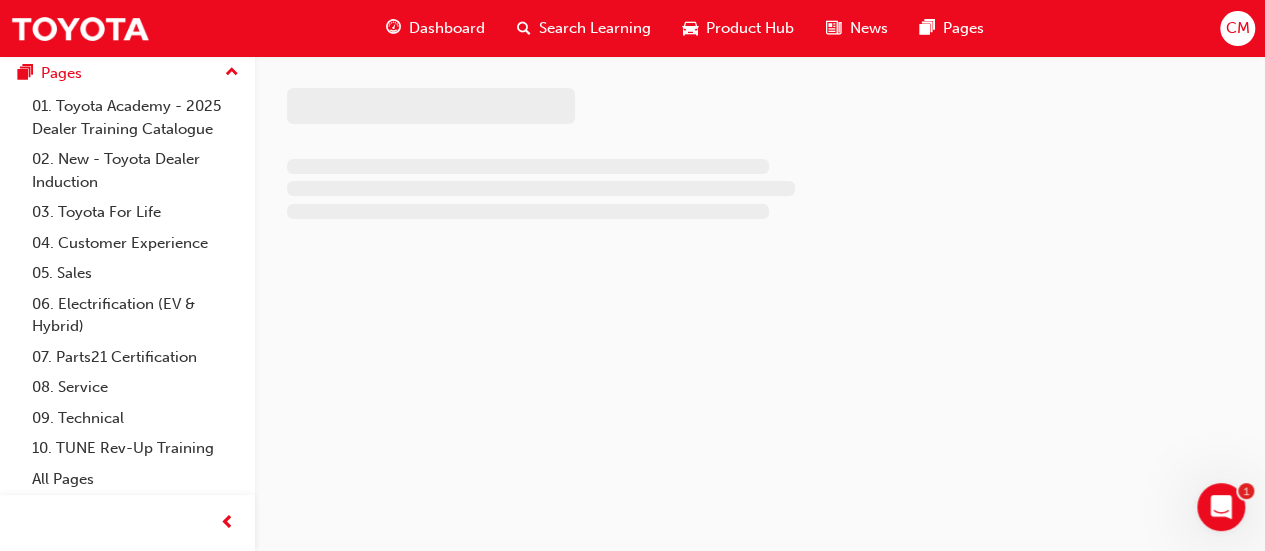 scroll, scrollTop: 0, scrollLeft: 0, axis: both 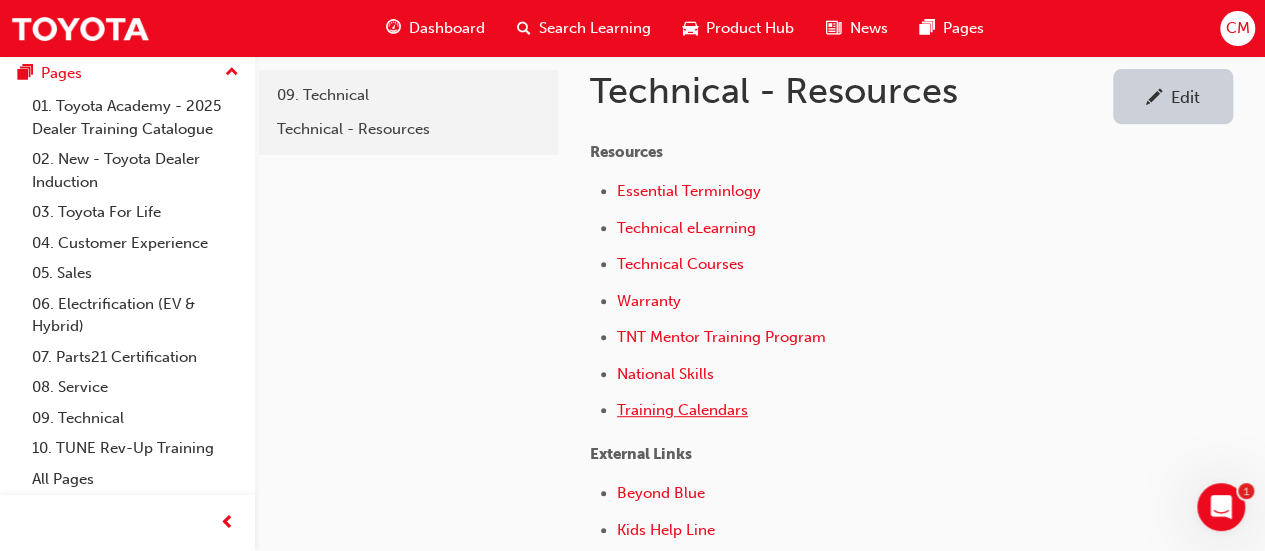 click on "Training Calendars" at bounding box center [682, 410] 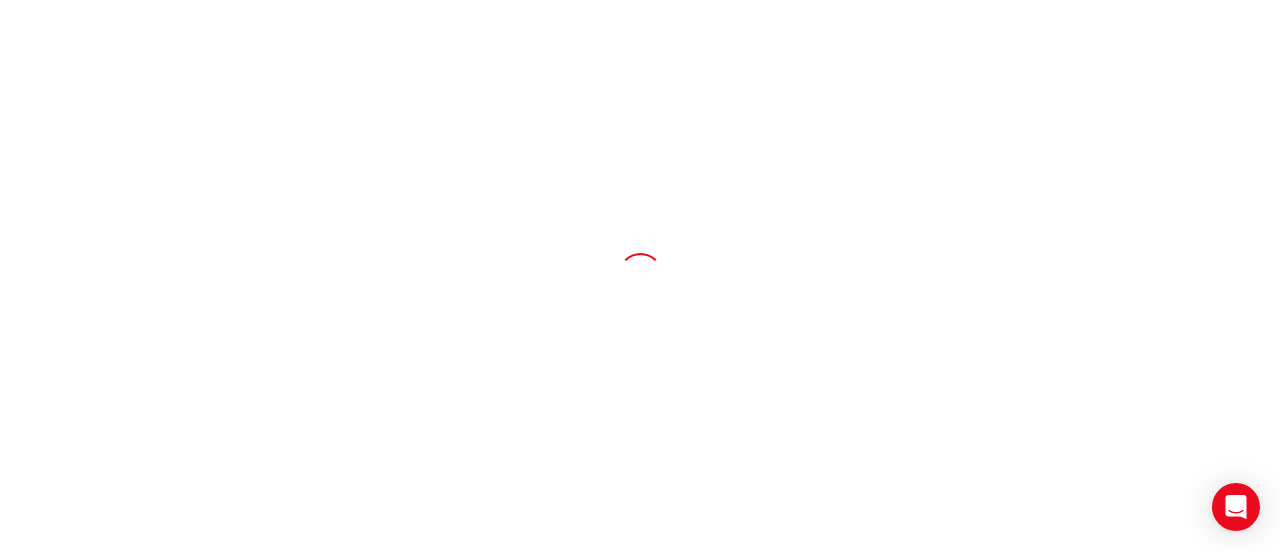 scroll, scrollTop: 0, scrollLeft: 0, axis: both 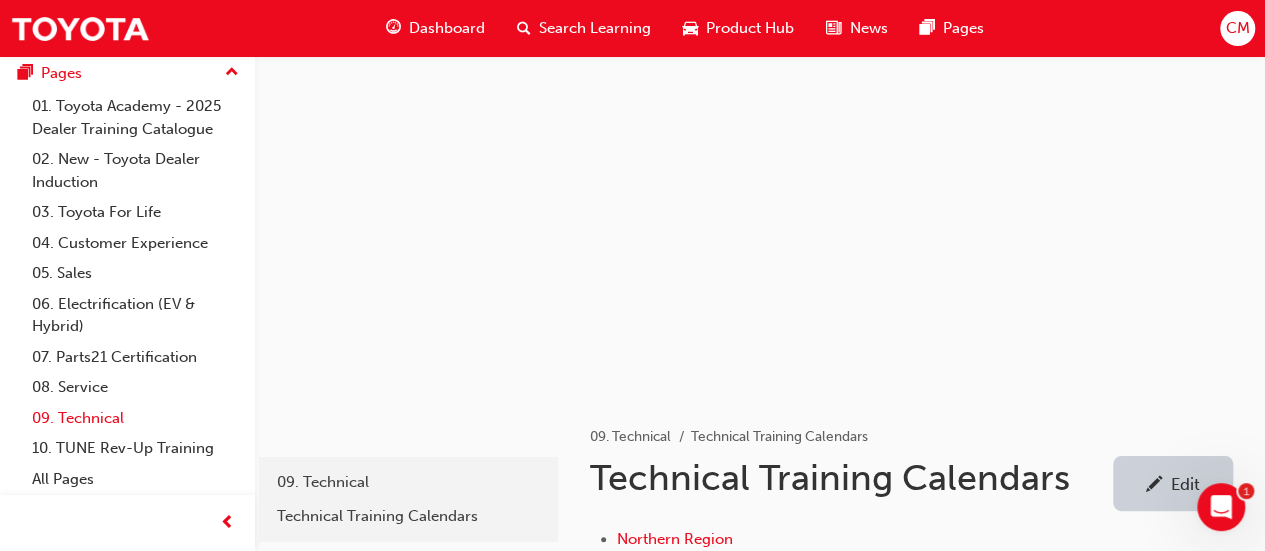 click on "09. Technical" at bounding box center (135, 418) 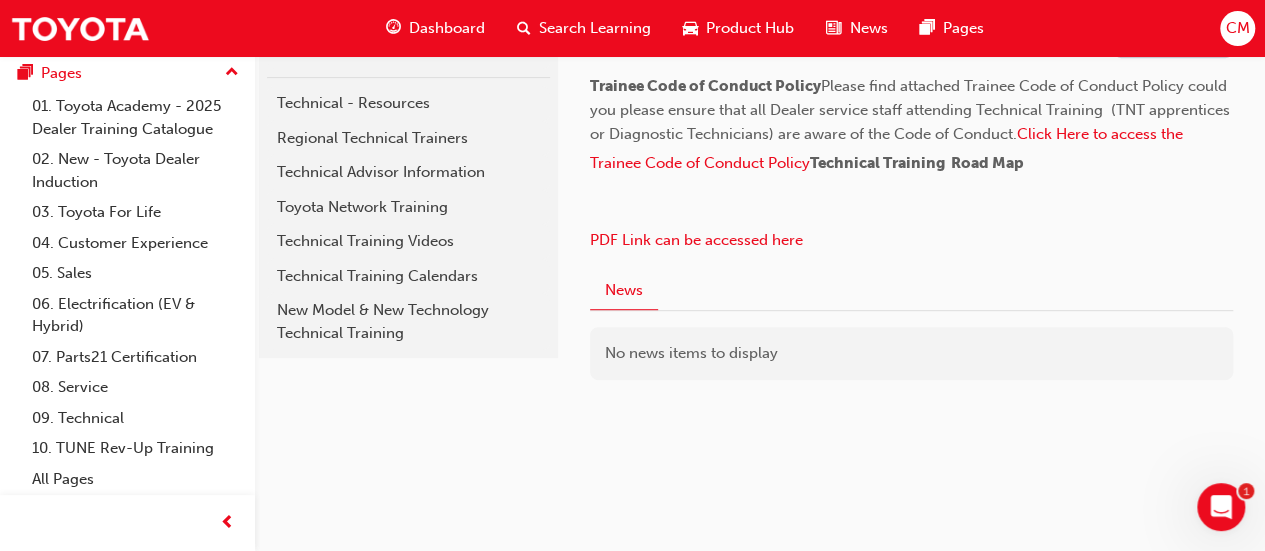 scroll, scrollTop: 400, scrollLeft: 0, axis: vertical 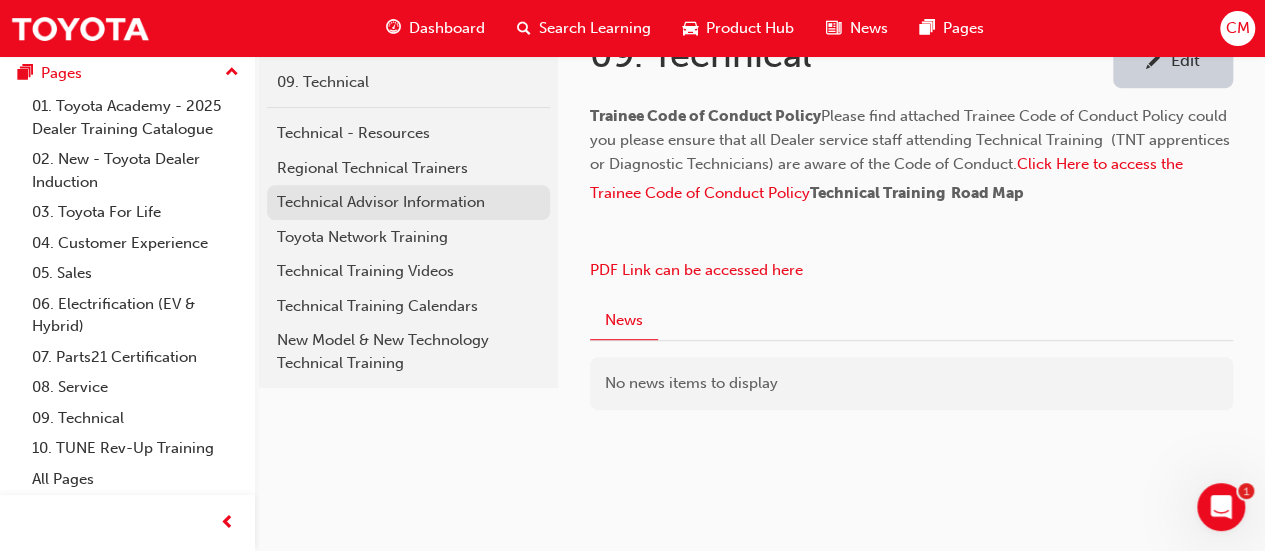 click on "Technical Advisor Information" at bounding box center [408, 202] 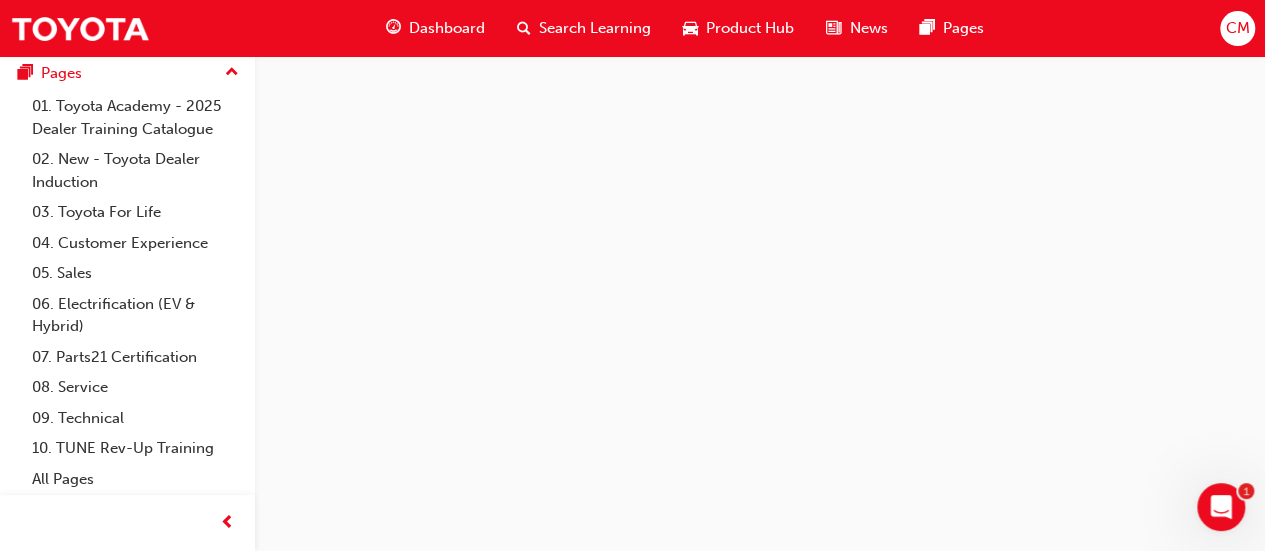 scroll, scrollTop: 0, scrollLeft: 0, axis: both 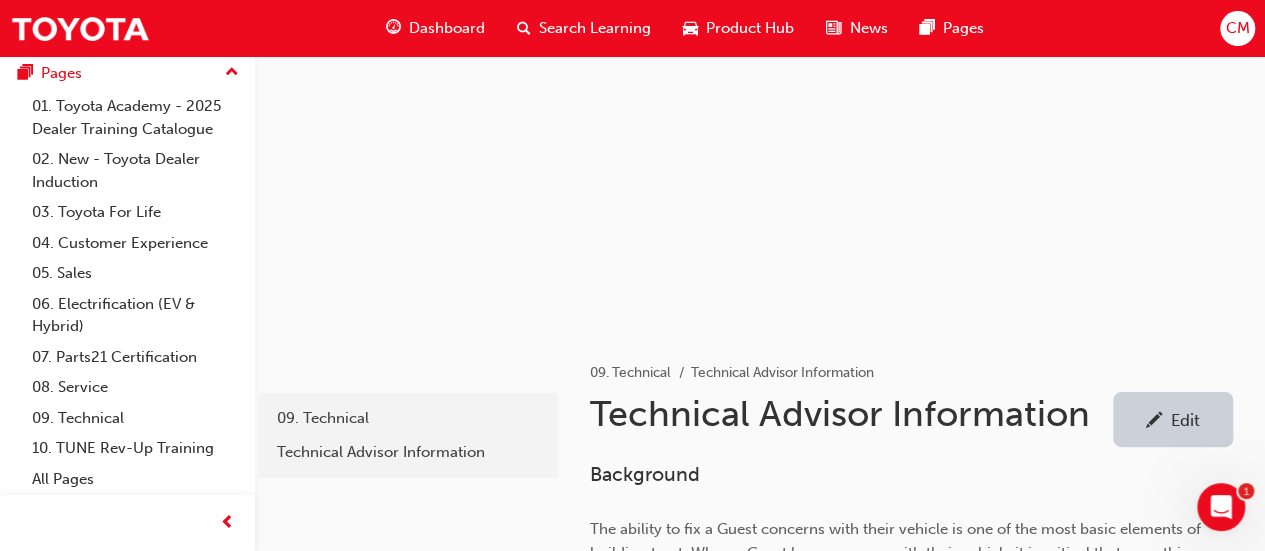click on "Edit" at bounding box center [1185, 420] 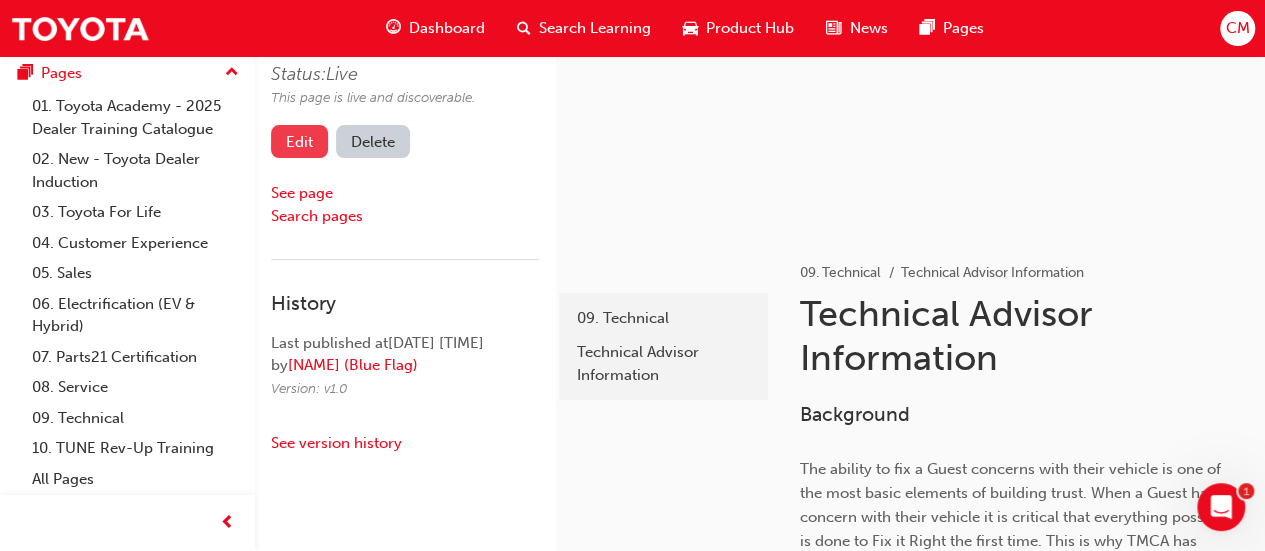 click on "Edit" at bounding box center (299, 141) 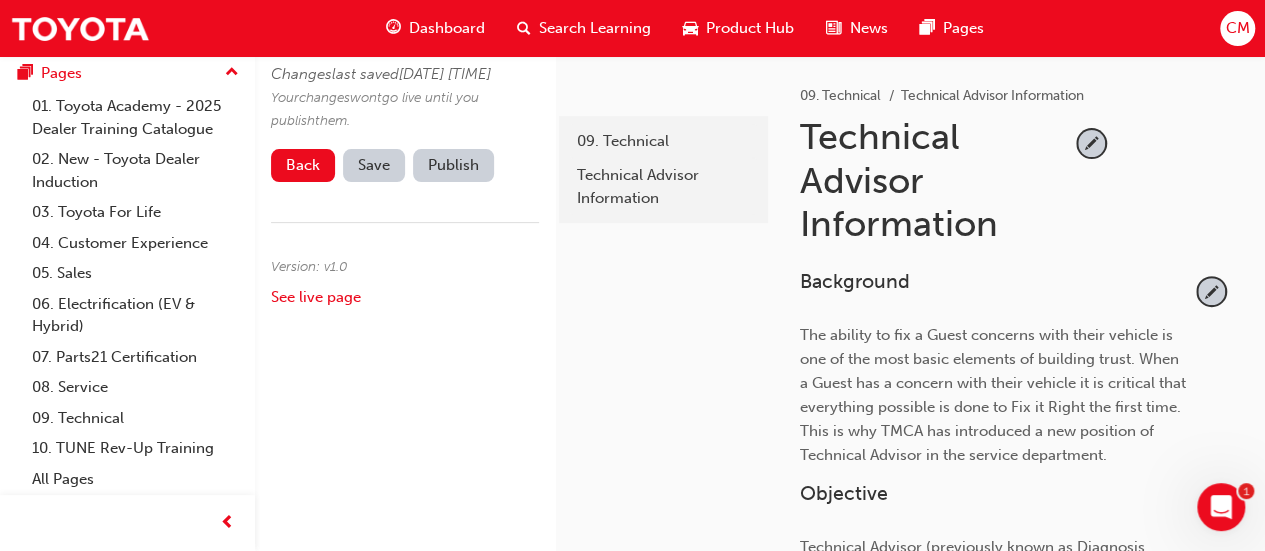 scroll, scrollTop: 264, scrollLeft: 0, axis: vertical 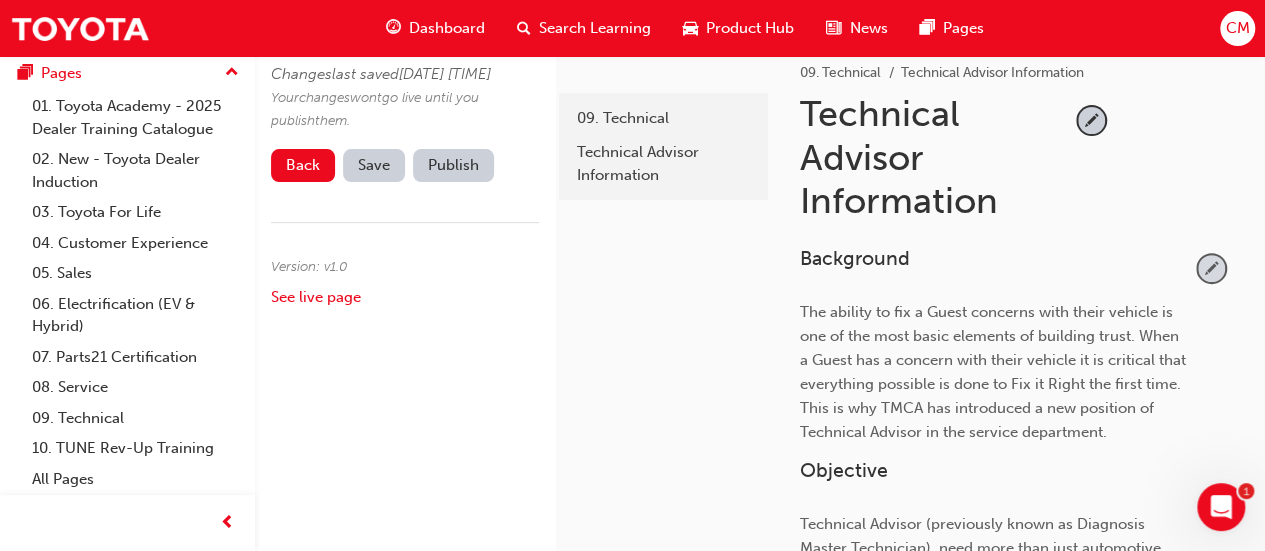 click at bounding box center [1211, 268] 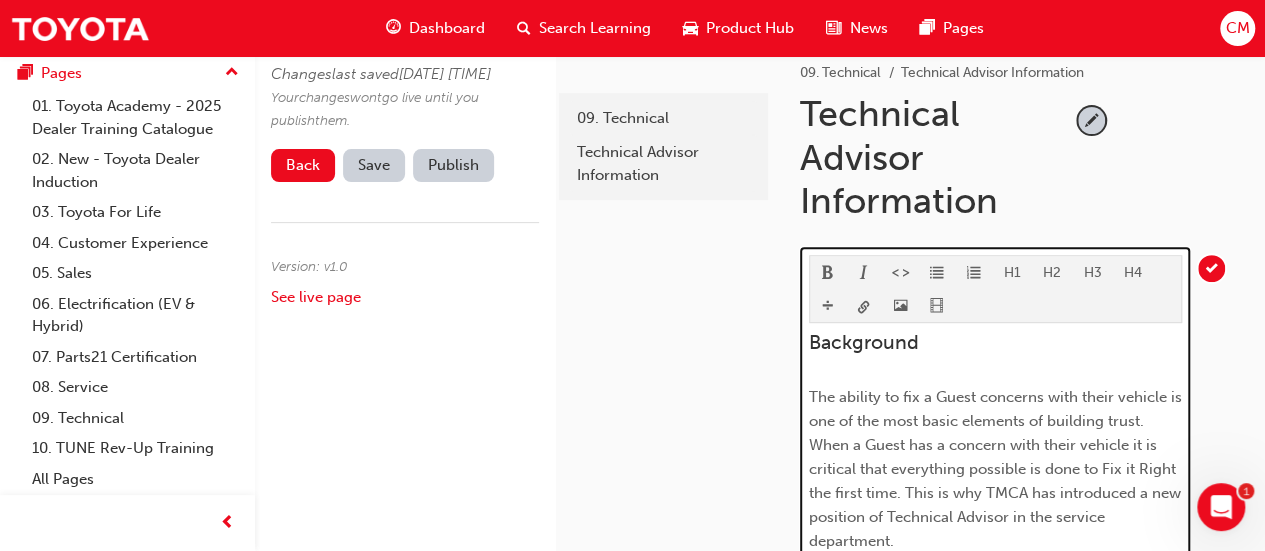 click on "The ability to fix a Guest concerns with their vehicle is one of the most basic elements of building trust. When a Guest has a concern with their vehicle it is critical that everything possible is done to Fix it Right the first time. This is why TMCA has introduced a new position of Technical Advisor in the service department." at bounding box center (997, 469) 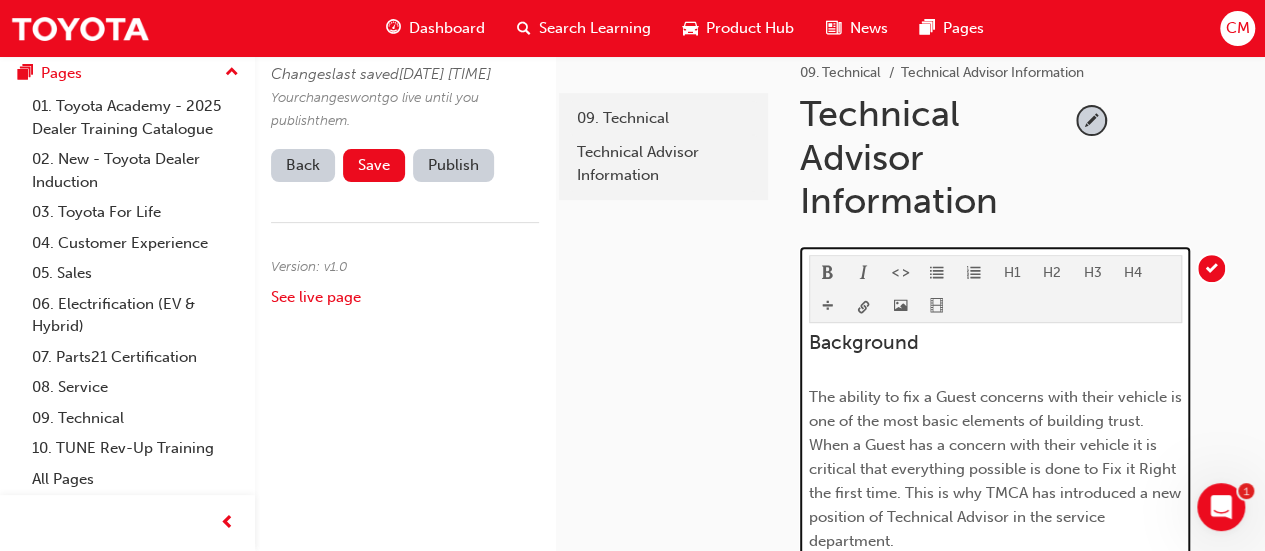 scroll, scrollTop: 381, scrollLeft: 0, axis: vertical 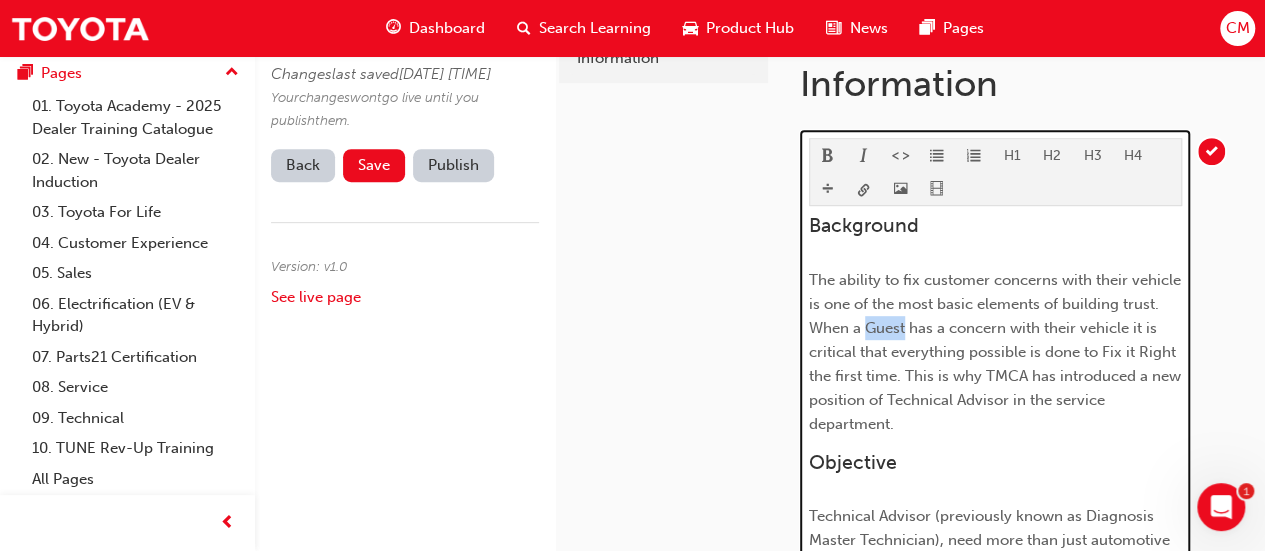 drag, startPoint x: 902, startPoint y: 323, endPoint x: 867, endPoint y: 317, distance: 35.510563 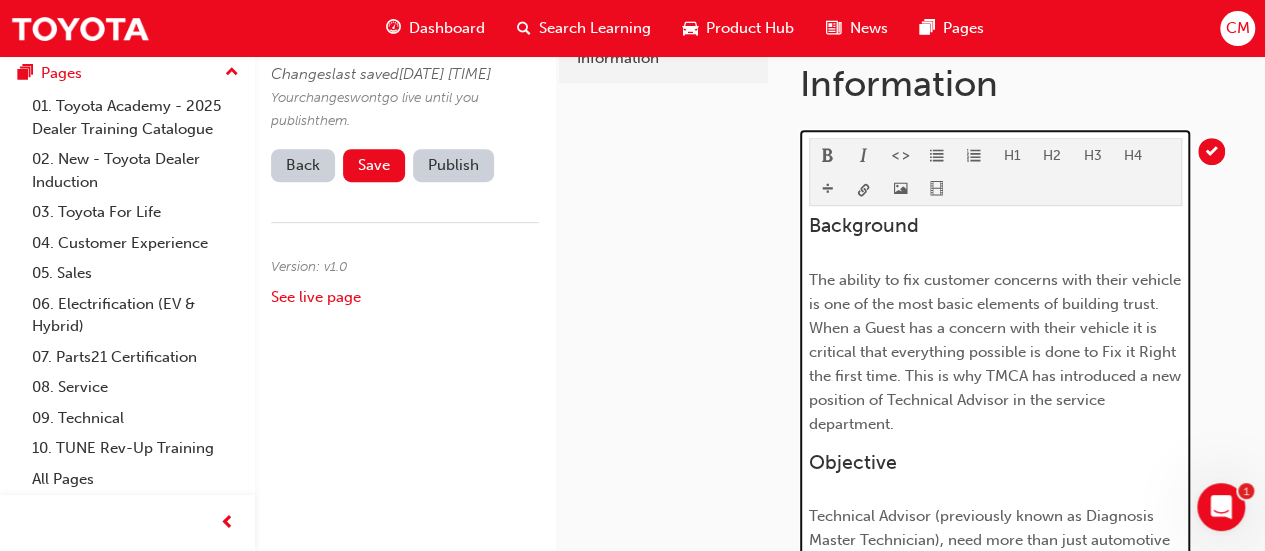 scroll, scrollTop: 429, scrollLeft: 0, axis: vertical 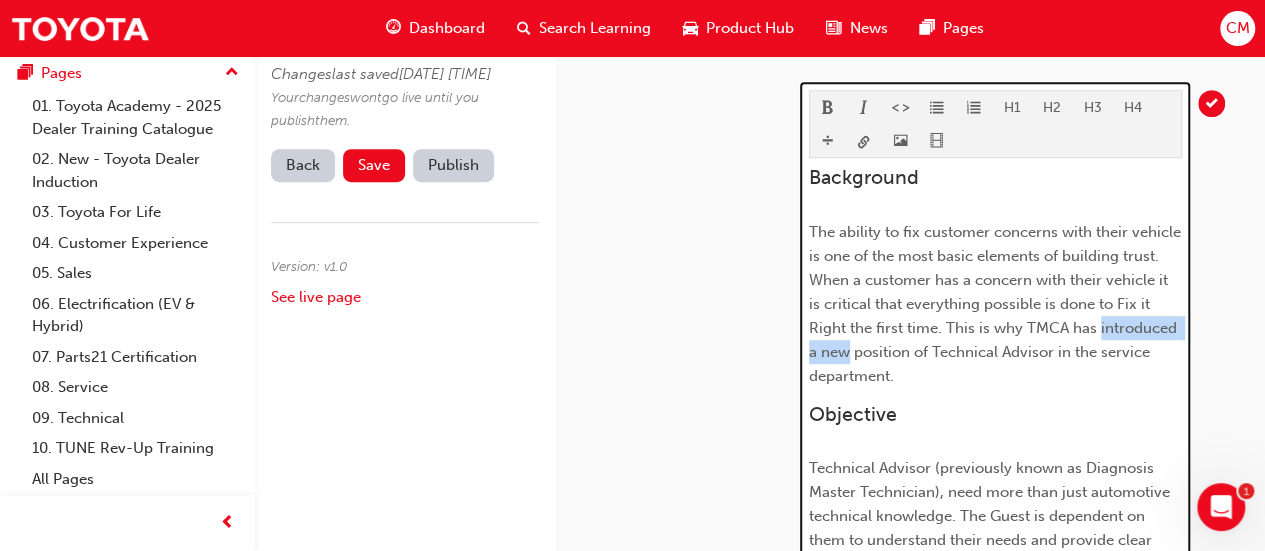 drag, startPoint x: 1098, startPoint y: 322, endPoint x: 848, endPoint y: 352, distance: 251.79356 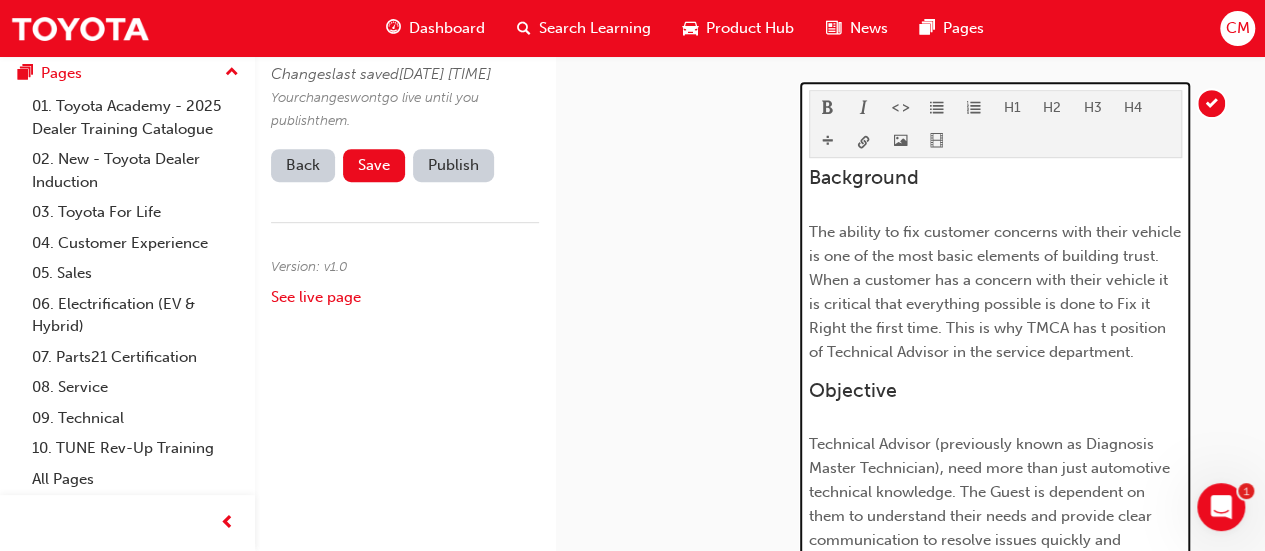 scroll, scrollTop: 477, scrollLeft: 0, axis: vertical 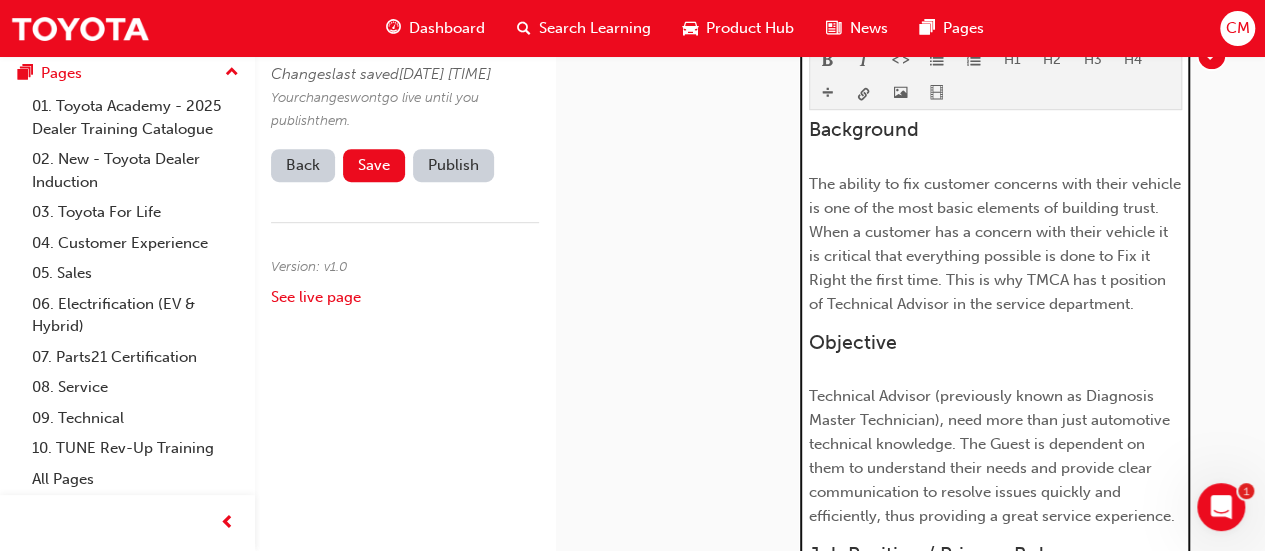 type 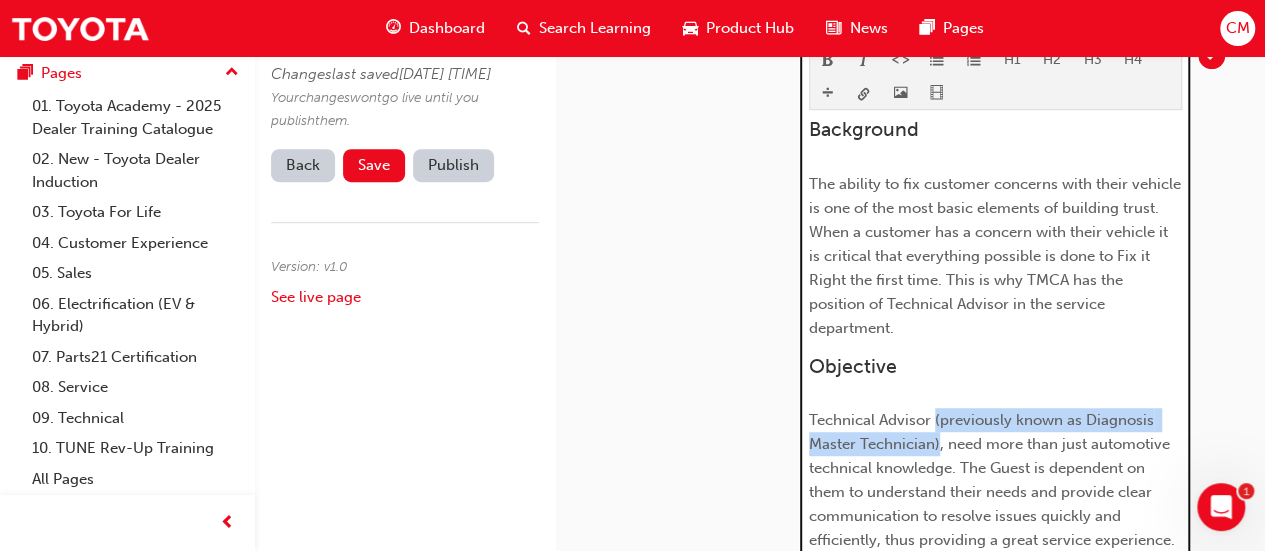 drag, startPoint x: 932, startPoint y: 391, endPoint x: 936, endPoint y: 407, distance: 16.492422 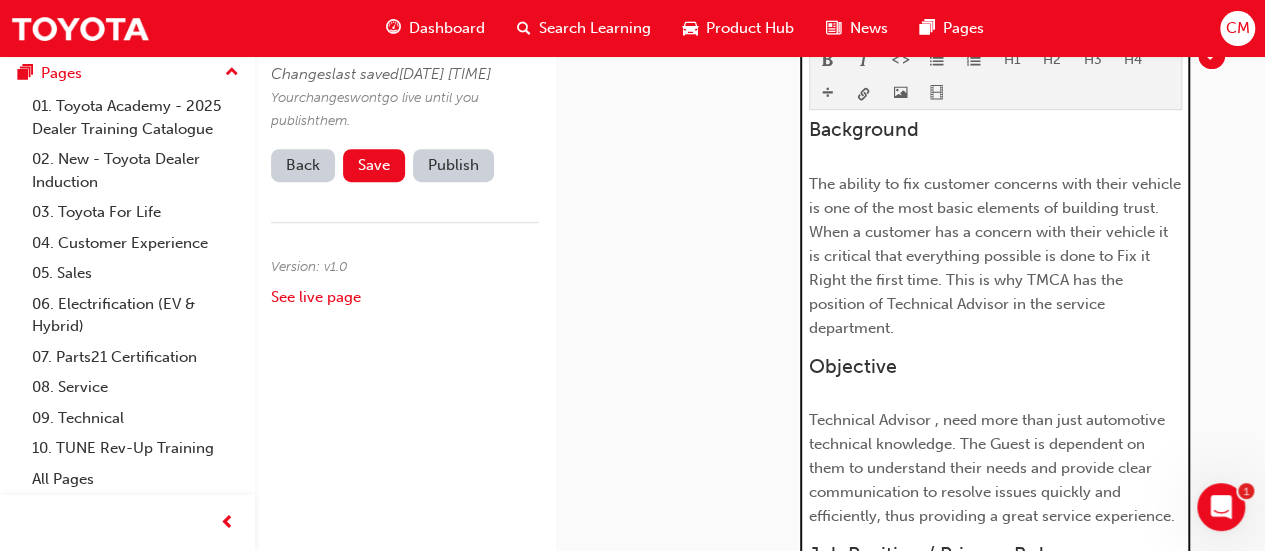 scroll, scrollTop: 593, scrollLeft: 0, axis: vertical 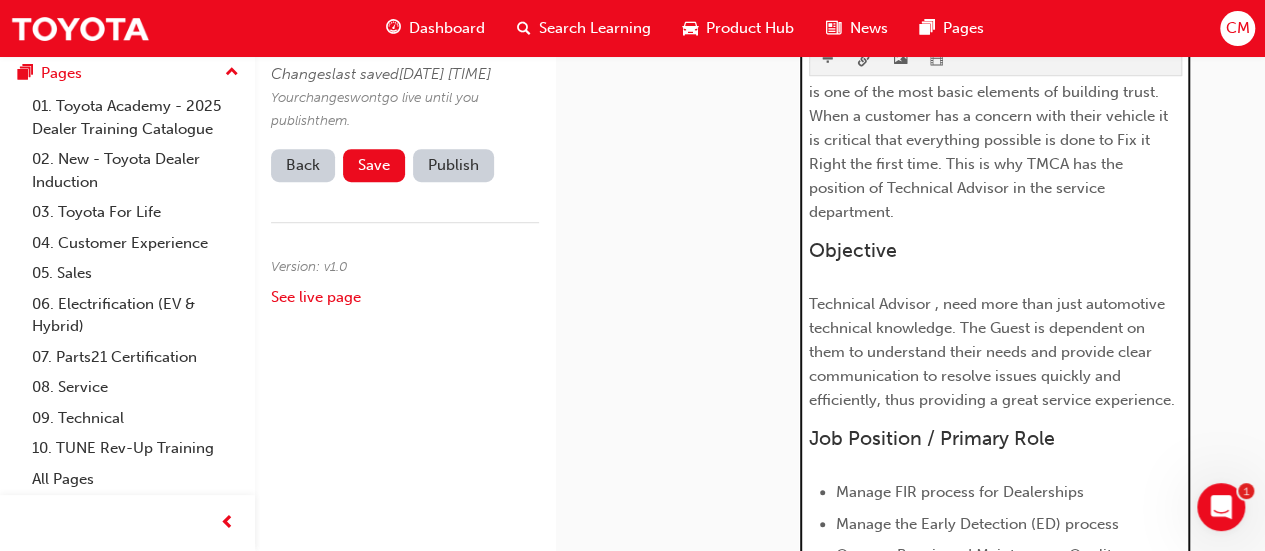 click on "Technical Advisor , need more than just automotive technical knowledge. The Guest is dependent on them to understand their needs and provide clear communication to resolve issues quickly and efficiently, thus providing a great service experience." at bounding box center (992, 352) 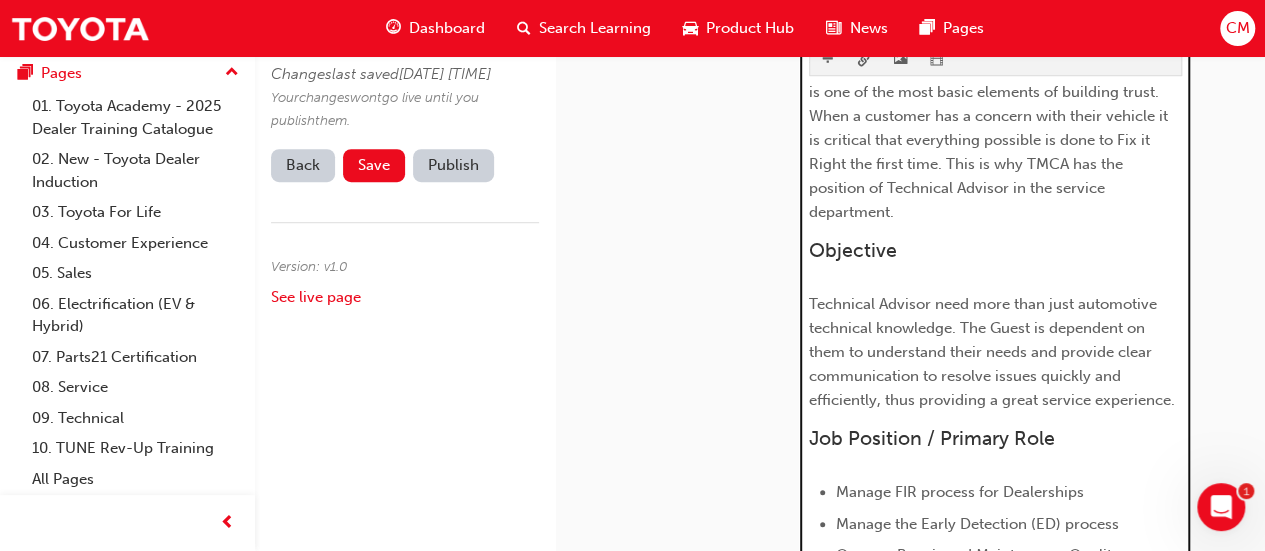 click on "Technical Advisor need more than just automotive technical knowledge. The Guest is dependent on them to understand their needs and provide clear communication to resolve issues quickly and efficiently, thus providing a great service experience." at bounding box center [992, 352] 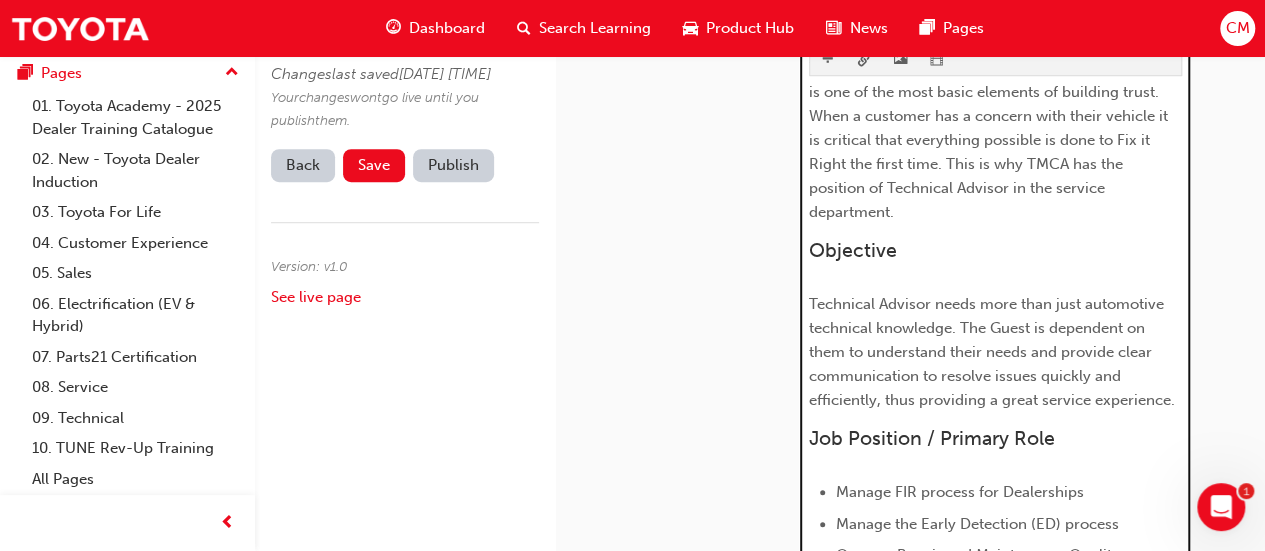 click on "Technical Advisor needs more than just automotive technical knowledge. The Guest is dependent on them to understand their needs and provide clear communication to resolve issues quickly and efficiently, thus providing a great service experience." at bounding box center (992, 352) 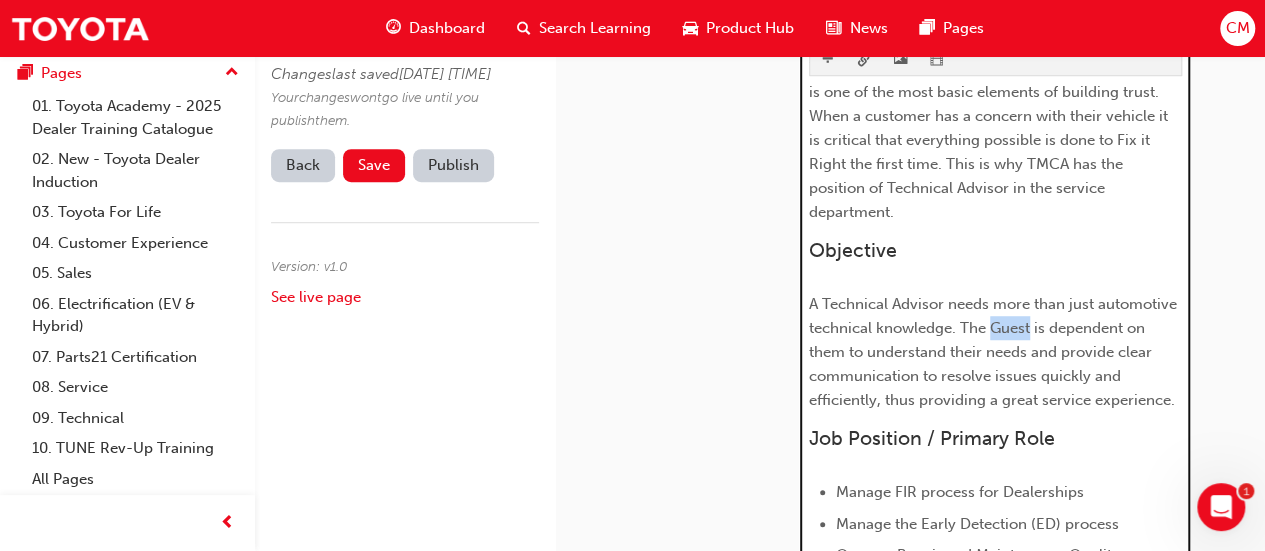 drag, startPoint x: 992, startPoint y: 295, endPoint x: 1030, endPoint y: 307, distance: 39.849716 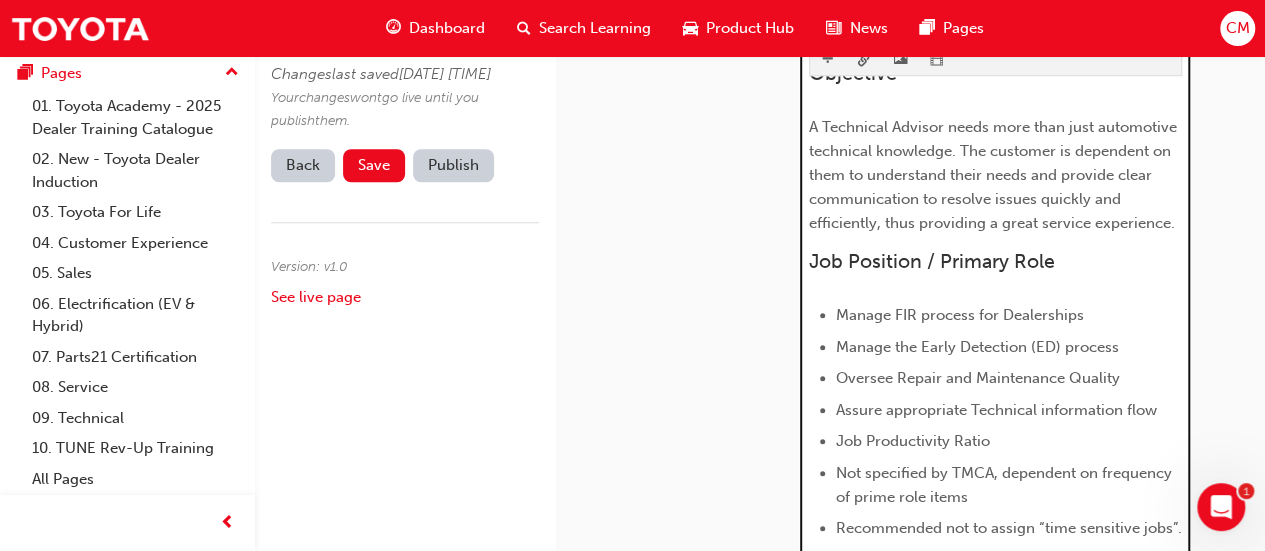 scroll, scrollTop: 817, scrollLeft: 0, axis: vertical 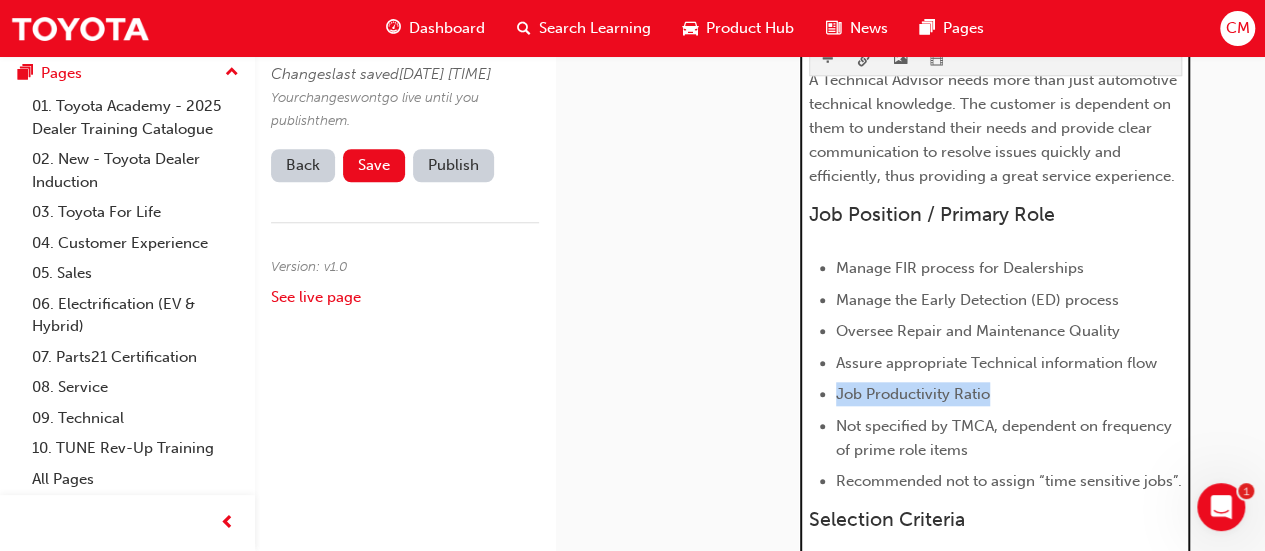 drag, startPoint x: 992, startPoint y: 364, endPoint x: 808, endPoint y: 366, distance: 184.01086 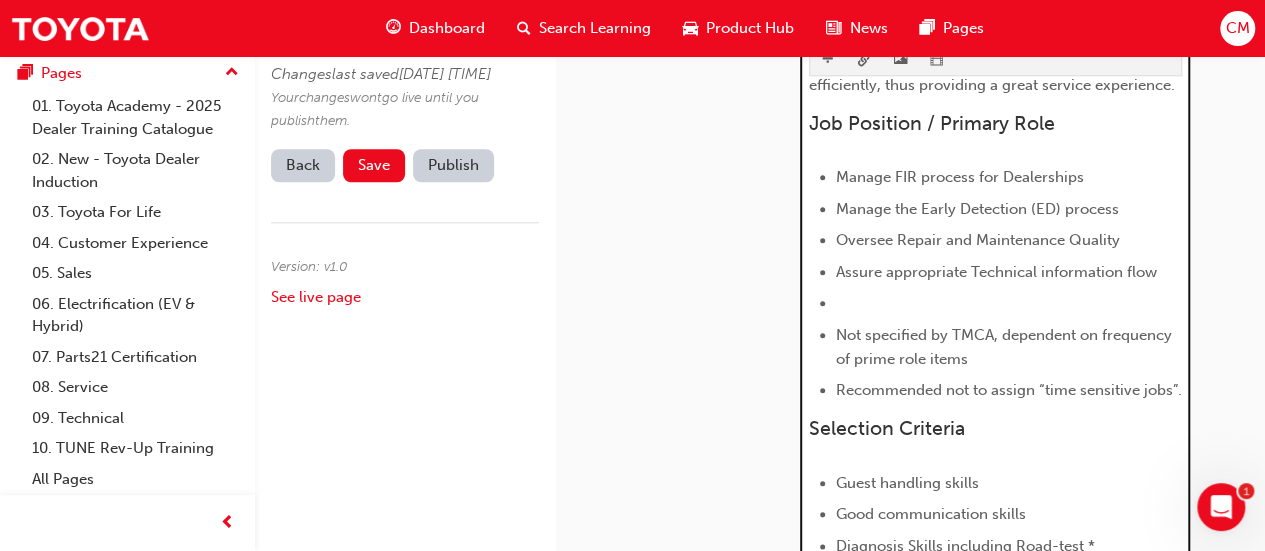 scroll, scrollTop: 876, scrollLeft: 0, axis: vertical 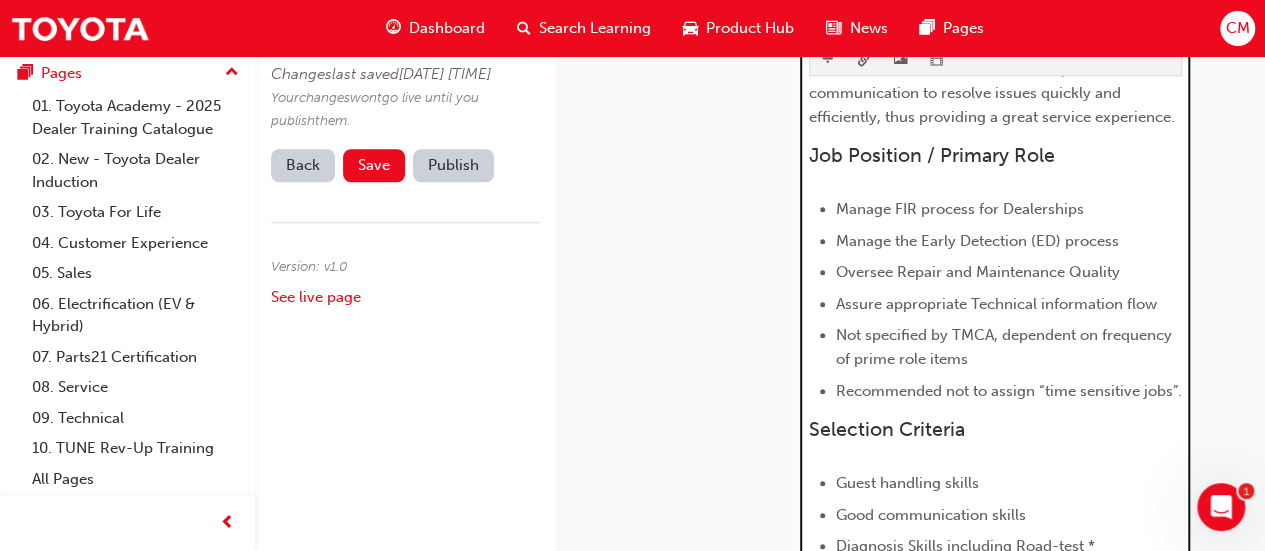 click on "Not specified by TMCA, dependent on frequency of prime role items" at bounding box center [1006, 347] 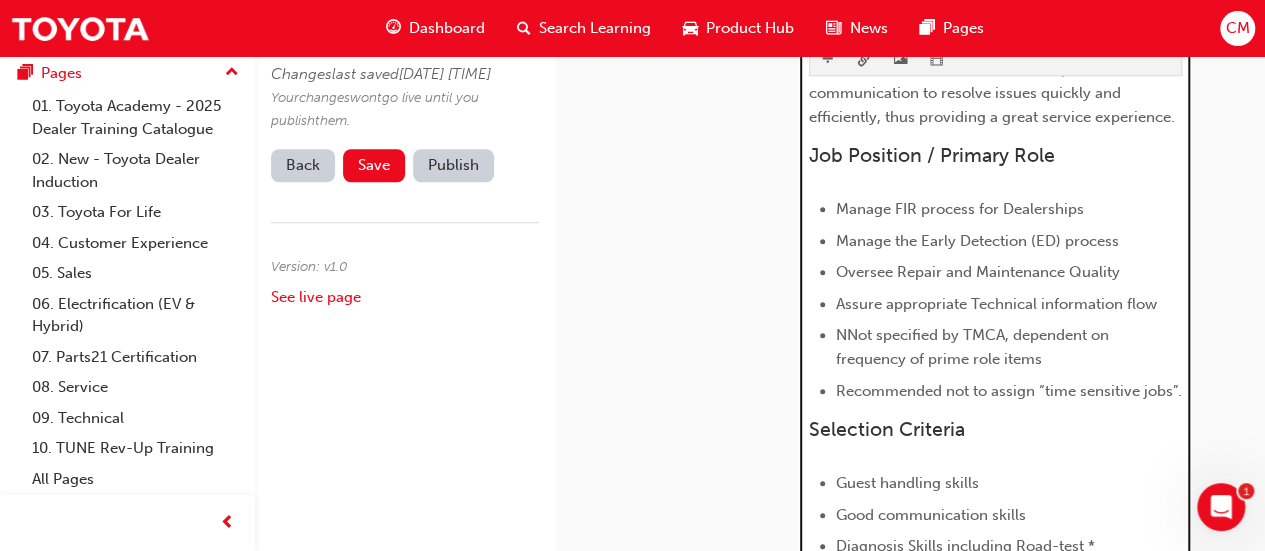 scroll, scrollTop: 908, scrollLeft: 0, axis: vertical 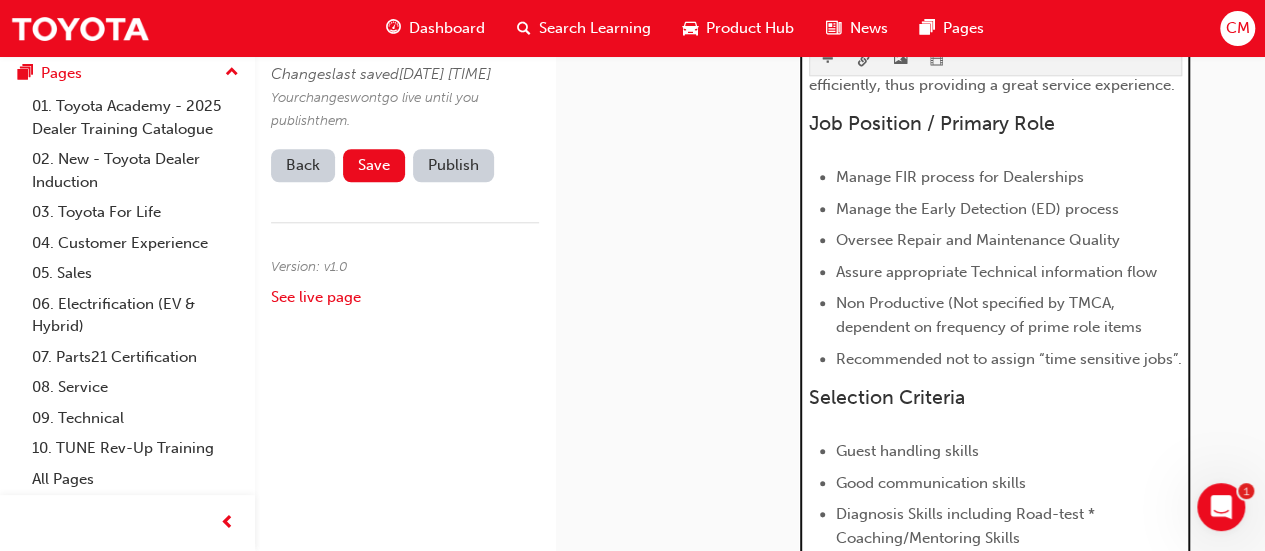 click on "Non Productive (Not specified by TMCA, dependent on frequency of prime role items" at bounding box center [989, 315] 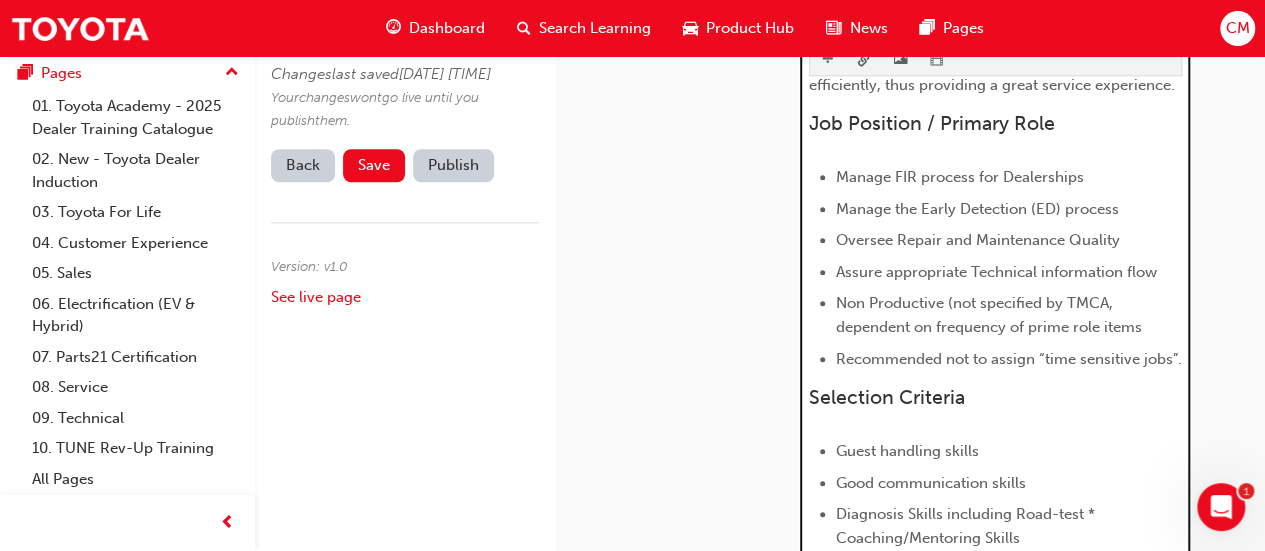 click on "Non Productive (not specified by TMCA, dependent on frequency of prime role items" at bounding box center (989, 315) 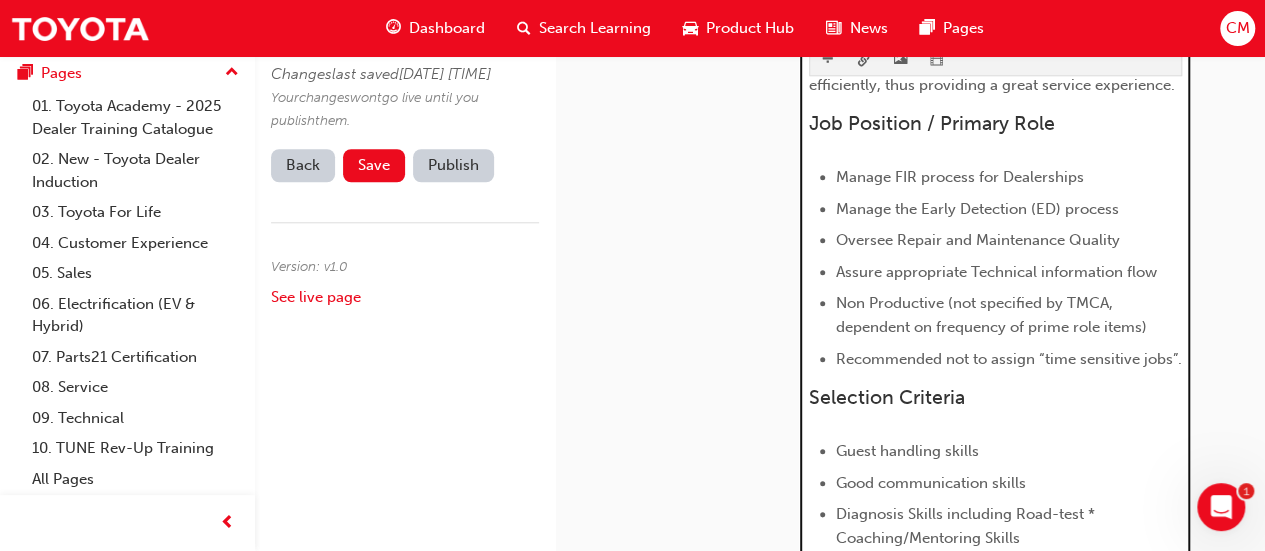 scroll, scrollTop: 932, scrollLeft: 0, axis: vertical 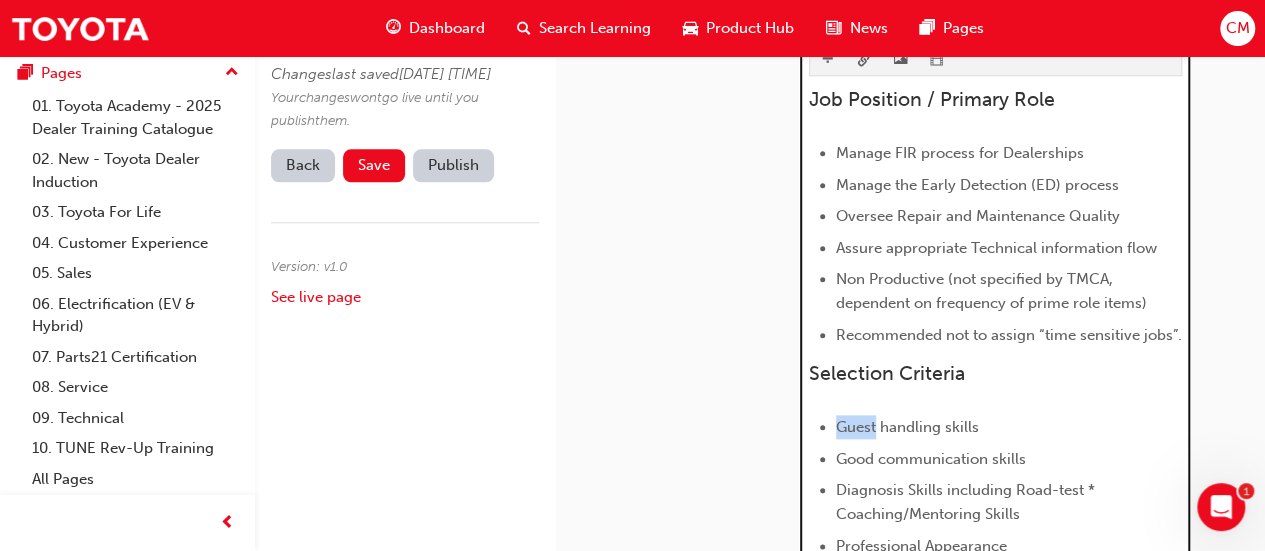 drag, startPoint x: 838, startPoint y: 399, endPoint x: 872, endPoint y: 405, distance: 34.525352 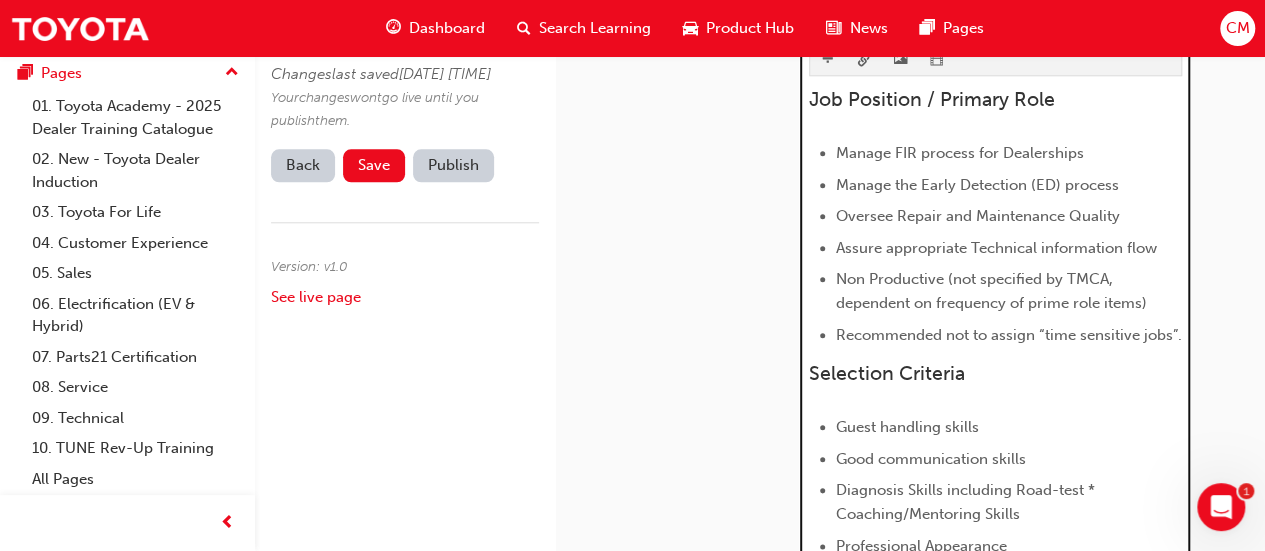 scroll, scrollTop: 1056, scrollLeft: 0, axis: vertical 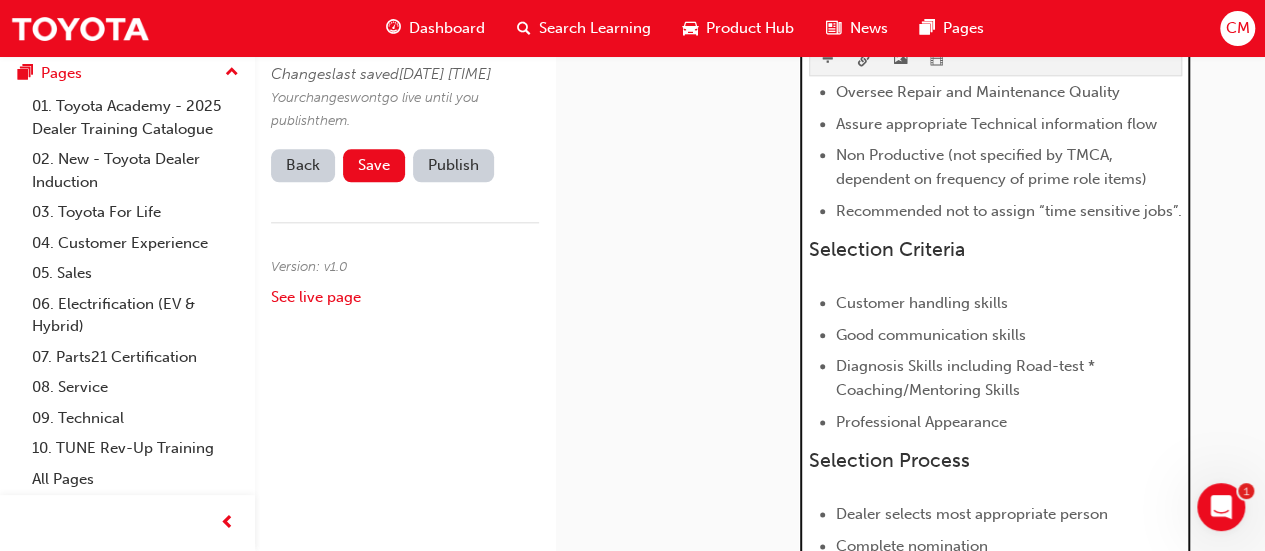 click on "Diagnosis Skills including Road-test * Coaching/Mentoring Skills" at bounding box center (967, 378) 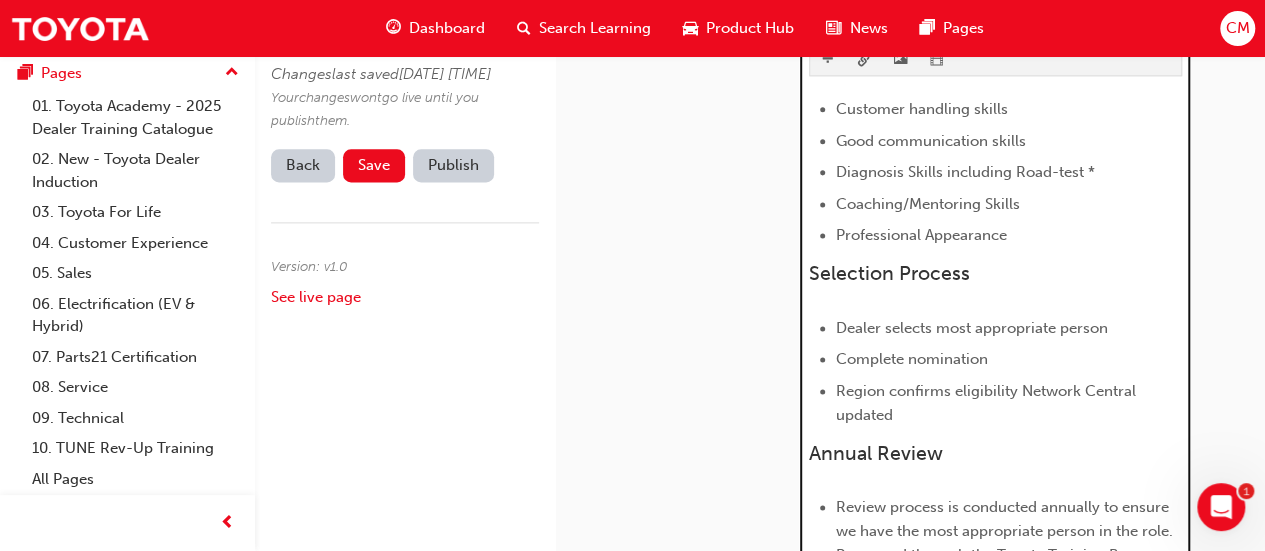 scroll, scrollTop: 1350, scrollLeft: 0, axis: vertical 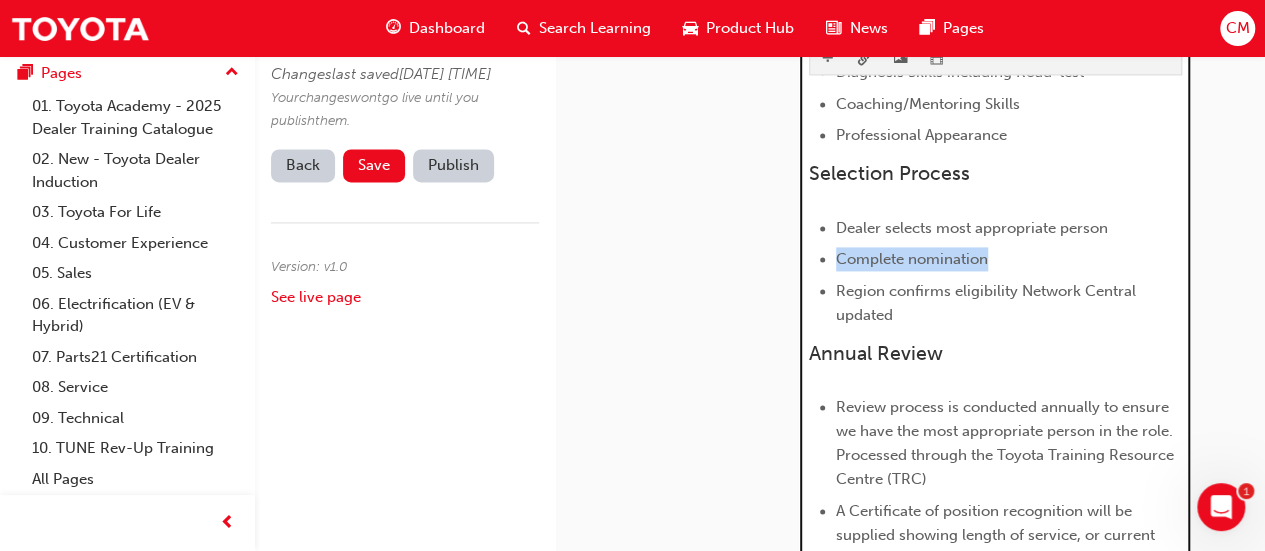 drag, startPoint x: 990, startPoint y: 233, endPoint x: 821, endPoint y: 223, distance: 169.2956 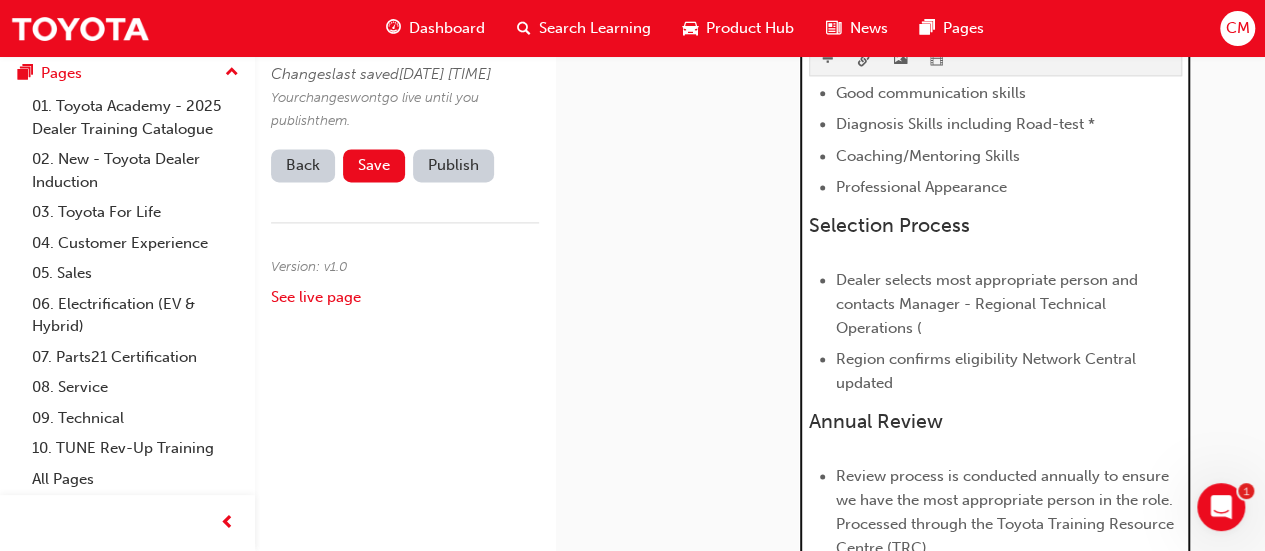 scroll, scrollTop: 1322, scrollLeft: 0, axis: vertical 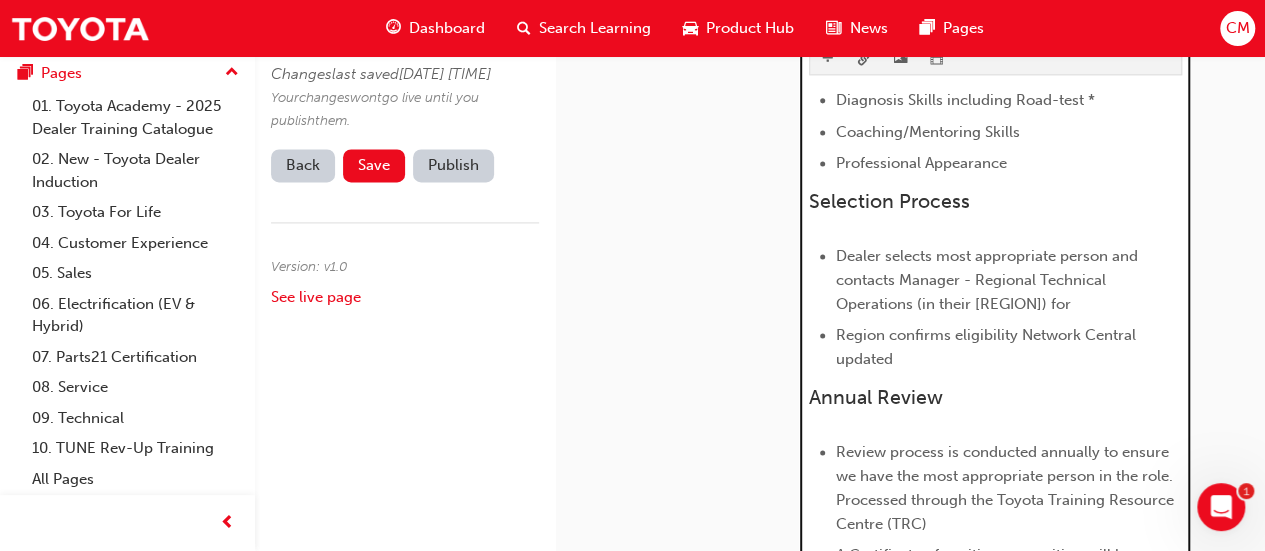 click on "Dealer selects most appropriate person and contacts Manager - Regional Technical Operations (in their Region) for" at bounding box center (989, 280) 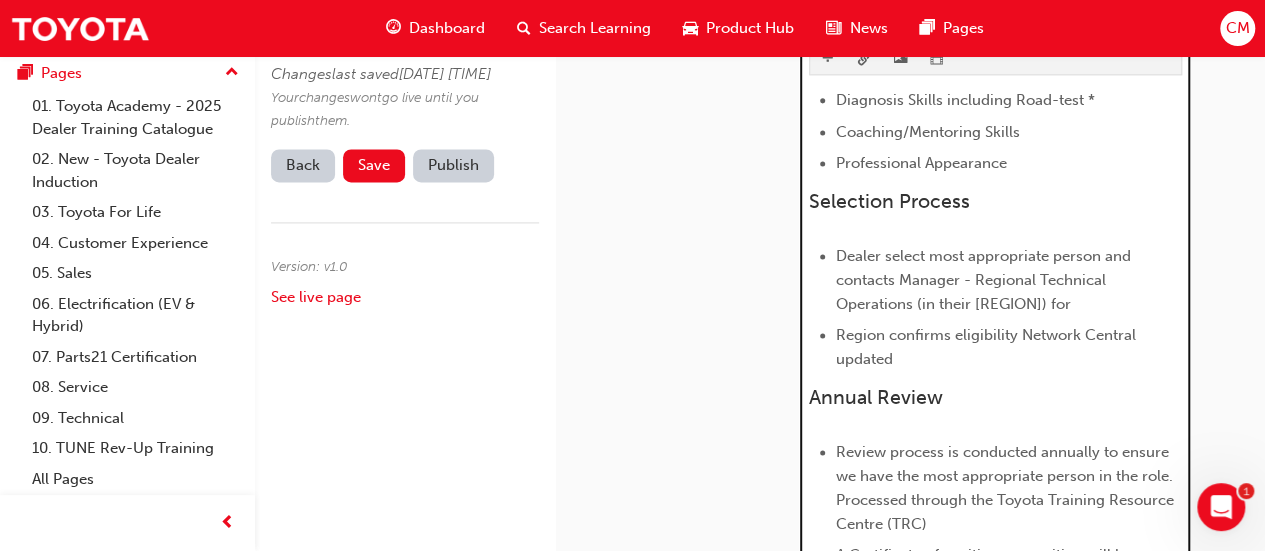 scroll, scrollTop: 1274, scrollLeft: 0, axis: vertical 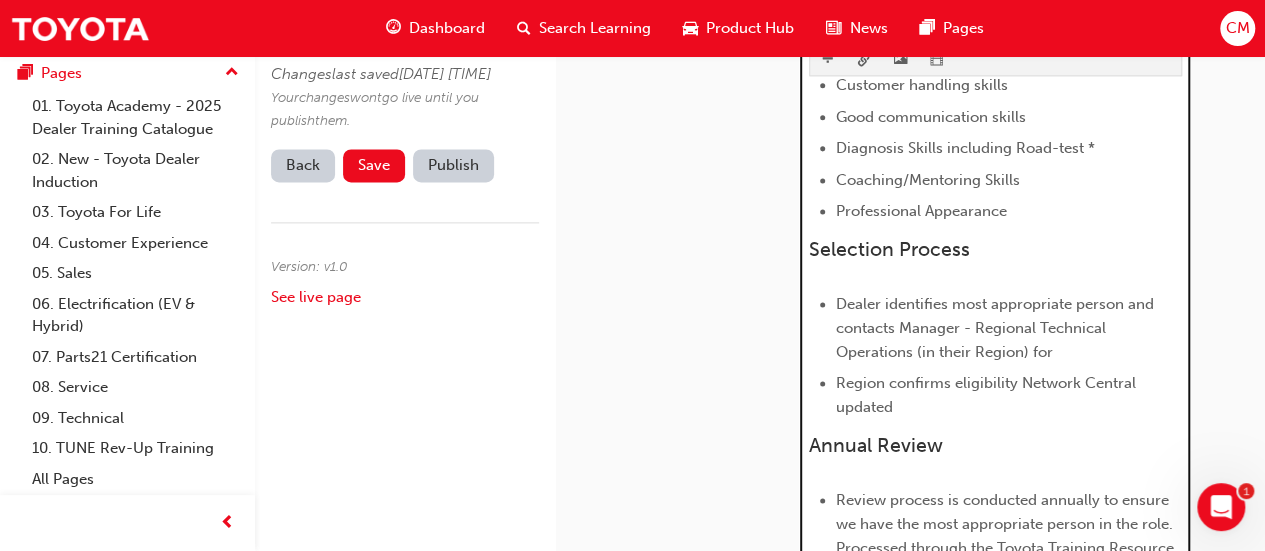 click on "Dealer identifies most appropriate person and contacts Manager - Regional Technical Operations (in their Region) for" at bounding box center (1009, 328) 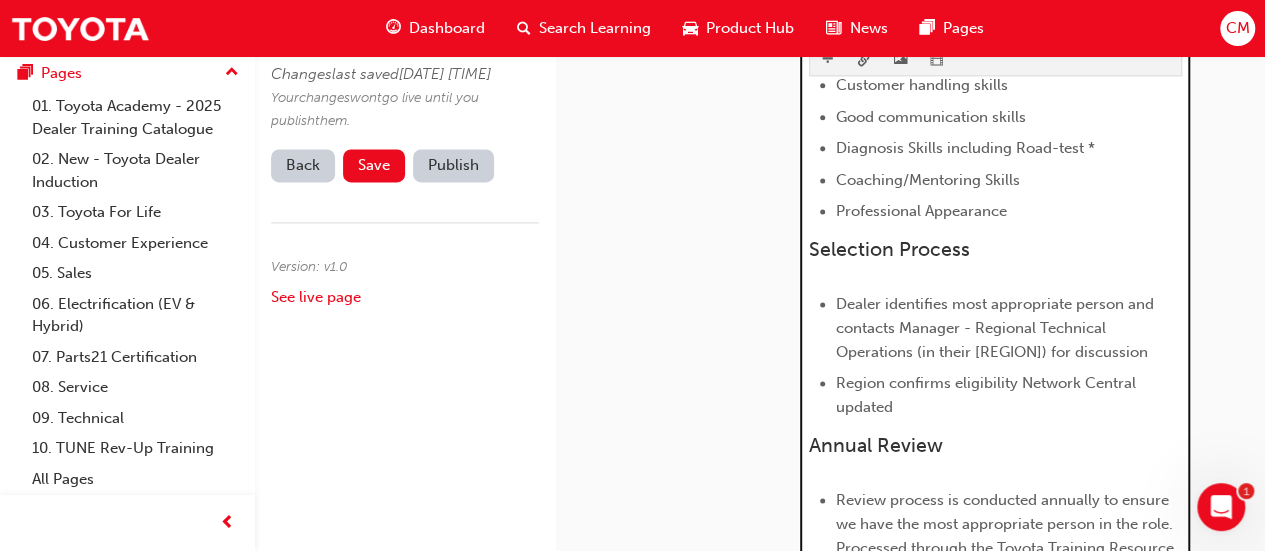 scroll, scrollTop: 1322, scrollLeft: 0, axis: vertical 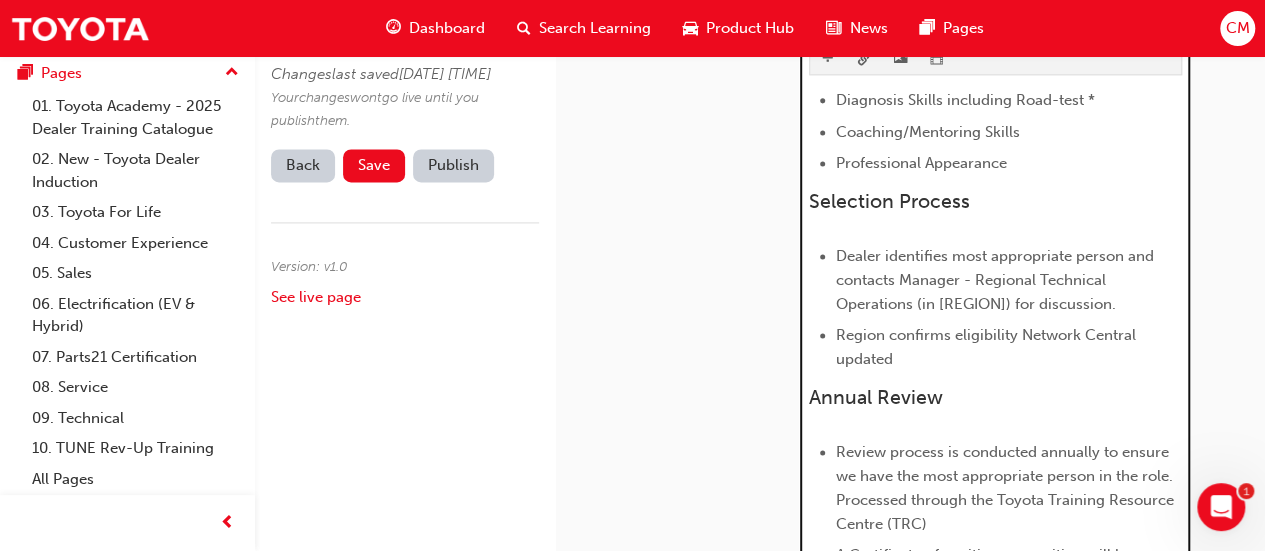 click on "Region confirms eligibility Network Central updated" at bounding box center (988, 347) 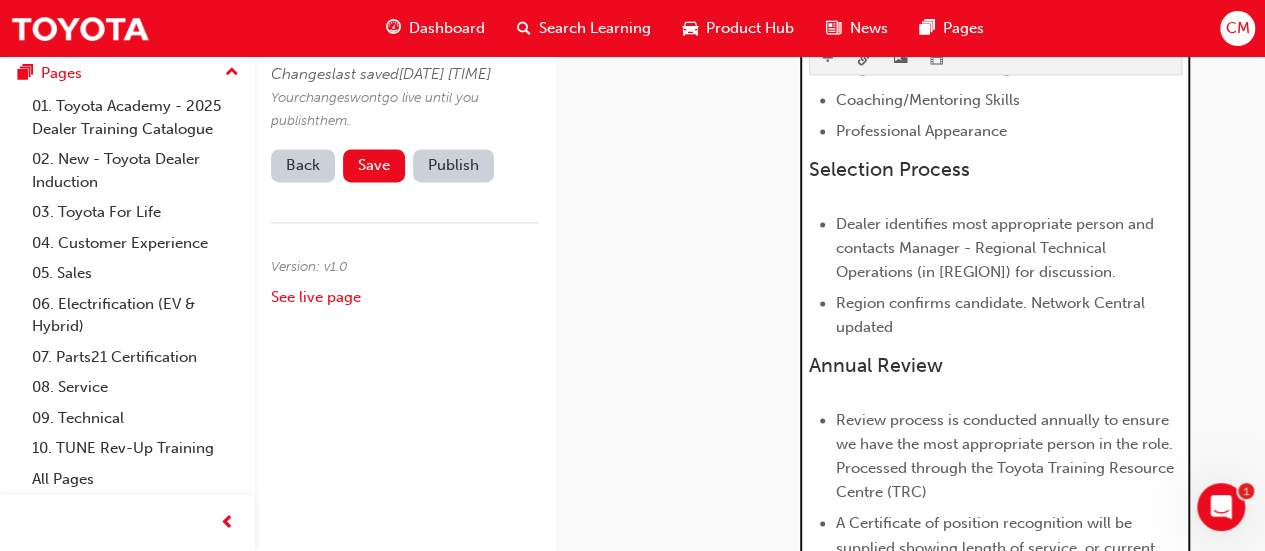 scroll, scrollTop: 1385, scrollLeft: 0, axis: vertical 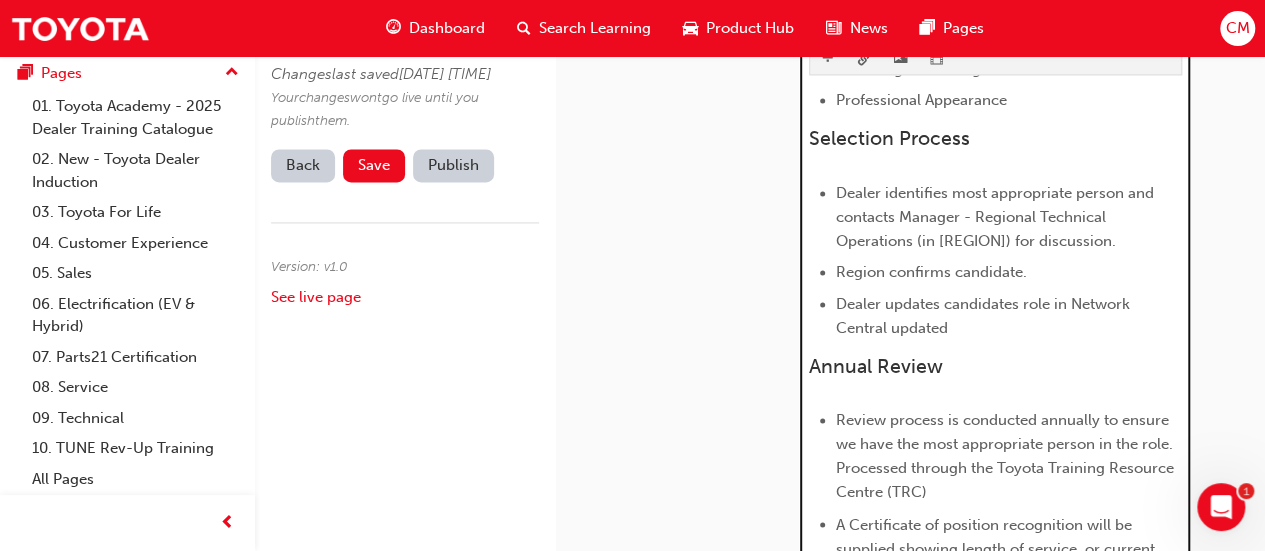 click on "Dealer updates candidates role in Network Central updated" at bounding box center (1009, 316) 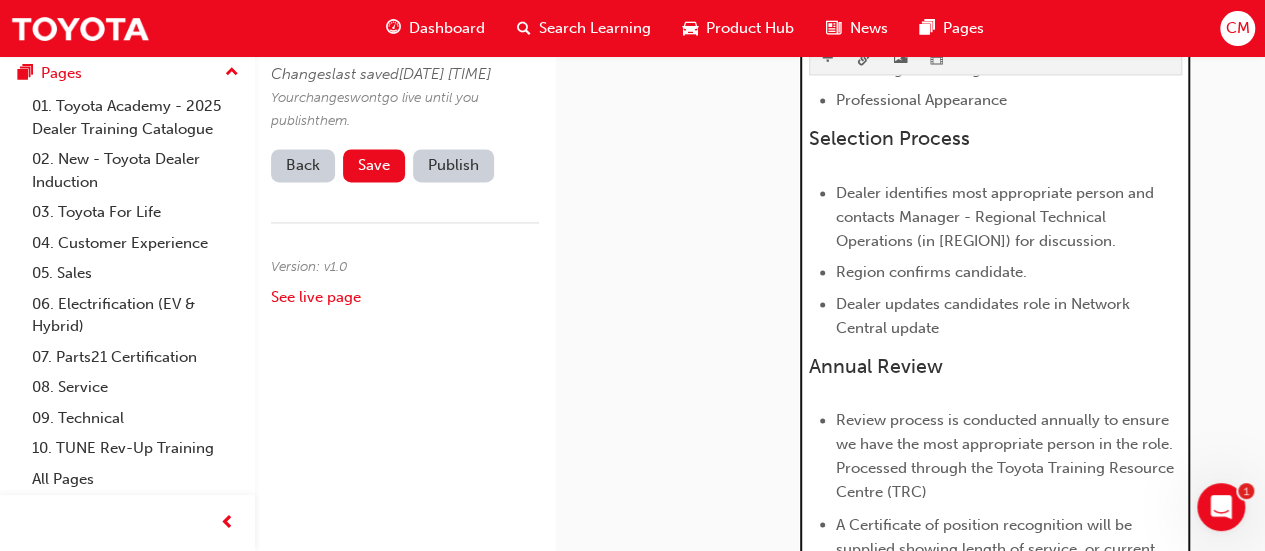 scroll, scrollTop: 1409, scrollLeft: 0, axis: vertical 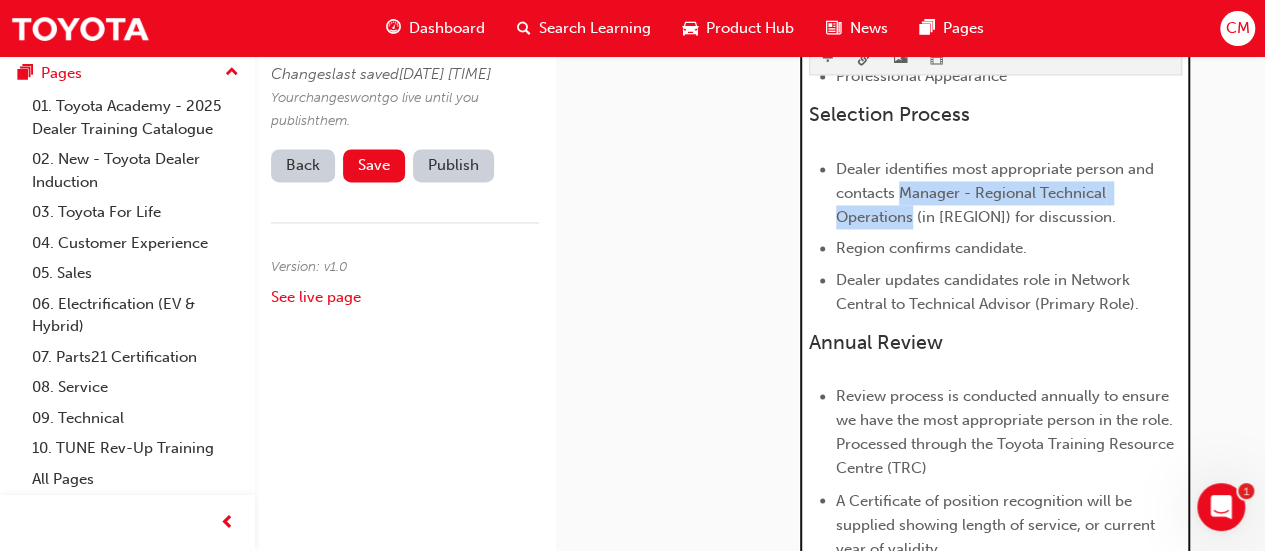 drag, startPoint x: 900, startPoint y: 163, endPoint x: 910, endPoint y: 185, distance: 24.166092 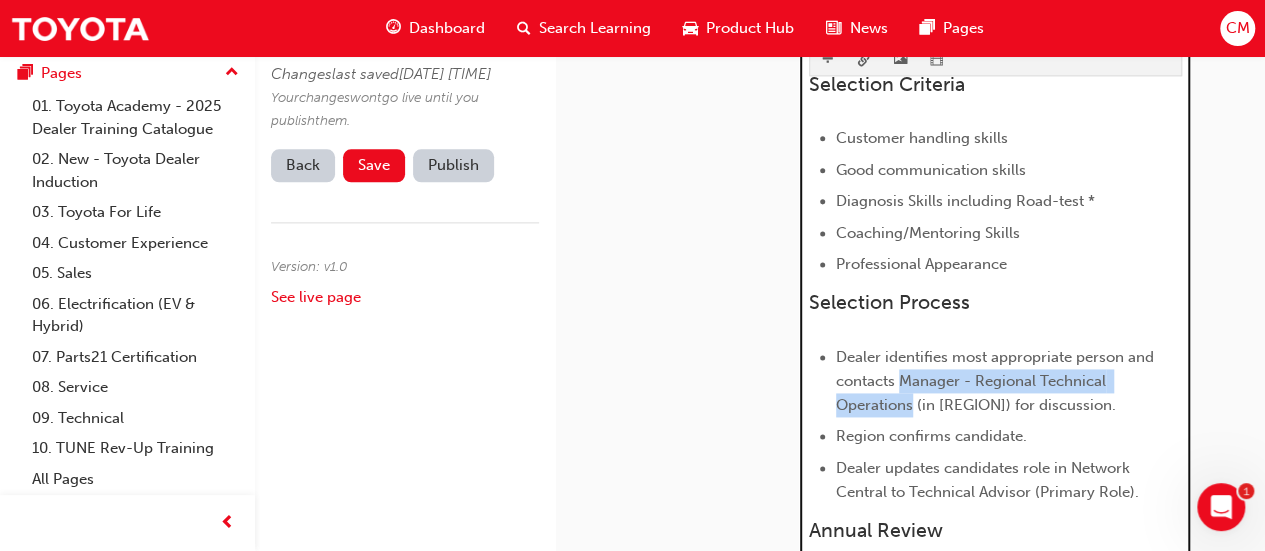 scroll, scrollTop: 1236, scrollLeft: 0, axis: vertical 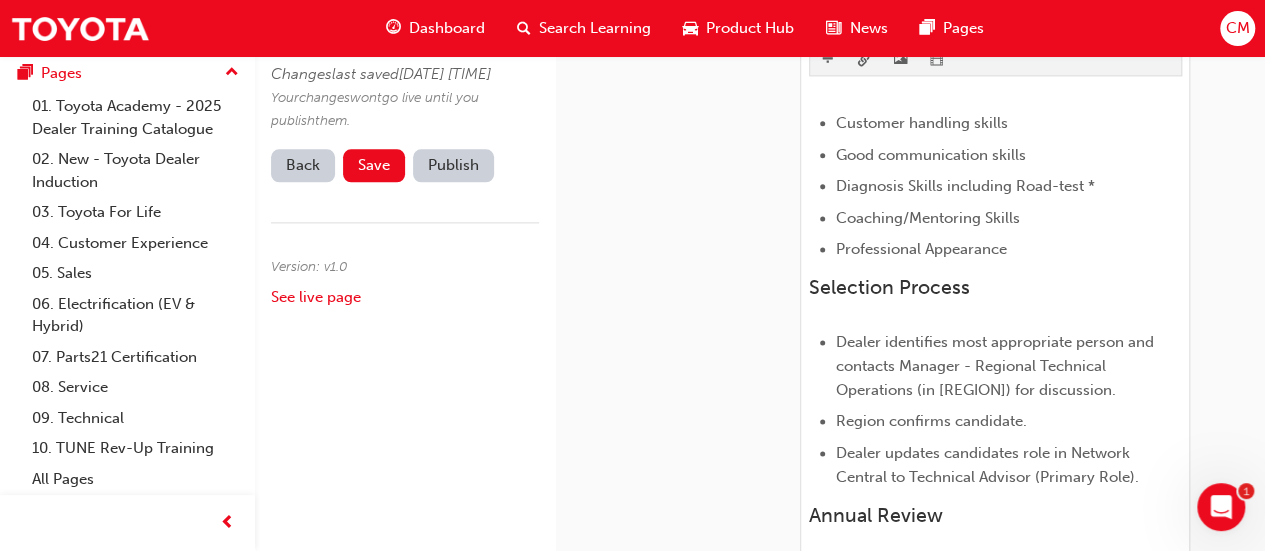 click on "H1 H2 H3 H4" at bounding box center [995, 42] 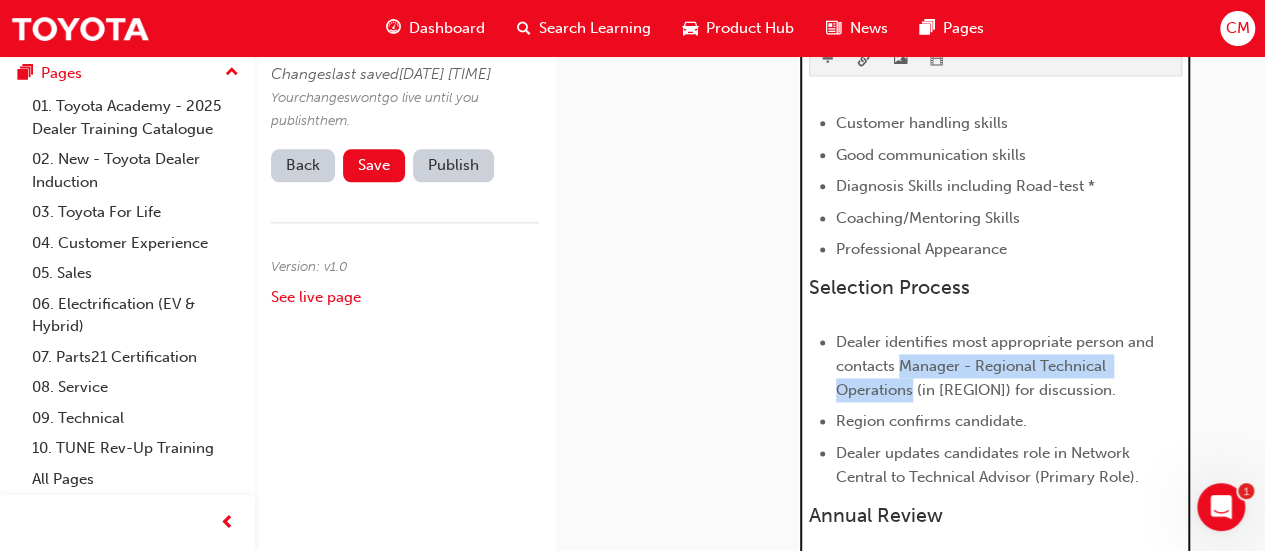 drag, startPoint x: 899, startPoint y: 333, endPoint x: 910, endPoint y: 361, distance: 30.083218 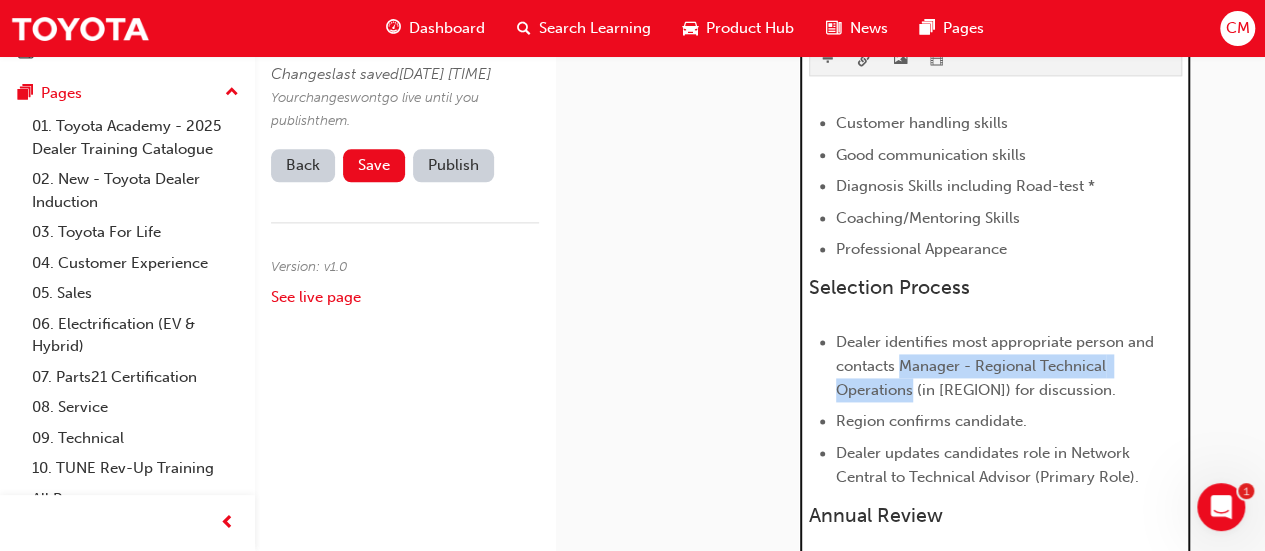 scroll, scrollTop: 202, scrollLeft: 0, axis: vertical 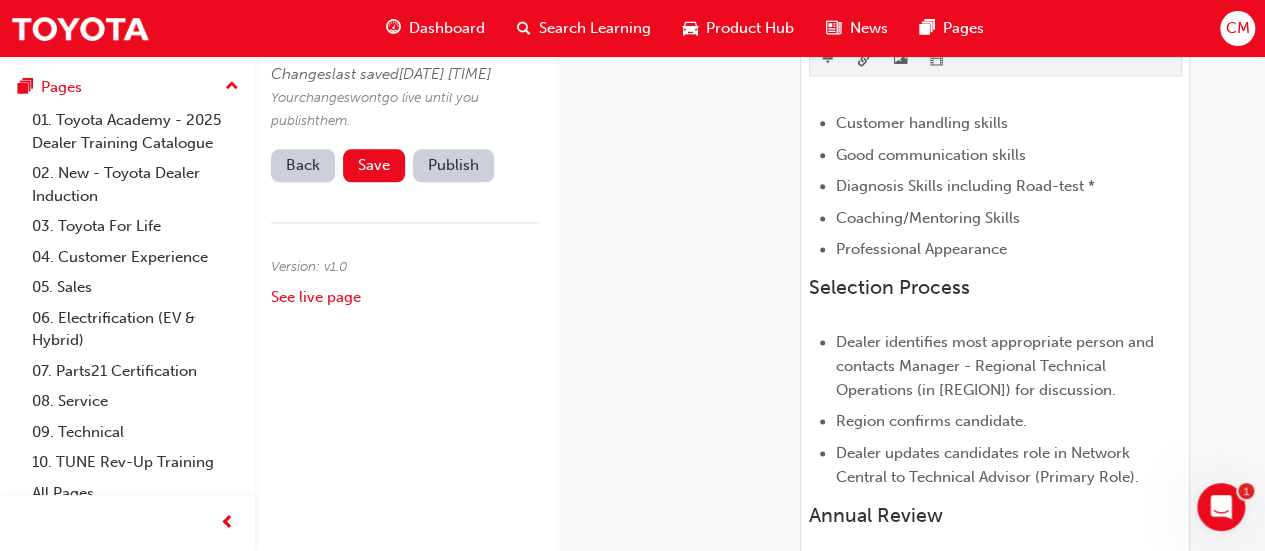 drag, startPoint x: 562, startPoint y: 222, endPoint x: 563, endPoint y: 248, distance: 26.019224 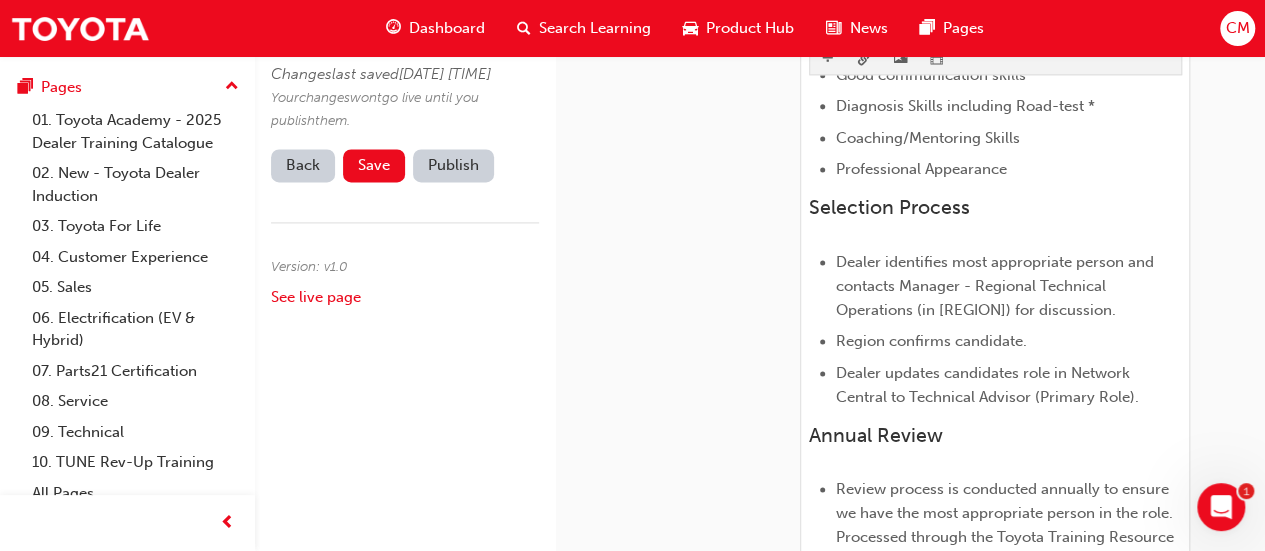 scroll, scrollTop: 1336, scrollLeft: 0, axis: vertical 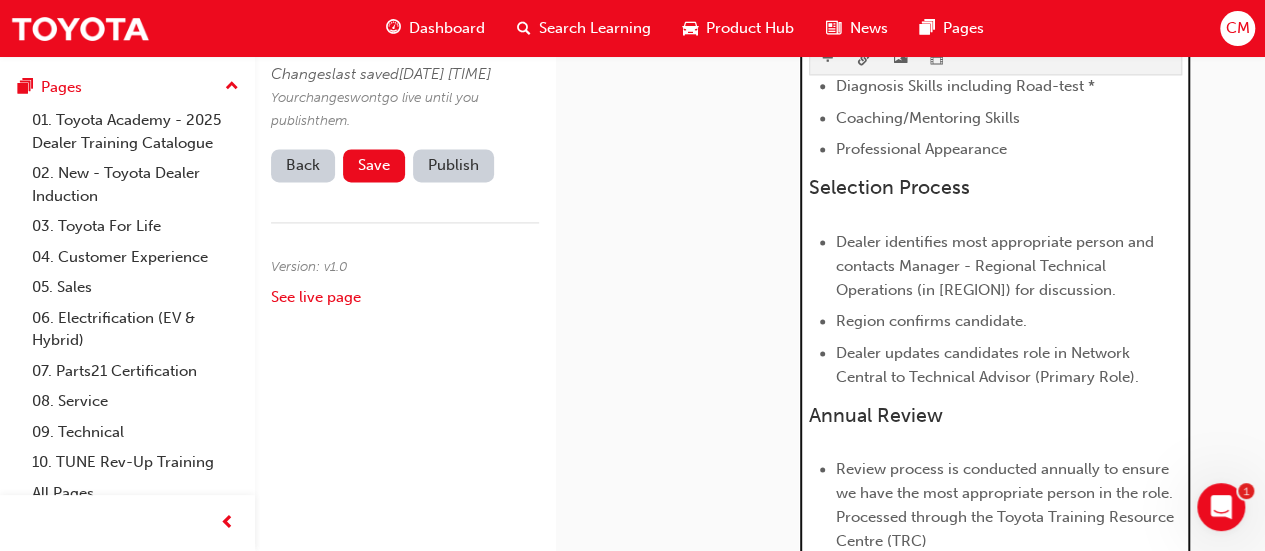 click on "Dealer identifies most appropriate person and contacts Manager - Regional Technical Operations (in their Region) for discussion." at bounding box center [997, 266] 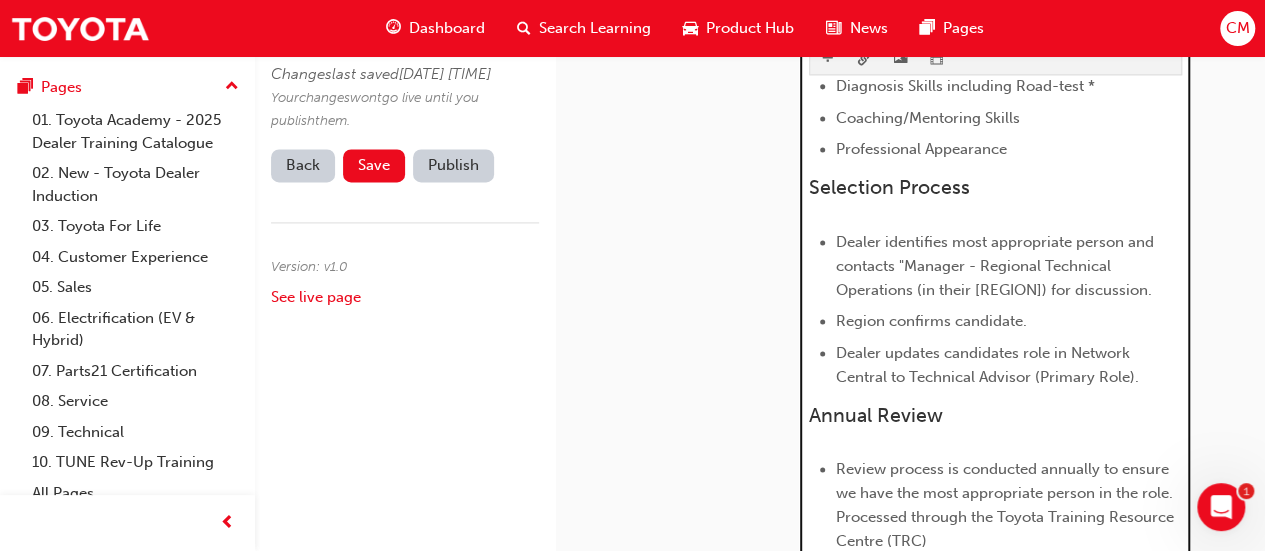 scroll, scrollTop: 1298, scrollLeft: 0, axis: vertical 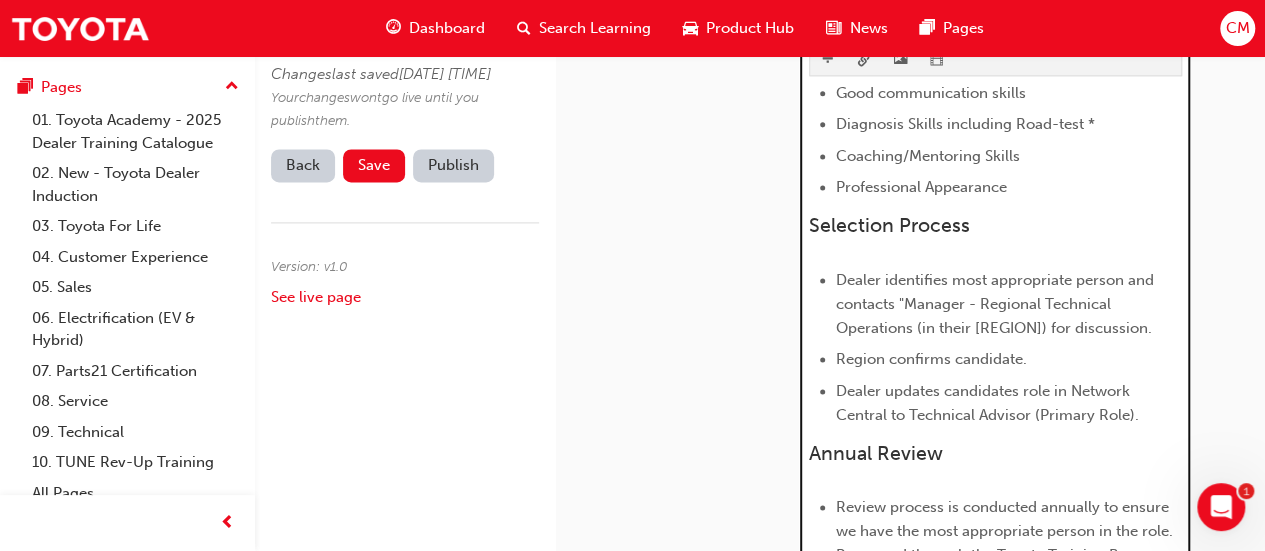 click on "Dealer identifies most appropriate person and contacts "Manager - Regional Technical Operations (in their Region) for discussion." at bounding box center [997, 304] 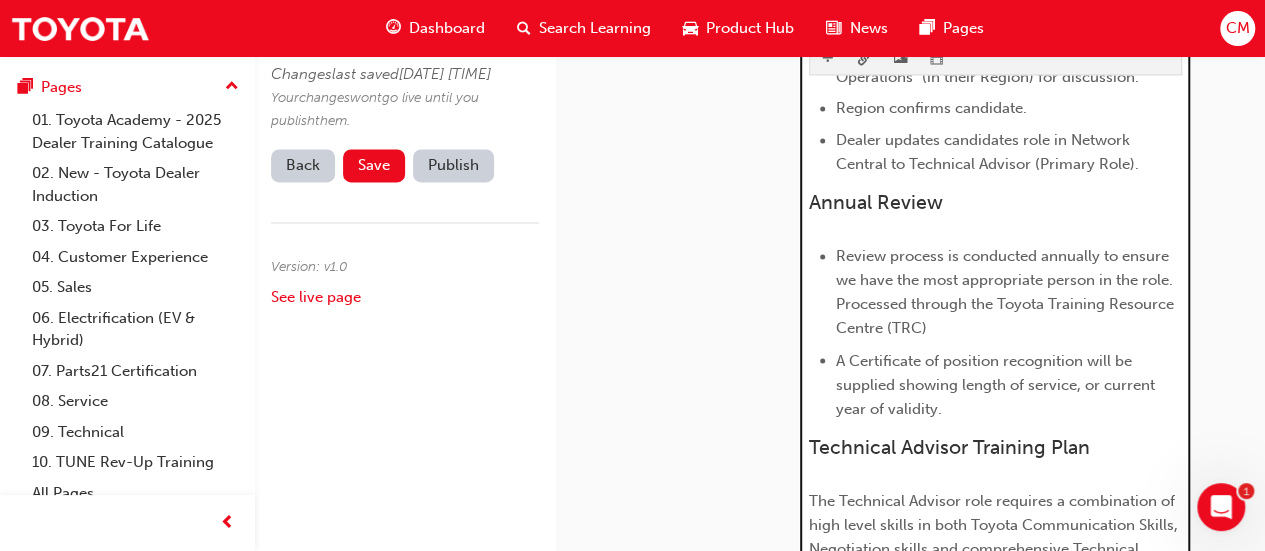 scroll, scrollTop: 1622, scrollLeft: 0, axis: vertical 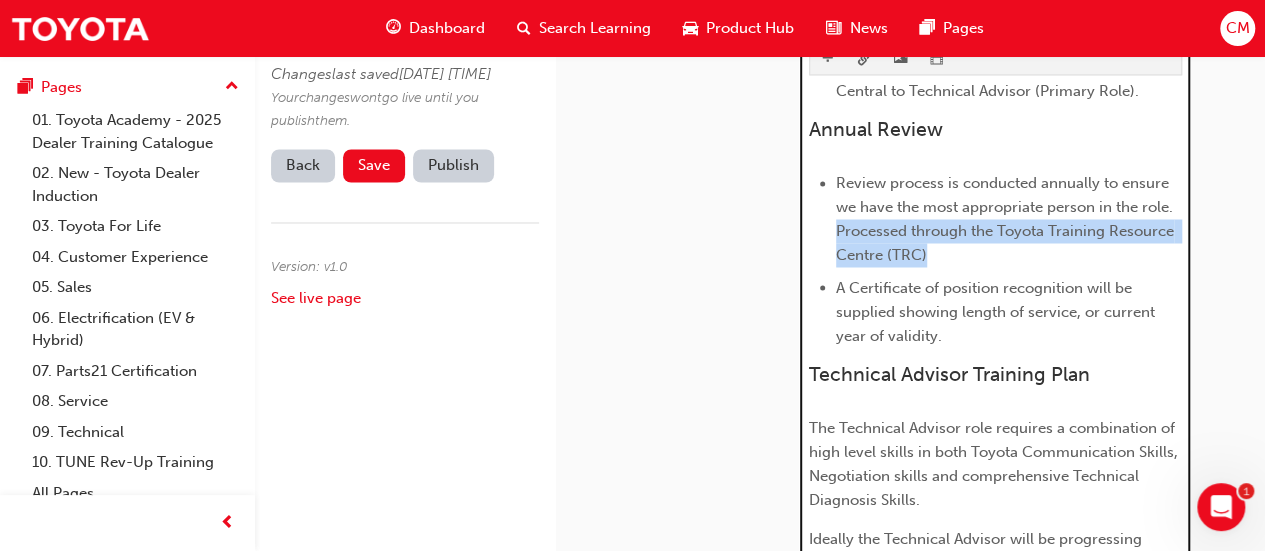 drag, startPoint x: 836, startPoint y: 199, endPoint x: 938, endPoint y: 234, distance: 107.837845 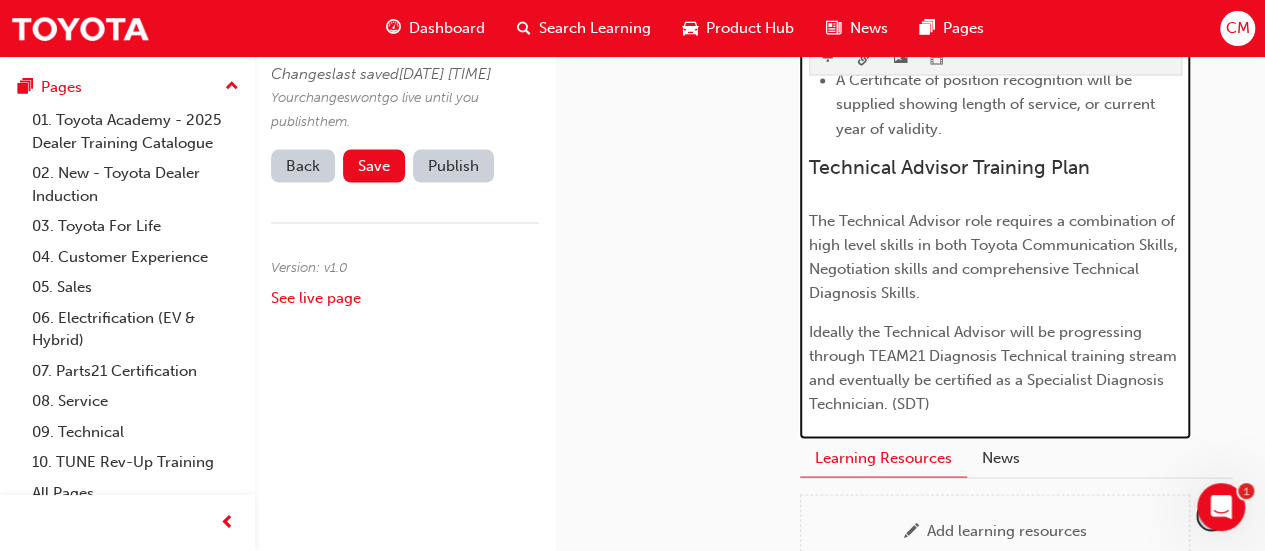 scroll, scrollTop: 1825, scrollLeft: 0, axis: vertical 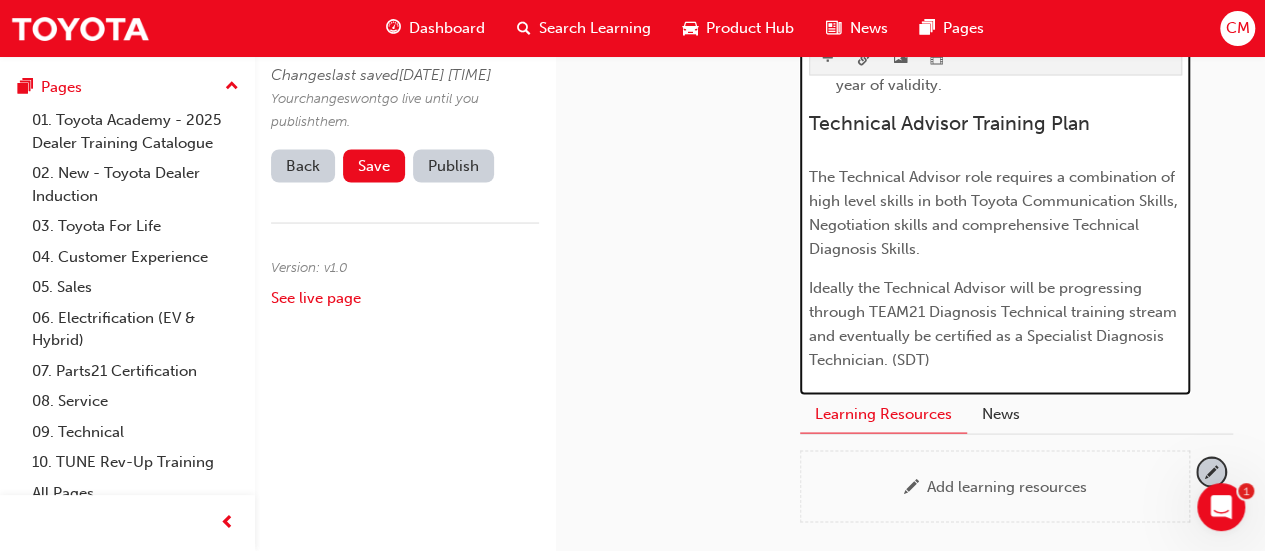 click on "The Technical Advisor role requires a combination of high level skills in both Toyota Communication Skills, Negotiation skills and comprehensive Technical Diagnosis Skills." at bounding box center (995, 212) 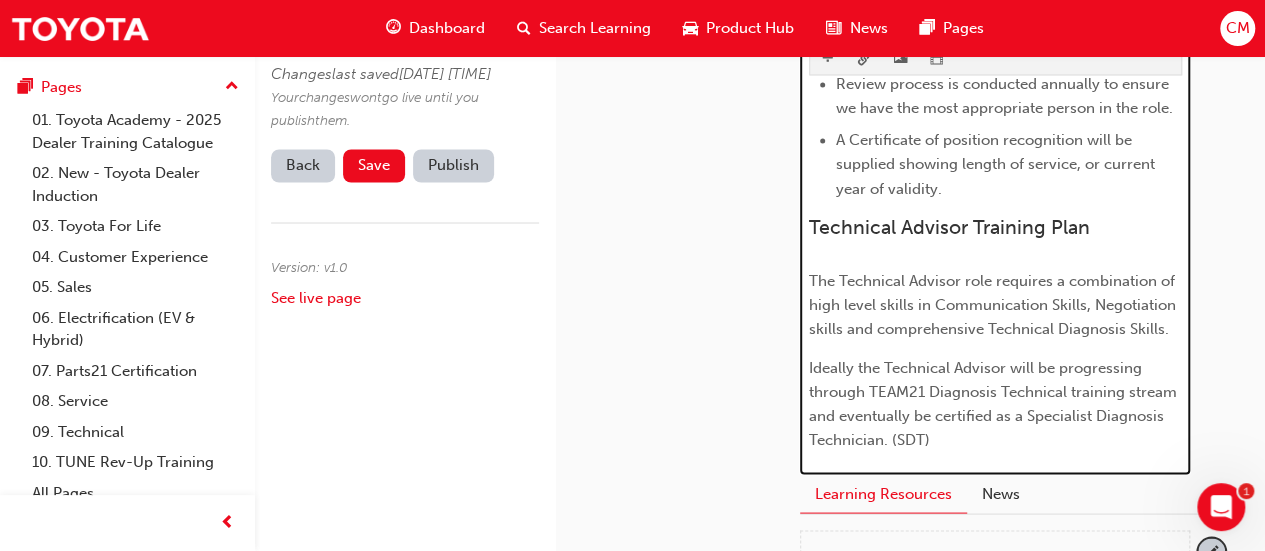 drag, startPoint x: 940, startPoint y: 269, endPoint x: 943, endPoint y: 309, distance: 40.112343 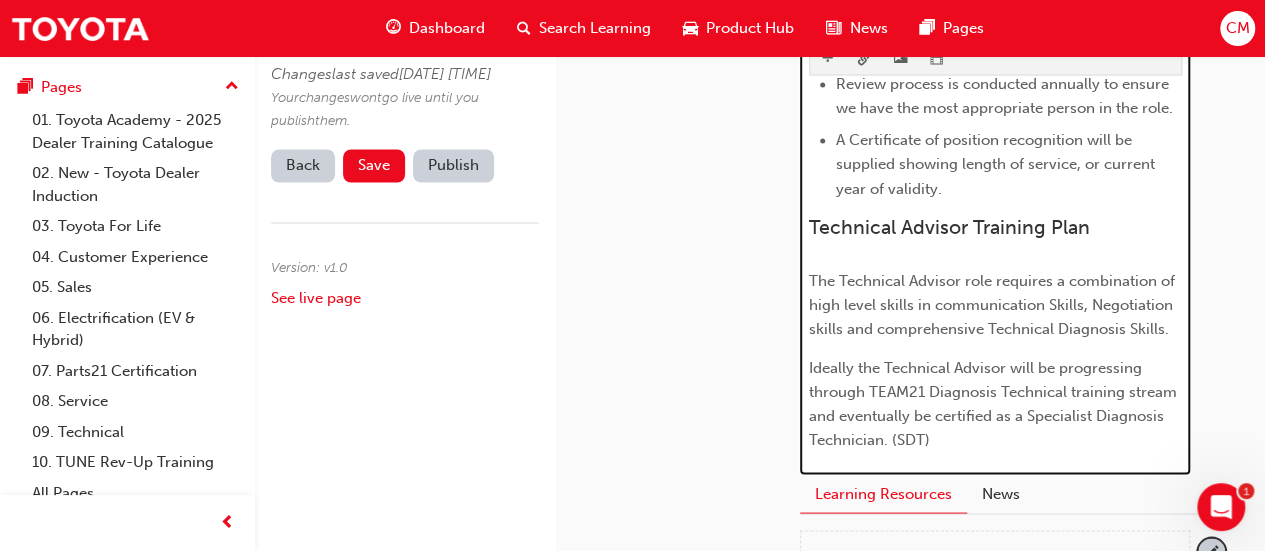 click on "The Technical Advisor role requires a combination of high level skills in communication Skills, Negotiation skills and comprehensive Technical Diagnosis Skills." at bounding box center (994, 304) 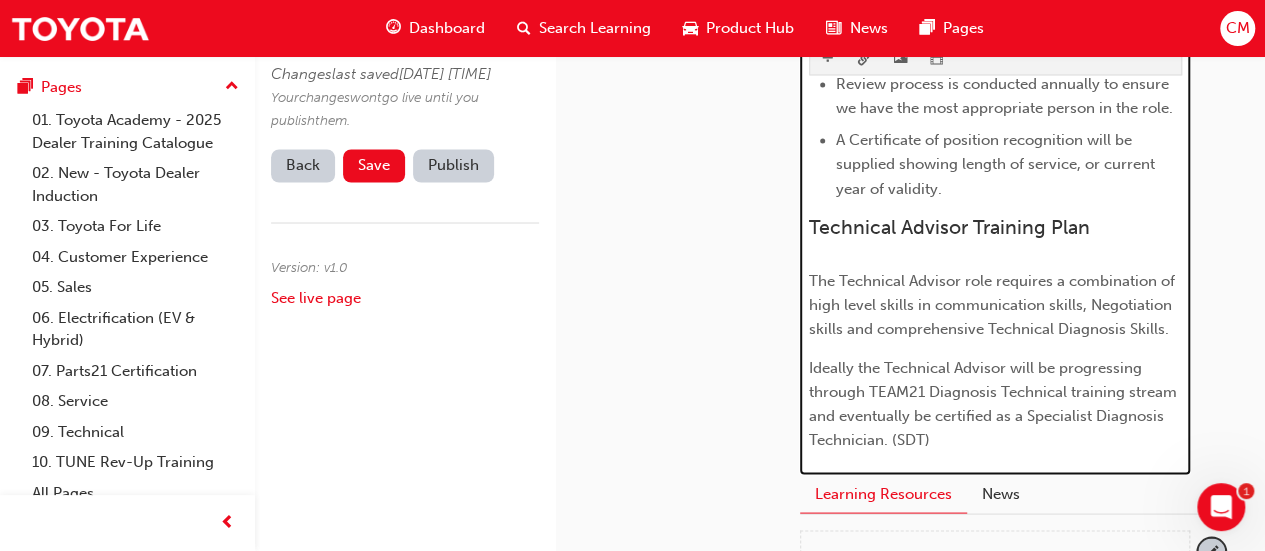 click on "The Technical Advisor role requires a combination of high level skills in communication skills, Negotiation skills and comprehensive Technical Diagnosis Skills." at bounding box center [994, 304] 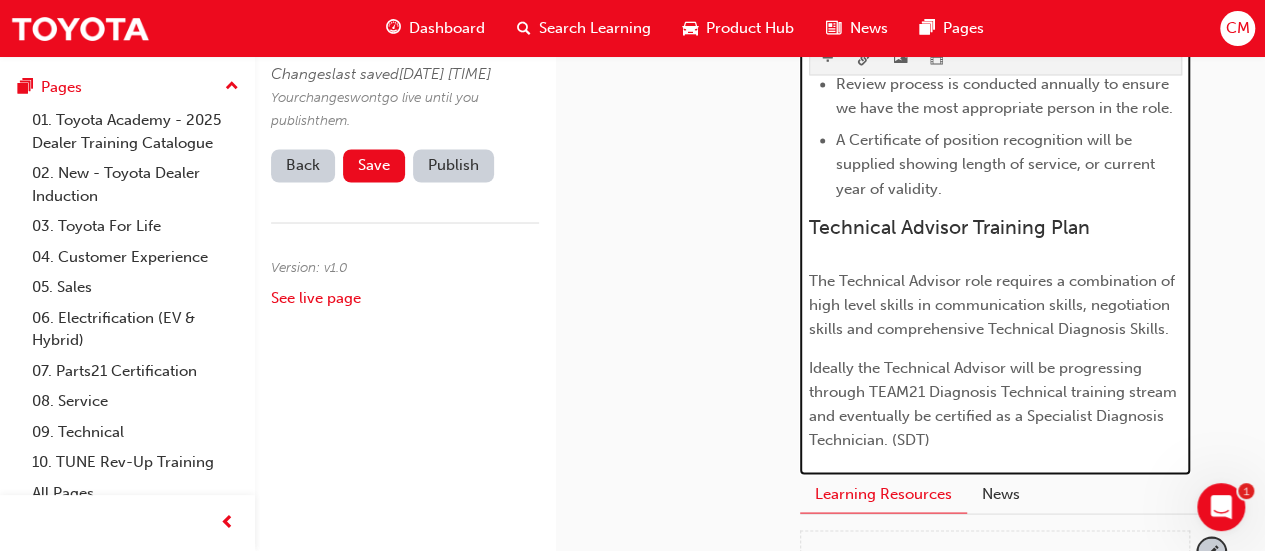 click on "The Technical Advisor role requires a combination of high level skills in communication skills, negotiation skills and comprehensive Technical Diagnosis Skills." at bounding box center [994, 304] 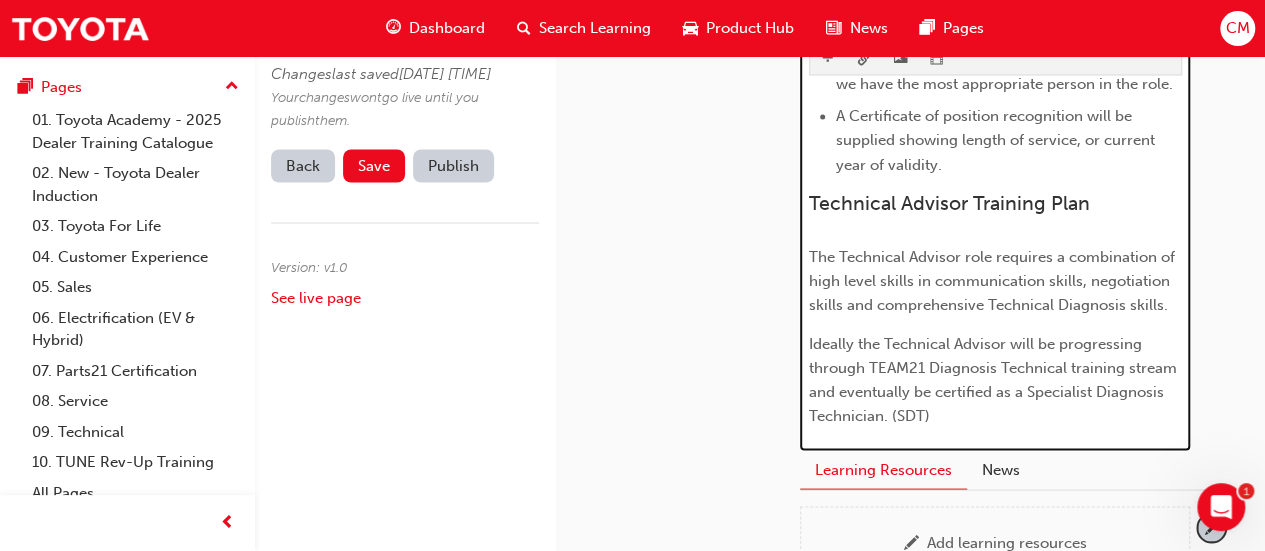 click on "The Technical Advisor role requires a combination of high level skills in communication skills, negotiation skills and comprehensive Technical Diagnosis skills." at bounding box center (994, 280) 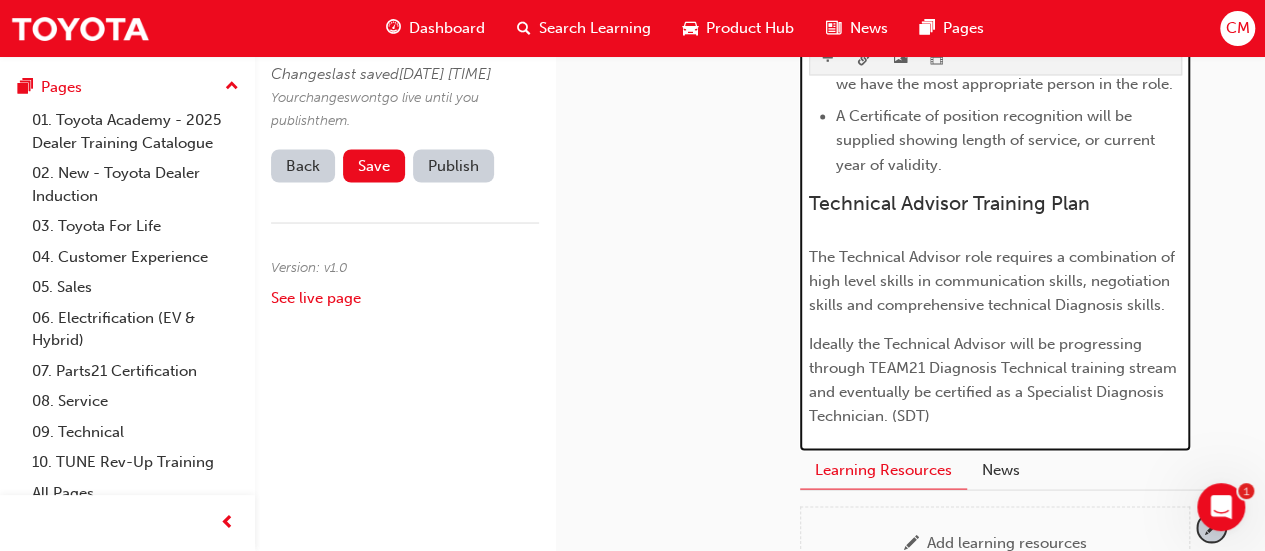 click on "The Technical Advisor role requires a combination of high level skills in communication skills, negotiation skills and comprehensive technical Diagnosis skills." at bounding box center [994, 280] 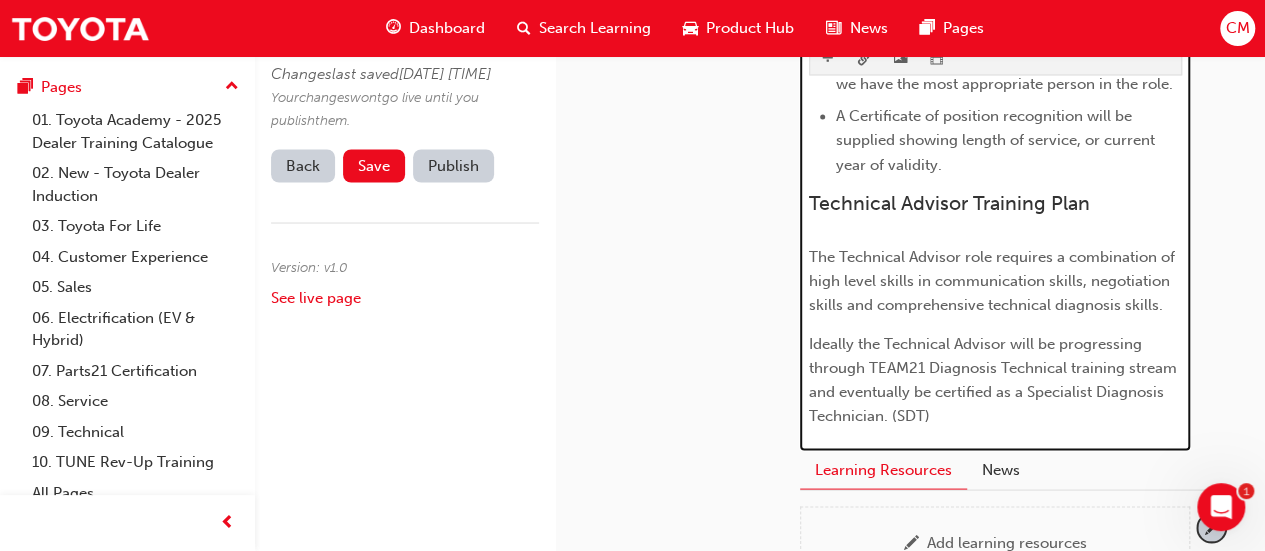 click on "Ideally the Technical Advisor will be progressing through TEAM21 Diagnosis Technical training stream and eventually be certified as a Specialist Diagnosis Technician. (SDT)" at bounding box center (995, 379) 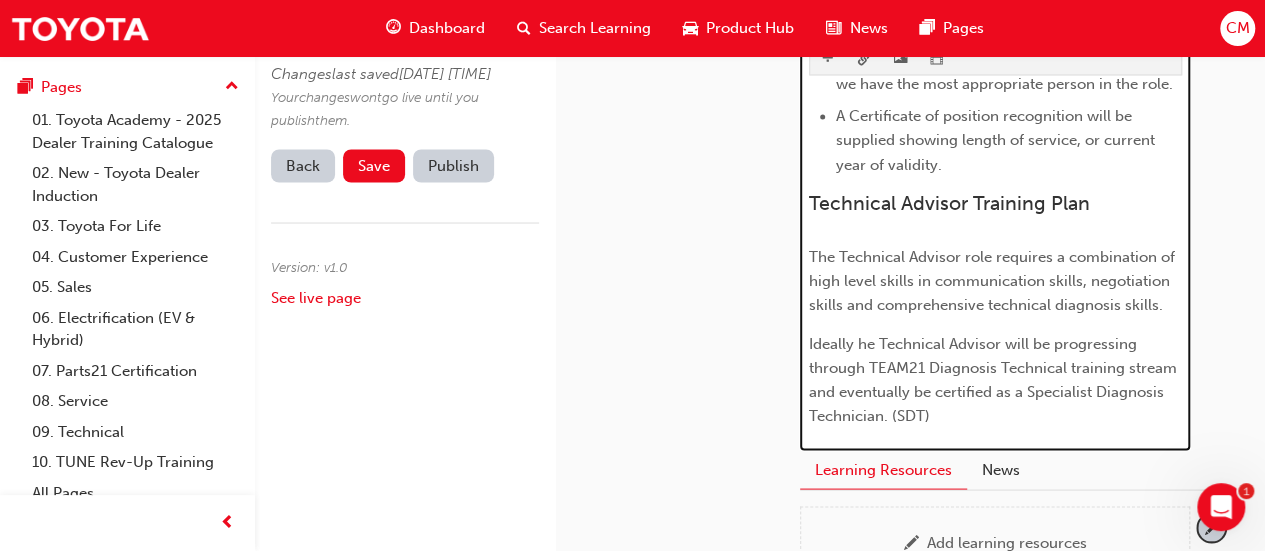 scroll, scrollTop: 1784, scrollLeft: 0, axis: vertical 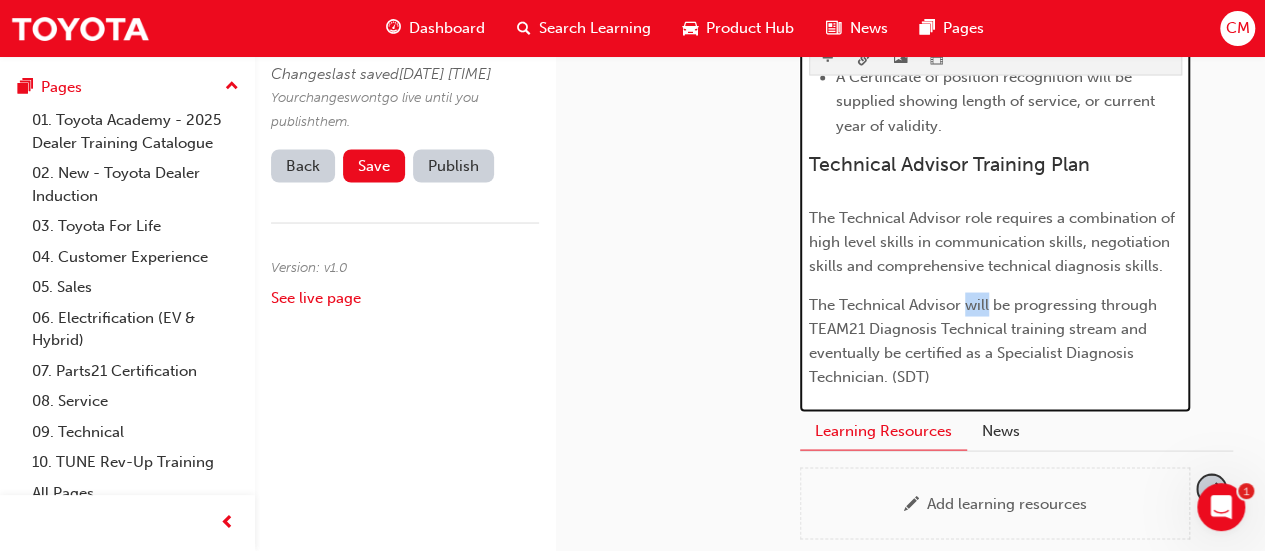 drag, startPoint x: 965, startPoint y: 277, endPoint x: 986, endPoint y: 281, distance: 21.377558 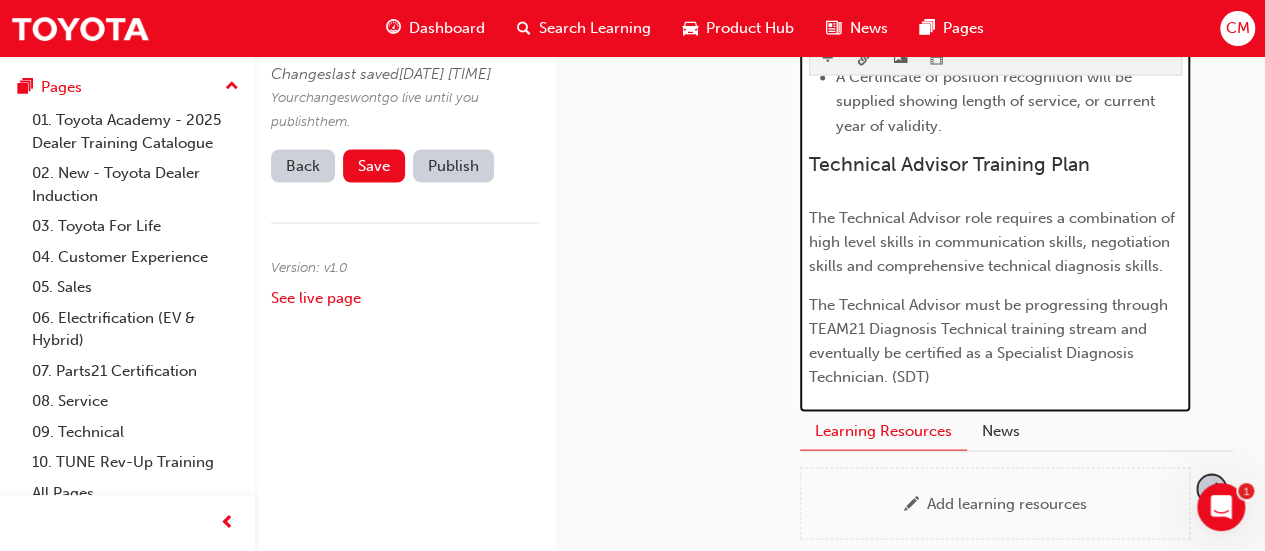 click on "The Technical Advisor must be progressing through TEAM21 Diagnosis Technical training stream and eventually be certified as a Specialist Diagnosis Technician. (SDT)" at bounding box center (990, 340) 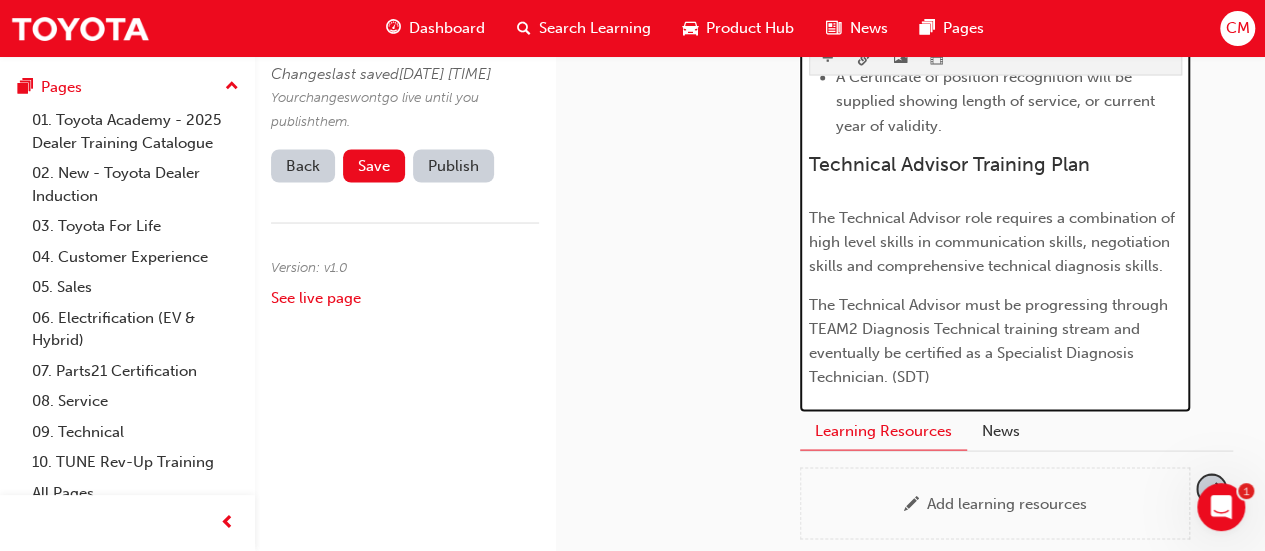 scroll, scrollTop: 1808, scrollLeft: 0, axis: vertical 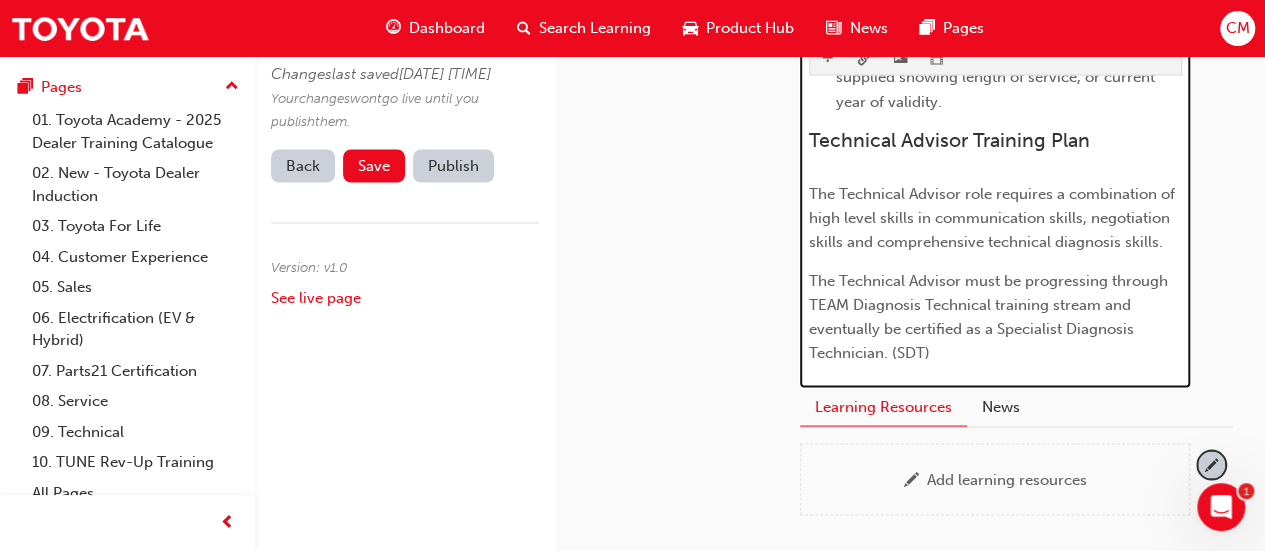click on "The Technical Advisor must be progressing through TEAM Diagnosis Technical training stream and eventually be certified as a Specialist Diagnosis Technician. (SDT)" at bounding box center (990, 316) 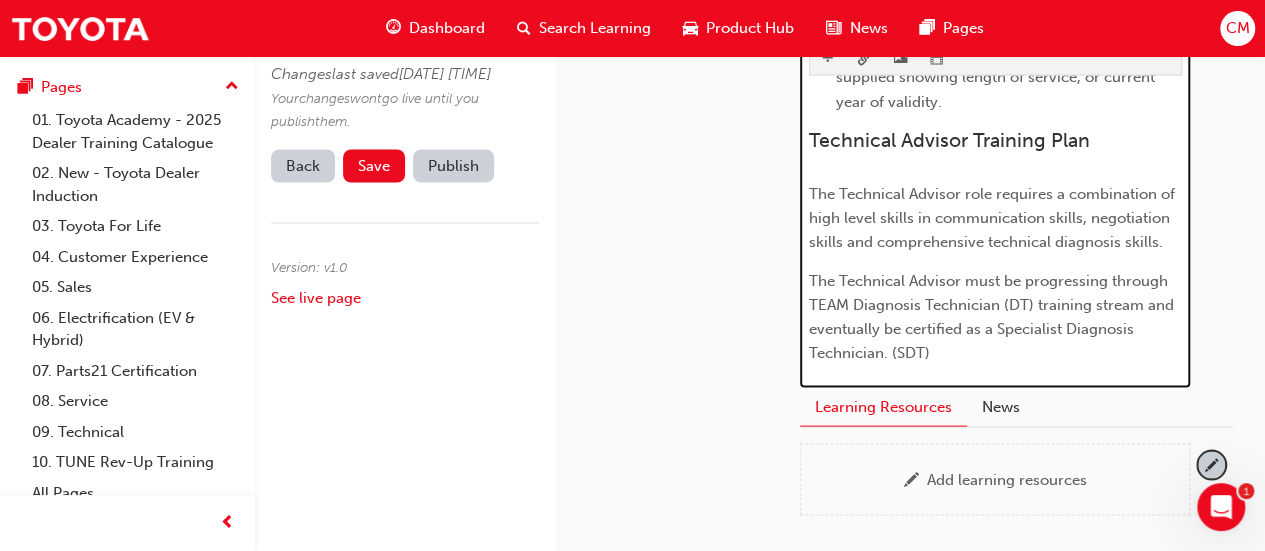 click on "The Technical Advisor must be progressing through TEAM Diagnosis Technician (DT) training stream and eventually be certified as a Specialist Diagnosis Technician. (SDT)" at bounding box center [993, 316] 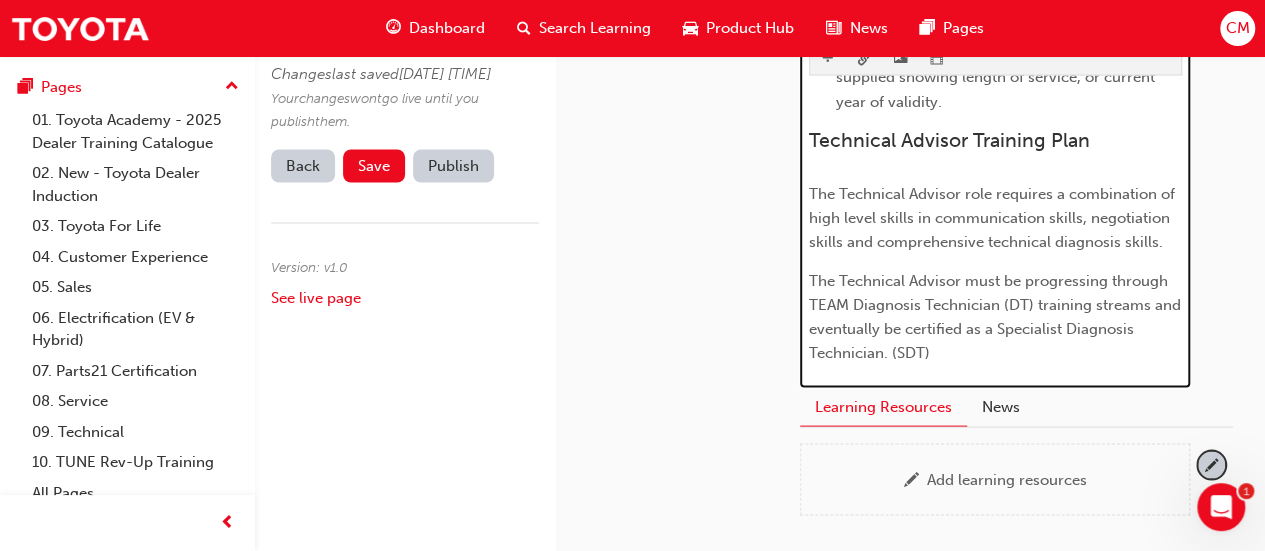 click on "The Technical Advisor must be progressing through TEAM Diagnosis Technician (DT) training streams and eventually be certified as a Specialist Diagnosis Technician. (SDT)" at bounding box center [997, 316] 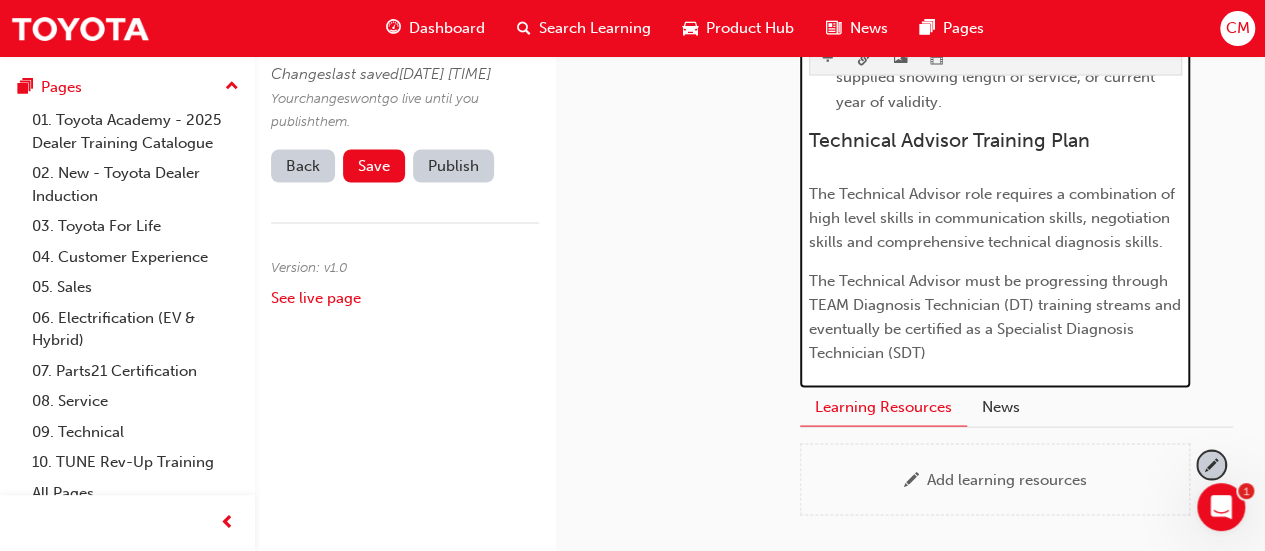 scroll, scrollTop: 1856, scrollLeft: 0, axis: vertical 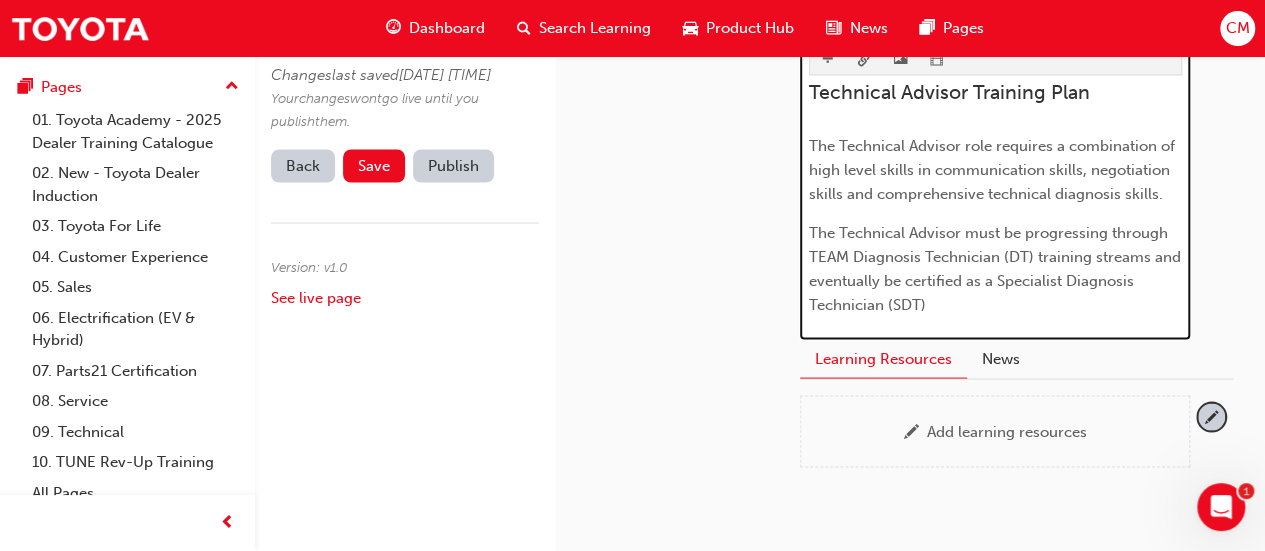 click on "The Technical Advisor must be progressing through TEAM Diagnosis Technician (DT) training streams and eventually be certified as a Specialist Diagnosis Technician (SDT)" at bounding box center (995, 268) 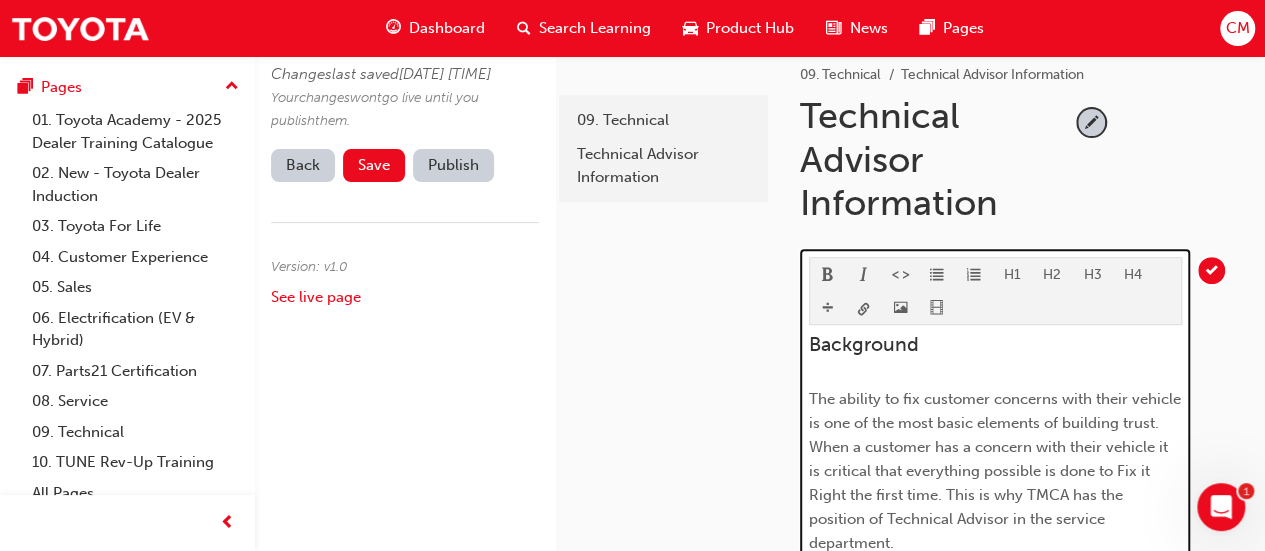 scroll, scrollTop: 256, scrollLeft: 0, axis: vertical 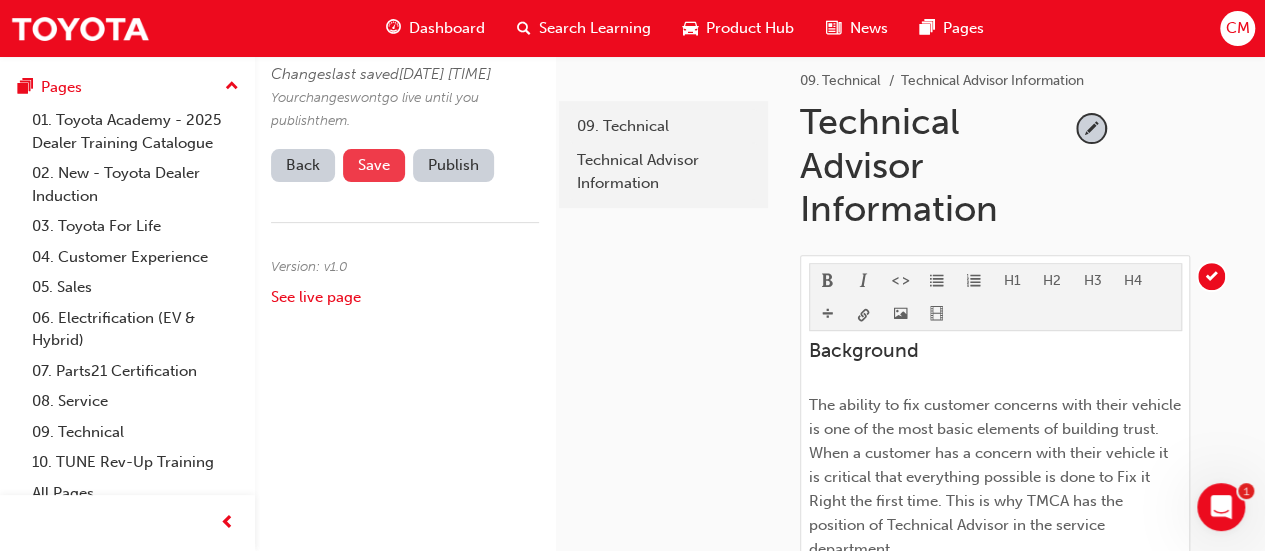 click on "Save" at bounding box center (374, 165) 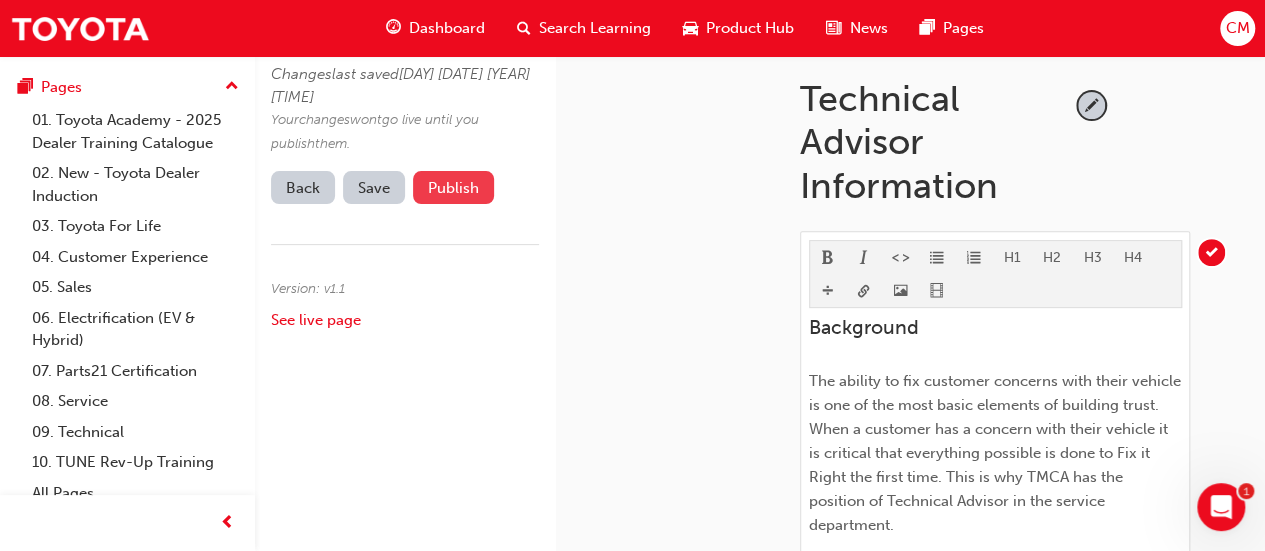 click on "Publish" at bounding box center [453, 187] 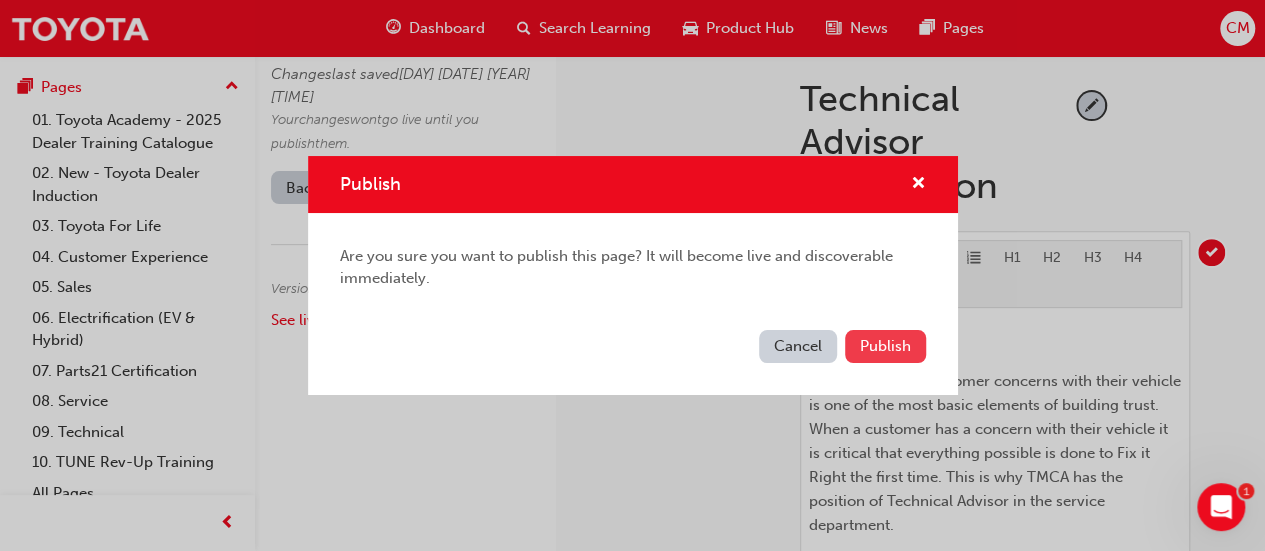 click on "Publish" at bounding box center [885, 346] 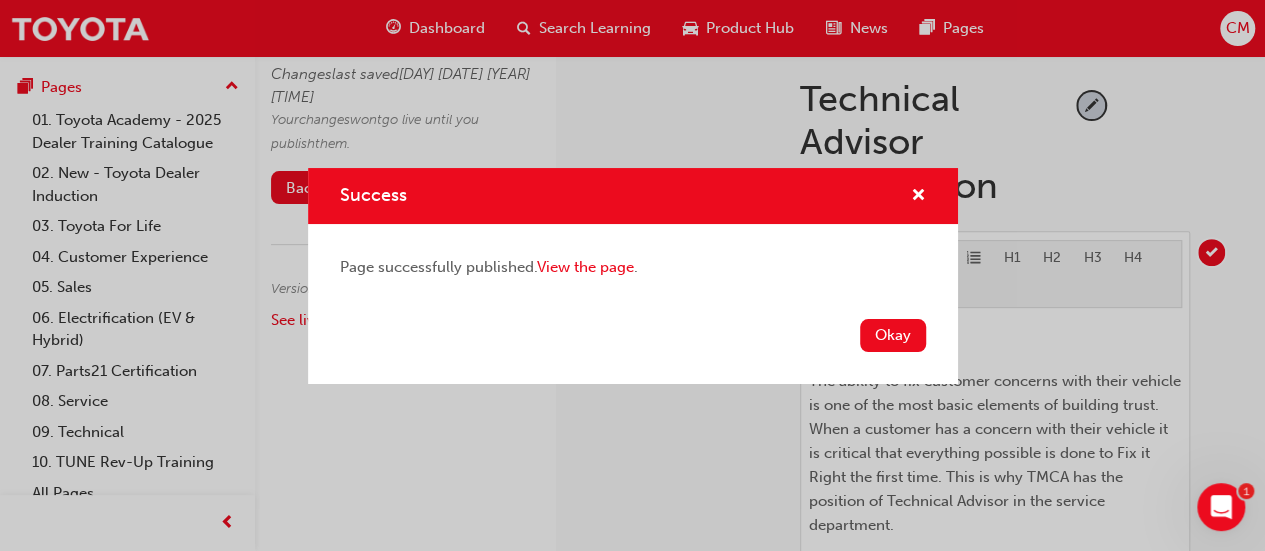 click on "Okay" at bounding box center [893, 335] 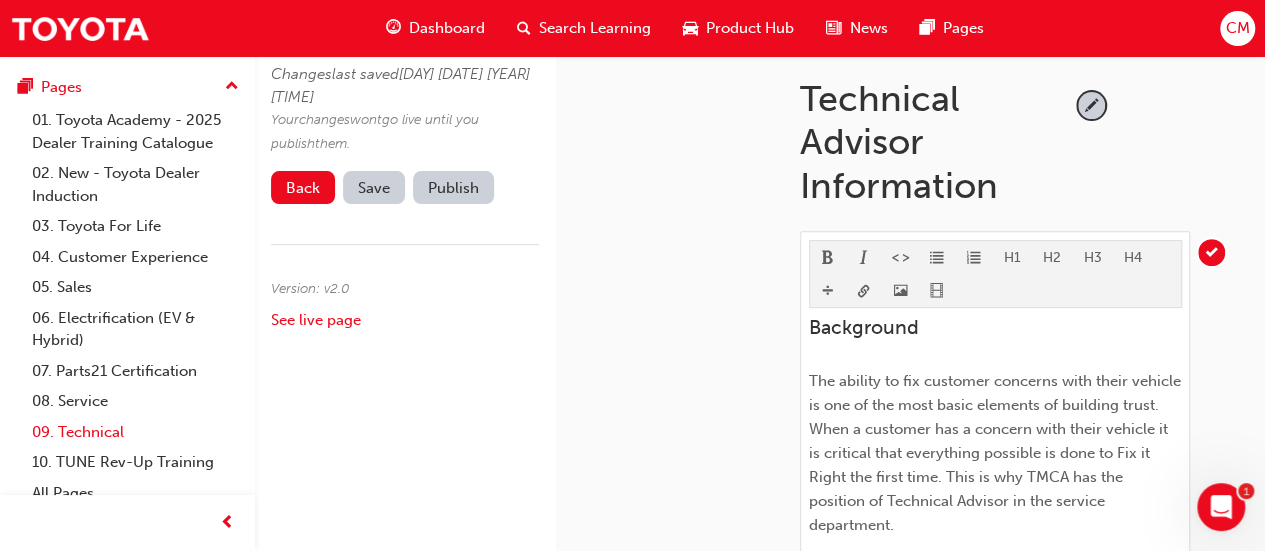 click on "09. Technical" at bounding box center [135, 432] 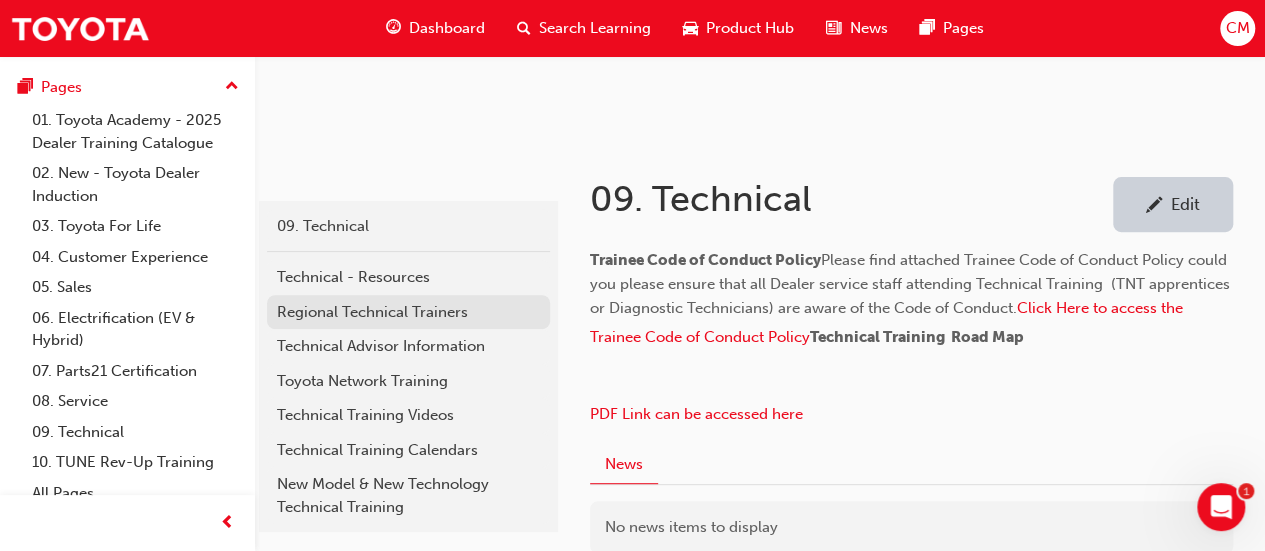 scroll, scrollTop: 356, scrollLeft: 0, axis: vertical 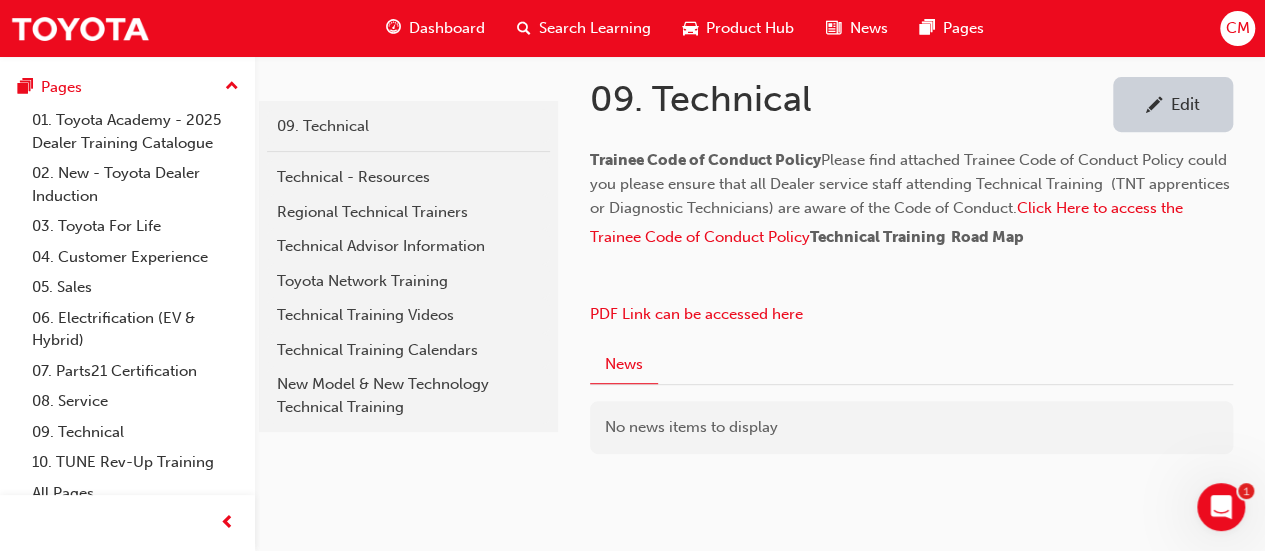 click on "Technical Advisor Information" at bounding box center (408, 246) 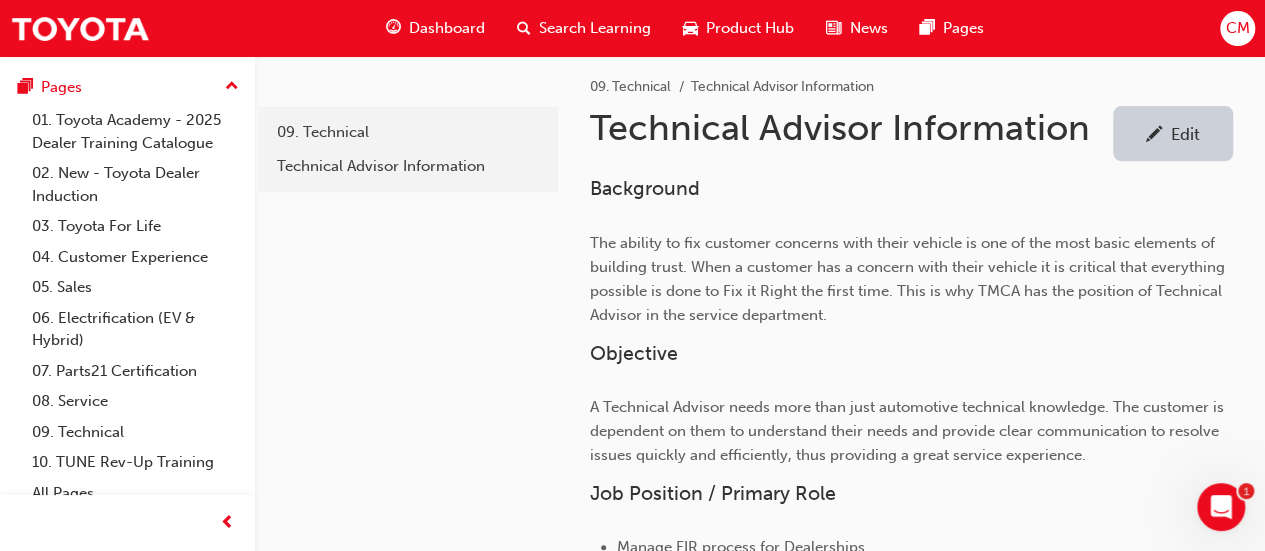 scroll, scrollTop: 256, scrollLeft: 0, axis: vertical 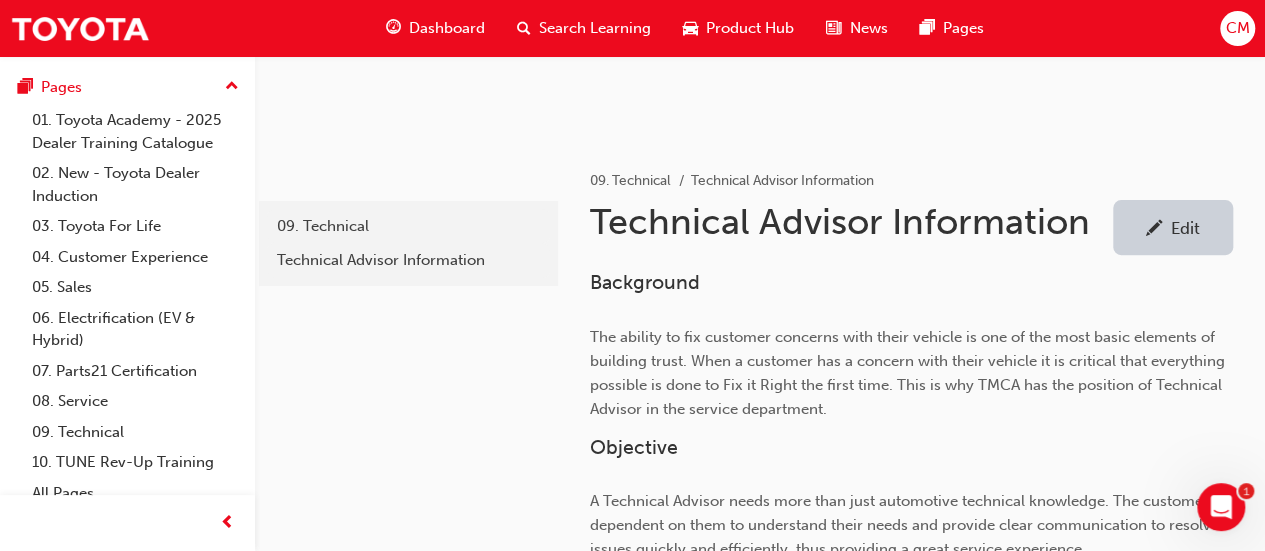 click on "Edit" at bounding box center (1173, 227) 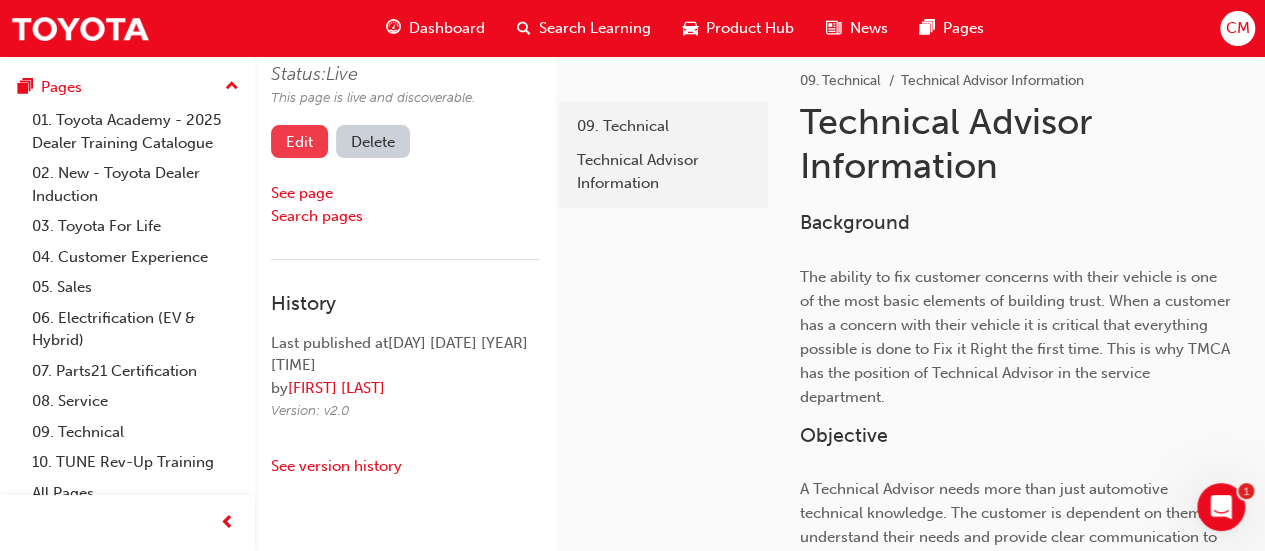 click on "Edit" at bounding box center [299, 141] 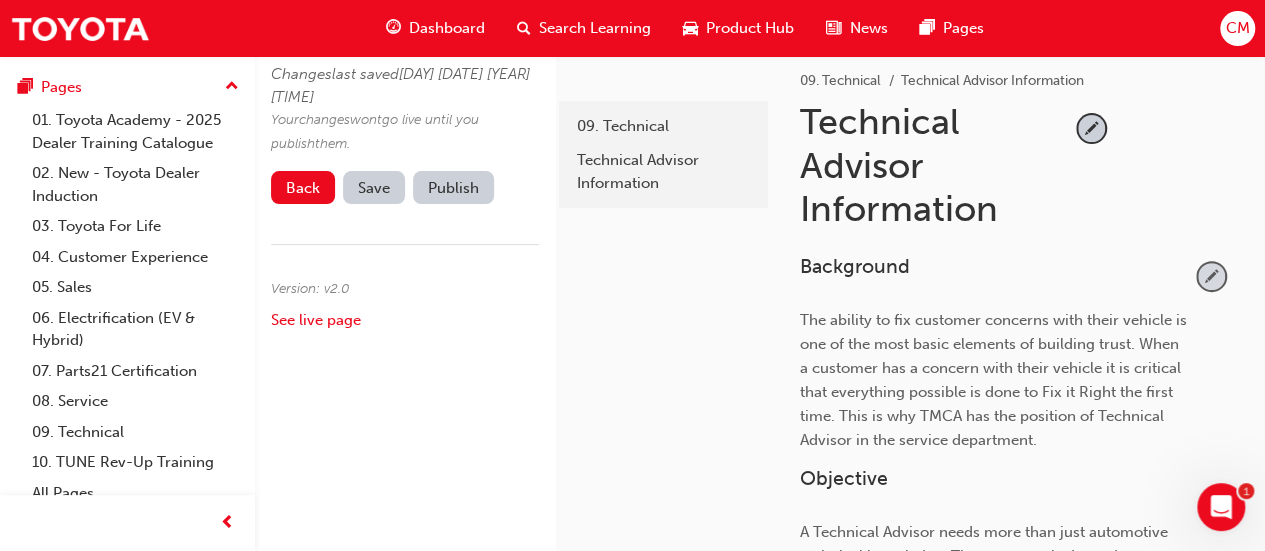 click at bounding box center [1211, 276] 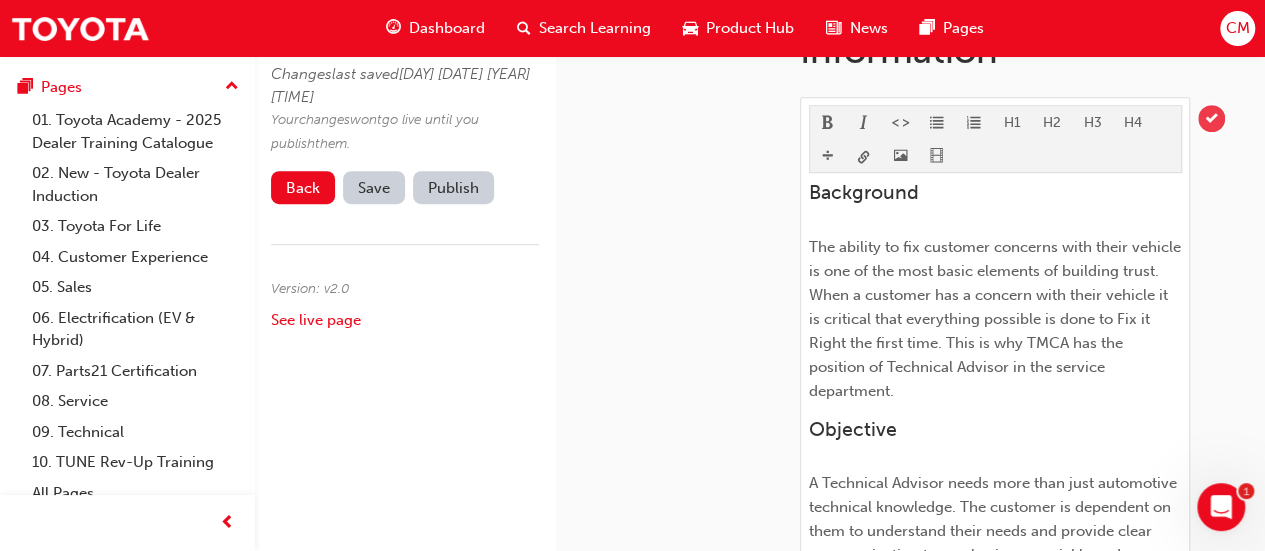 scroll, scrollTop: 456, scrollLeft: 0, axis: vertical 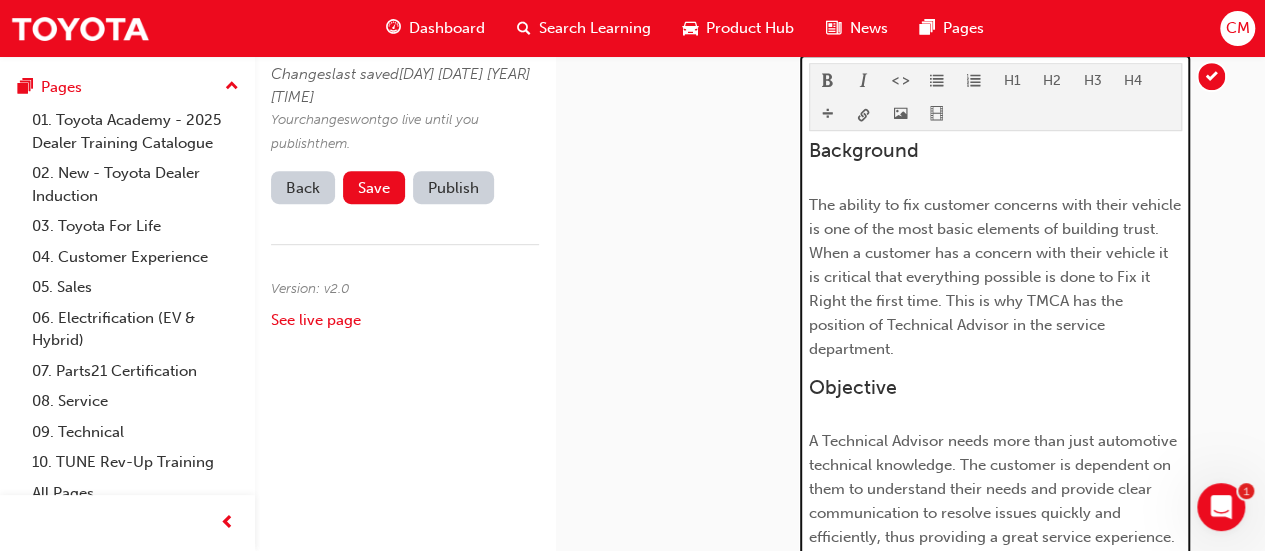 click on "The ability to fix customer concerns with their vehicle is one of the most basic elements of building trust. When a customer has a concern with their vehicle it is critical that everything possible is done to Fix it Right the first time. This is why TMCA has the position of Technical Advisor in the service department." at bounding box center [997, 277] 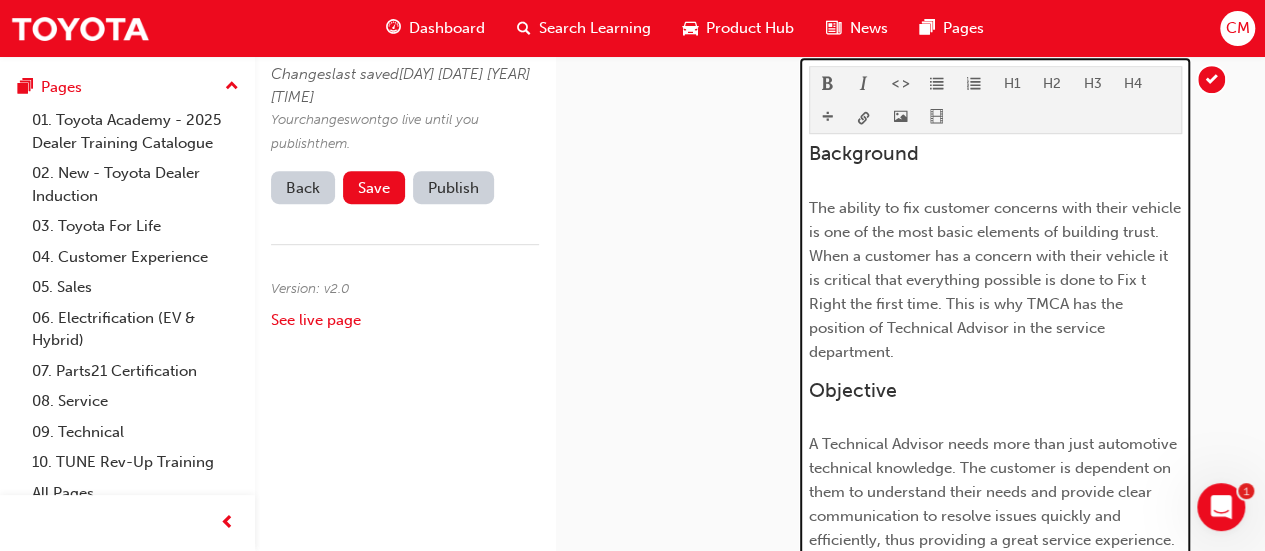 type 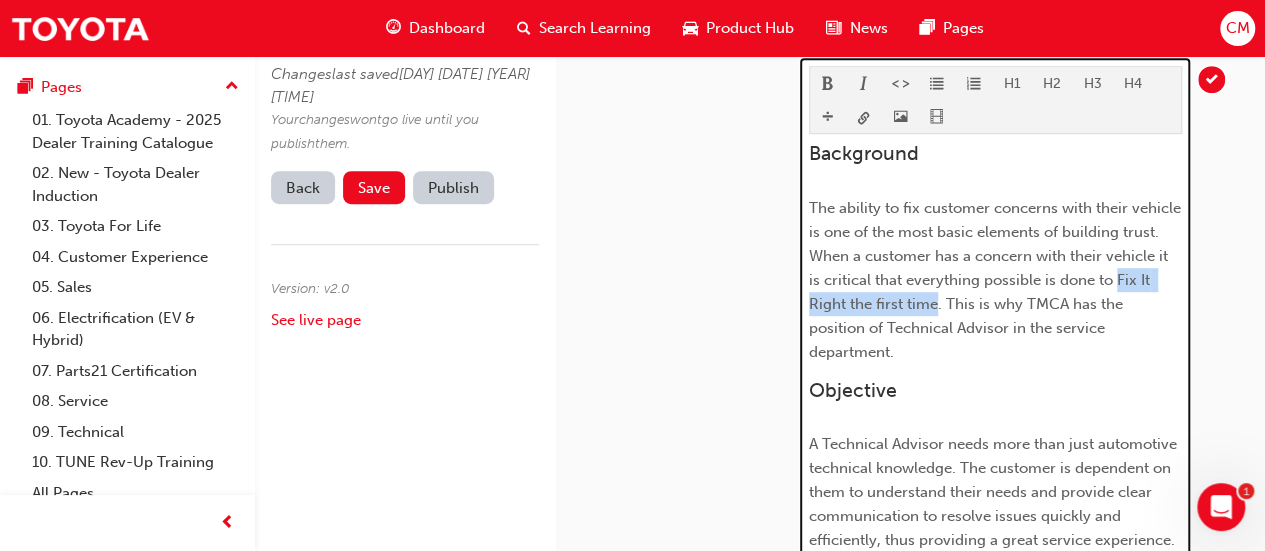 drag, startPoint x: 1116, startPoint y: 277, endPoint x: 933, endPoint y: 300, distance: 184.4397 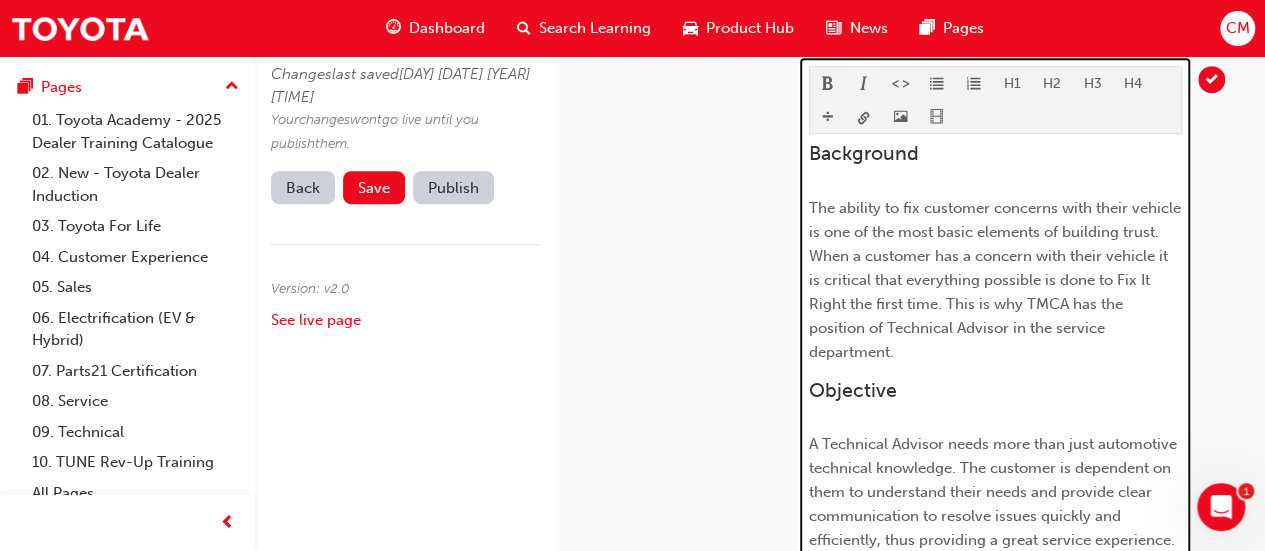 click at bounding box center [864, 85] 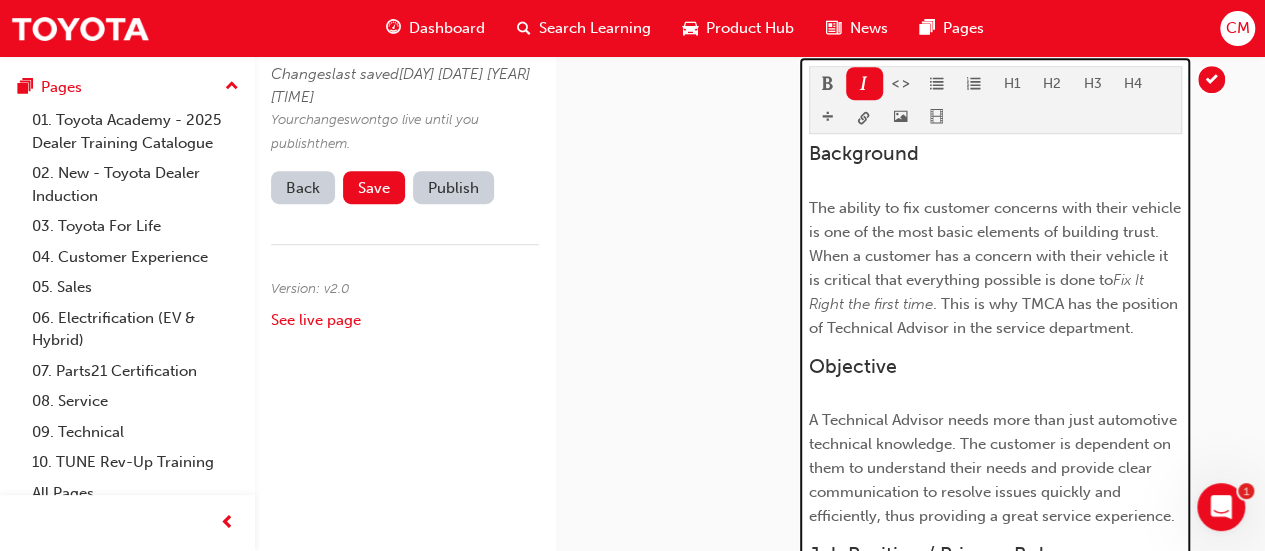 click on "Fix It Right the first time" at bounding box center [978, 292] 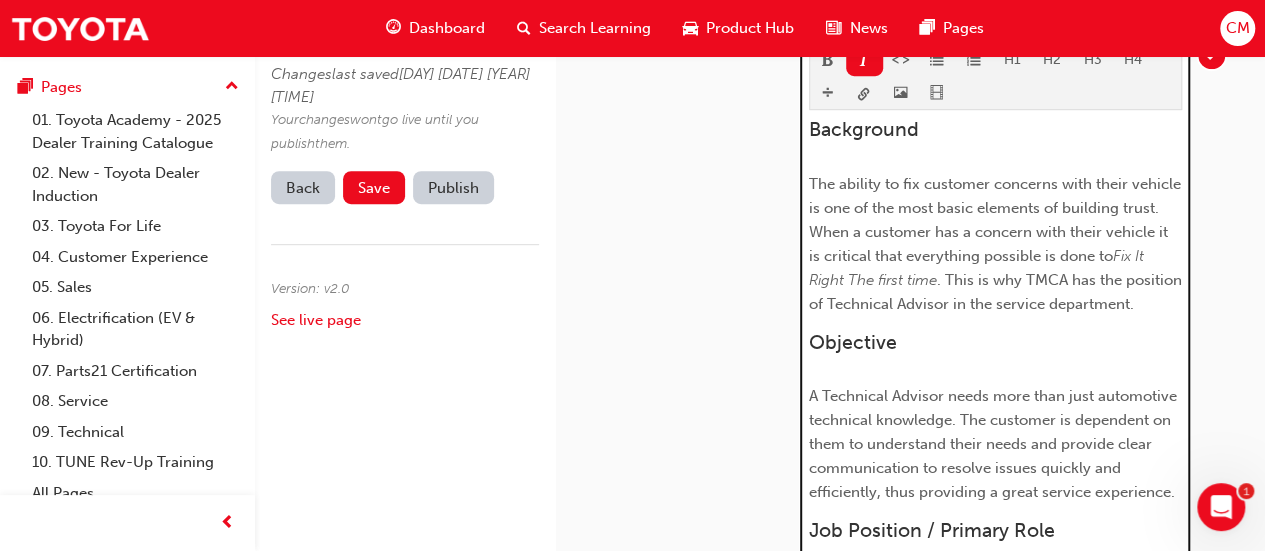 click on "Fix It Right The first time" at bounding box center [978, 268] 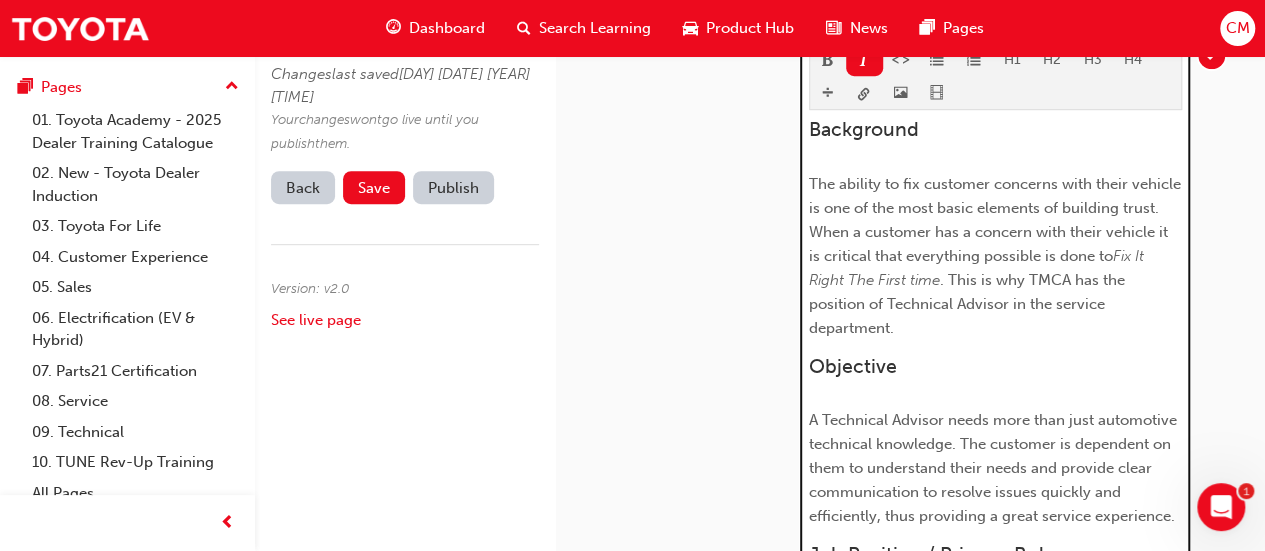 click on "Fix It Right The First time" at bounding box center (978, 268) 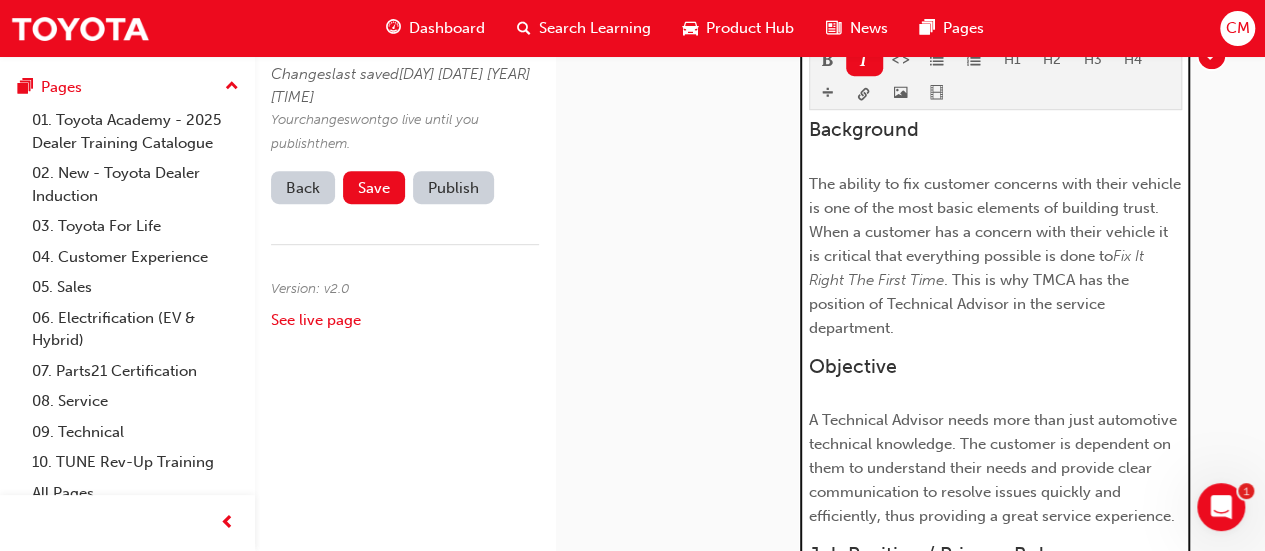 click on ". This is why TMCA has the position of Technical Advisor in the service department." at bounding box center [971, 304] 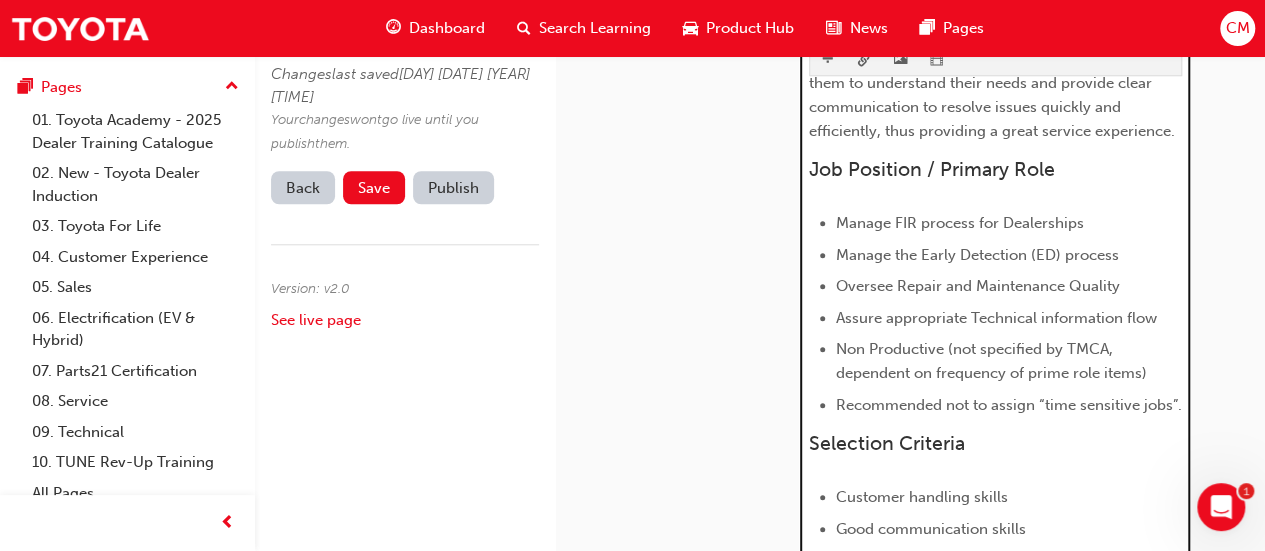 scroll, scrollTop: 877, scrollLeft: 0, axis: vertical 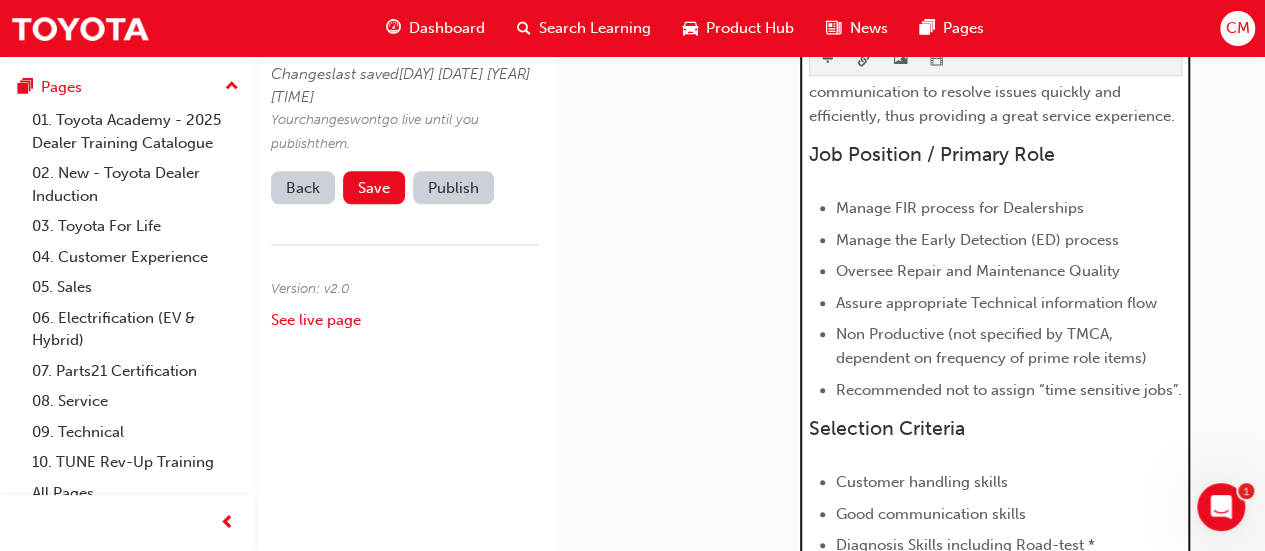 click on "Oversee Repair and Maintenance Quality" at bounding box center [978, 271] 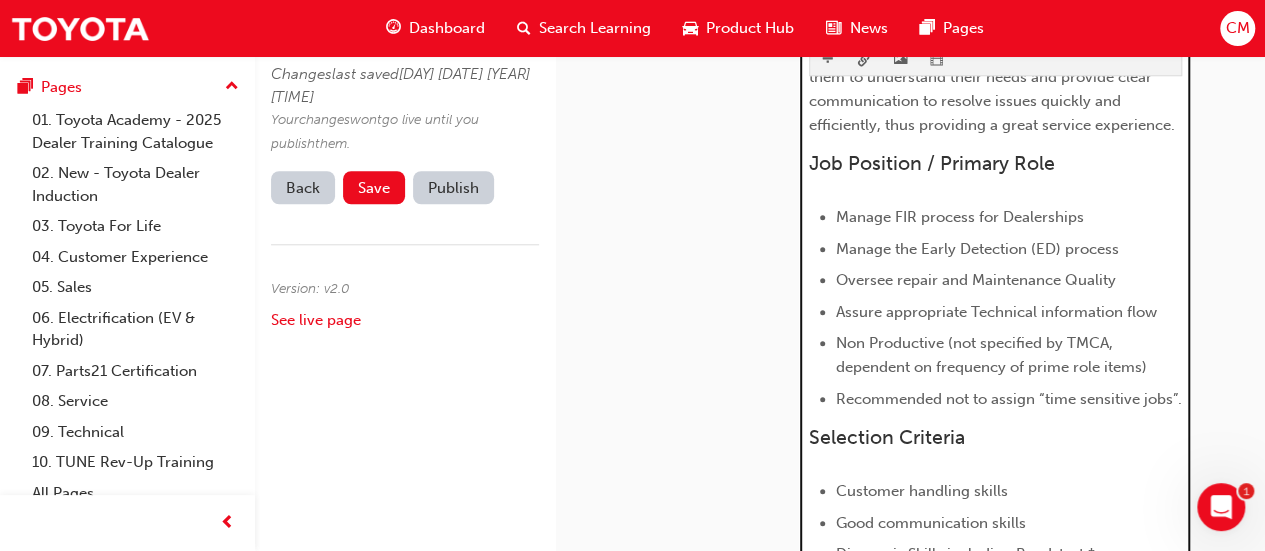 click on "Oversee repair and Maintenance Quality" at bounding box center [976, 280] 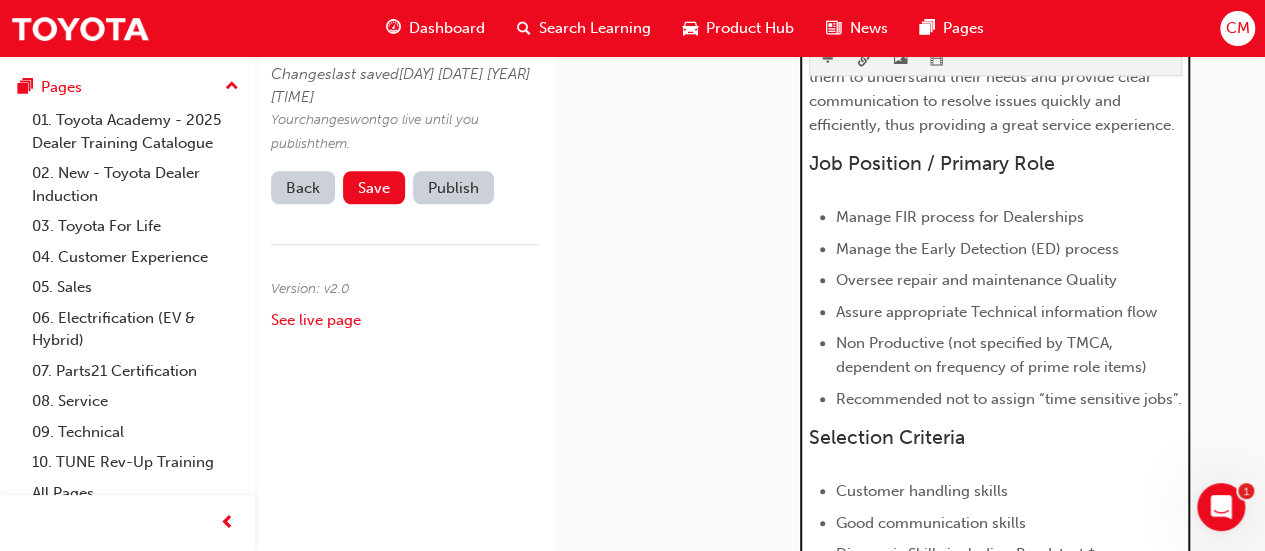 click on "Oversee repair and maintenance Quality" at bounding box center (976, 280) 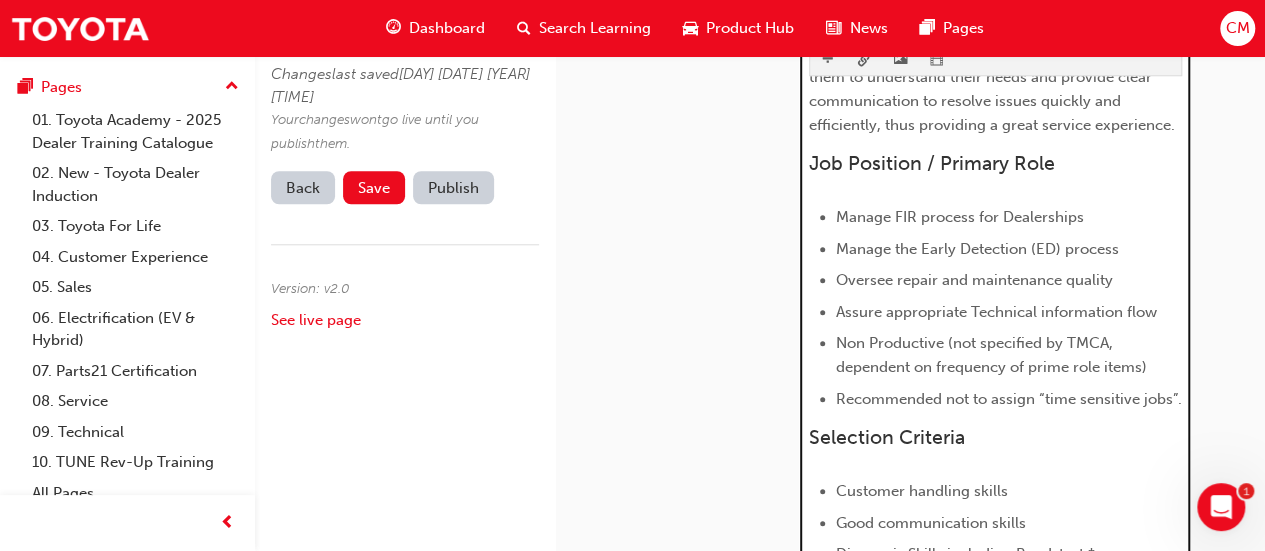 click on "Assure appropriate Technical information flow" at bounding box center (996, 312) 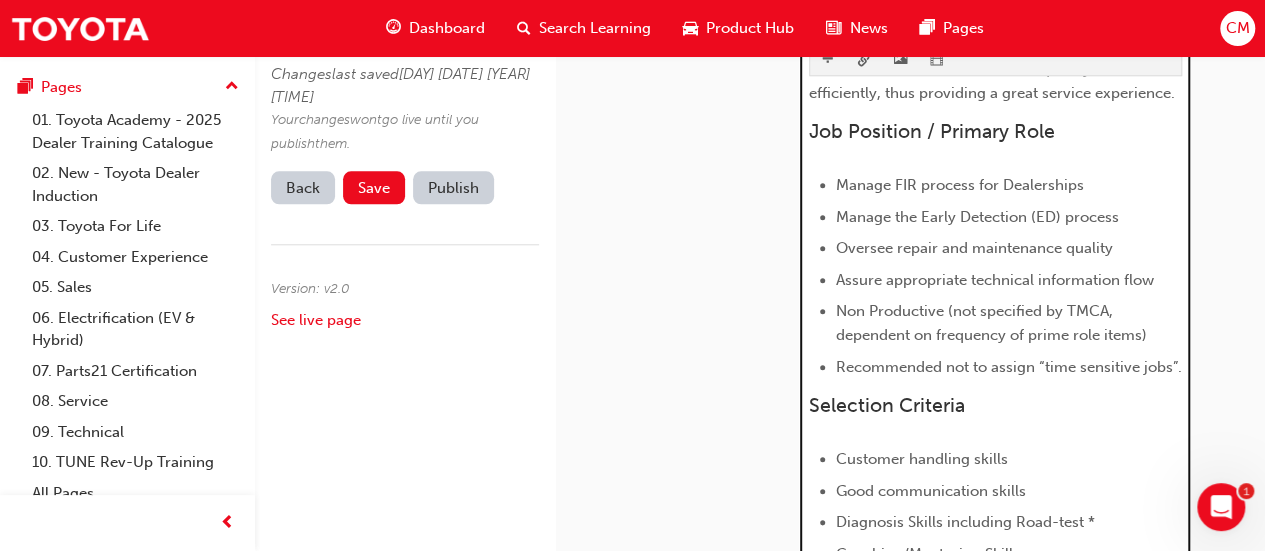 click on "Non Productive (not specified by TMCA, dependent on frequency of prime role items)" at bounding box center (991, 323) 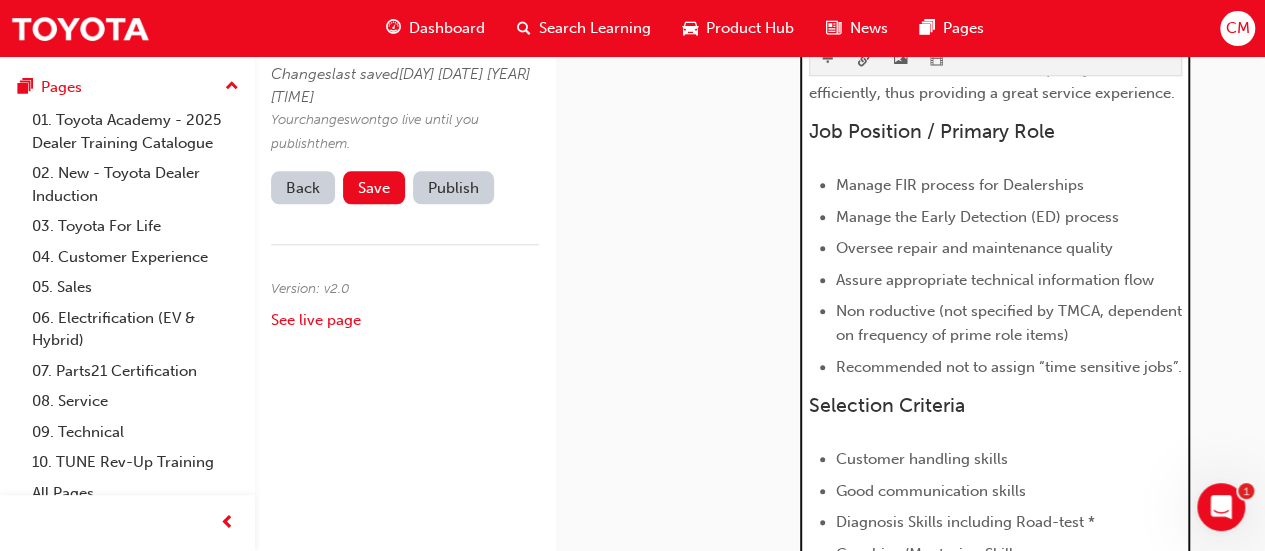 scroll, scrollTop: 932, scrollLeft: 0, axis: vertical 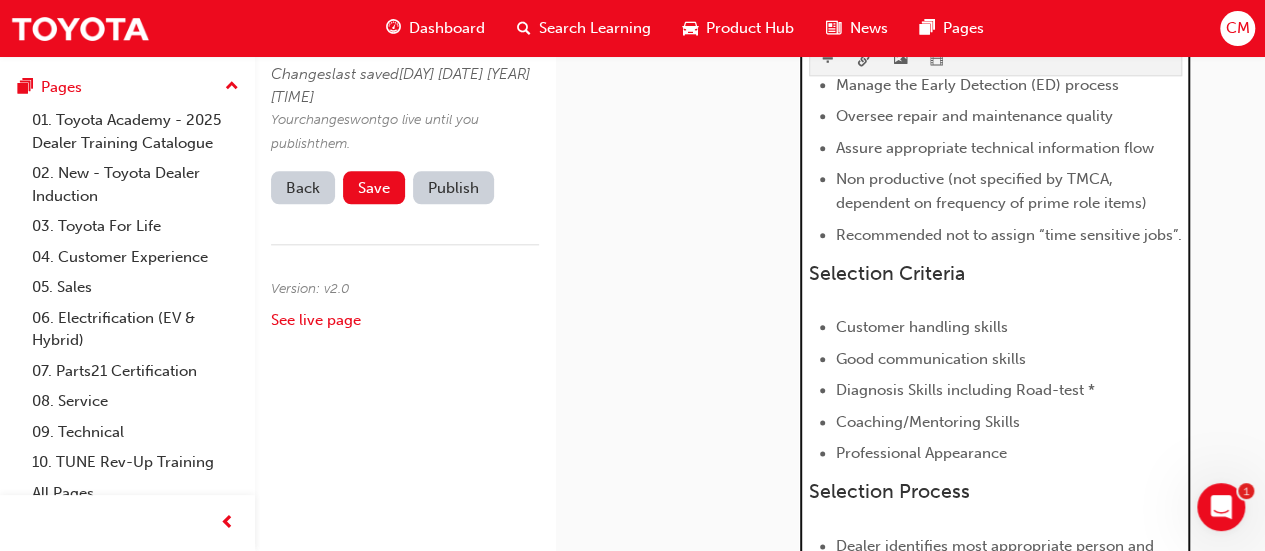 click on "Diagnosis Skills including Road-test *" at bounding box center [965, 390] 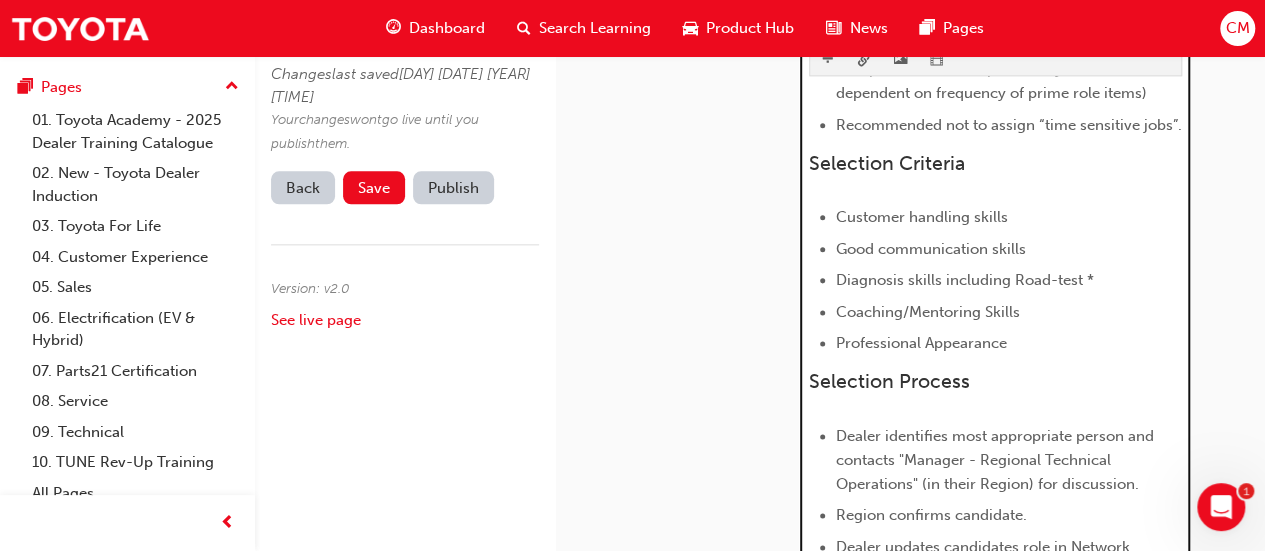 click on "Diagnosis skills including Road-test *" at bounding box center (1009, 280) 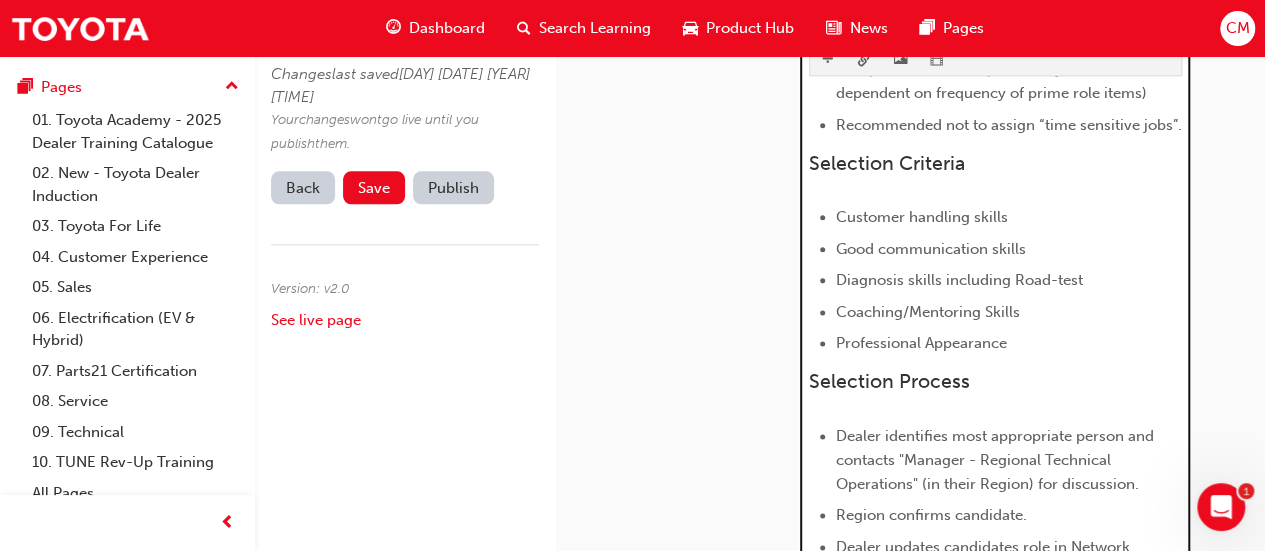 click on "Diagnosis skills including Road-test" at bounding box center [959, 280] 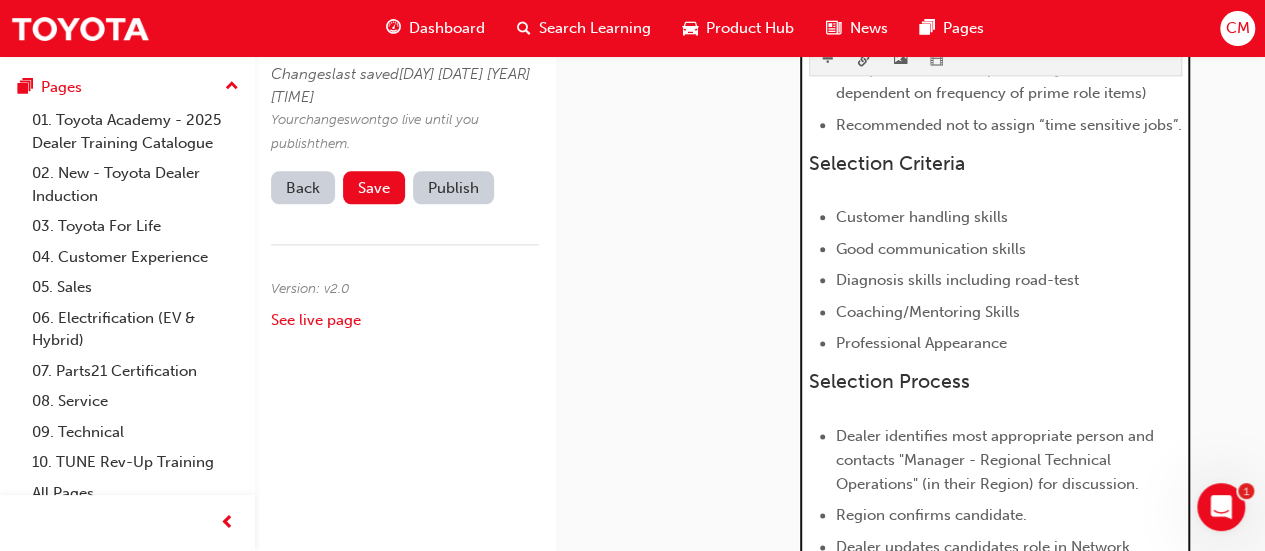 click on "Coaching/Mentoring Skills" at bounding box center [928, 312] 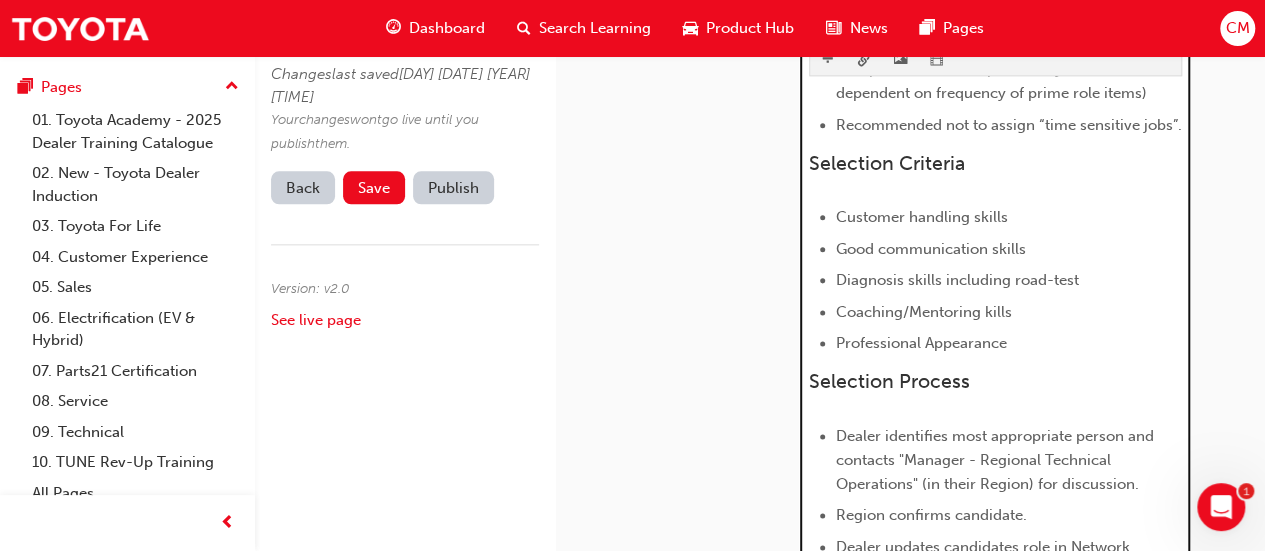 scroll, scrollTop: 1174, scrollLeft: 0, axis: vertical 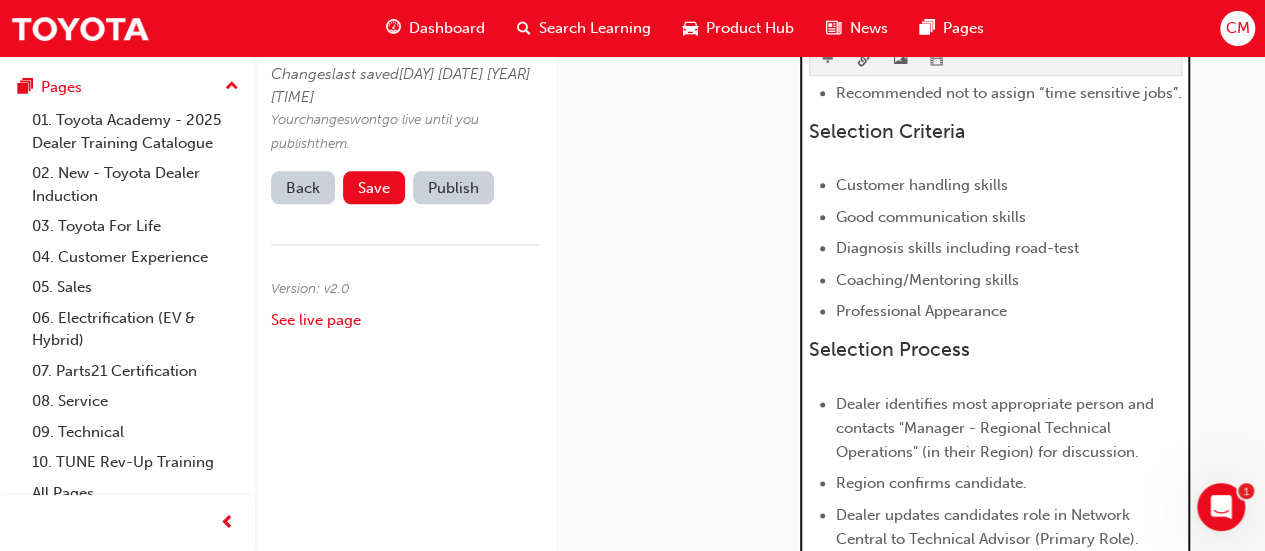click on "Professional Appearance" at bounding box center [921, 311] 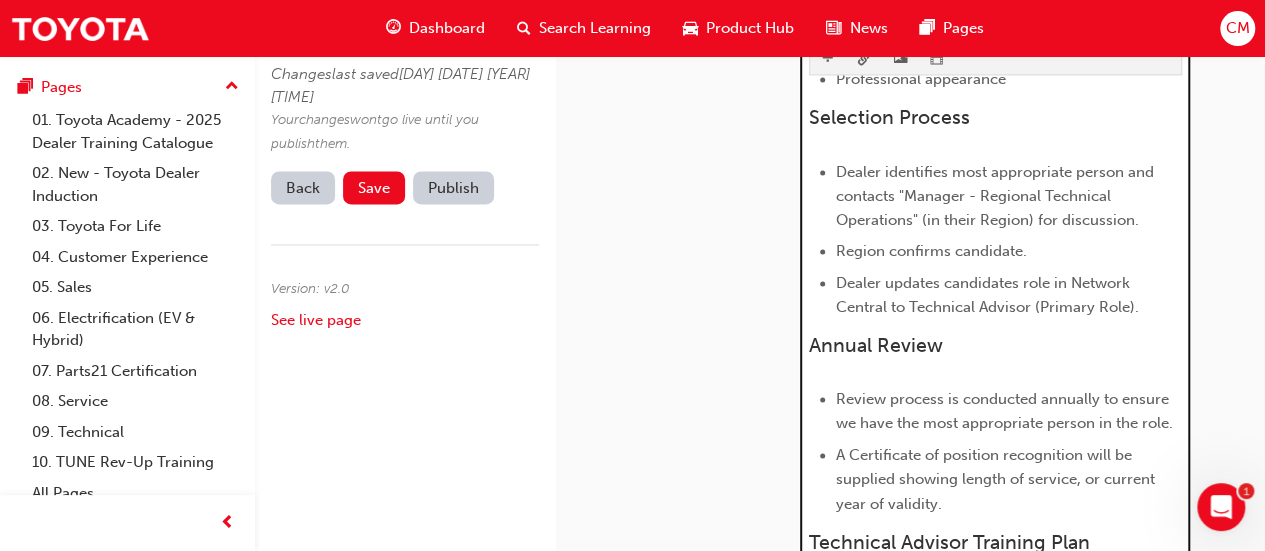 scroll, scrollTop: 1506, scrollLeft: 0, axis: vertical 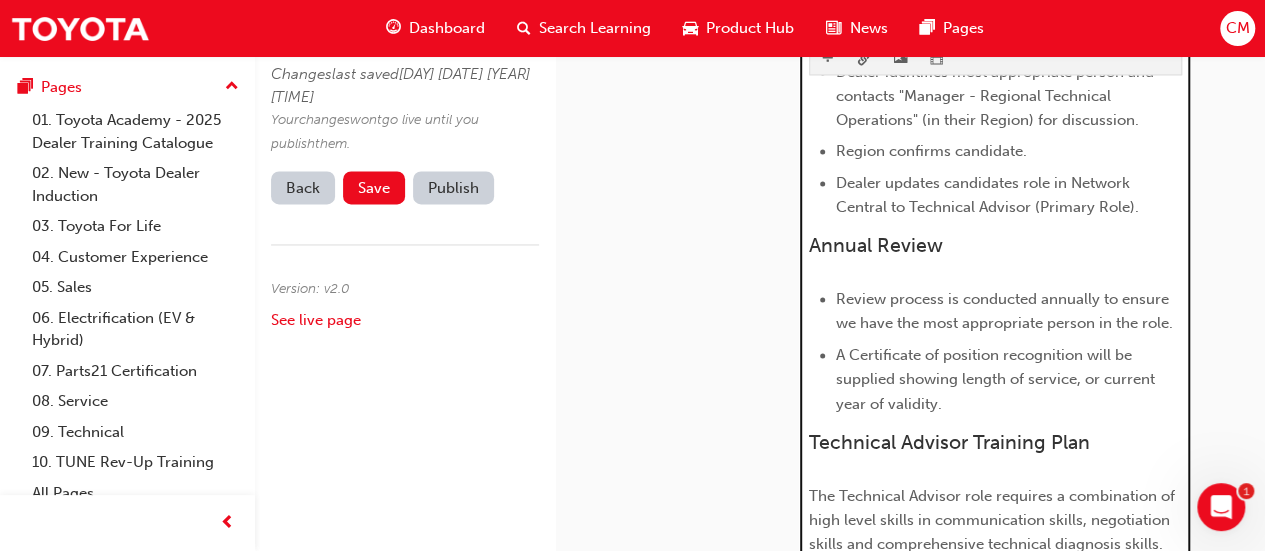click on "A Certificate of position recognition will be supplied showing length of service, or current year of validity." at bounding box center [997, 379] 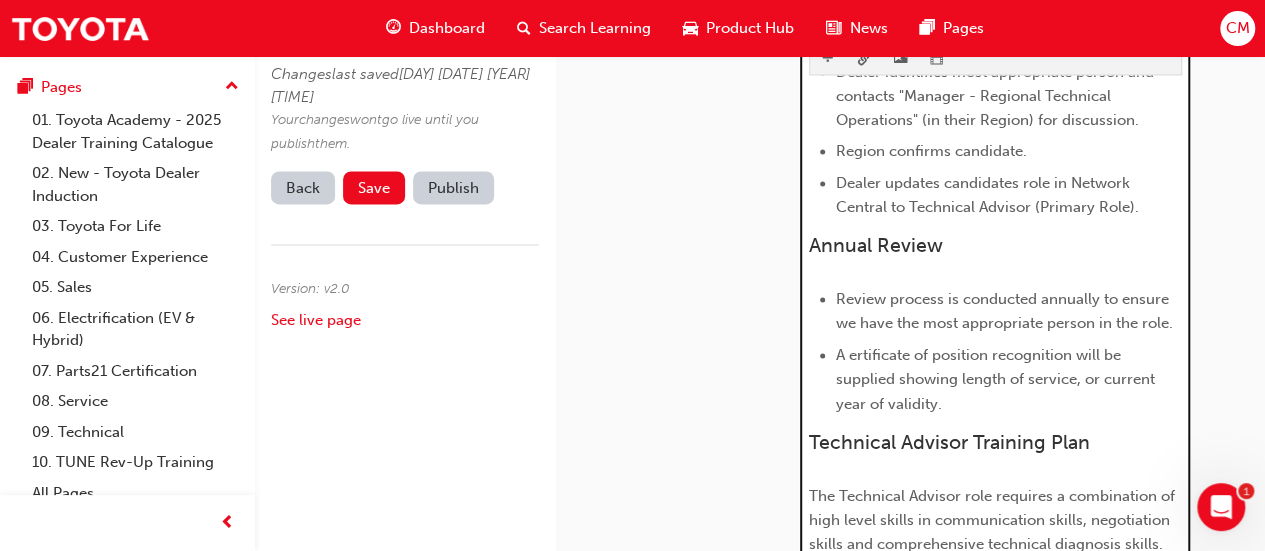 scroll, scrollTop: 1581, scrollLeft: 0, axis: vertical 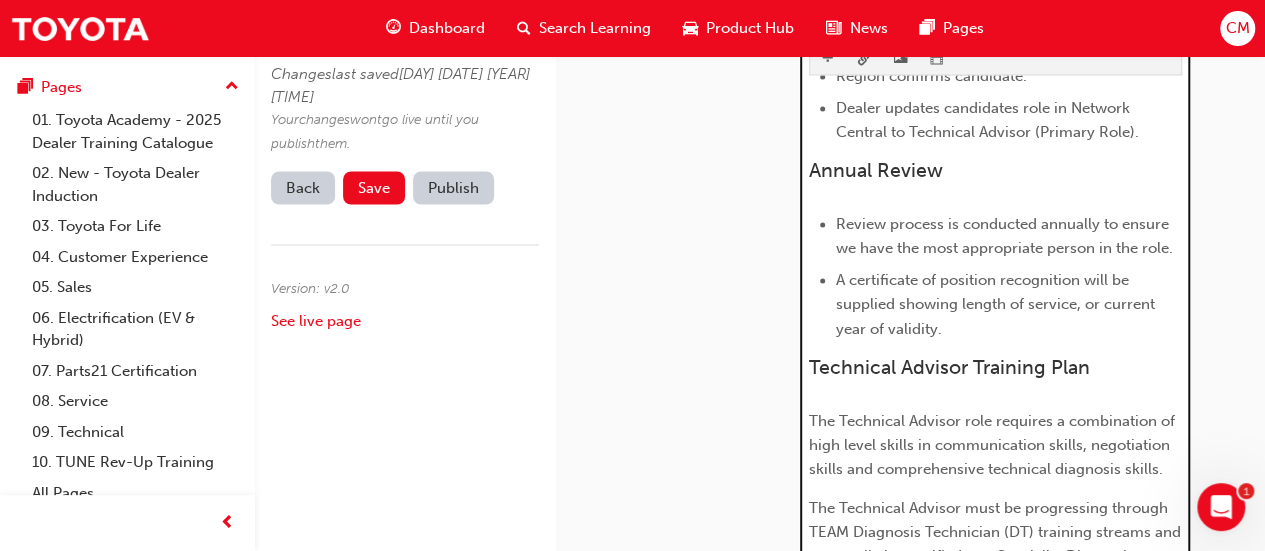 click on "The Technical Advisor role requires a combination of high level skills in communication skills, negotiation skills and comprehensive technical diagnosis skills." at bounding box center (994, 444) 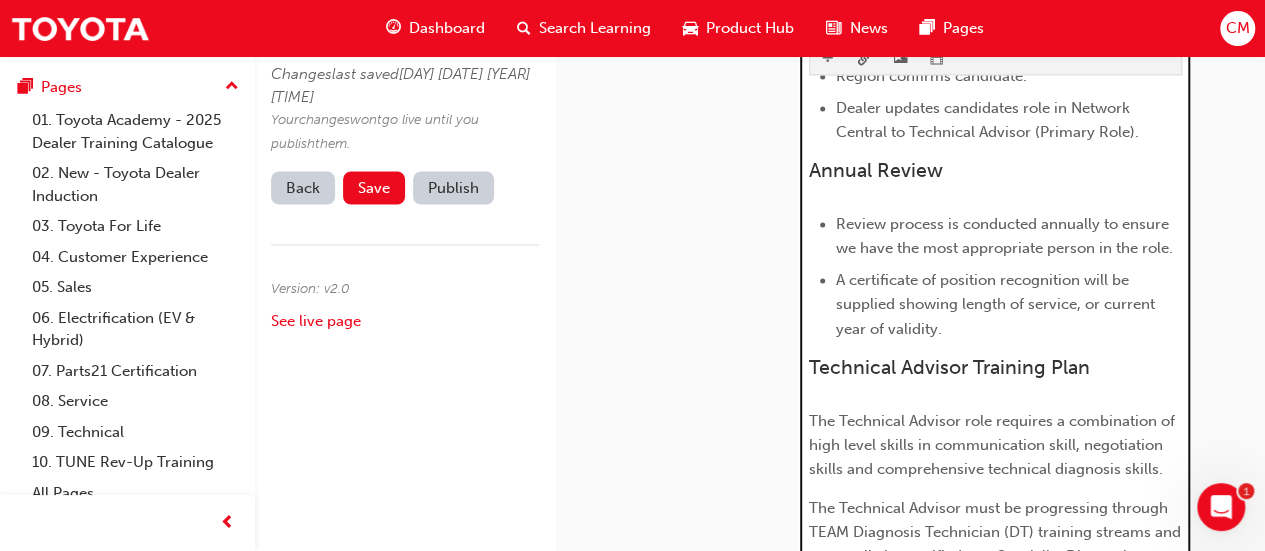scroll, scrollTop: 1745, scrollLeft: 0, axis: vertical 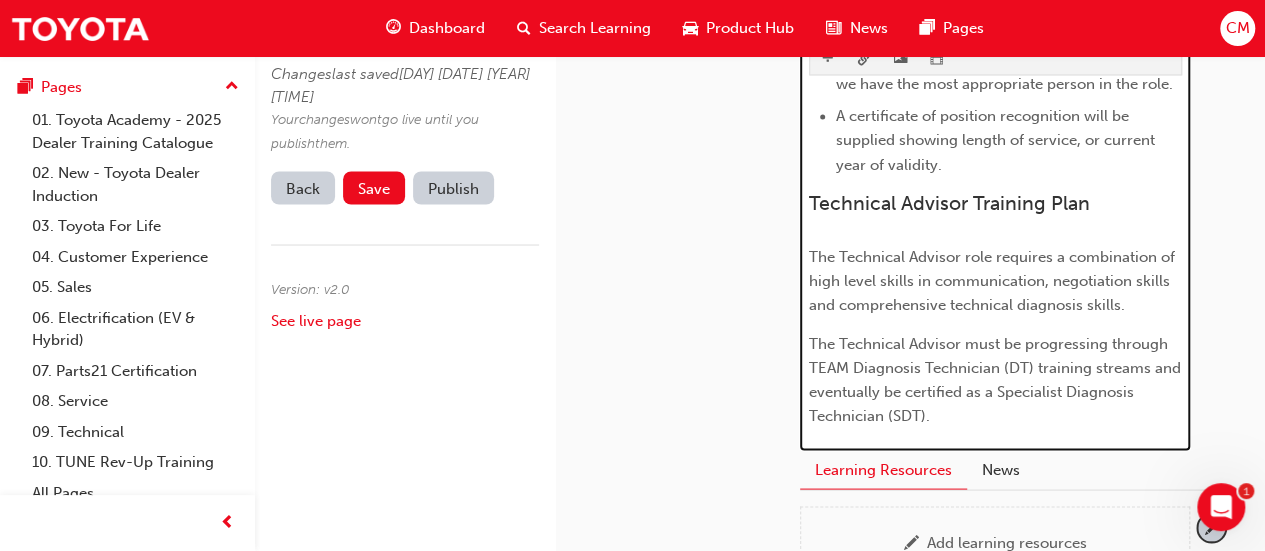 click on "The Technical Advisor role requires a combination of high level skills in communication, negotiation skills and comprehensive technical diagnosis skills." at bounding box center (994, 280) 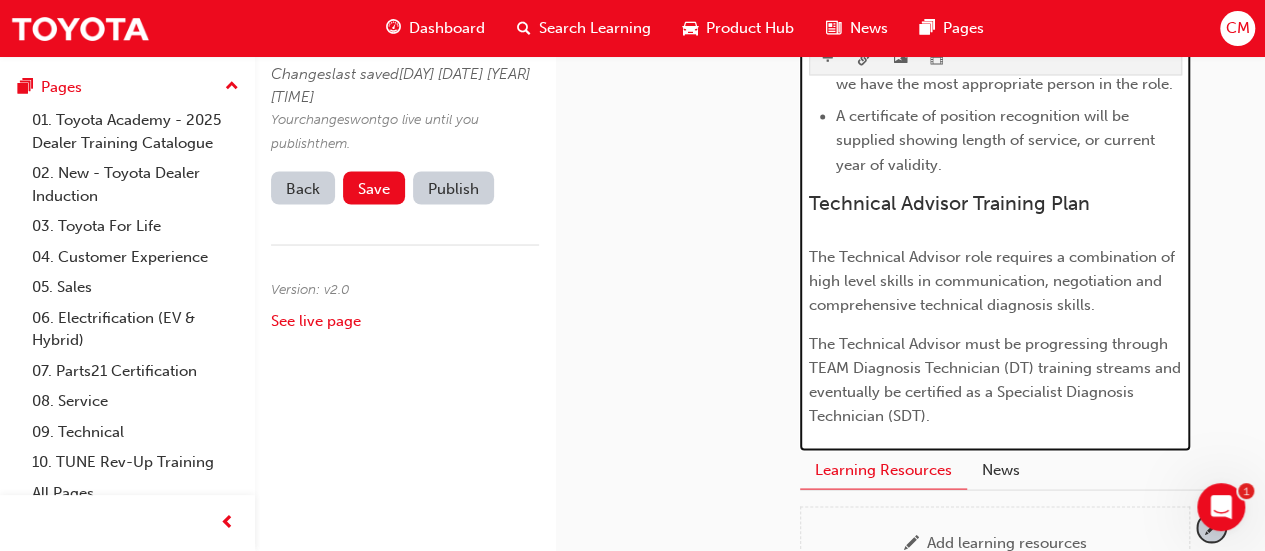 click on "The Technical Advisor role requires a combination of high level skills in communication, negotiation and comprehensive technical diagnosis skills." at bounding box center [994, 280] 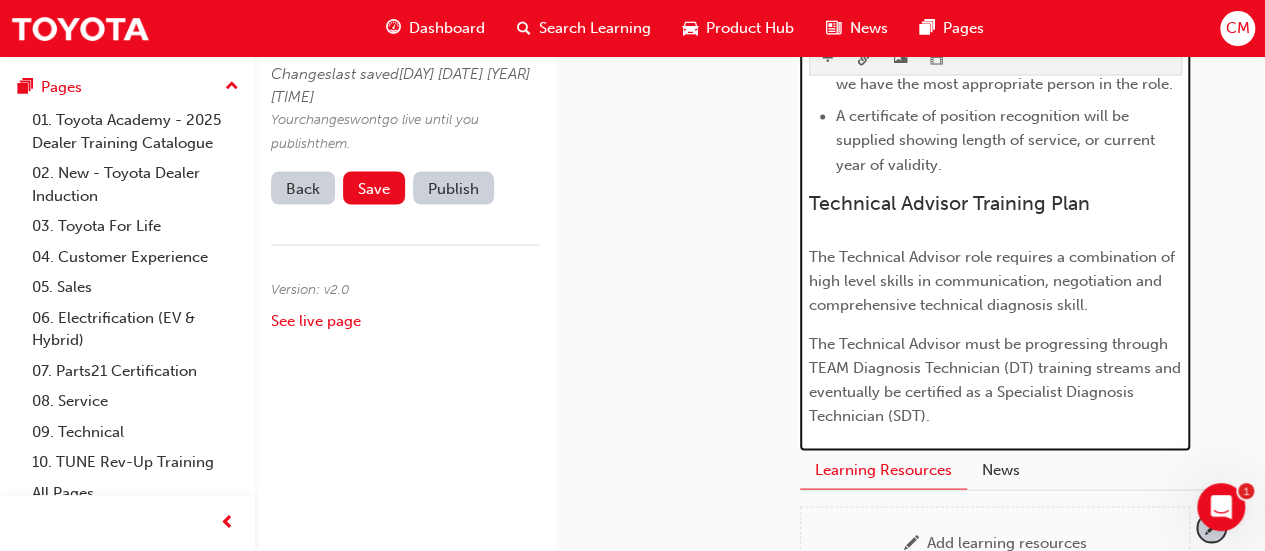 scroll, scrollTop: 1769, scrollLeft: 0, axis: vertical 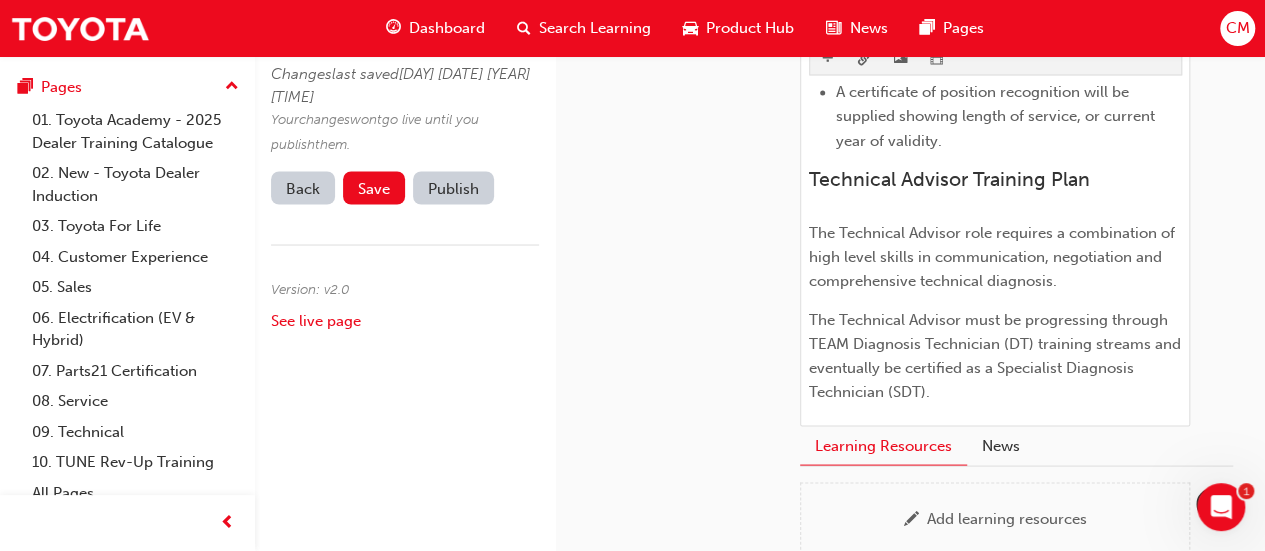 click on "Edit Page Changes  last saved  Thu 7 Aug 2025 11:33am Your  changes  won t  go live until you publish  them . Back Save Publish Version: v 2 . 0 See live page" at bounding box center [405, 275] 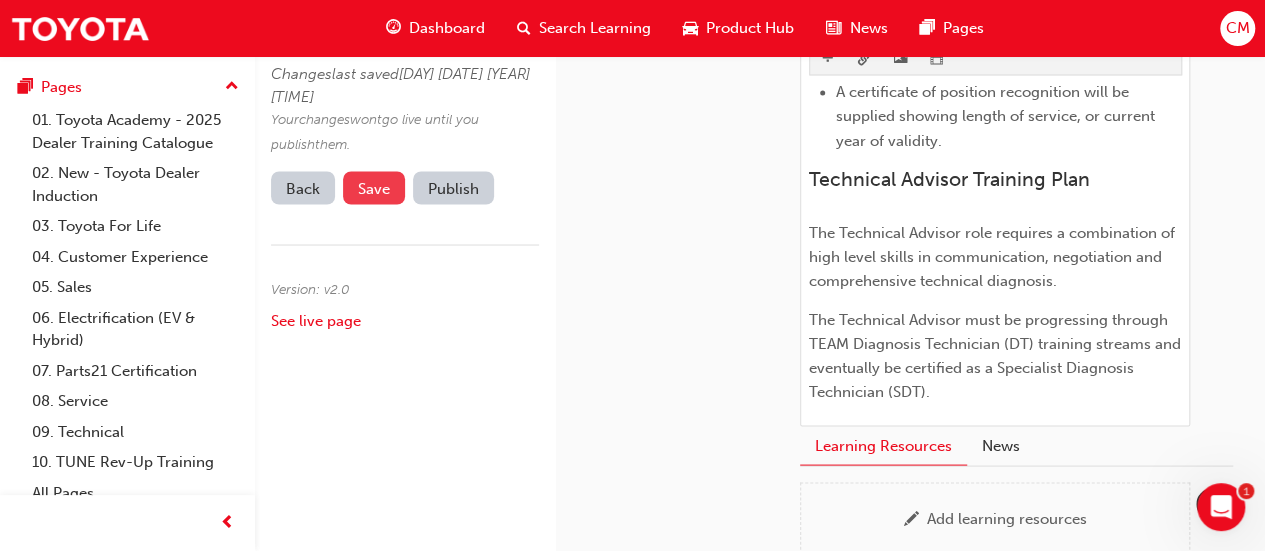 click on "Save" at bounding box center (374, 188) 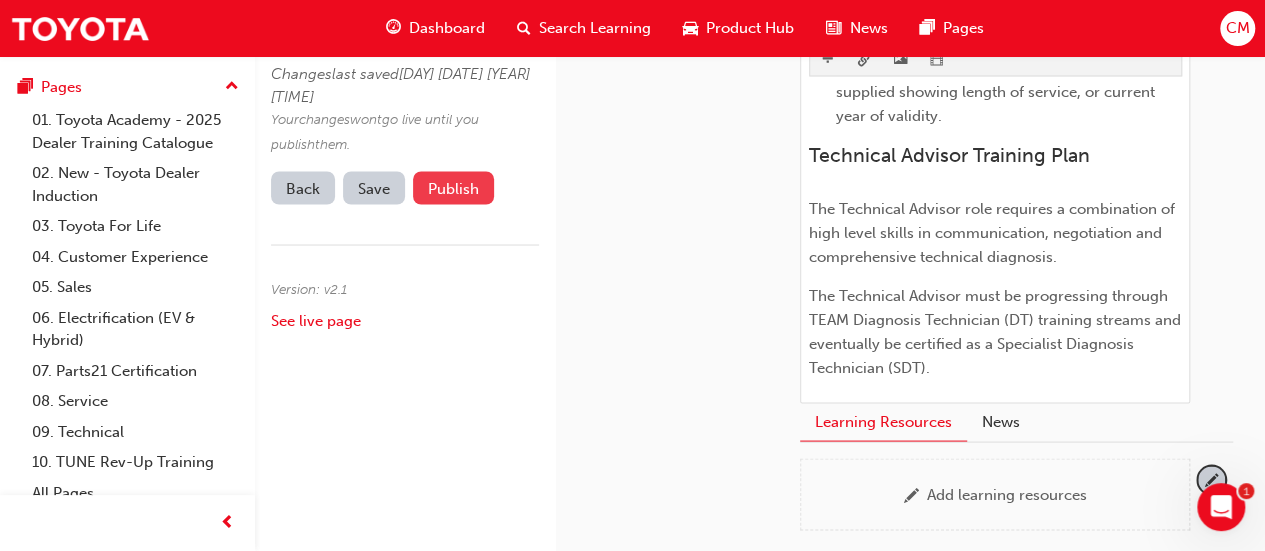 click on "Publish" at bounding box center (453, 187) 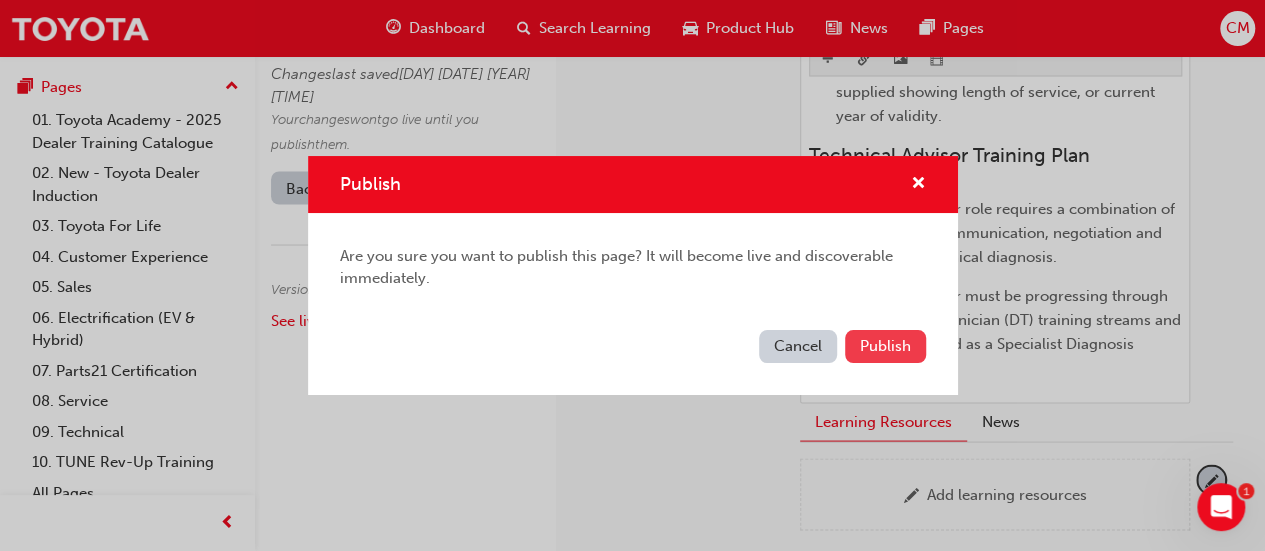 click on "Publish" at bounding box center [885, 346] 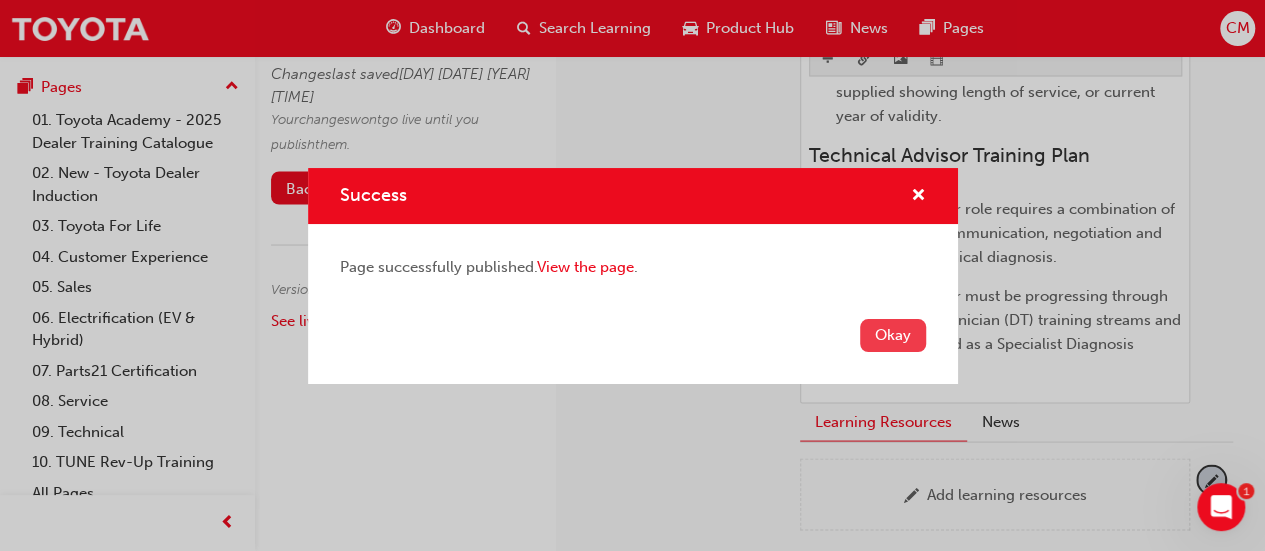 click on "Okay" at bounding box center (893, 335) 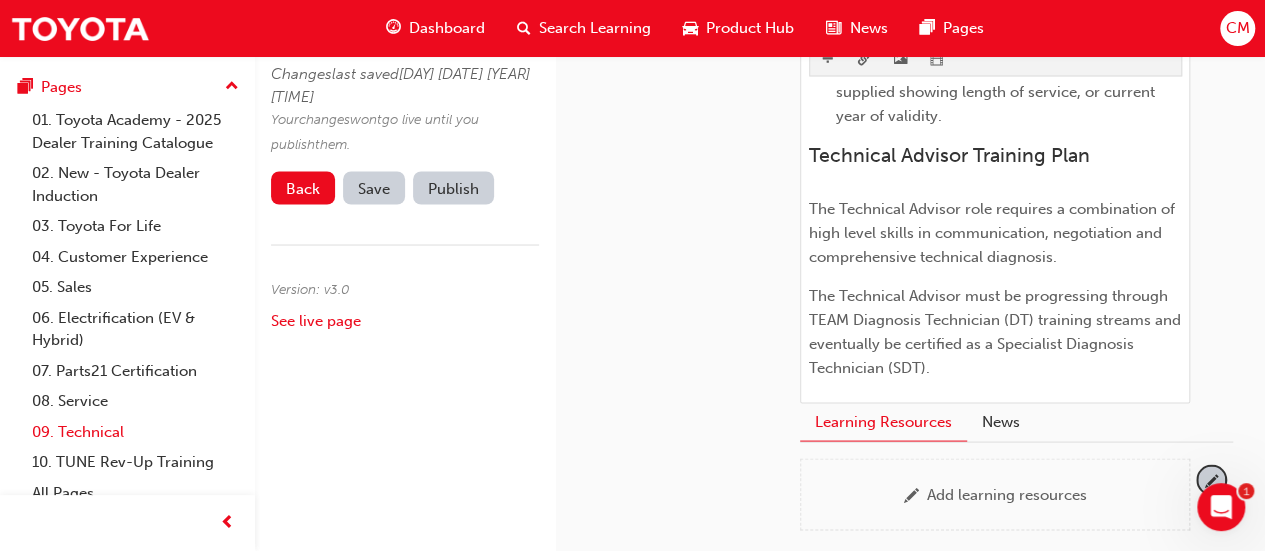 click on "09. Technical" at bounding box center [135, 432] 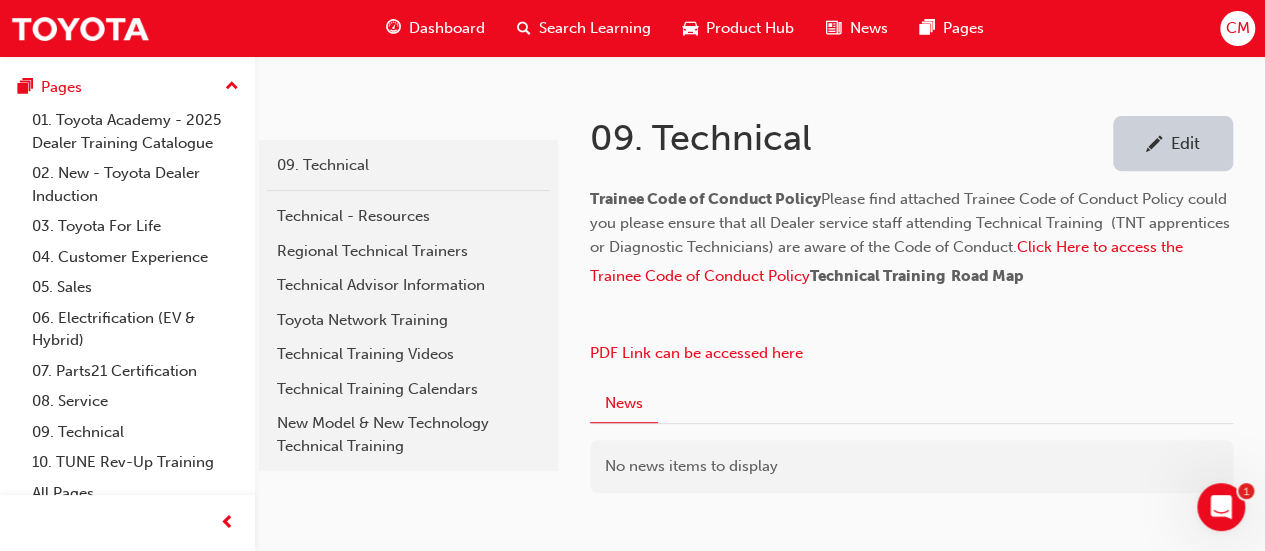 scroll, scrollTop: 273, scrollLeft: 0, axis: vertical 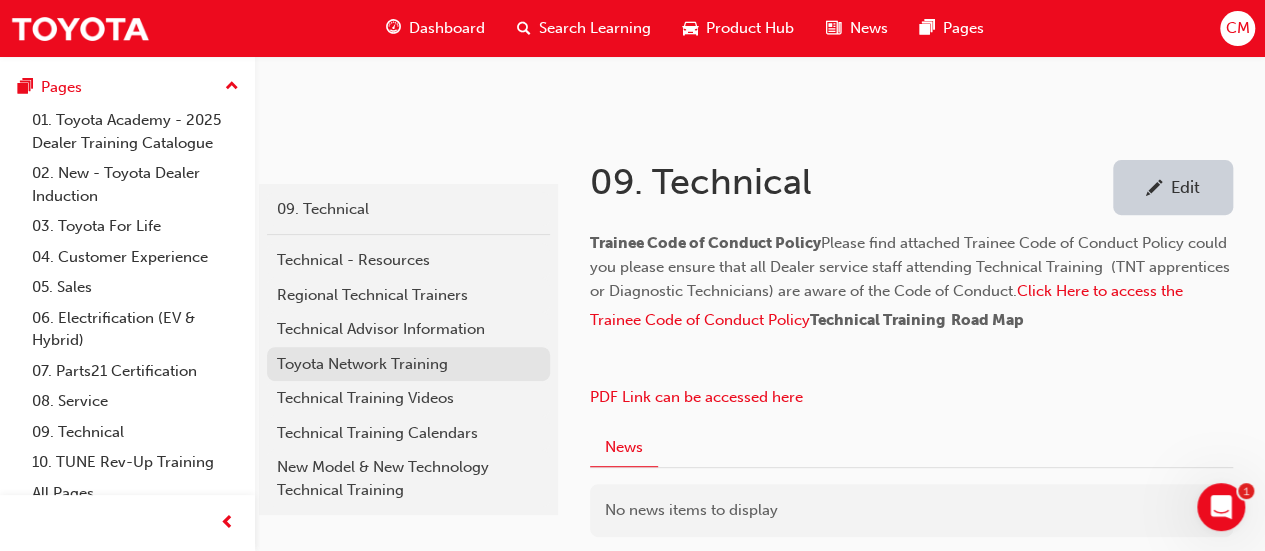 click on "Toyota Network Training" at bounding box center (408, 364) 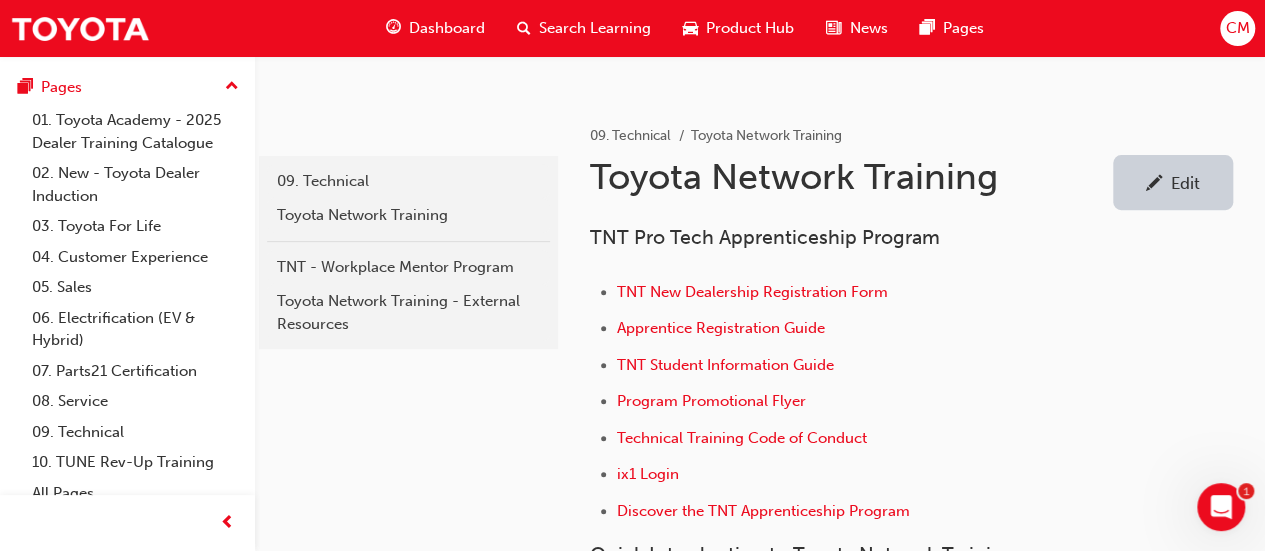 scroll, scrollTop: 400, scrollLeft: 0, axis: vertical 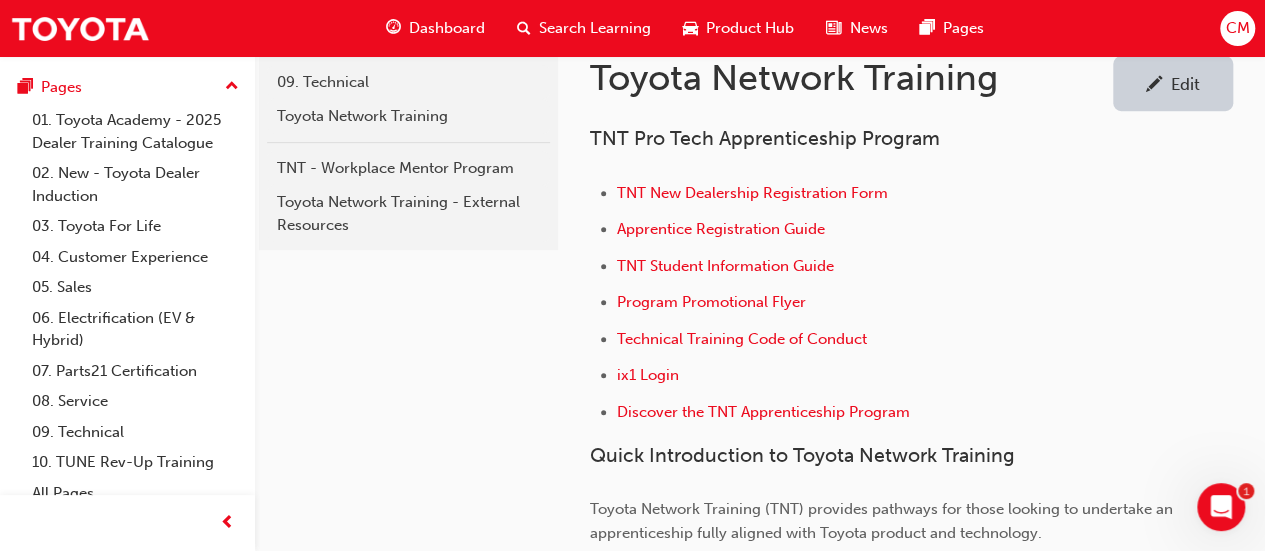 click on "Edit" at bounding box center (1185, 84) 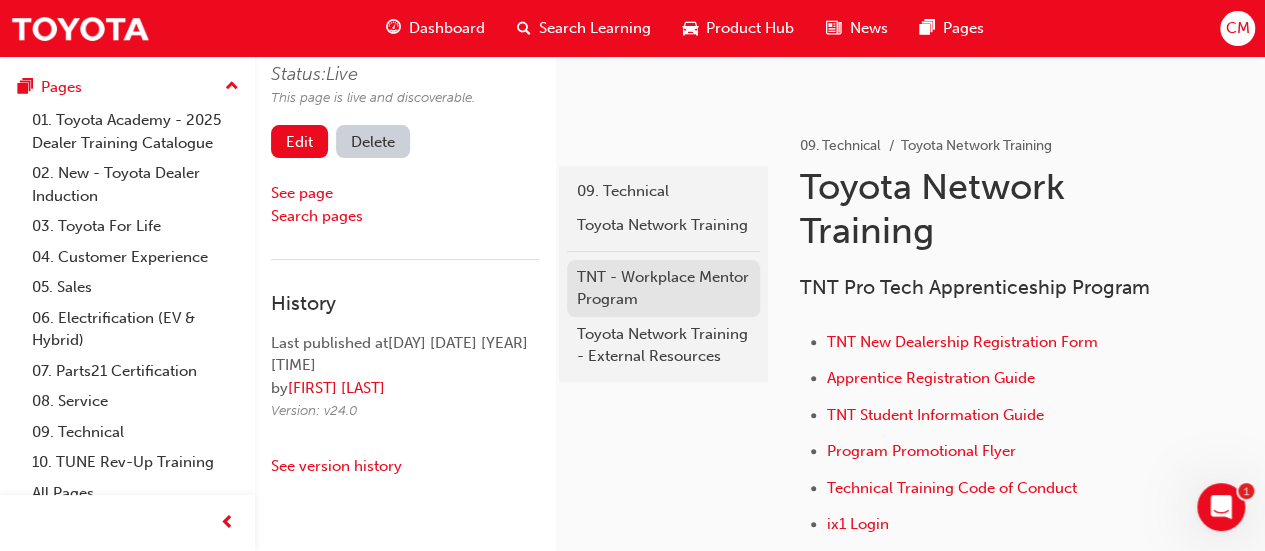 scroll, scrollTop: 200, scrollLeft: 0, axis: vertical 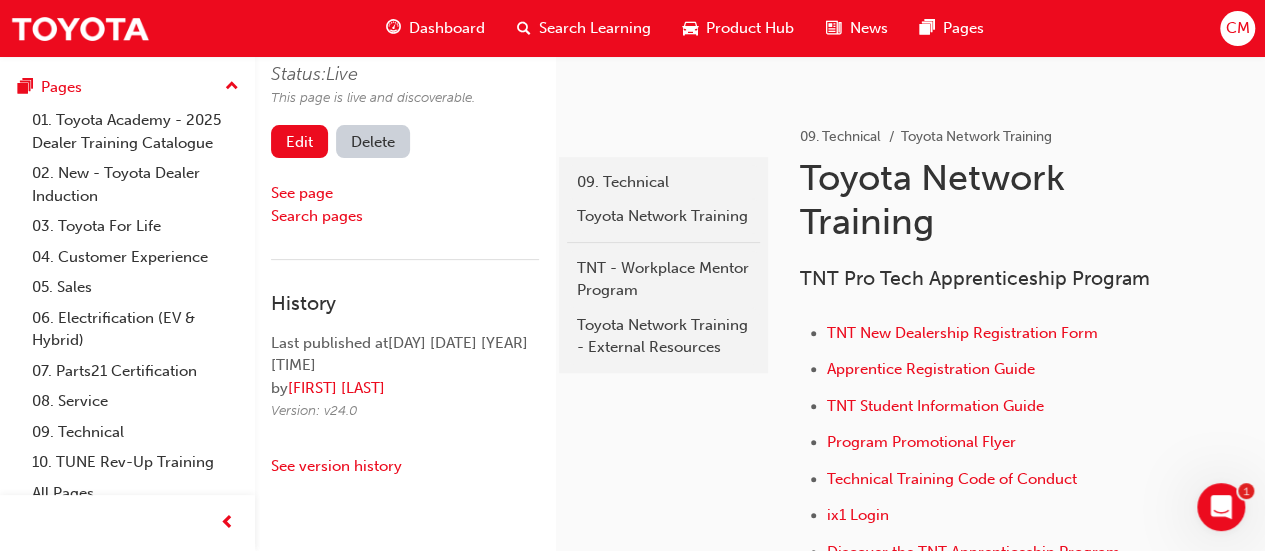 click on "TNT Pro Tech Apprenticeship Program" at bounding box center [975, 278] 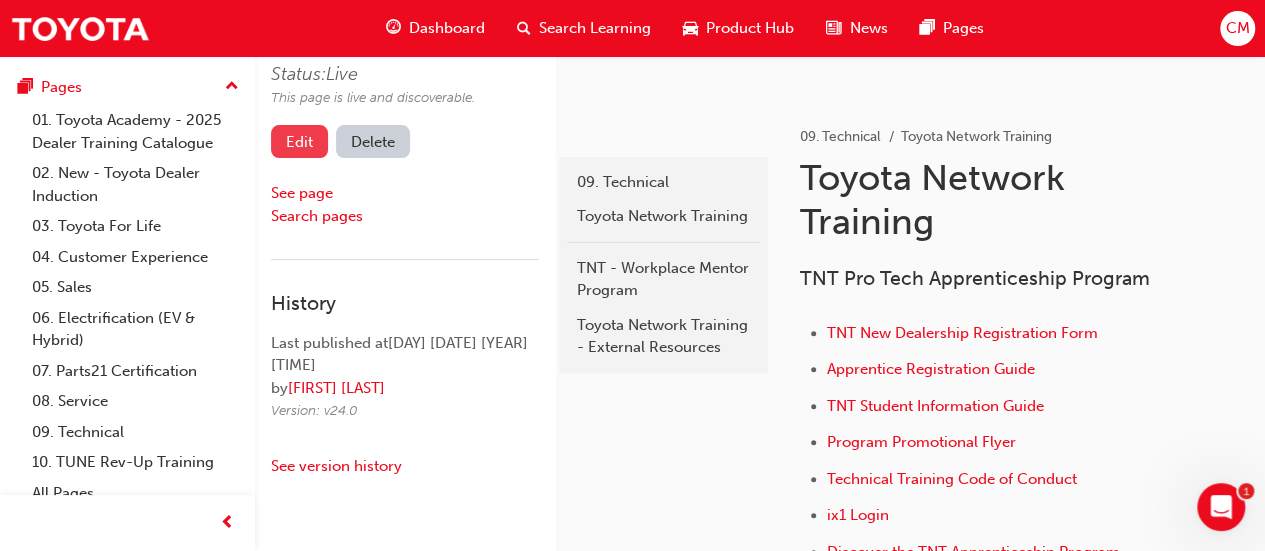 click on "Edit" at bounding box center [299, 141] 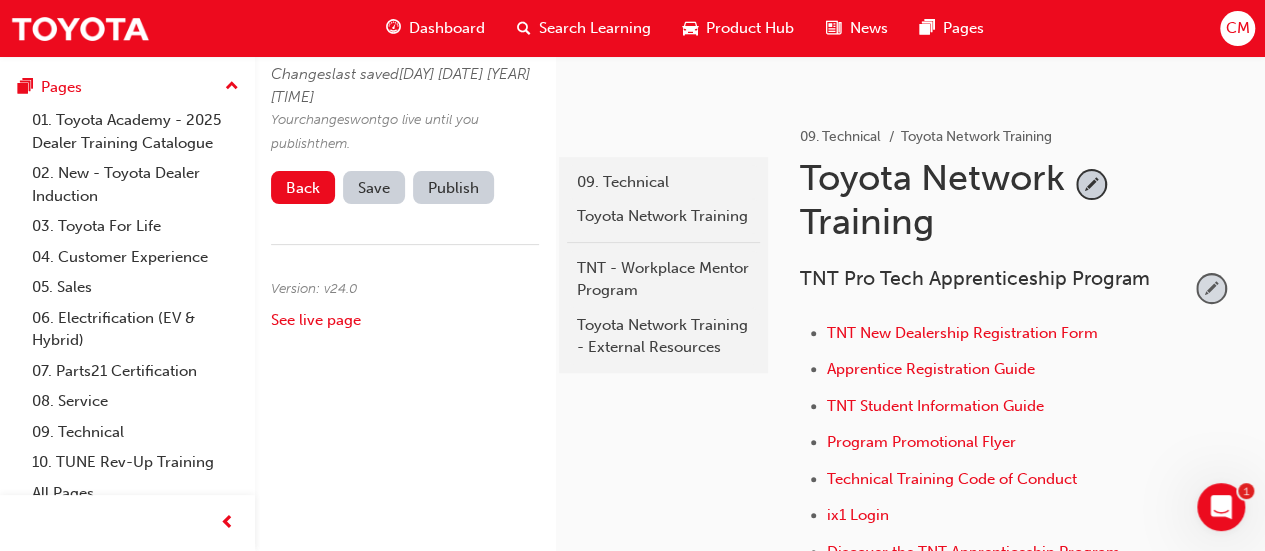 click at bounding box center (1211, 288) 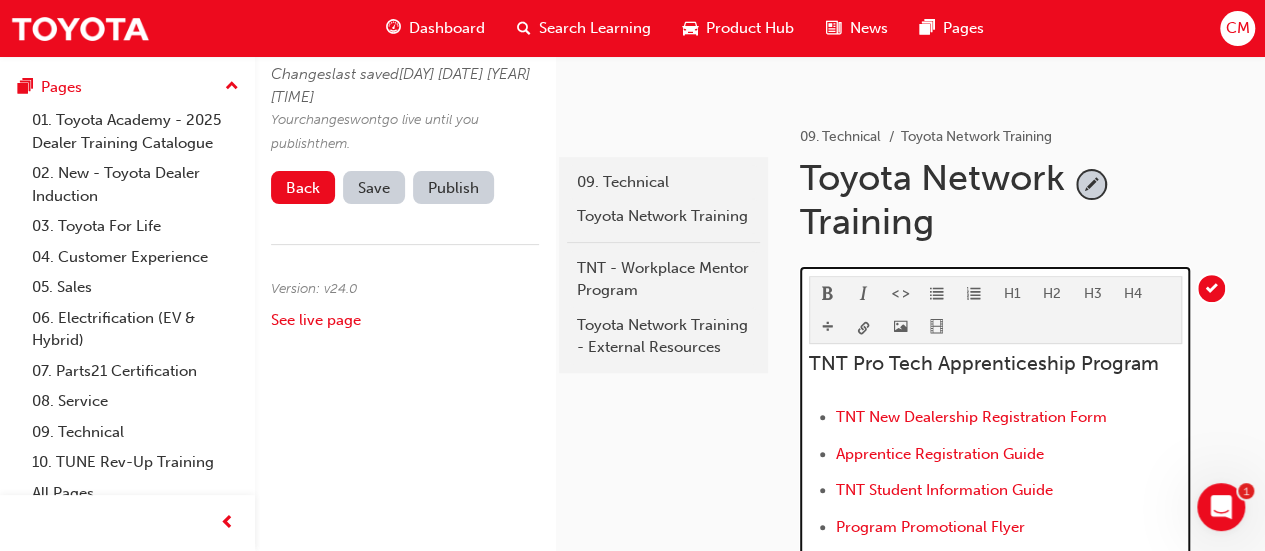 click on "TNT Pro Tech Apprenticeship Program" at bounding box center [984, 363] 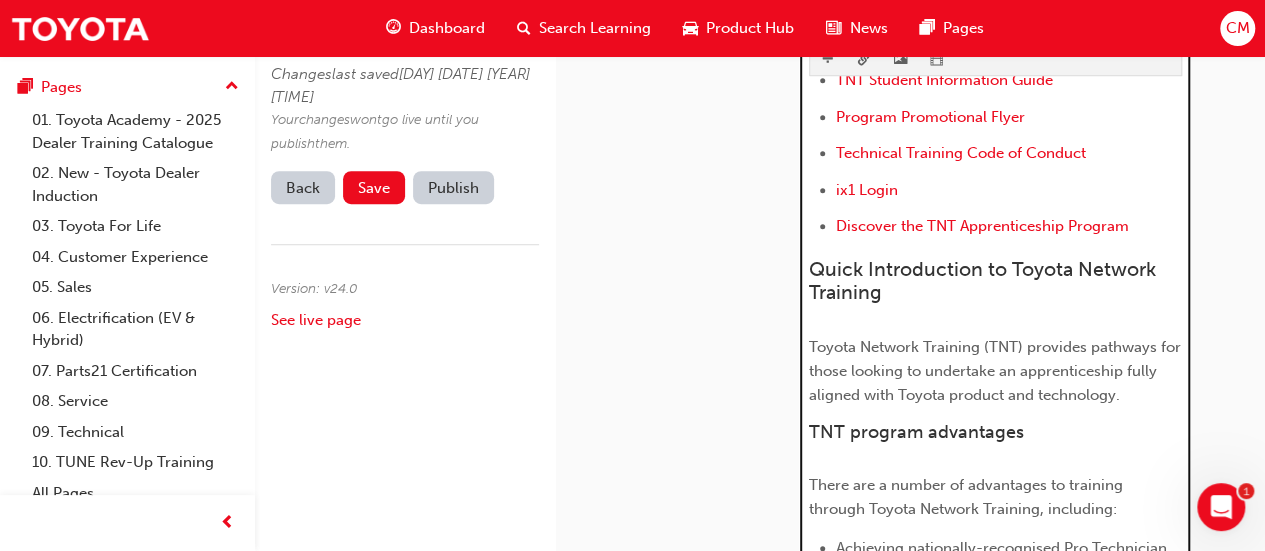 scroll, scrollTop: 684, scrollLeft: 0, axis: vertical 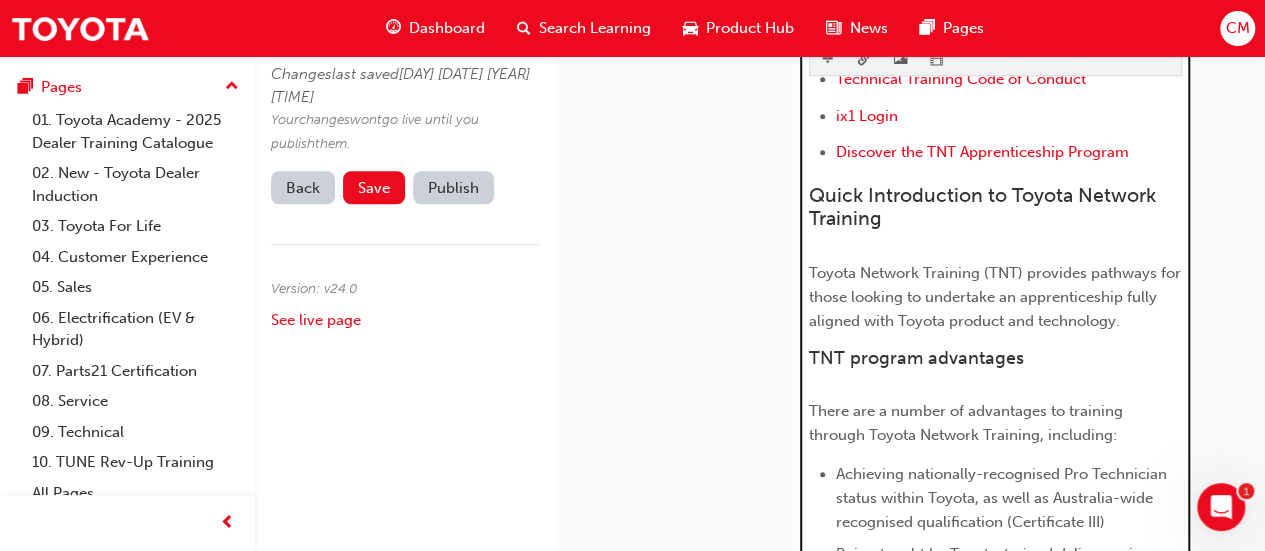 click on "Achieving nationally-recognised Pro Technician status within Toyota, as well as Australia-wide recognised qualification (Certificate III)" at bounding box center [1003, 498] 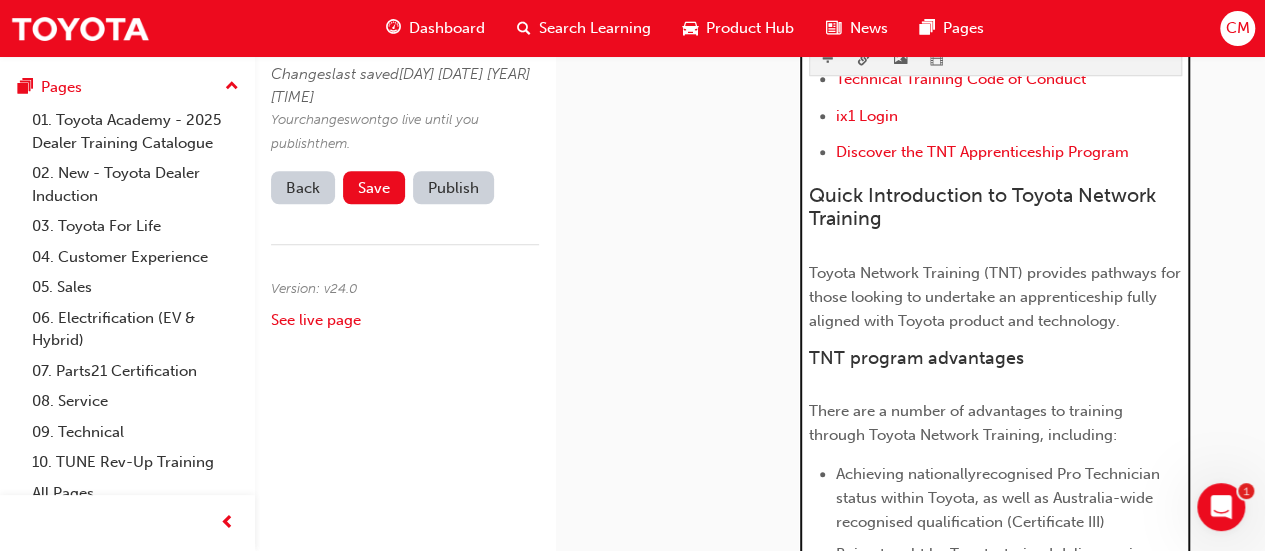 scroll, scrollTop: 876, scrollLeft: 0, axis: vertical 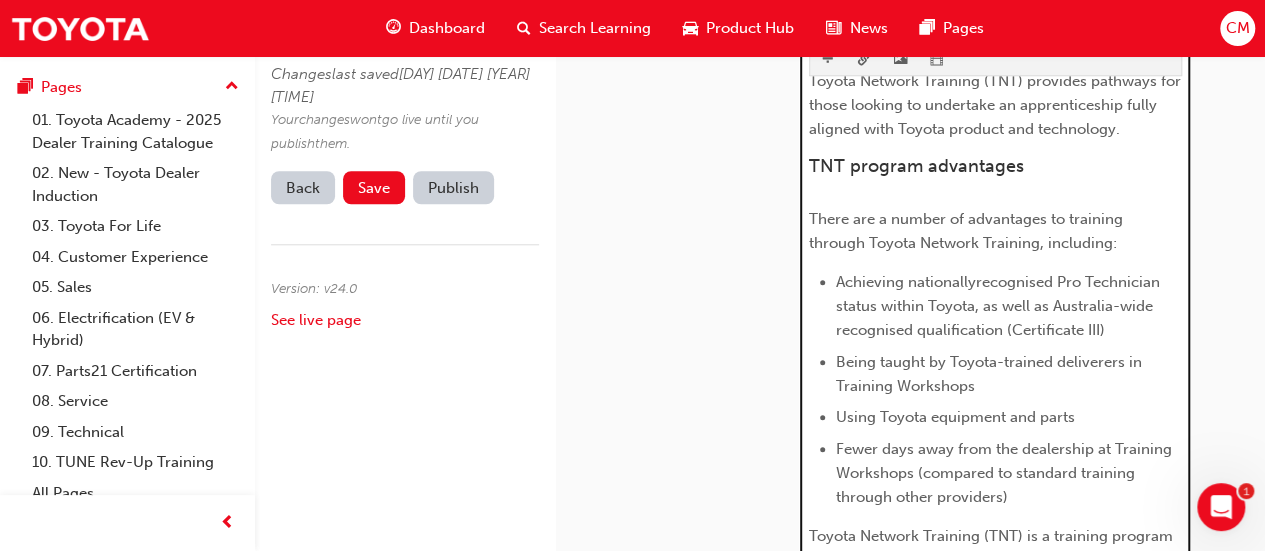 type 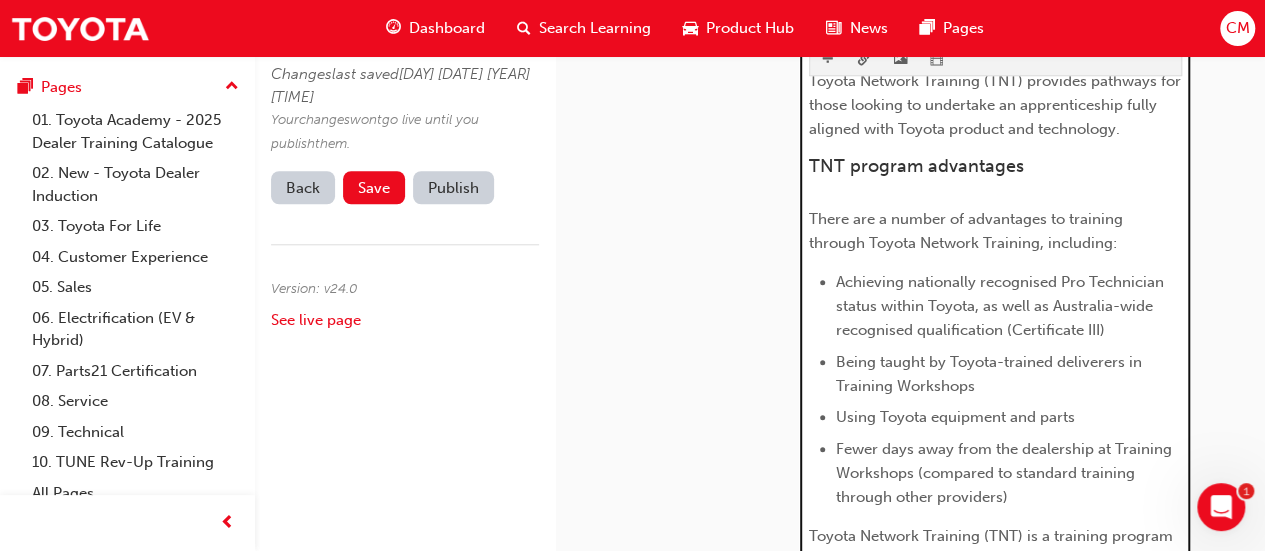 click on "Achieving nationally recognised Pro Technician status within Toyota, as well as Australia-wide recognised qualification (Certificate III)" at bounding box center [1002, 306] 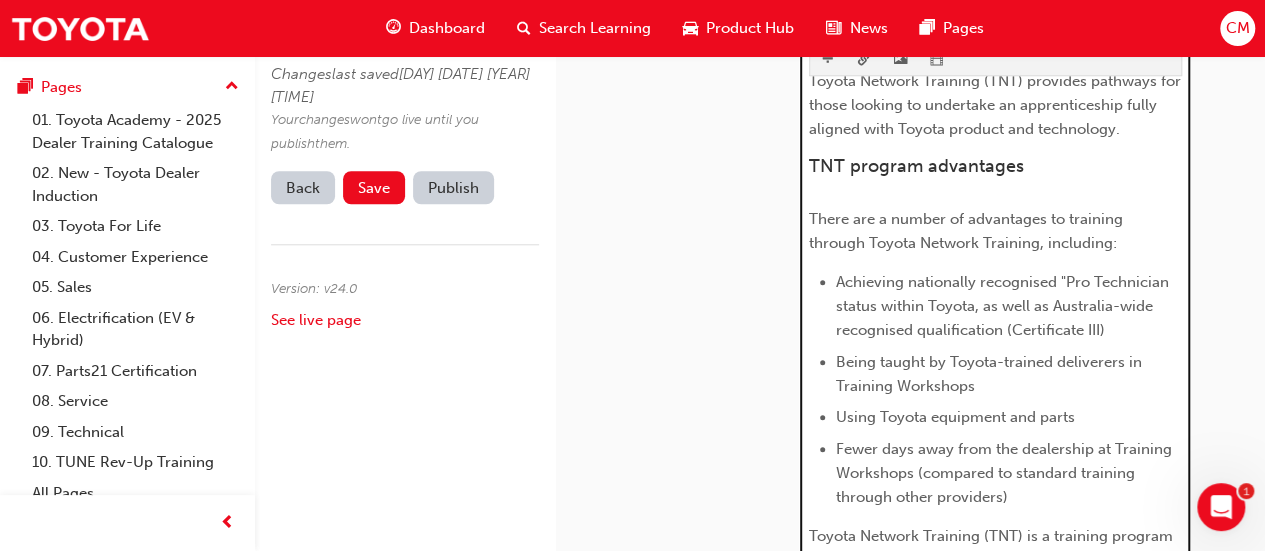 click on "Achieving nationally recognised "Pro Technician status within Toyota, as well as Australia-wide recognised qualification (Certificate III)" at bounding box center [1004, 306] 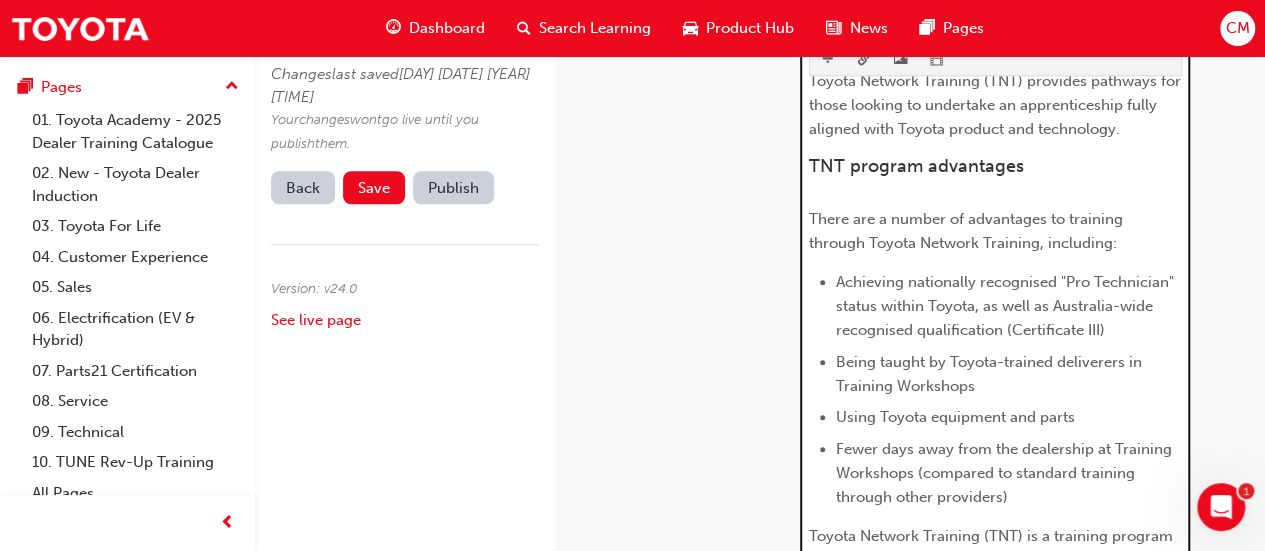 click on "Achieving nationally recognised "Pro Technician" status within Toyota, as well as Australia-wide recognised qualification (Certificate III)" at bounding box center (1007, 306) 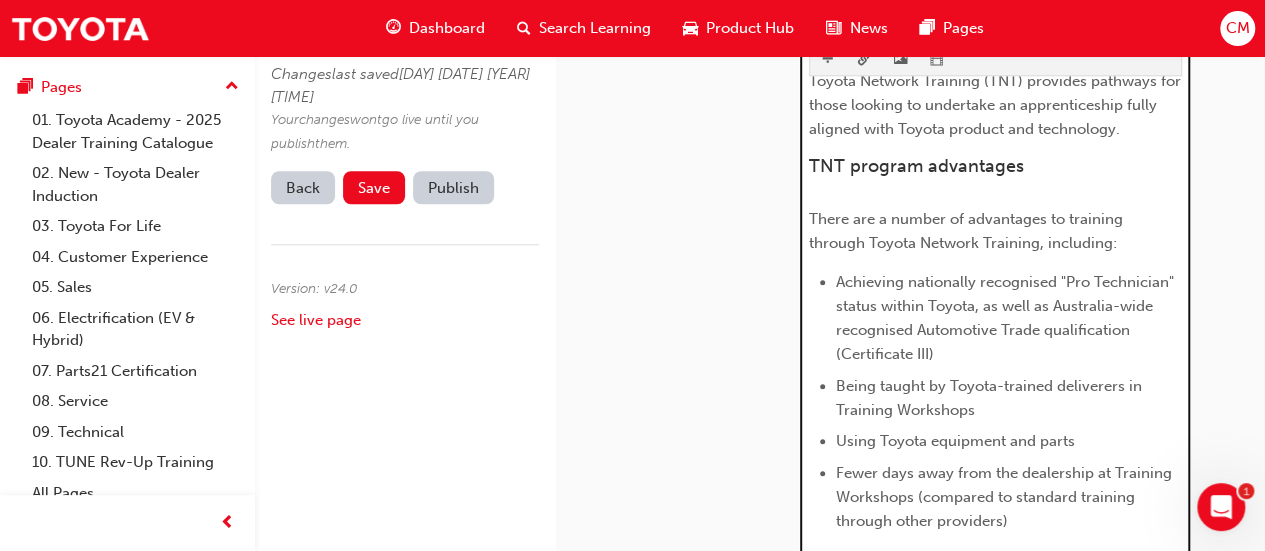 scroll, scrollTop: 924, scrollLeft: 0, axis: vertical 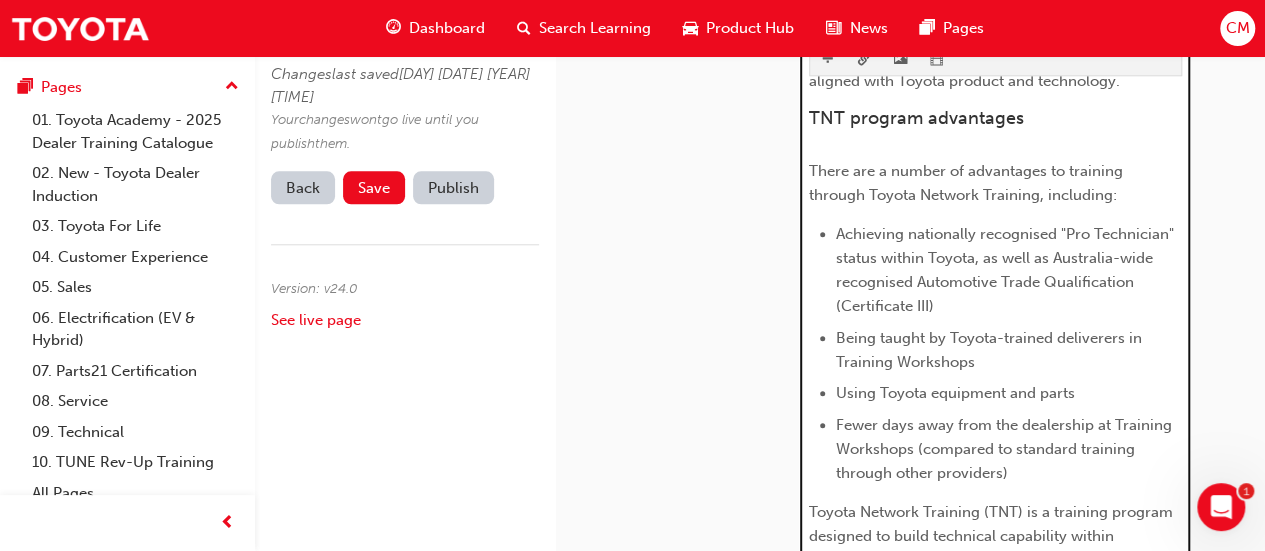 click on "Being taught by Toyota-trained deliverers in Training Workshops" at bounding box center (991, 350) 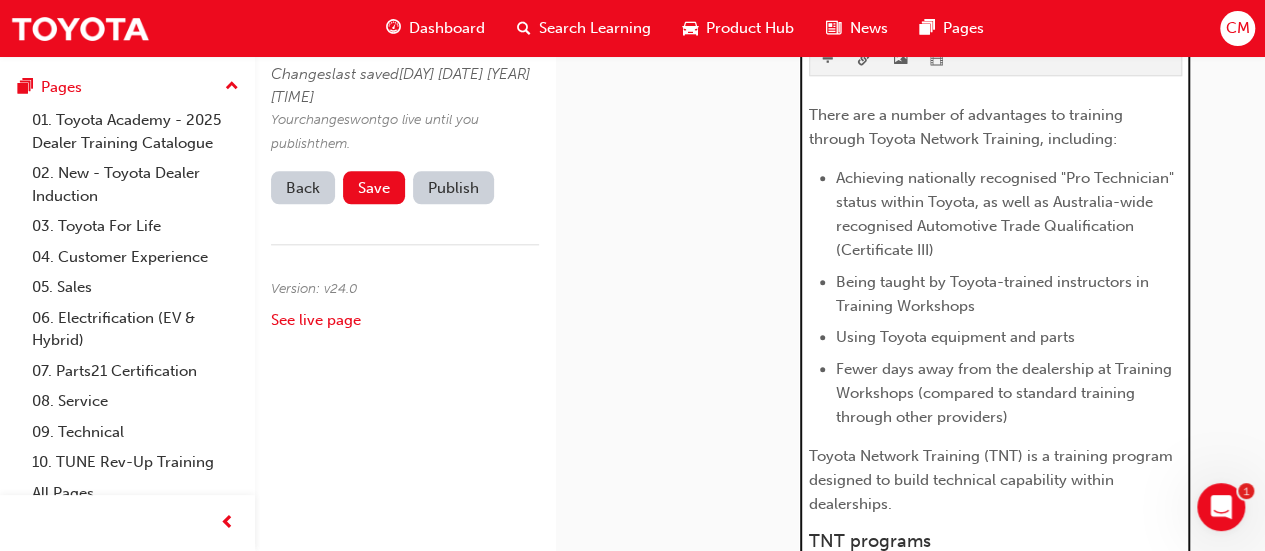 click on "Using Toyota equipment and parts" at bounding box center [955, 337] 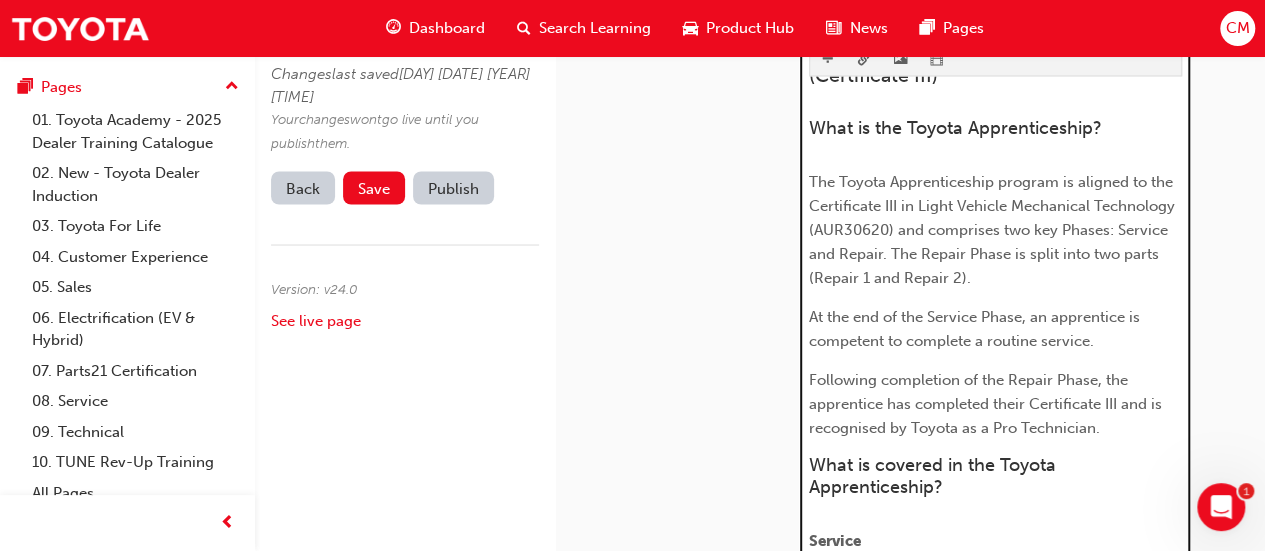 scroll, scrollTop: 1836, scrollLeft: 0, axis: vertical 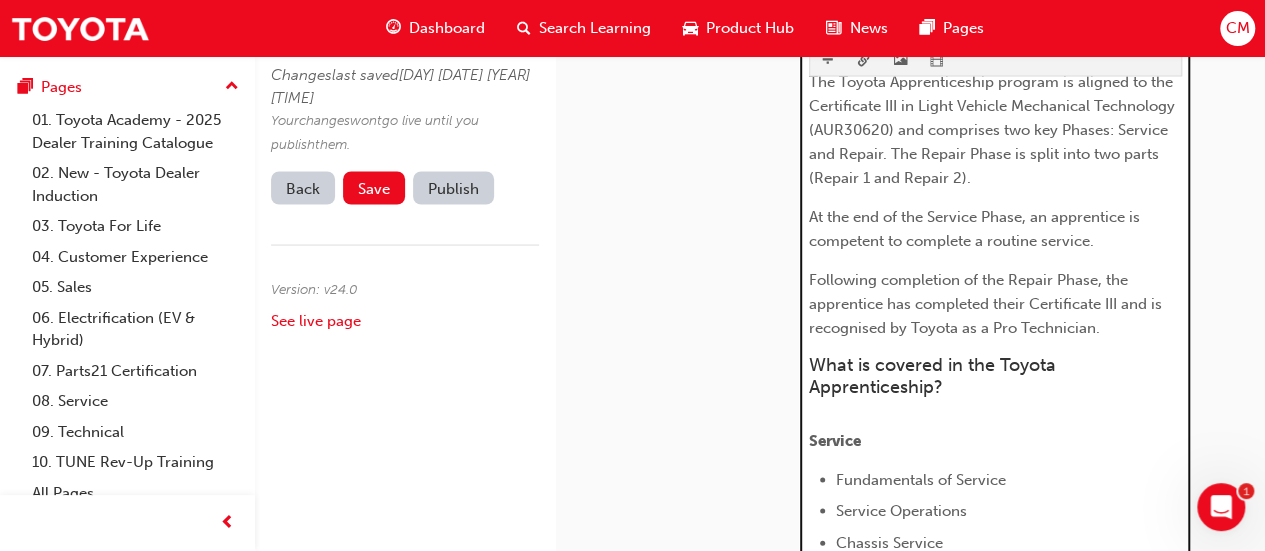 click on "Following completion of the Repair Phase, the apprentice has completed their Certificate III and is recognised by Toyota as a Pro Technician." at bounding box center (987, 303) 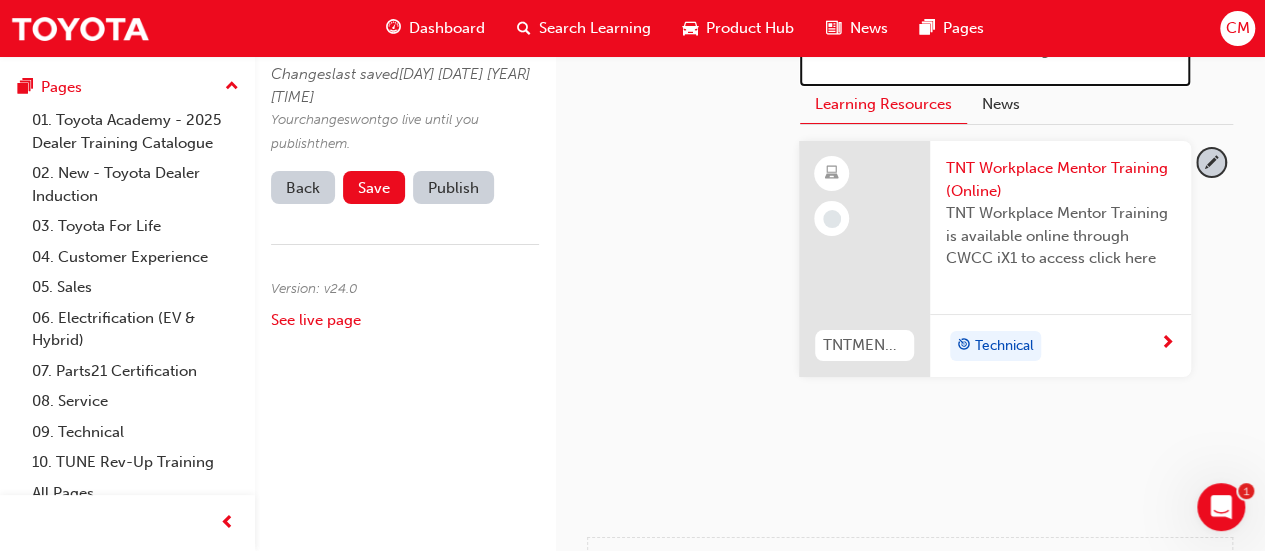 scroll, scrollTop: 3736, scrollLeft: 0, axis: vertical 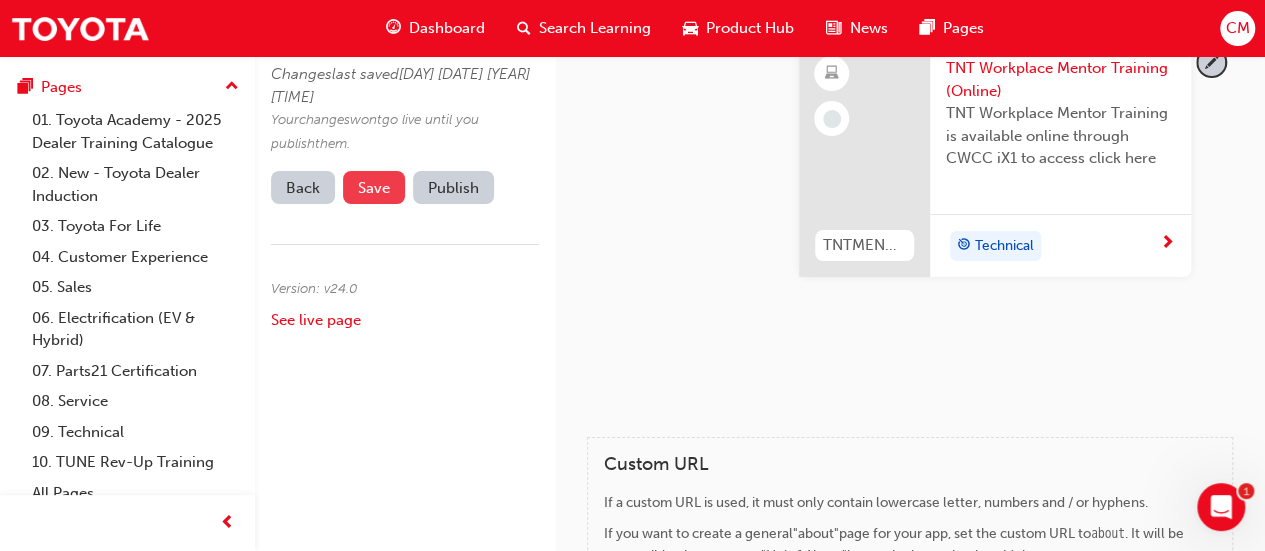 click on "Save" at bounding box center [374, 188] 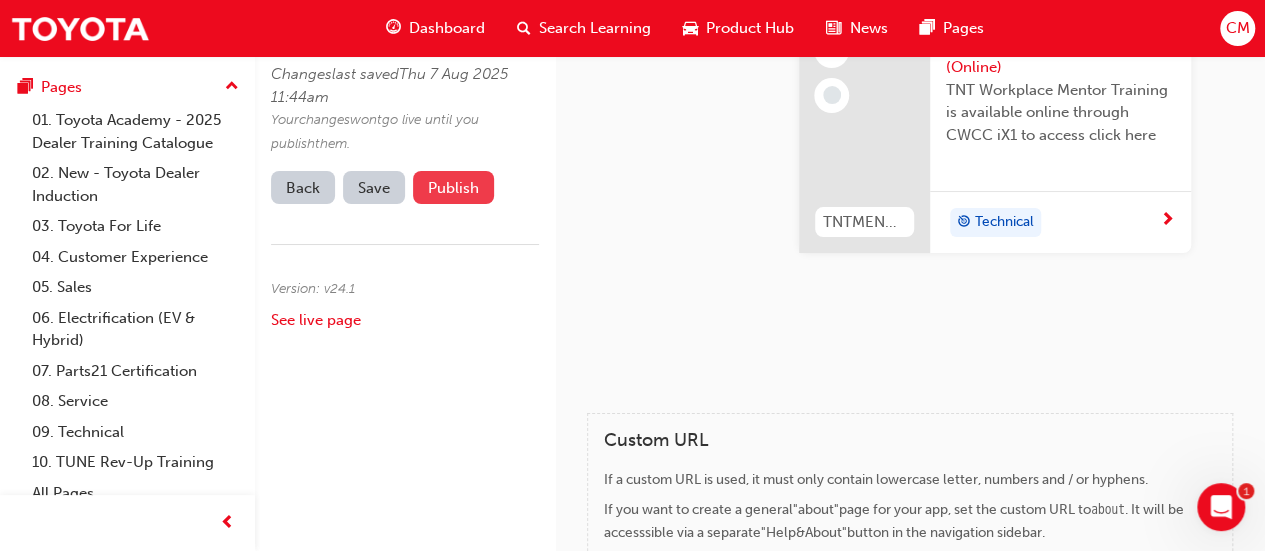 click on "Publish" at bounding box center (453, 187) 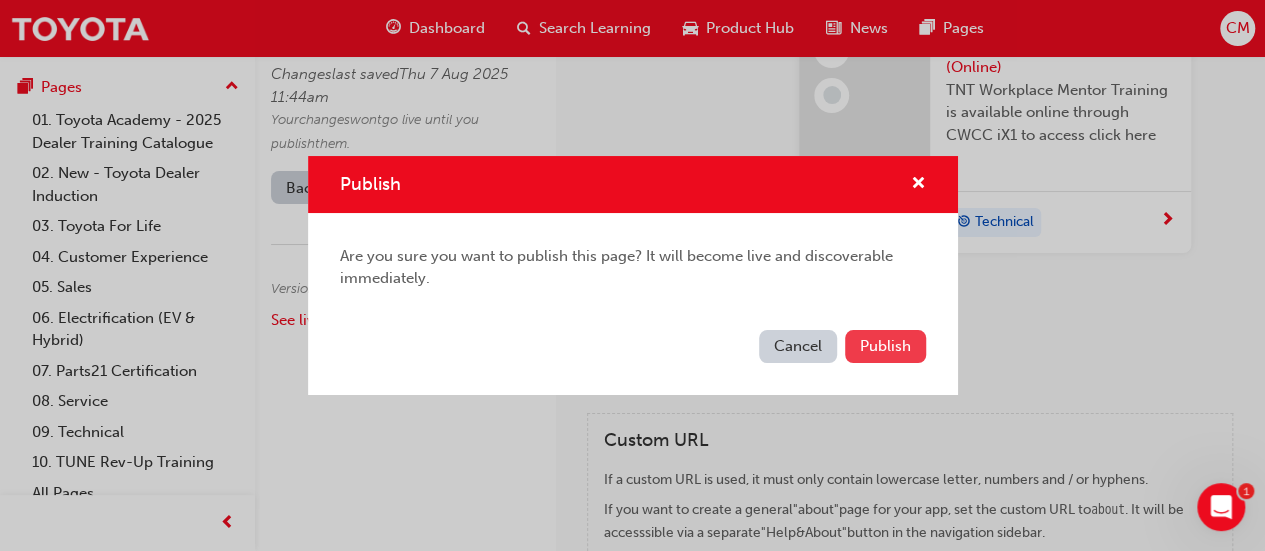 click on "Publish" at bounding box center (885, 346) 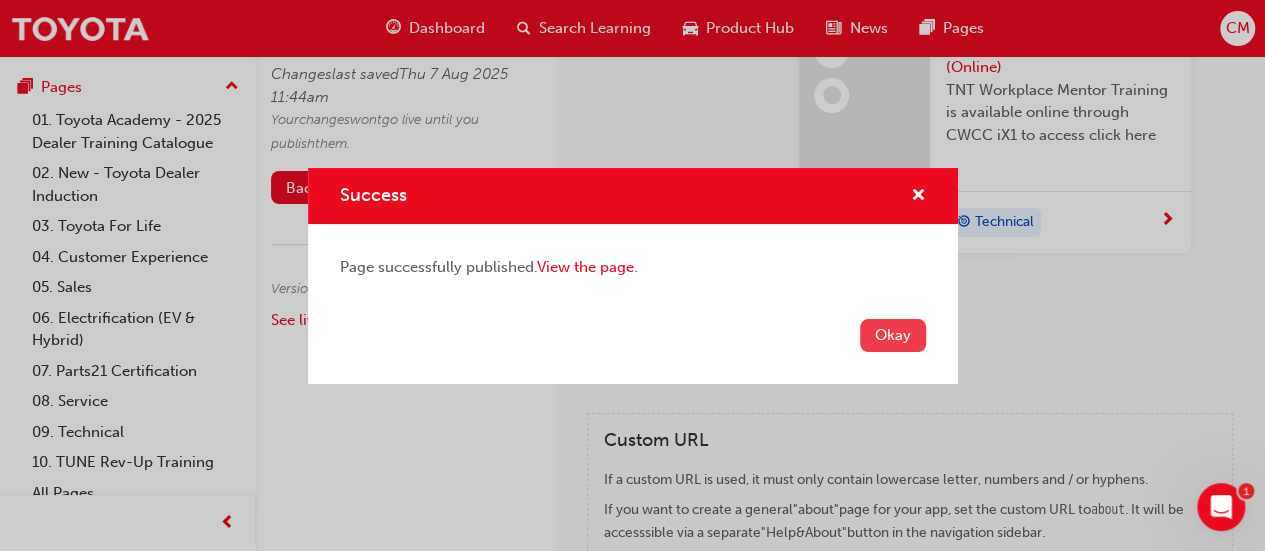 click on "Okay" at bounding box center (893, 335) 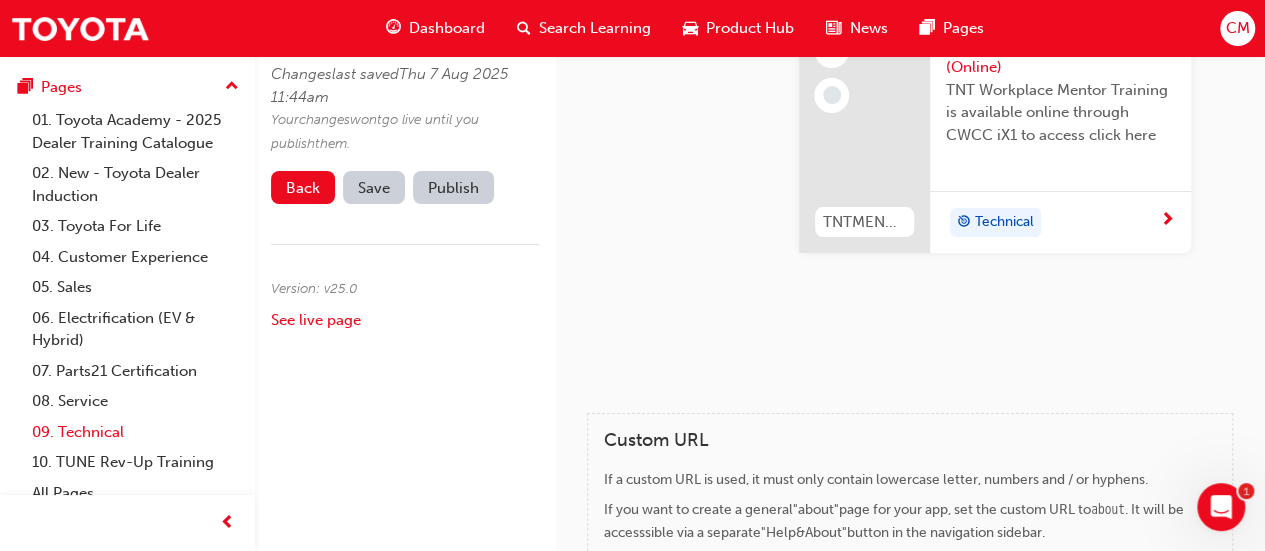 click on "09. Technical" at bounding box center (135, 432) 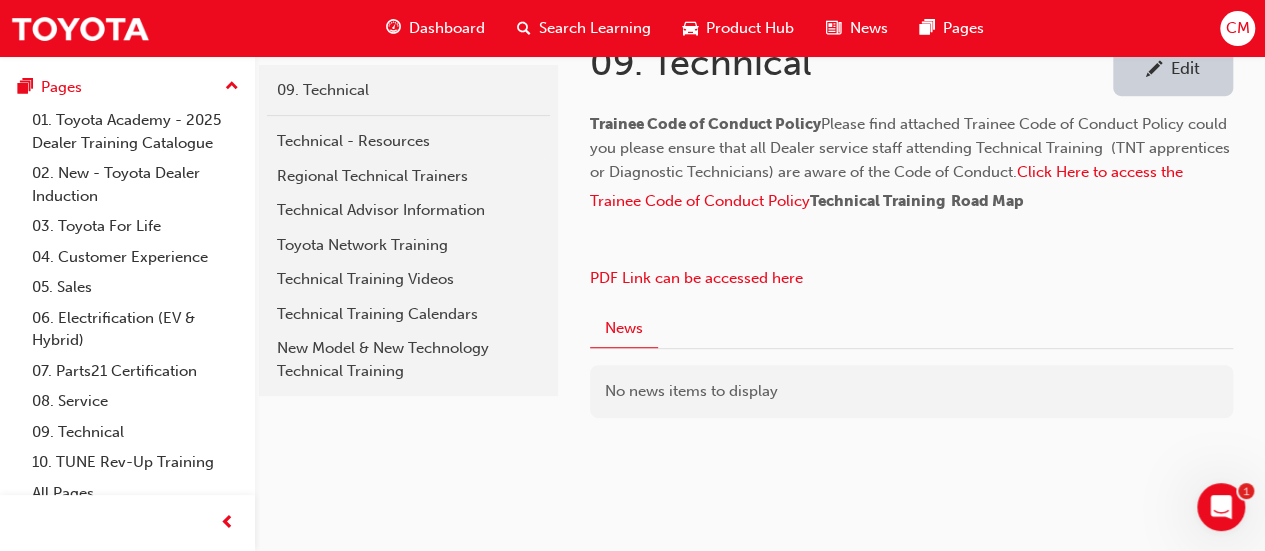 scroll, scrollTop: 373, scrollLeft: 0, axis: vertical 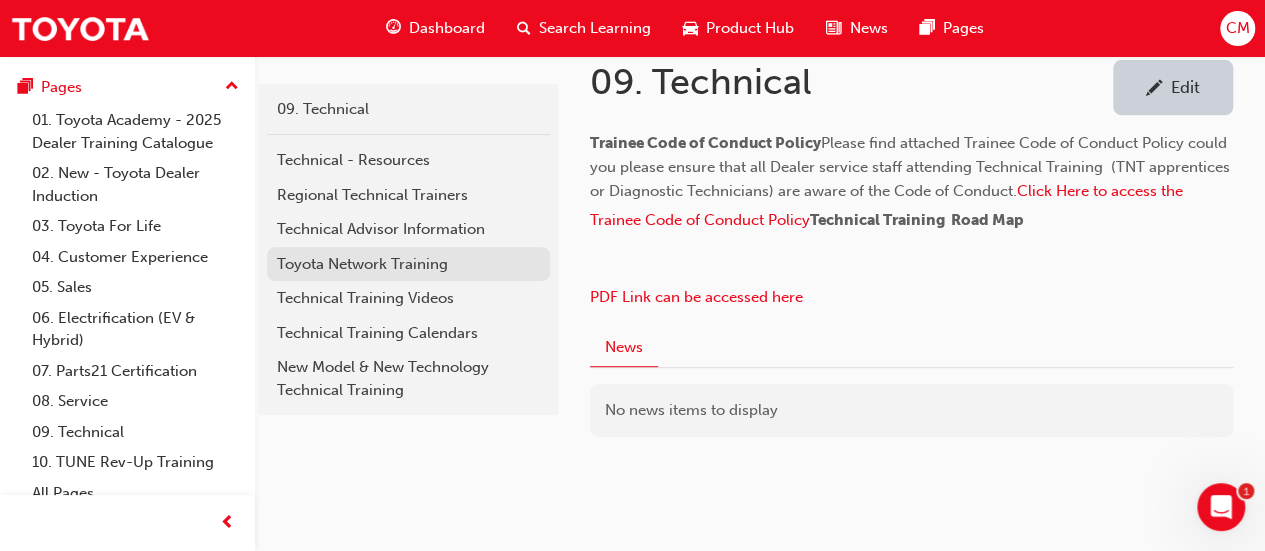 click on "Toyota Network Training" at bounding box center [408, 264] 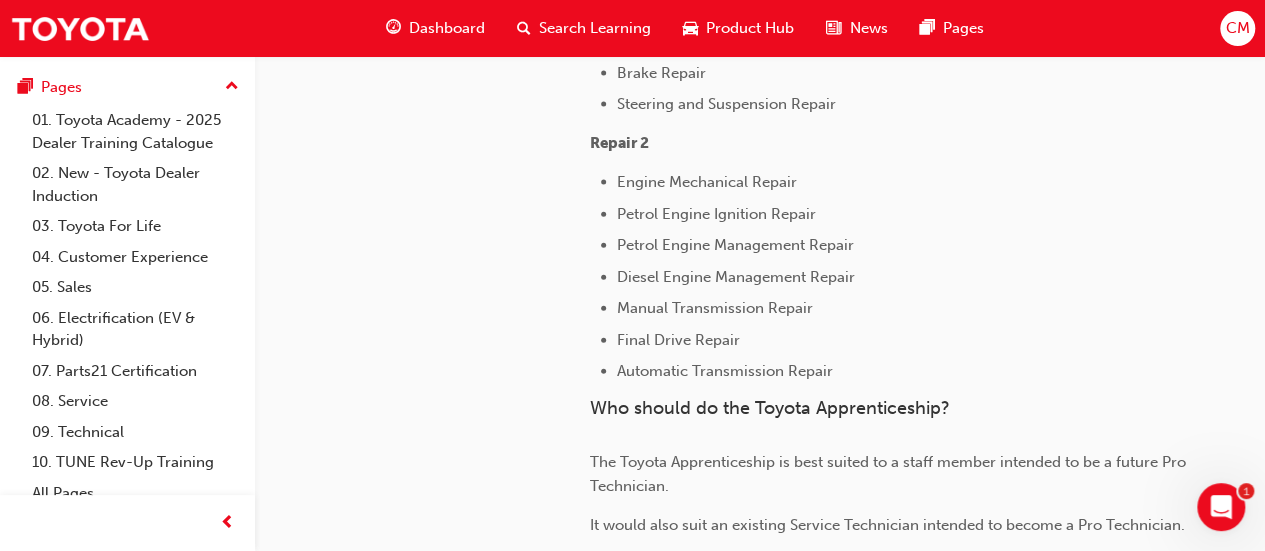scroll, scrollTop: 2173, scrollLeft: 0, axis: vertical 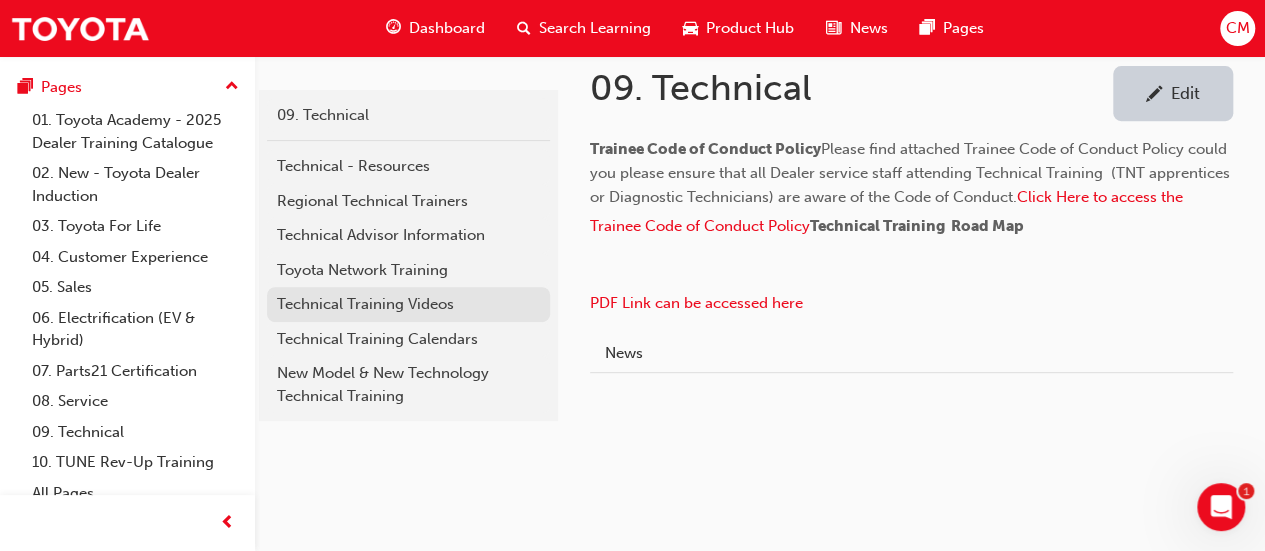 click on "Technical Training Videos" at bounding box center [408, 304] 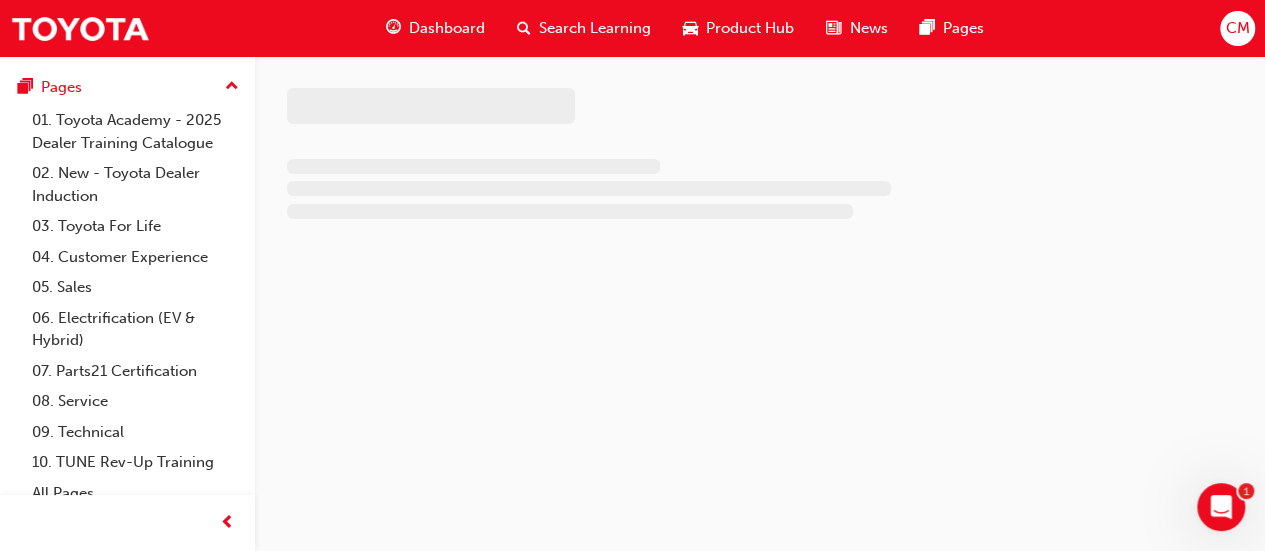 scroll, scrollTop: 0, scrollLeft: 0, axis: both 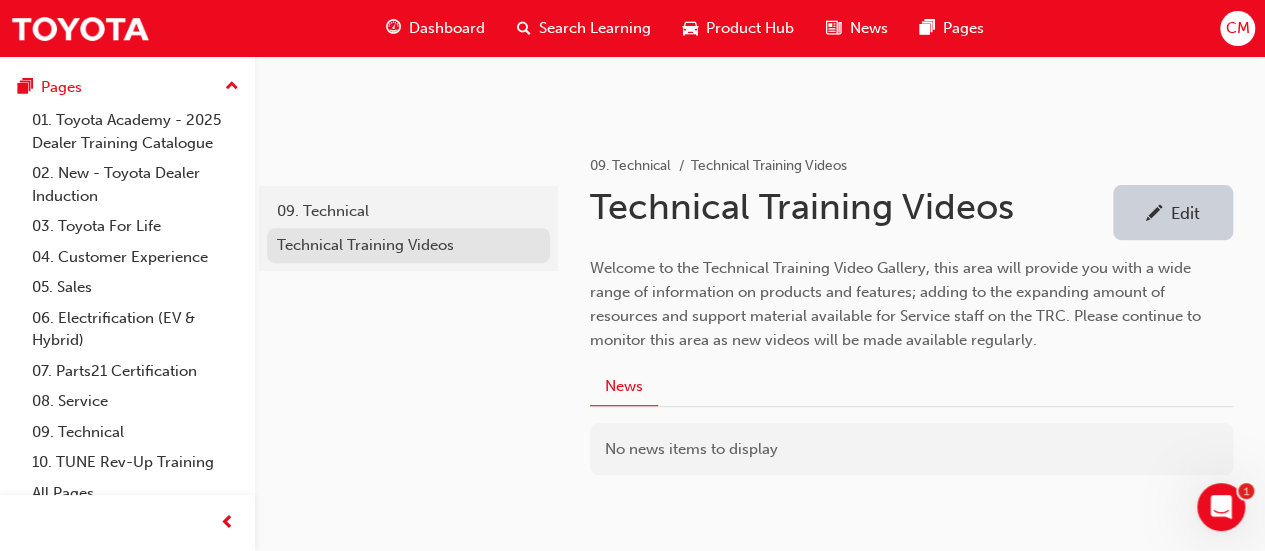 click on "Technical Training Videos" at bounding box center (408, 245) 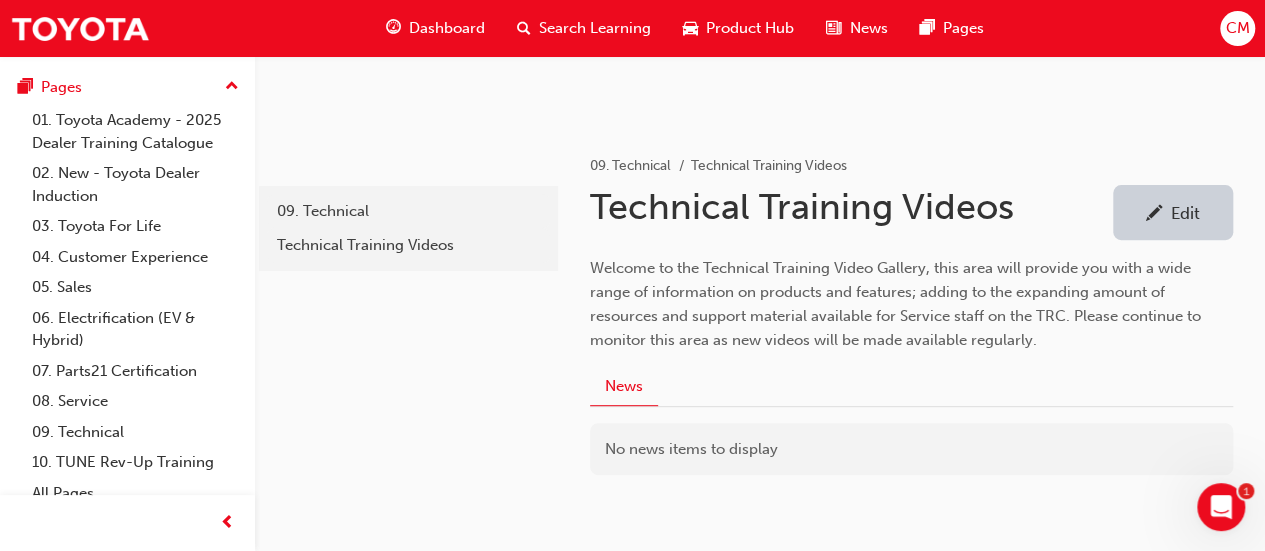 scroll, scrollTop: 373, scrollLeft: 0, axis: vertical 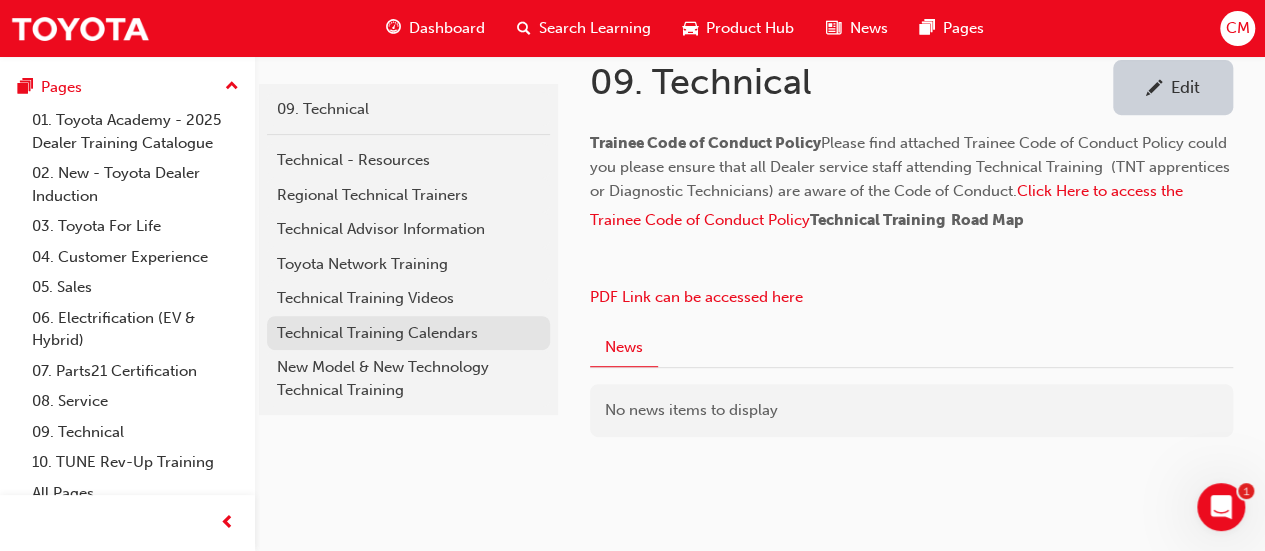 click on "Technical Training Calendars" at bounding box center (408, 333) 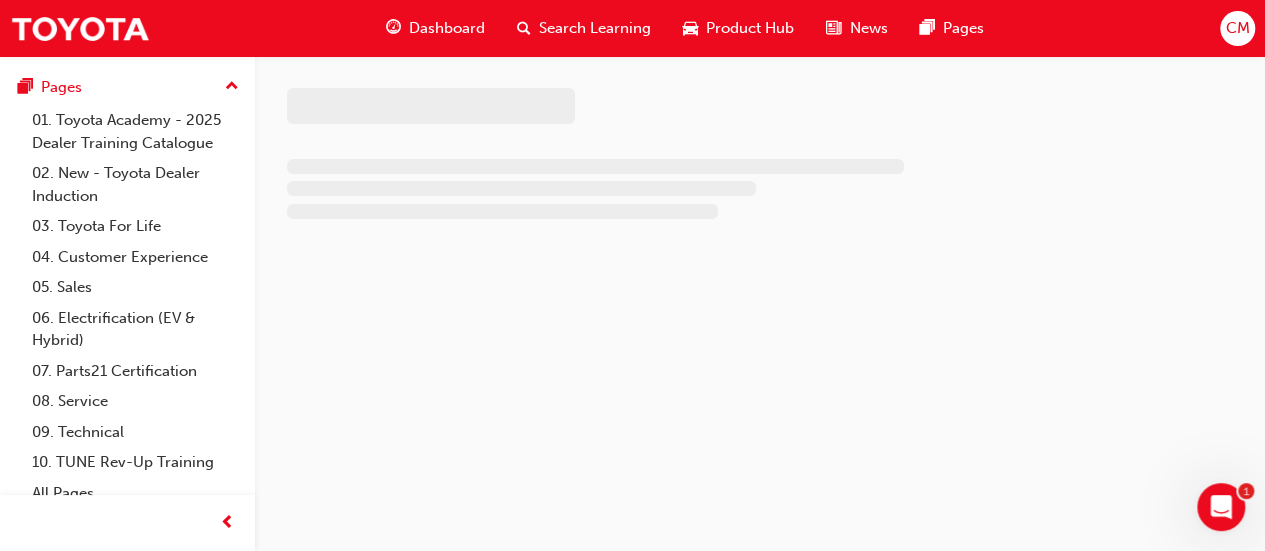 scroll, scrollTop: 0, scrollLeft: 0, axis: both 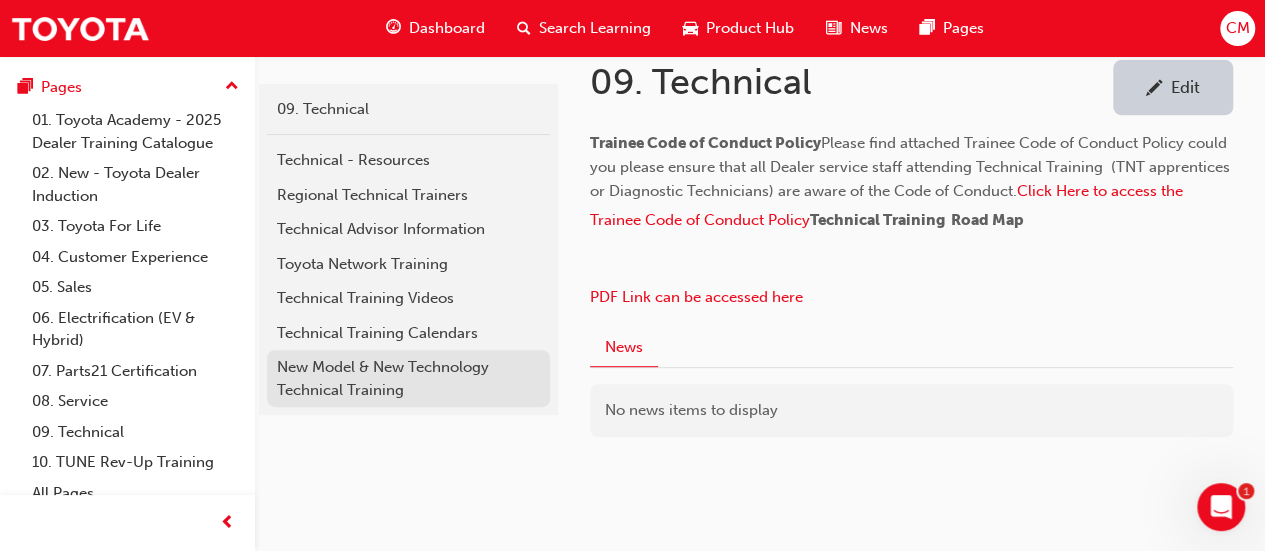 click on "New Model & New Technology Technical Training" at bounding box center (408, 378) 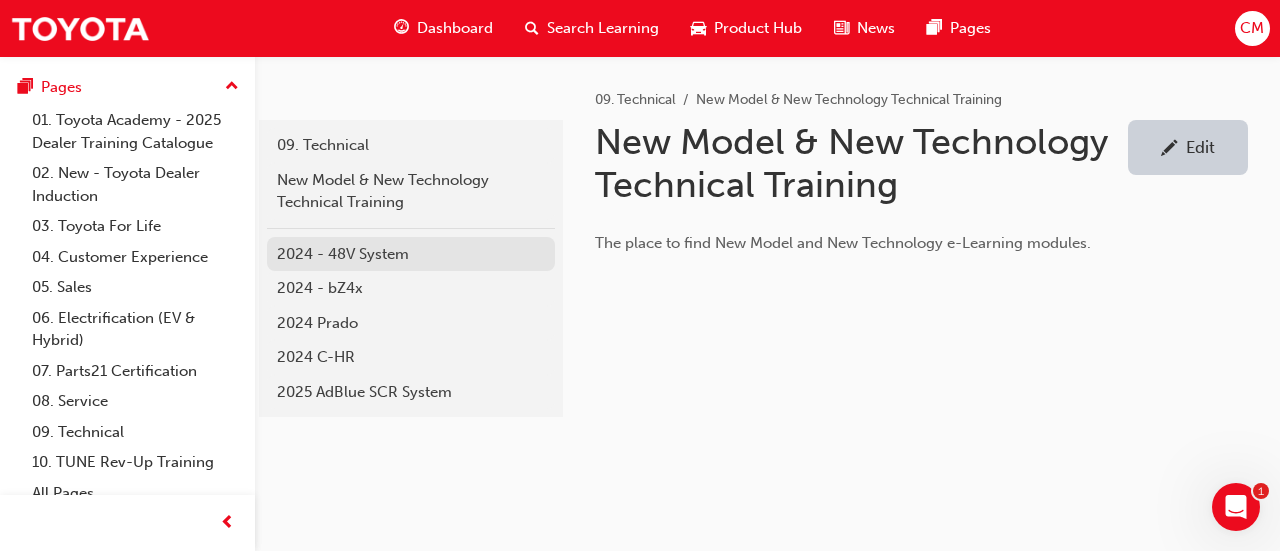 click on "2024 - 48V System" at bounding box center (411, 254) 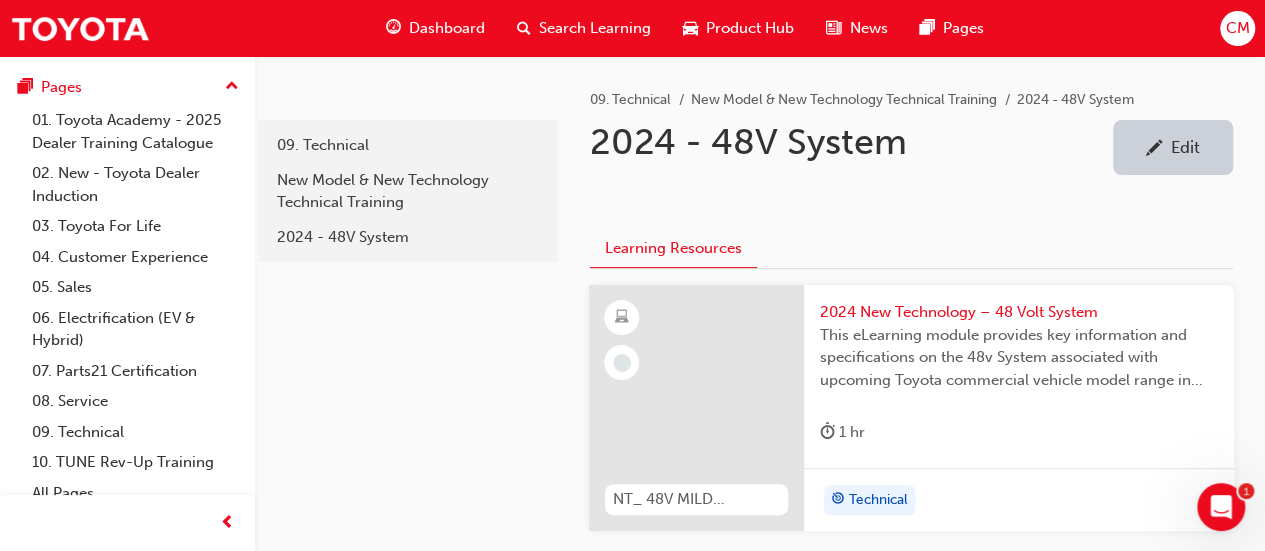 scroll, scrollTop: 202, scrollLeft: 0, axis: vertical 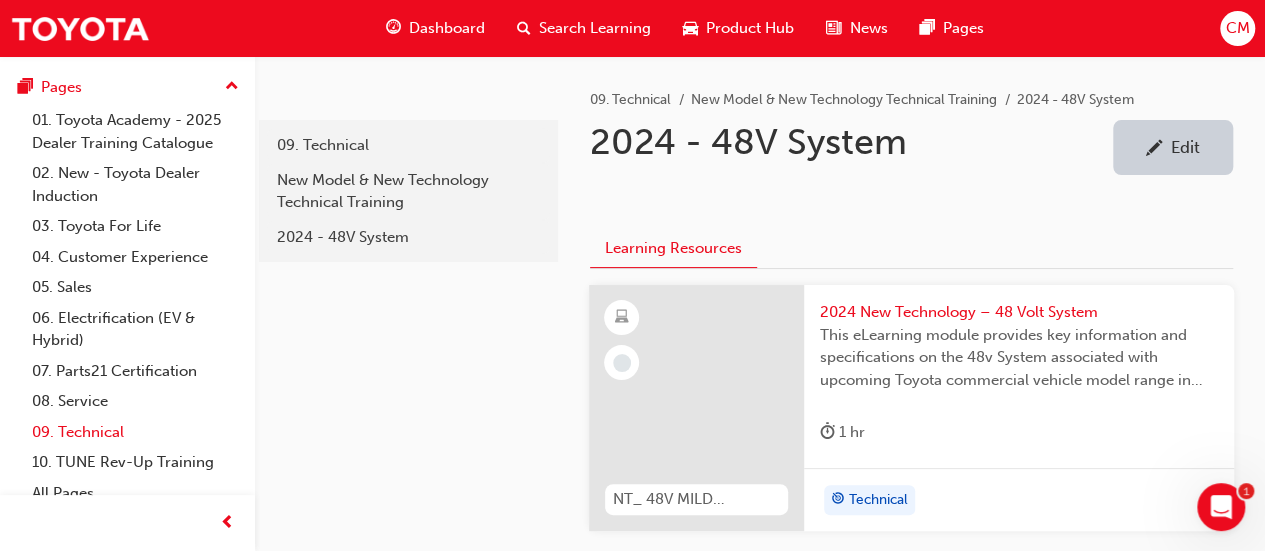 click on "09. Technical" at bounding box center (135, 432) 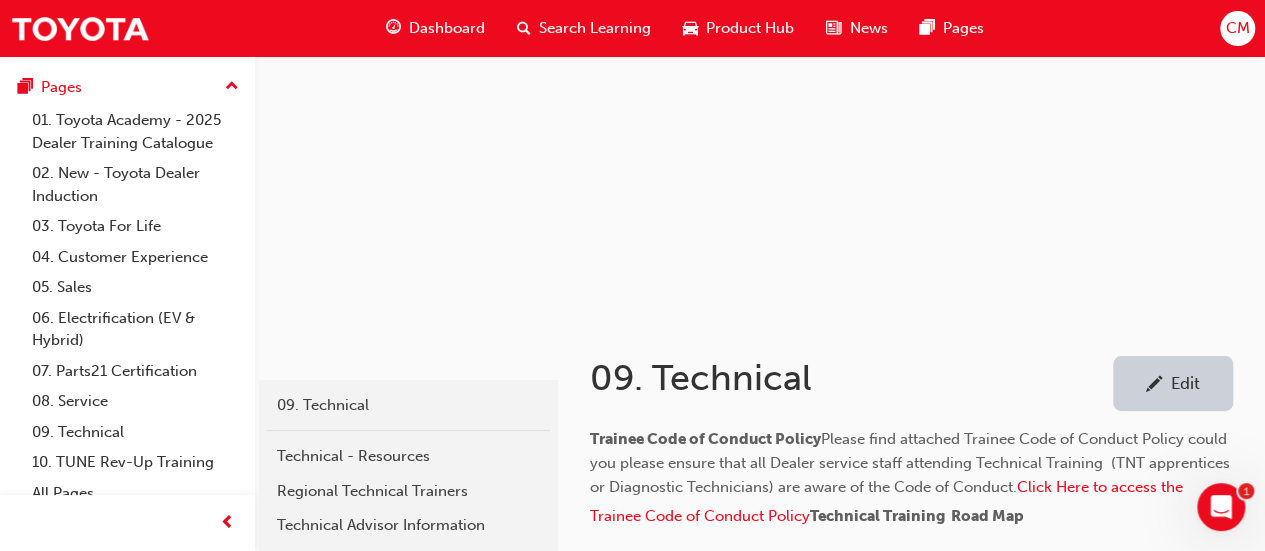 scroll, scrollTop: 300, scrollLeft: 0, axis: vertical 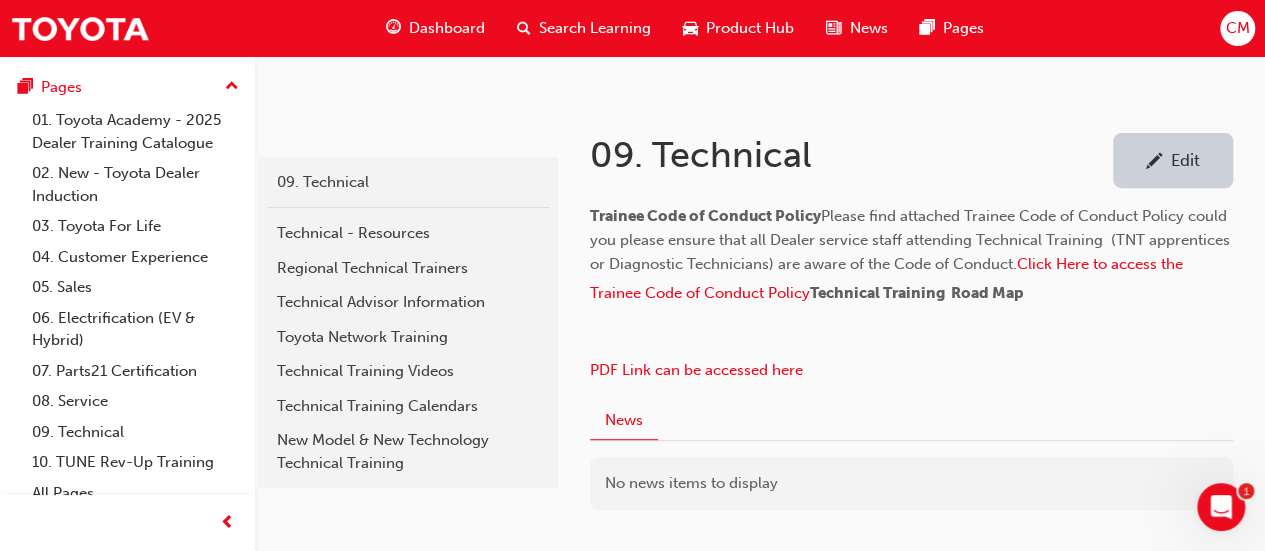 click on "Edit" at bounding box center (1185, 160) 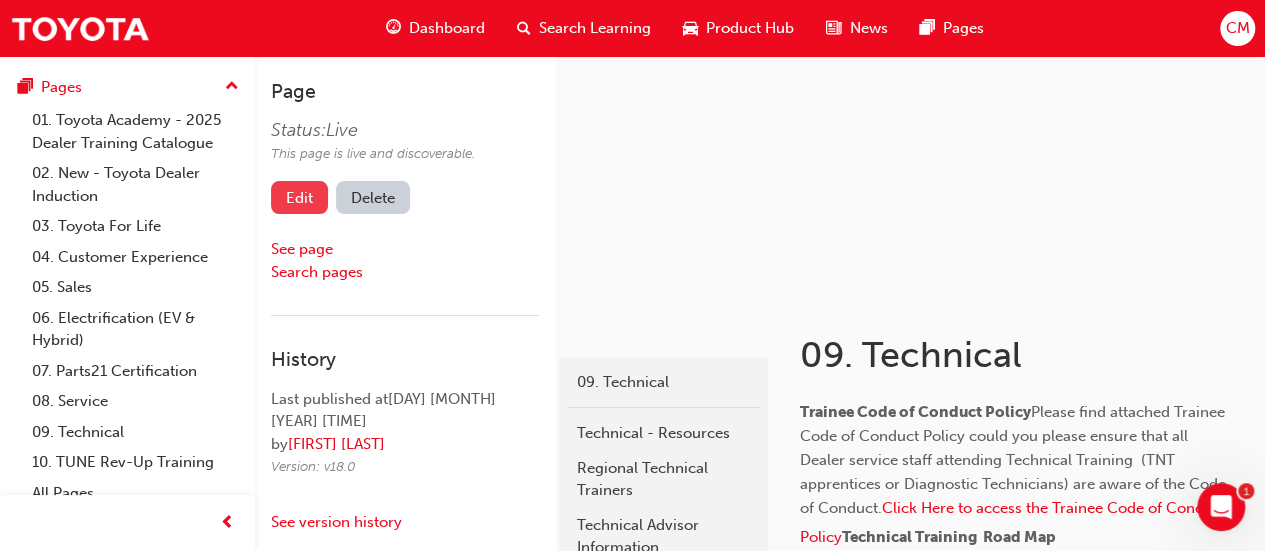 click on "Edit" at bounding box center (299, 197) 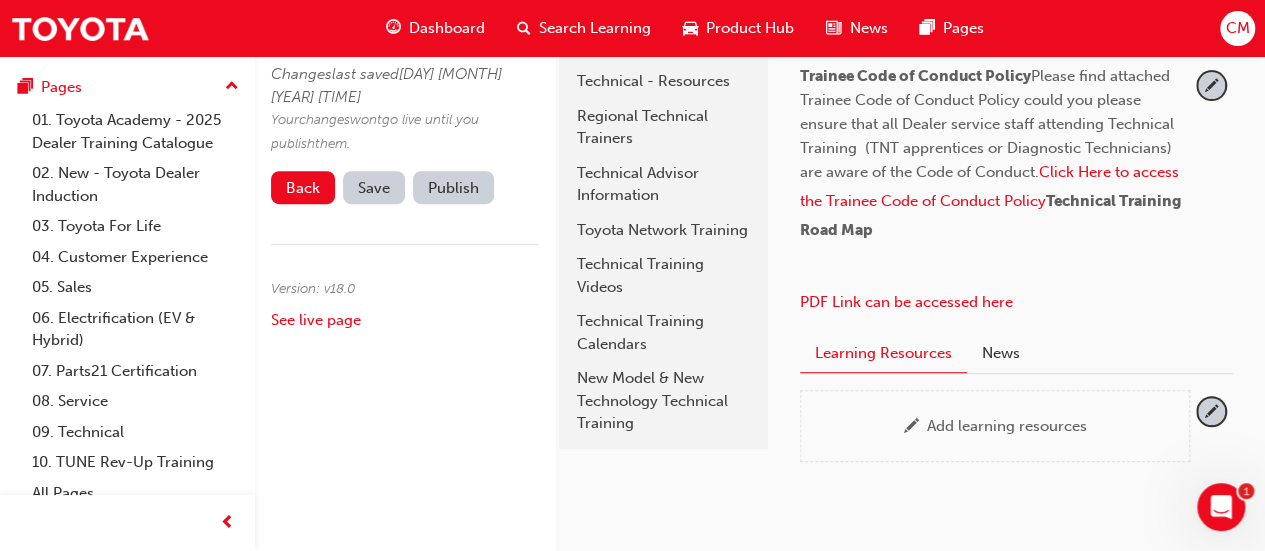 scroll, scrollTop: 400, scrollLeft: 0, axis: vertical 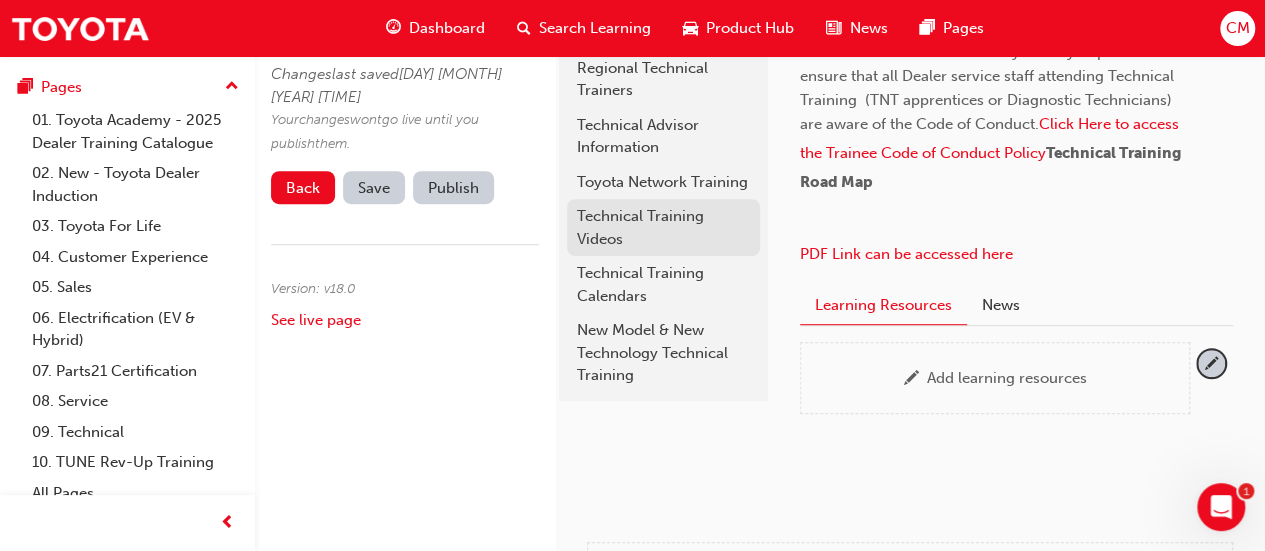 click on "Technical Training Videos" at bounding box center [663, 227] 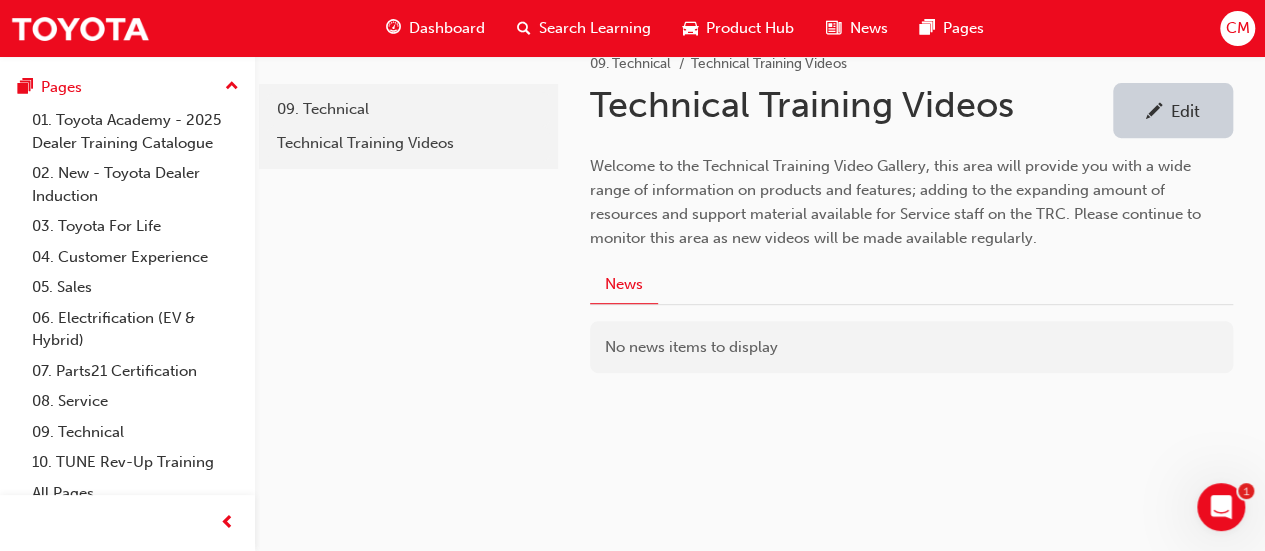 scroll, scrollTop: 371, scrollLeft: 0, axis: vertical 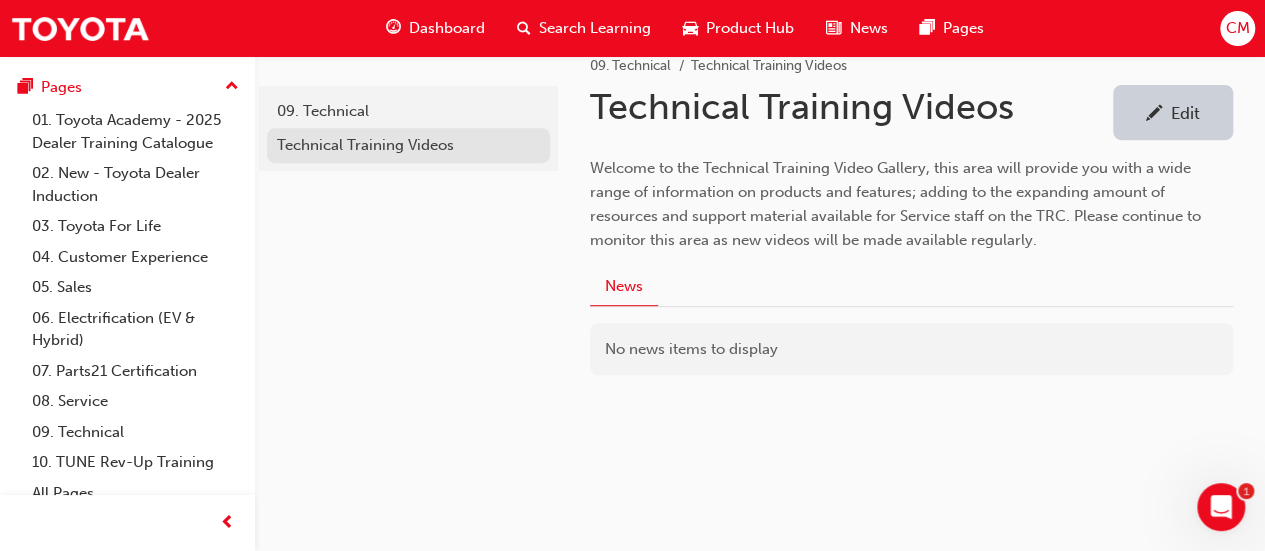 drag, startPoint x: 469, startPoint y: 146, endPoint x: 431, endPoint y: 139, distance: 38.63936 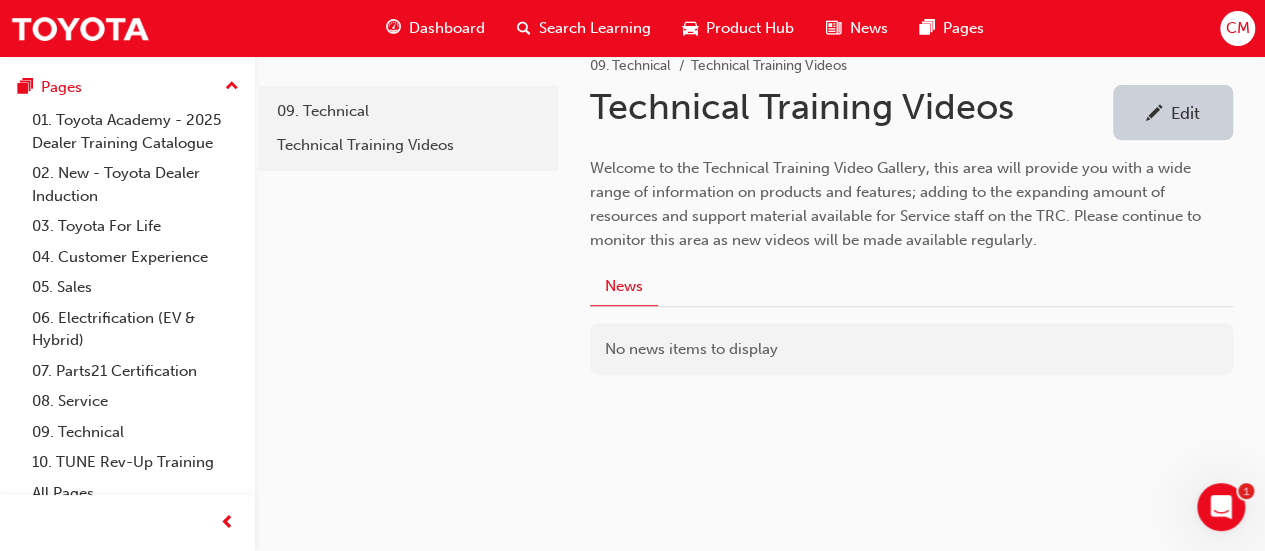 click on "Edit" at bounding box center [1185, 113] 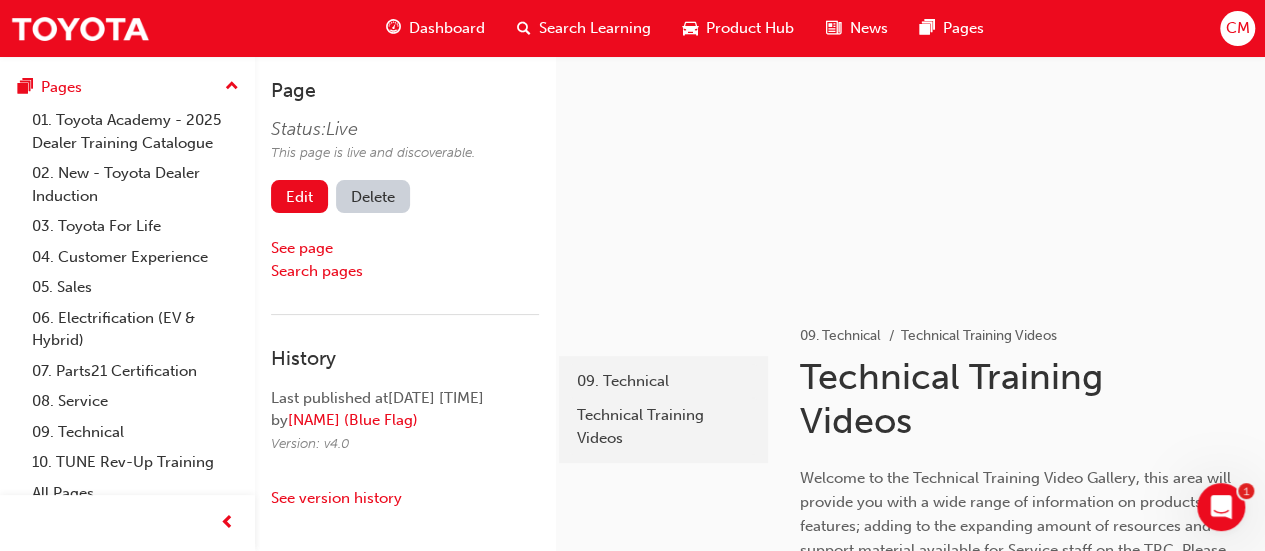 scroll, scrollTop: 0, scrollLeft: 0, axis: both 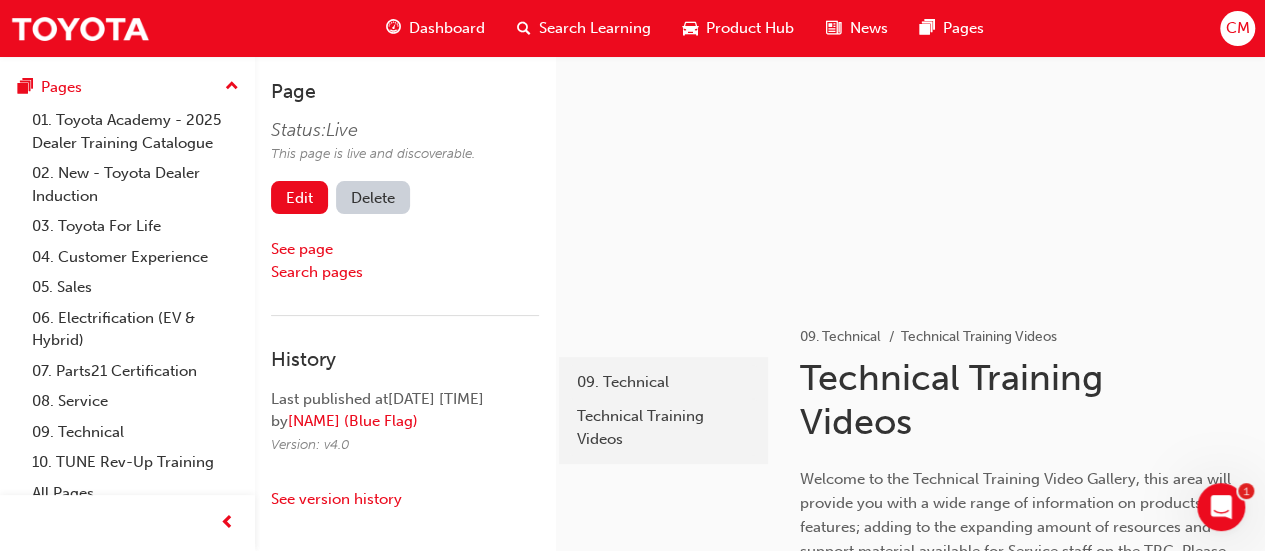 click on "Delete" at bounding box center (373, 197) 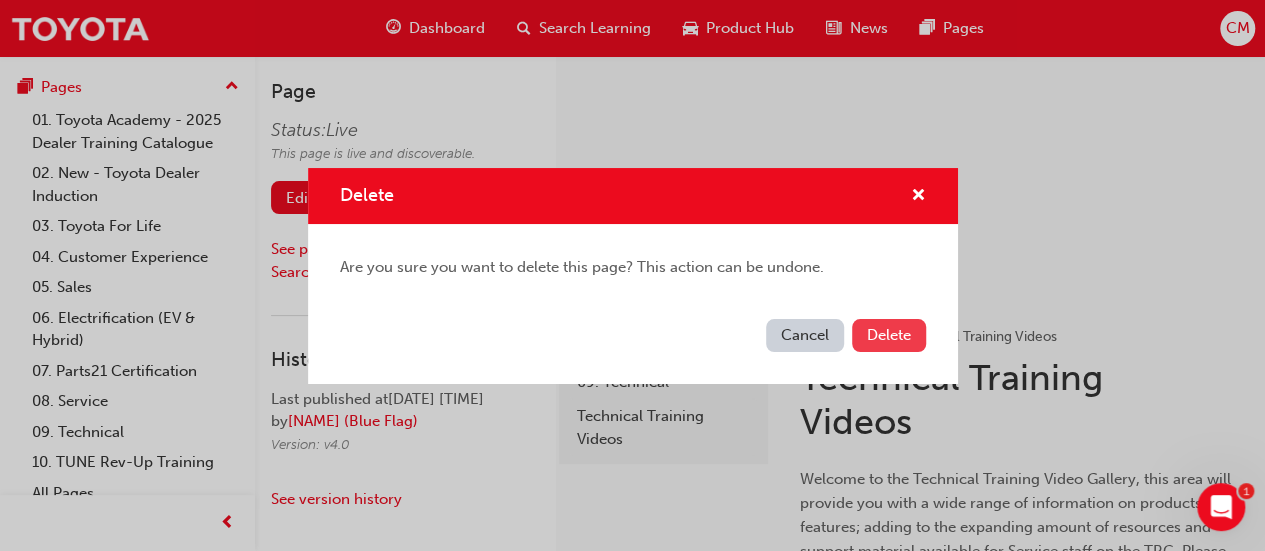 click on "Delete" at bounding box center [889, 335] 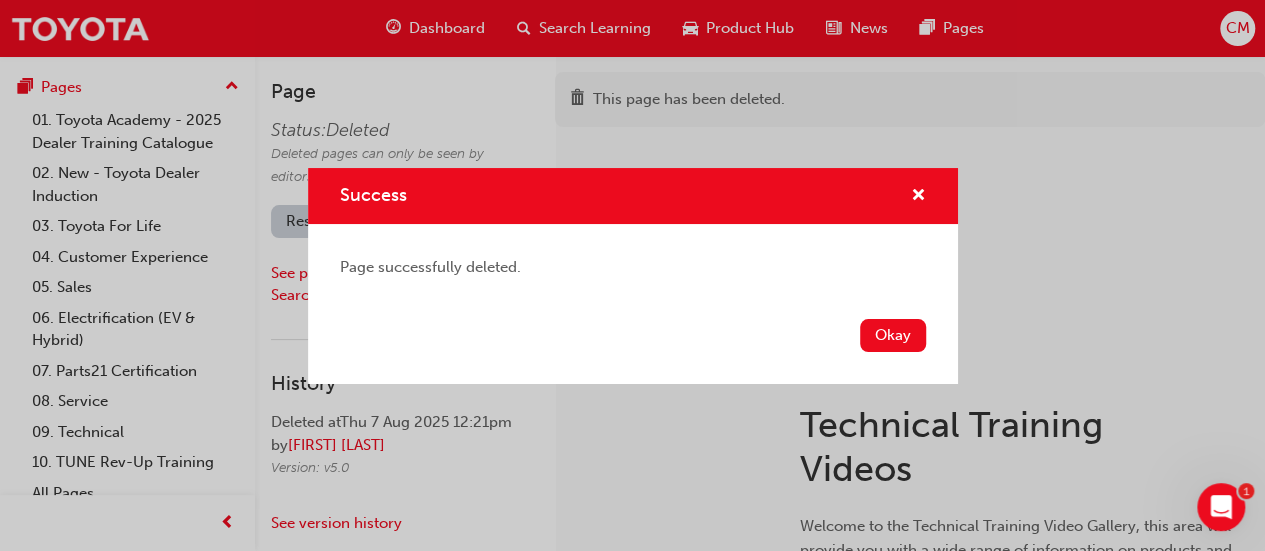 click on "Okay" at bounding box center [893, 335] 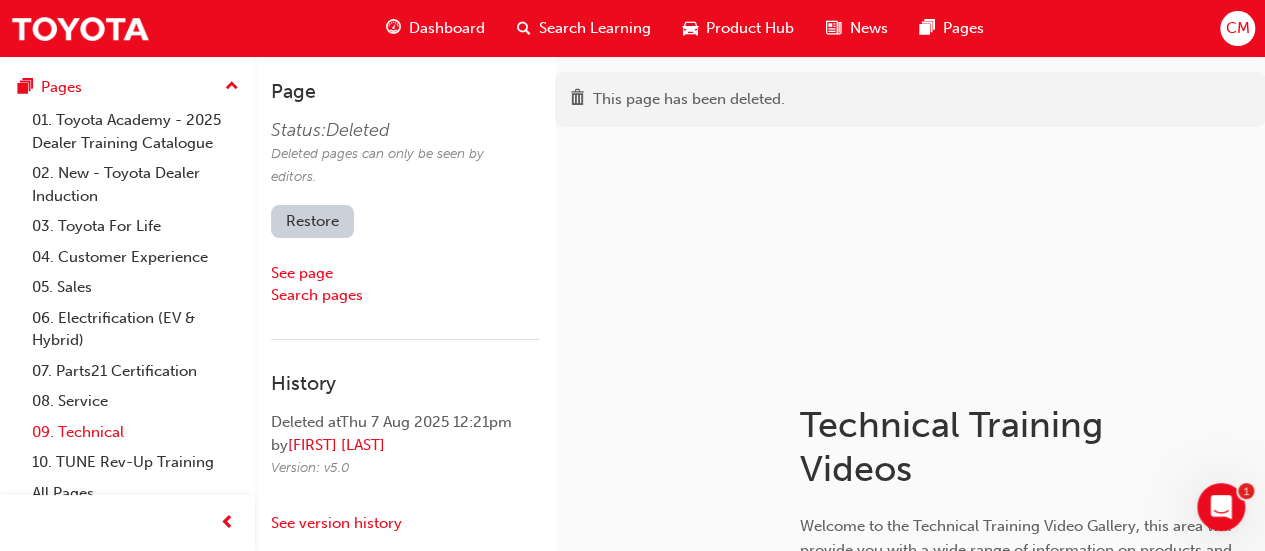 click on "09. Technical" at bounding box center [135, 432] 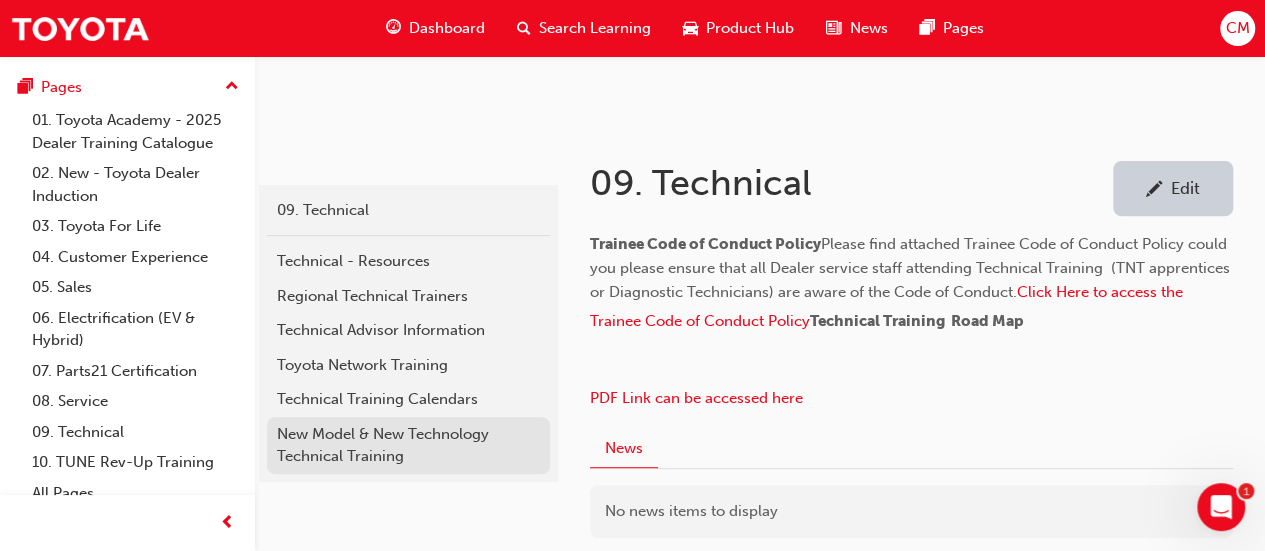 scroll, scrollTop: 300, scrollLeft: 0, axis: vertical 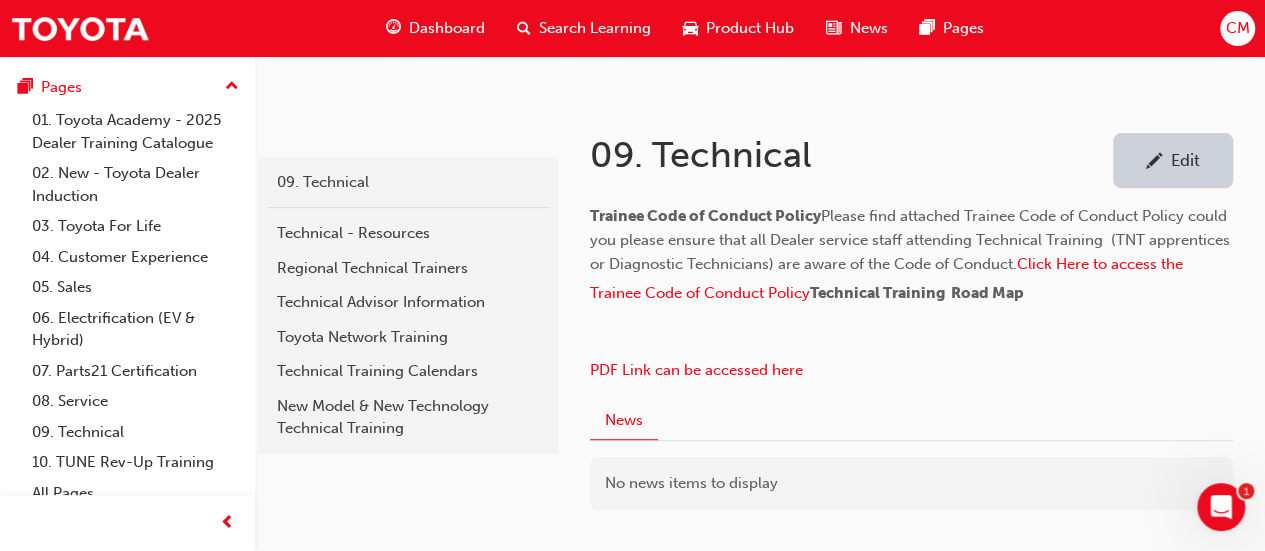 click on "Edit" at bounding box center [1185, 160] 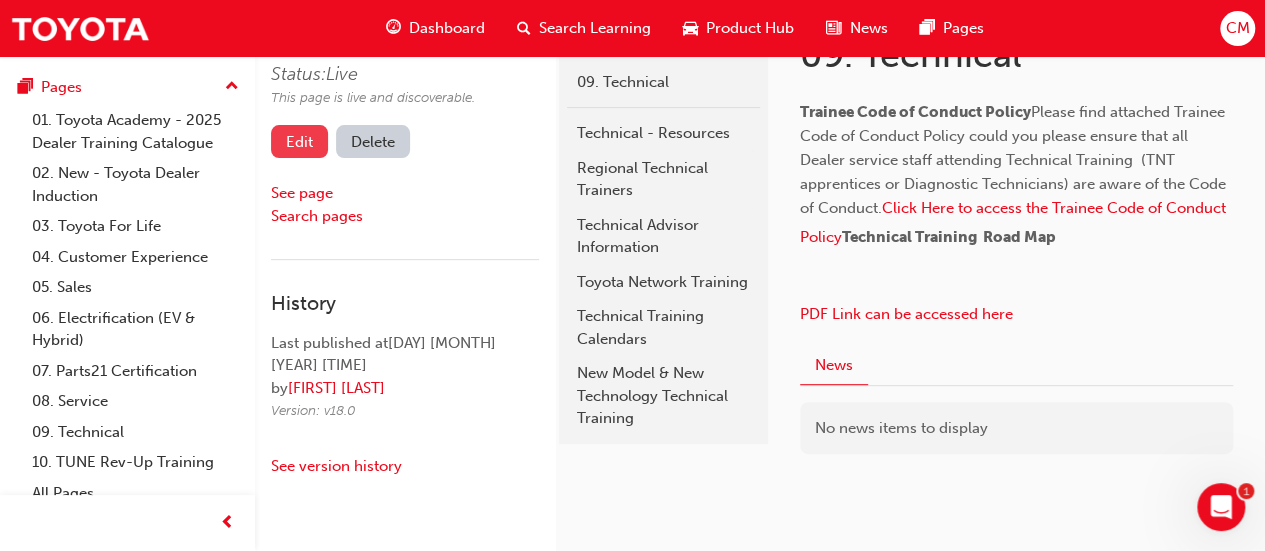 click on "Edit" at bounding box center [299, 141] 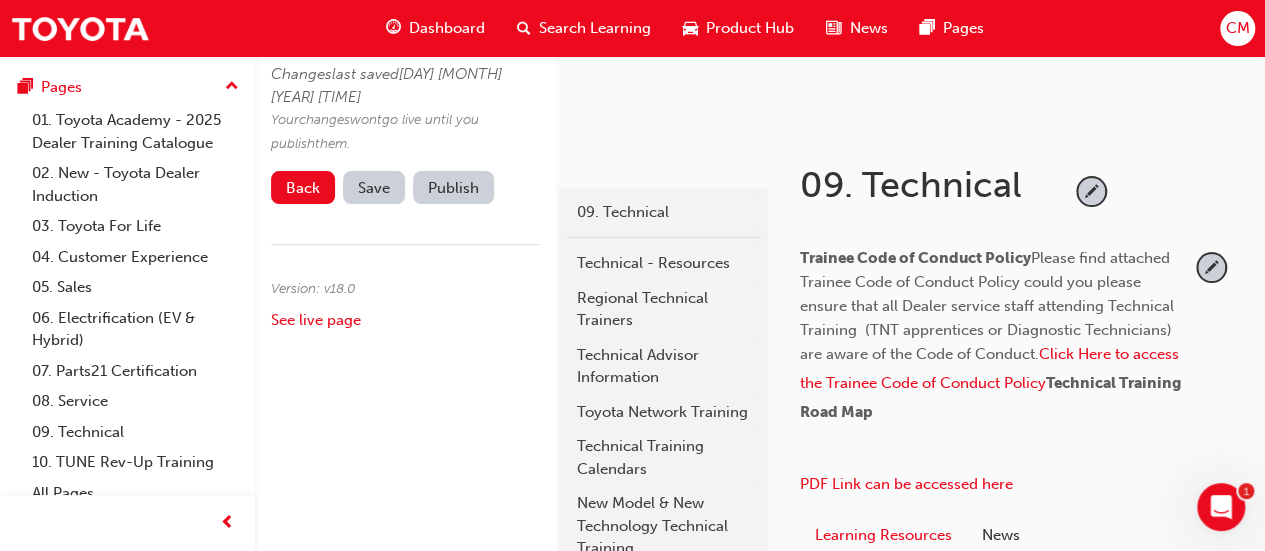 scroll, scrollTop: 200, scrollLeft: 0, axis: vertical 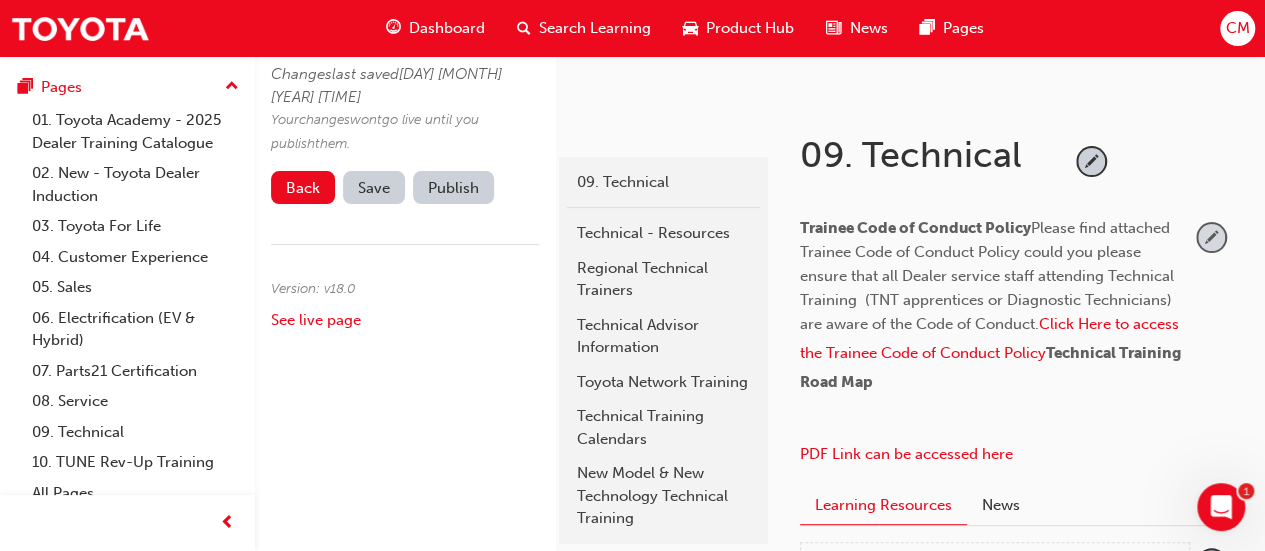 click at bounding box center [1211, 237] 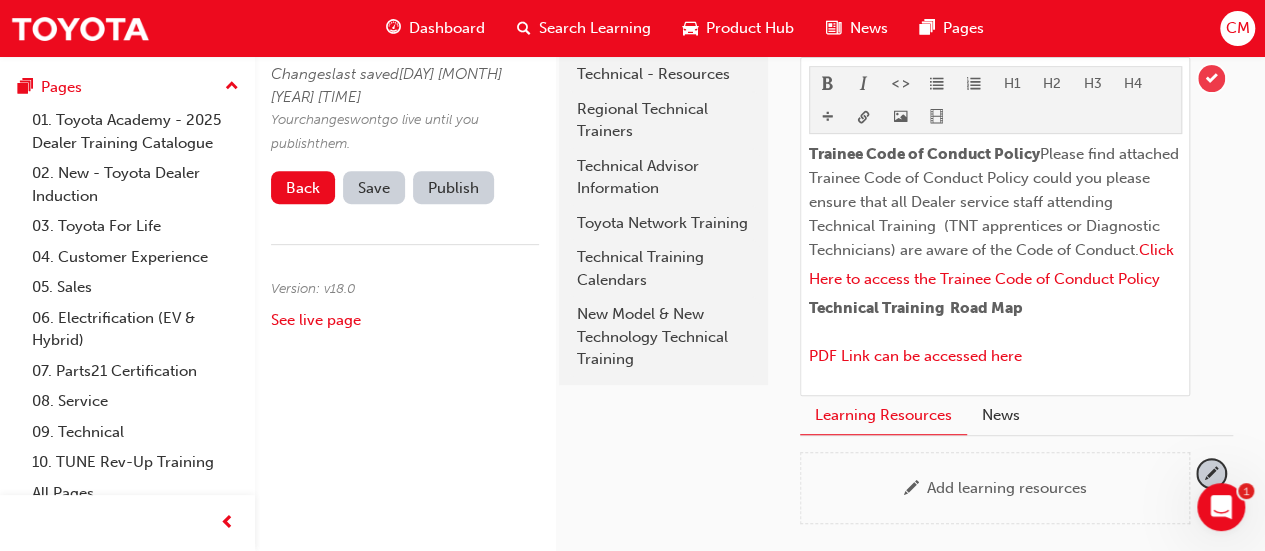 scroll, scrollTop: 400, scrollLeft: 0, axis: vertical 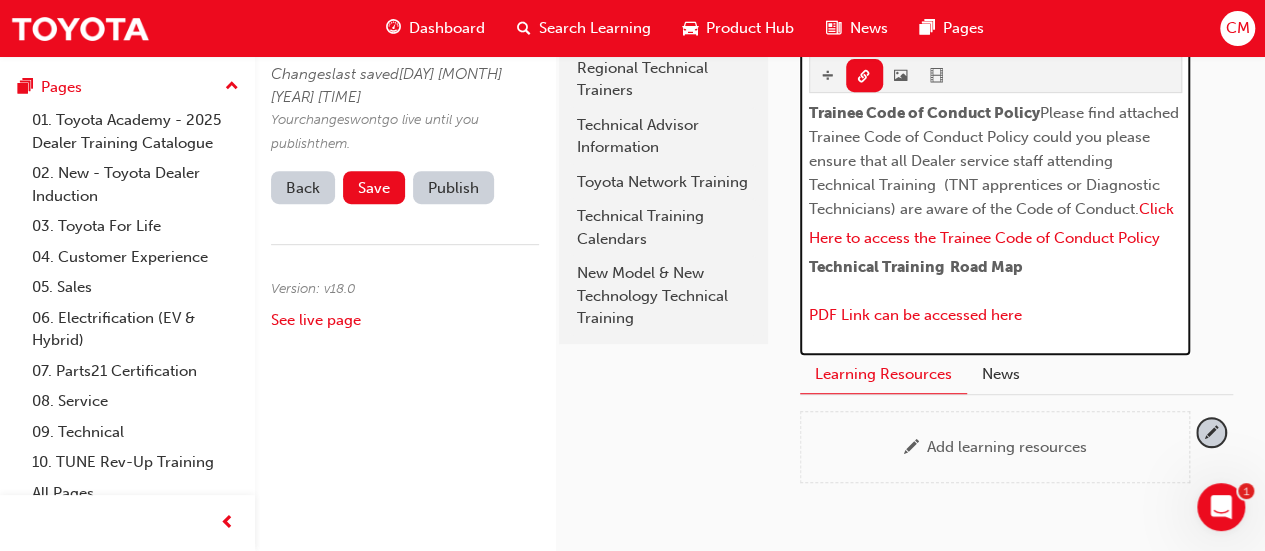 click on "Trainee Code of Conduct Policy Please find attached Trainee Code of Conduct Policy could you please ensure that all Dealer service staff attending Technical Training  (TNT apprentices or Diagnostic Technicians) are aware of the Code of Conduct.   Click Here to access the Trainee Code of Conduct Policy    Technical Training  Road Map ﻿   PDF Link can be accessed here" at bounding box center [995, 216] 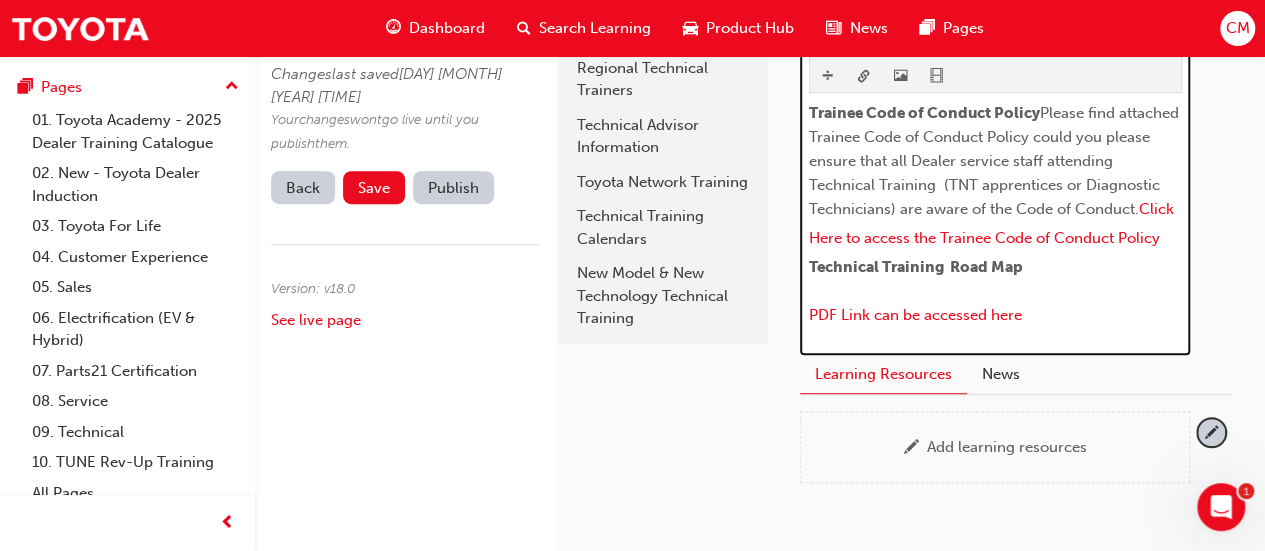 click on "Technical Training  Road Map" at bounding box center (916, 267) 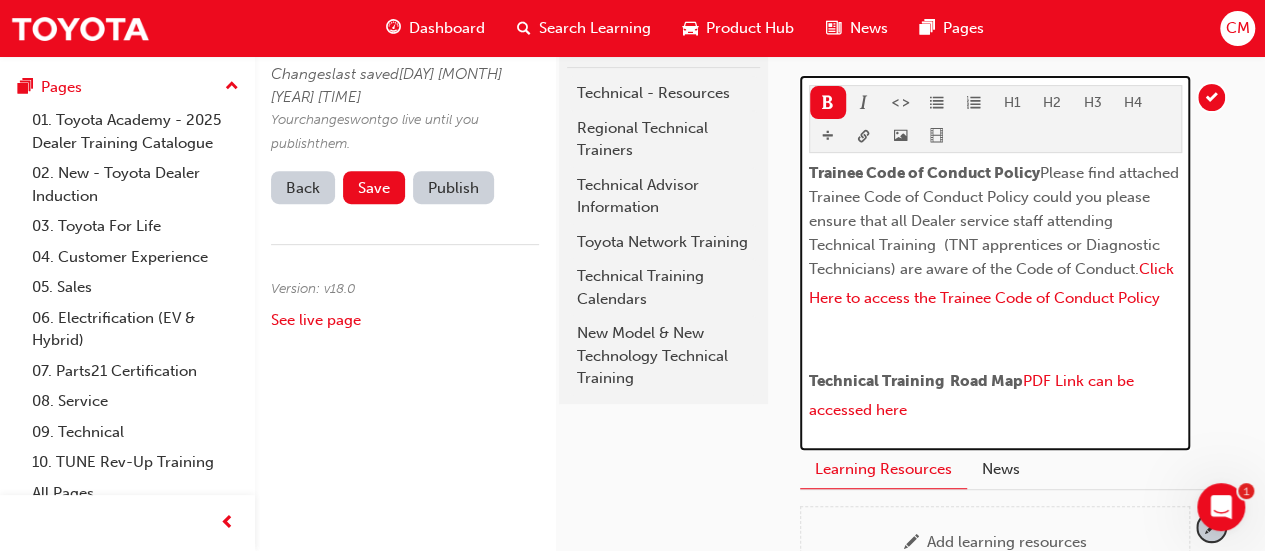scroll, scrollTop: 240, scrollLeft: 0, axis: vertical 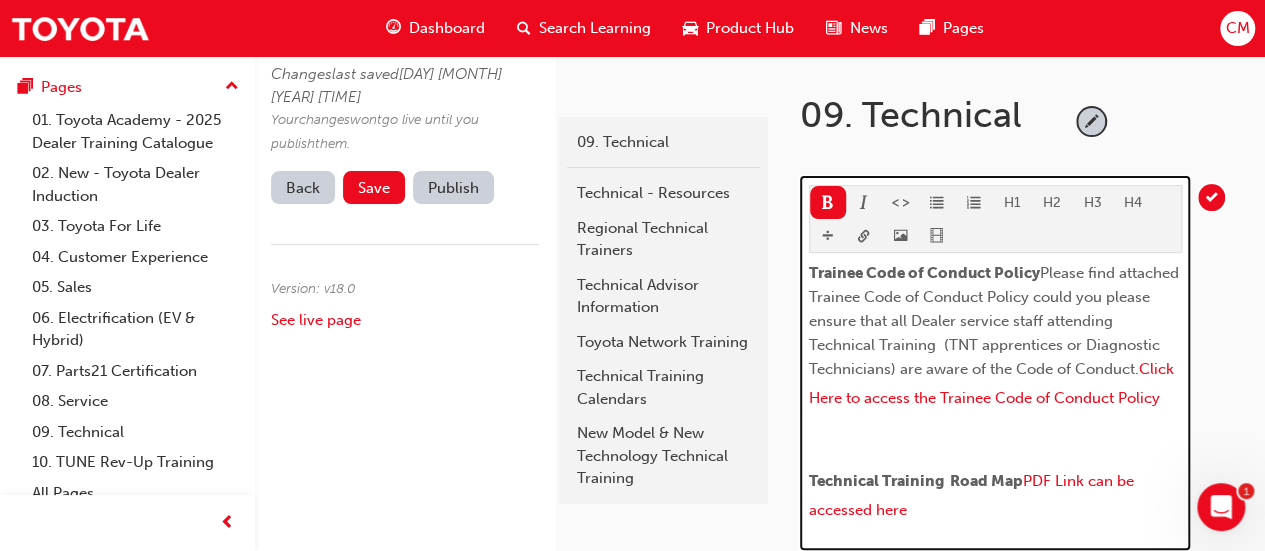 click on "Trainee Code of Conduct Policy" at bounding box center [924, 273] 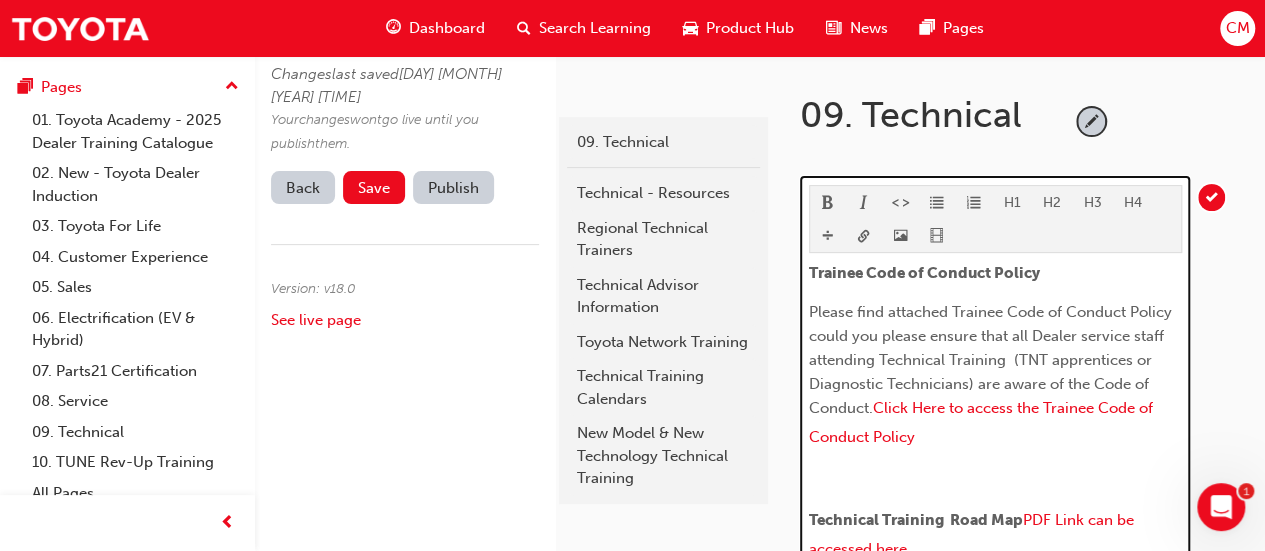 scroll, scrollTop: 272, scrollLeft: 0, axis: vertical 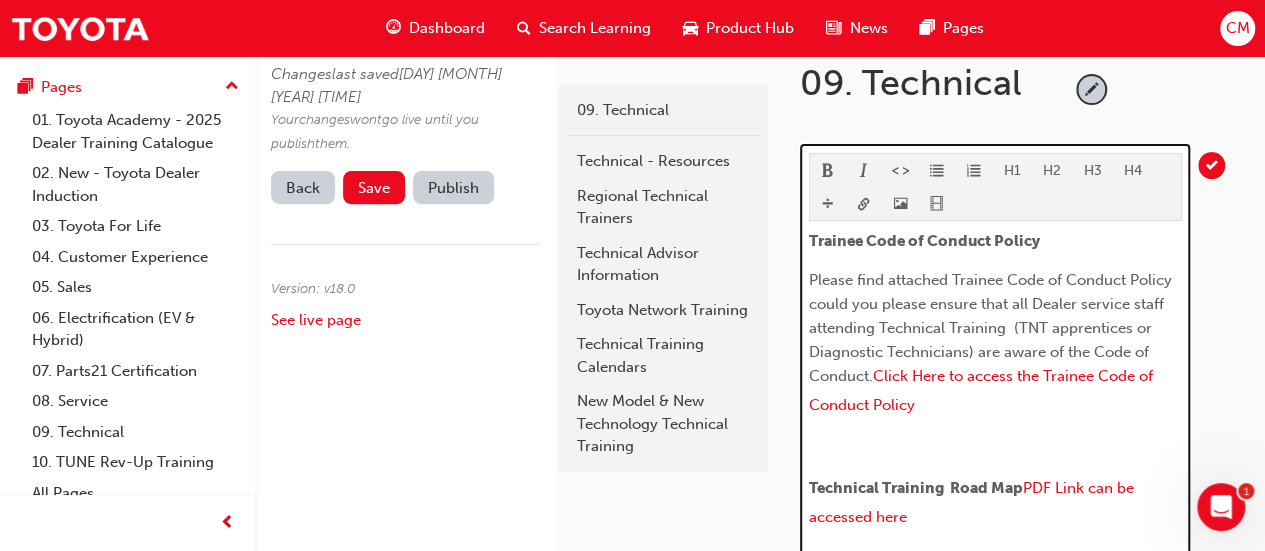 click on "Please find attached Trainee Code of Conduct Policy could you please ensure that all Dealer service staff attending Technical Training  (TNT apprentices or Diagnostic Technicians) are aware of the Code of Conduct." at bounding box center (992, 328) 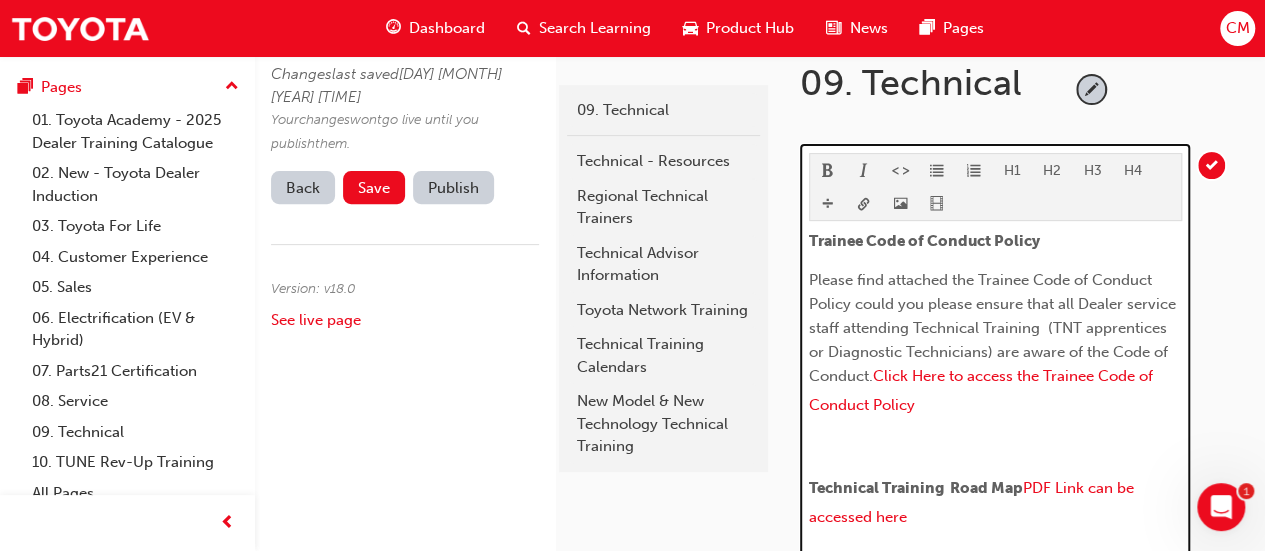 click on "Please find attached the Trainee Code of Conduct Policy could you please ensure that all Dealer service staff attending Technical Training  (TNT apprentices or Diagnostic Technicians) are aware of the Code of Conduct." at bounding box center (994, 328) 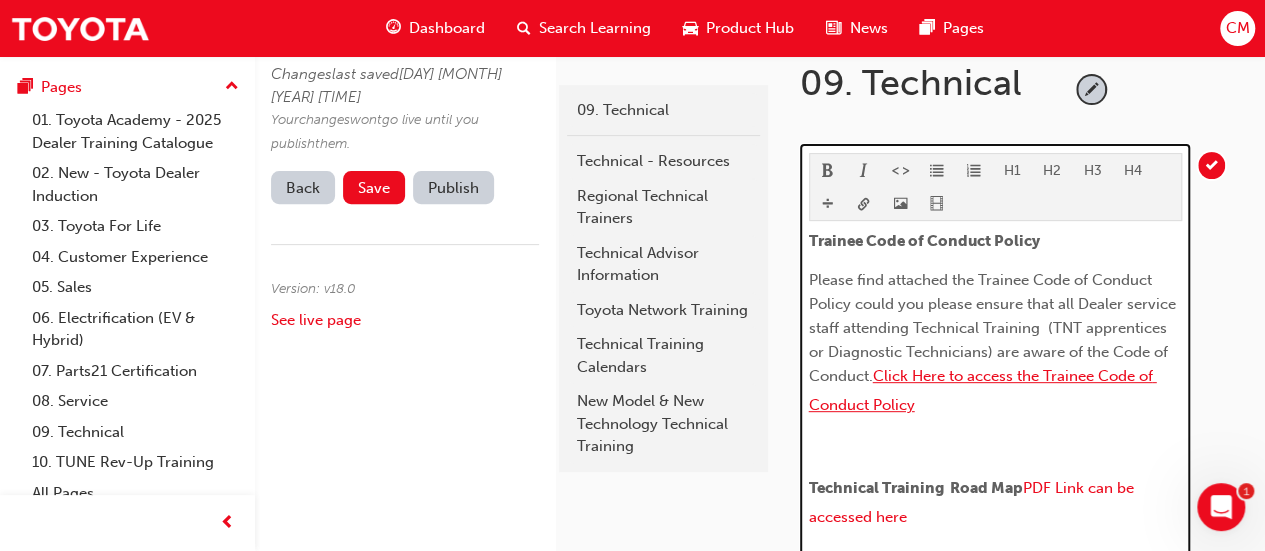 scroll, scrollTop: 296, scrollLeft: 0, axis: vertical 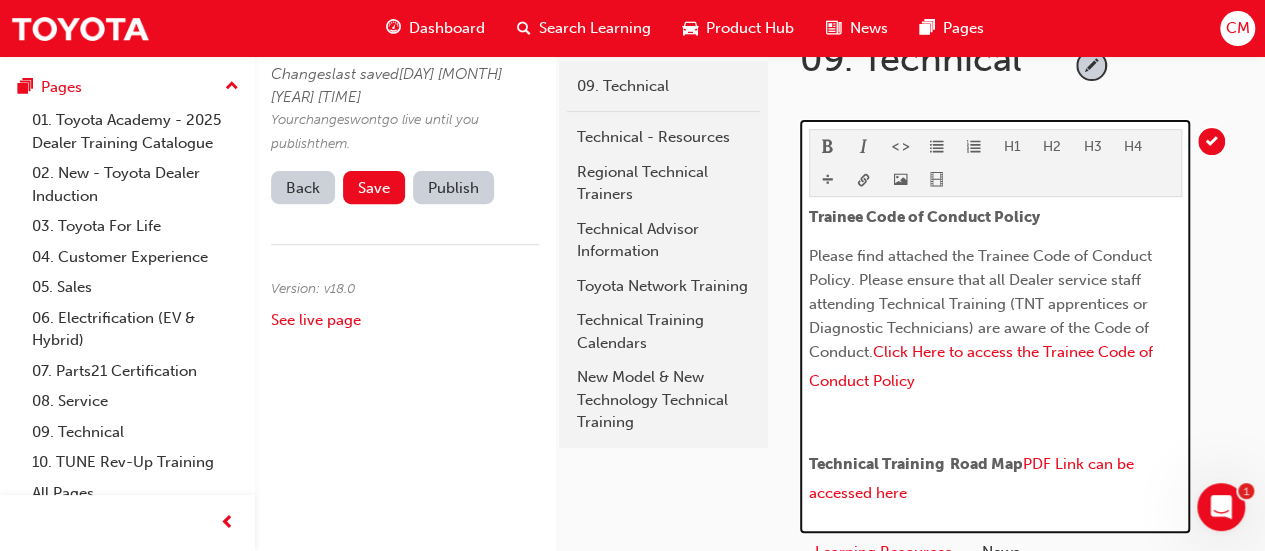 click on "Please find attached the Trainee Code of Conduct Policy. Please ensure that all Dealer service staff attending Technical Training  (TNT apprentices or Diagnostic Technicians) are aware of the Code of Conduct." at bounding box center [982, 304] 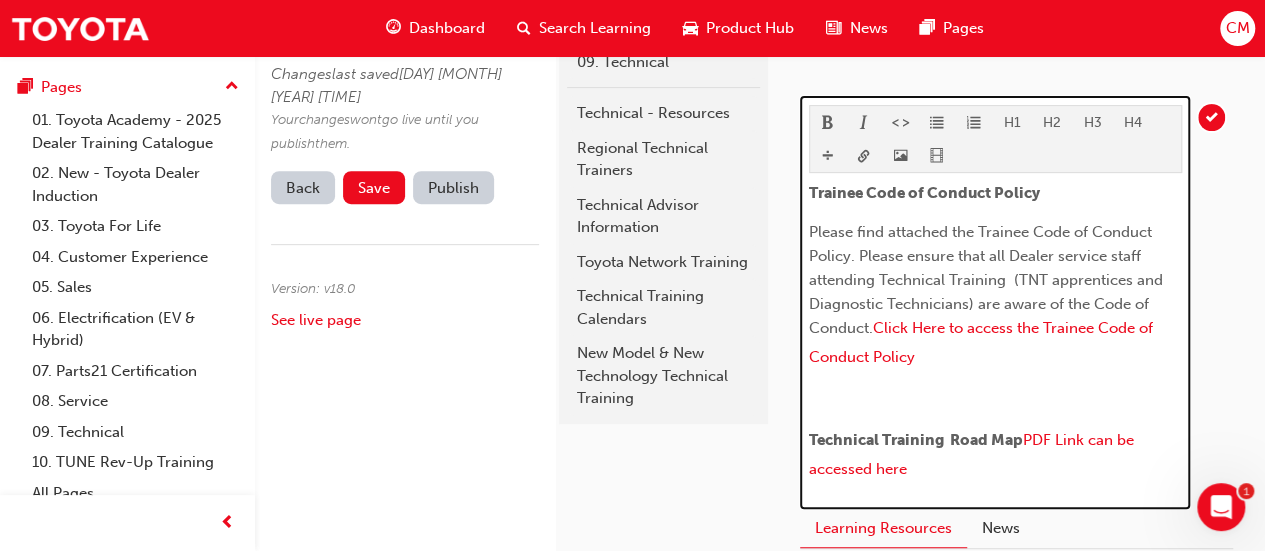click on "Please find attached the Trainee Code of Conduct Policy. Please ensure that all Dealer service staff attending Technical Training  (TNT apprentices and Diagnostic Technicians) are aware of the Code of Conduct." at bounding box center (988, 280) 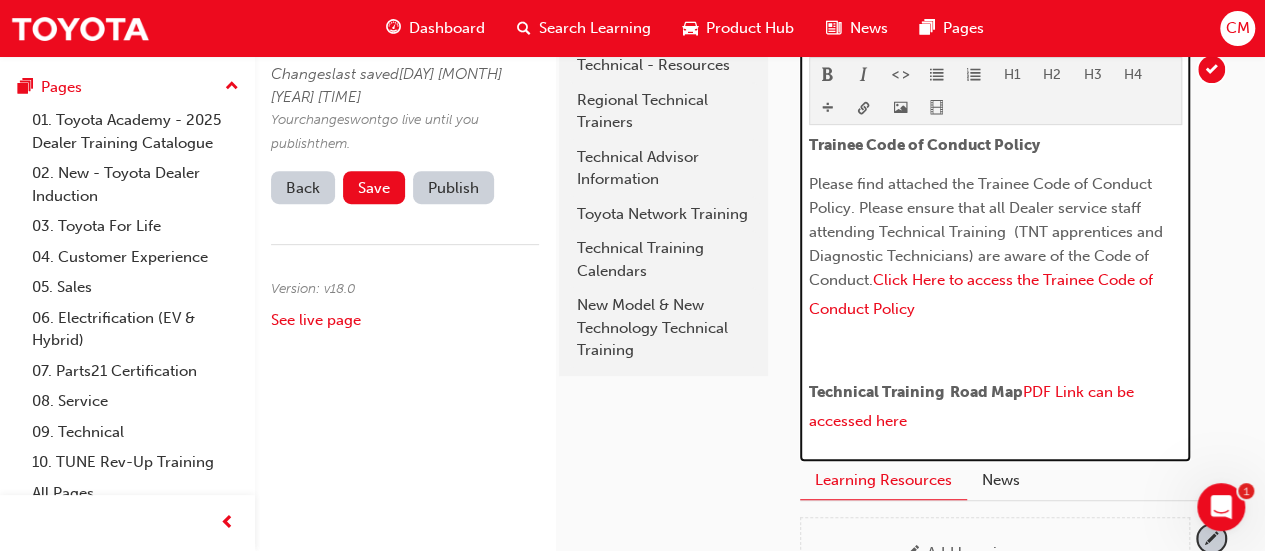 scroll, scrollTop: 407, scrollLeft: 0, axis: vertical 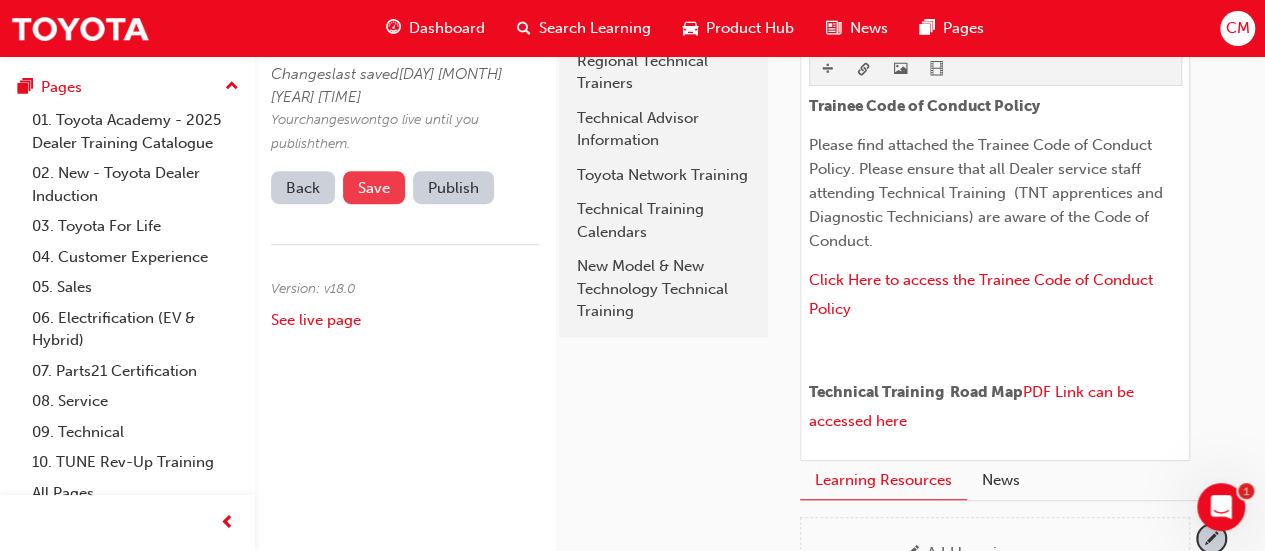 click on "Save" at bounding box center [374, 188] 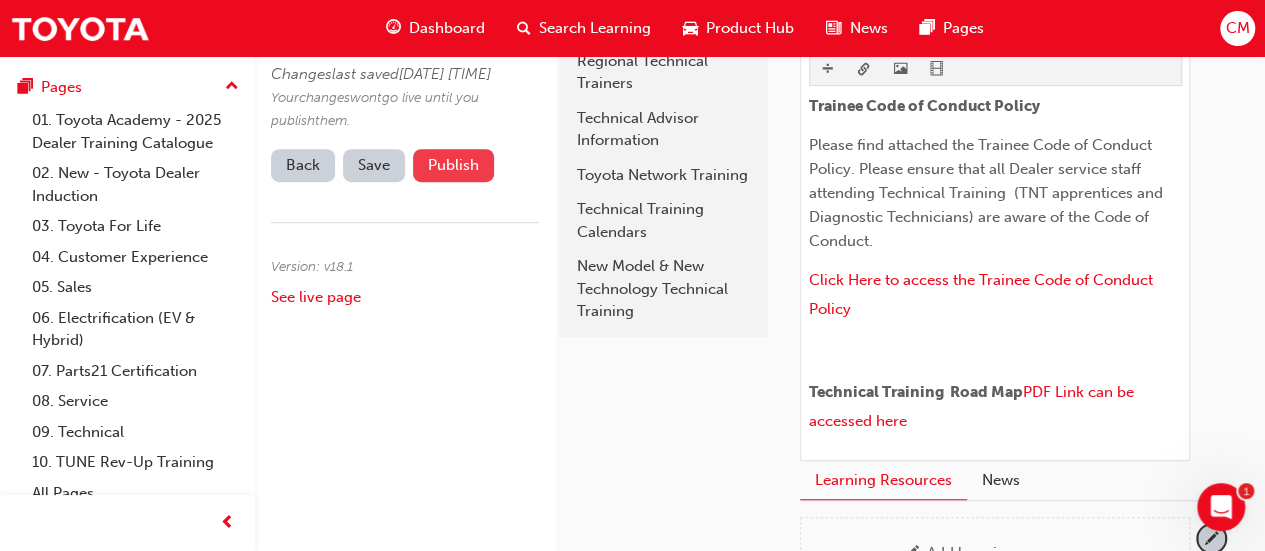 click on "Publish" at bounding box center [453, 165] 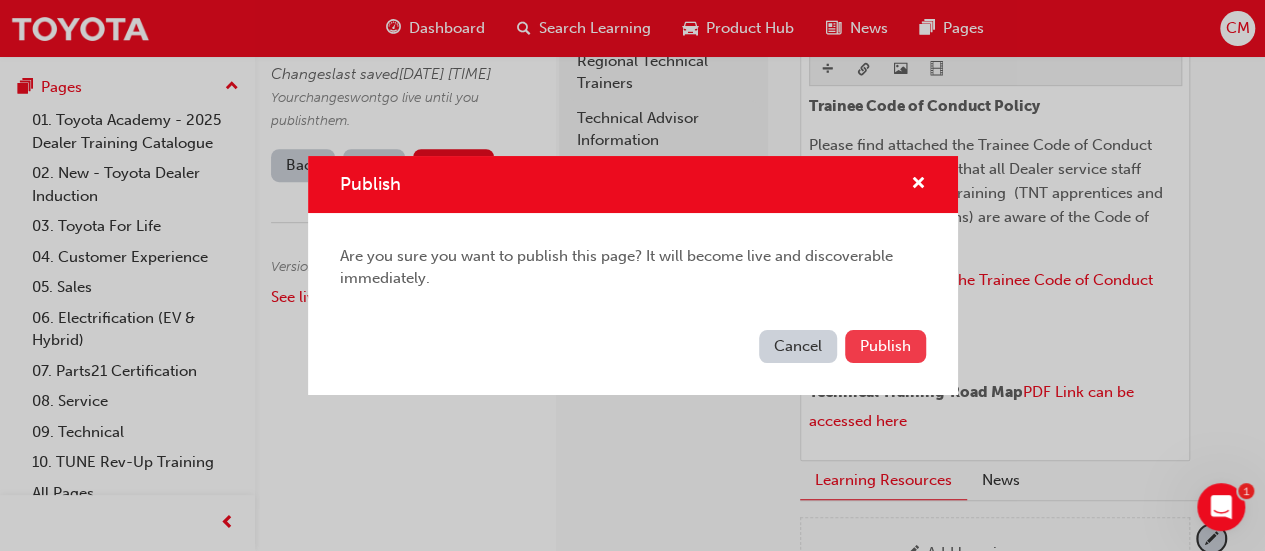 click on "Publish" at bounding box center [885, 346] 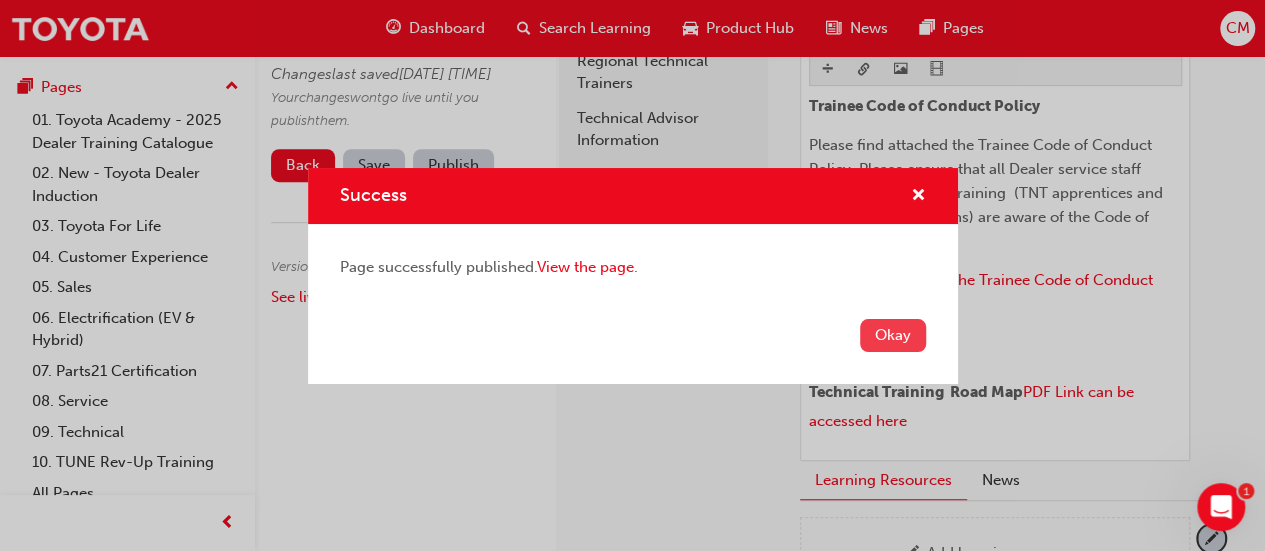 click on "Okay" at bounding box center [893, 335] 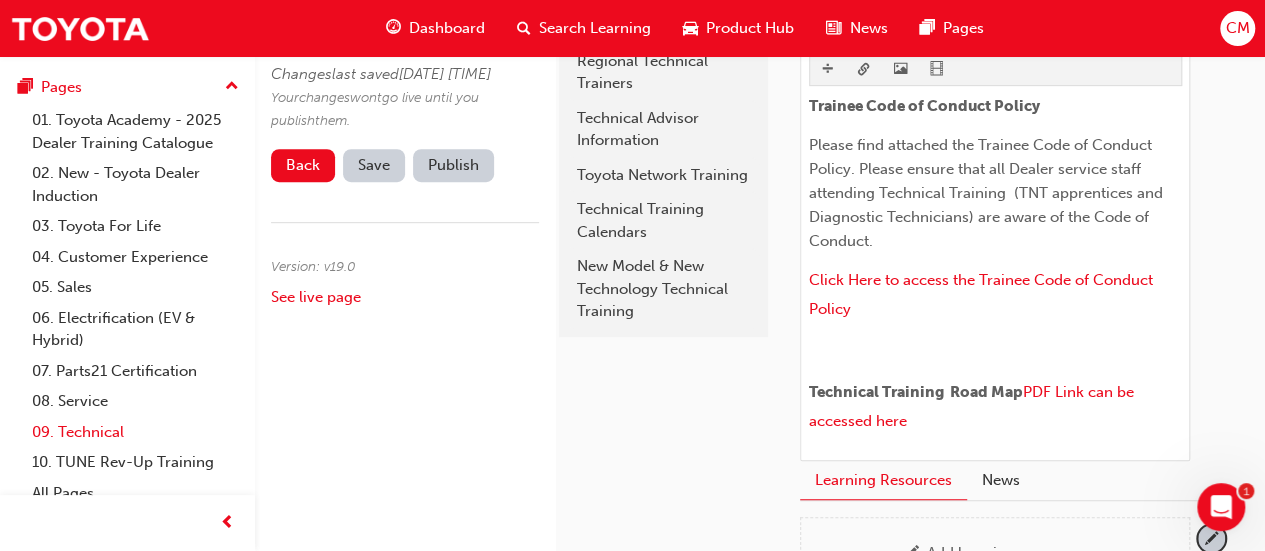 click on "09. Technical" at bounding box center [135, 432] 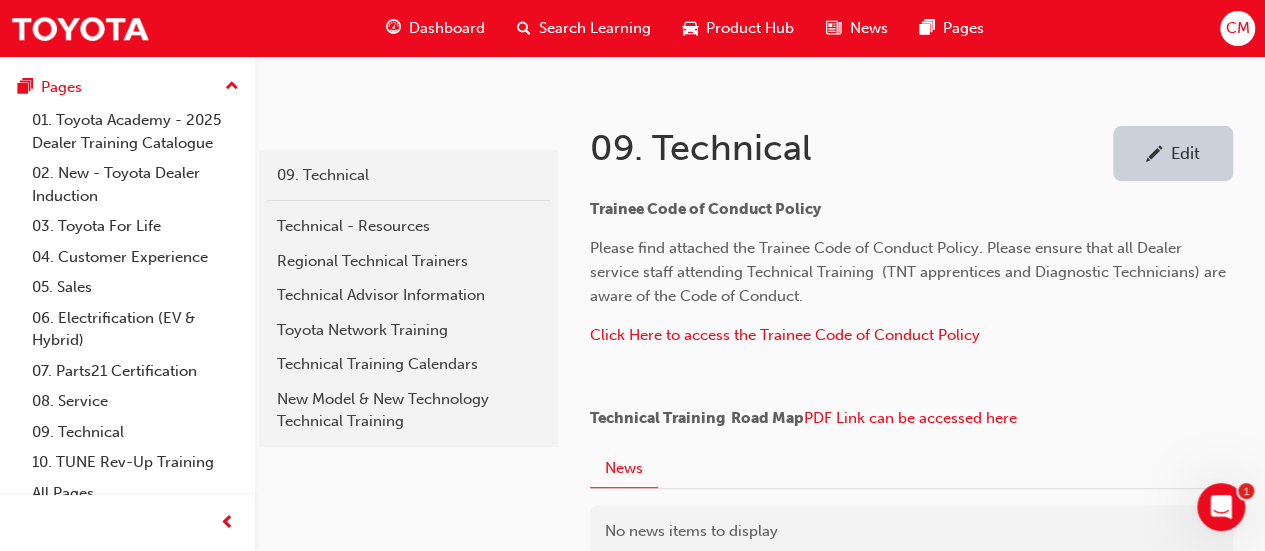 scroll, scrollTop: 407, scrollLeft: 0, axis: vertical 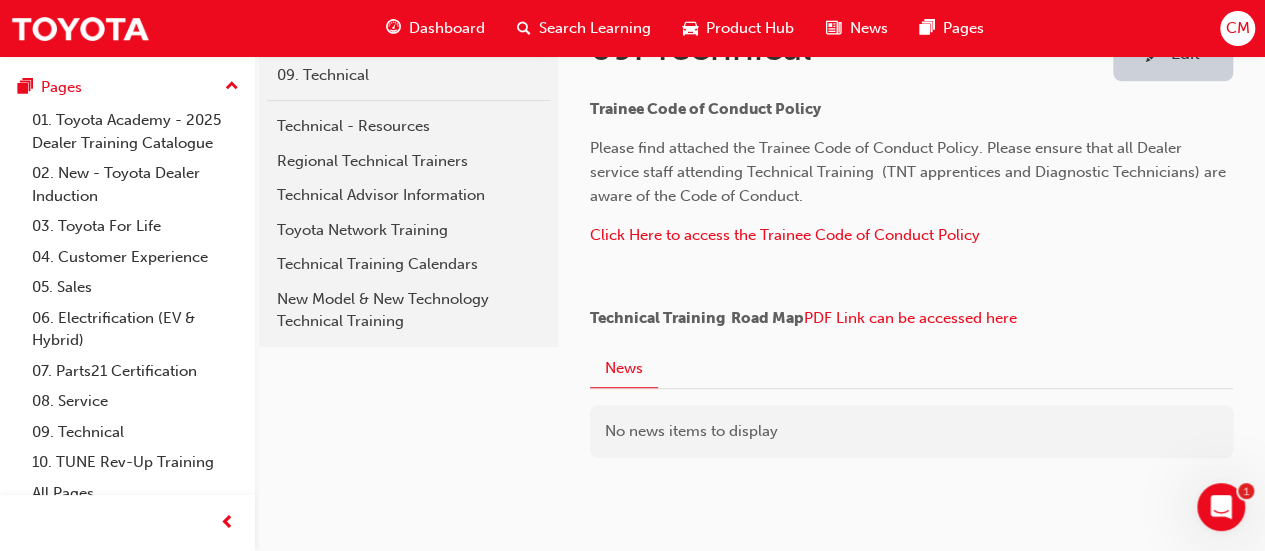click on "Edit" at bounding box center (1173, 53) 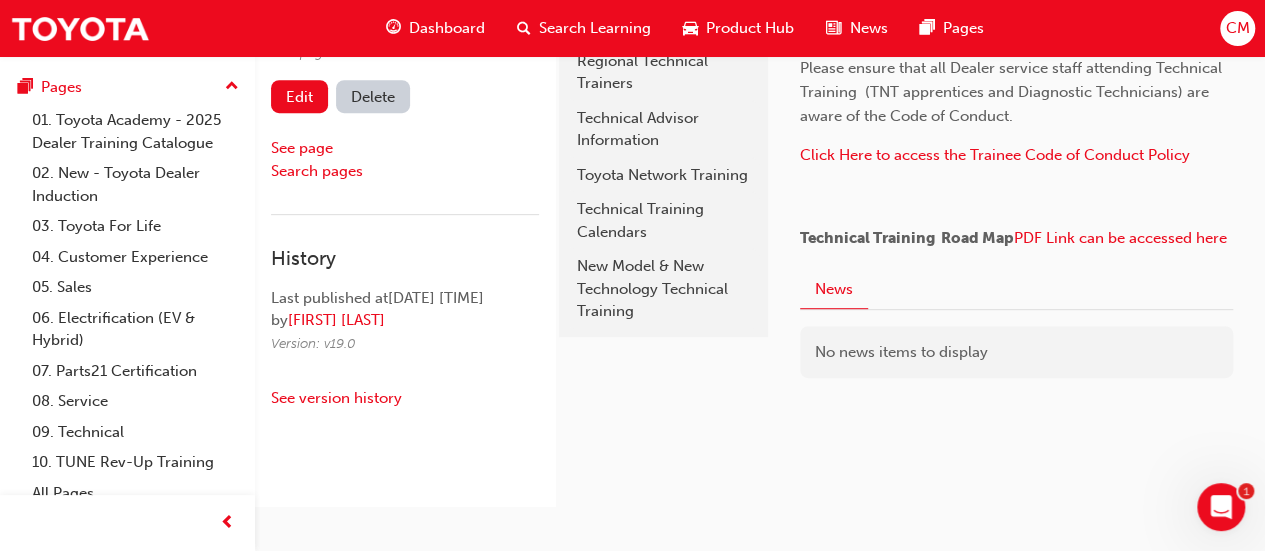 click on "Technical Training  Road Map" at bounding box center (907, 238) 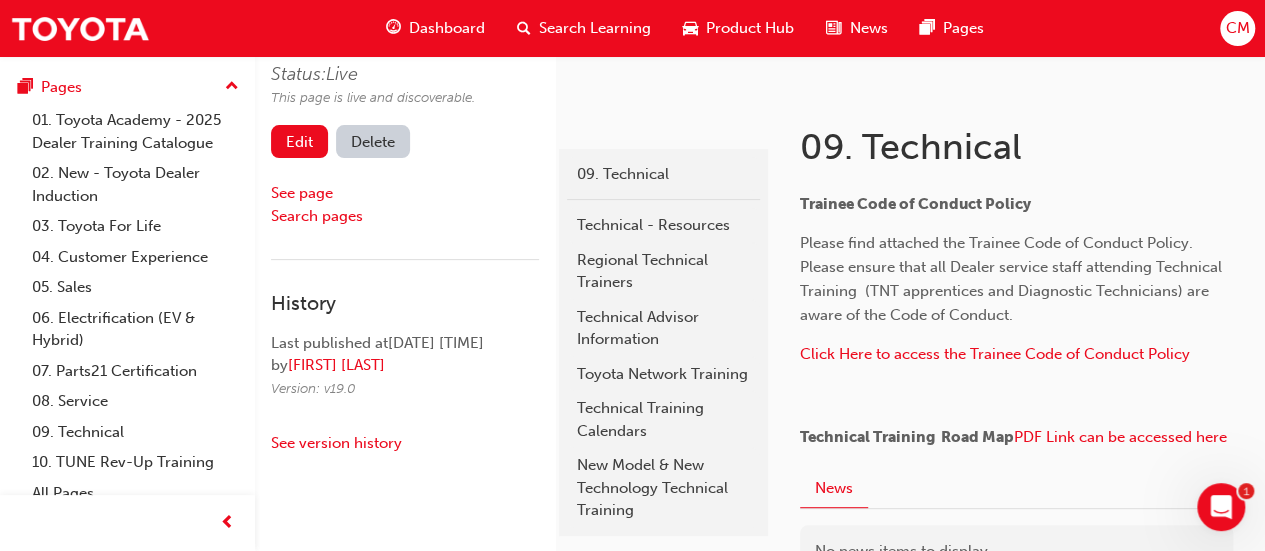 scroll, scrollTop: 207, scrollLeft: 0, axis: vertical 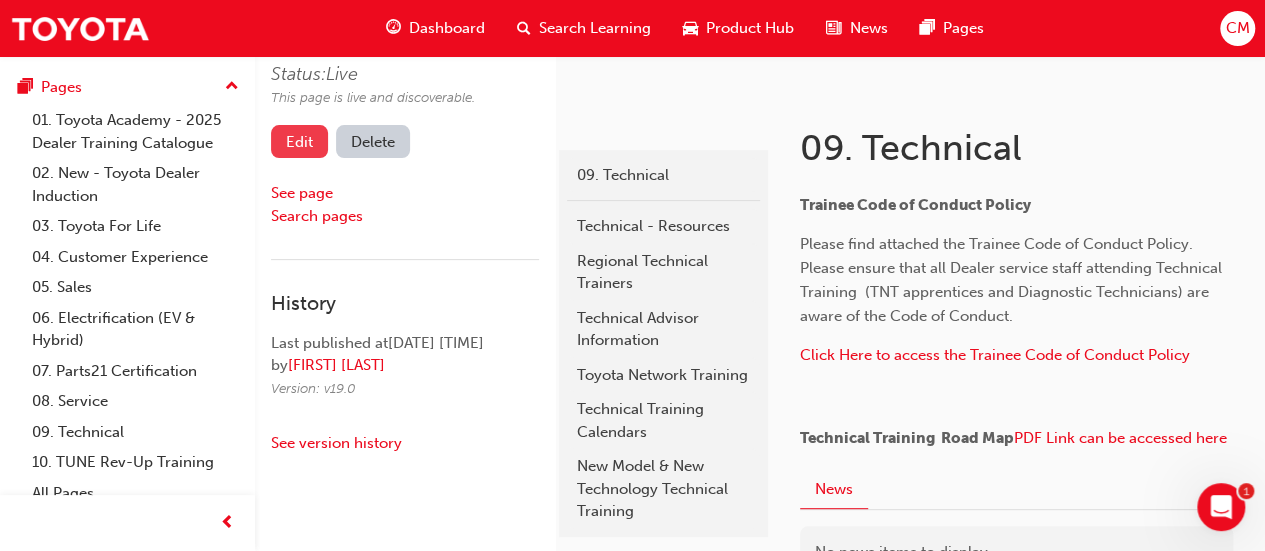 click on "Edit" at bounding box center (299, 141) 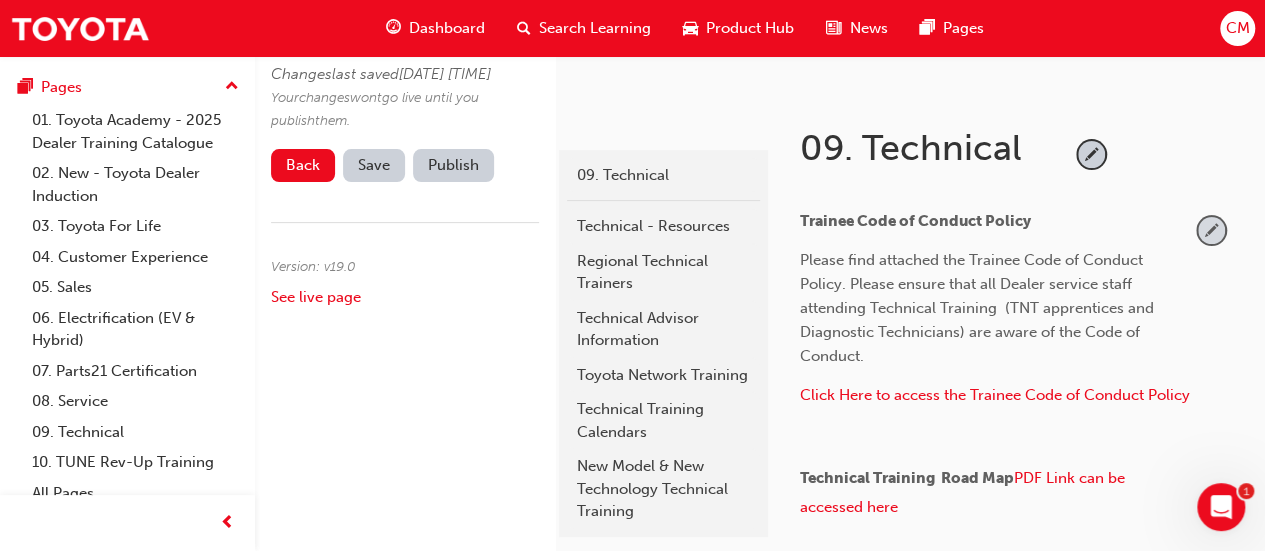 click at bounding box center (1211, 230) 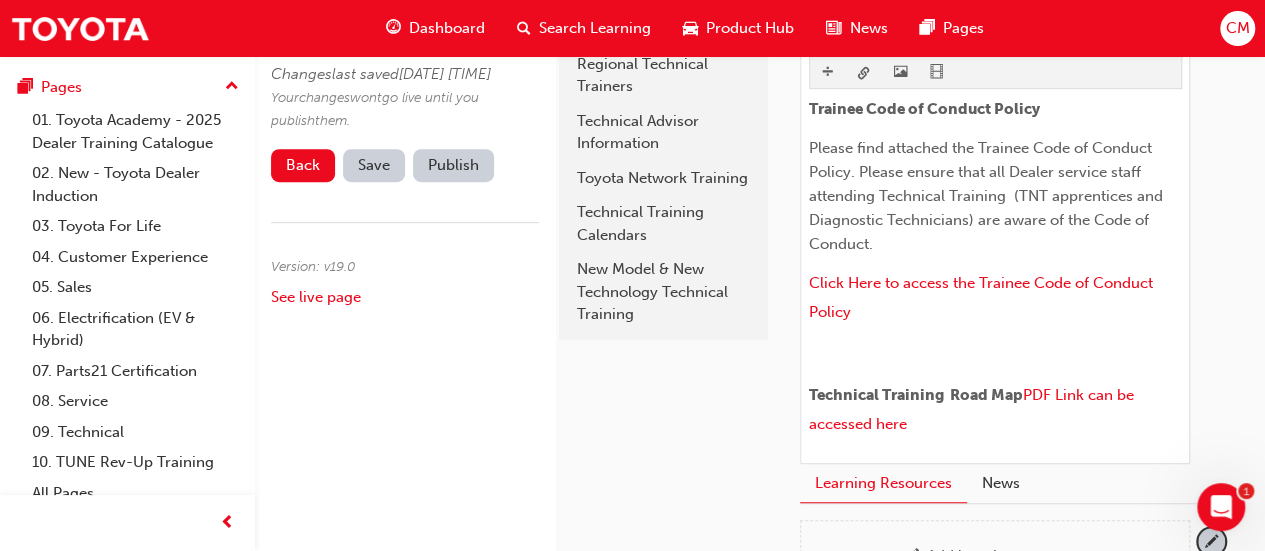 scroll, scrollTop: 407, scrollLeft: 0, axis: vertical 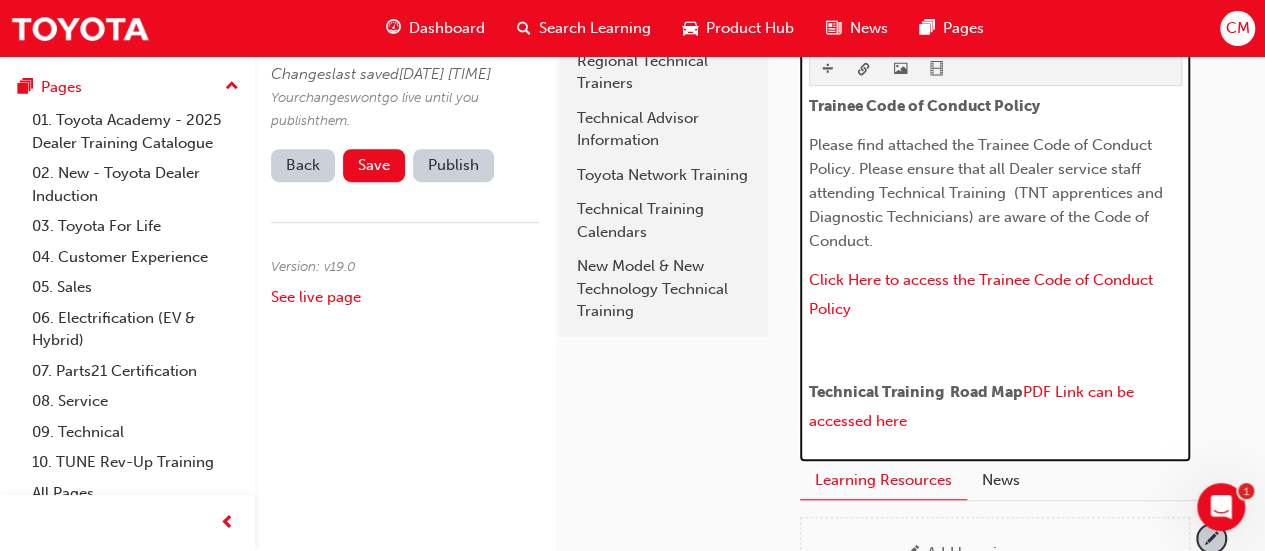 click on "Technical Training  Road Map" at bounding box center (916, 392) 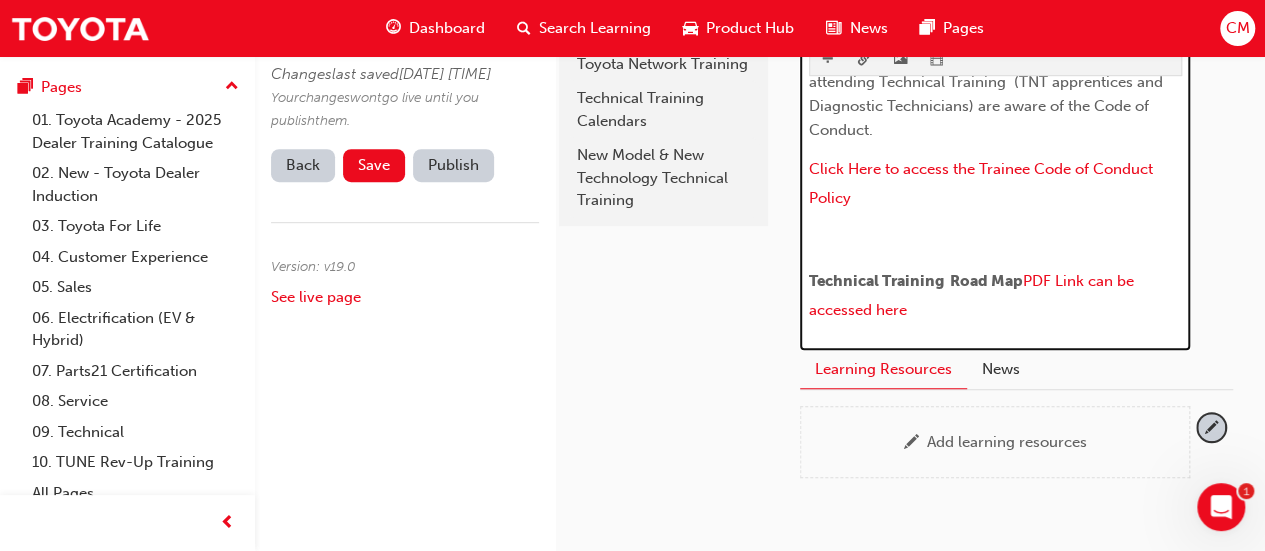 scroll, scrollTop: 558, scrollLeft: 0, axis: vertical 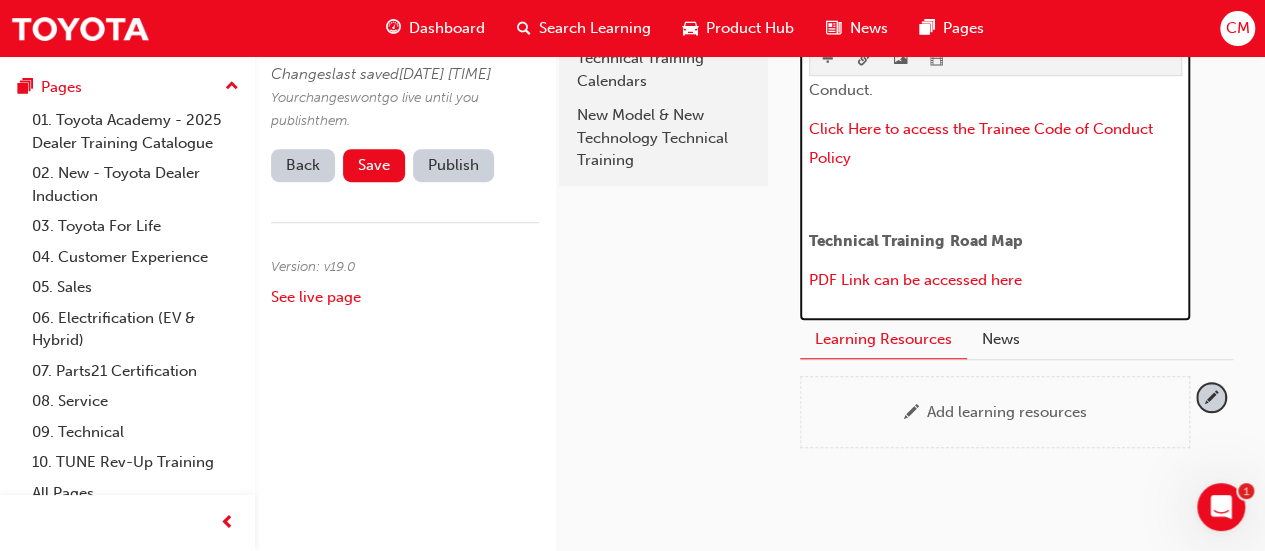 click on "Technical Training  Road Map" at bounding box center (995, 241) 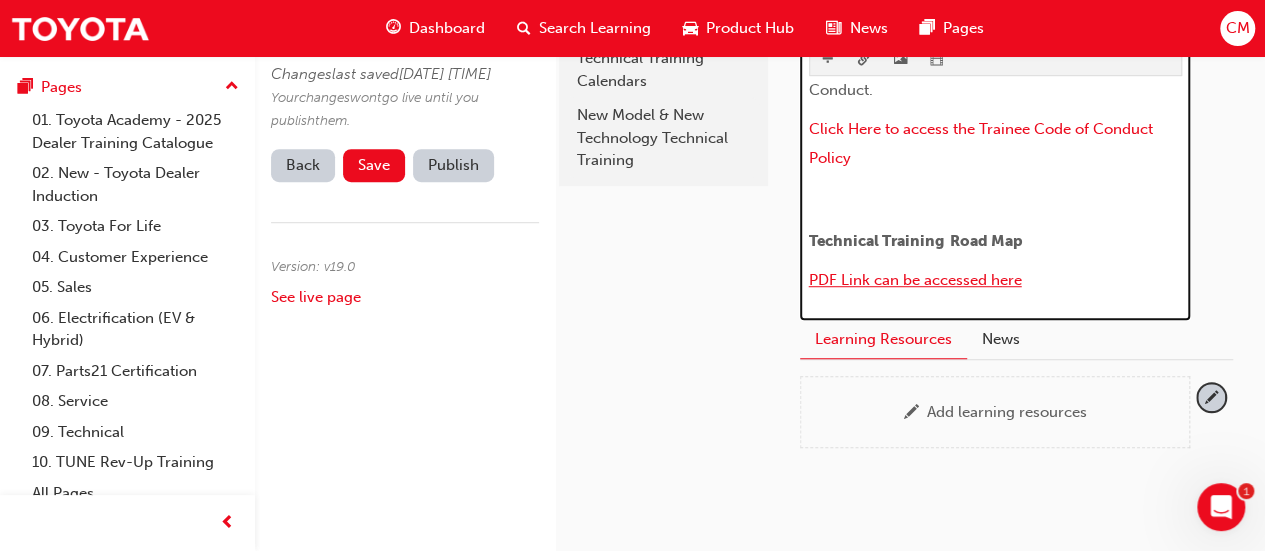 scroll, scrollTop: 518, scrollLeft: 0, axis: vertical 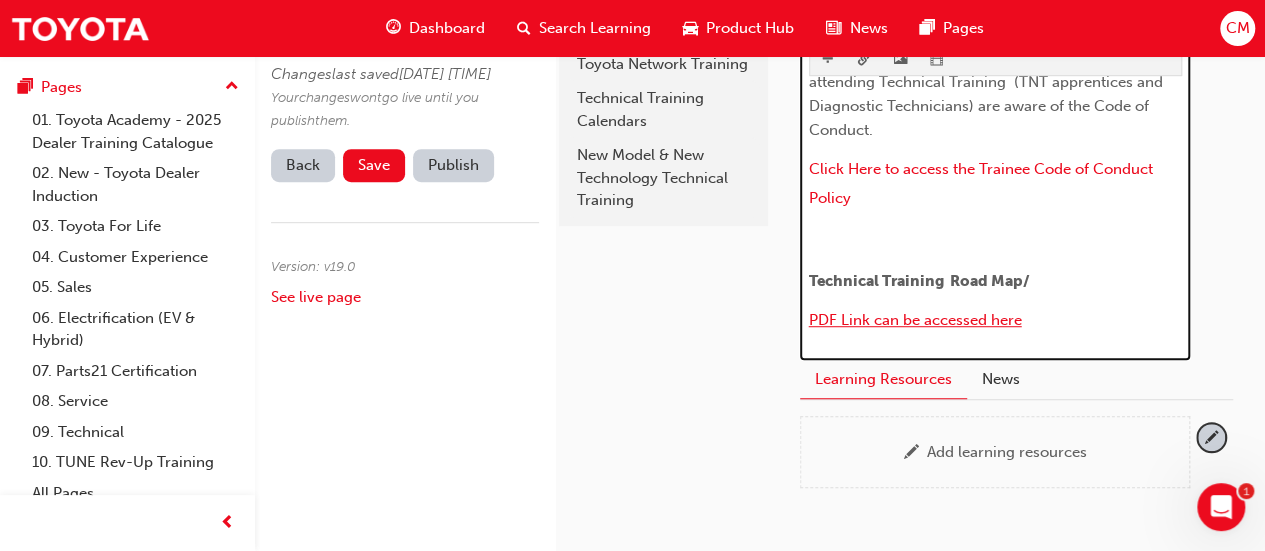 type 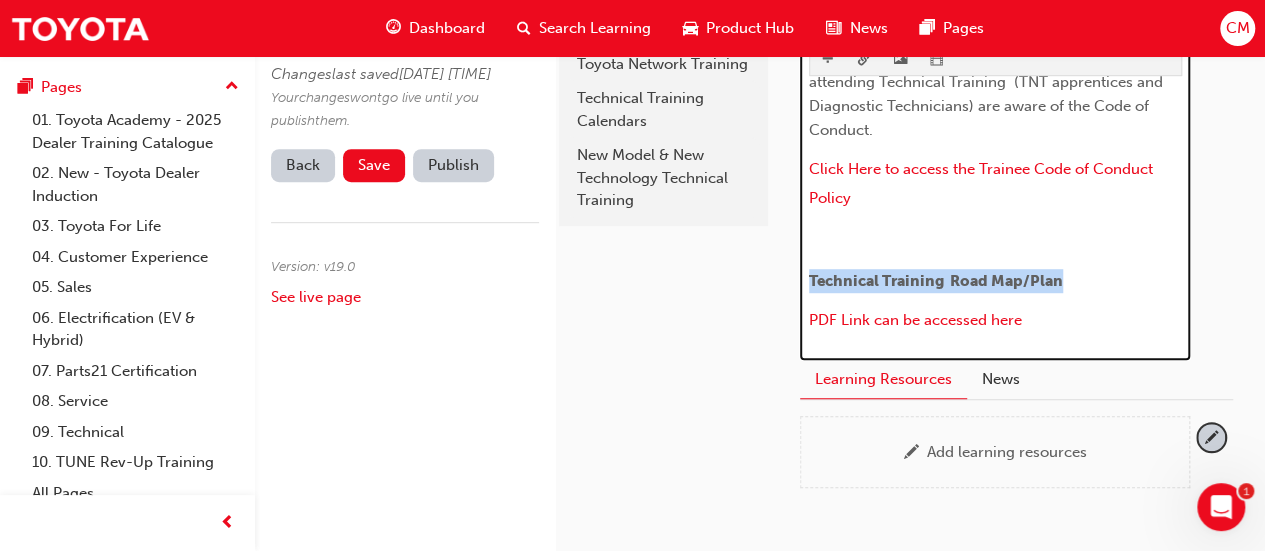 drag, startPoint x: 808, startPoint y: 272, endPoint x: 1059, endPoint y: 282, distance: 251.19913 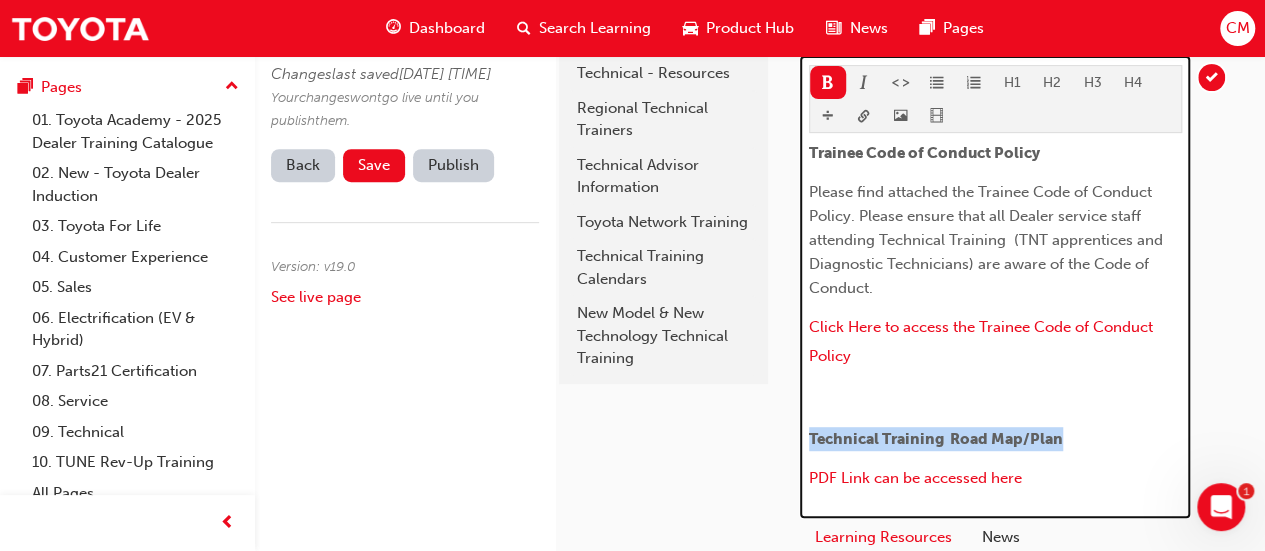 scroll, scrollTop: 318, scrollLeft: 0, axis: vertical 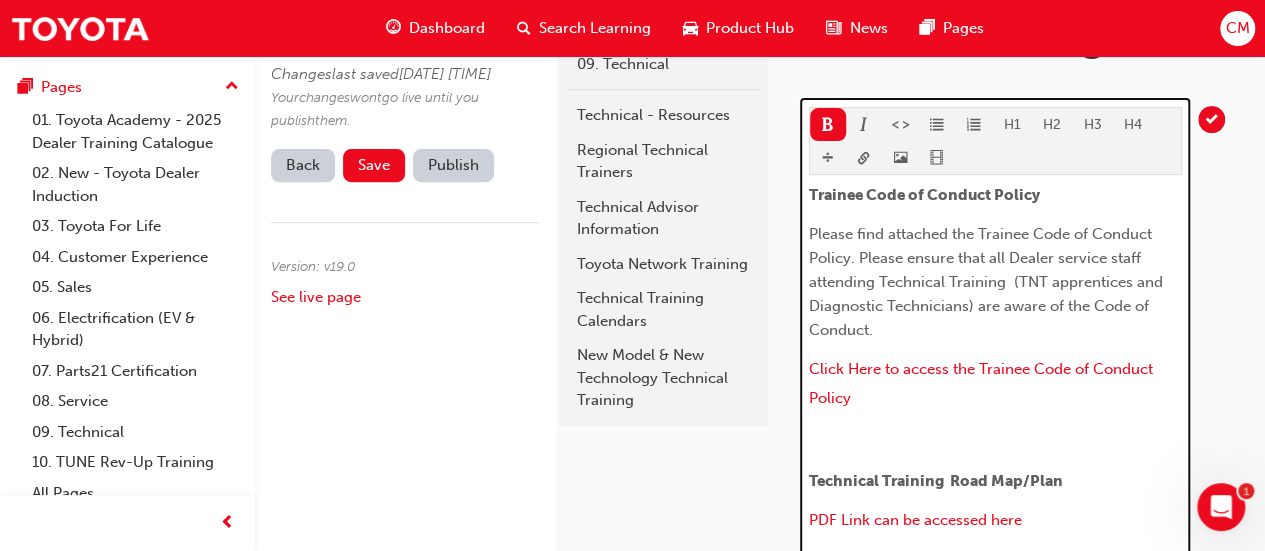 click on "﻿   PDF Link can be accessed here    ﻿" at bounding box center (995, 522) 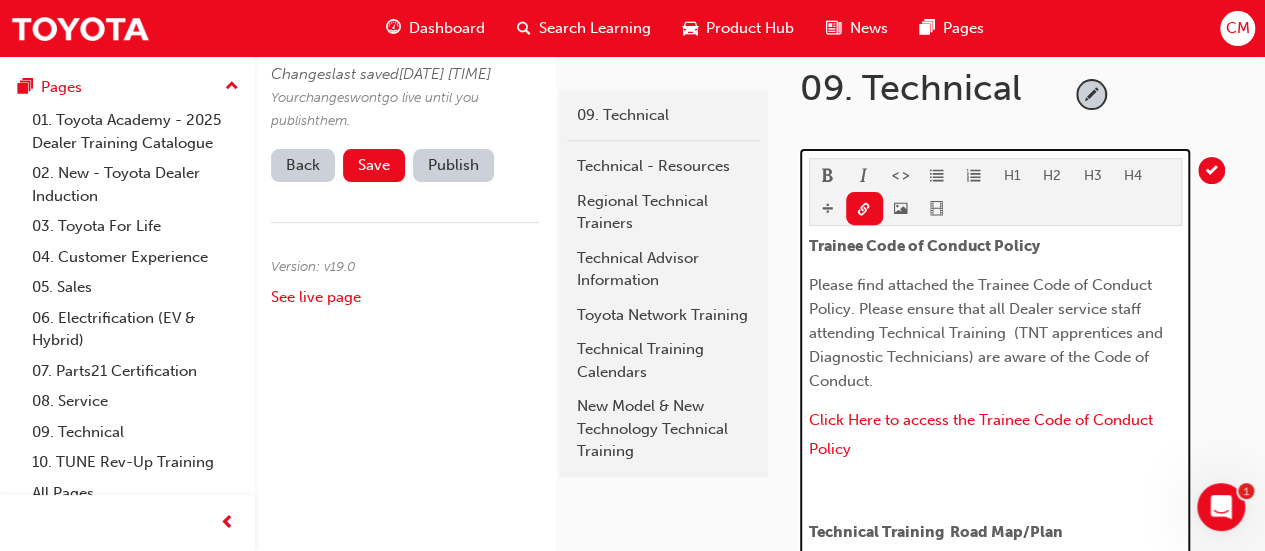 scroll, scrollTop: 258, scrollLeft: 0, axis: vertical 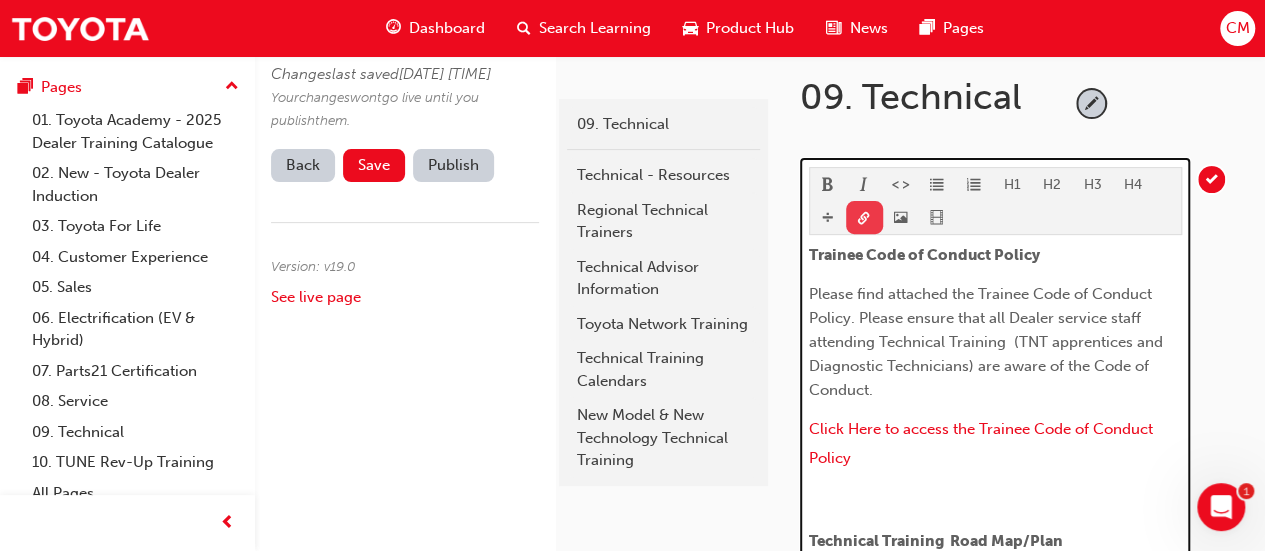 click on "H1 H2 H3 H4 Trainee Code of Conduct Policy Please find attached the Trainee Code of Conduct Policy. Please ensure that all Dealer service staff attending Technical Training  (TNT apprentices and Diagnostic Technicians) are aware of the Code of Conduct.   Click Here to access the Trainee Code of Conduct Policy    ​ ​ Technical Training  Road Map/Plan ﻿   PDF Link can be accessed here   ﻿" at bounding box center [995, 382] 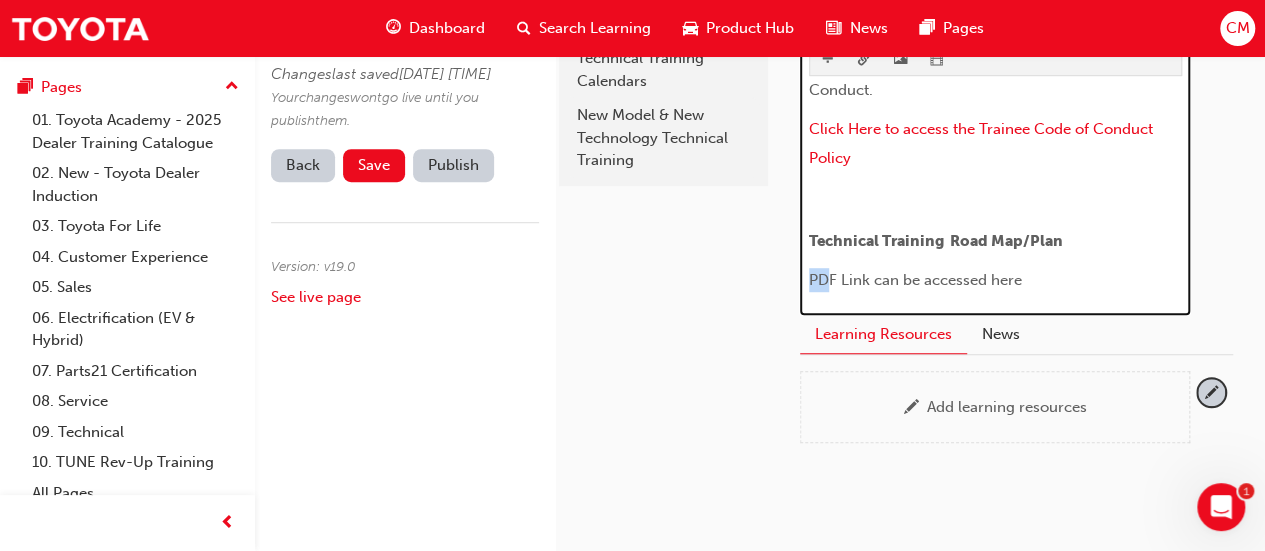 drag, startPoint x: 808, startPoint y: 271, endPoint x: 826, endPoint y: 271, distance: 18 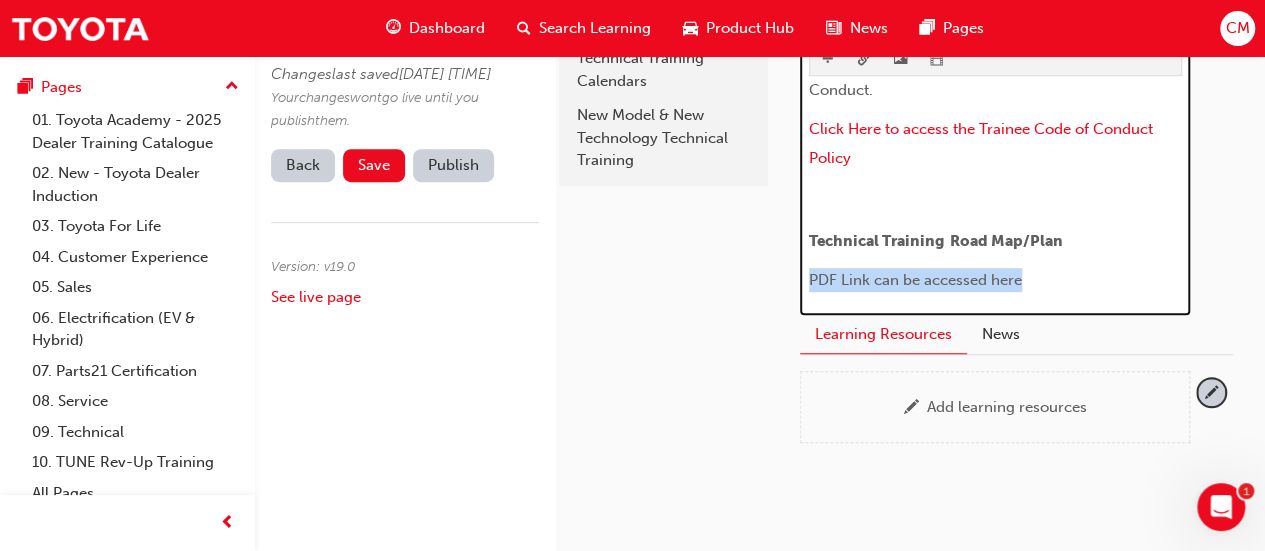 drag, startPoint x: 1019, startPoint y: 276, endPoint x: 808, endPoint y: 284, distance: 211.15161 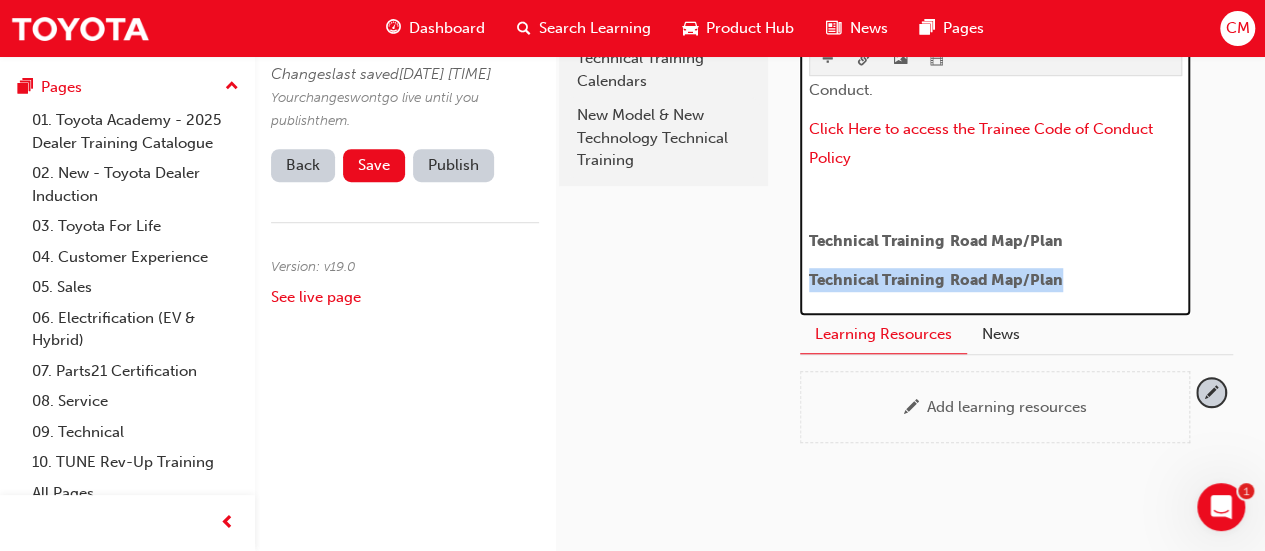 drag, startPoint x: 809, startPoint y: 274, endPoint x: 1062, endPoint y: 293, distance: 253.71243 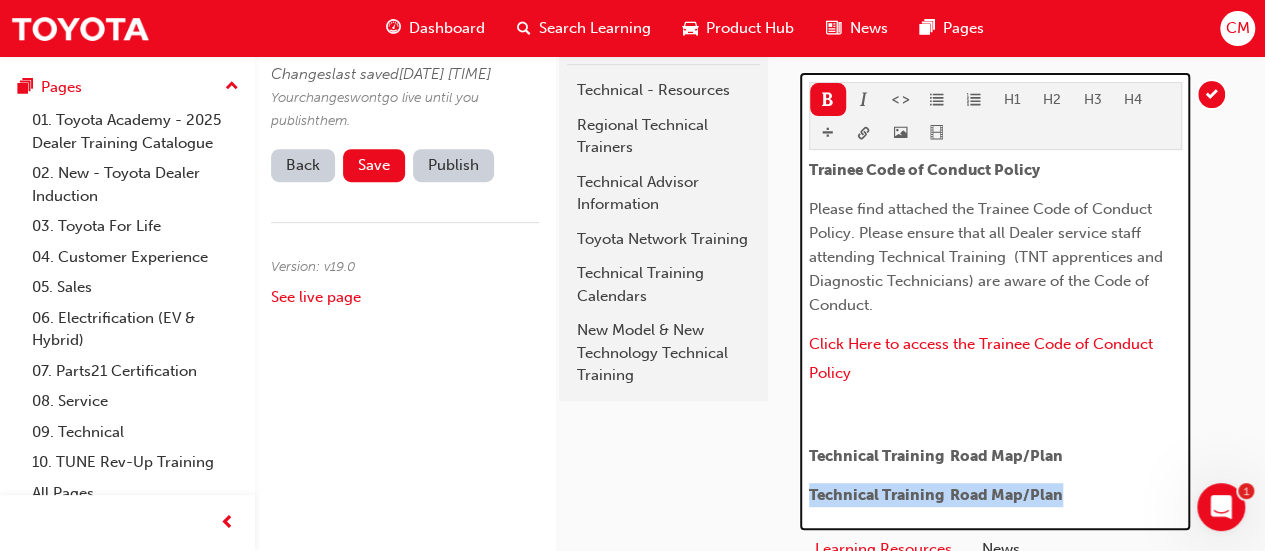scroll, scrollTop: 258, scrollLeft: 0, axis: vertical 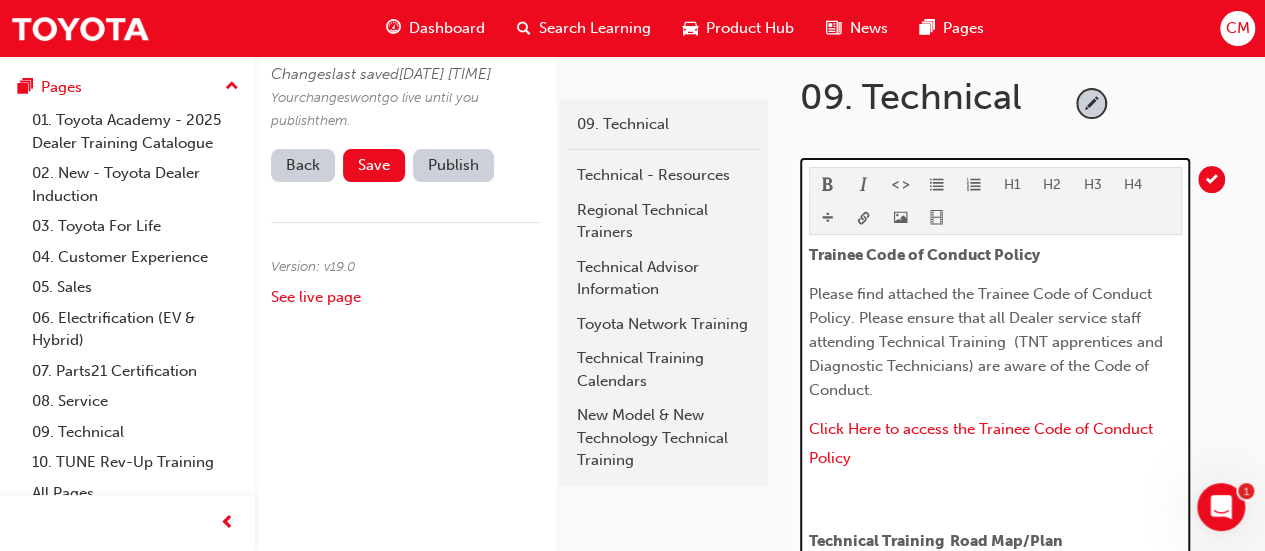 click at bounding box center [828, 186] 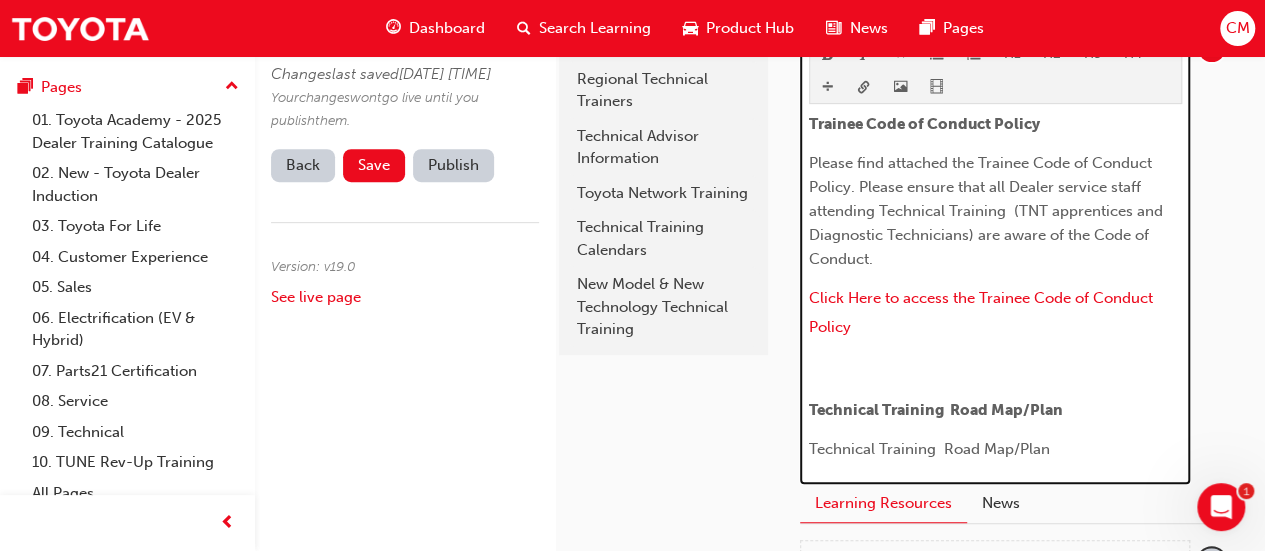 scroll, scrollTop: 358, scrollLeft: 0, axis: vertical 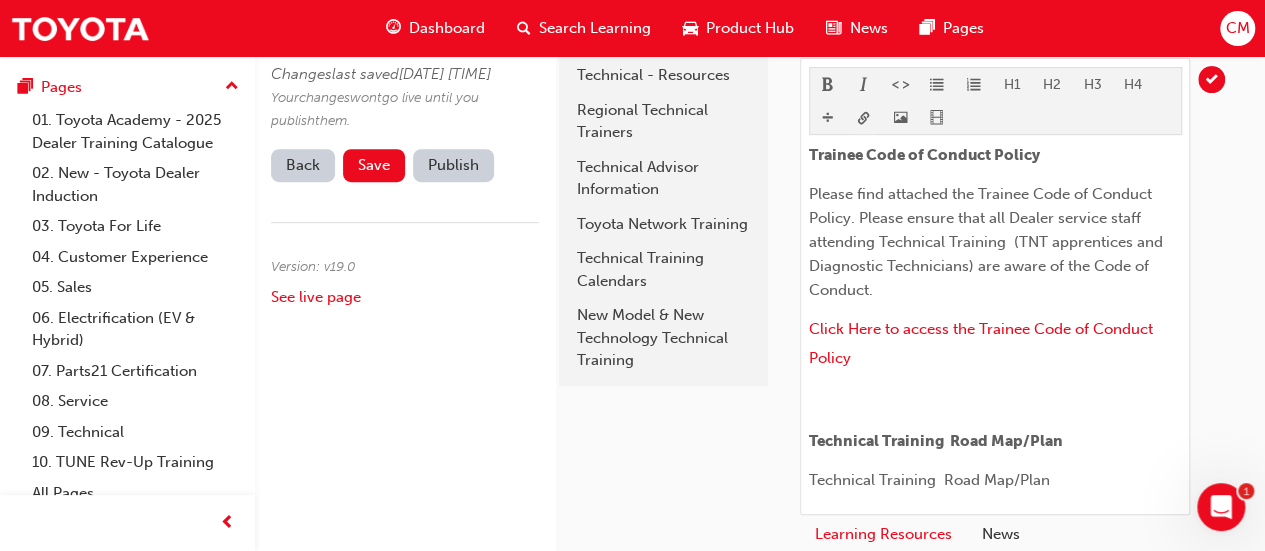 click on "Your version of Internet Explorer is outdated and not supported. Please upgrade to a  modern browser . Dashboard Search Learning Product Hub News Pages CM Dashboard Analytics Search Learning Product Hub News Pages Pages 01. Toyota Academy - 2025 Dealer Training Catalogue 02. New - Toyota Dealer Induction  03. Toyota For Life 04. Customer Experience 05. Sales 06. Electrification (EV & Hybrid) 07. Parts21 Certification 08. Service 09. Technical  10. TUNE Rev-Up Training All Pages Edit Page Changes  last saved  Thu 7 Aug 2025 12:23pm Your  changes  won t  go live until you publish  them . Back Save Publish Version: v 19 . 0 See live page latest 09. Technical  Technical - Resources  Regional Technical Trainers   Technical Advisor Information  Toyota Network Training  Technical Training Calendars  New Model & New Technology Technical Training  09. Technical  H1 H2 H3 H4 Trainee Code of Conduct Policy   Click Here to access the Trainee Code of Conduct Policy    ​ ​ Technical Training  Road Map/Plan News " " "" at bounding box center (632, -83) 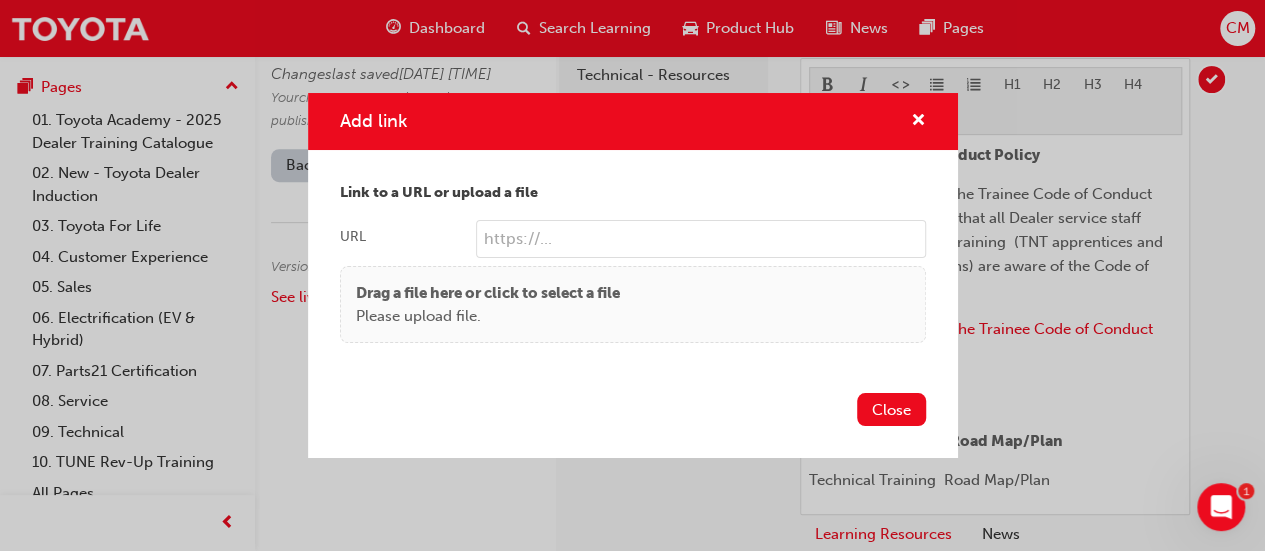 click on "Close" at bounding box center (891, 409) 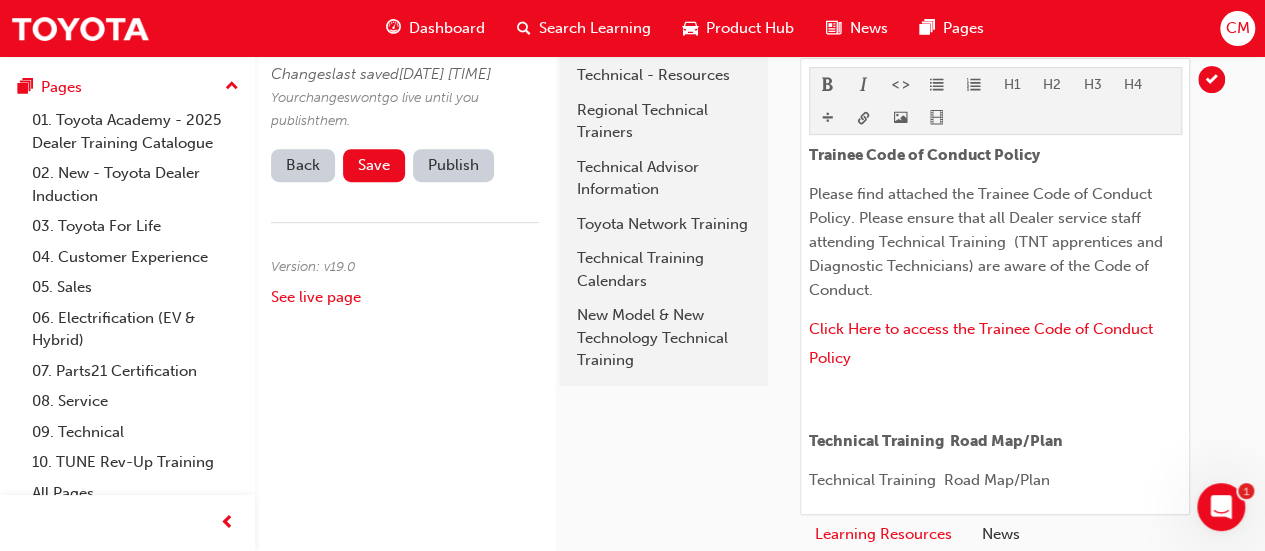 click on "Back" at bounding box center (303, 165) 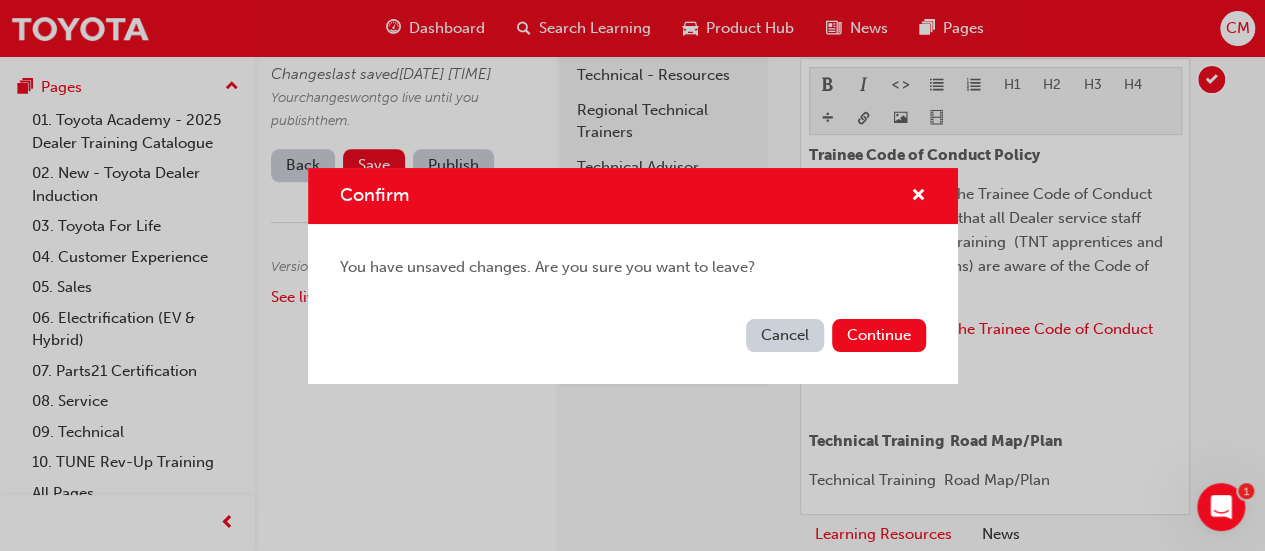 click on "Cancel" at bounding box center [785, 335] 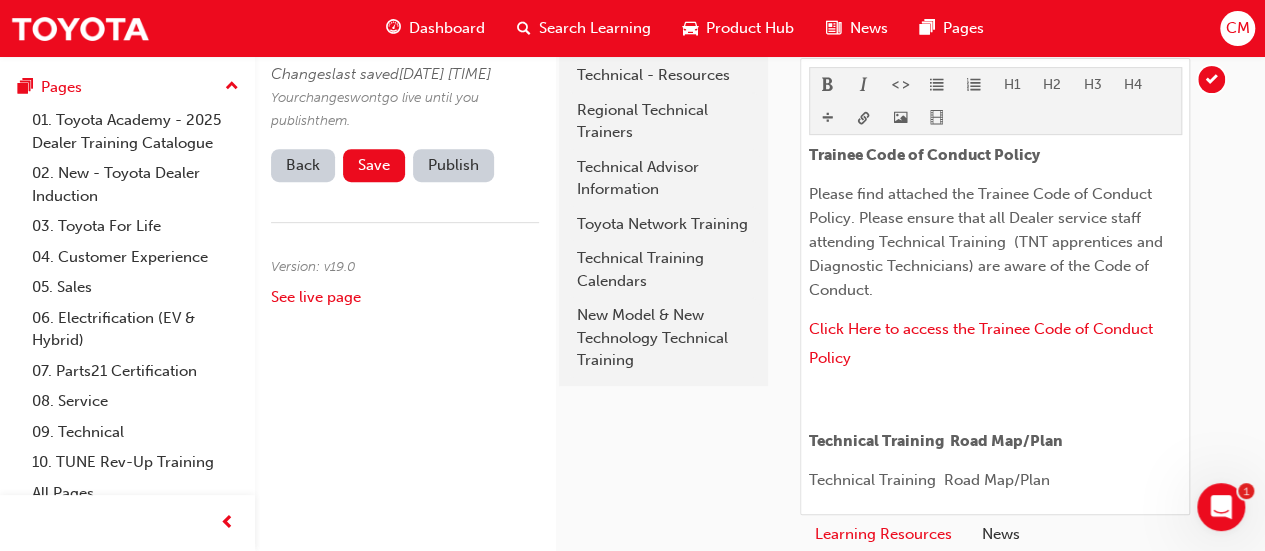 click on "latest 09. Technical  Technical - Resources  Regional Technical Trainers   Technical Advisor Information  Toyota Network Training  Technical Training Calendars  New Model & New Technology Technical Training" at bounding box center [661, 321] 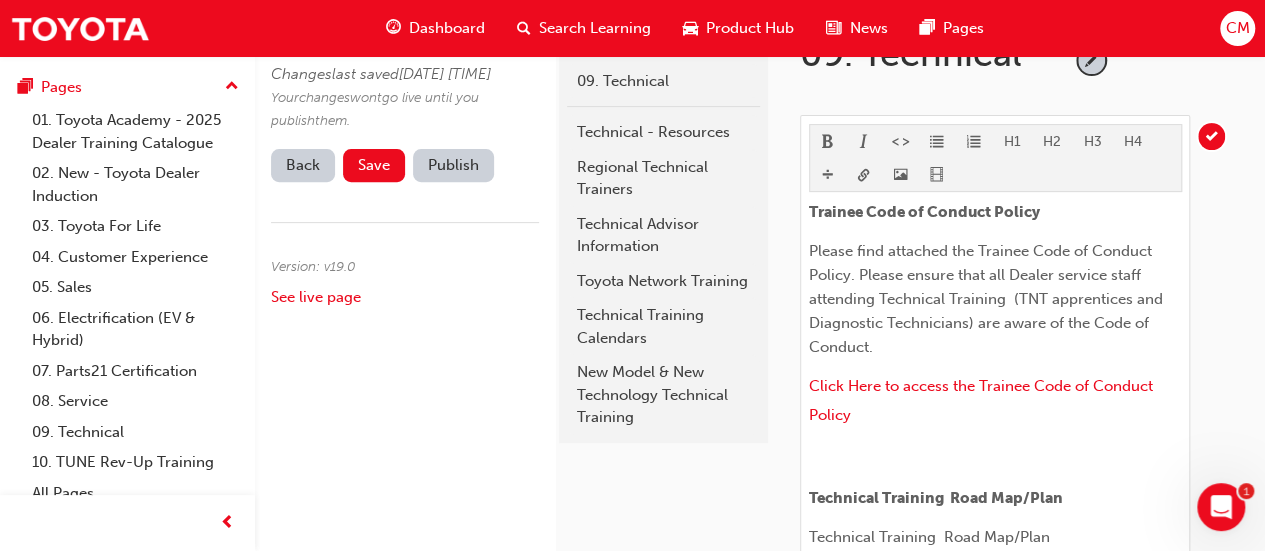 scroll, scrollTop: 400, scrollLeft: 0, axis: vertical 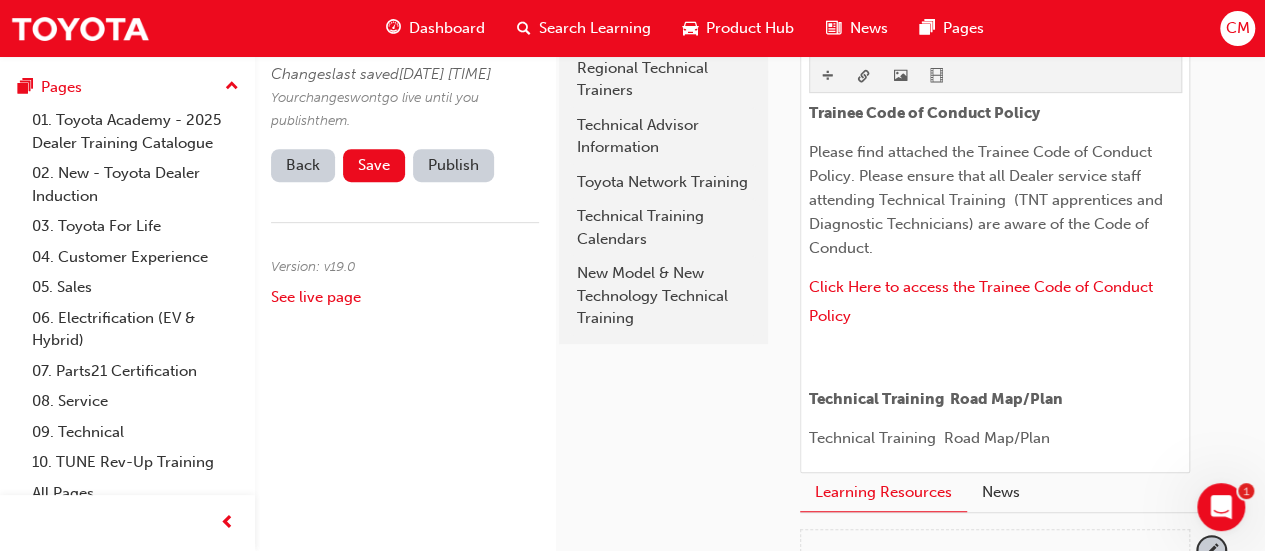 click on "Back" at bounding box center (303, 165) 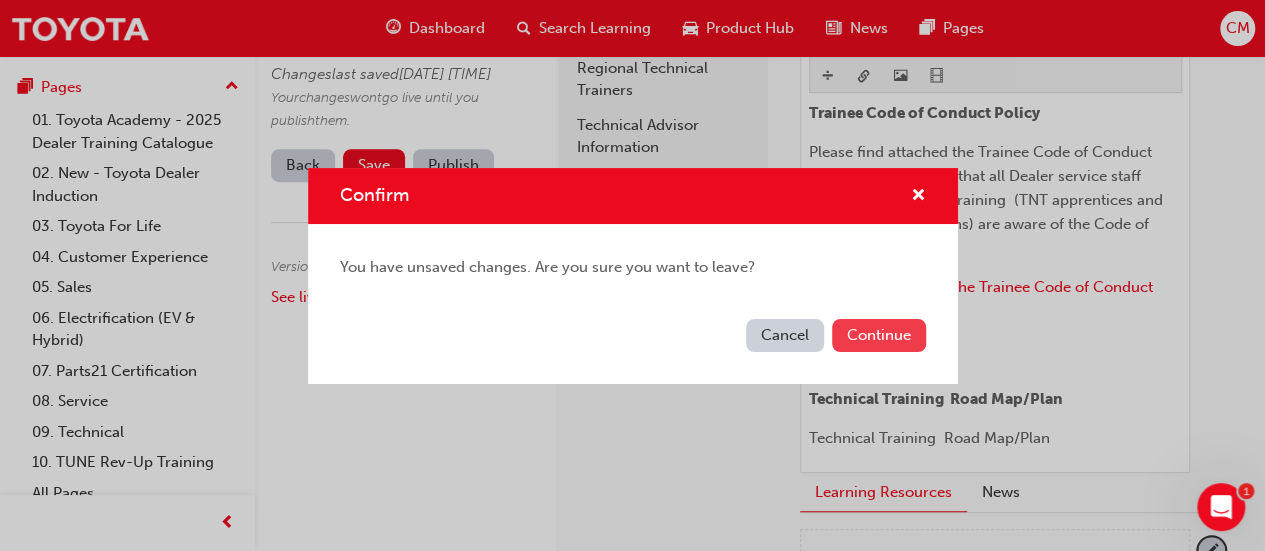 click on "Continue" at bounding box center [879, 335] 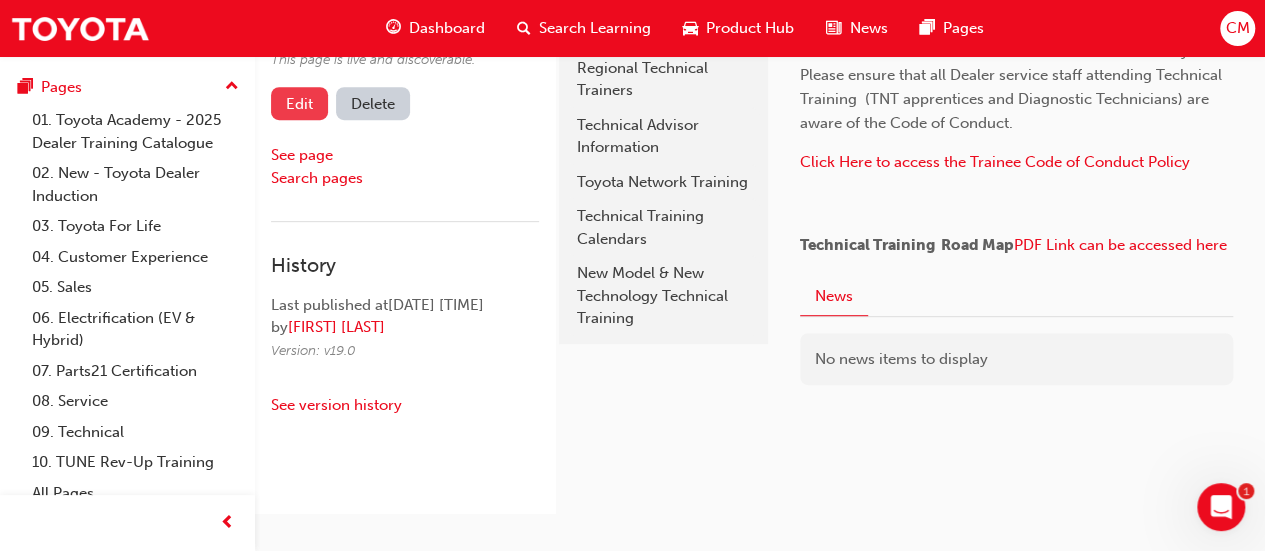 click on "Edit" at bounding box center [299, 104] 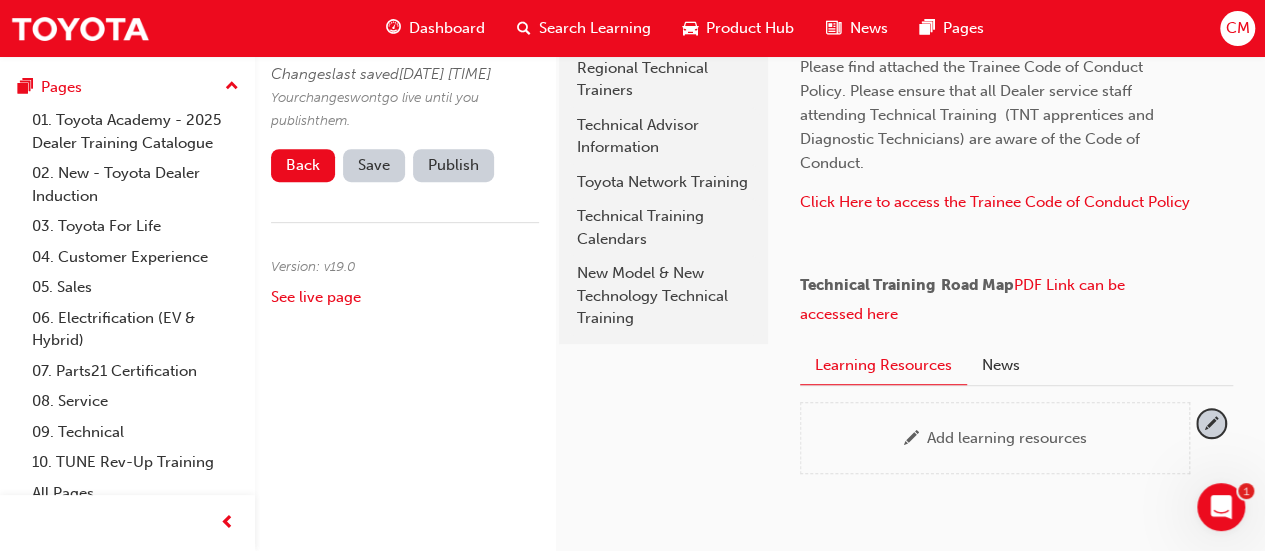 click on "Technical Training  Road Map" at bounding box center (907, 285) 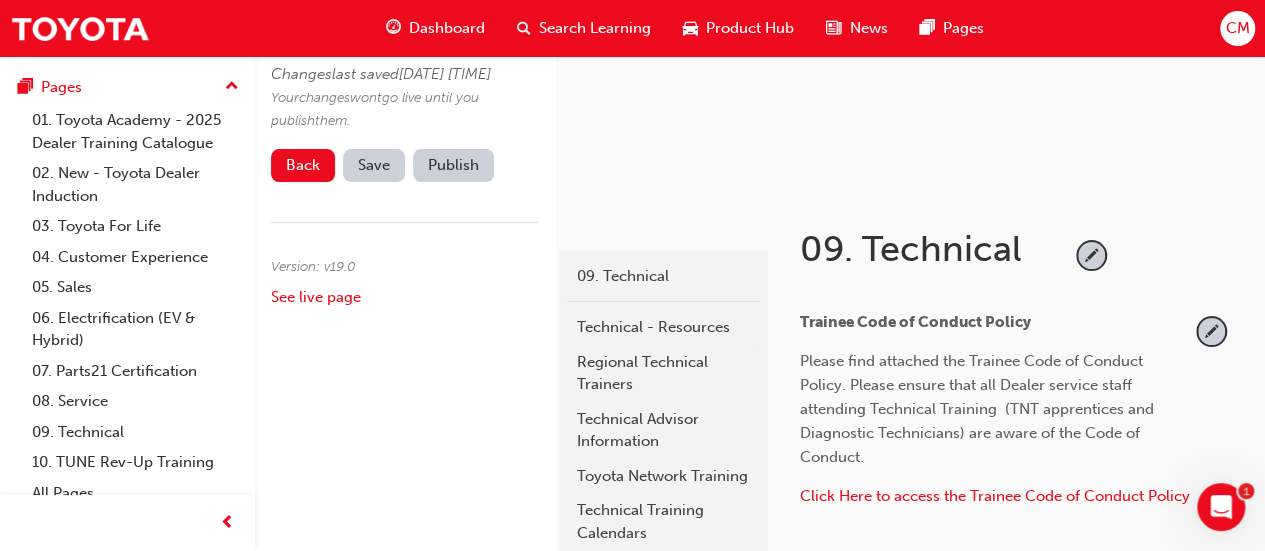 scroll, scrollTop: 100, scrollLeft: 0, axis: vertical 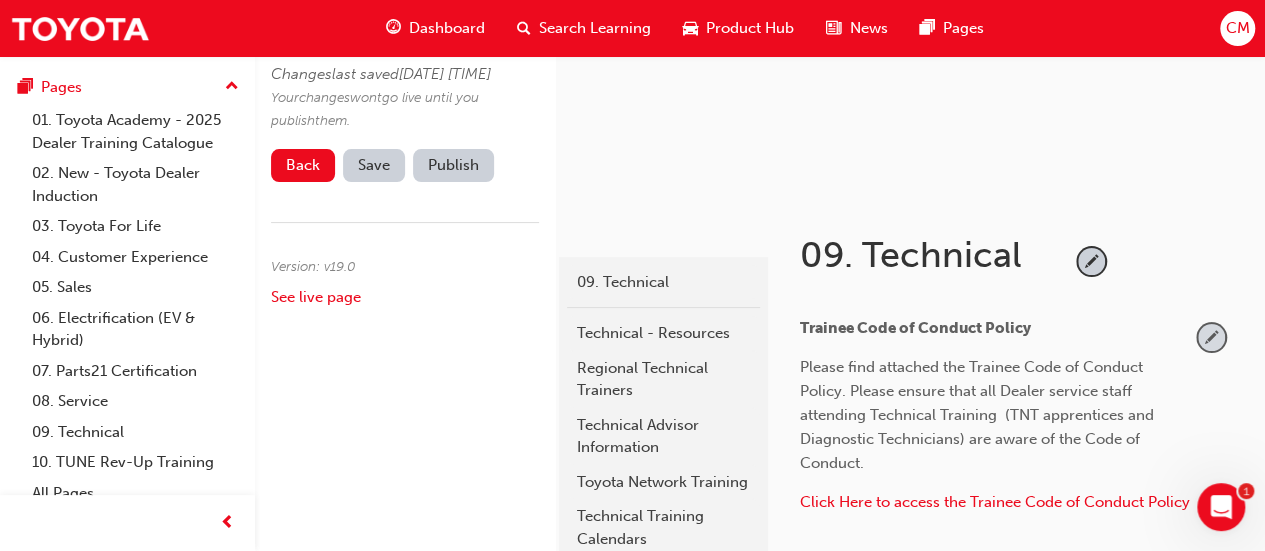 click at bounding box center (1211, 337) 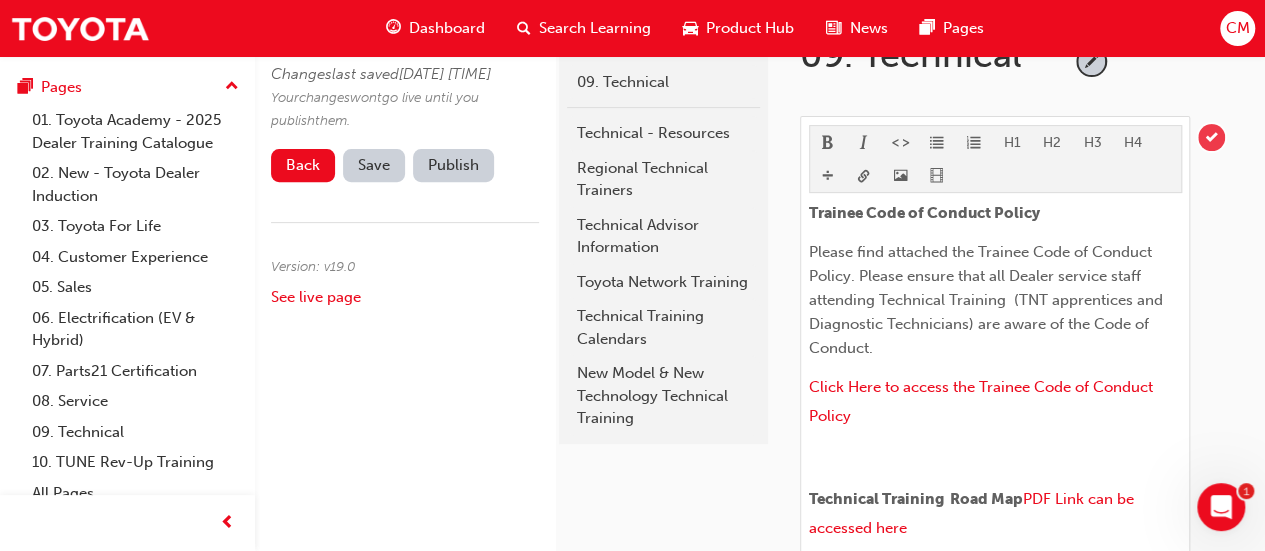 scroll, scrollTop: 400, scrollLeft: 0, axis: vertical 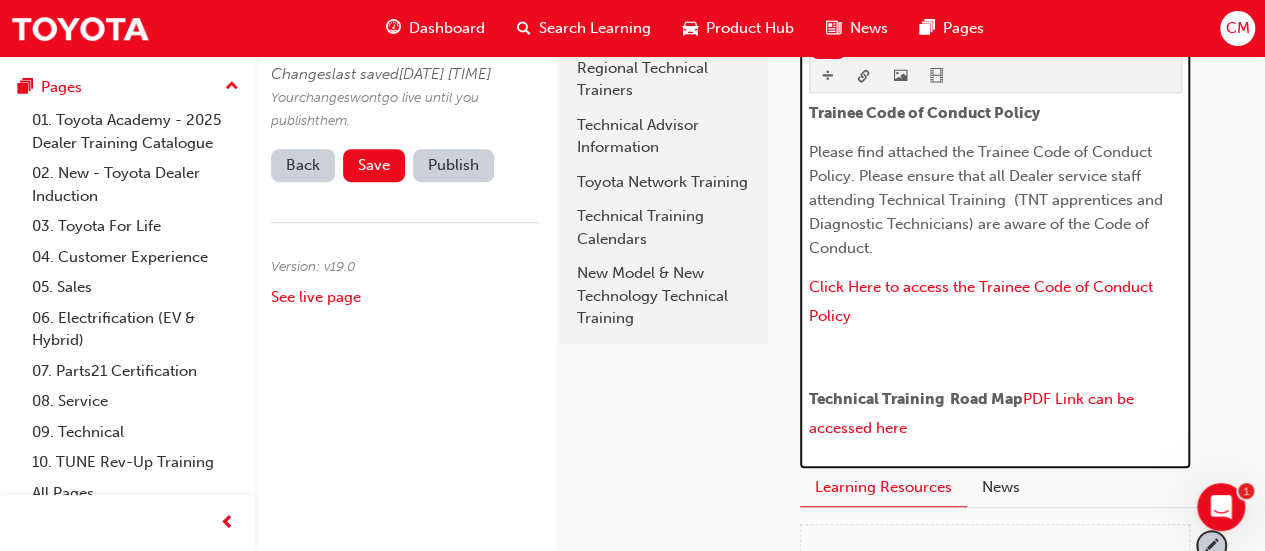 click on "Technical Training  Road Map" at bounding box center [916, 399] 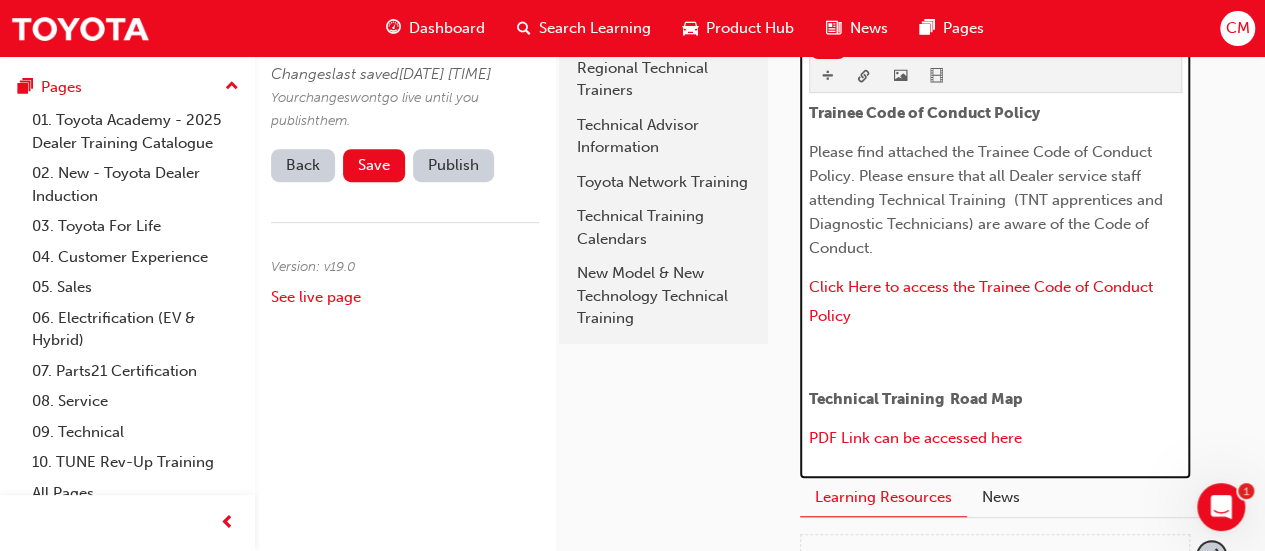 scroll, scrollTop: 558, scrollLeft: 0, axis: vertical 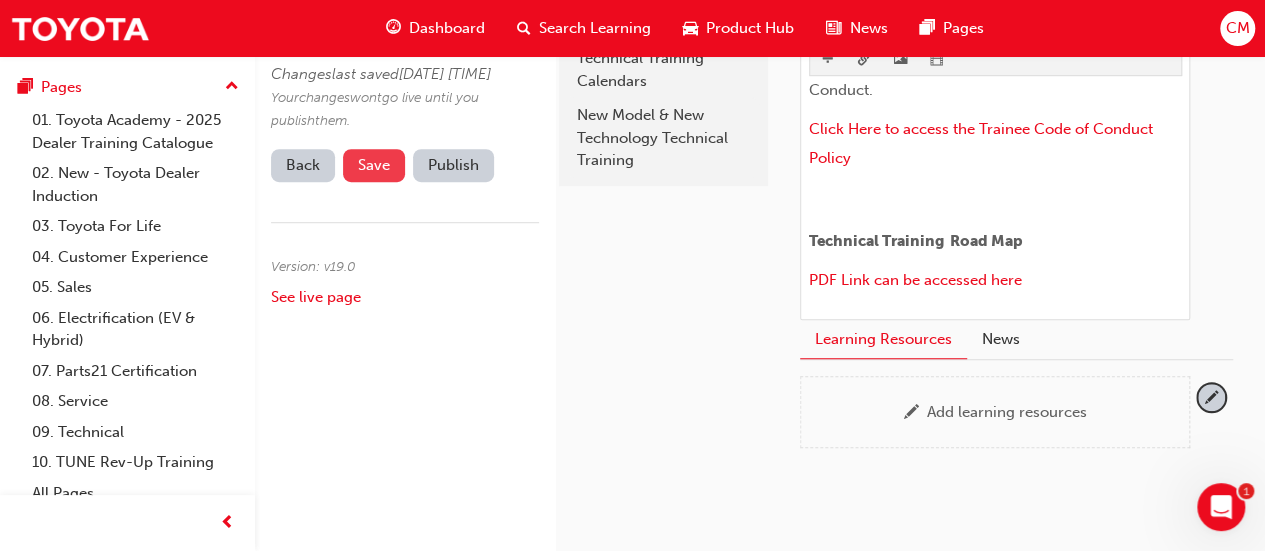 click on "Save" at bounding box center [374, 165] 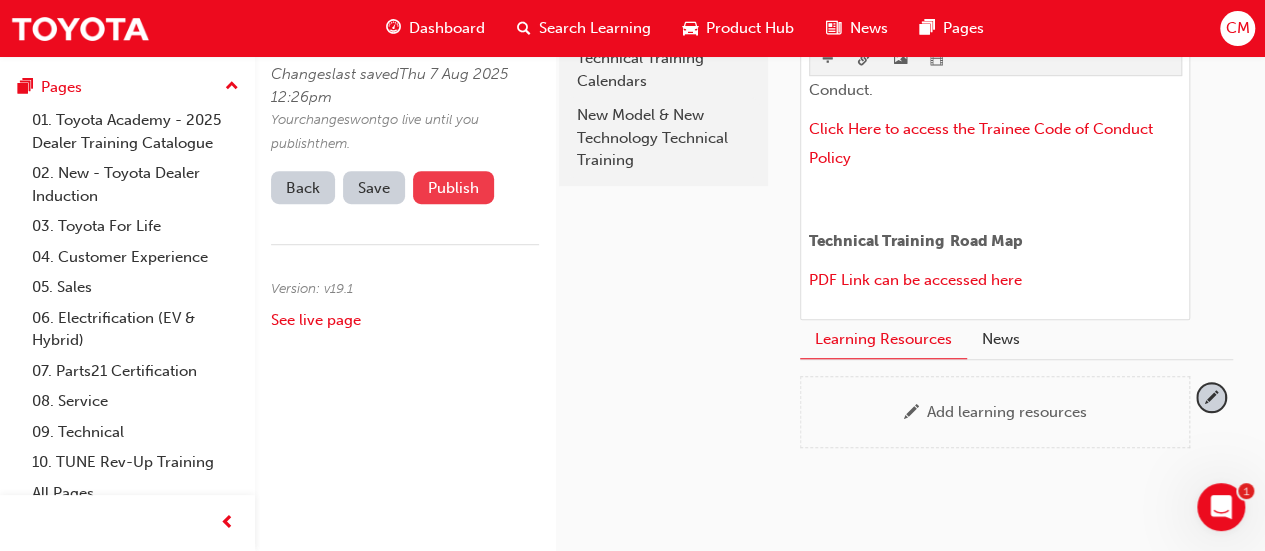 click on "Publish" at bounding box center [453, 187] 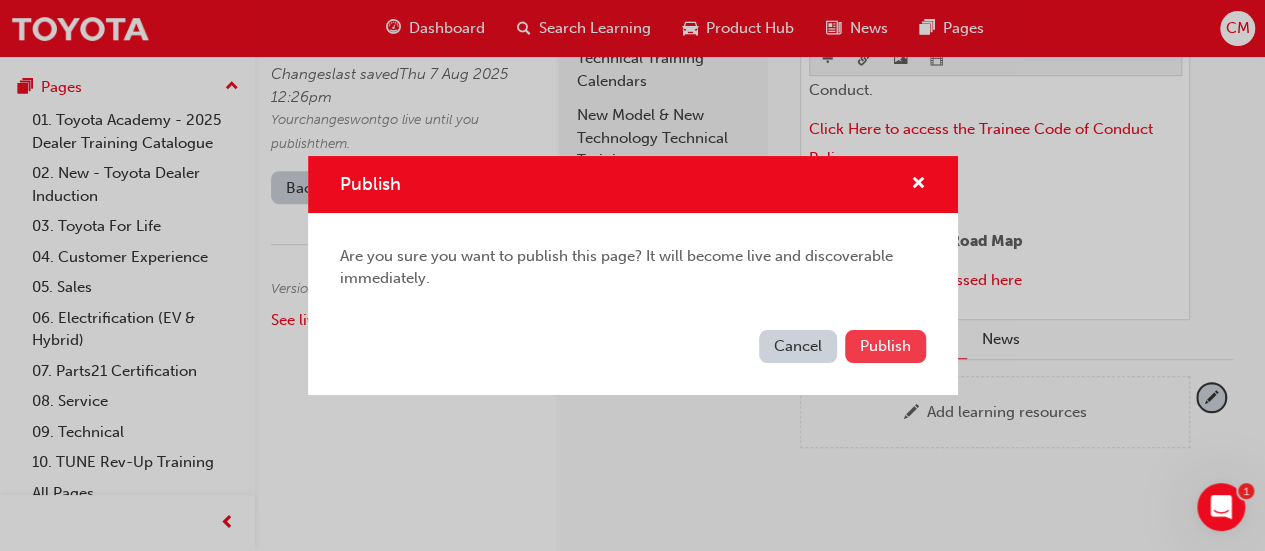 click on "Publish" at bounding box center [885, 346] 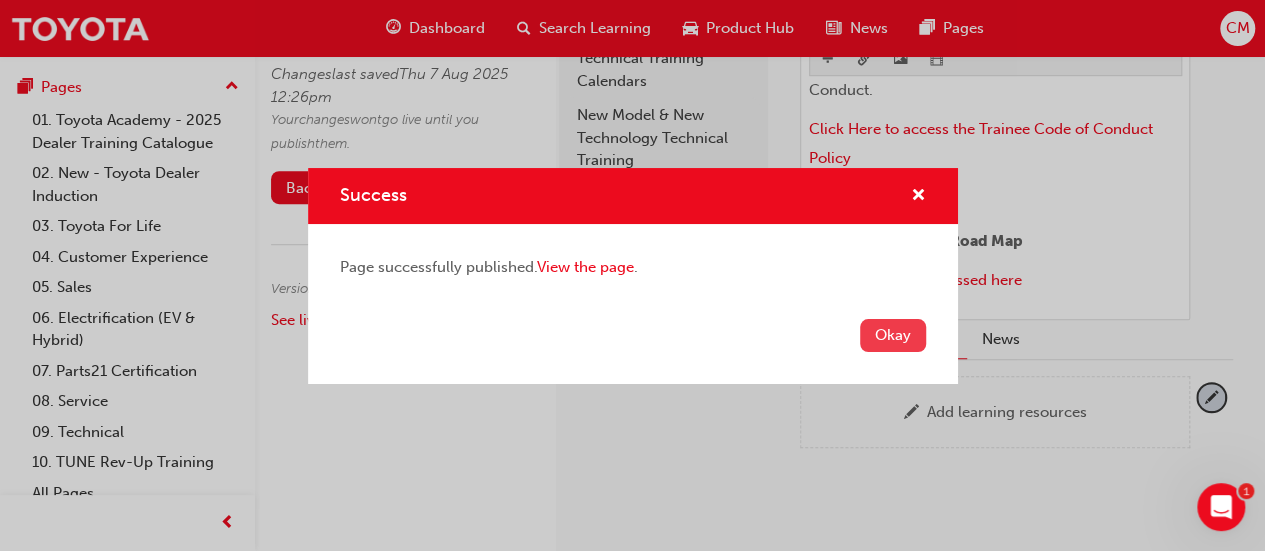 click on "Okay" at bounding box center (893, 335) 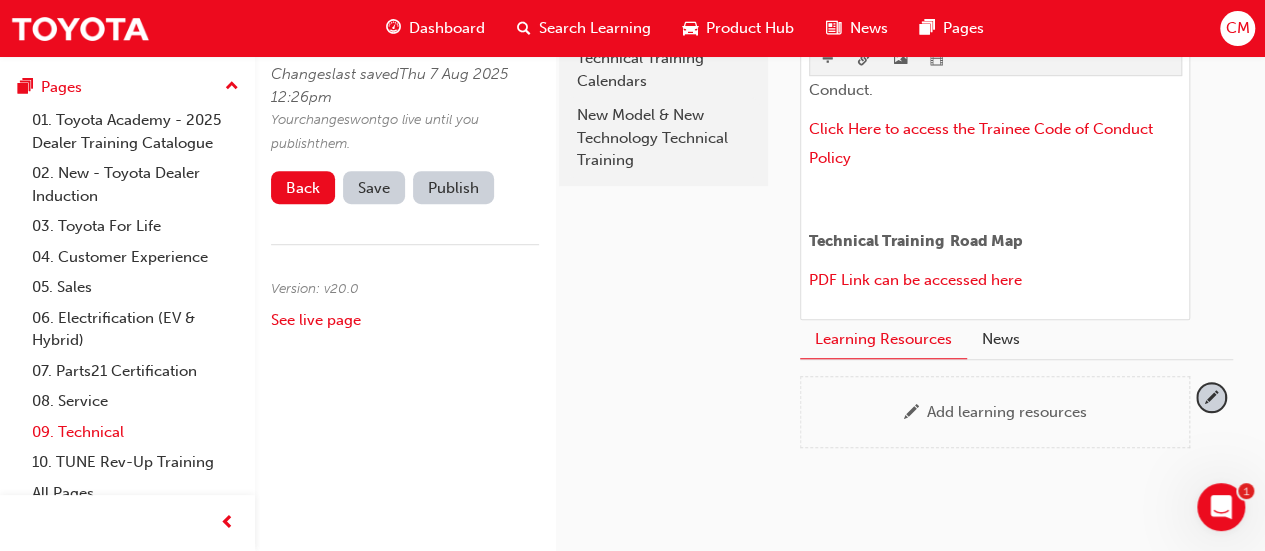 click on "09. Technical" at bounding box center (135, 432) 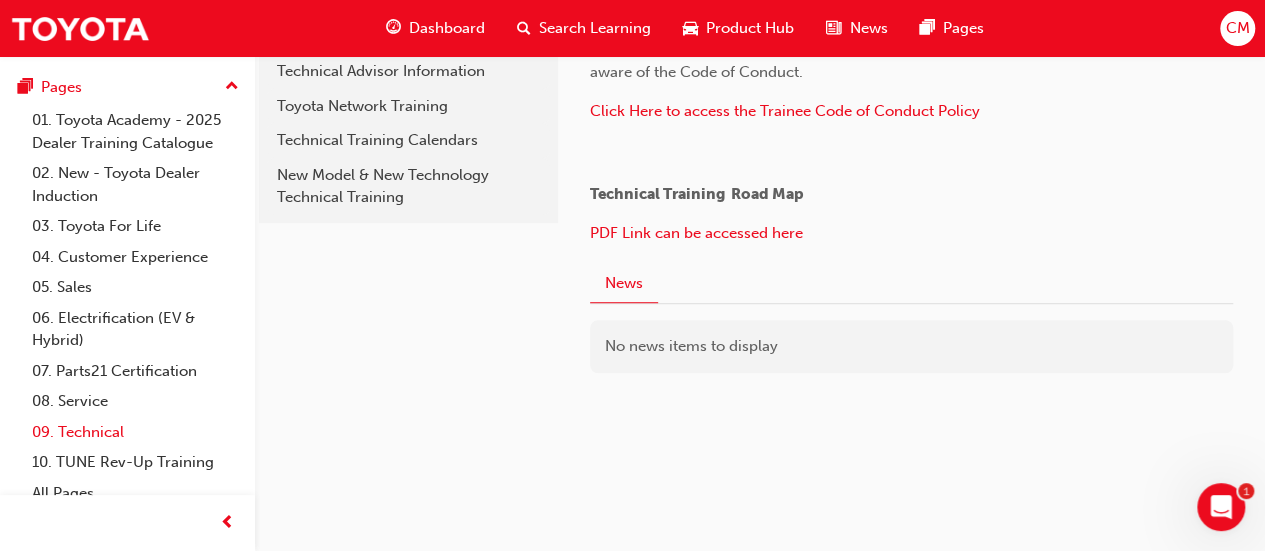 scroll, scrollTop: 528, scrollLeft: 0, axis: vertical 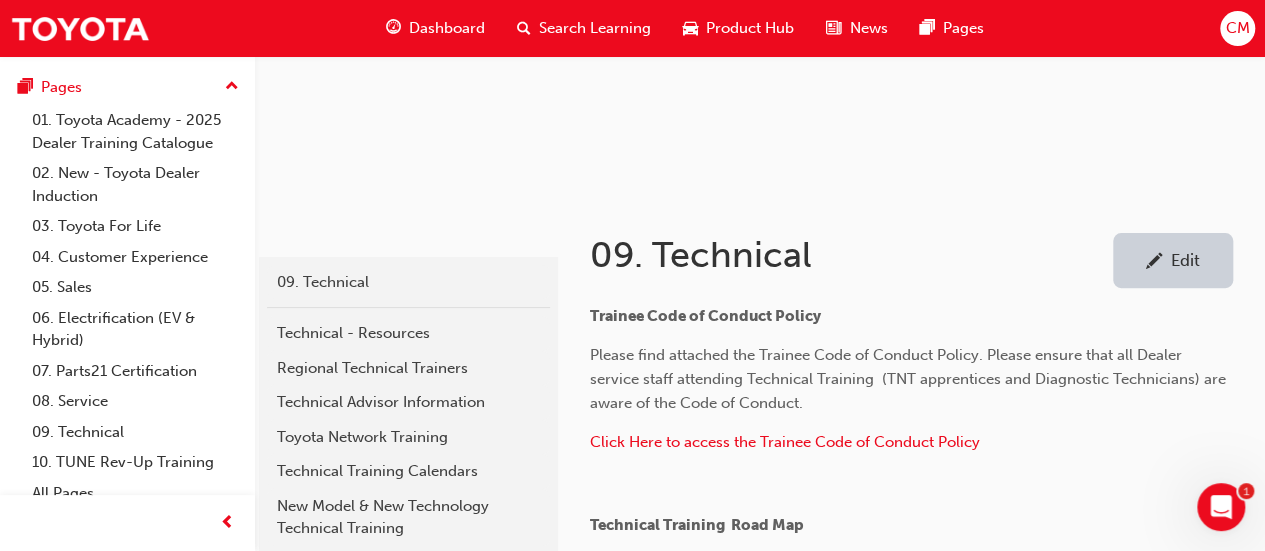 click on "Edit" at bounding box center [1185, 260] 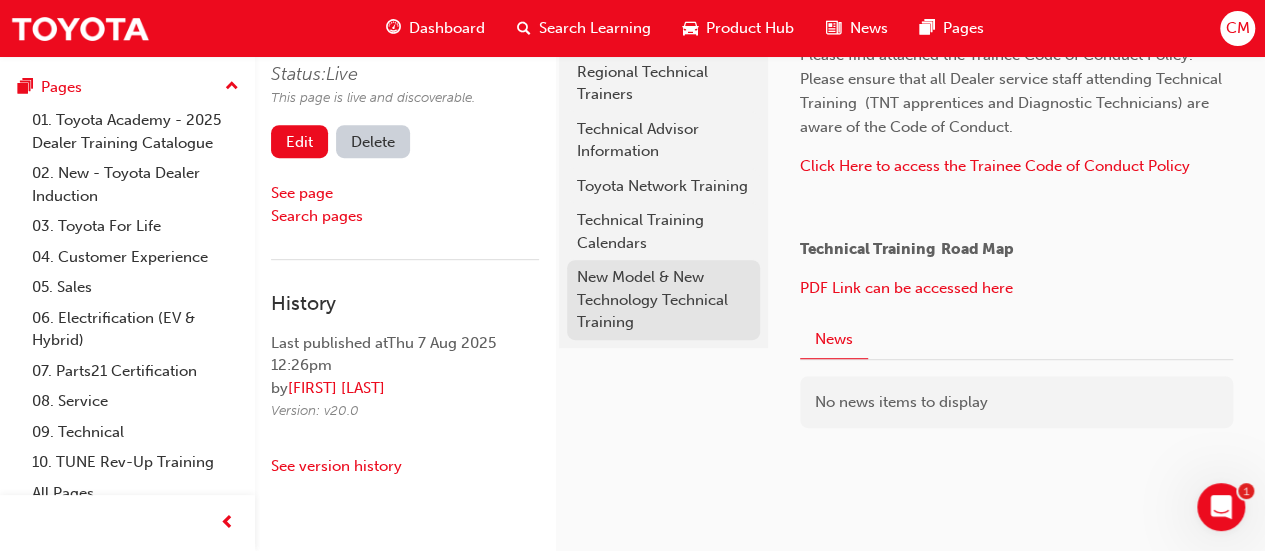 scroll, scrollTop: 400, scrollLeft: 0, axis: vertical 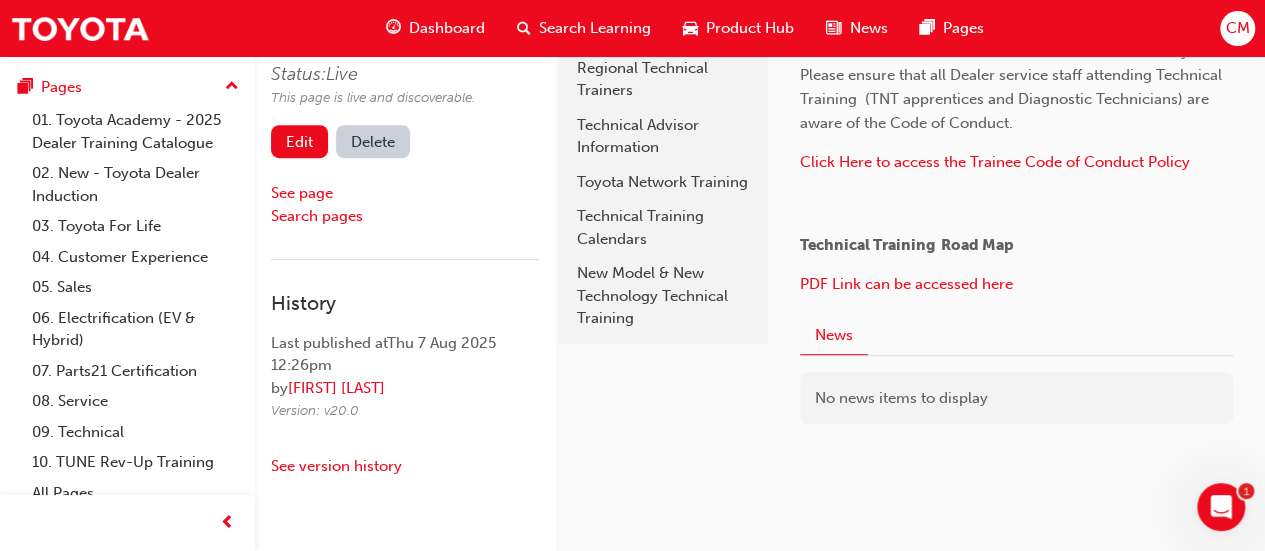 drag, startPoint x: 656, startPoint y: 293, endPoint x: 622, endPoint y: 391, distance: 103.73042 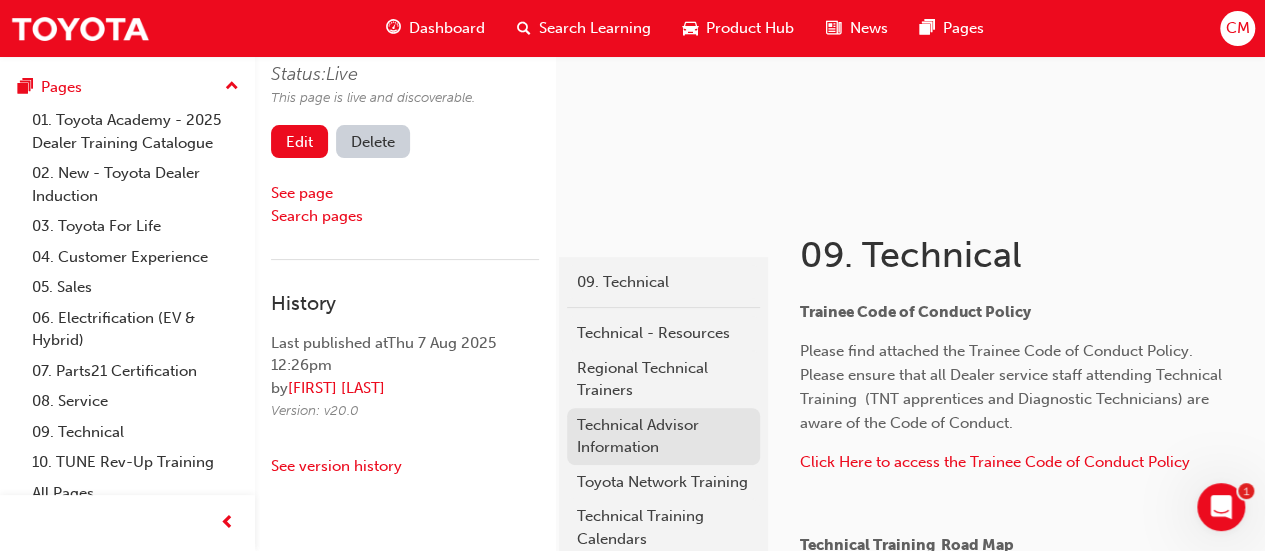 scroll, scrollTop: 200, scrollLeft: 0, axis: vertical 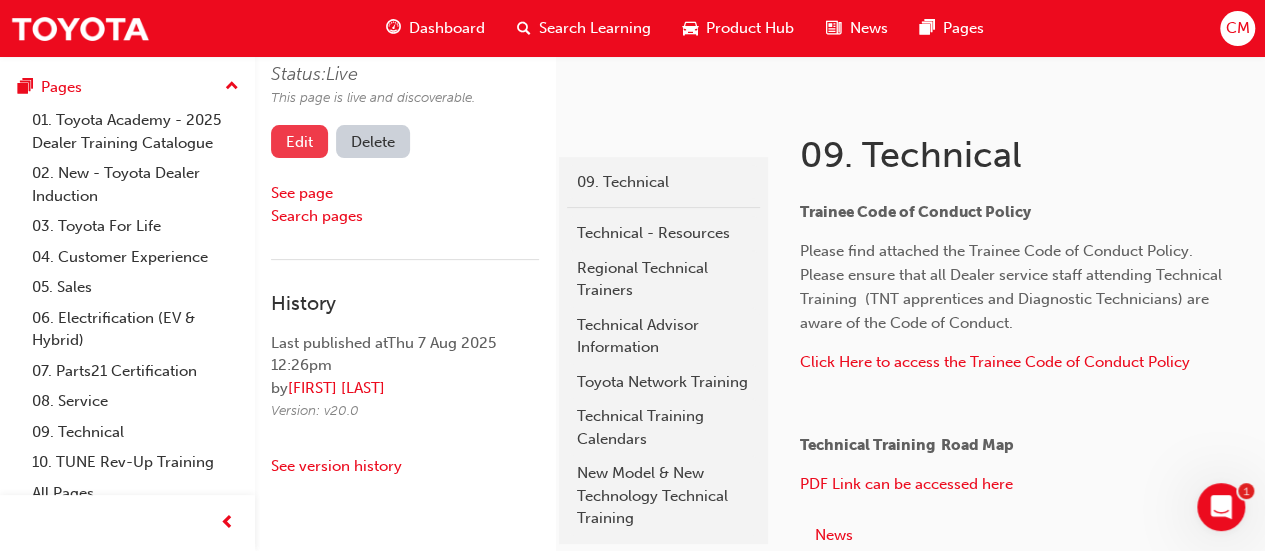 click on "Edit" at bounding box center [299, 141] 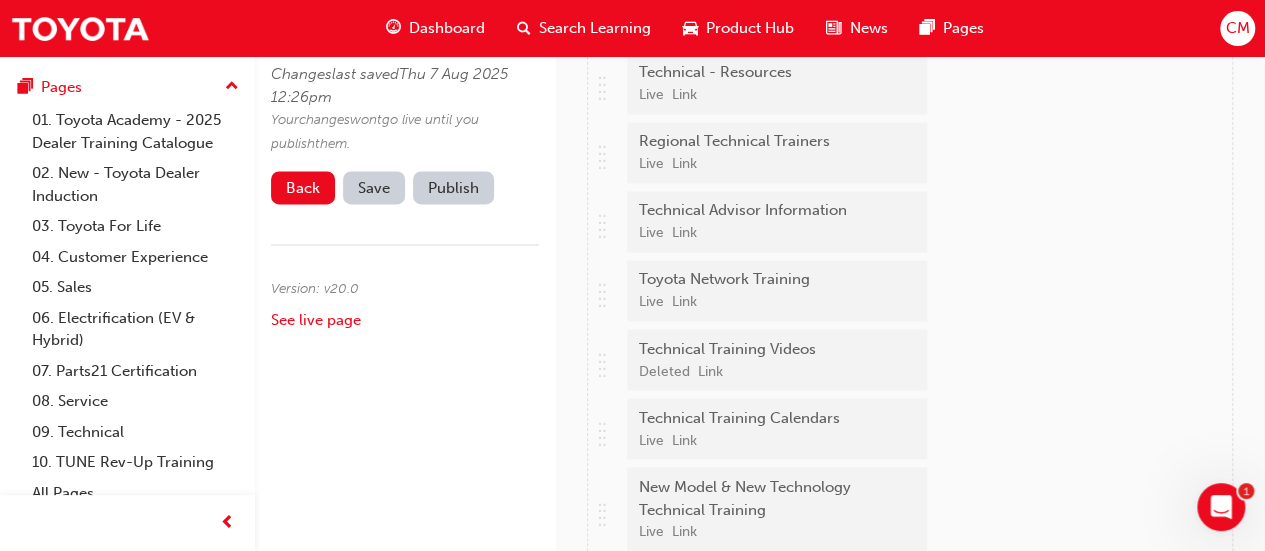 scroll, scrollTop: 1600, scrollLeft: 0, axis: vertical 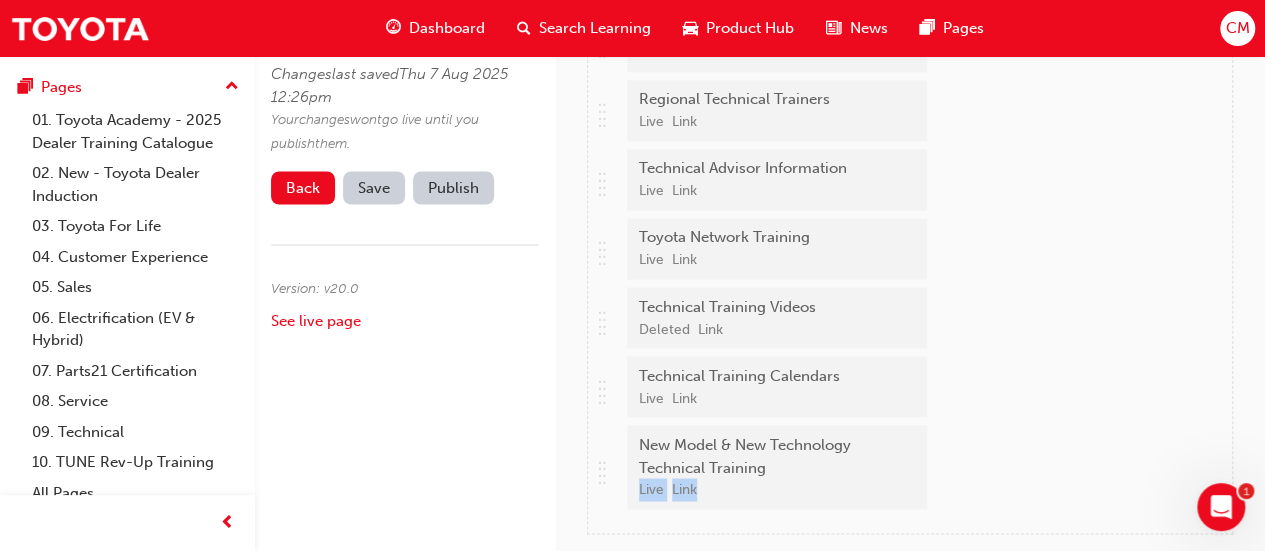 drag, startPoint x: 830, startPoint y: 499, endPoint x: 850, endPoint y: 508, distance: 21.931713 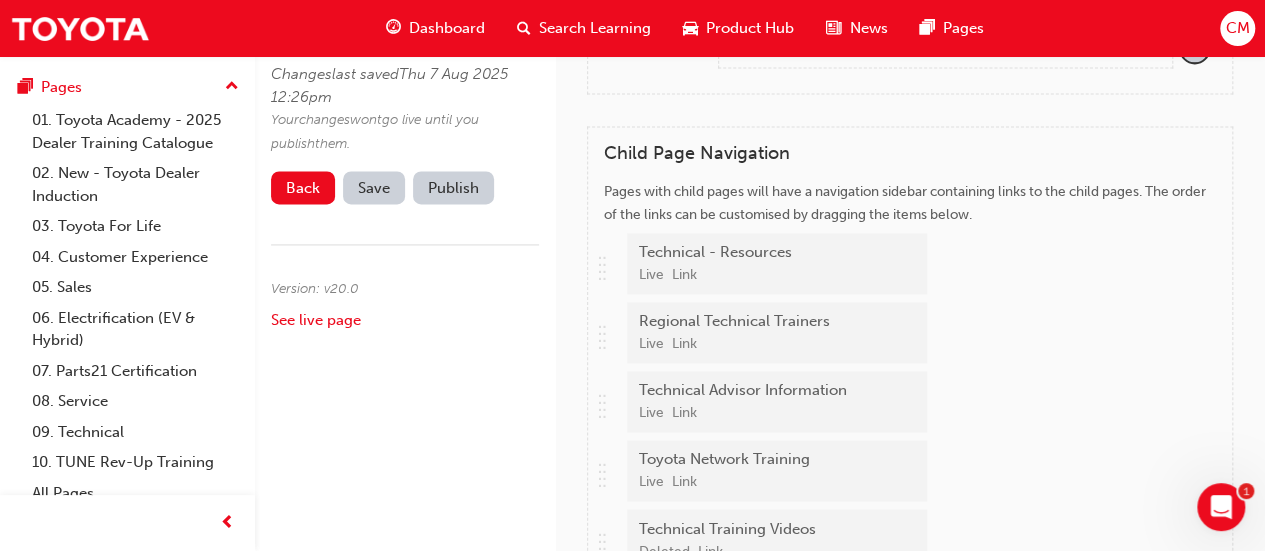 scroll, scrollTop: 1300, scrollLeft: 0, axis: vertical 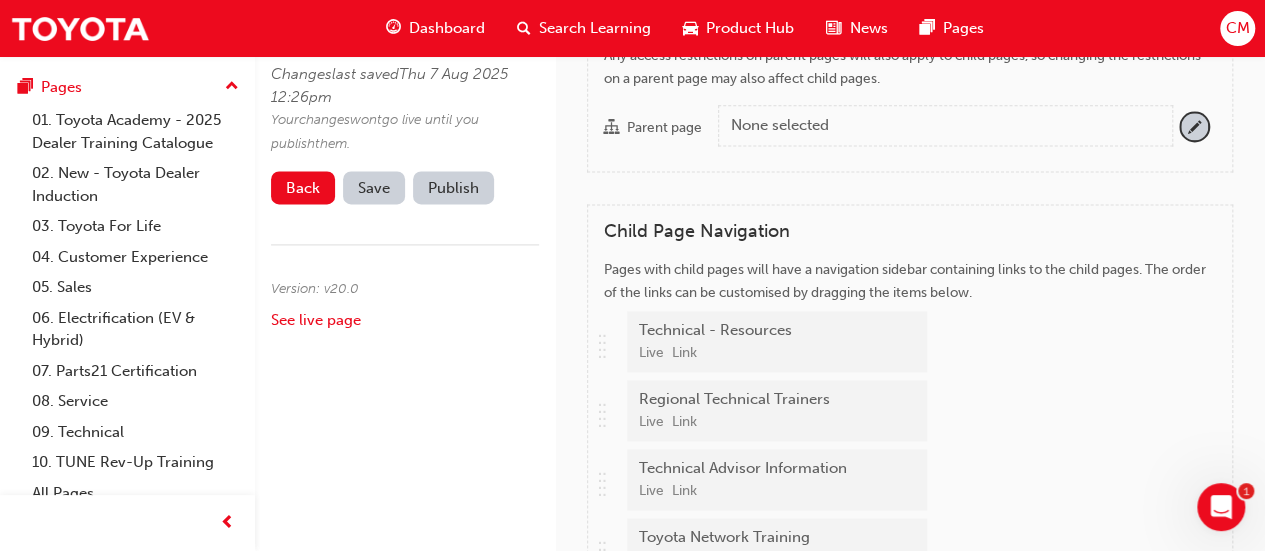 click on "Live Link" at bounding box center [775, 353] 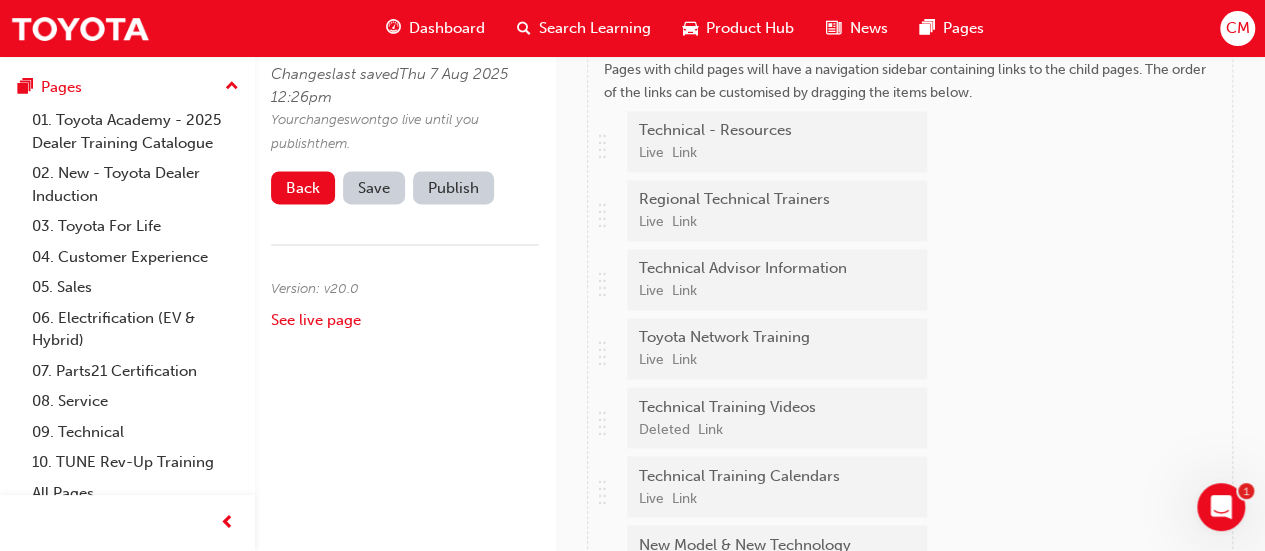 scroll, scrollTop: 1600, scrollLeft: 0, axis: vertical 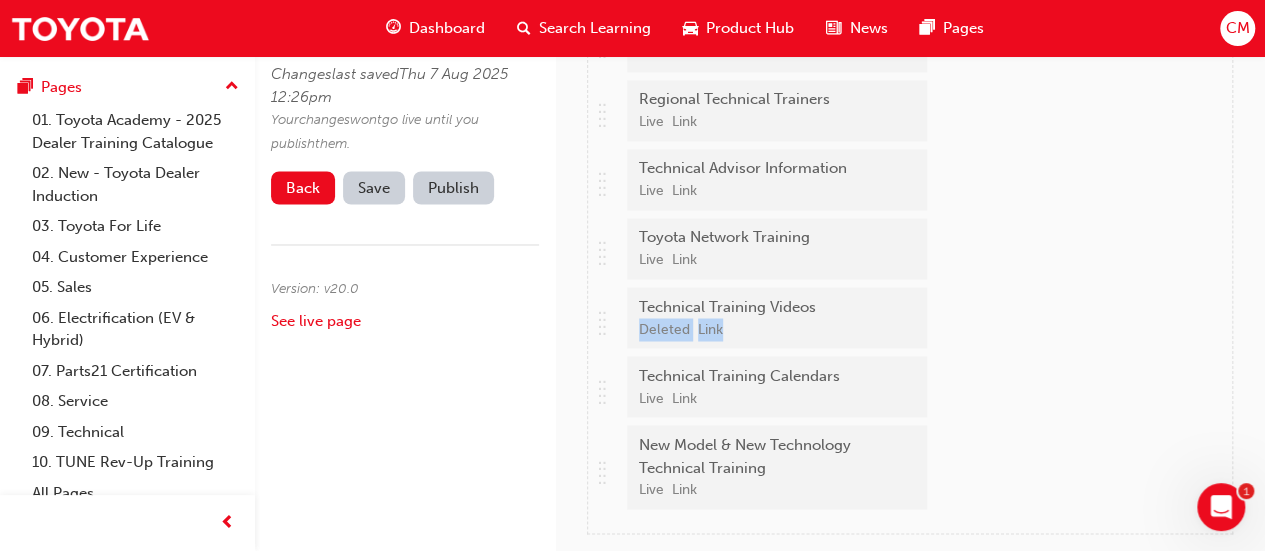 drag, startPoint x: 881, startPoint y: 335, endPoint x: 894, endPoint y: 367, distance: 34.539833 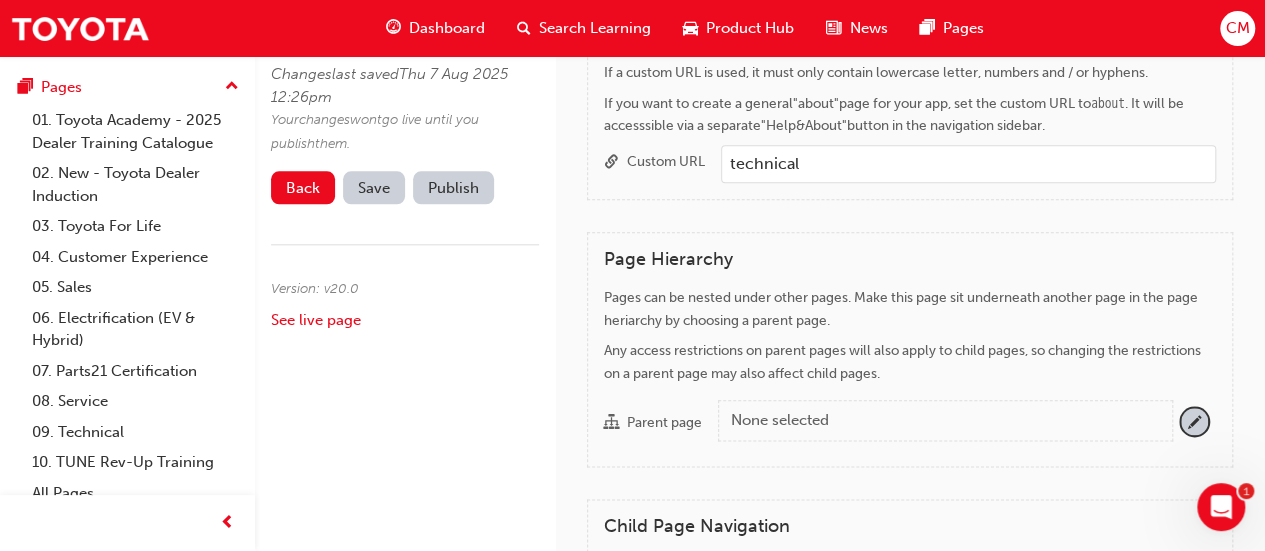 scroll, scrollTop: 1000, scrollLeft: 0, axis: vertical 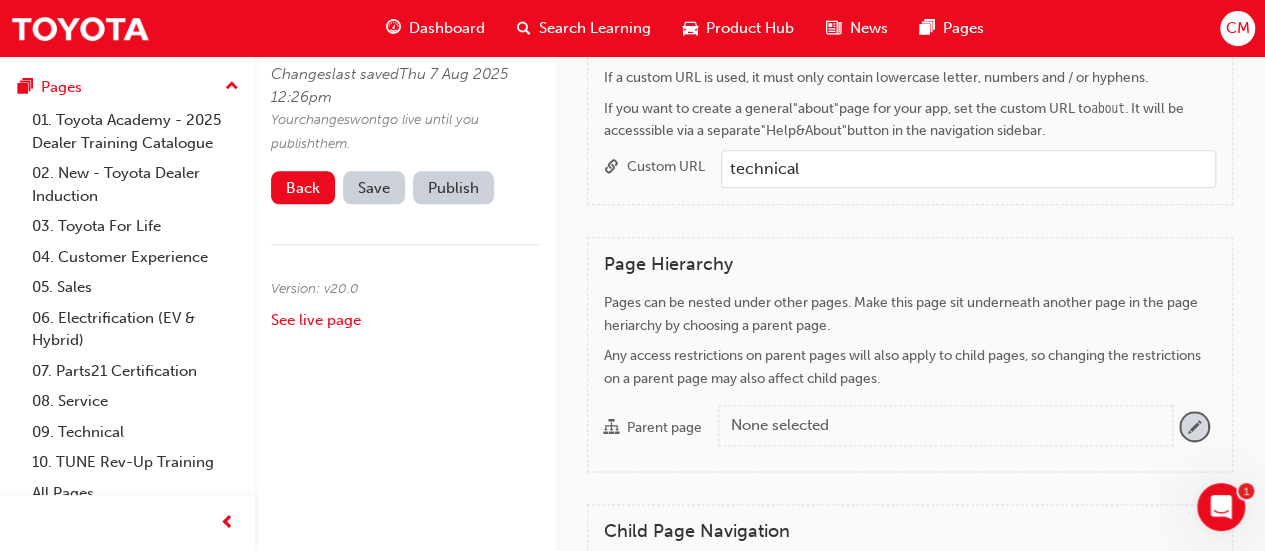 click at bounding box center [1194, 426] 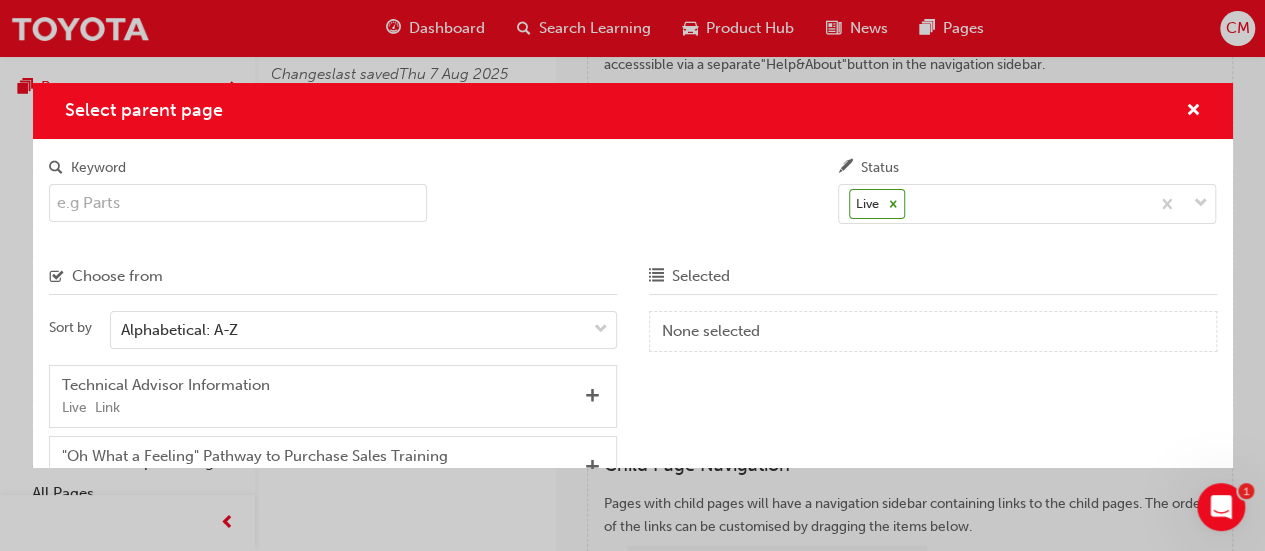 scroll, scrollTop: 1000, scrollLeft: 0, axis: vertical 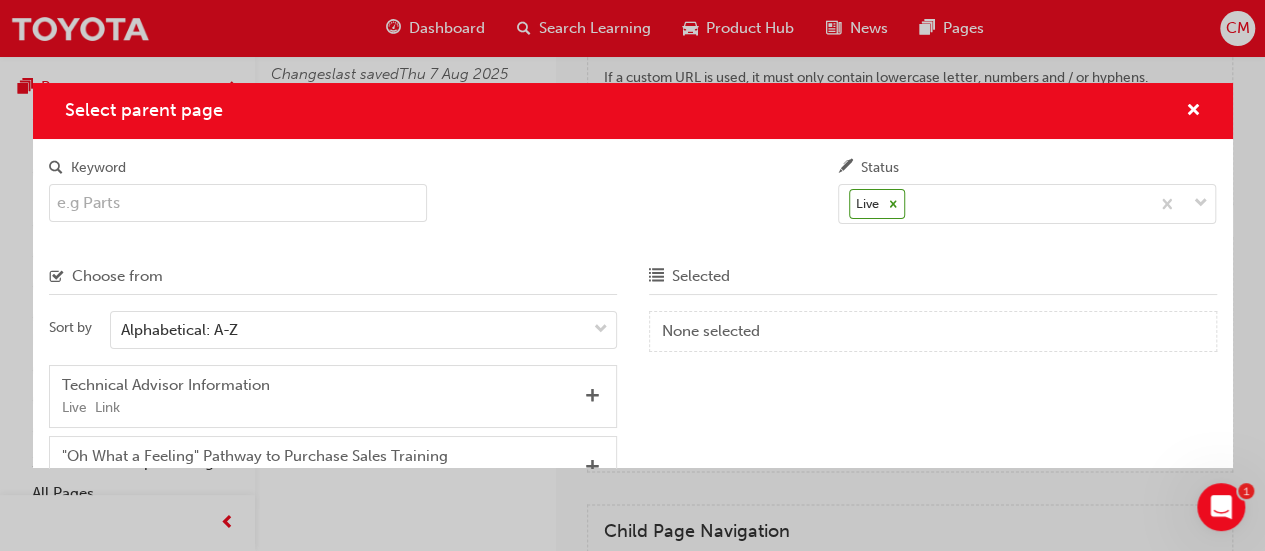 click at bounding box center (632, 193) 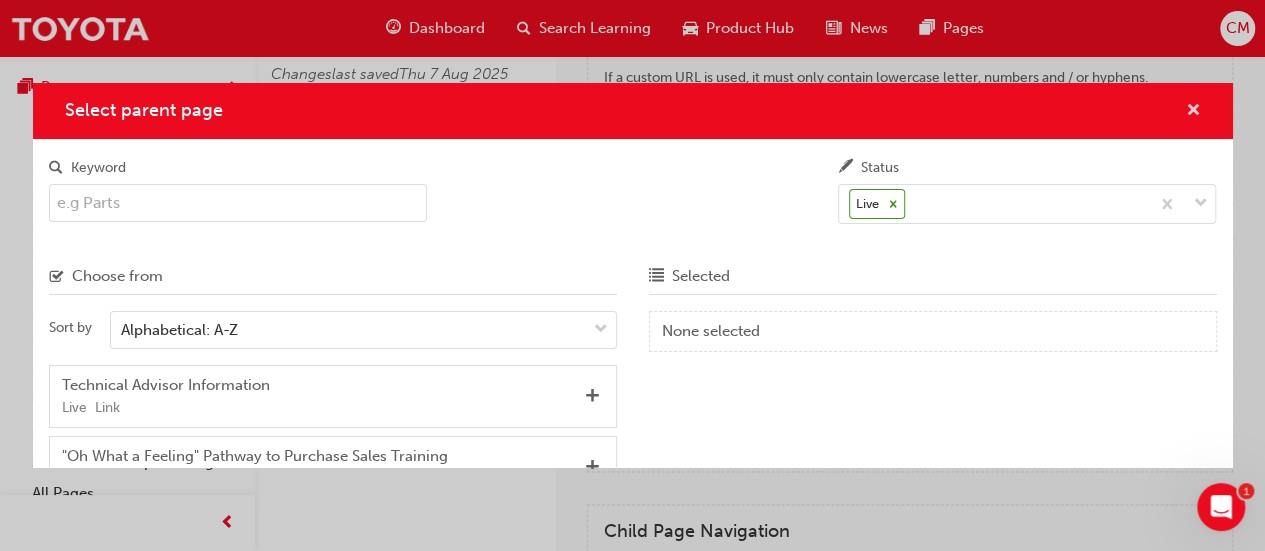 click at bounding box center (1193, 112) 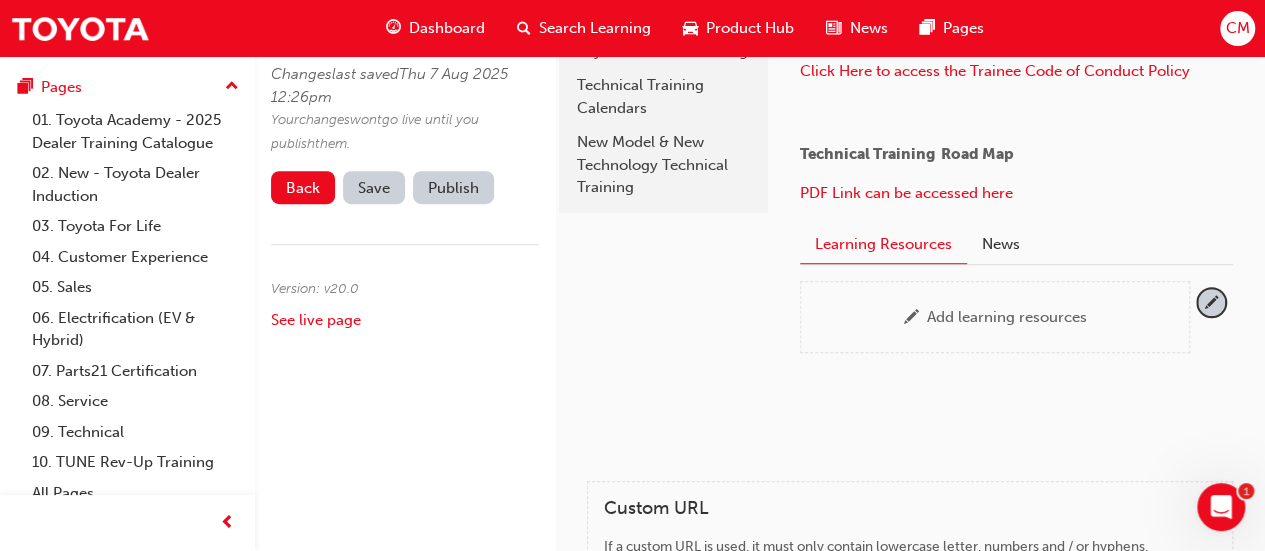 scroll, scrollTop: 500, scrollLeft: 0, axis: vertical 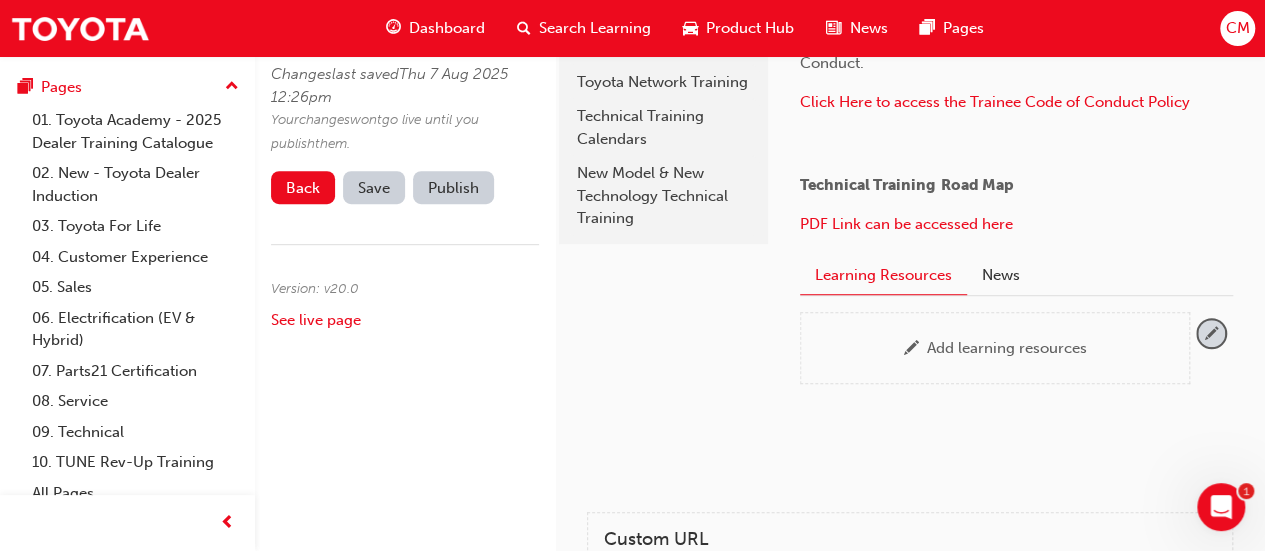 click at bounding box center (1211, 333) 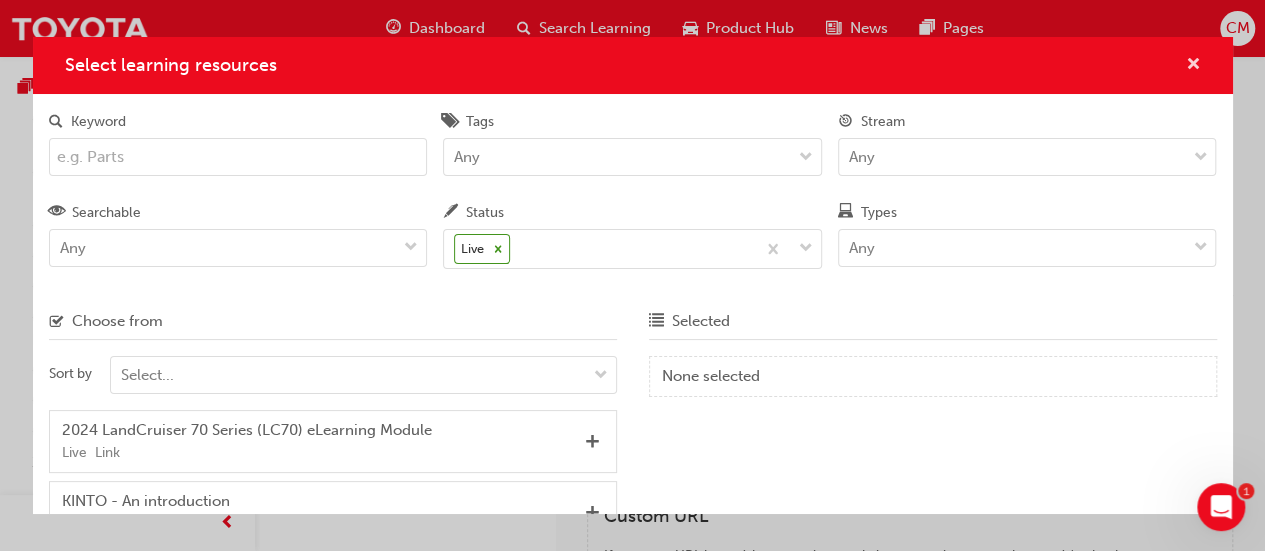 click at bounding box center (1193, 66) 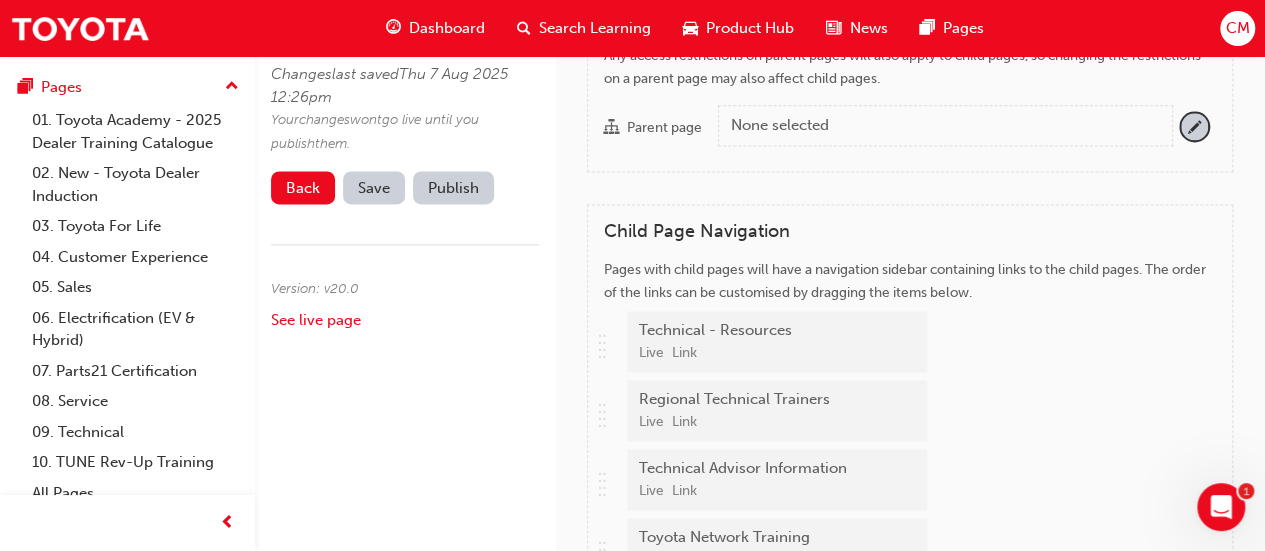 scroll, scrollTop: 1400, scrollLeft: 0, axis: vertical 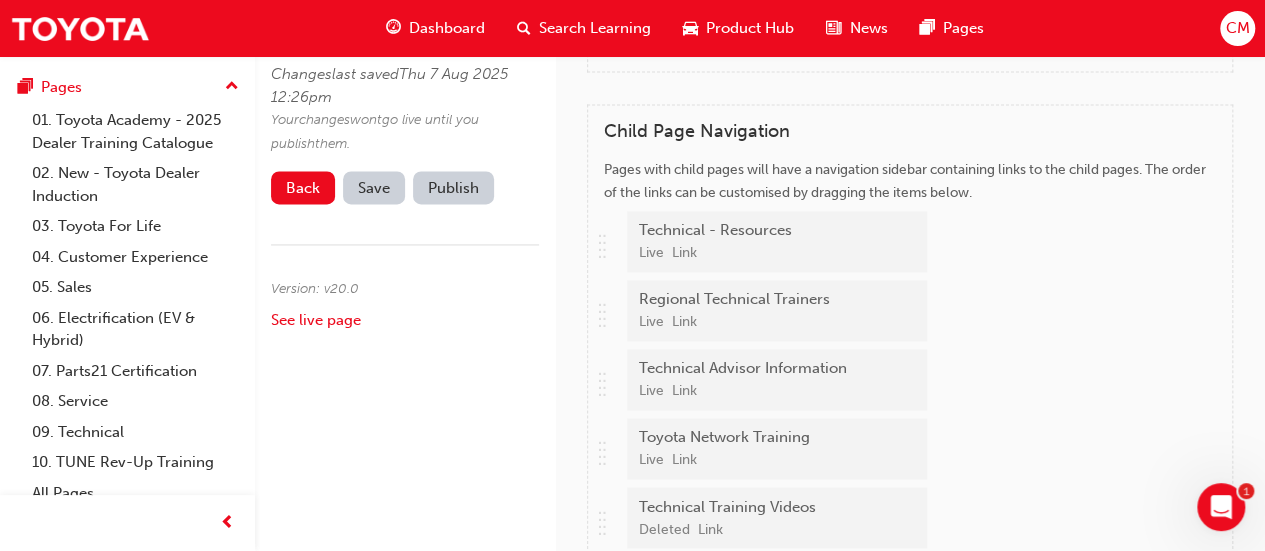 click on ".. .. .. .. Technical - Resources Live Link" at bounding box center [906, 245] 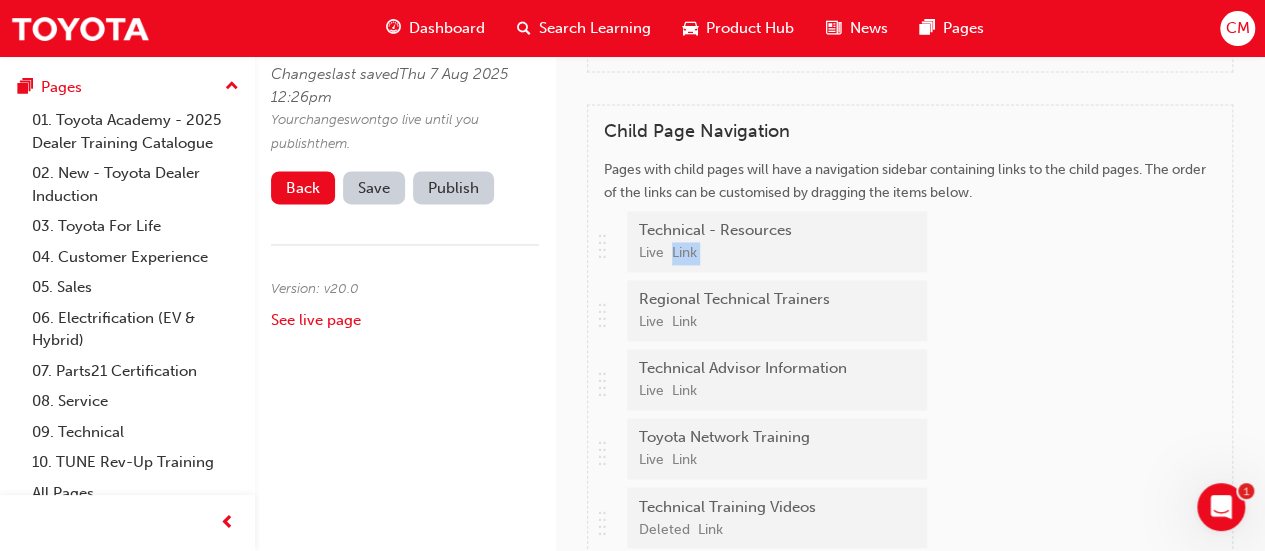 click on ".. .. .. .. Technical - Resources Live Link" at bounding box center [906, 245] 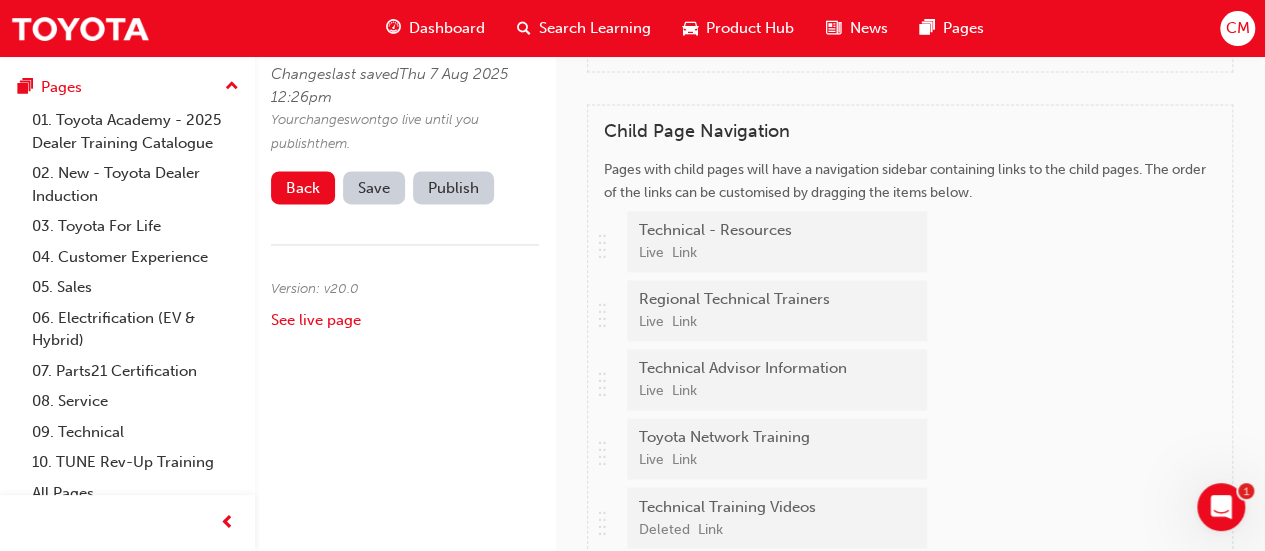 click on ".. .. .. .. Regional Technical Trainers Live Link" at bounding box center [906, 314] 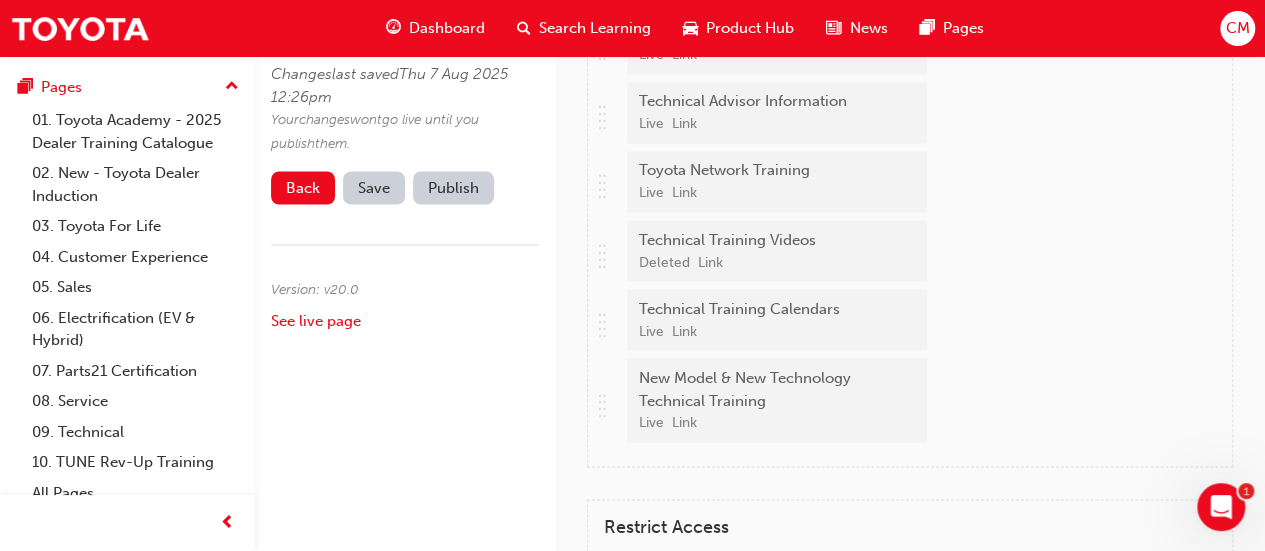 scroll, scrollTop: 1700, scrollLeft: 0, axis: vertical 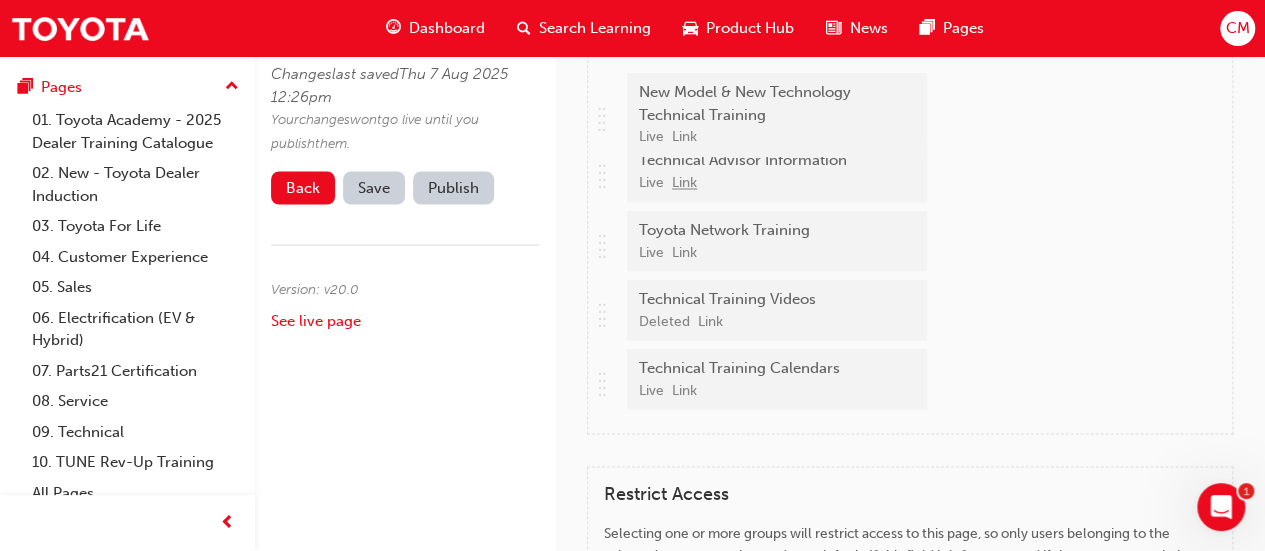 drag, startPoint x: 603, startPoint y: 396, endPoint x: 680, endPoint y: 207, distance: 204.08331 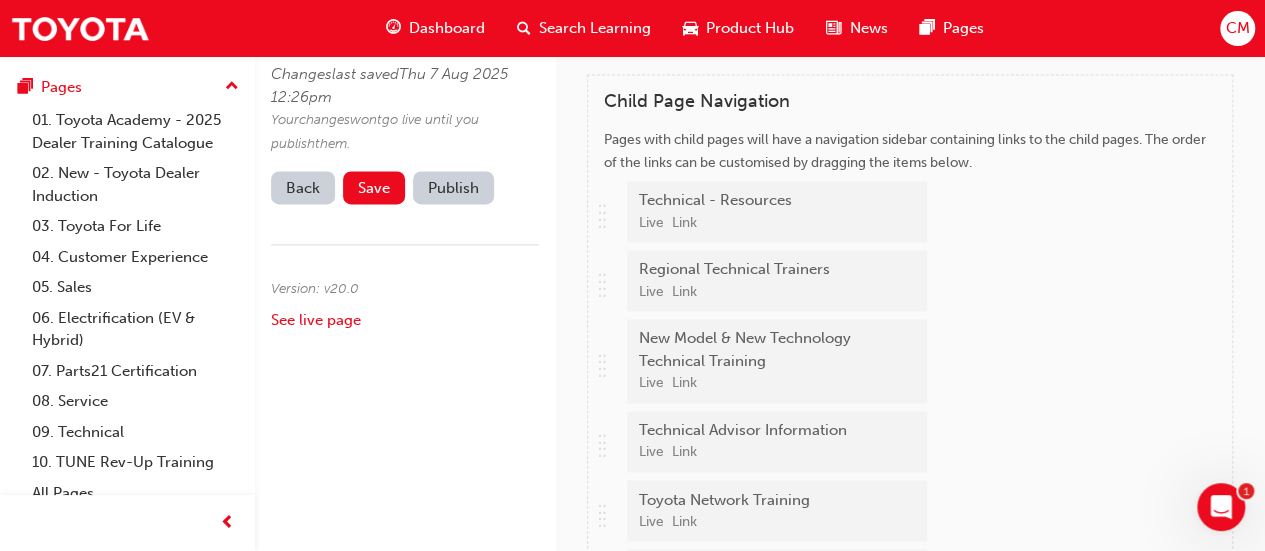 scroll, scrollTop: 1400, scrollLeft: 0, axis: vertical 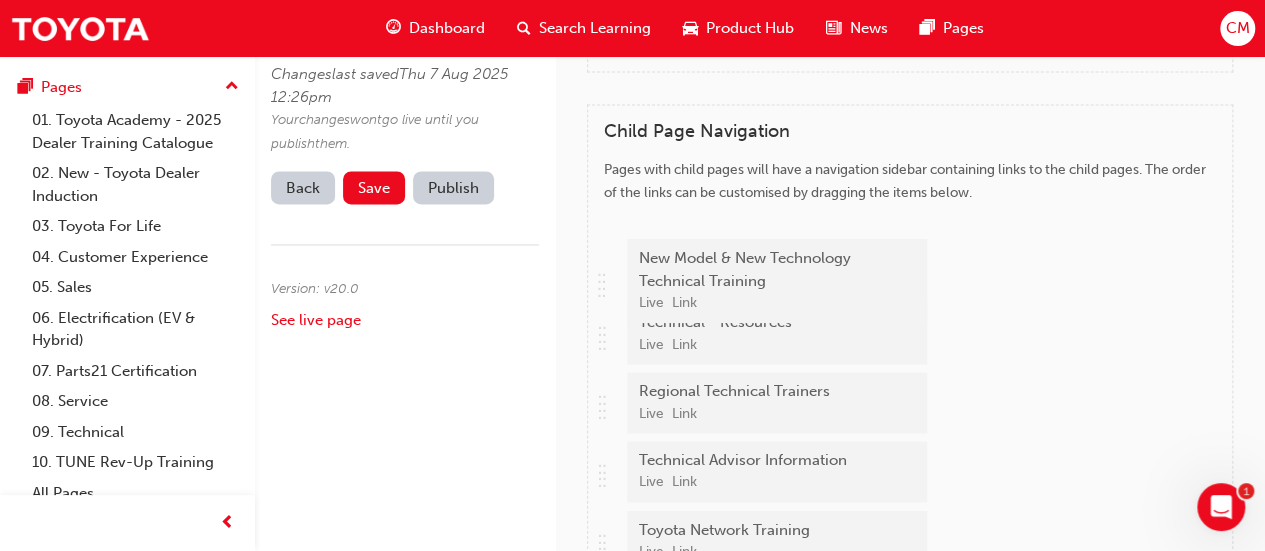 drag, startPoint x: 604, startPoint y: 421, endPoint x: 594, endPoint y: 286, distance: 135.36986 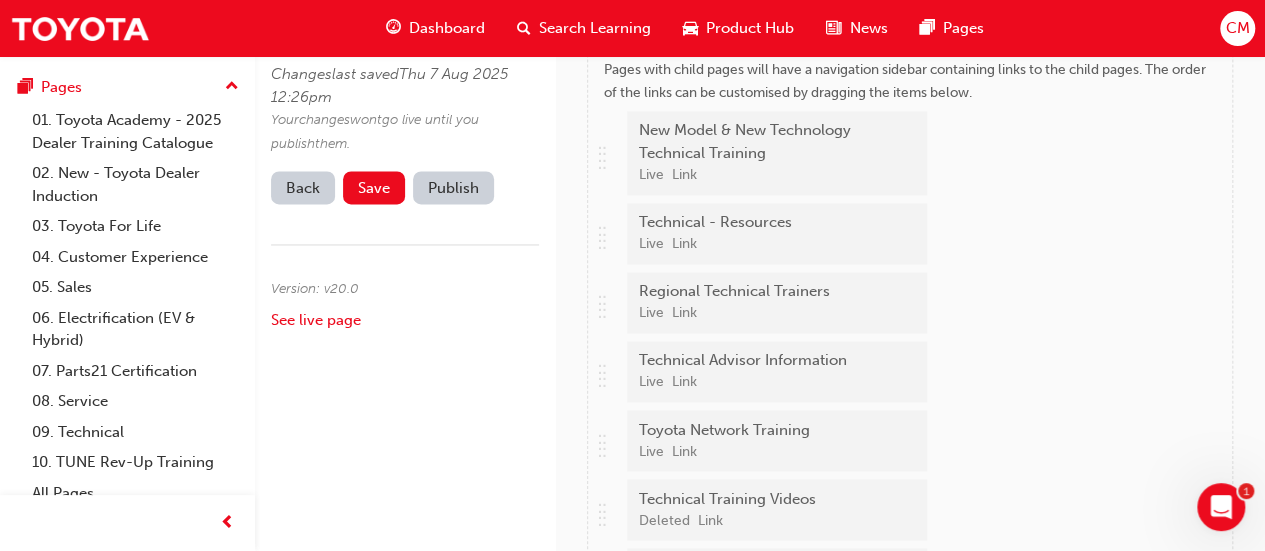 scroll, scrollTop: 1600, scrollLeft: 0, axis: vertical 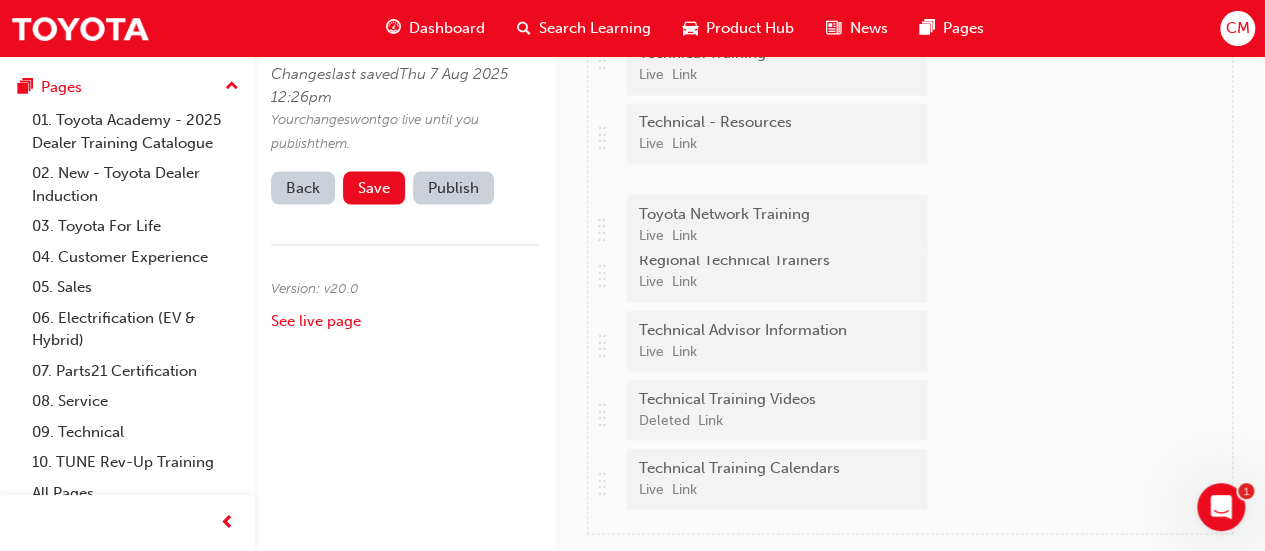 drag, startPoint x: 601, startPoint y: 371, endPoint x: 588, endPoint y: 231, distance: 140.60228 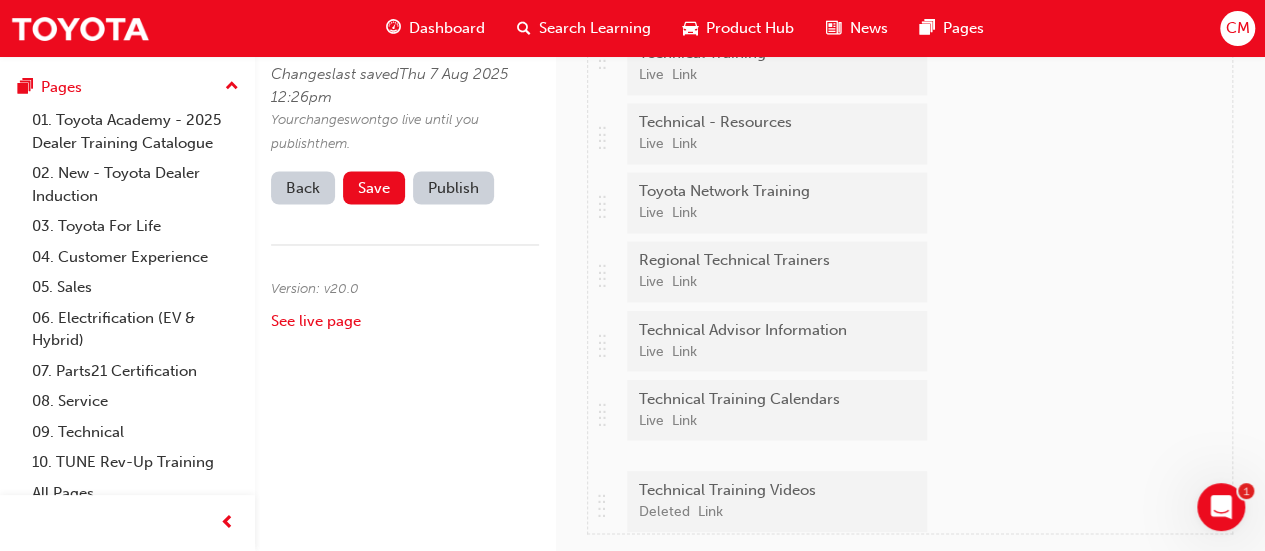 drag, startPoint x: 599, startPoint y: 436, endPoint x: 600, endPoint y: 502, distance: 66.007576 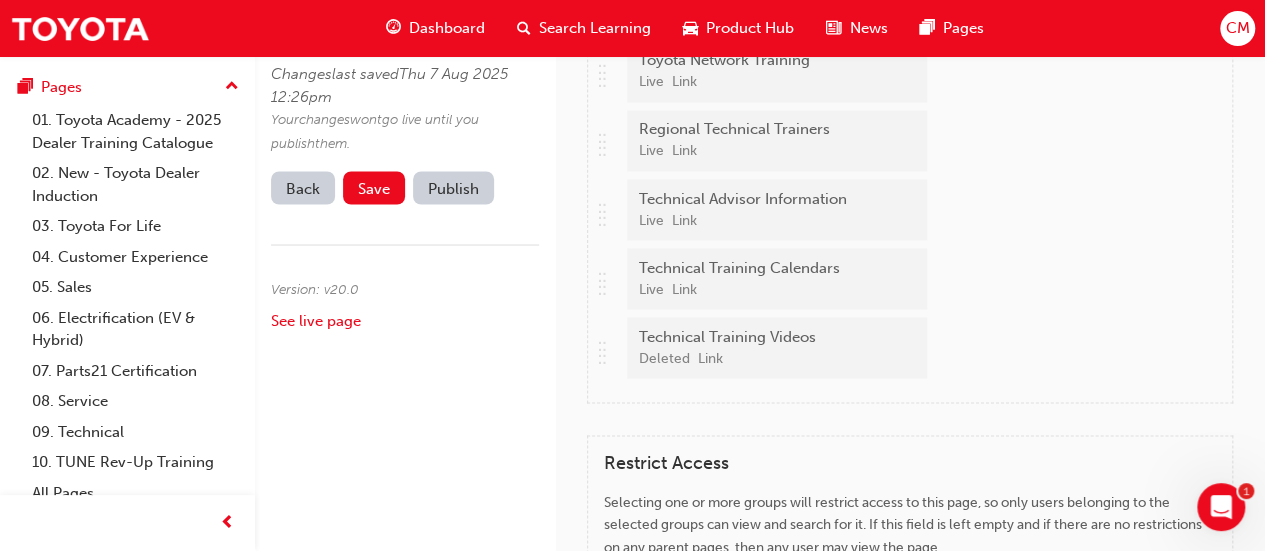 scroll, scrollTop: 1700, scrollLeft: 0, axis: vertical 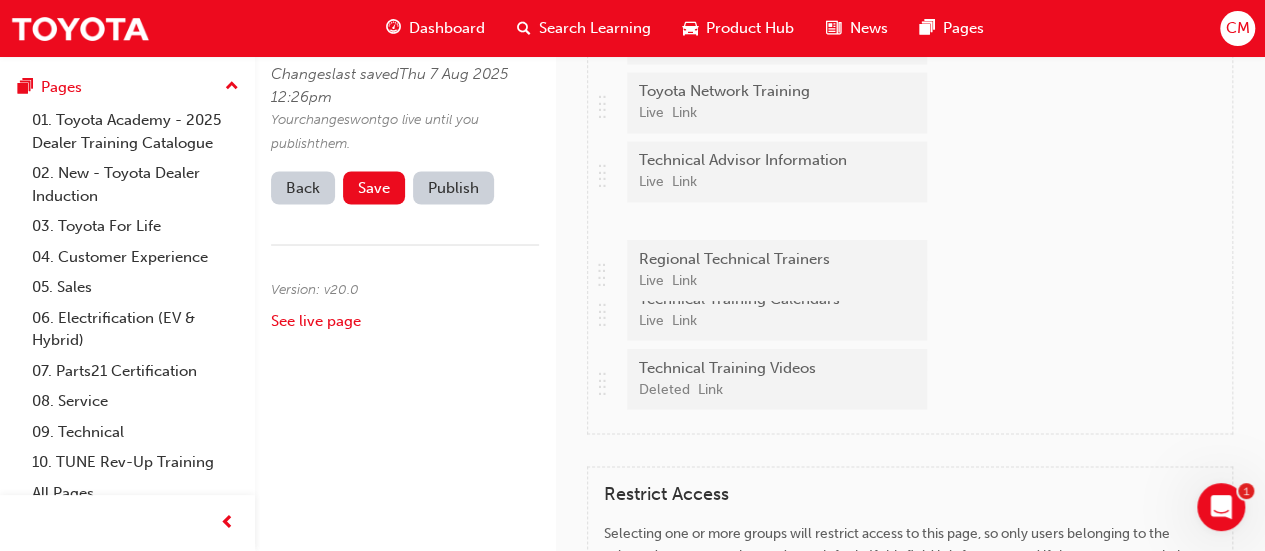 drag, startPoint x: 603, startPoint y: 196, endPoint x: 607, endPoint y: 270, distance: 74.10803 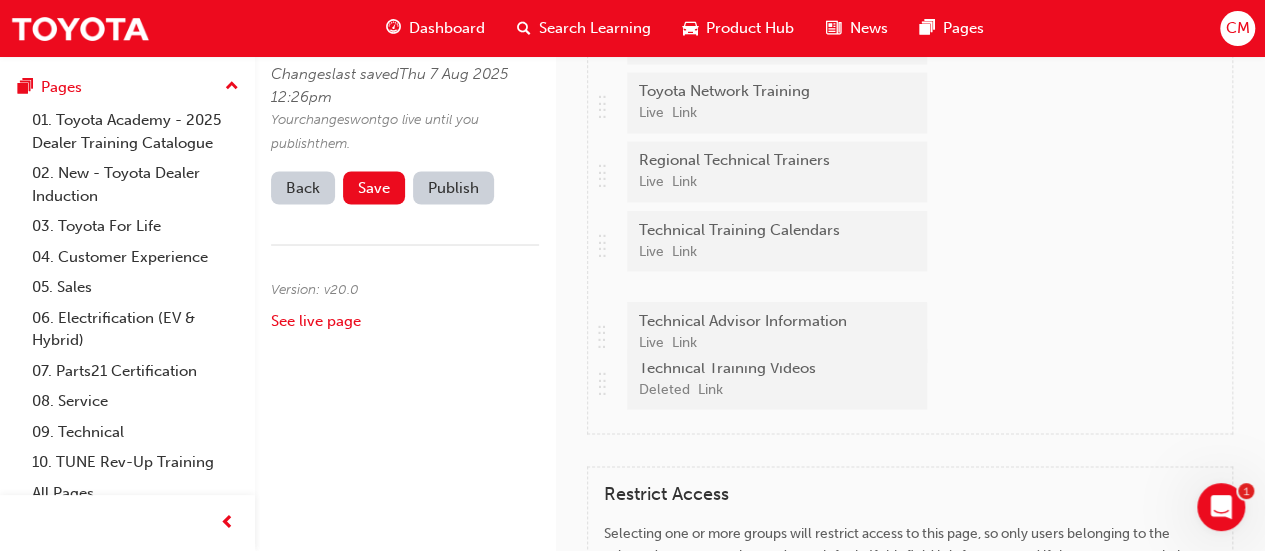 drag, startPoint x: 600, startPoint y: 201, endPoint x: 612, endPoint y: 337, distance: 136.52838 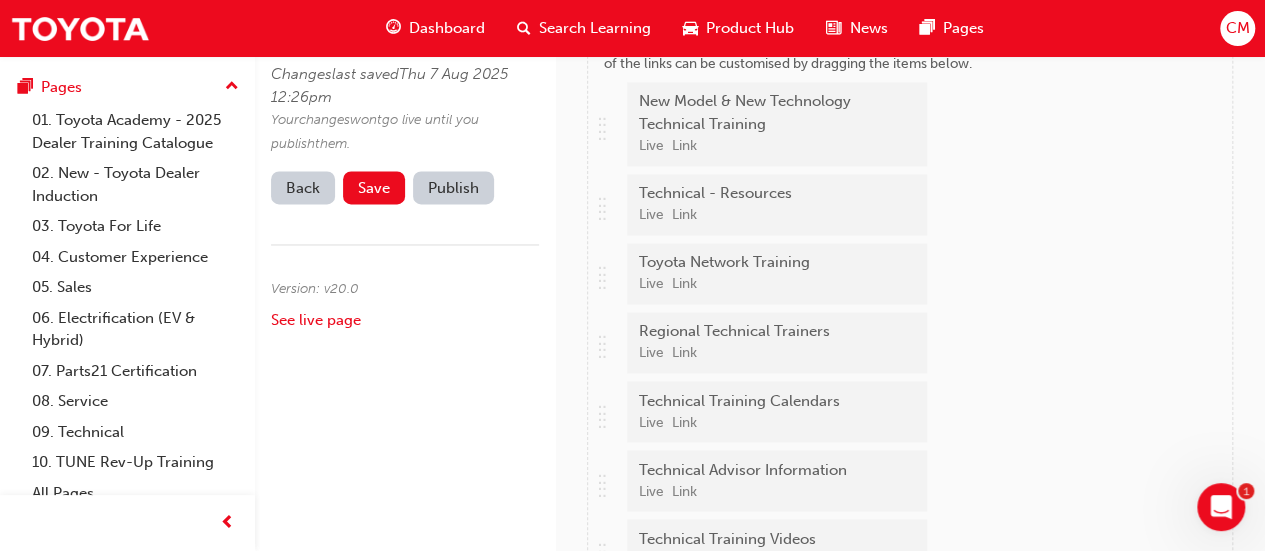 scroll, scrollTop: 1500, scrollLeft: 0, axis: vertical 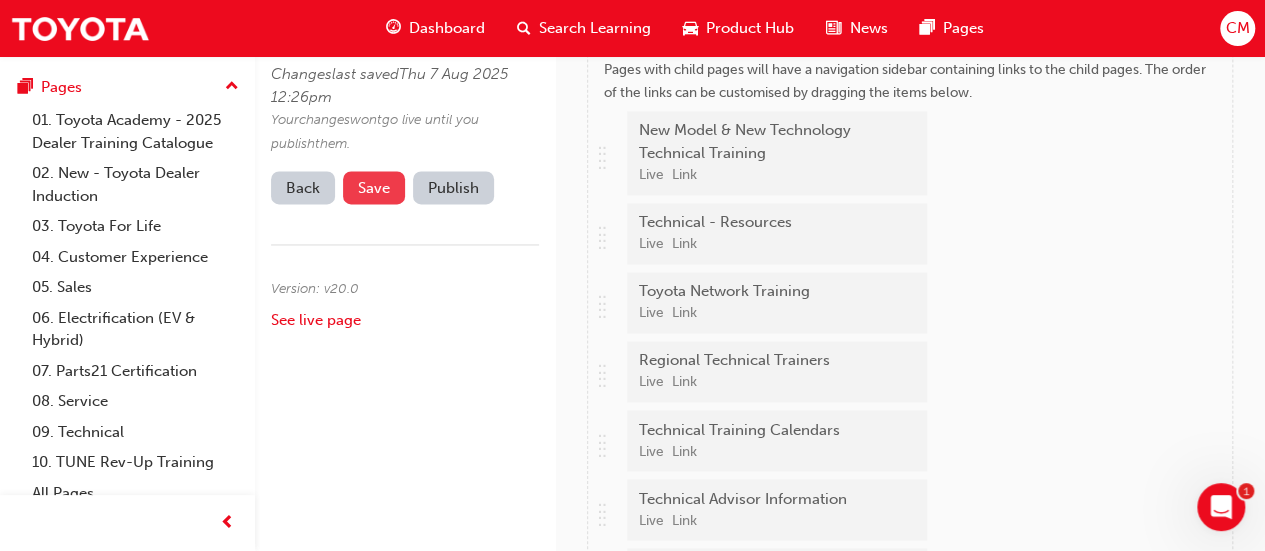 click on "Save" at bounding box center (374, 188) 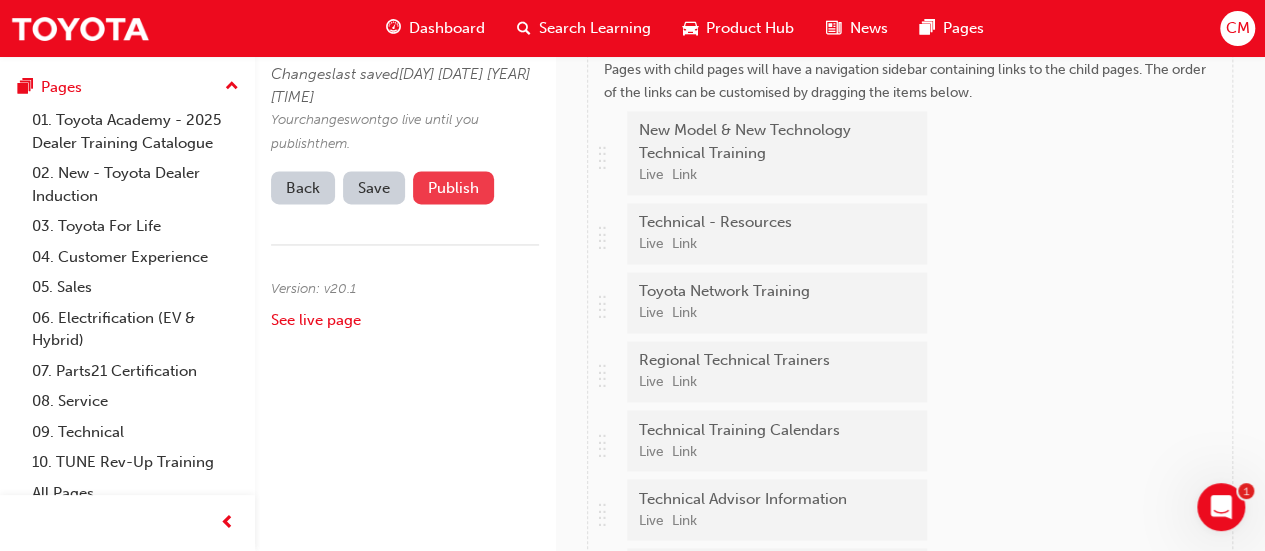 click on "Publish" at bounding box center (453, 187) 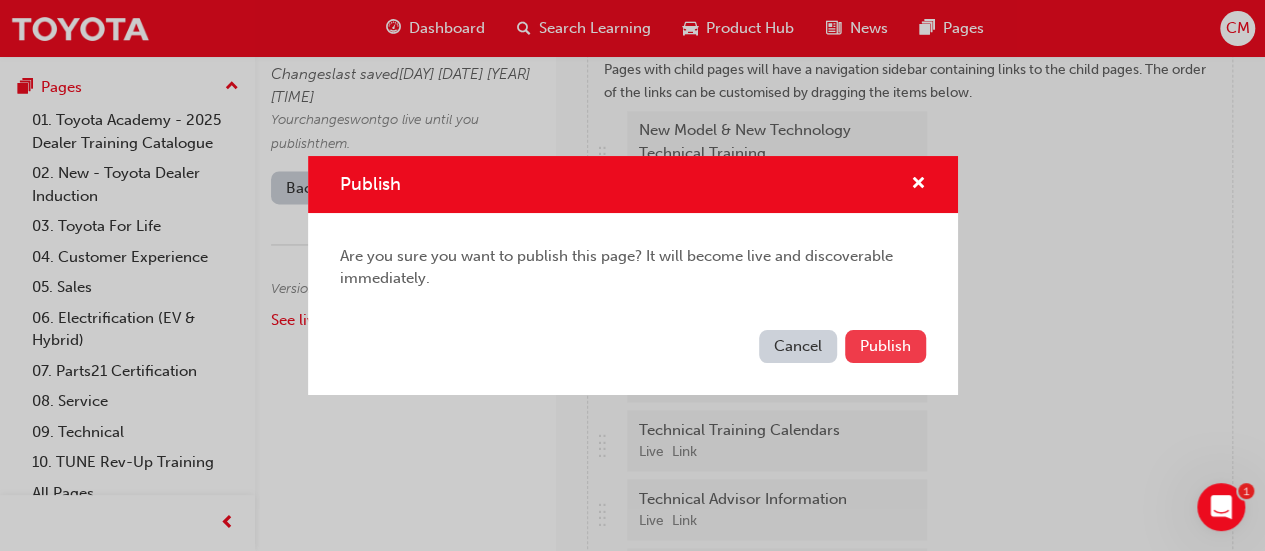 click on "Publish" at bounding box center [885, 346] 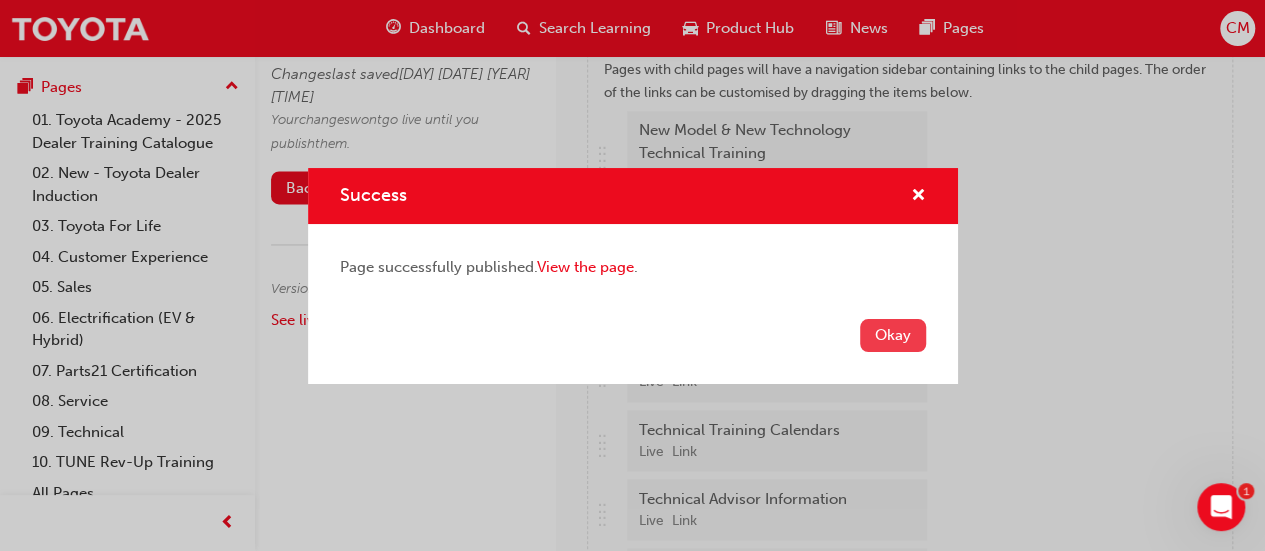 click on "Okay" at bounding box center (893, 335) 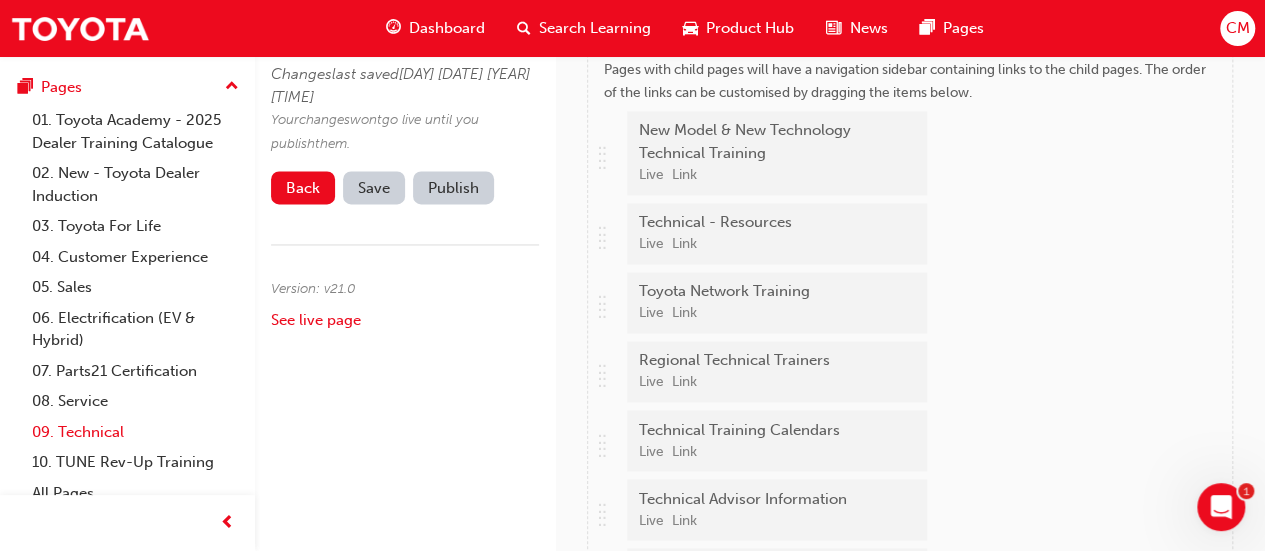 click on "09. Technical" at bounding box center [135, 432] 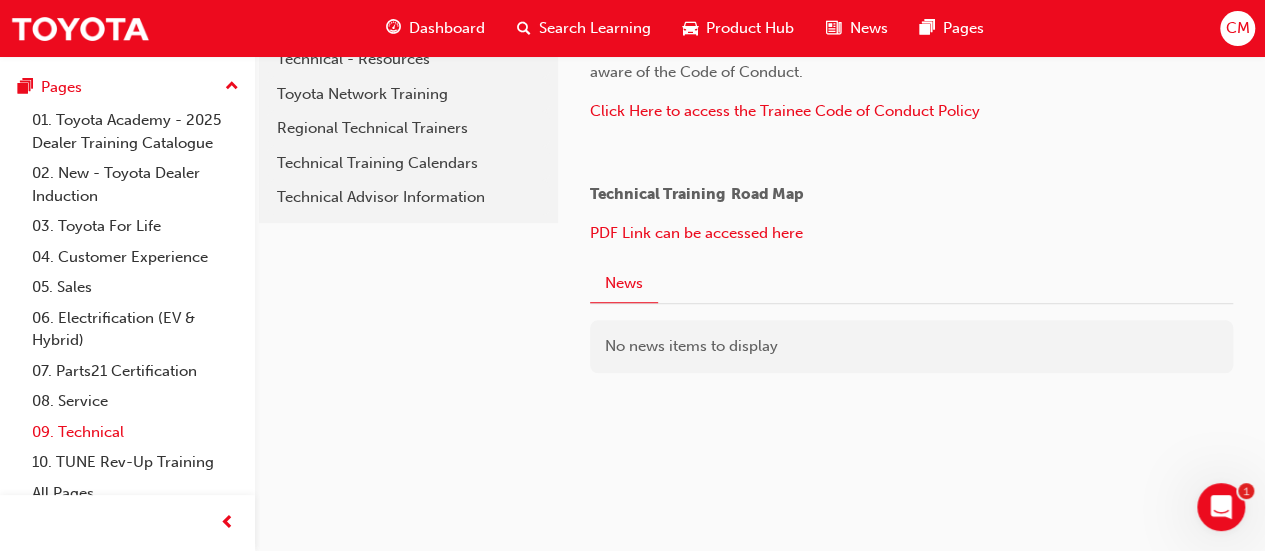 scroll, scrollTop: 528, scrollLeft: 0, axis: vertical 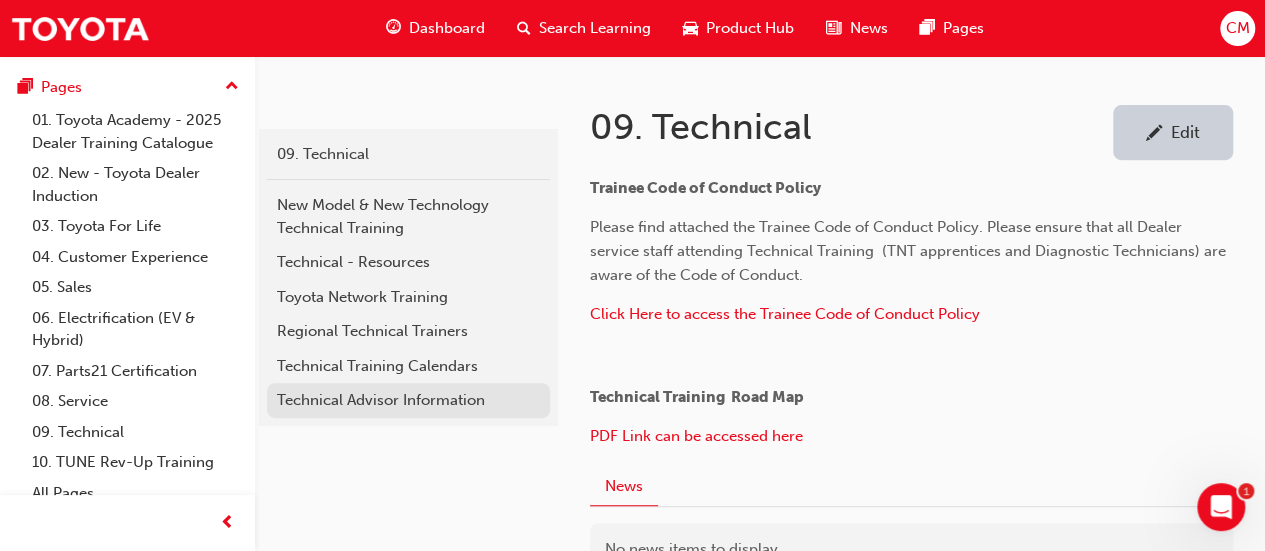 click on "Technical Advisor Information" at bounding box center (408, 400) 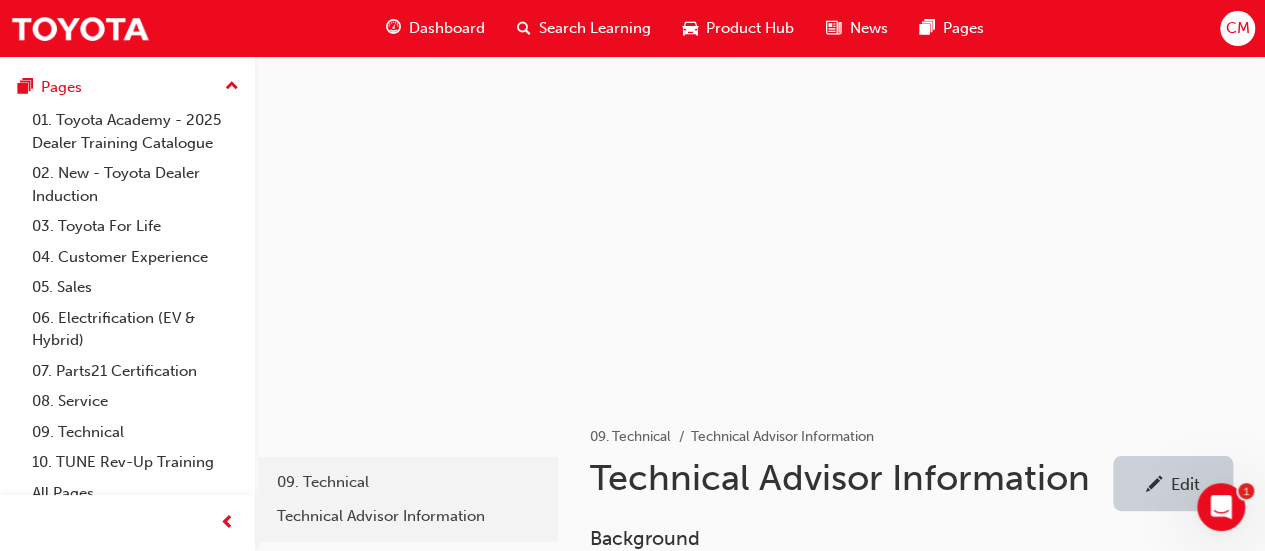 scroll, scrollTop: 100, scrollLeft: 0, axis: vertical 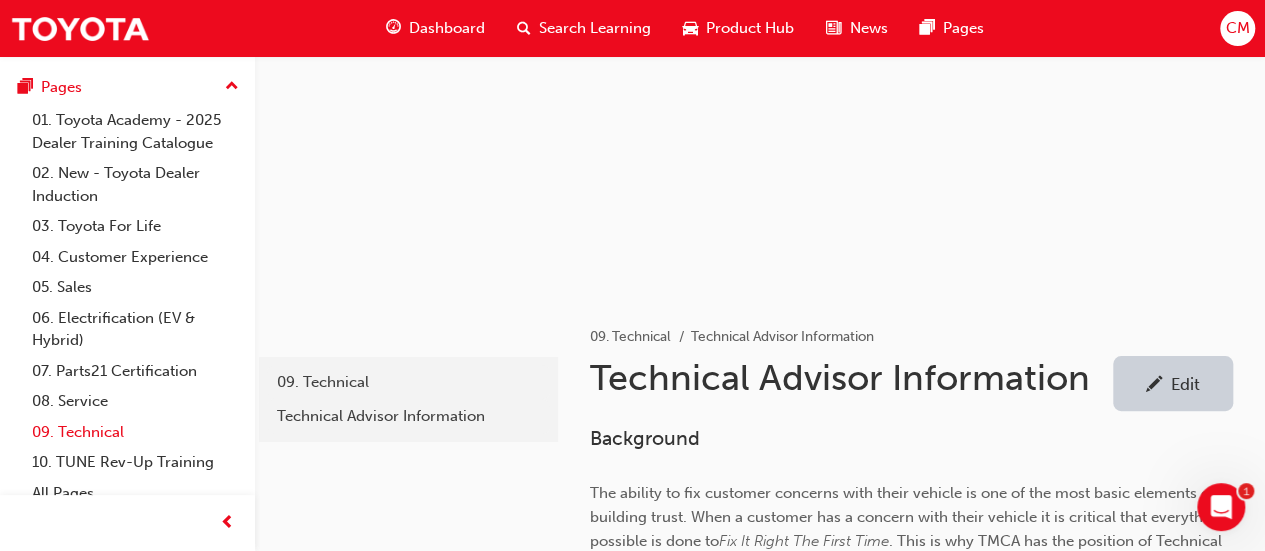 click on "09. Technical" at bounding box center [135, 432] 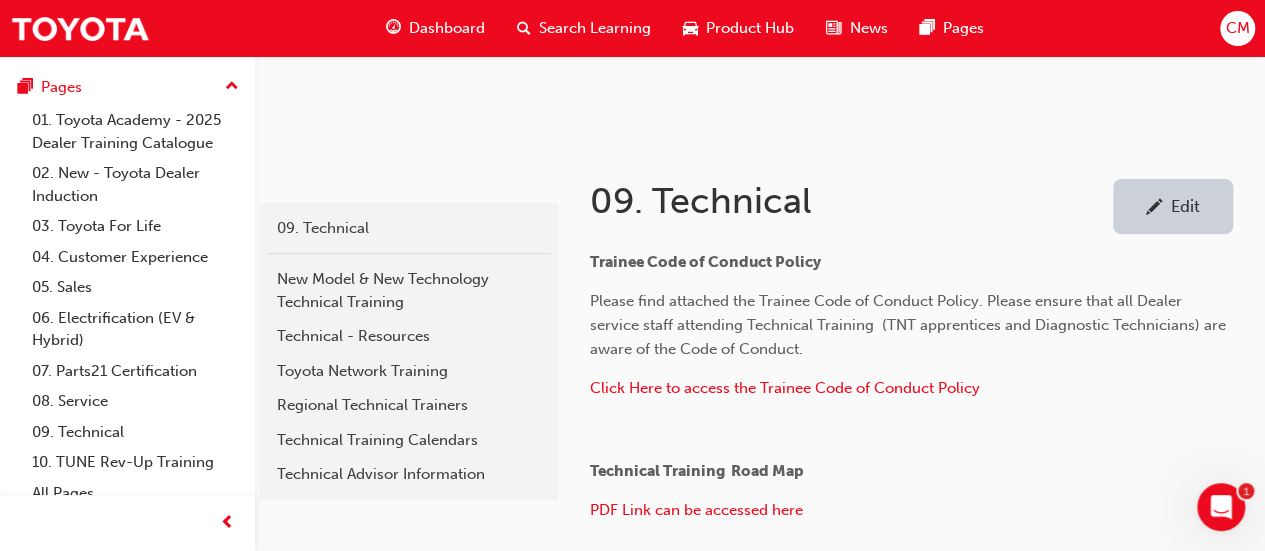scroll, scrollTop: 300, scrollLeft: 0, axis: vertical 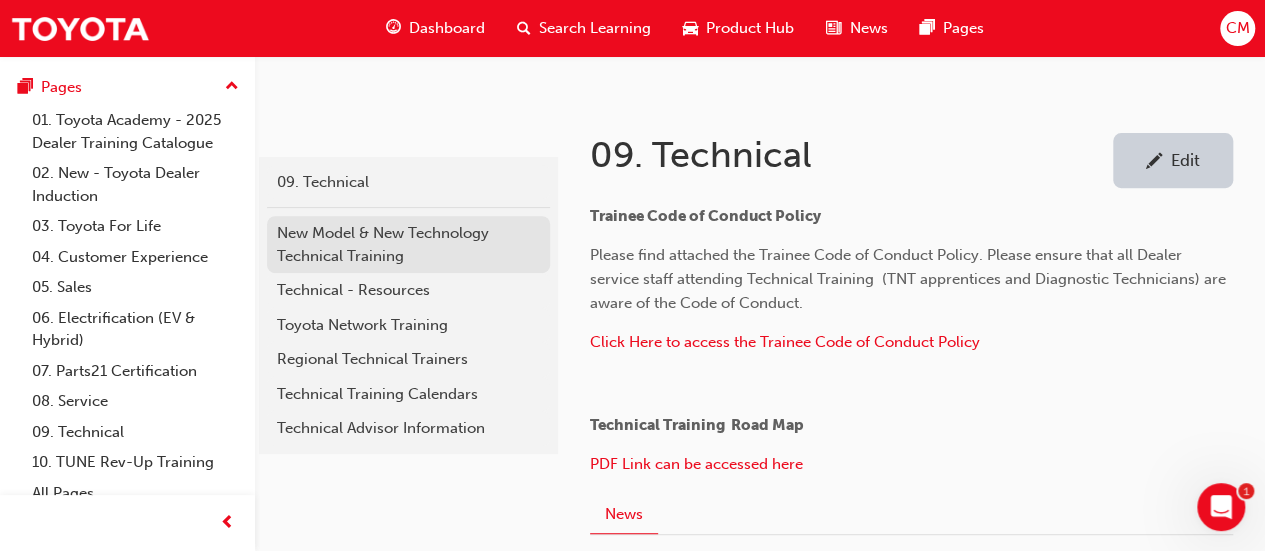 click on "New Model & New Technology Technical Training" at bounding box center (408, 244) 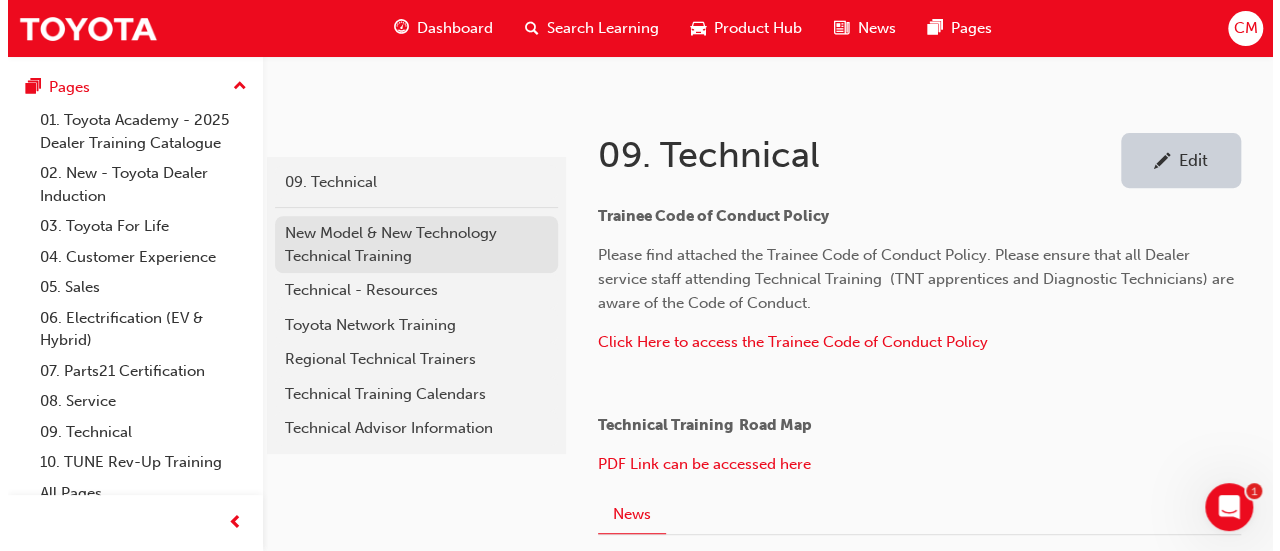scroll, scrollTop: 0, scrollLeft: 0, axis: both 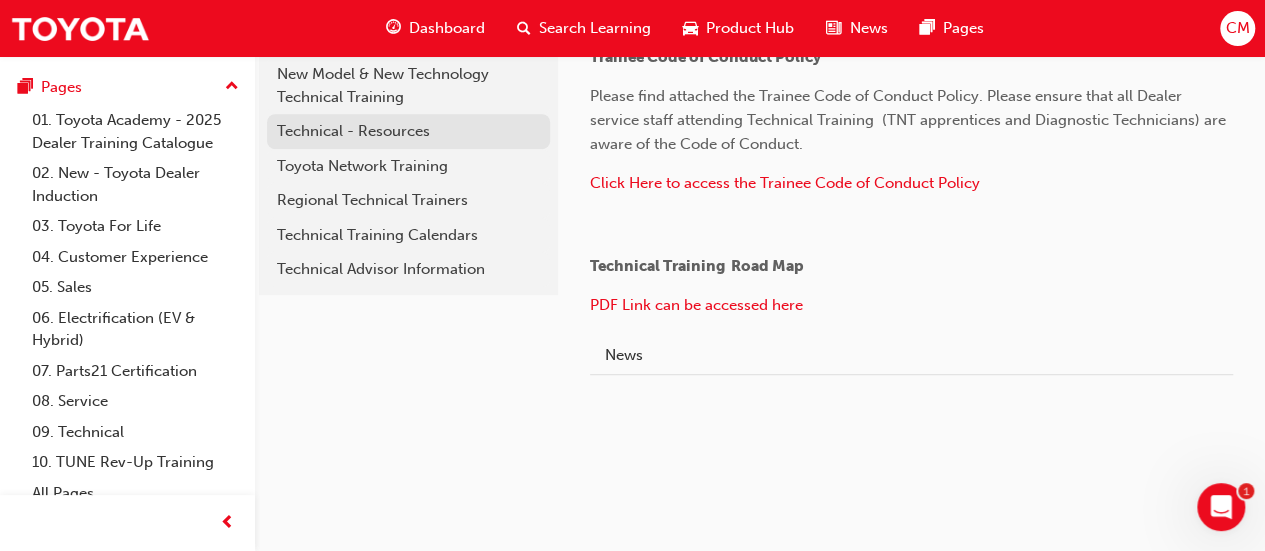 click on "Technical - Resources" at bounding box center (408, 131) 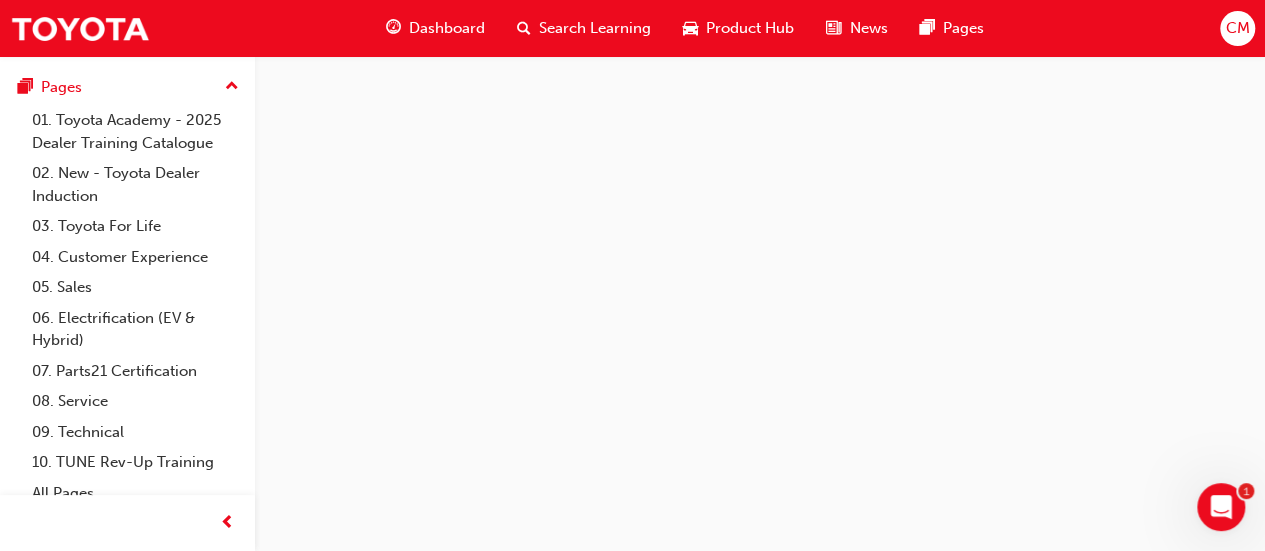 scroll, scrollTop: 0, scrollLeft: 0, axis: both 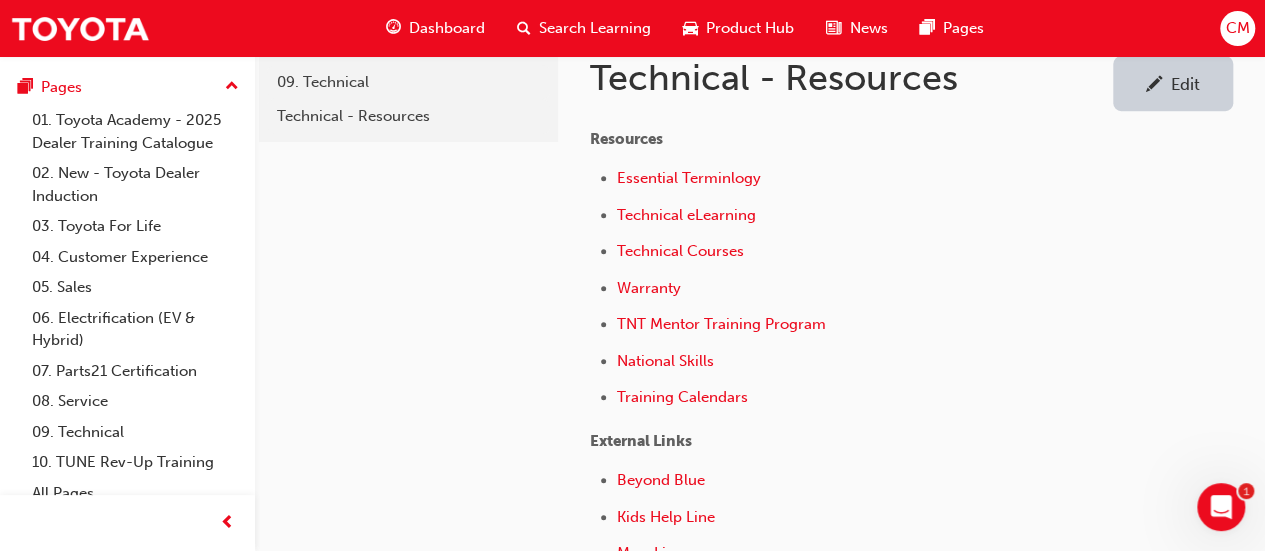 click on "Edit" at bounding box center [1185, 84] 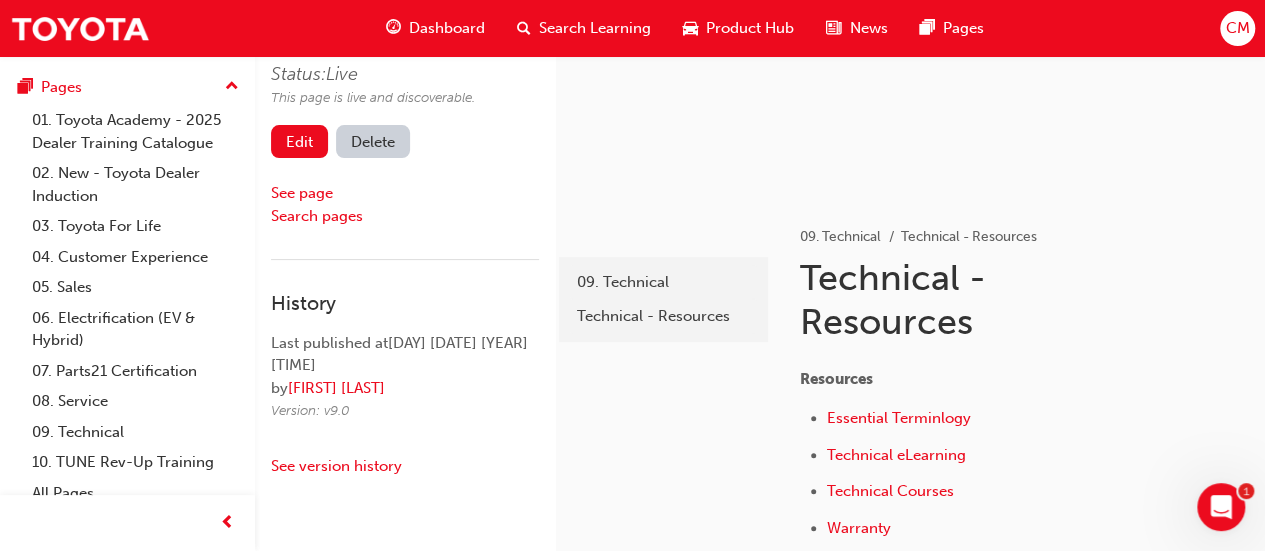scroll, scrollTop: 200, scrollLeft: 0, axis: vertical 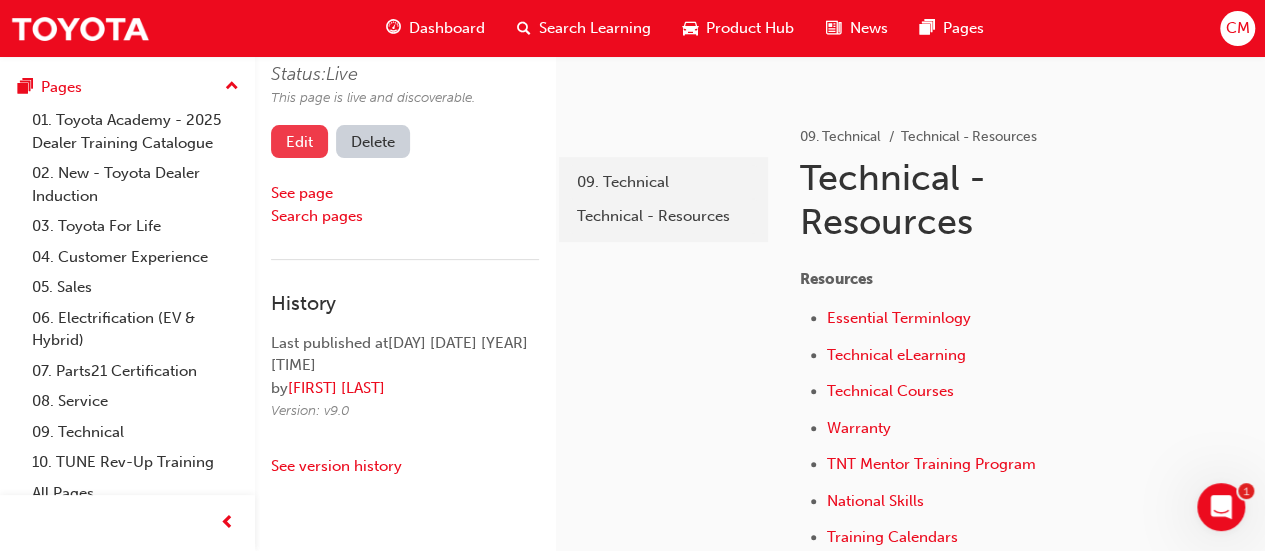 click on "Edit" at bounding box center [299, 141] 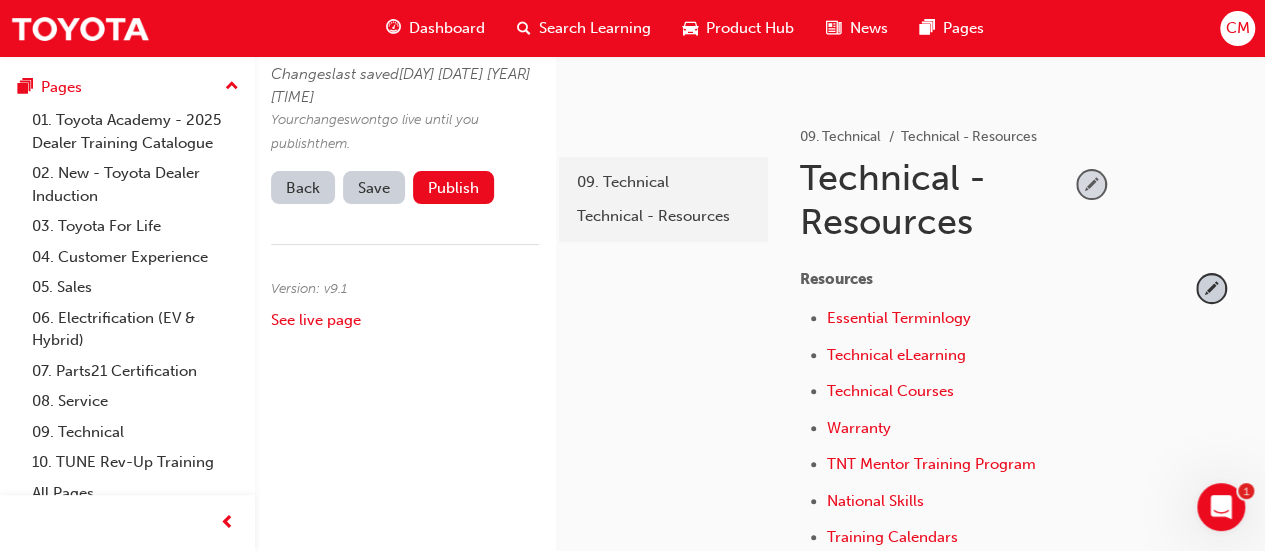click at bounding box center (1091, 184) 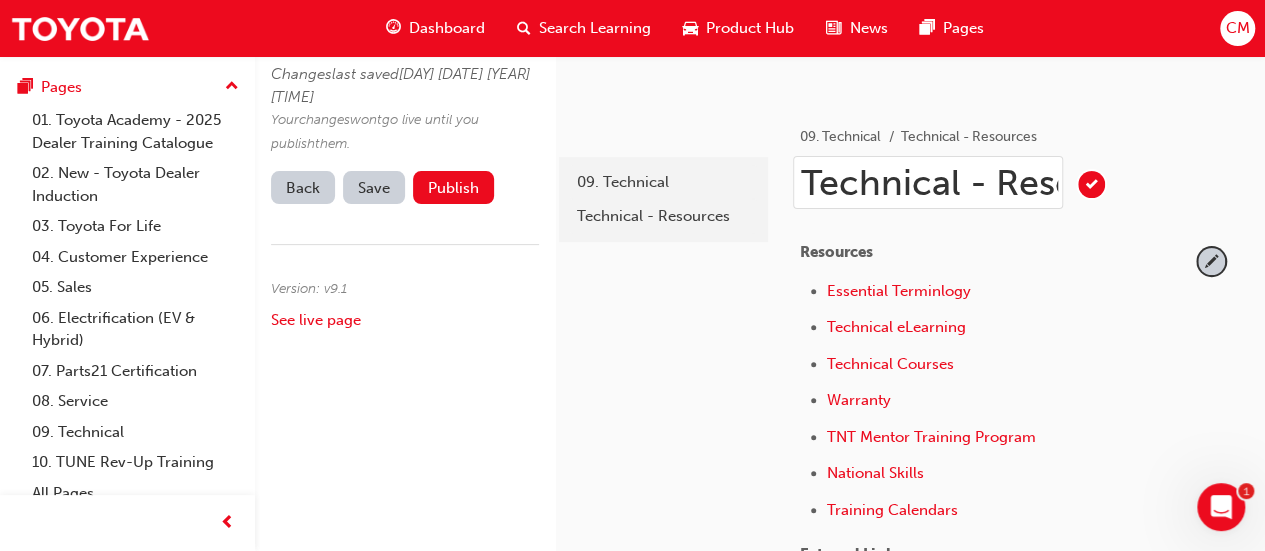 click on "Technical - Resources" at bounding box center (928, 182) 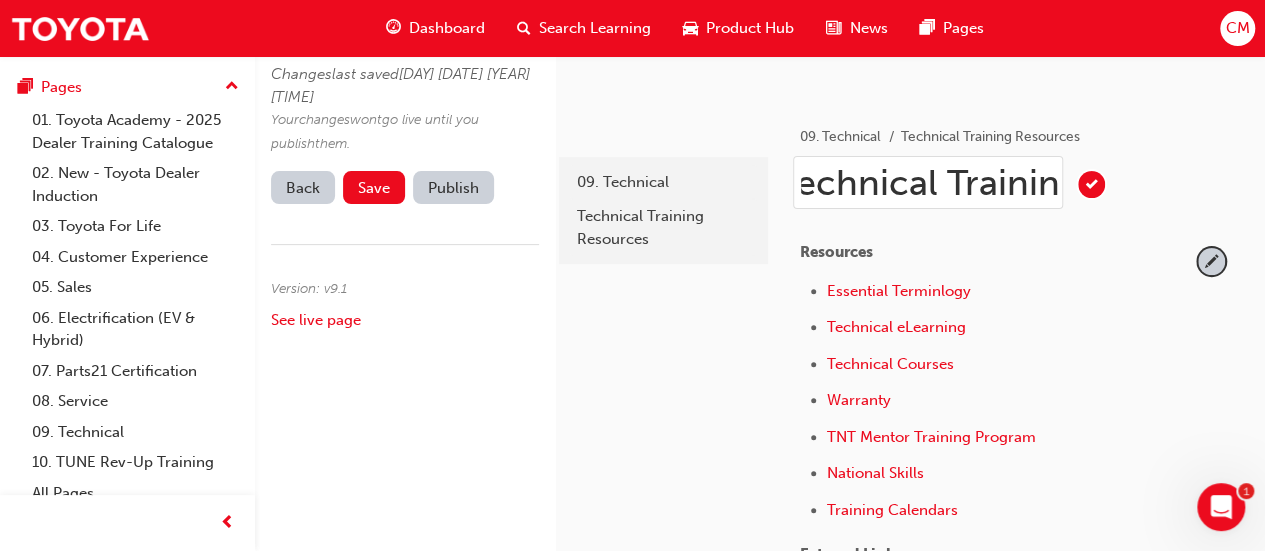 scroll, scrollTop: 0, scrollLeft: 44, axis: horizontal 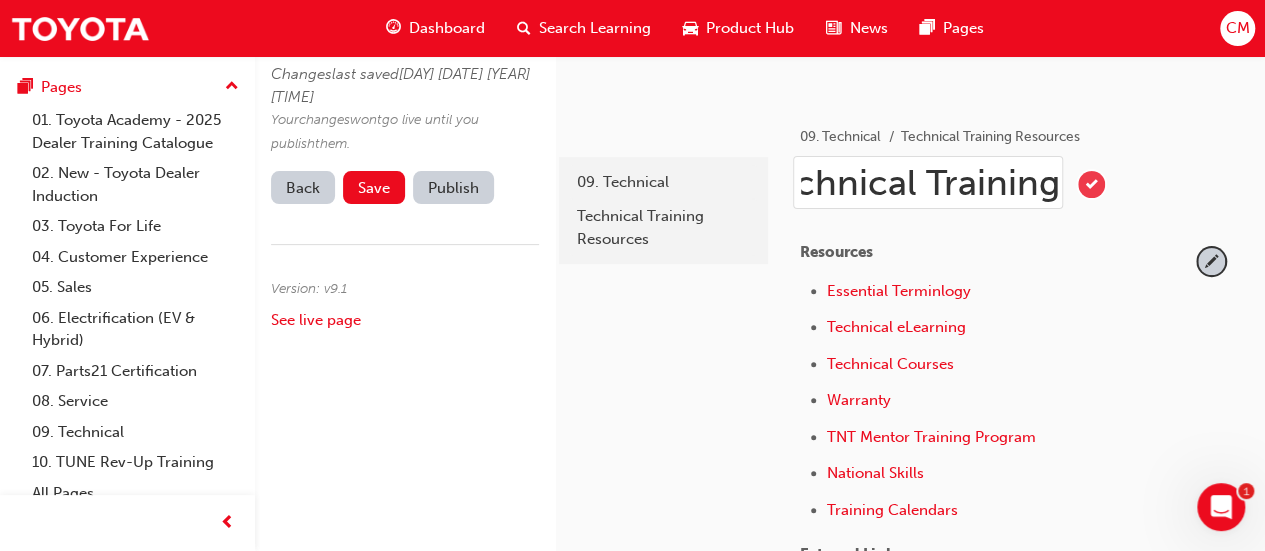 type on "Technical Training Resources" 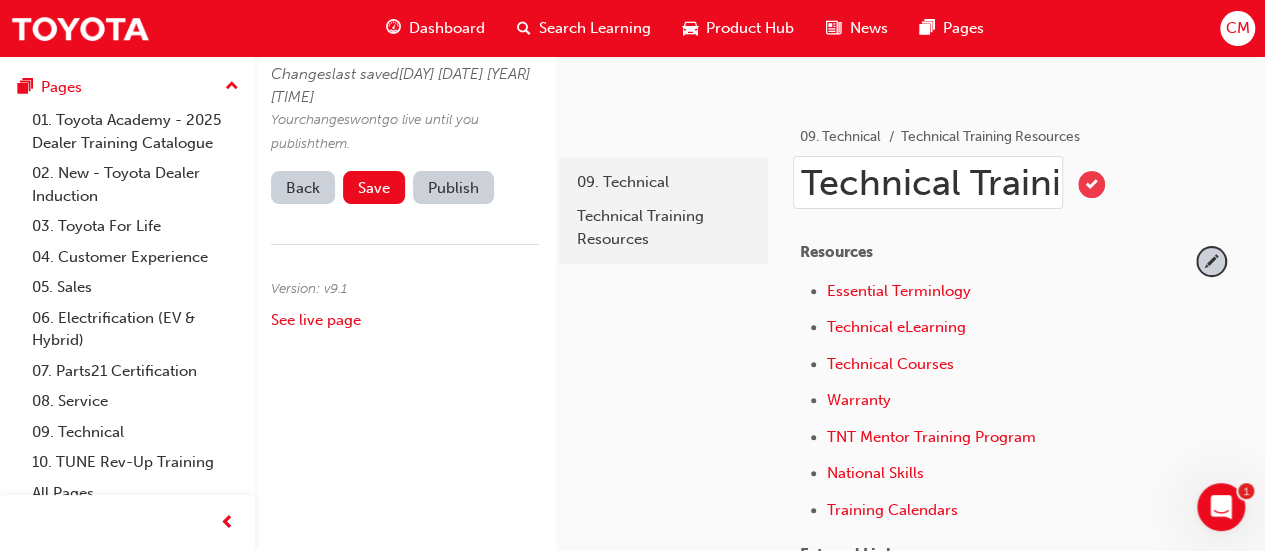 click at bounding box center (1091, 184) 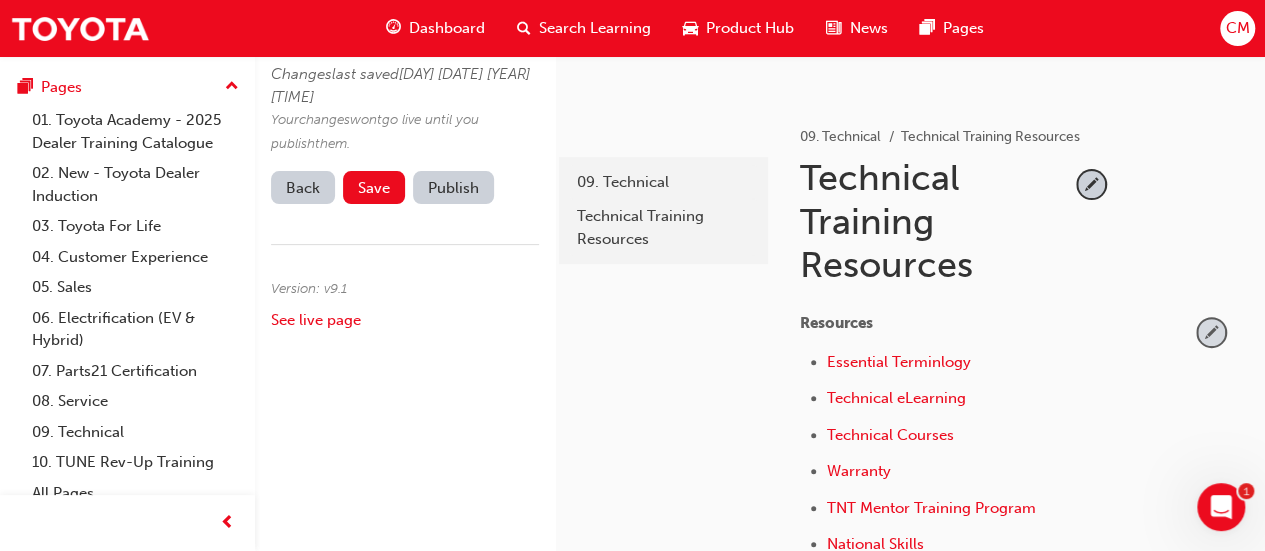 click at bounding box center [1211, 332] 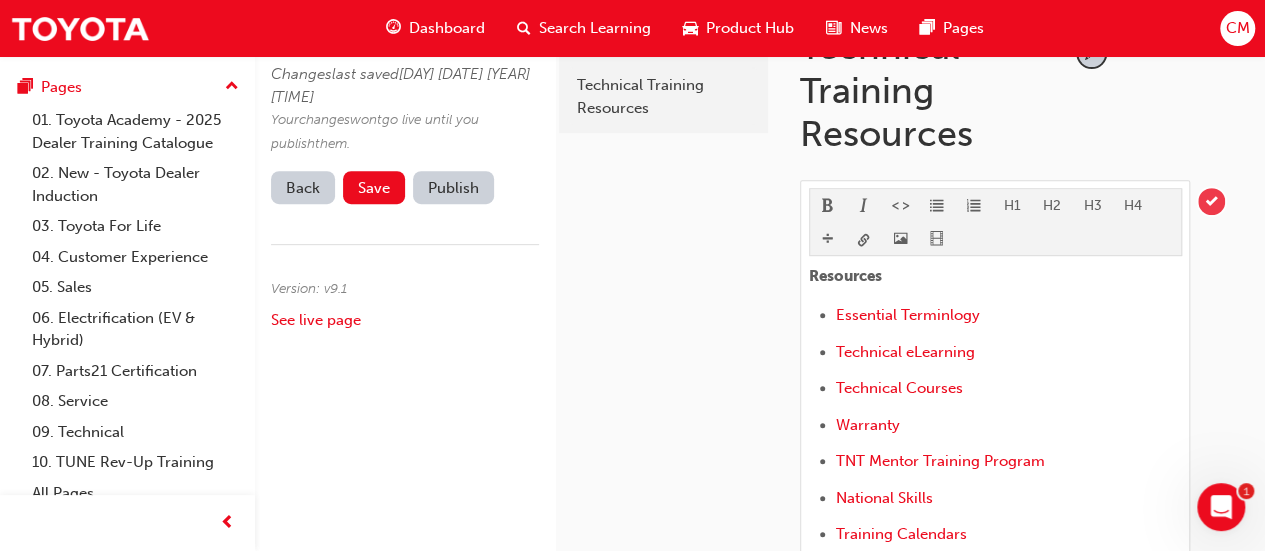 scroll, scrollTop: 300, scrollLeft: 0, axis: vertical 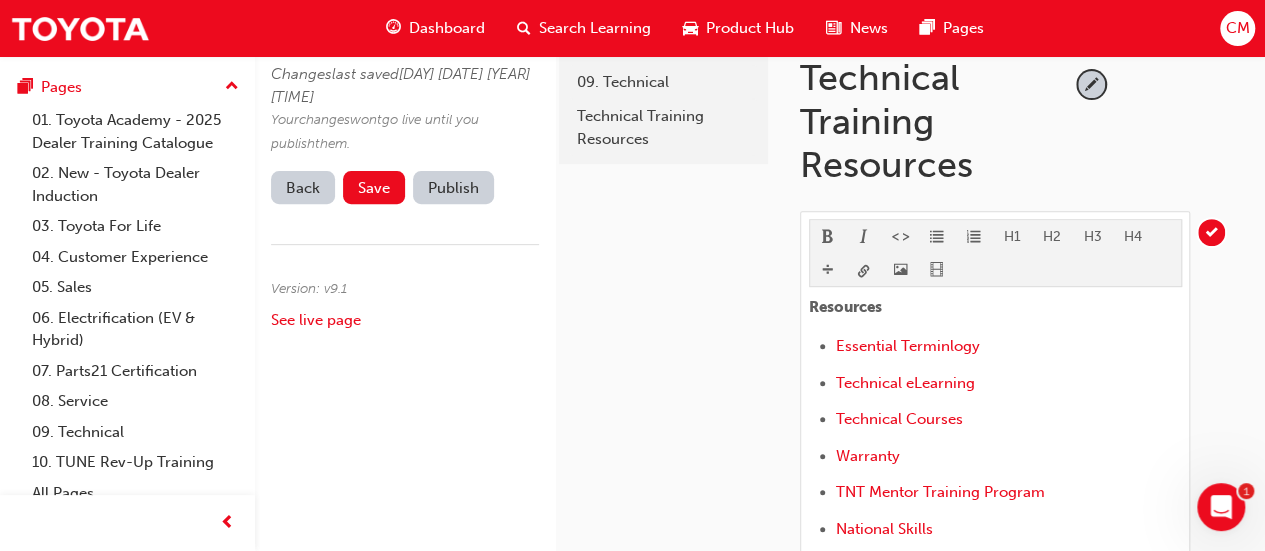 click on "Technical Training Resources" at bounding box center (935, 121) 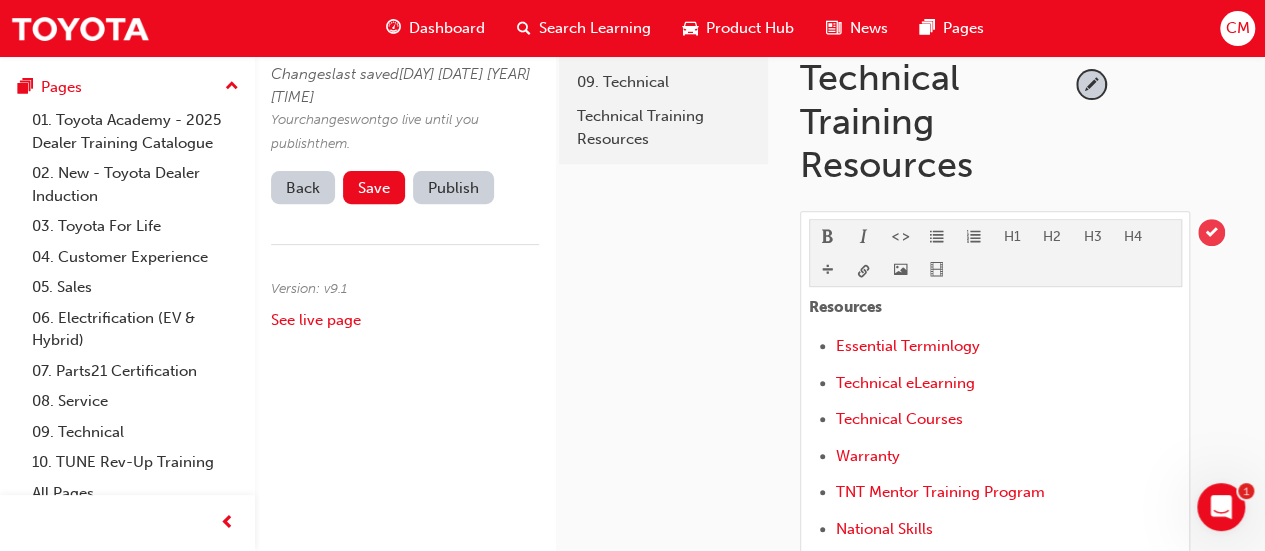 click at bounding box center (1211, 232) 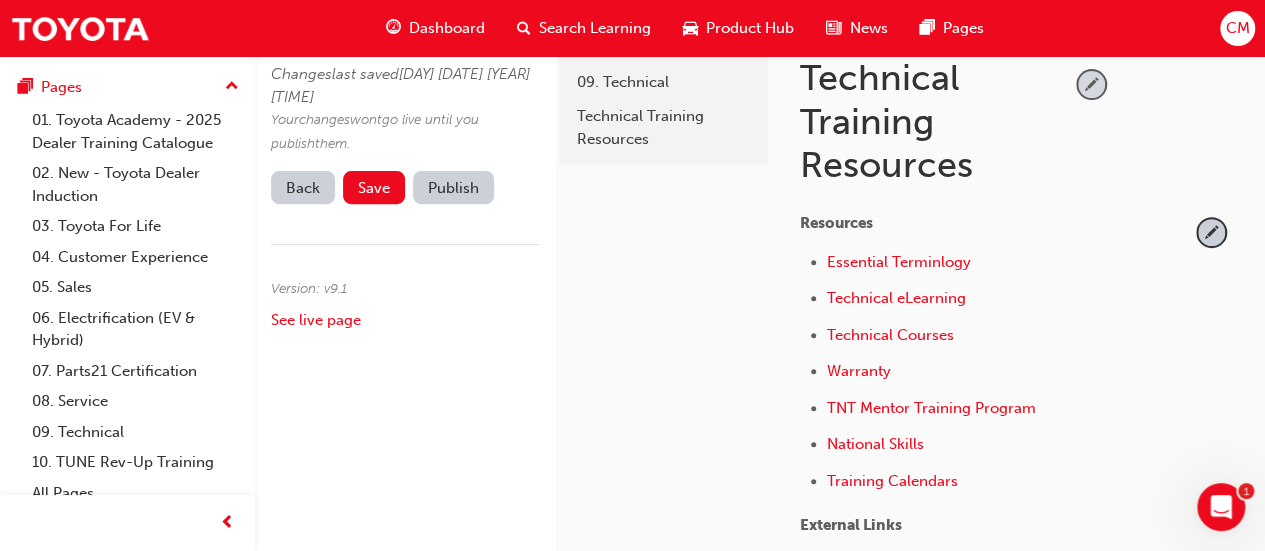 click at bounding box center [1091, 84] 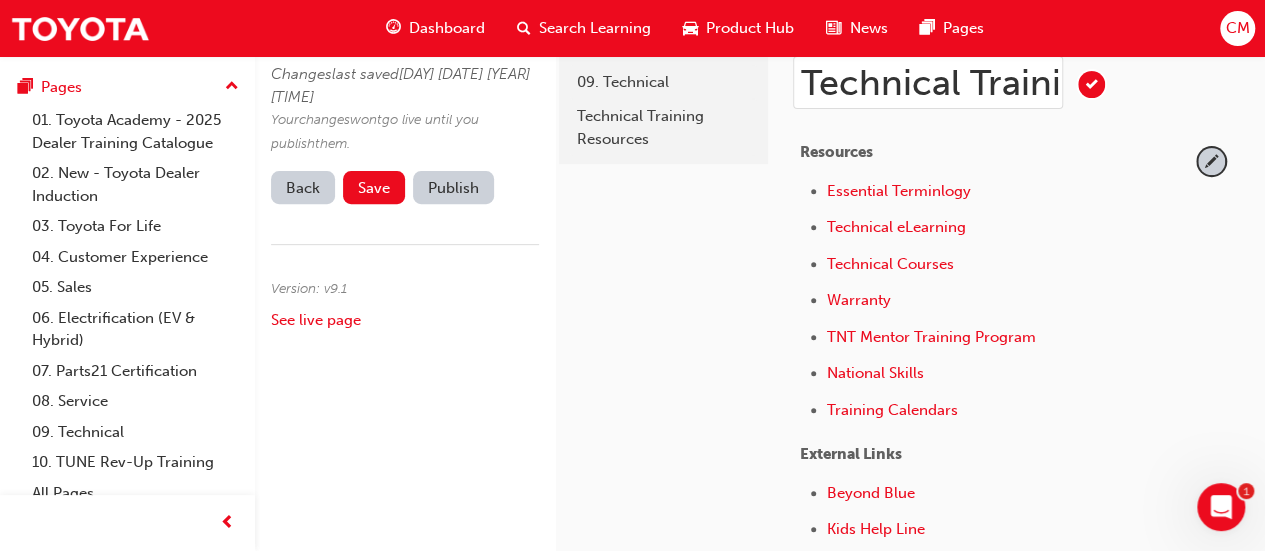click on "Technical Training Resources" at bounding box center (928, 82) 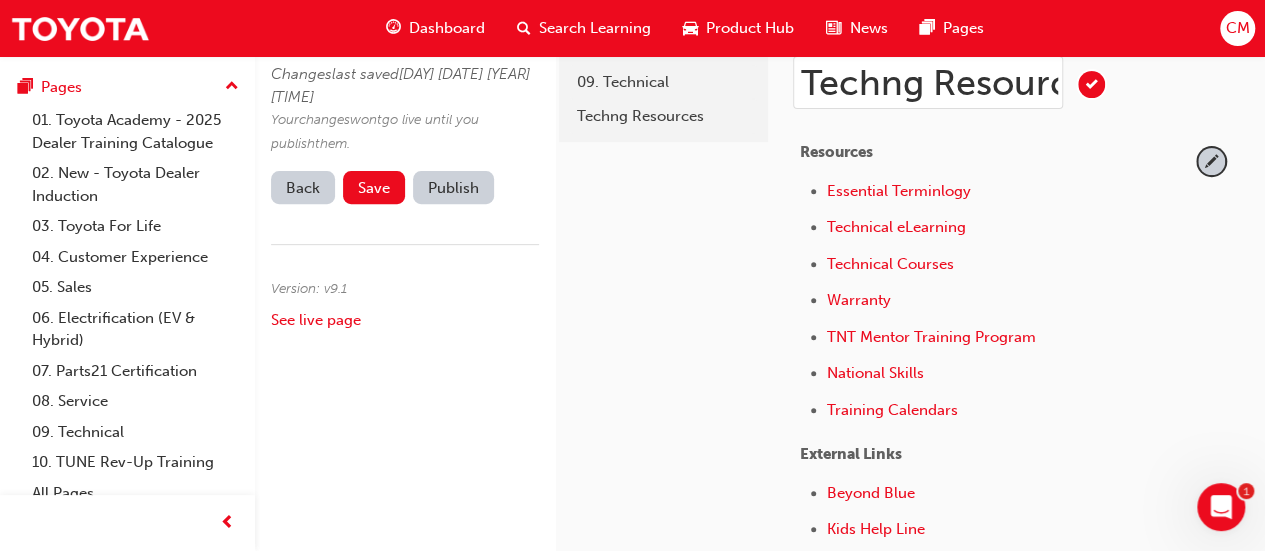 click on "Techng Resources" at bounding box center [928, 82] 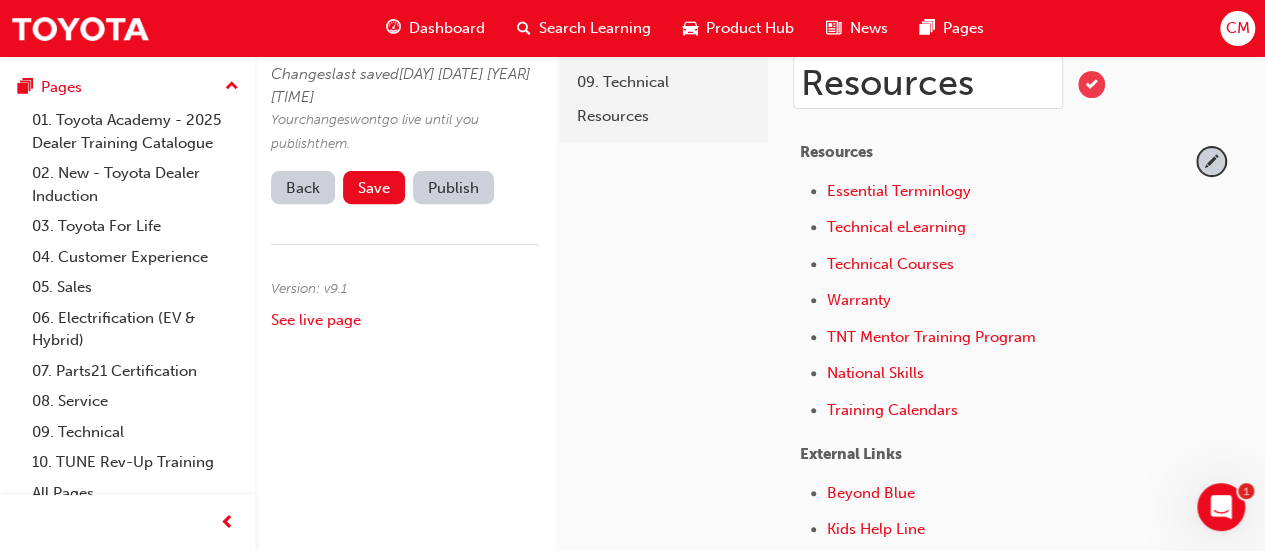 type on "Resources" 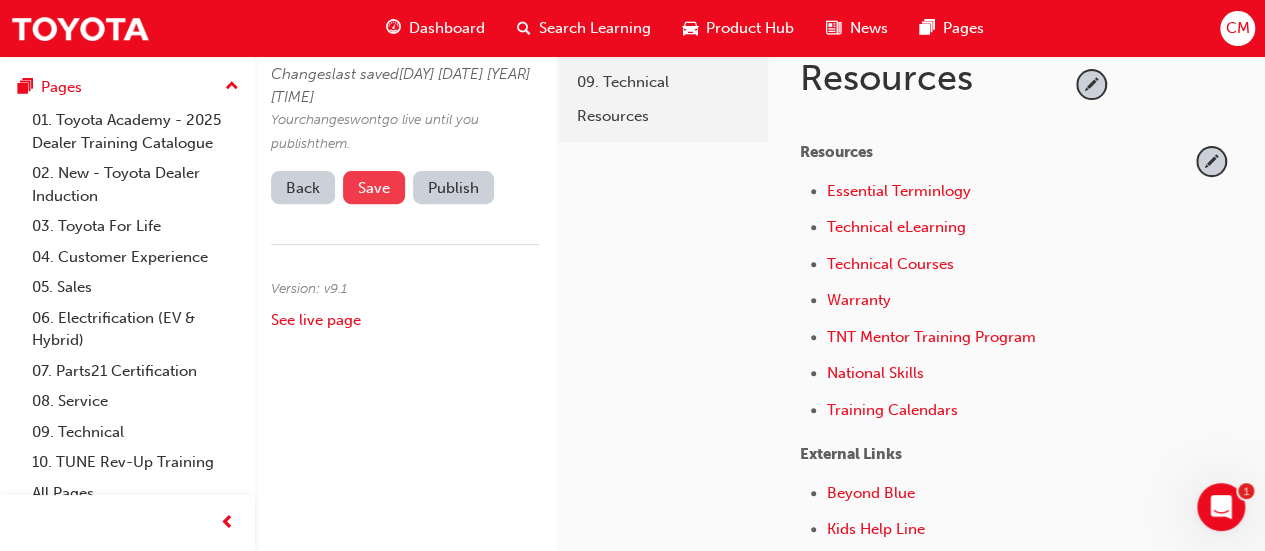 click on "Save" at bounding box center (374, 188) 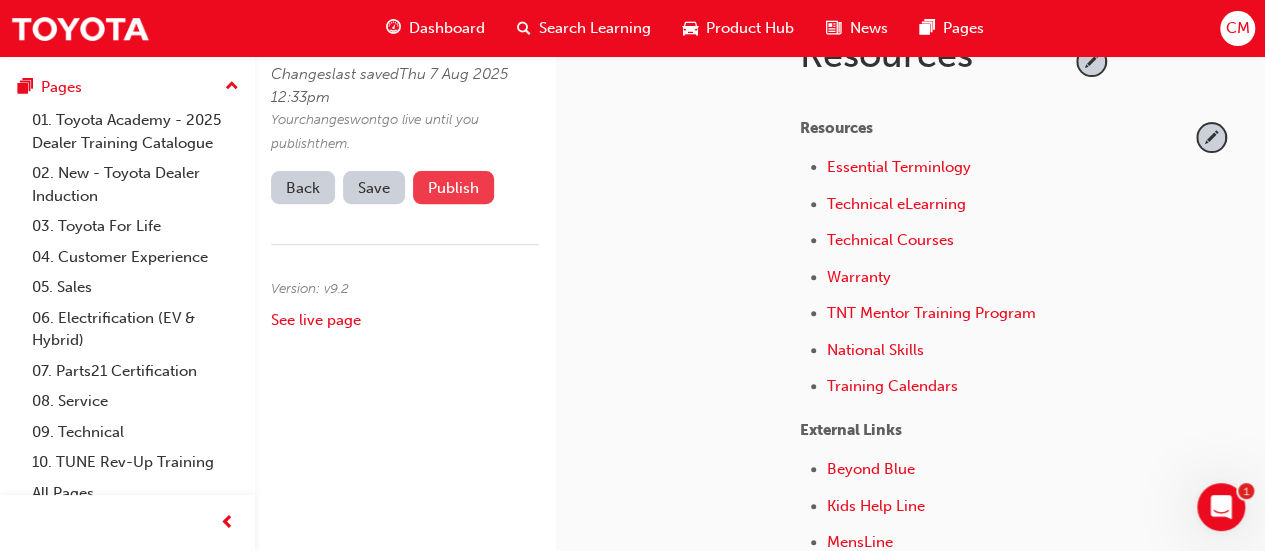 click on "Publish" at bounding box center (453, 187) 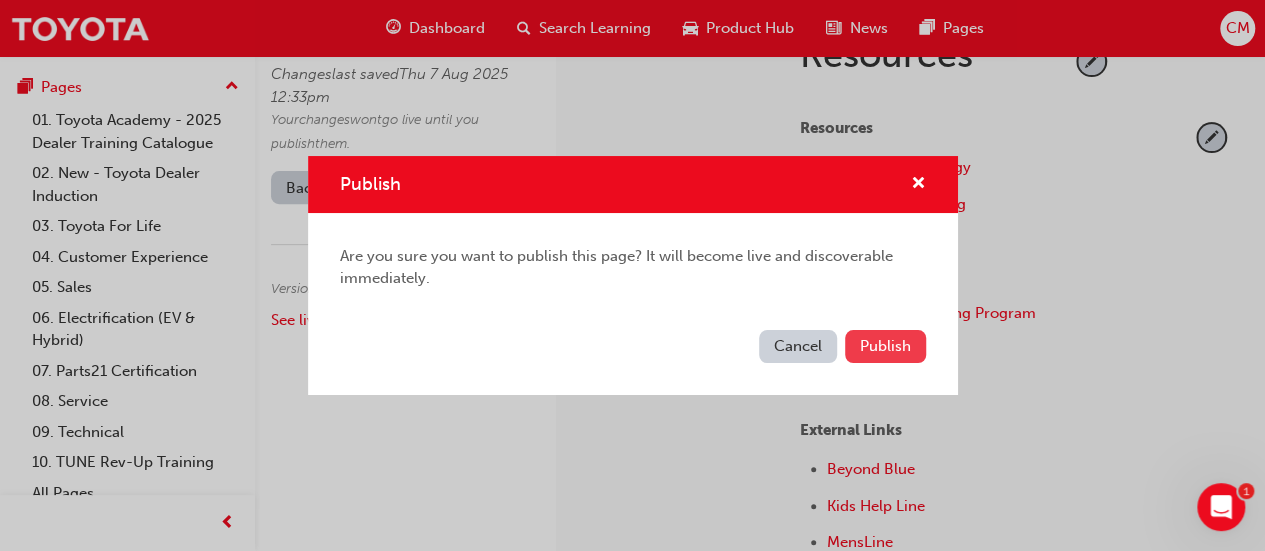 click on "Publish" at bounding box center [885, 346] 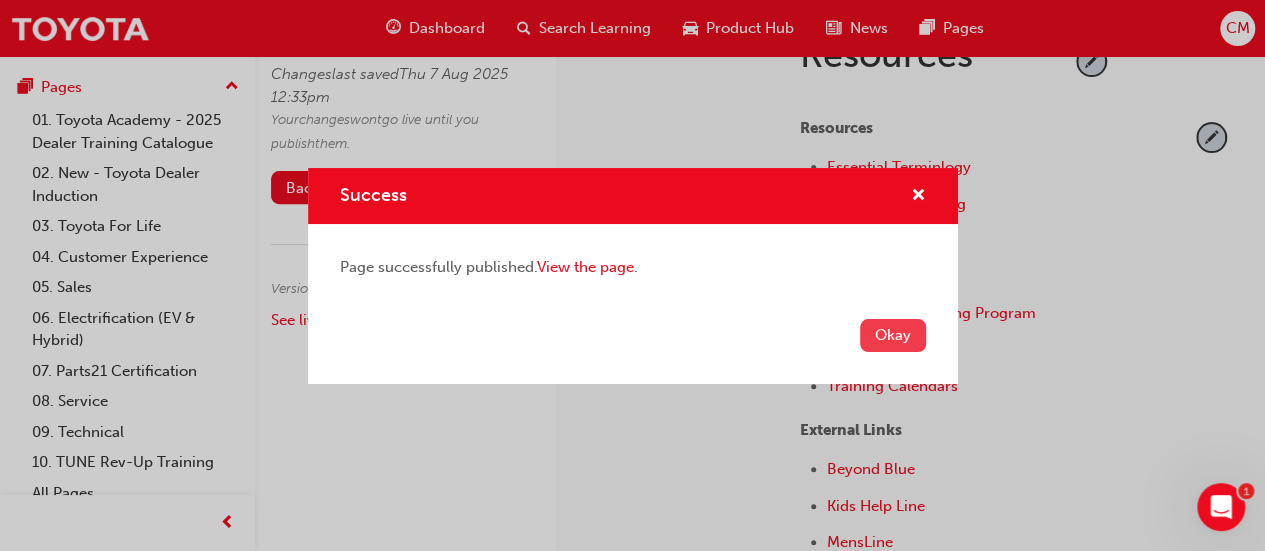 click on "Okay" at bounding box center [893, 335] 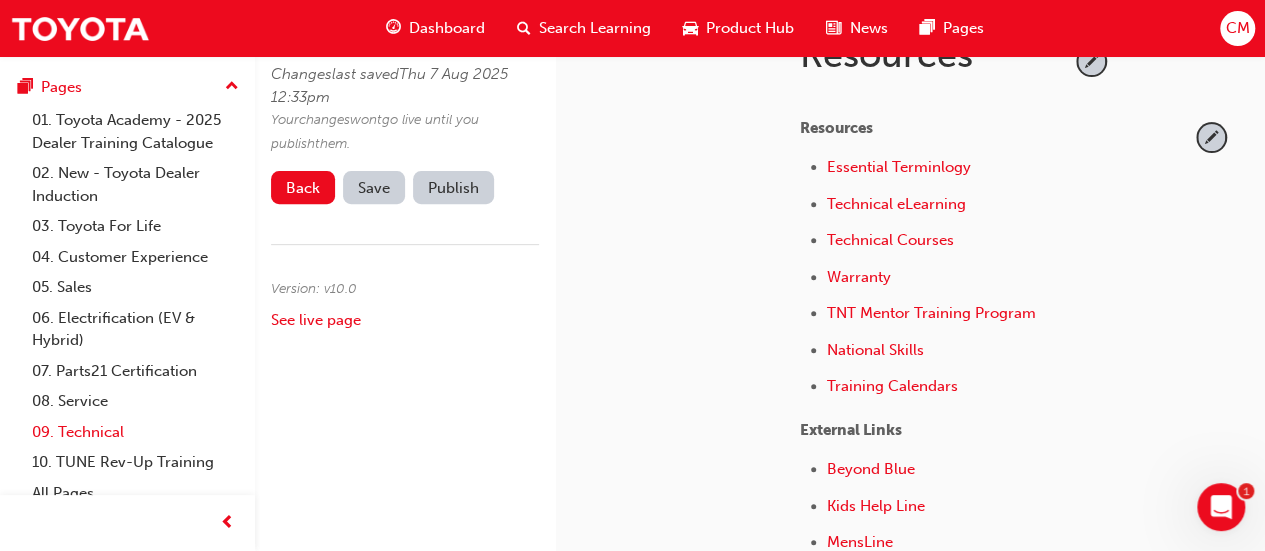 click on "09. Technical" at bounding box center [135, 432] 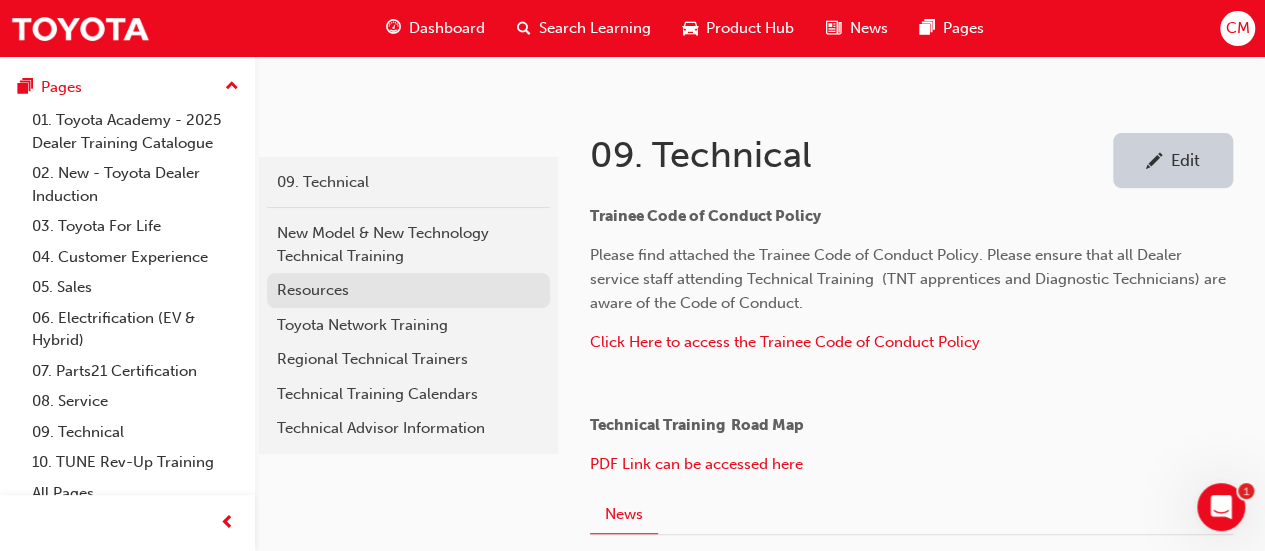 click on "Resources" at bounding box center [408, 290] 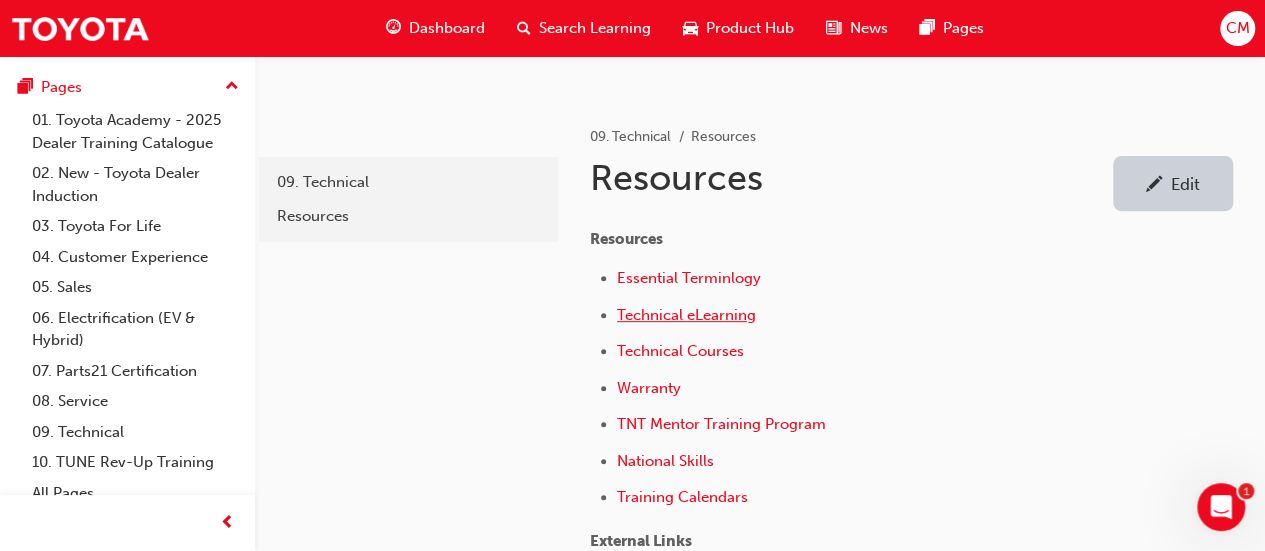 click on "Technical eLearning" at bounding box center [686, 315] 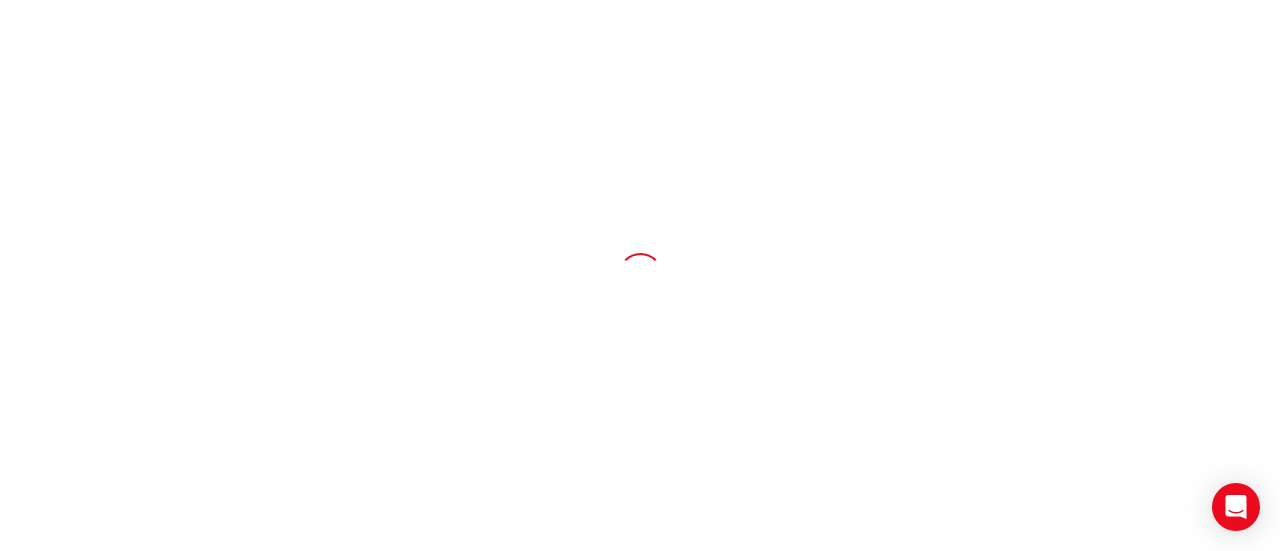 scroll, scrollTop: 0, scrollLeft: 0, axis: both 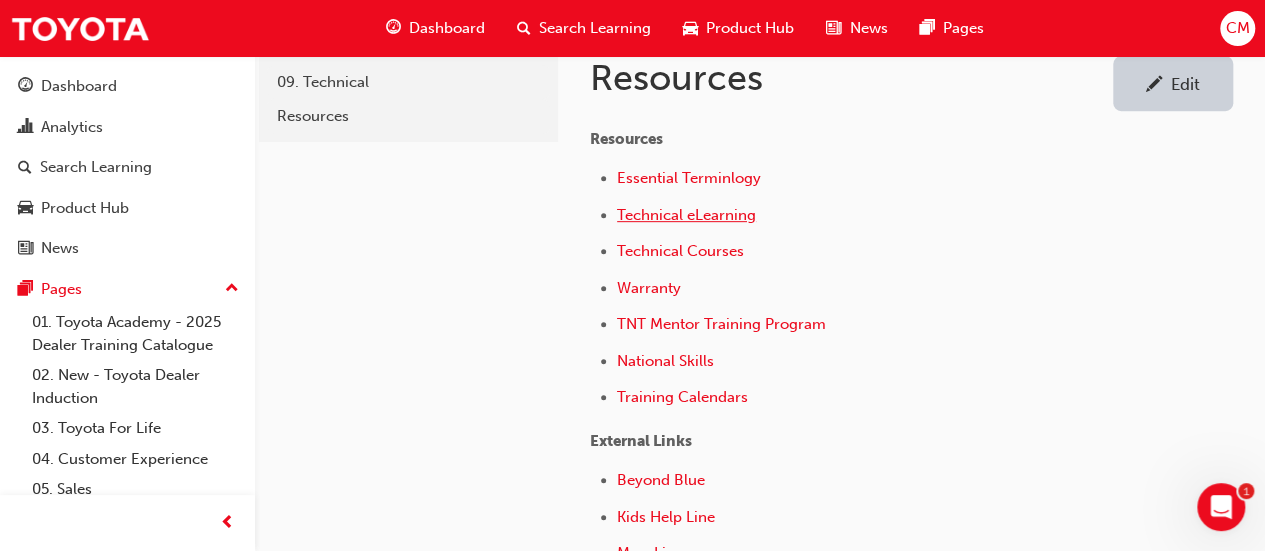 click on "Technical eLearning" at bounding box center (686, 215) 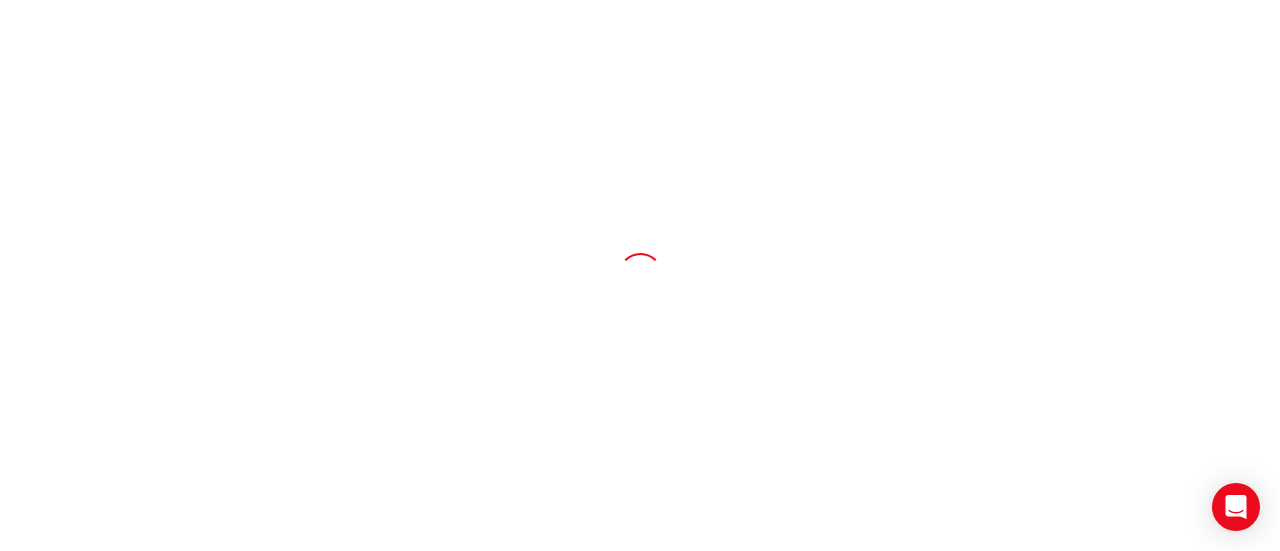 scroll, scrollTop: 0, scrollLeft: 0, axis: both 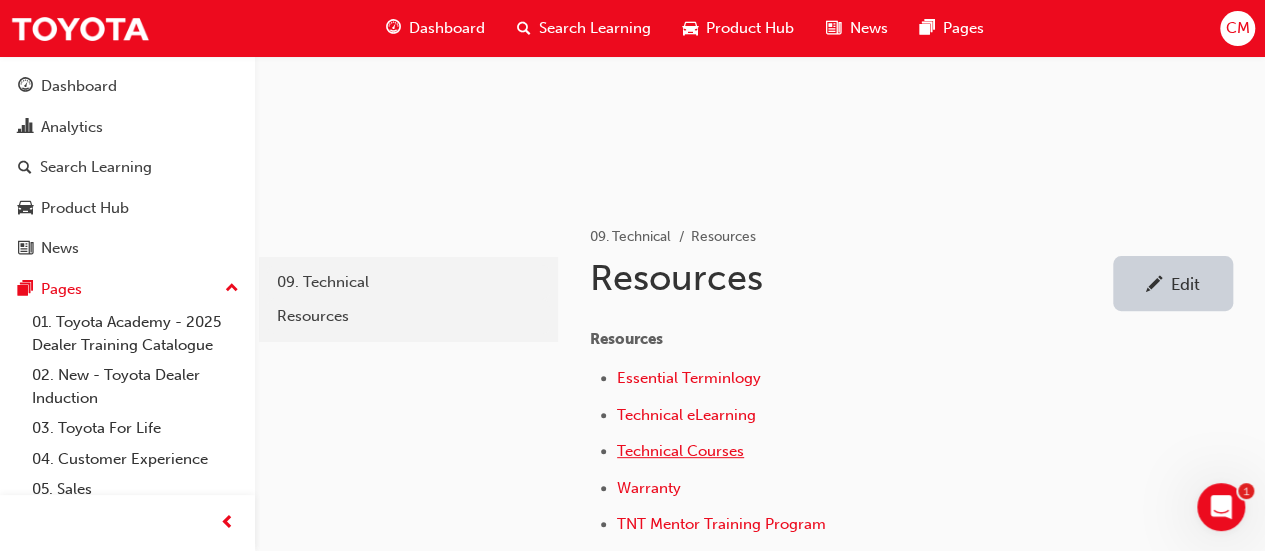 click on "Technical Courses" at bounding box center (680, 451) 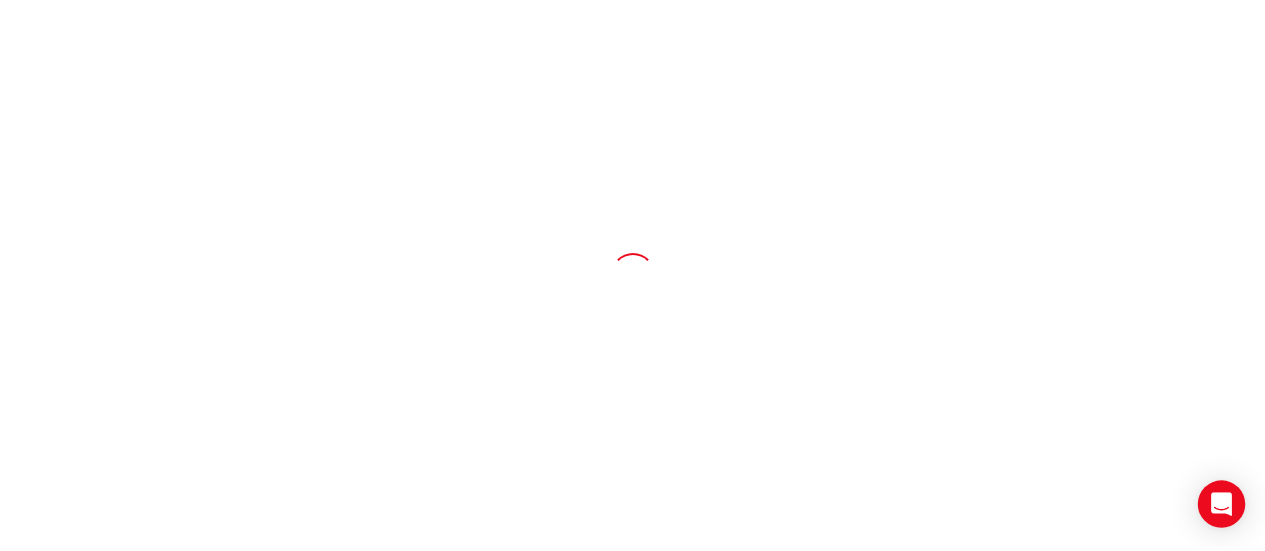 scroll, scrollTop: 0, scrollLeft: 0, axis: both 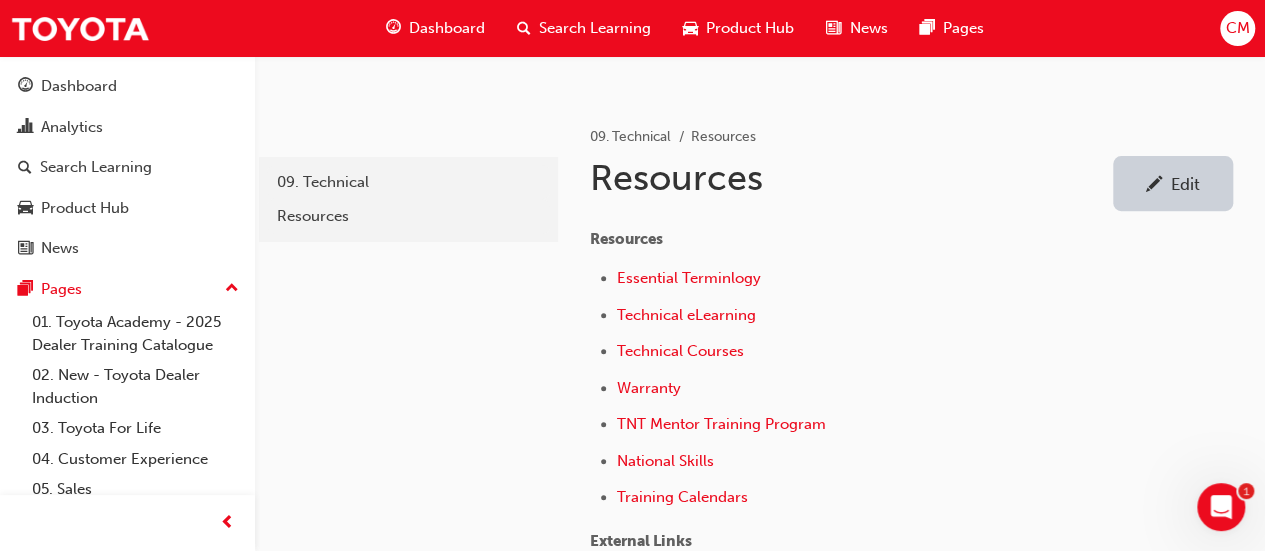 click on "Edit" at bounding box center (1185, 184) 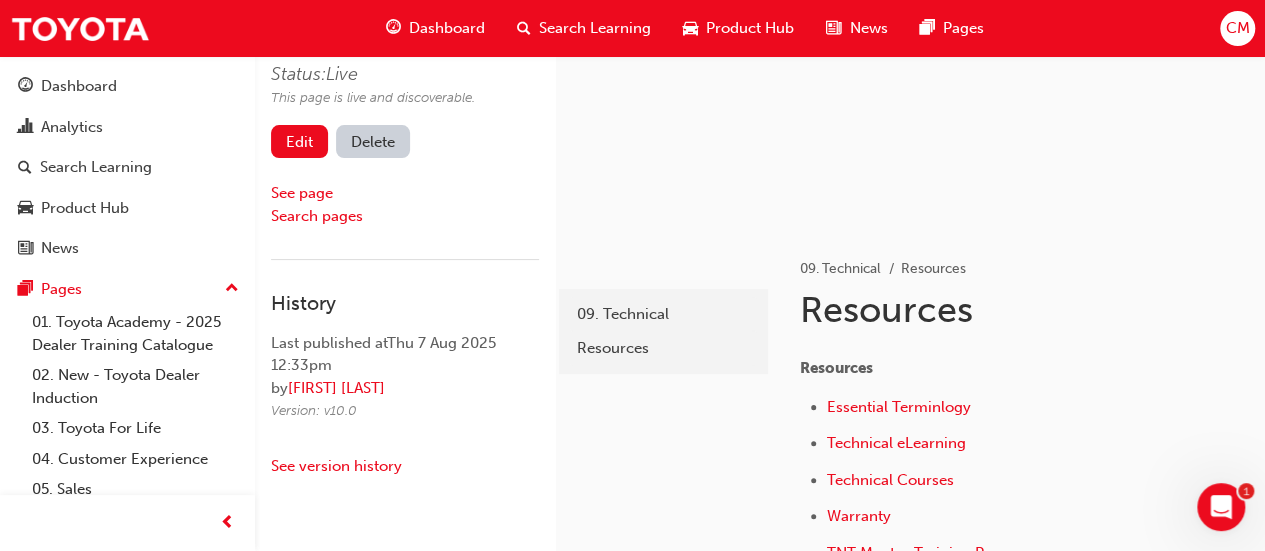 scroll, scrollTop: 100, scrollLeft: 0, axis: vertical 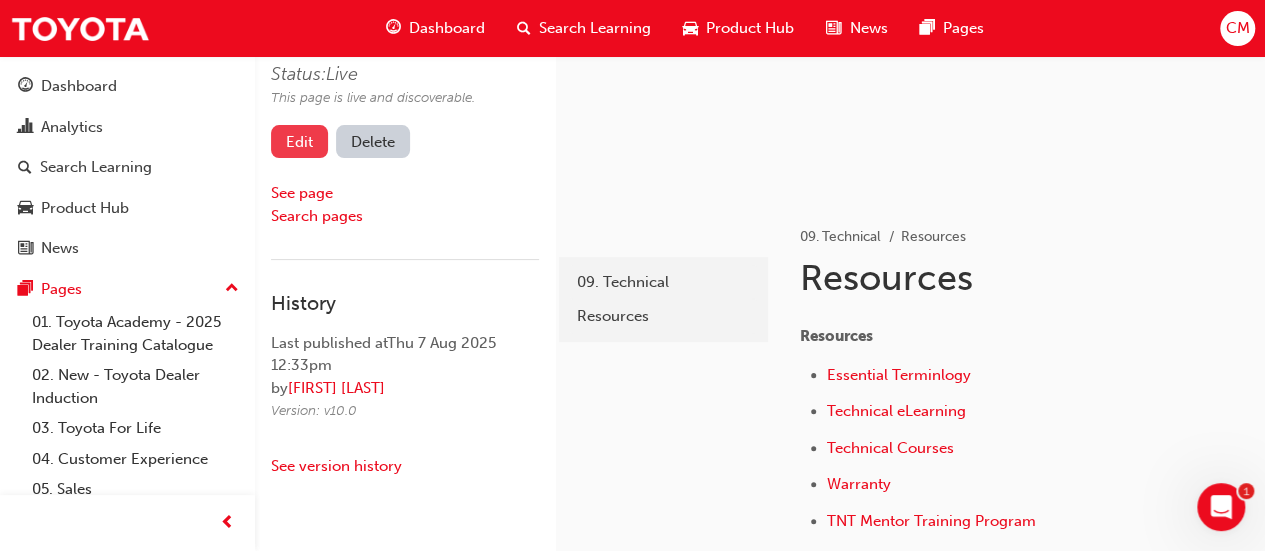 click on "Edit" at bounding box center [299, 141] 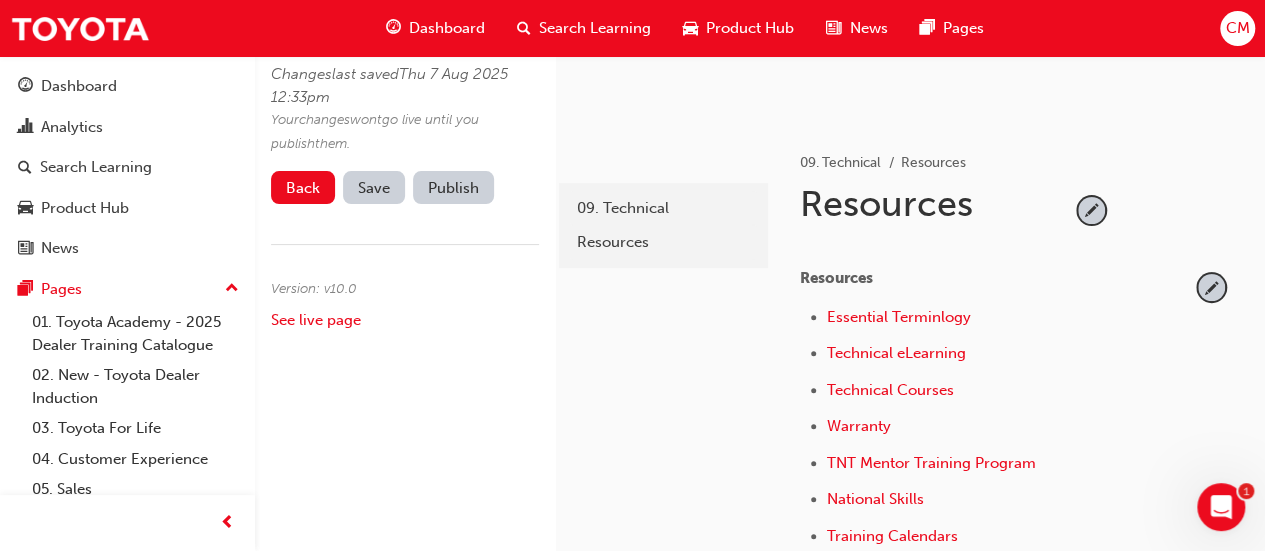 scroll, scrollTop: 200, scrollLeft: 0, axis: vertical 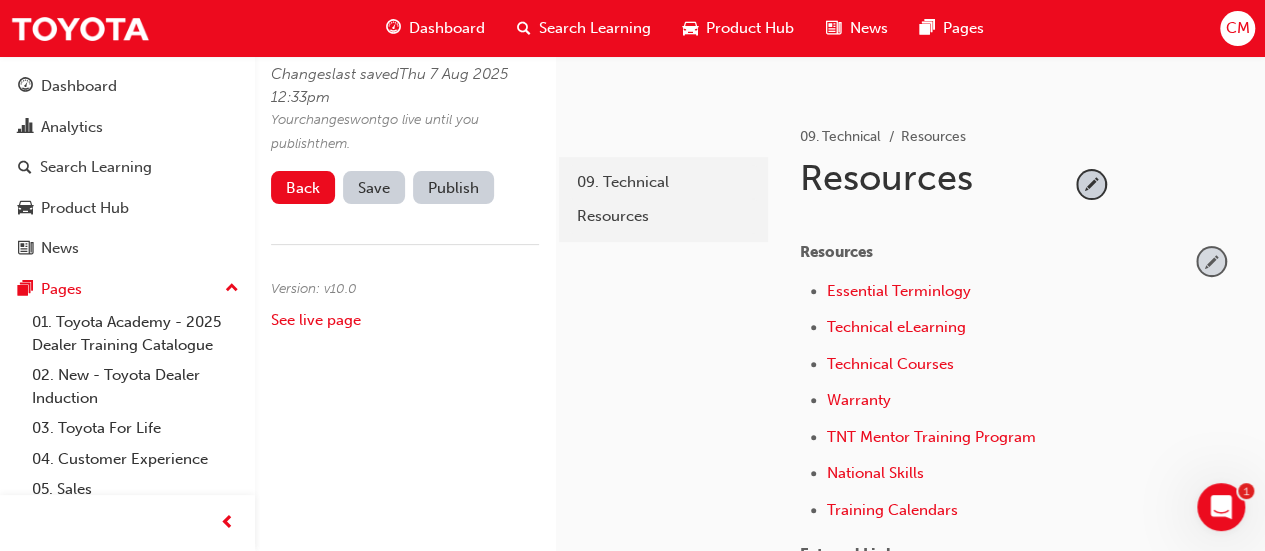 click at bounding box center (1211, 261) 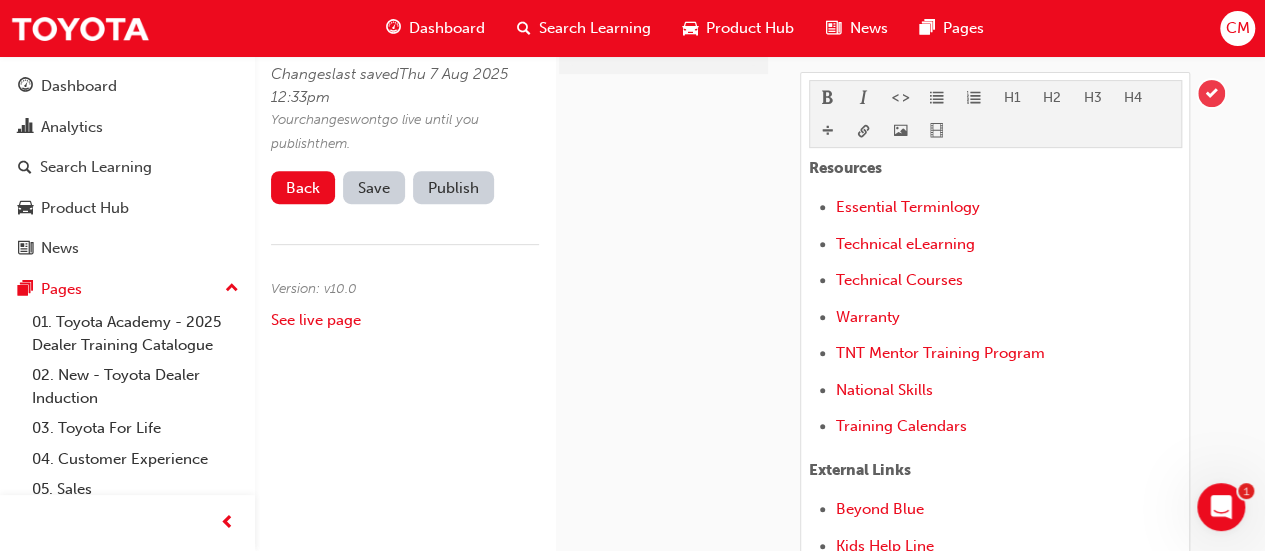 scroll, scrollTop: 500, scrollLeft: 0, axis: vertical 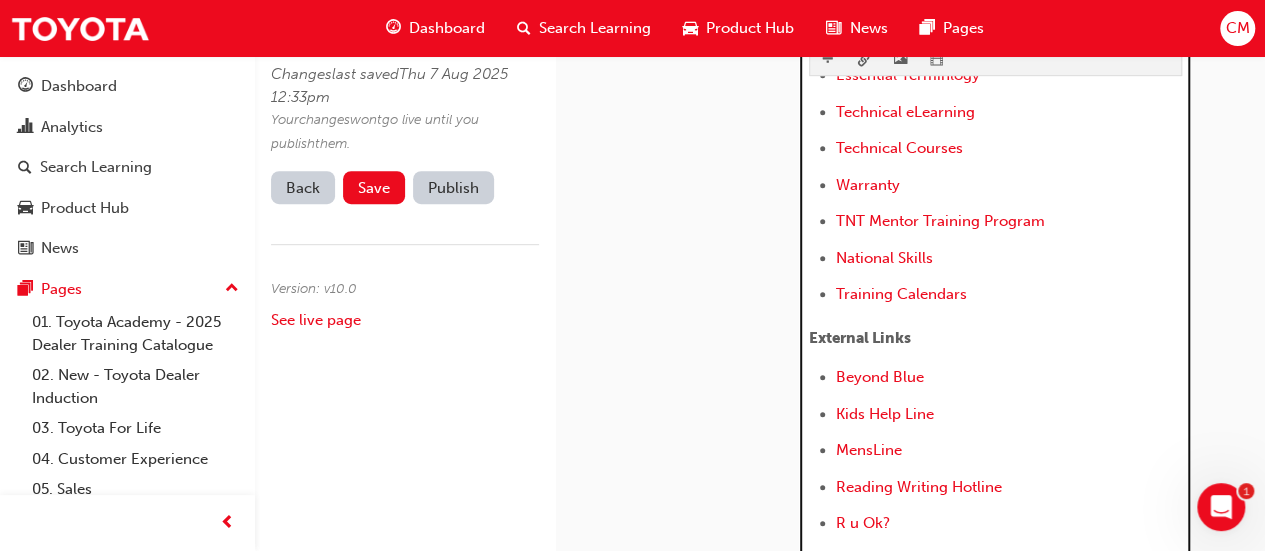 click on "External Links" at bounding box center (860, 338) 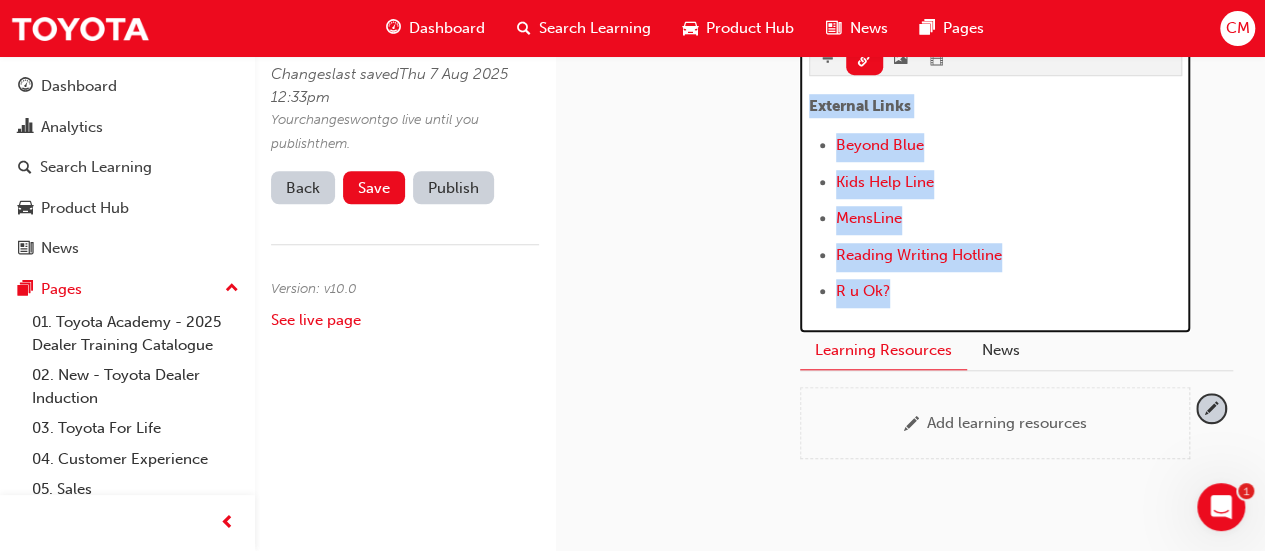 scroll, scrollTop: 765, scrollLeft: 0, axis: vertical 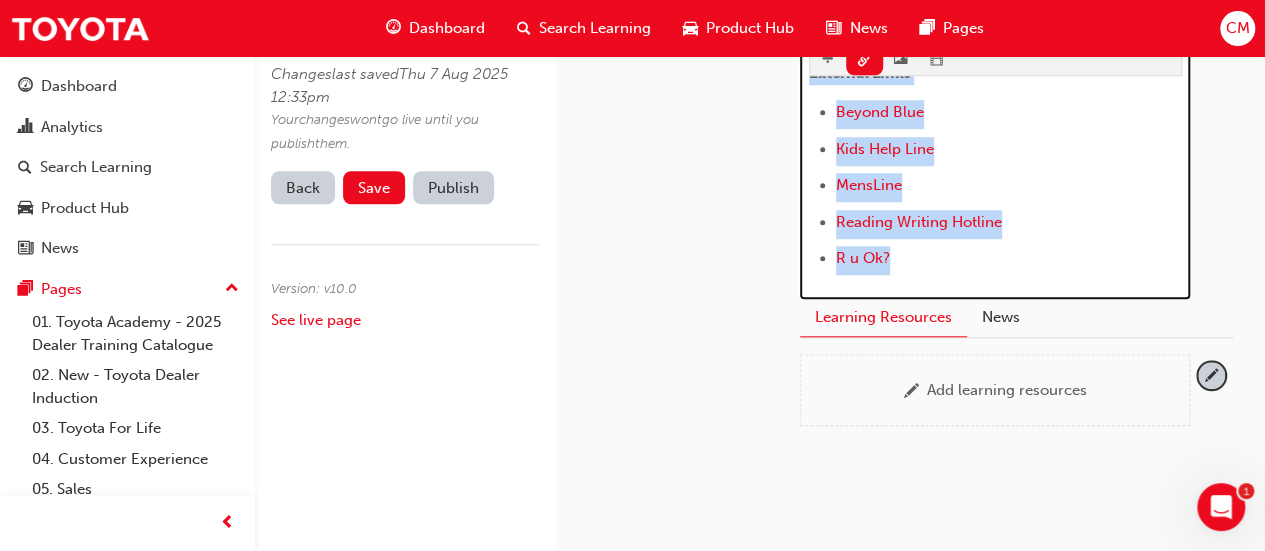 drag, startPoint x: 824, startPoint y: 341, endPoint x: 1046, endPoint y: 269, distance: 233.3838 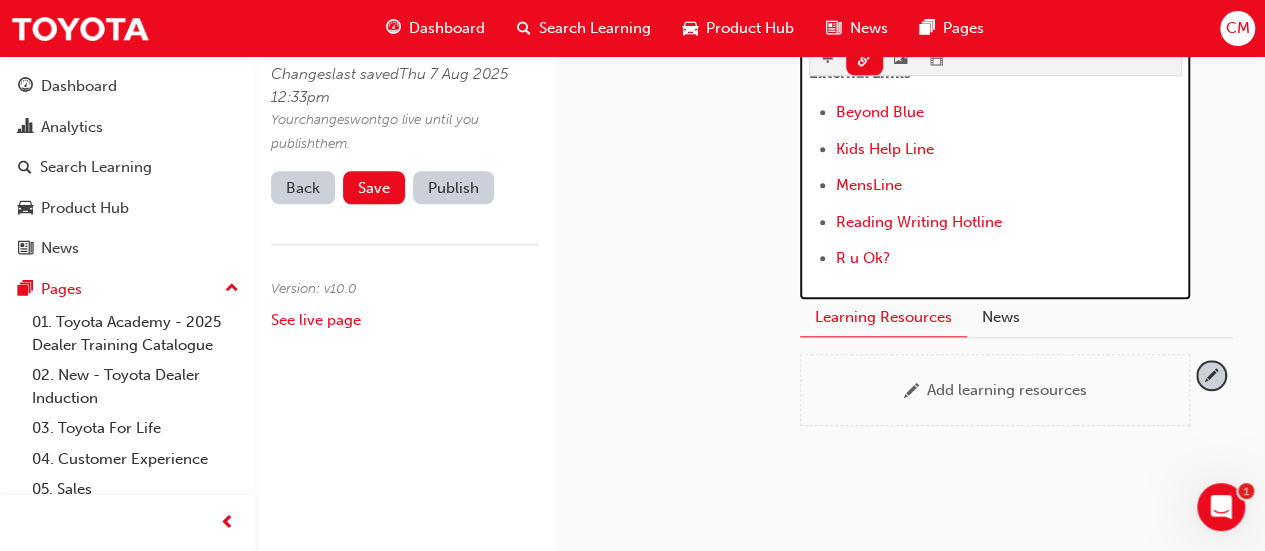 scroll, scrollTop: 556, scrollLeft: 0, axis: vertical 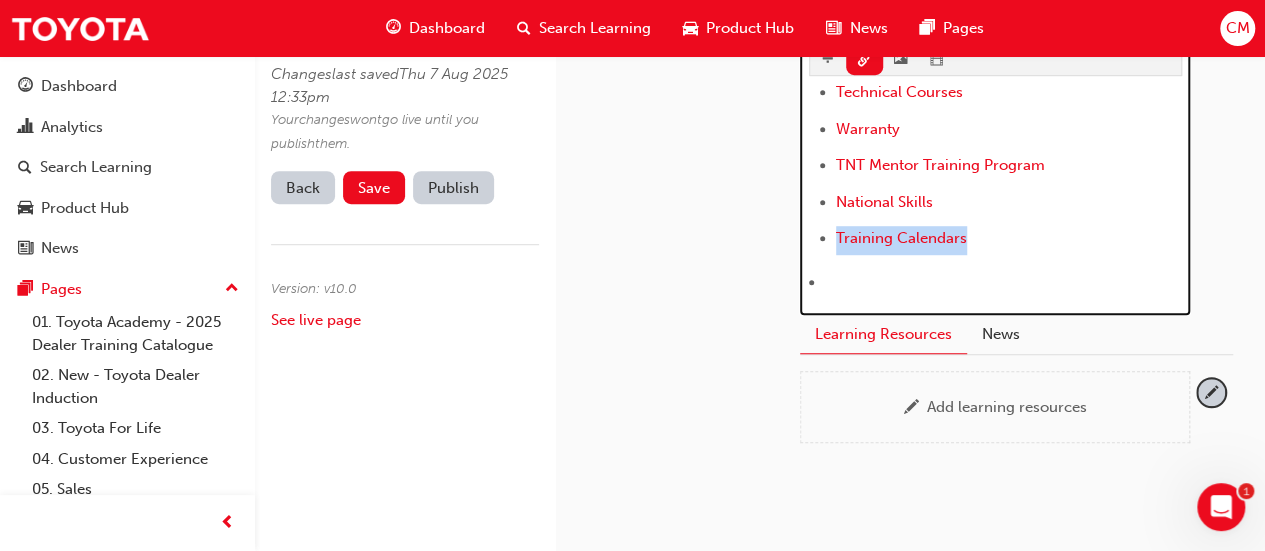 drag, startPoint x: 988, startPoint y: 231, endPoint x: 776, endPoint y: 243, distance: 212.33936 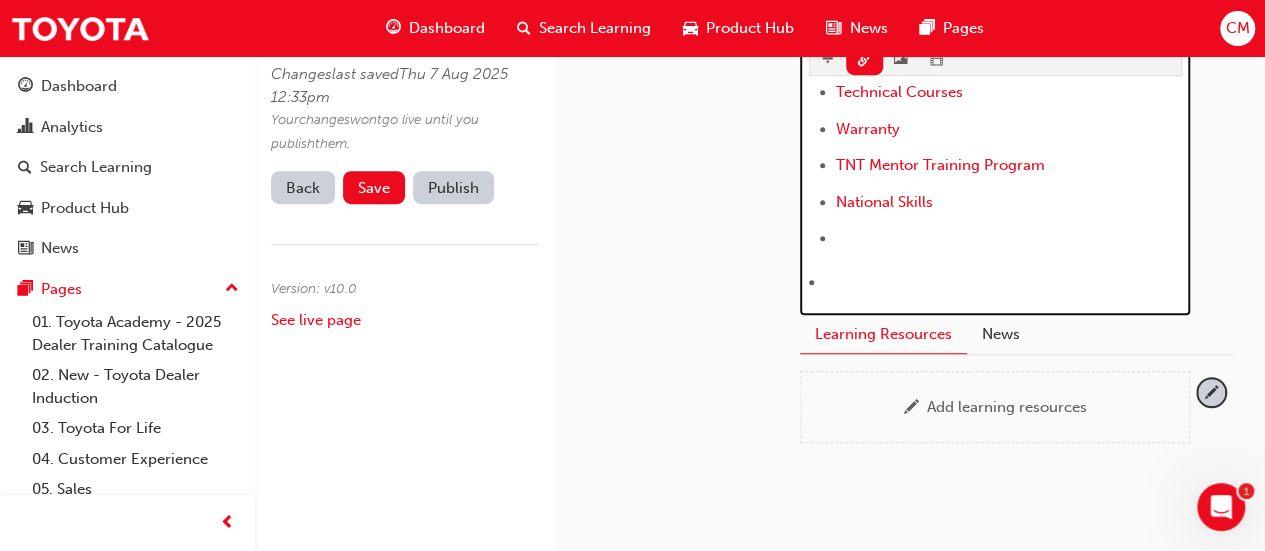 scroll, scrollTop: 512, scrollLeft: 0, axis: vertical 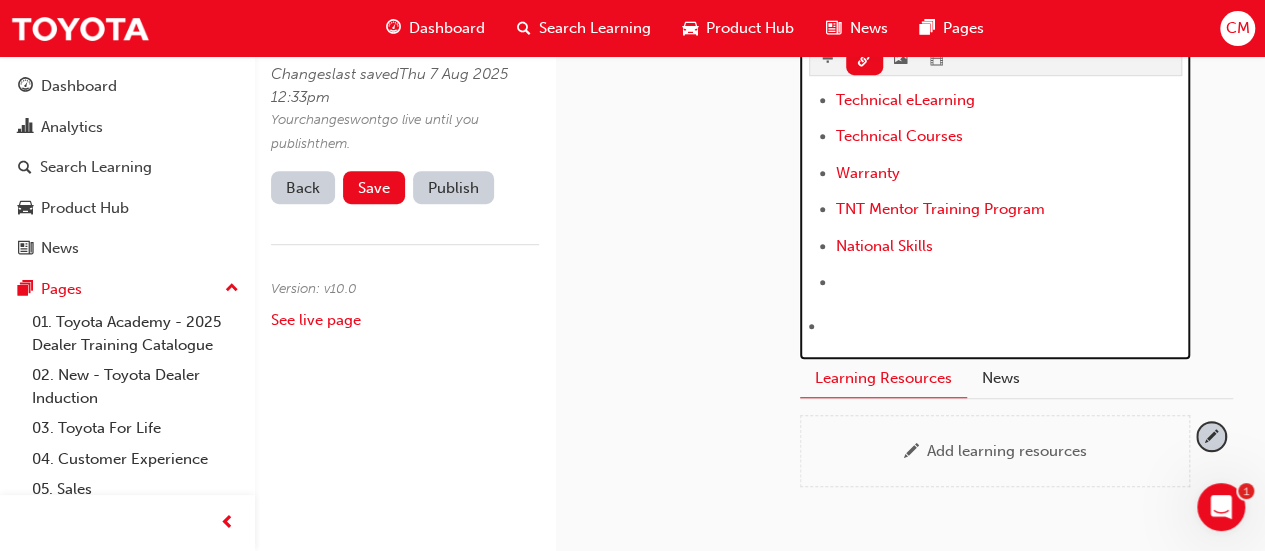 click on "﻿   ﻿   ﻿" at bounding box center (995, 328) 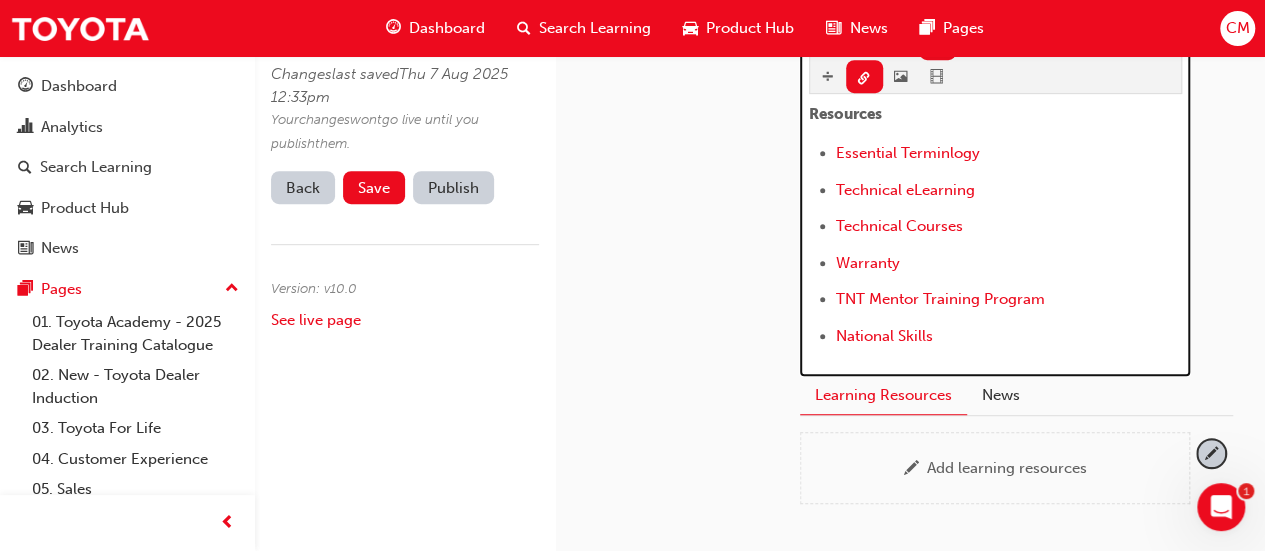 scroll, scrollTop: 376, scrollLeft: 0, axis: vertical 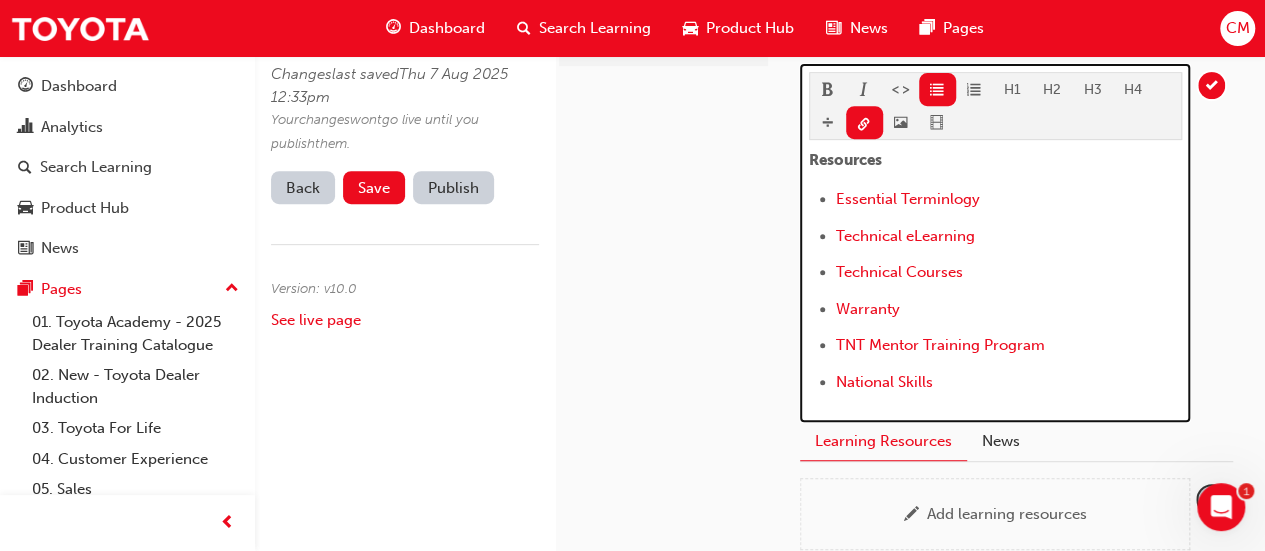 click on "Warranty" at bounding box center [1009, 311] 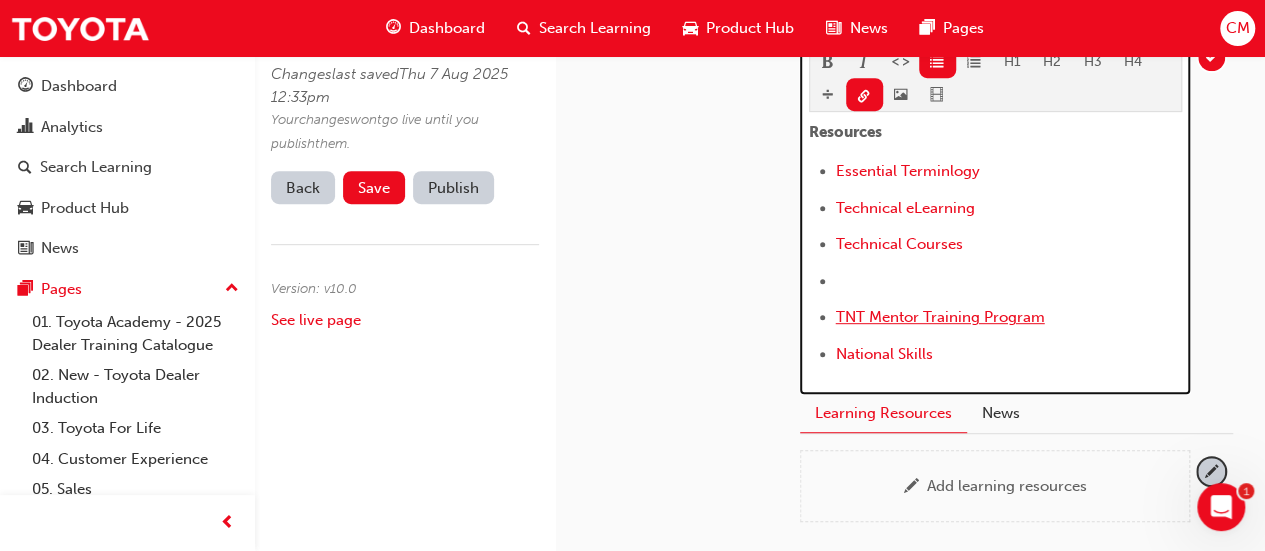 scroll, scrollTop: 368, scrollLeft: 0, axis: vertical 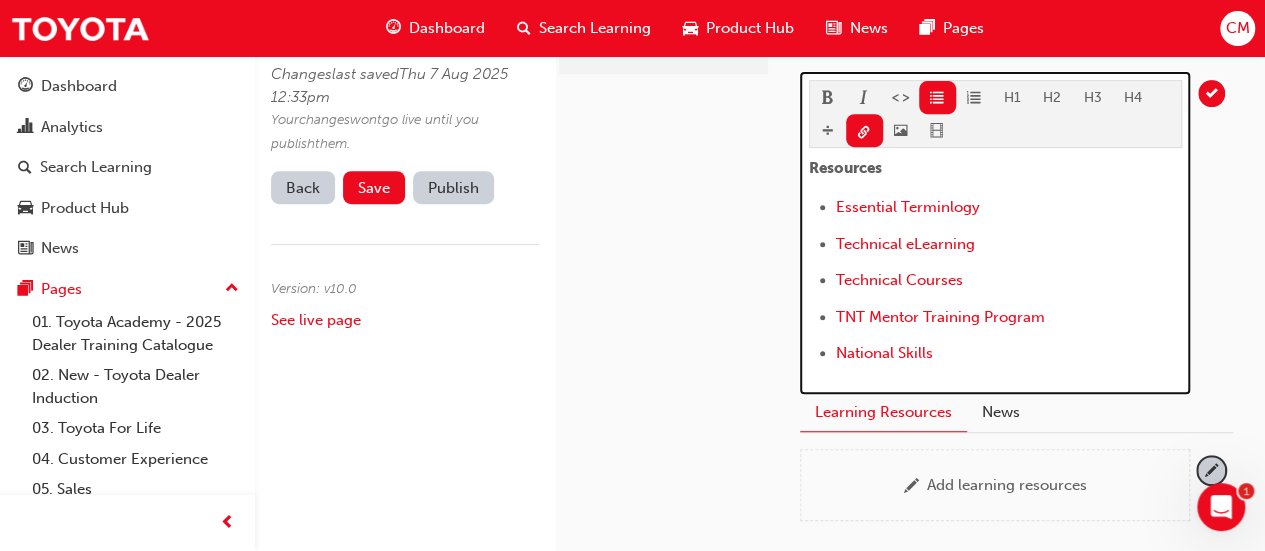 click on "TNT Mentor Training Program" at bounding box center [1009, 319] 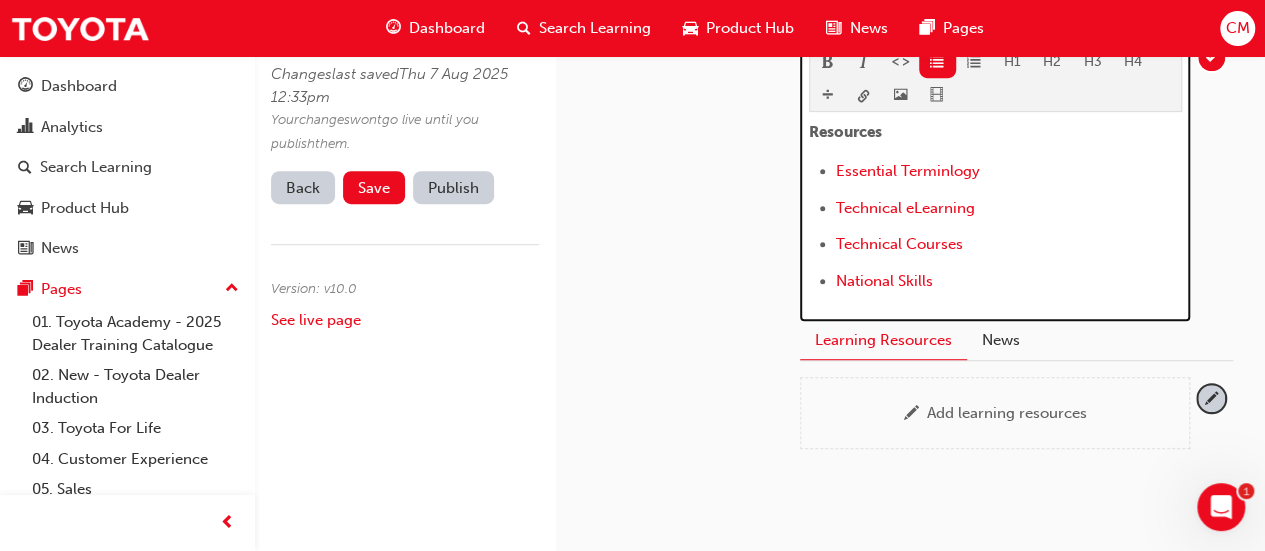 scroll, scrollTop: 368, scrollLeft: 0, axis: vertical 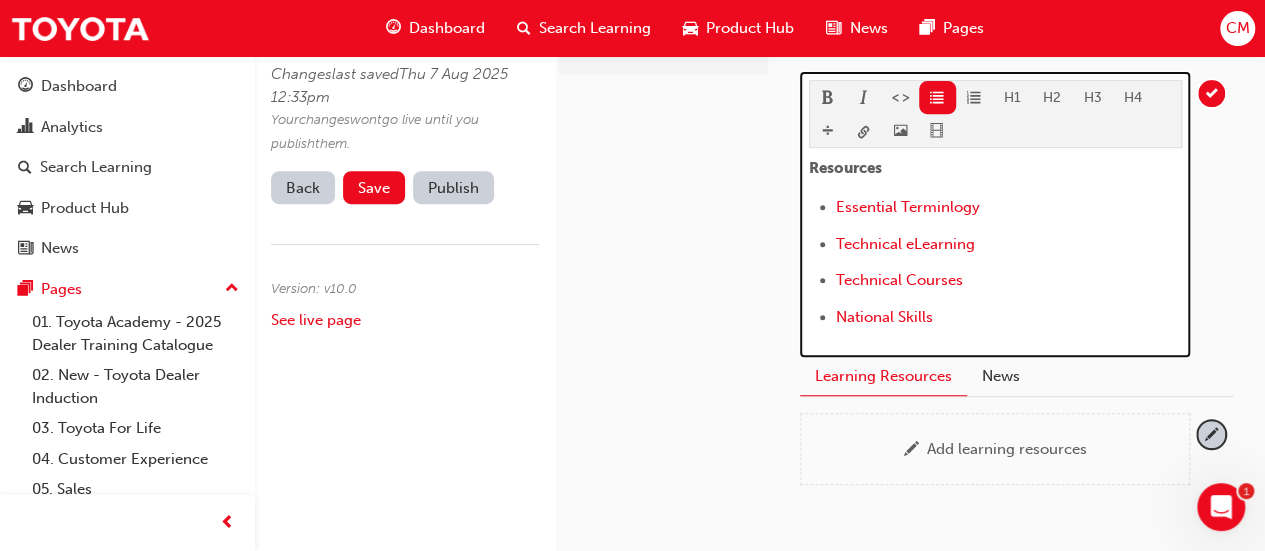 click on "Essential Terminlogy" at bounding box center (1009, 209) 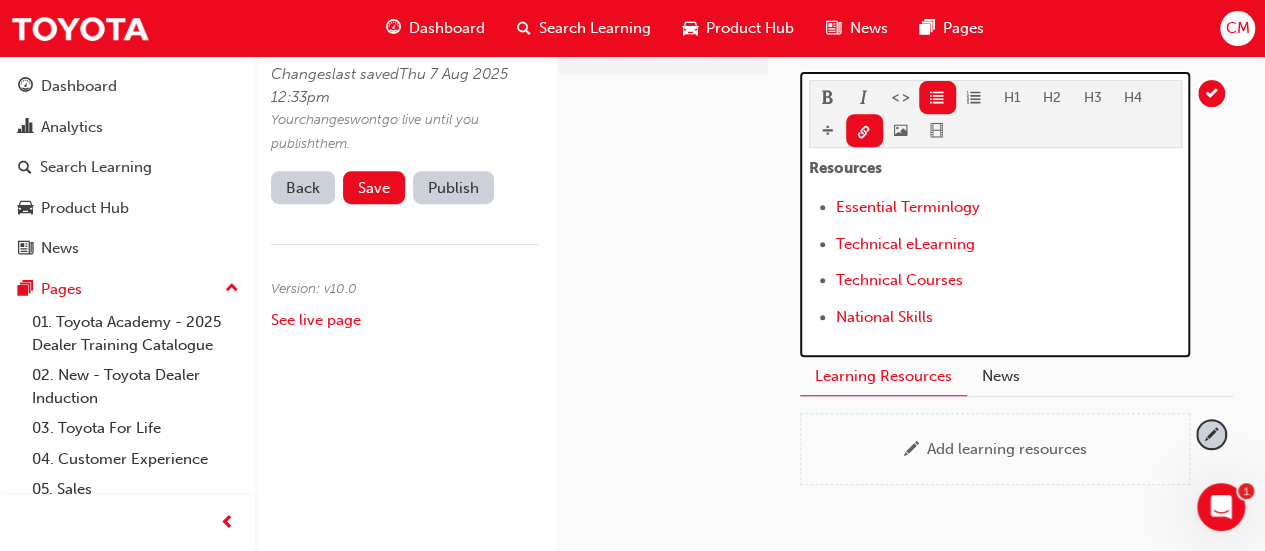 click on "Technical eLearning" at bounding box center [1009, 246] 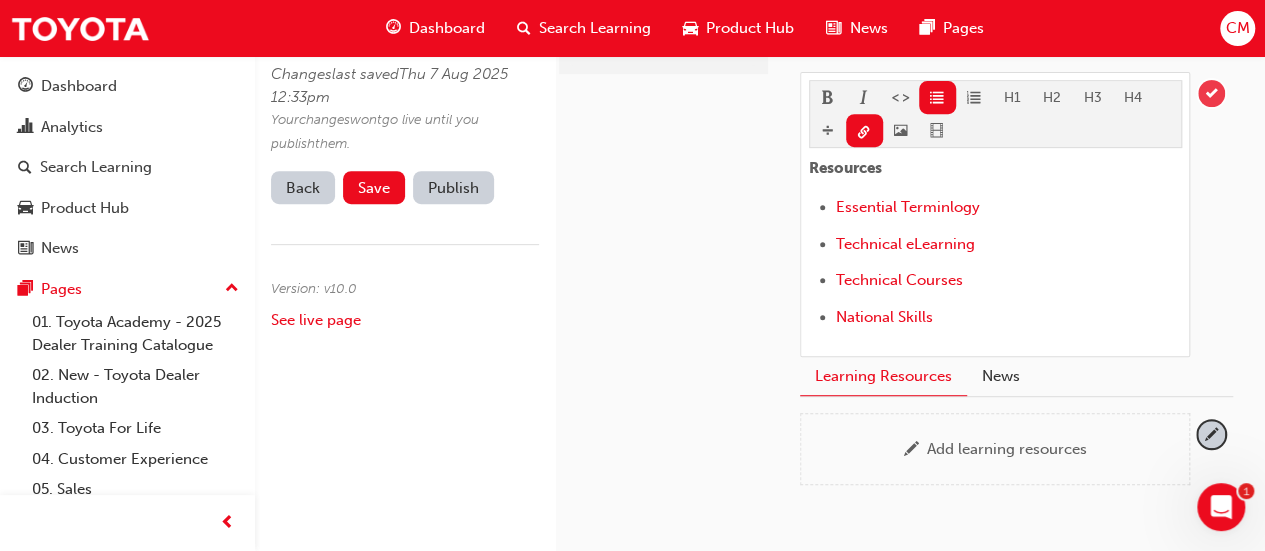 click at bounding box center (1211, 93) 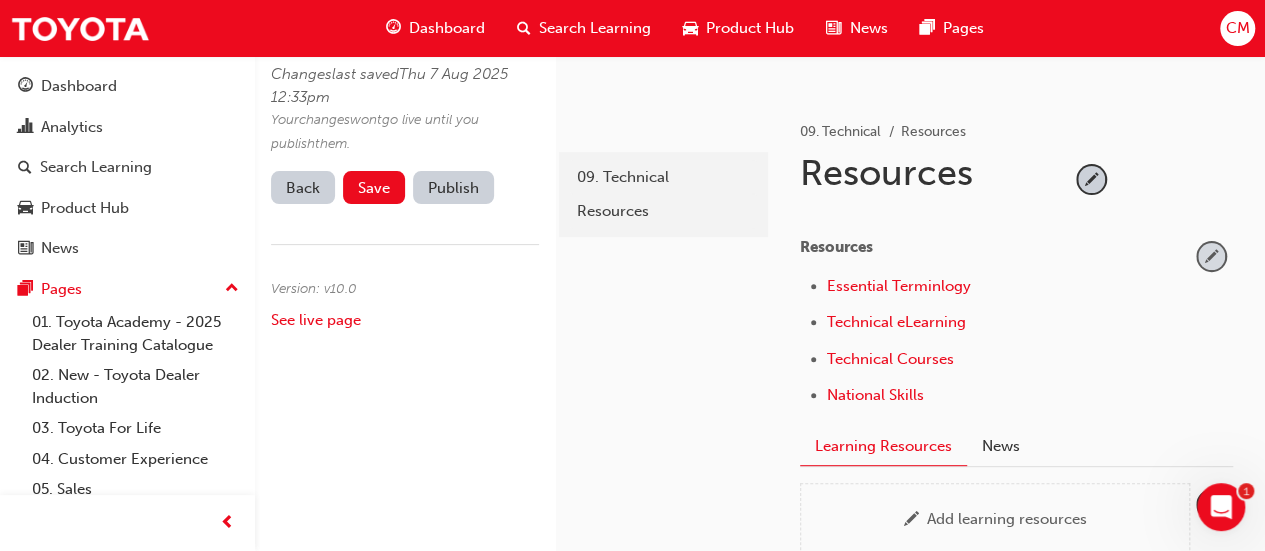 scroll, scrollTop: 268, scrollLeft: 0, axis: vertical 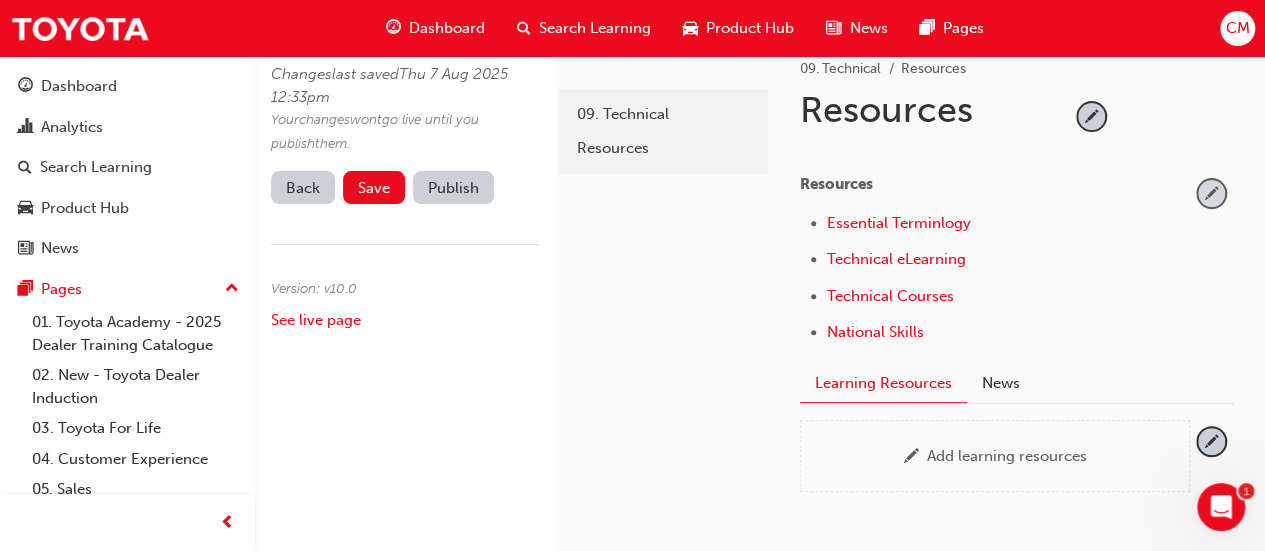click at bounding box center (1211, 193) 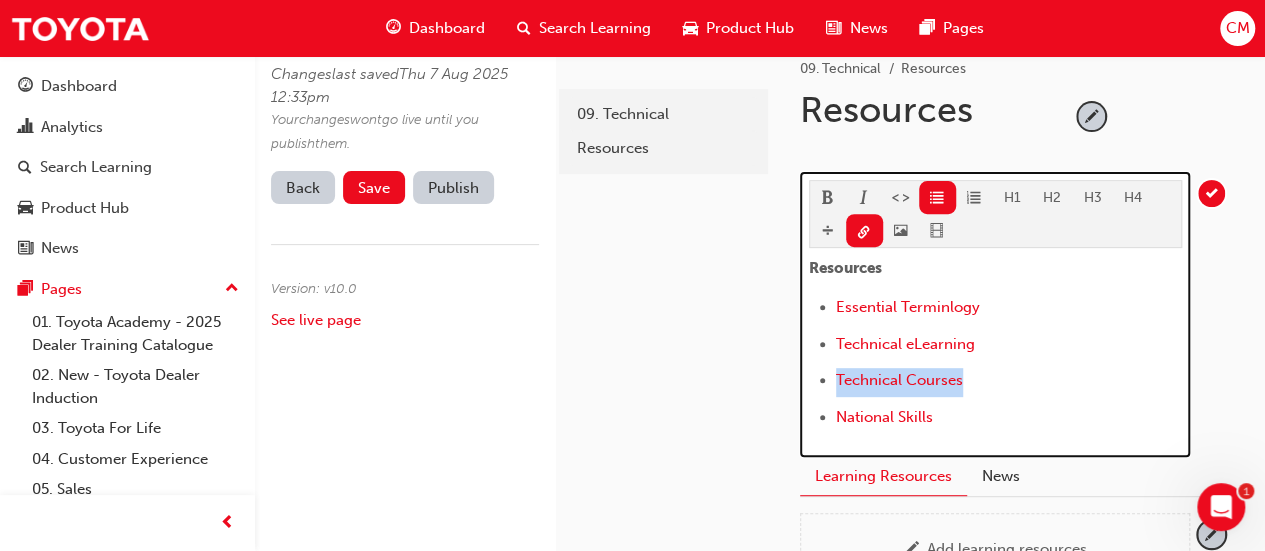 drag, startPoint x: 981, startPoint y: 377, endPoint x: 828, endPoint y: 378, distance: 153.00327 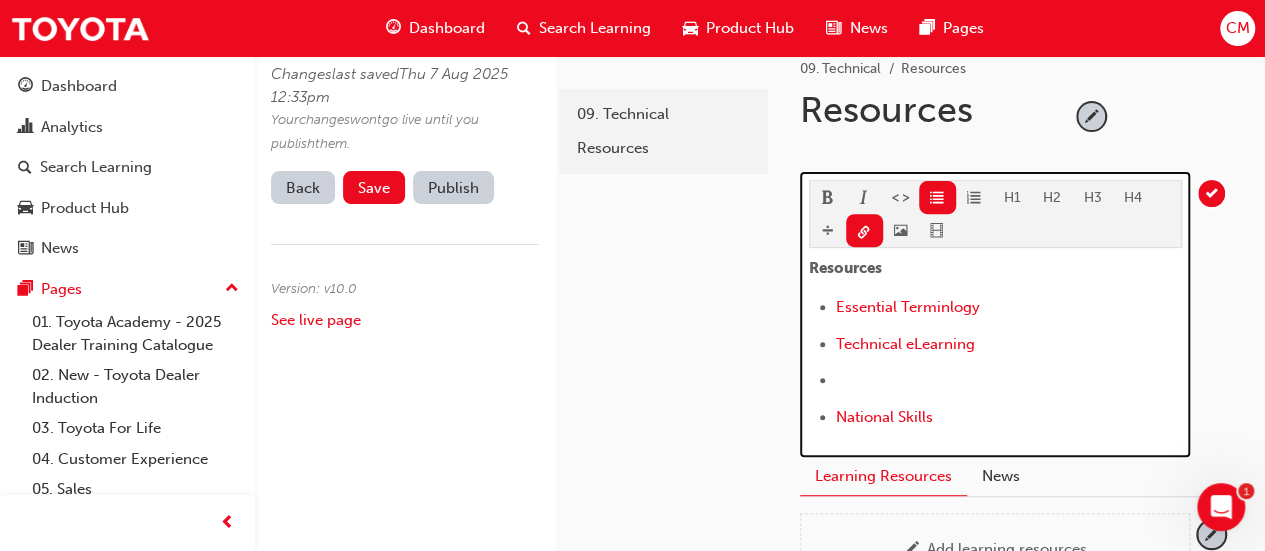scroll, scrollTop: 368, scrollLeft: 0, axis: vertical 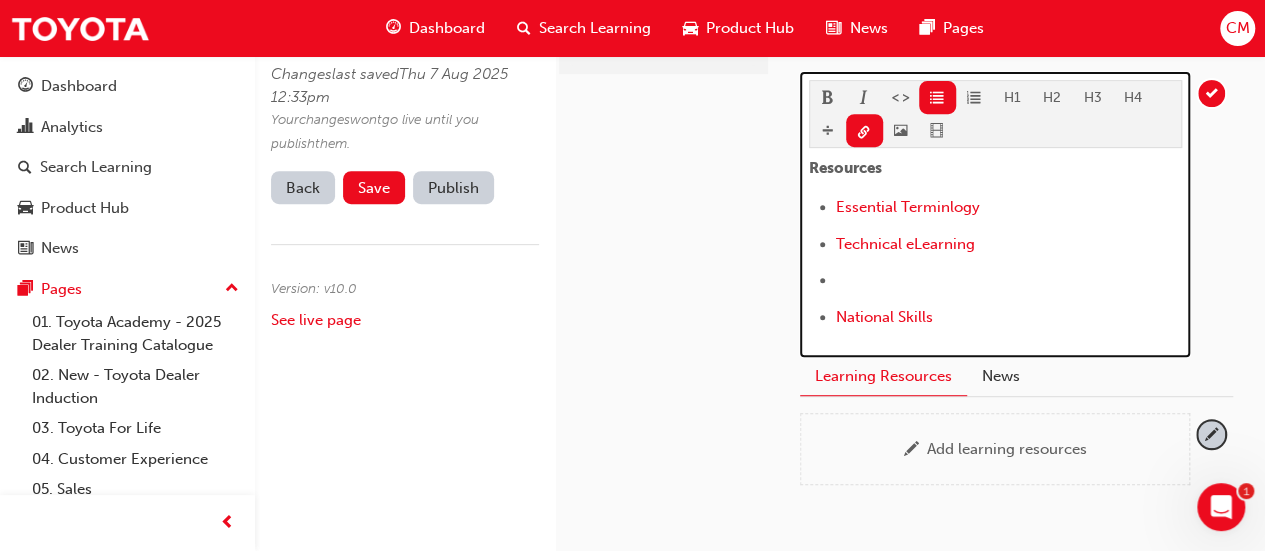 click on "H1 H2 H3 H4 Resources   Essential Terminlogy     Technical eLearning   ﻿   ﻿   ﻿   National Skills" at bounding box center (995, 207) 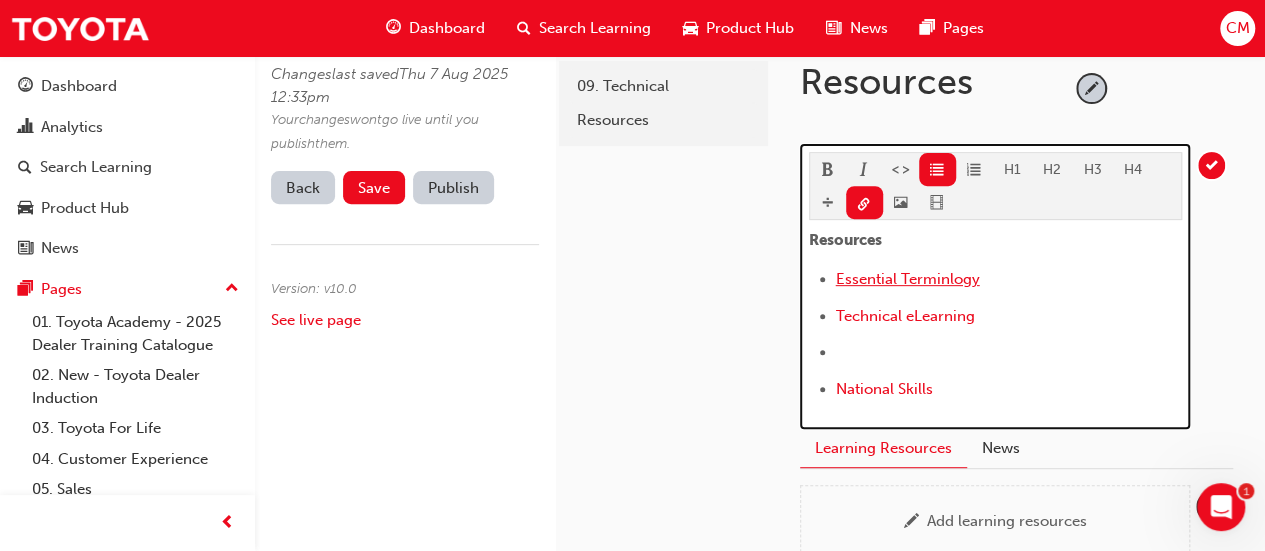 scroll, scrollTop: 332, scrollLeft: 0, axis: vertical 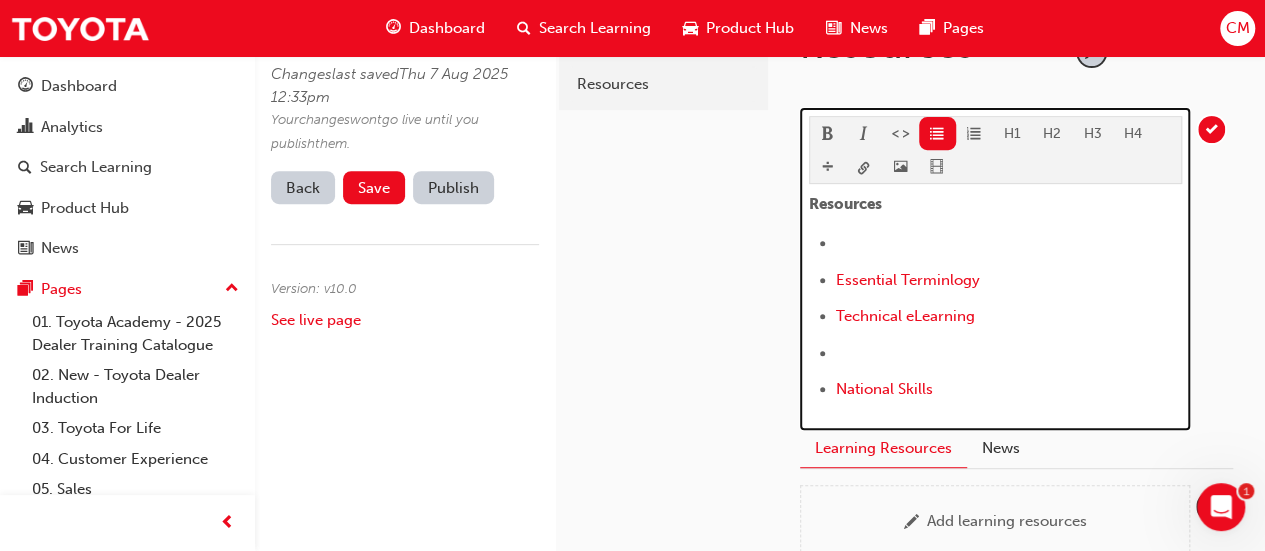 click on "﻿   ﻿   ﻿" at bounding box center (1009, 245) 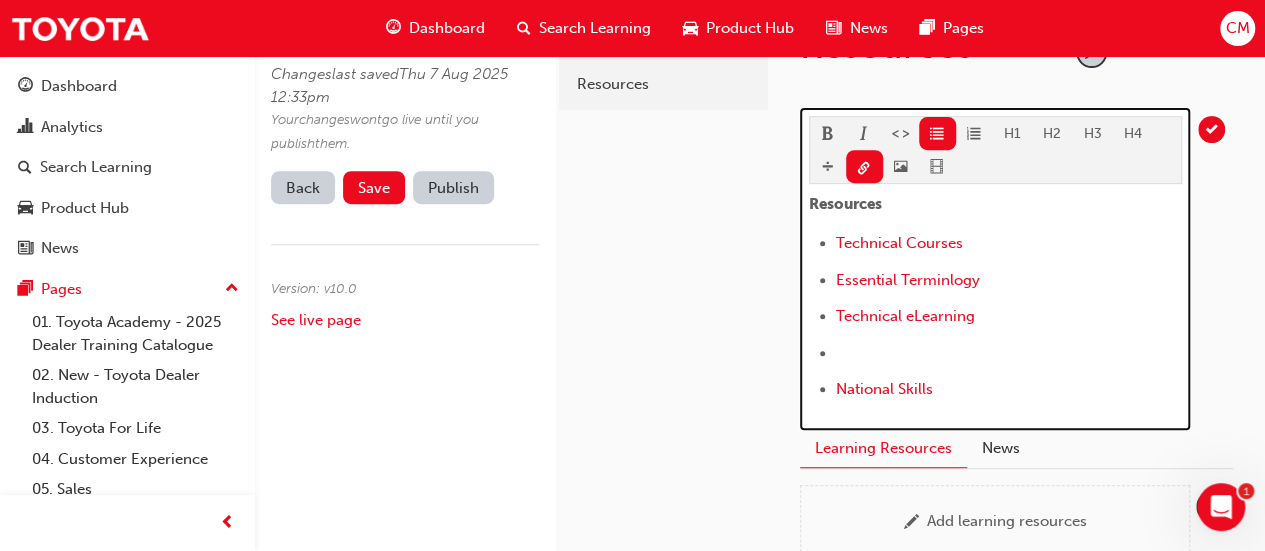 scroll, scrollTop: 296, scrollLeft: 0, axis: vertical 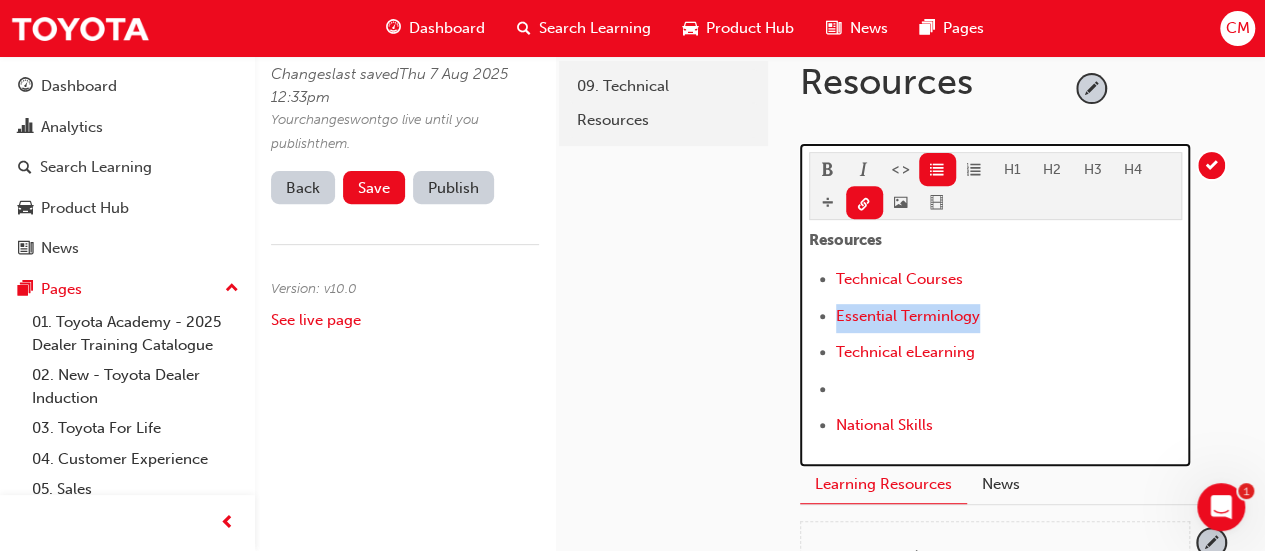 drag, startPoint x: 834, startPoint y: 305, endPoint x: 980, endPoint y: 314, distance: 146.27713 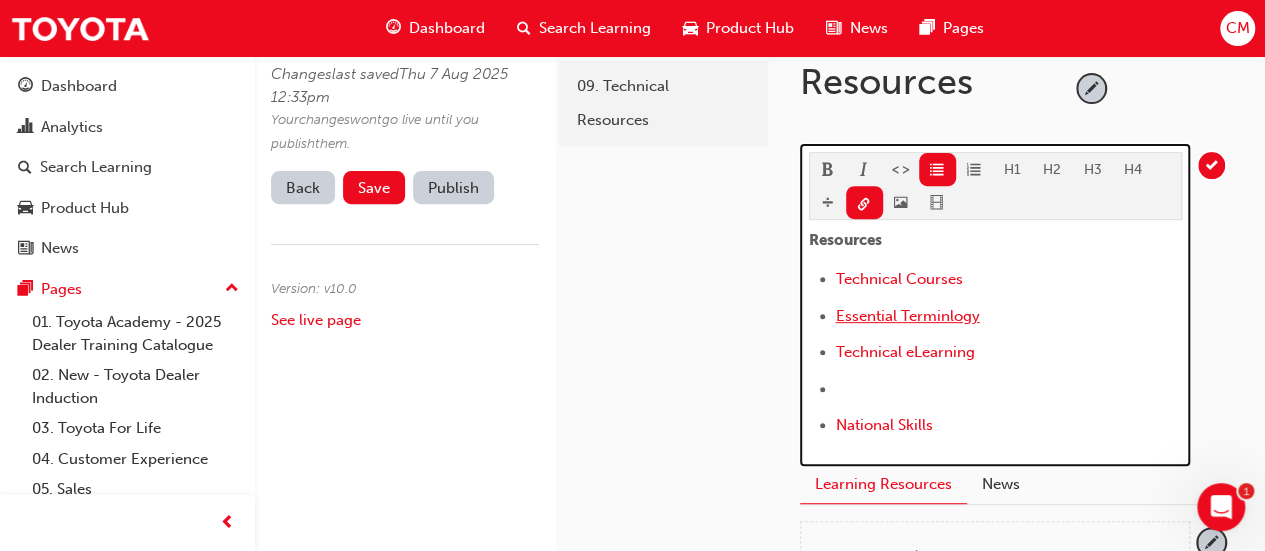 scroll, scrollTop: 332, scrollLeft: 0, axis: vertical 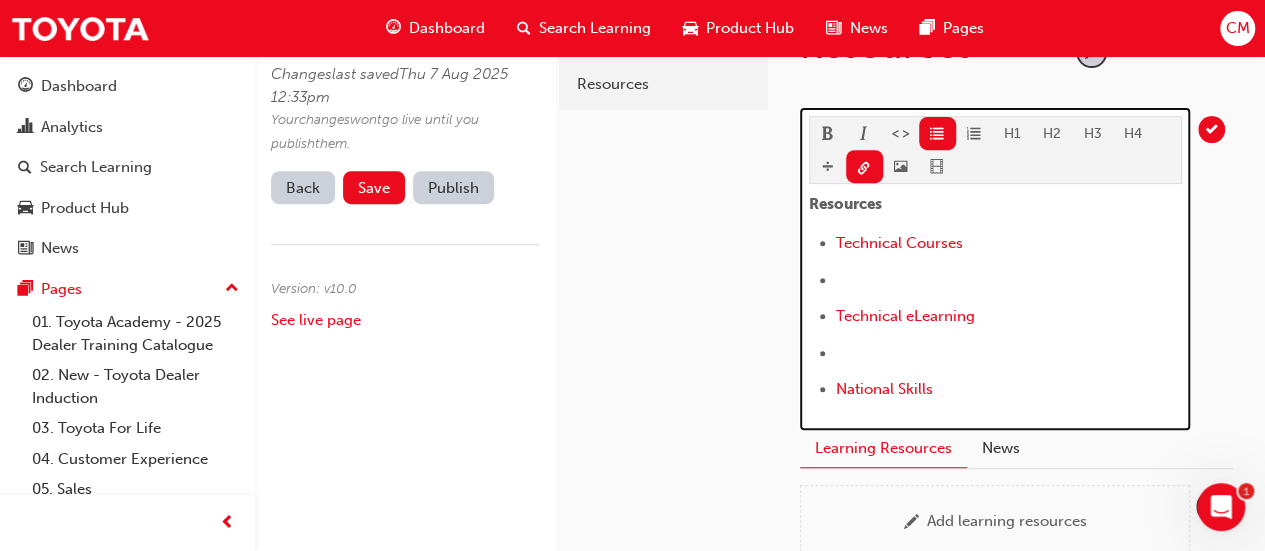 click on "National Skills" at bounding box center [1009, 391] 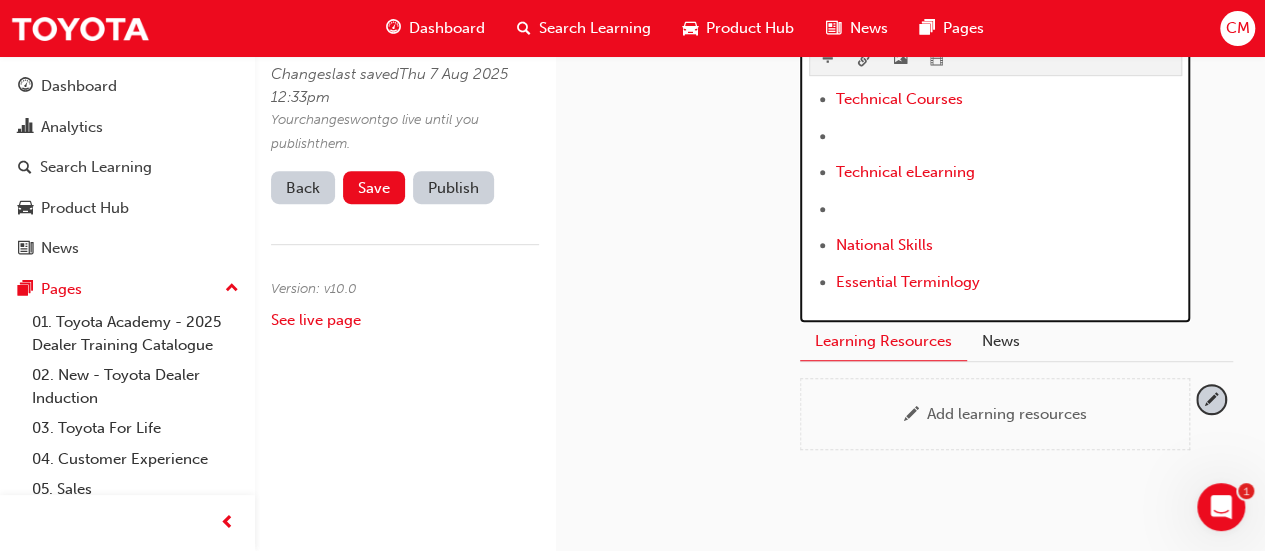 click on "﻿   ﻿   ﻿" at bounding box center (1009, 211) 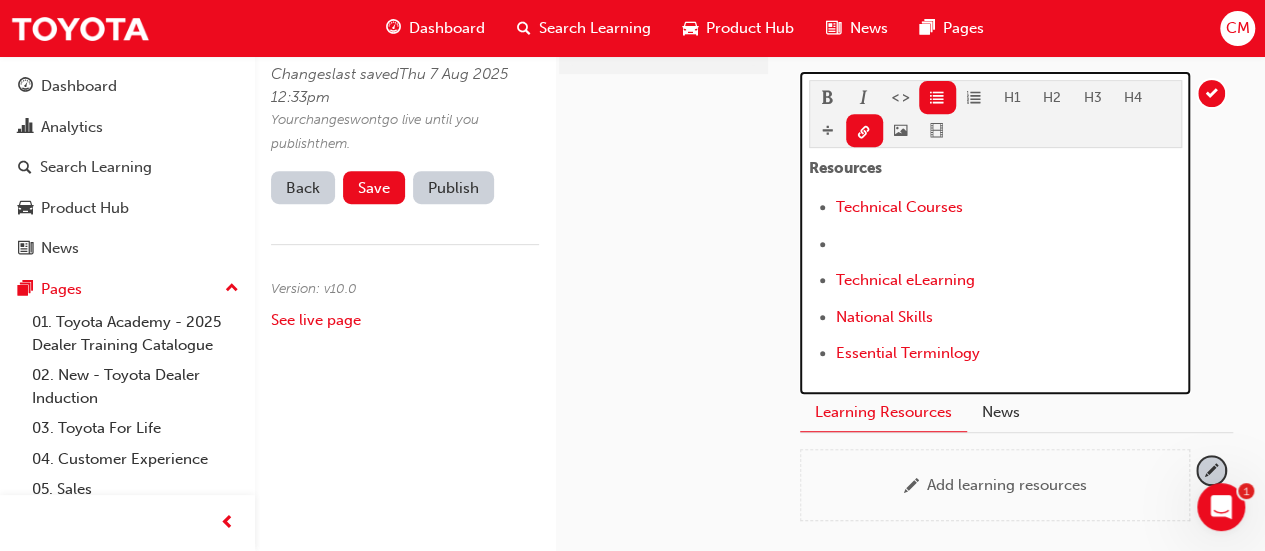 click on "﻿   ﻿   ﻿" at bounding box center (1009, 246) 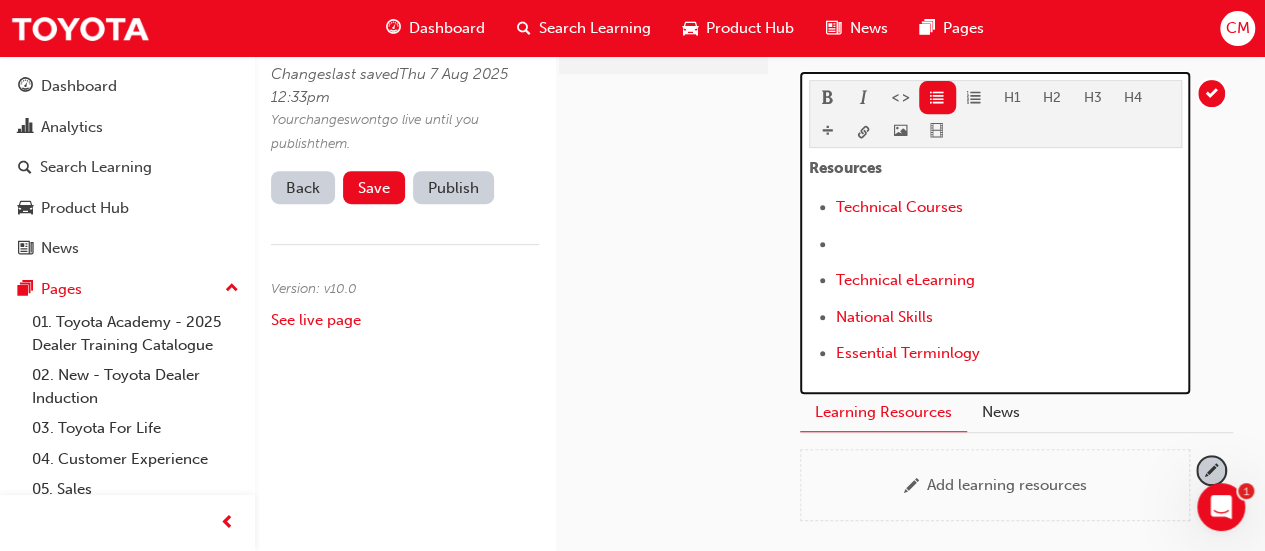 scroll, scrollTop: 296, scrollLeft: 0, axis: vertical 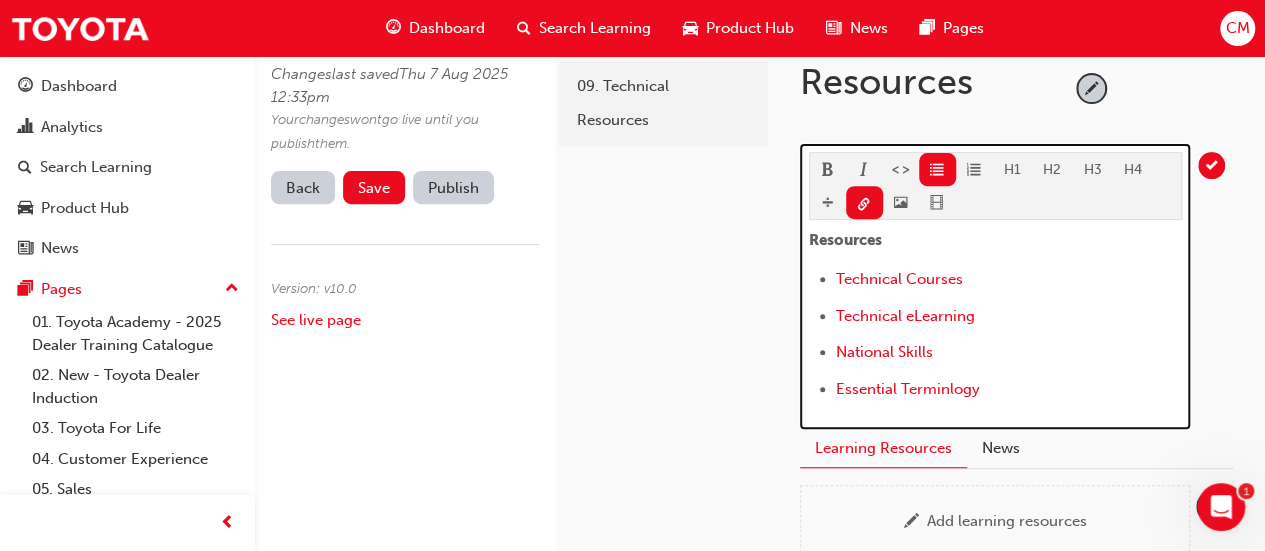 click on "﻿   ﻿   ﻿   Essential Terminlogy   ﻿" at bounding box center [1009, 391] 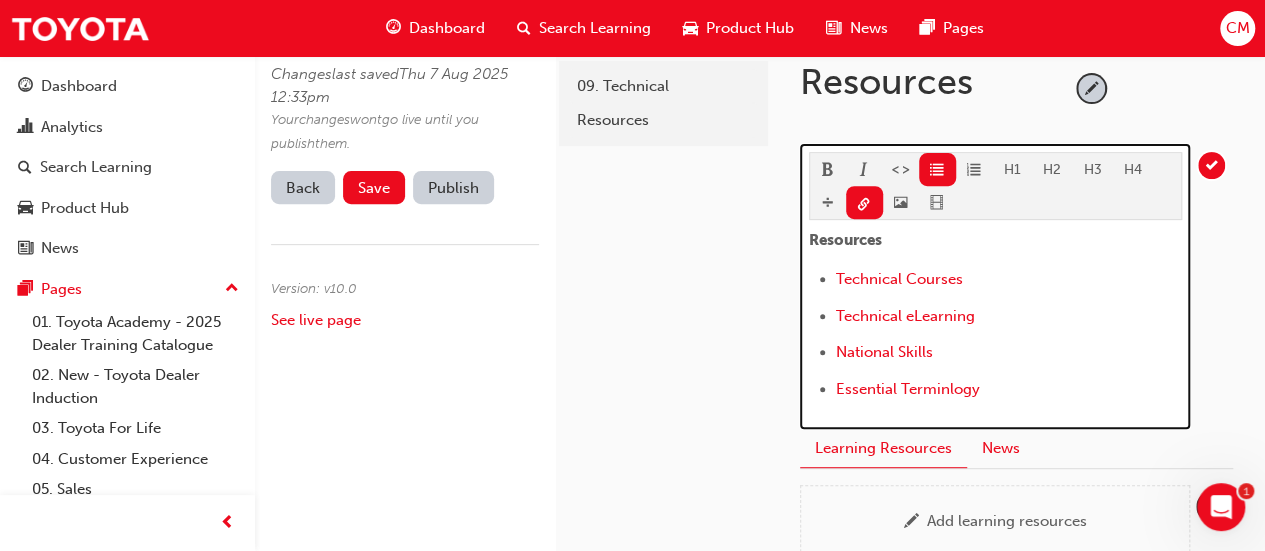 scroll, scrollTop: 404, scrollLeft: 0, axis: vertical 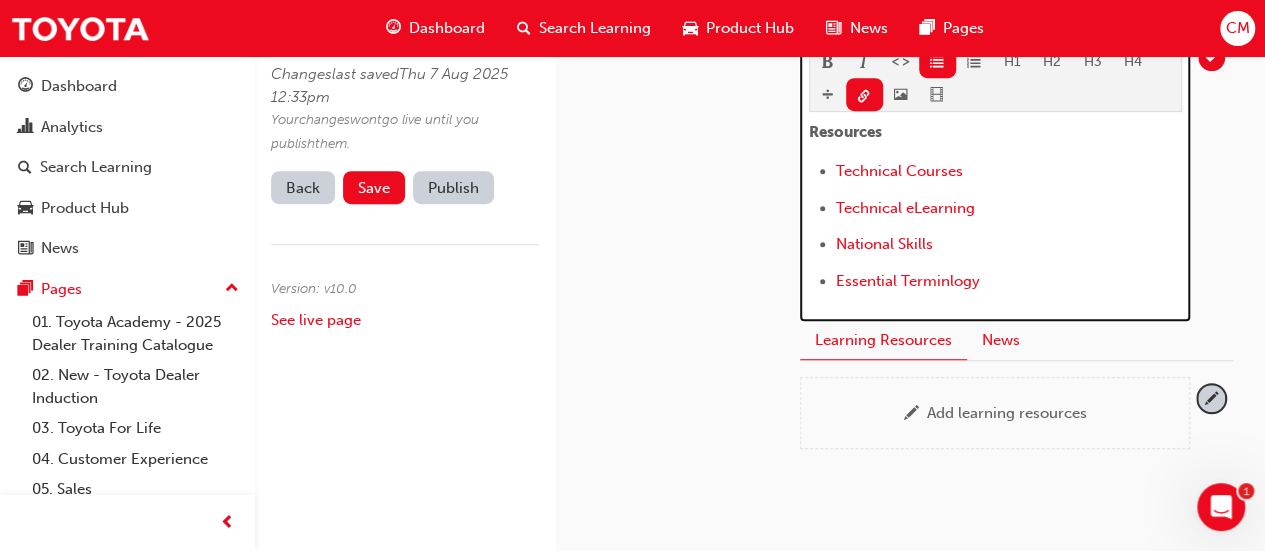 type 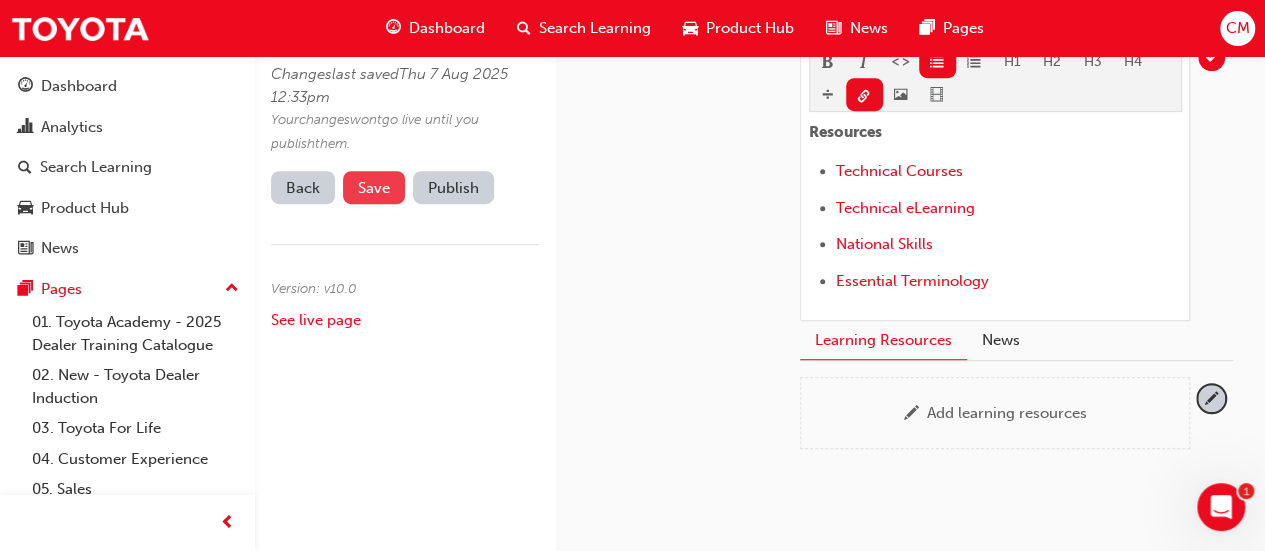 click on "Save" at bounding box center [374, 188] 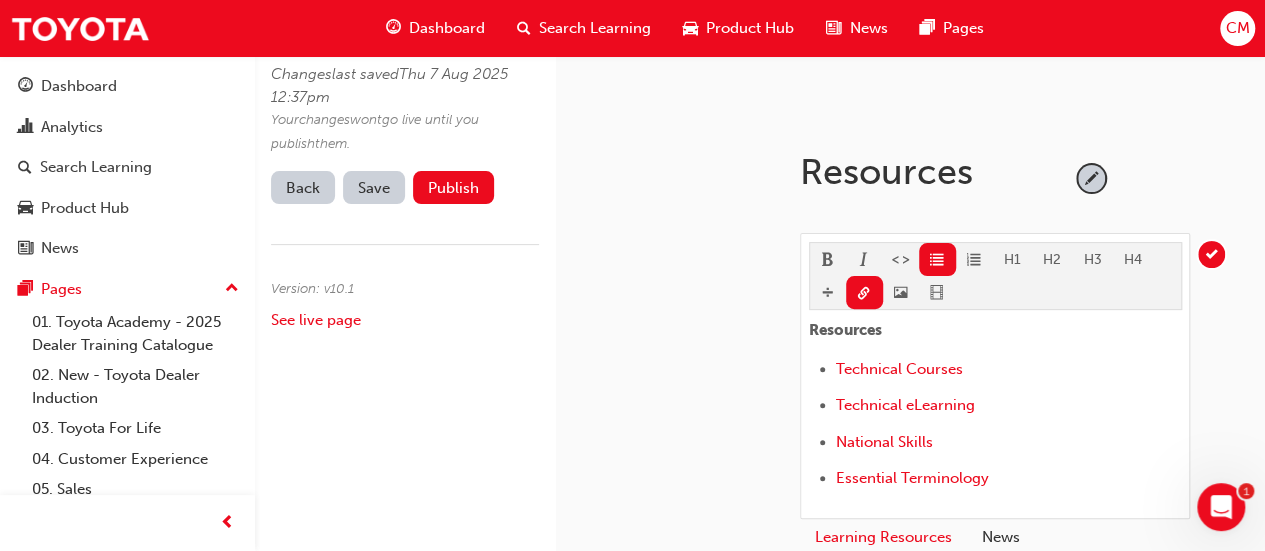 scroll, scrollTop: 104, scrollLeft: 0, axis: vertical 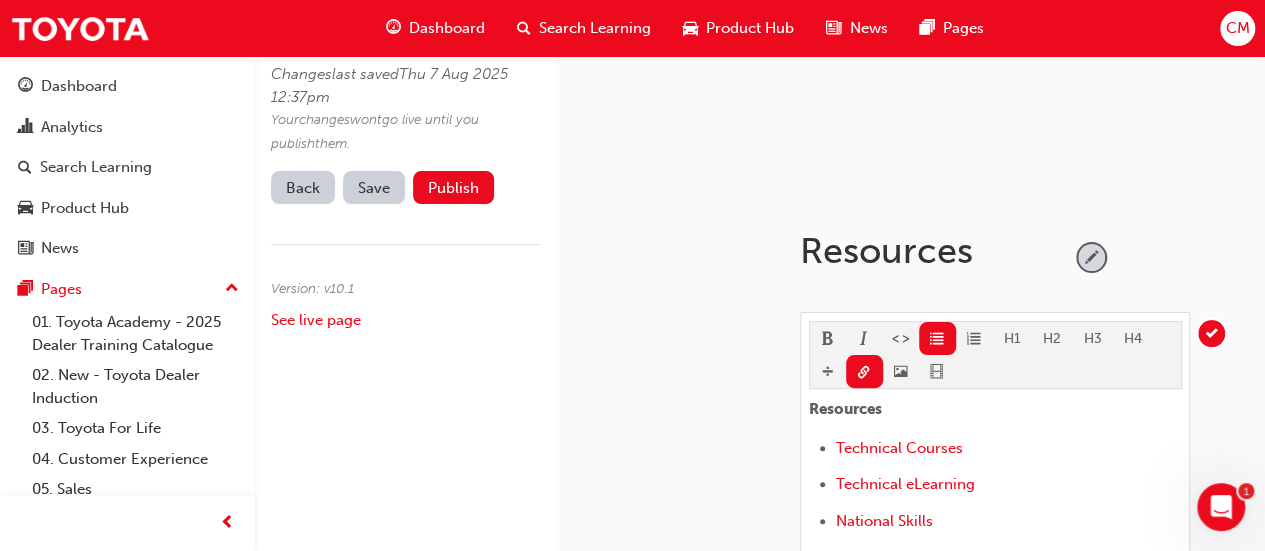 click at bounding box center [1091, 257] 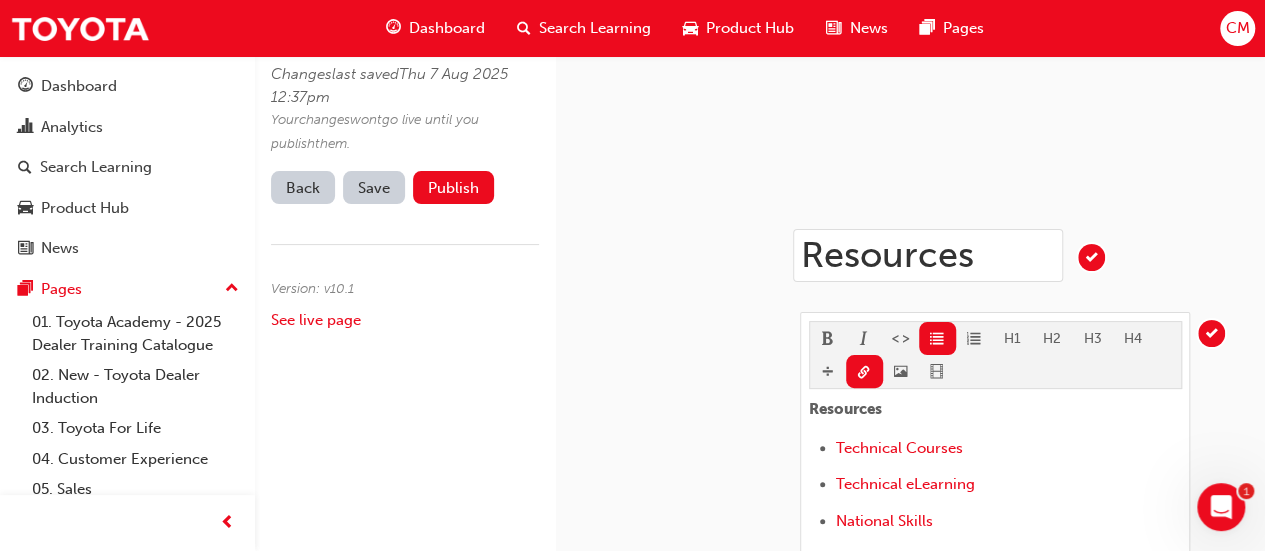 click on "Resources" at bounding box center [928, 255] 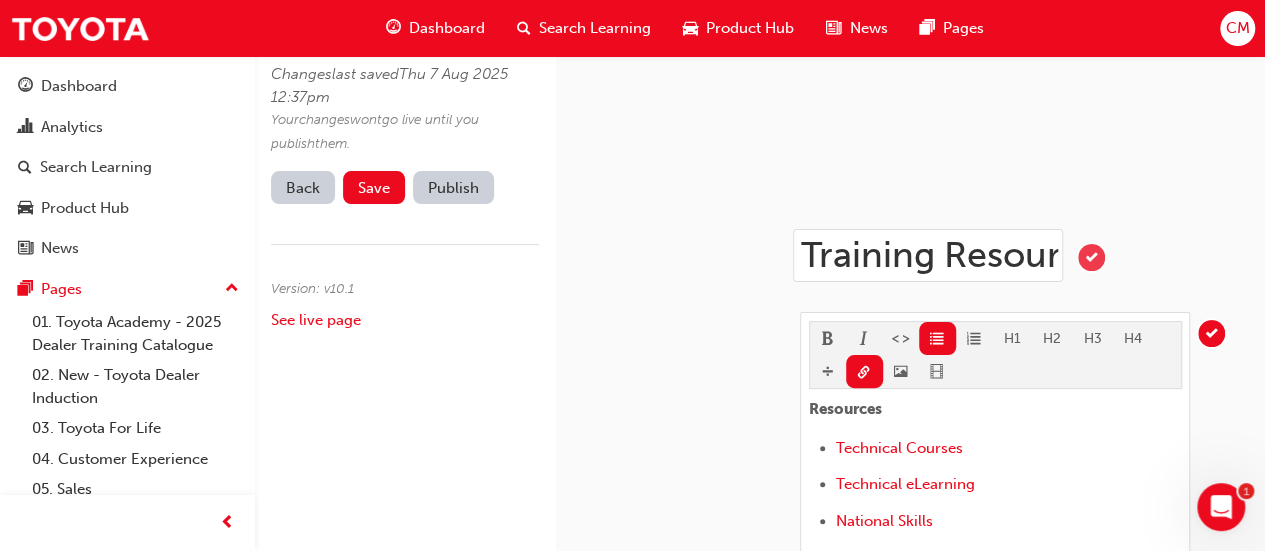 type on "Training Resources" 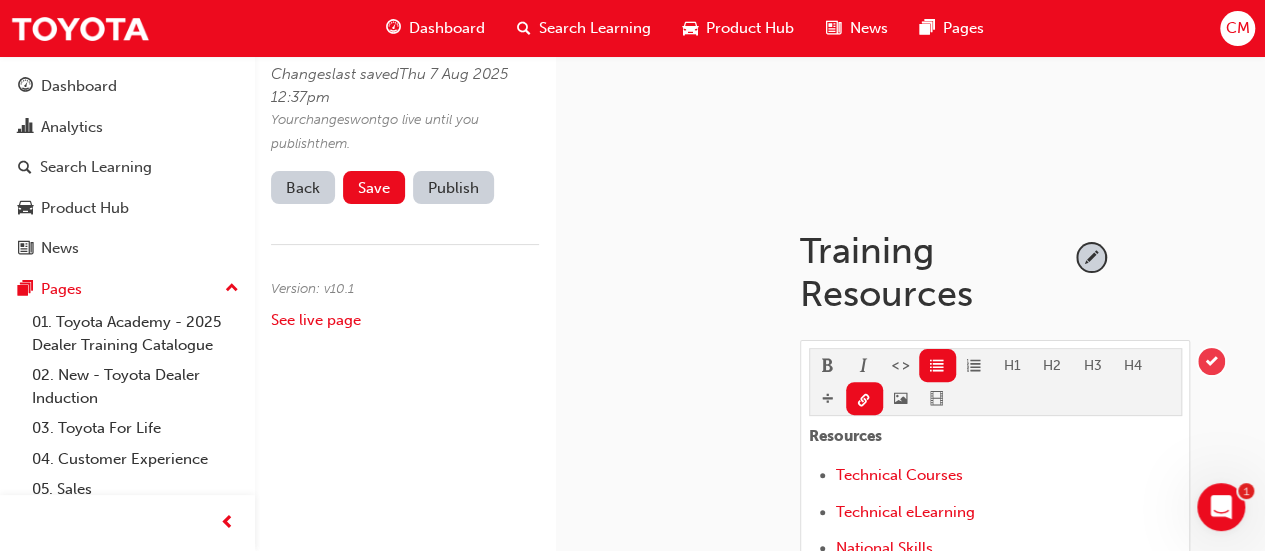 click at bounding box center (1211, 361) 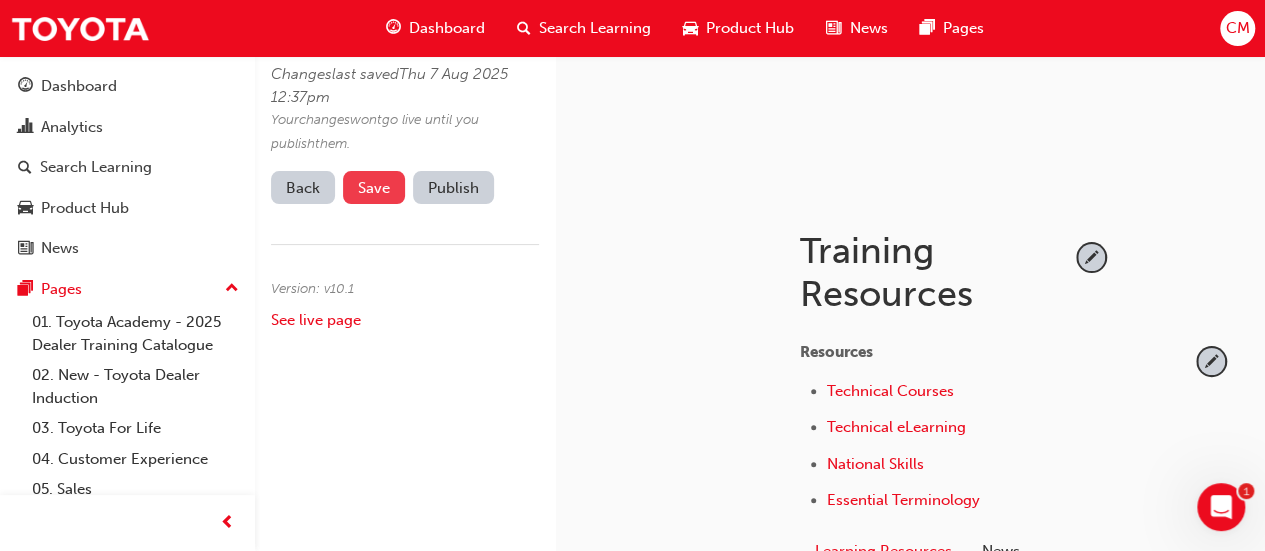 click on "Save" at bounding box center (374, 188) 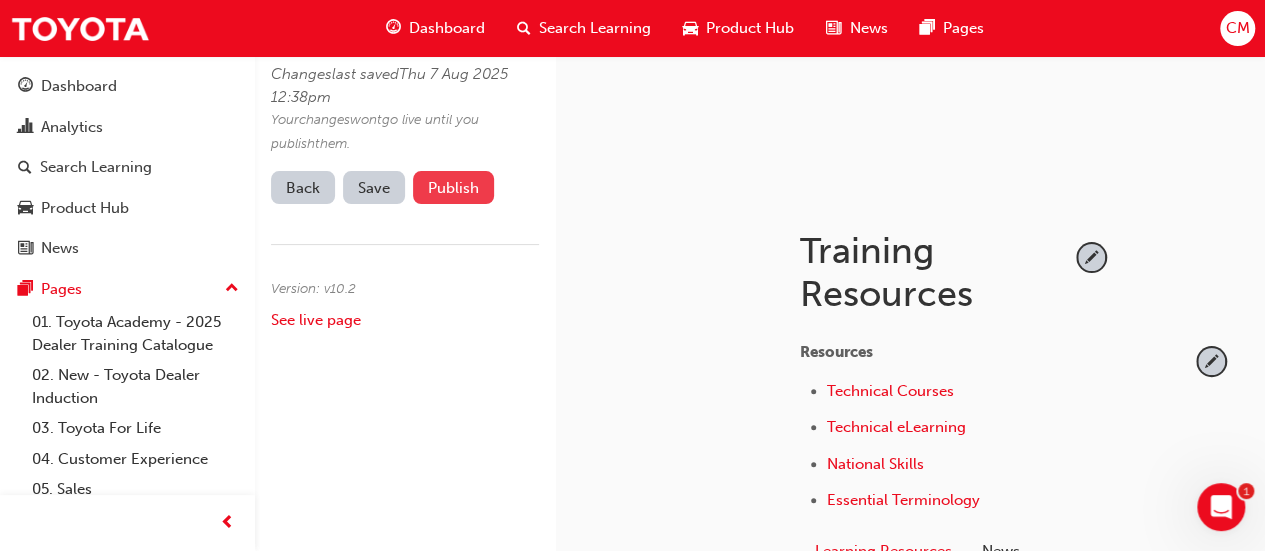 click on "Publish" at bounding box center (453, 187) 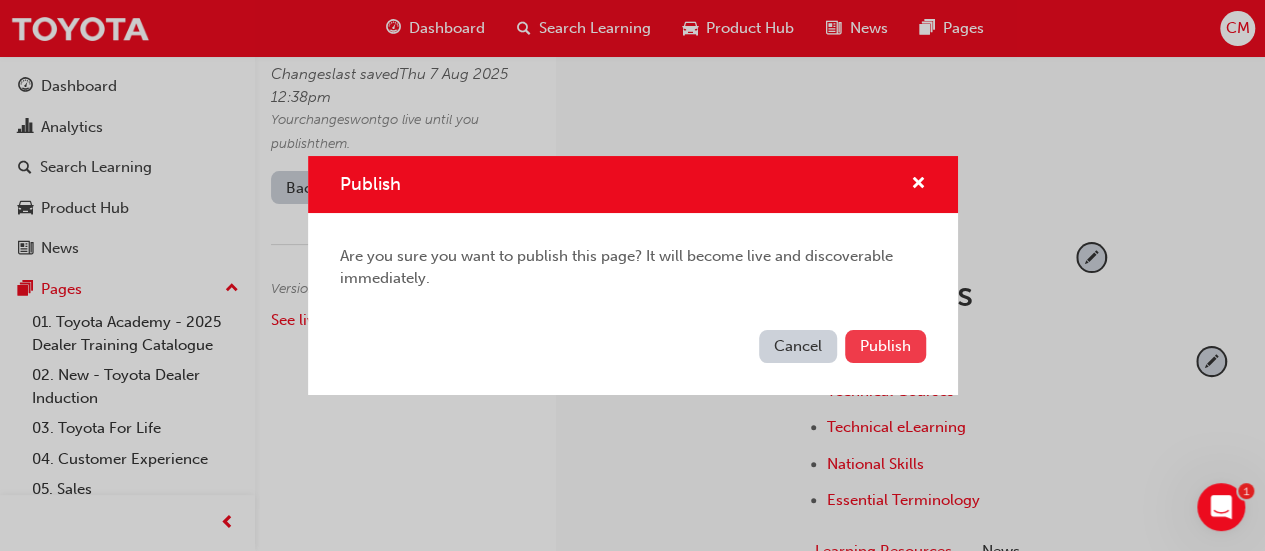 click on "Publish" at bounding box center [885, 346] 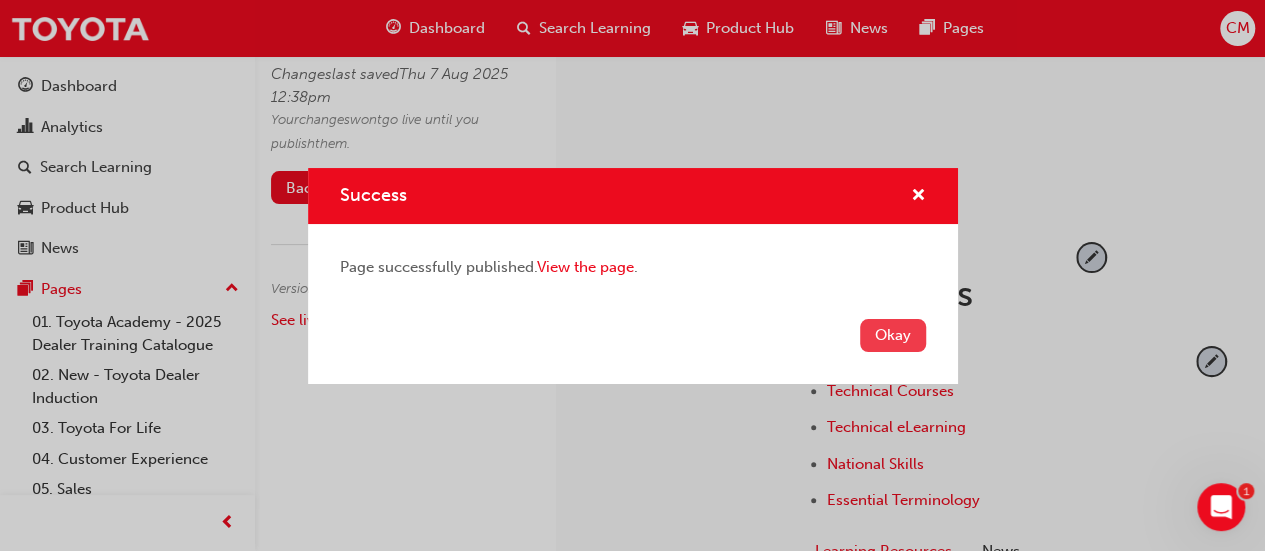 click on "Okay" at bounding box center (893, 335) 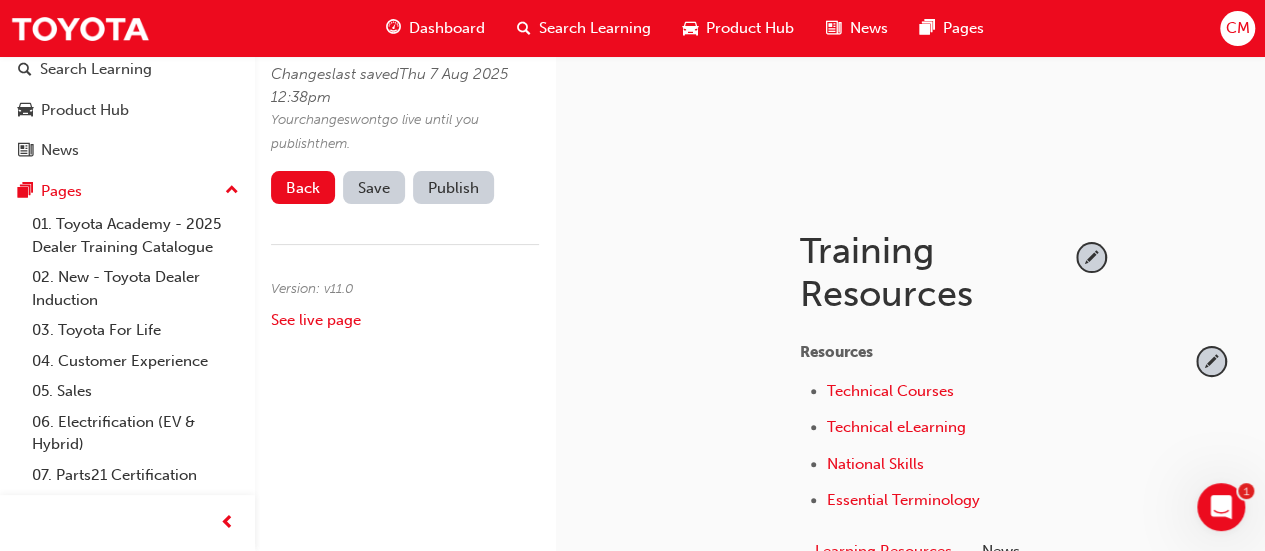 scroll, scrollTop: 216, scrollLeft: 0, axis: vertical 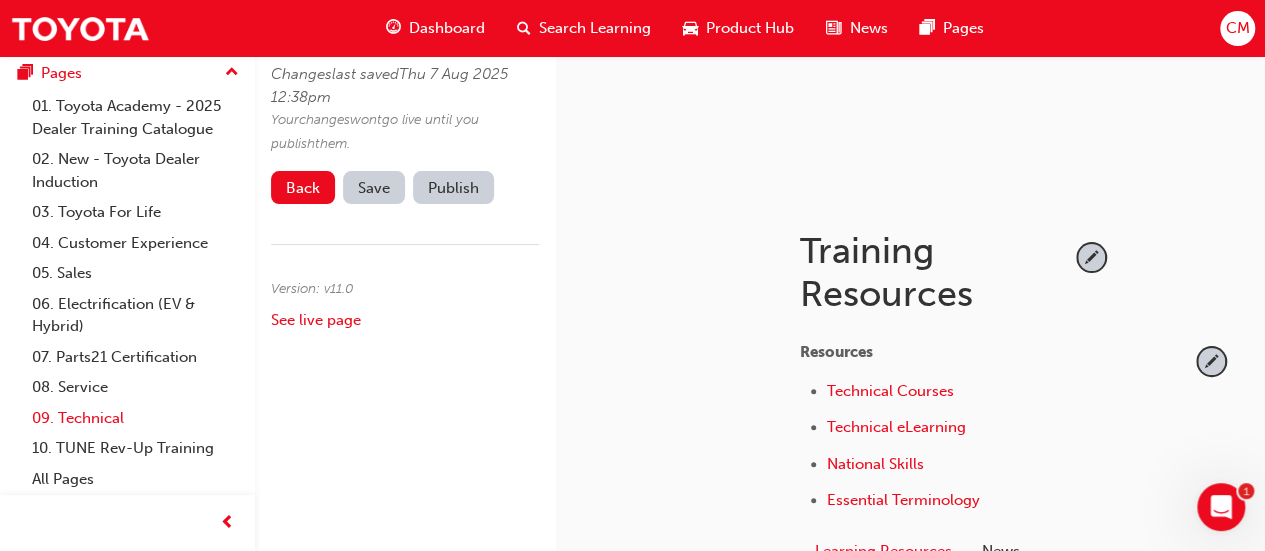 click on "09. Technical" at bounding box center (135, 418) 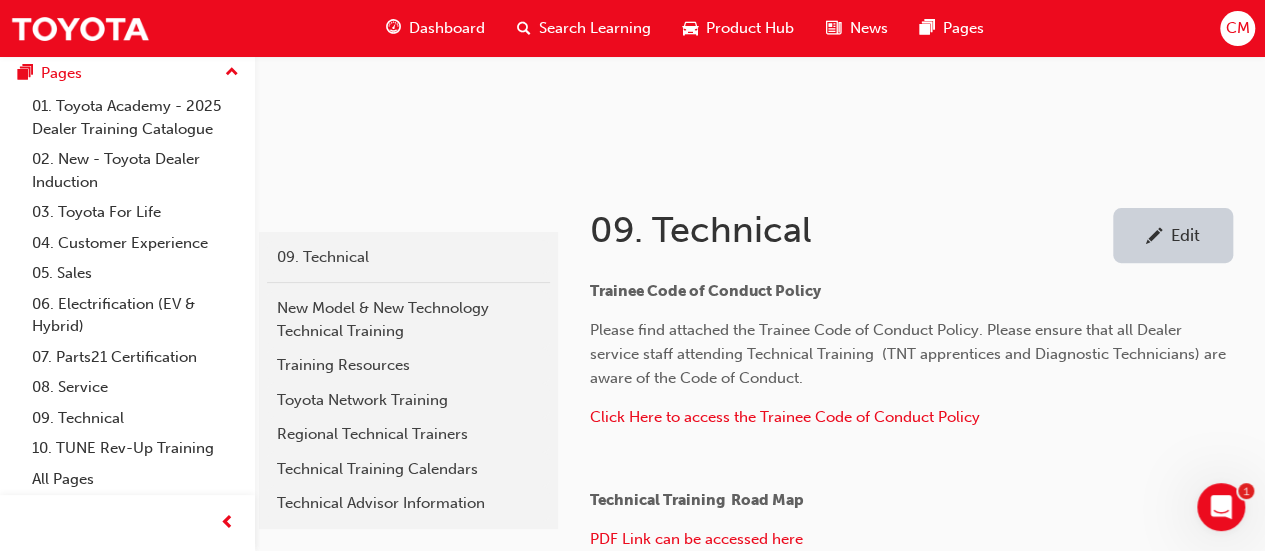 scroll, scrollTop: 300, scrollLeft: 0, axis: vertical 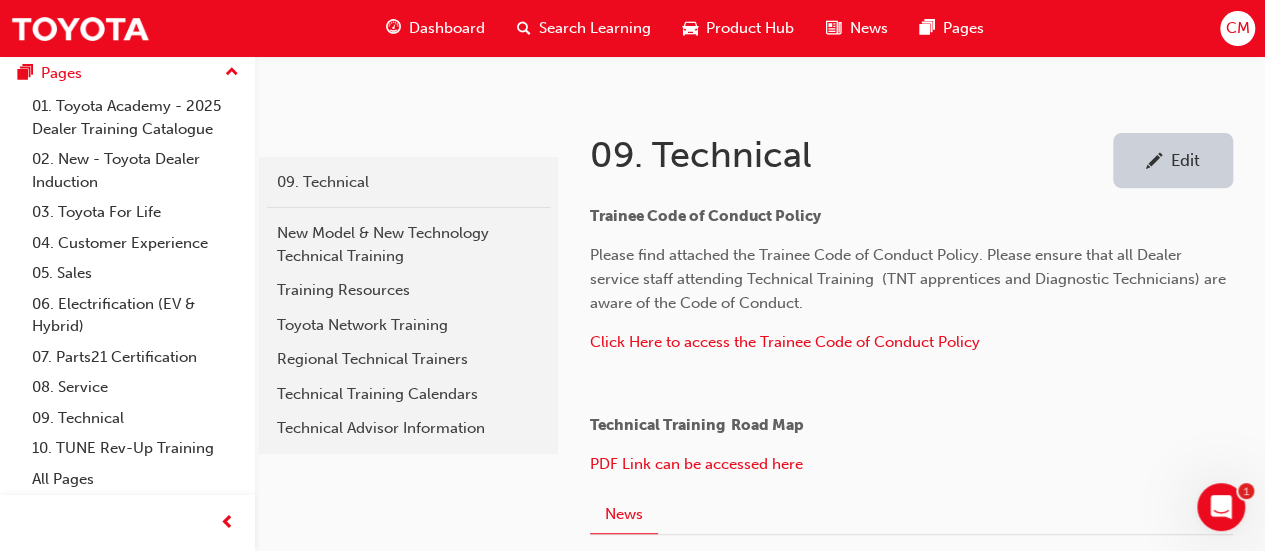 click on "Edit" at bounding box center (1185, 160) 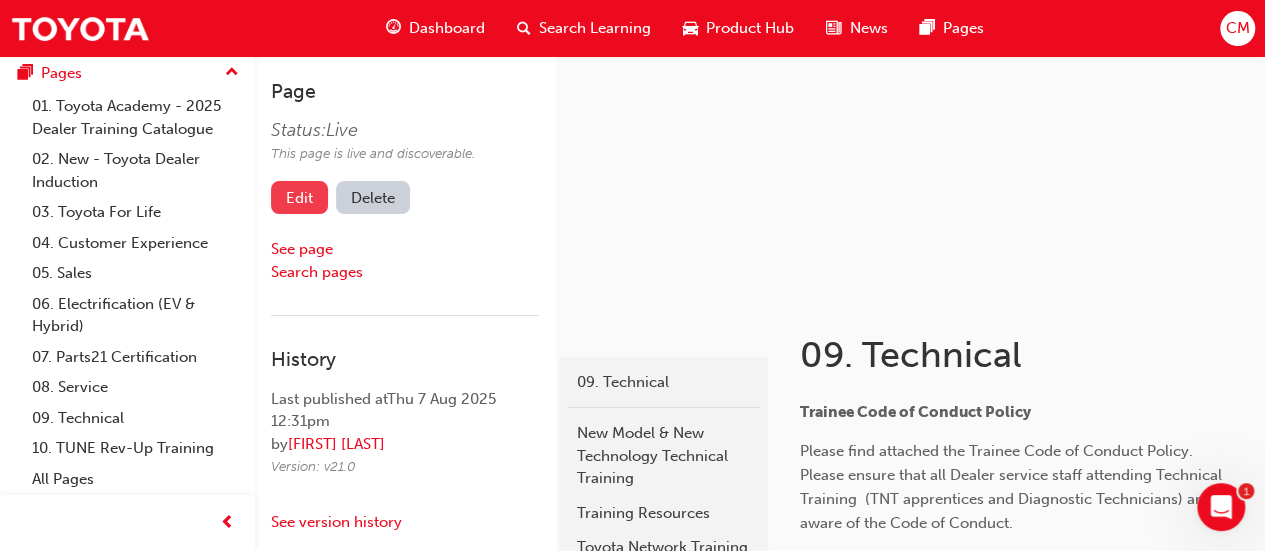 click on "Edit" at bounding box center [299, 197] 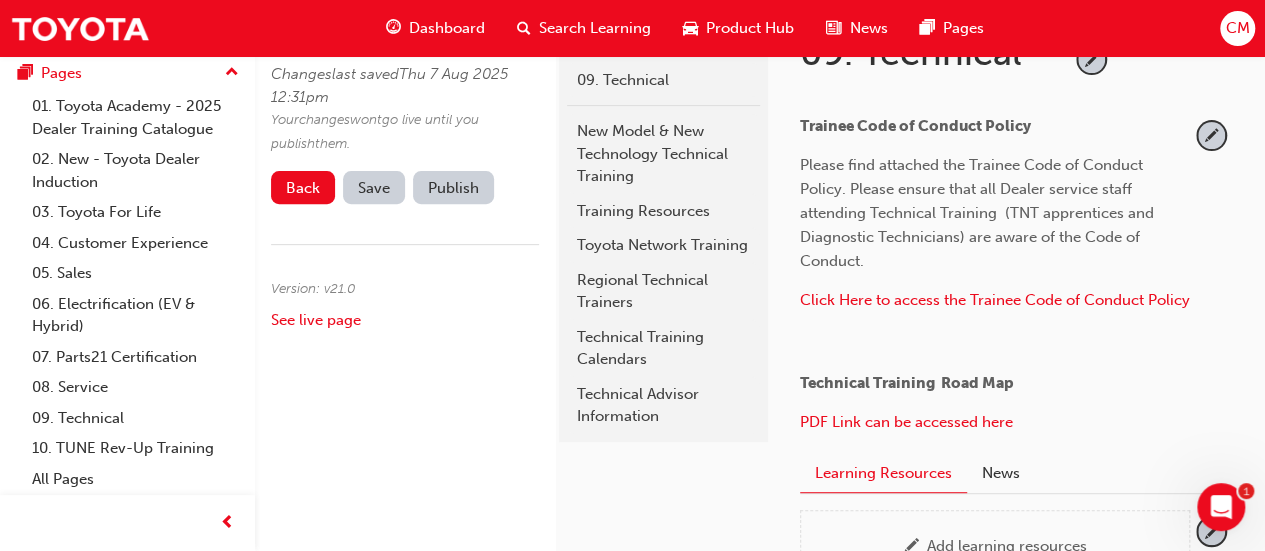 scroll, scrollTop: 200, scrollLeft: 0, axis: vertical 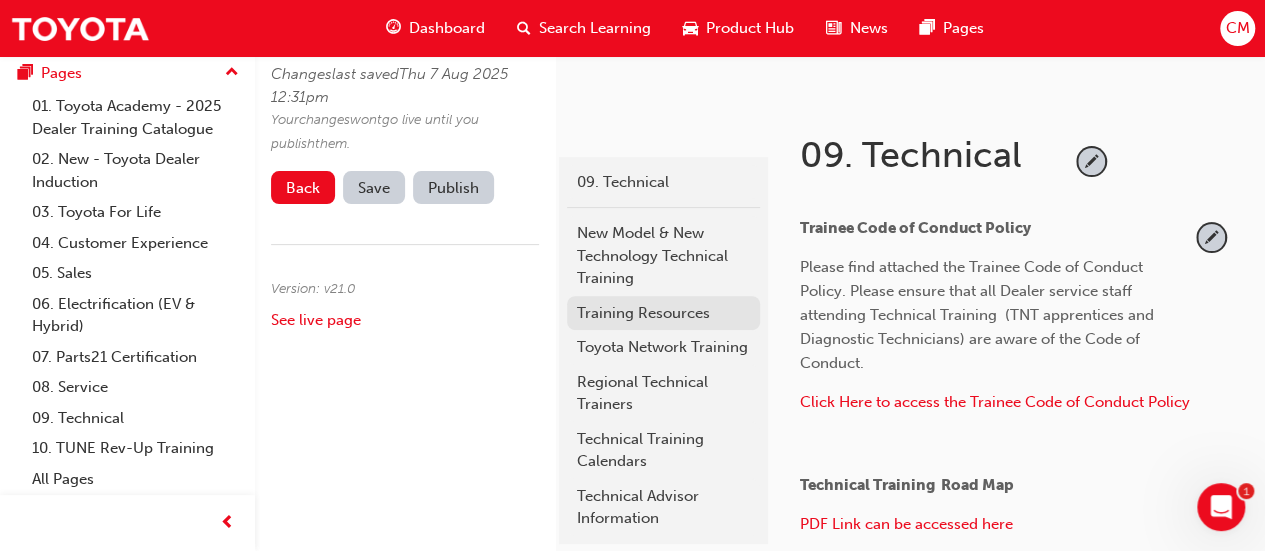 click on "Training Resources" at bounding box center [663, 313] 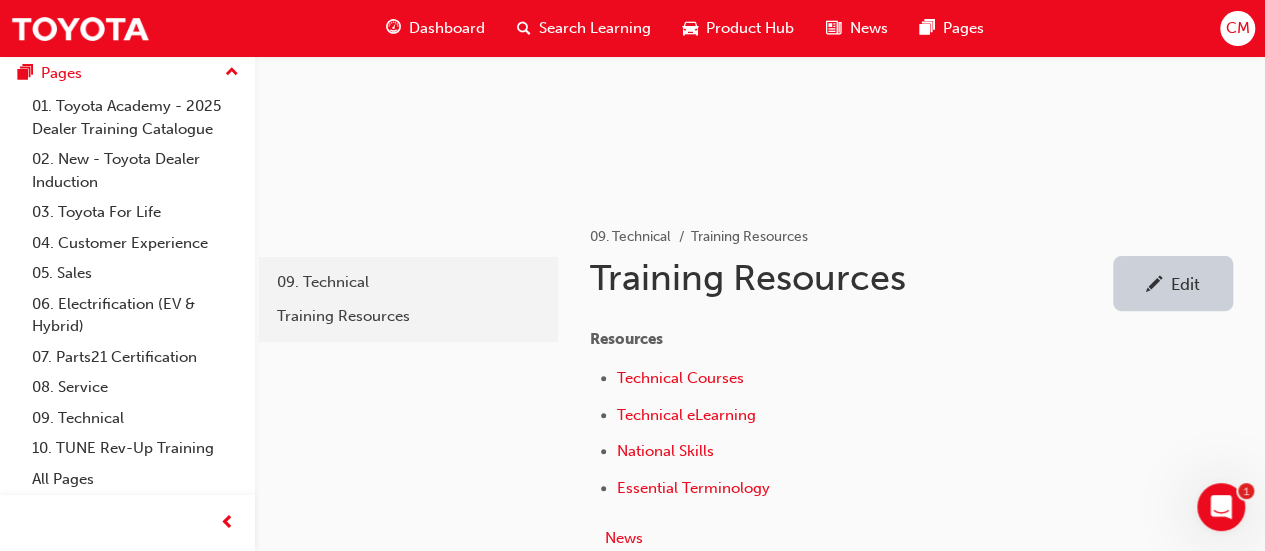 click on "Edit" at bounding box center (1185, 284) 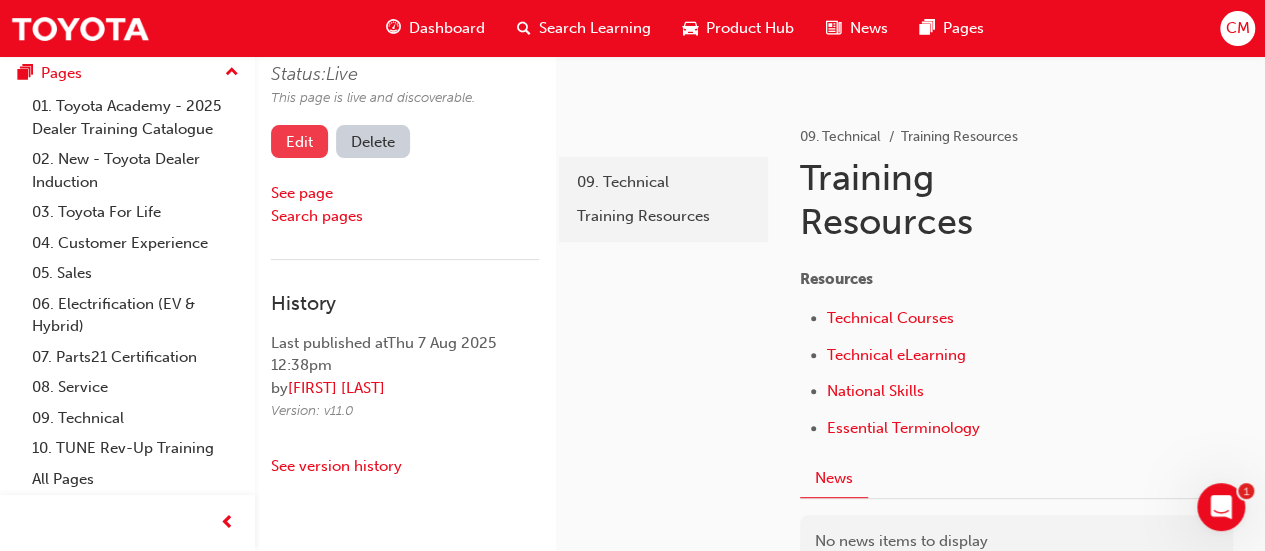 click on "Edit" at bounding box center (299, 141) 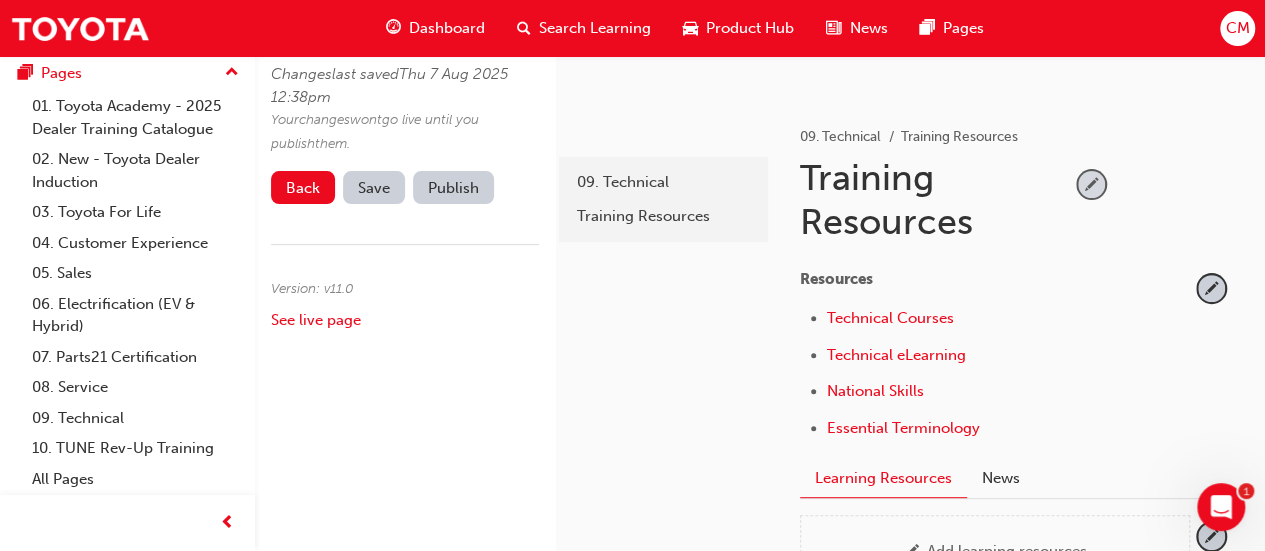 click at bounding box center (1091, 184) 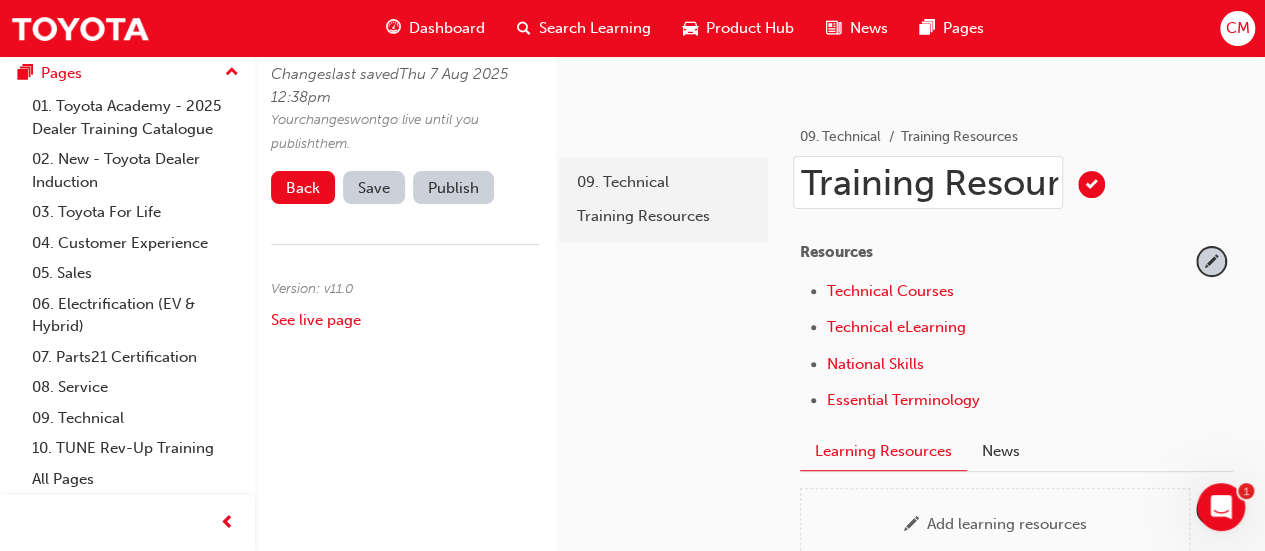 click on "Training Resources" at bounding box center [928, 182] 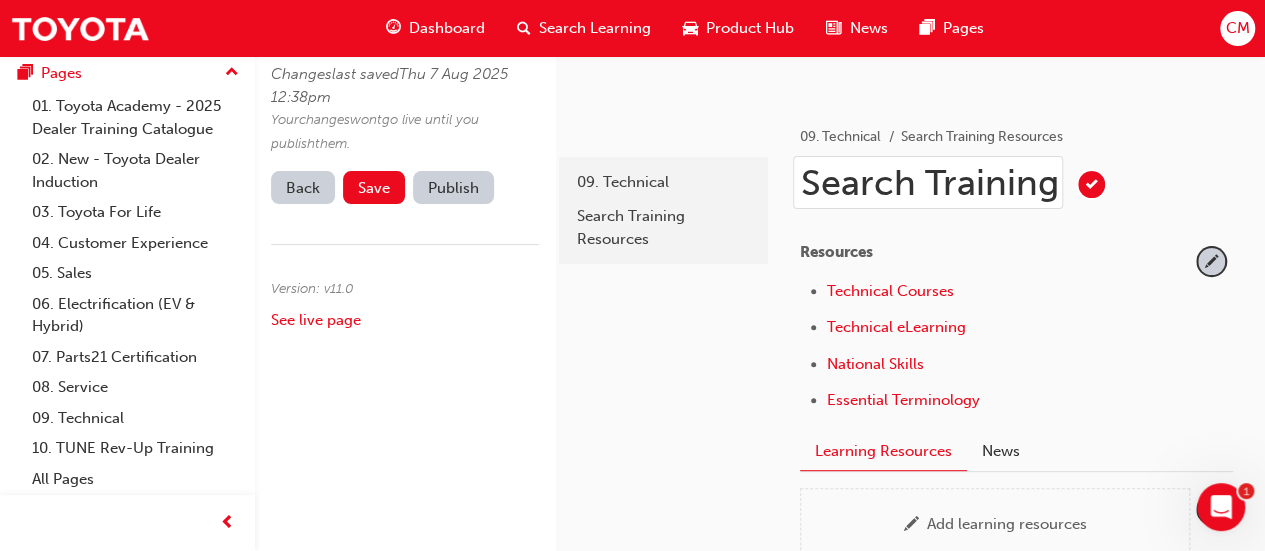 click on "Search Training Resources" at bounding box center (928, 182) 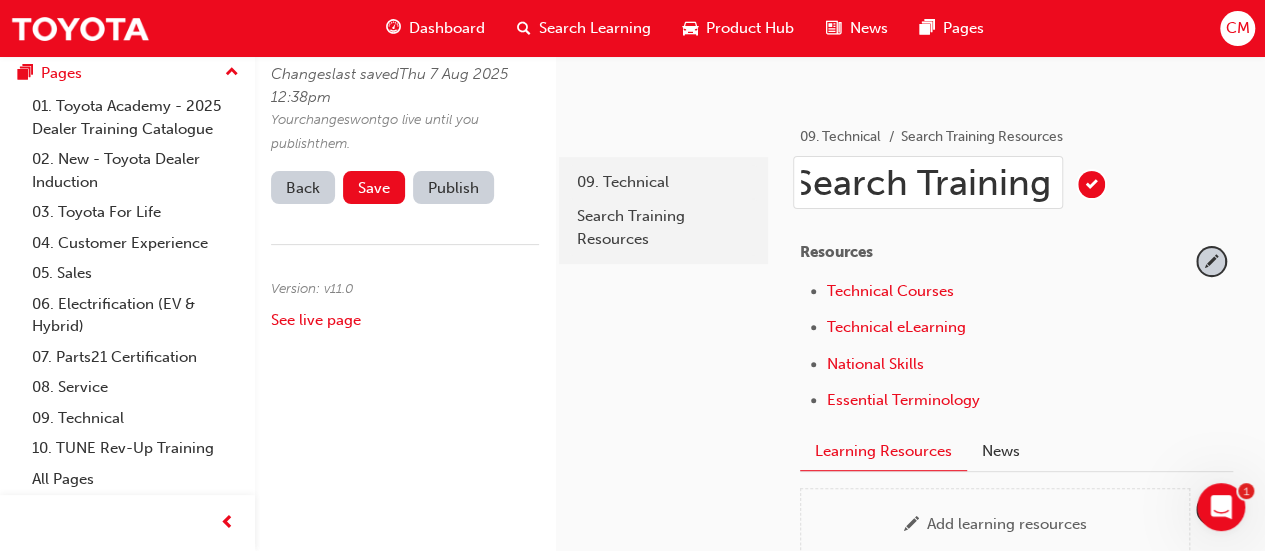 scroll, scrollTop: 0, scrollLeft: 33, axis: horizontal 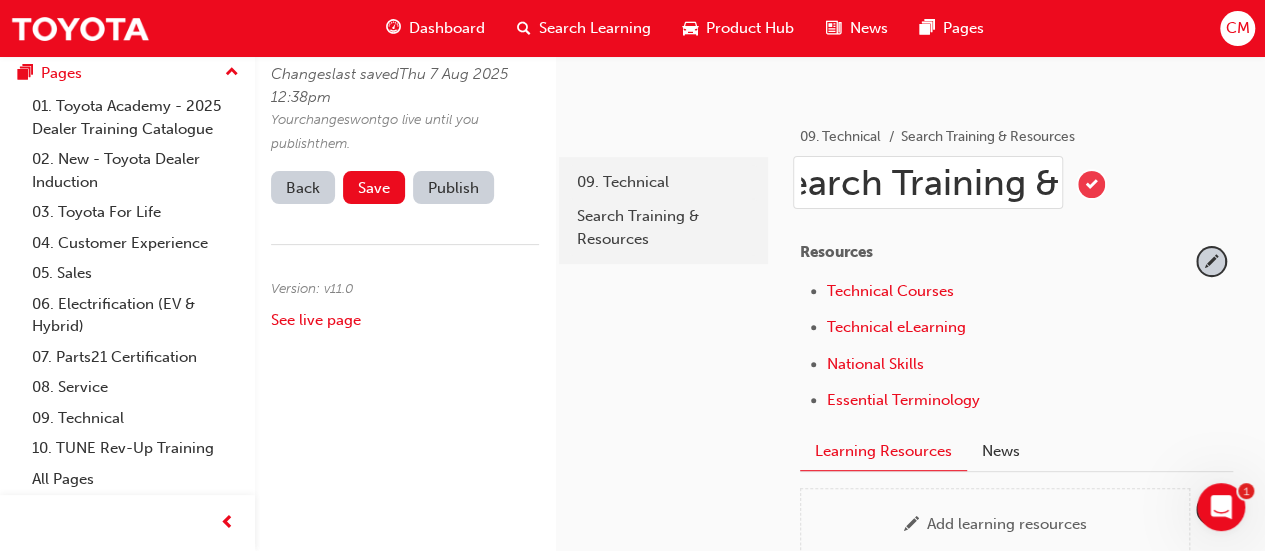 type on "Search Training & Resources" 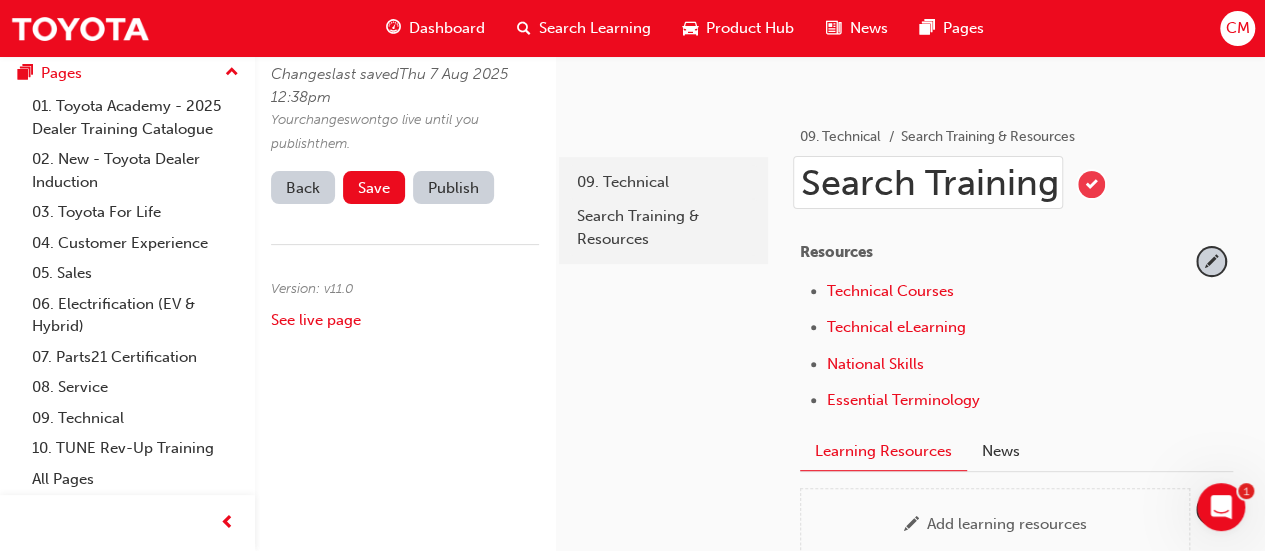 click at bounding box center (1091, 184) 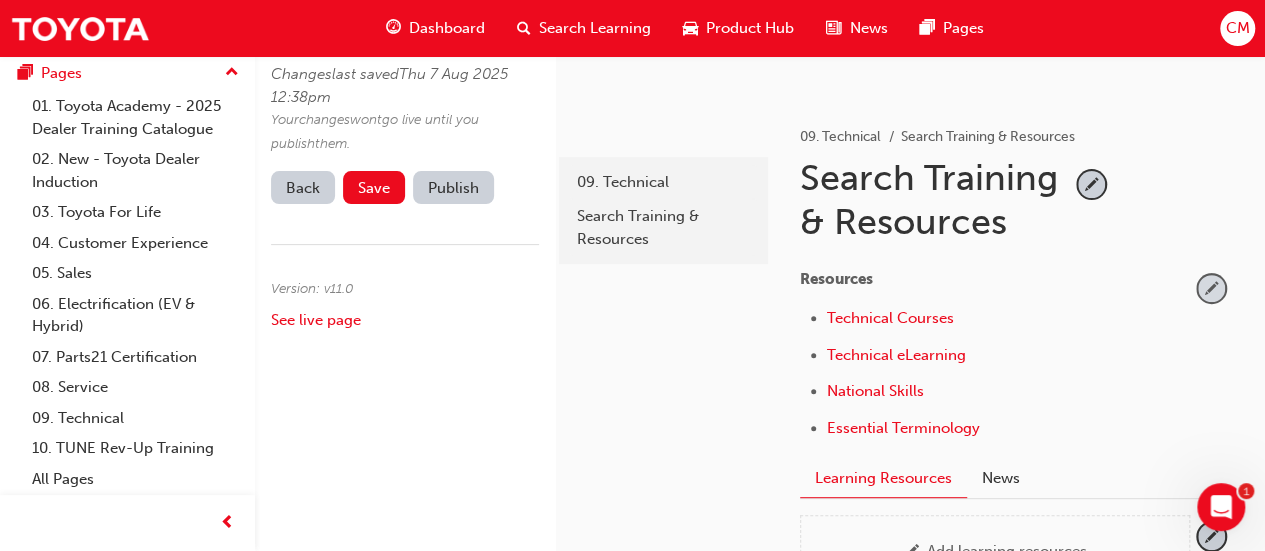 click at bounding box center [1211, 288] 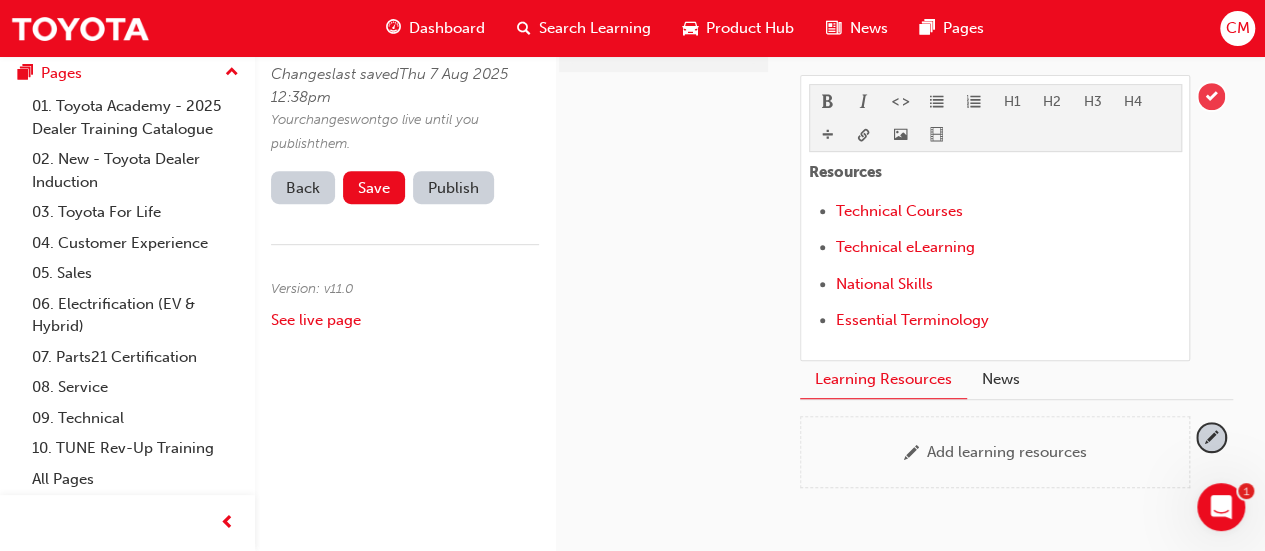 scroll, scrollTop: 400, scrollLeft: 0, axis: vertical 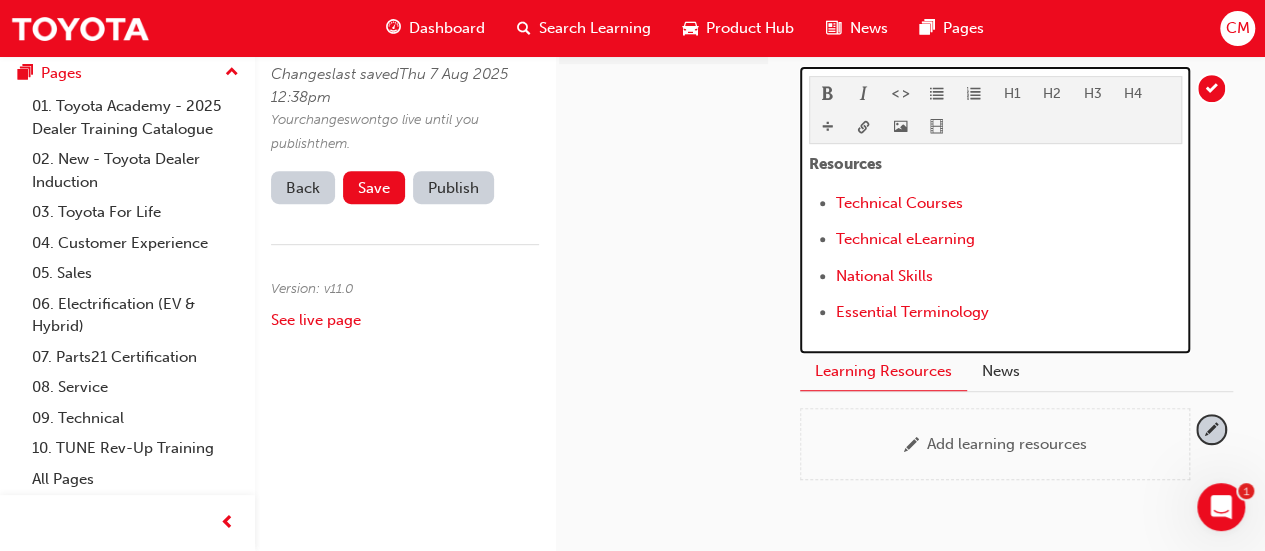 click on "Technical Courses" at bounding box center (1009, 205) 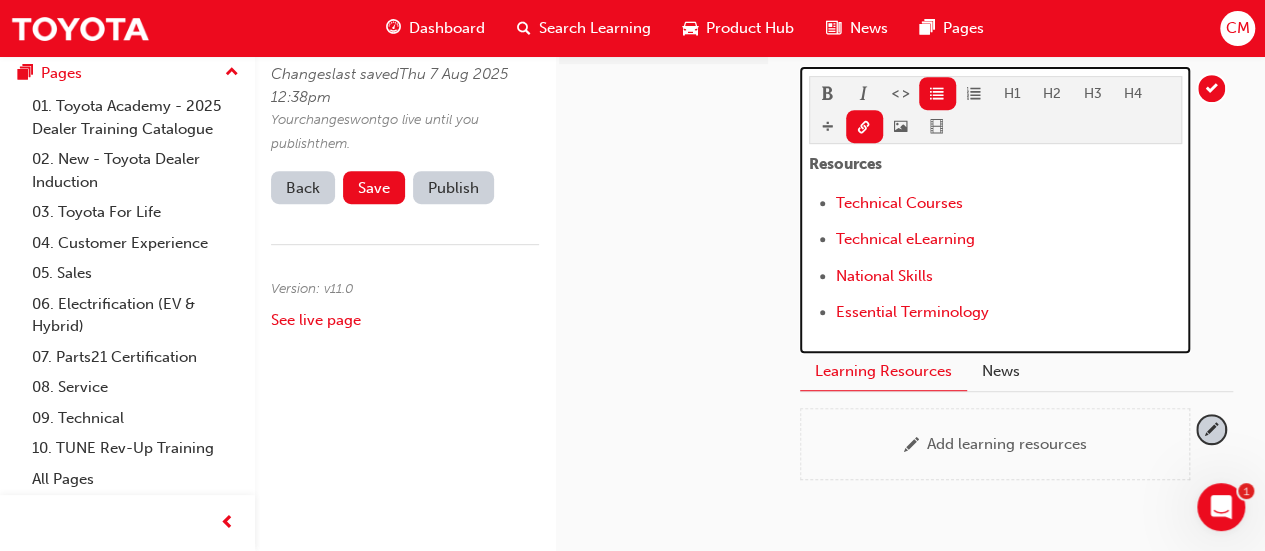 scroll, scrollTop: 323, scrollLeft: 0, axis: vertical 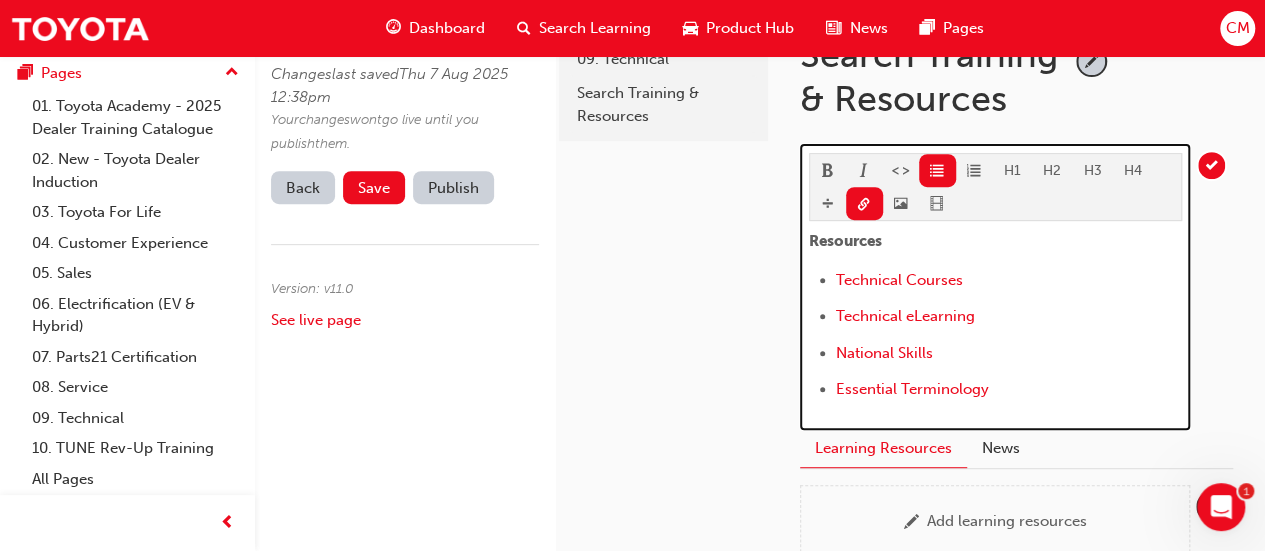 type 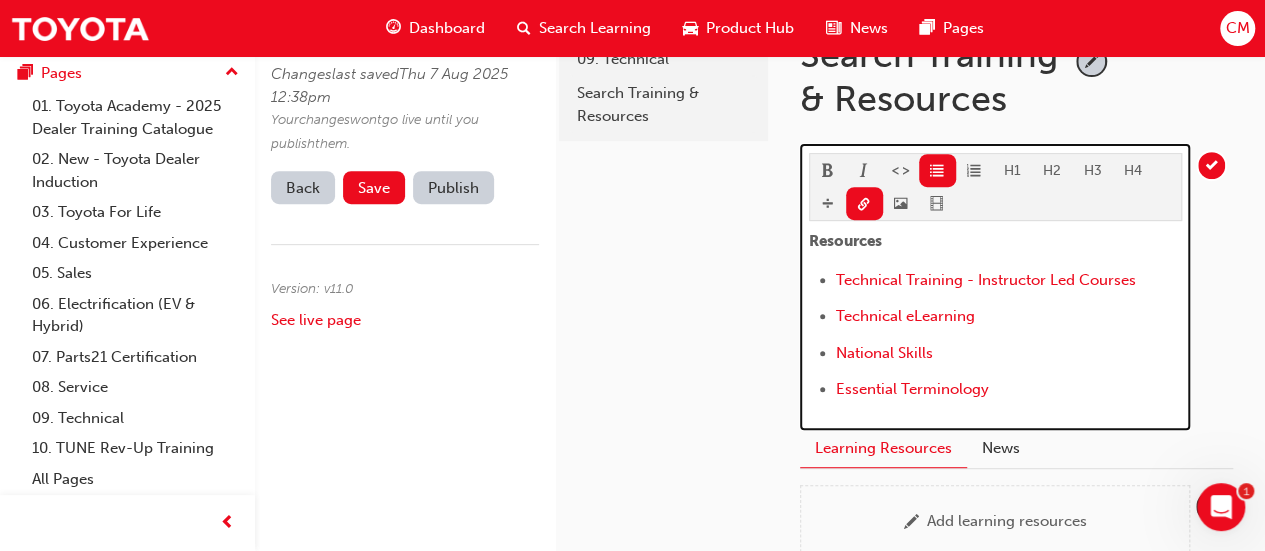 click on "Technical eLearning" at bounding box center [1009, 318] 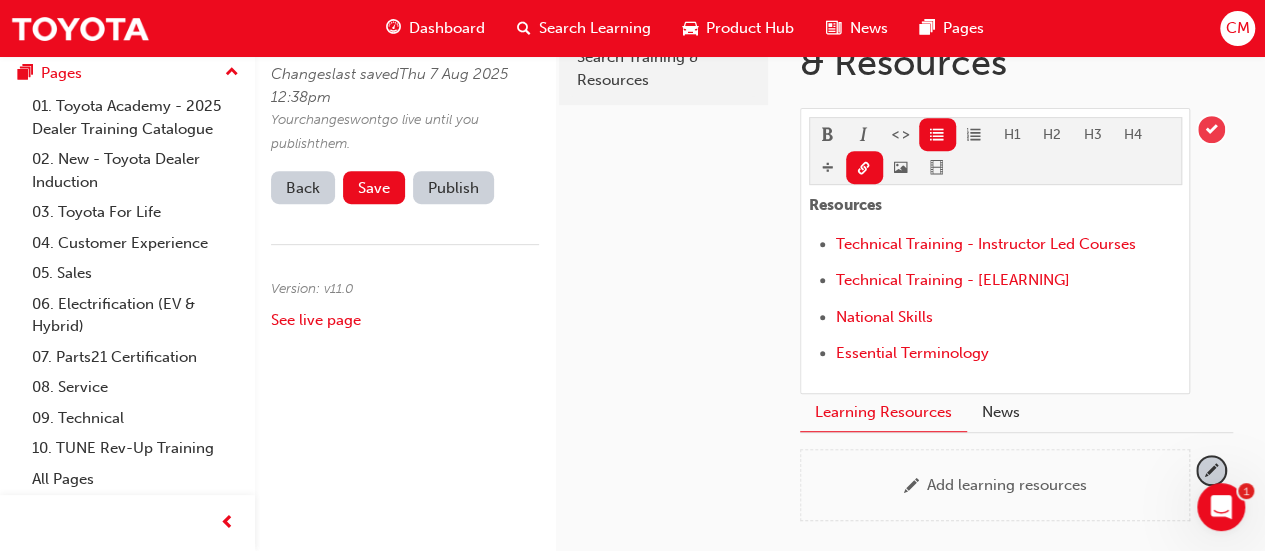 click at bounding box center (1211, 129) 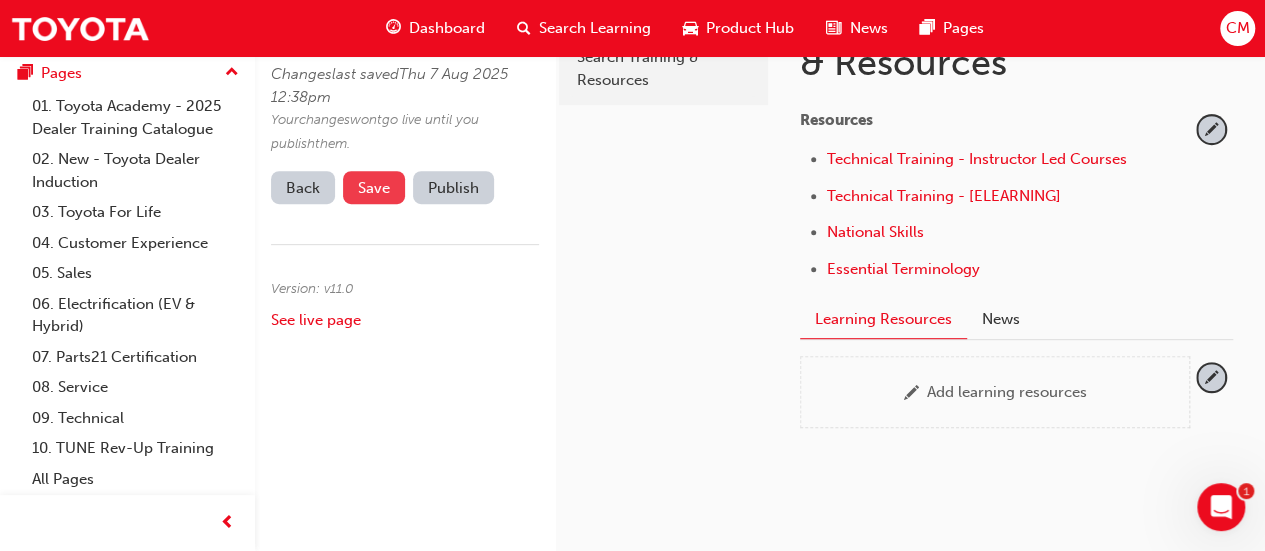 click on "Save" at bounding box center [374, 188] 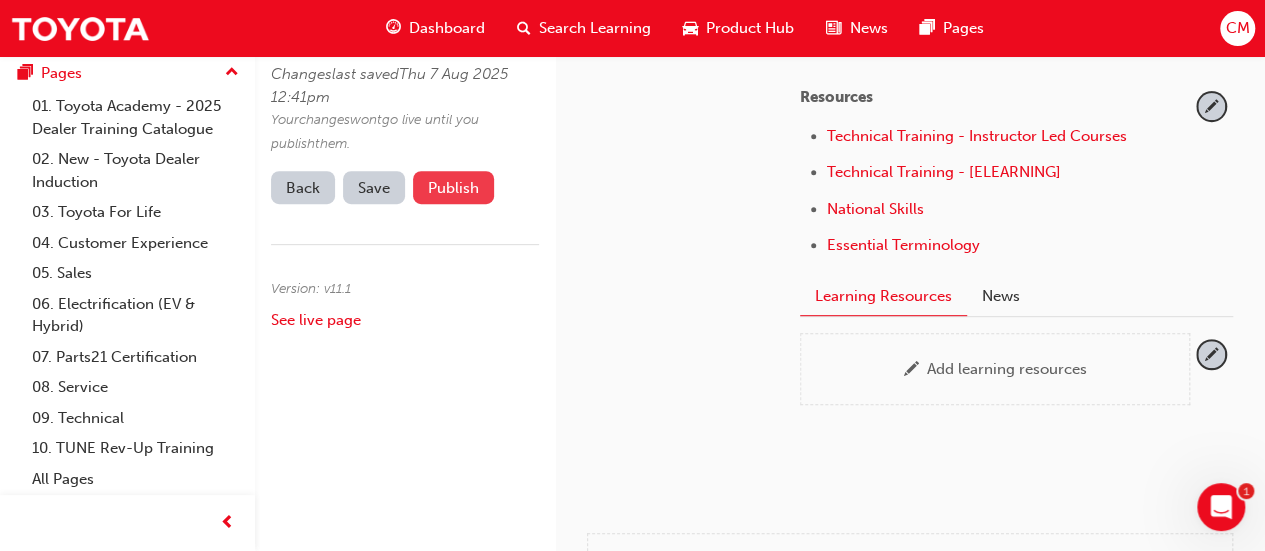 click on "Publish" at bounding box center [453, 187] 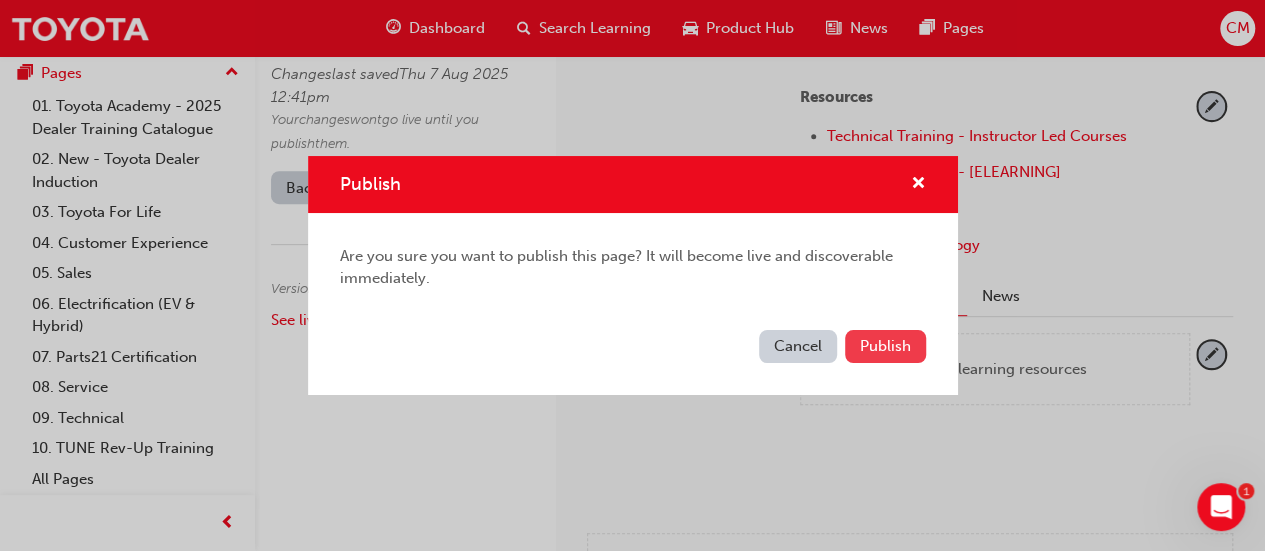 click on "Publish" at bounding box center (885, 346) 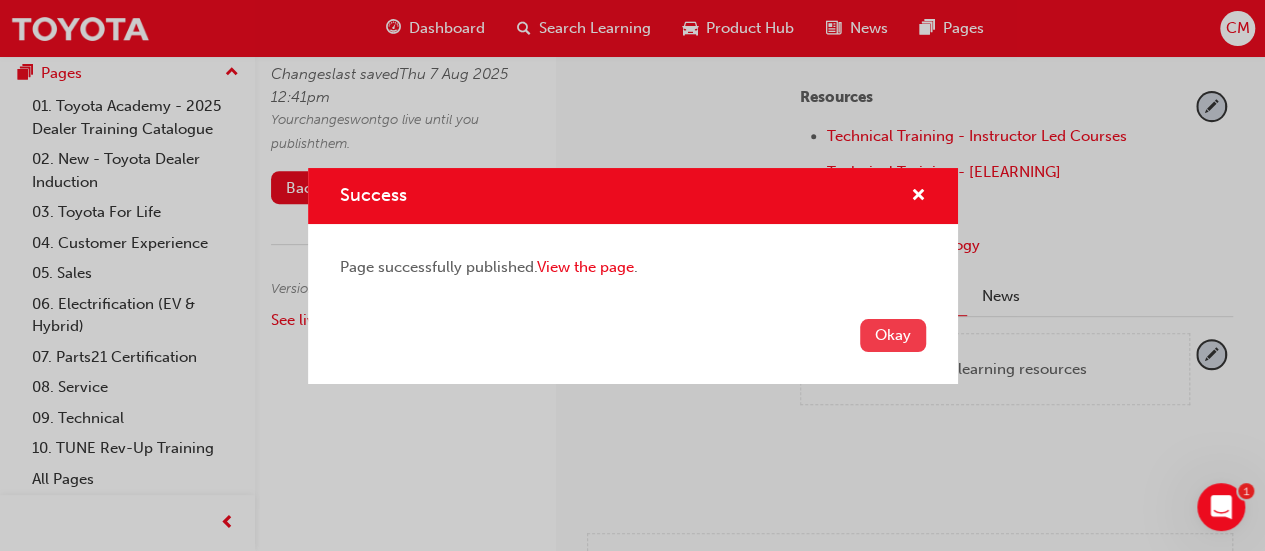 click on "Okay" at bounding box center [893, 335] 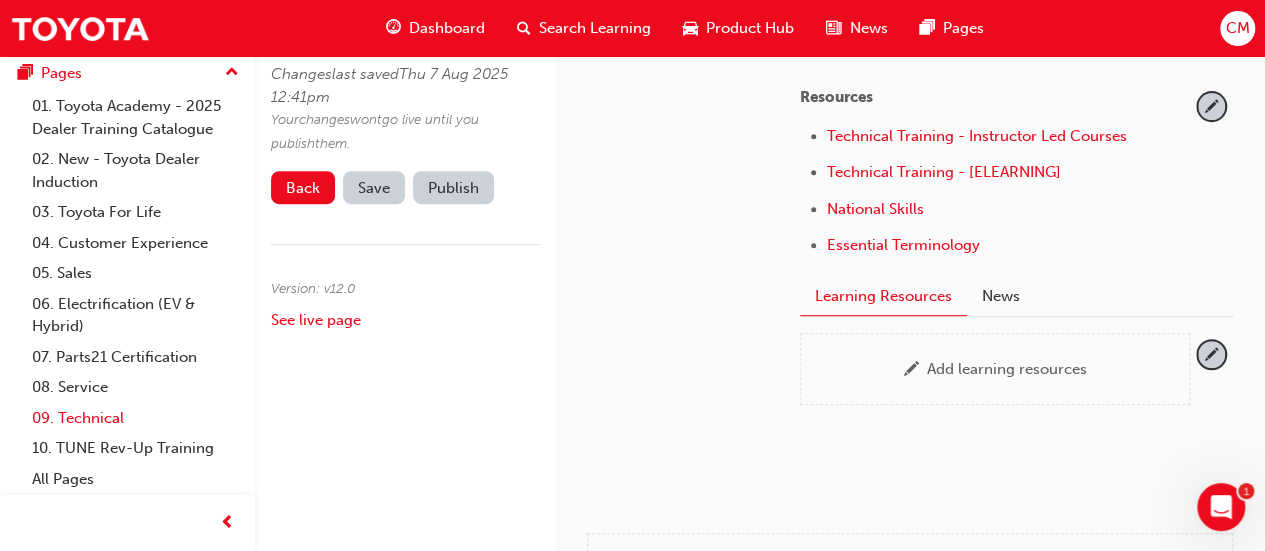 click on "09. Technical" at bounding box center (135, 418) 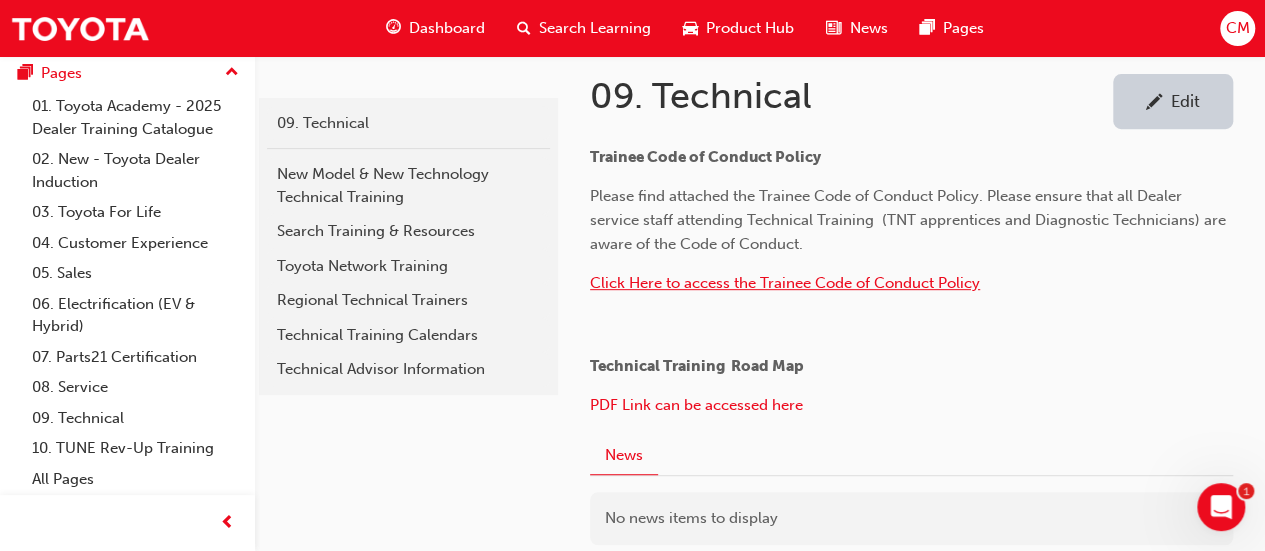 click on "Click Here to access the Trainee Code of Conduct Policy" at bounding box center (785, 283) 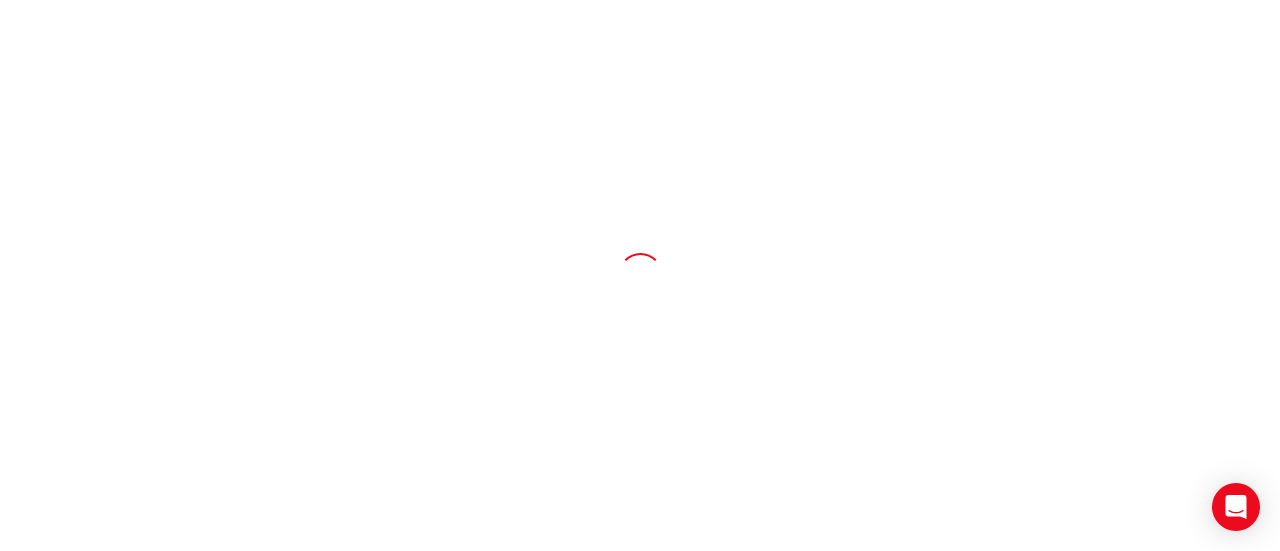 scroll, scrollTop: 0, scrollLeft: 0, axis: both 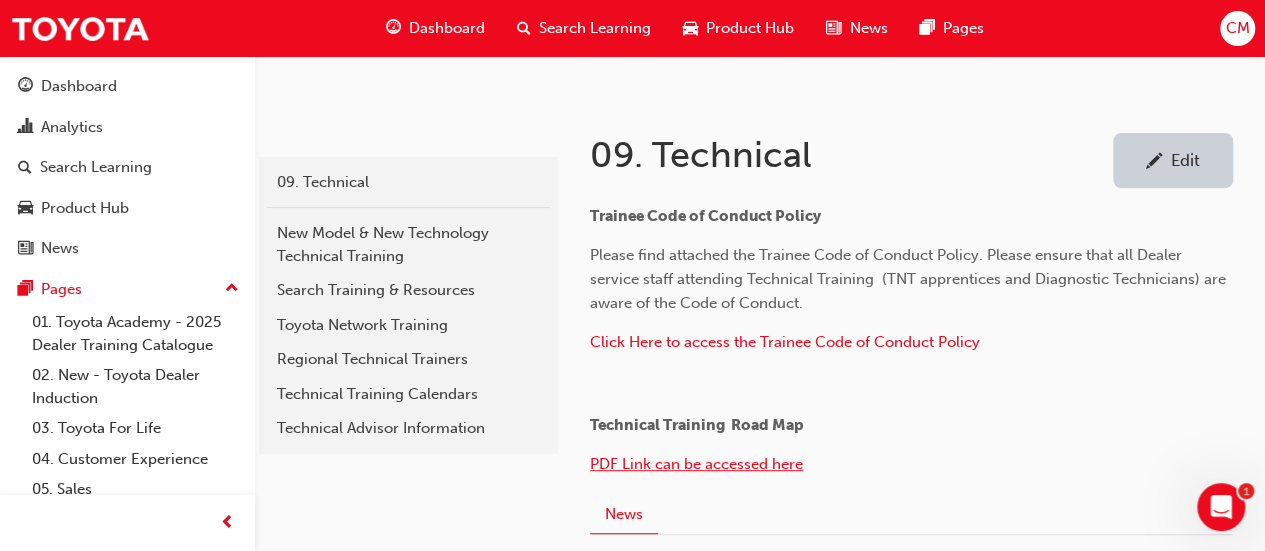 click on "PDF Link can be accessed here" at bounding box center (696, 464) 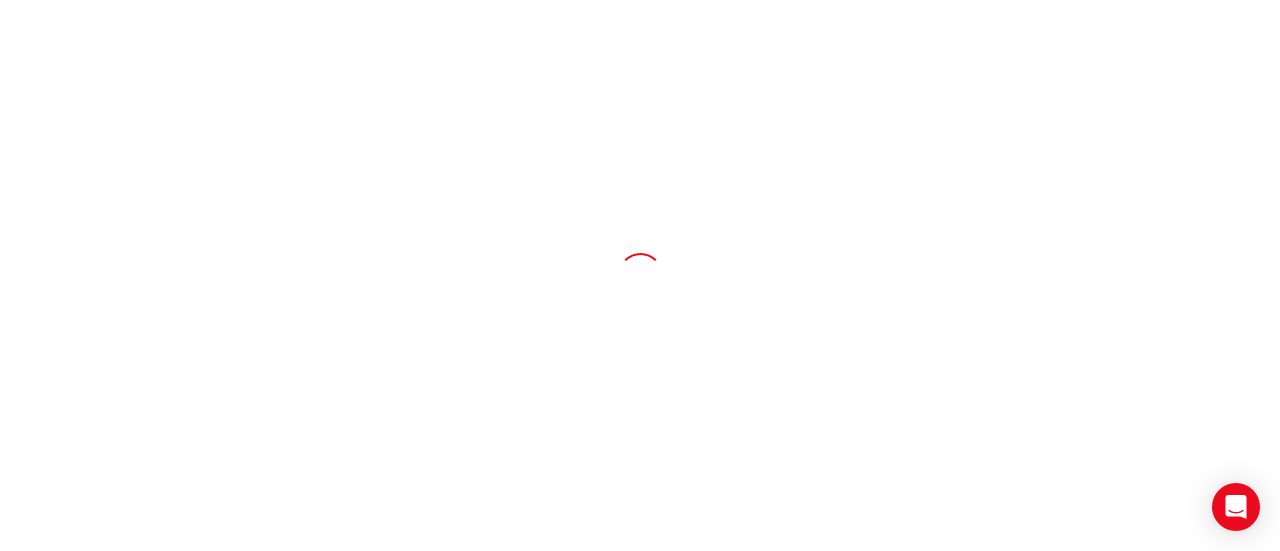scroll, scrollTop: 0, scrollLeft: 0, axis: both 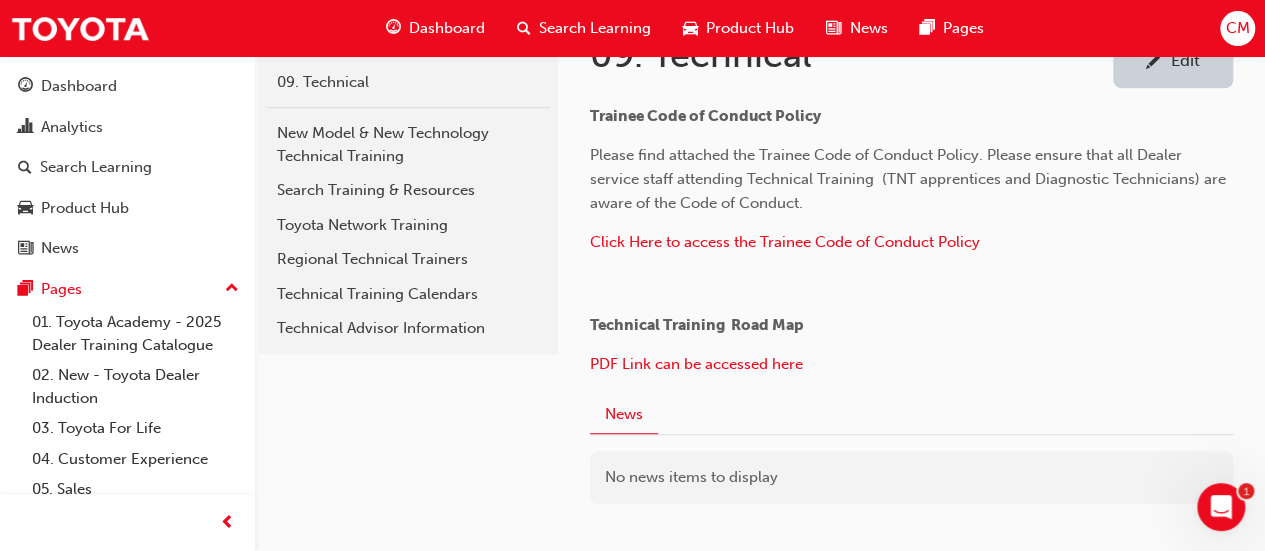 click on "Edit" at bounding box center (1173, 60) 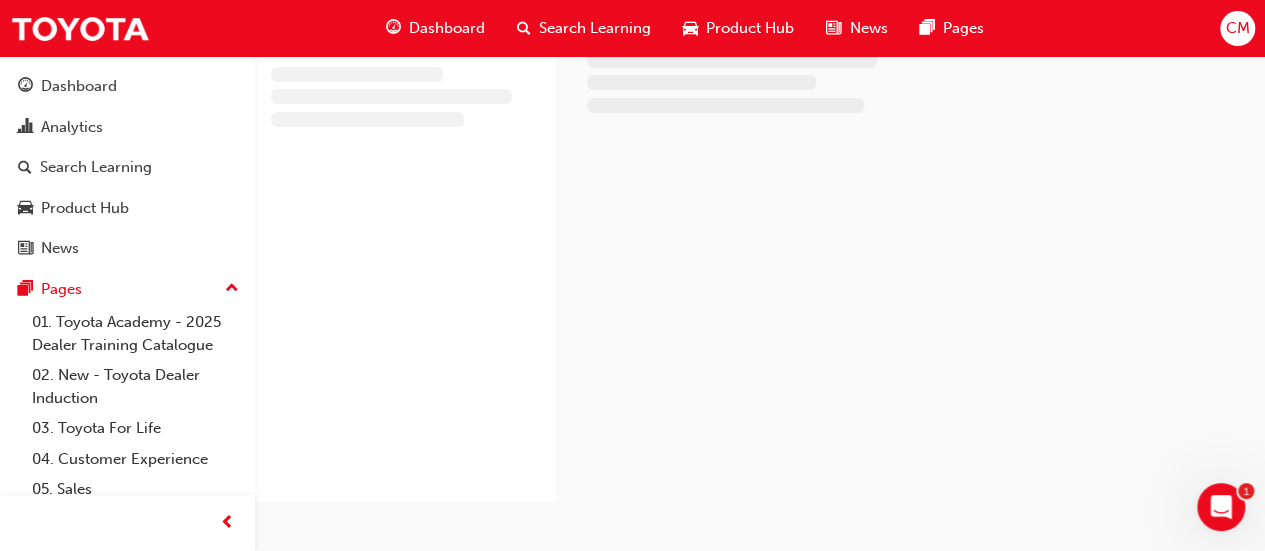 scroll, scrollTop: 400, scrollLeft: 0, axis: vertical 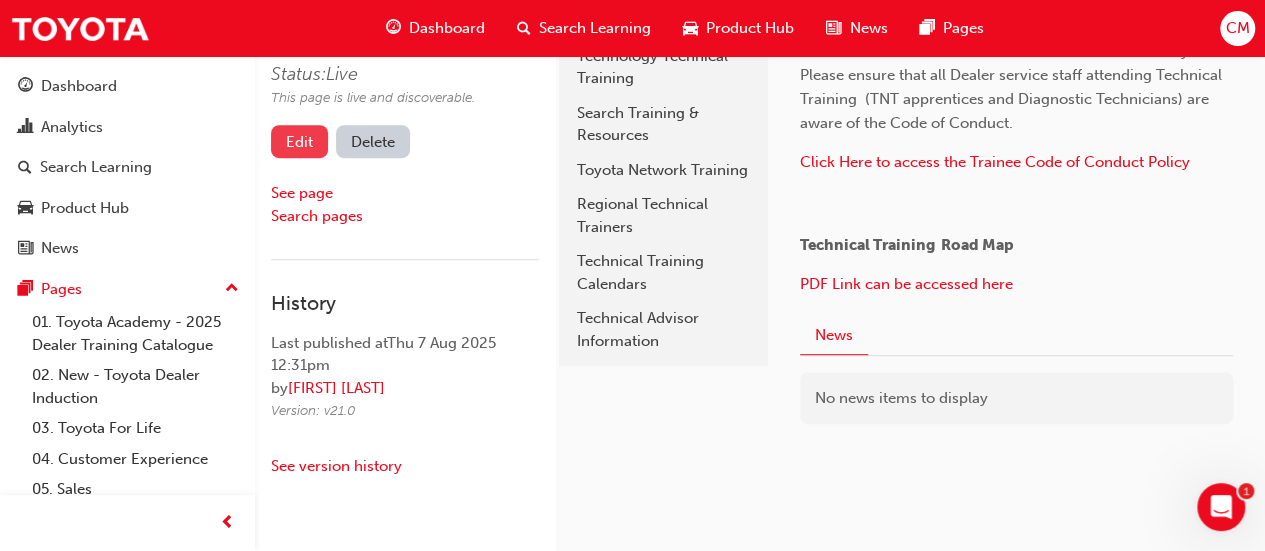 click on "Edit" at bounding box center [299, 141] 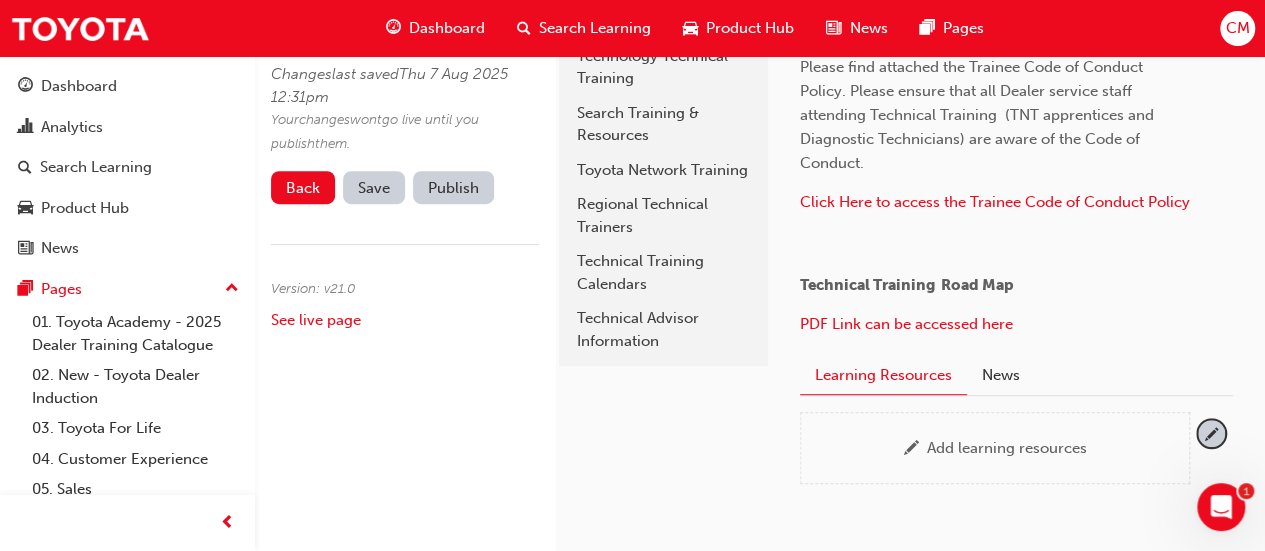 click on "Technical Training  Road Map" at bounding box center (907, 285) 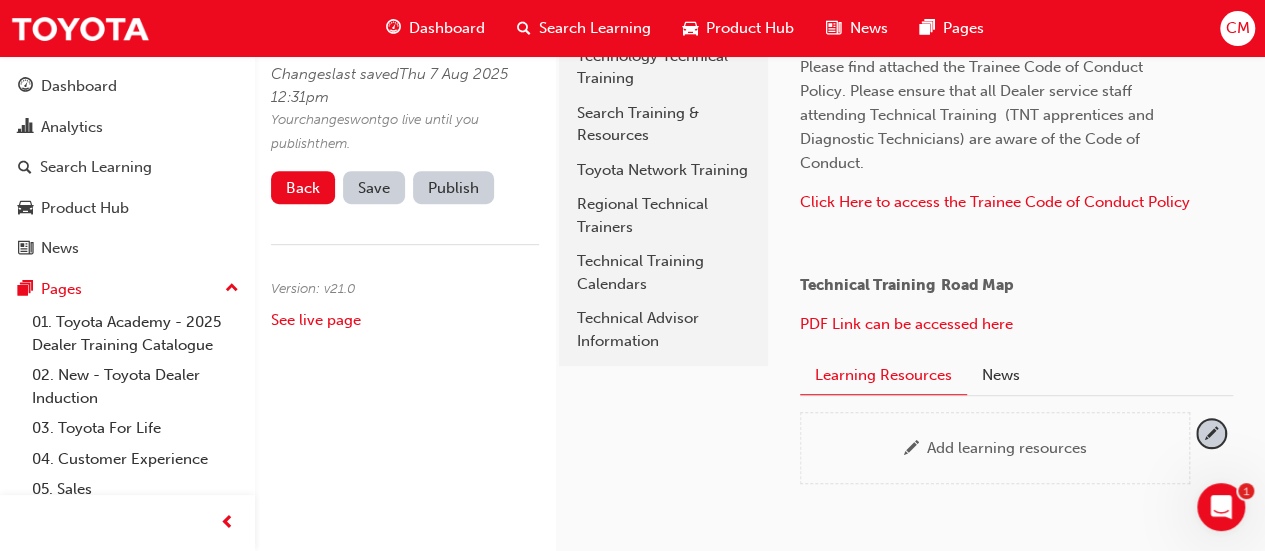 click on "Technical Training  Road Map" at bounding box center (907, 285) 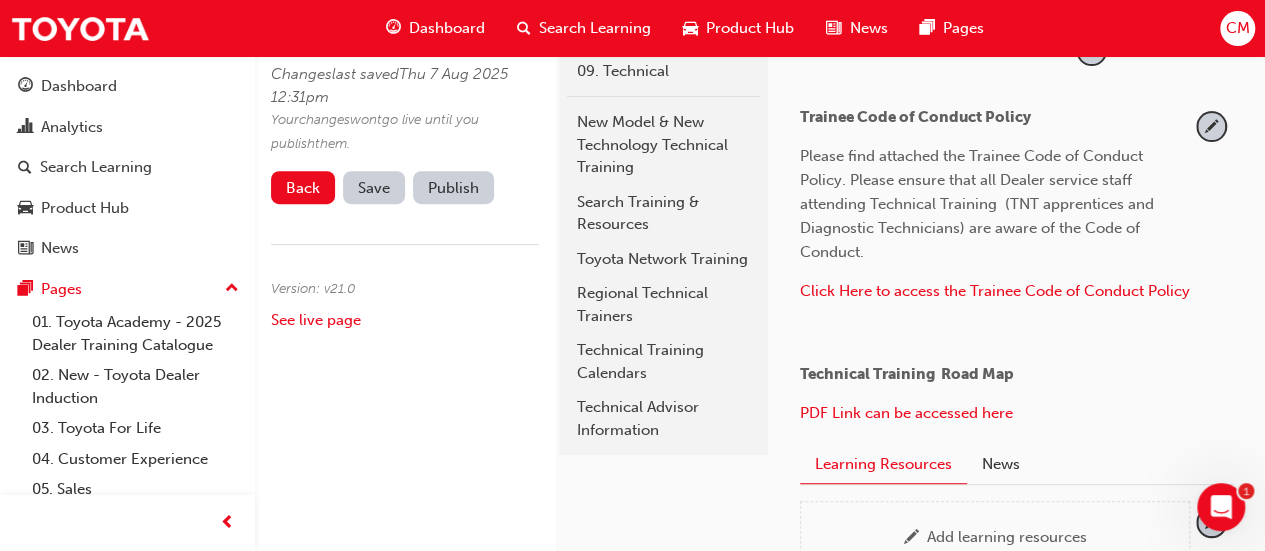 scroll, scrollTop: 200, scrollLeft: 0, axis: vertical 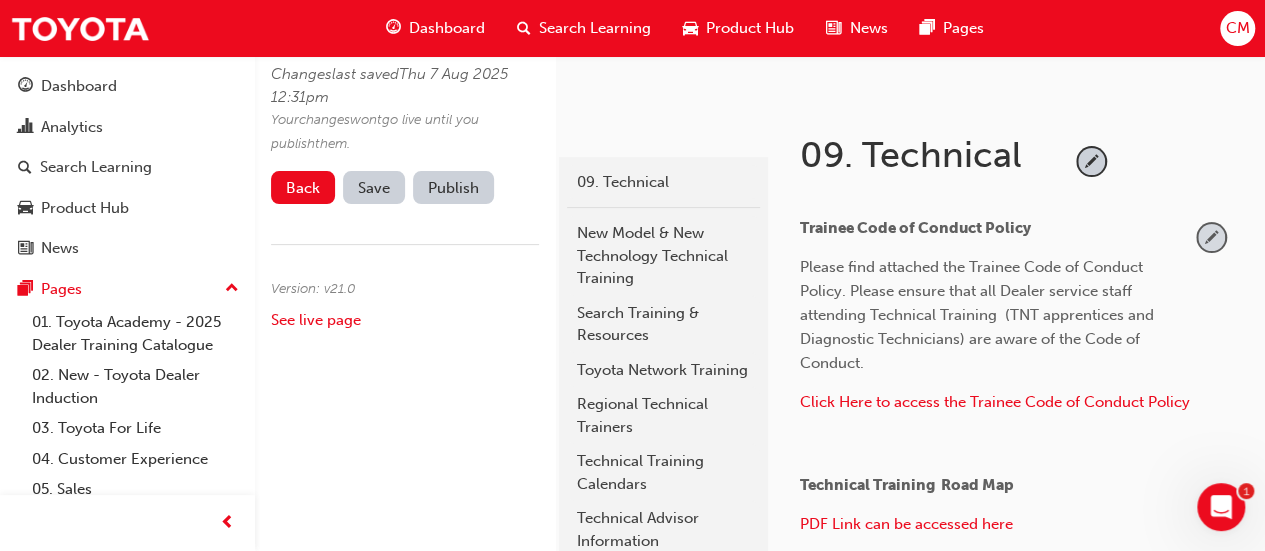 click at bounding box center (1211, 237) 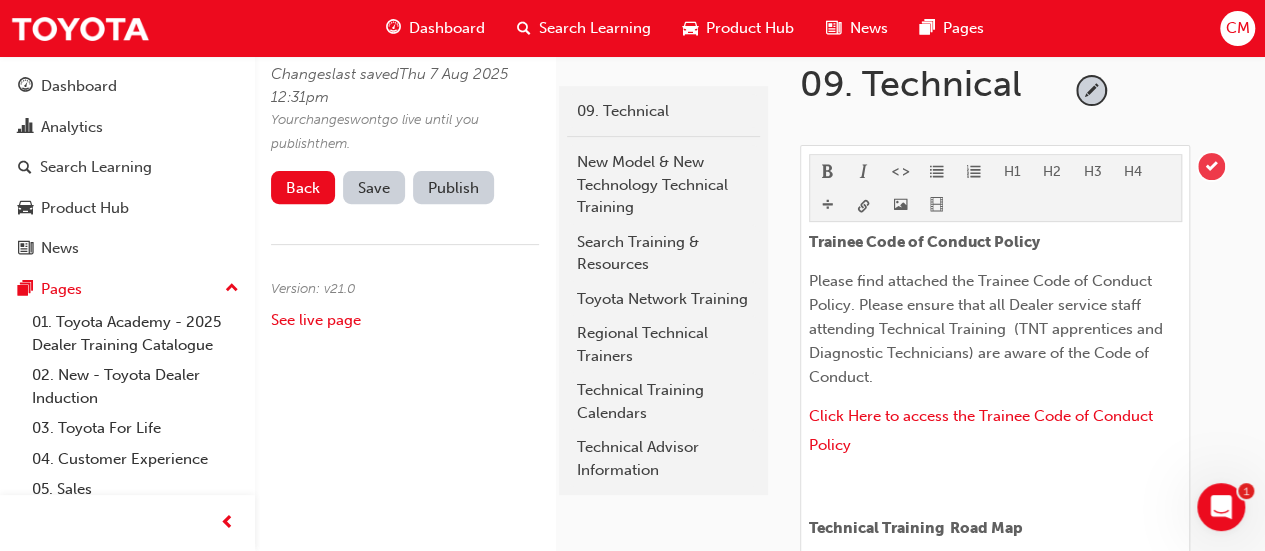 scroll, scrollTop: 400, scrollLeft: 0, axis: vertical 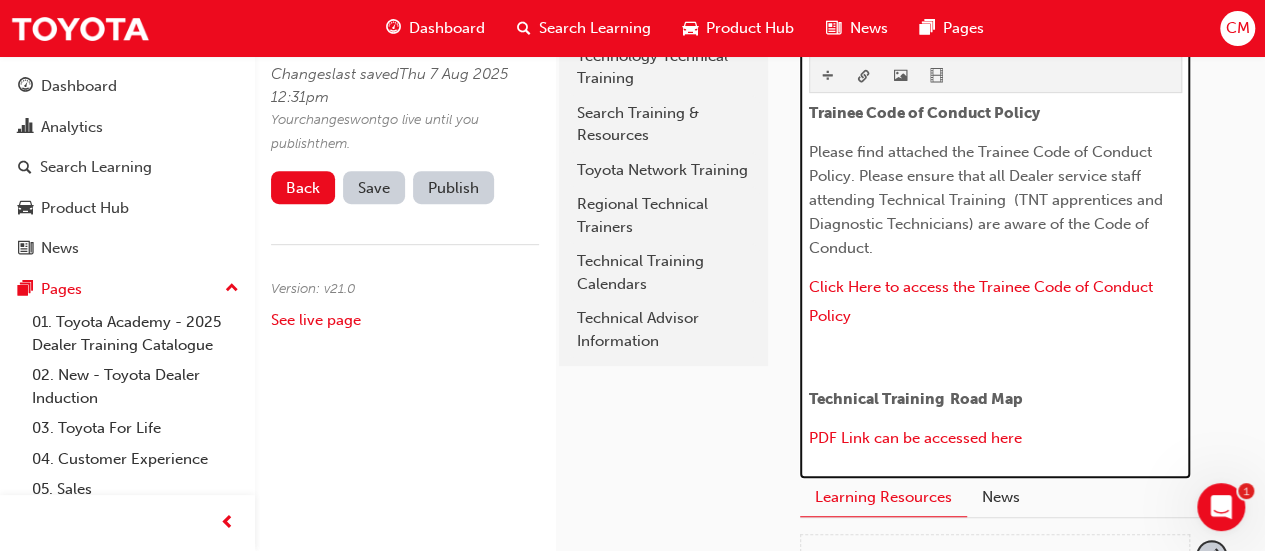 click on "Technical Training  Road Map" at bounding box center (916, 399) 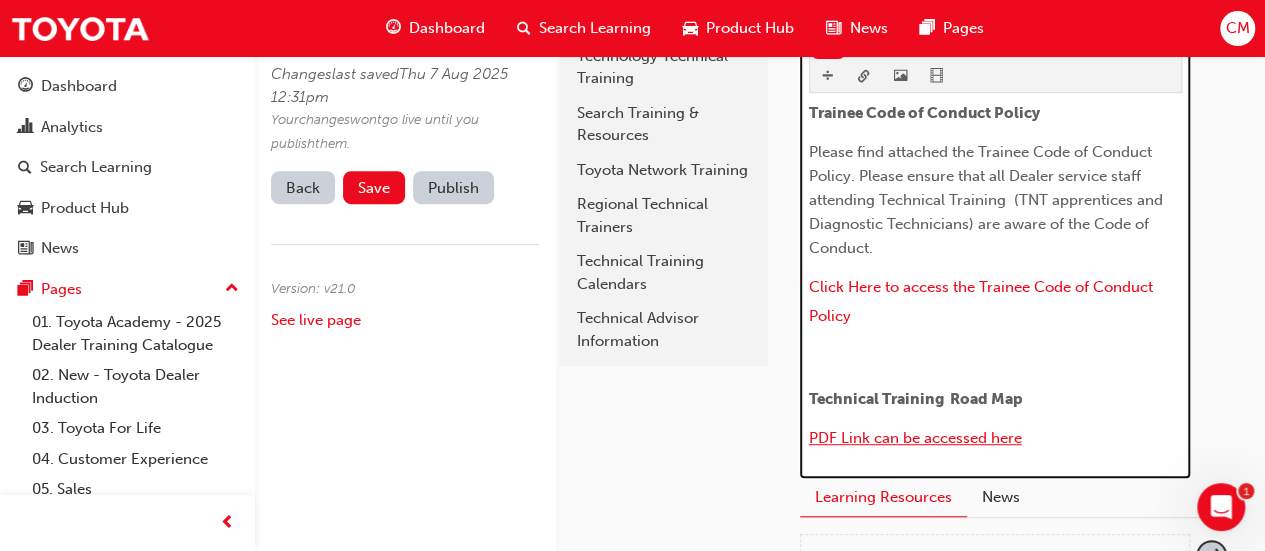 type 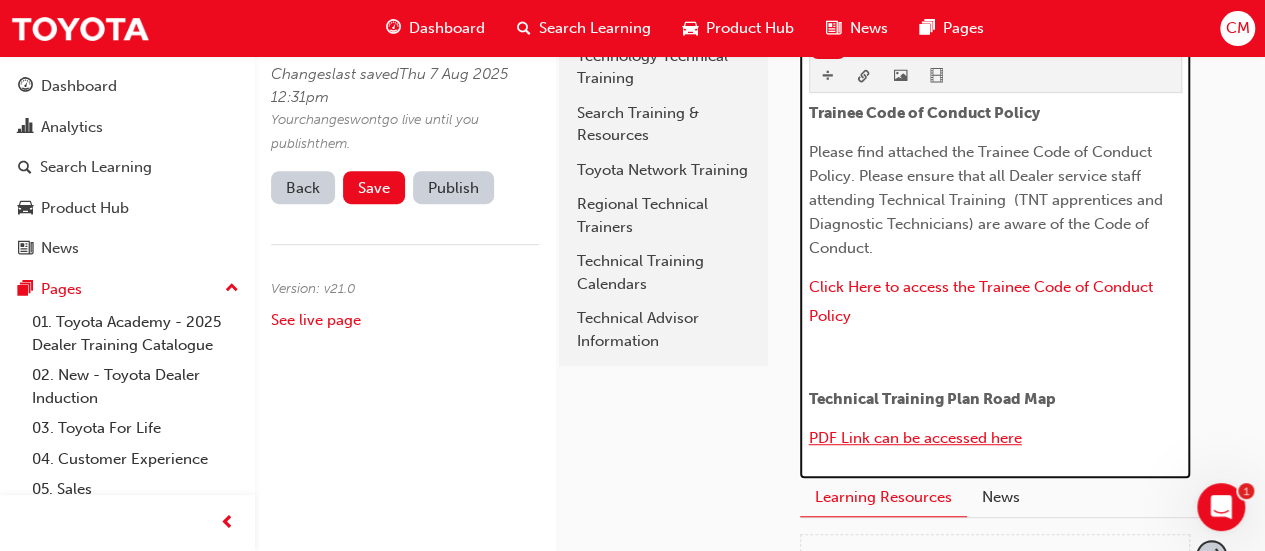 scroll, scrollTop: 518, scrollLeft: 0, axis: vertical 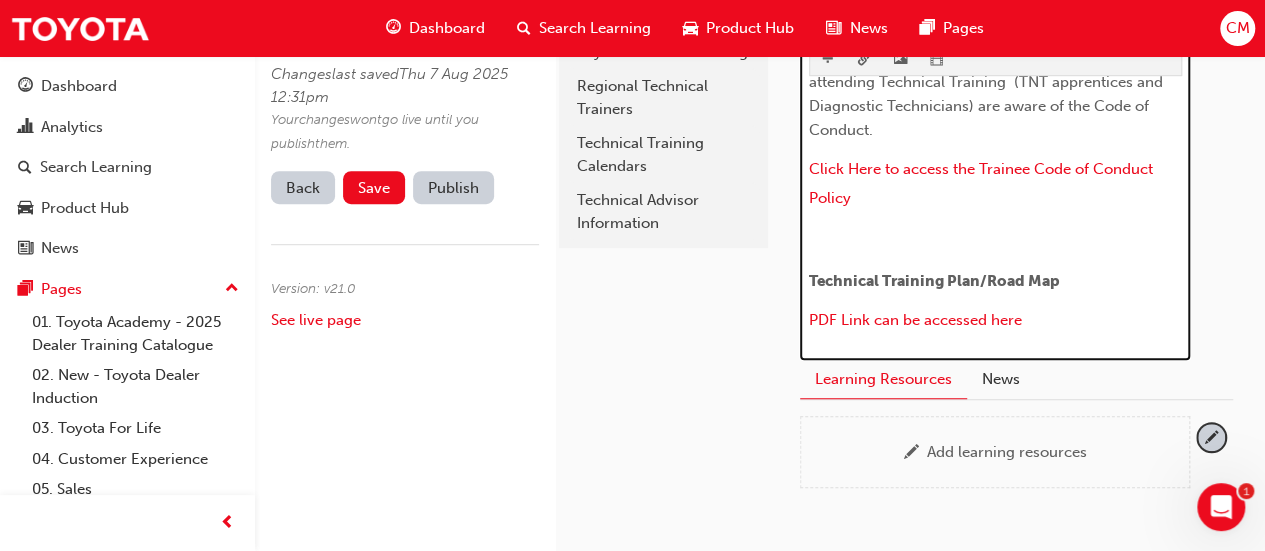 click on "​   PDF Link can be accessed here" at bounding box center [995, 322] 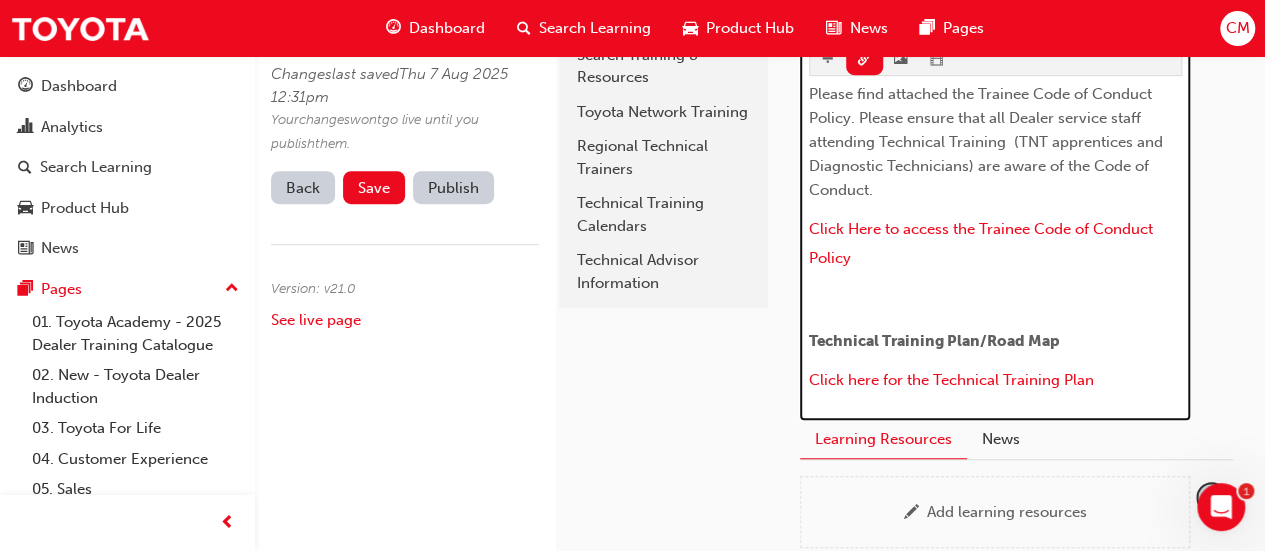 scroll, scrollTop: 358, scrollLeft: 0, axis: vertical 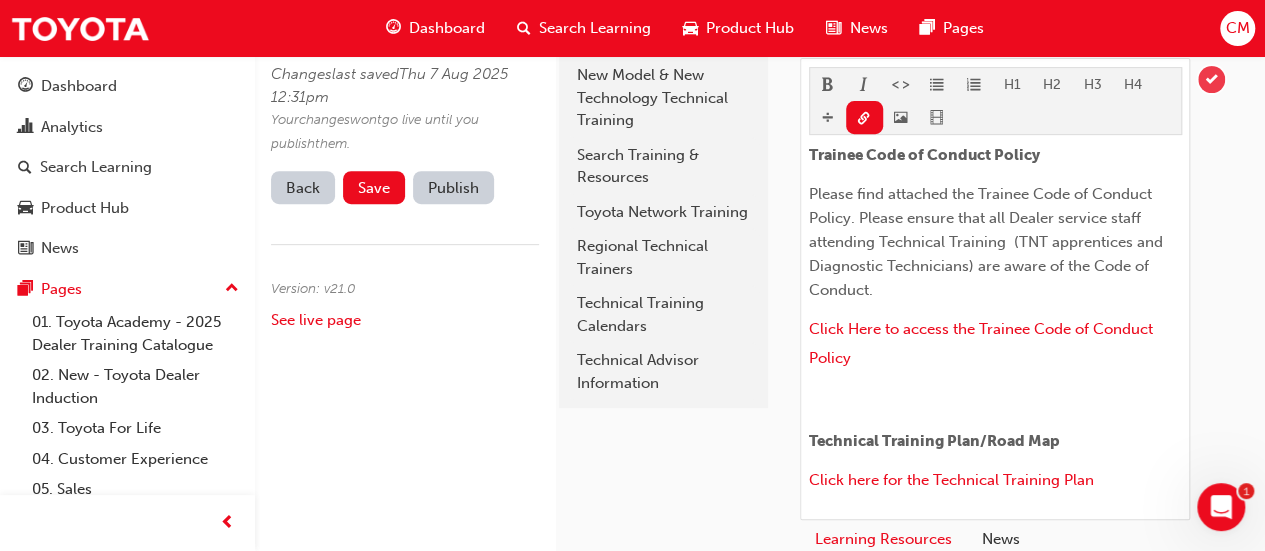 click at bounding box center [1211, 79] 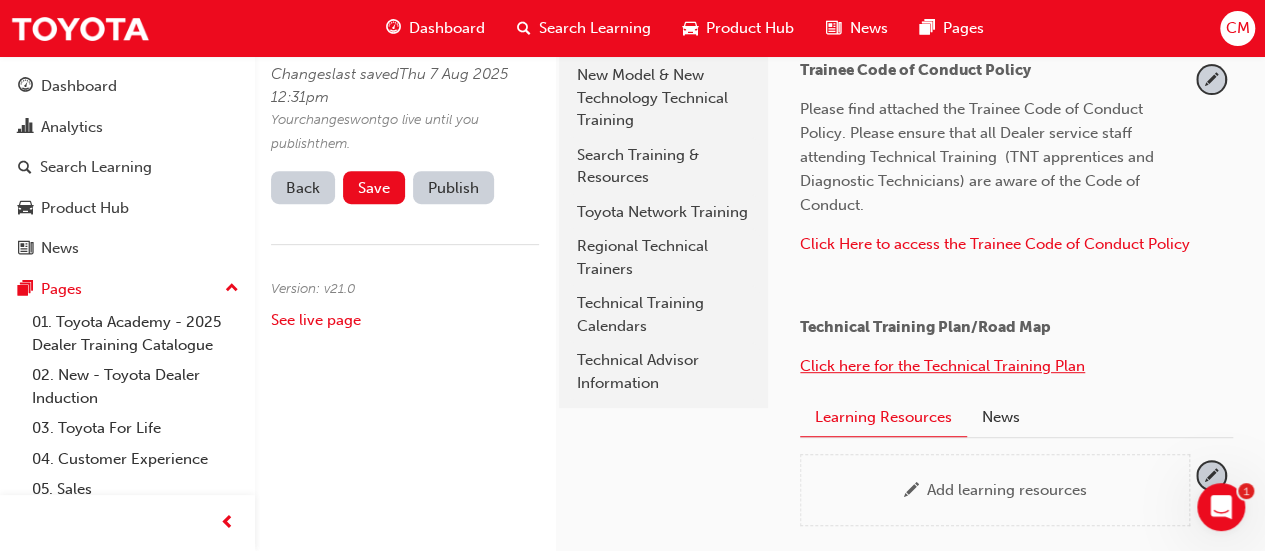 click on "Click here for the Technical Training Plan" at bounding box center (942, 366) 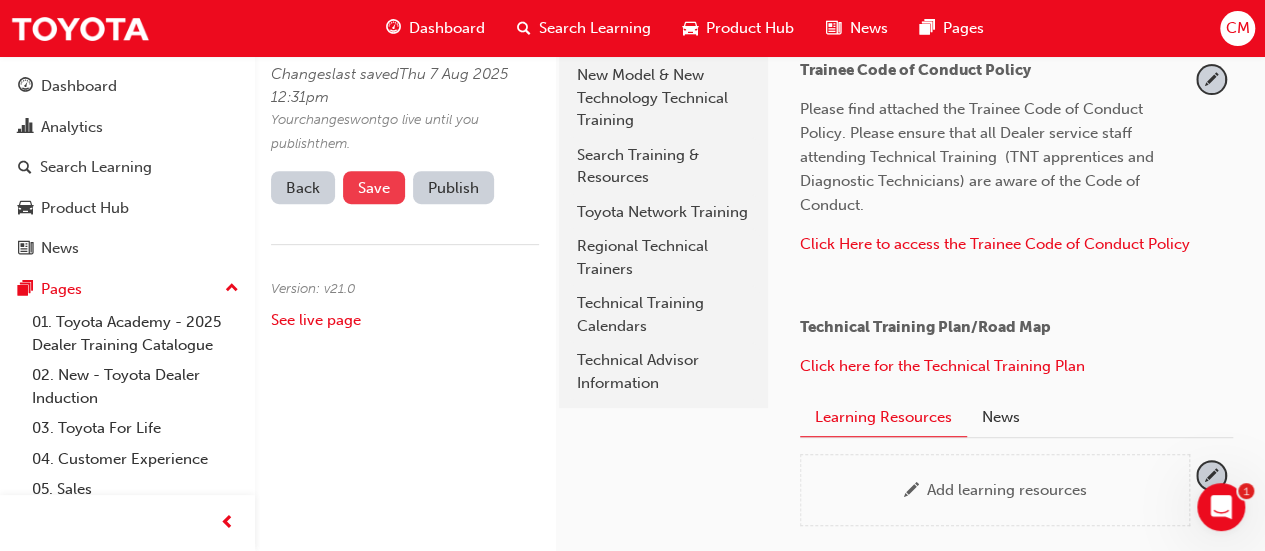 click on "Save" at bounding box center [374, 188] 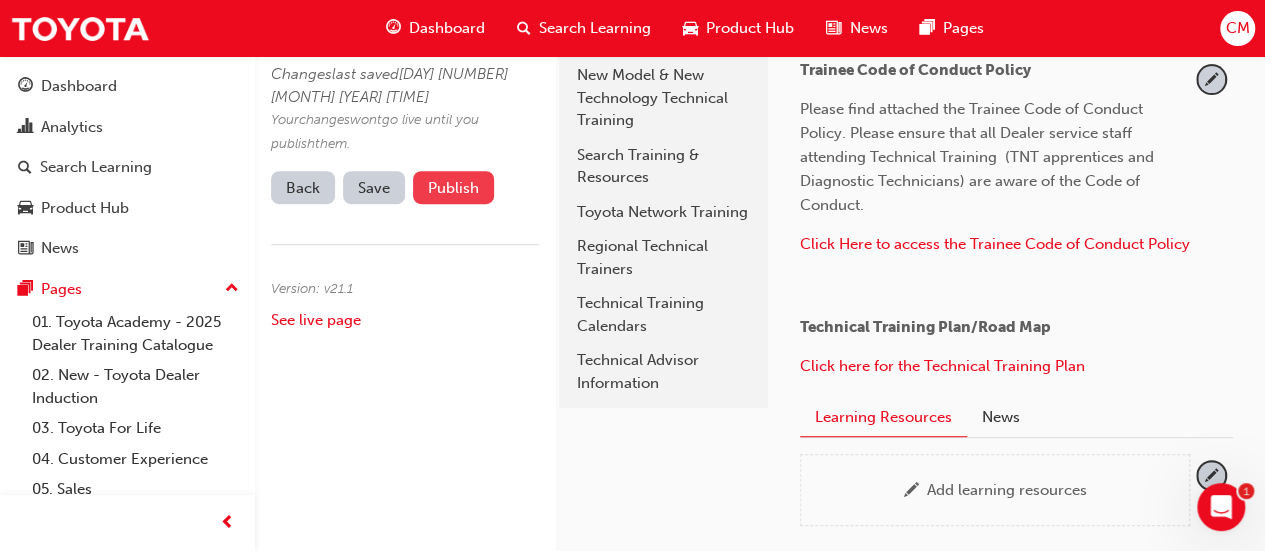 click on "Publish" at bounding box center [453, 187] 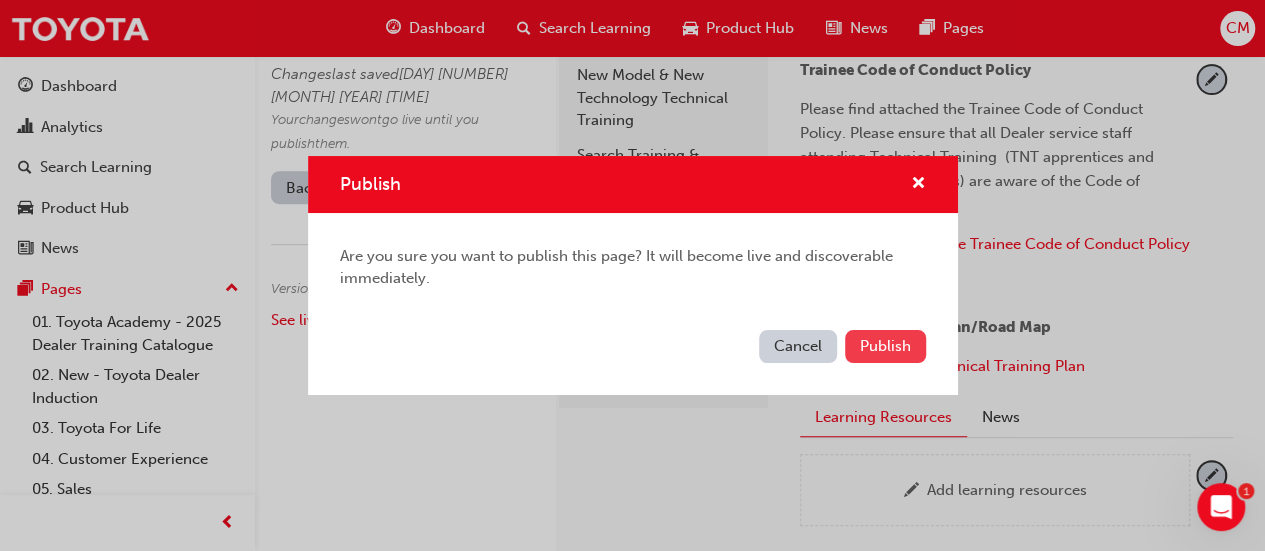 click on "Publish" at bounding box center (885, 346) 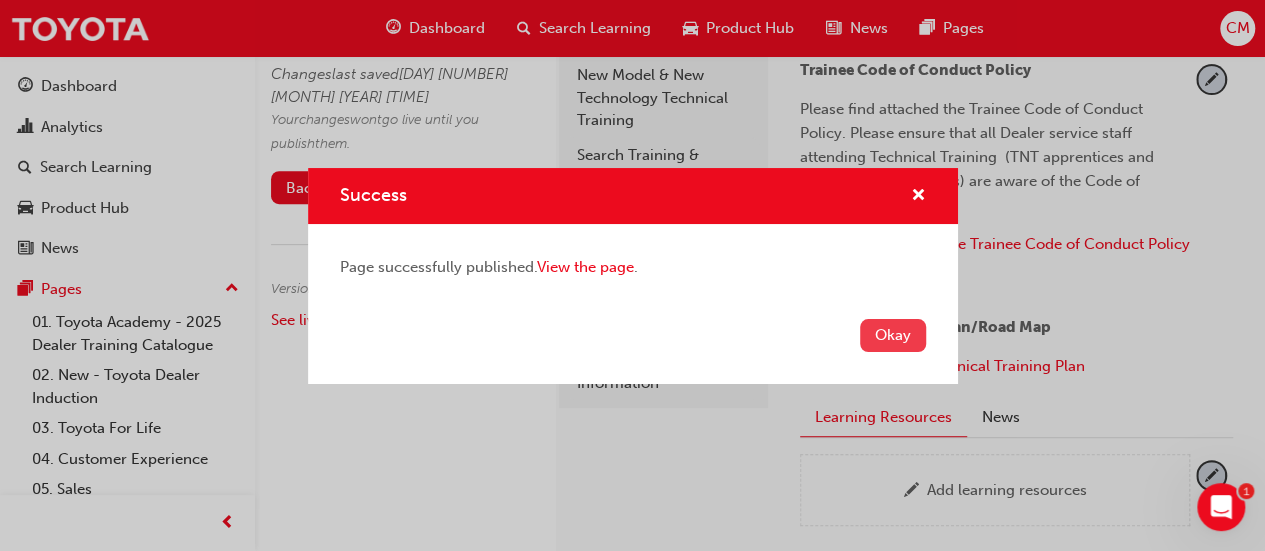 click on "Okay" at bounding box center [893, 335] 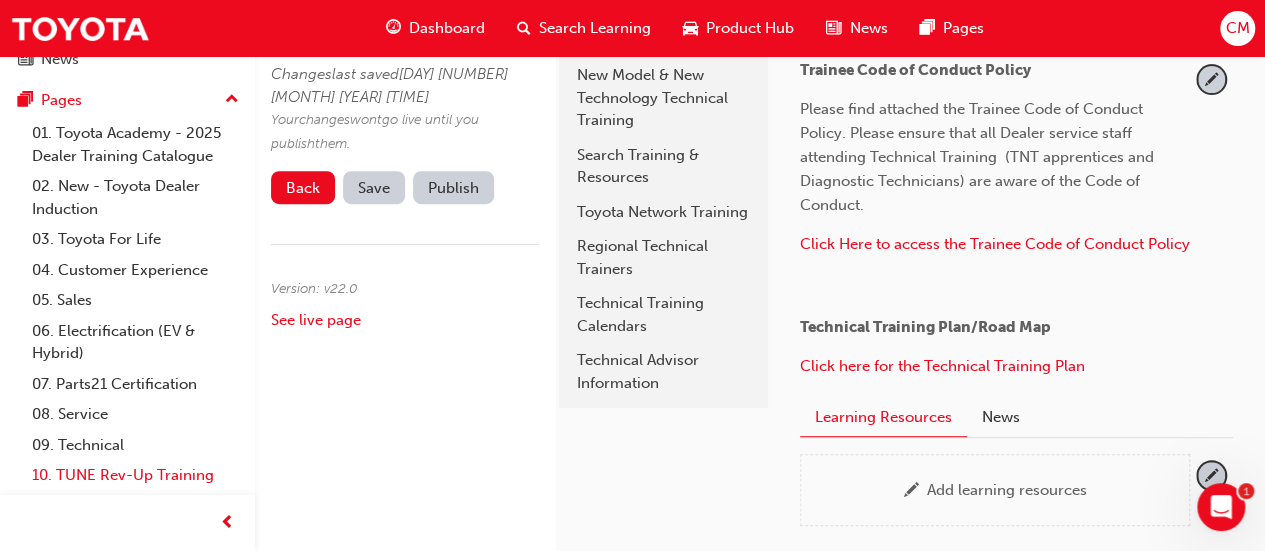 scroll, scrollTop: 200, scrollLeft: 0, axis: vertical 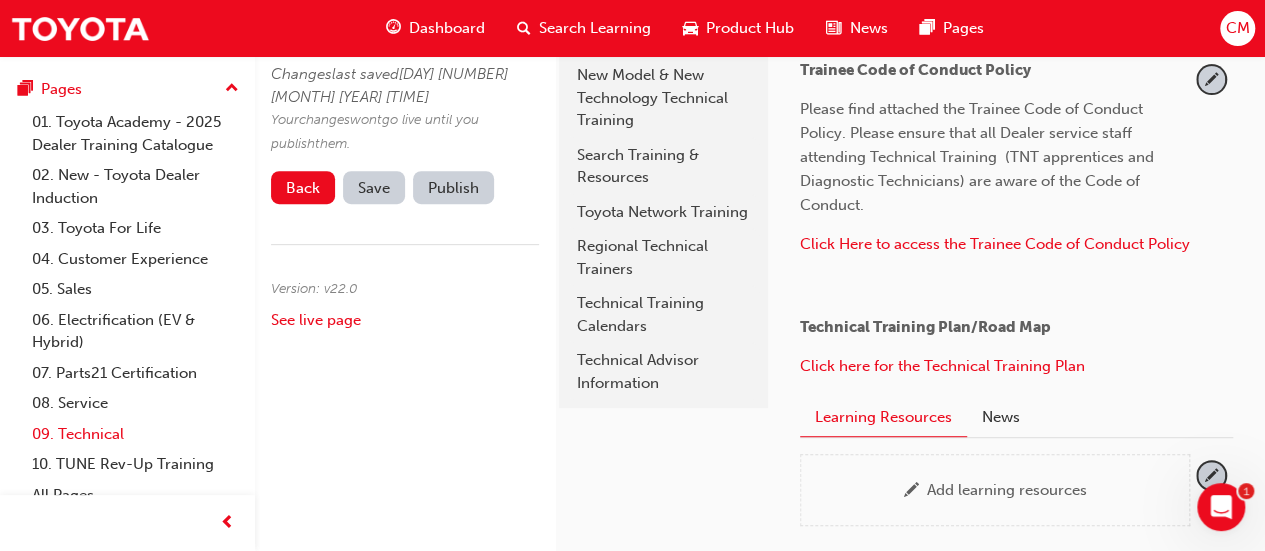 click on "09. Technical" at bounding box center [135, 434] 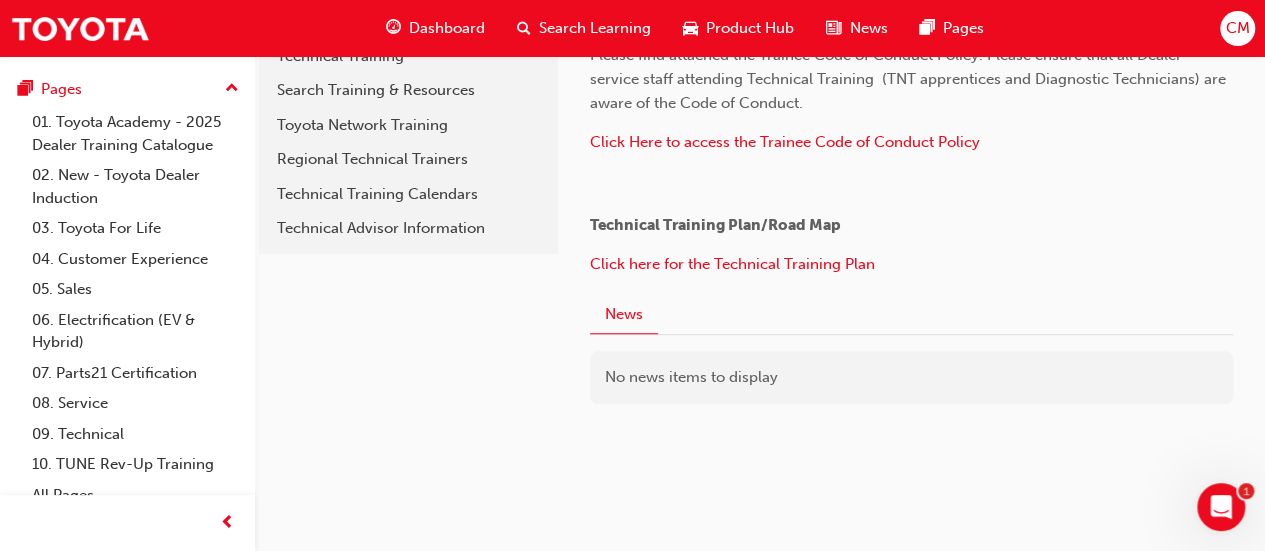 scroll, scrollTop: 528, scrollLeft: 0, axis: vertical 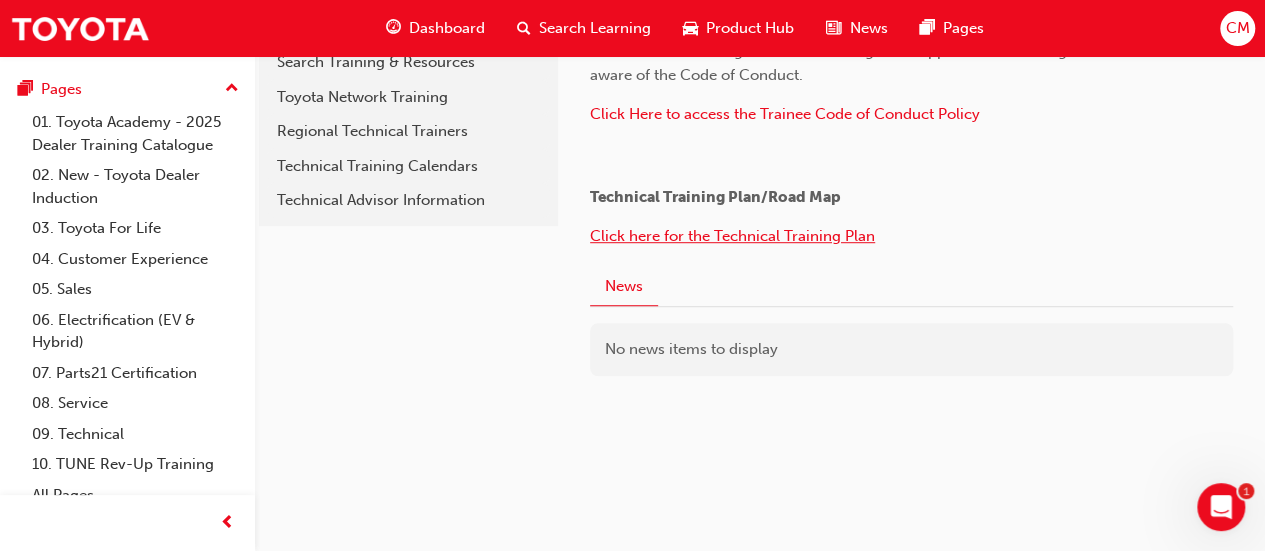 click on "Click here for the Technical Training Plan" at bounding box center [732, 236] 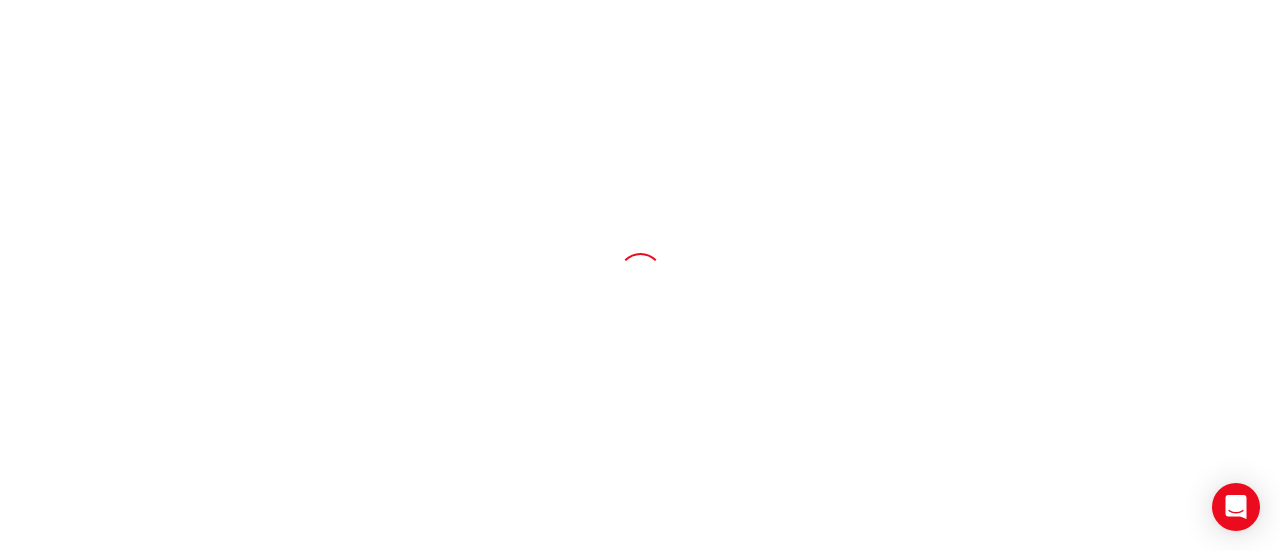 scroll, scrollTop: 0, scrollLeft: 0, axis: both 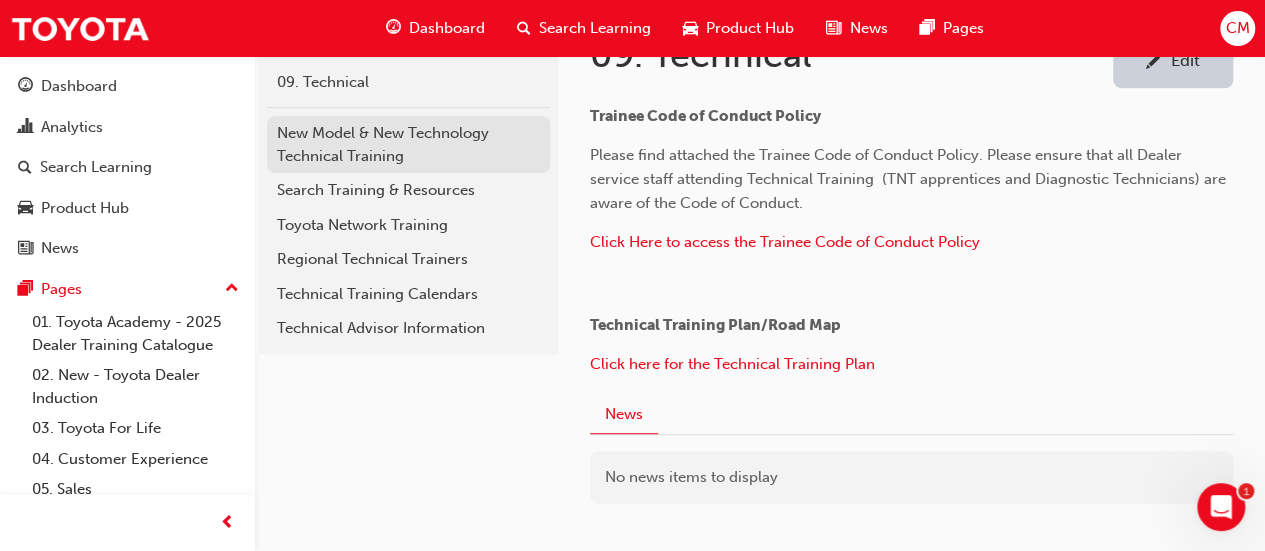 click on "New Model & New Technology Technical Training" at bounding box center (408, 144) 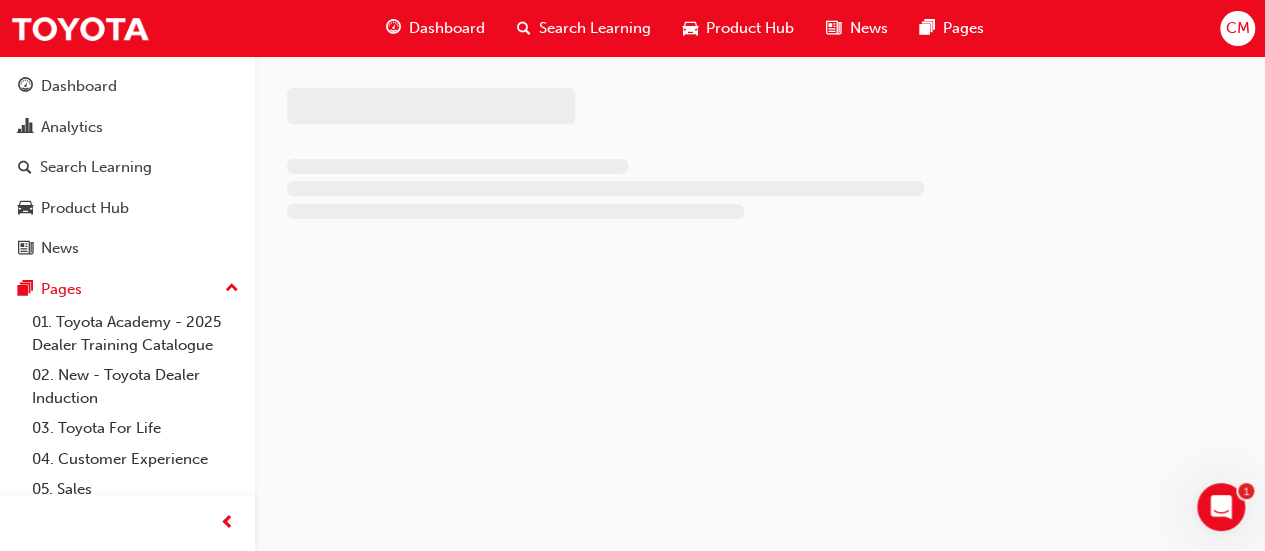 scroll, scrollTop: 0, scrollLeft: 0, axis: both 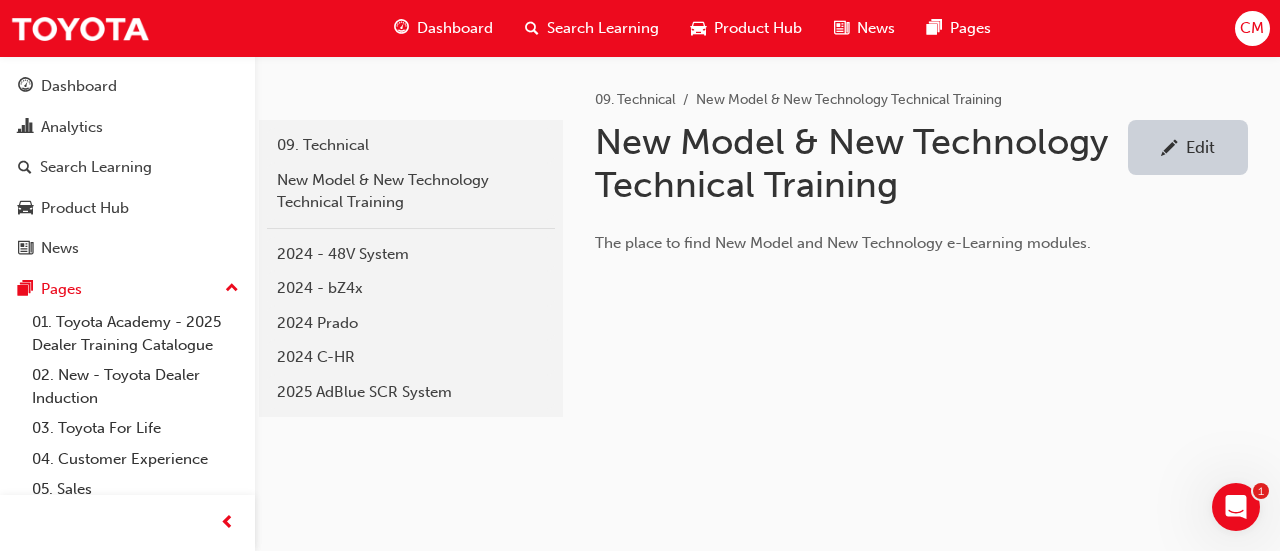 click on "Edit" at bounding box center [1200, 147] 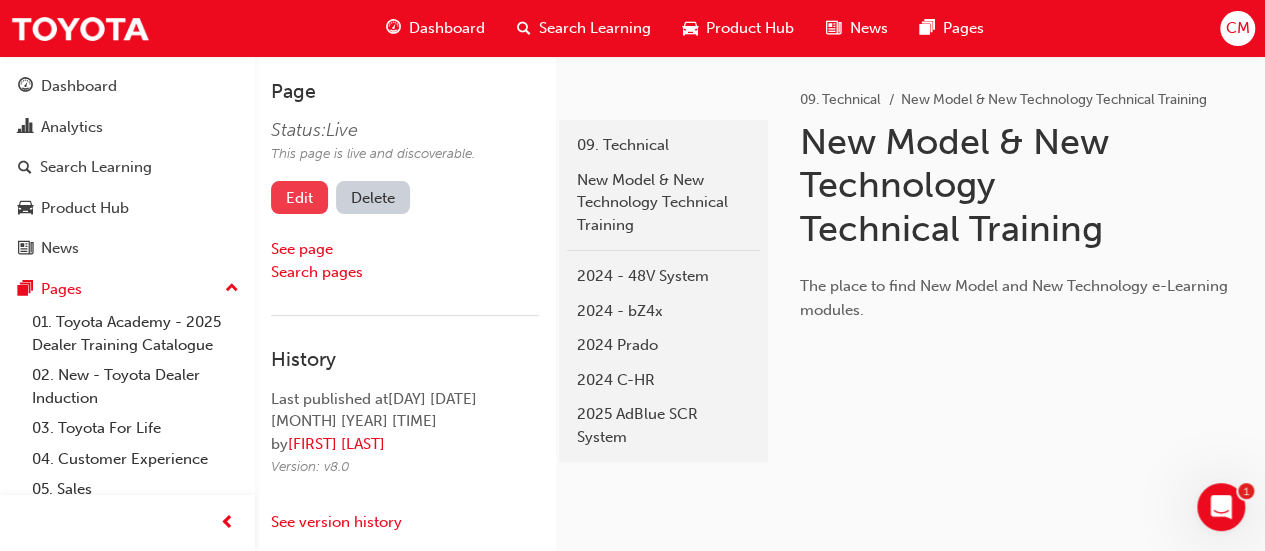 click on "Edit" at bounding box center (299, 197) 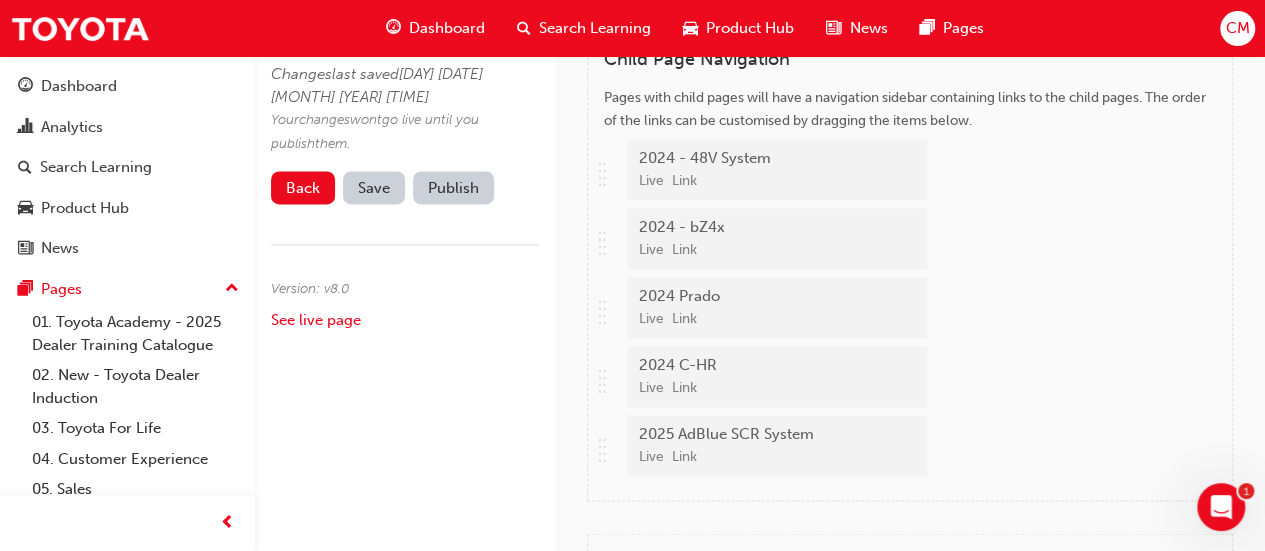scroll, scrollTop: 1400, scrollLeft: 0, axis: vertical 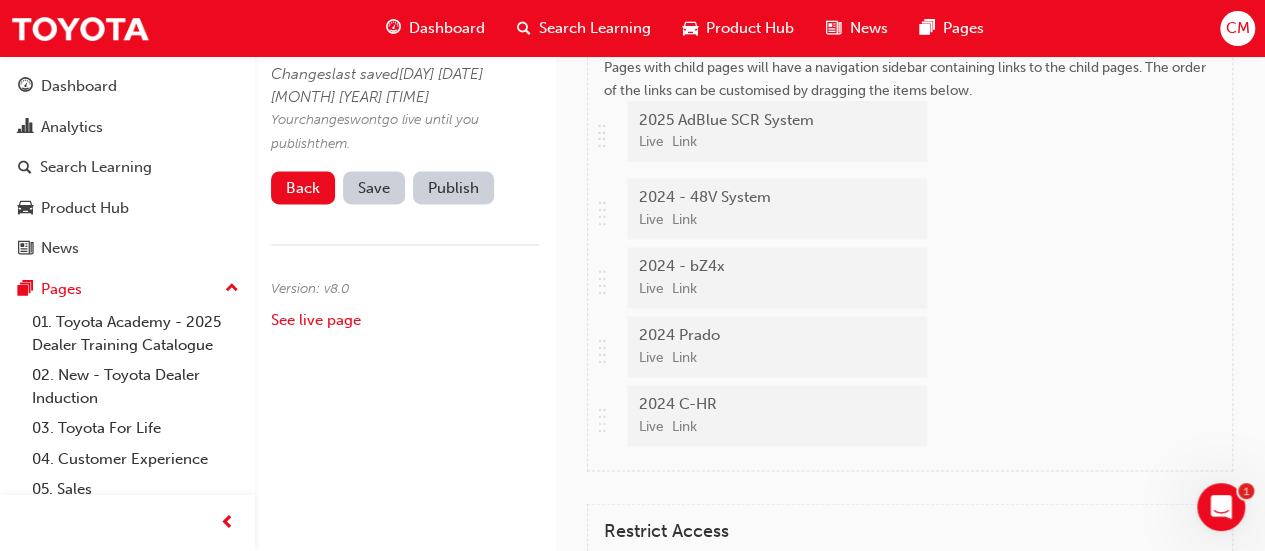 drag, startPoint x: 600, startPoint y: 415, endPoint x: 591, endPoint y: 136, distance: 279.1451 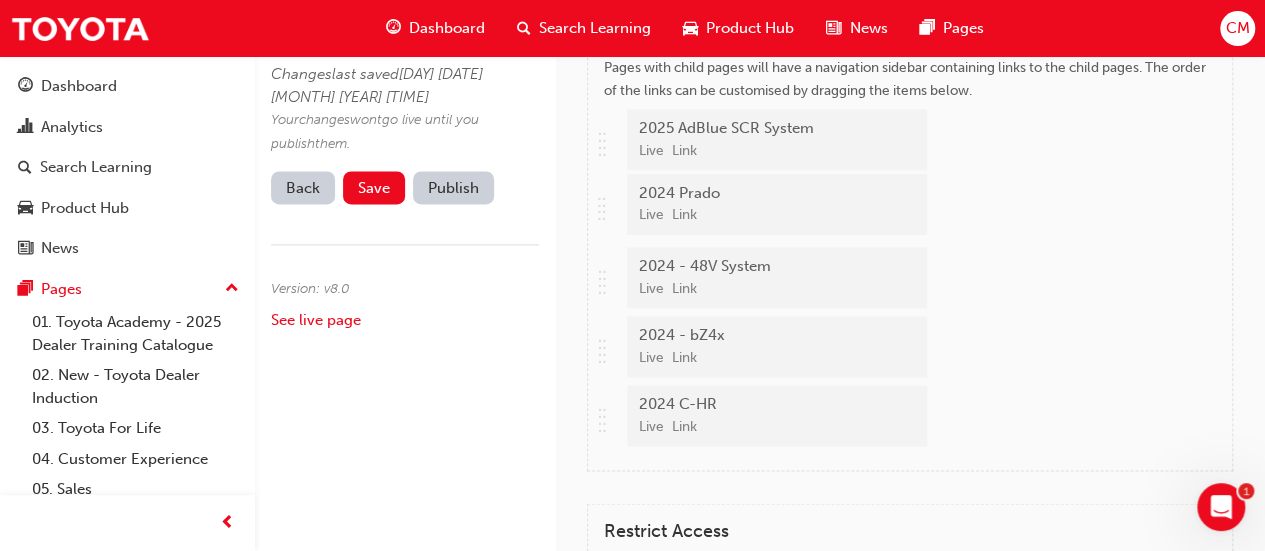 drag, startPoint x: 602, startPoint y: 346, endPoint x: 610, endPoint y: 209, distance: 137.23338 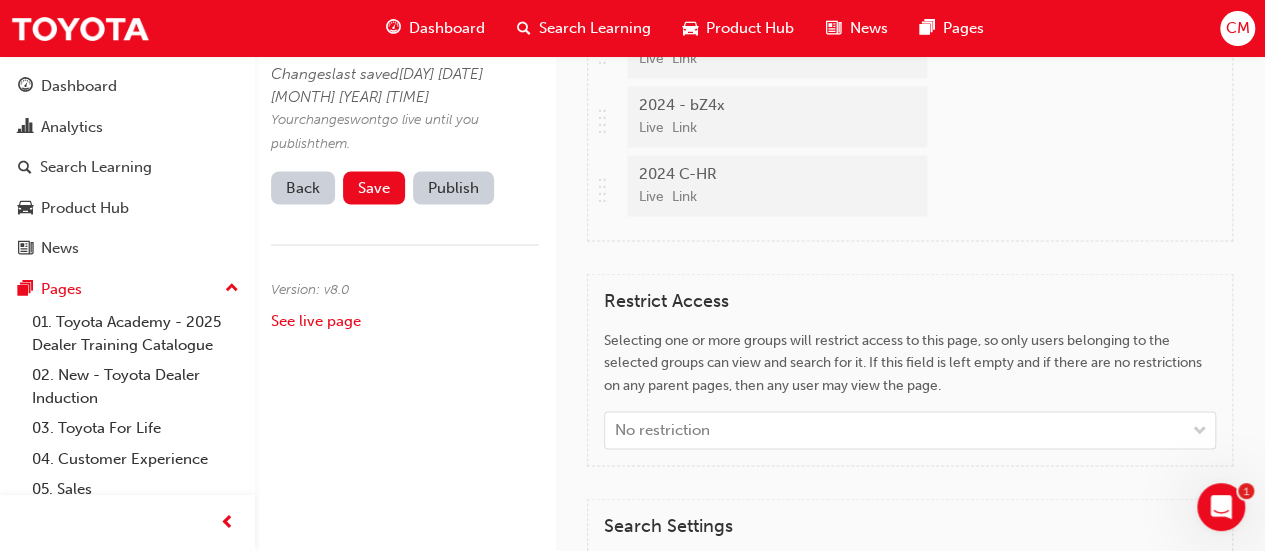 scroll, scrollTop: 1600, scrollLeft: 0, axis: vertical 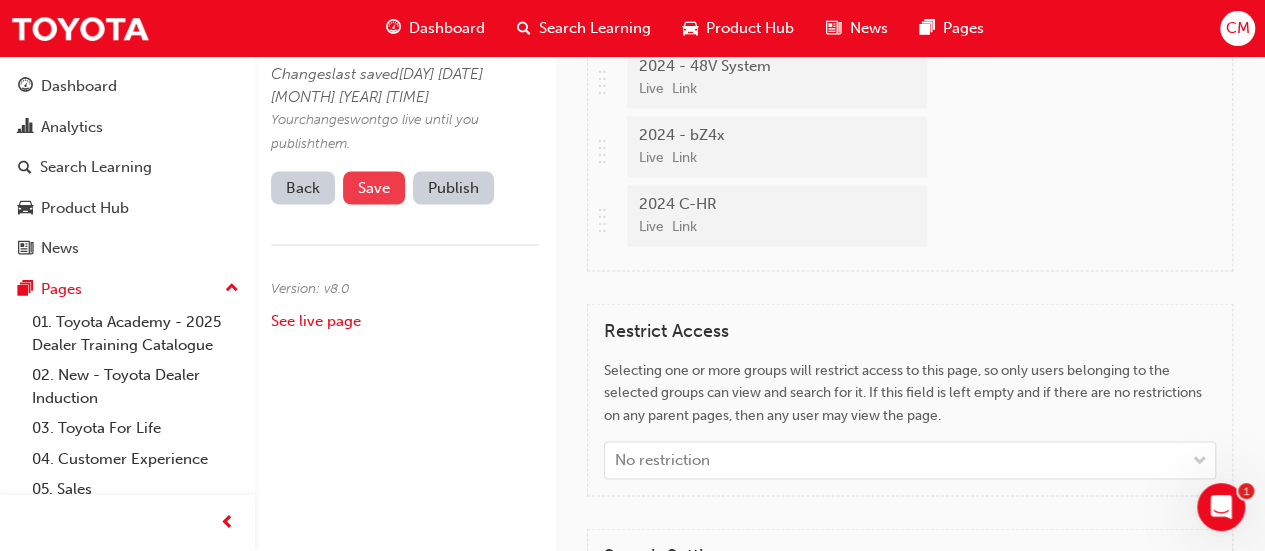 click on "Save" at bounding box center [374, 188] 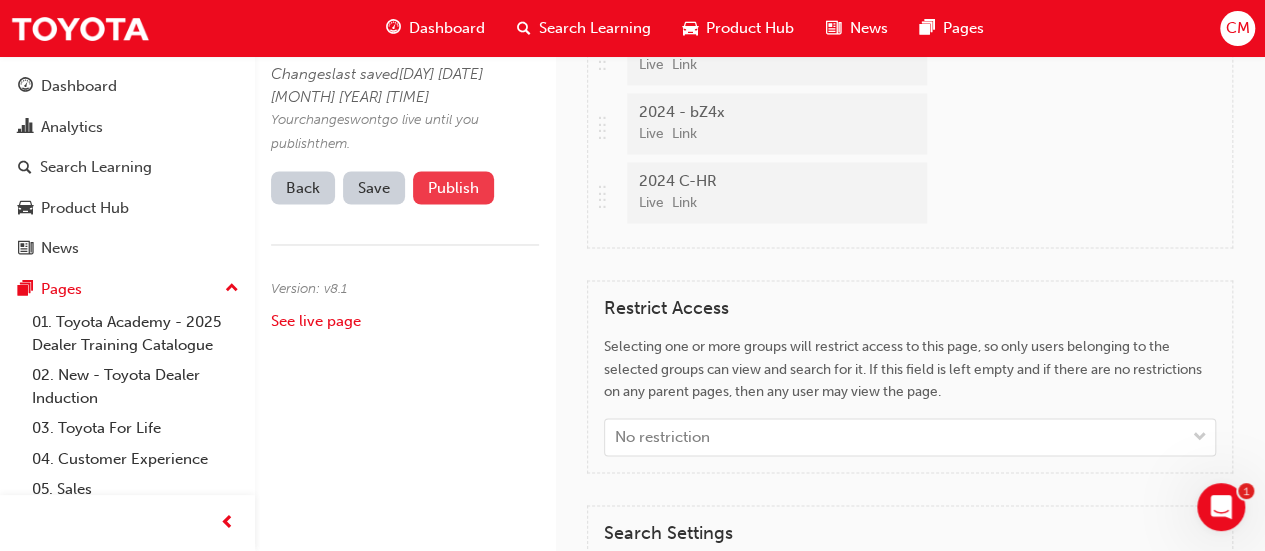 click on "Publish" at bounding box center (453, 187) 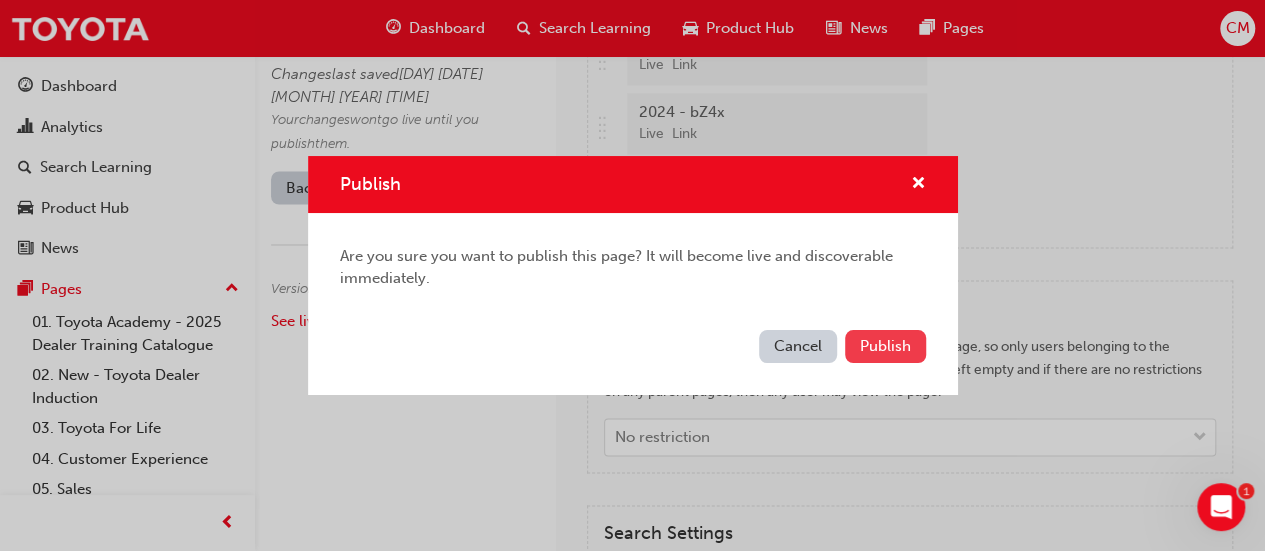 click on "Publish" at bounding box center [885, 346] 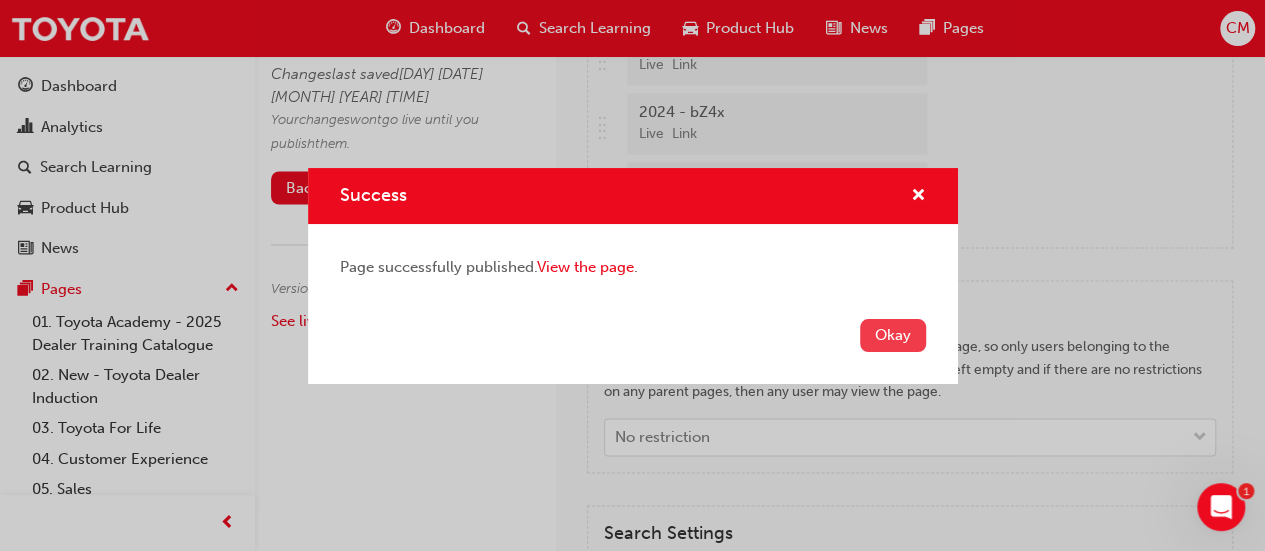 click on "Okay" at bounding box center (893, 335) 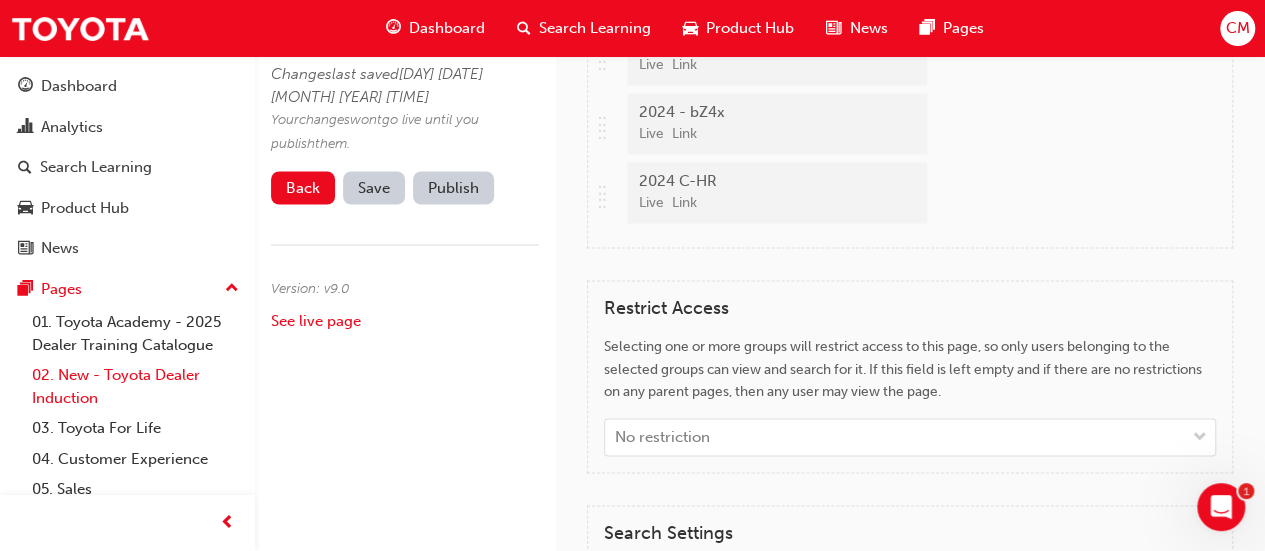 scroll, scrollTop: 200, scrollLeft: 0, axis: vertical 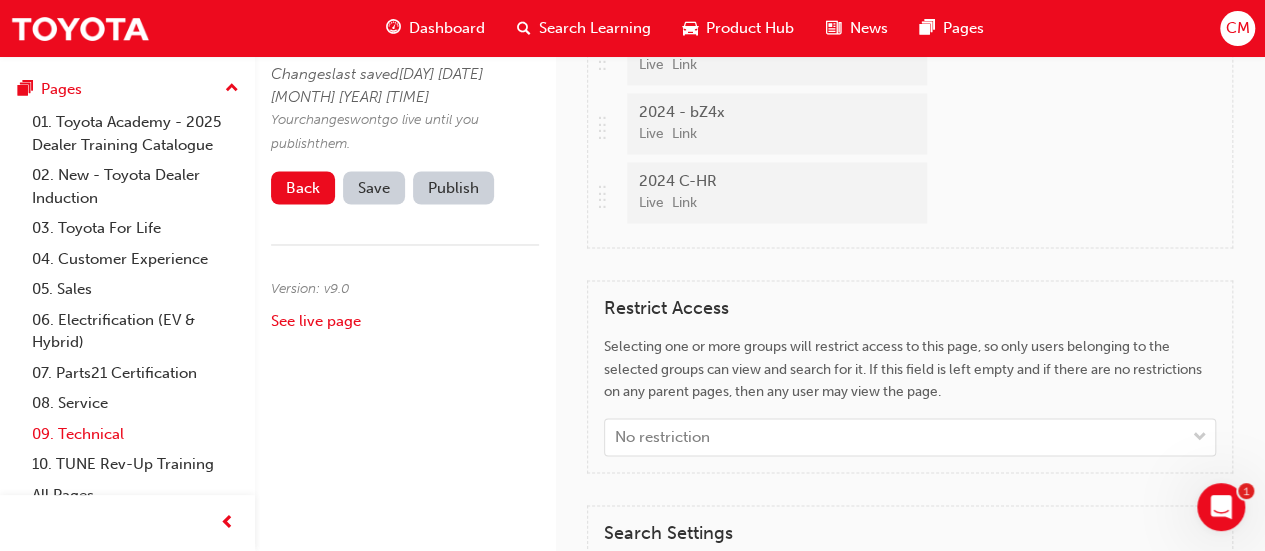 click on "09. Technical" at bounding box center (135, 434) 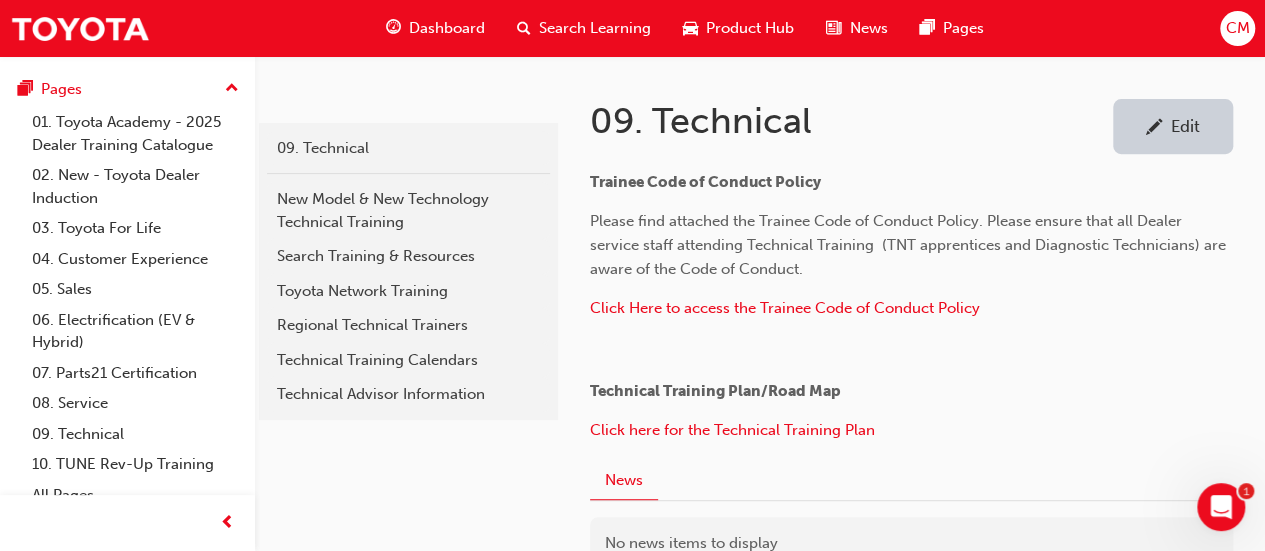 scroll, scrollTop: 328, scrollLeft: 0, axis: vertical 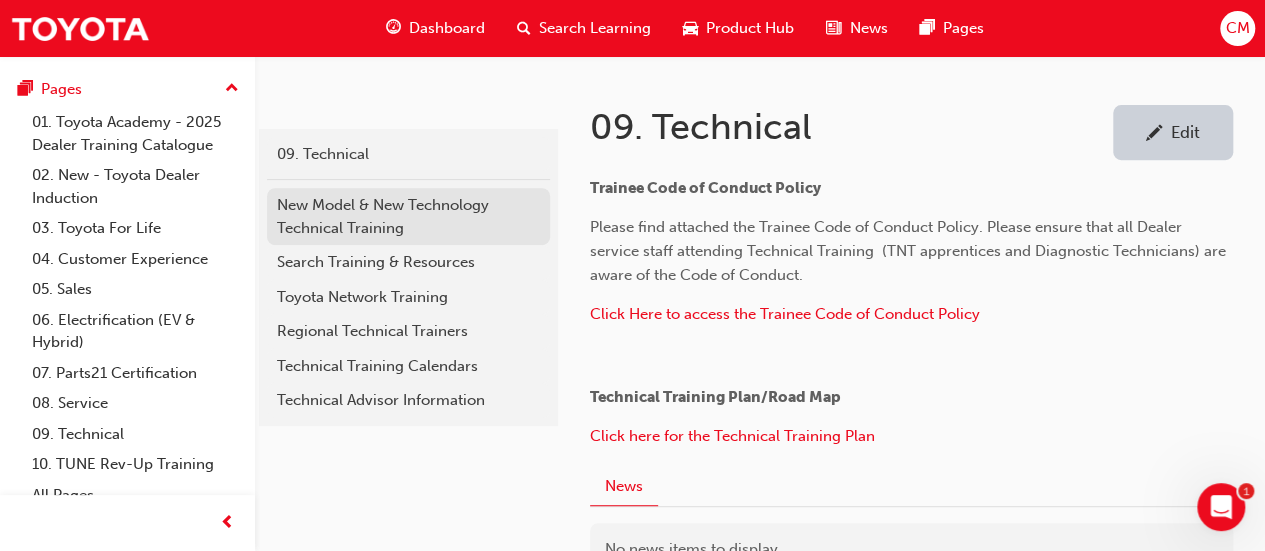 click on "New Model & New Technology Technical Training" at bounding box center (408, 216) 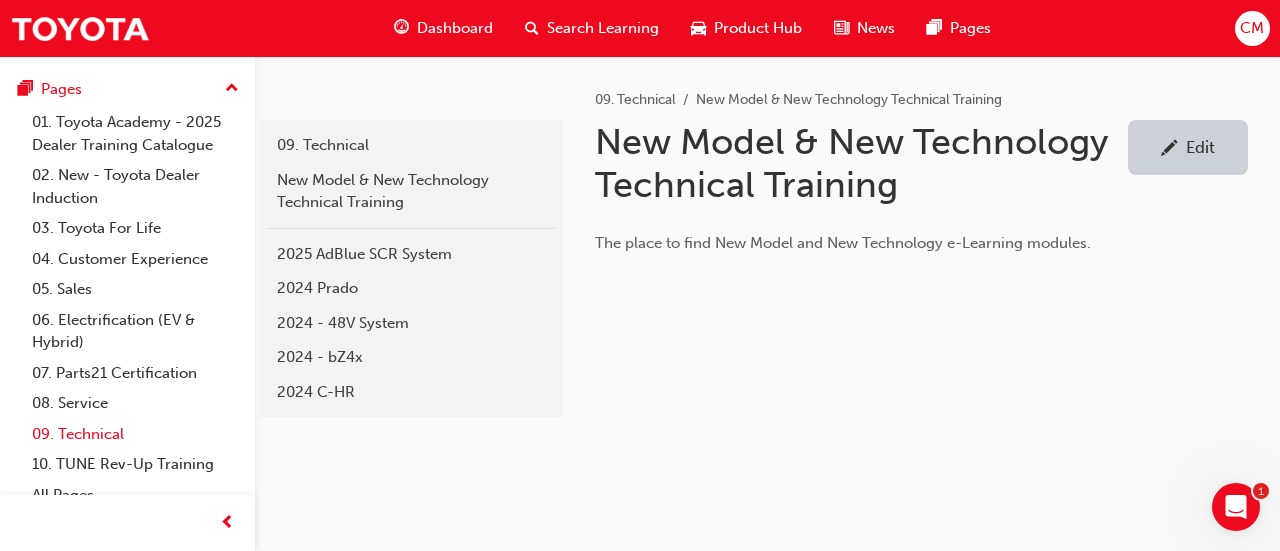 click on "09. Technical" at bounding box center [135, 434] 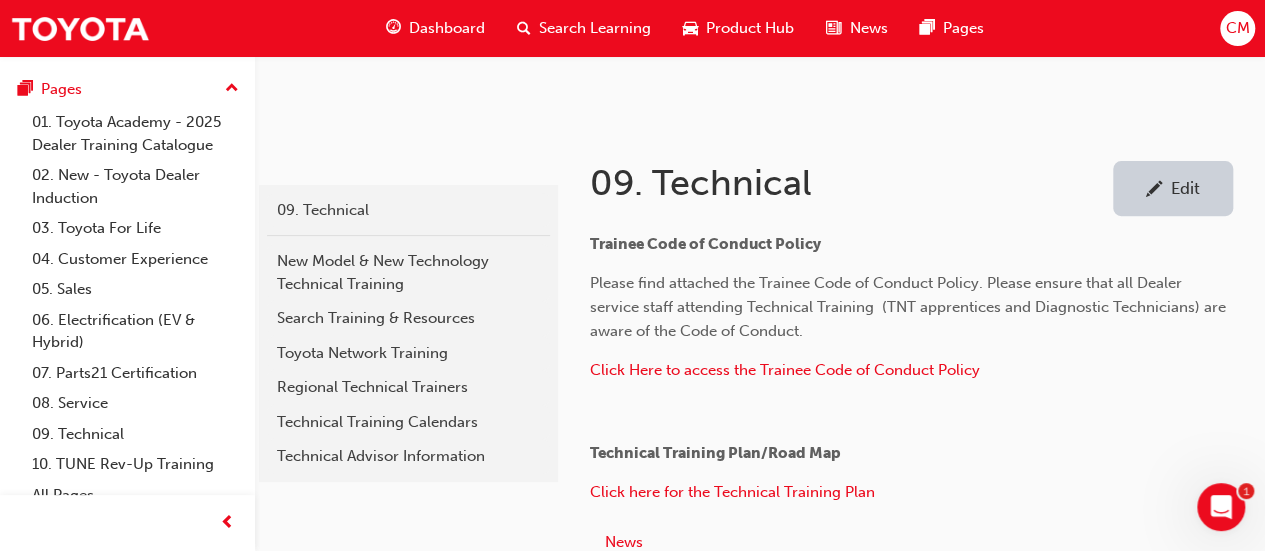 scroll, scrollTop: 300, scrollLeft: 0, axis: vertical 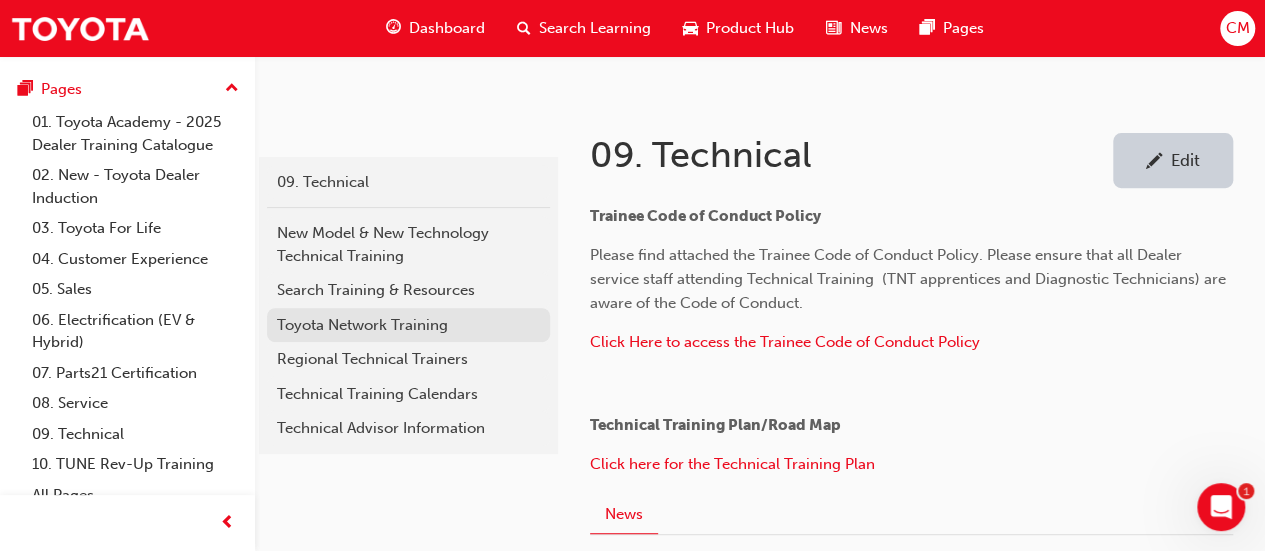 click on "Toyota Network Training" at bounding box center [408, 325] 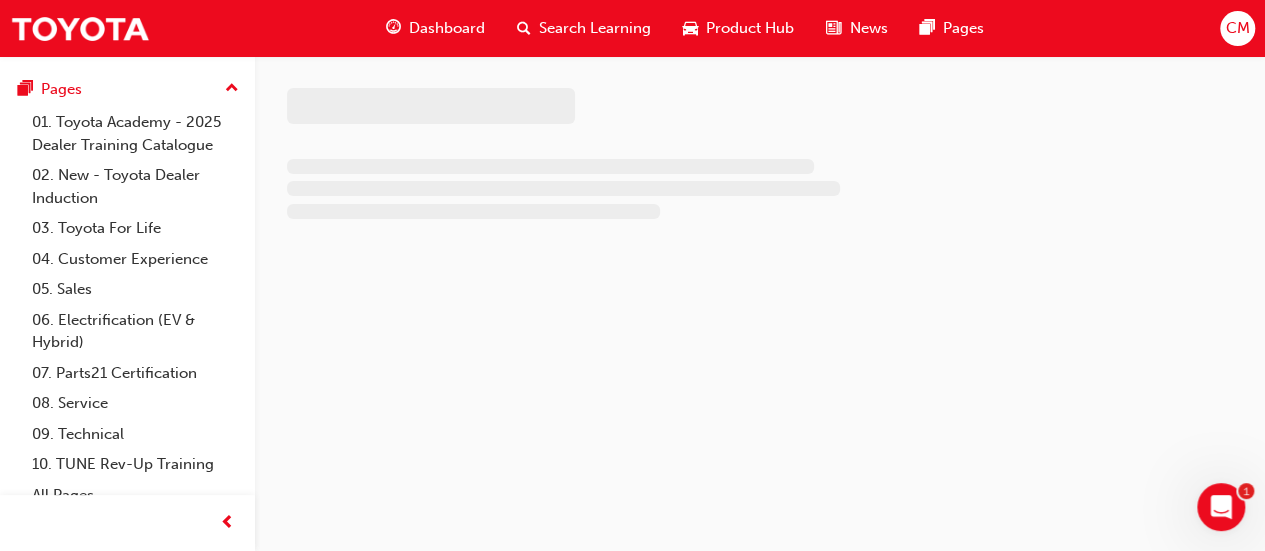 scroll, scrollTop: 0, scrollLeft: 0, axis: both 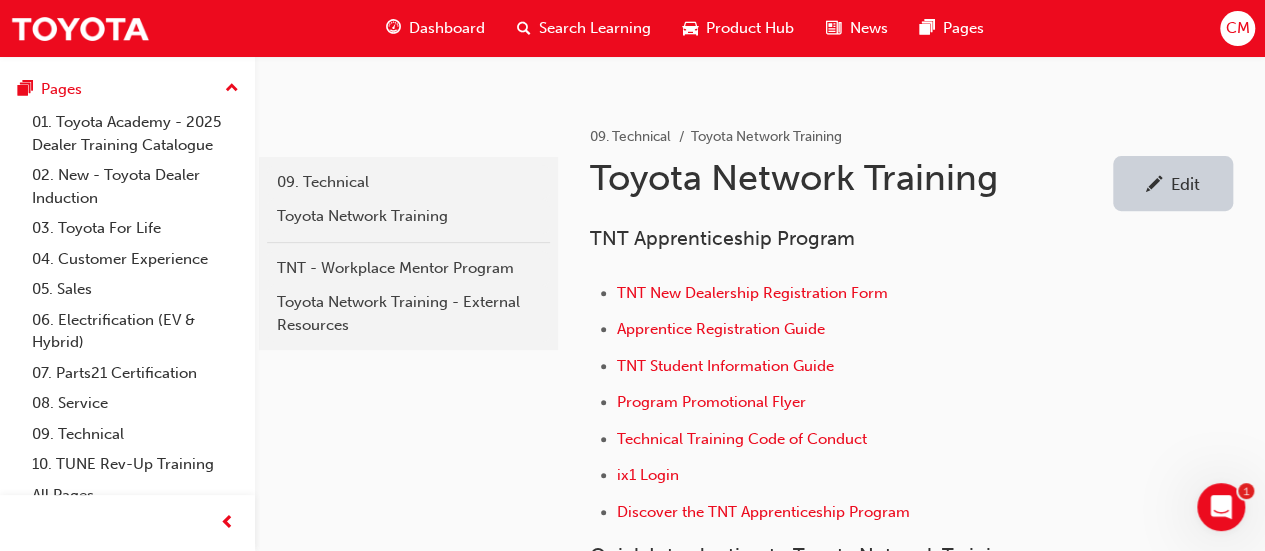 click on "Edit" at bounding box center [1185, 184] 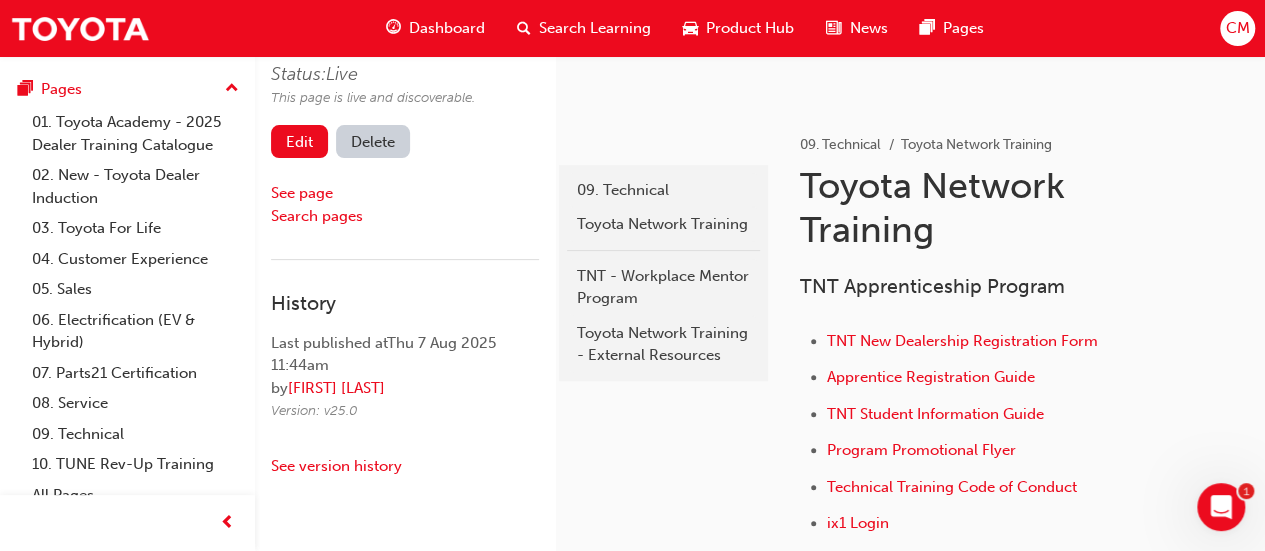 scroll, scrollTop: 200, scrollLeft: 0, axis: vertical 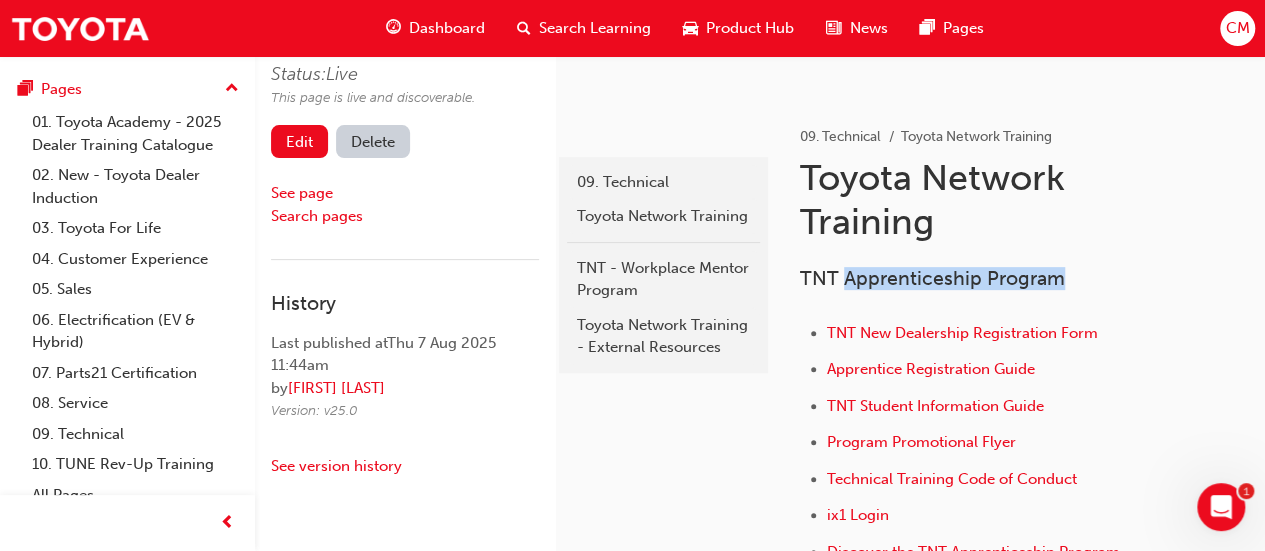 drag, startPoint x: 1058, startPoint y: 276, endPoint x: 845, endPoint y: 277, distance: 213.00235 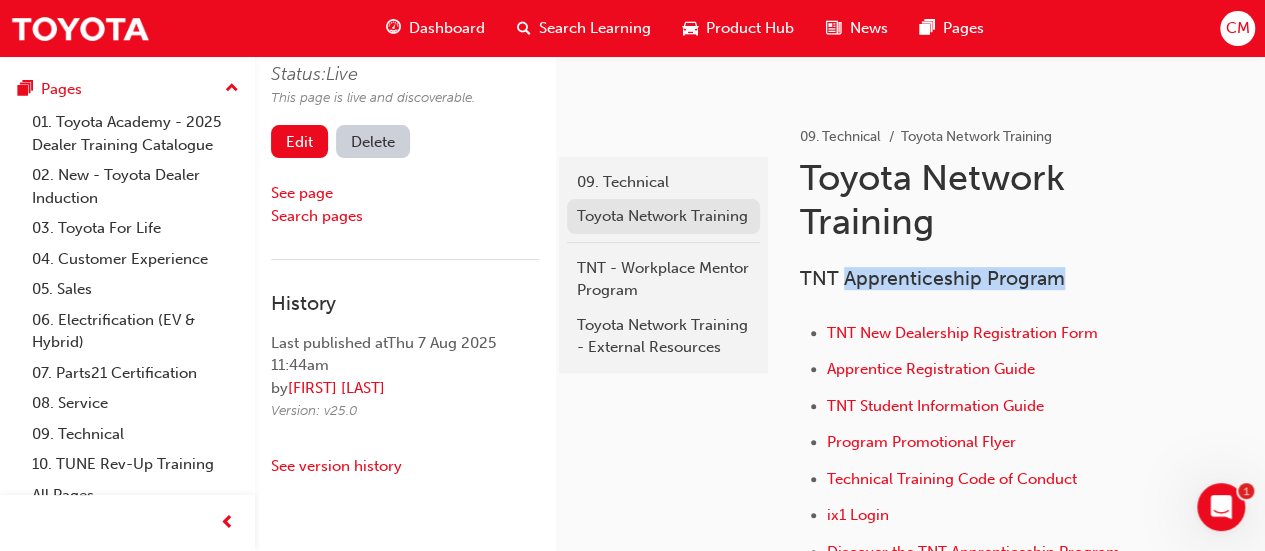 click on "Toyota Network Training" at bounding box center (663, 216) 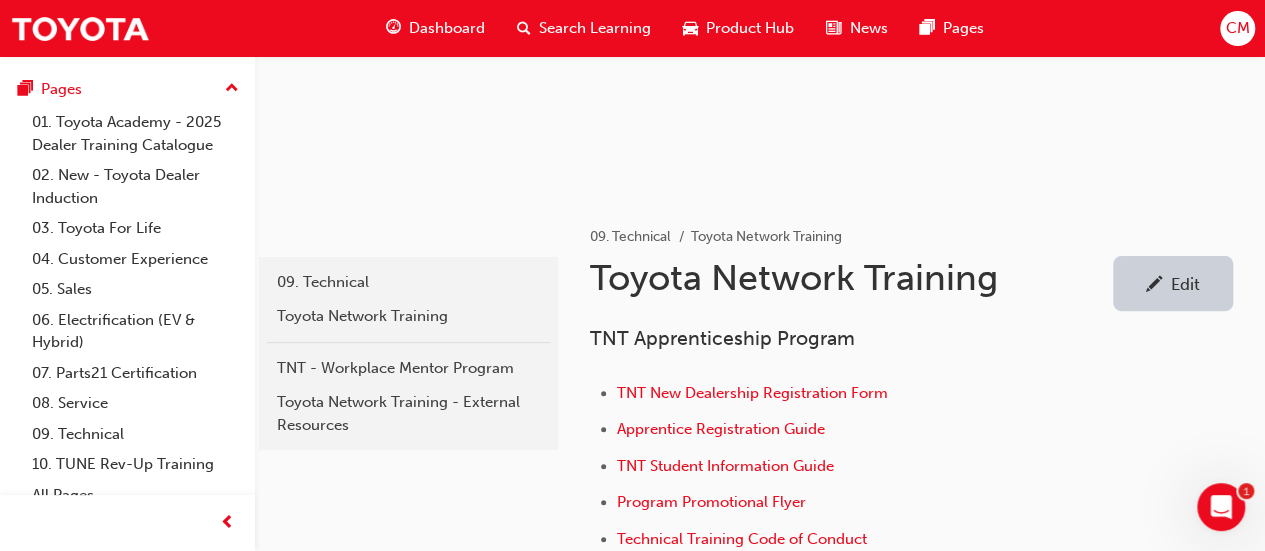 click on "Edit" at bounding box center [1185, 284] 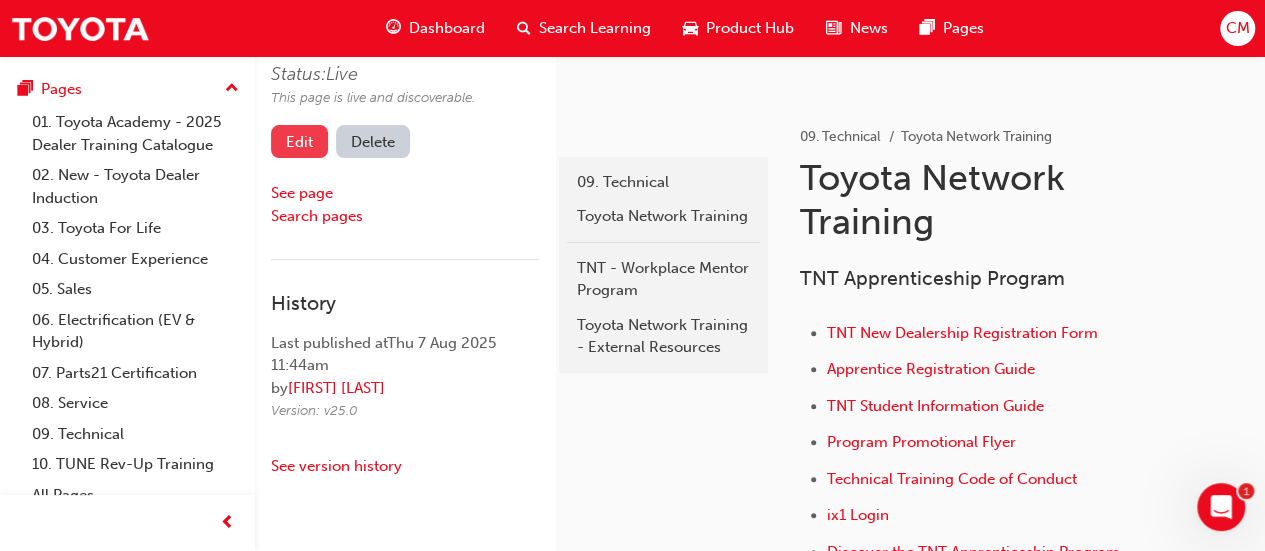 click on "Edit" at bounding box center [299, 141] 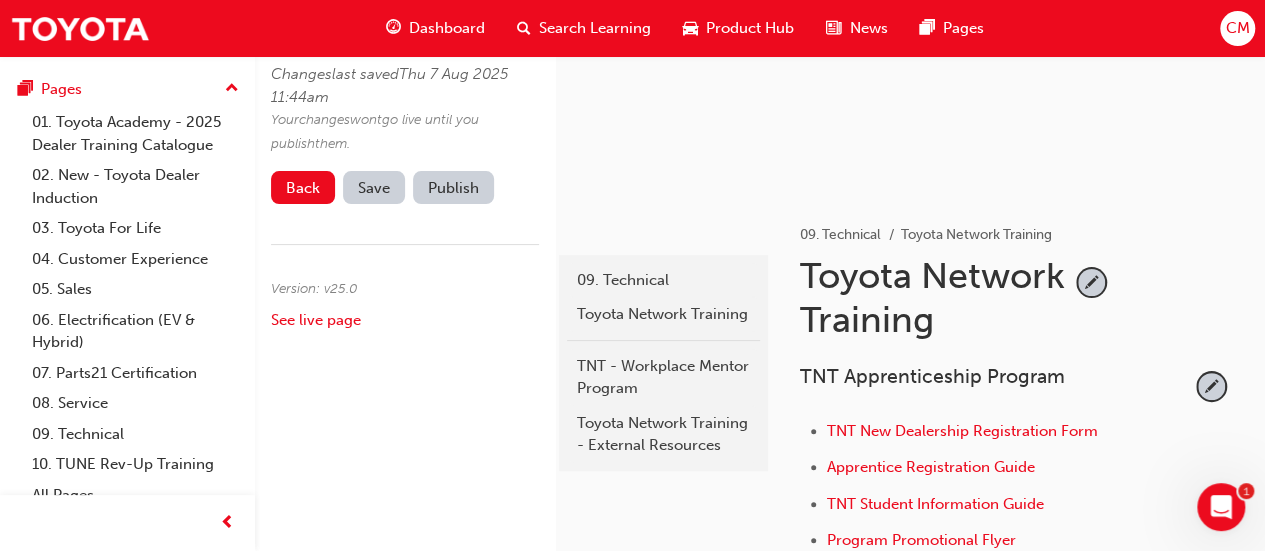 scroll, scrollTop: 0, scrollLeft: 0, axis: both 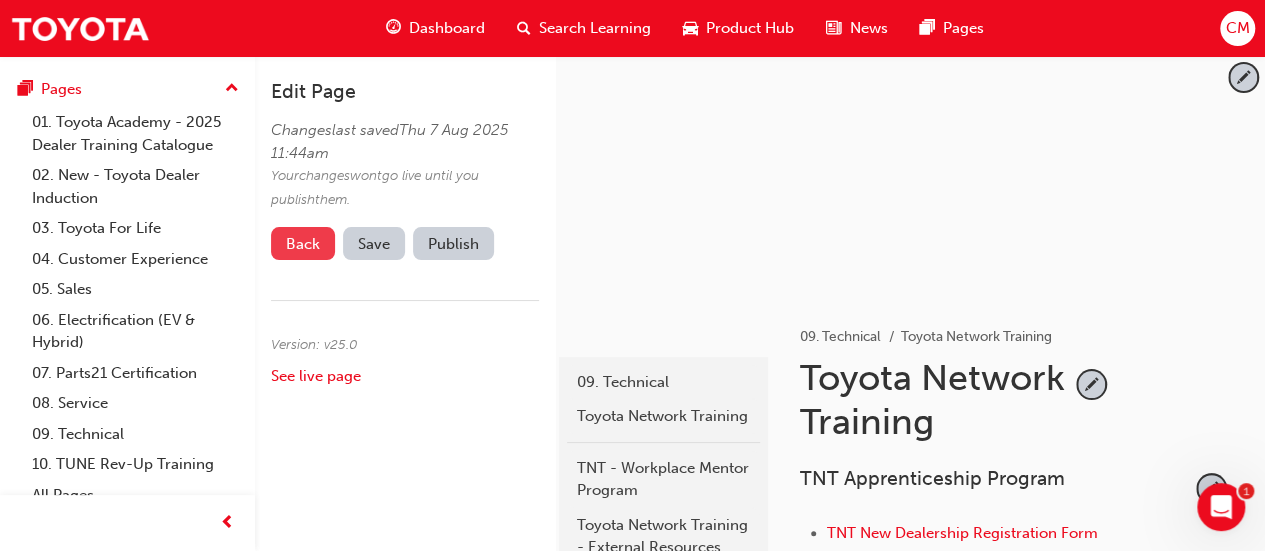 click on "Back" at bounding box center (303, 243) 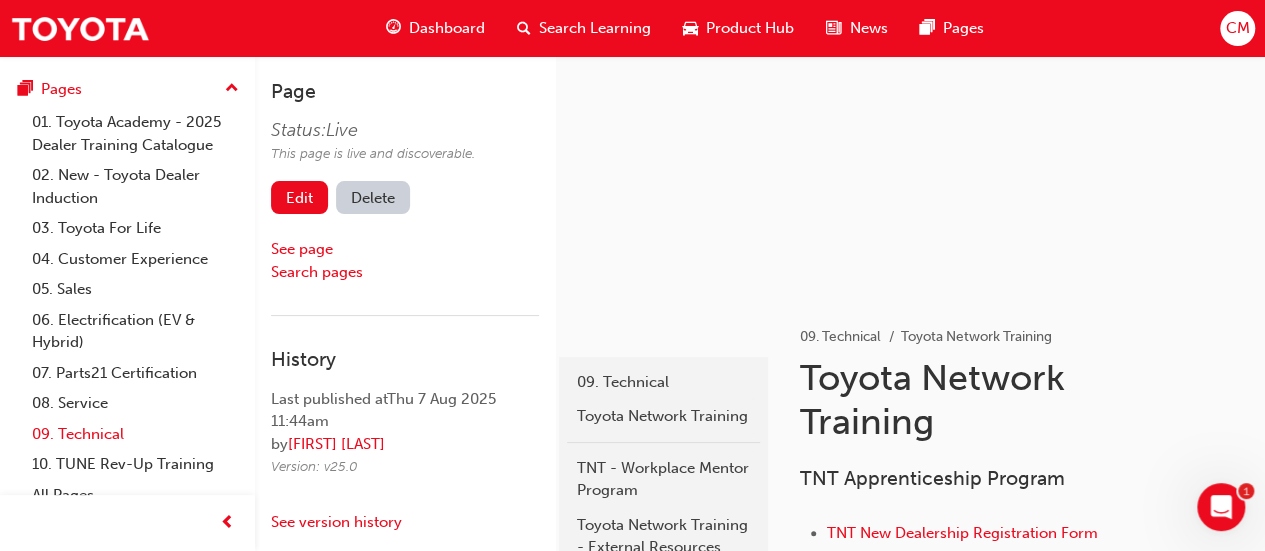 click on "09. Technical" at bounding box center (135, 434) 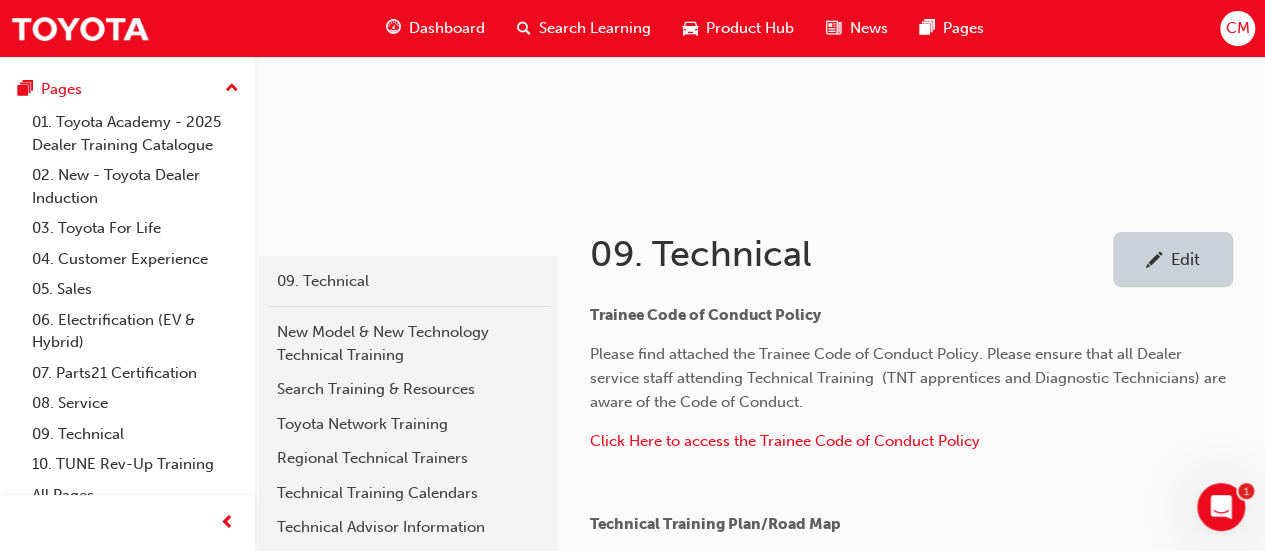 scroll, scrollTop: 300, scrollLeft: 0, axis: vertical 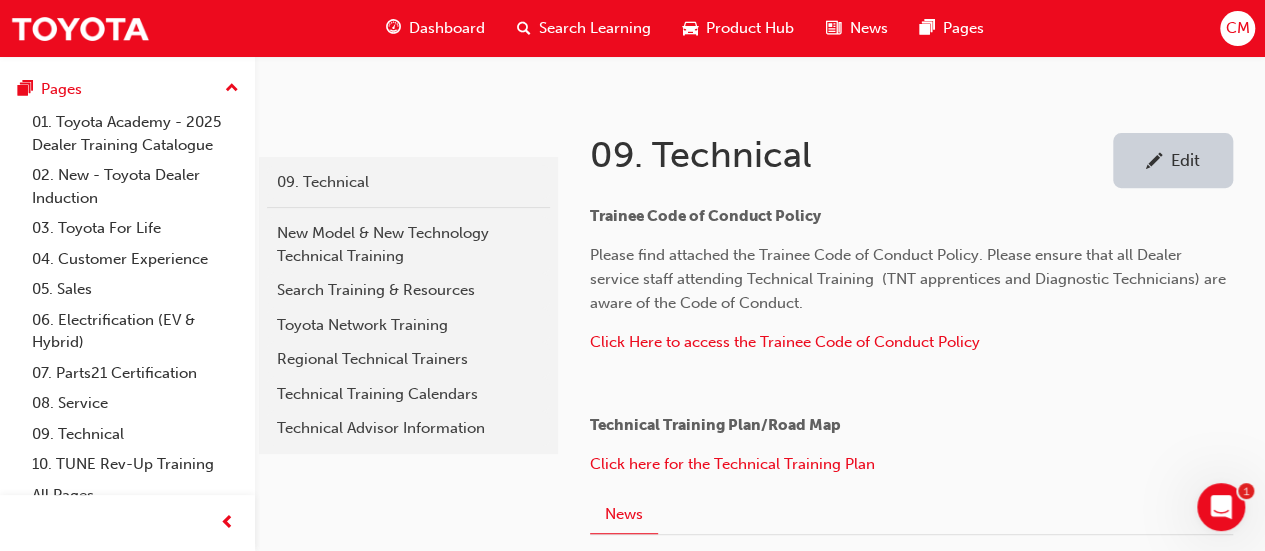 click on "Edit" at bounding box center (1185, 160) 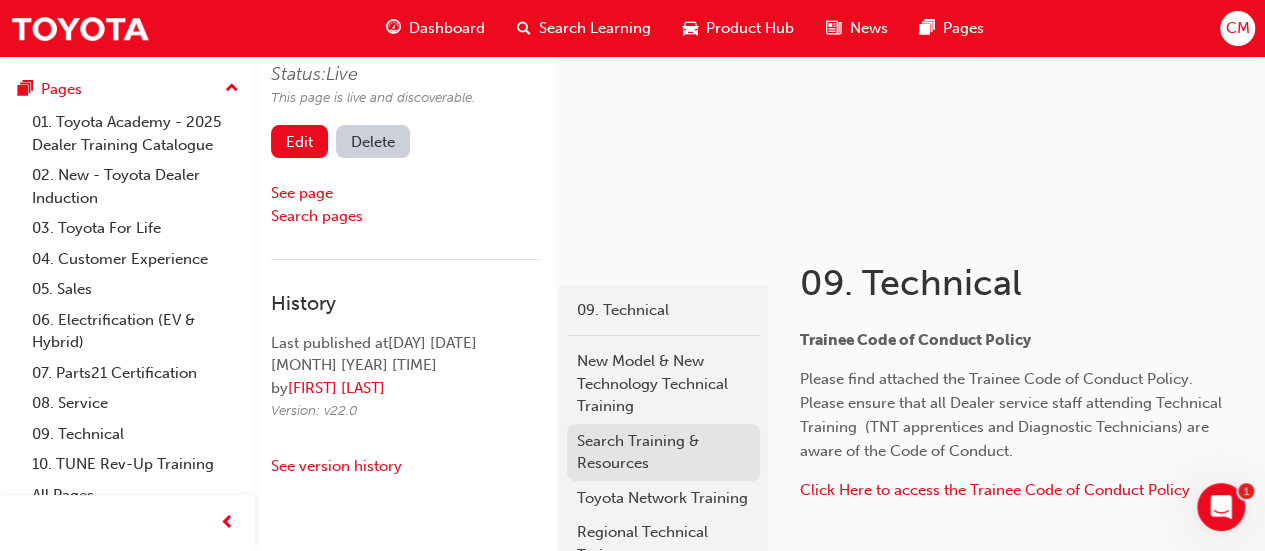 scroll, scrollTop: 100, scrollLeft: 0, axis: vertical 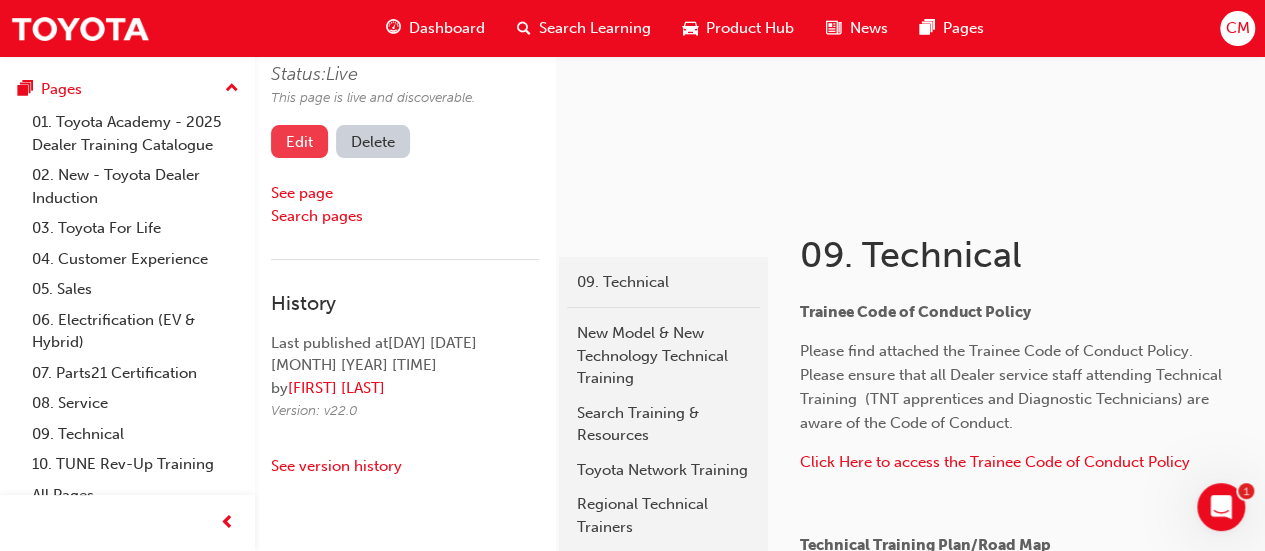 click on "Edit" at bounding box center (299, 141) 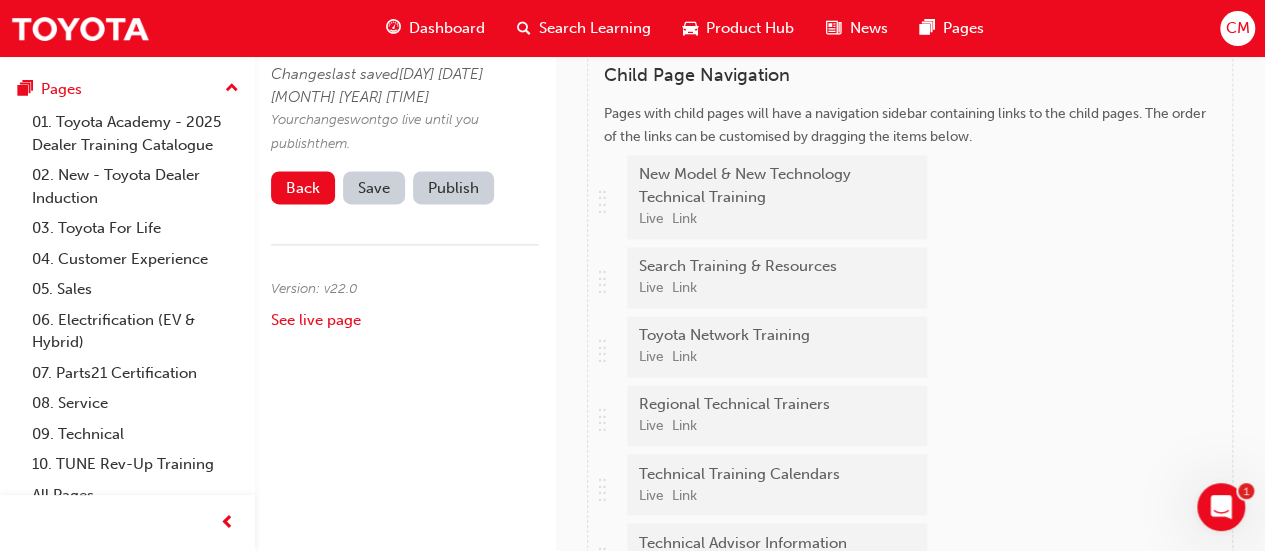scroll, scrollTop: 1500, scrollLeft: 0, axis: vertical 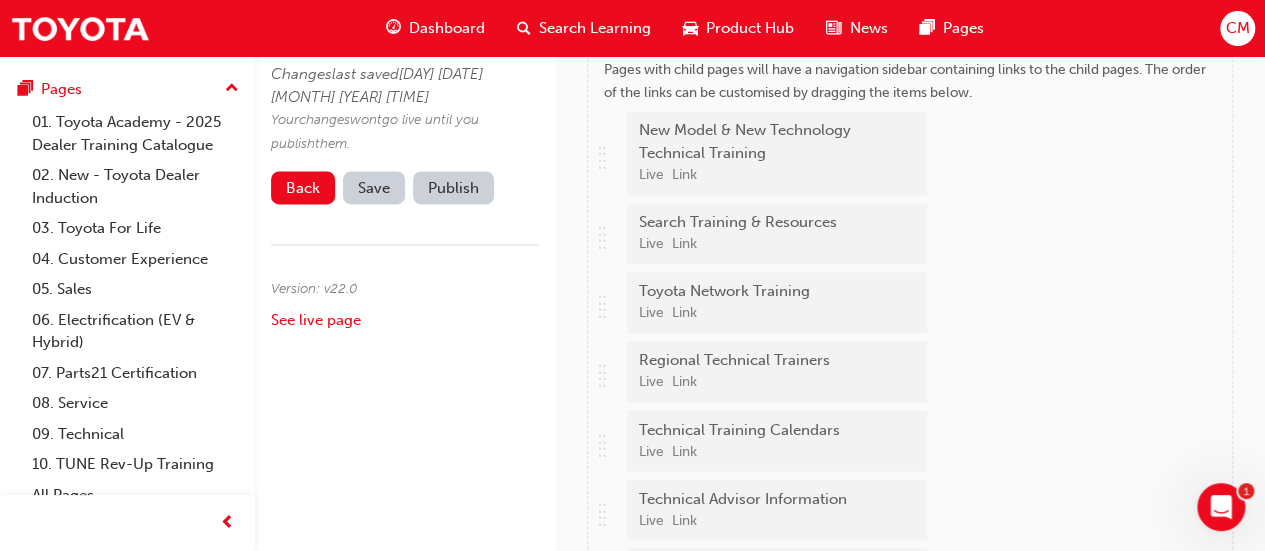 click on "Toyota Network Training" at bounding box center [775, 291] 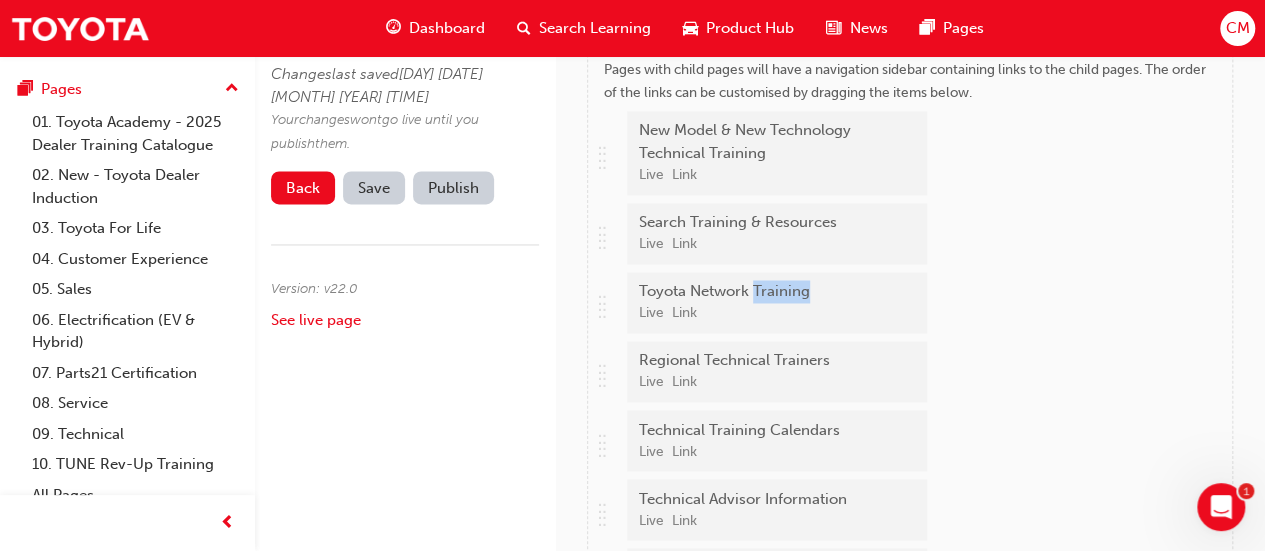 click on "Toyota Network Training" at bounding box center (775, 291) 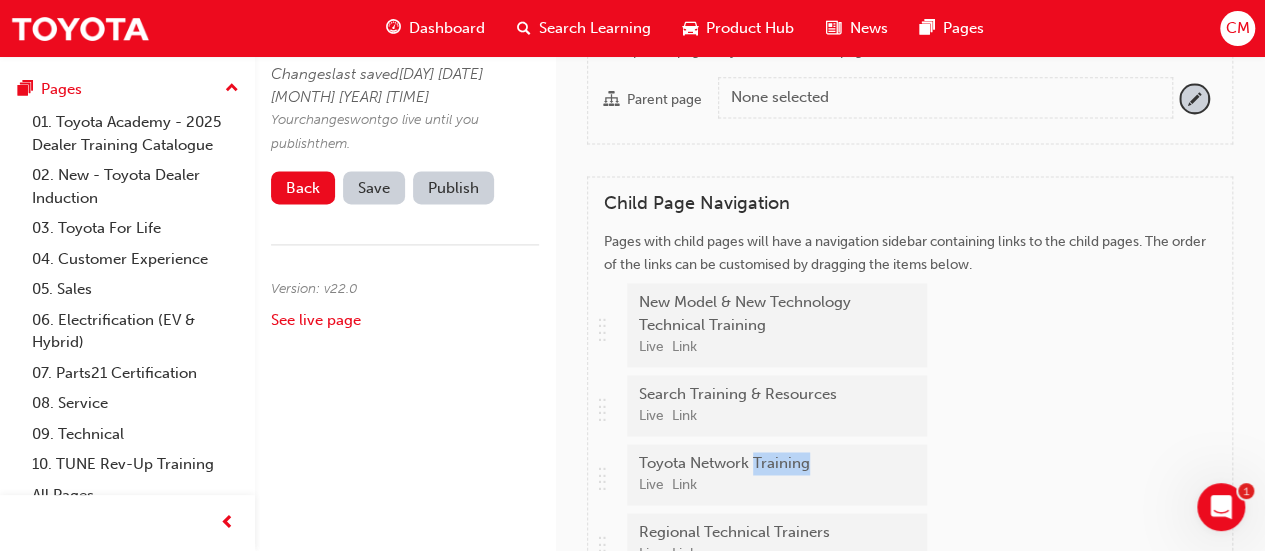 scroll, scrollTop: 1300, scrollLeft: 0, axis: vertical 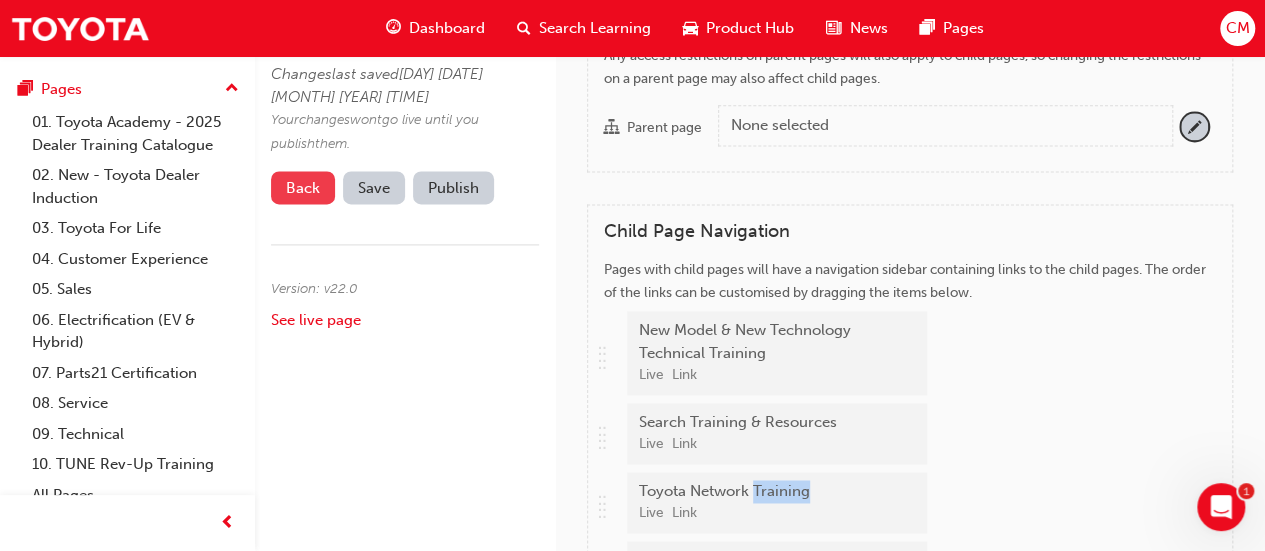click on "Back" at bounding box center [303, 187] 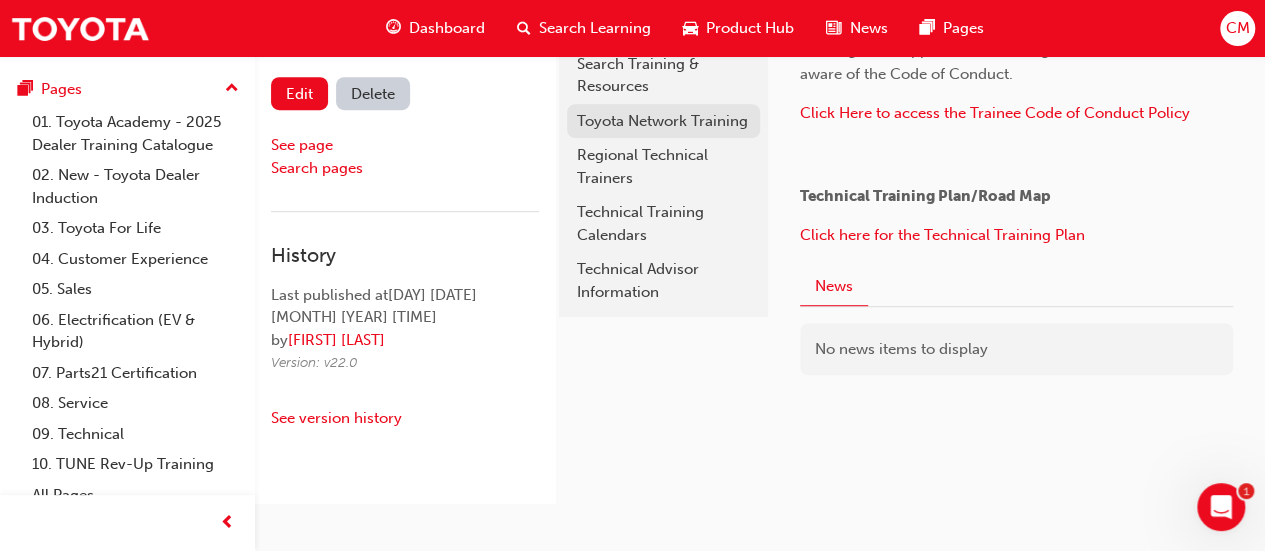 click on "Toyota Network Training" at bounding box center (663, 121) 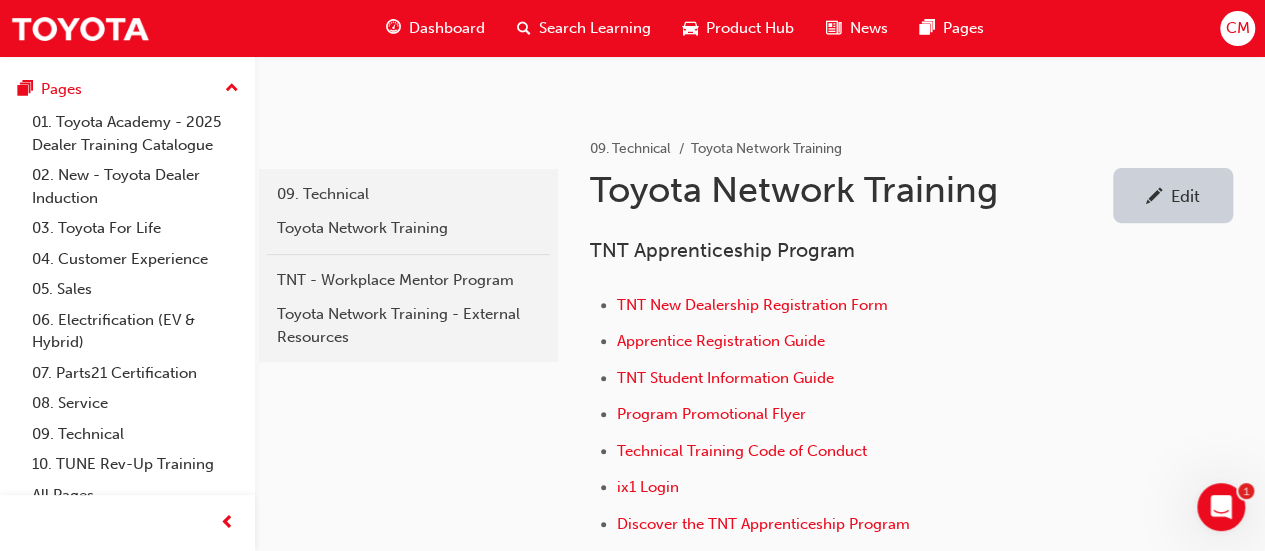 scroll, scrollTop: 249, scrollLeft: 0, axis: vertical 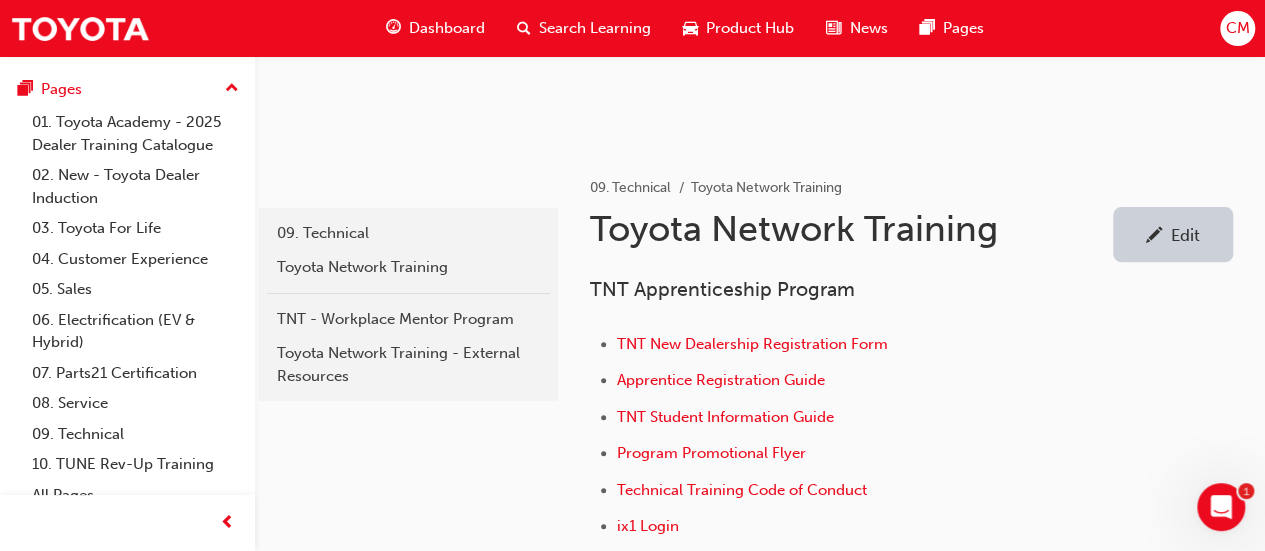 click on "Edit" at bounding box center (1185, 235) 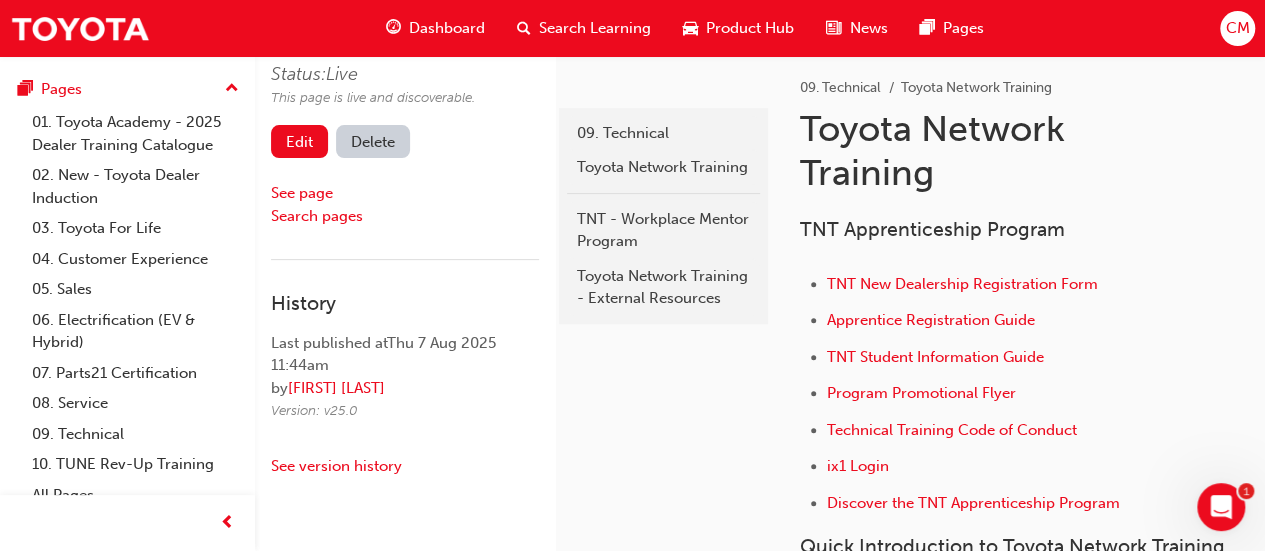 click on "Toyota Network Training" at bounding box center (956, 150) 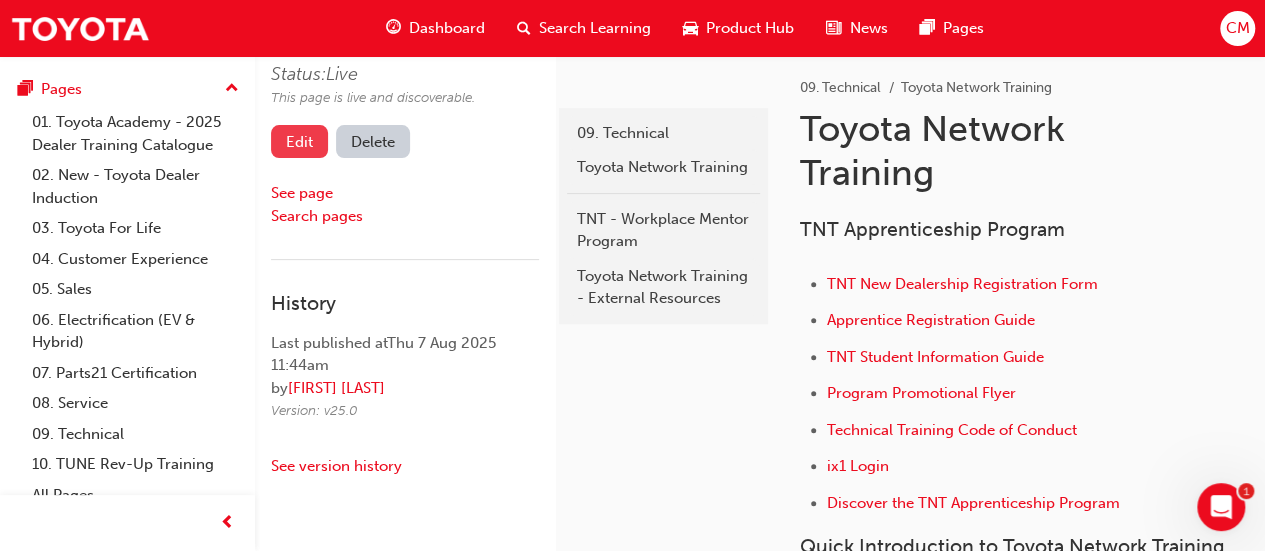click on "Edit" at bounding box center (299, 141) 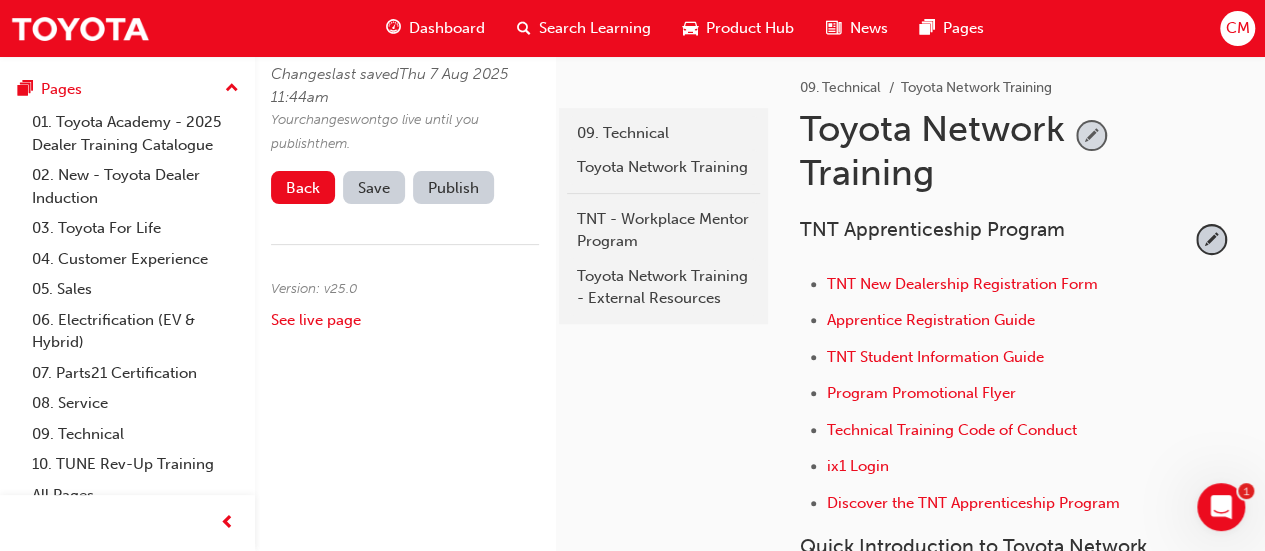 click at bounding box center (1091, 135) 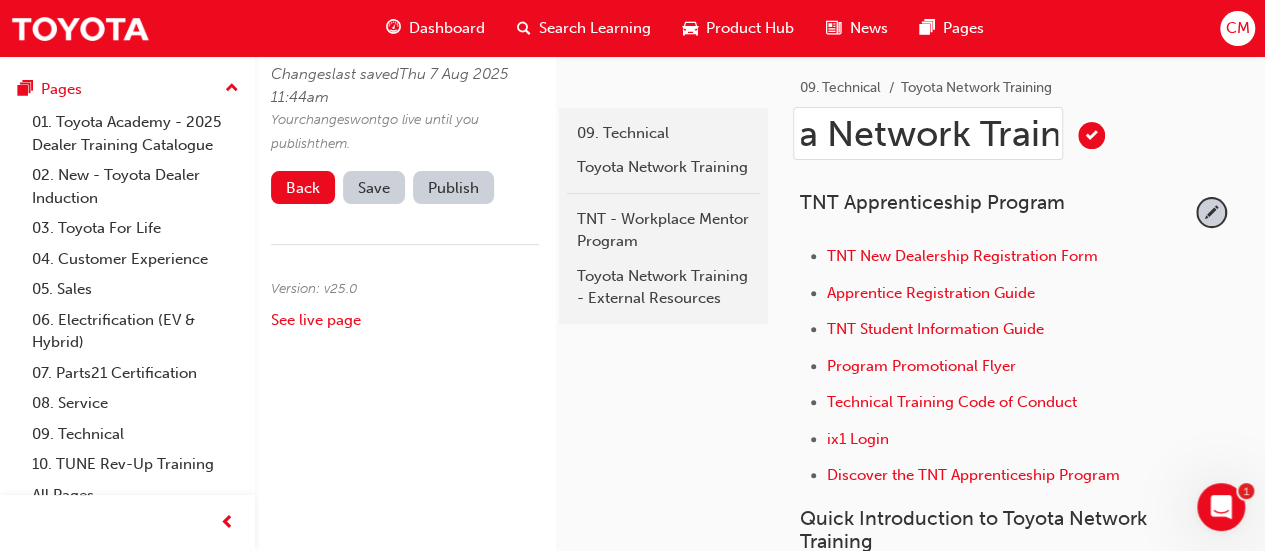 scroll, scrollTop: 0, scrollLeft: 152, axis: horizontal 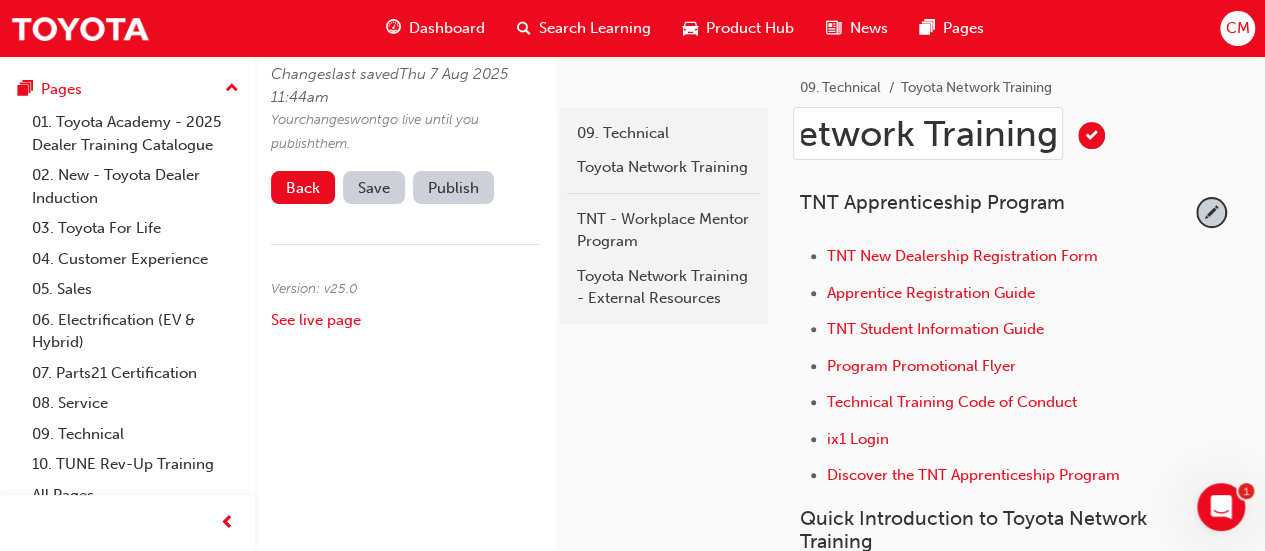 drag, startPoint x: 926, startPoint y: 131, endPoint x: 1124, endPoint y: 140, distance: 198.20444 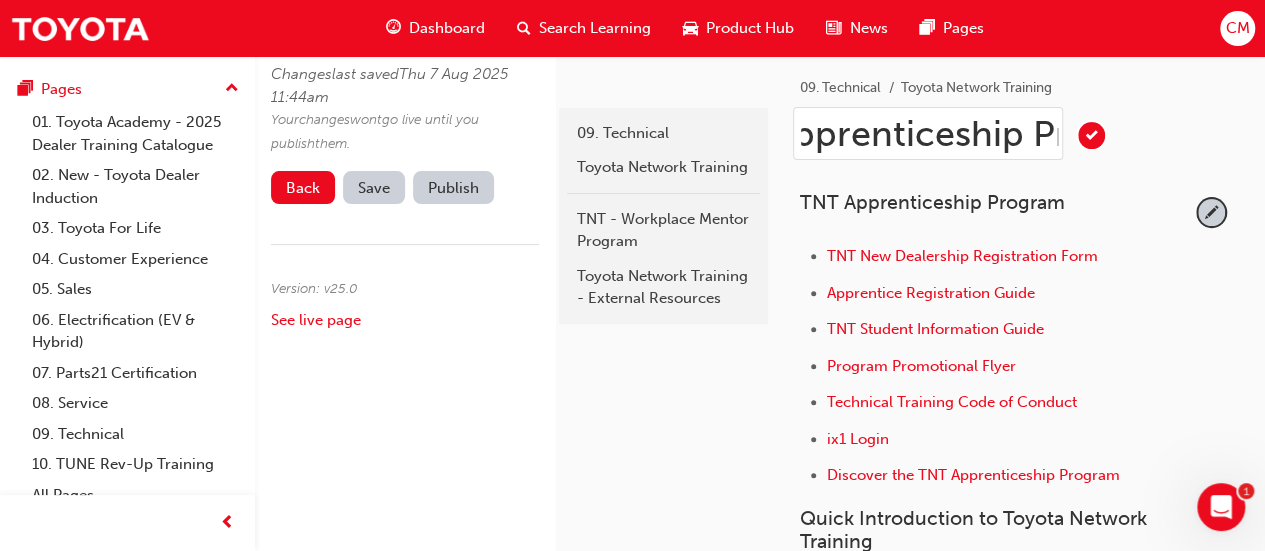 scroll, scrollTop: 0, scrollLeft: 270, axis: horizontal 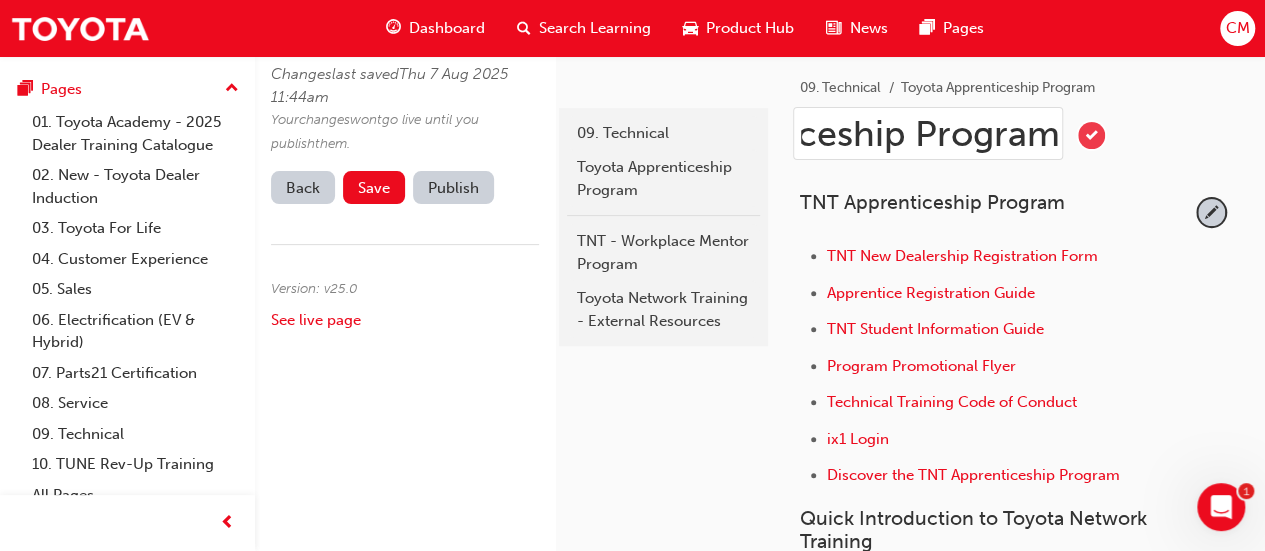 type on "Toyota Apprenticeship Program" 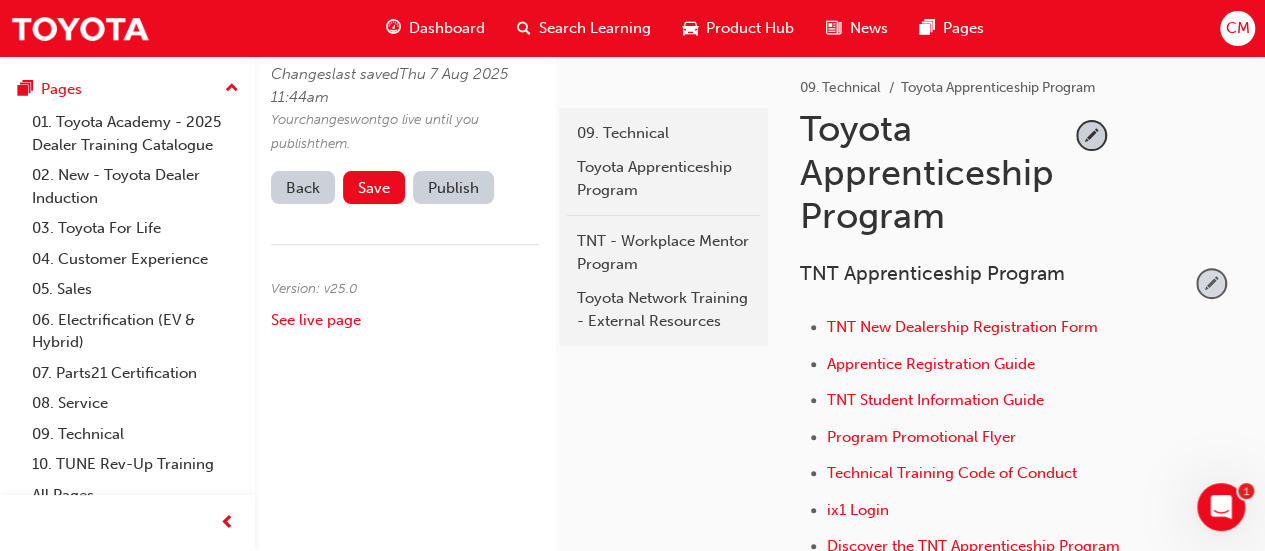 click at bounding box center (1211, 283) 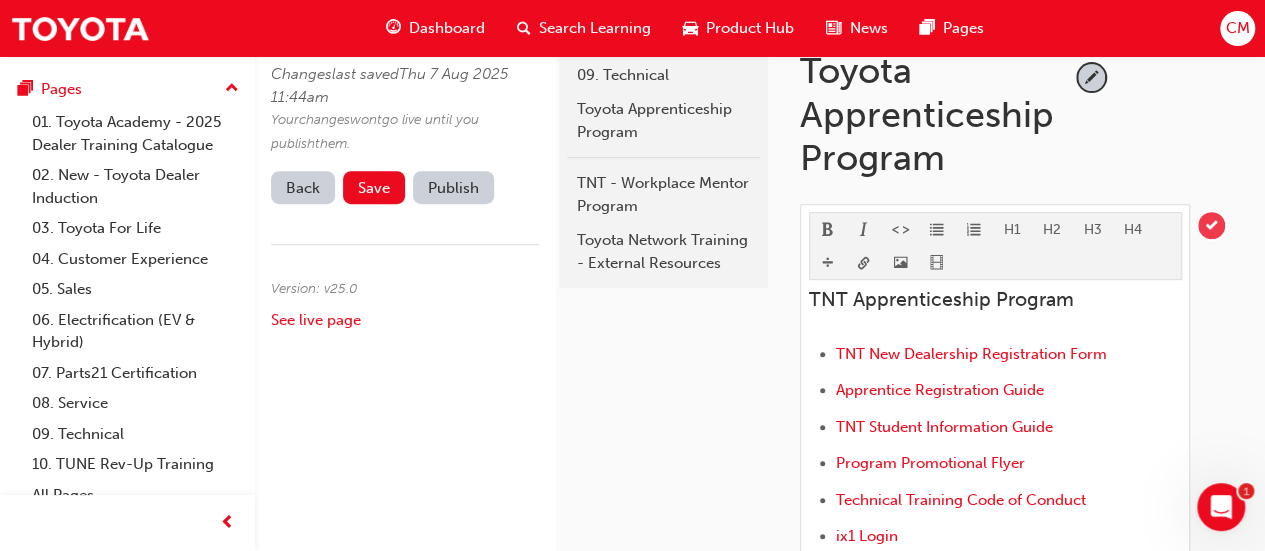 scroll, scrollTop: 349, scrollLeft: 0, axis: vertical 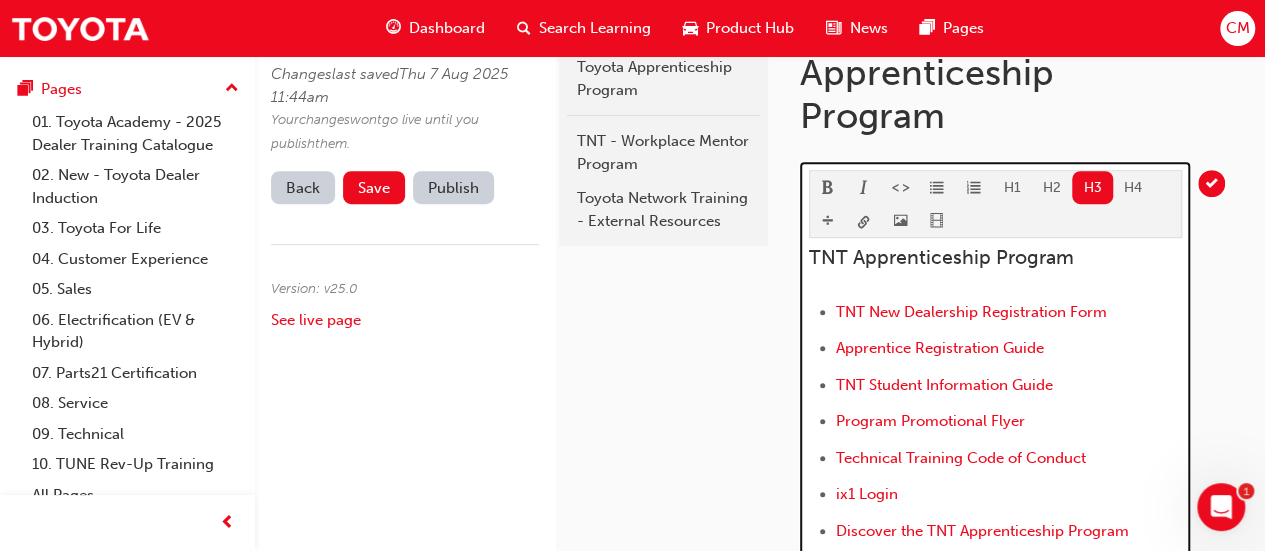 click on "TNT Apprenticeship Program" at bounding box center (941, 257) 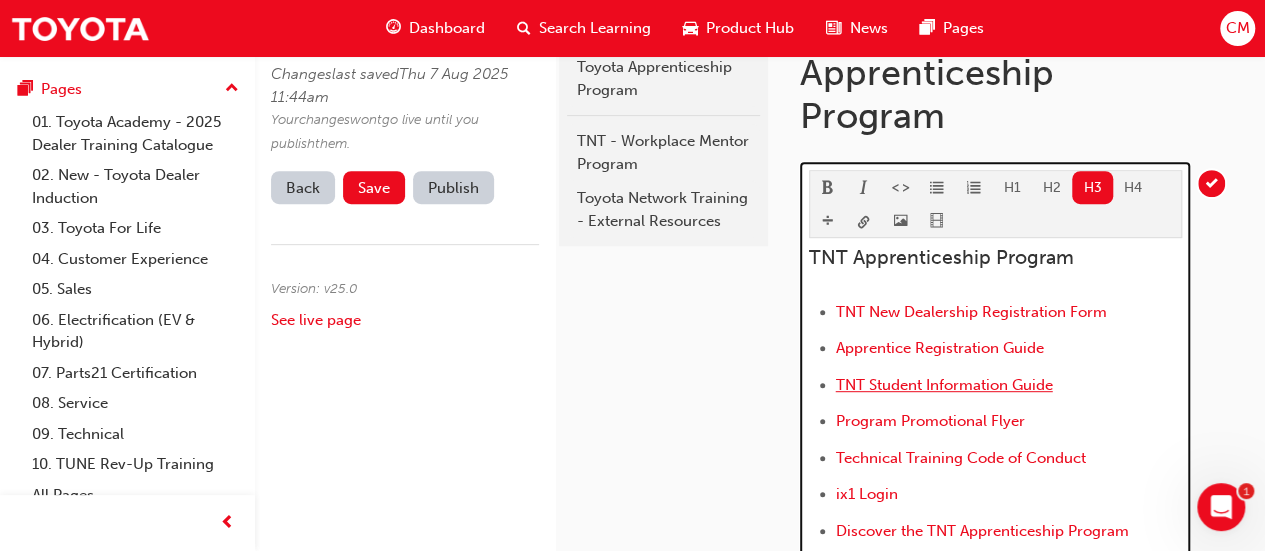 scroll, scrollTop: 328, scrollLeft: 0, axis: vertical 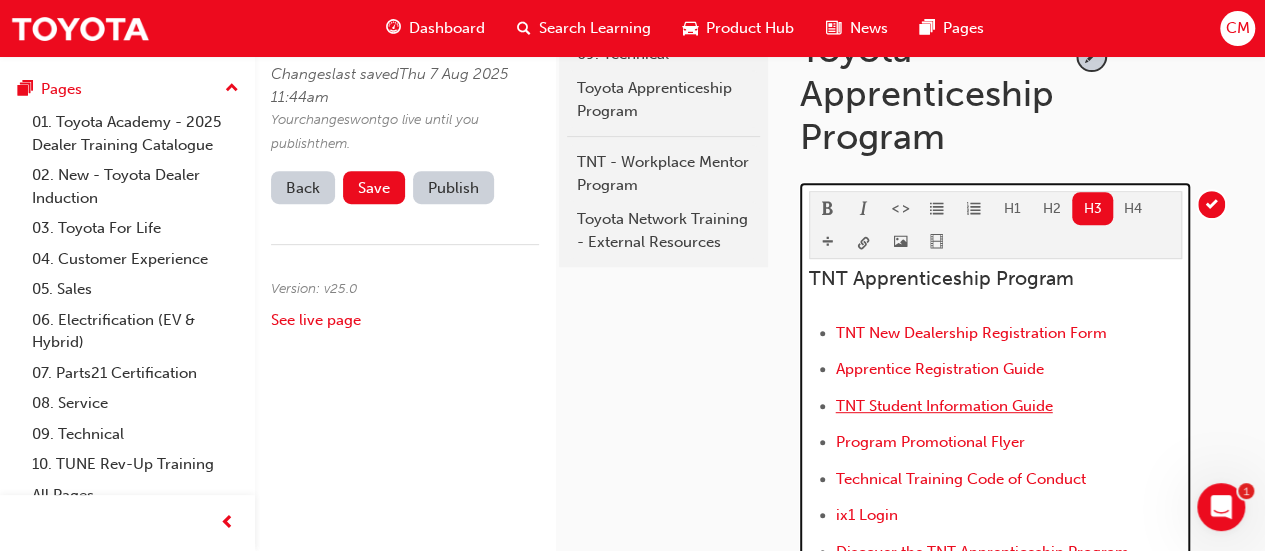 type 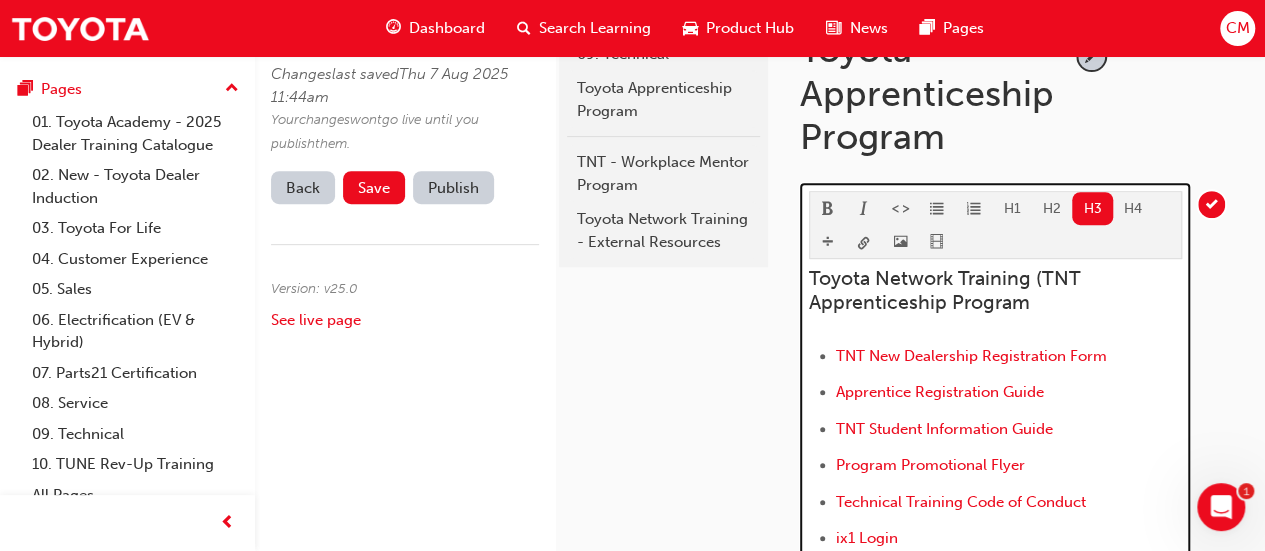 click on "Toyota Network Training (TNT Apprenticeship Program" at bounding box center [947, 290] 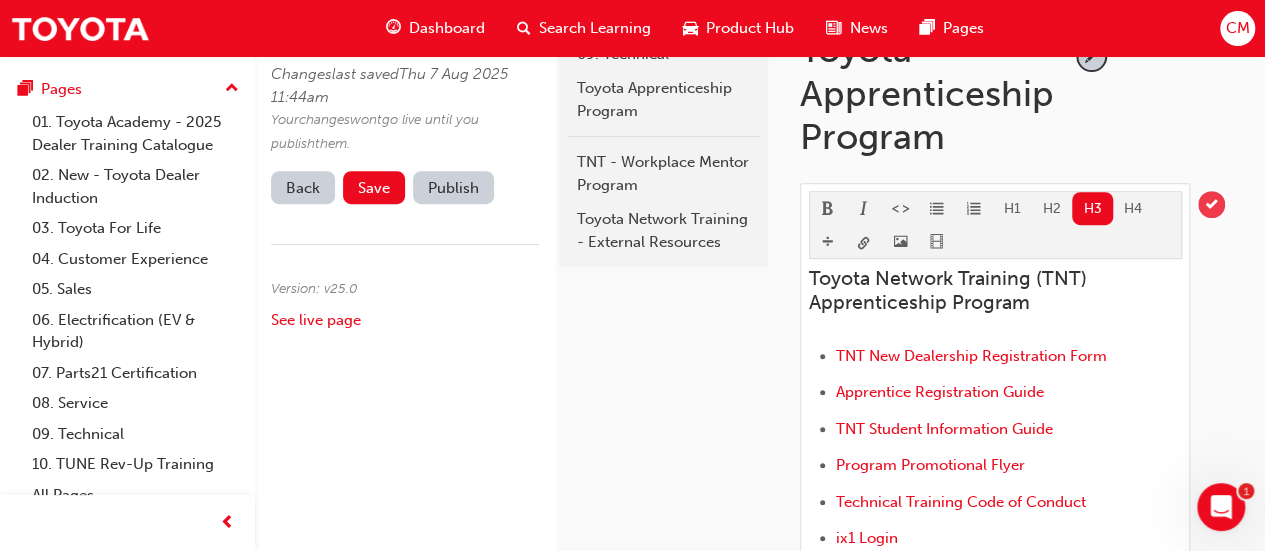 click at bounding box center [1211, 204] 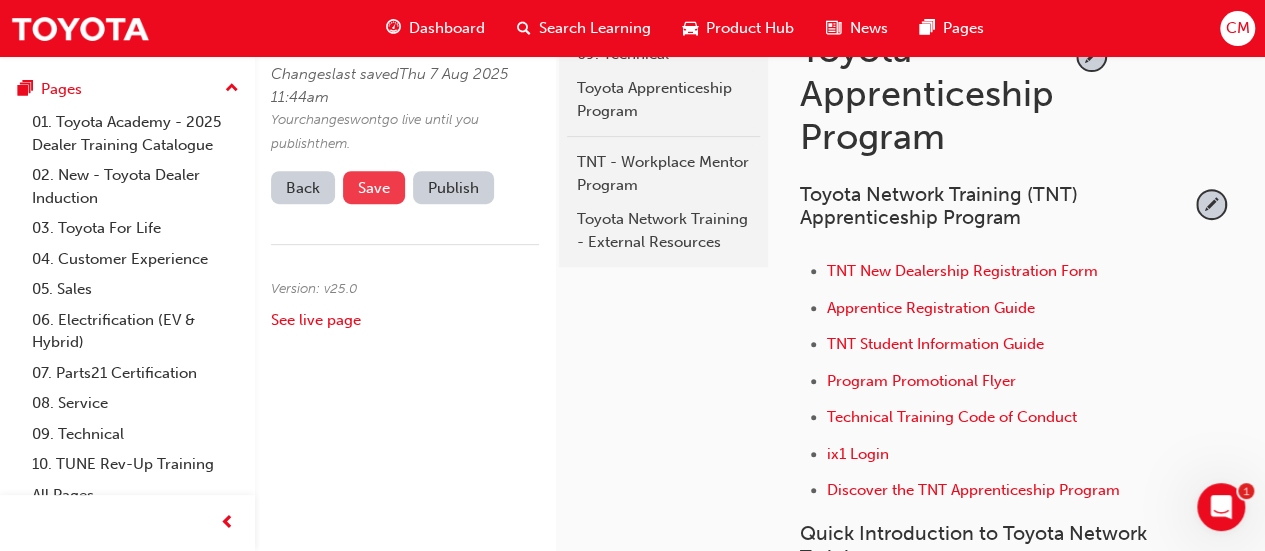click on "Save" at bounding box center (374, 188) 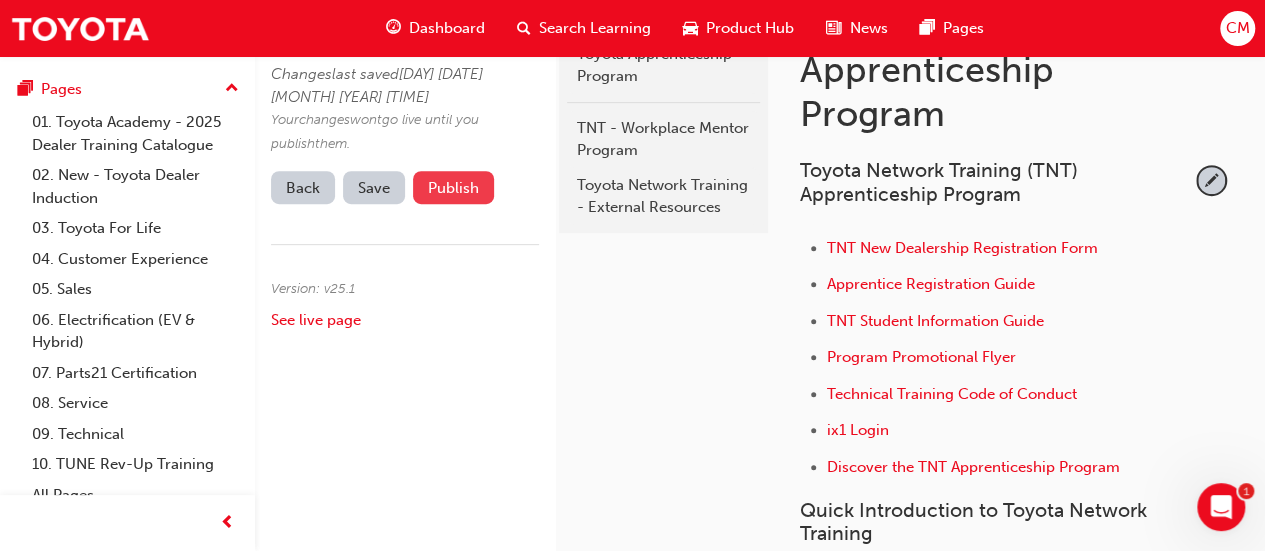 click on "Publish" at bounding box center (453, 187) 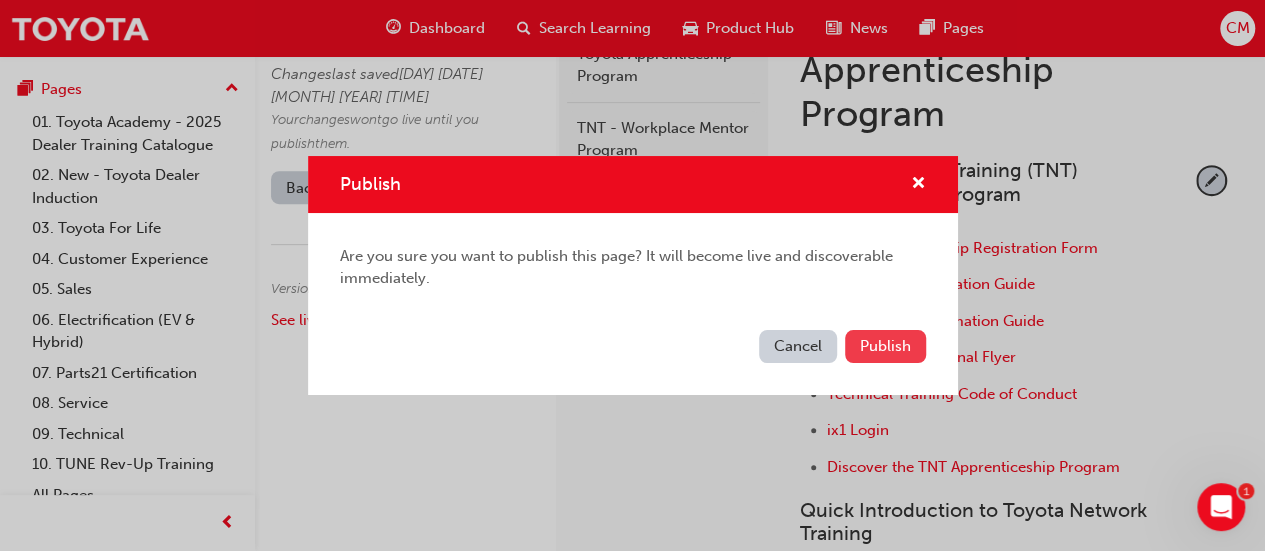 click on "Publish" at bounding box center (885, 346) 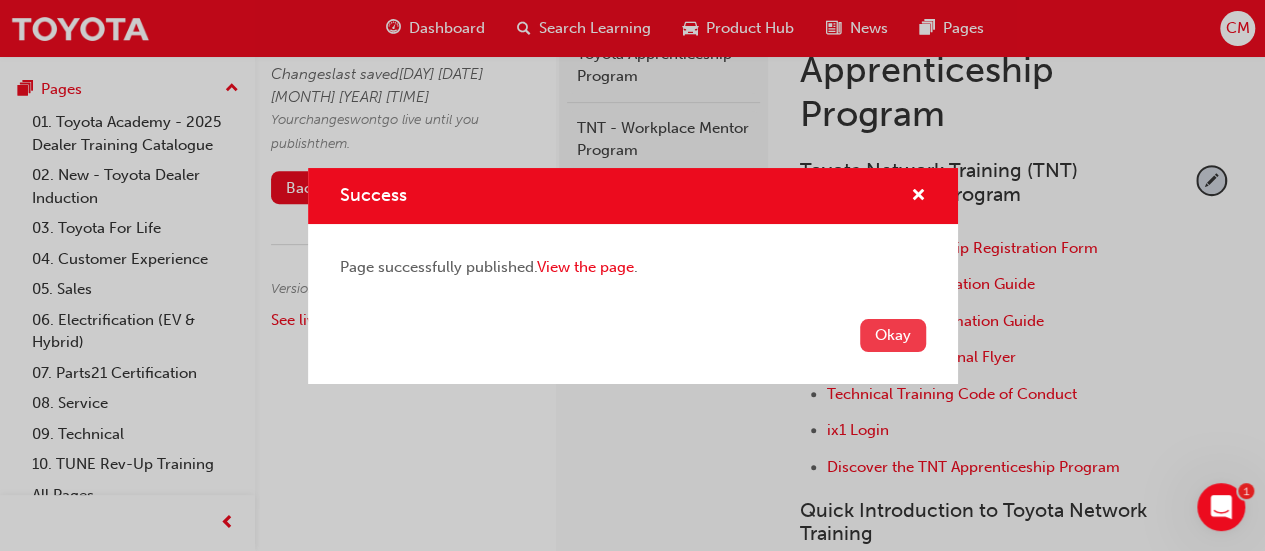 click on "Okay" at bounding box center (893, 335) 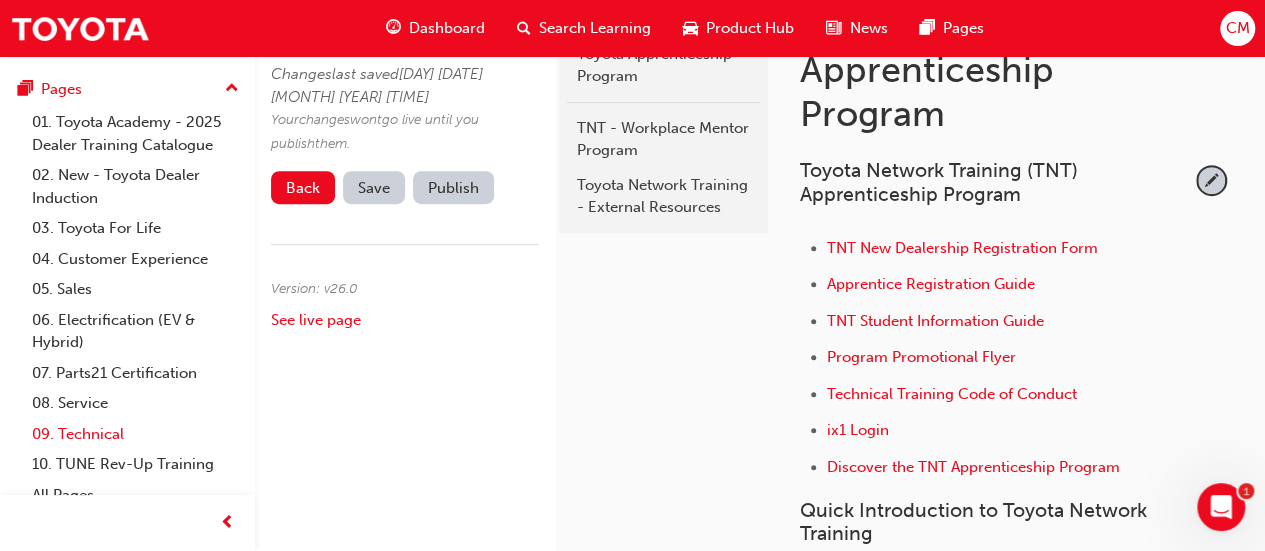 click on "09. Technical" at bounding box center (135, 434) 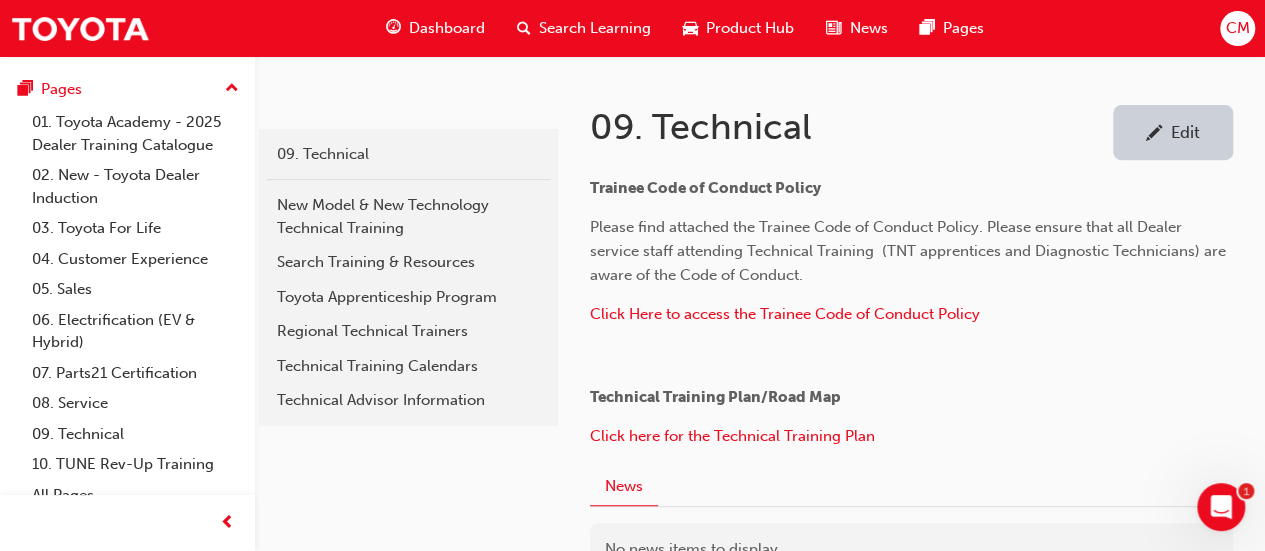 click on "Edit" at bounding box center (1185, 132) 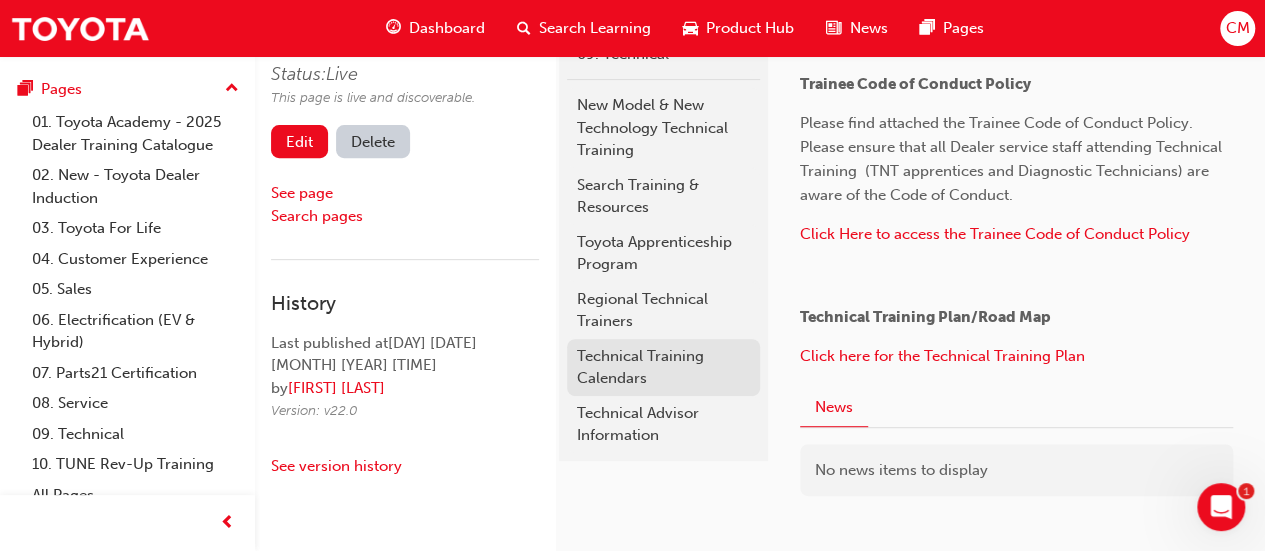 click on "Technical Training Calendars" at bounding box center [663, 367] 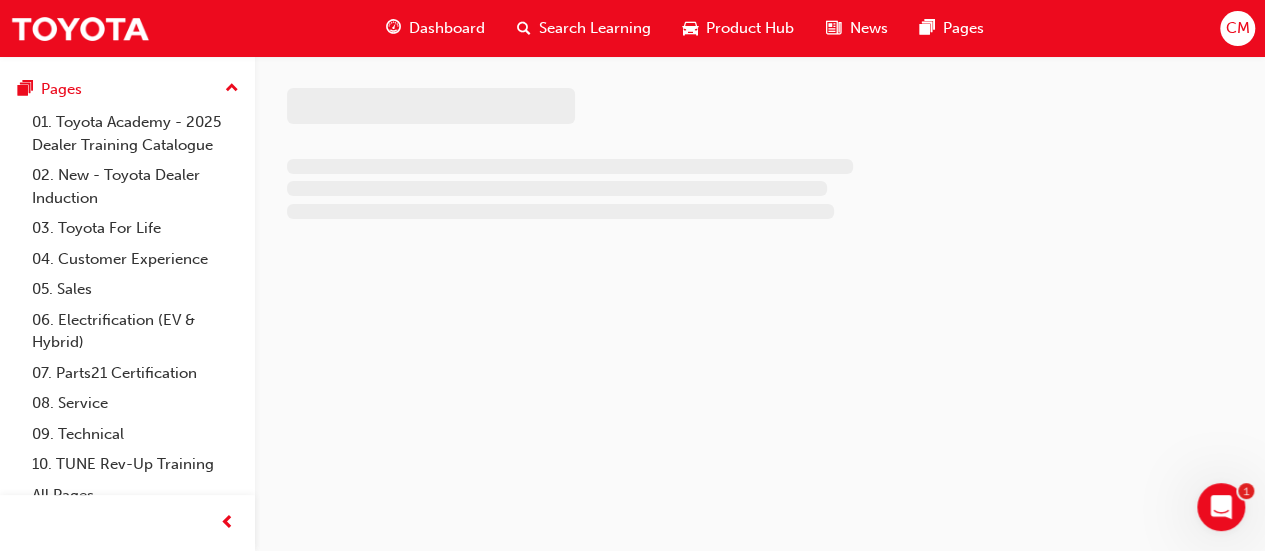 scroll, scrollTop: 0, scrollLeft: 0, axis: both 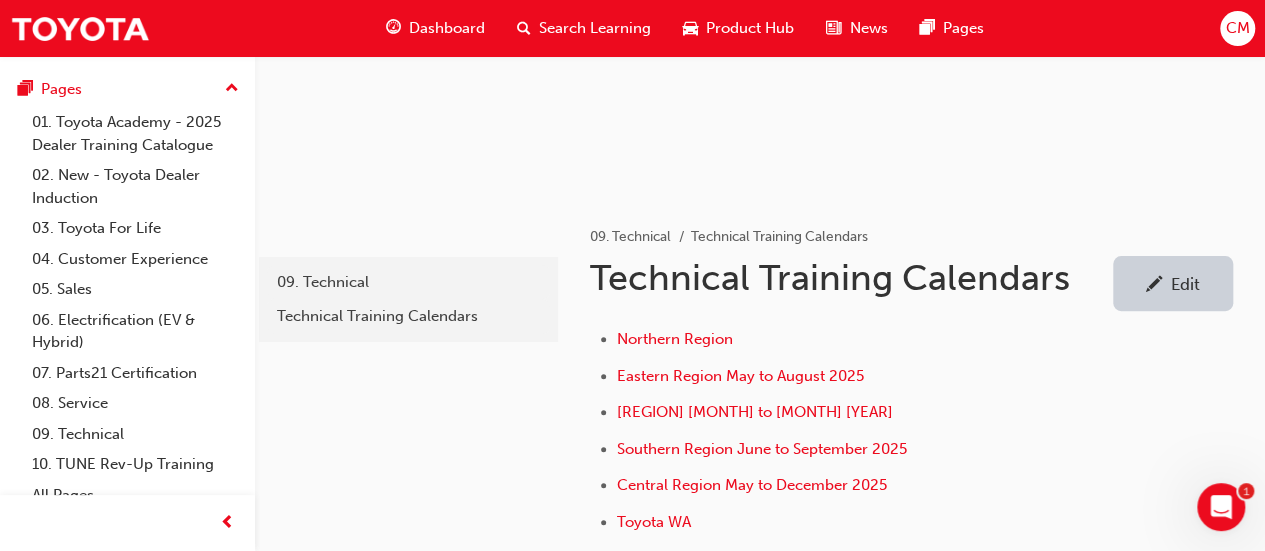 click on "Edit" at bounding box center [1185, 284] 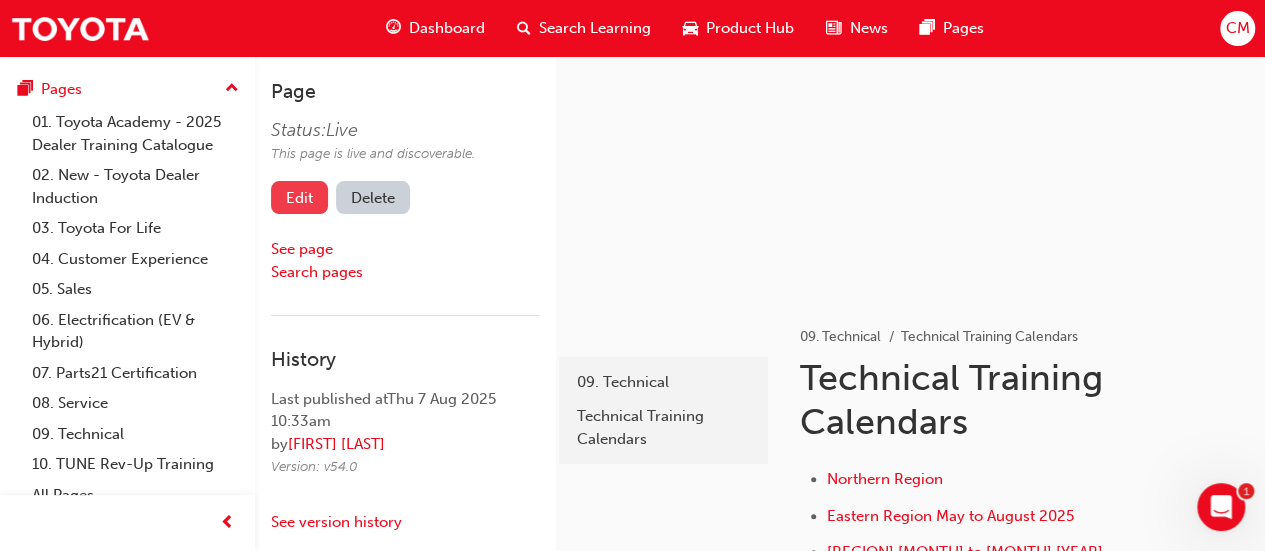 click on "Edit" at bounding box center [299, 197] 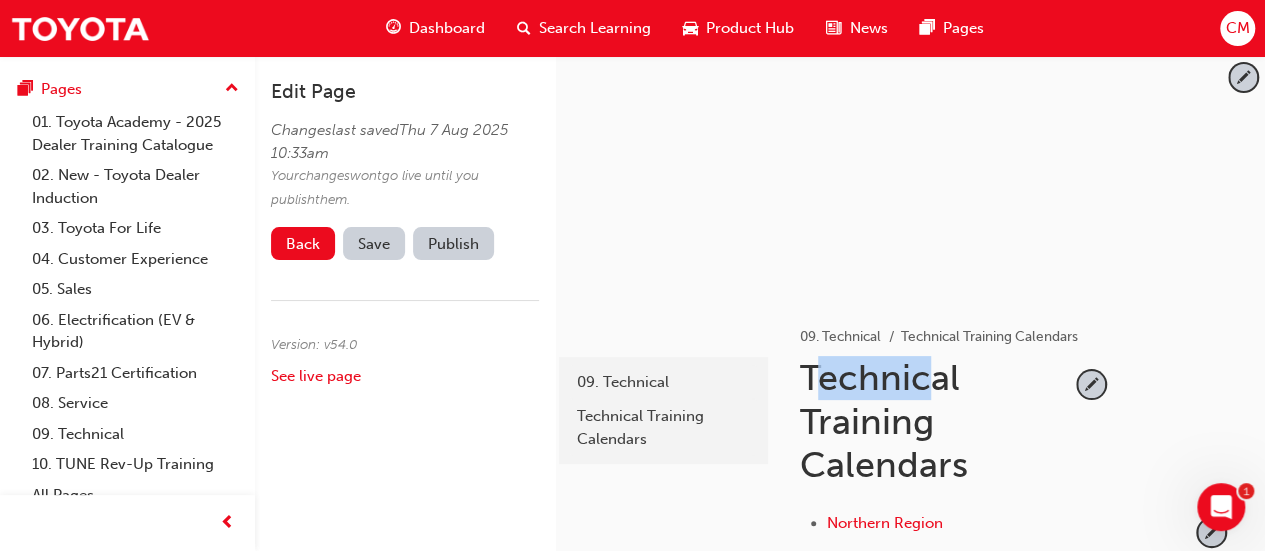 drag, startPoint x: 809, startPoint y: 370, endPoint x: 917, endPoint y: 392, distance: 110.217964 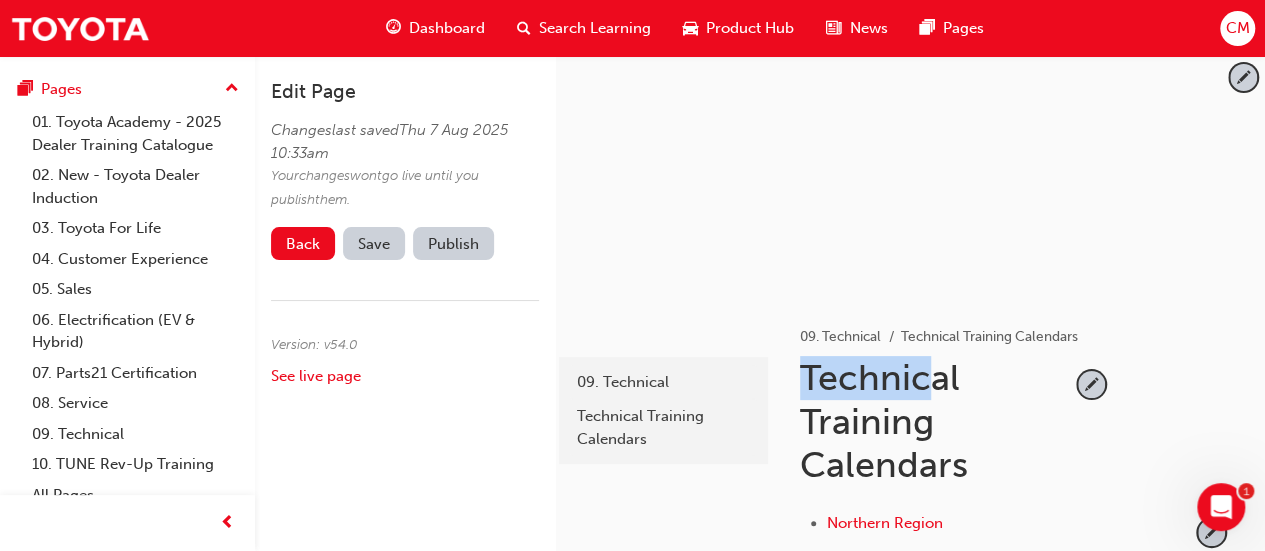 drag, startPoint x: 801, startPoint y: 379, endPoint x: 925, endPoint y: 390, distance: 124.486946 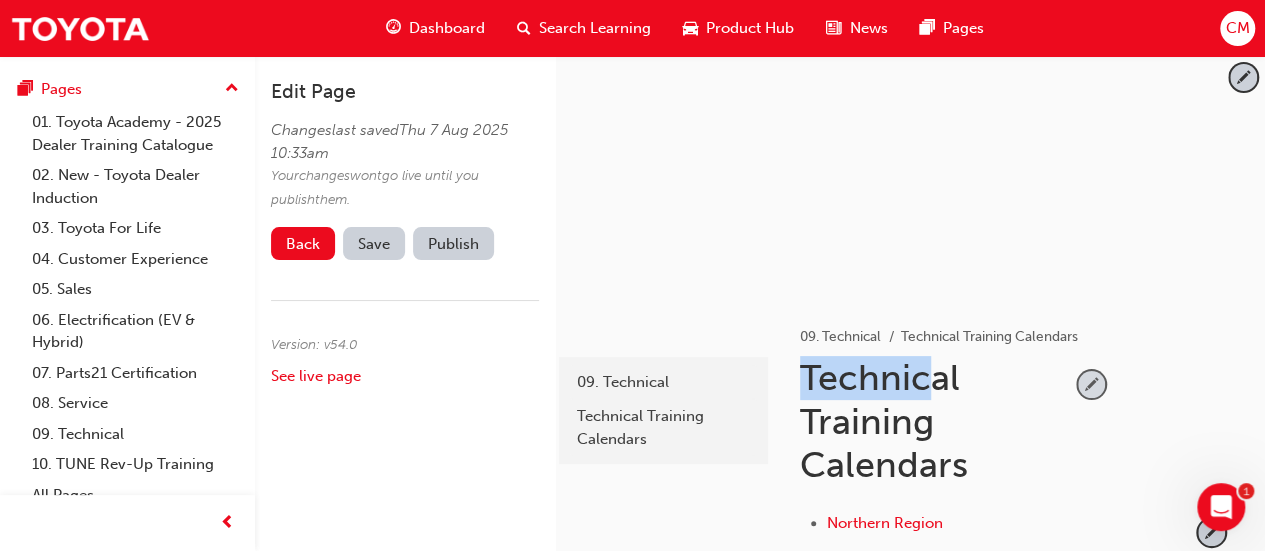 click at bounding box center [1091, 384] 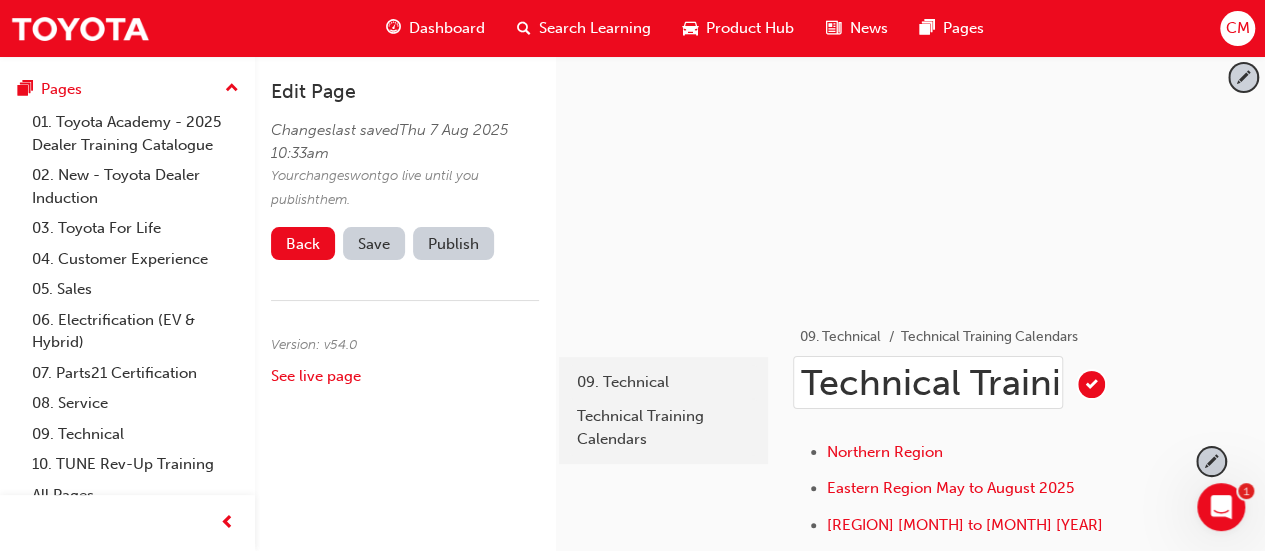 drag, startPoint x: 802, startPoint y: 379, endPoint x: 928, endPoint y: 396, distance: 127.141655 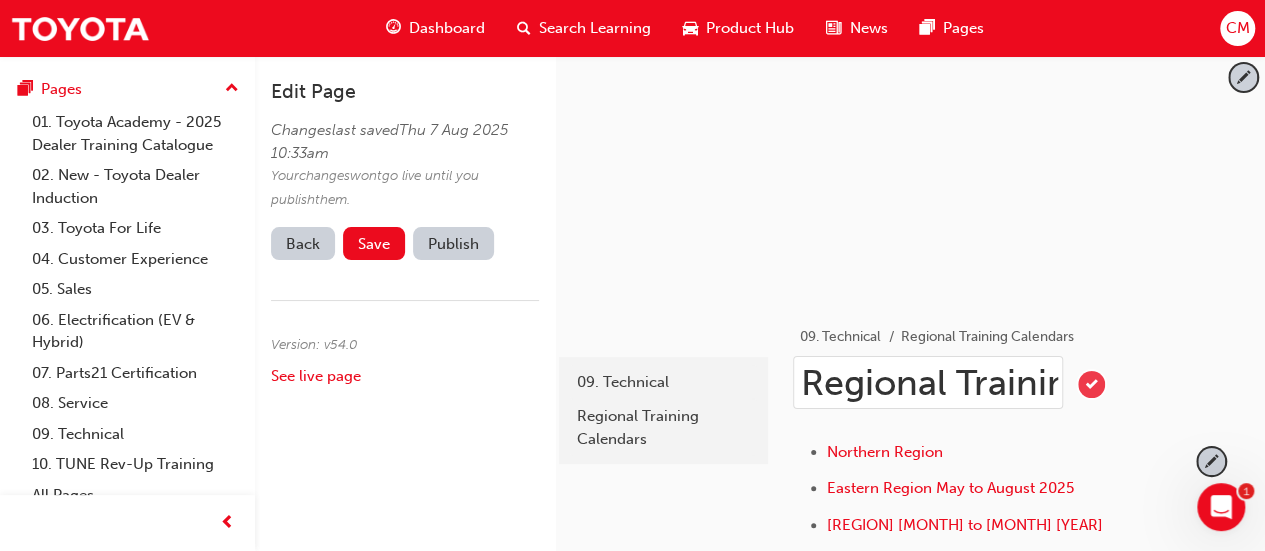 type on "Regional Training Calendars" 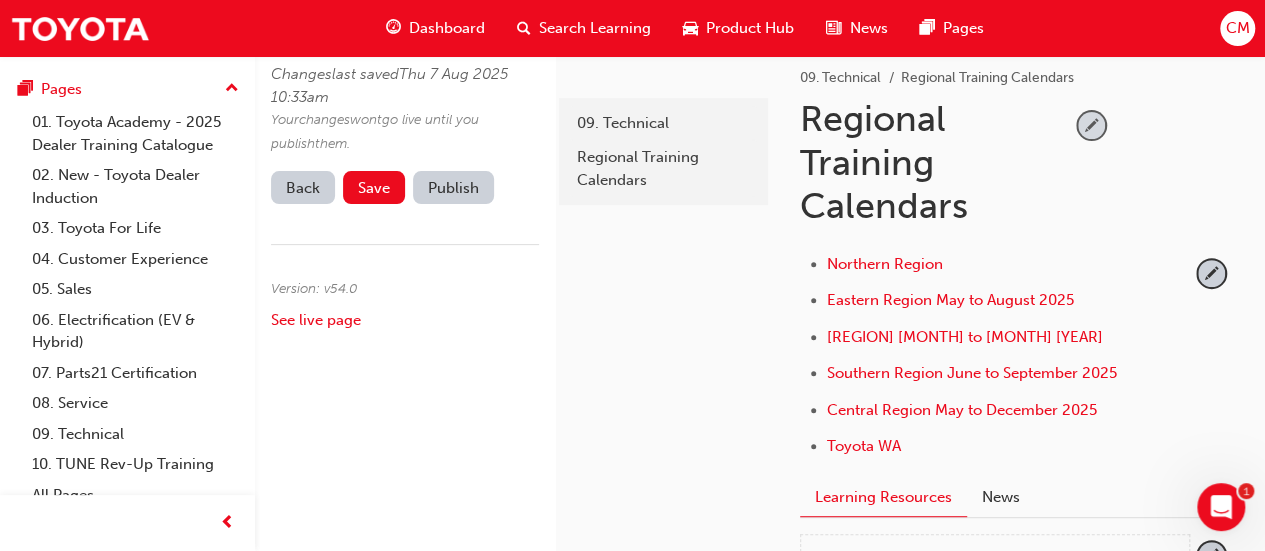 scroll, scrollTop: 300, scrollLeft: 0, axis: vertical 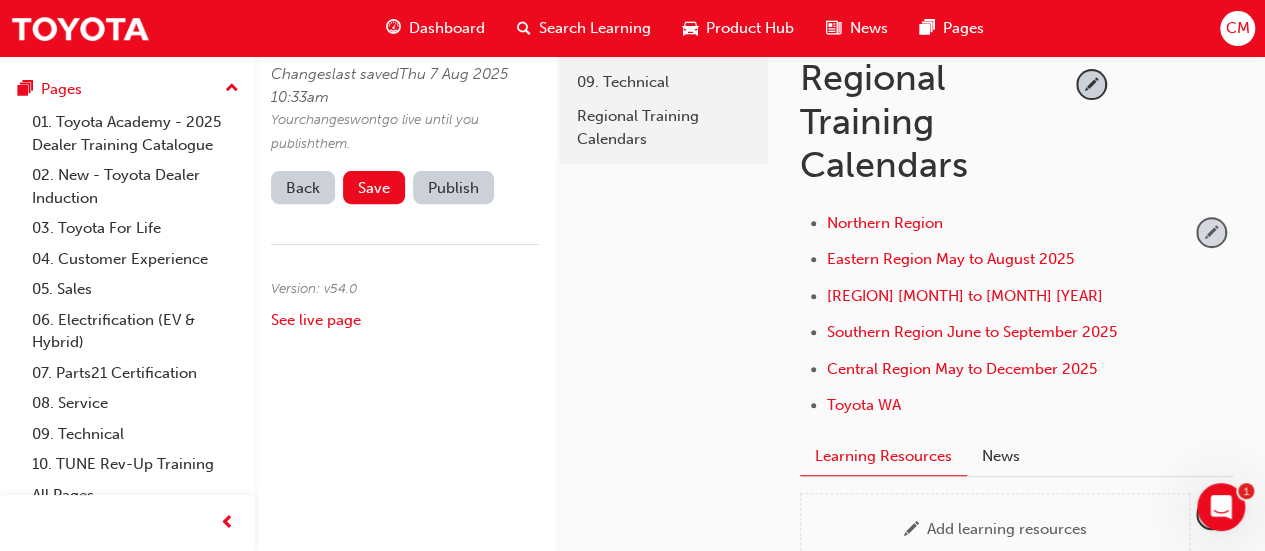 click at bounding box center [1211, 232] 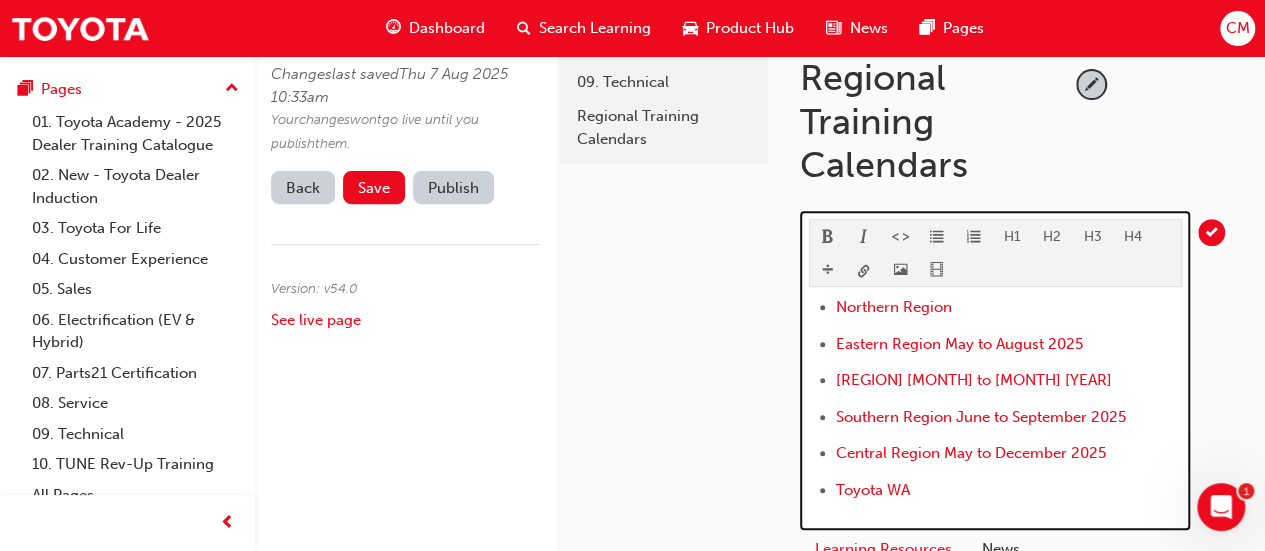 click on "Eastern Region May to August 2025" at bounding box center [1009, 346] 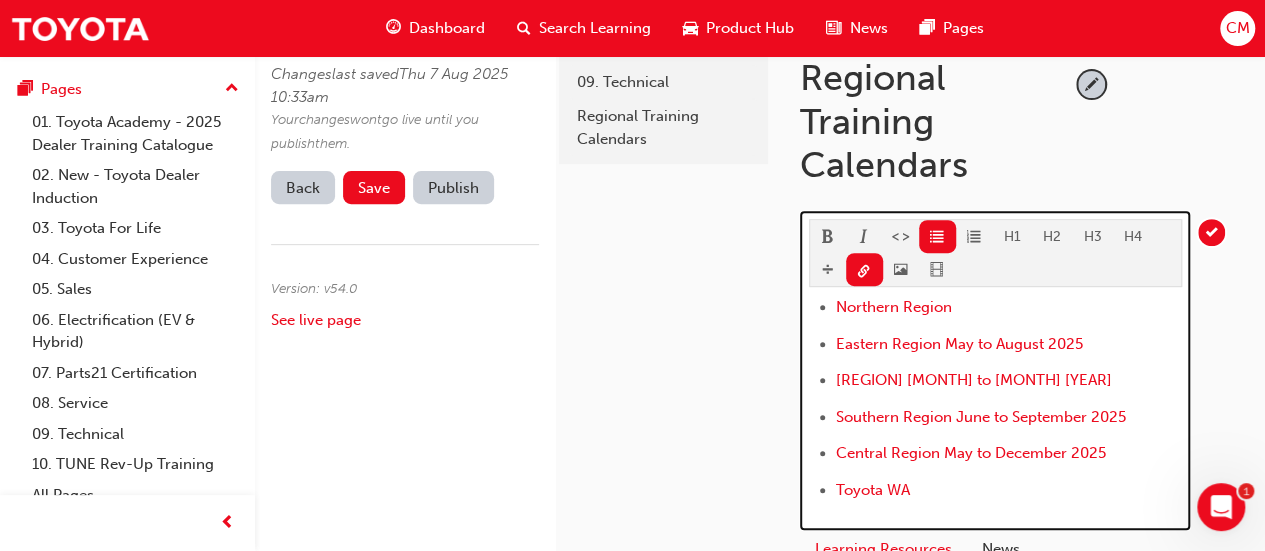 scroll, scrollTop: 364, scrollLeft: 0, axis: vertical 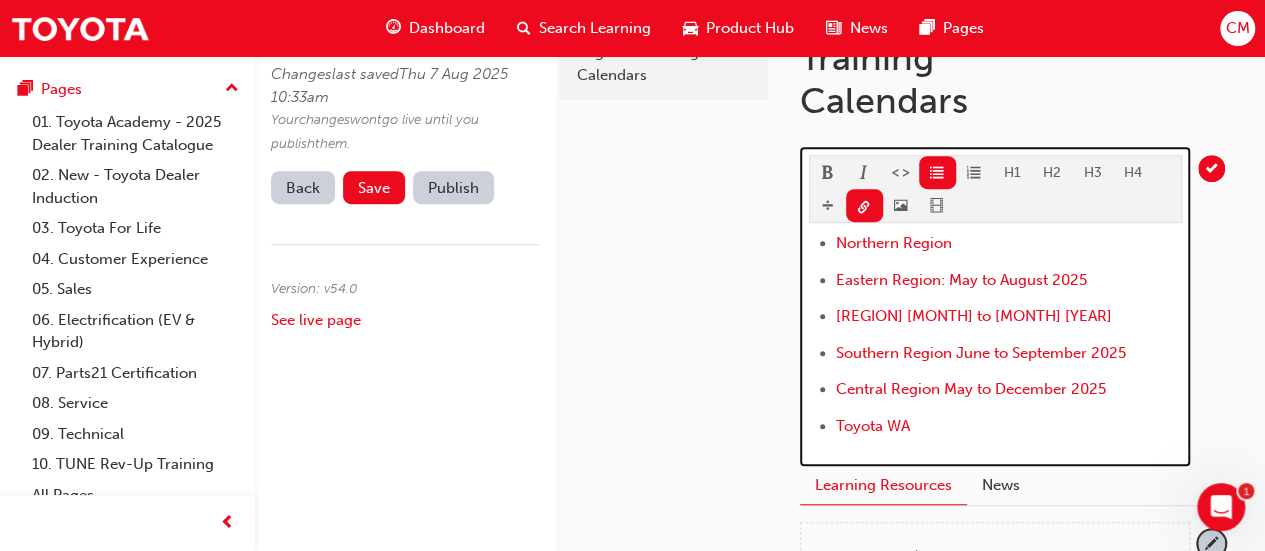 click on "Eastern Region September to December 2025" at bounding box center (1009, 318) 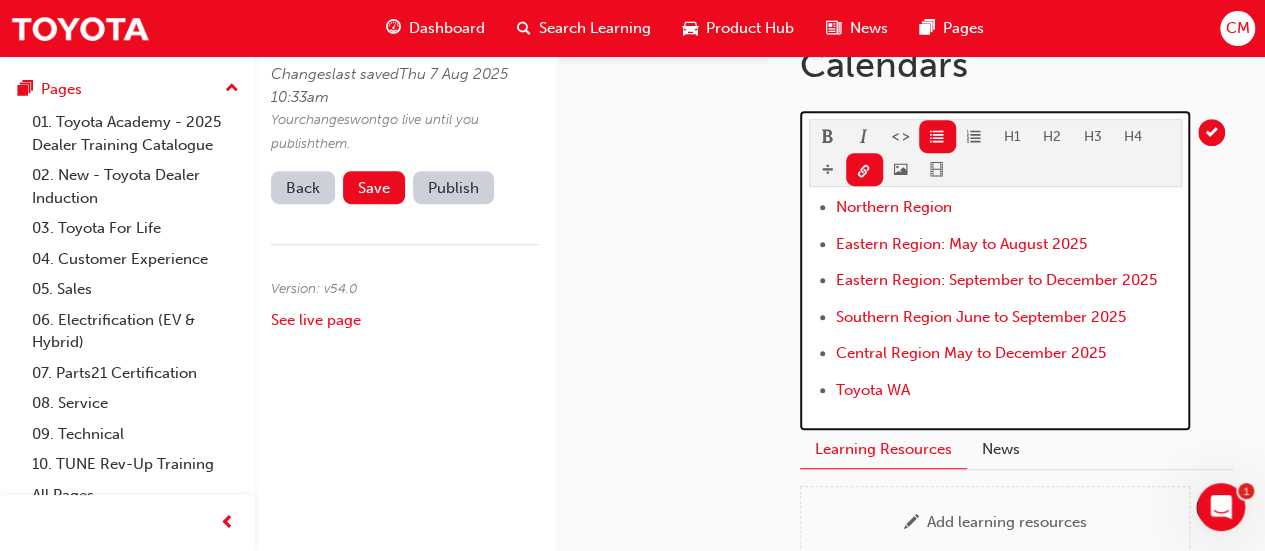 click on "Southern Region June to September 2025" at bounding box center (1009, 319) 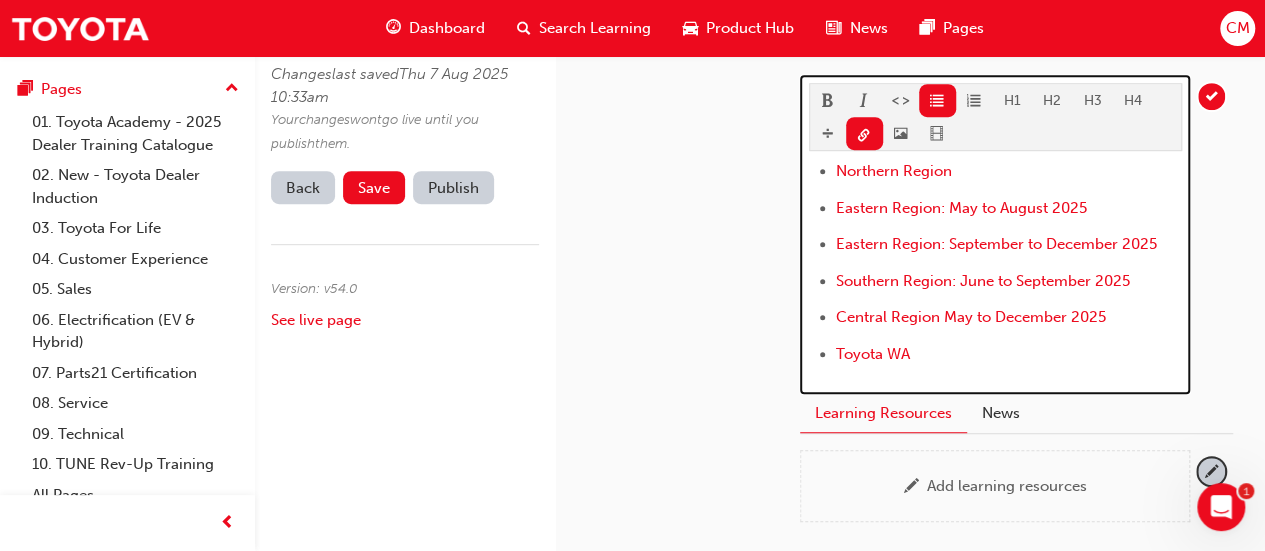 click on "Central Region May to December 2025" at bounding box center [1009, 319] 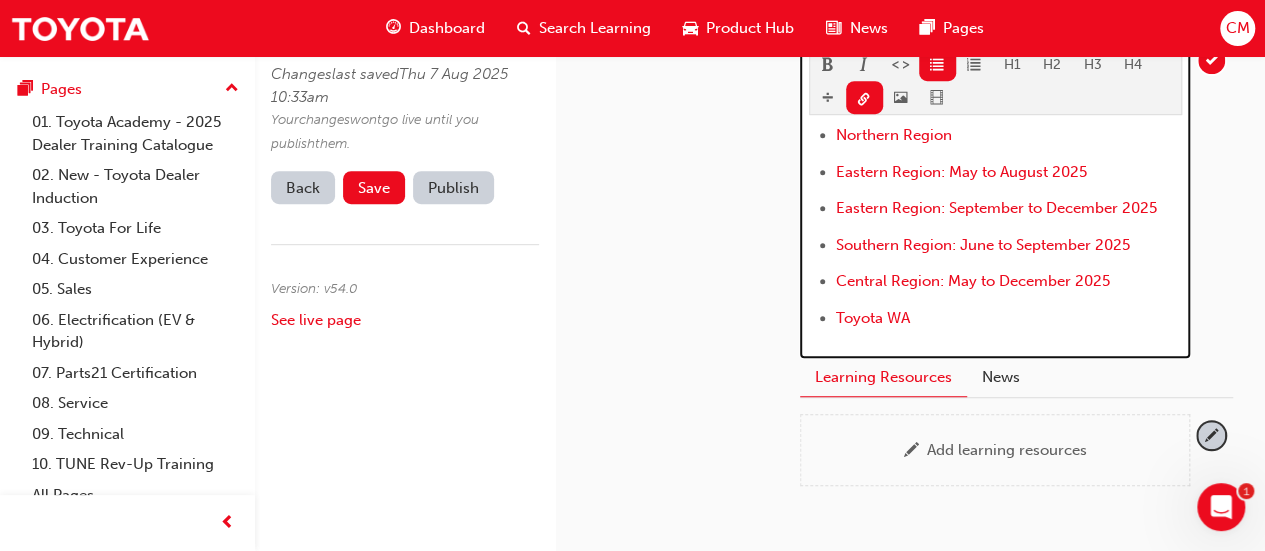 click on "Toyota WA" at bounding box center (1009, 320) 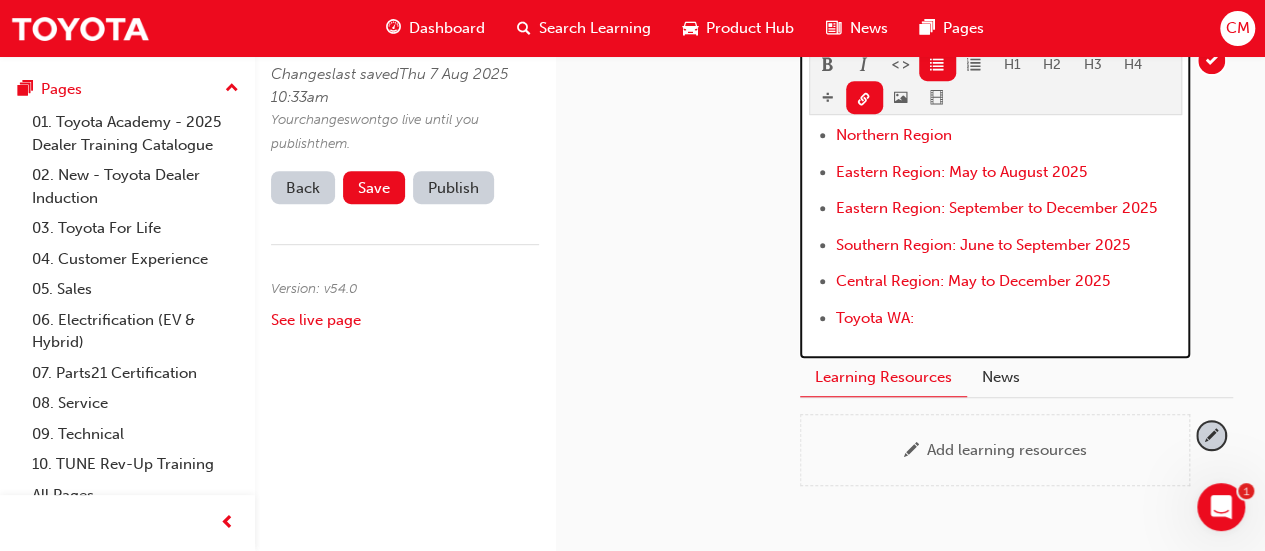 scroll, scrollTop: 508, scrollLeft: 0, axis: vertical 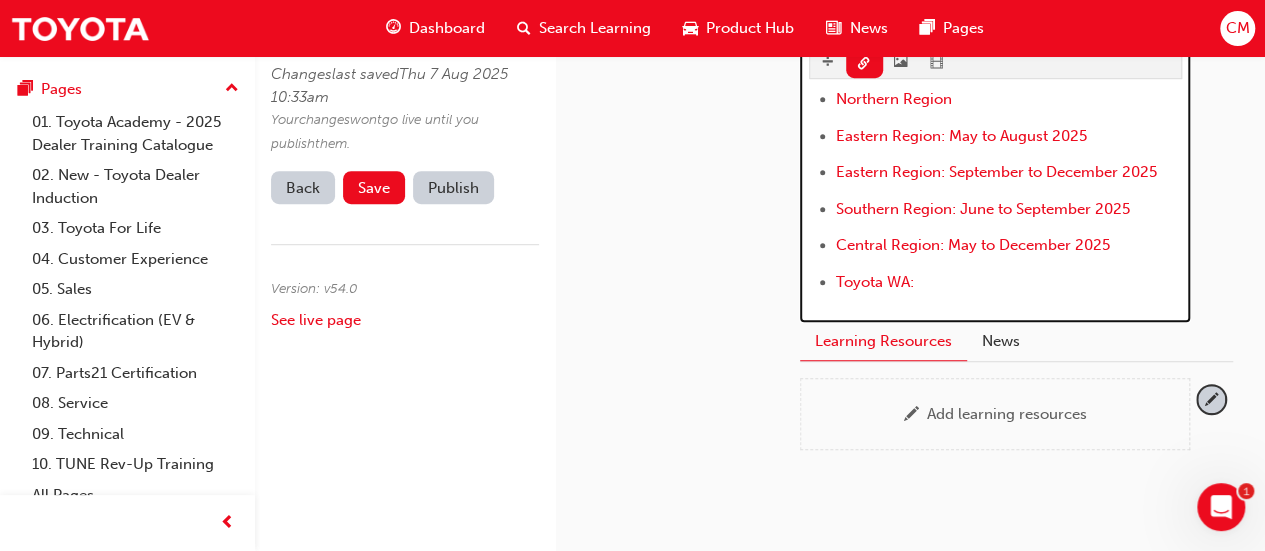 type 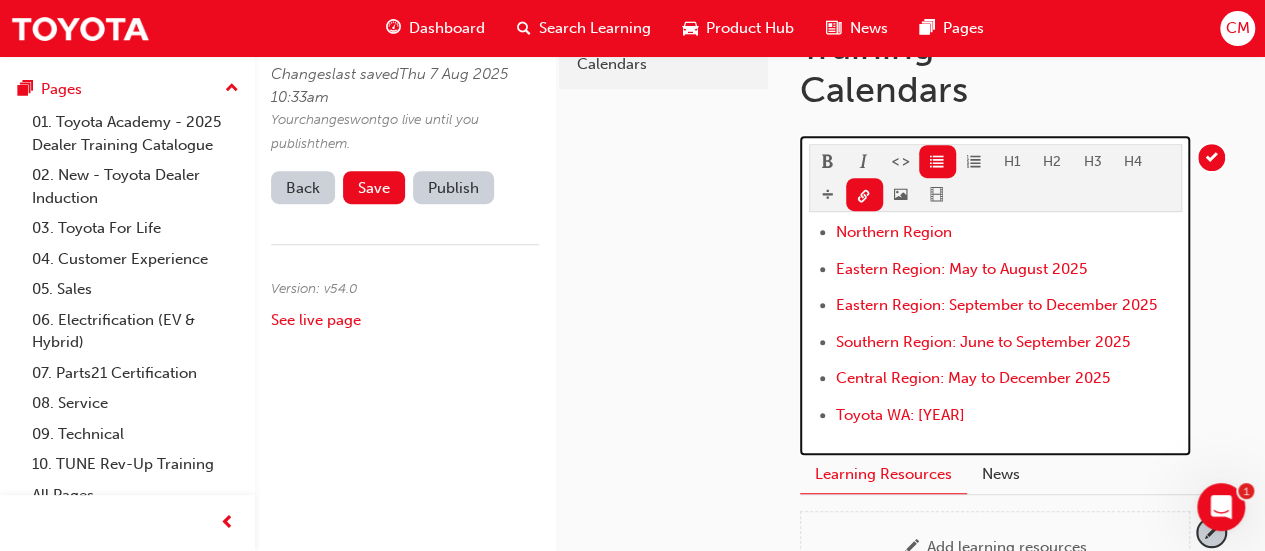 scroll, scrollTop: 308, scrollLeft: 0, axis: vertical 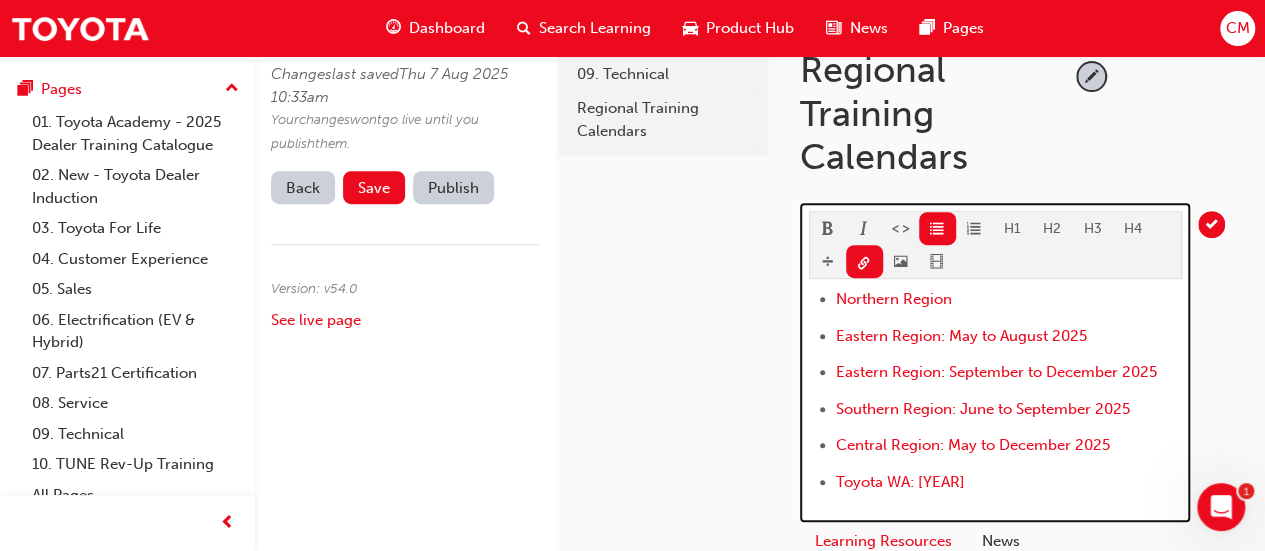 click on "Northern Region" at bounding box center (1009, 301) 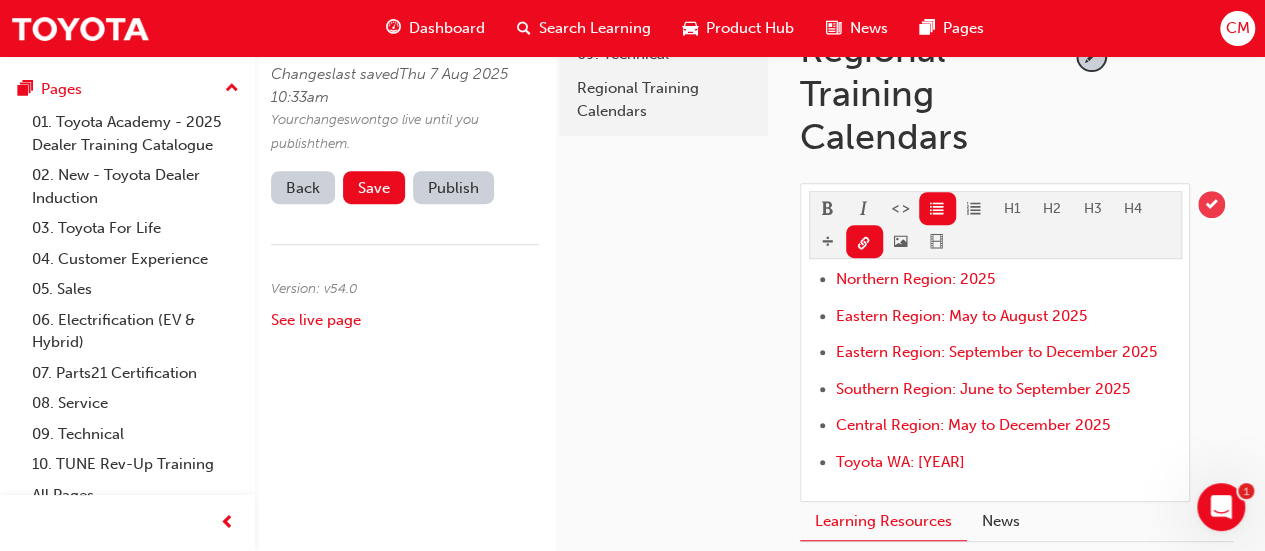 click at bounding box center (1211, 204) 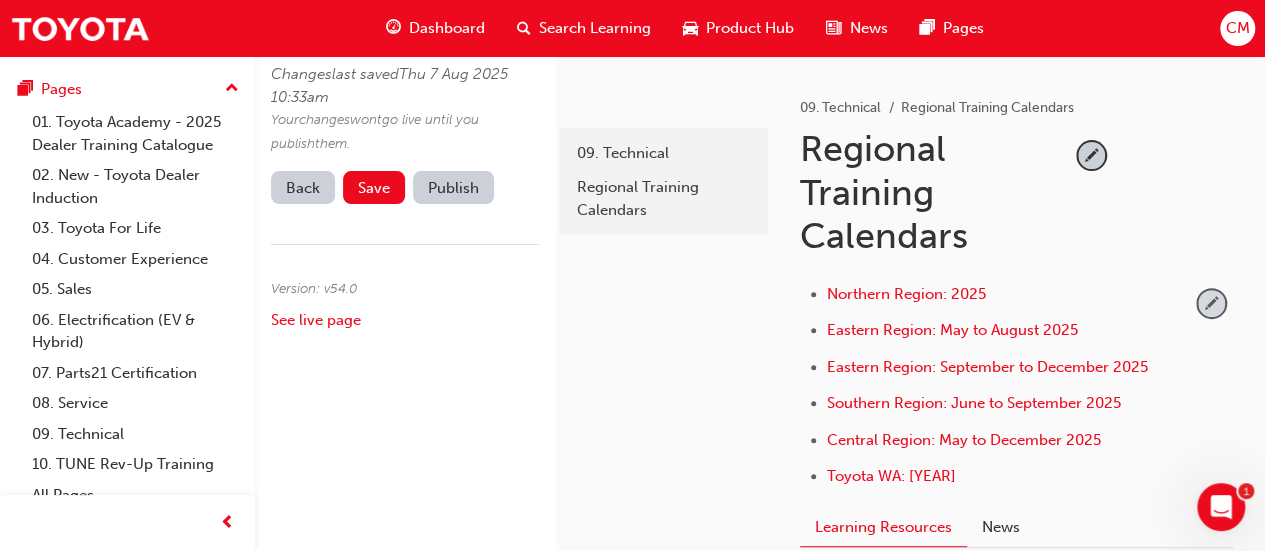 scroll, scrollTop: 228, scrollLeft: 0, axis: vertical 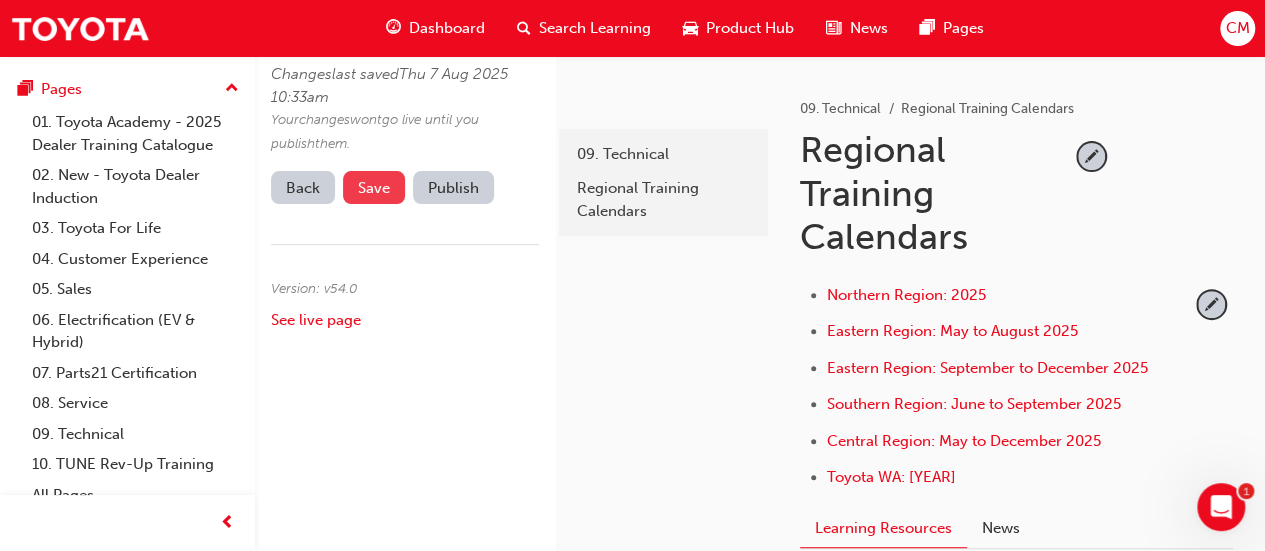 click on "Save" at bounding box center (374, 188) 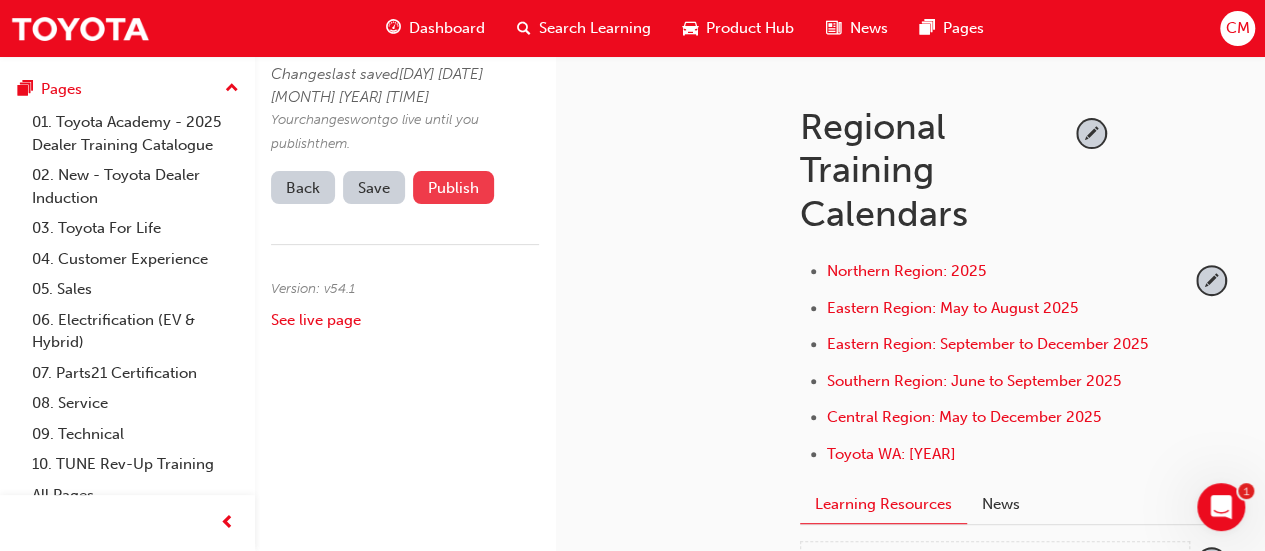 click on "Publish" at bounding box center (453, 187) 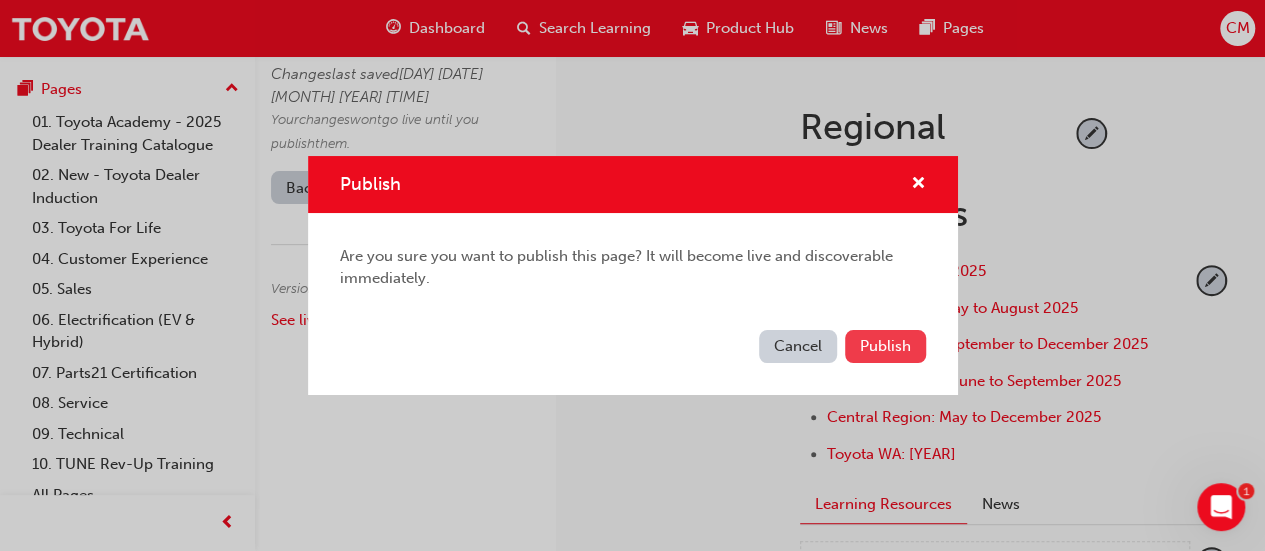 click on "Publish" at bounding box center (885, 346) 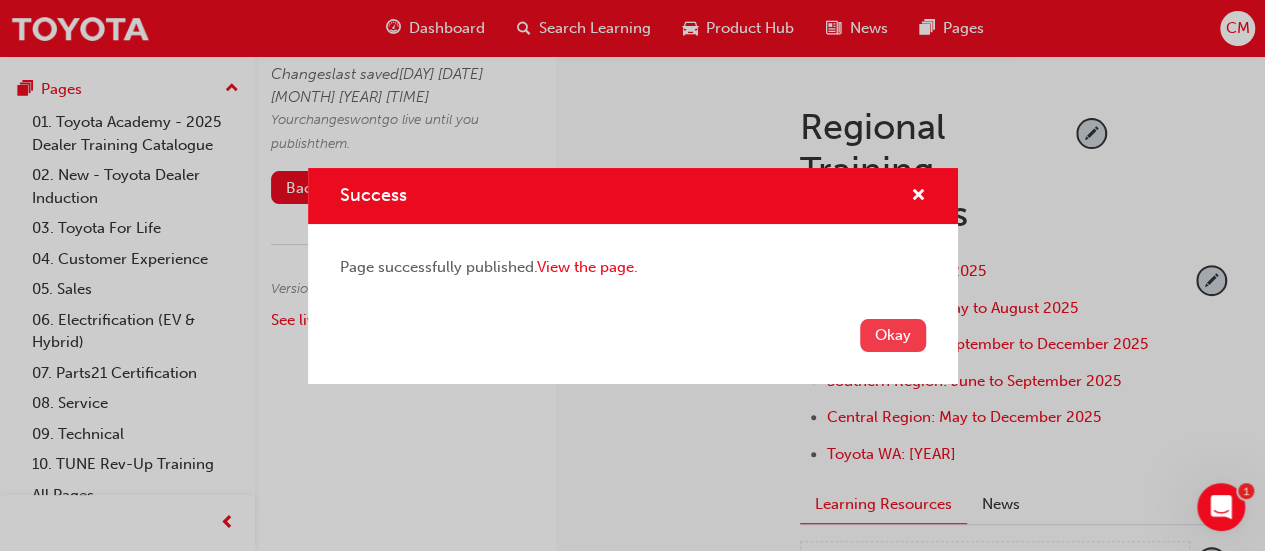 click on "Okay" at bounding box center [893, 335] 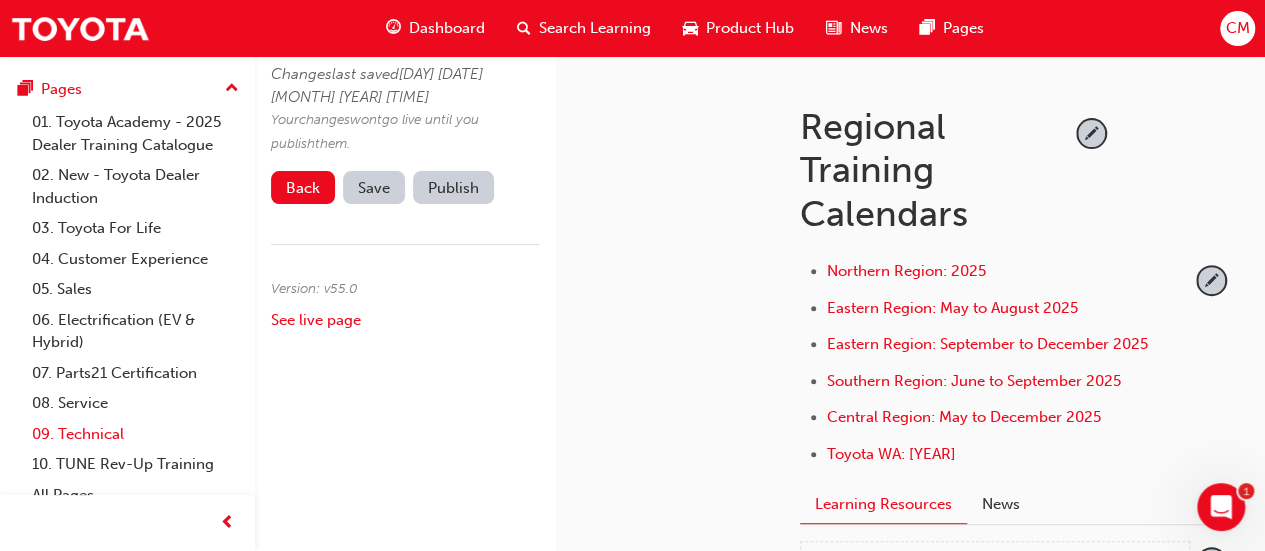 click on "09. Technical" at bounding box center (135, 434) 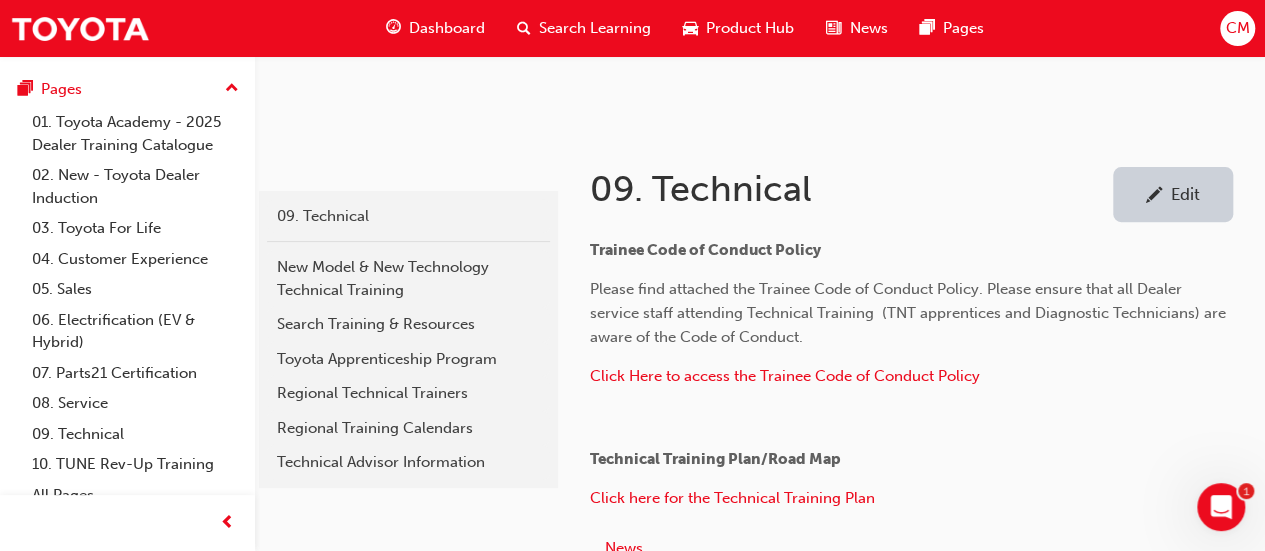 scroll, scrollTop: 228, scrollLeft: 0, axis: vertical 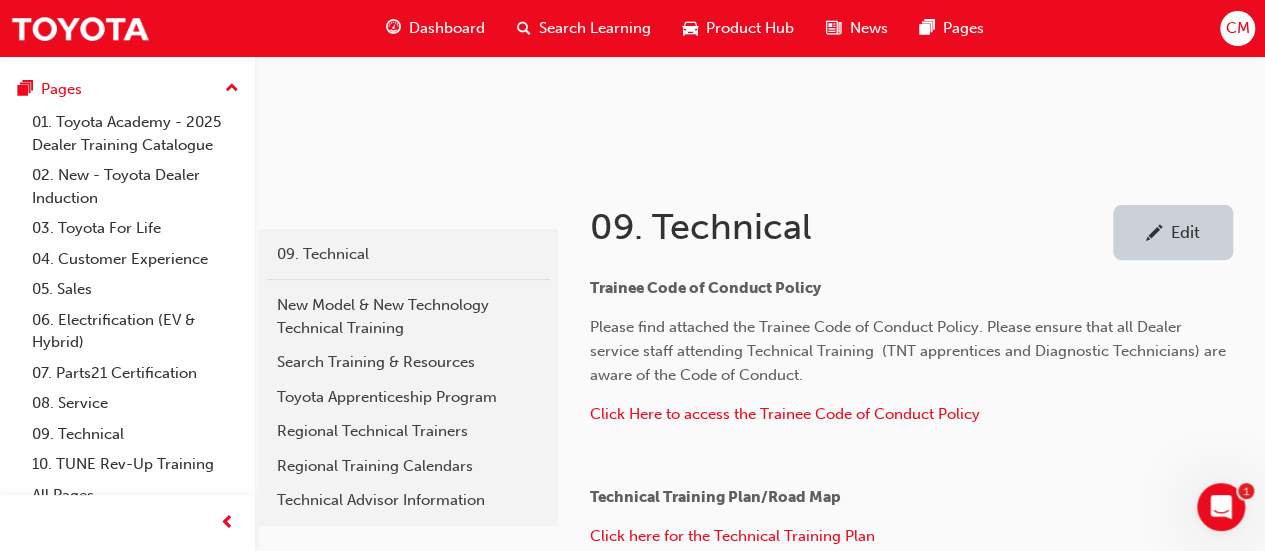 click on "Edit" at bounding box center (1185, 232) 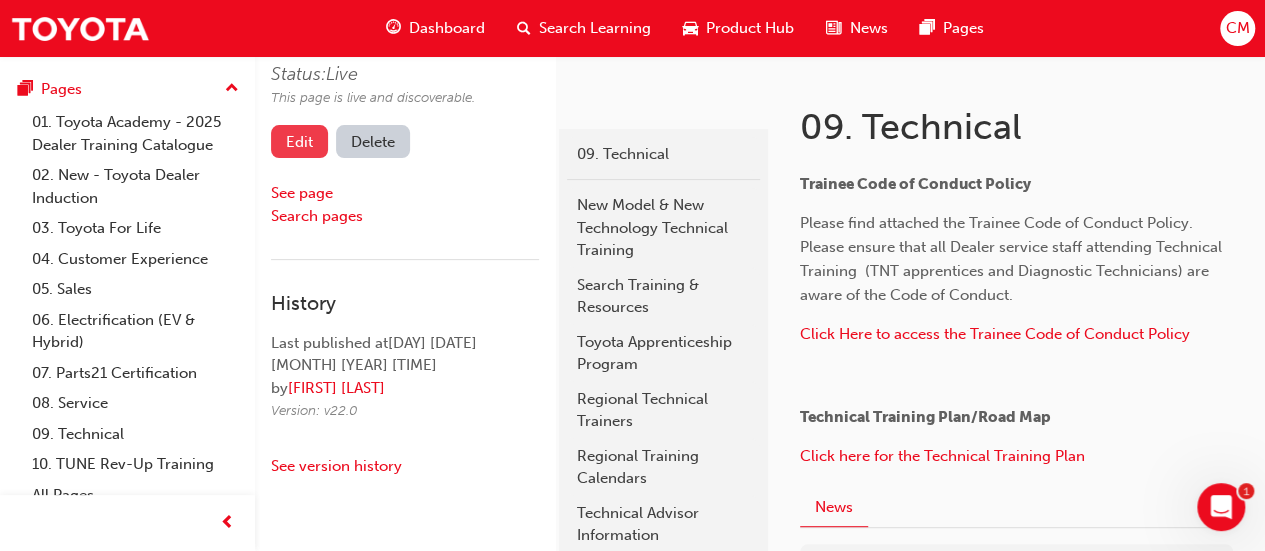 click on "Edit" at bounding box center [299, 141] 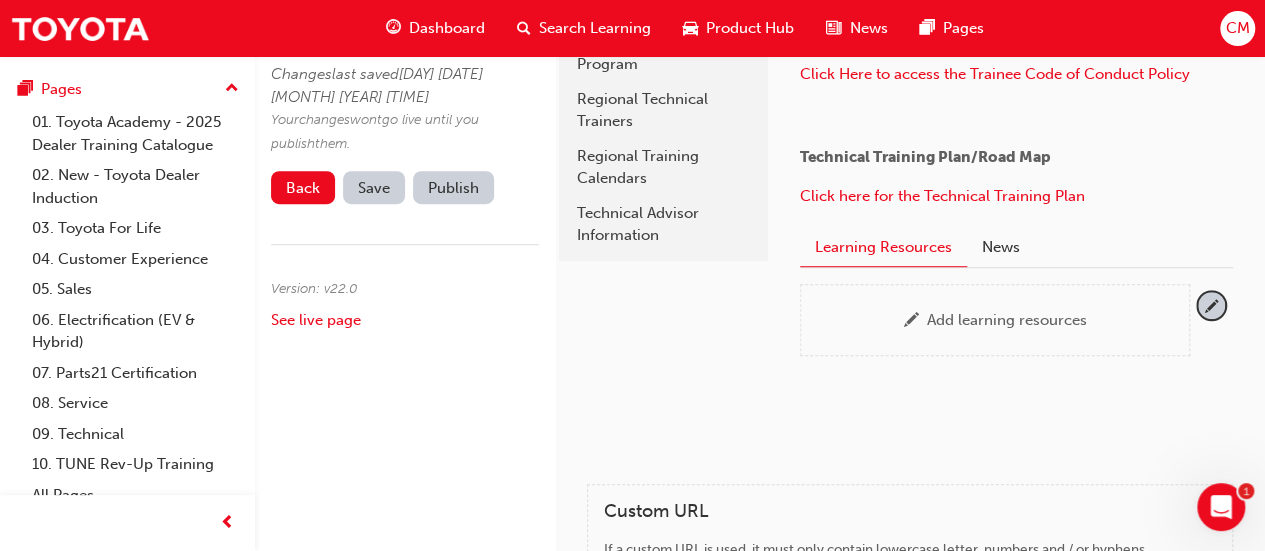scroll, scrollTop: 428, scrollLeft: 0, axis: vertical 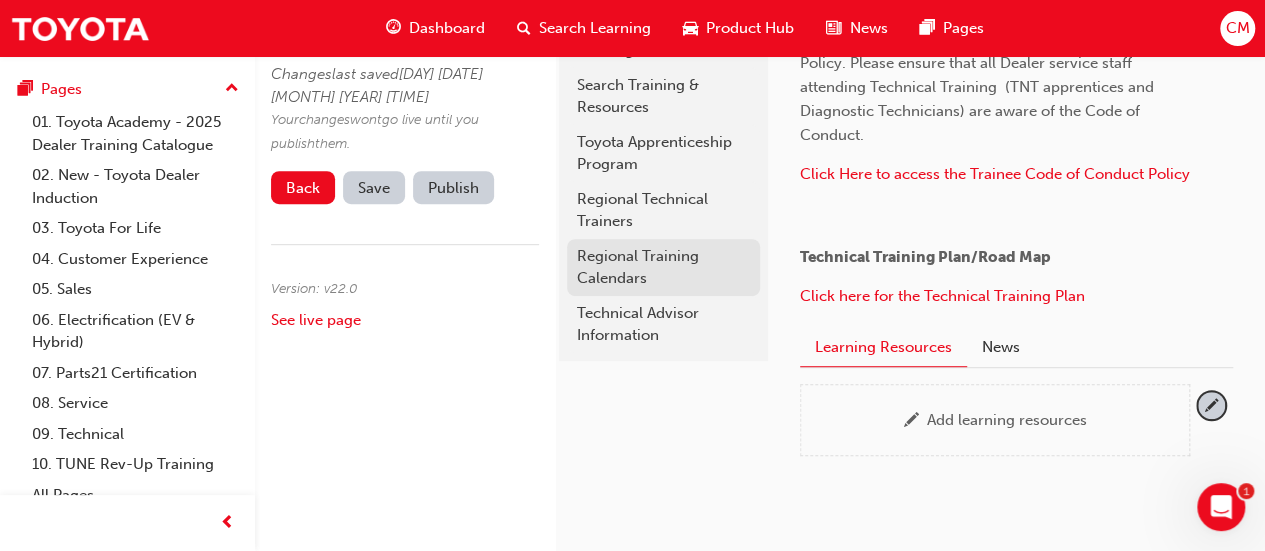 click on "Regional Training Calendars" at bounding box center [663, 267] 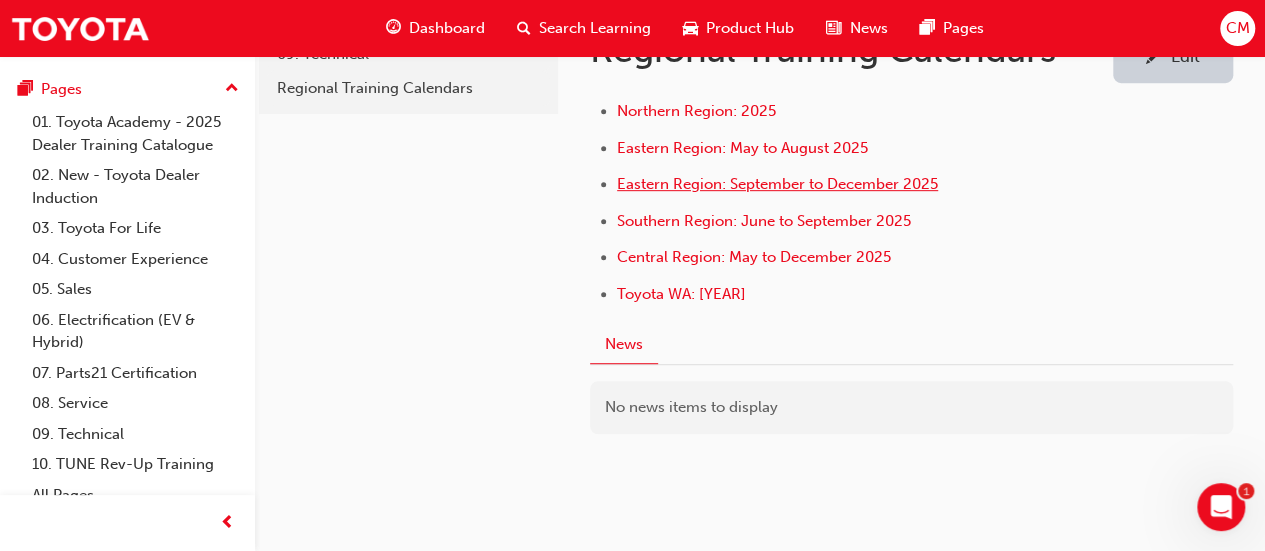 scroll, scrollTop: 328, scrollLeft: 0, axis: vertical 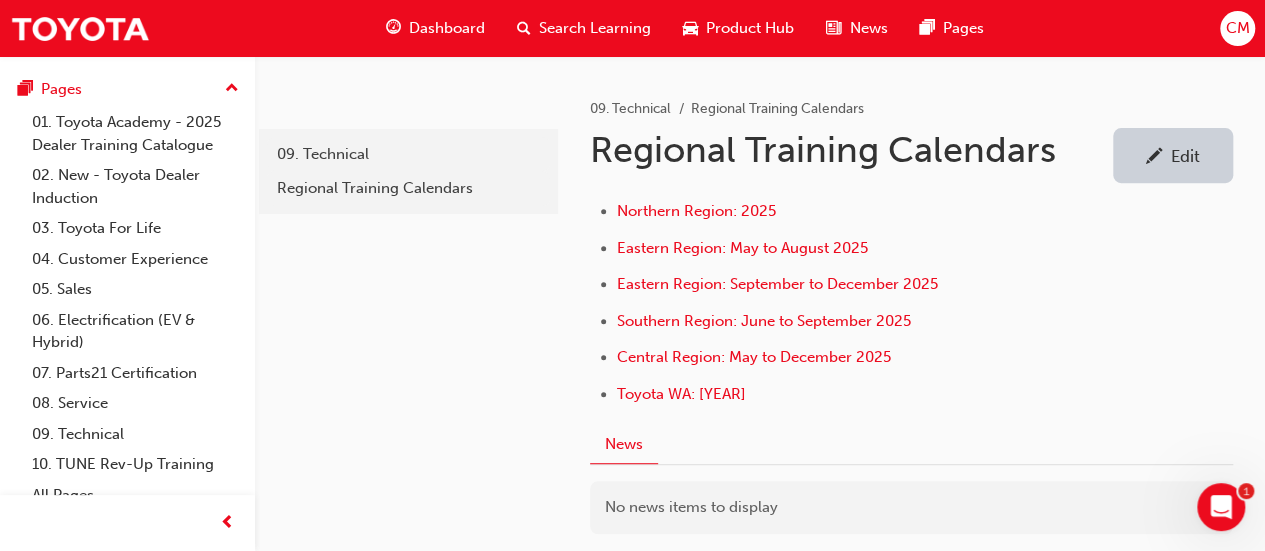 click on "Edit" at bounding box center [1185, 156] 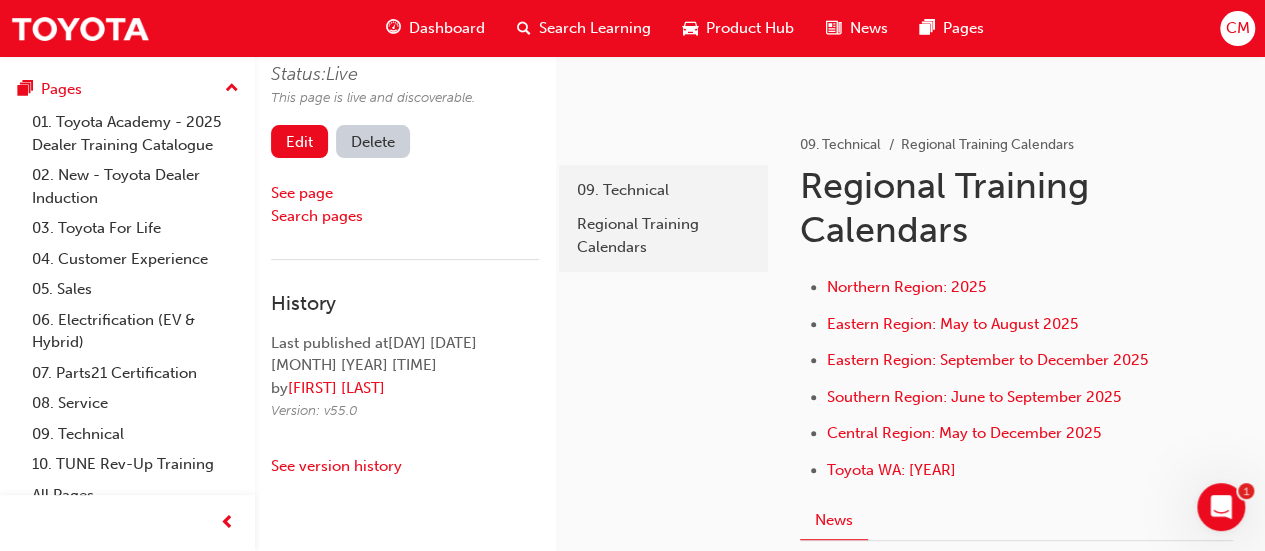scroll, scrollTop: 128, scrollLeft: 0, axis: vertical 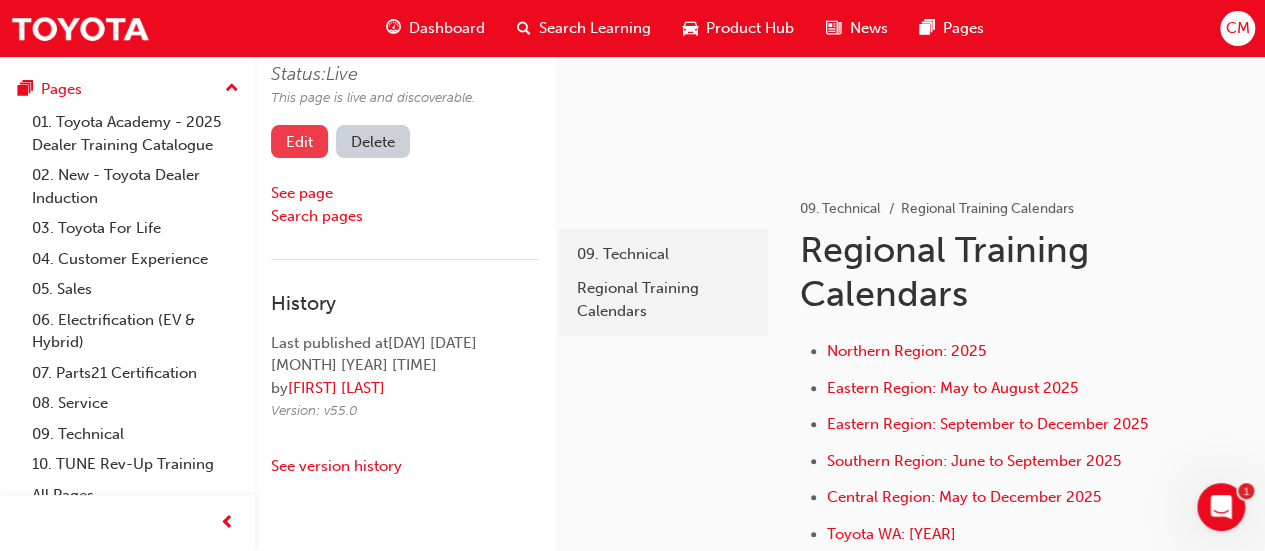 click on "Edit" at bounding box center (299, 141) 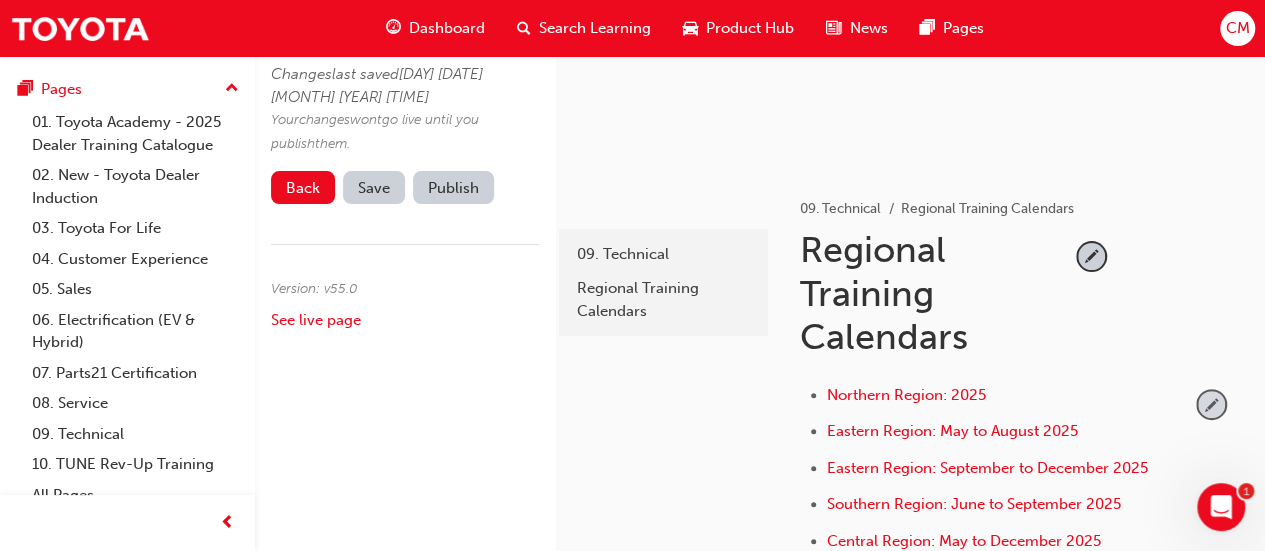 click at bounding box center (1211, 404) 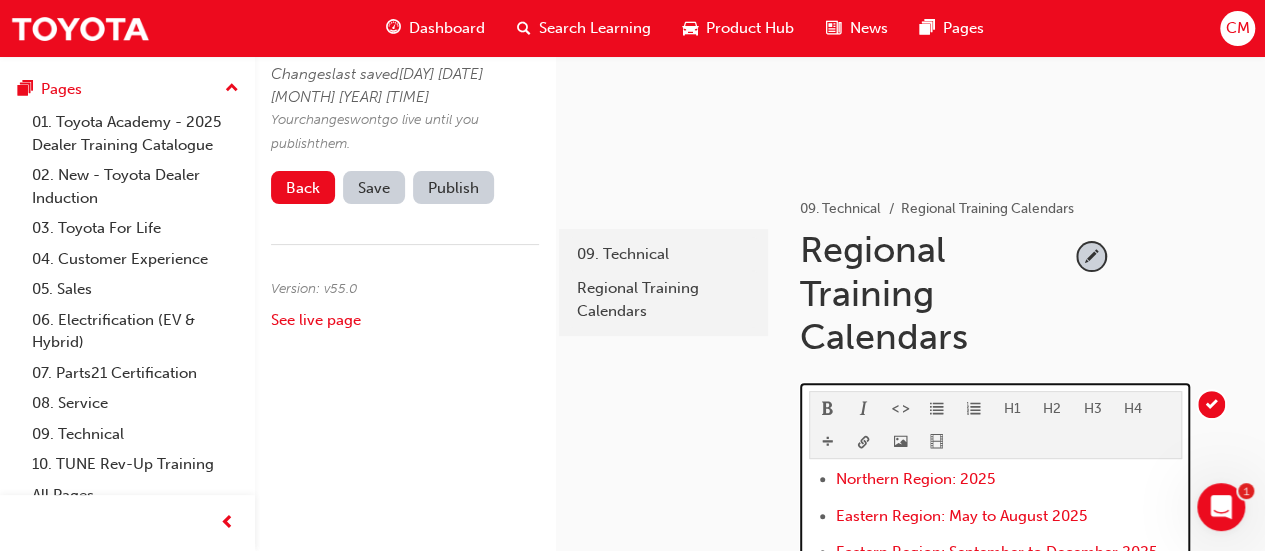 click on "H1 H2 H3 H4   Northern Region: 2025     Eastern Region: May to August 2025     Eastern Region: September to December 2025     Southern Region: June to September 2025     Central Region: May to December 2025     Toyota WA: 2025" at bounding box center [995, 543] 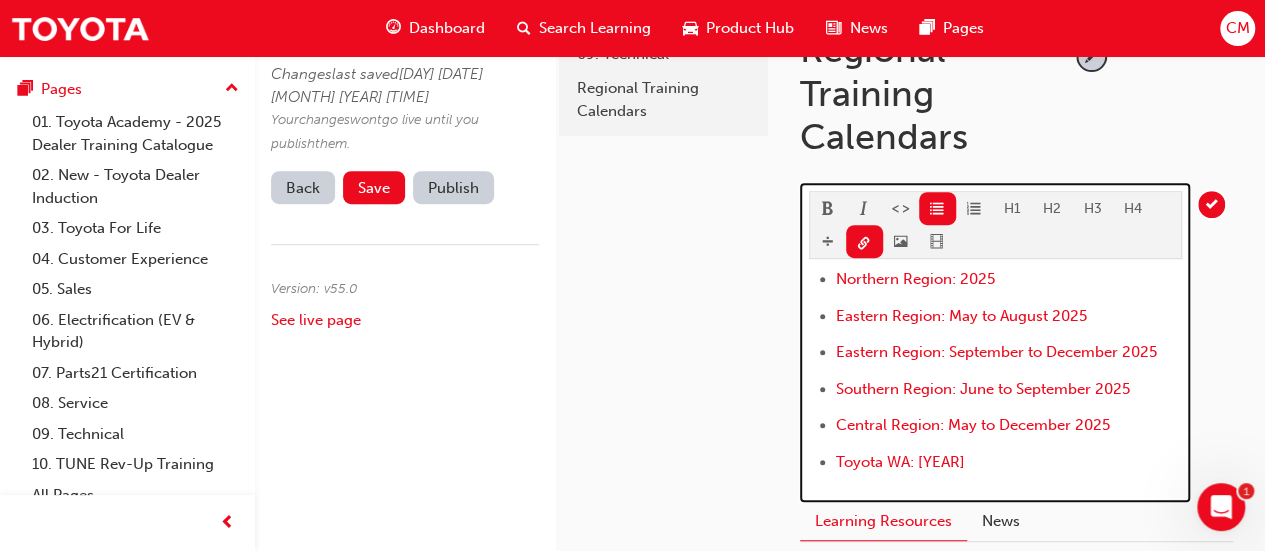 scroll, scrollTop: 364, scrollLeft: 0, axis: vertical 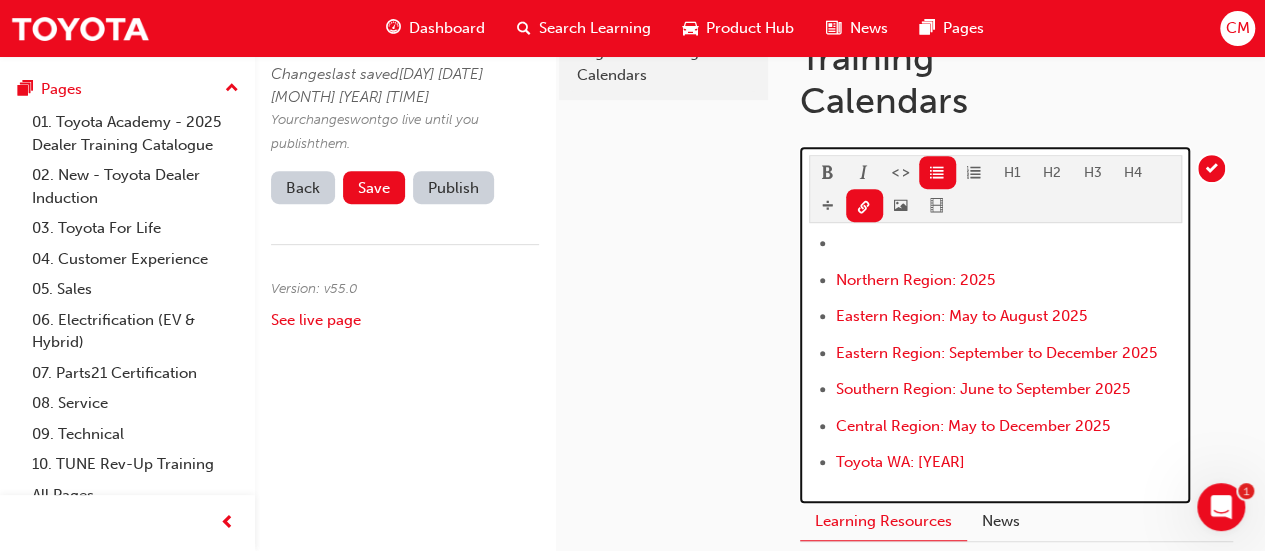 click on "﻿   ﻿   ﻿" at bounding box center [1009, 245] 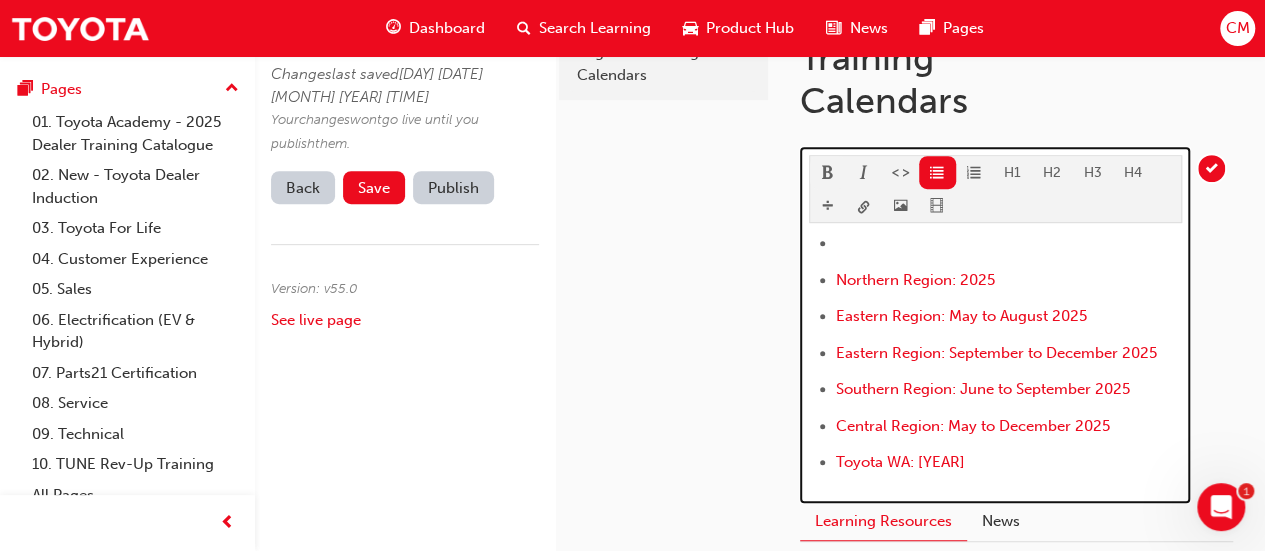 scroll, scrollTop: 328, scrollLeft: 0, axis: vertical 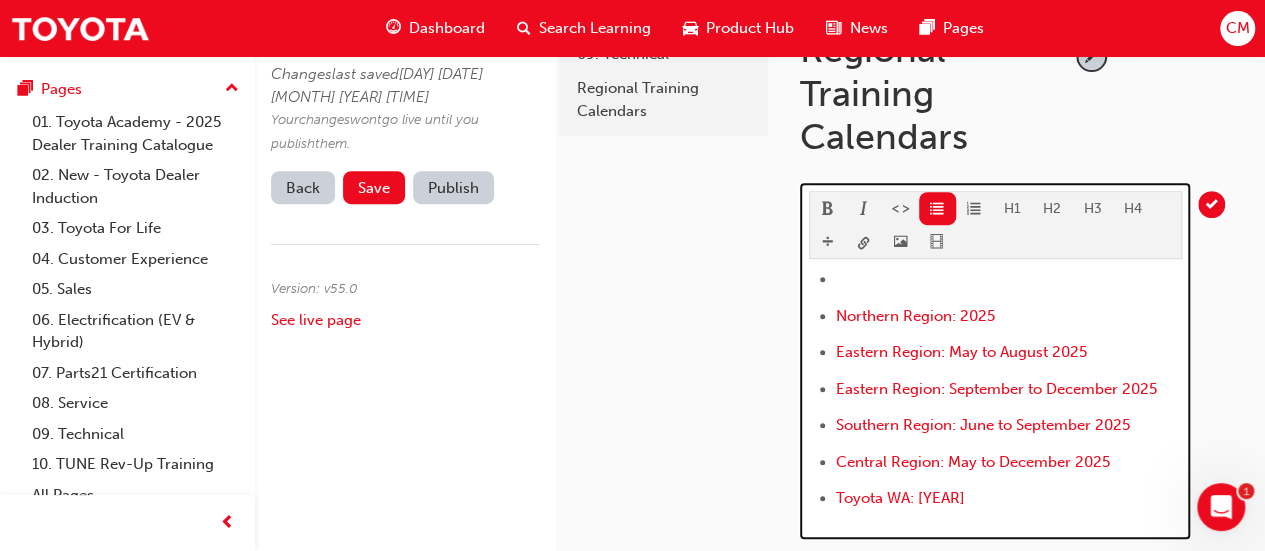 click on "H1 H2 H3 H4 ﻿   ﻿   ﻿ ﻿   Northern Region: 2025   ﻿   Eastern Region: May to August 2025     Eastern Region: September to December 2025     Southern Region: June to September 2025     Central Region: May to December 2025     Toyota WA: 2025" at bounding box center [1016, 353] 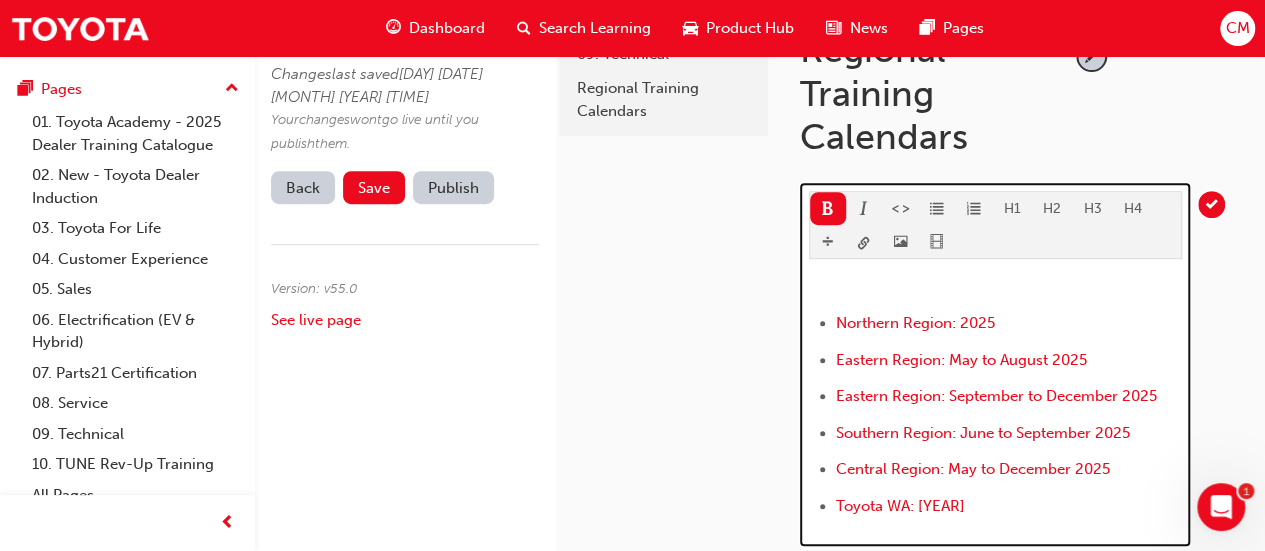 click at bounding box center (937, 208) 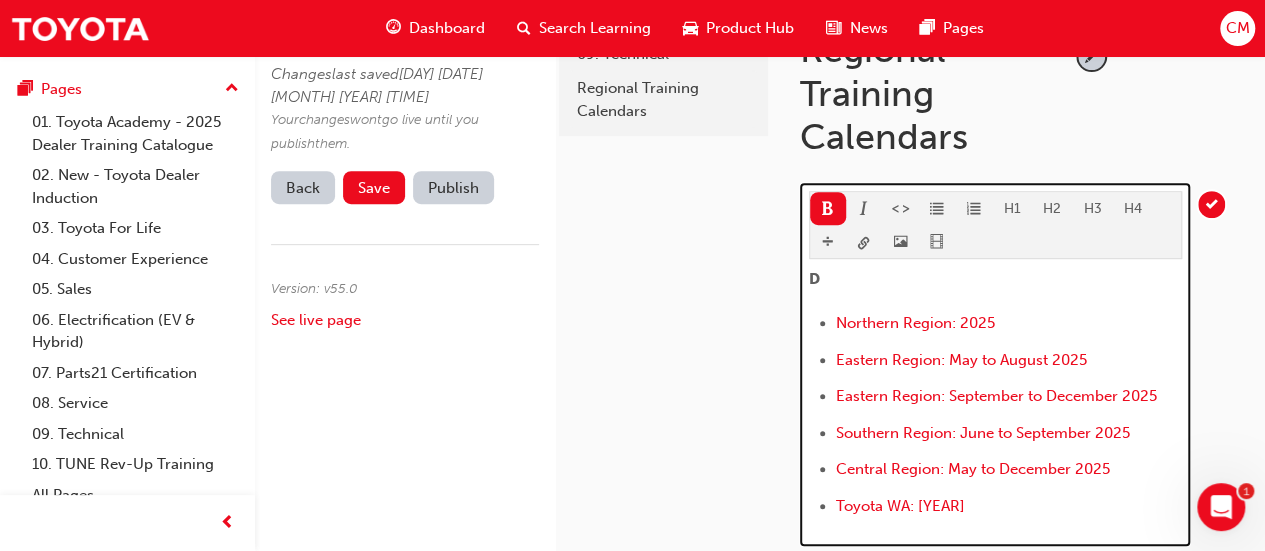 type 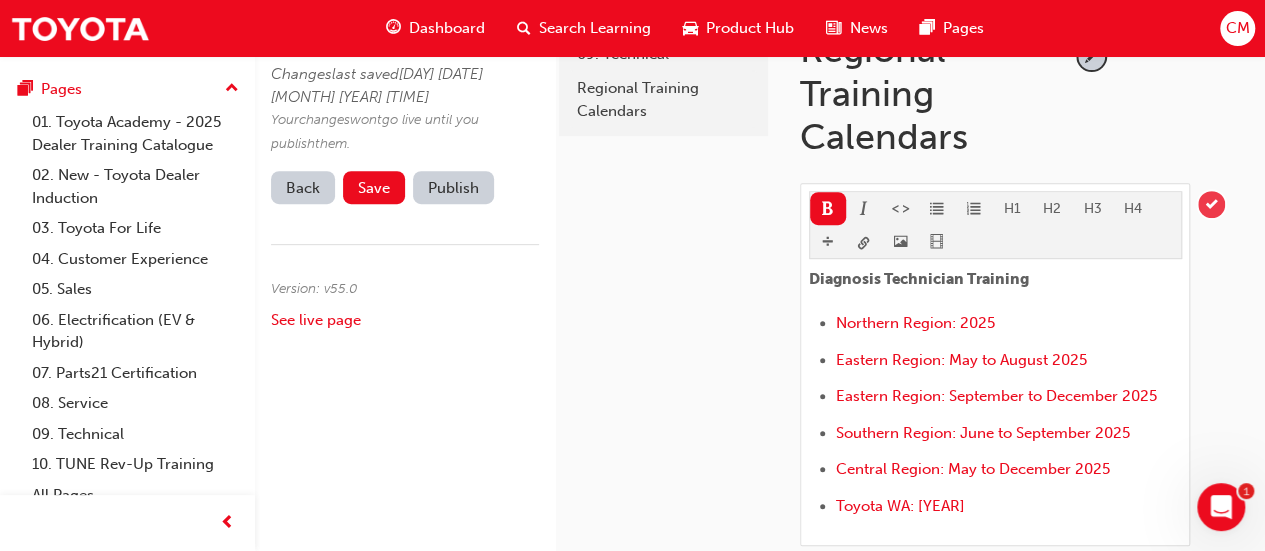 click at bounding box center (1211, 204) 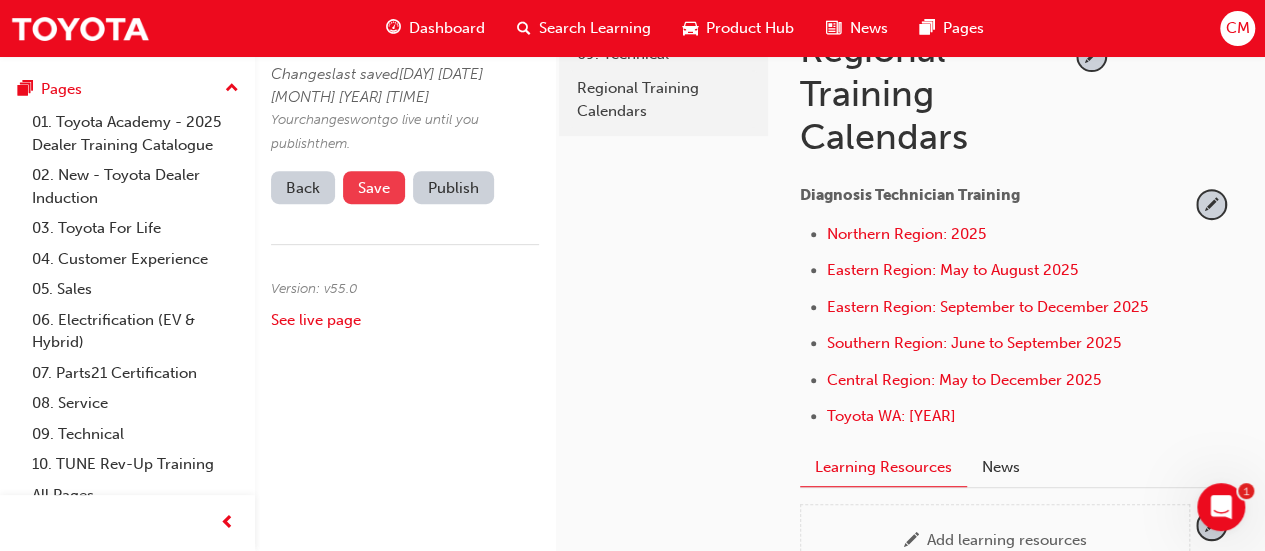 click on "Save" at bounding box center [374, 188] 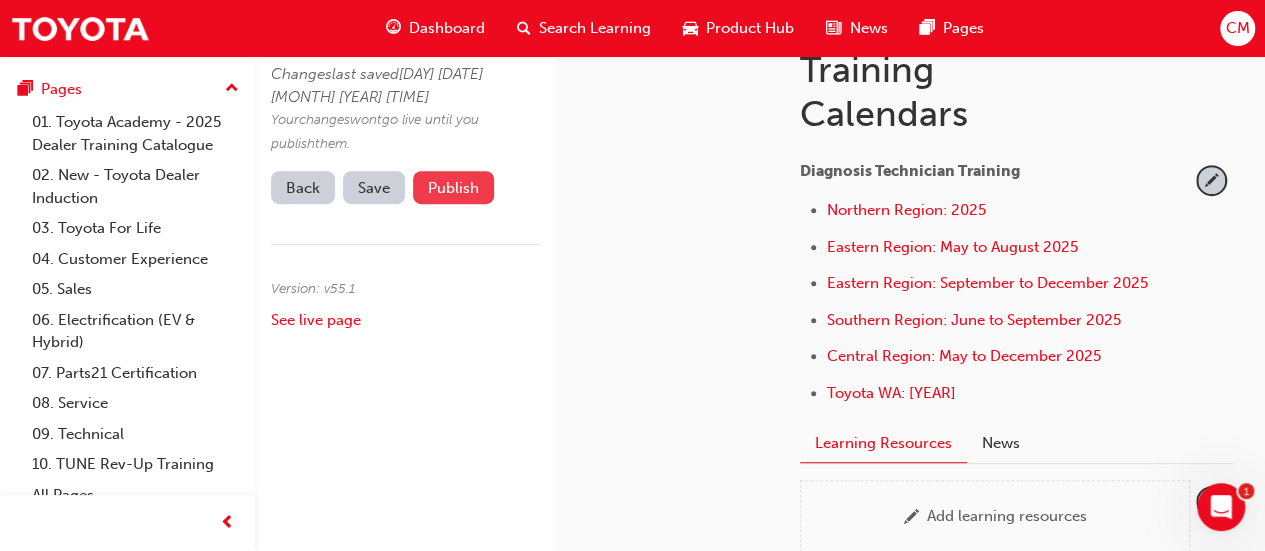 click on "Publish" at bounding box center [453, 187] 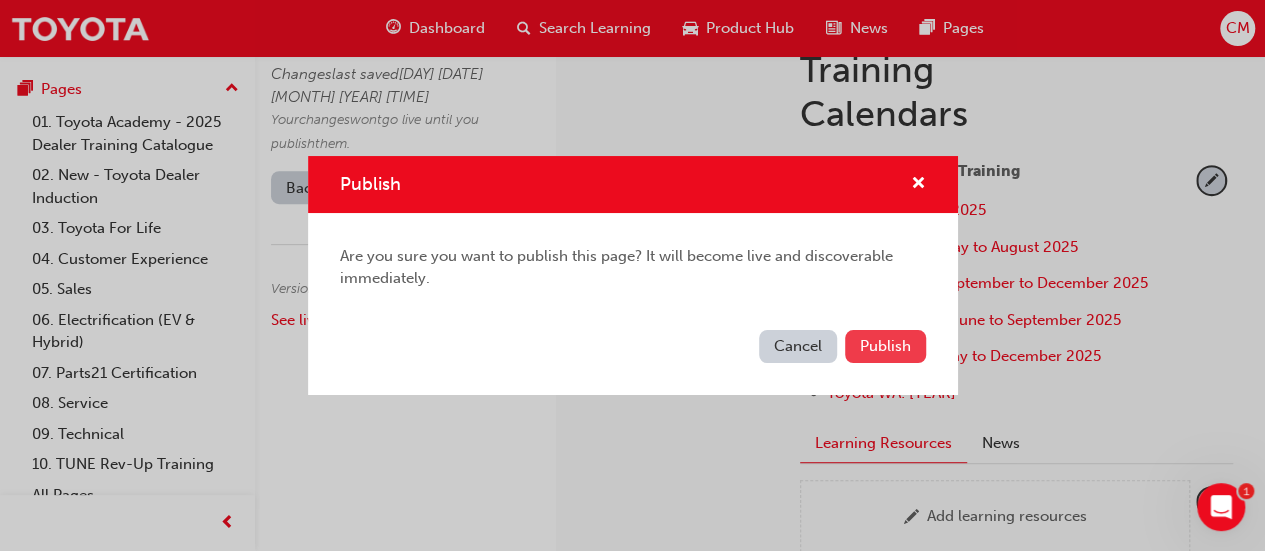 click on "Publish" at bounding box center (885, 346) 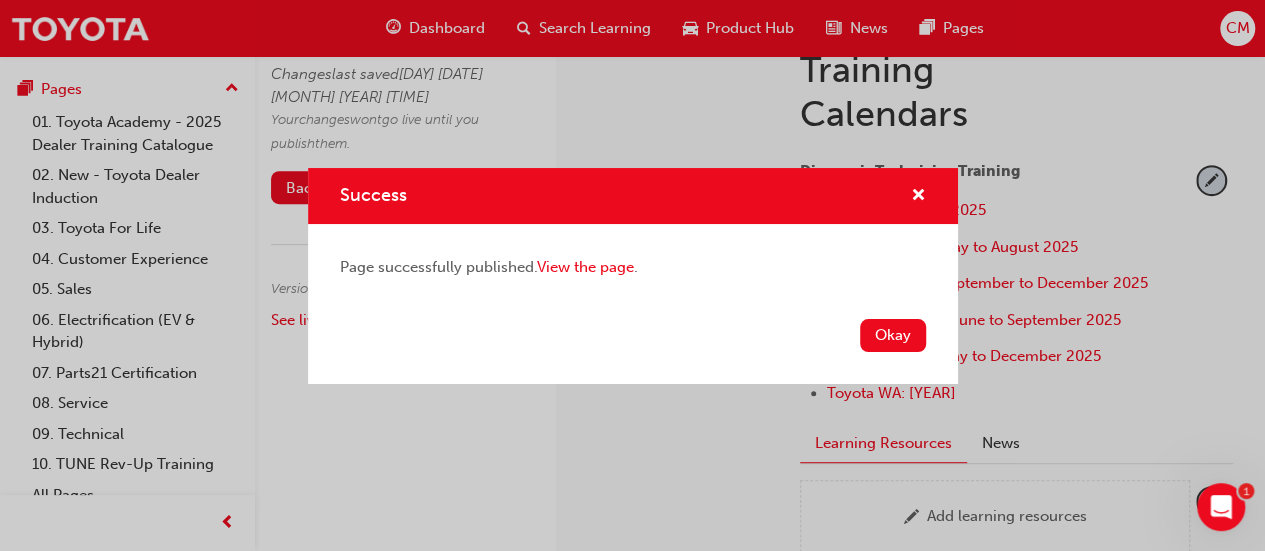 drag, startPoint x: 890, startPoint y: 339, endPoint x: 880, endPoint y: 337, distance: 10.198039 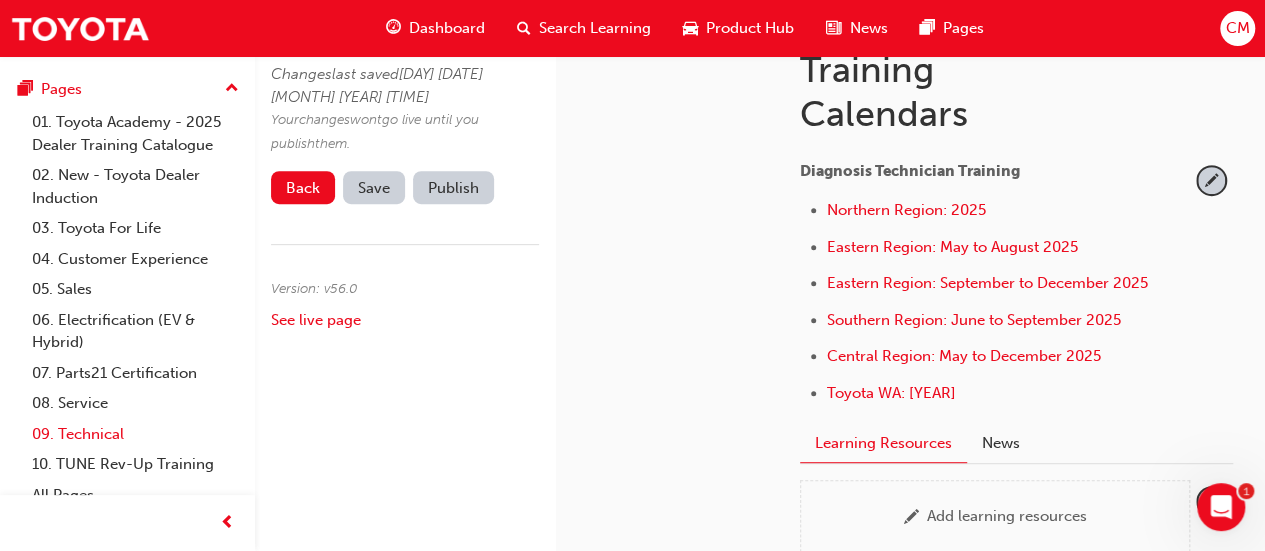 click on "09. Technical" at bounding box center (135, 434) 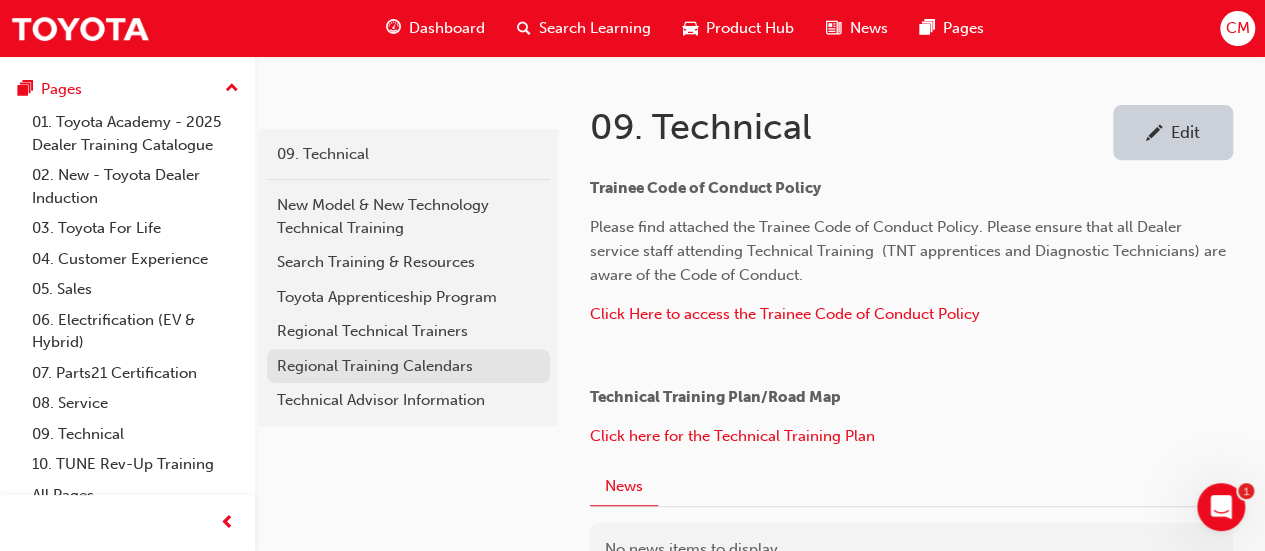 click on "Regional Training Calendars" at bounding box center (408, 366) 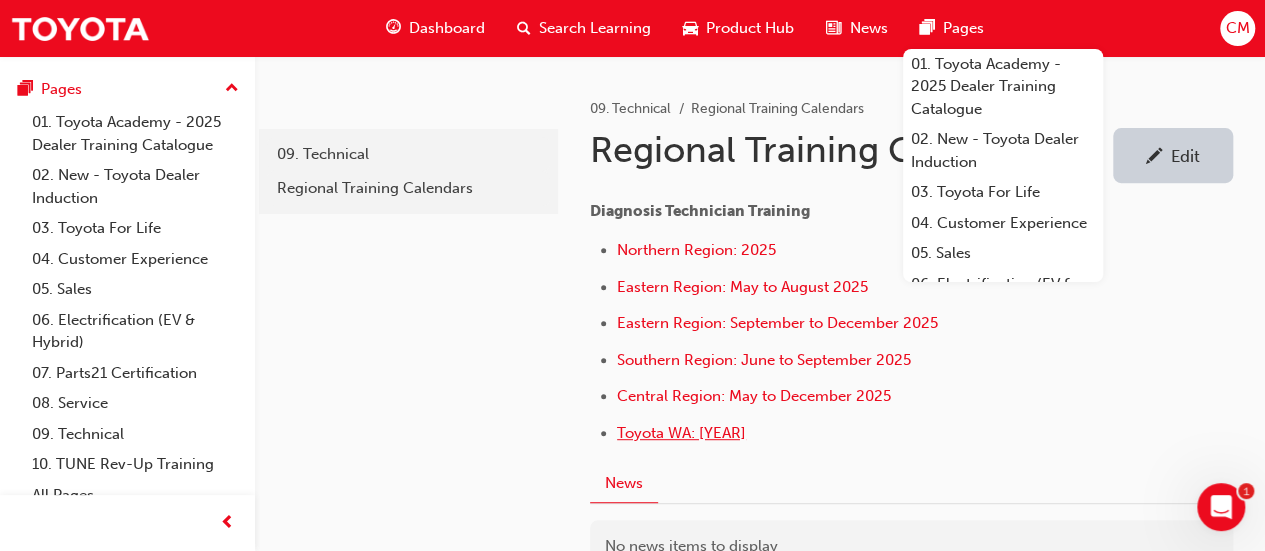 click on "Toyota WA: 2025" at bounding box center [681, 433] 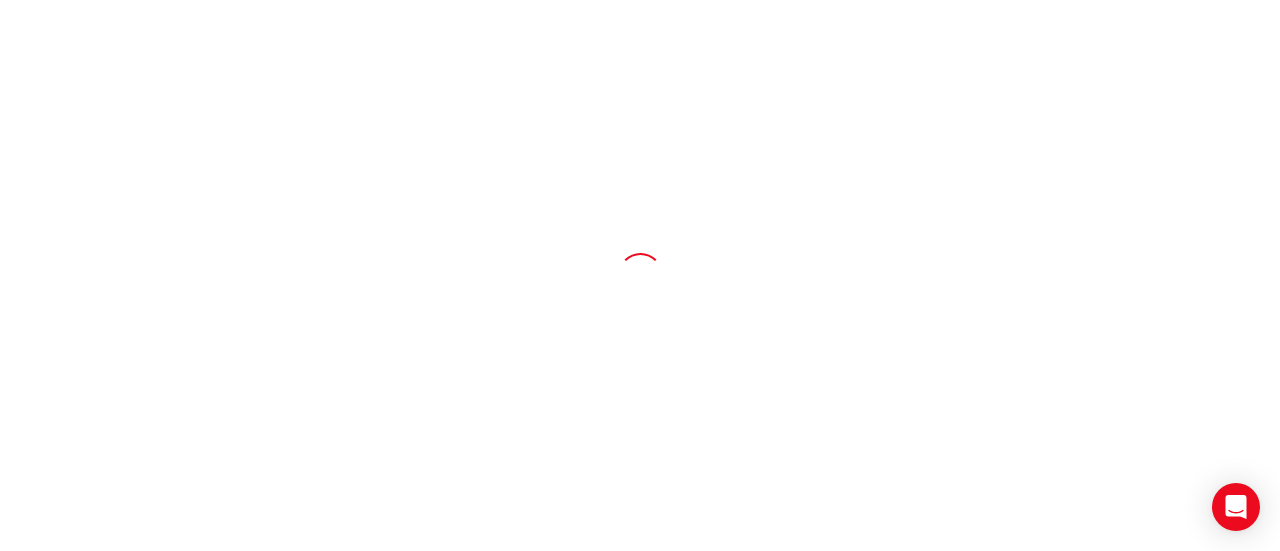 scroll, scrollTop: 0, scrollLeft: 0, axis: both 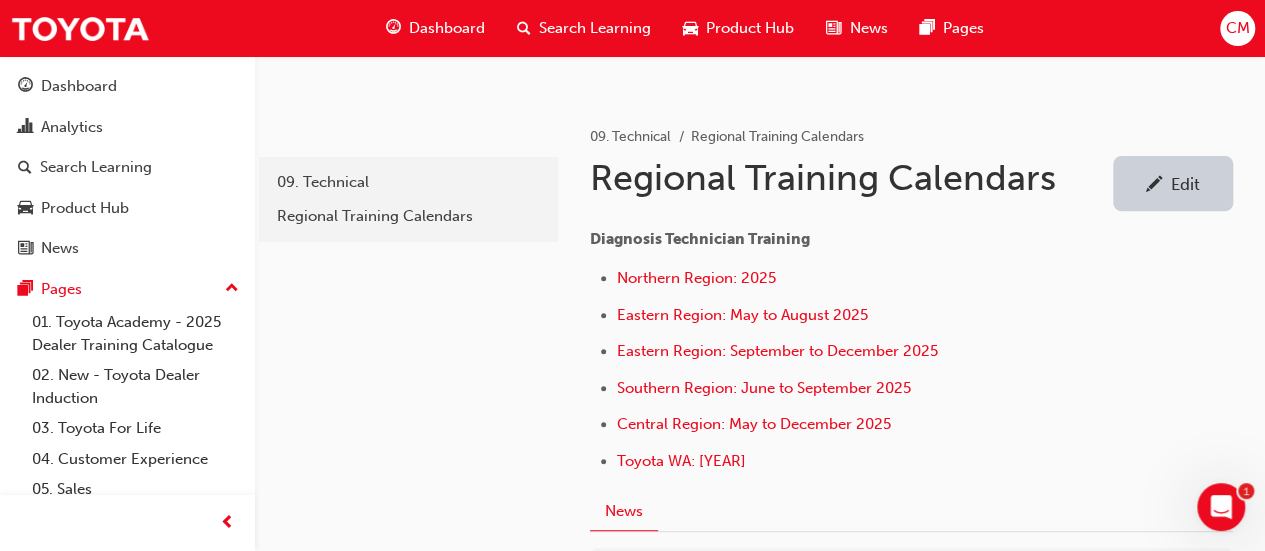 click on "Edit" at bounding box center [1185, 184] 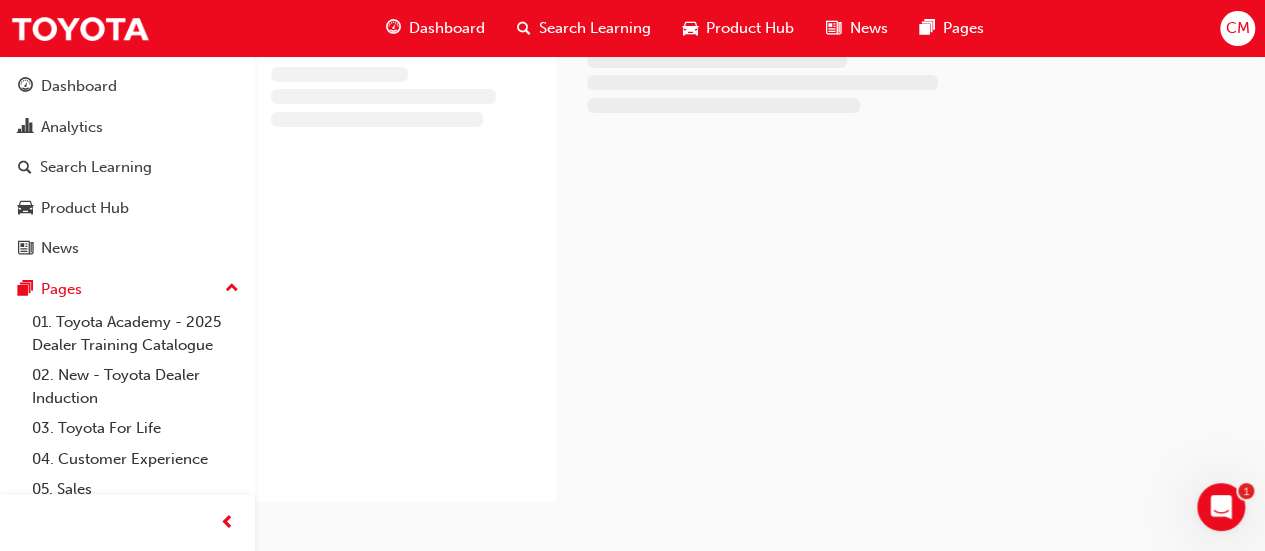 scroll, scrollTop: 300, scrollLeft: 0, axis: vertical 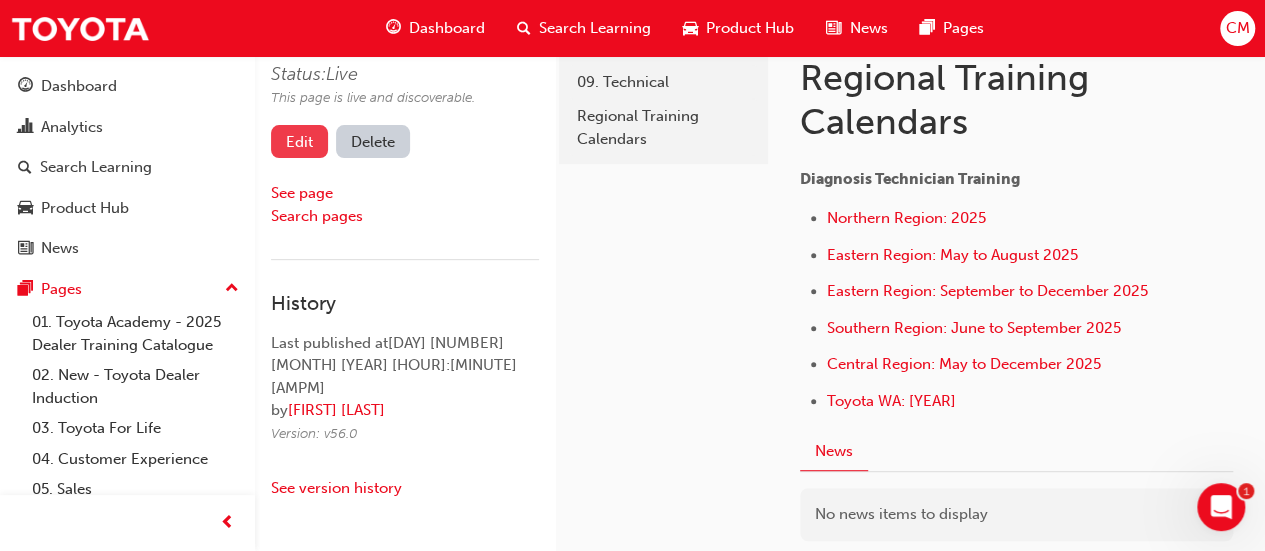 click on "Edit" at bounding box center (299, 141) 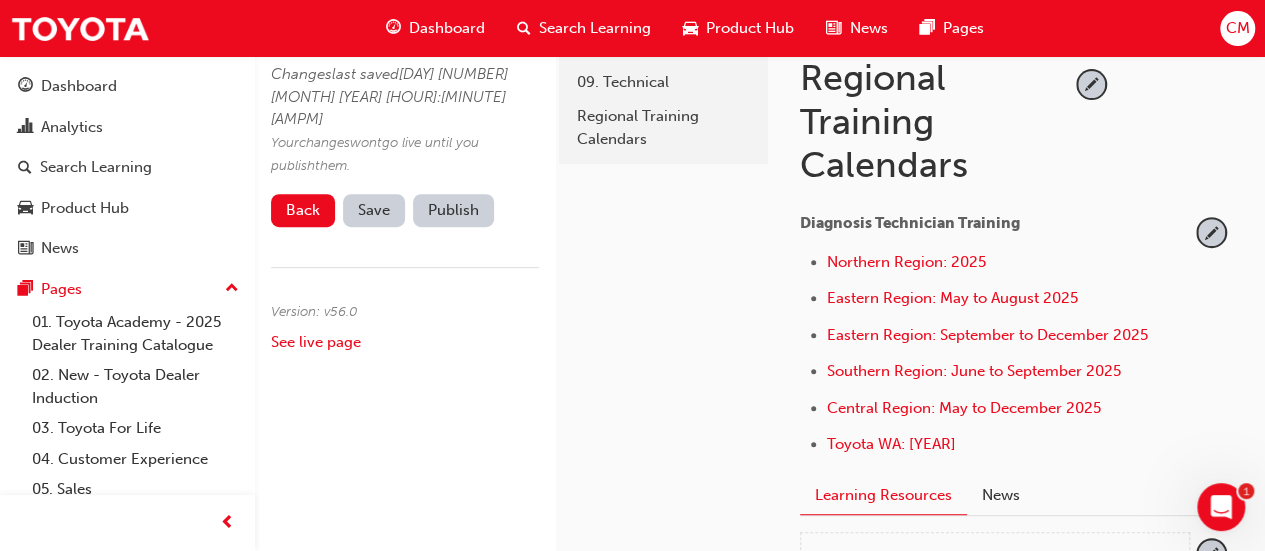 click on "Toyota WA: [YEAR]" at bounding box center [1008, 446] 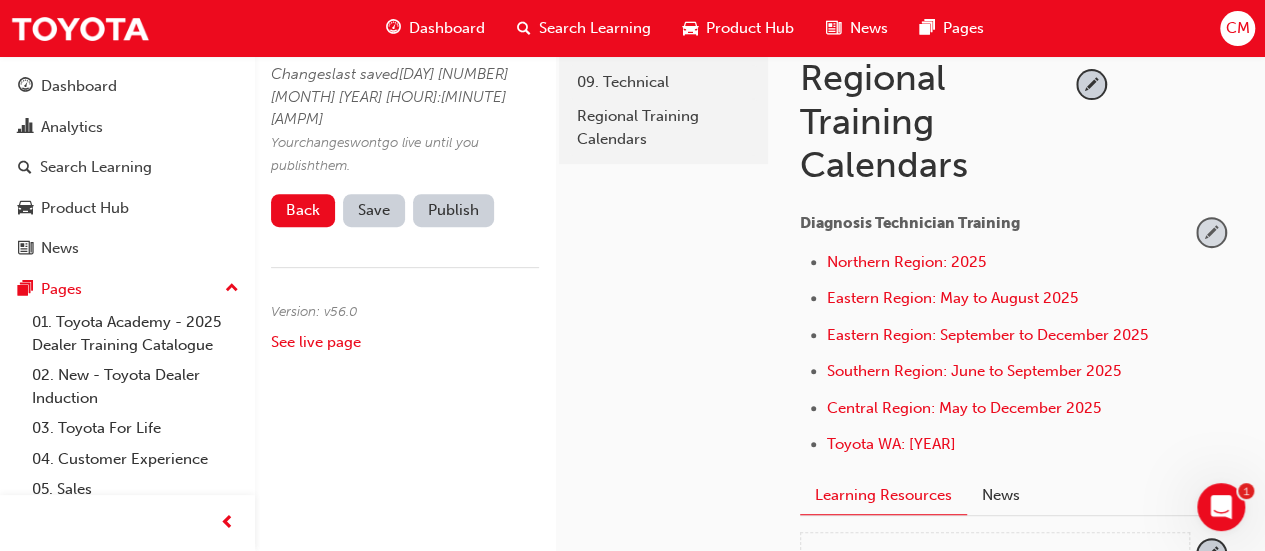 click at bounding box center [1211, 232] 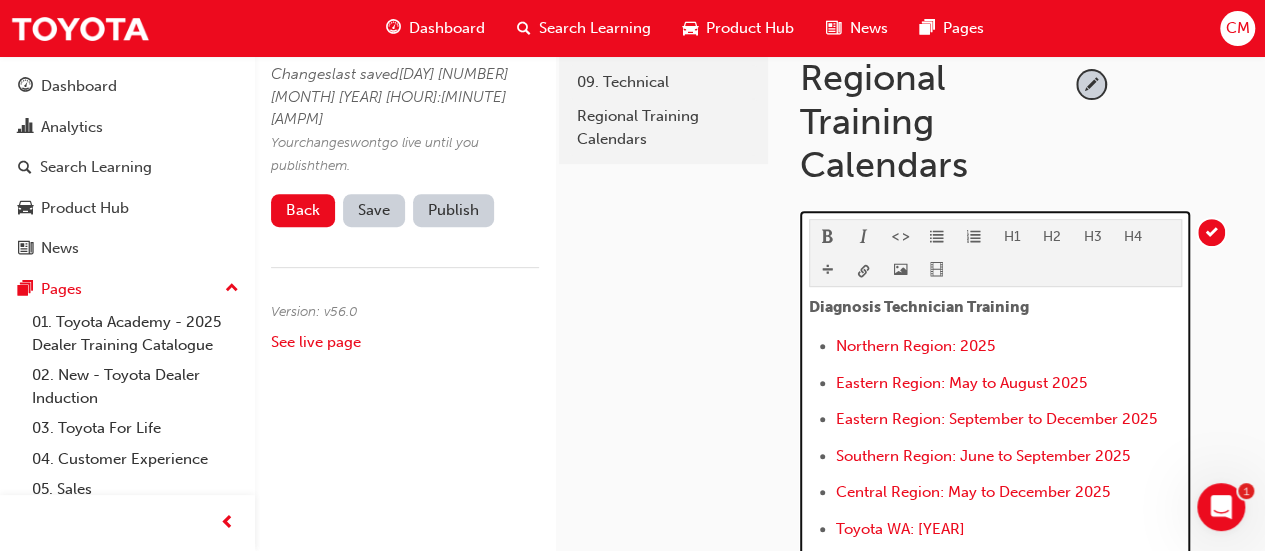 click on "Toyota WA: [YEAR]" at bounding box center [1009, 531] 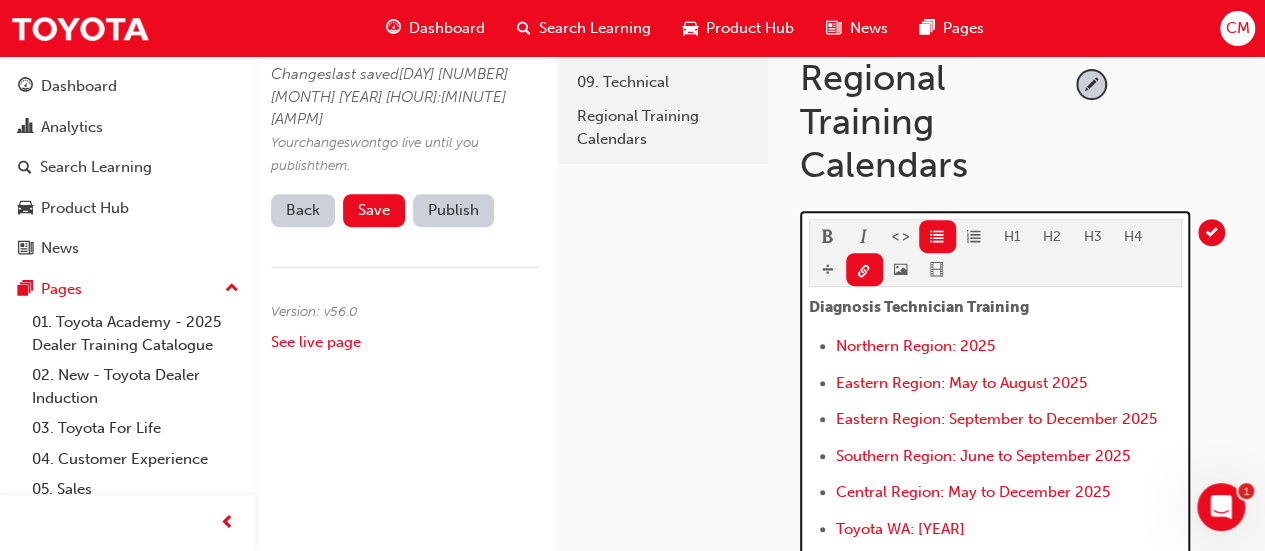scroll, scrollTop: 547, scrollLeft: 0, axis: vertical 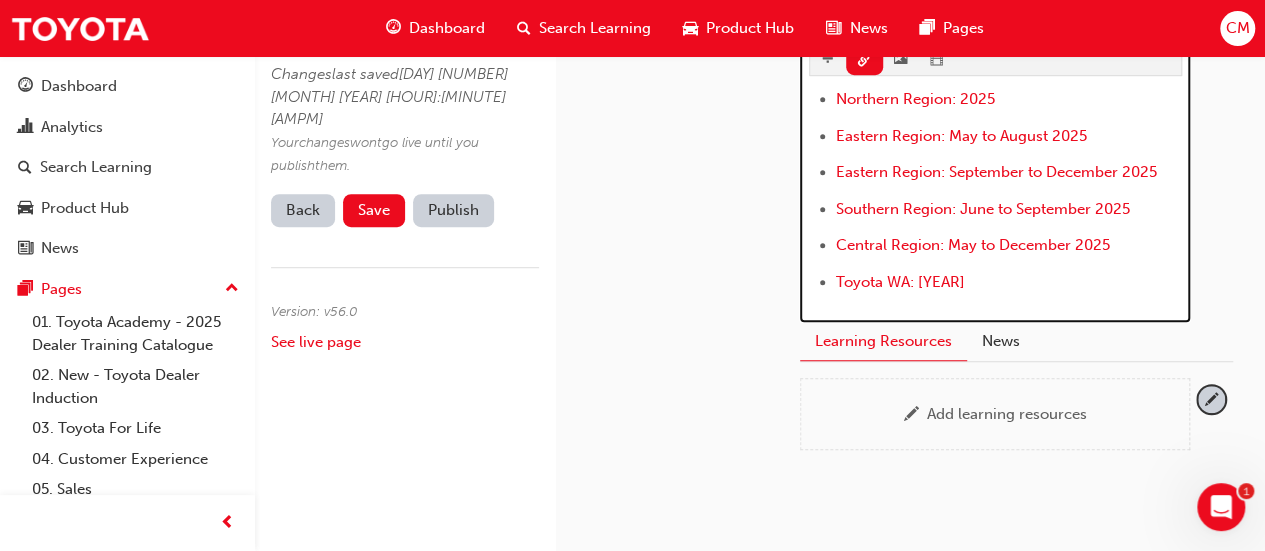 type 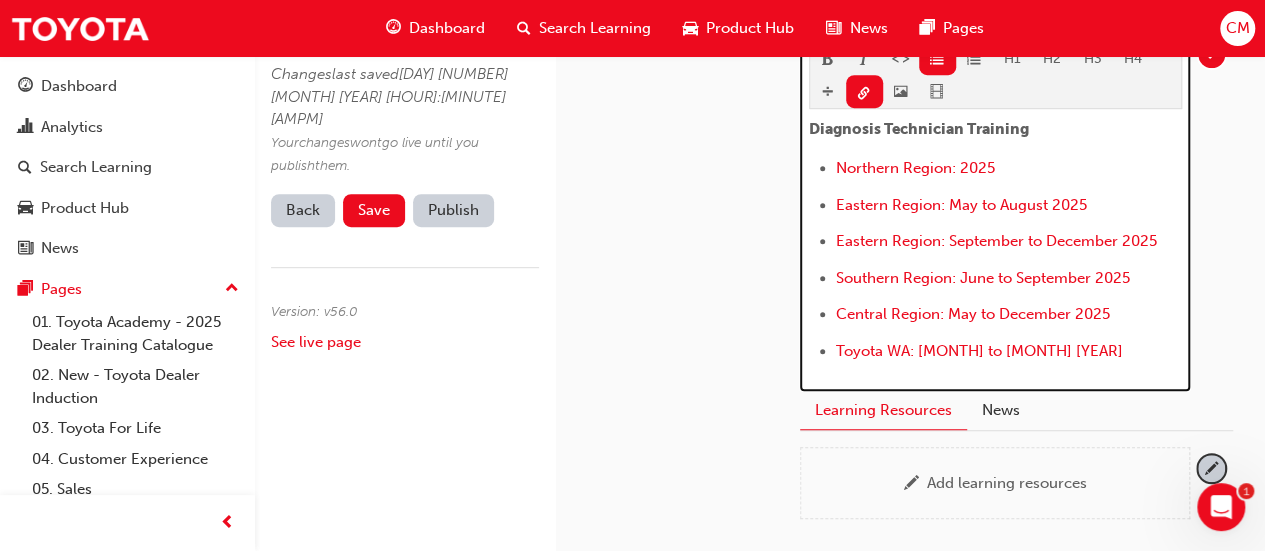scroll, scrollTop: 447, scrollLeft: 0, axis: vertical 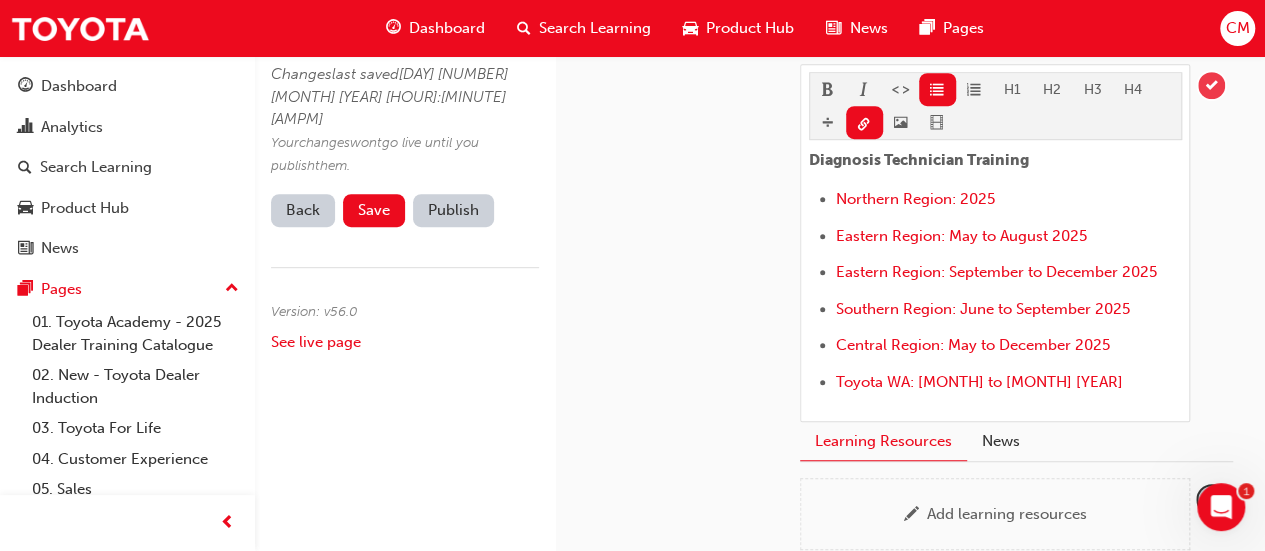 click at bounding box center [1211, 85] 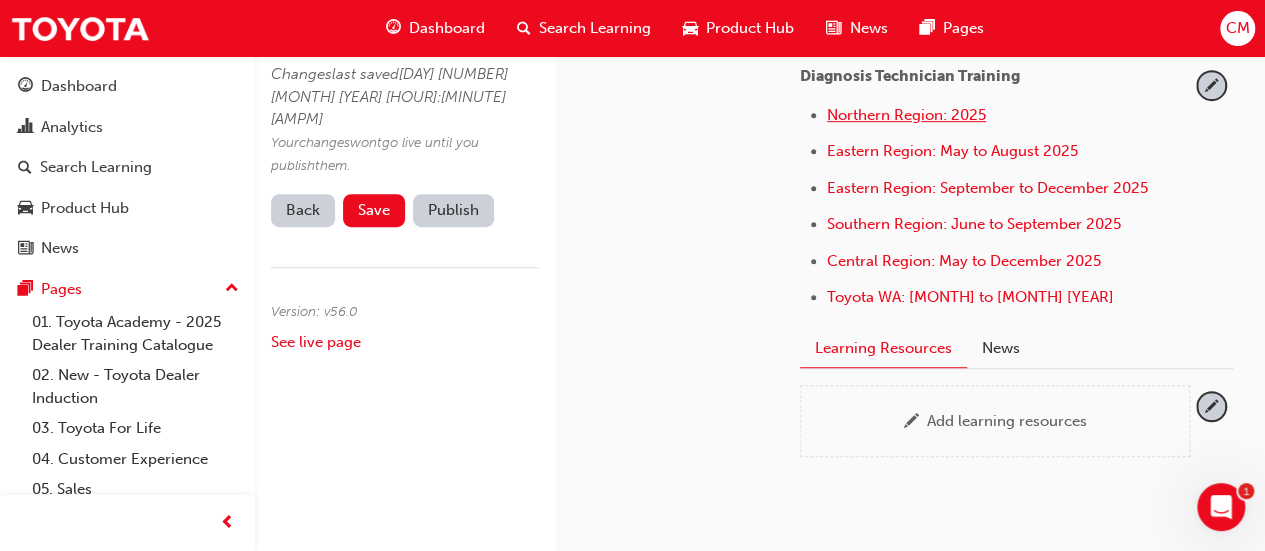 click on "Northern Region: 2025" at bounding box center (906, 115) 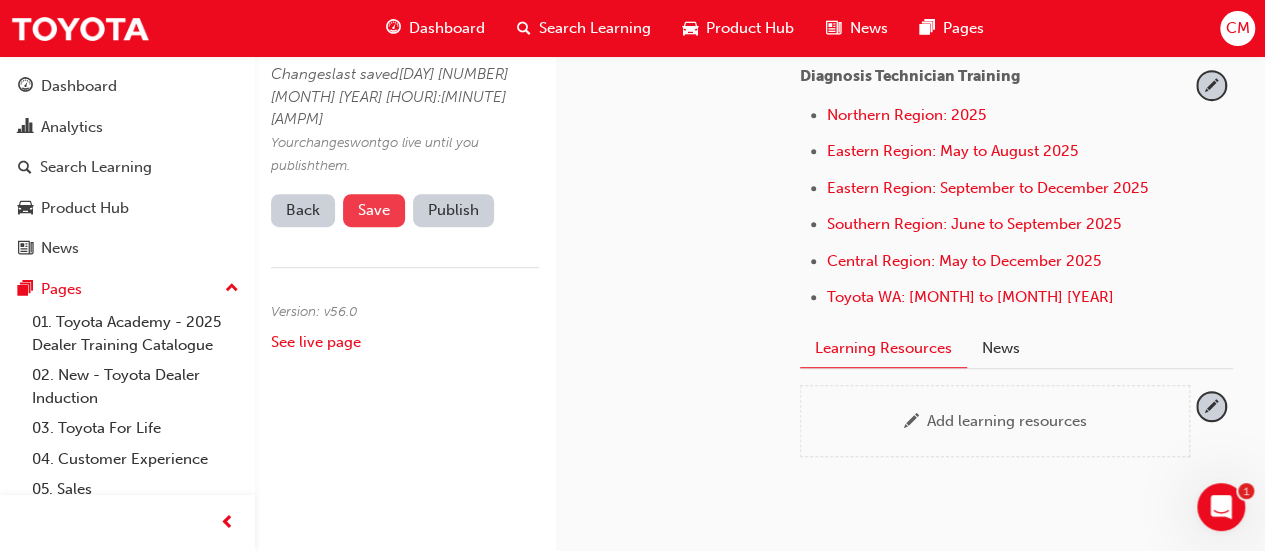 click on "Save" at bounding box center (374, 210) 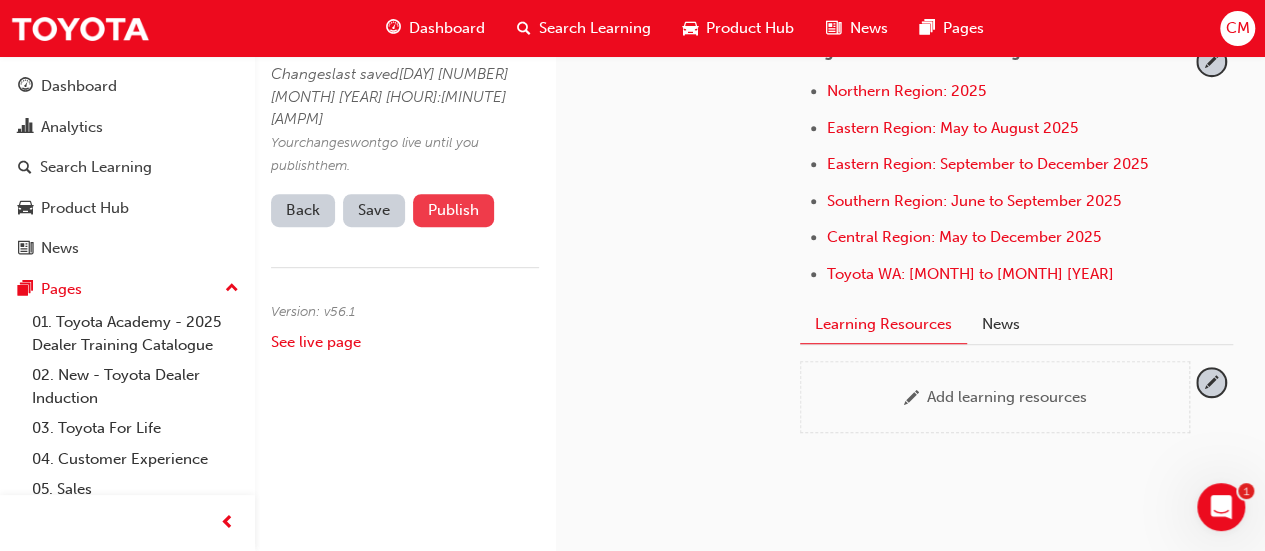 click on "Publish" at bounding box center [453, 210] 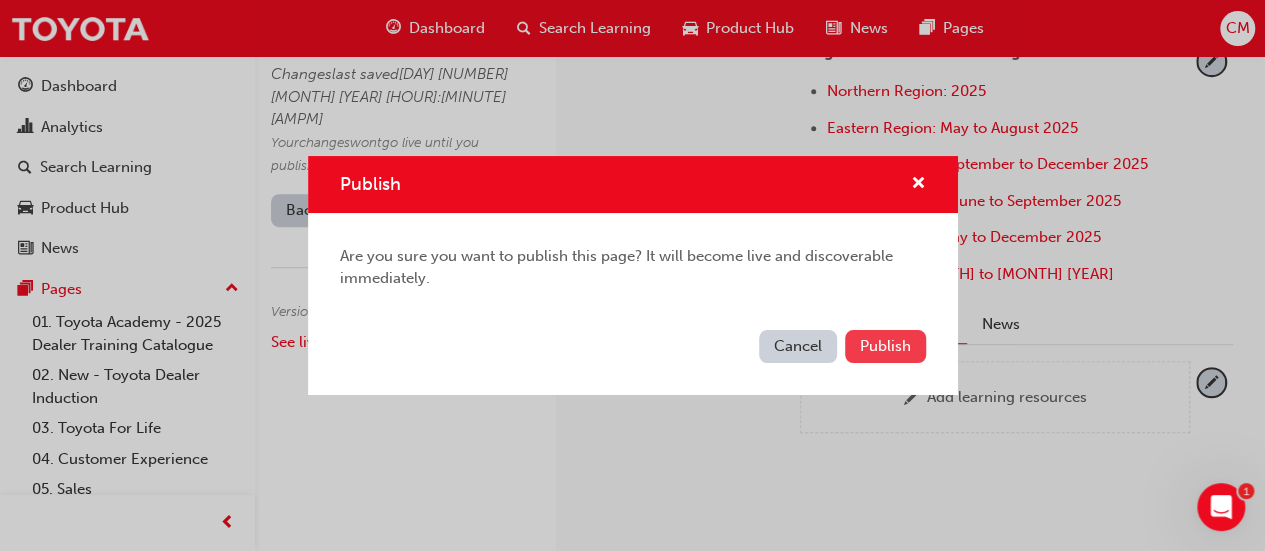 click on "Publish" at bounding box center [885, 346] 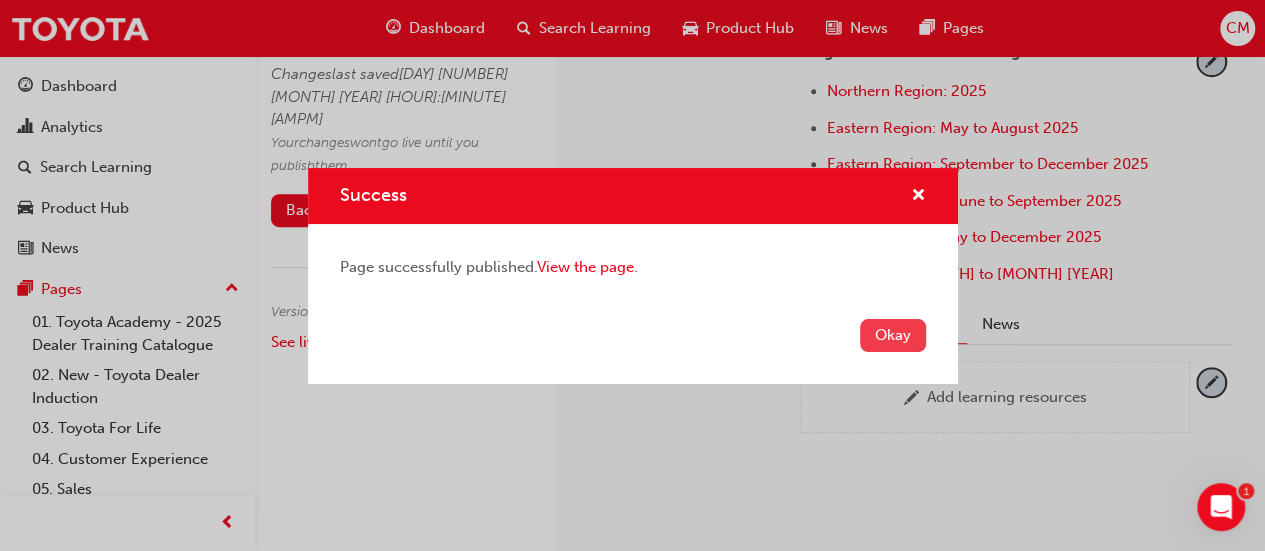click on "Okay" at bounding box center (893, 335) 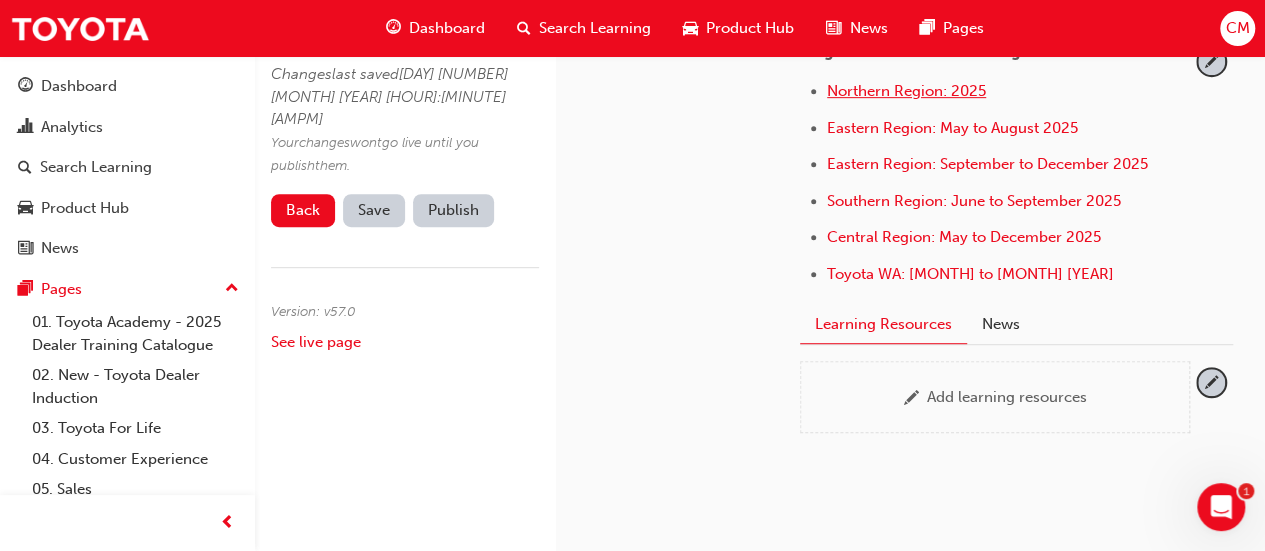 click on "Northern Region: 2025" at bounding box center [906, 91] 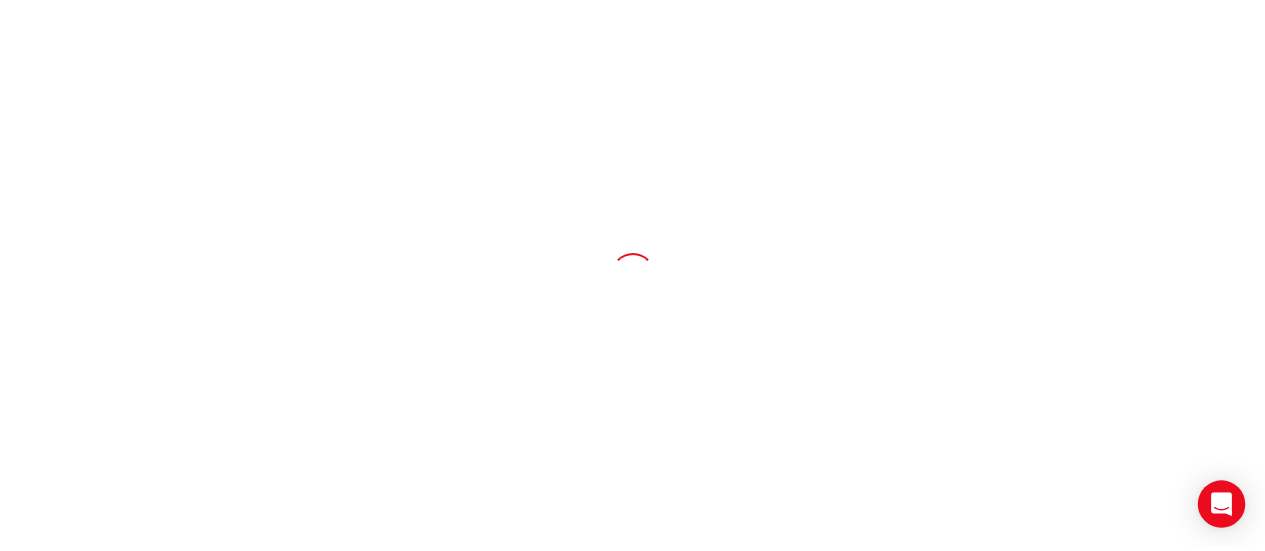 scroll, scrollTop: 0, scrollLeft: 0, axis: both 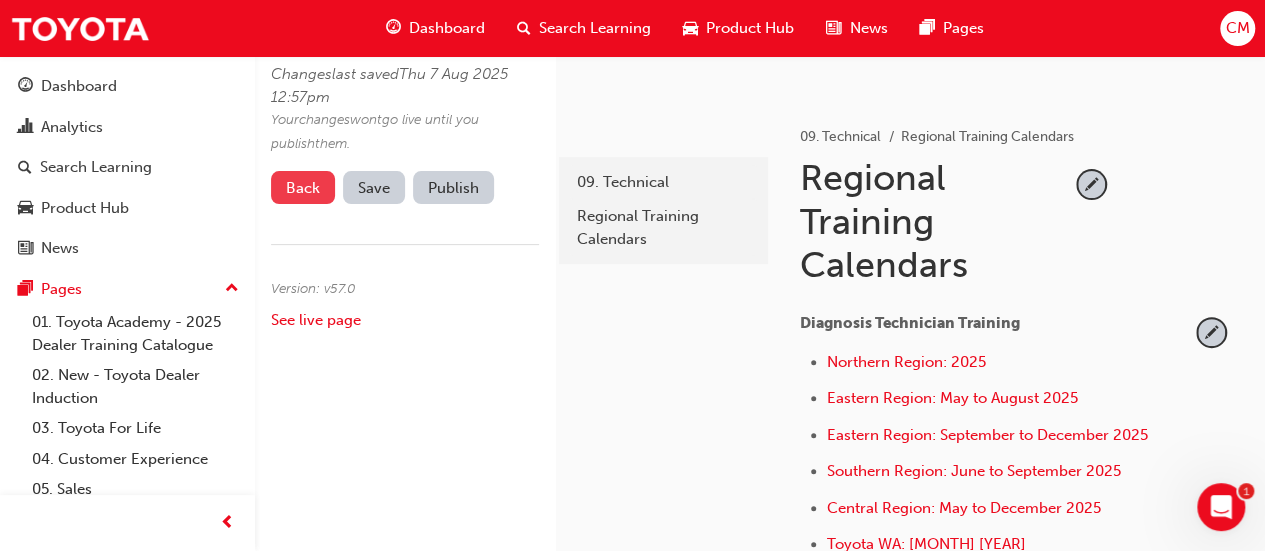 click on "Back" at bounding box center (303, 187) 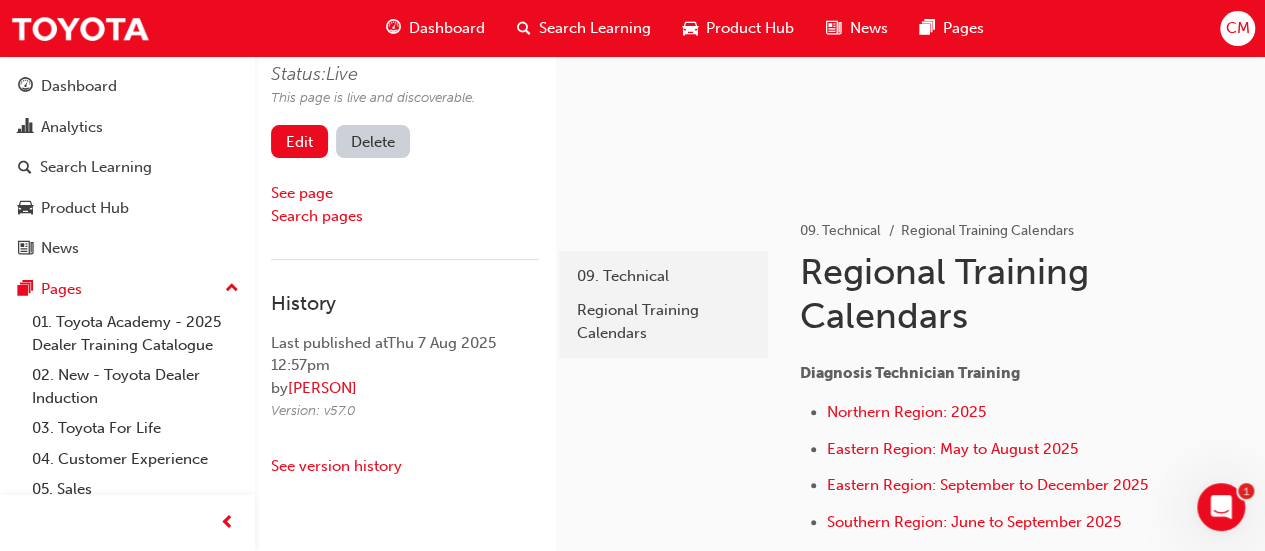 scroll, scrollTop: 200, scrollLeft: 0, axis: vertical 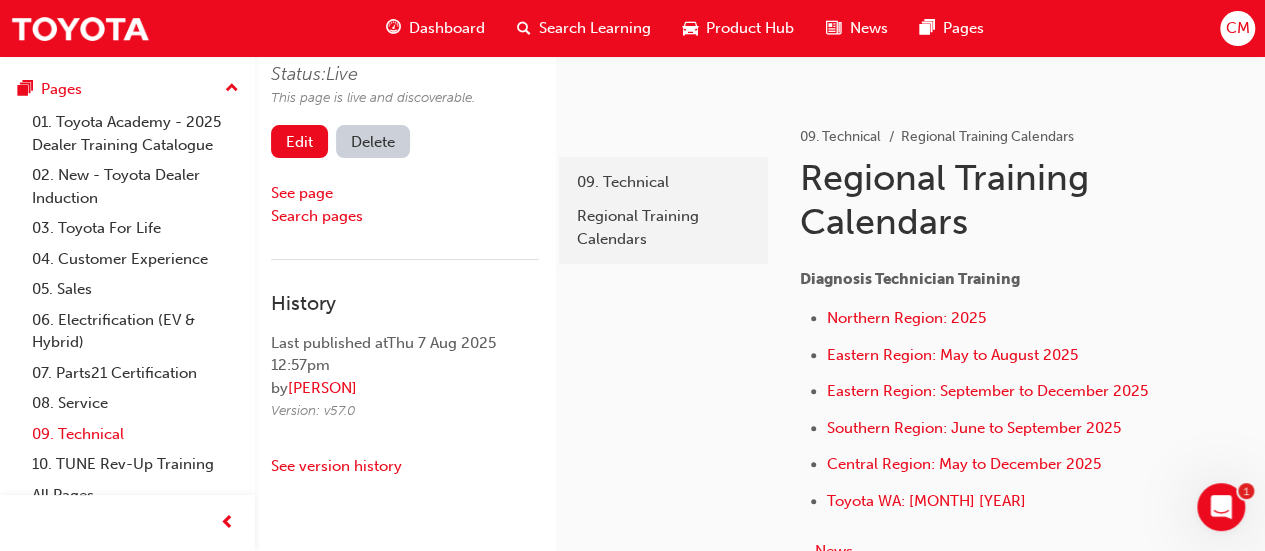 click on "09. Technical" at bounding box center [135, 434] 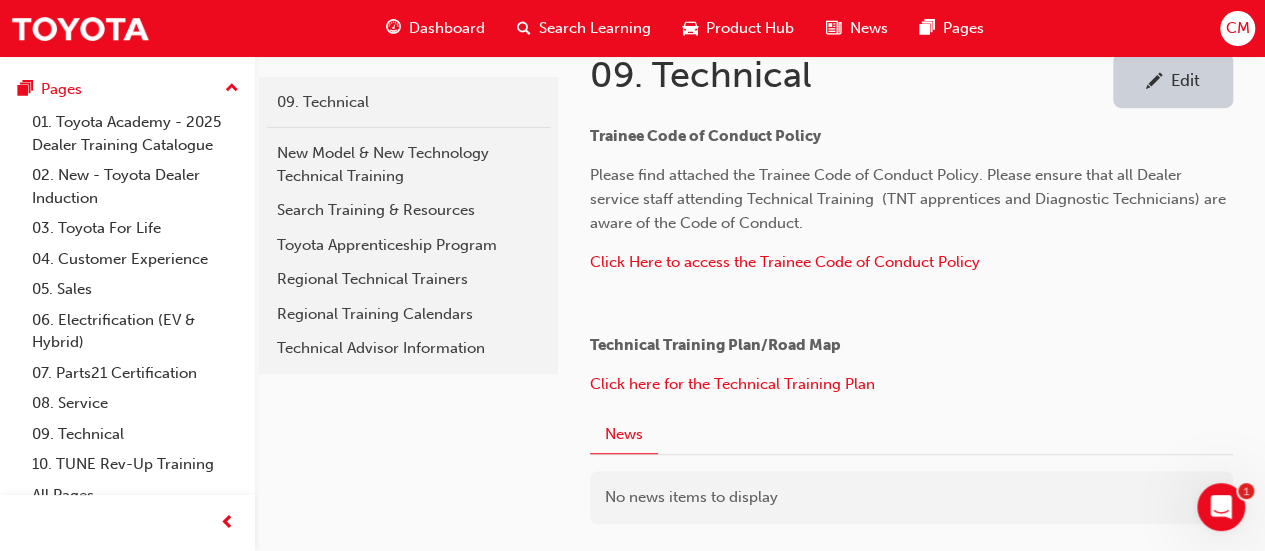 scroll, scrollTop: 400, scrollLeft: 0, axis: vertical 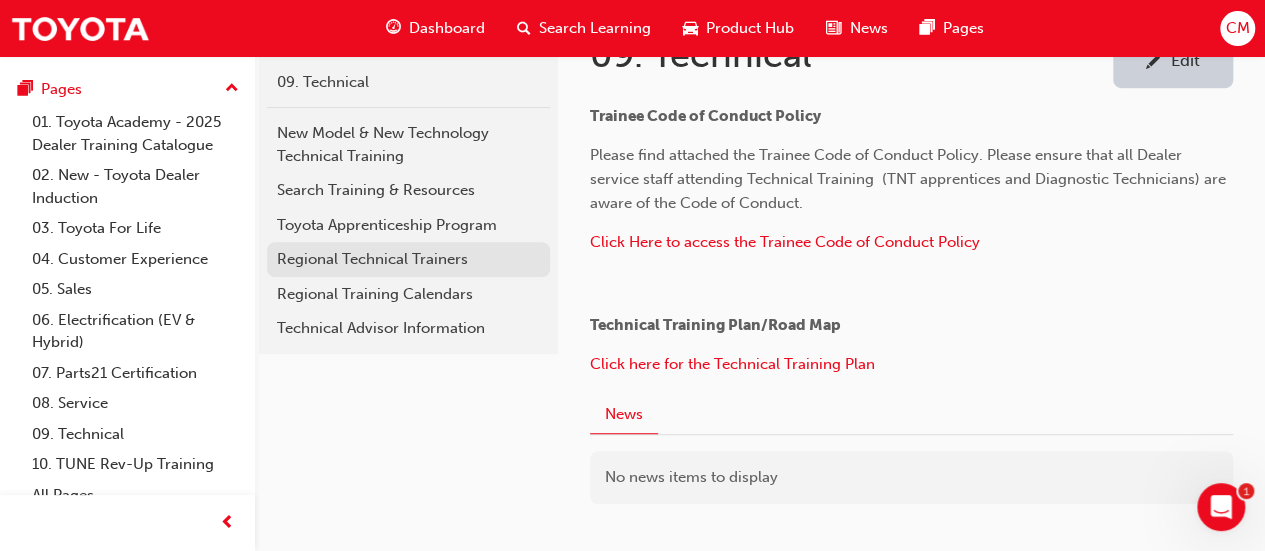 click on "Regional Technical Trainers" at bounding box center (408, 259) 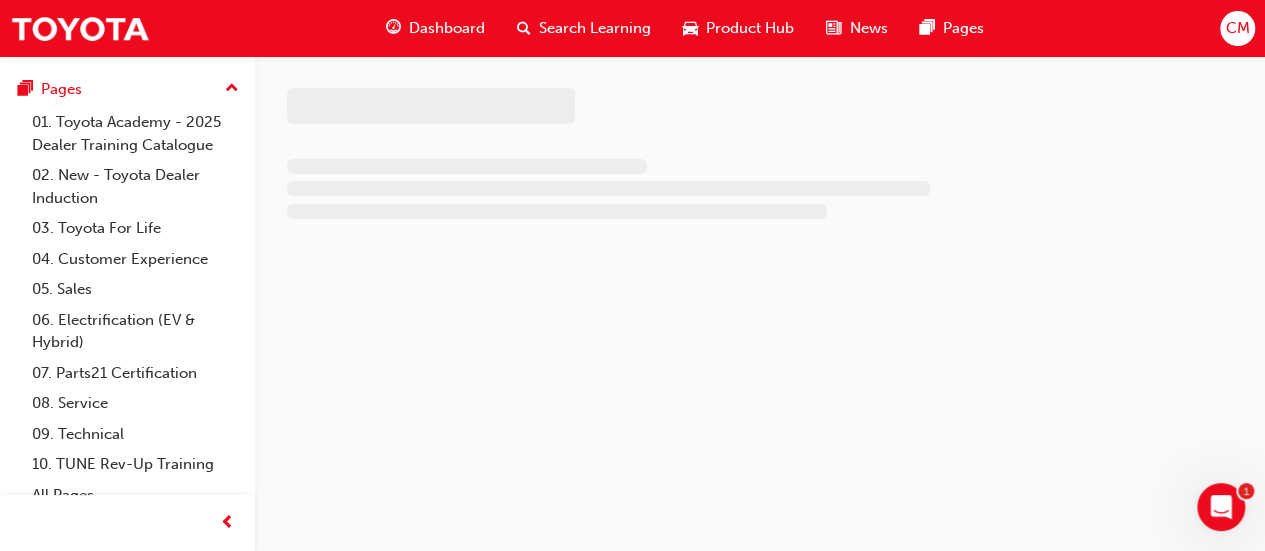 scroll, scrollTop: 0, scrollLeft: 0, axis: both 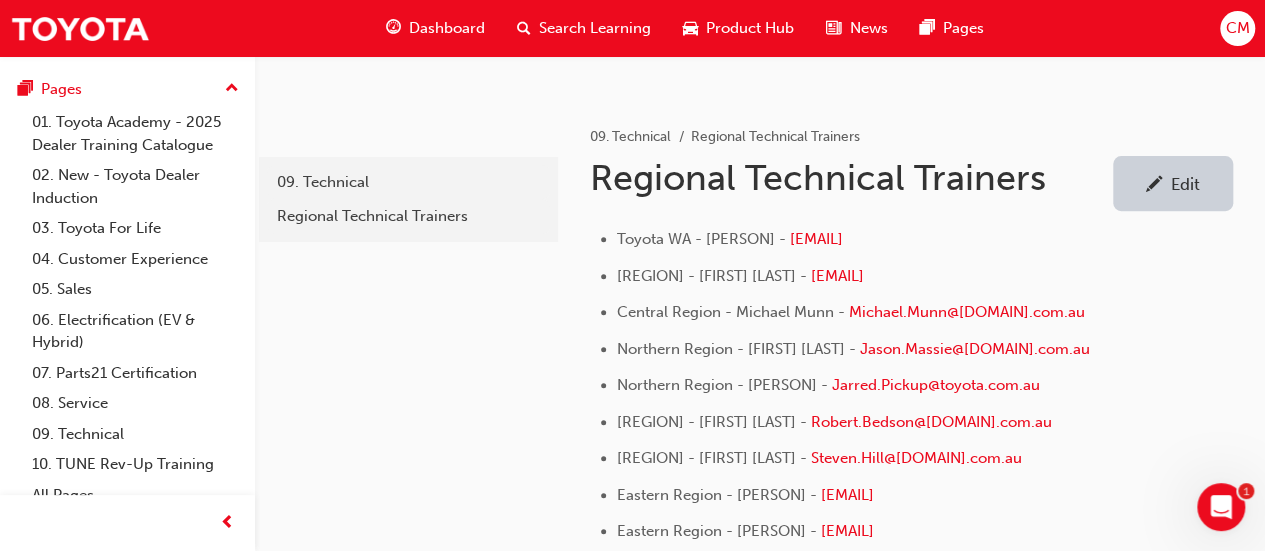 click on "Edit" at bounding box center (1185, 184) 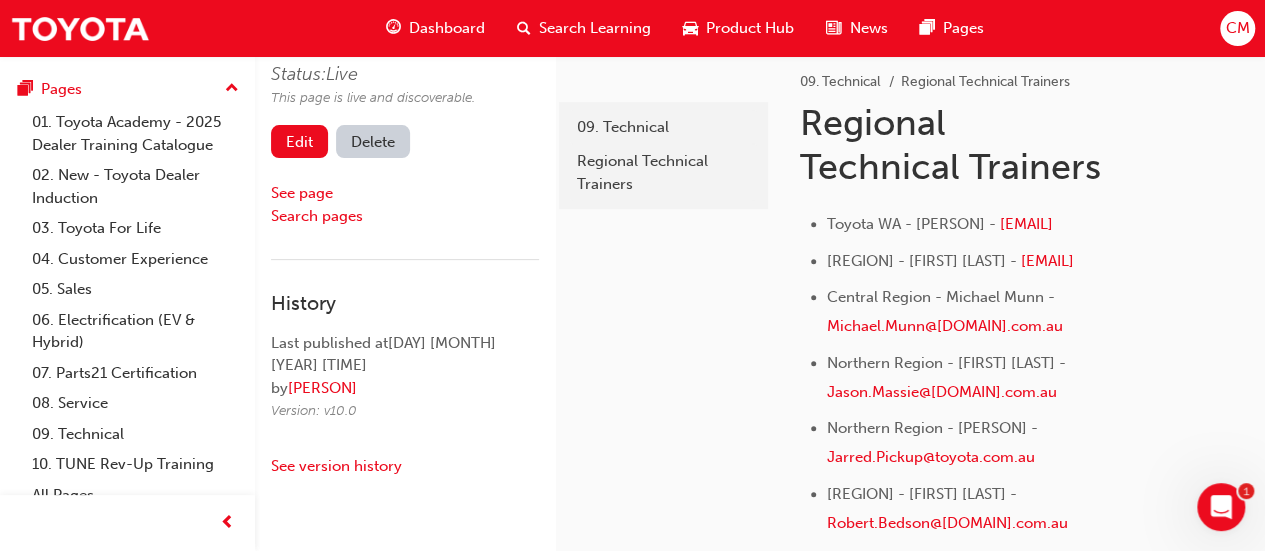 scroll, scrollTop: 300, scrollLeft: 0, axis: vertical 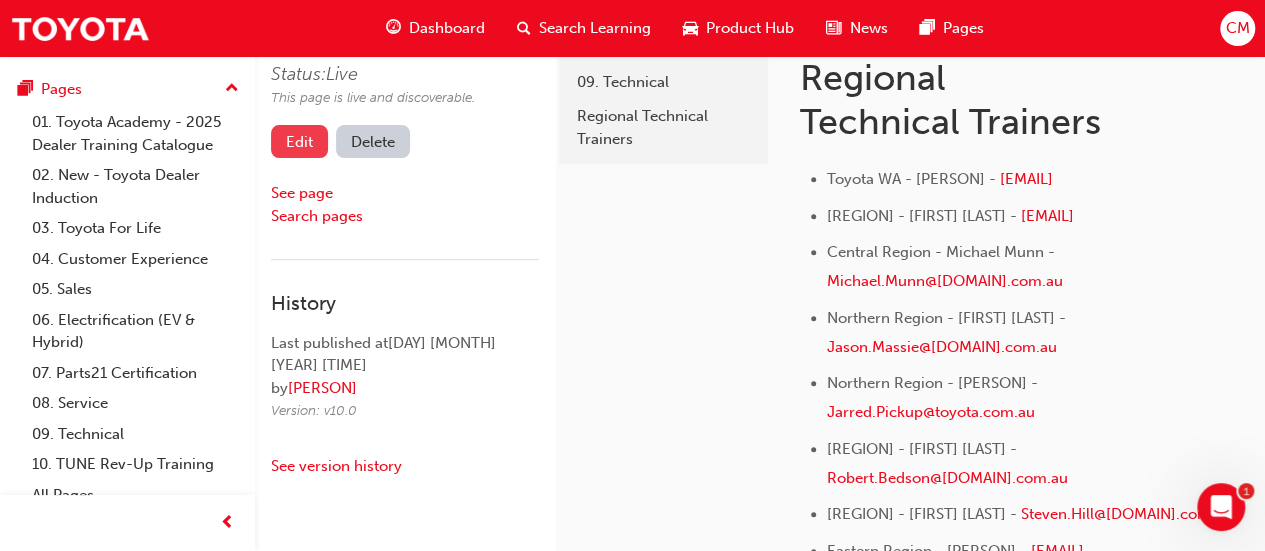 click on "Edit" at bounding box center [299, 141] 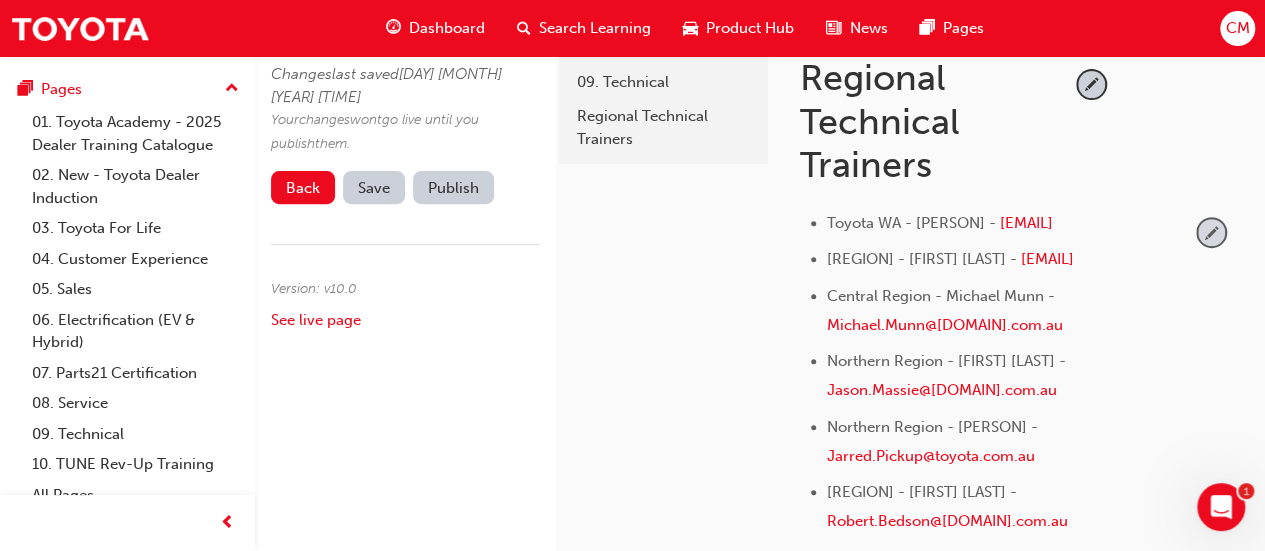 click at bounding box center (1211, 232) 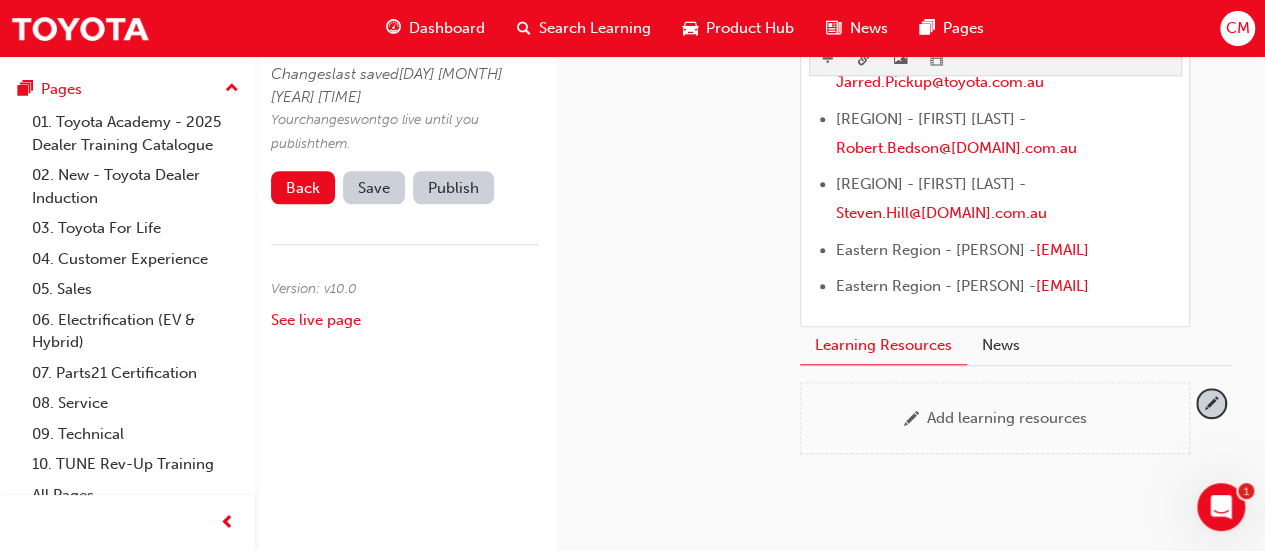 scroll, scrollTop: 800, scrollLeft: 0, axis: vertical 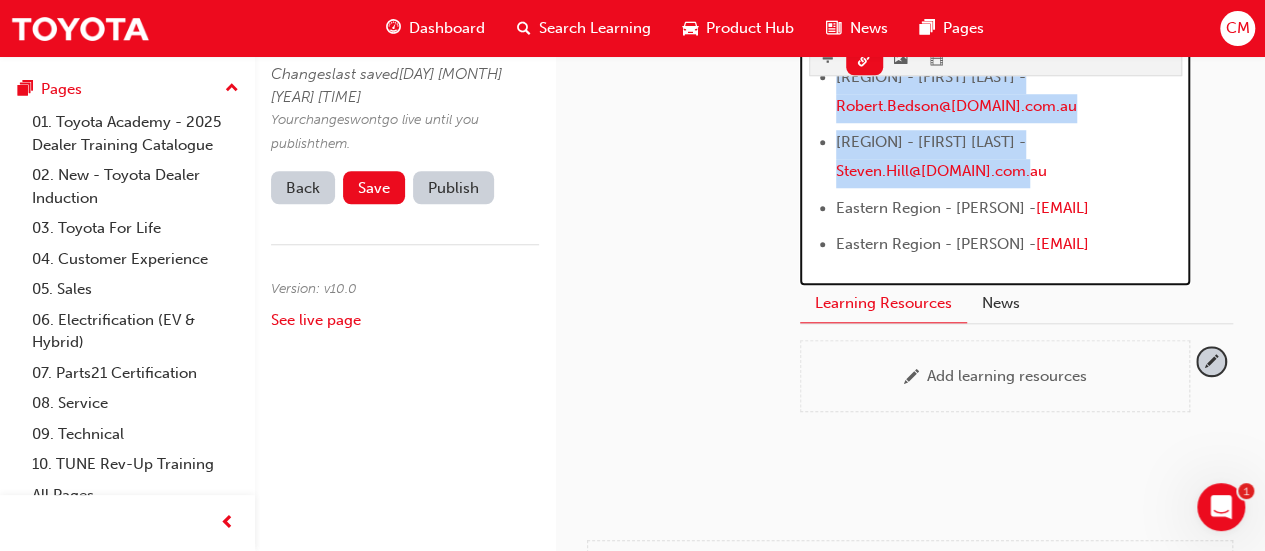 drag, startPoint x: 818, startPoint y: 130, endPoint x: 1063, endPoint y: 222, distance: 261.70404 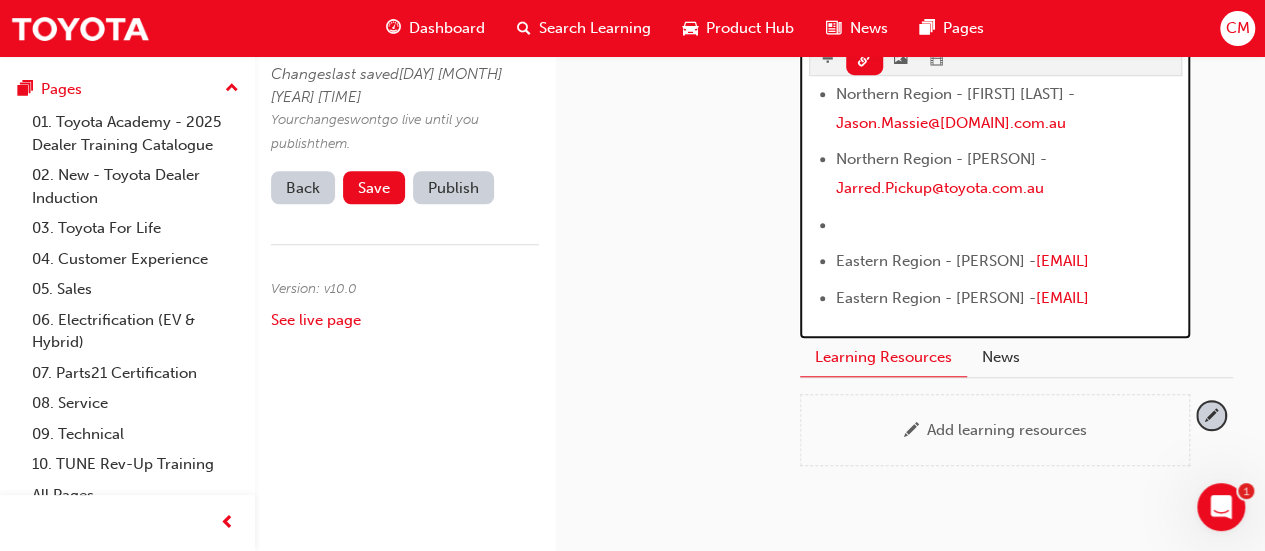 scroll, scrollTop: 616, scrollLeft: 0, axis: vertical 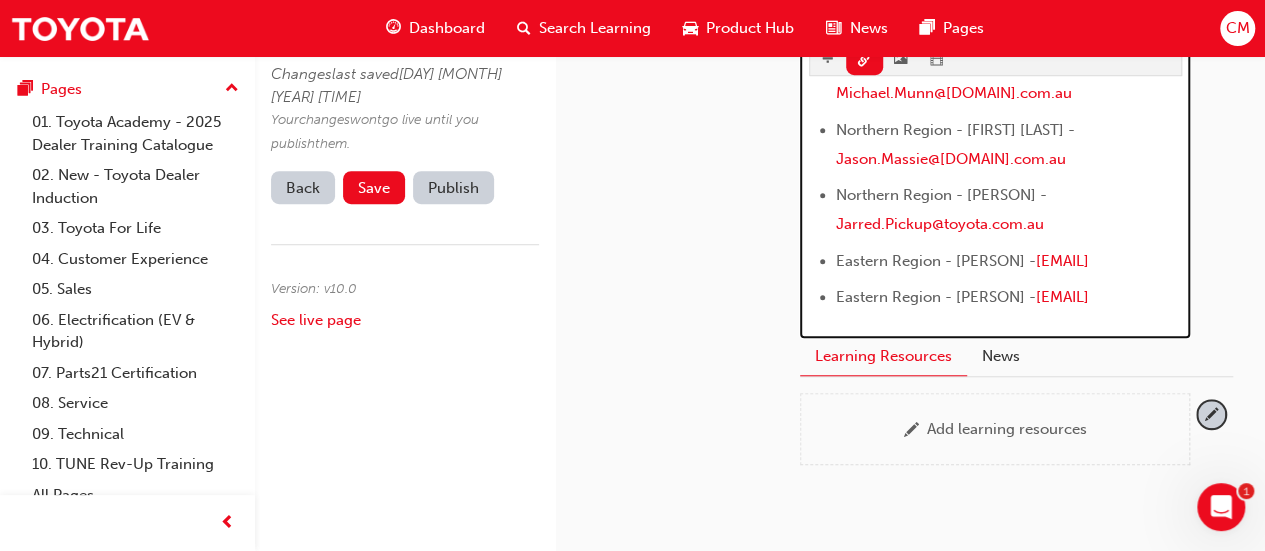 click on "Eastern Region - [PERSON] -    [EMAIL]" at bounding box center (1009, 299) 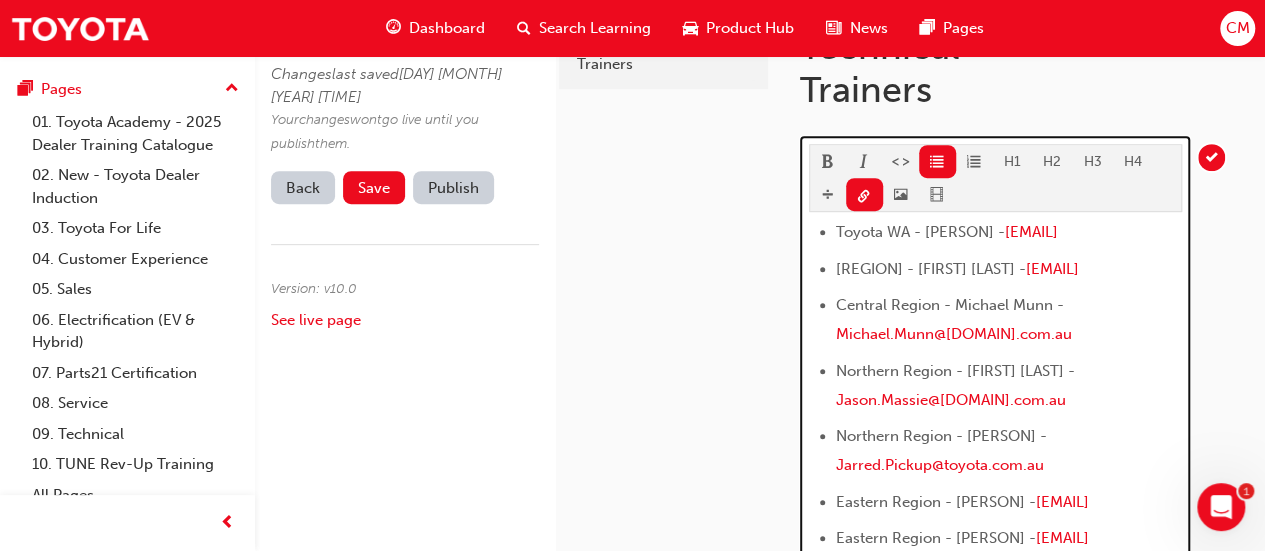 scroll, scrollTop: 275, scrollLeft: 0, axis: vertical 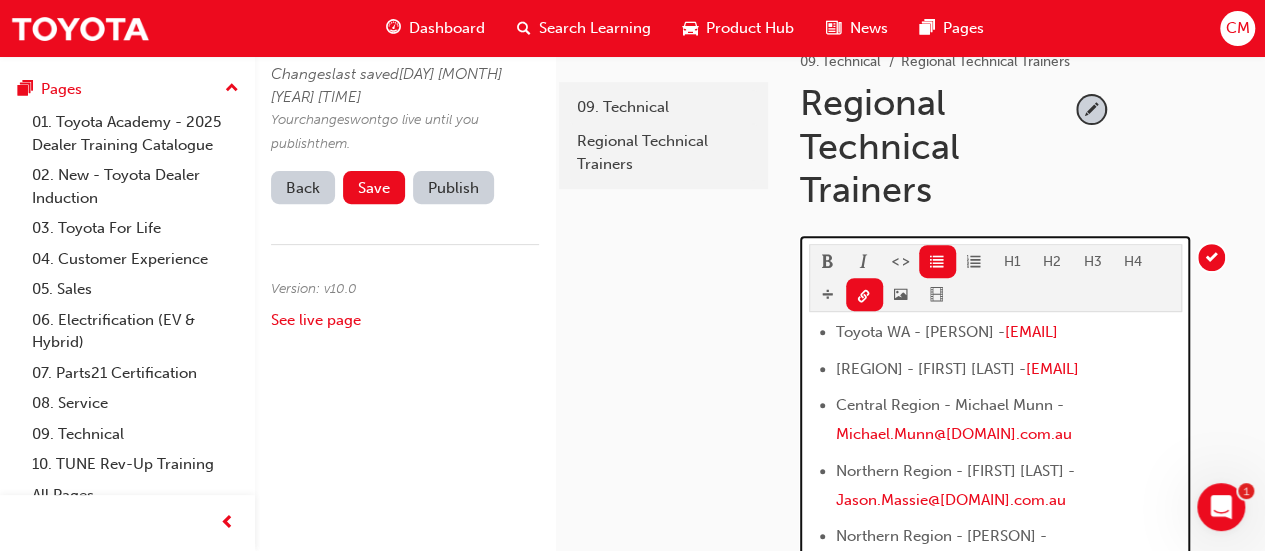 click on "Toyota WA - [FIRST] [LAST] - JMorgan@[DOMAIN].com.au Central Region - [FIRST] [LAST] - Brett.Mclean@[DOMAIN].com.au Central Region - [FIRST] [LAST] - Michael.Munn@[DOMAIN].com.au Northern Region - [FIRST] [LAST] - Jason.Massie@[DOMAIN].com.au Northern Region - [FIRST] [LAST] - Jarred.Pickup@[DOMAIN].com.au Eastern Region - [FIRST] [LAST] - George.Callas@[DOMAIN].com.au Eastern Region - [FIRST] [LAST] - Anthony.Nielsen@[DOMAIN].com.au Southern Region - [FIRST] [LAST] - Robert.Bedson@[DOMAIN].com.au Southern Region - [FIRST] [LAST] - Steven.Hill@[DOMAIN].com.au" at bounding box center (995, 553) 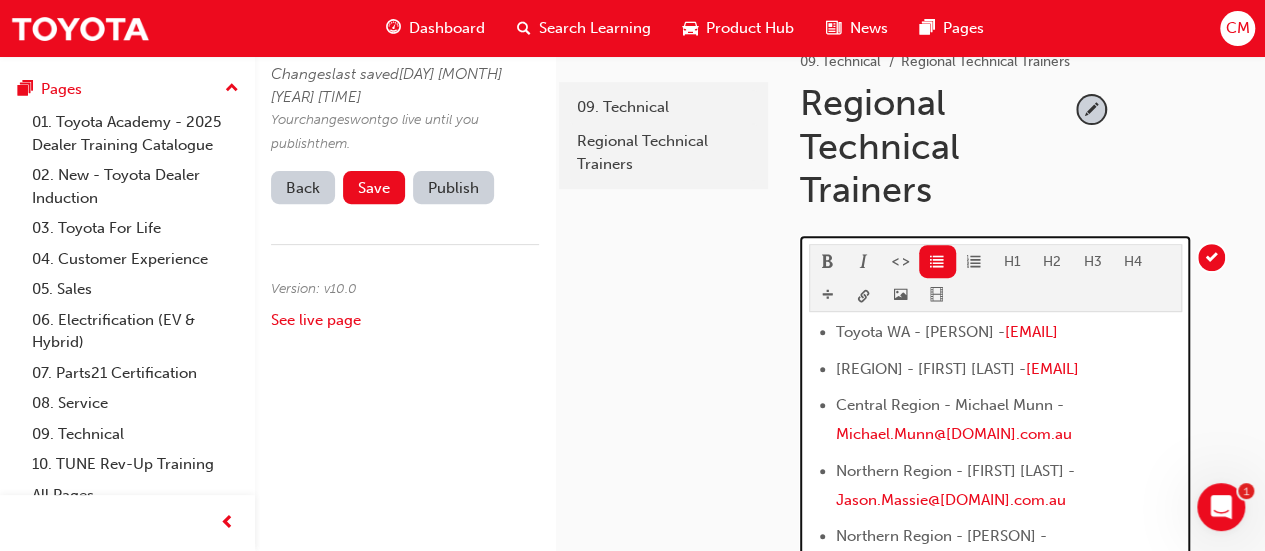 scroll, scrollTop: 359, scrollLeft: 0, axis: vertical 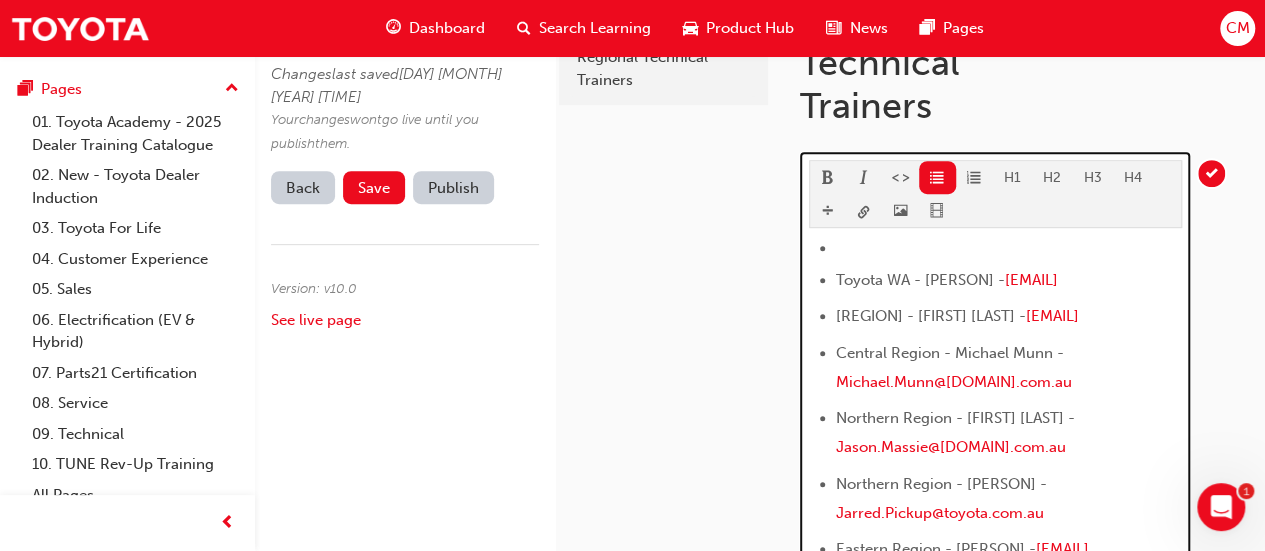 click on "﻿" at bounding box center (1009, 248) 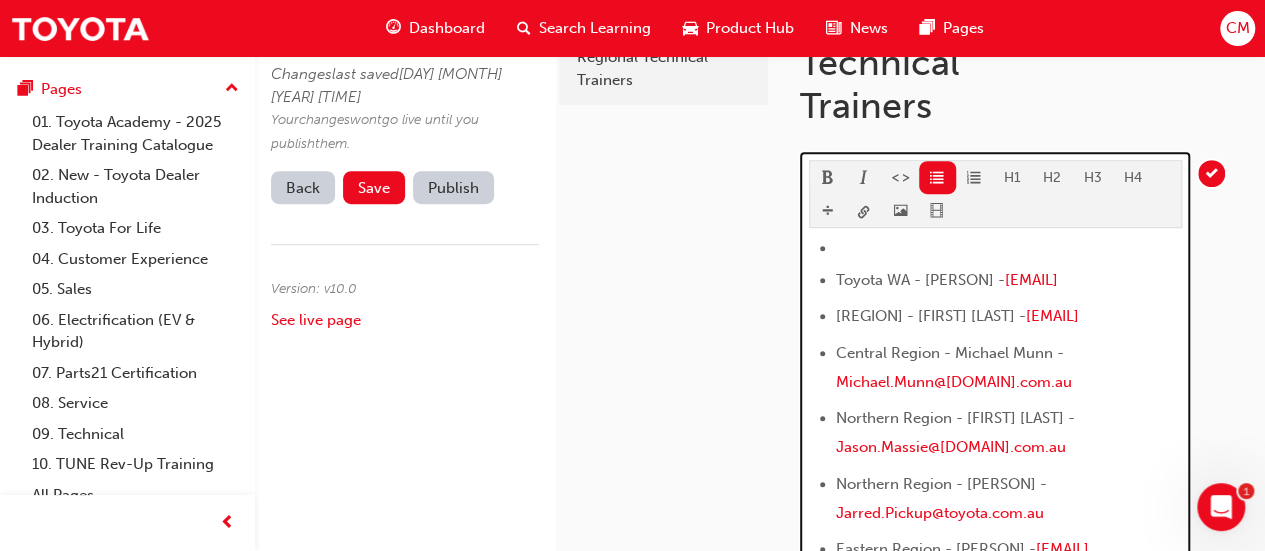 click on "H1 H2 H3 H4 ﻿ Toyota WA - [FIRST] [LAST] -    [EMAIL]   ﻿ Central Region - [FIRST] [LAST] -    [EMAIL]   Central Region - [FIRST] [LAST] -    [EMAIL]   Northern Region - [FIRST] [LAST] -    [EMAIL]   Northern Region - [FIRST] [LAST] -    [EMAIL]   ﻿   ﻿   ﻿ Eastern Region - [FIRST] [LAST] -    [EMAIL]   Eastern Region - [FIRST] [LAST] -    [EMAIL]   ﻿ ﻿   ﻿   Southern Region - [FIRST] [LAST] -    [EMAIL]   ﻿ Southern Region - [FIRST] [LAST] -    [EMAIL]   ﻿" at bounding box center [1016, 447] 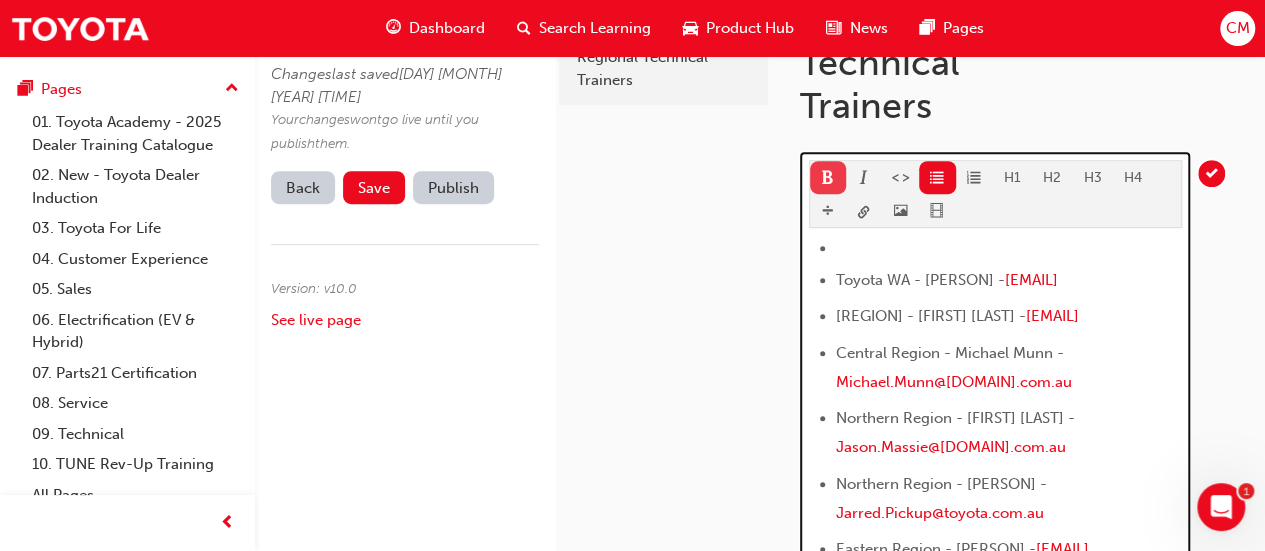 scroll, scrollTop: 328, scrollLeft: 0, axis: vertical 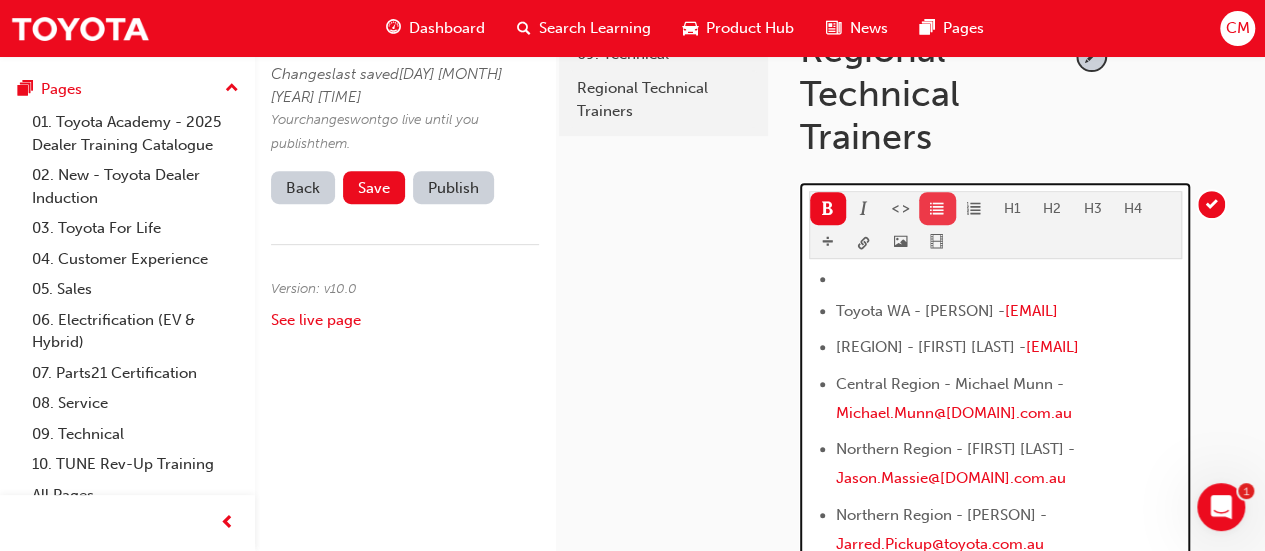 click at bounding box center [937, 208] 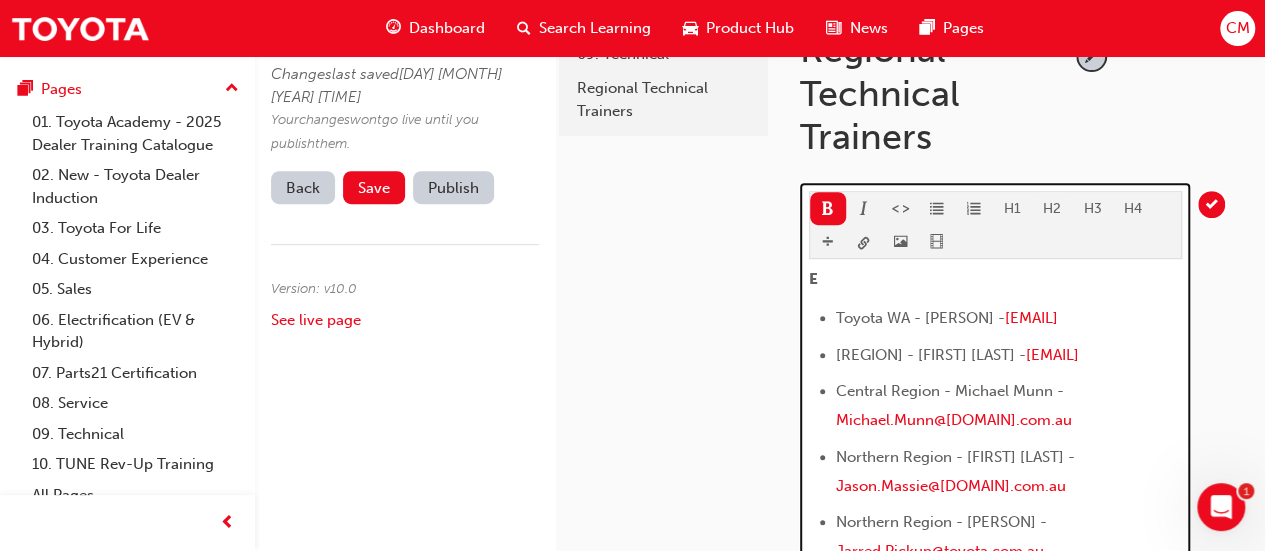 type 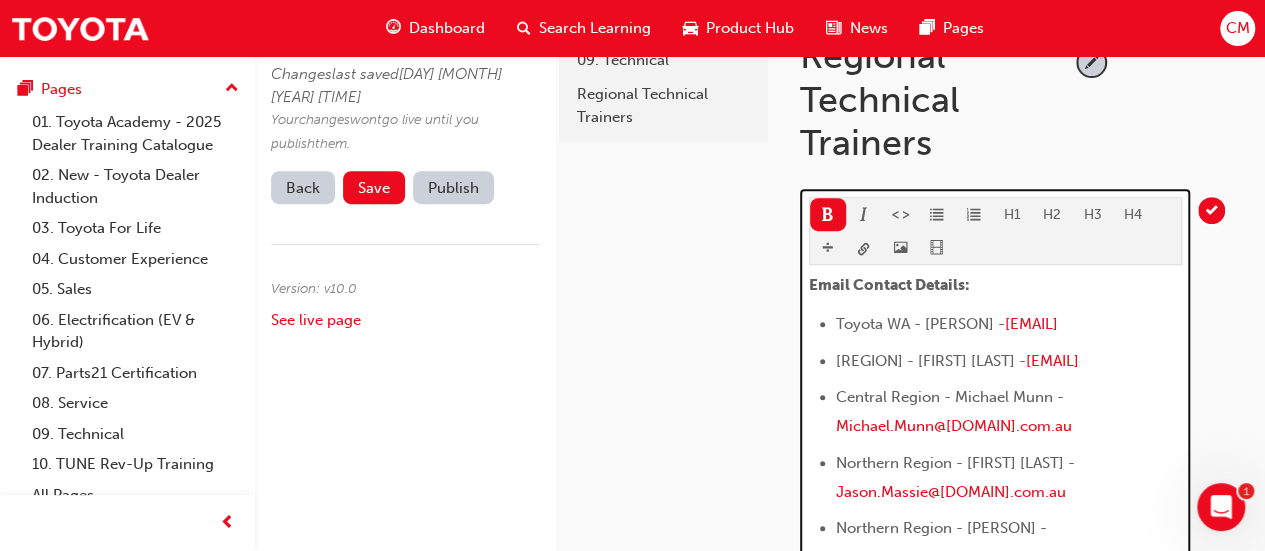 scroll, scrollTop: 228, scrollLeft: 0, axis: vertical 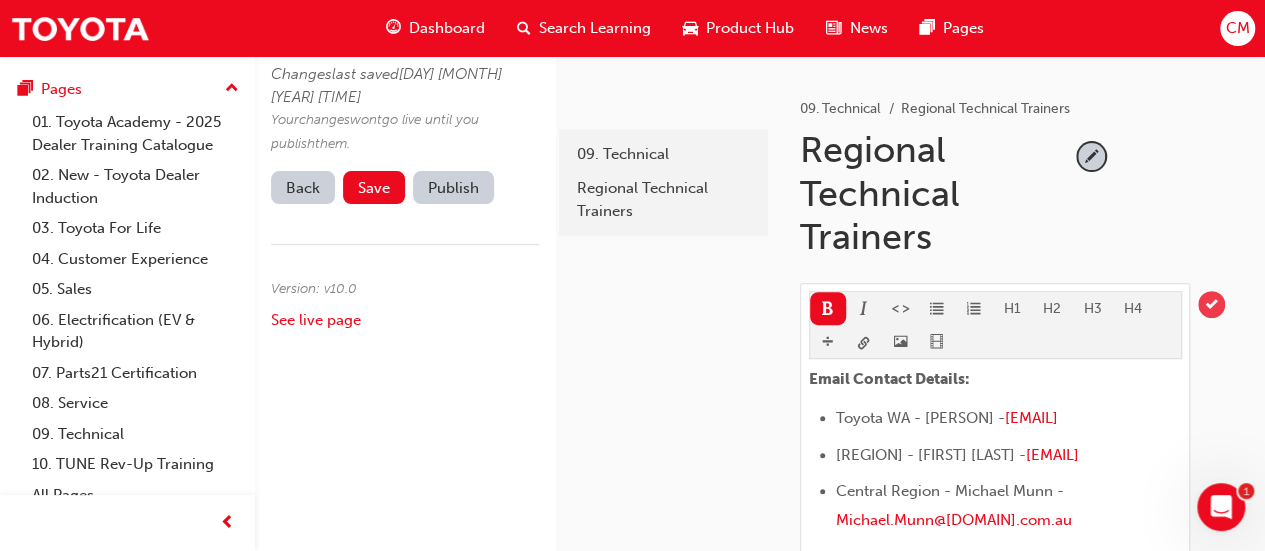 click at bounding box center (1211, 304) 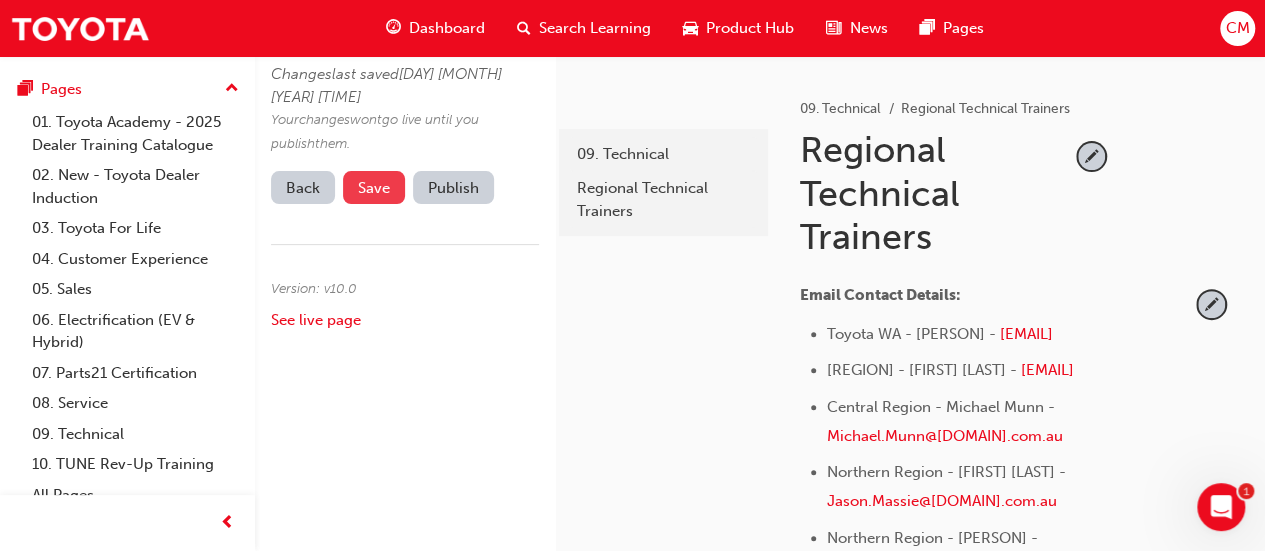 click on "Save" at bounding box center [374, 188] 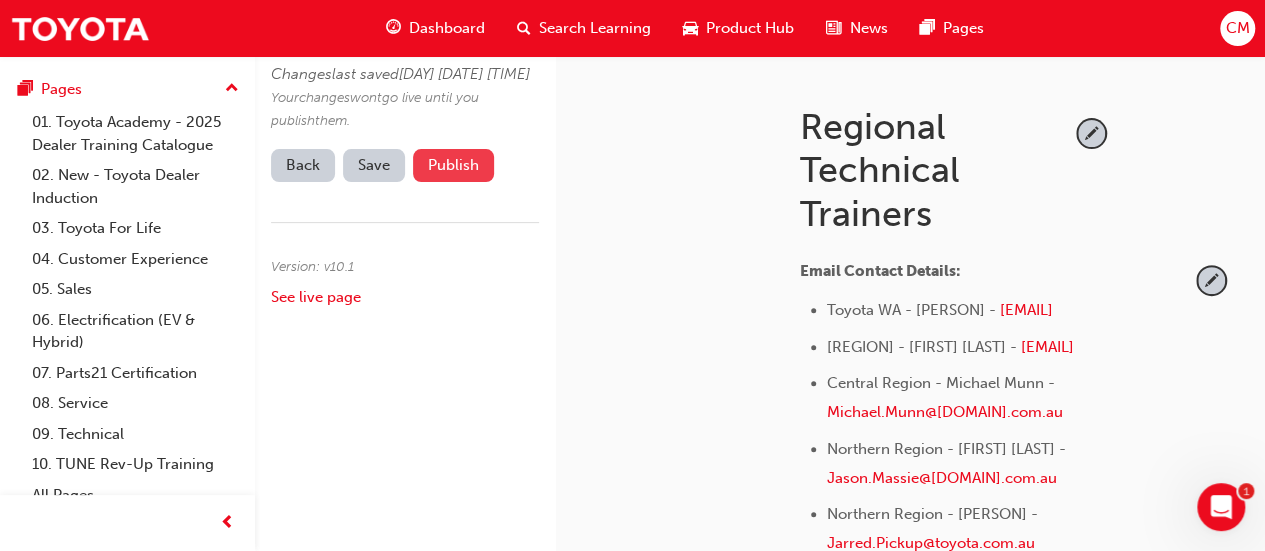 click on "Publish" at bounding box center [453, 165] 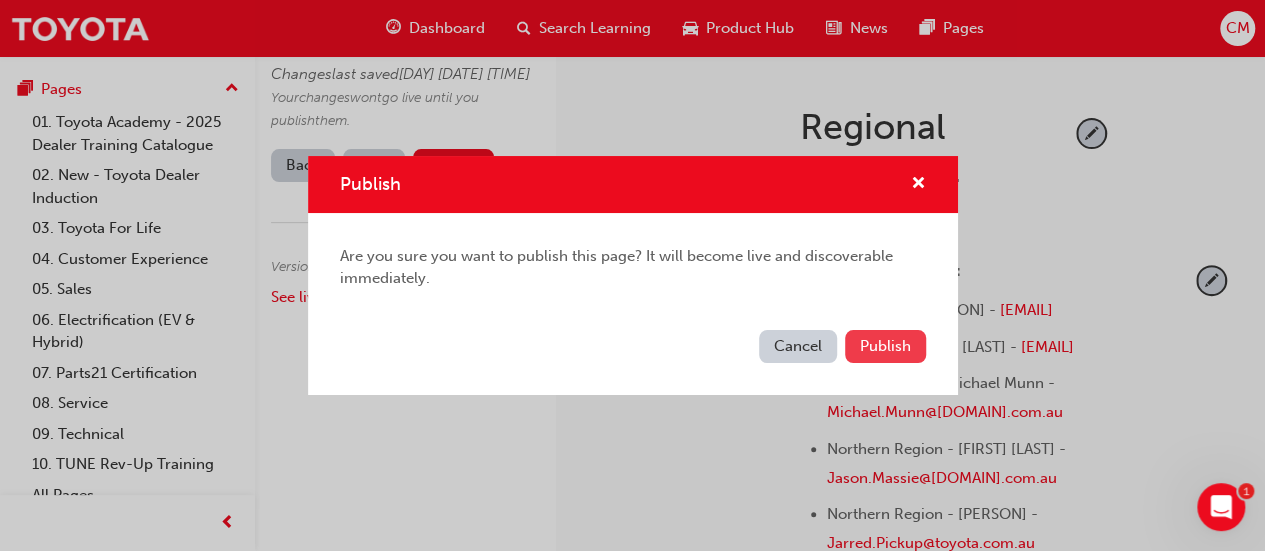click on "Publish" at bounding box center [885, 346] 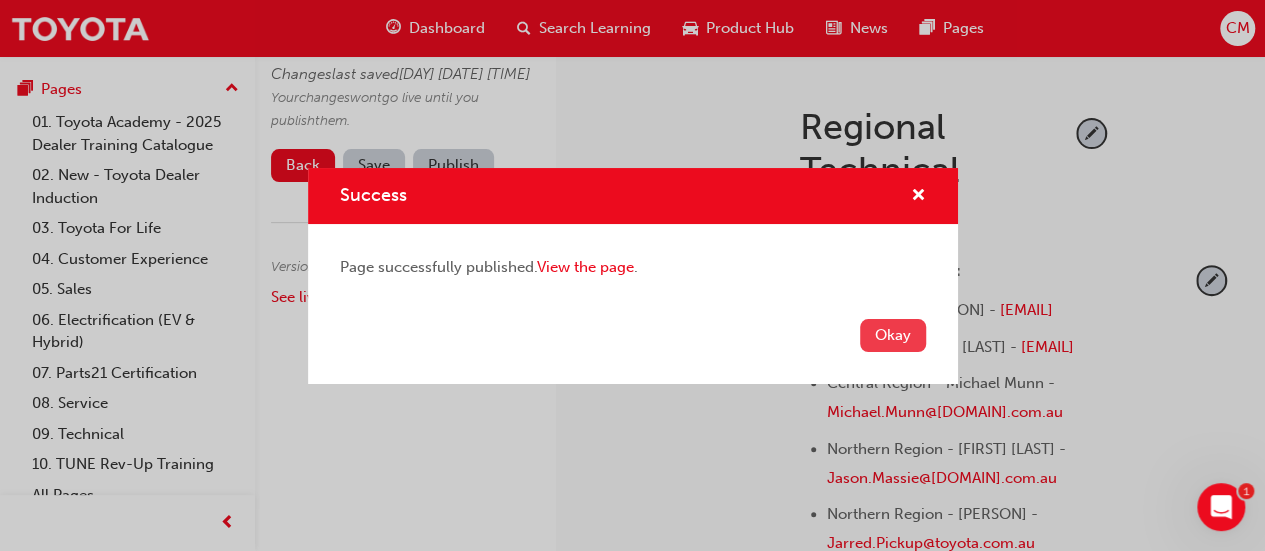 click on "Okay" at bounding box center [893, 335] 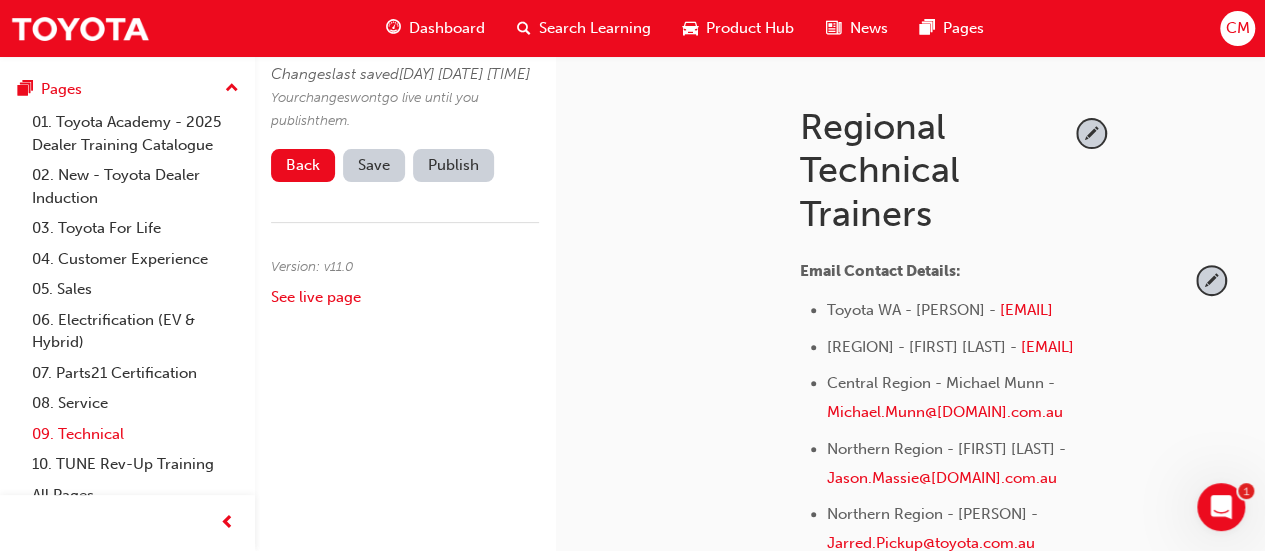 click on "09. Technical" at bounding box center (135, 434) 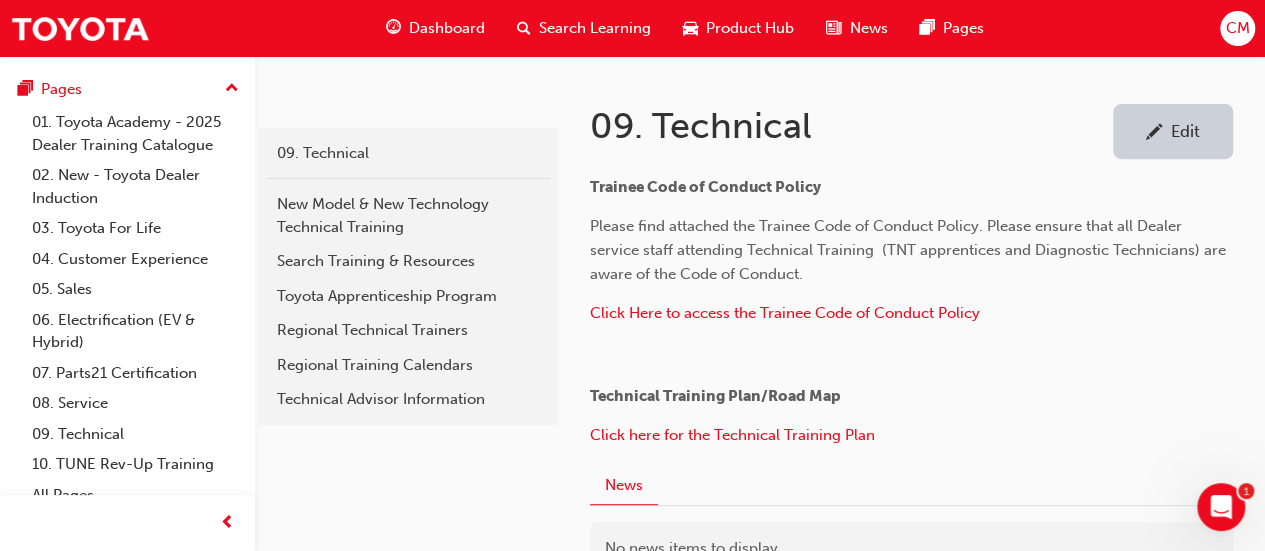 scroll, scrollTop: 428, scrollLeft: 0, axis: vertical 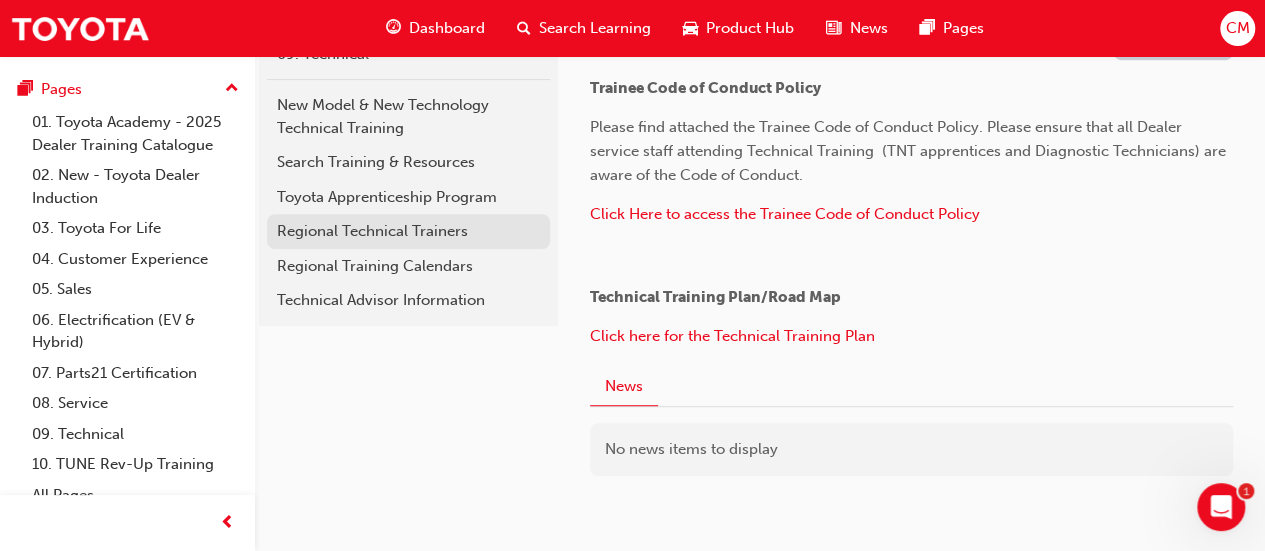 click on "Regional Technical Trainers" at bounding box center (408, 231) 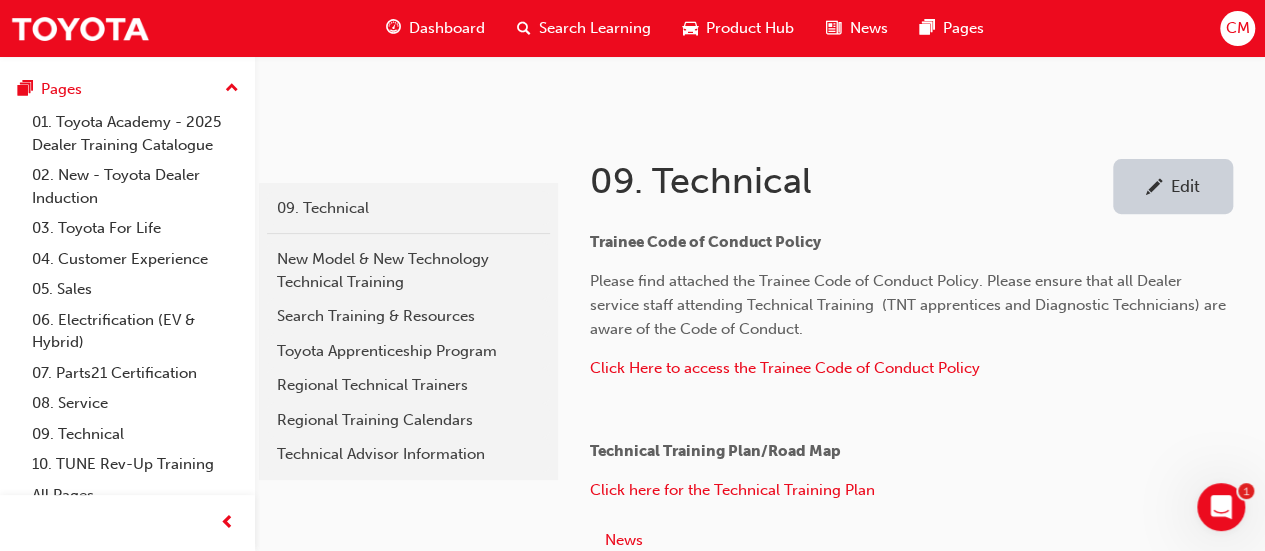 scroll, scrollTop: 228, scrollLeft: 0, axis: vertical 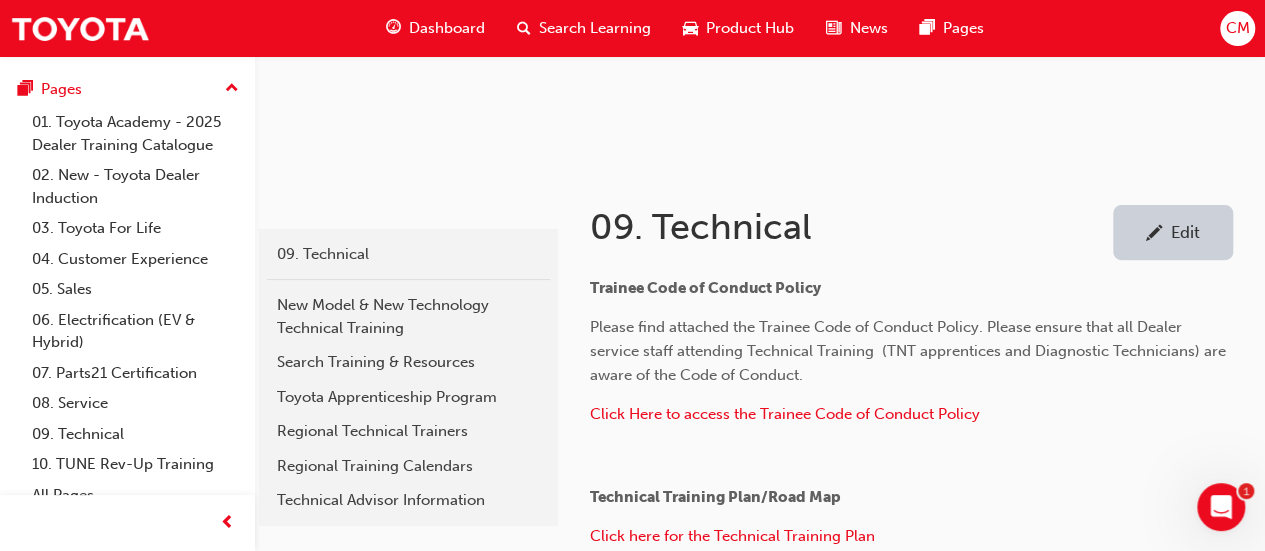 click on "Edit" at bounding box center (1173, 232) 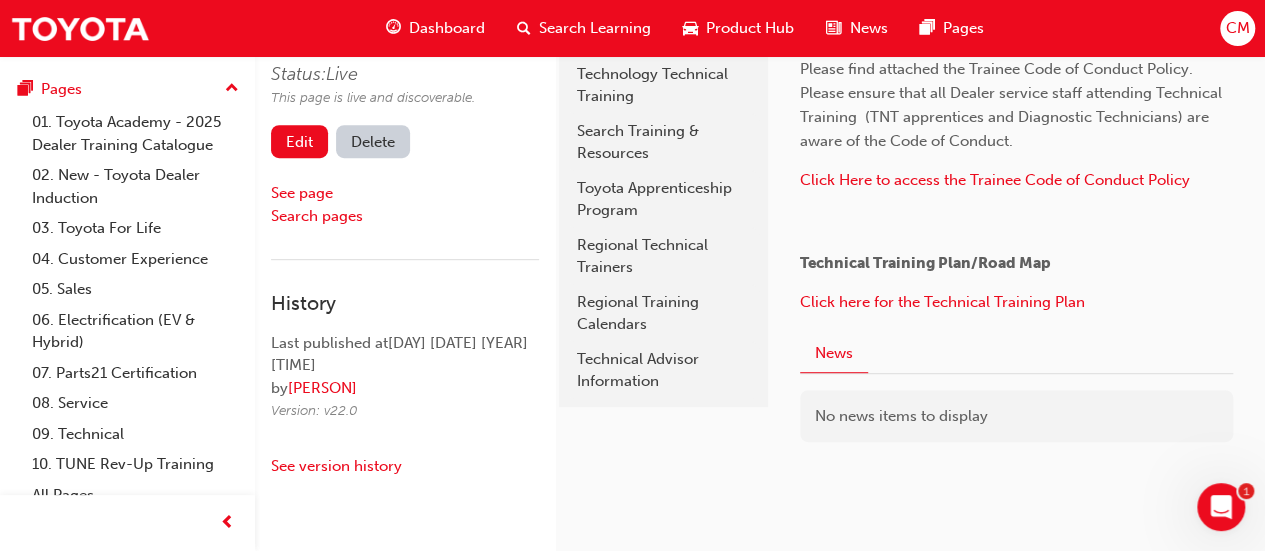 scroll, scrollTop: 400, scrollLeft: 0, axis: vertical 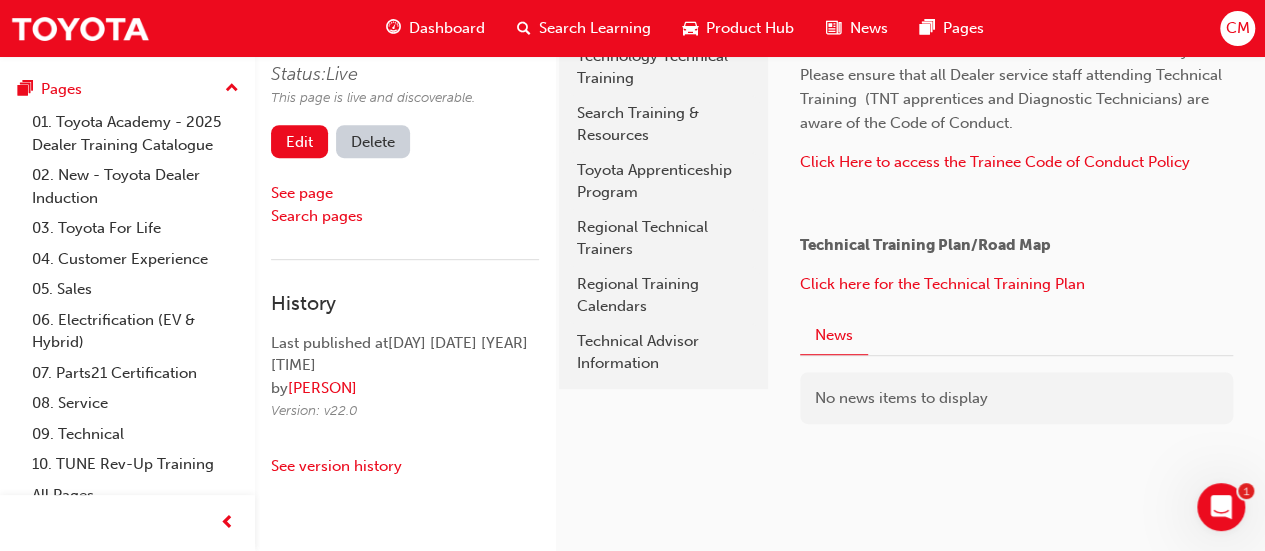 click on "Click Here to access the Trainee Code of Conduct Policy    ​" at bounding box center [1016, 164] 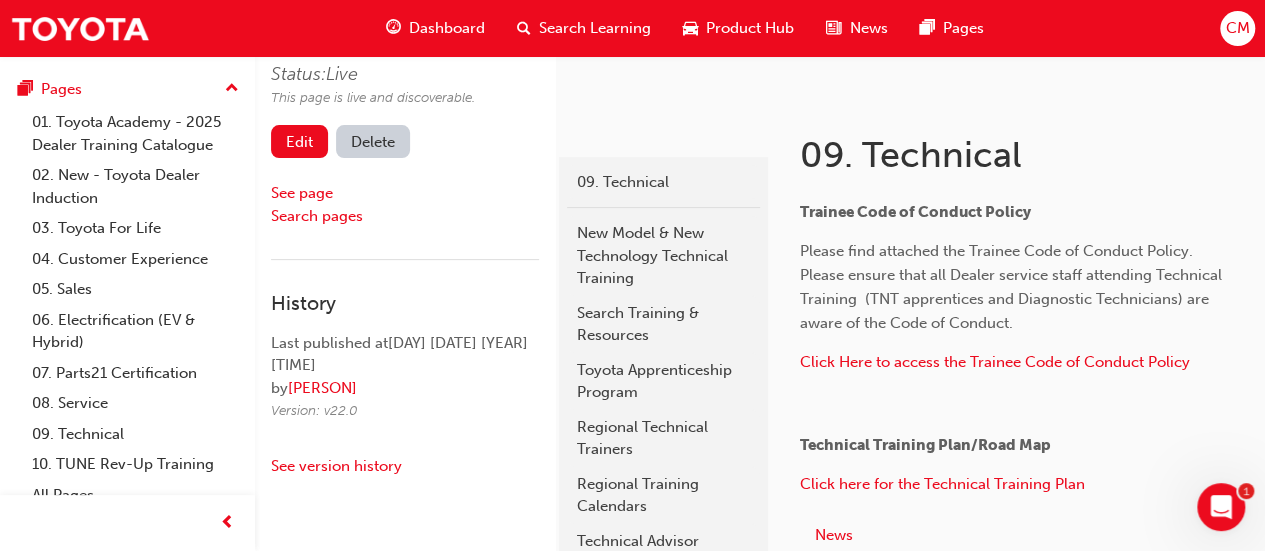 scroll, scrollTop: 200, scrollLeft: 0, axis: vertical 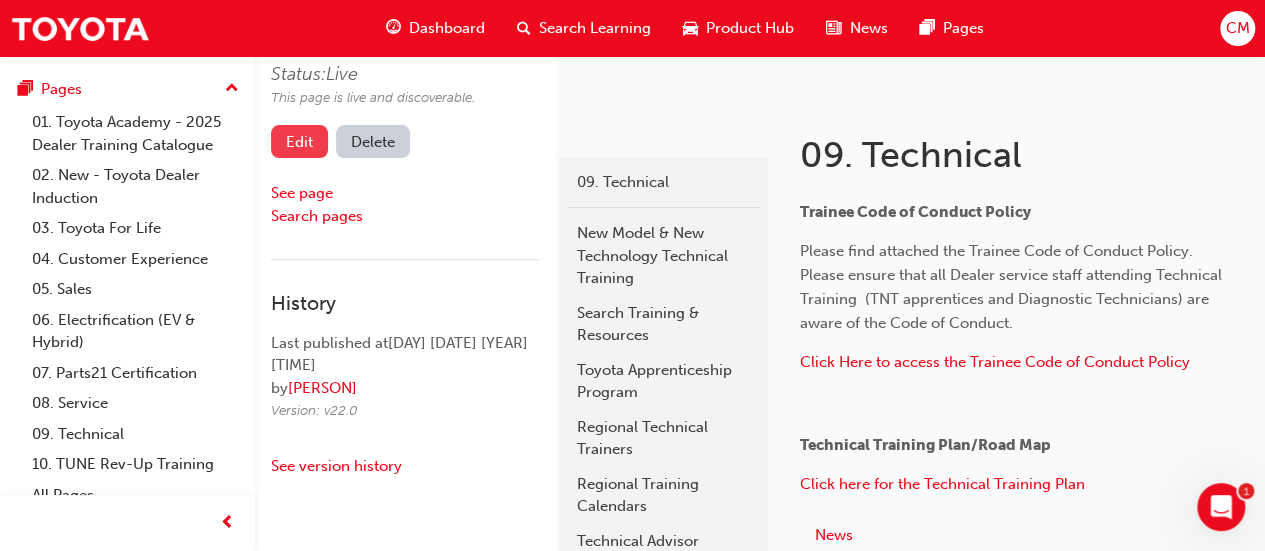 click on "Edit" at bounding box center [299, 141] 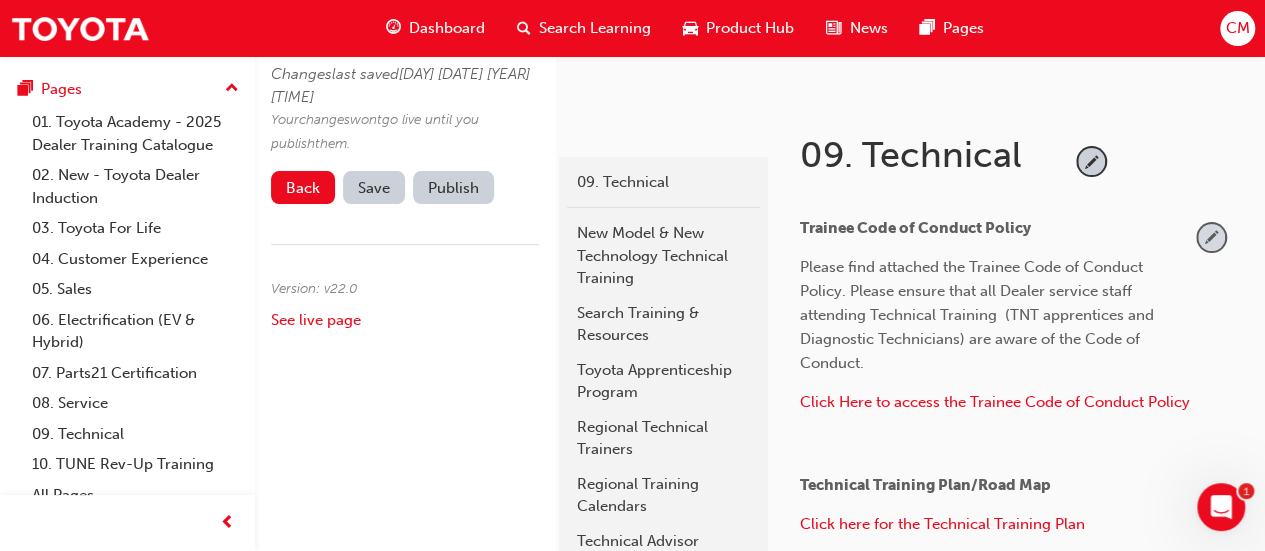 click at bounding box center (1211, 237) 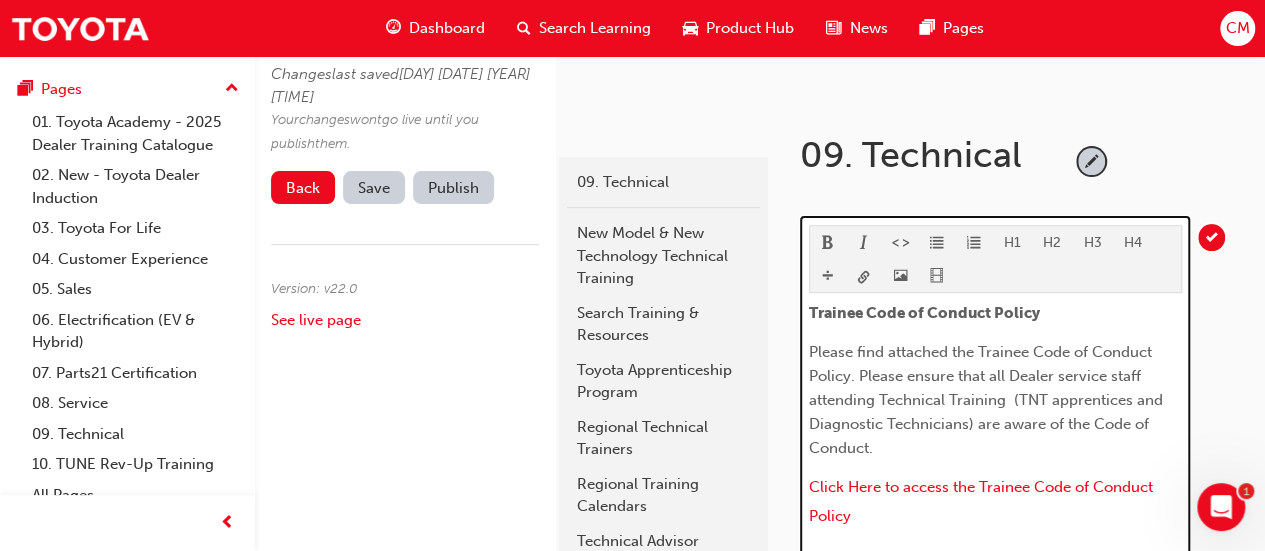 click on "Click Here to access the Trainee Code of Conduct Policy    ​" at bounding box center (995, 504) 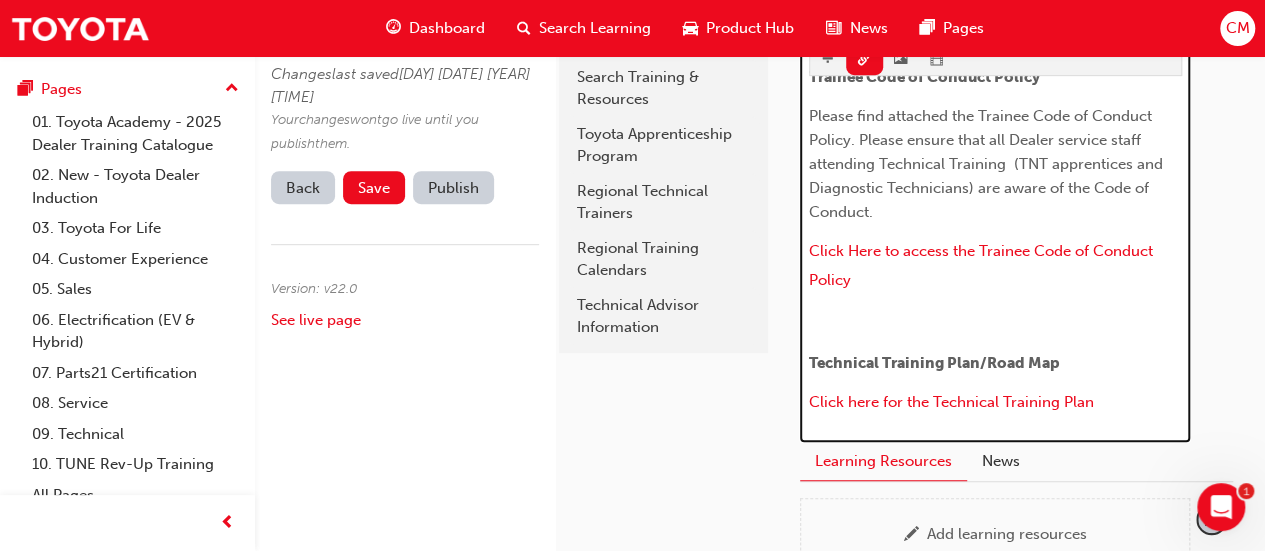 scroll, scrollTop: 407, scrollLeft: 0, axis: vertical 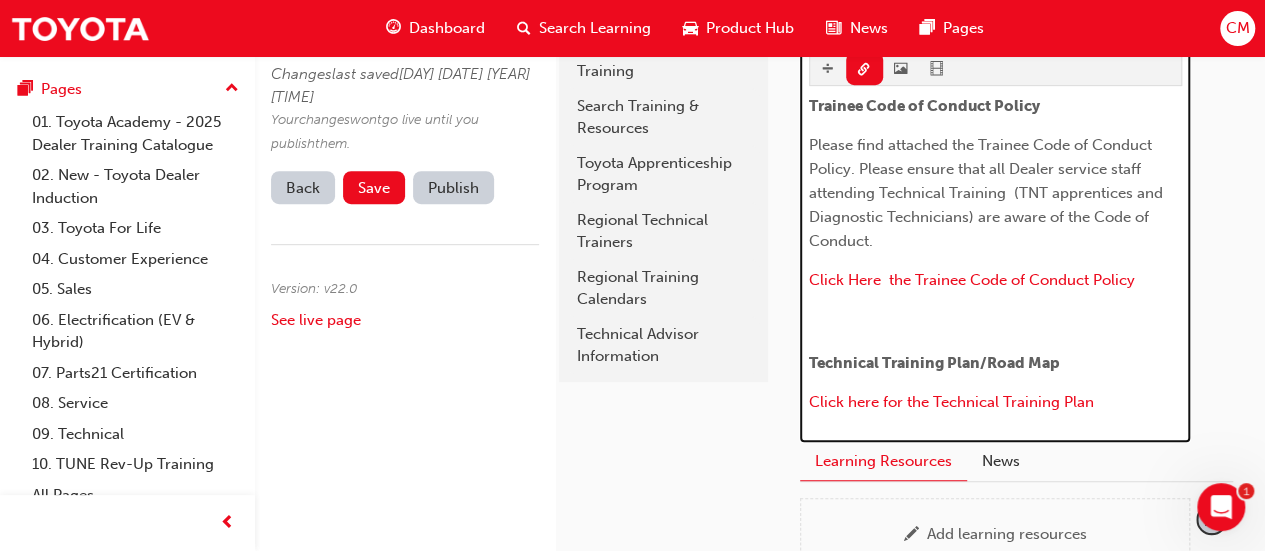 type 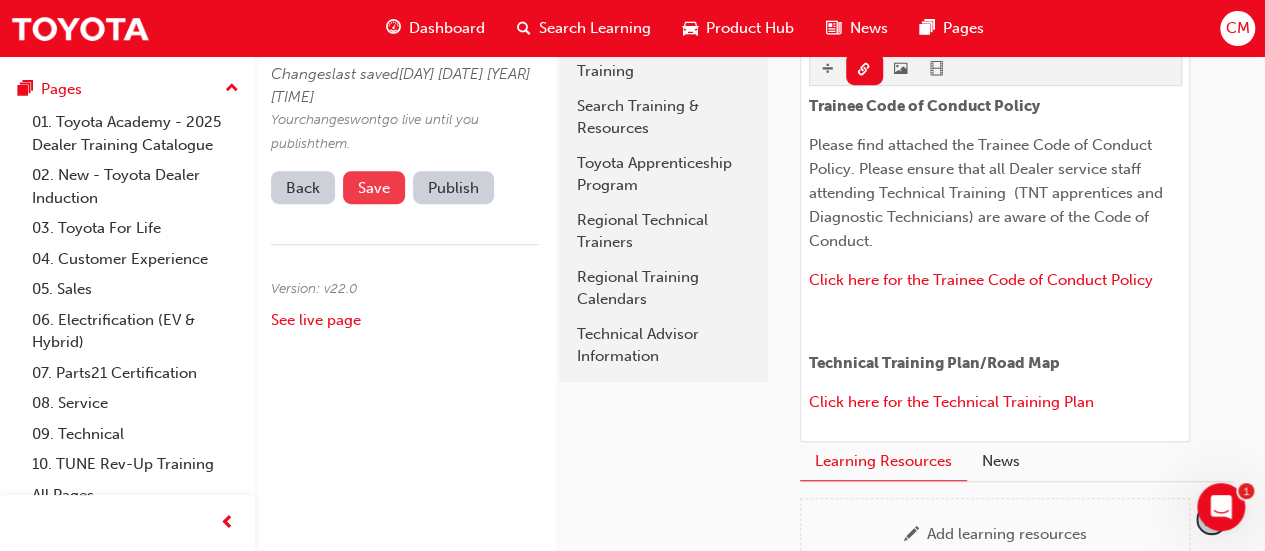 click on "Save" at bounding box center (374, 188) 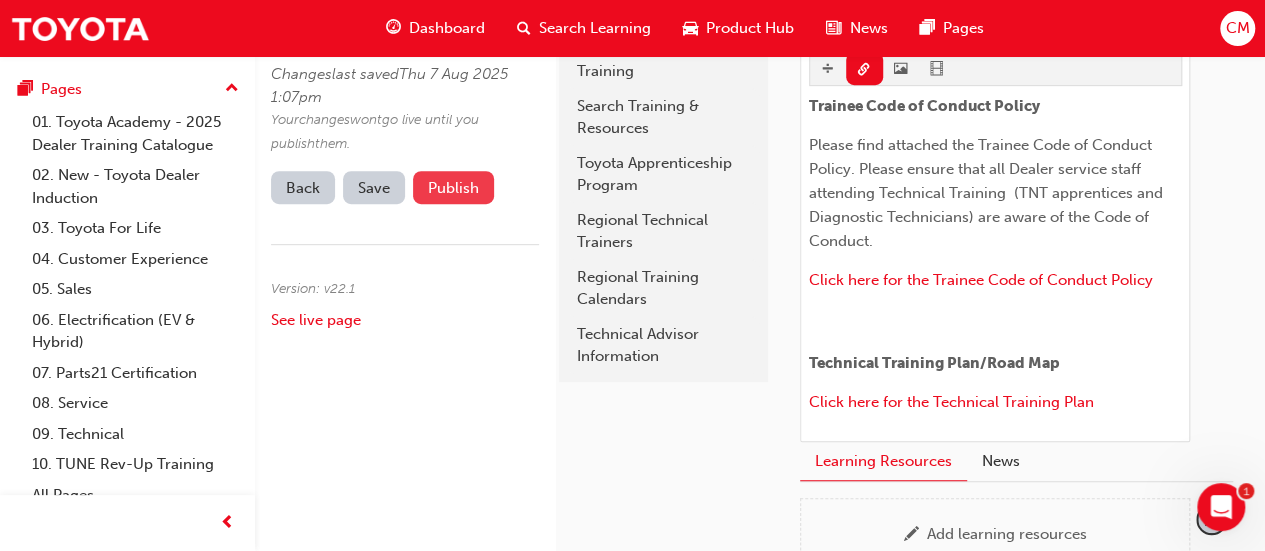 click on "Publish" at bounding box center (453, 187) 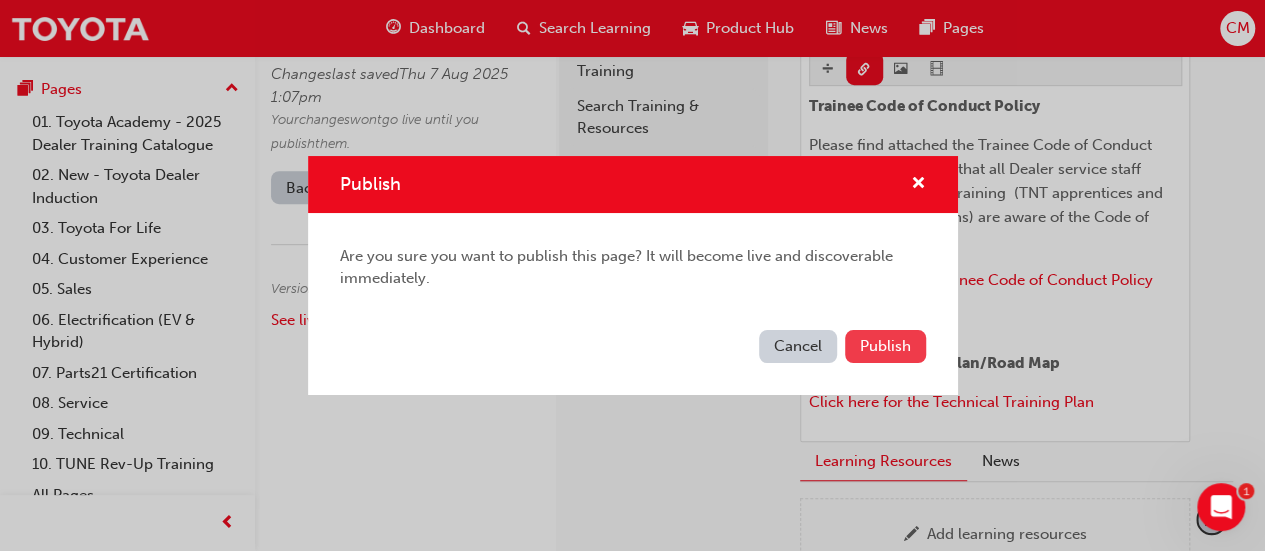 click on "Publish" at bounding box center [885, 346] 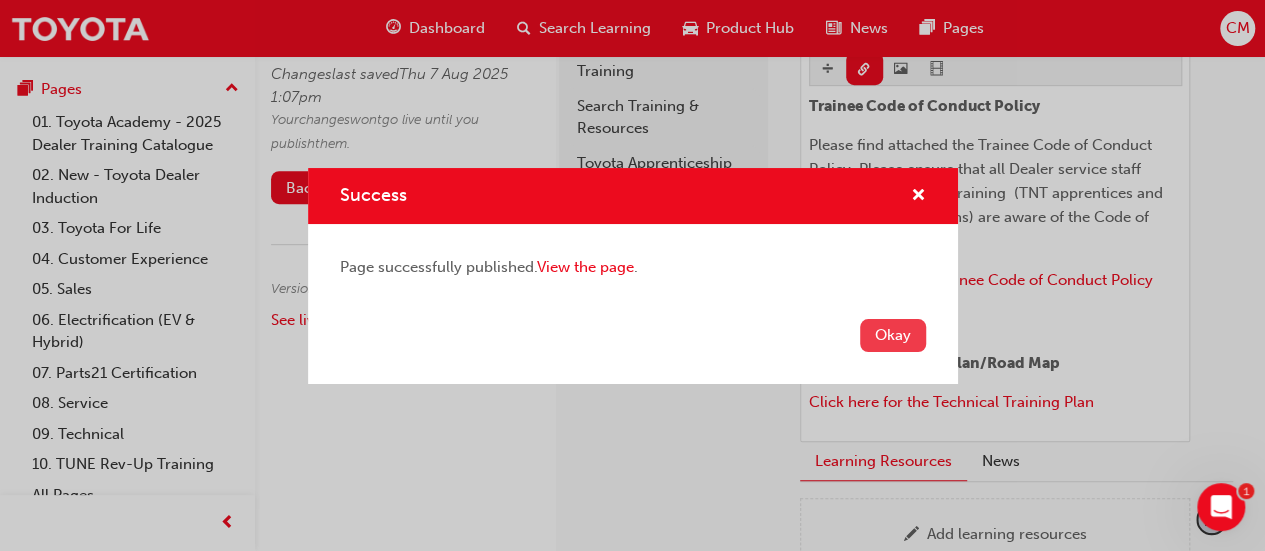 click on "Okay" at bounding box center (893, 335) 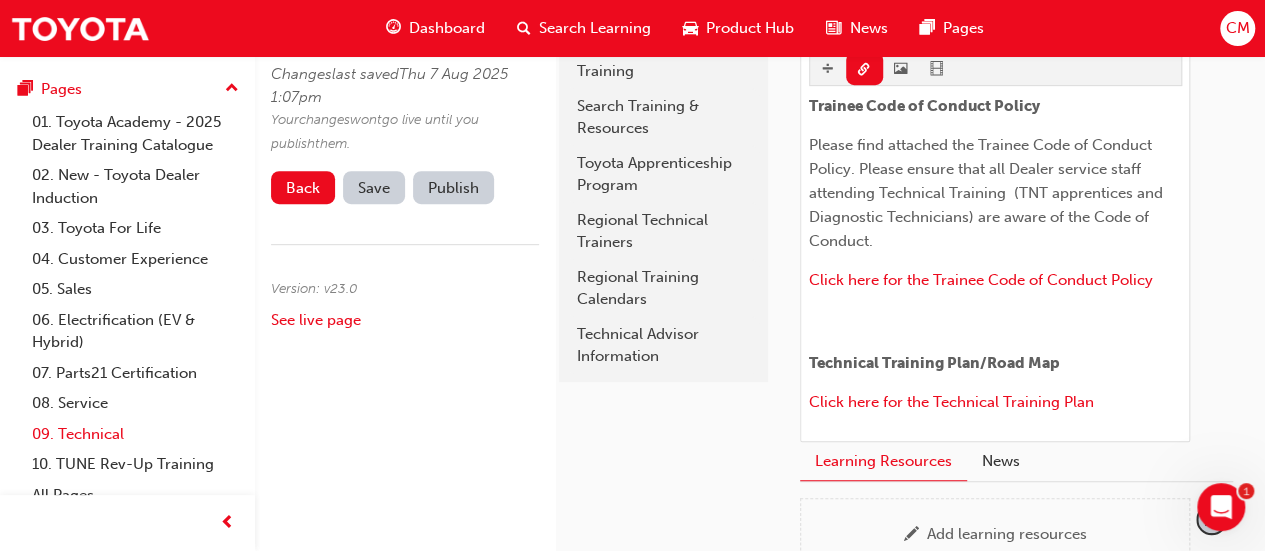 click on "09. Technical" at bounding box center (135, 434) 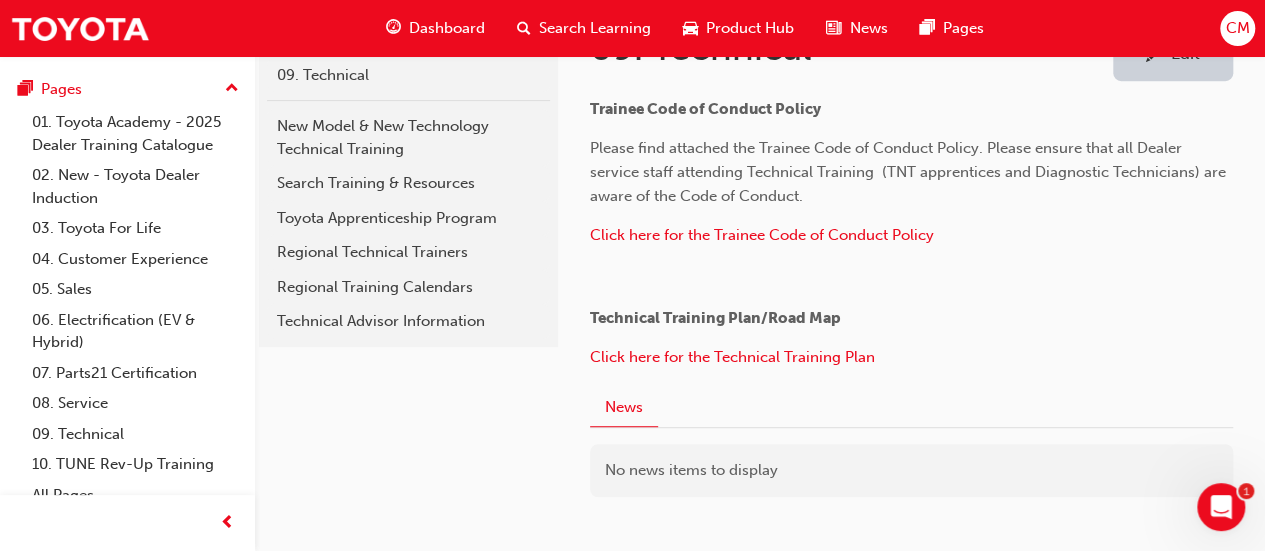 scroll, scrollTop: 307, scrollLeft: 0, axis: vertical 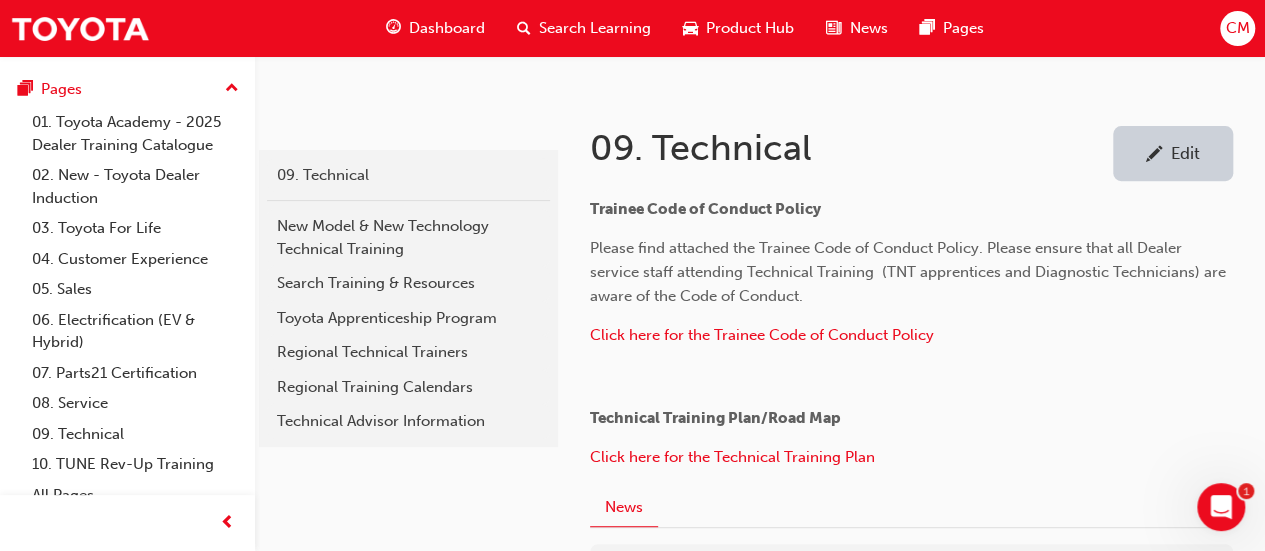click on "Edit" at bounding box center (1185, 153) 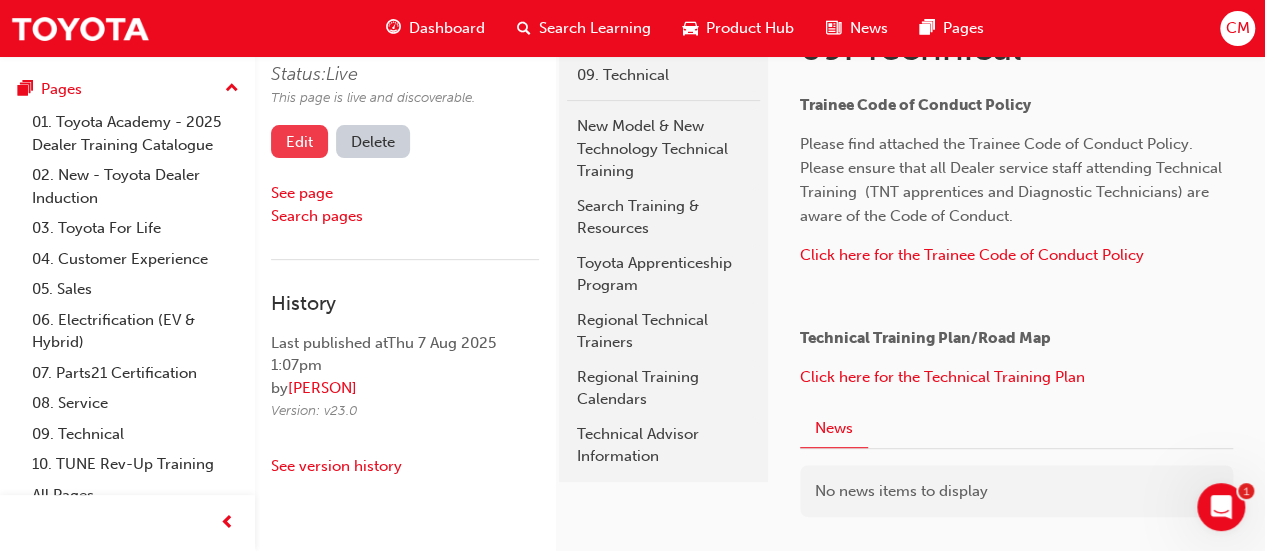 click on "Edit" at bounding box center [299, 141] 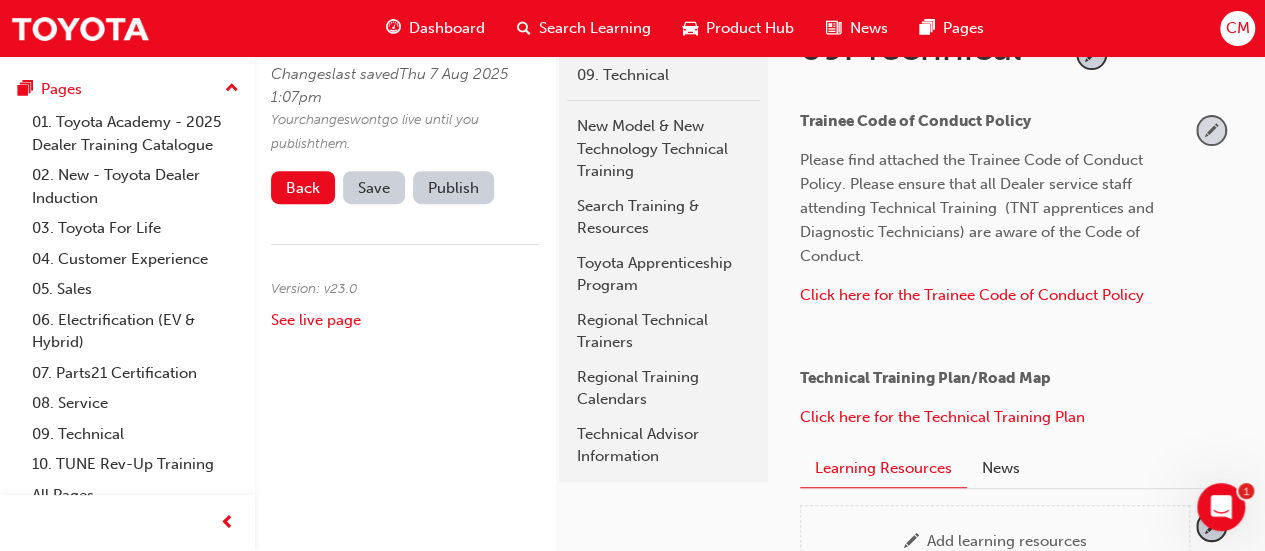 click at bounding box center [1211, 130] 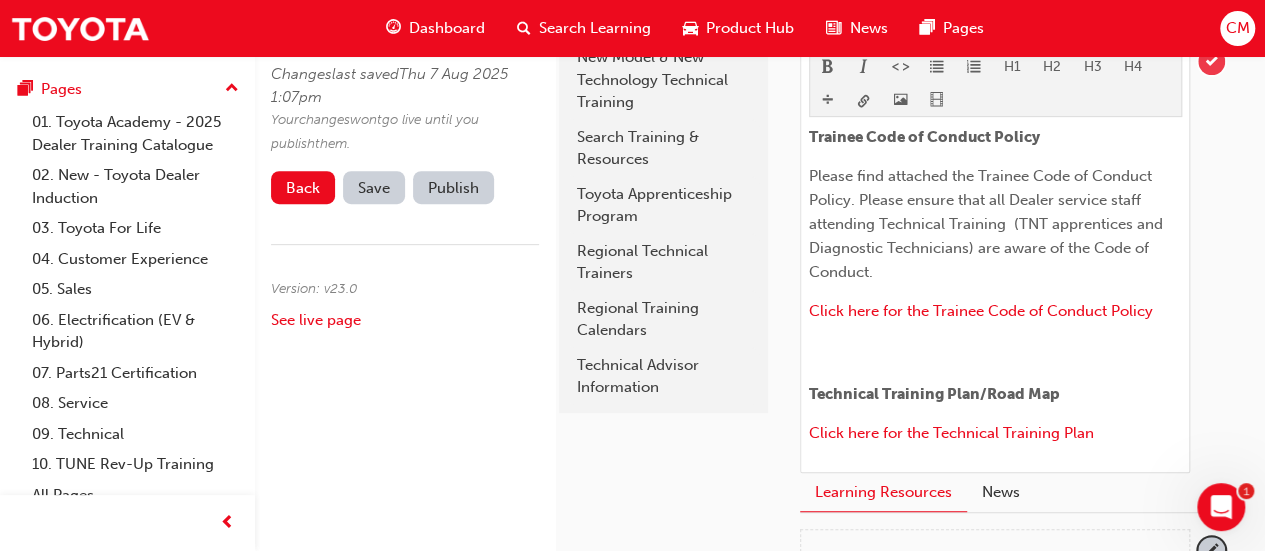 scroll, scrollTop: 407, scrollLeft: 0, axis: vertical 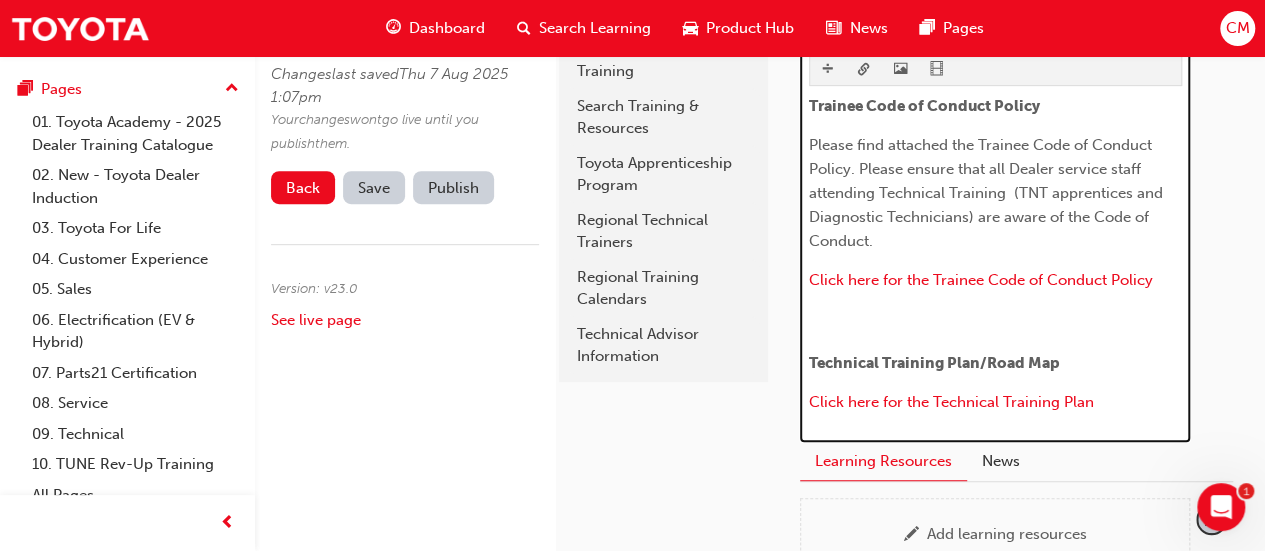 click on "Trainee Code of Conduct Policy Please find attached the Trainee Code of Conduct Policy. Please ensure that all Dealer service staff attending Technical Training  (TNT apprentices and Diagnostic Technicians) are aware of the Code of Conduct.   Click here for the Trainee Code of Conduct Policy    ​ ​ Technical Training Plan/Road Map ​   Click here for the Technical Training Plan" at bounding box center [995, 256] 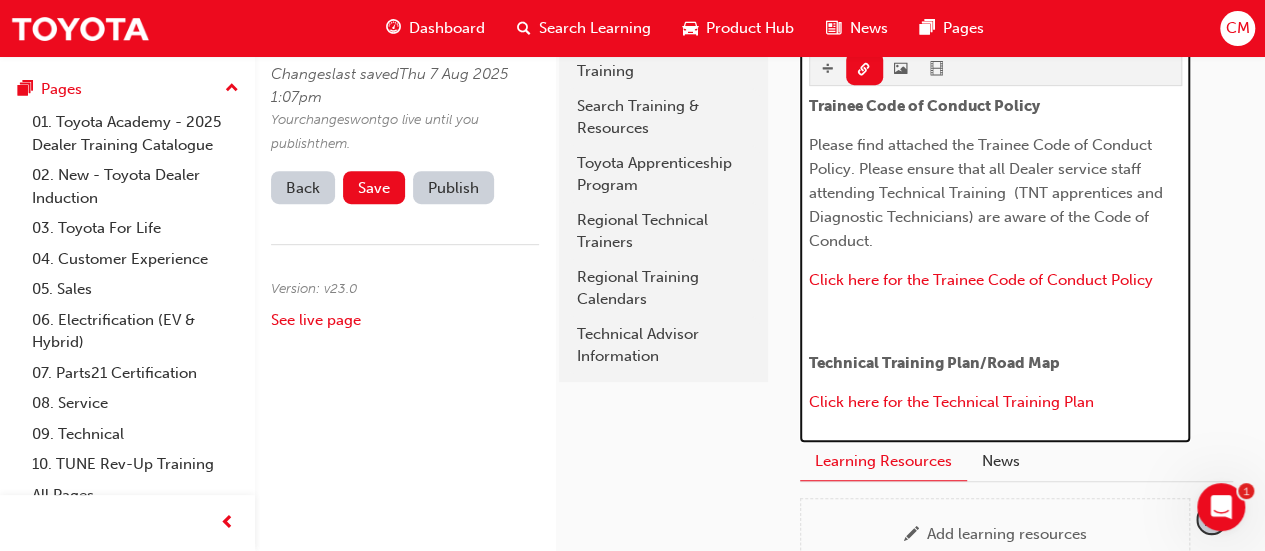 click on "Technical Training Plan/Road Map" at bounding box center [995, 363] 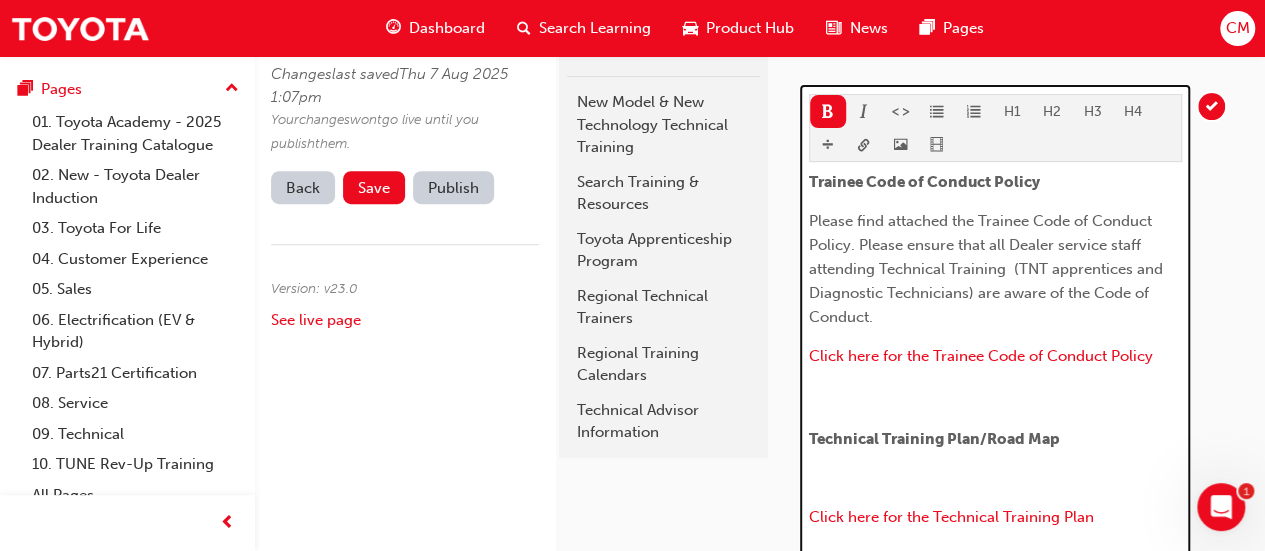 scroll, scrollTop: 329, scrollLeft: 0, axis: vertical 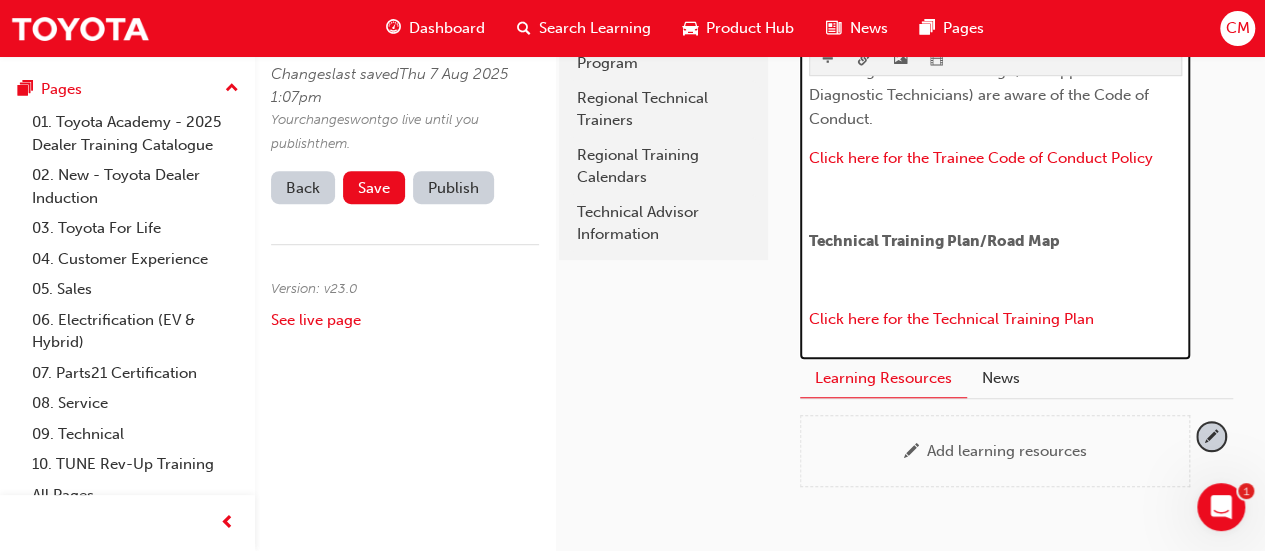 click on "H1 H2 H3 H4 Trainee Code of Conduct Policy Please find attached the Trainee Code of Conduct Policy. Please ensure that all Dealer service staff attending Technical Training  (TNT apprentices and Diagnostic Technicians) are aware of the Code of Conduct.   Click here for the Trainee Code of Conduct Policy    ​ ​ Technical Training Plan/Road Map ﻿ ​   Click here for the Technical Training Plan" at bounding box center (995, 116) 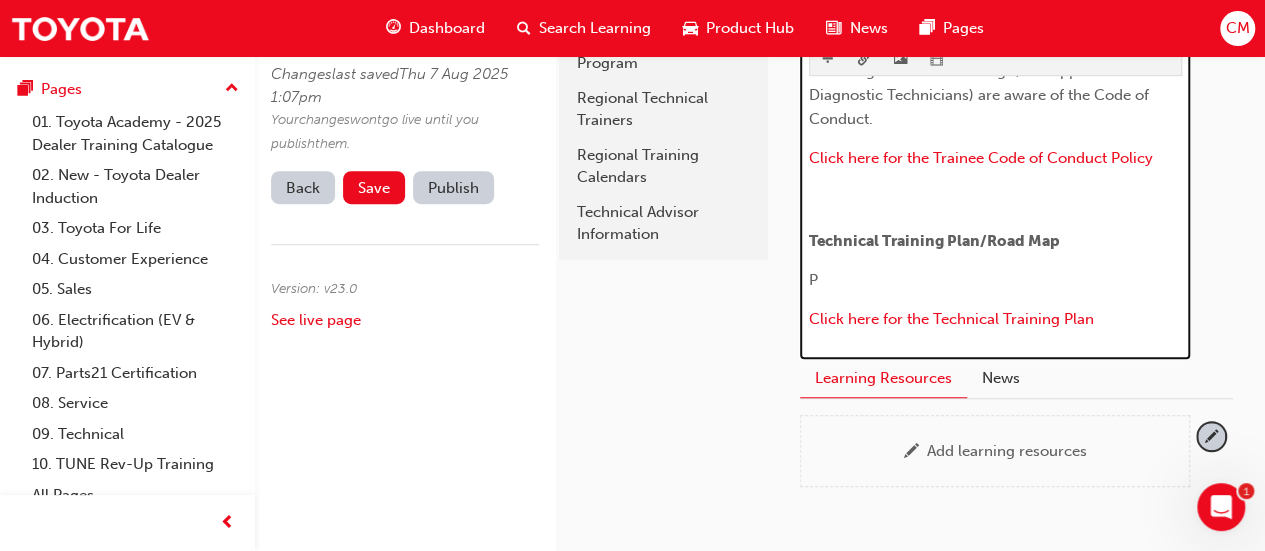 type 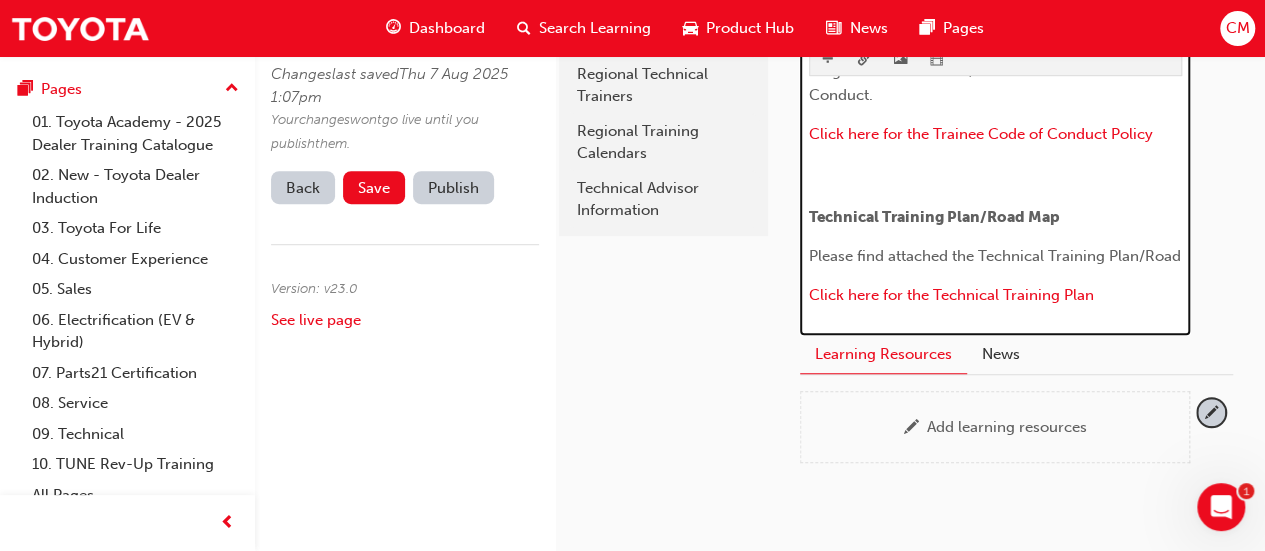 scroll, scrollTop: 529, scrollLeft: 0, axis: vertical 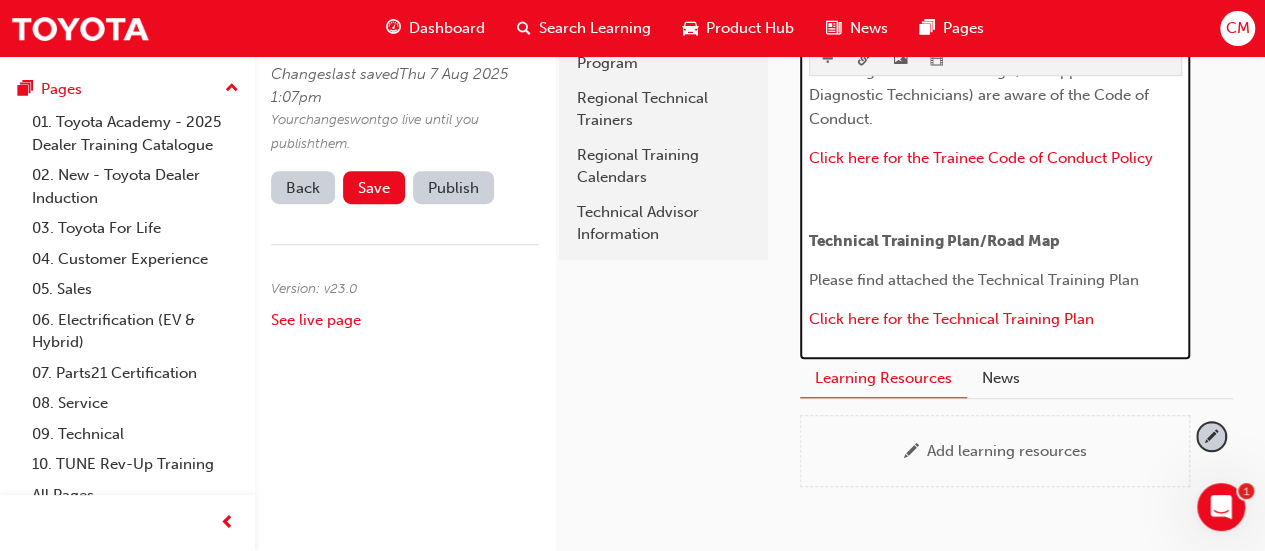 click on "Please find attached the Technical Training Plan" at bounding box center [974, 280] 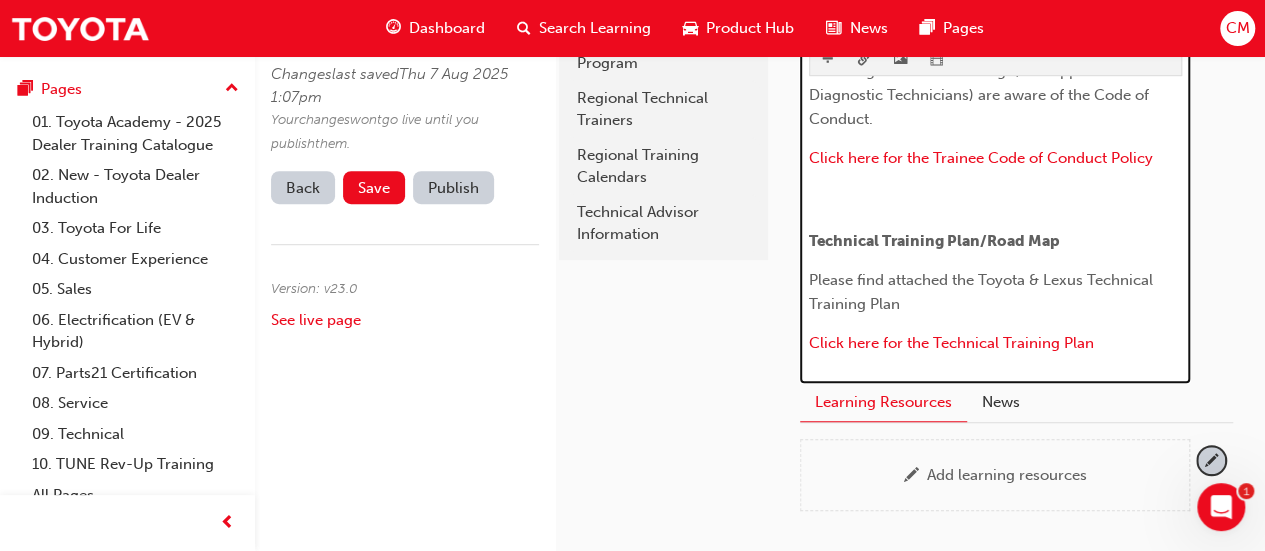 click on "Please find attached the Toyota & Lexus Technical Training Plan" at bounding box center [995, 292] 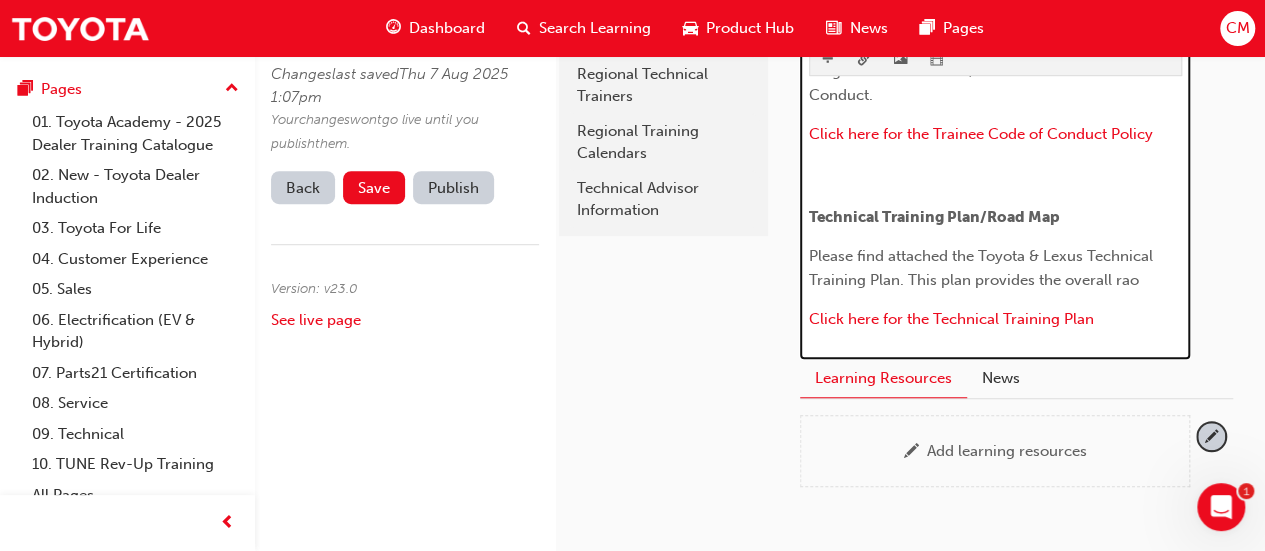 click on "Please find attached the Toyota & Lexus Technical Training Plan. This plan provides the overall rao" at bounding box center (983, 268) 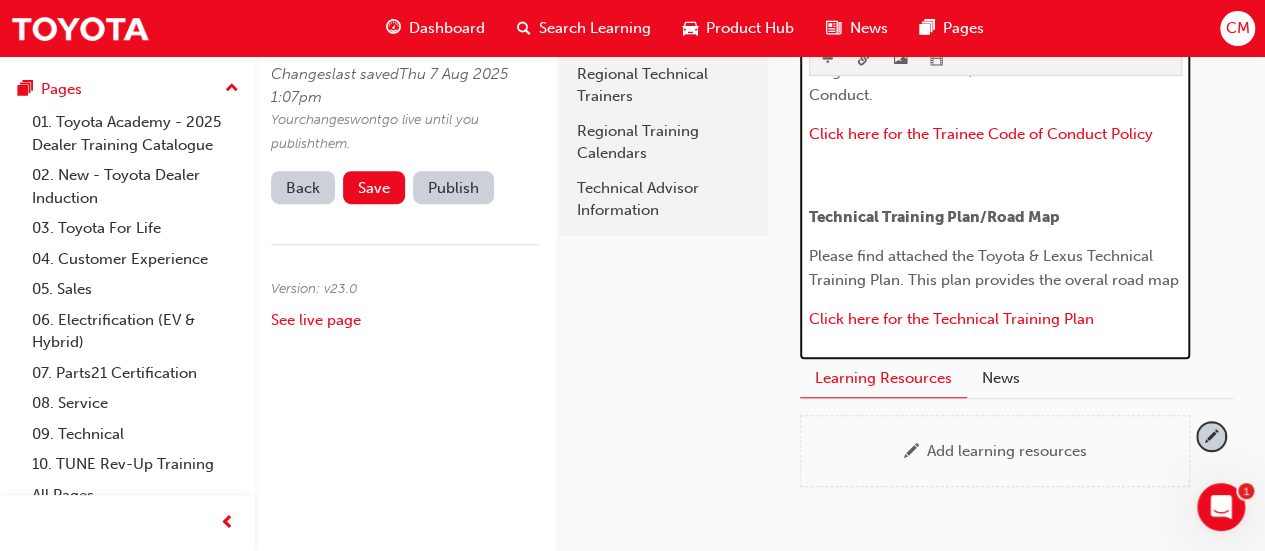 click on "Please find attached the Toyota & Lexus Technical Training Plan. This plan provides the overal road map" at bounding box center (994, 268) 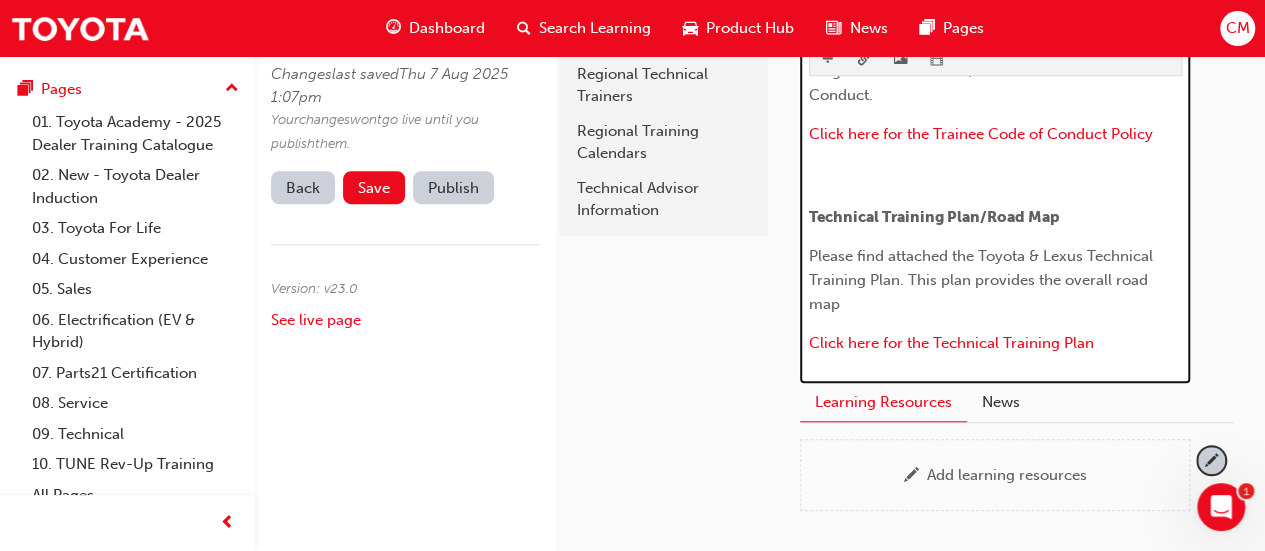 click on "Please find attached the Toyota & Lexus Technical Training Plan. This plan provides the overall road map" at bounding box center [983, 280] 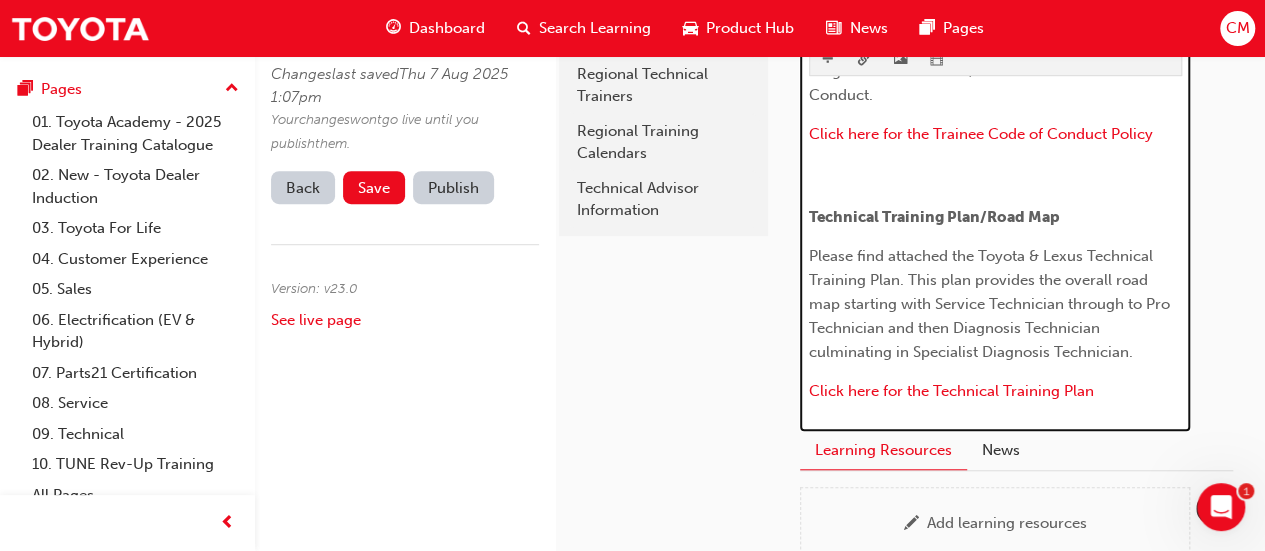 scroll, scrollTop: 625, scrollLeft: 0, axis: vertical 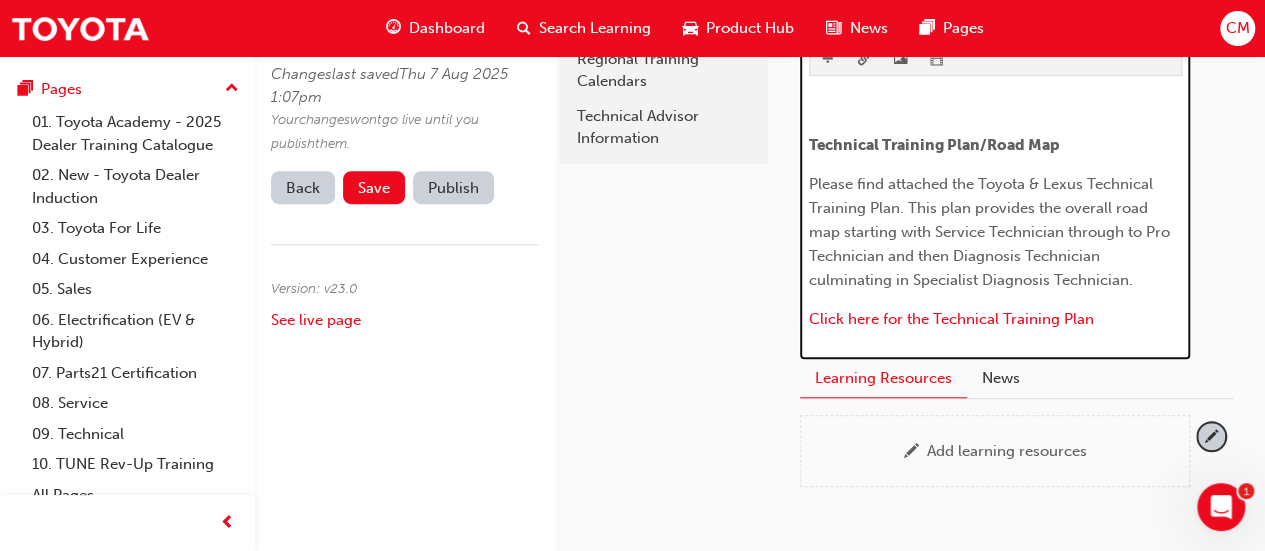 click on "Please find attached the Toyota & Lexus Technical Training Plan. This plan provides the overall road map starting with Service Technician through to Pro Technician and then Diagnosis Technician culminating in Specialist Diagnosis Technician." at bounding box center (991, 232) 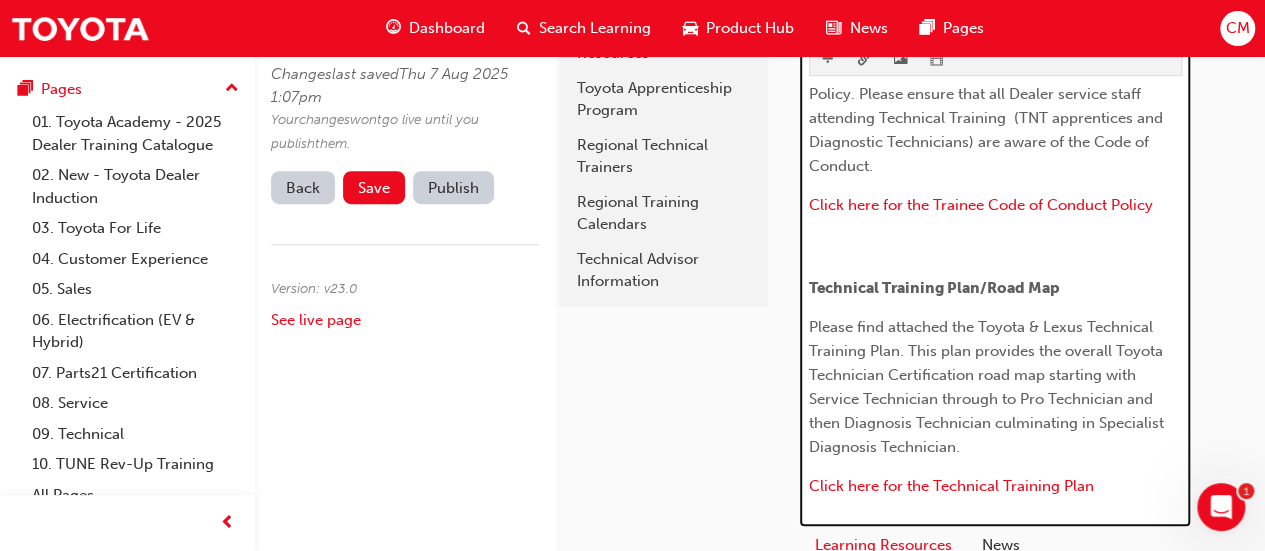 scroll, scrollTop: 474, scrollLeft: 0, axis: vertical 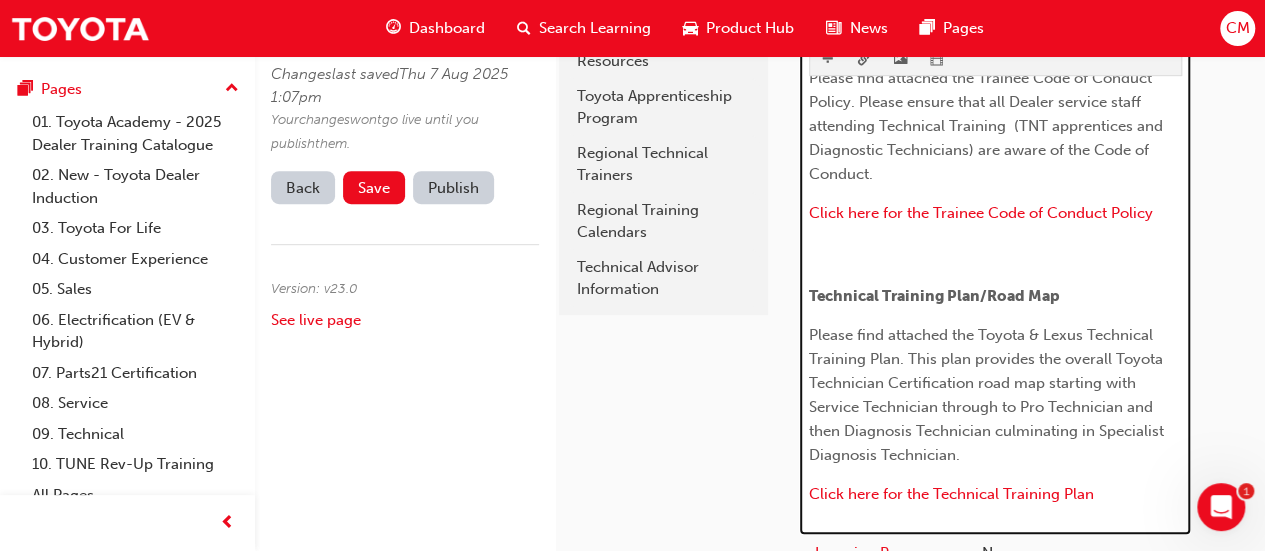 click on "​" at bounding box center [995, 257] 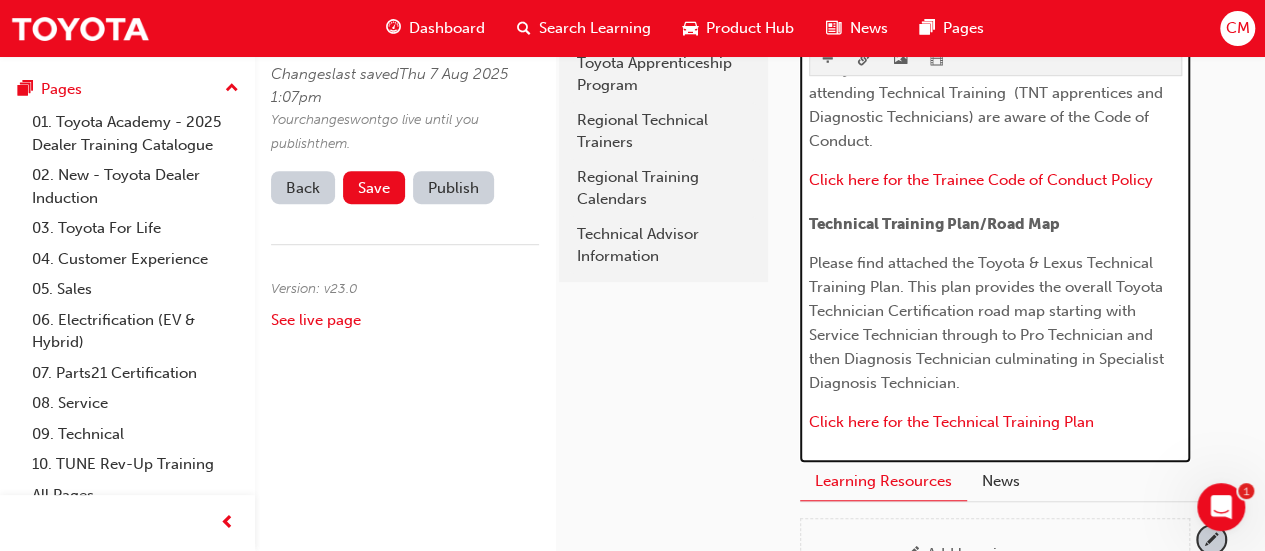scroll, scrollTop: 407, scrollLeft: 0, axis: vertical 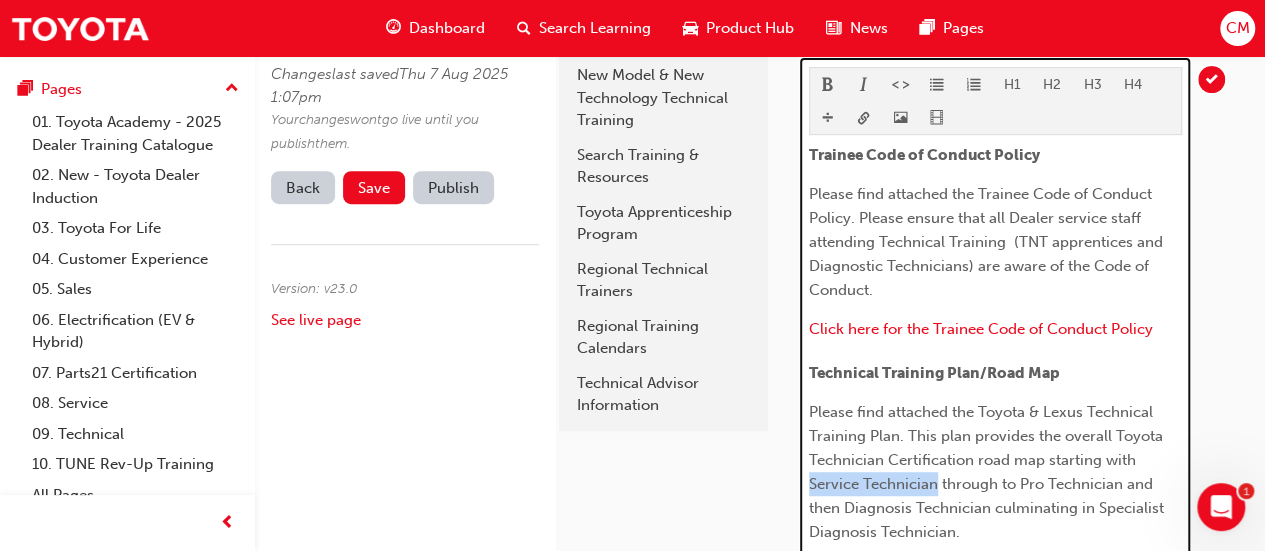 drag, startPoint x: 809, startPoint y: 475, endPoint x: 936, endPoint y: 482, distance: 127.192764 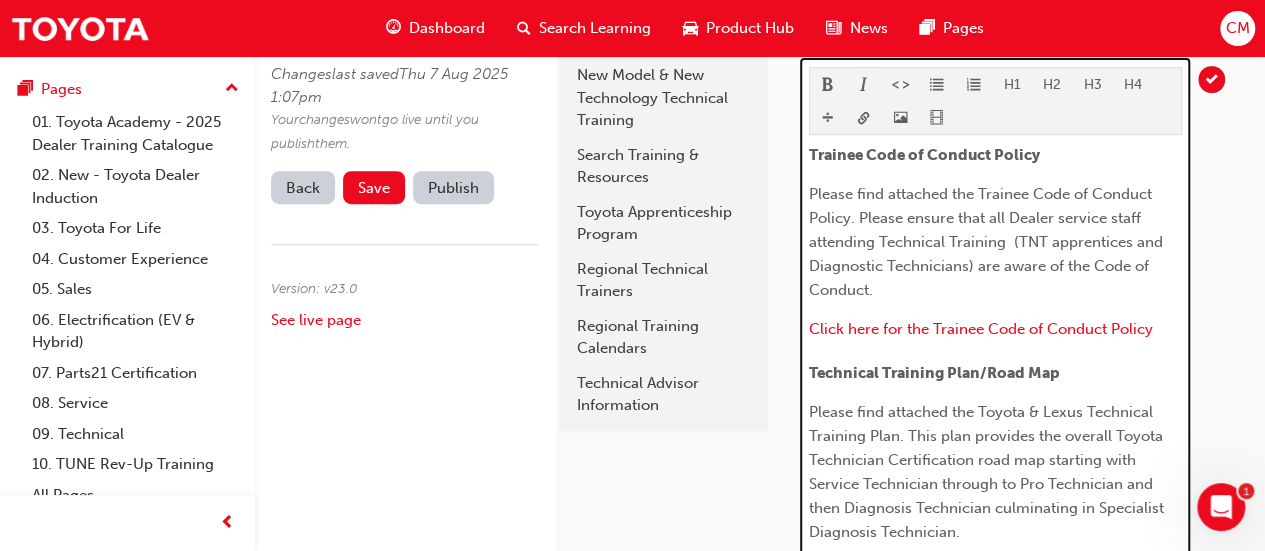 click at bounding box center (864, 86) 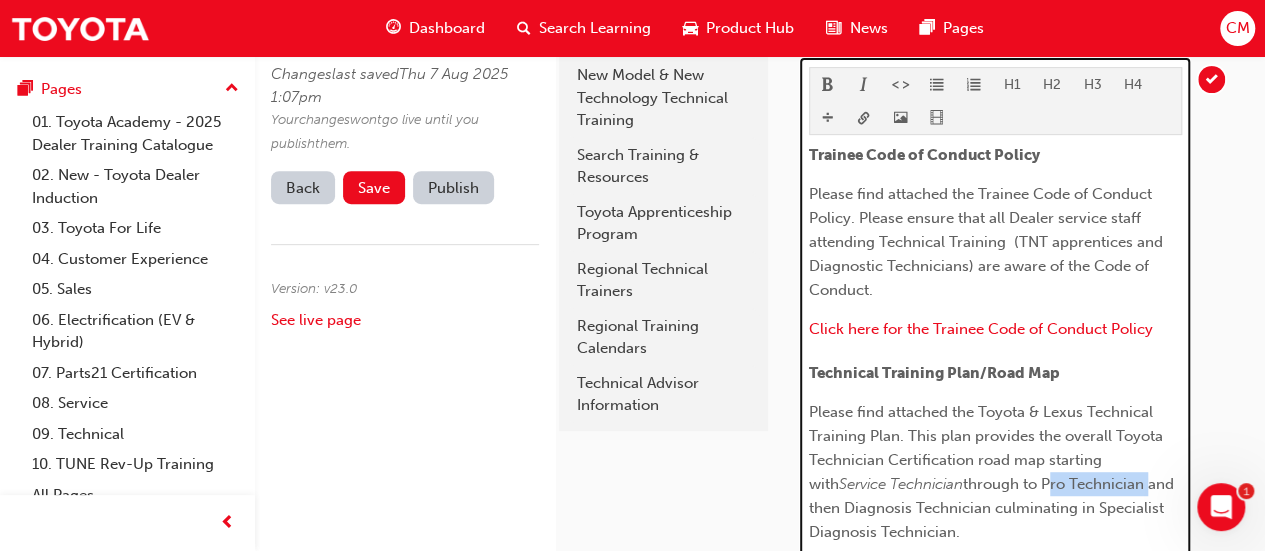 drag, startPoint x: 1017, startPoint y: 479, endPoint x: 1115, endPoint y: 477, distance: 98.02041 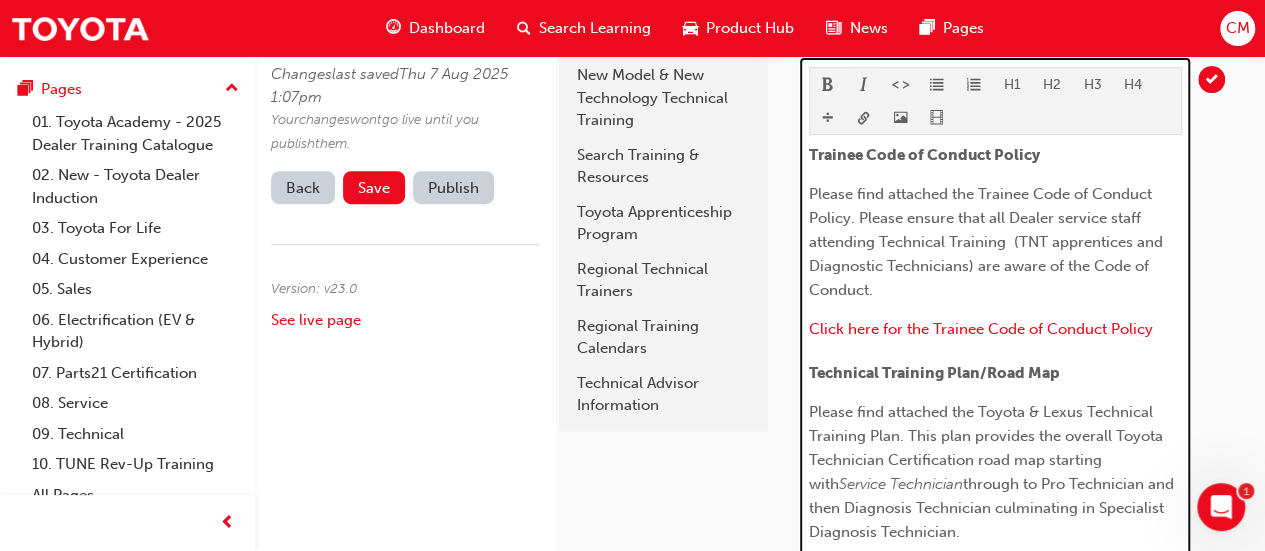 click at bounding box center (864, 86) 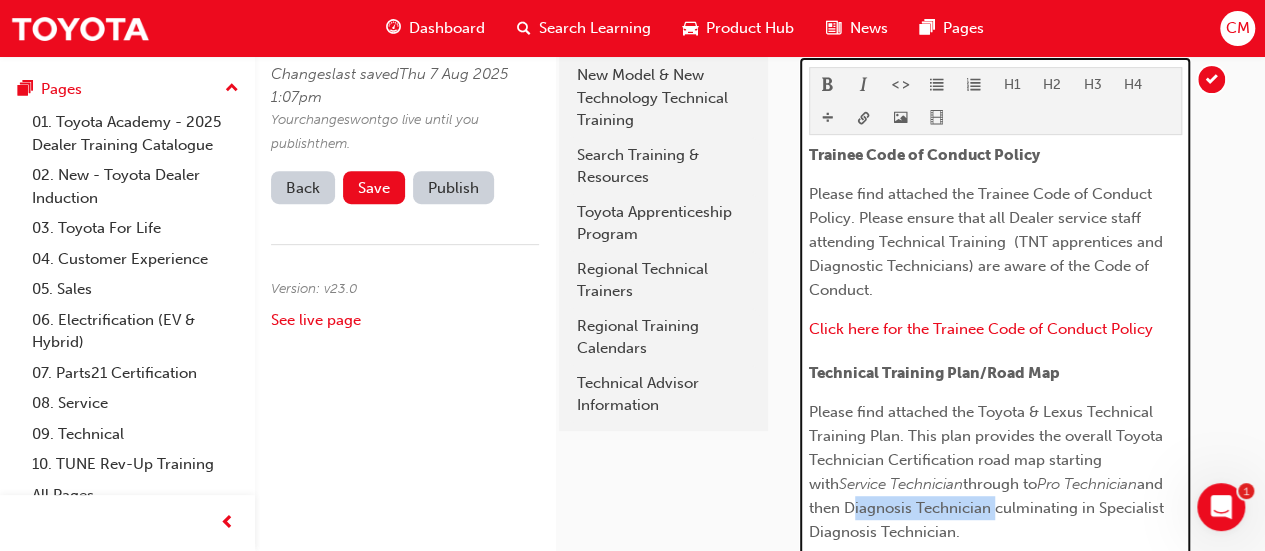drag, startPoint x: 845, startPoint y: 501, endPoint x: 988, endPoint y: 515, distance: 143.68369 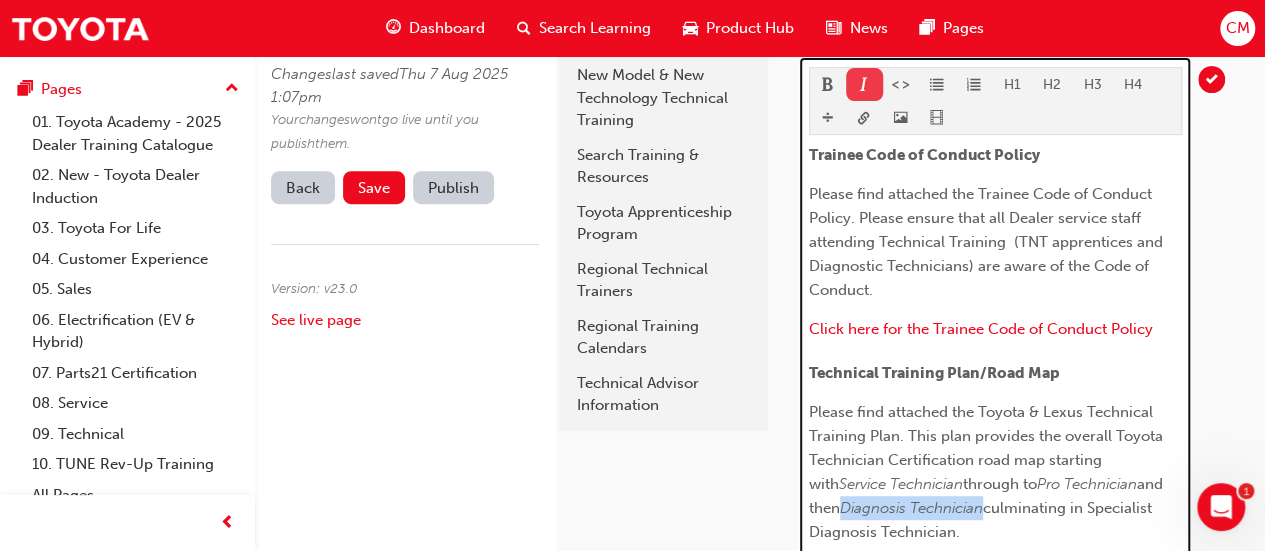 click at bounding box center [864, 86] 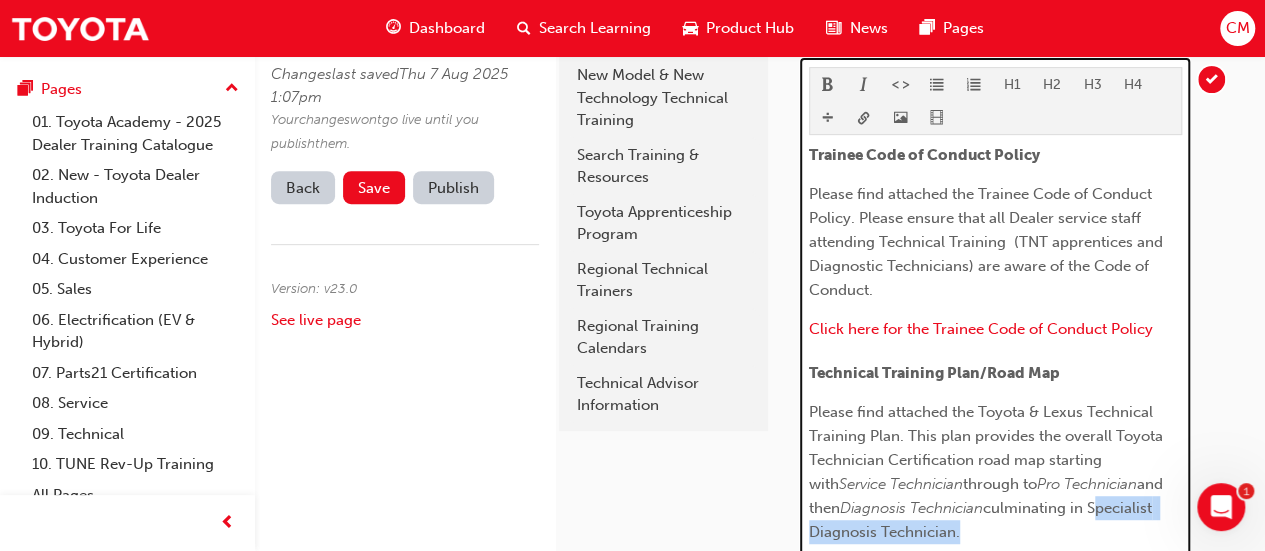 drag, startPoint x: 1096, startPoint y: 500, endPoint x: 951, endPoint y: 529, distance: 147.87157 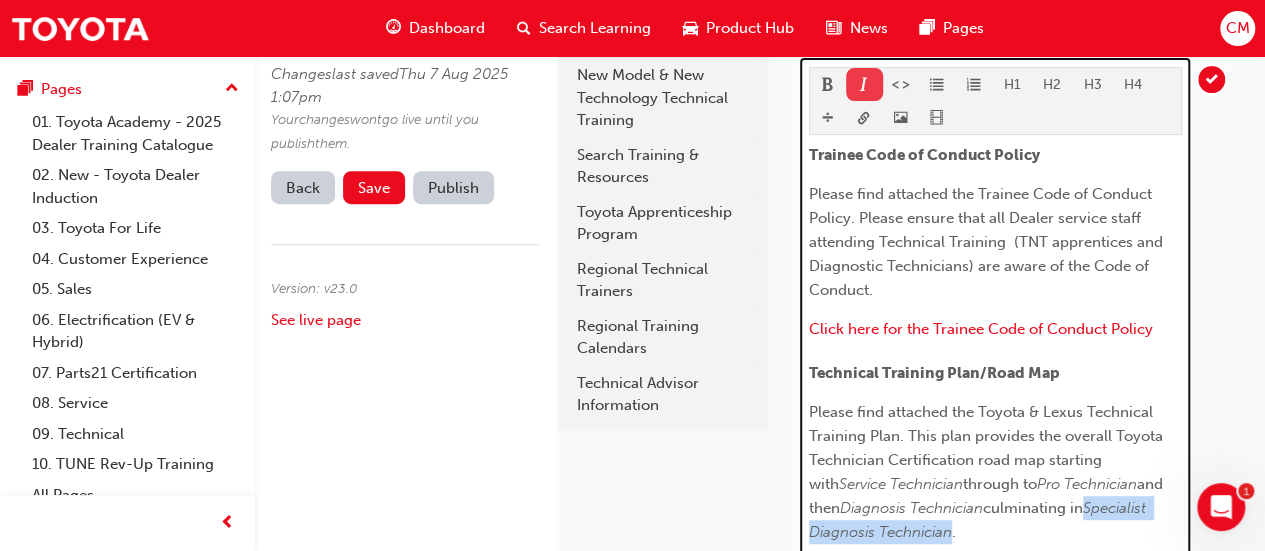 click at bounding box center [864, 86] 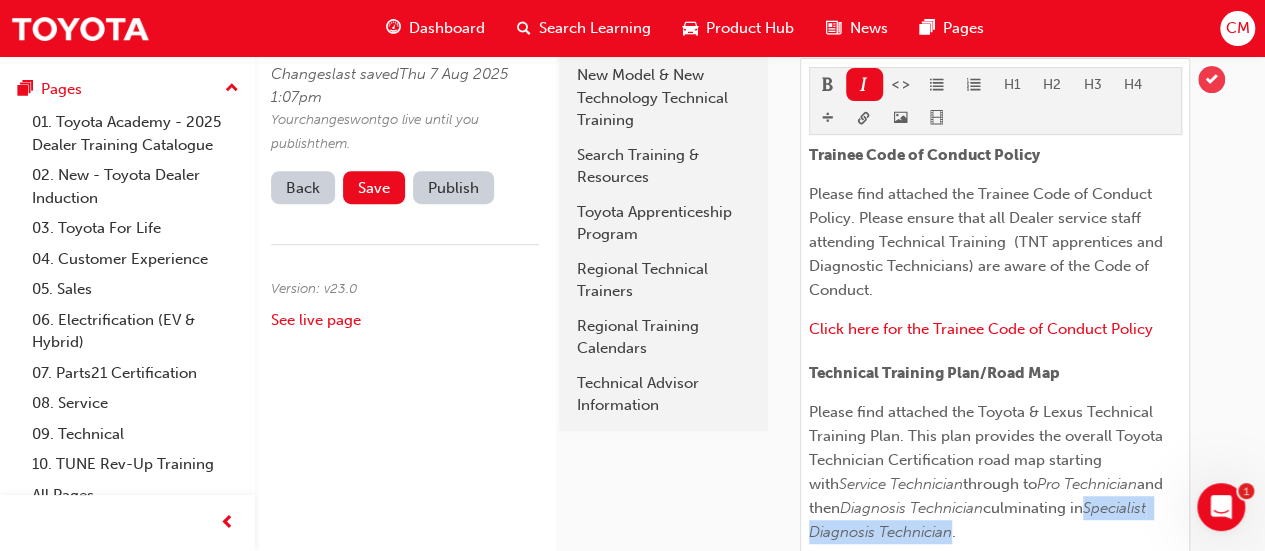 click at bounding box center (1211, 79) 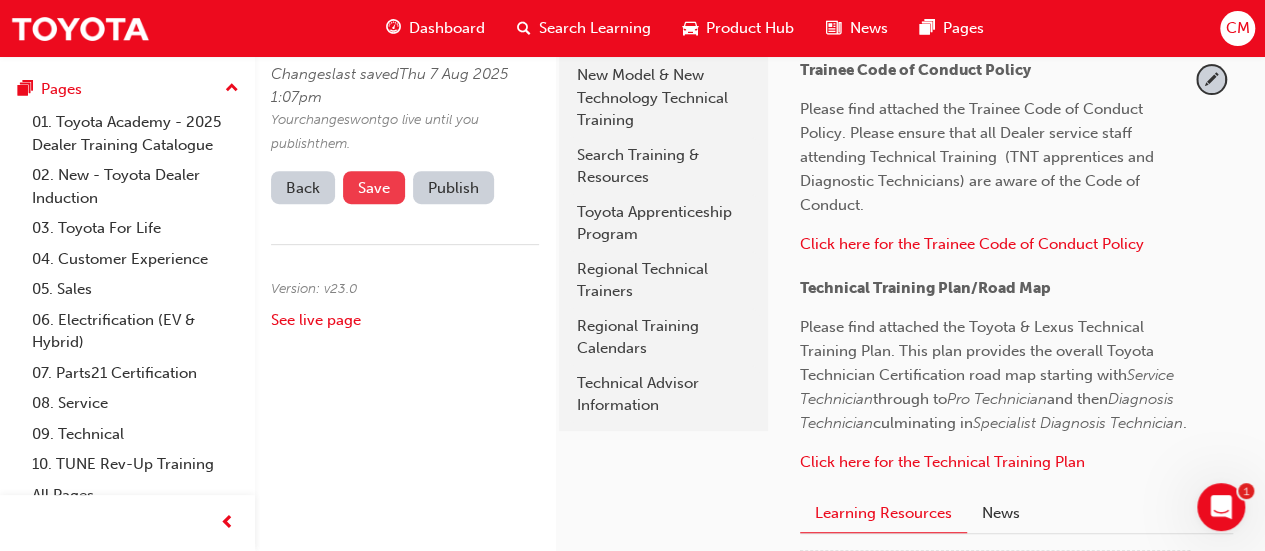 click on "Save" at bounding box center (374, 188) 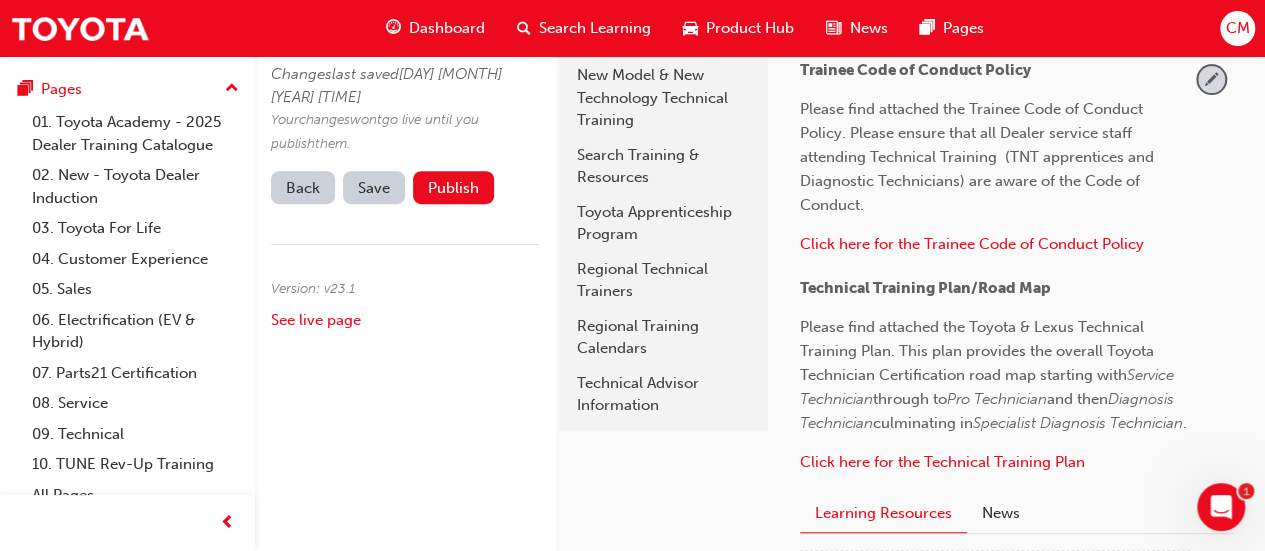 click at bounding box center (1211, 79) 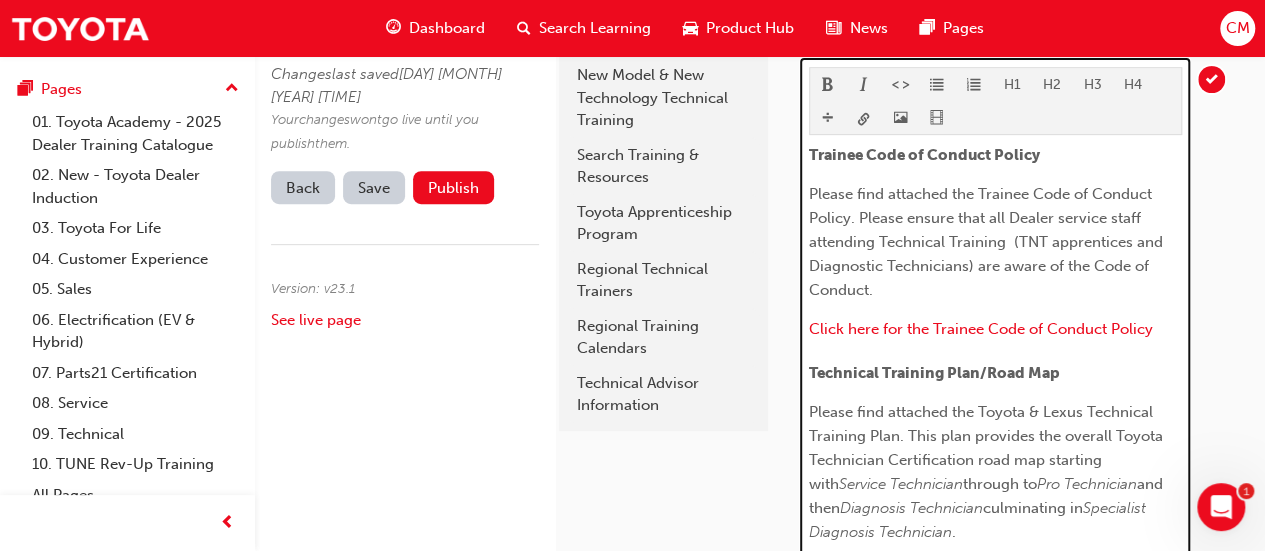 click on "Trainee Code of Conduct Policy Please find attached the Trainee Code of Conduct Policy. Please ensure that all Dealer service staff attending Technical Training  (TNT apprentices and Diagnostic Technicians) are aware of the Code of Conduct.   Click here for the Trainee Code of Conduct Policy    ​ Technical Training Plan/Road Map Please find attached the Toyota & Lexus Technical Training Plan. This plan provides the overall Toyota Technician Certification road map starting with  Service Technician  through to  Pro Technician  and then  Diagnosis Technician  culminating in  Specialist Diagnosis Technician .  ​   Click here for the Technical Training Plan" at bounding box center (995, 365) 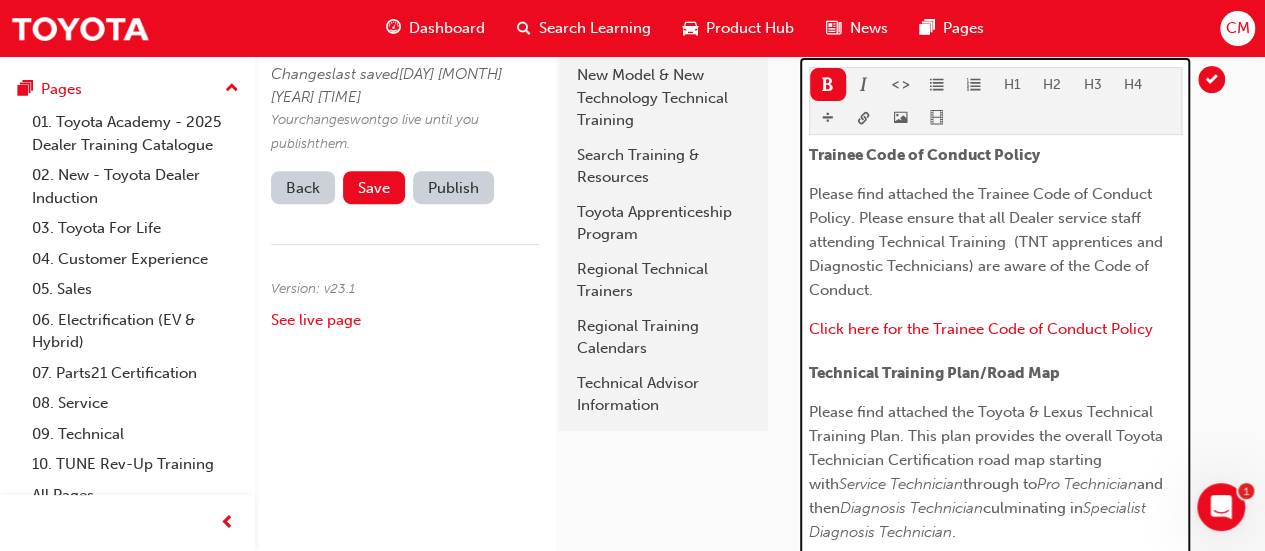 click on "Technical Training Plan/Road Map" at bounding box center (934, 373) 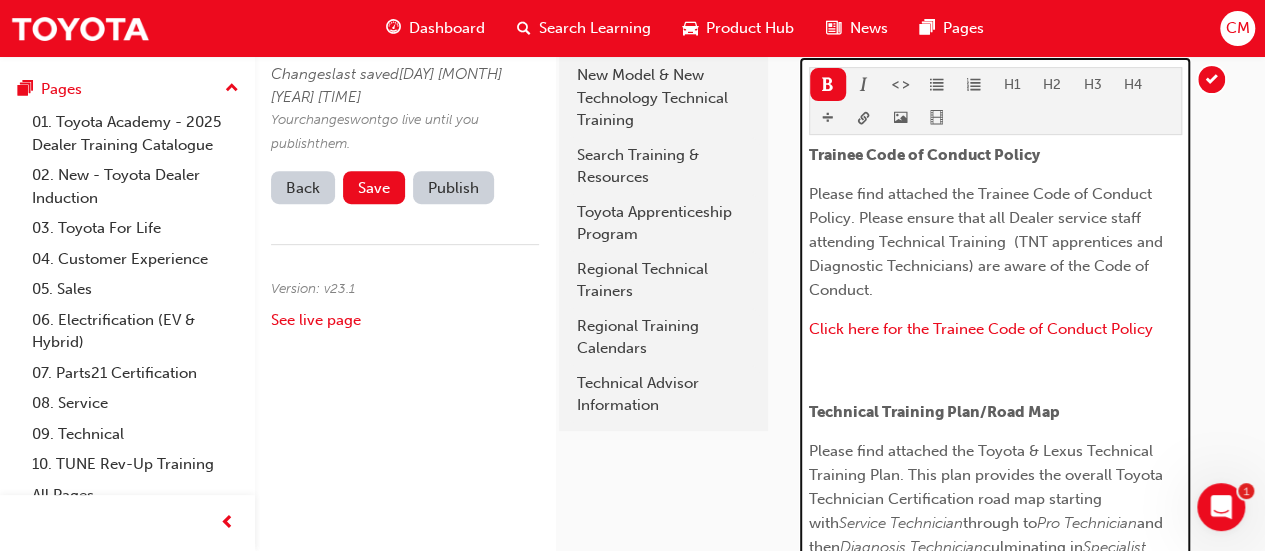 scroll, scrollTop: 490, scrollLeft: 0, axis: vertical 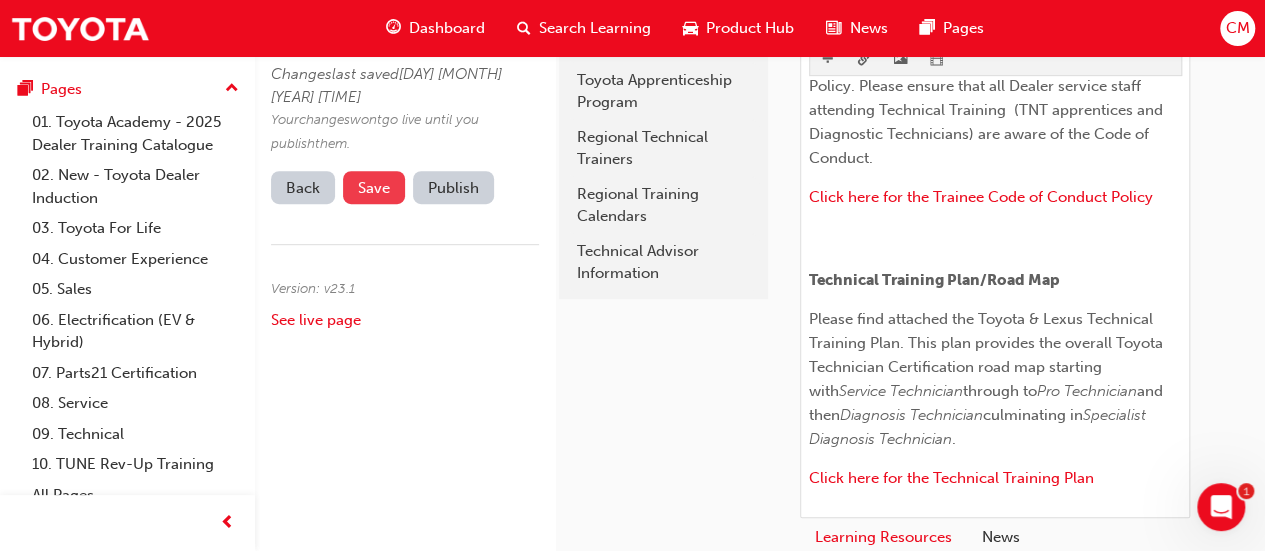 click on "Save" at bounding box center (374, 188) 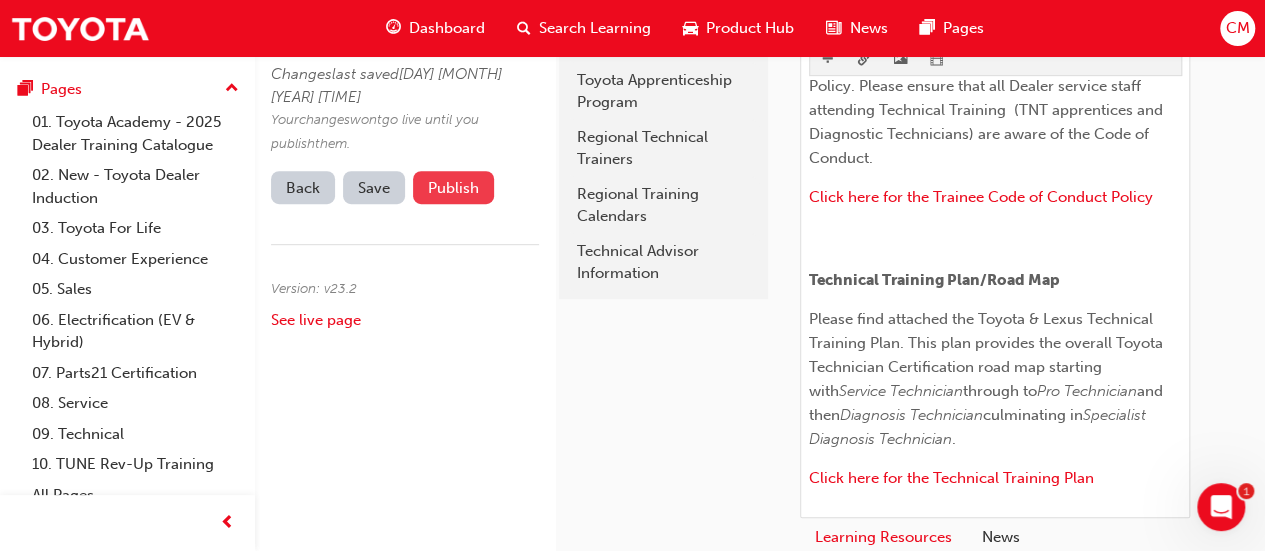 click on "Publish" at bounding box center [453, 187] 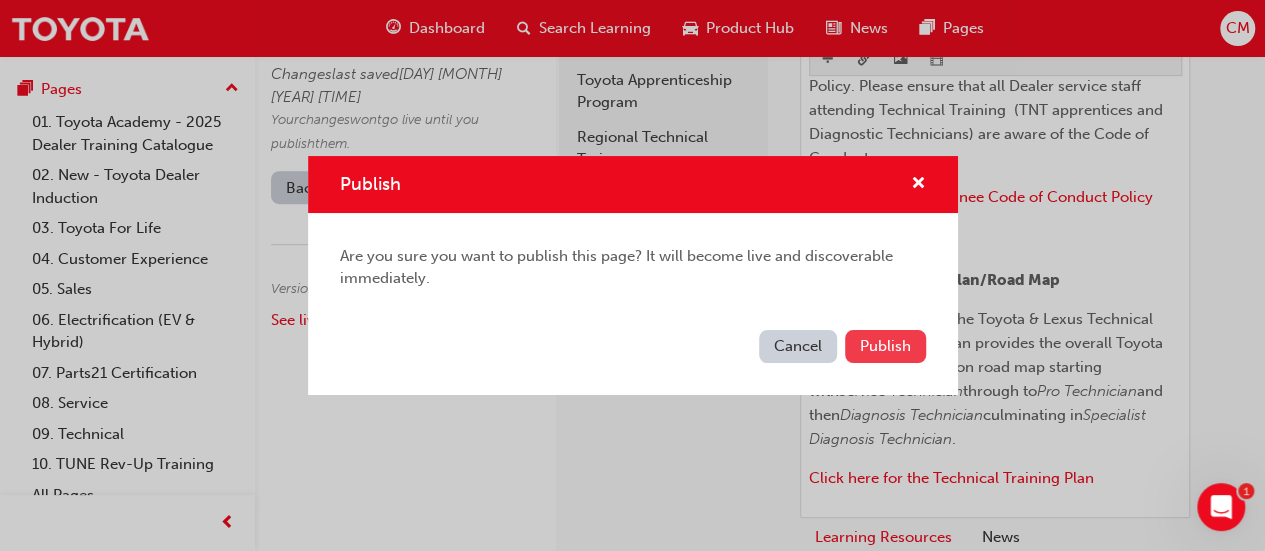 click on "Publish" at bounding box center [885, 346] 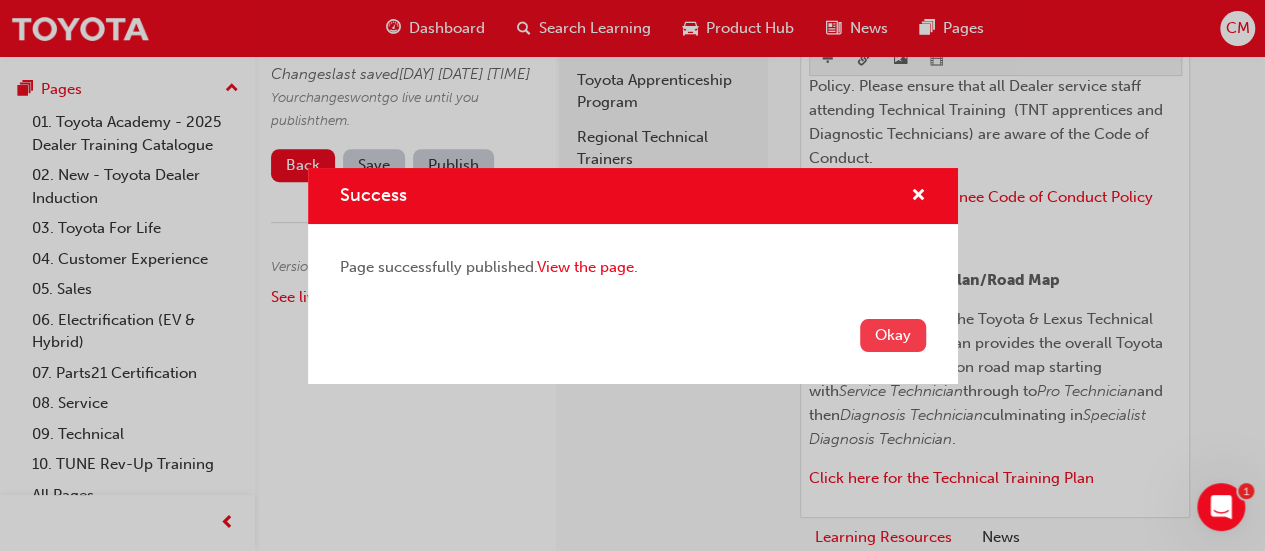 click on "Okay" at bounding box center (893, 335) 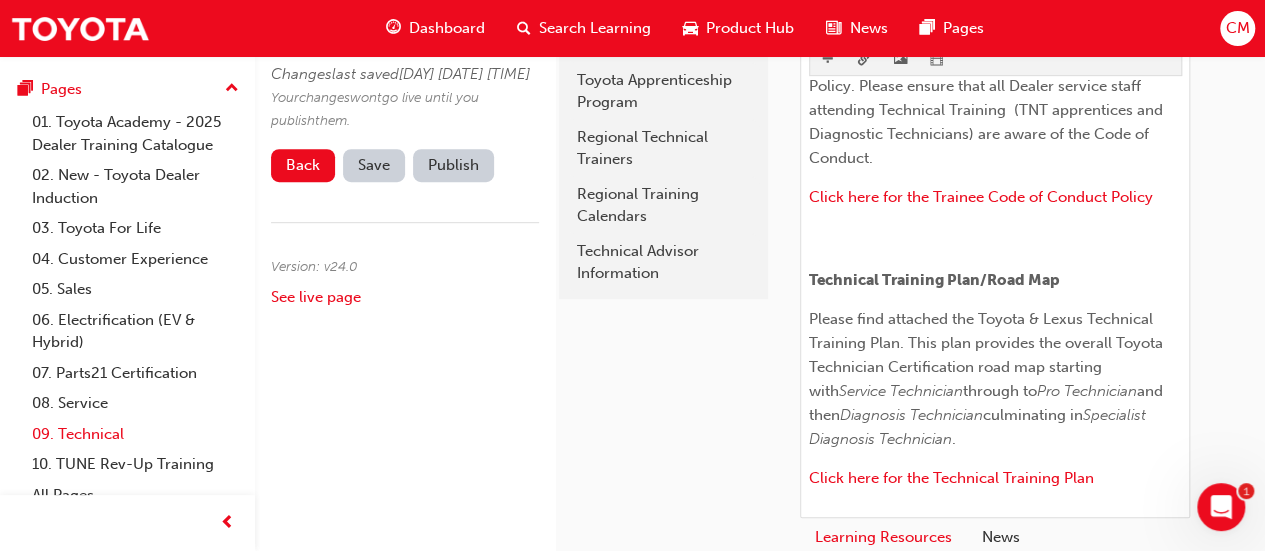 click on "09. Technical" at bounding box center [135, 434] 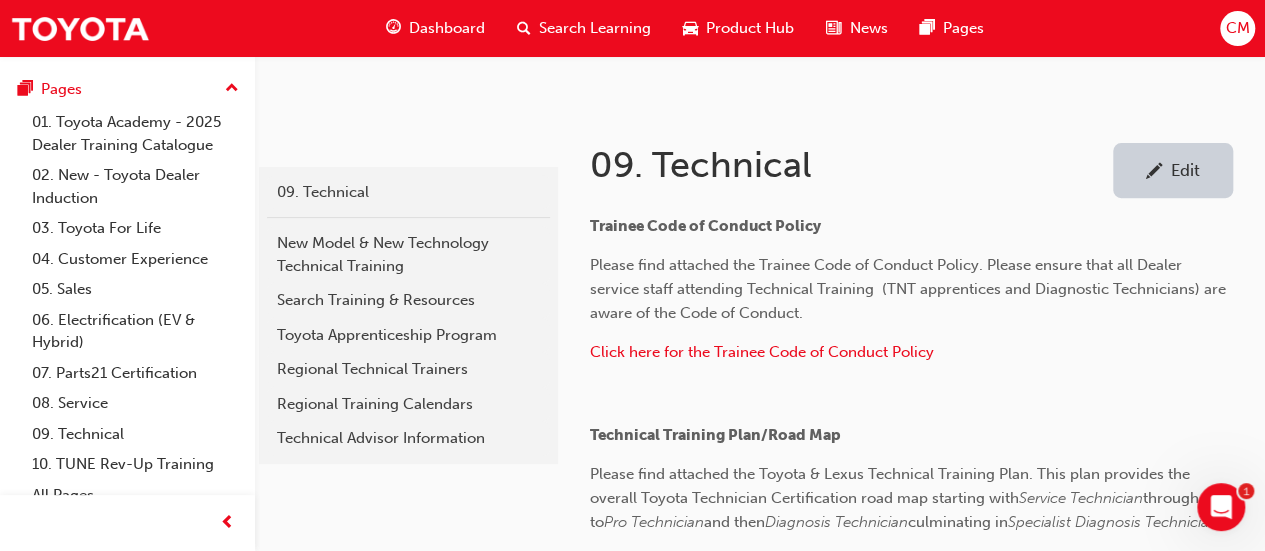 scroll, scrollTop: 390, scrollLeft: 0, axis: vertical 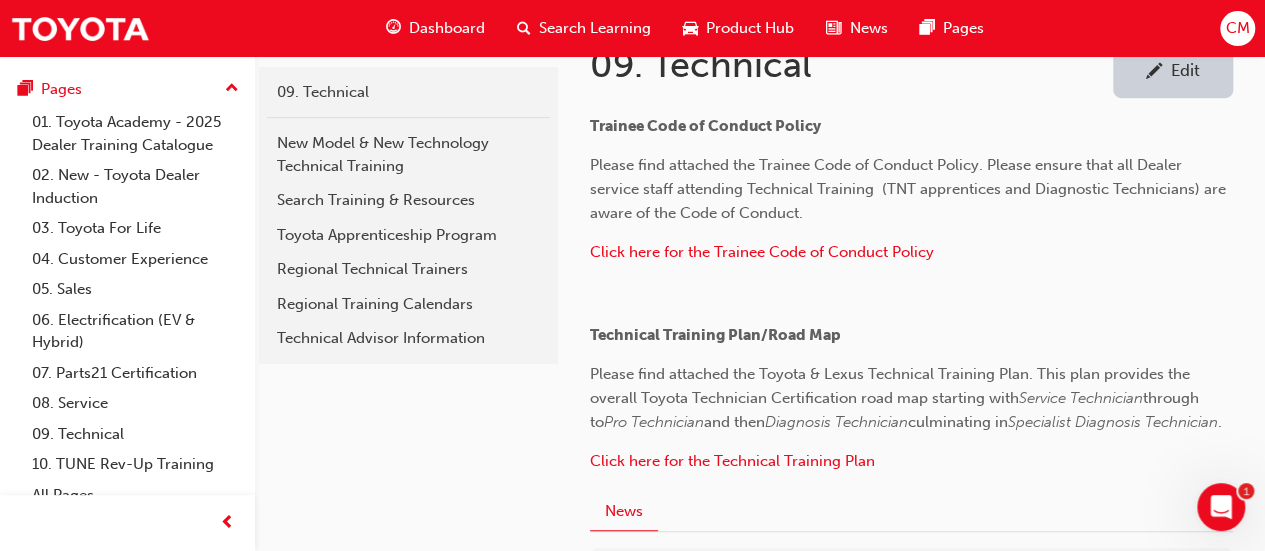 click on "Edit" at bounding box center [1185, 70] 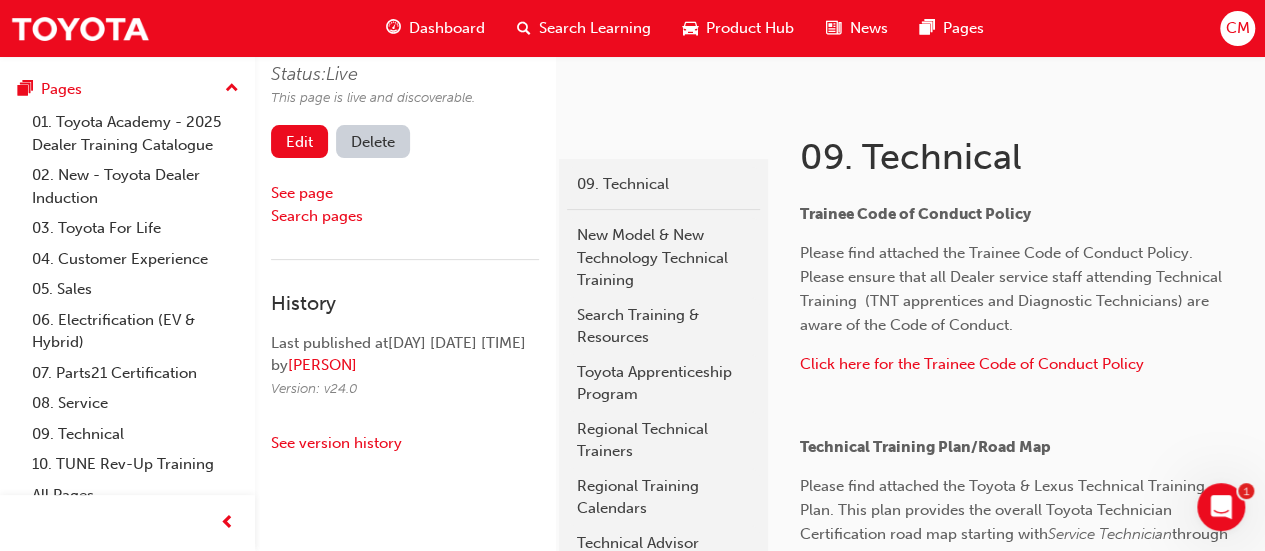 scroll, scrollTop: 190, scrollLeft: 0, axis: vertical 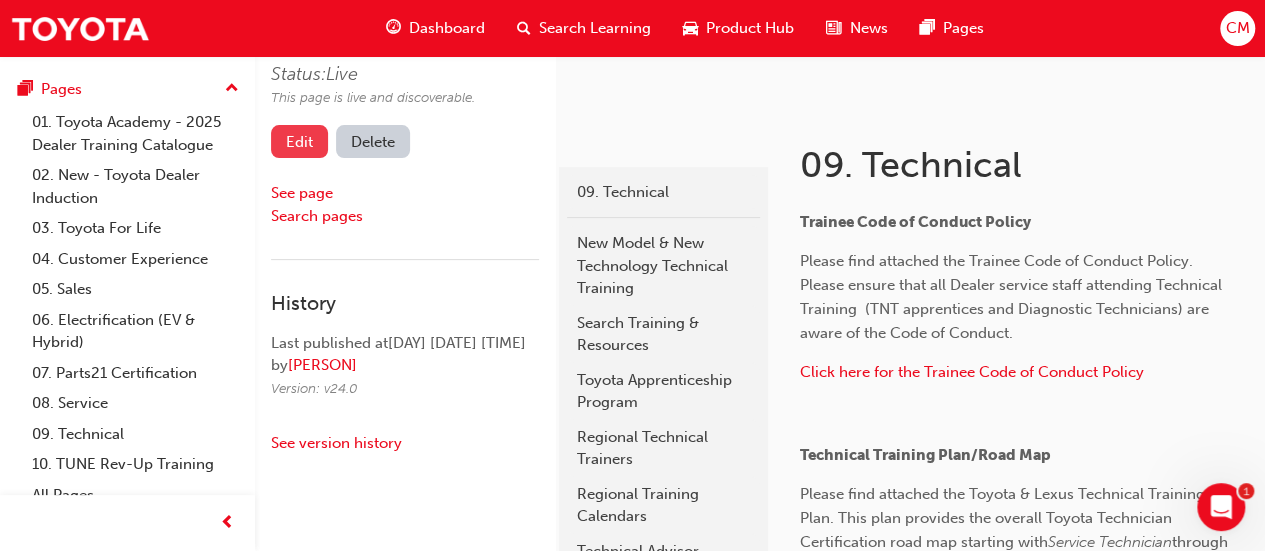 click on "Edit" at bounding box center (299, 141) 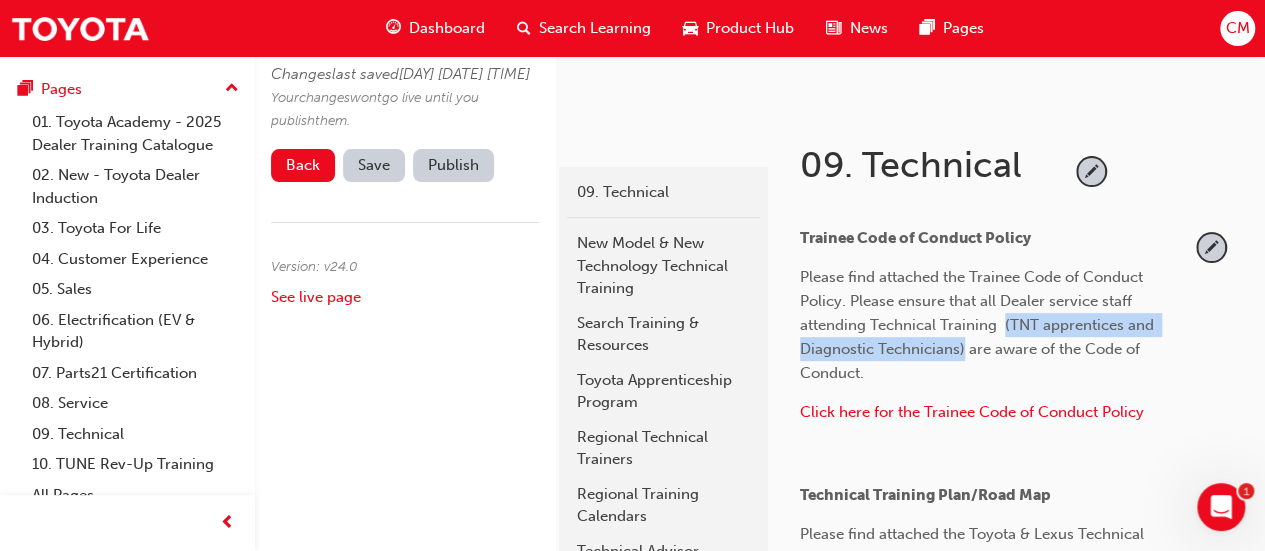 drag, startPoint x: 1003, startPoint y: 324, endPoint x: 964, endPoint y: 357, distance: 51.088158 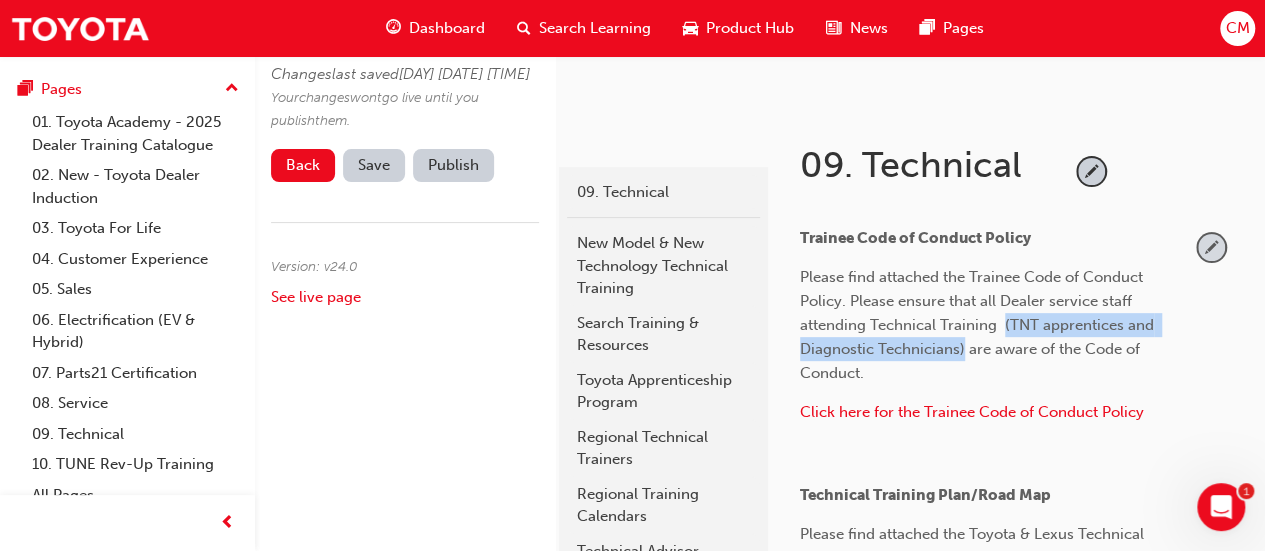 click at bounding box center [1211, 247] 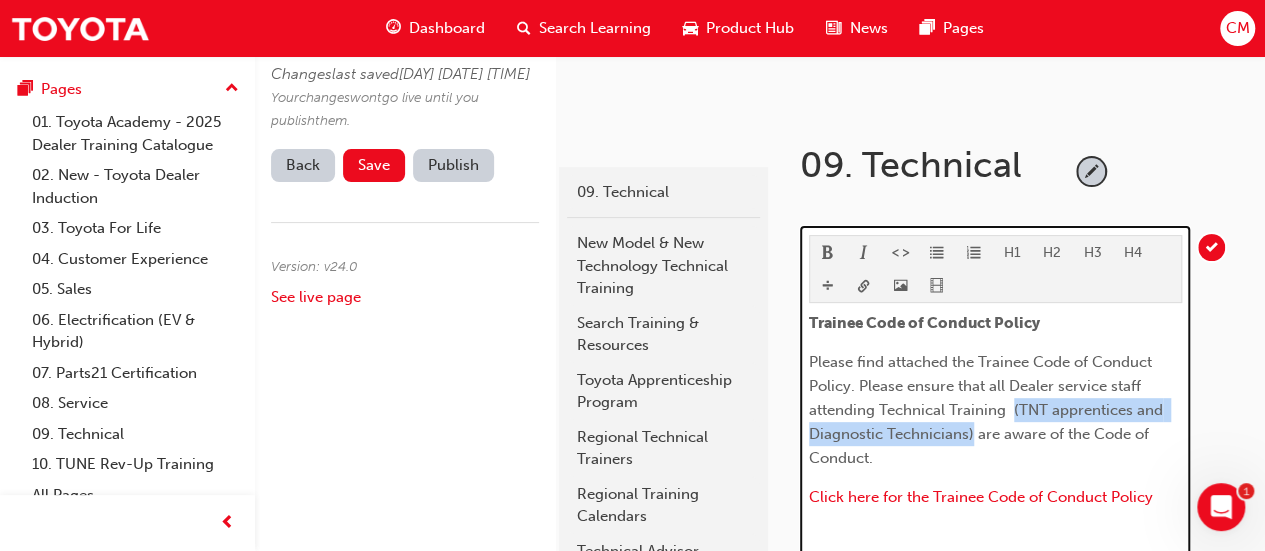 drag, startPoint x: 1010, startPoint y: 406, endPoint x: 972, endPoint y: 435, distance: 47.801674 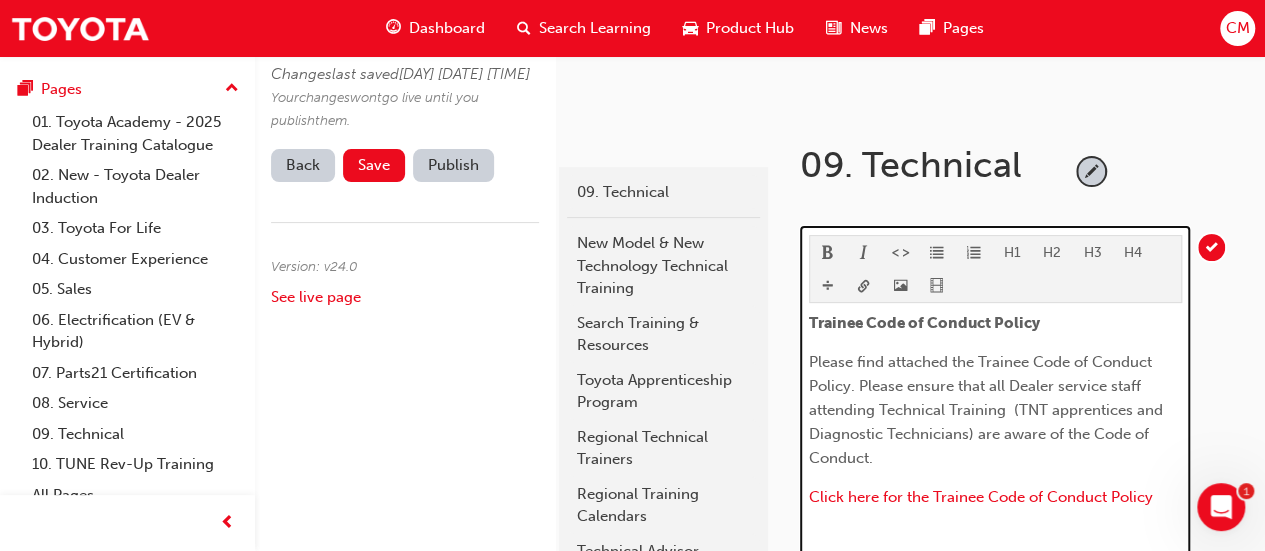 scroll, scrollTop: 320, scrollLeft: 0, axis: vertical 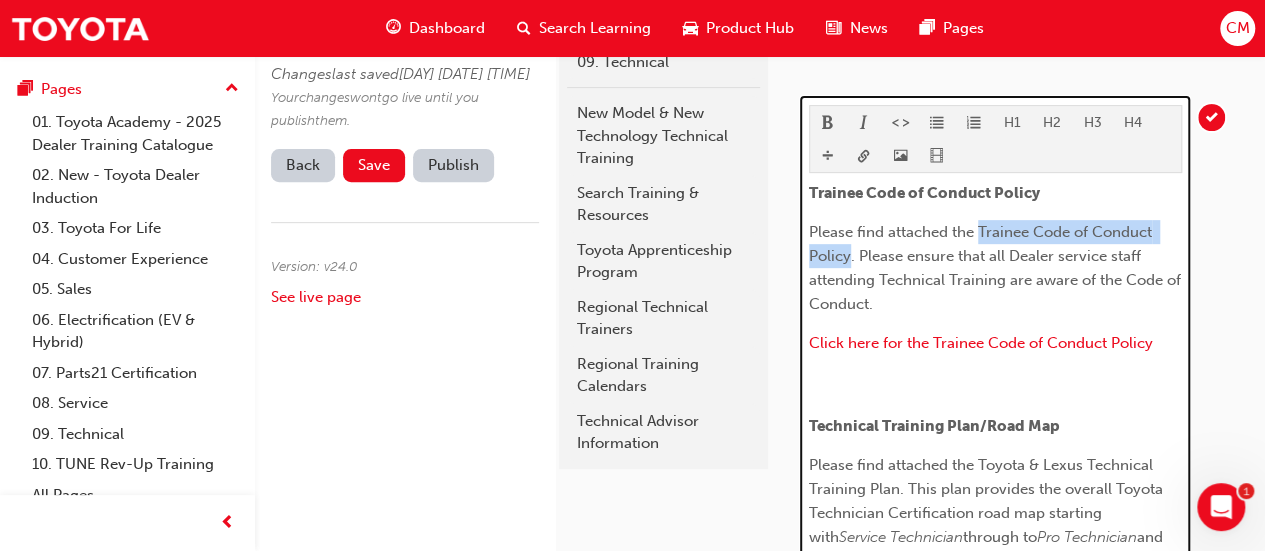 drag, startPoint x: 980, startPoint y: 225, endPoint x: 848, endPoint y: 255, distance: 135.36617 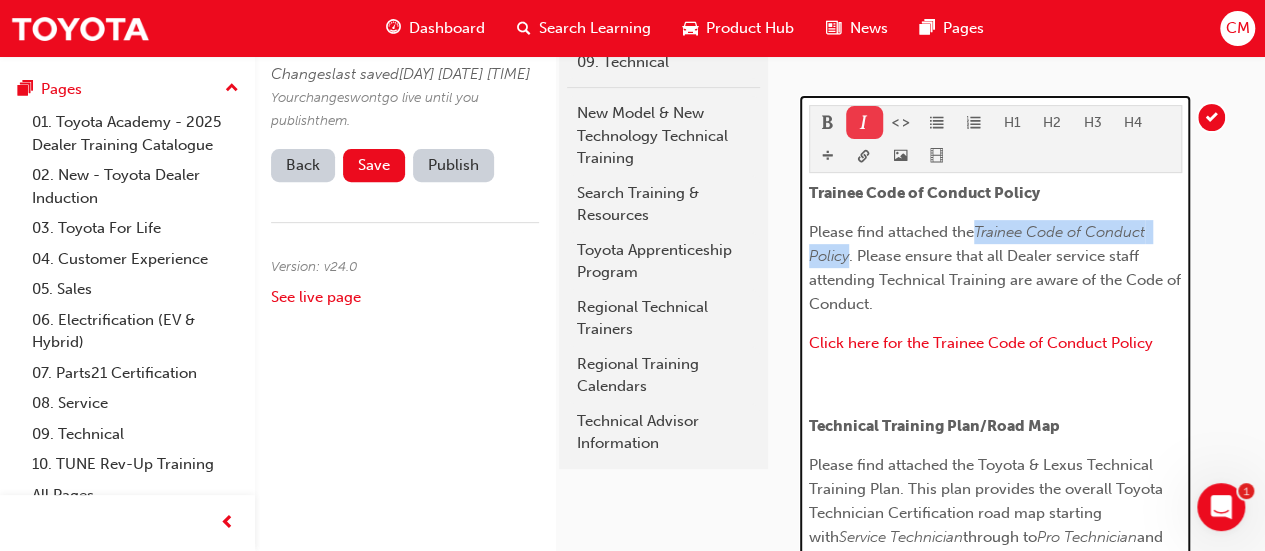 click at bounding box center (864, 124) 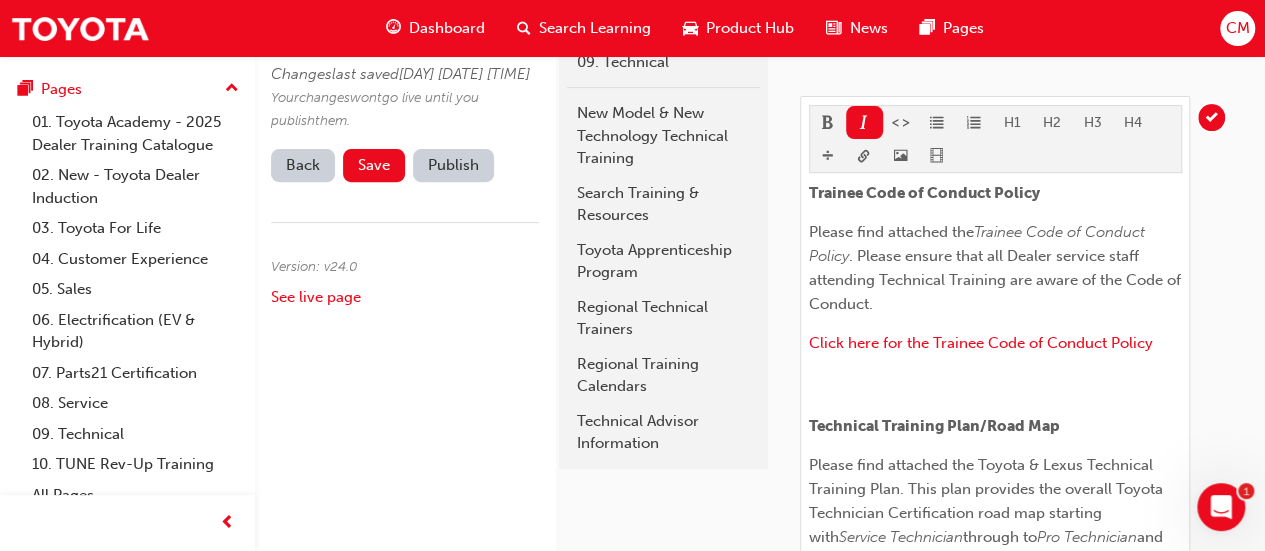 click on "H1 H2 H3 H4 Trainee Code of Conduct Policy Please find attached the  Trainee Code of Conduct Policy . Please ensure that all Dealer service staff attending Technical Training are aware of the Code of Conduct.   Click here for the Trainee Code of Conduct Policy    ​ ​ Technical Training Plan/Road Map Please find attached the Toyota & Lexus Technical Training Plan. This plan provides the overall Toyota Technician Certification road map starting with  Service Technician  through to  Pro Technician  and then  Diagnosis Technician  culminating in  Specialist Diagnosis Technician .  ​   Click here for the Technical Training Plan" at bounding box center [1016, 380] 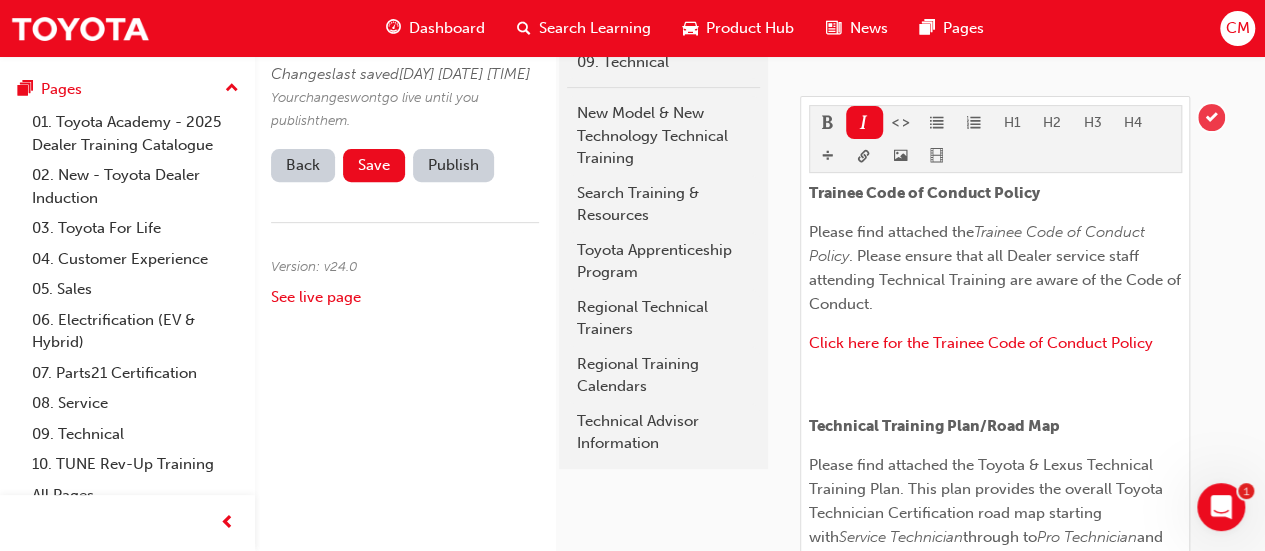 click at bounding box center (1211, 117) 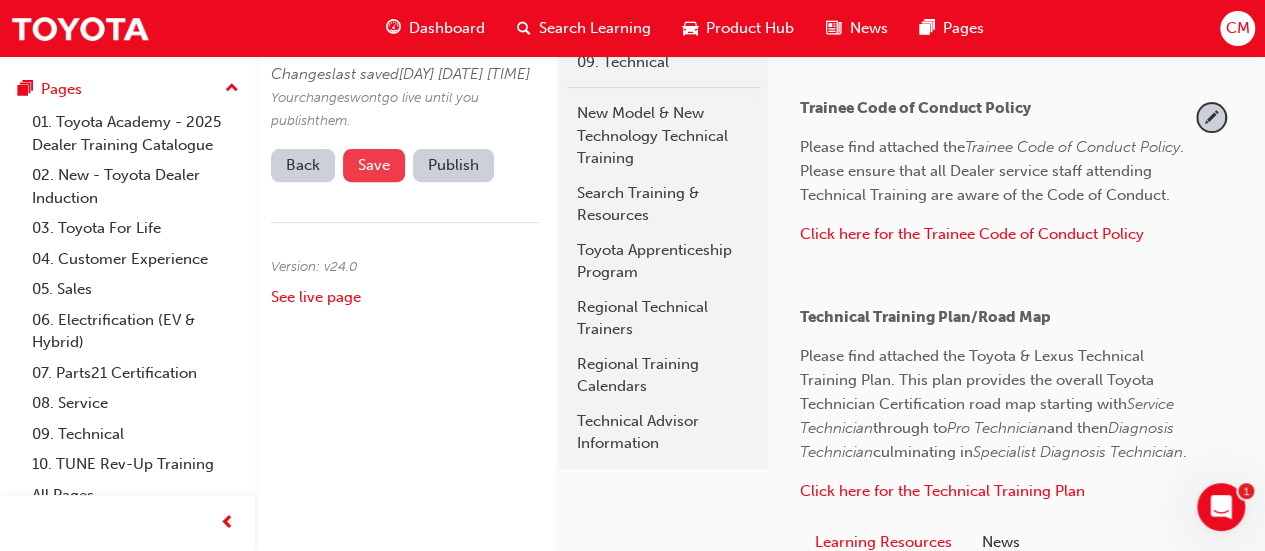 click on "Save" at bounding box center (374, 165) 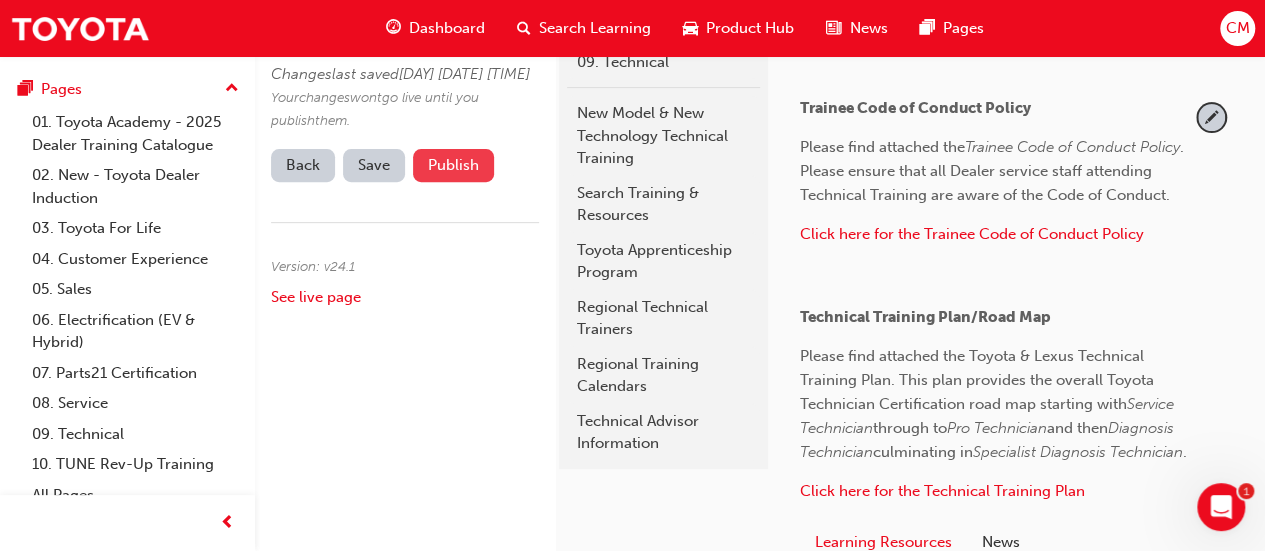 click on "Publish" at bounding box center (453, 165) 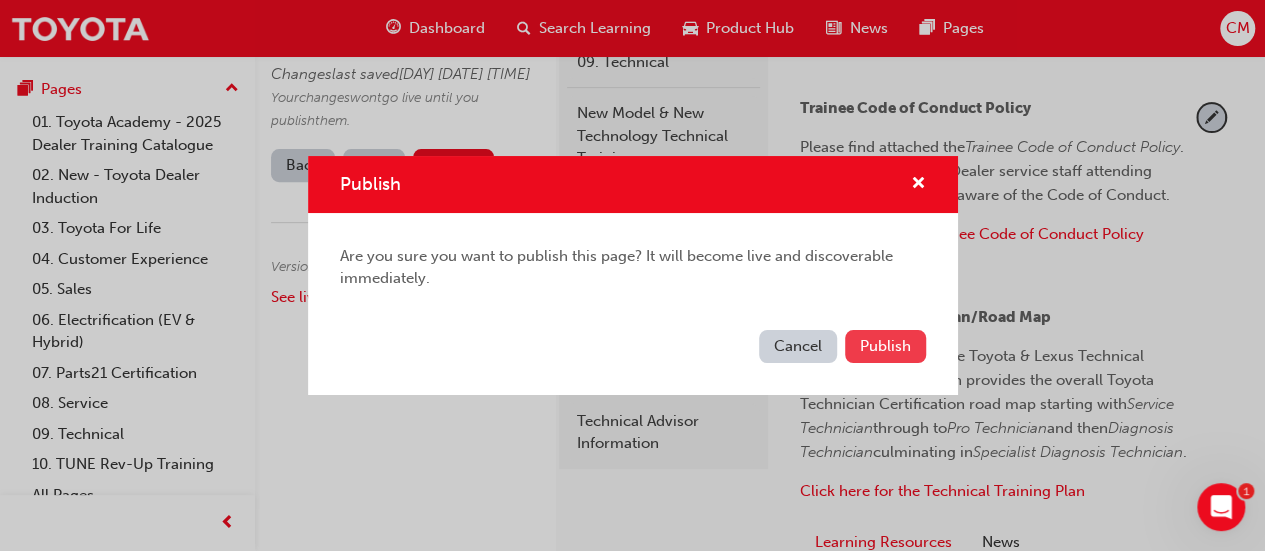 click on "Publish" at bounding box center (885, 346) 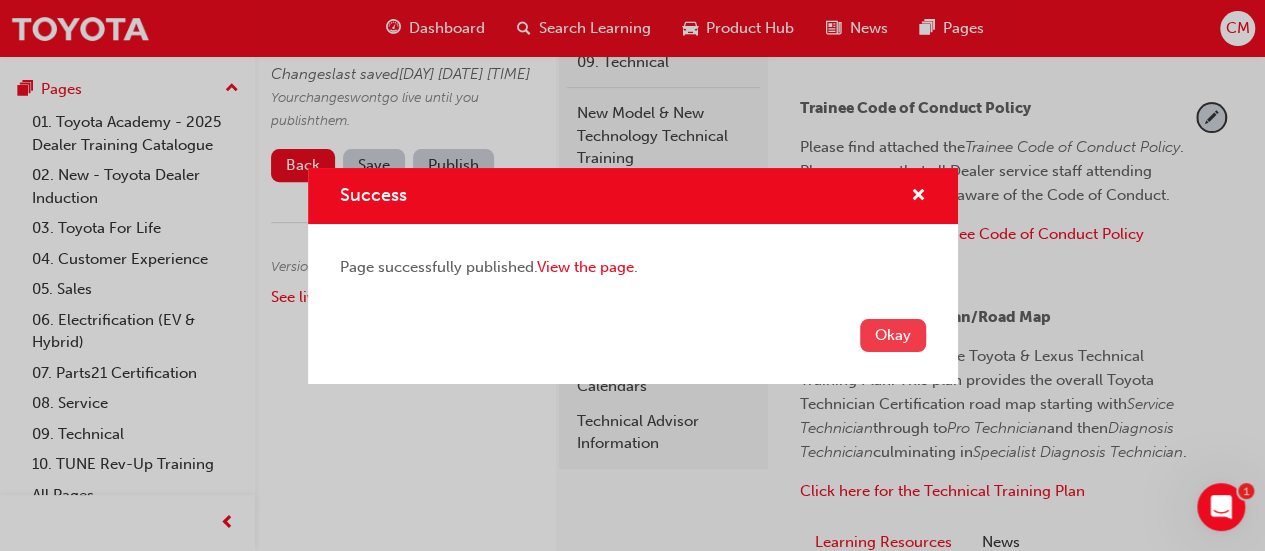 click on "Okay" at bounding box center (893, 335) 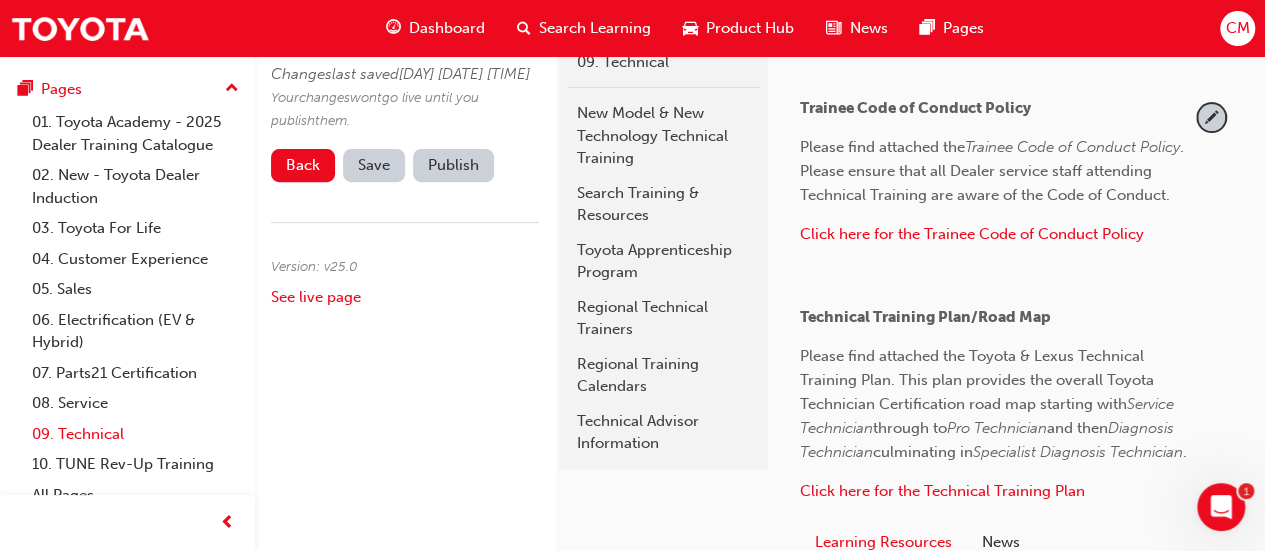 click on "09. Technical" at bounding box center (135, 434) 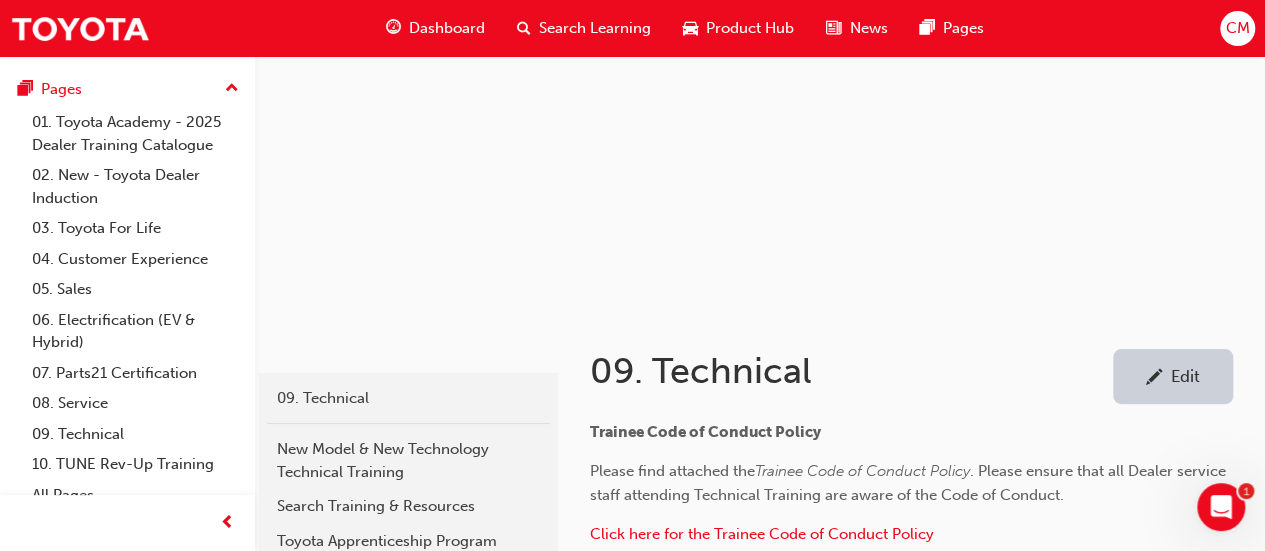 scroll, scrollTop: 300, scrollLeft: 0, axis: vertical 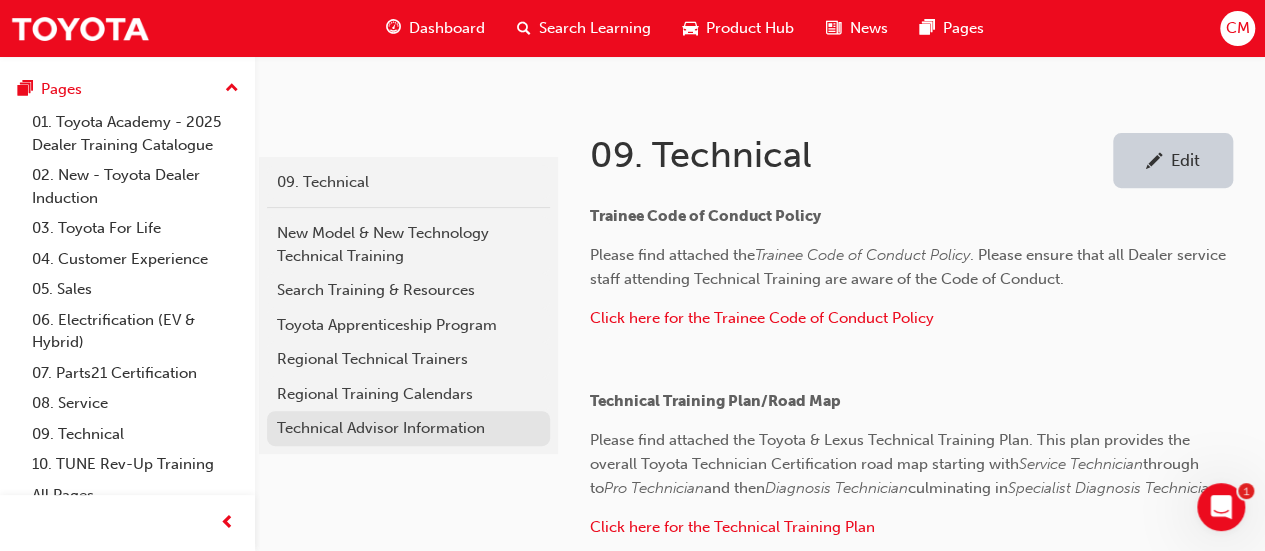 click on "Technical Advisor Information" at bounding box center [408, 428] 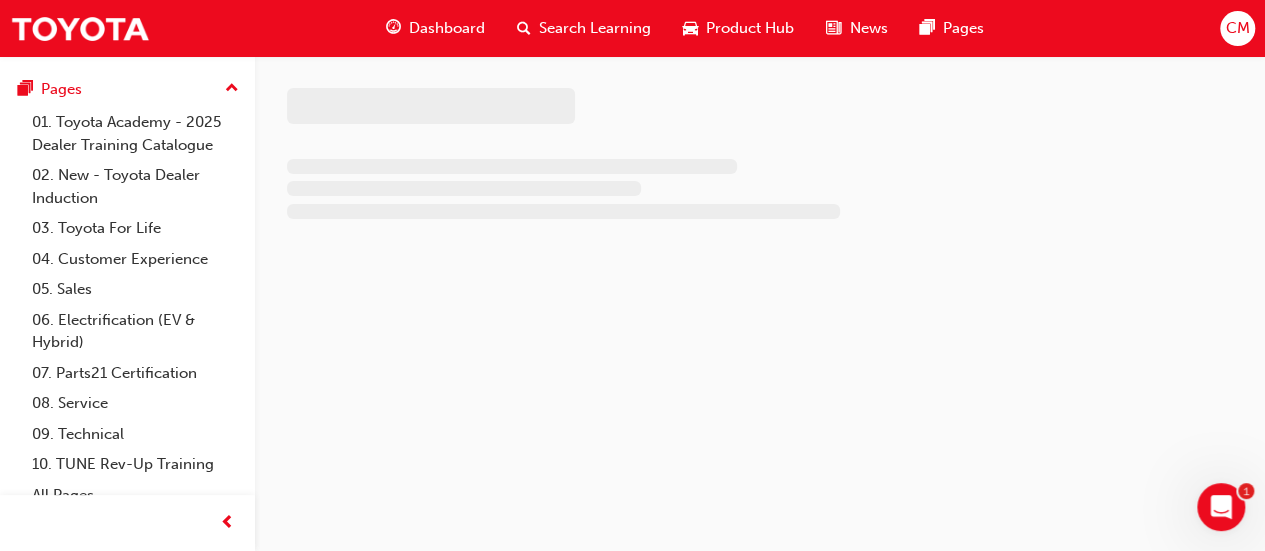 scroll, scrollTop: 0, scrollLeft: 0, axis: both 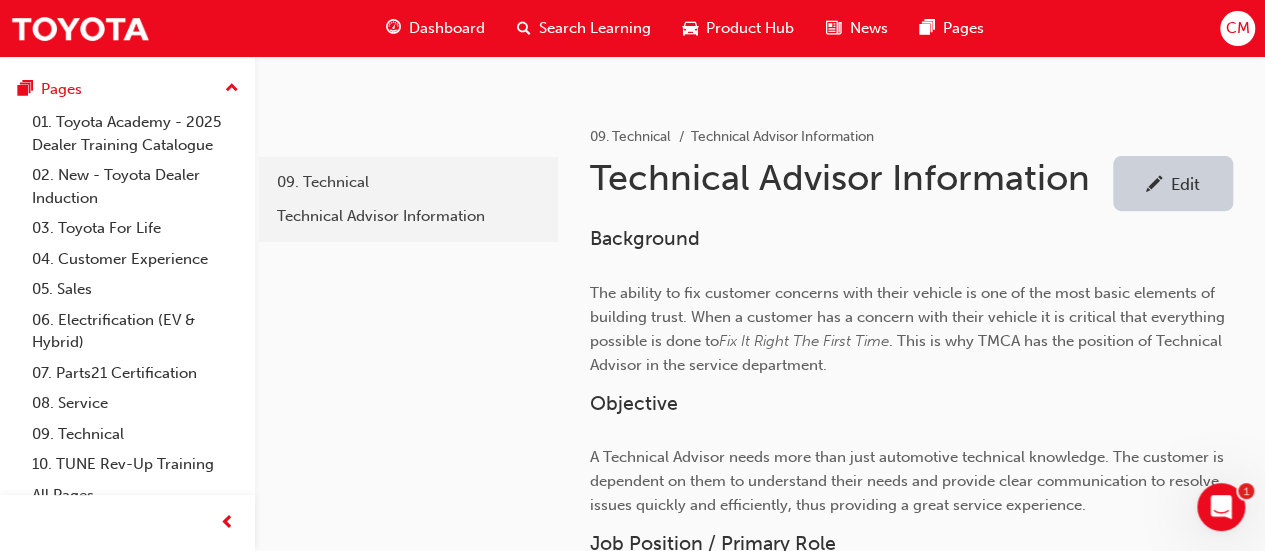 click on "Edit" at bounding box center (1185, 184) 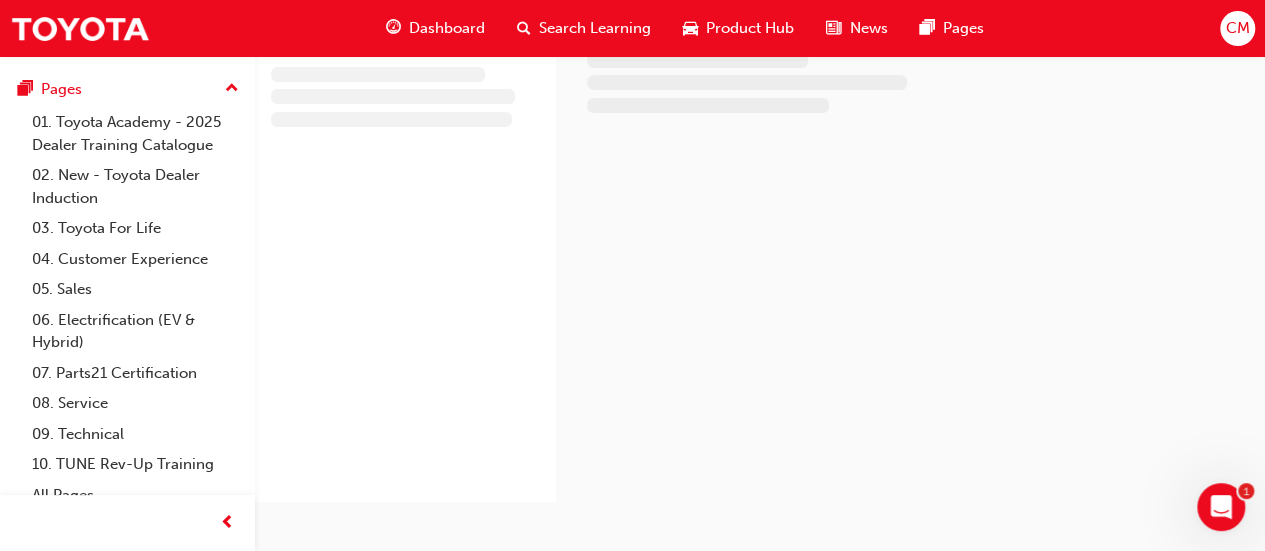 scroll, scrollTop: 0, scrollLeft: 0, axis: both 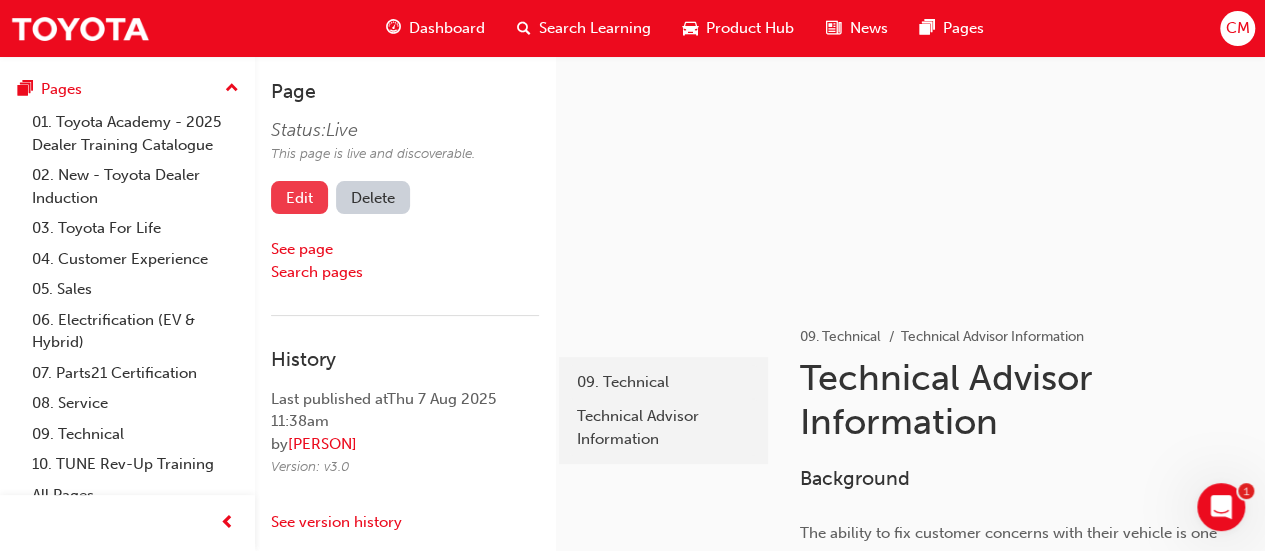 click on "Edit" at bounding box center (299, 197) 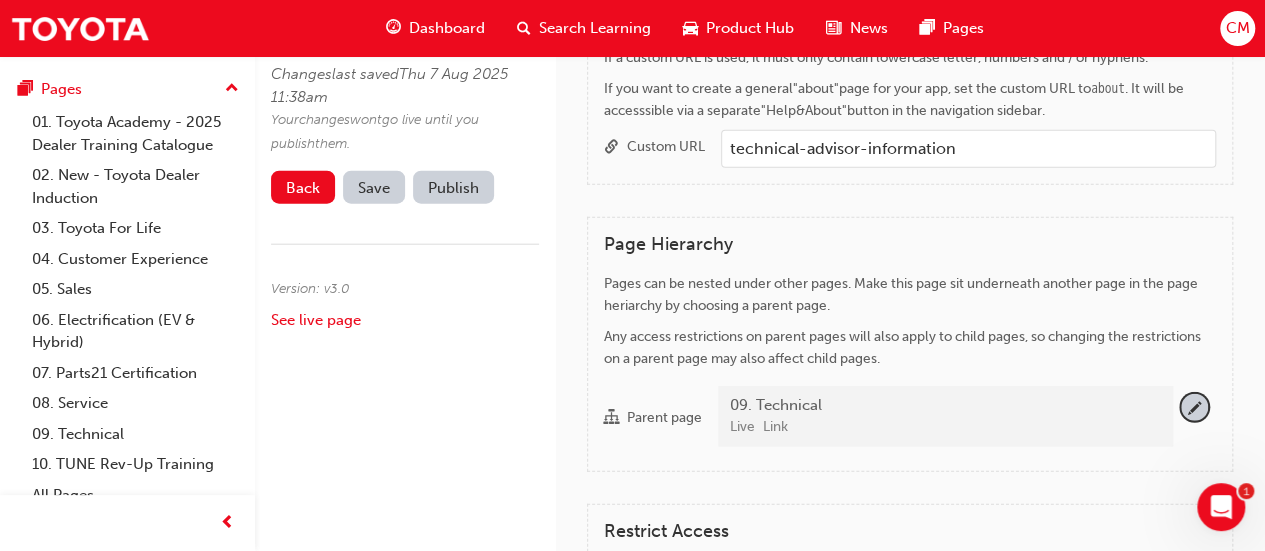 scroll, scrollTop: 2400, scrollLeft: 0, axis: vertical 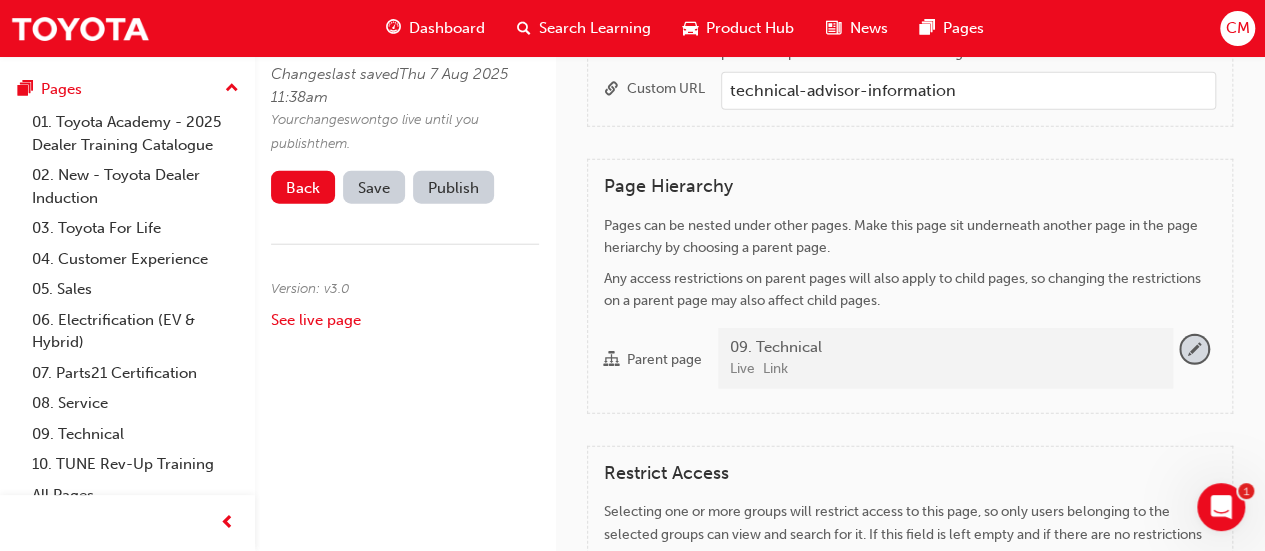 click at bounding box center [1194, 349] 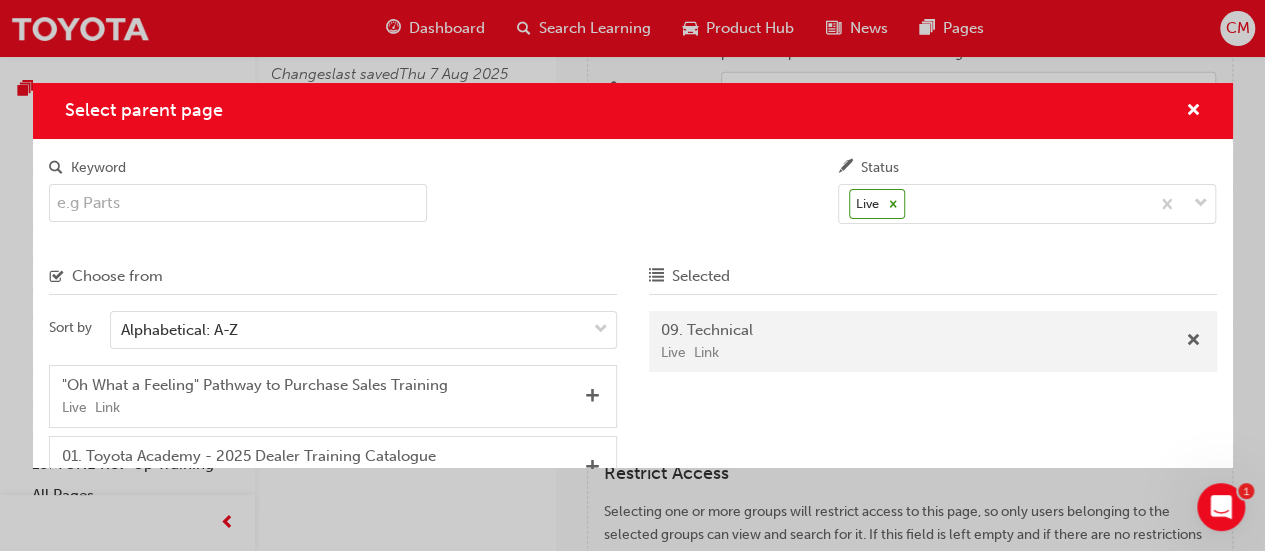 click on "Keyword" at bounding box center (238, 203) 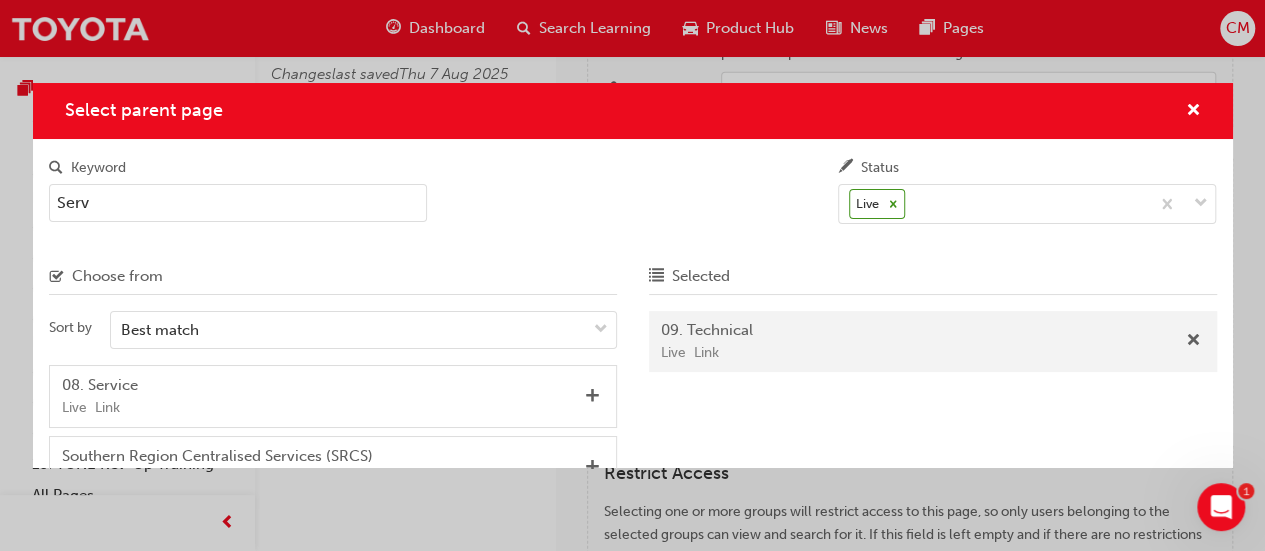 type on "Serv" 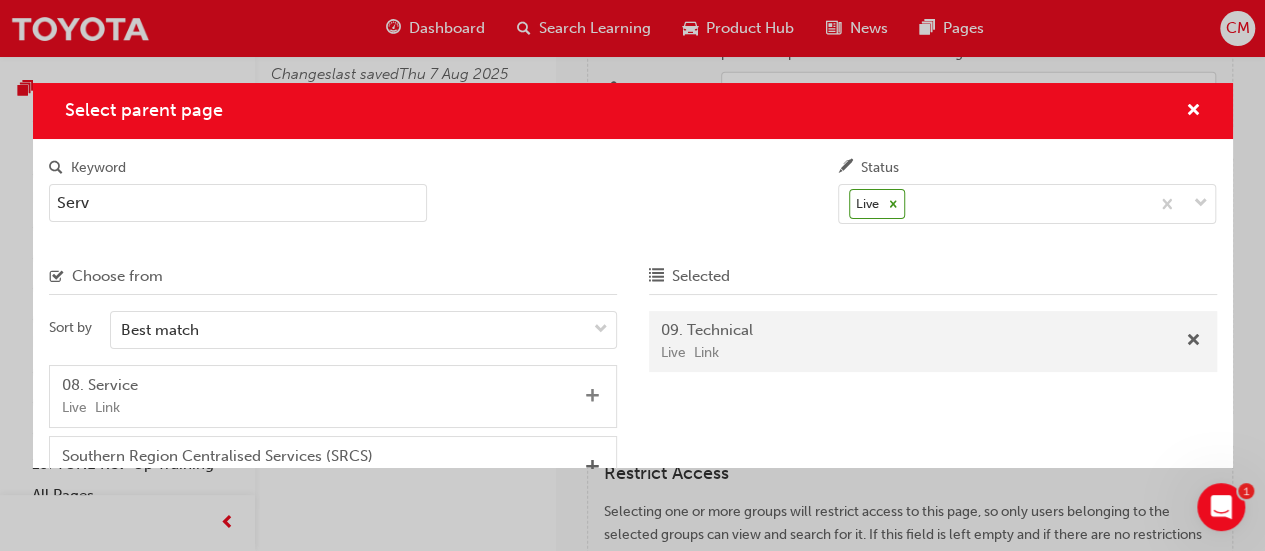 click at bounding box center (592, 397) 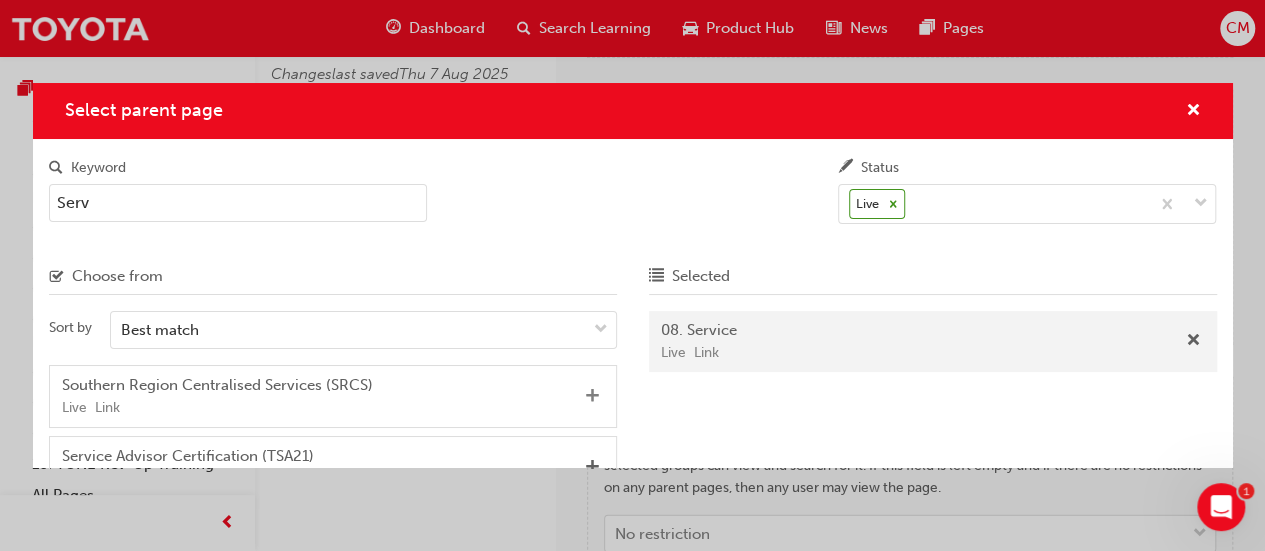 scroll, scrollTop: 2500, scrollLeft: 0, axis: vertical 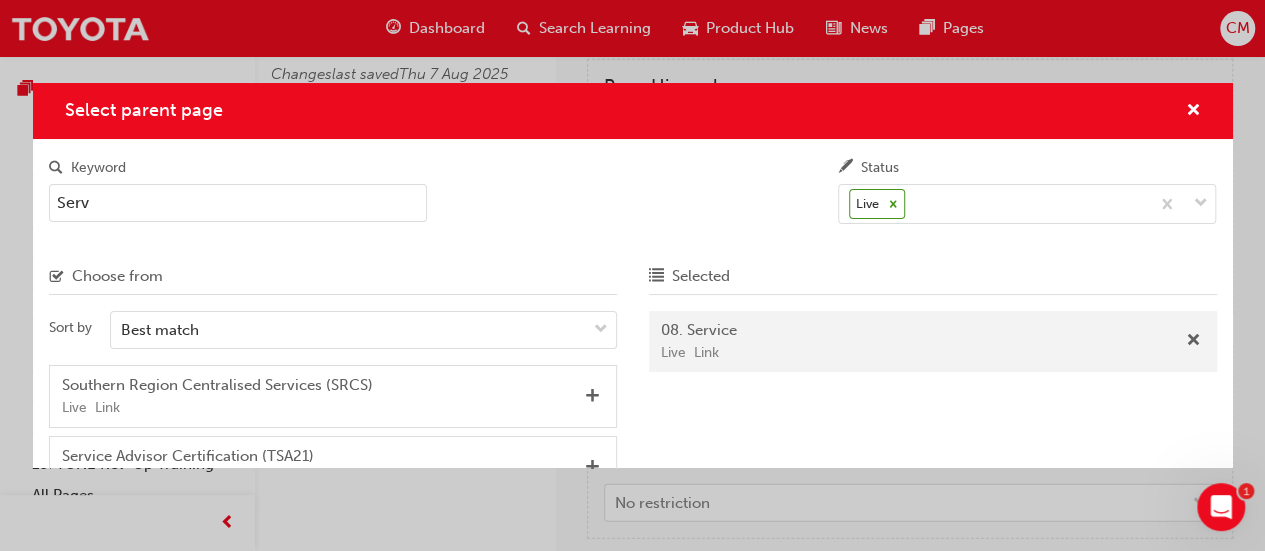 click at bounding box center [1185, 111] 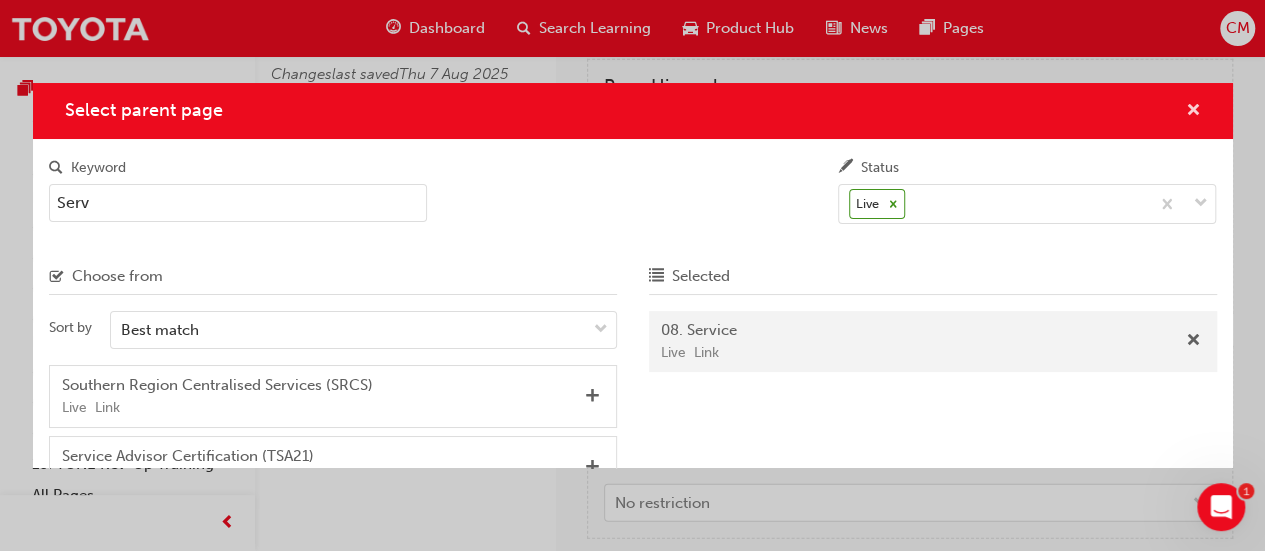 click at bounding box center [1193, 112] 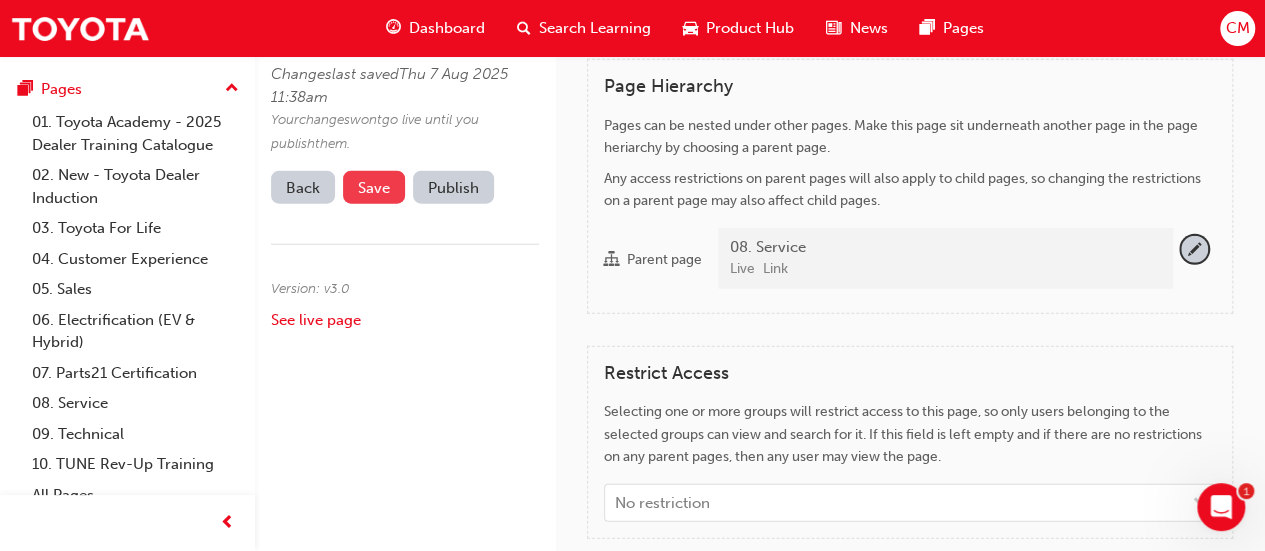 click on "Save" at bounding box center [374, 188] 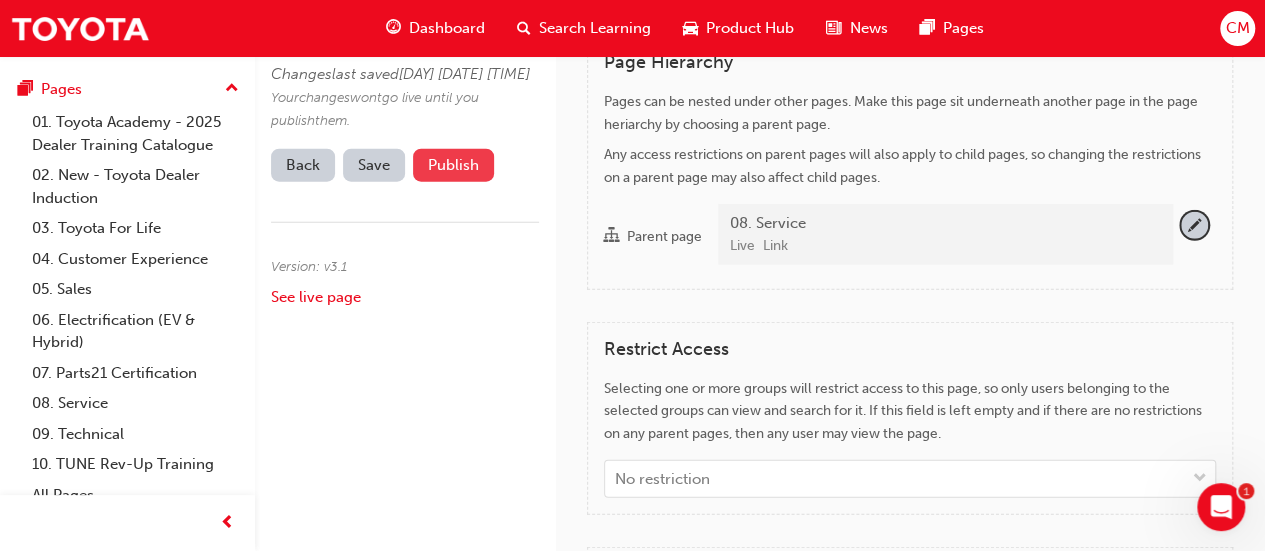 click on "Publish" at bounding box center (453, 165) 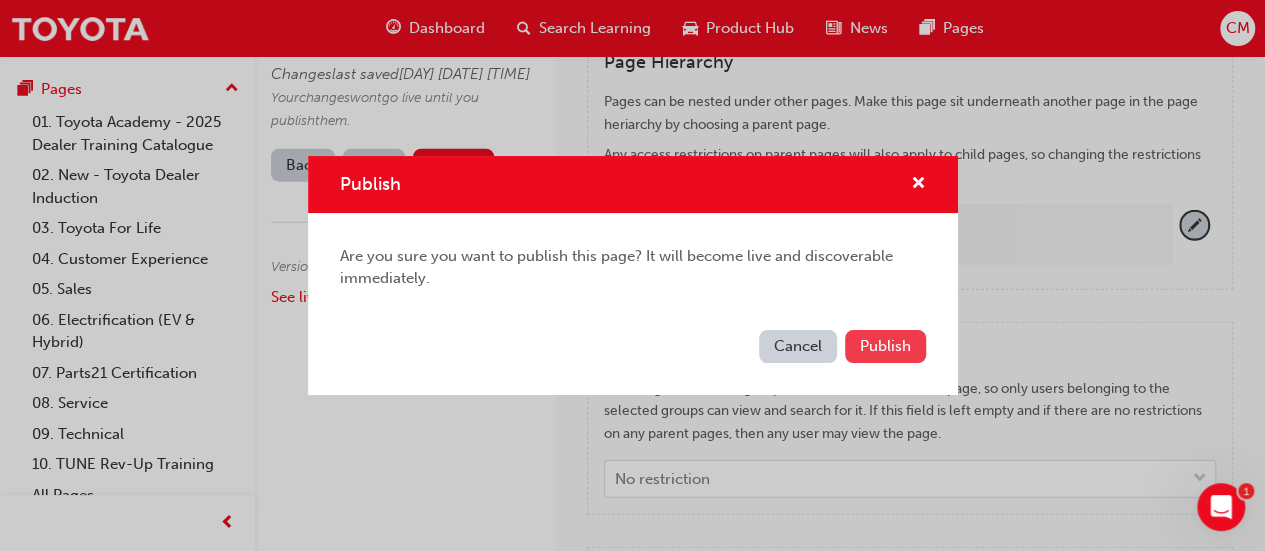 click on "Publish" at bounding box center (885, 346) 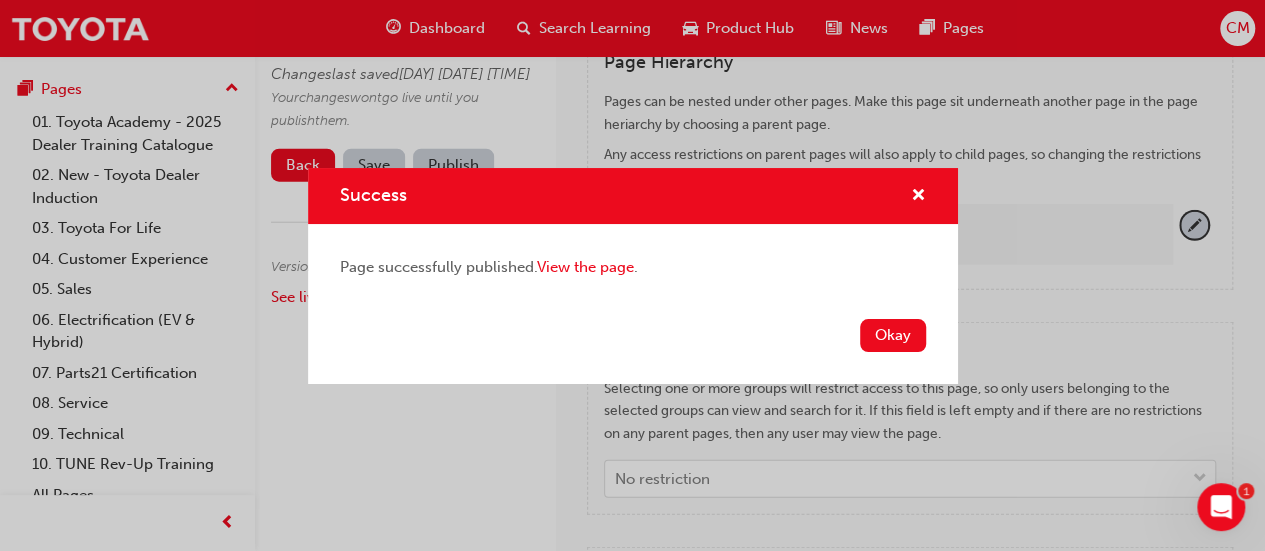 click on "Okay" at bounding box center [893, 335] 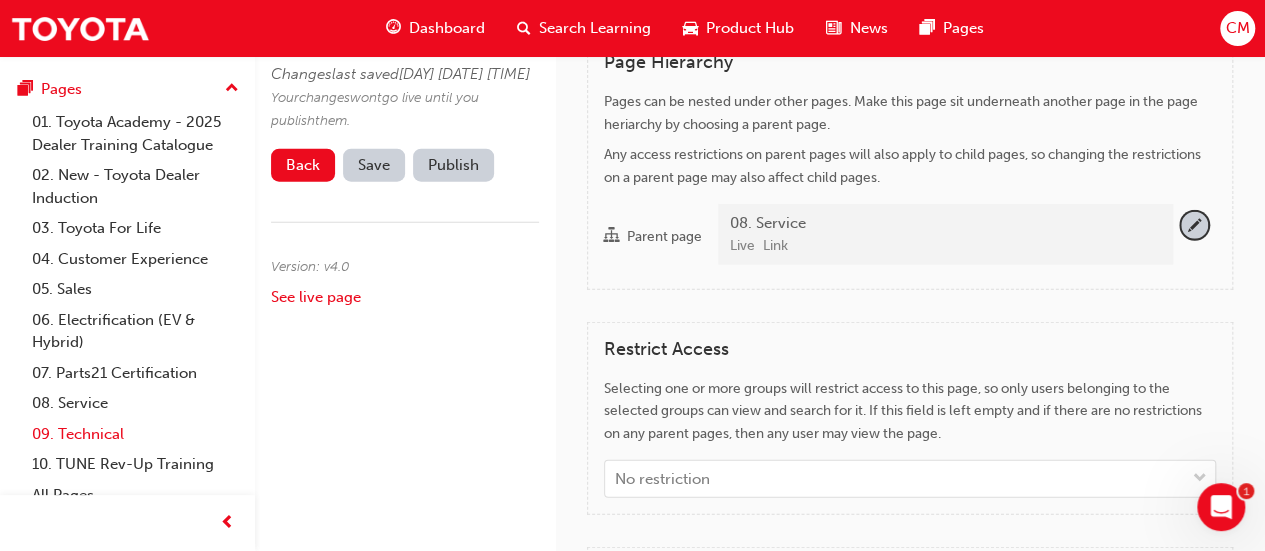 click on "09. Technical" at bounding box center (135, 434) 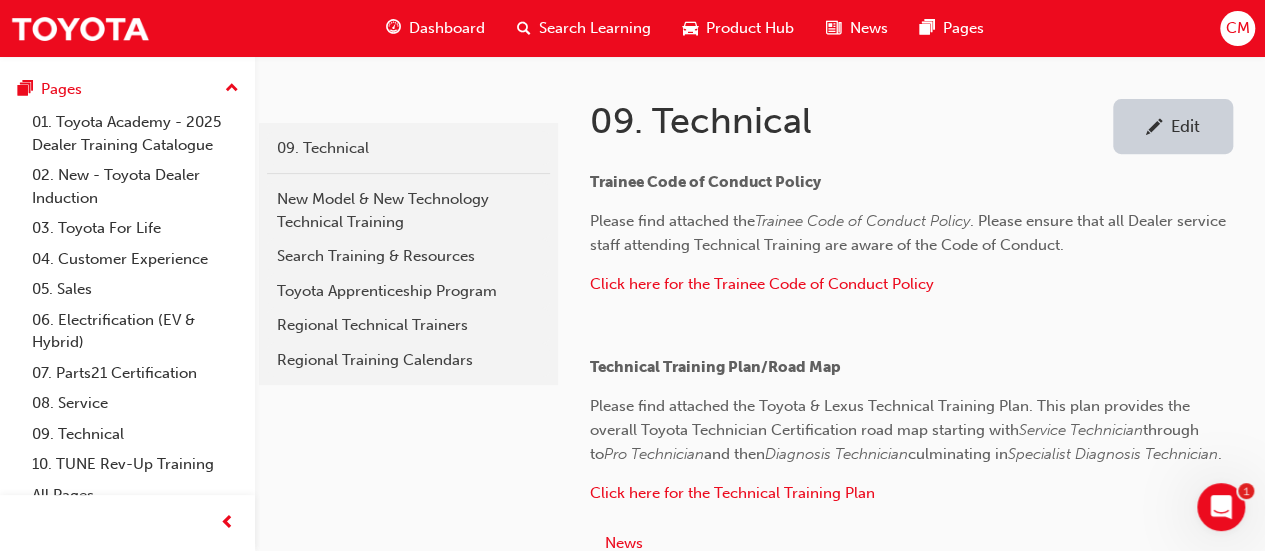 scroll, scrollTop: 291, scrollLeft: 0, axis: vertical 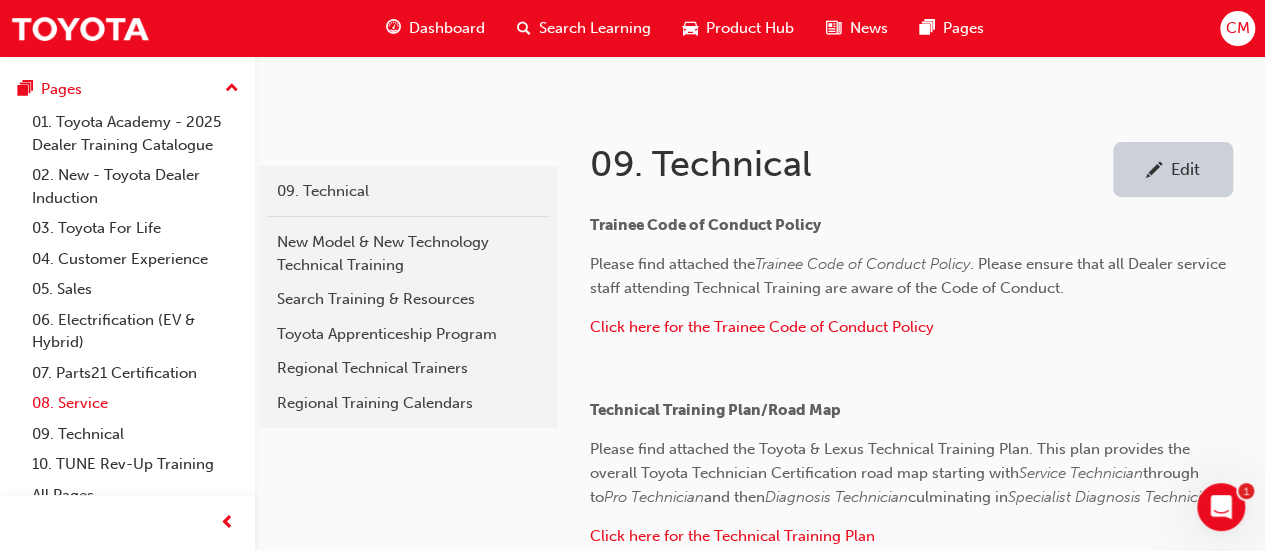 click on "08. Service" at bounding box center [135, 403] 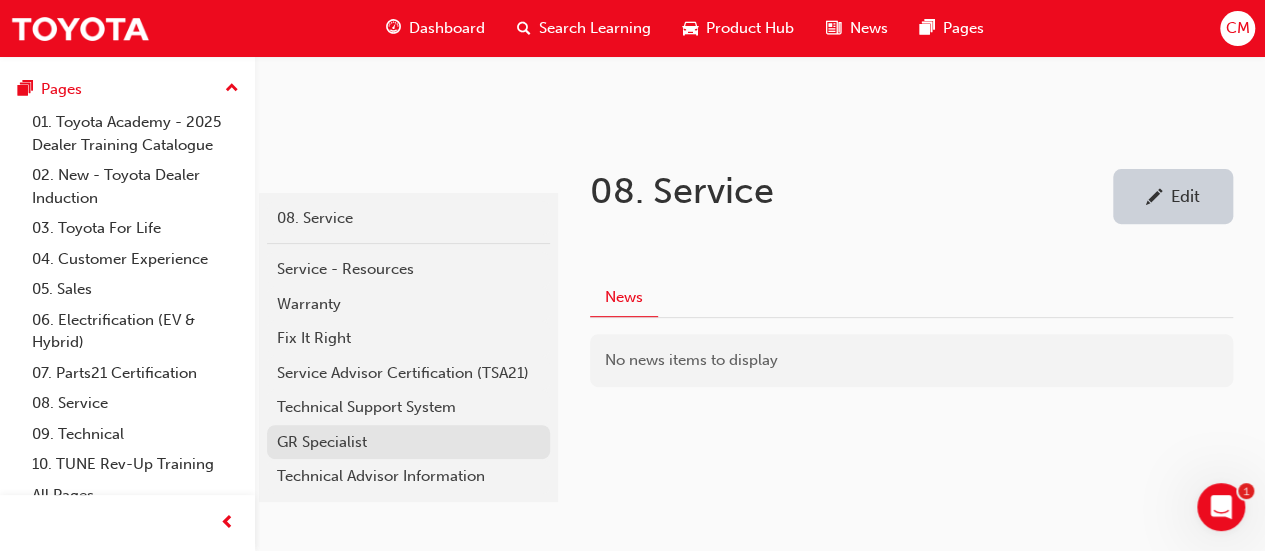 scroll, scrollTop: 300, scrollLeft: 0, axis: vertical 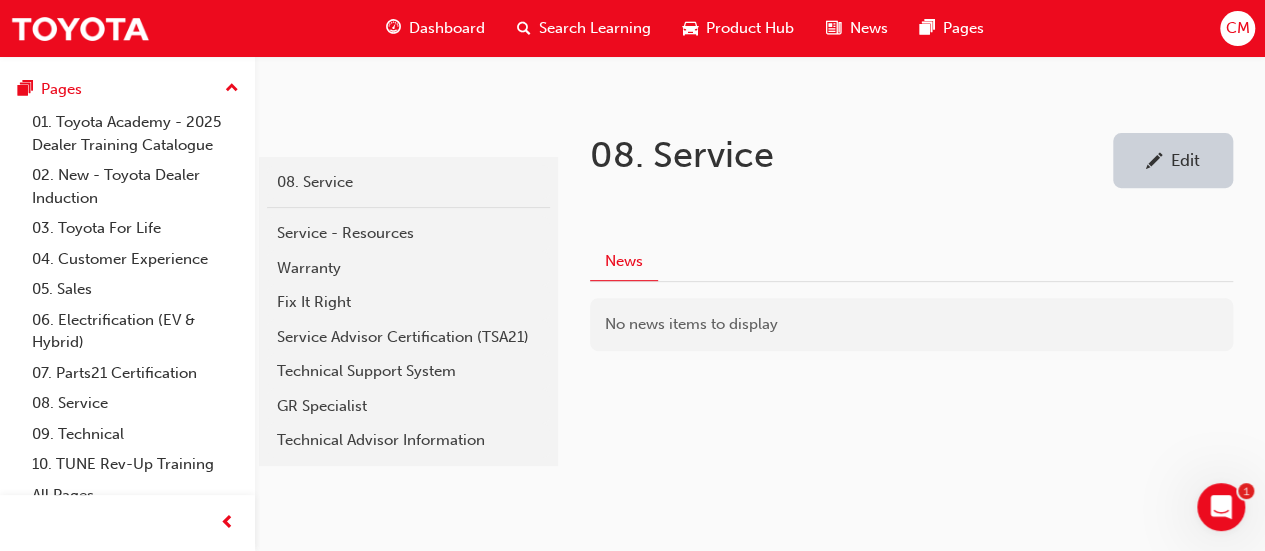 click on "Edit" at bounding box center (1185, 160) 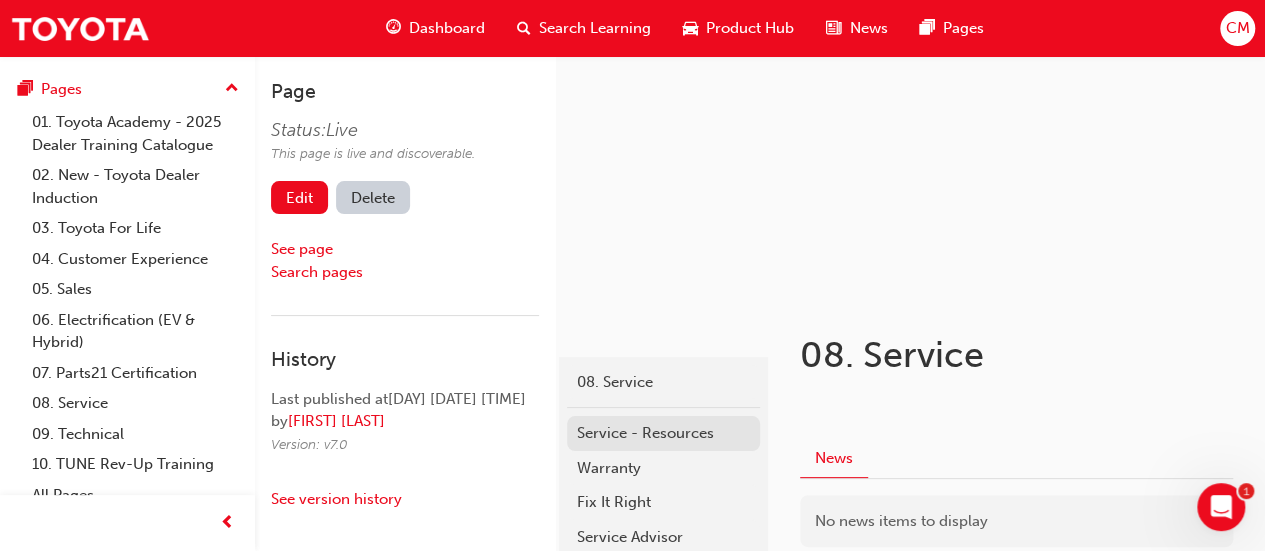 click on "Service - Resources" at bounding box center [663, 433] 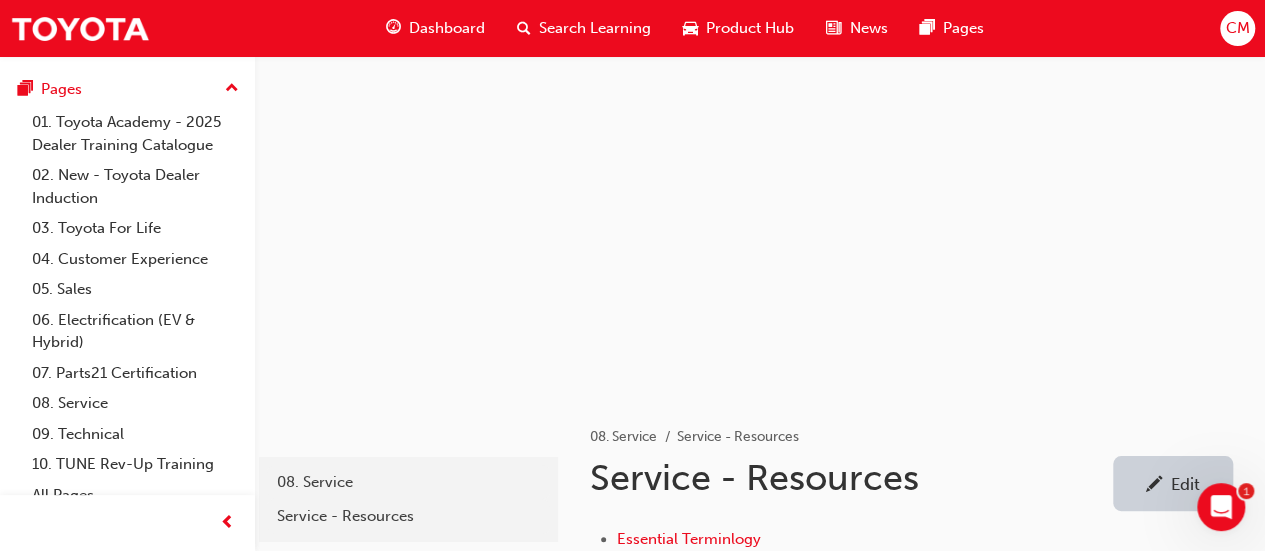 click on "Edit" at bounding box center [1185, 484] 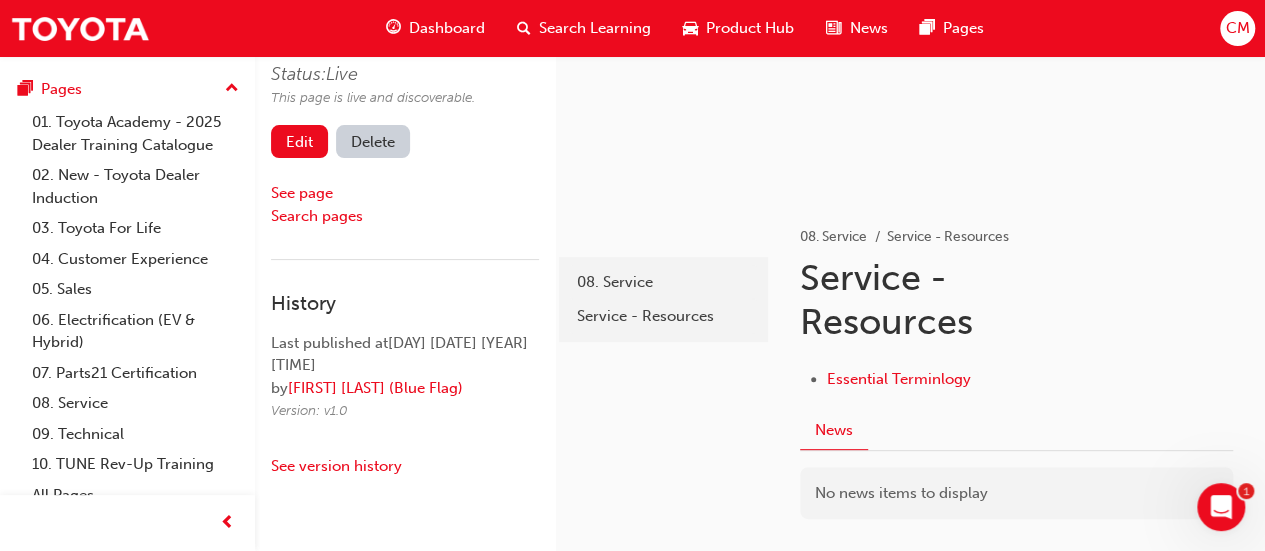 scroll, scrollTop: 200, scrollLeft: 0, axis: vertical 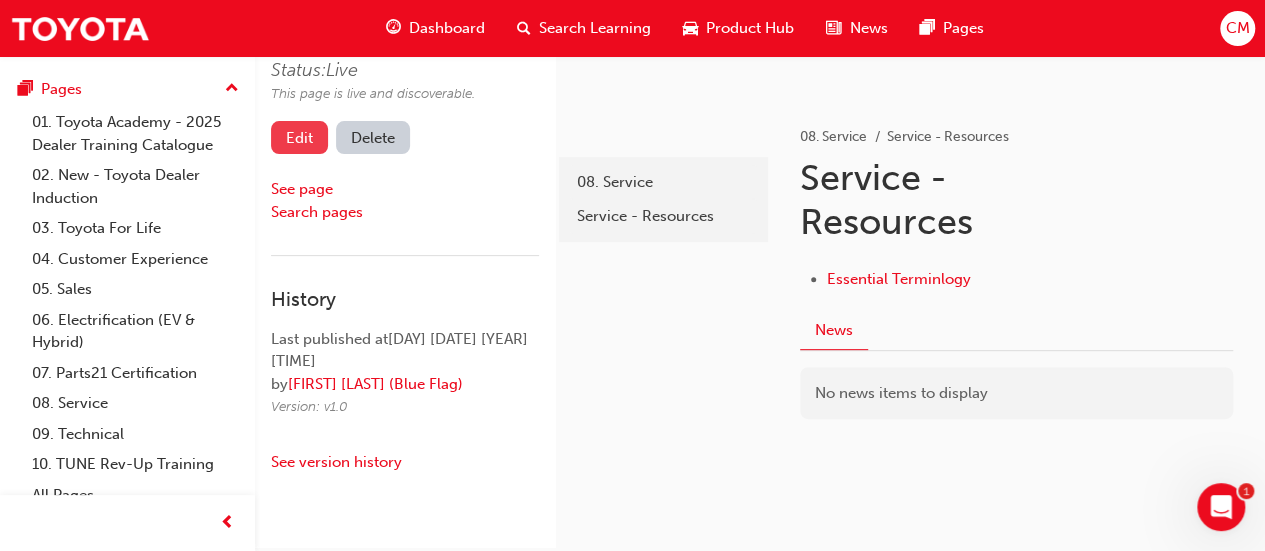 click on "Edit" at bounding box center (299, 138) 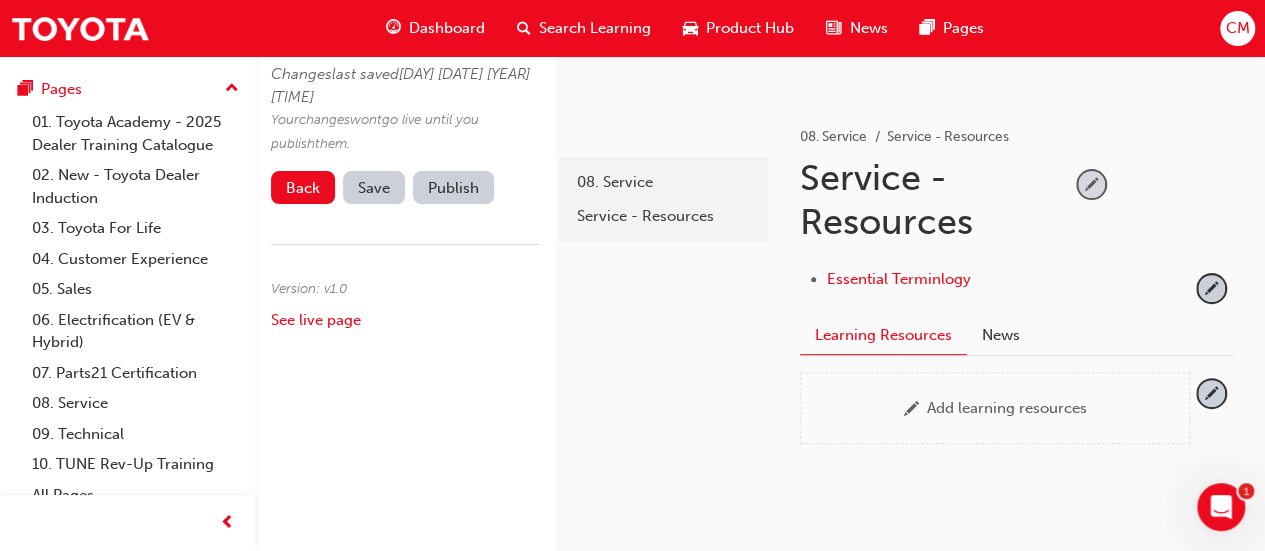 click at bounding box center (1091, 184) 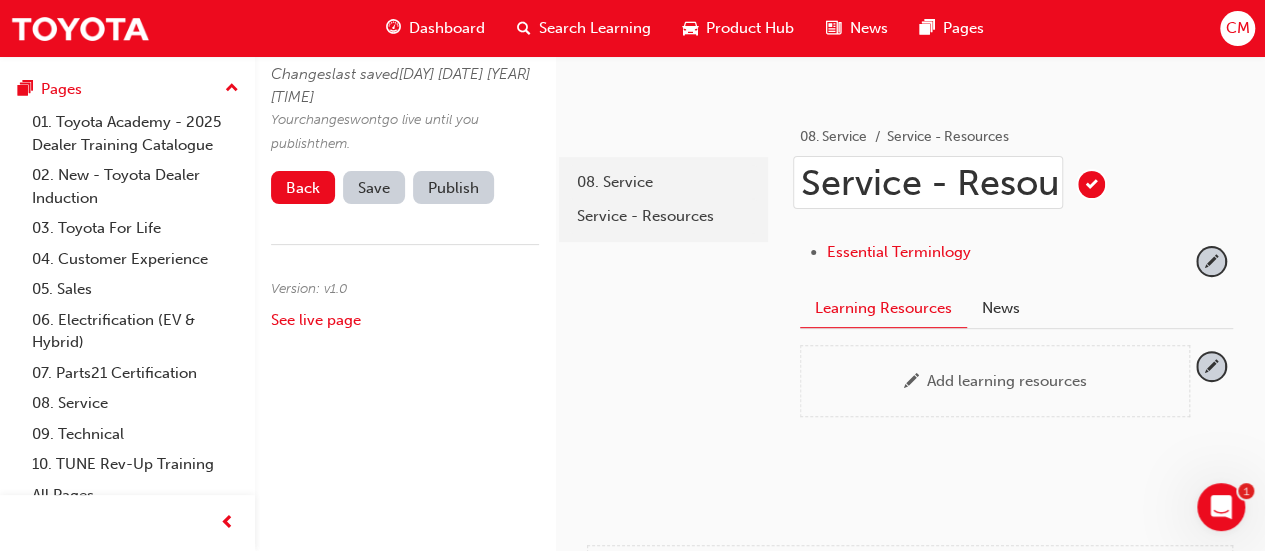 click on "Service - Resources" at bounding box center [928, 182] 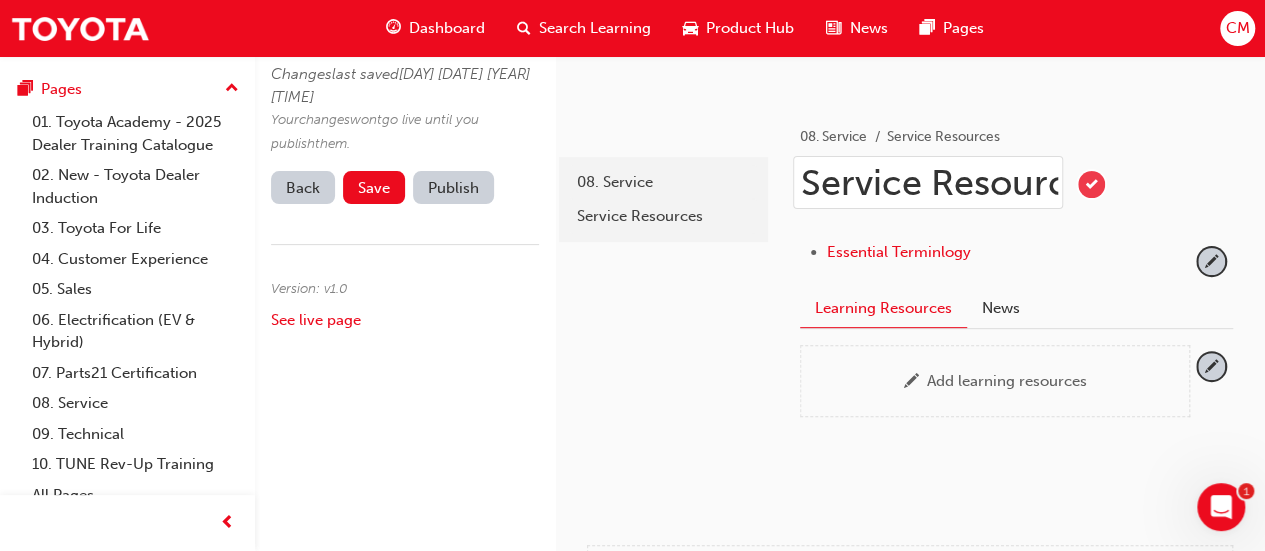 type on "Service Resources" 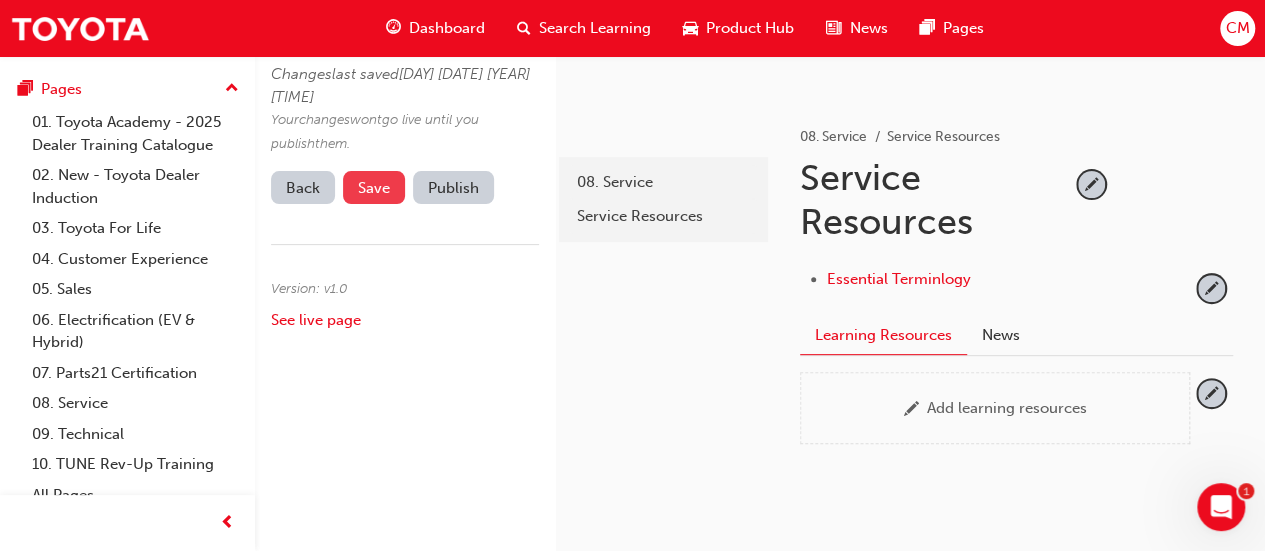 click on "Save" at bounding box center (374, 188) 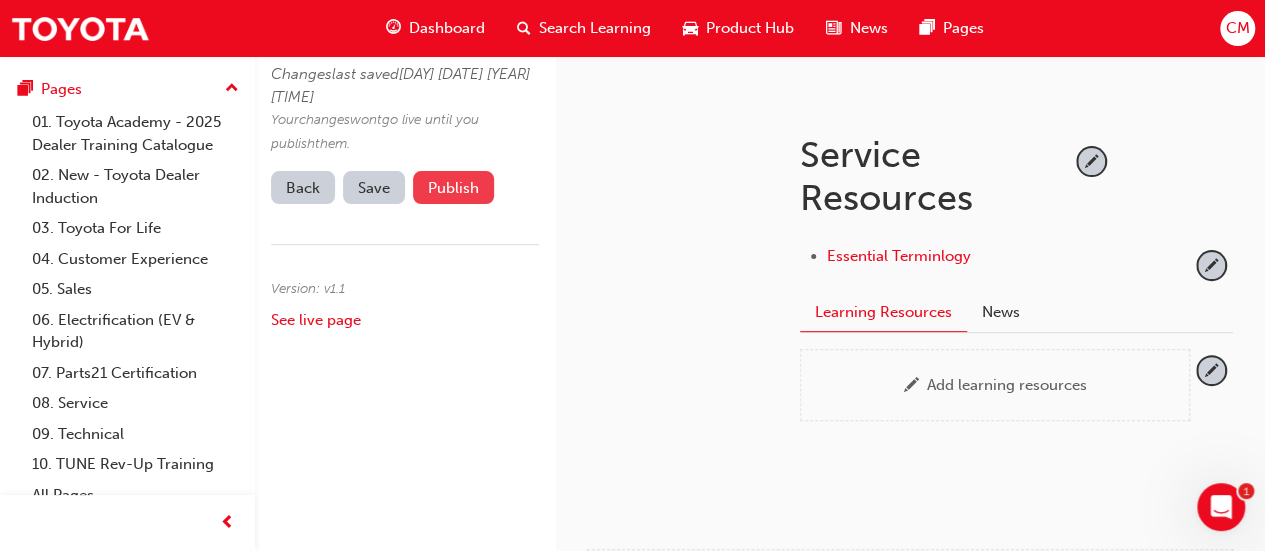 click on "Publish" at bounding box center [453, 187] 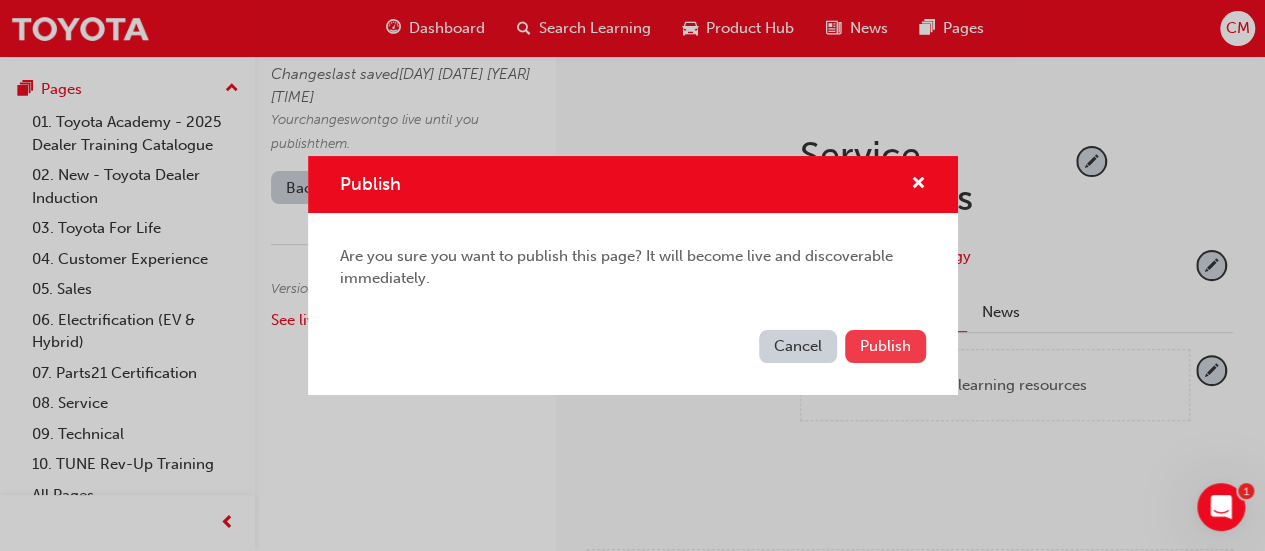click on "Publish" at bounding box center [885, 346] 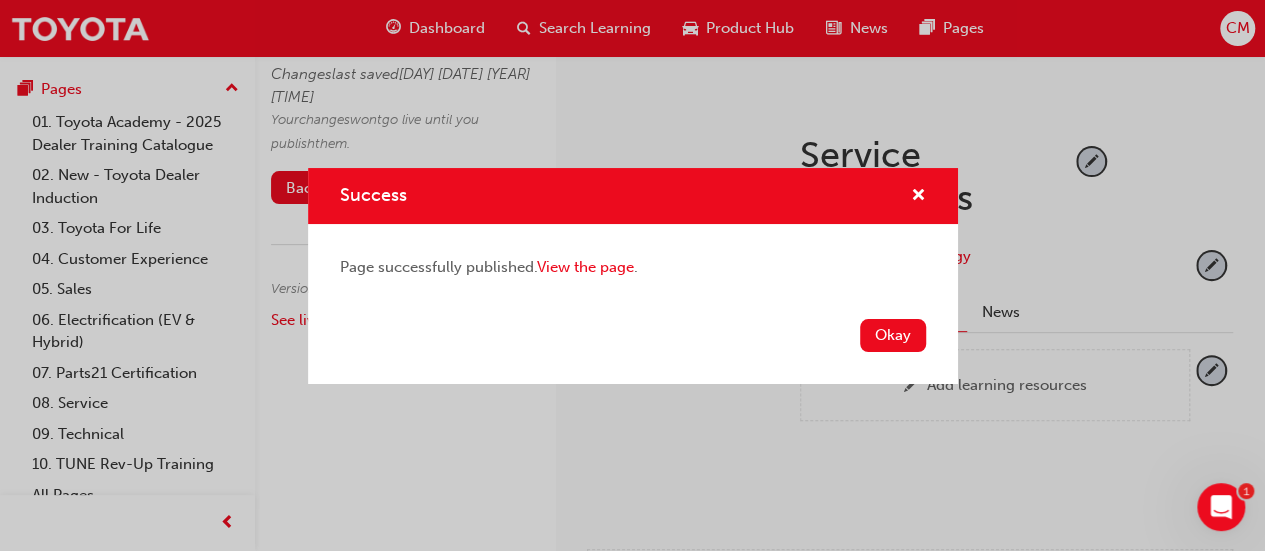 click on "Okay" at bounding box center (893, 335) 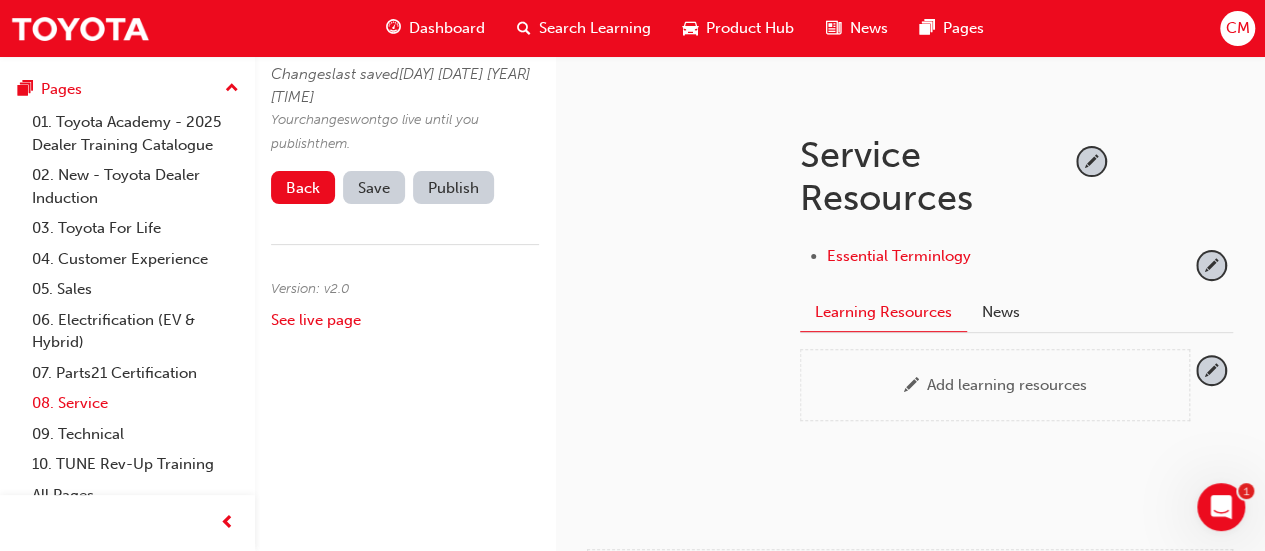 click on "08. Service" at bounding box center (135, 403) 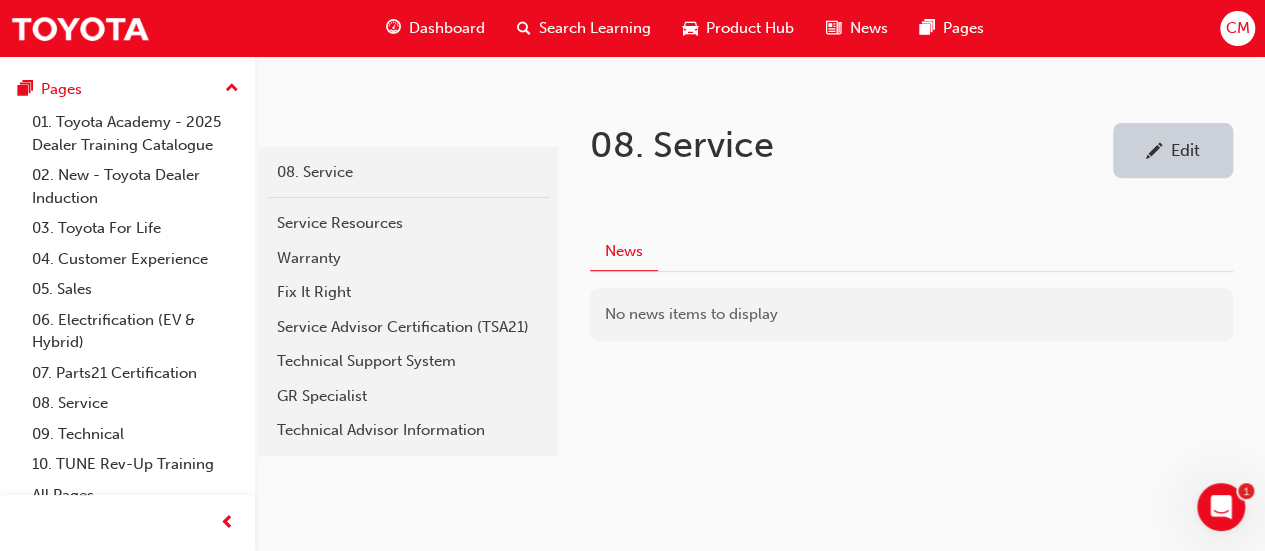 scroll, scrollTop: 344, scrollLeft: 0, axis: vertical 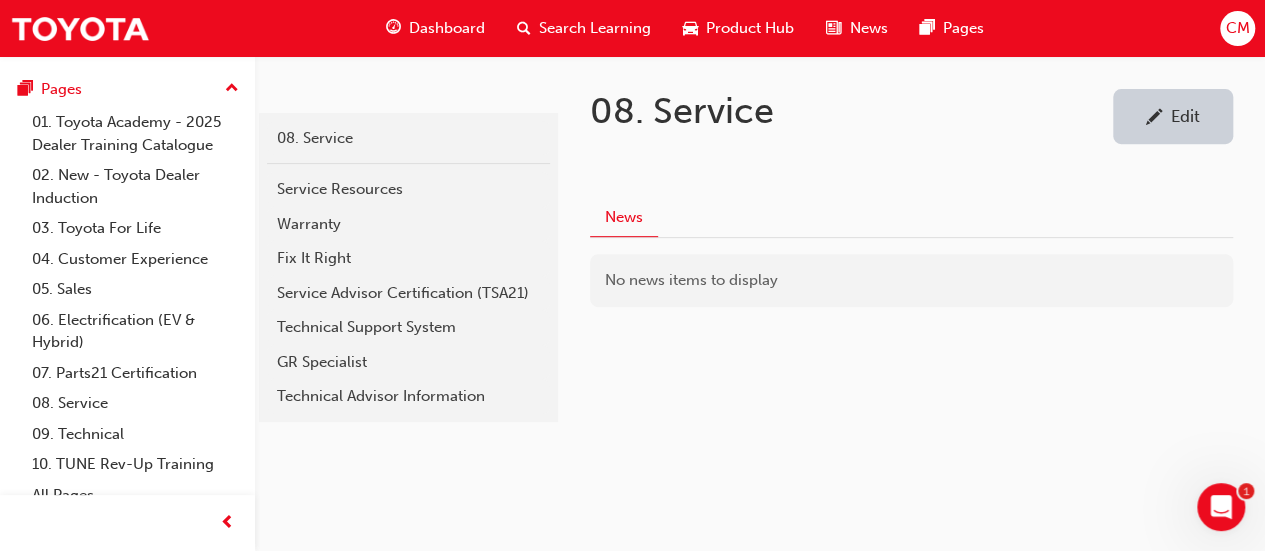 click on "Edit" at bounding box center (1185, 116) 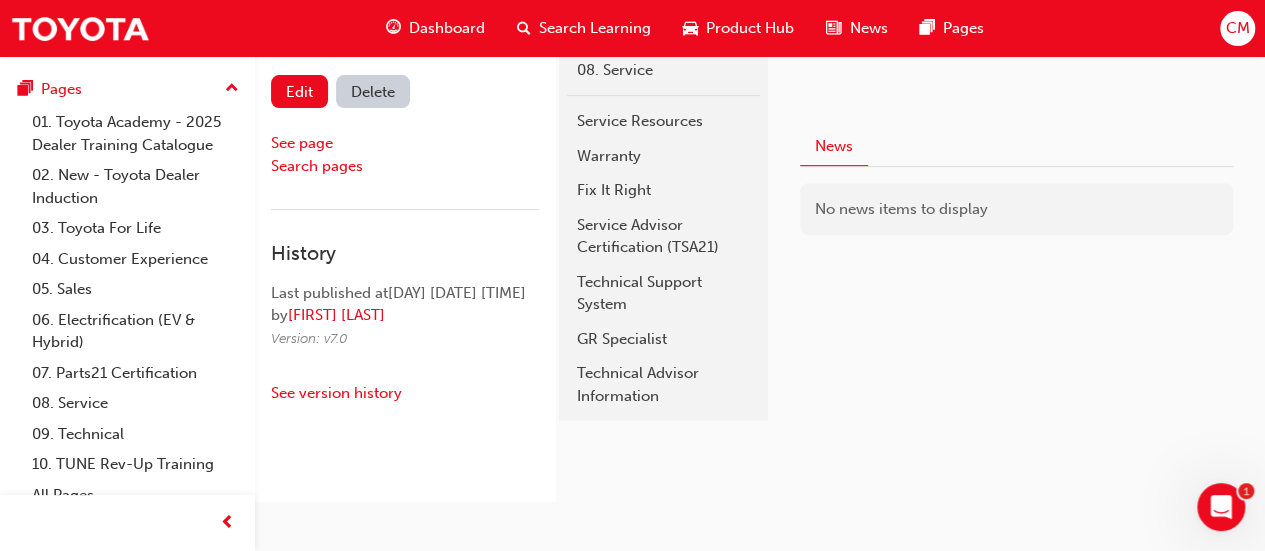 scroll, scrollTop: 311, scrollLeft: 0, axis: vertical 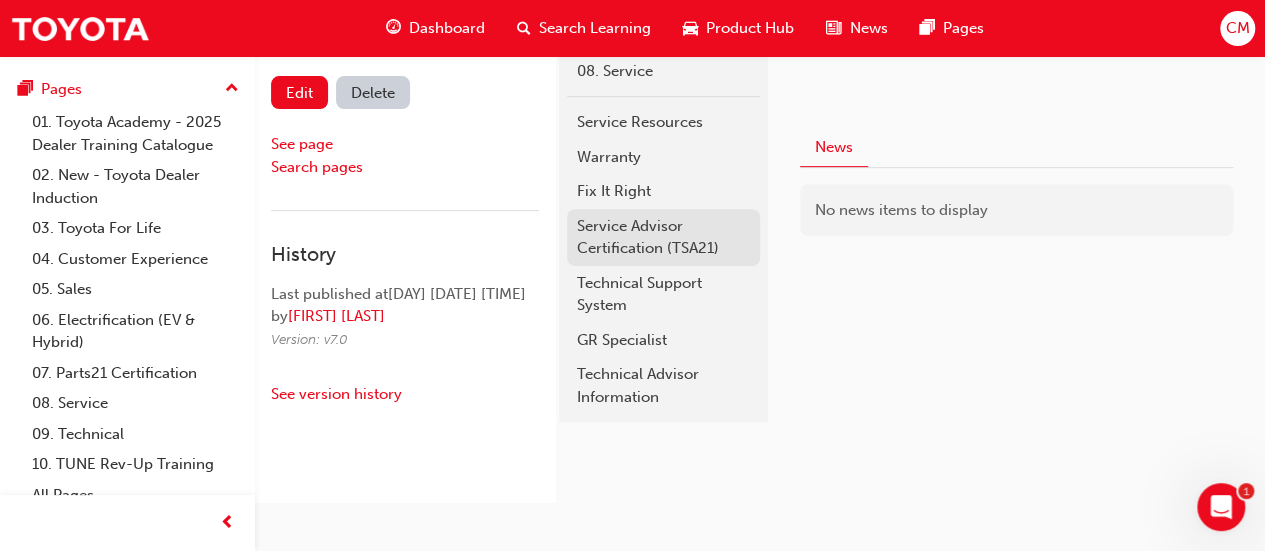 click on "Service Advisor Certification (TSA21)" at bounding box center [663, 237] 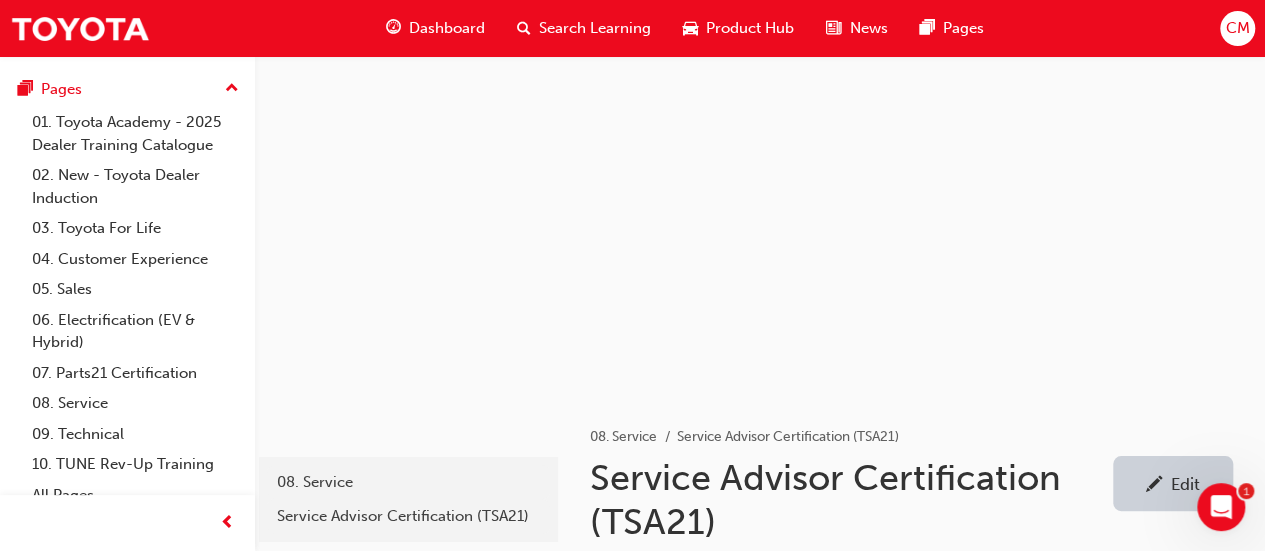click on "Edit" at bounding box center (1185, 484) 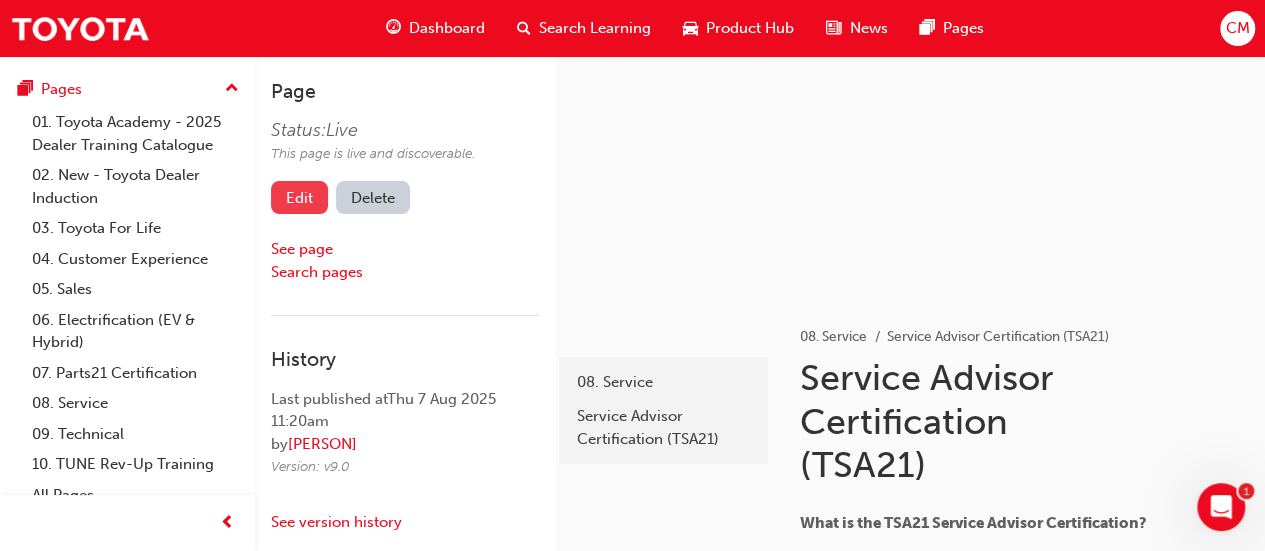 click on "Edit" at bounding box center [299, 197] 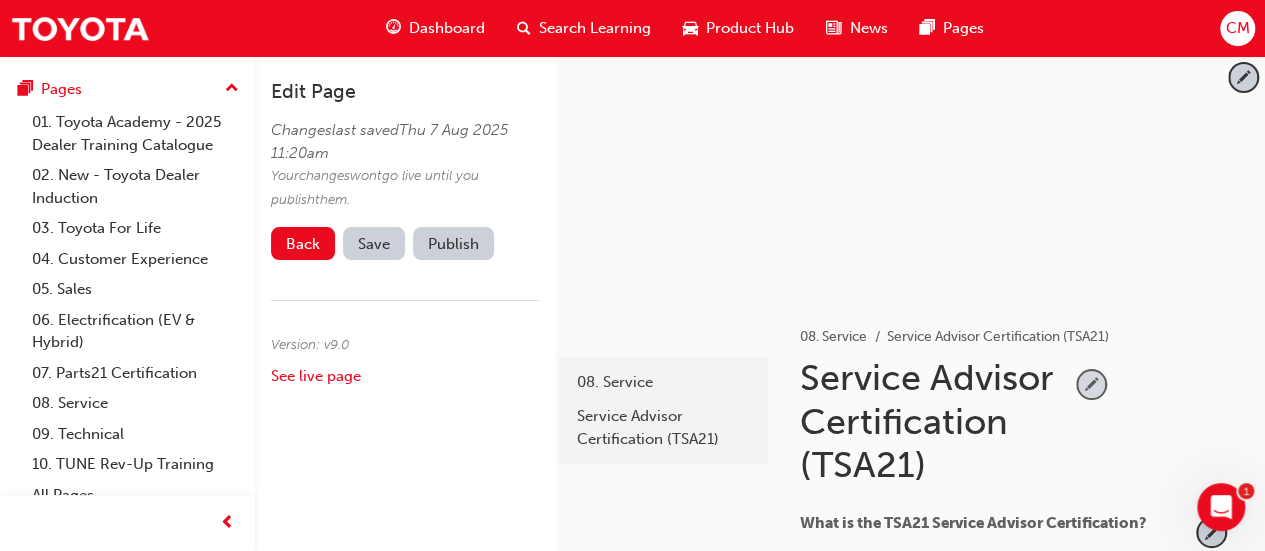 click at bounding box center (1091, 384) 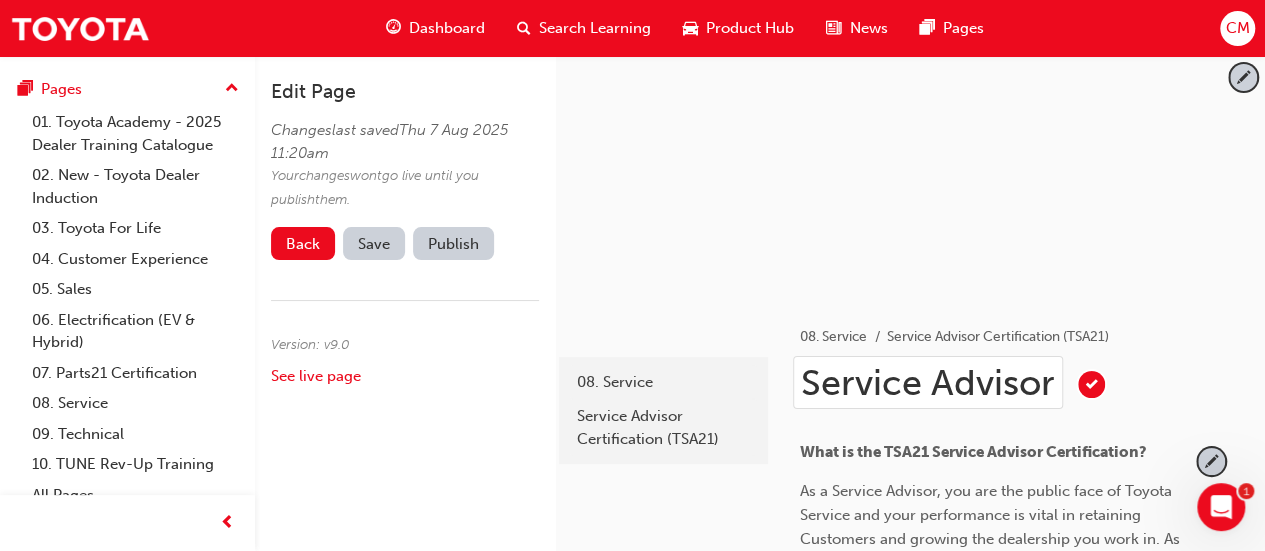 click on "Service Advisor Certification (TSA21)" at bounding box center (928, 382) 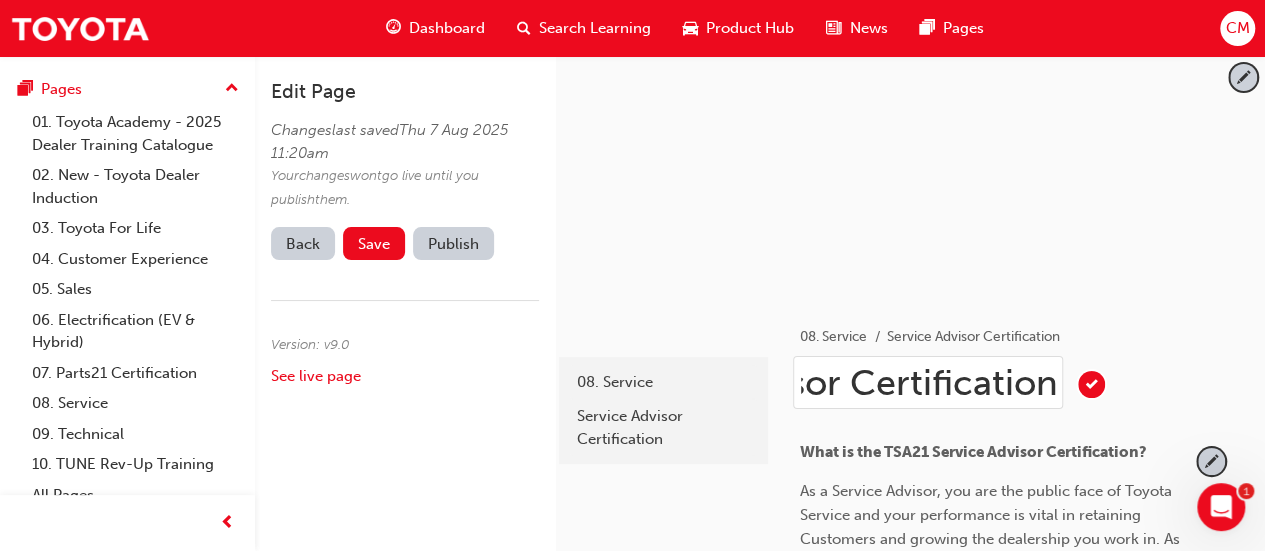 scroll, scrollTop: 0, scrollLeft: 211, axis: horizontal 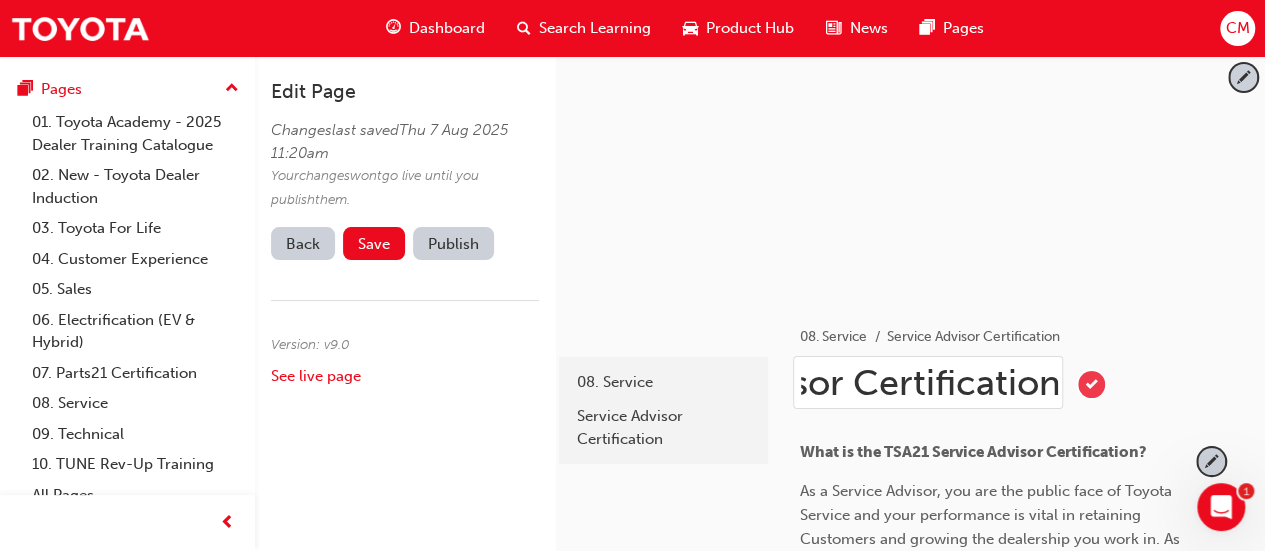 type on "Service Advisor Certification" 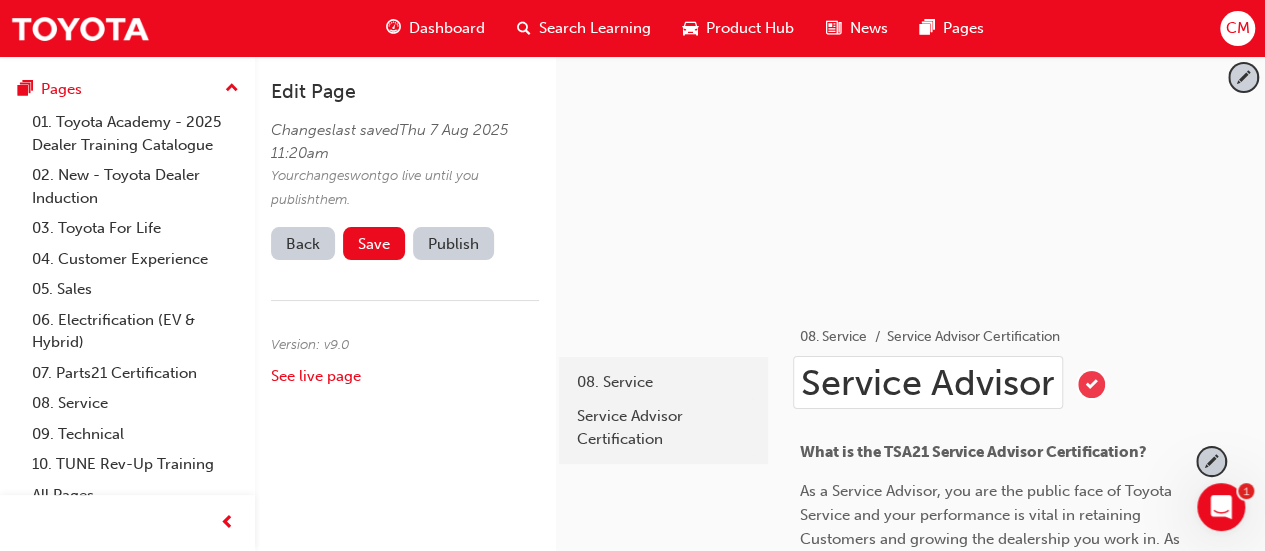 click at bounding box center [1091, 384] 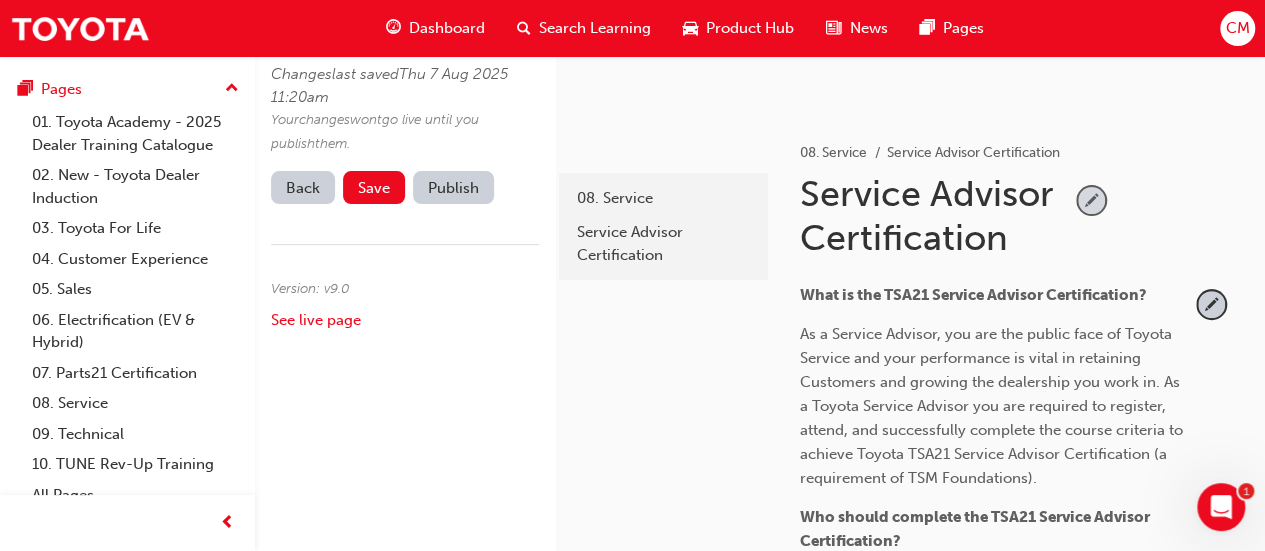 scroll, scrollTop: 200, scrollLeft: 0, axis: vertical 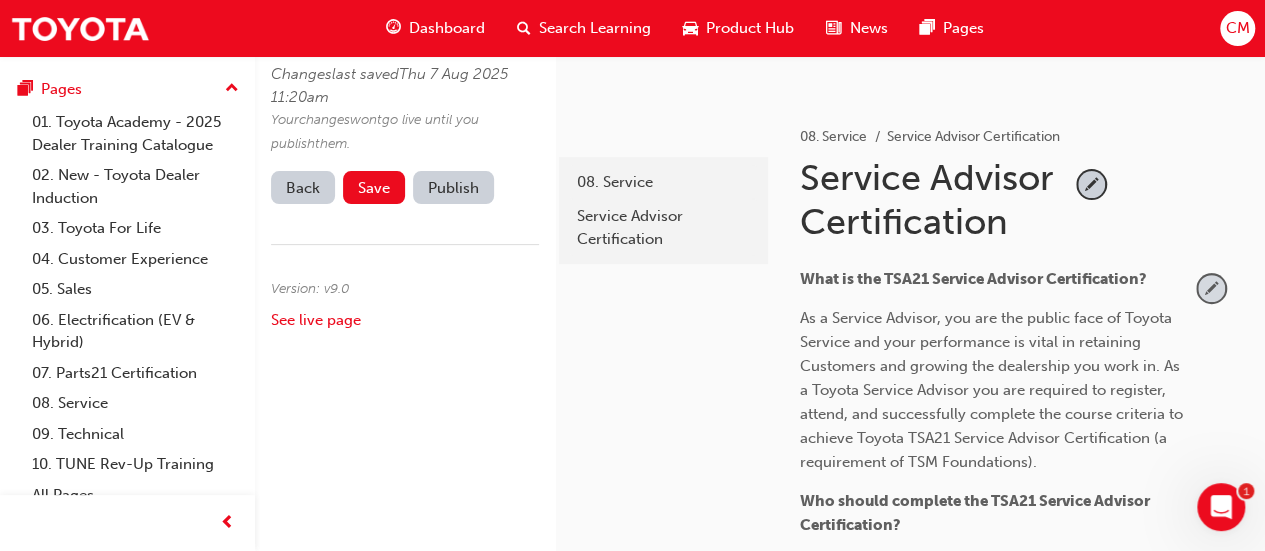click at bounding box center (1211, 288) 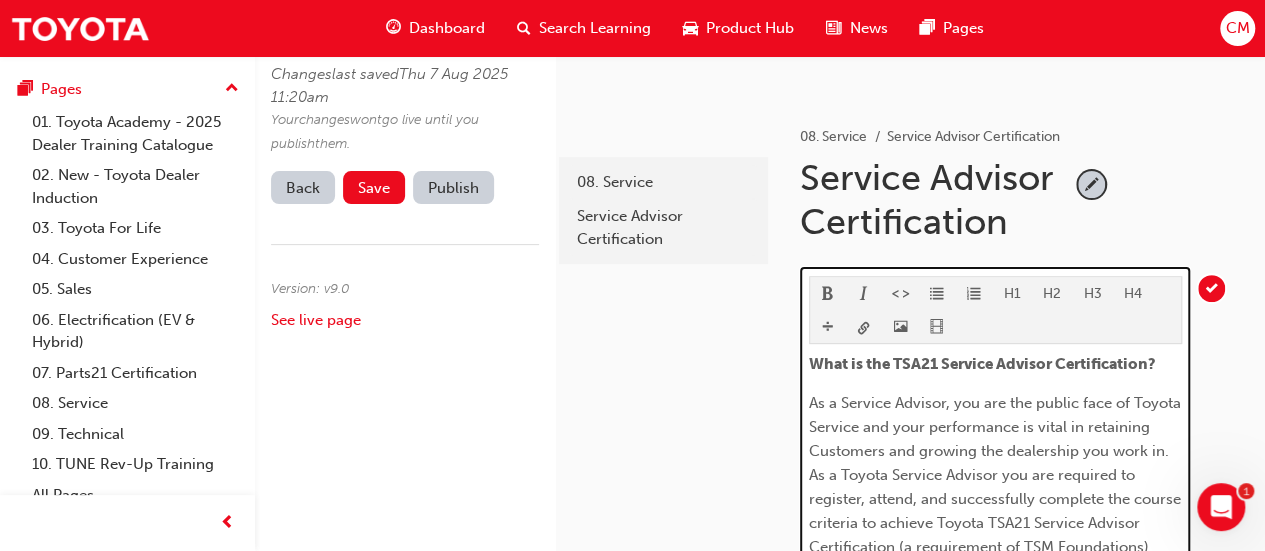 click on "What is the TSA21 Service Advisor Certification?" at bounding box center [982, 364] 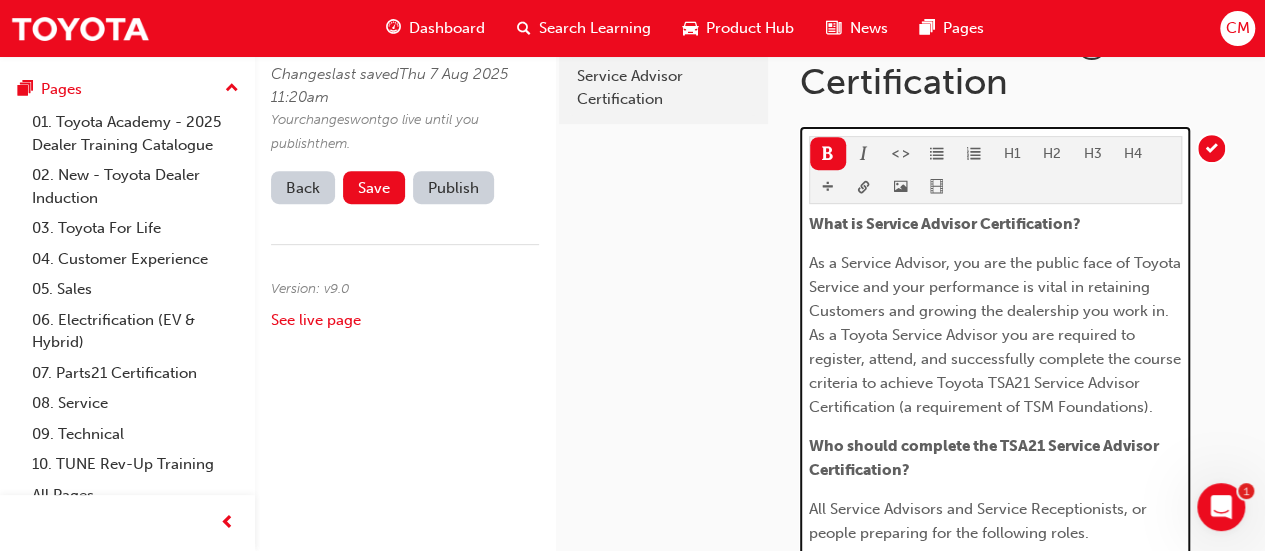 scroll, scrollTop: 384, scrollLeft: 0, axis: vertical 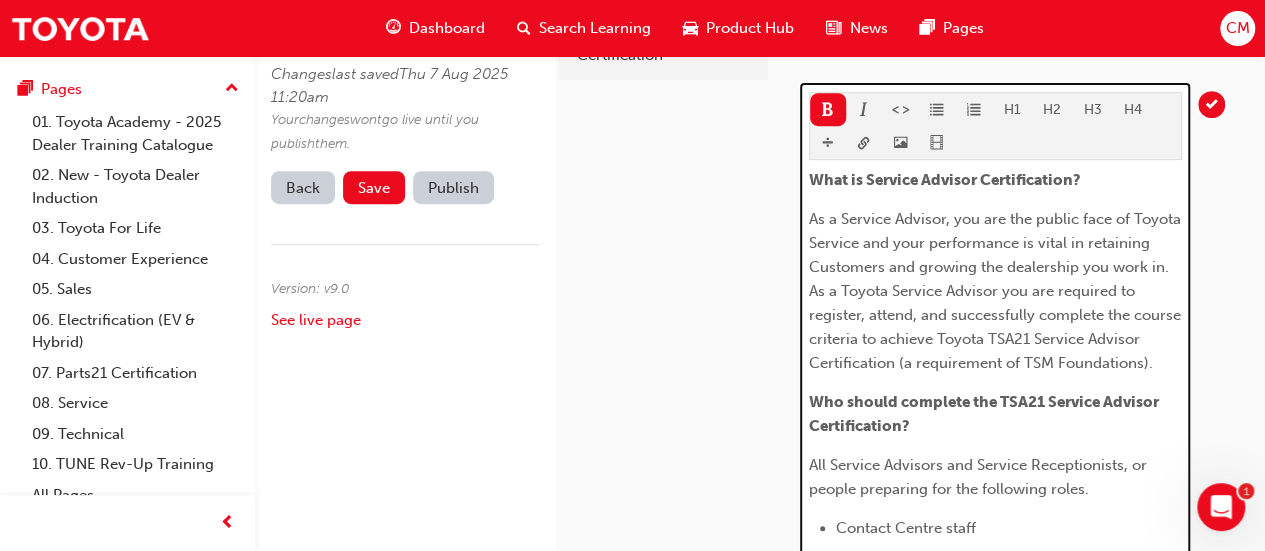 click on "Who should complete the TSA21 Service Advisor Certification?" at bounding box center (985, 414) 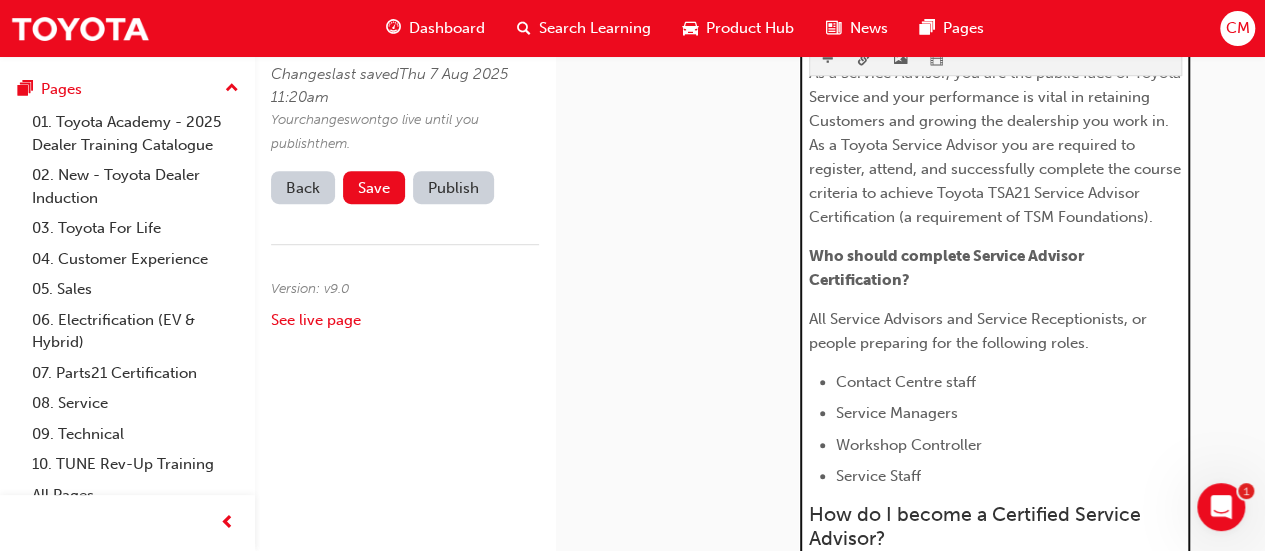 click on "As a Service Advisor, you are the public face of Toyota Service and your performance is vital in retaining Customers and growing the dealership you work in. As a Toyota Service Advisor you are required to register, attend, and successfully complete the course criteria to achieve Toyota TSA21 Service Advisor Certification (a requirement of TSM Foundations)." at bounding box center (997, 145) 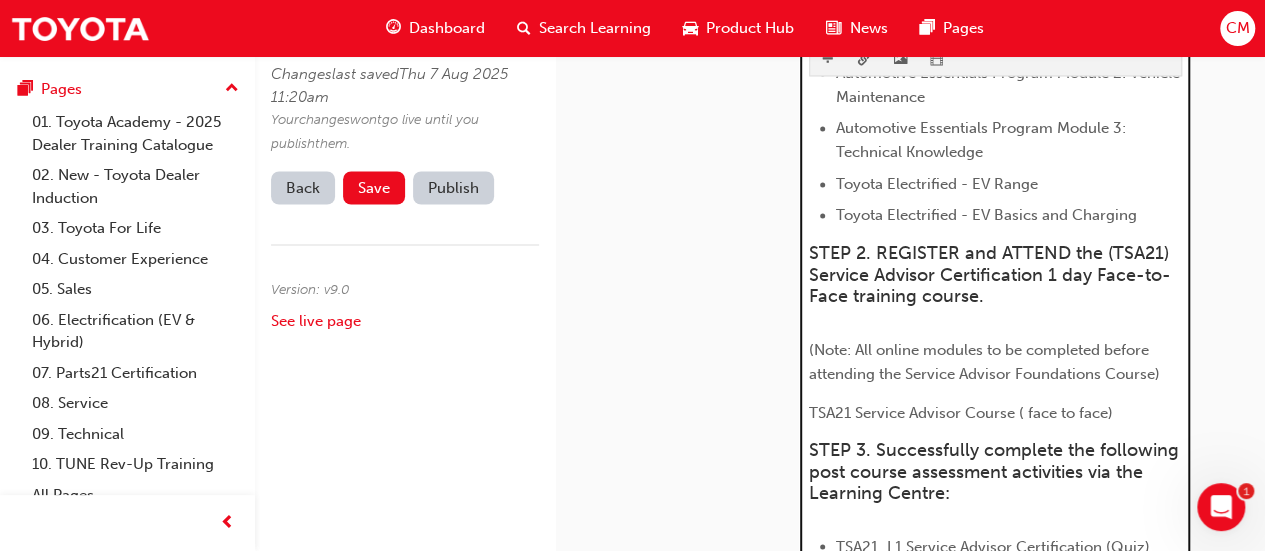 scroll, scrollTop: 1643, scrollLeft: 0, axis: vertical 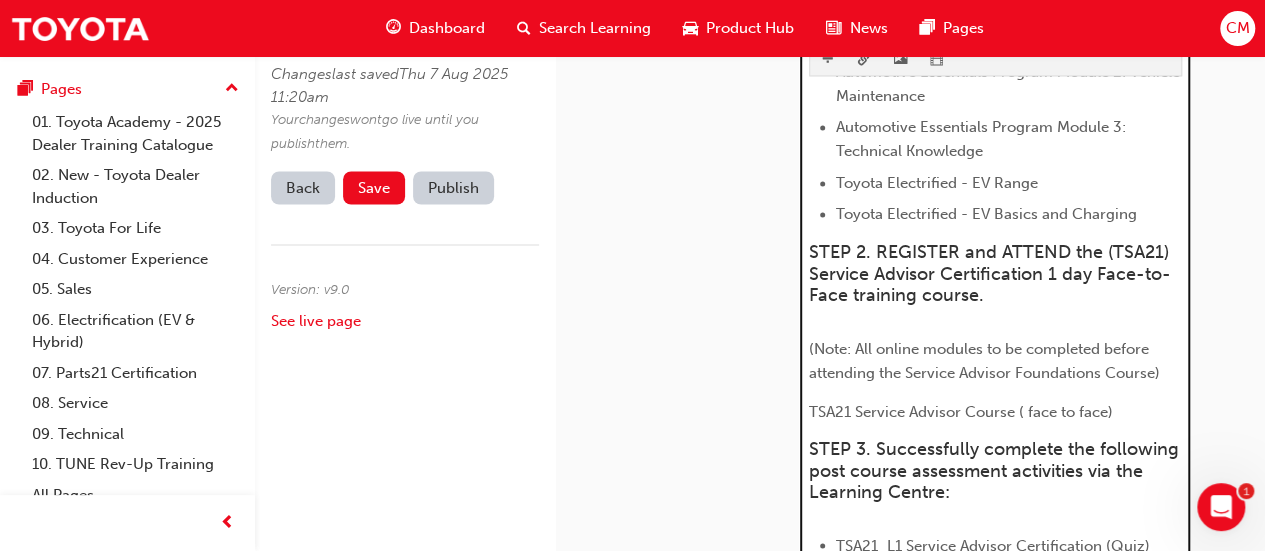 click on "STEP 2. REGISTER and ATTEND the (TSA21) Service Advisor Certification 1 day Face-to-Face training course." at bounding box center [991, 272] 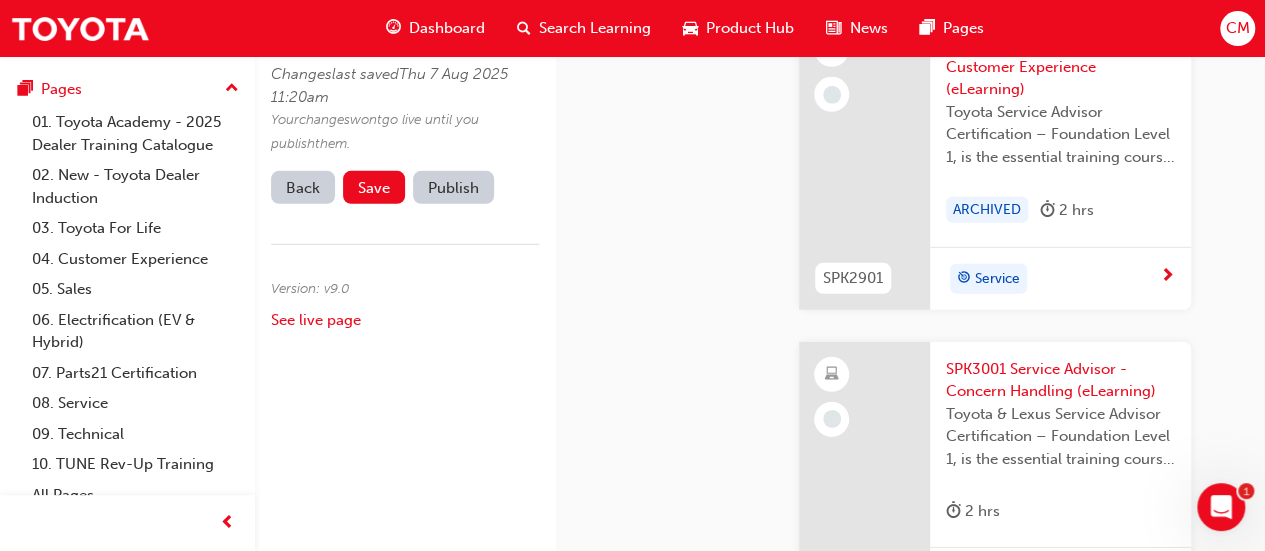 scroll, scrollTop: 2916, scrollLeft: 0, axis: vertical 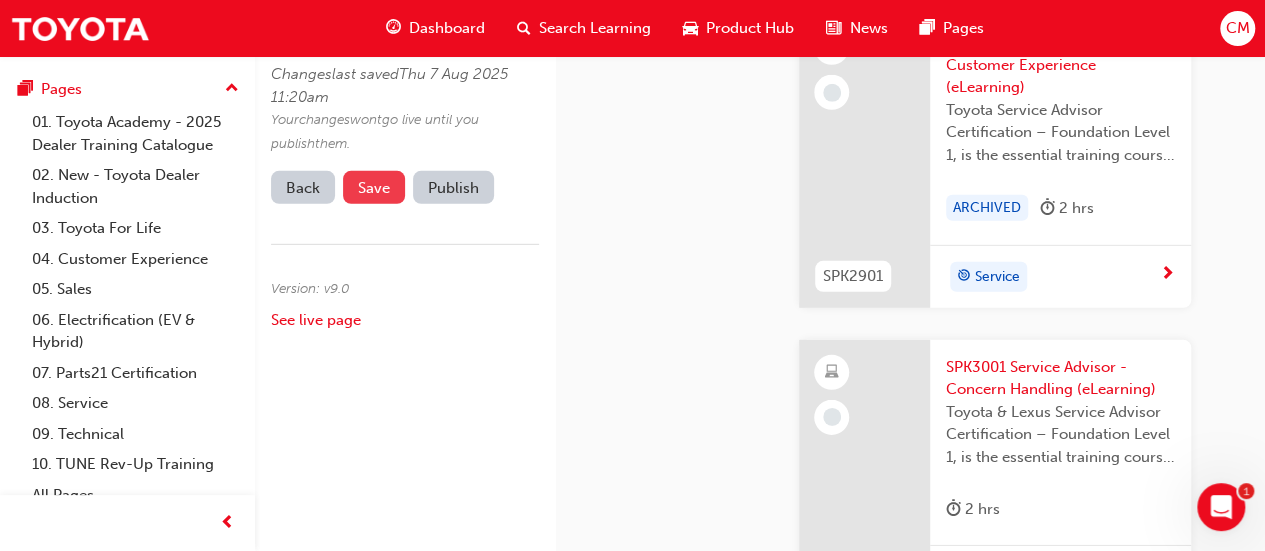 click on "Save" at bounding box center (374, 188) 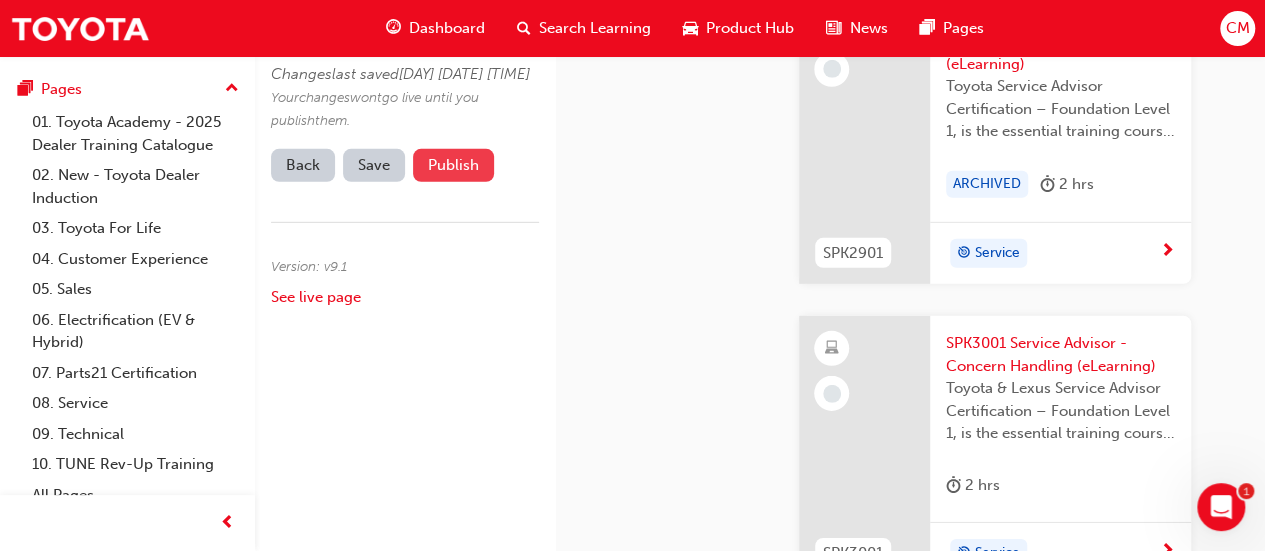 click on "Publish" at bounding box center (453, 165) 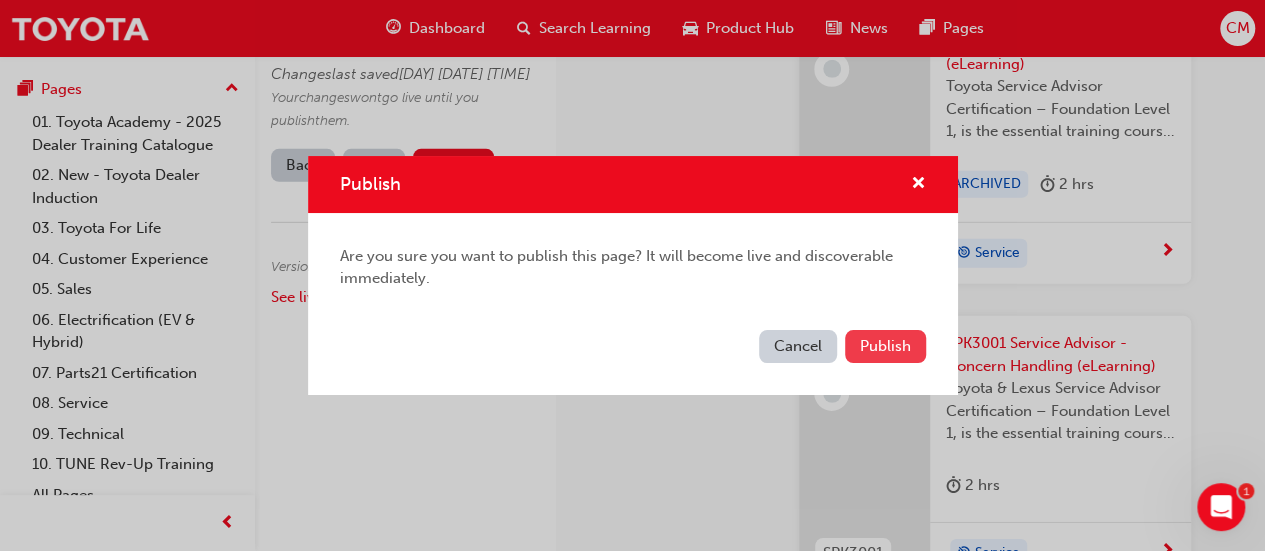 click on "Publish" at bounding box center (885, 346) 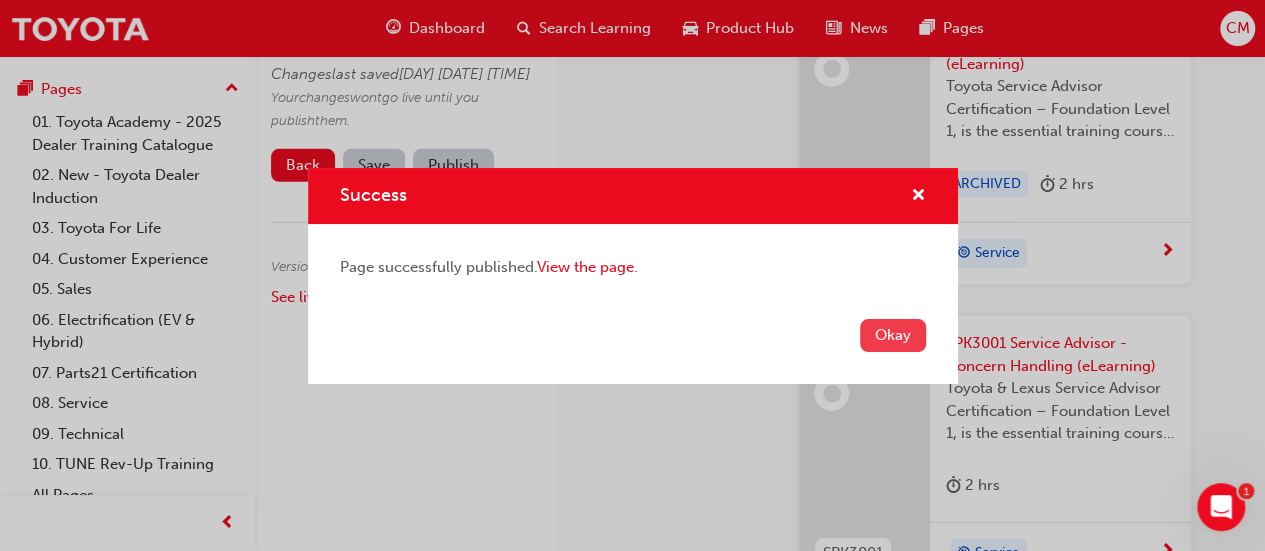 click on "Okay" at bounding box center [893, 335] 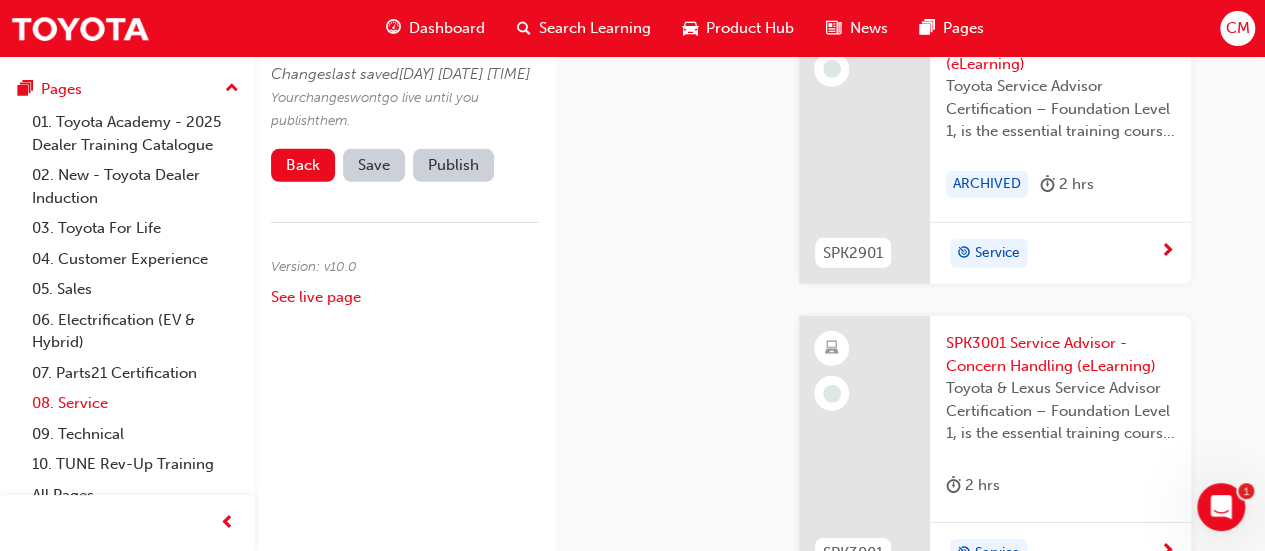 click on "08. Service" at bounding box center (135, 403) 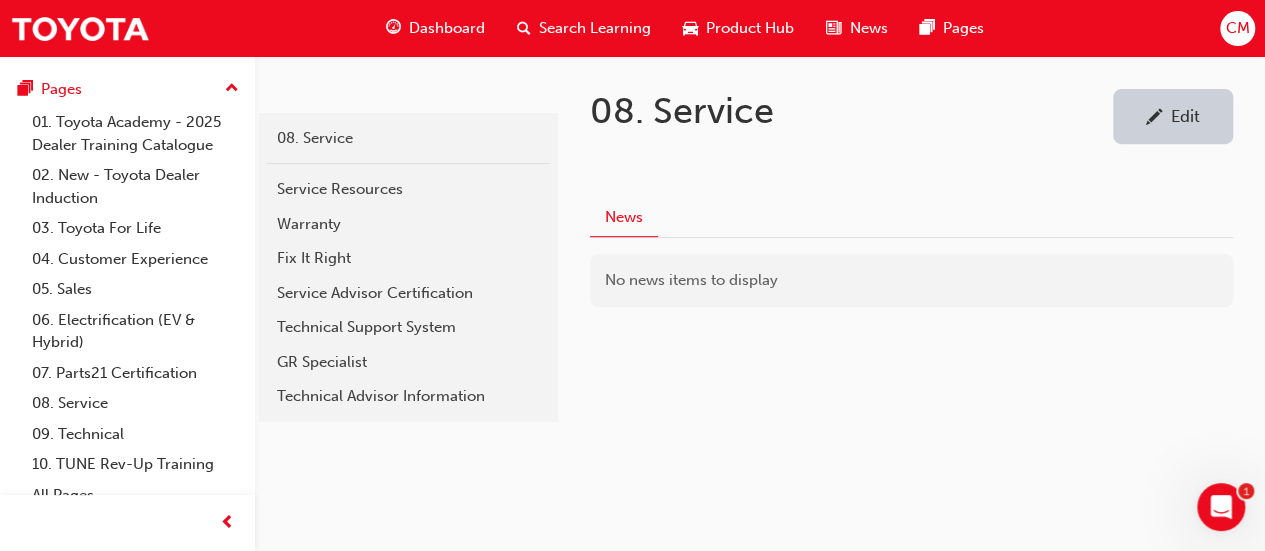 click on "Edit" at bounding box center [1185, 116] 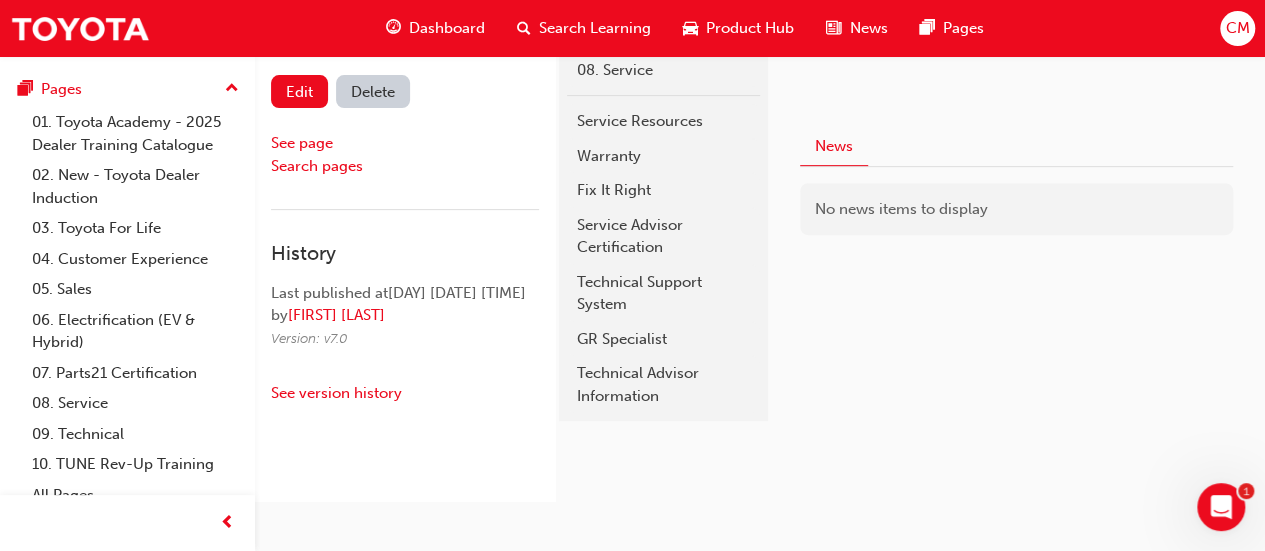 scroll, scrollTop: 311, scrollLeft: 0, axis: vertical 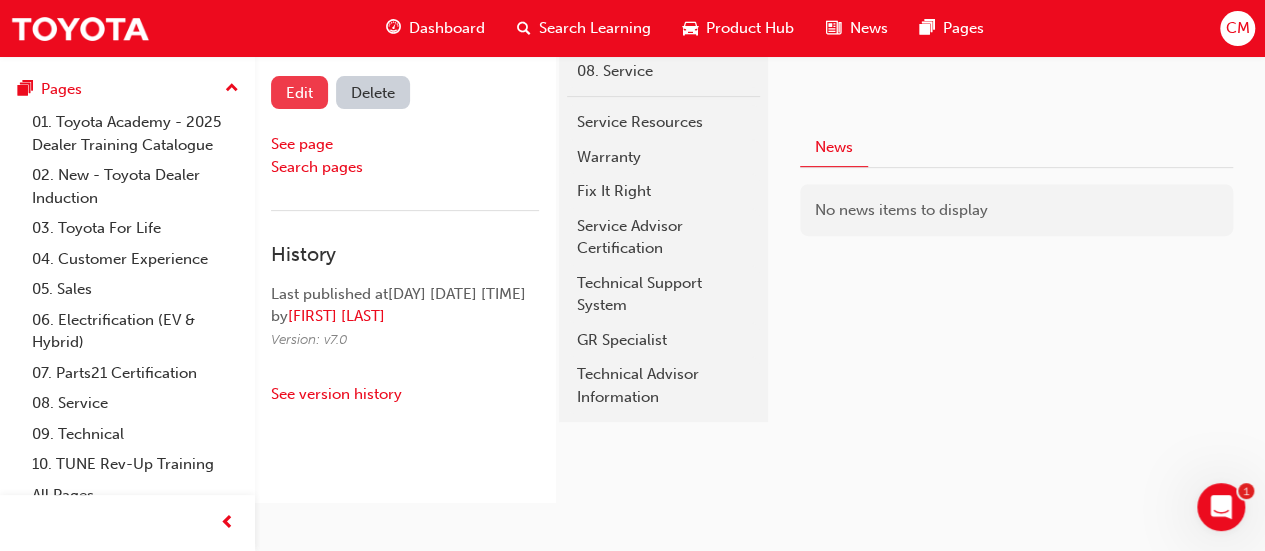 click on "Edit" at bounding box center (299, 93) 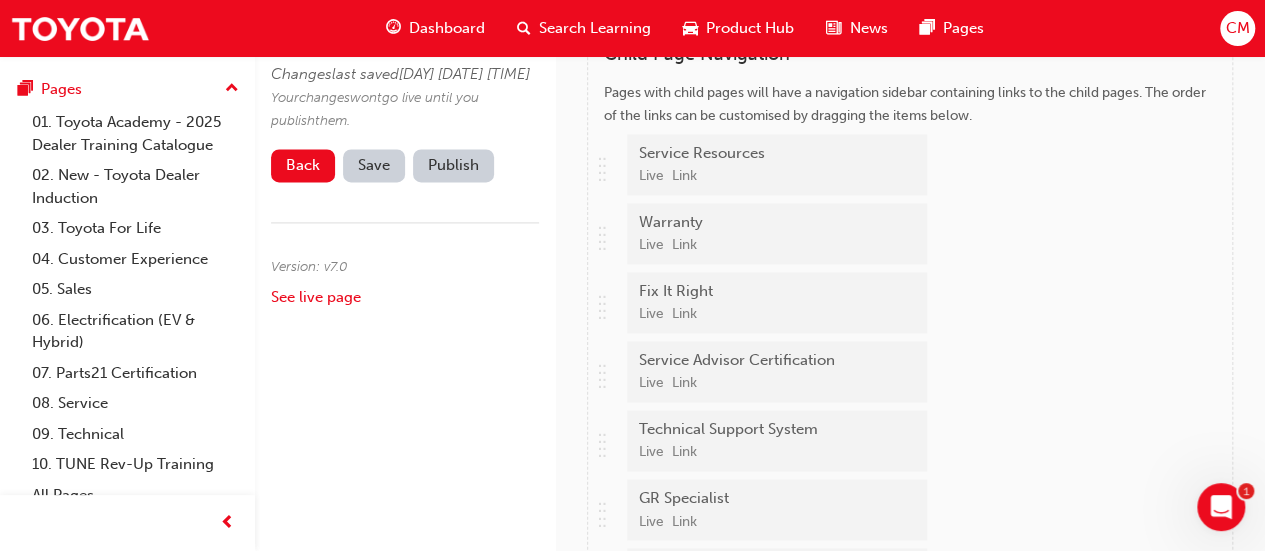 scroll, scrollTop: 1411, scrollLeft: 0, axis: vertical 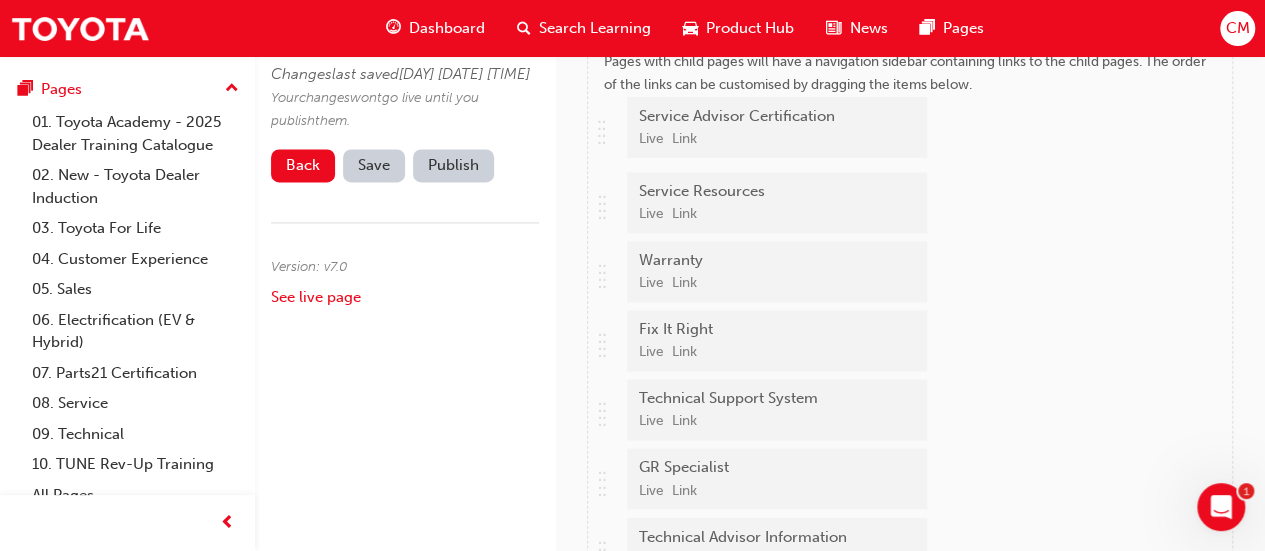 drag, startPoint x: 602, startPoint y: 342, endPoint x: 593, endPoint y: 135, distance: 207.19556 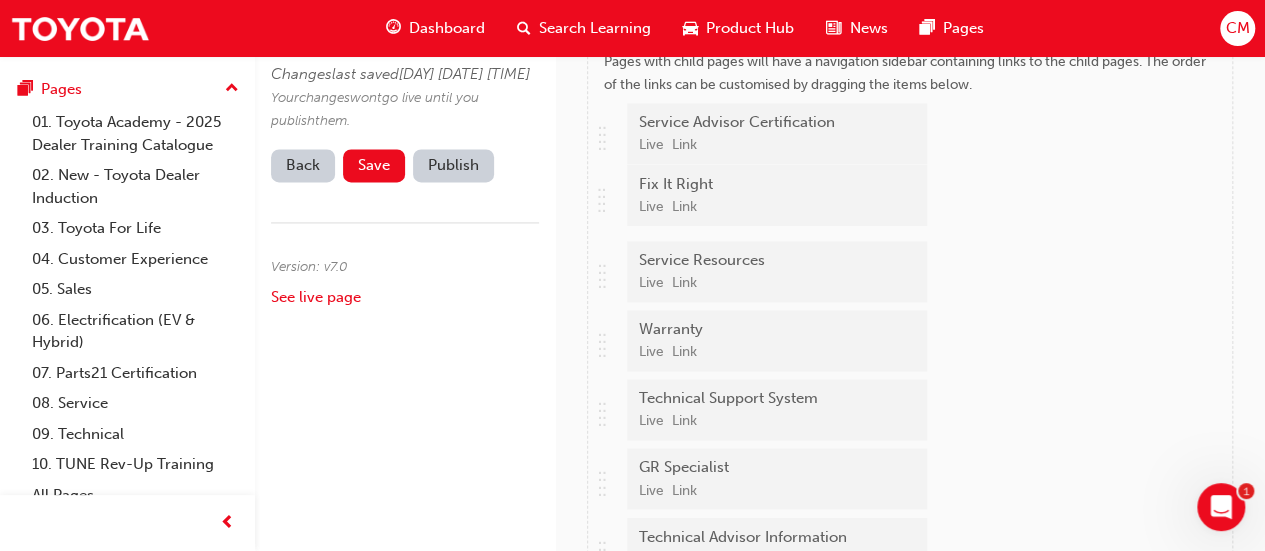 drag, startPoint x: 604, startPoint y: 343, endPoint x: 618, endPoint y: 205, distance: 138.70833 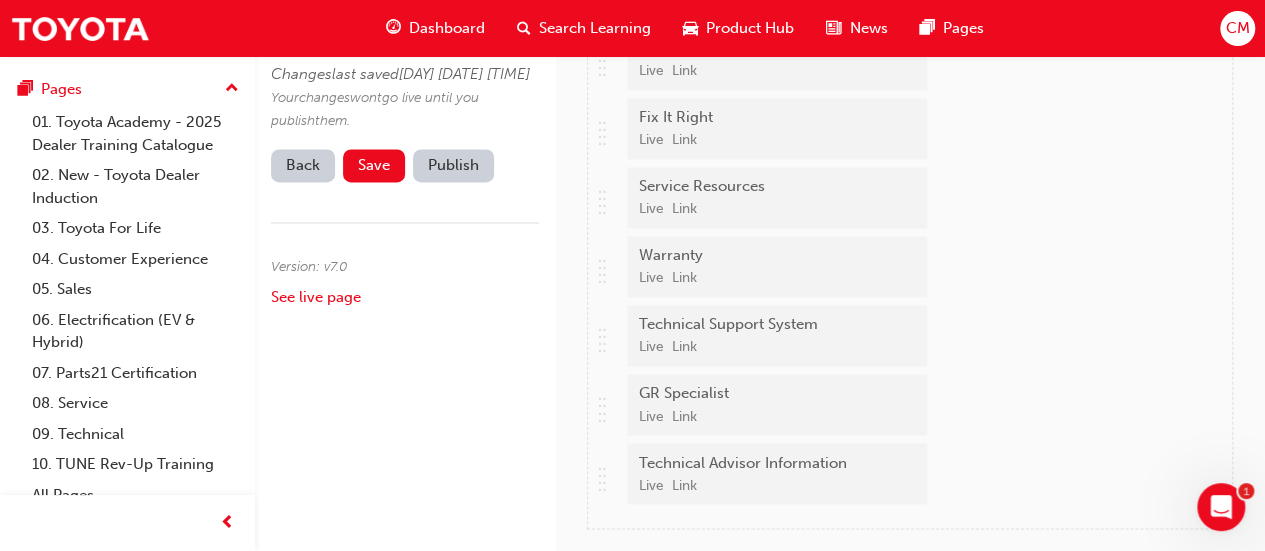 scroll, scrollTop: 1511, scrollLeft: 0, axis: vertical 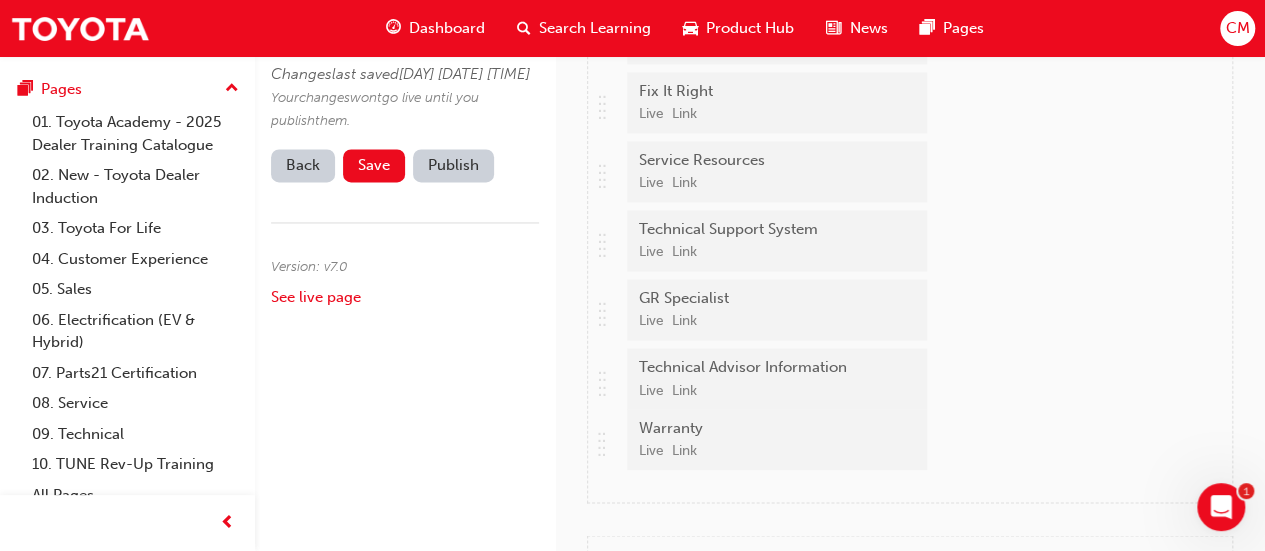 drag, startPoint x: 600, startPoint y: 235, endPoint x: 598, endPoint y: 441, distance: 206.0097 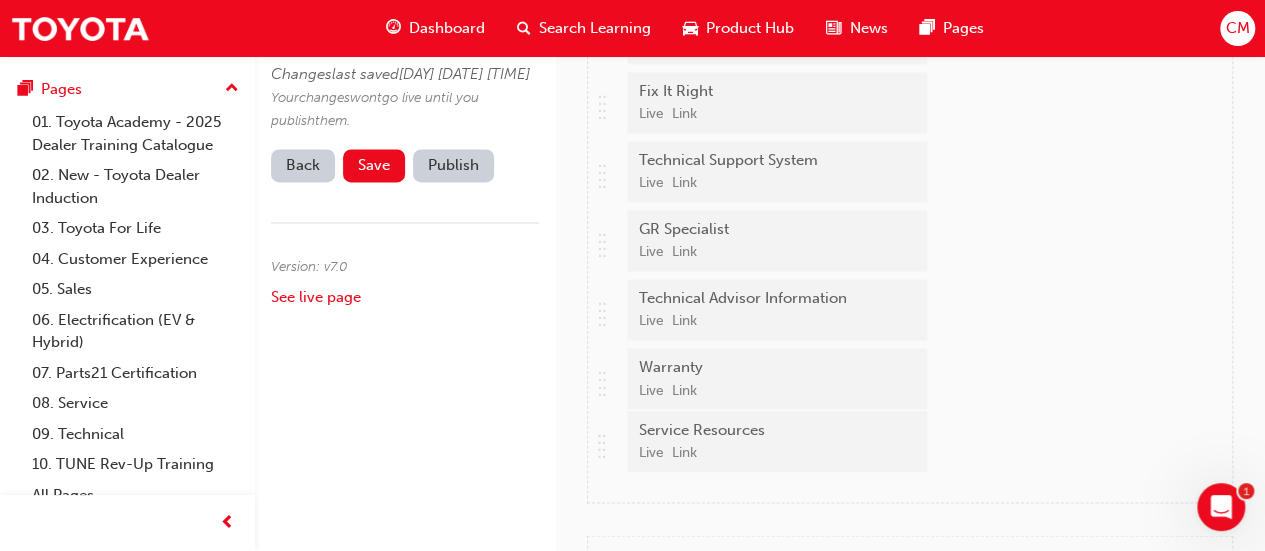 drag, startPoint x: 608, startPoint y: 167, endPoint x: 602, endPoint y: 443, distance: 276.06522 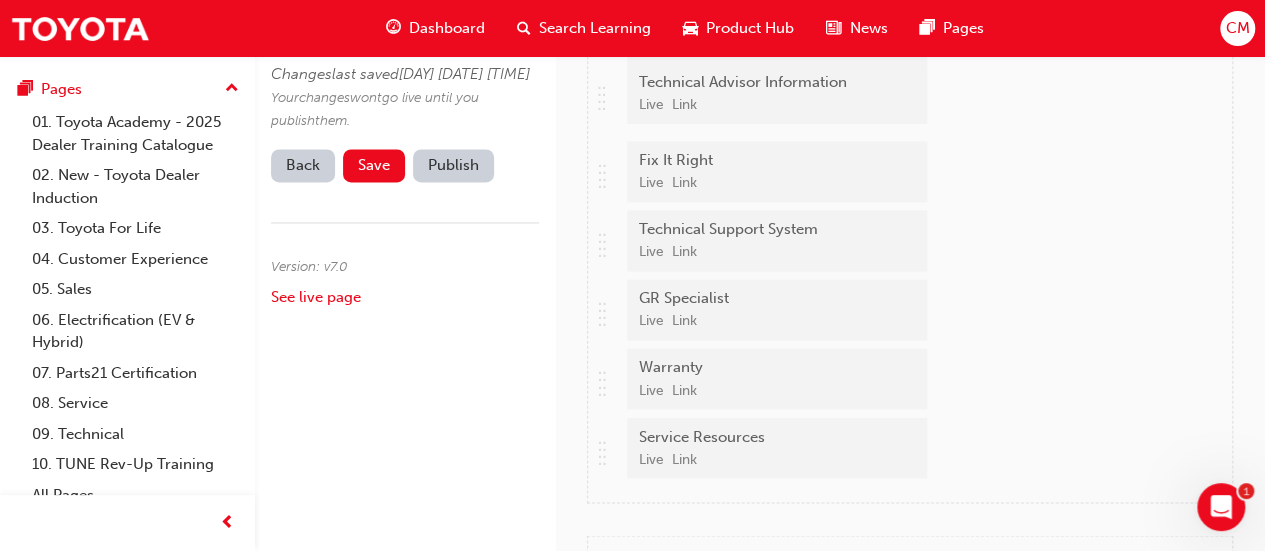 drag, startPoint x: 605, startPoint y: 308, endPoint x: 616, endPoint y: 99, distance: 209.28928 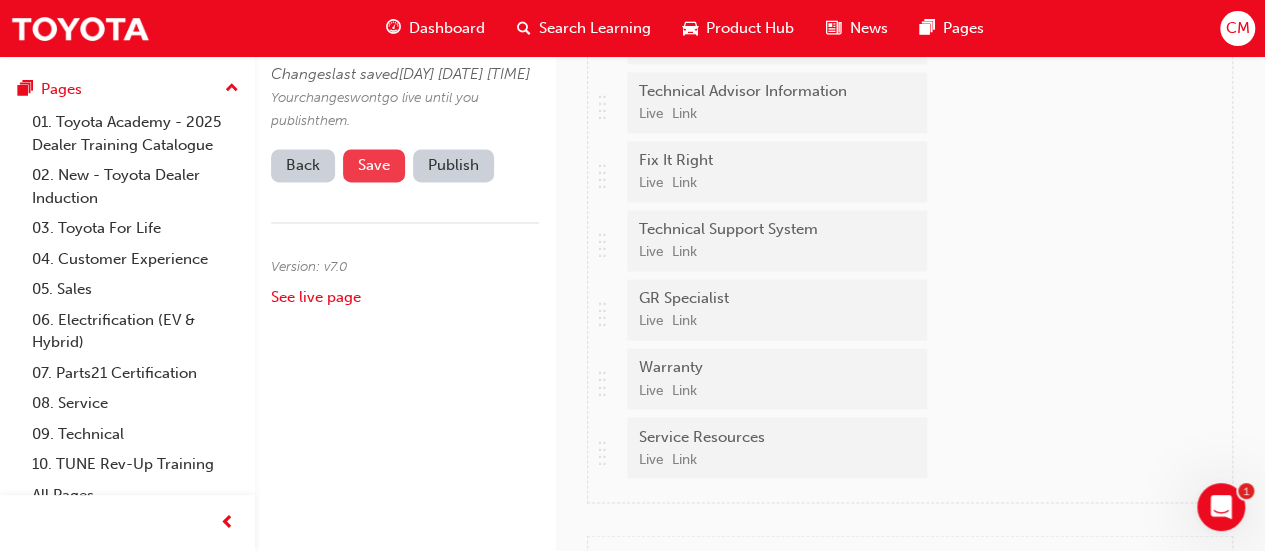 click on "Save" at bounding box center (374, 165) 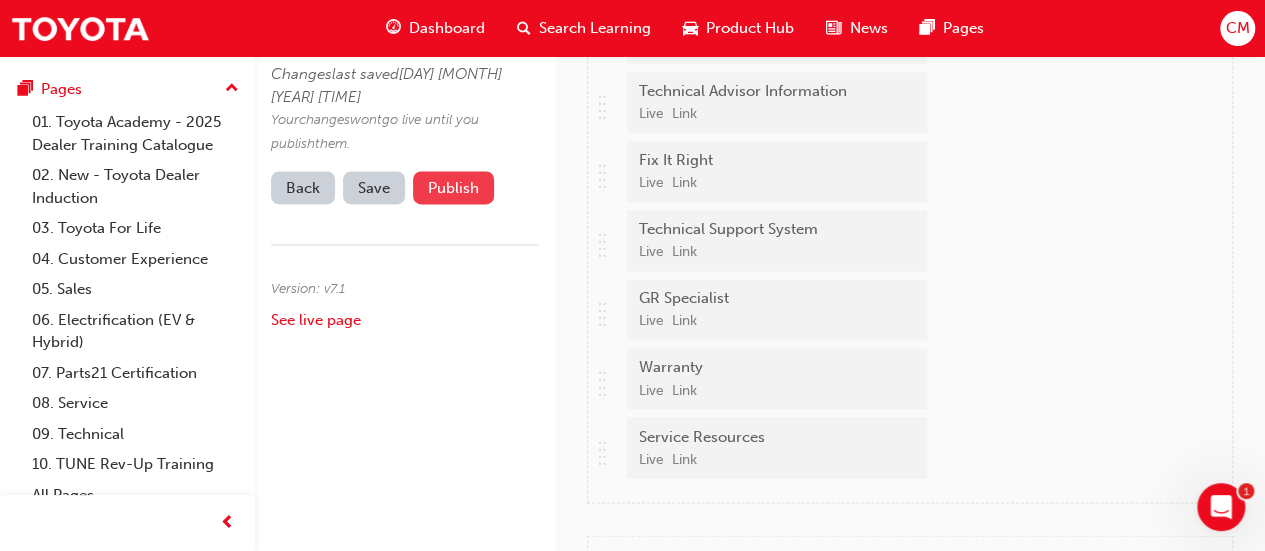 click on "Publish" at bounding box center (453, 187) 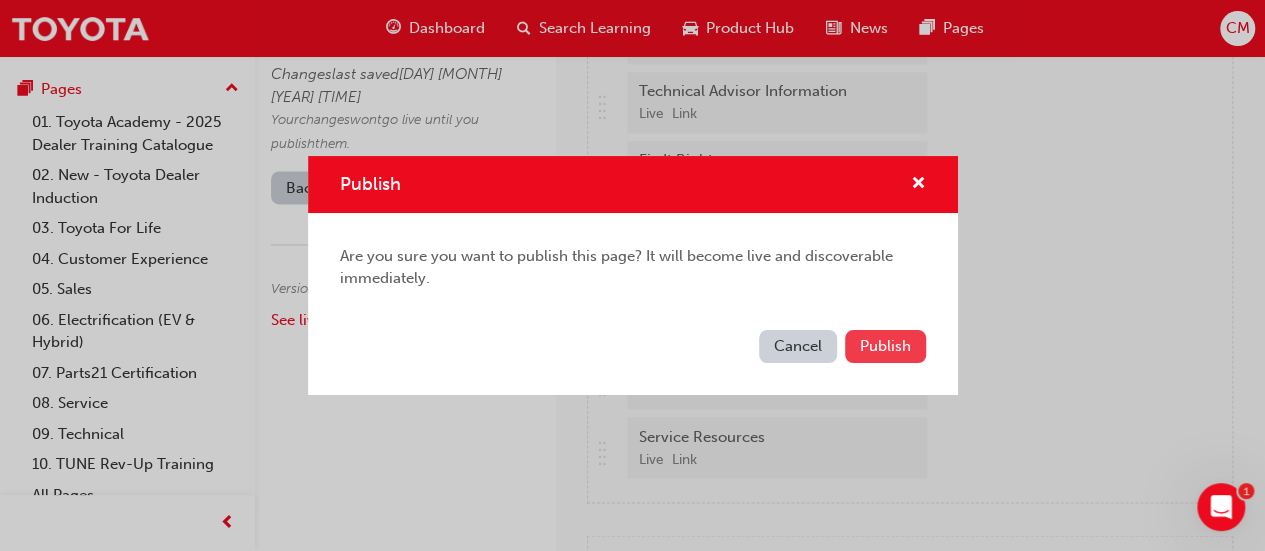 click on "Publish" at bounding box center (885, 346) 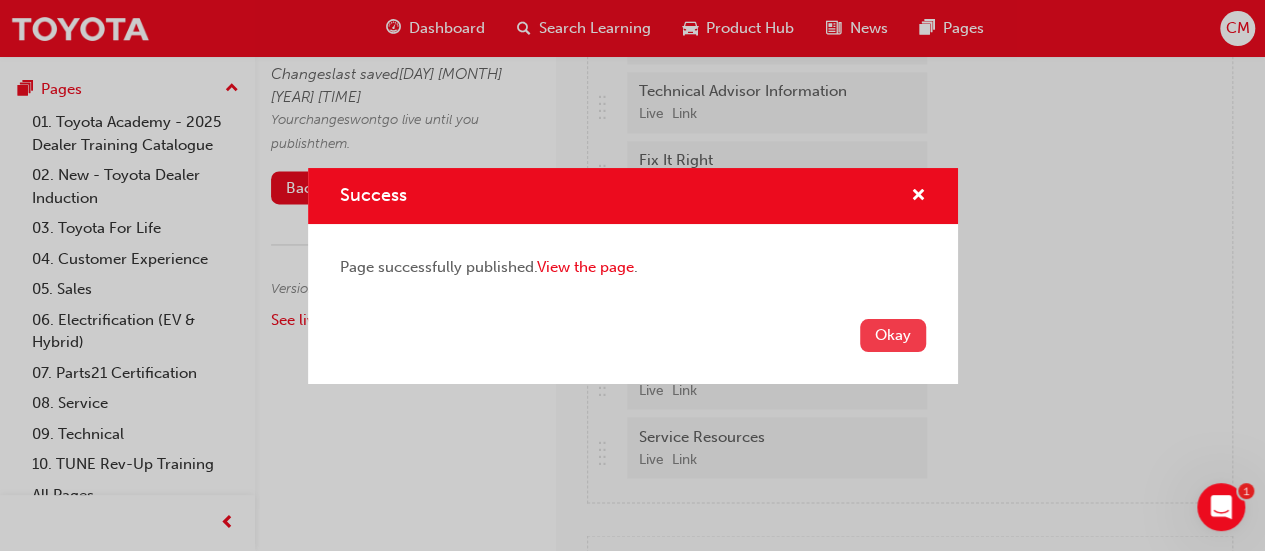 click on "Okay" at bounding box center [893, 335] 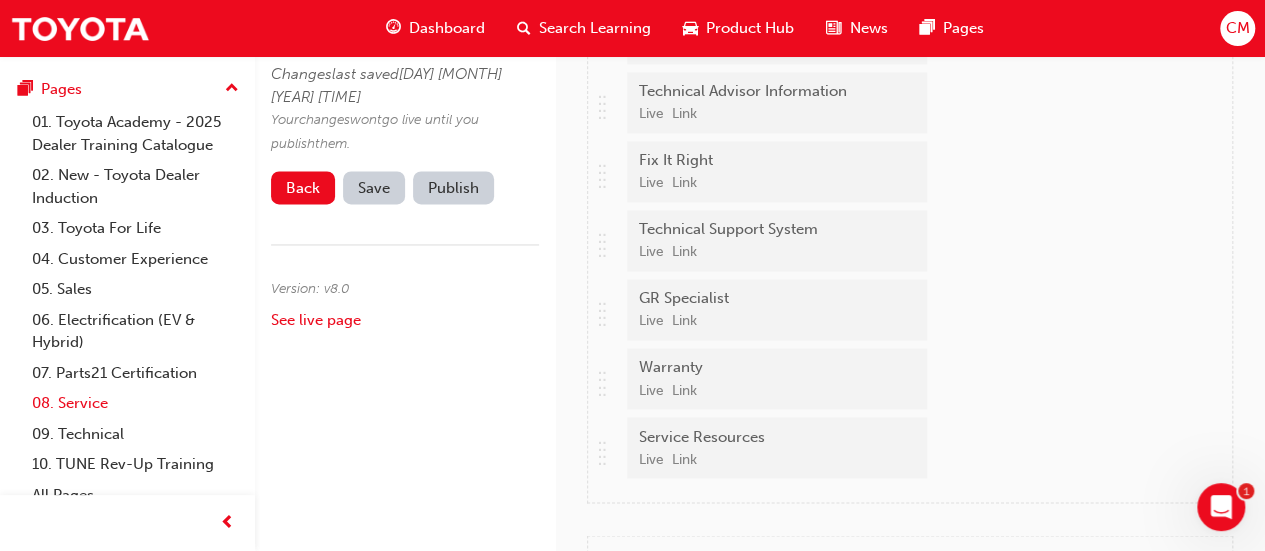 click on "08. Service" at bounding box center [135, 403] 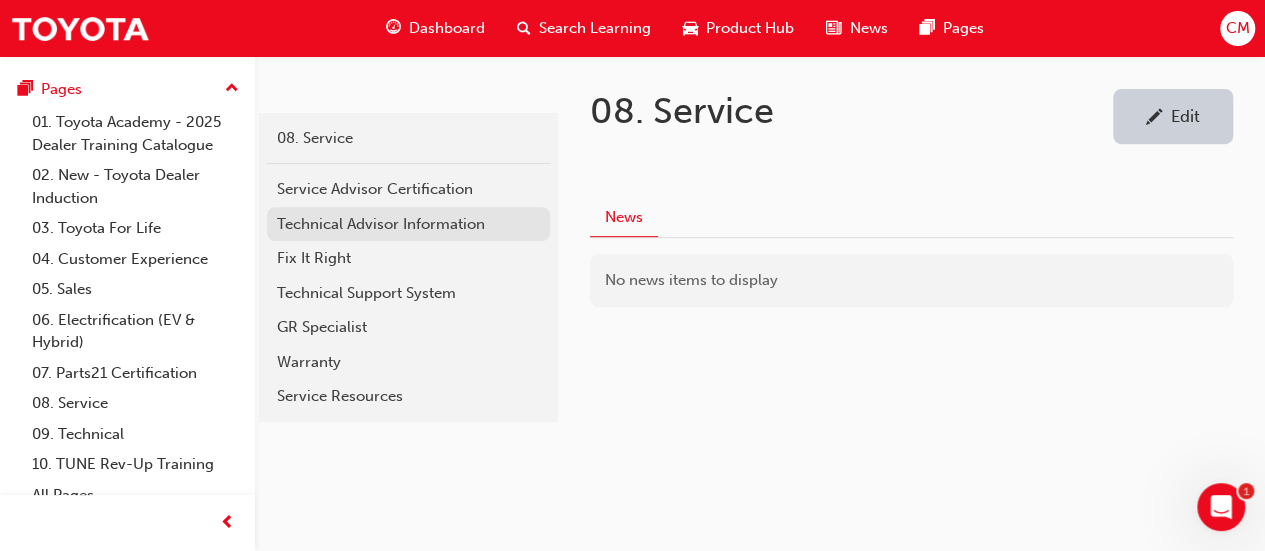 click on "Technical Advisor Information" at bounding box center [408, 224] 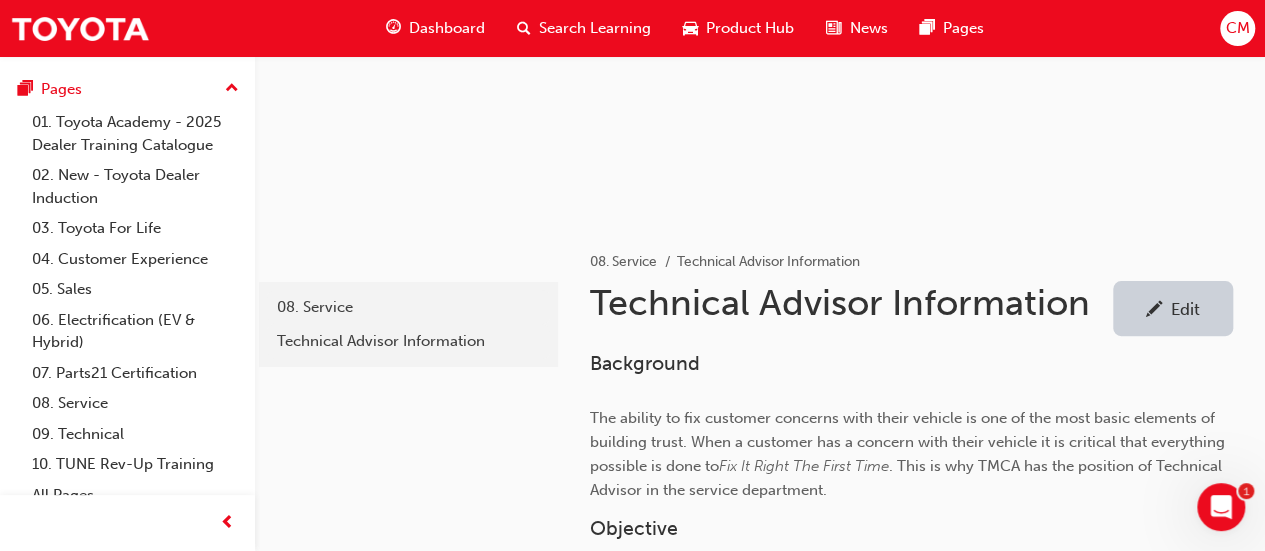 scroll, scrollTop: 200, scrollLeft: 0, axis: vertical 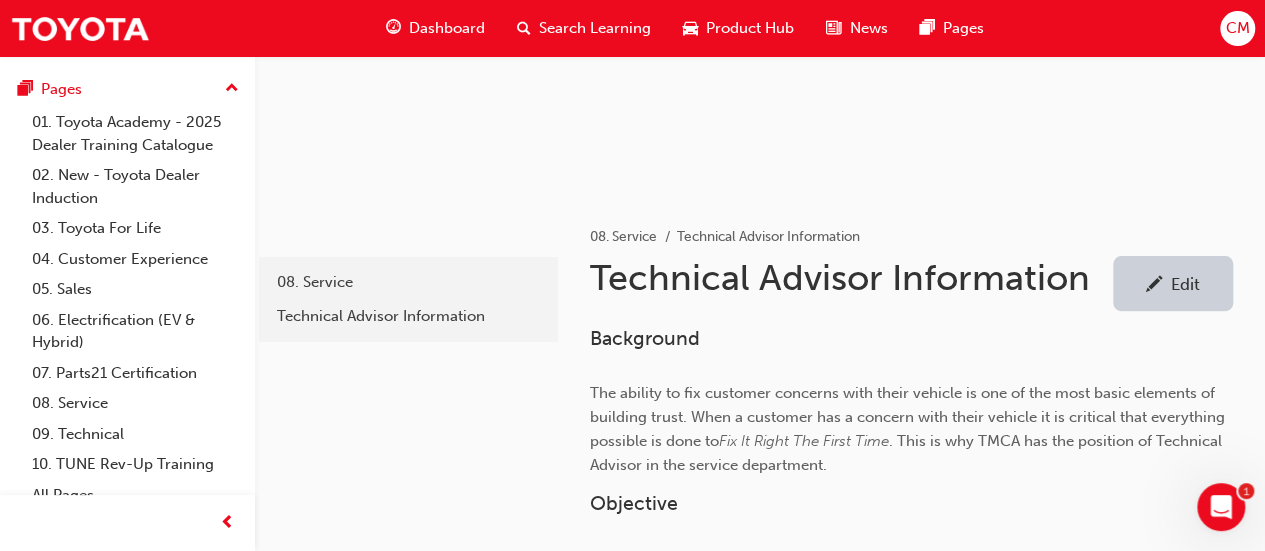 click on "Edit" at bounding box center [1185, 284] 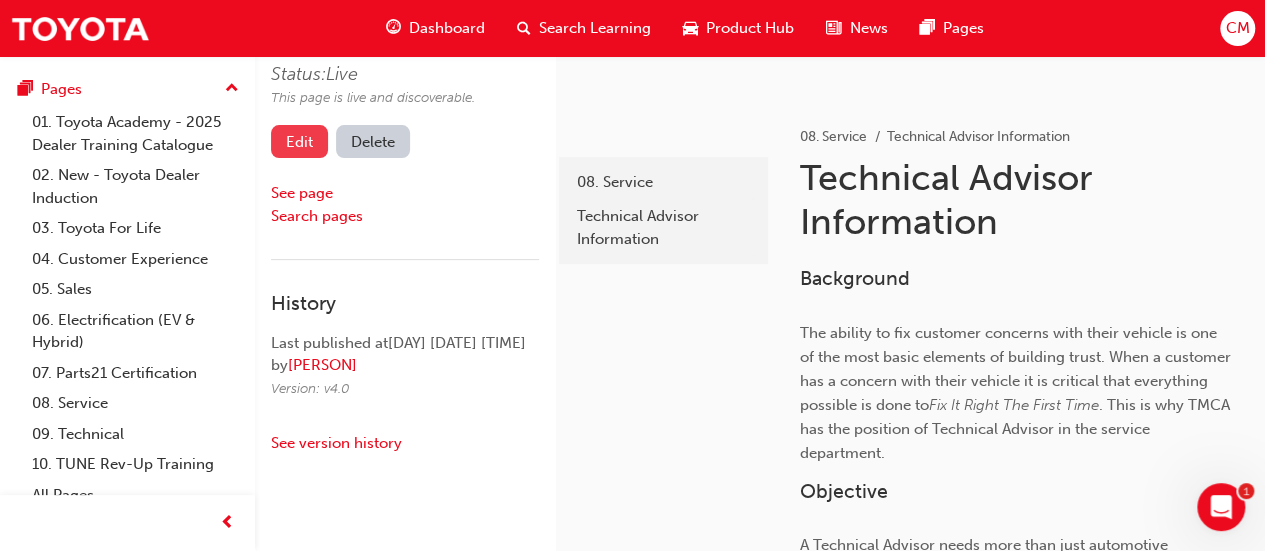 click on "Edit" at bounding box center (299, 141) 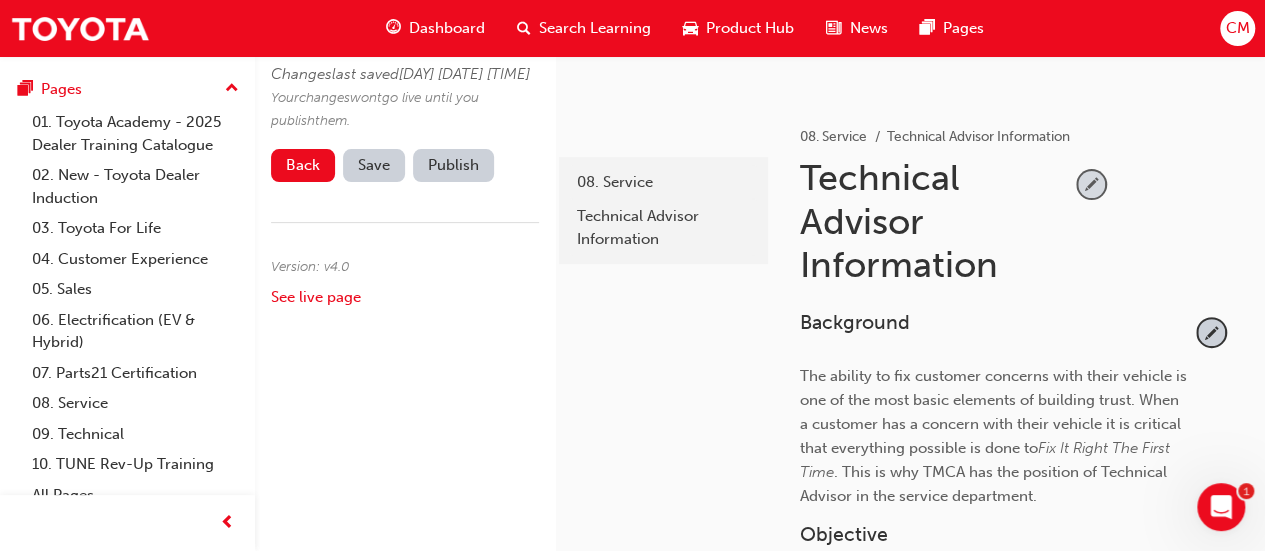 click at bounding box center (1091, 184) 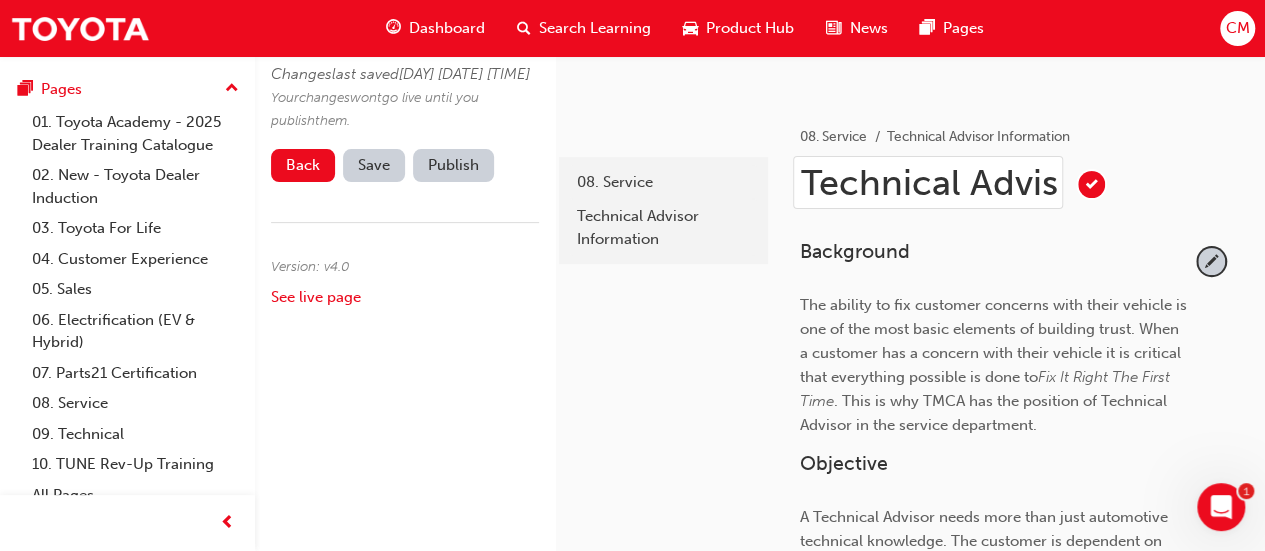 click on "Technical Advisor Information" at bounding box center (928, 182) 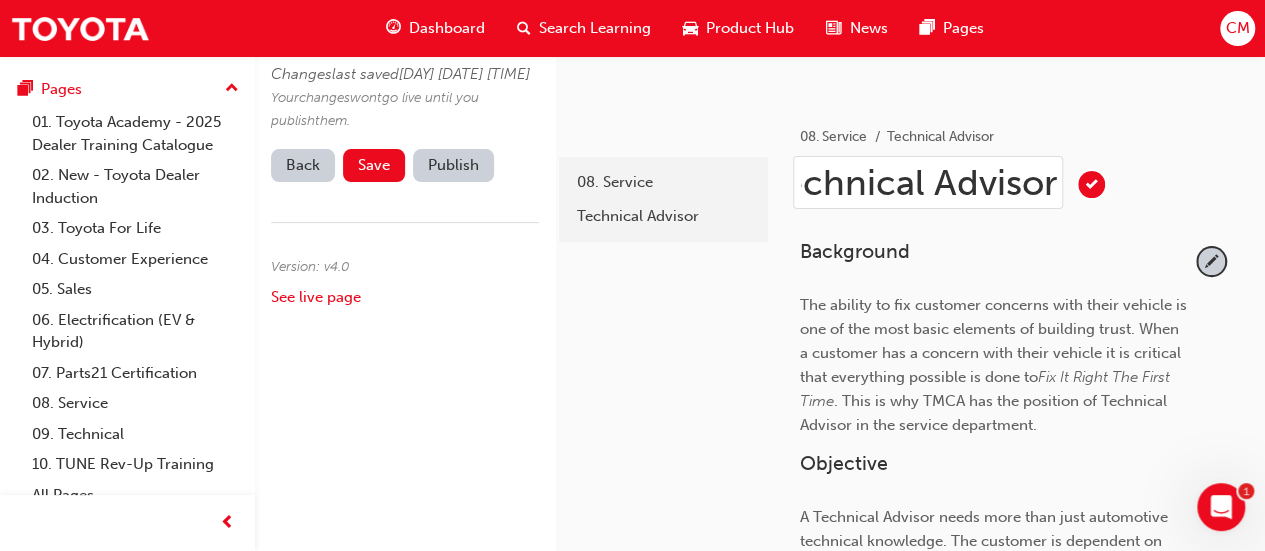 scroll, scrollTop: 0, scrollLeft: 43, axis: horizontal 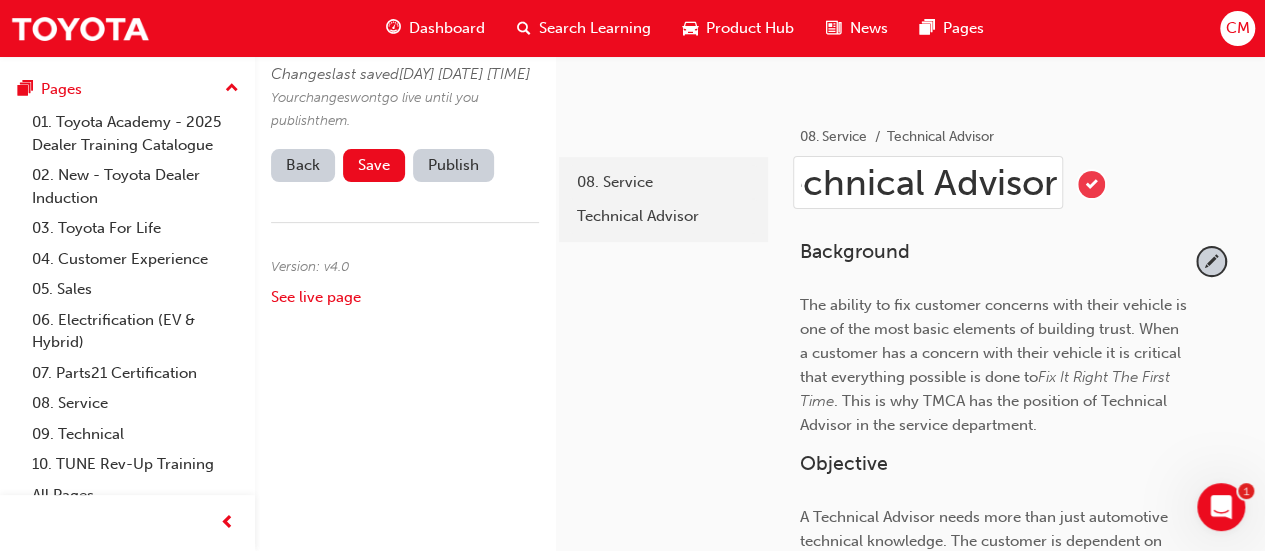 type on "Technical Advisor" 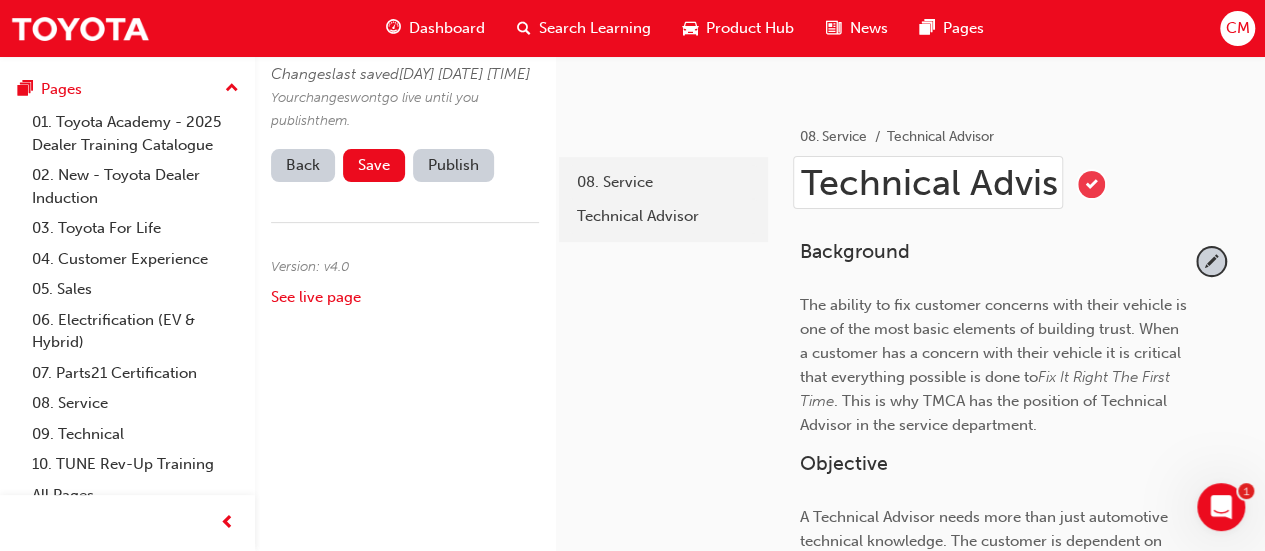 click at bounding box center [1091, 184] 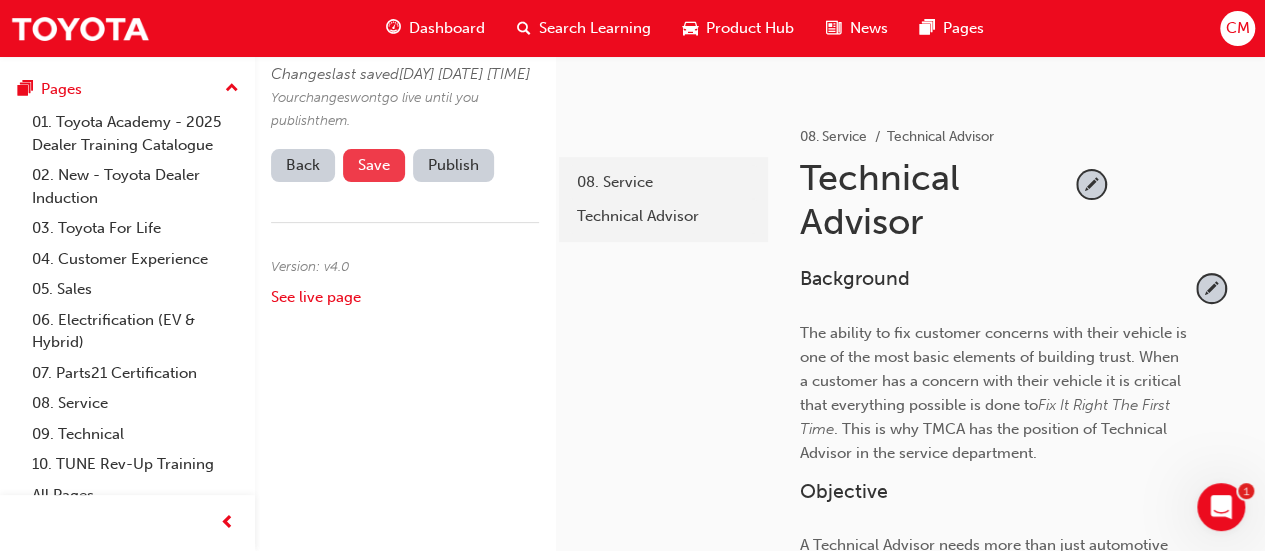 click on "Save" at bounding box center (374, 165) 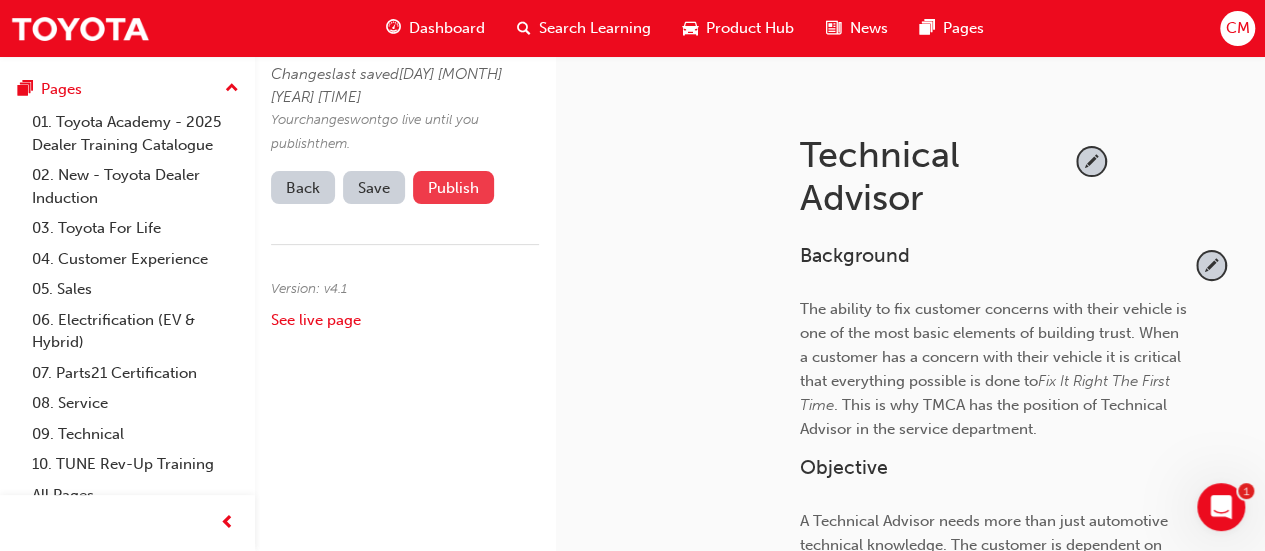 click on "Publish" at bounding box center [453, 187] 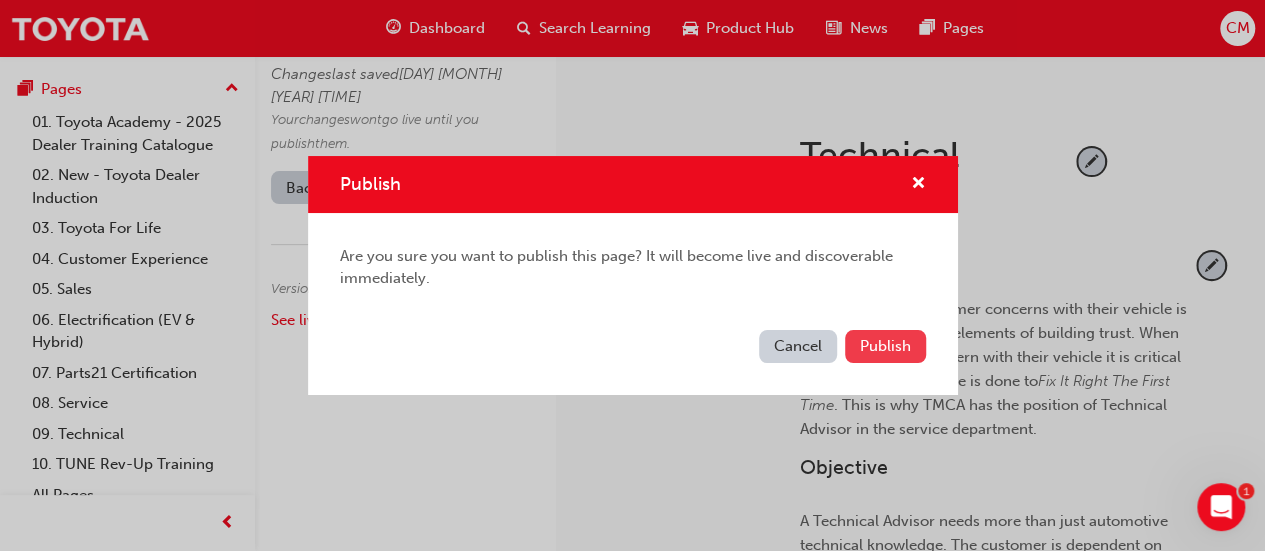 click on "Publish" at bounding box center [885, 346] 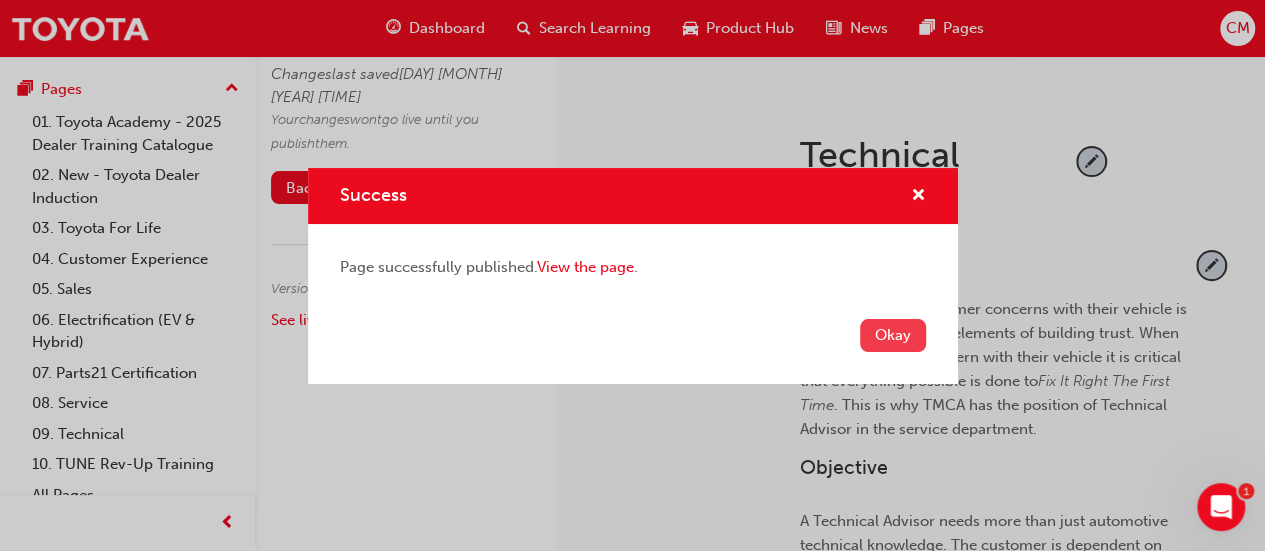 click on "Okay" at bounding box center [893, 335] 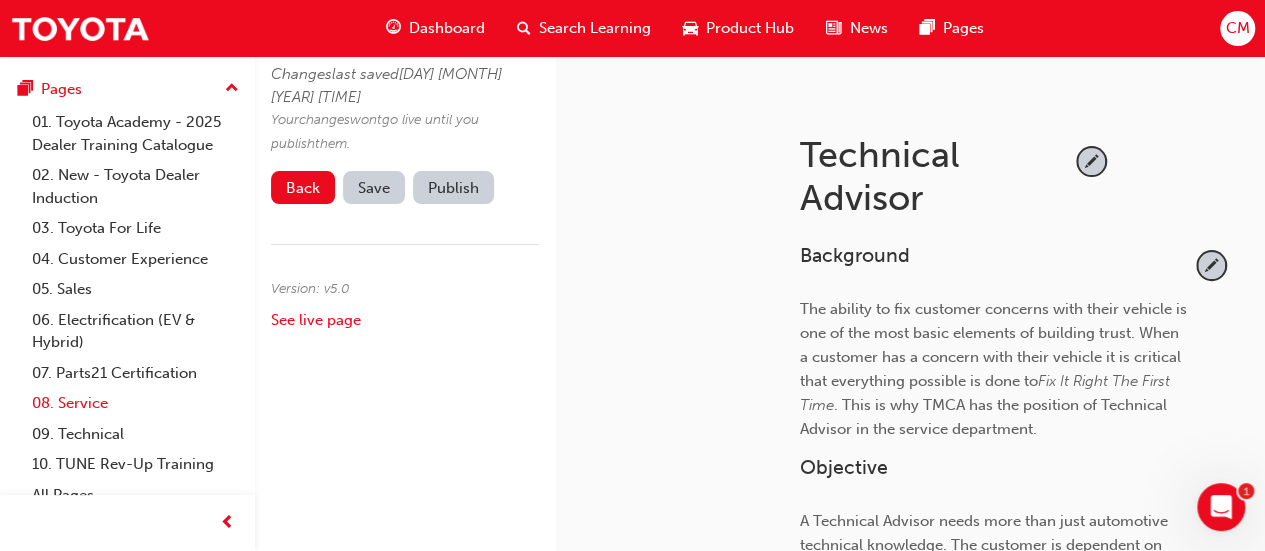 click on "08. Service" at bounding box center [135, 403] 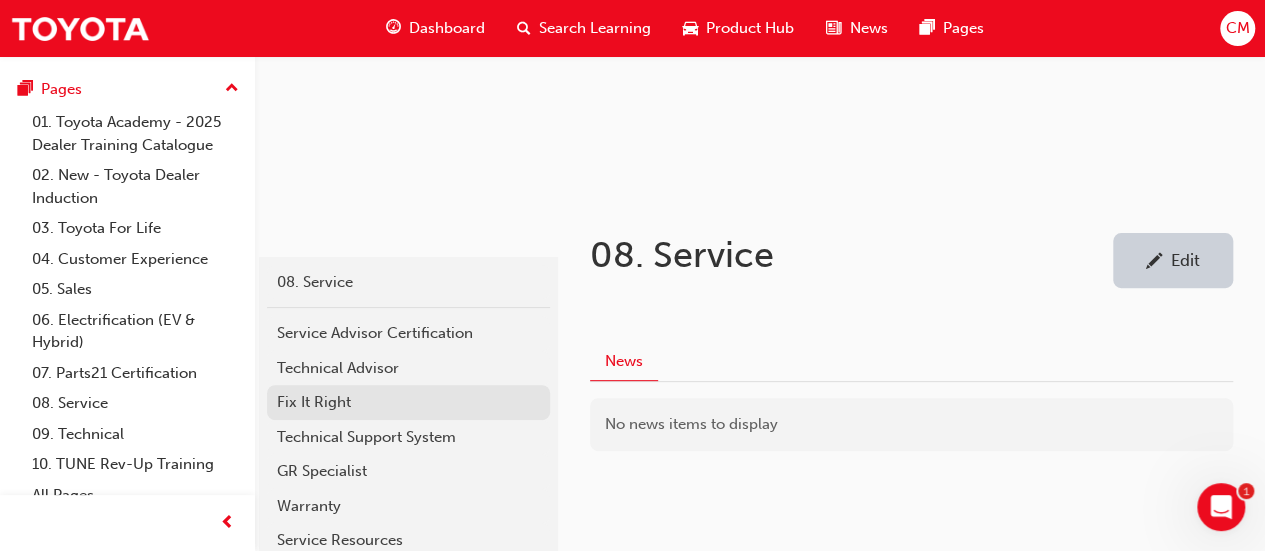 scroll, scrollTop: 200, scrollLeft: 0, axis: vertical 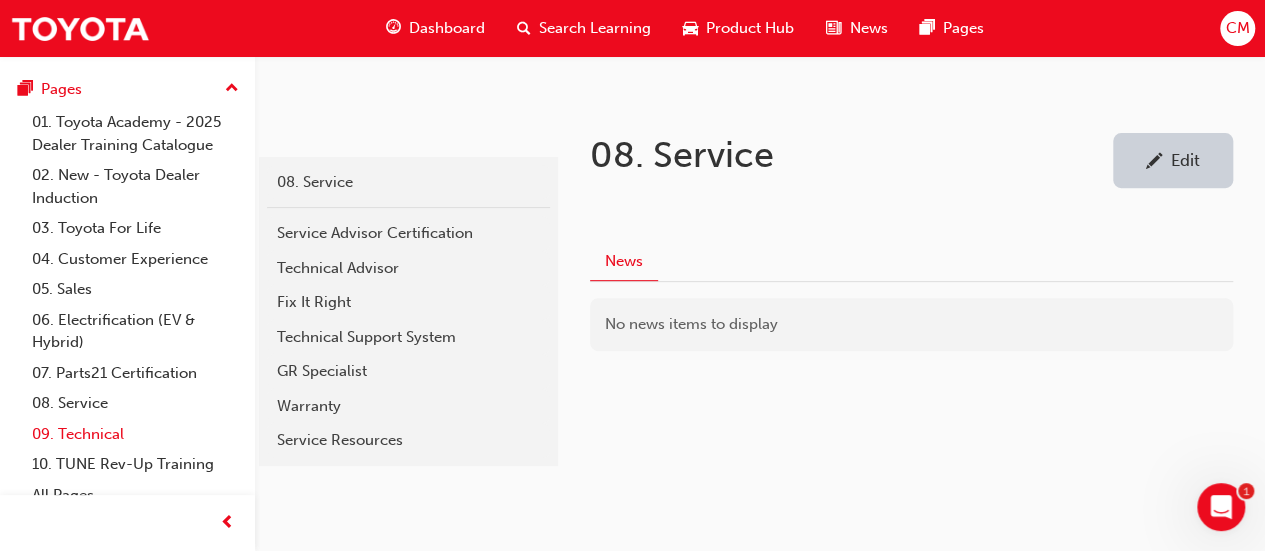 click on "09. Technical" at bounding box center [135, 434] 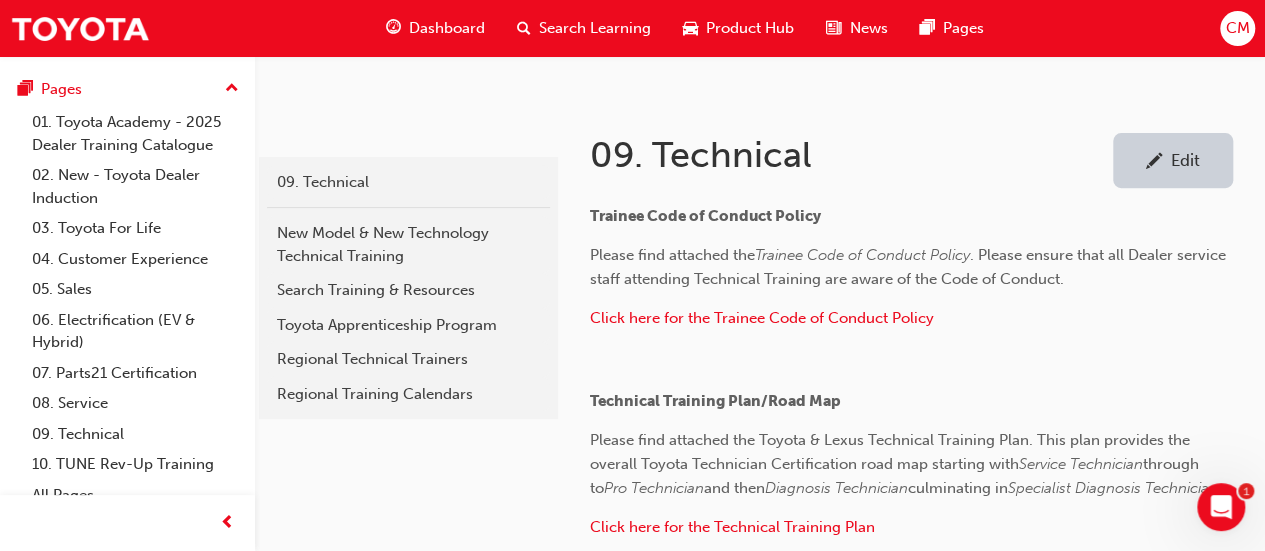 click on "Edit" at bounding box center [1185, 160] 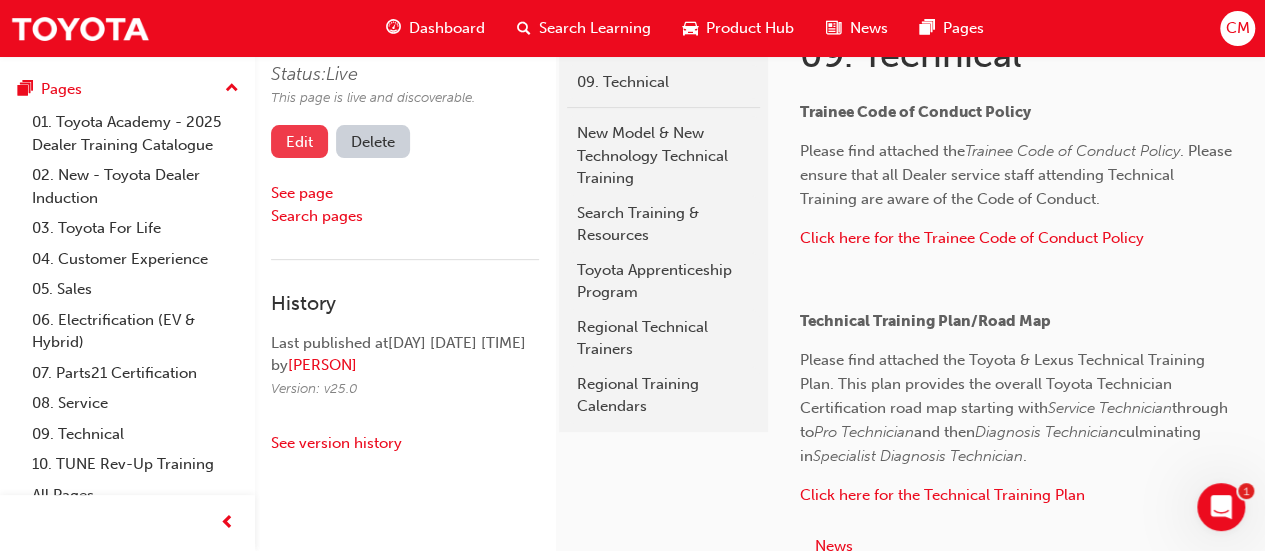 click on "Edit" at bounding box center [299, 141] 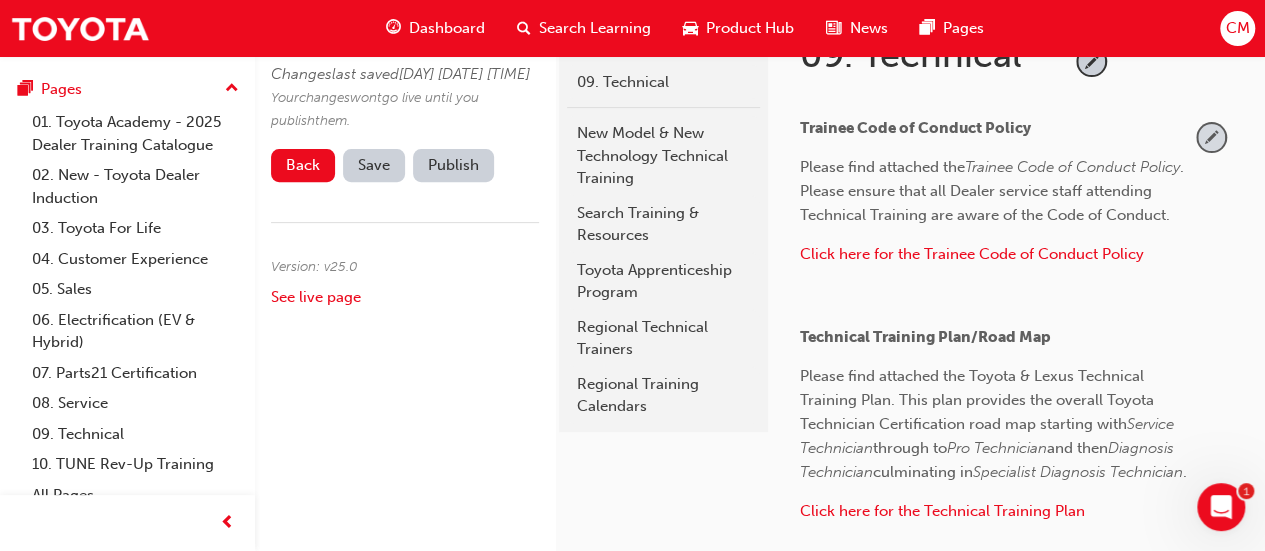 click at bounding box center (1211, 137) 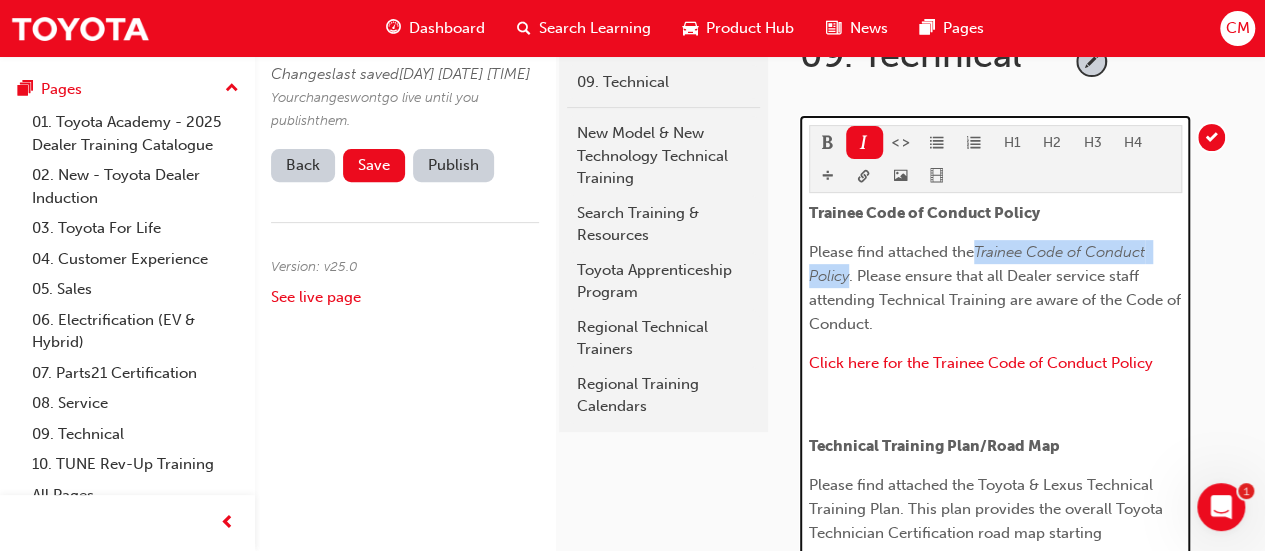 drag, startPoint x: 982, startPoint y: 248, endPoint x: 848, endPoint y: 271, distance: 135.95955 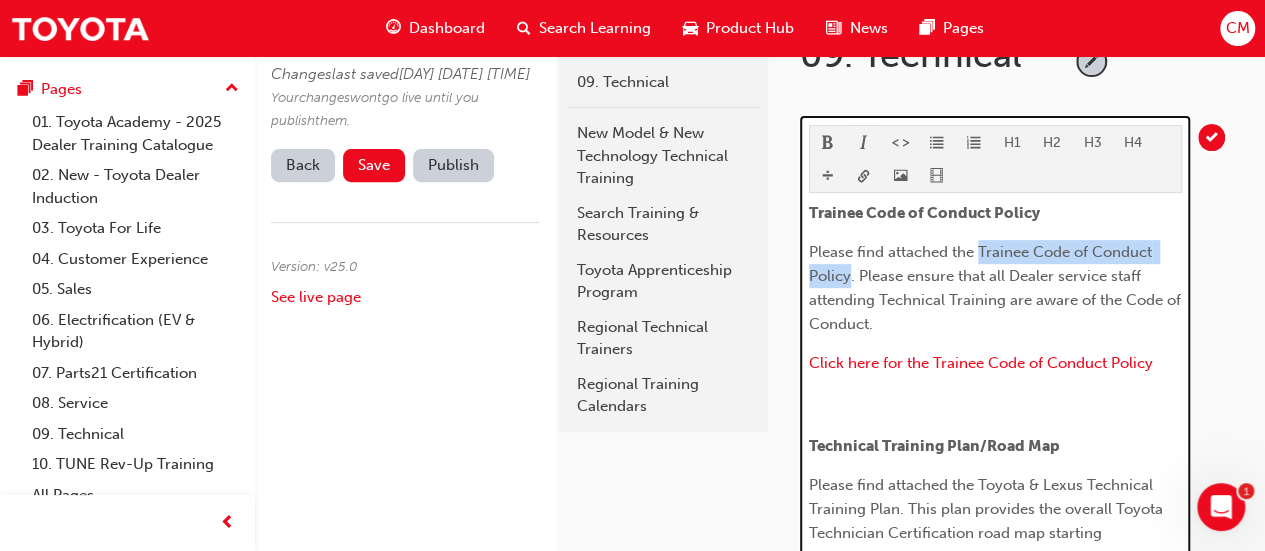 click at bounding box center [864, 144] 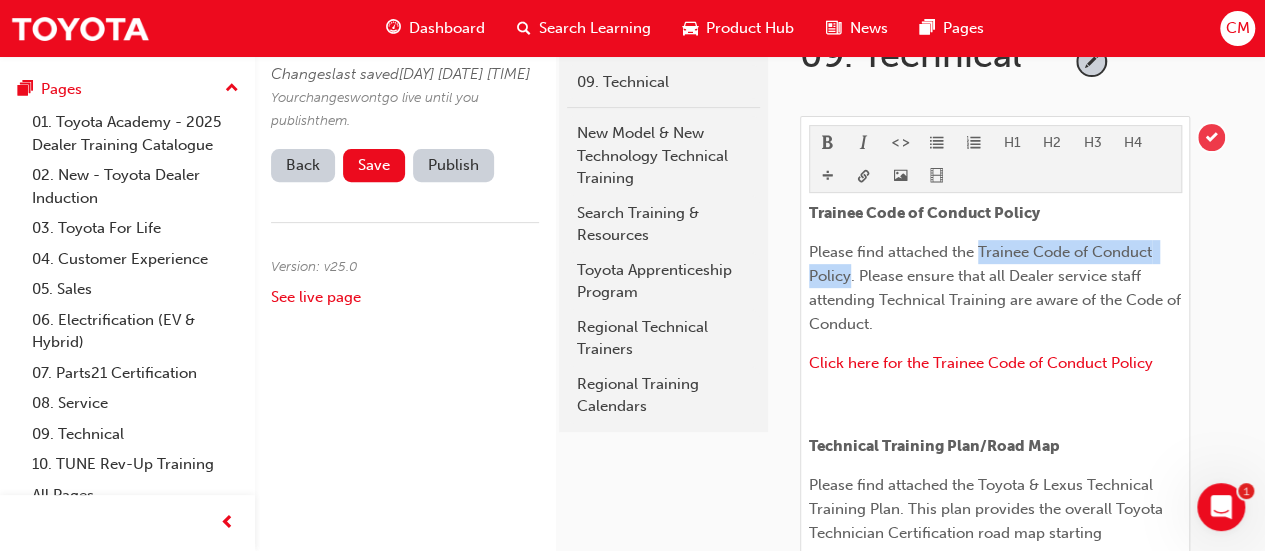 click at bounding box center [1211, 137] 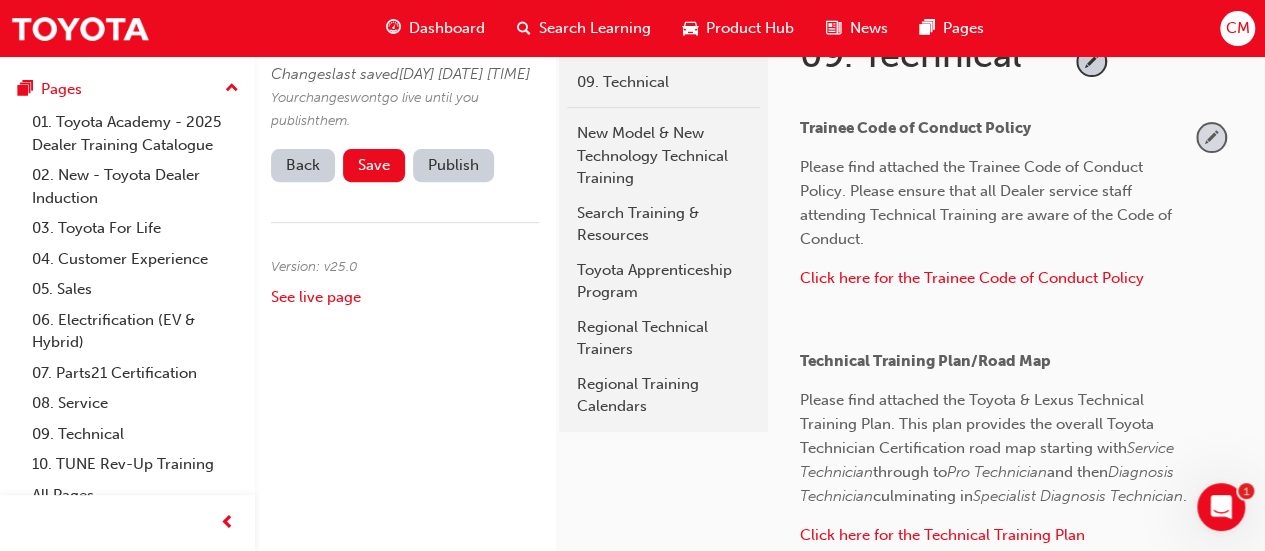 click at bounding box center (1211, 137) 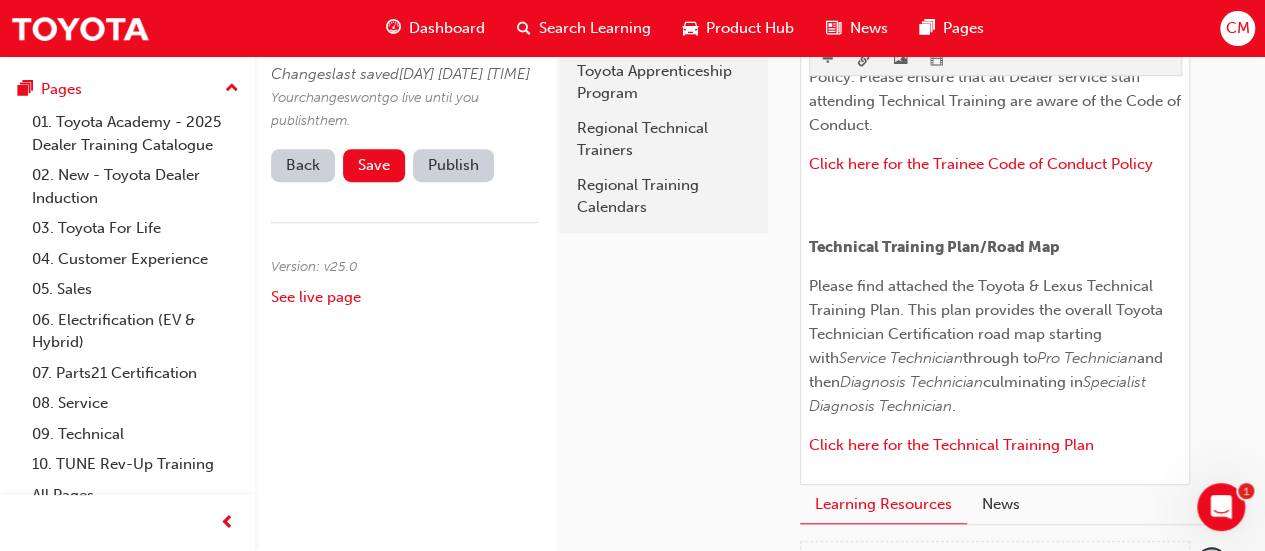 scroll, scrollTop: 500, scrollLeft: 0, axis: vertical 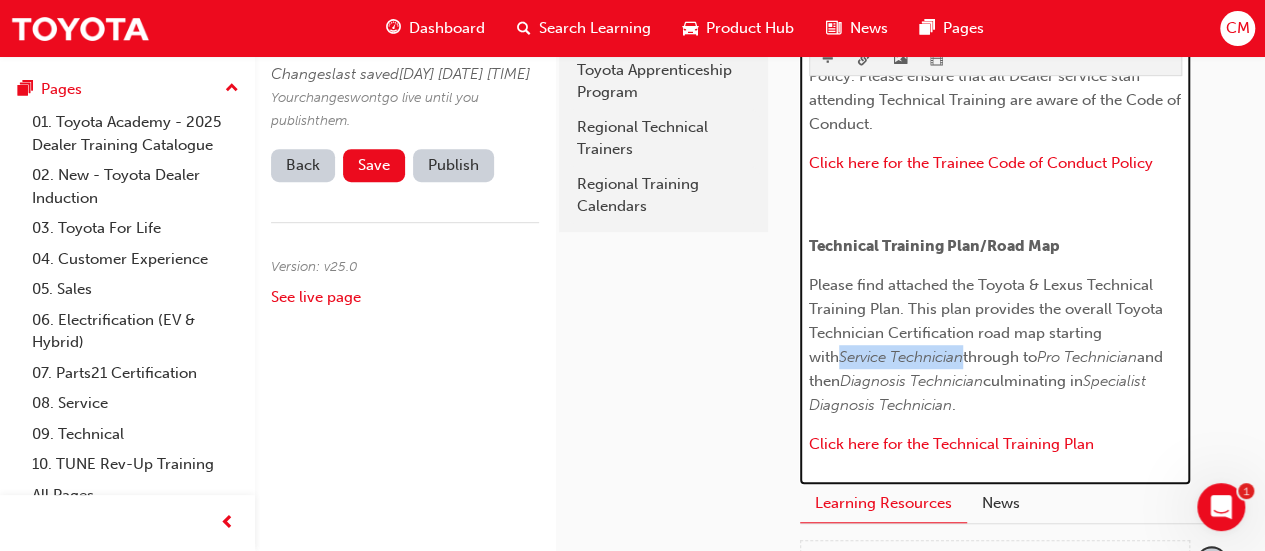 drag, startPoint x: 809, startPoint y: 353, endPoint x: 932, endPoint y: 355, distance: 123.01626 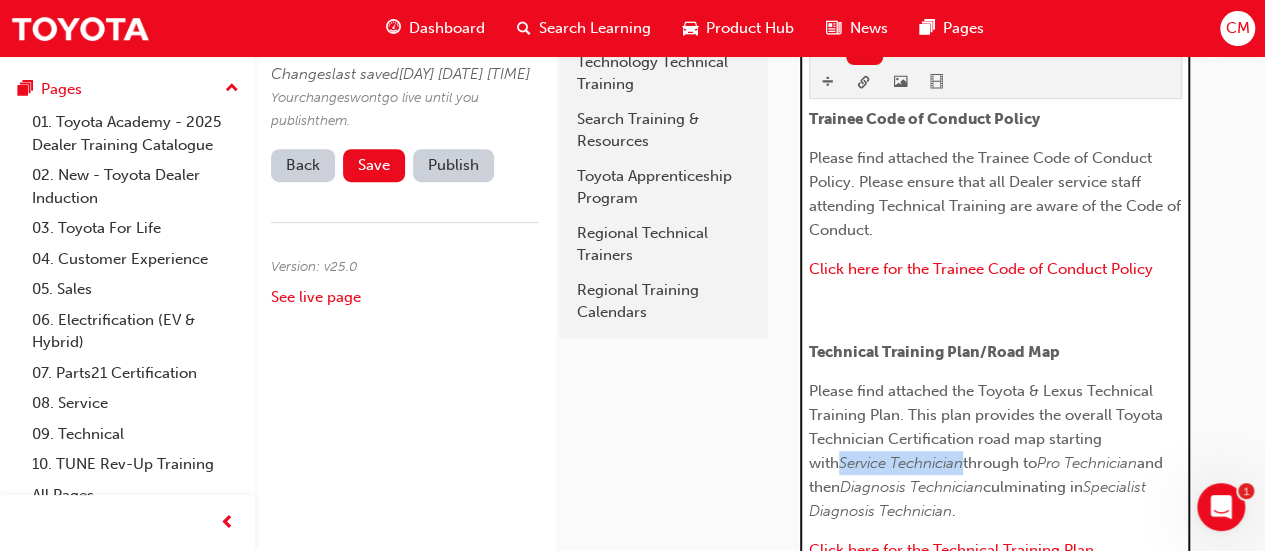 scroll, scrollTop: 382, scrollLeft: 0, axis: vertical 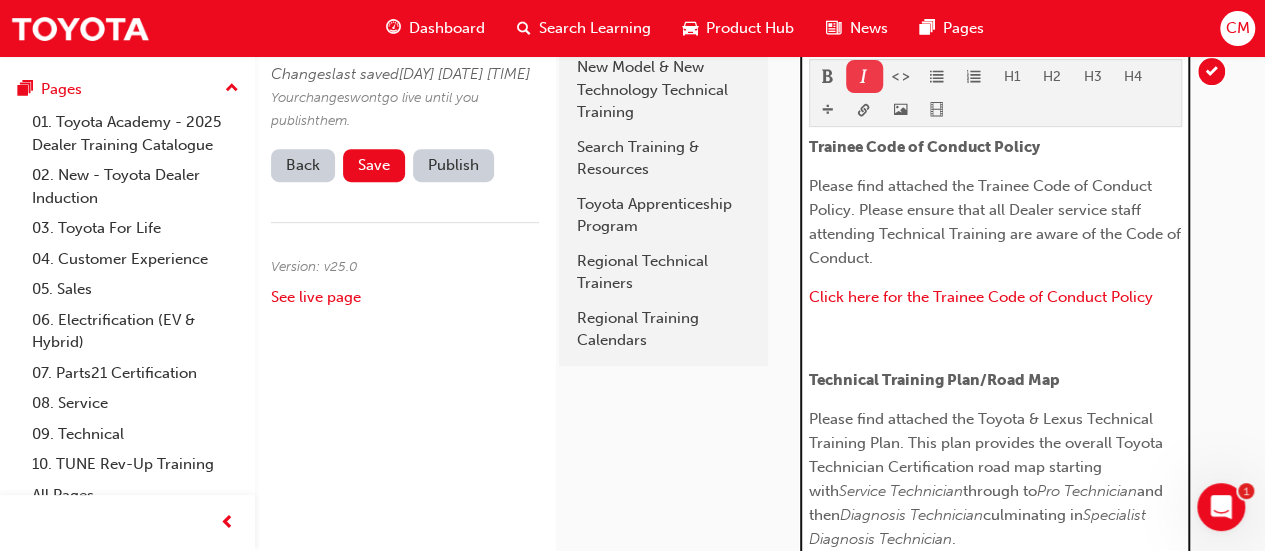 click at bounding box center [864, 78] 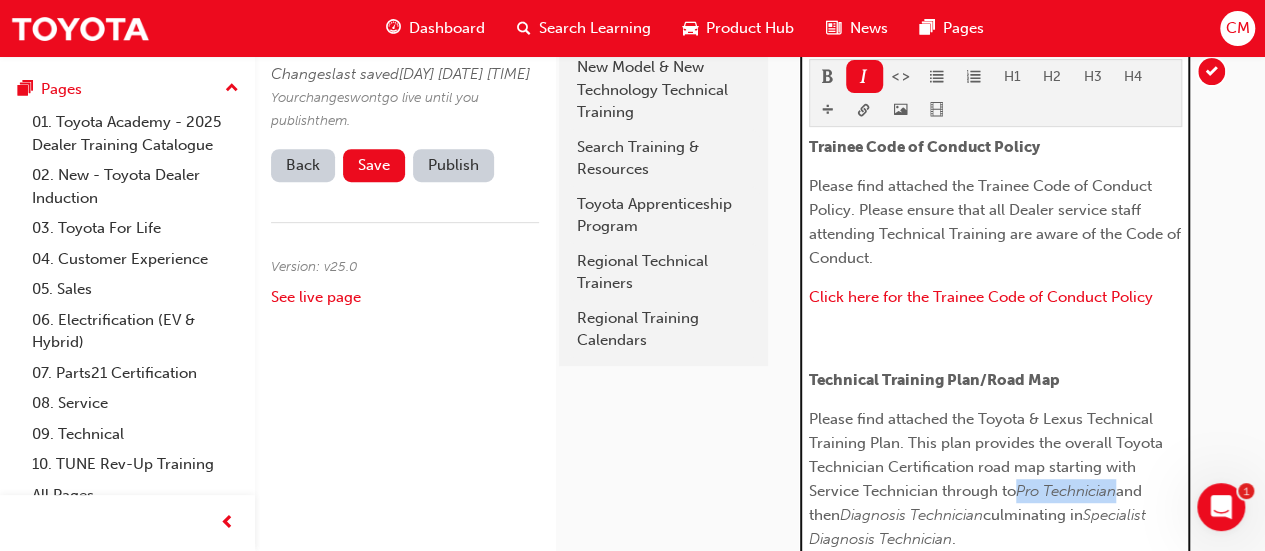 drag, startPoint x: 1020, startPoint y: 483, endPoint x: 1117, endPoint y: 491, distance: 97.32934 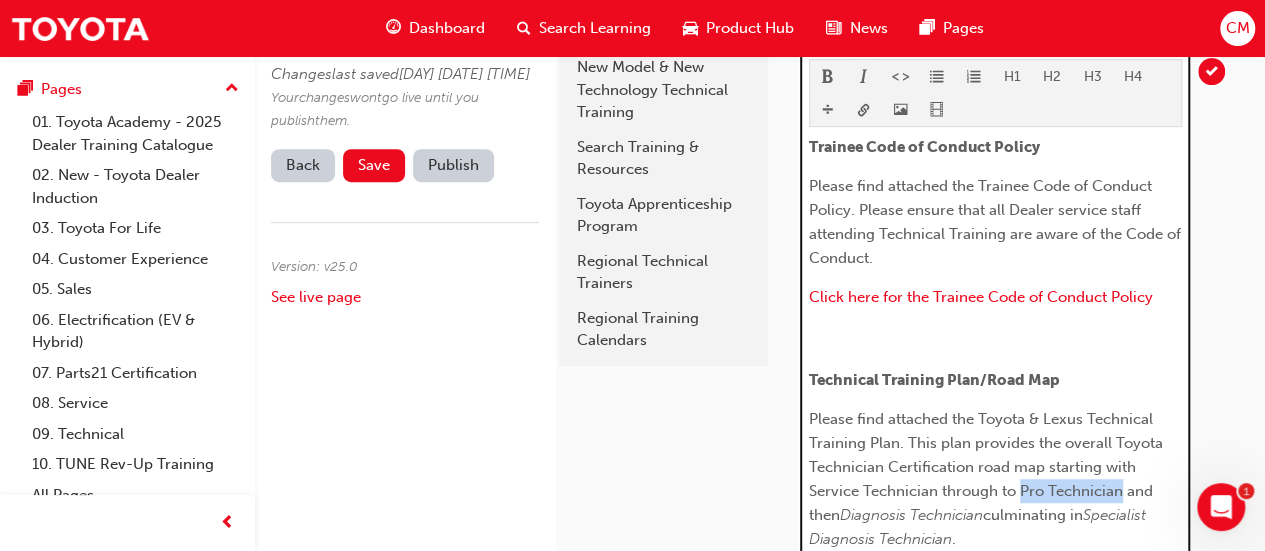 click at bounding box center [864, 78] 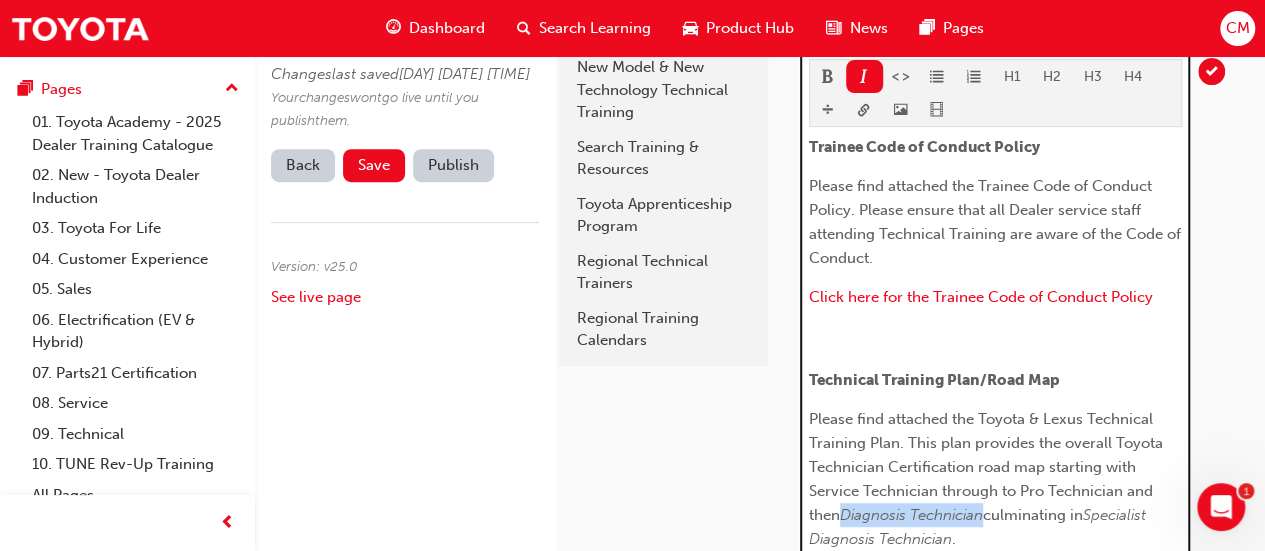 drag, startPoint x: 844, startPoint y: 511, endPoint x: 988, endPoint y: 513, distance: 144.01389 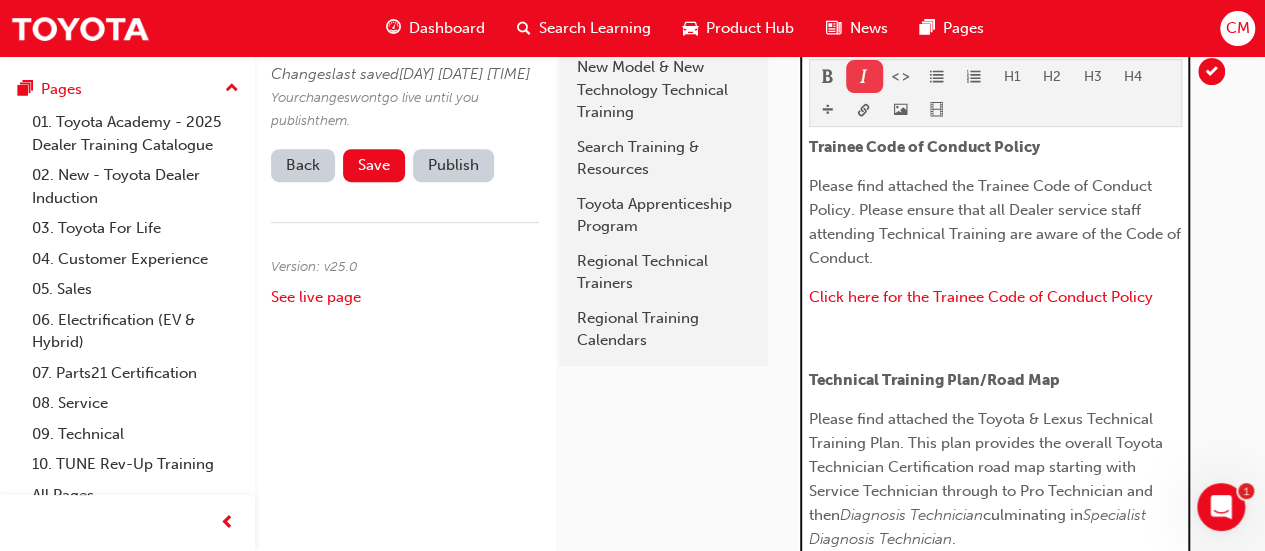click at bounding box center (864, 78) 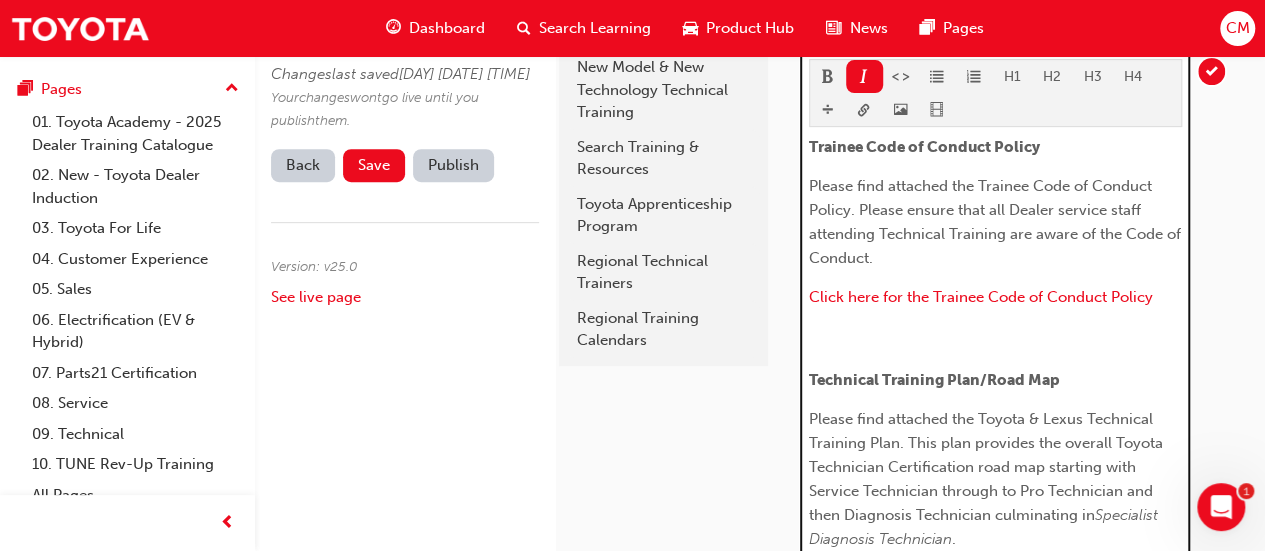 drag, startPoint x: 1098, startPoint y: 512, endPoint x: 1092, endPoint y: 500, distance: 13.416408 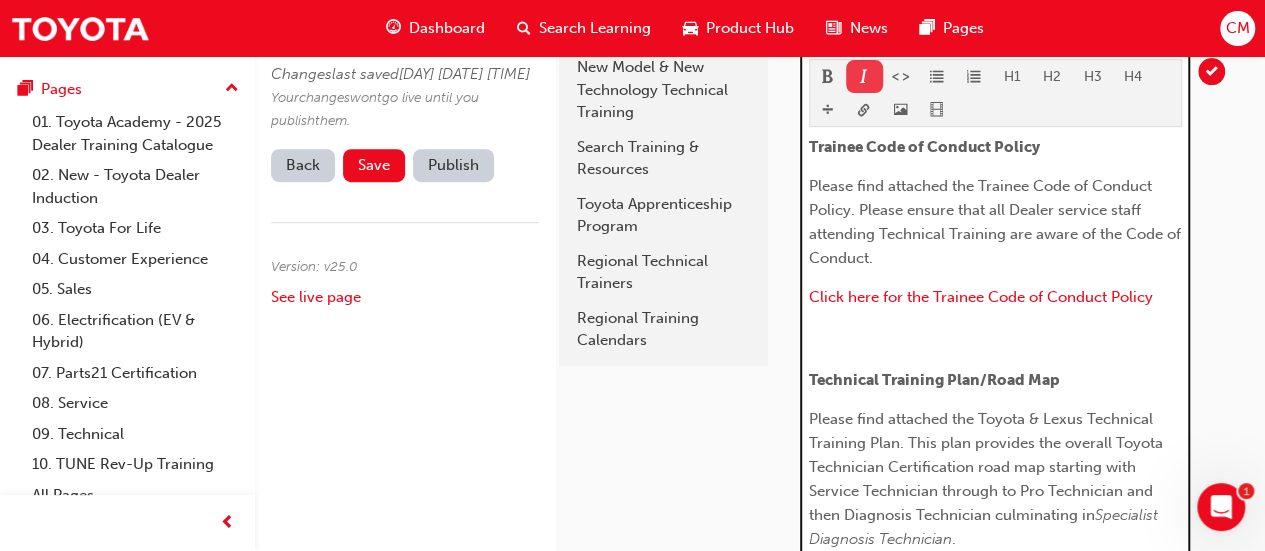 click at bounding box center [864, 78] 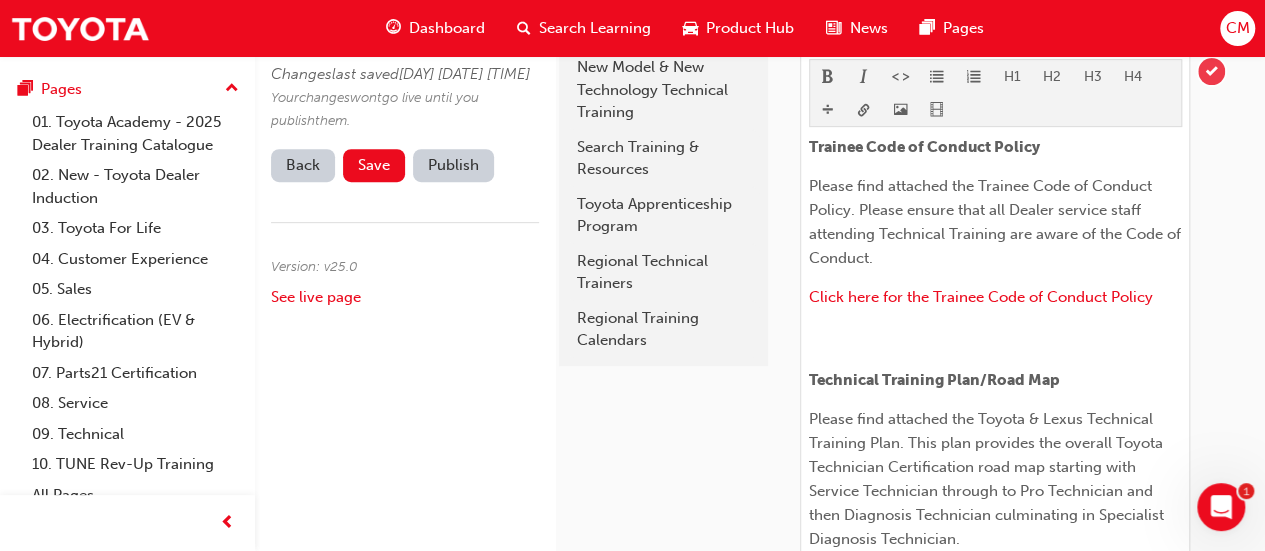 click at bounding box center [1211, 71] 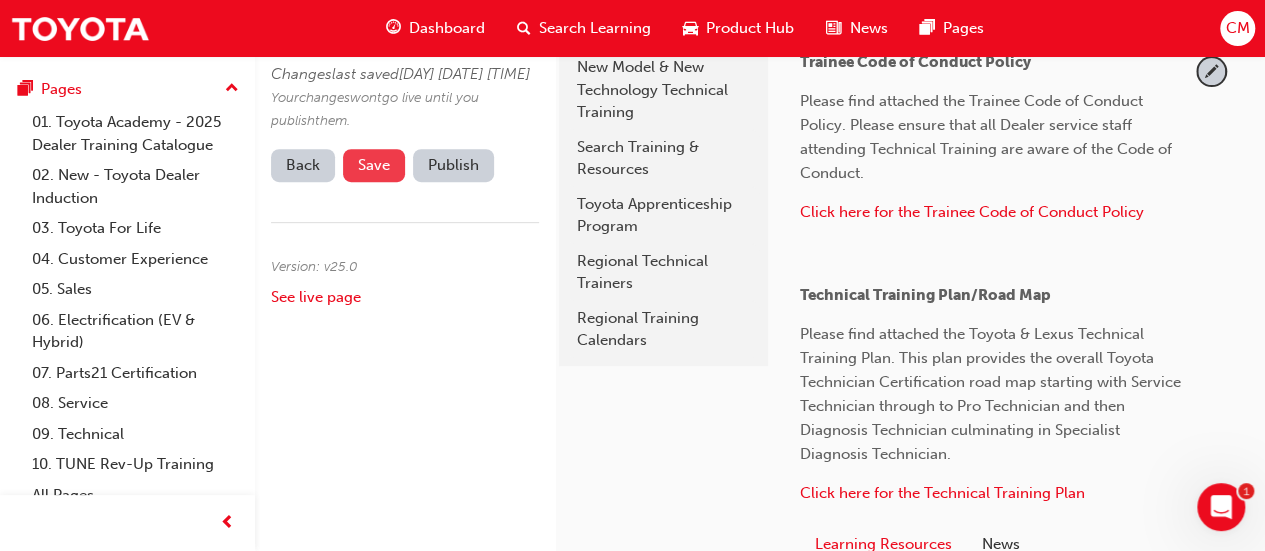 click on "Save" at bounding box center (374, 165) 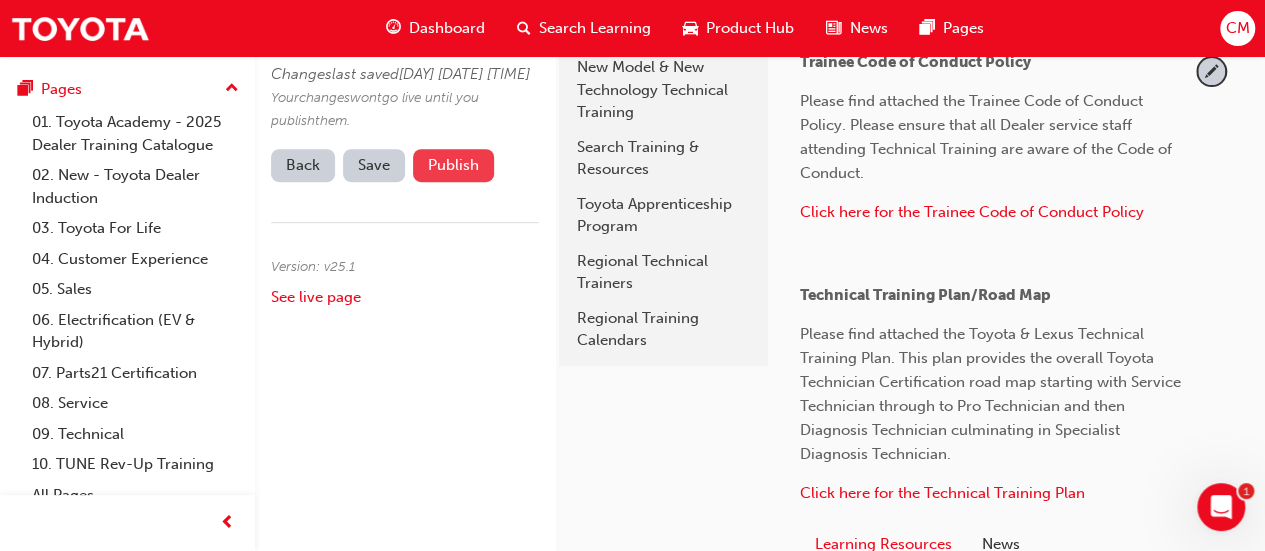 click on "Publish" at bounding box center (453, 165) 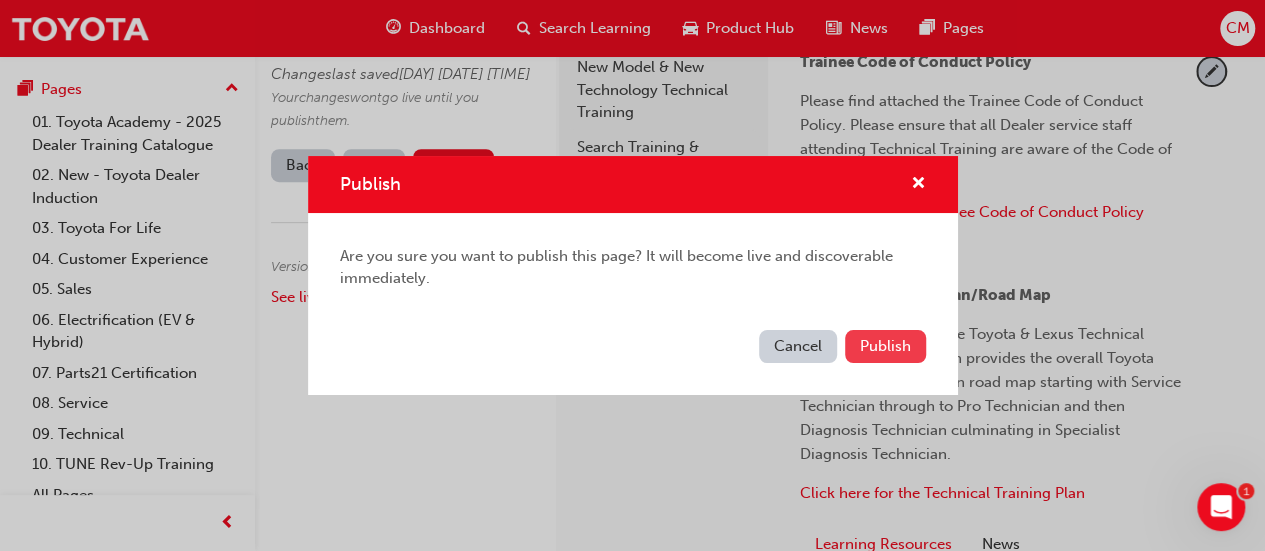 click on "Publish" at bounding box center (885, 346) 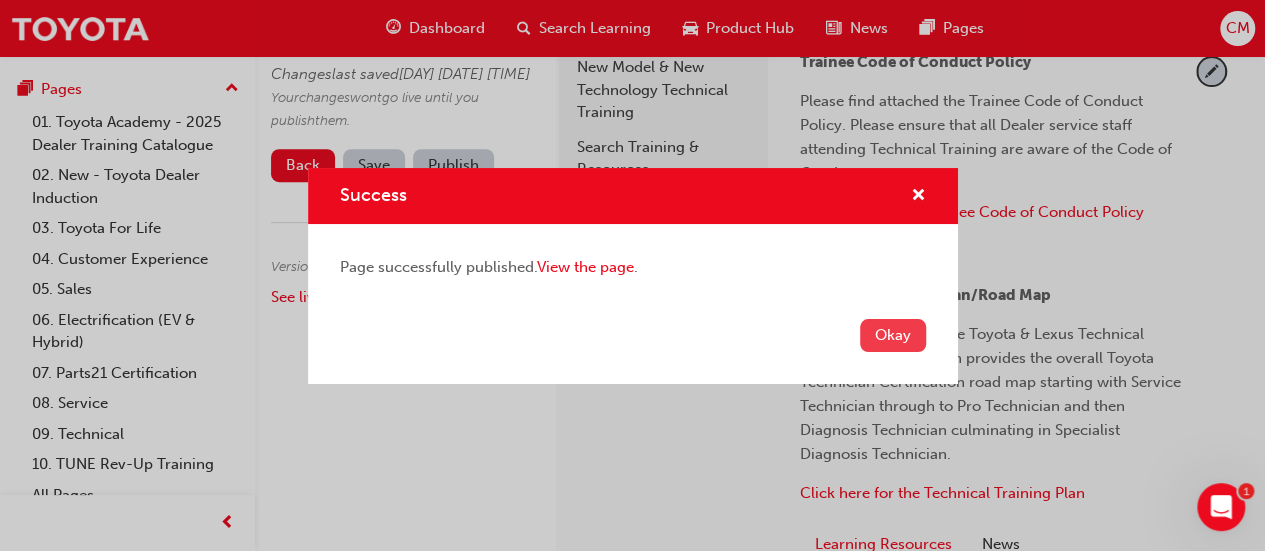 click on "Okay" at bounding box center [893, 335] 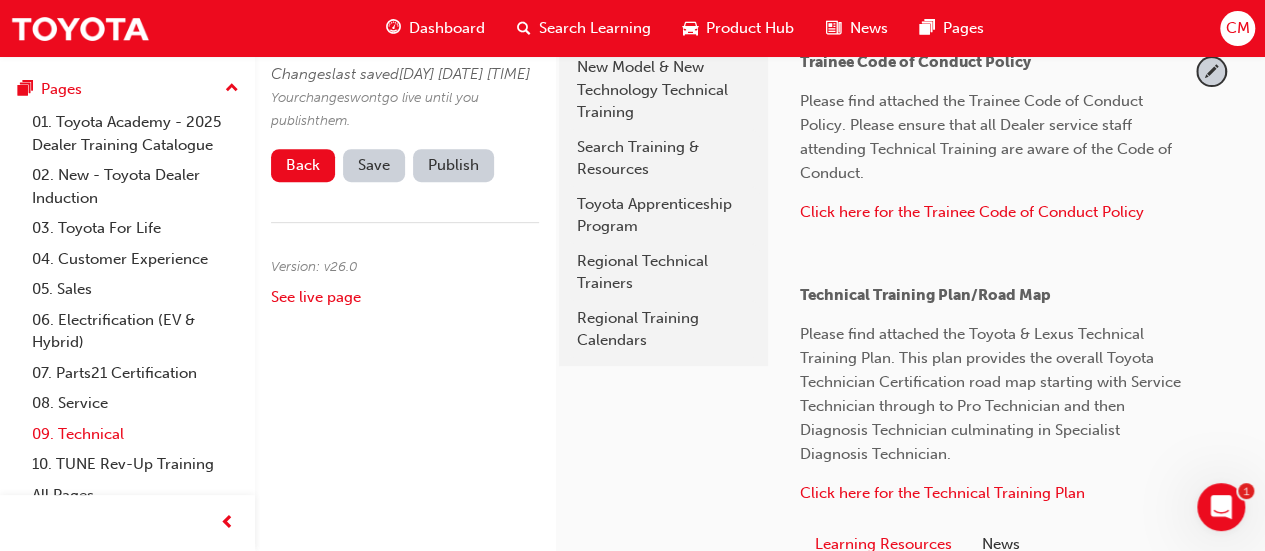 click on "09. Technical" at bounding box center [135, 434] 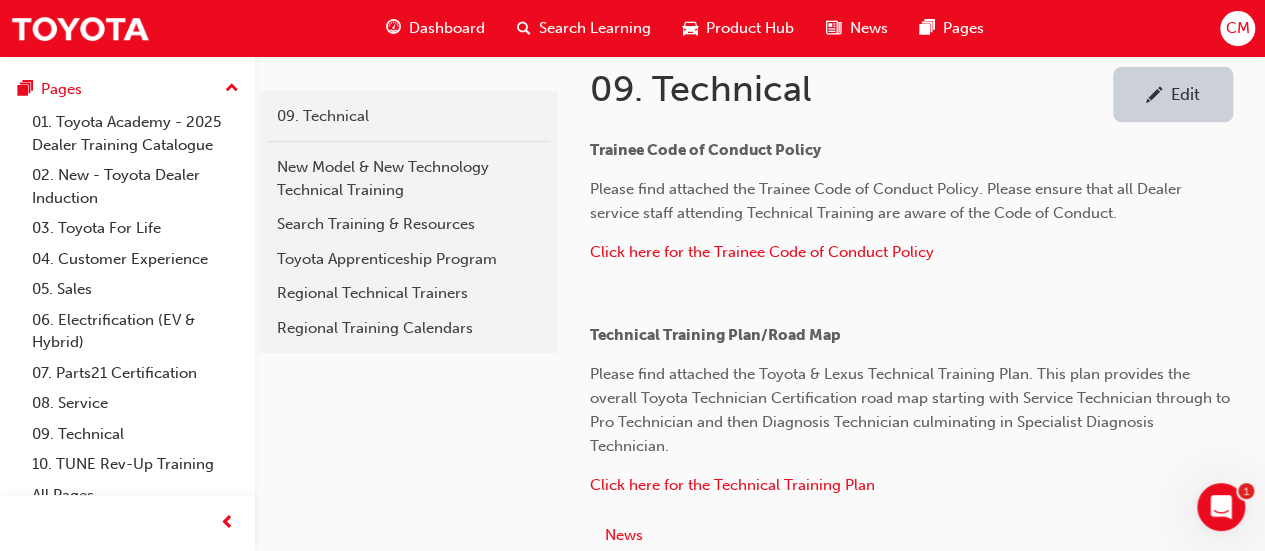 click on "Edit" at bounding box center [1185, 94] 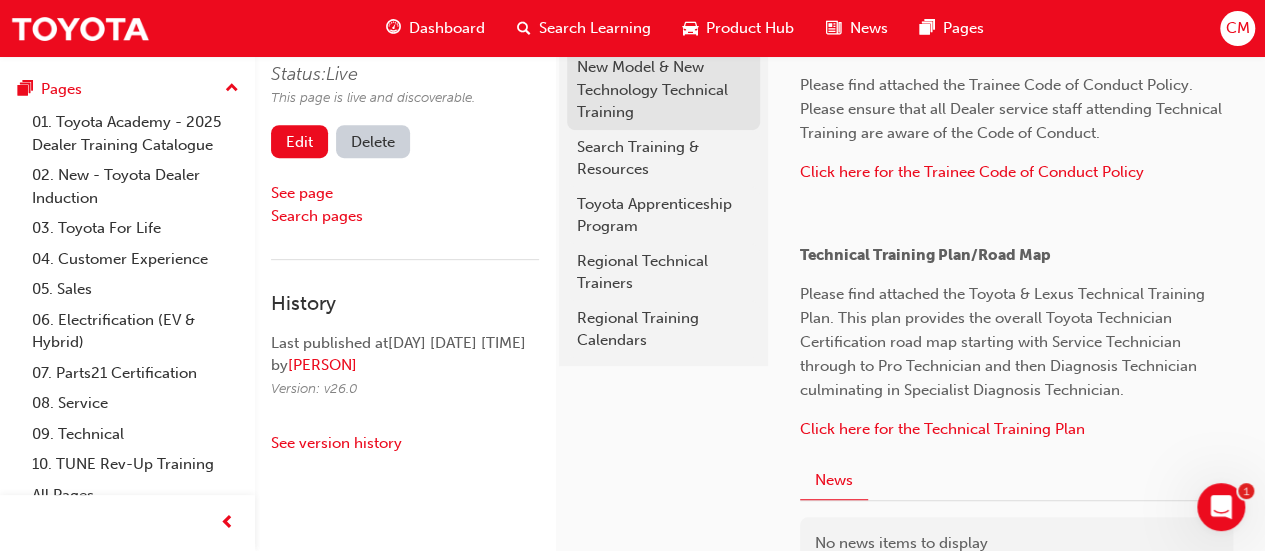 click on "New Model & New Technology Technical Training" at bounding box center [663, 90] 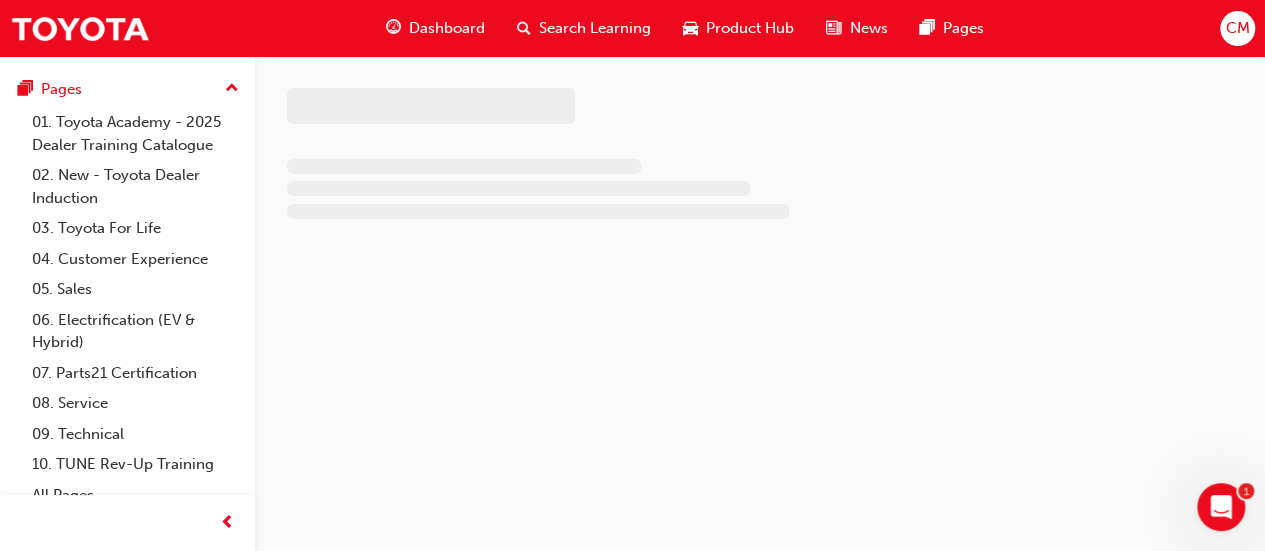 scroll, scrollTop: 0, scrollLeft: 0, axis: both 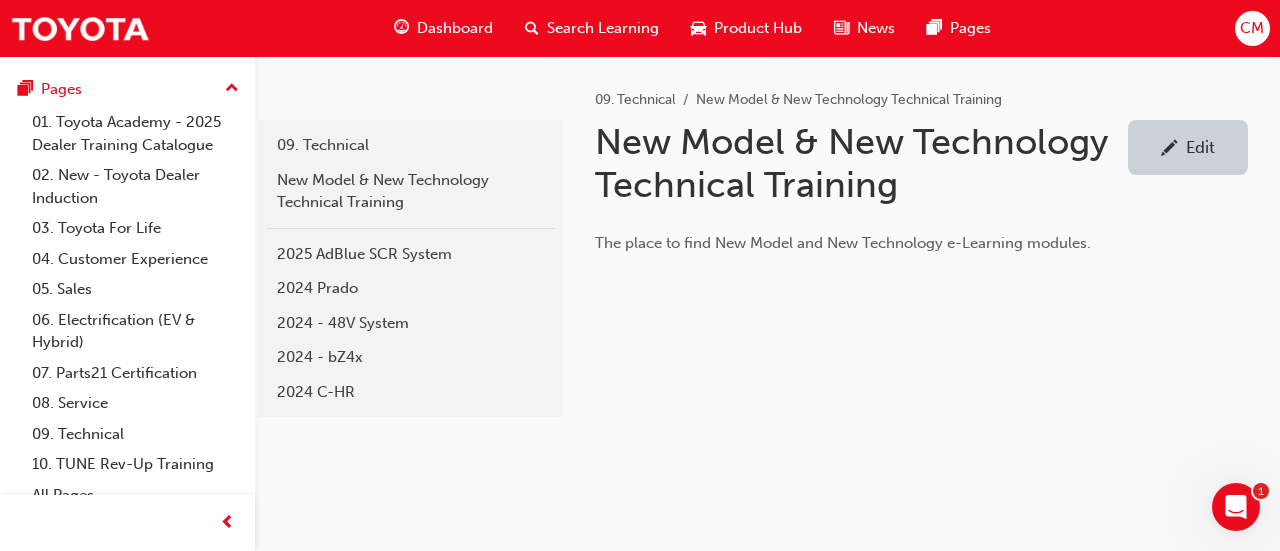 click on "Edit" at bounding box center [1200, 147] 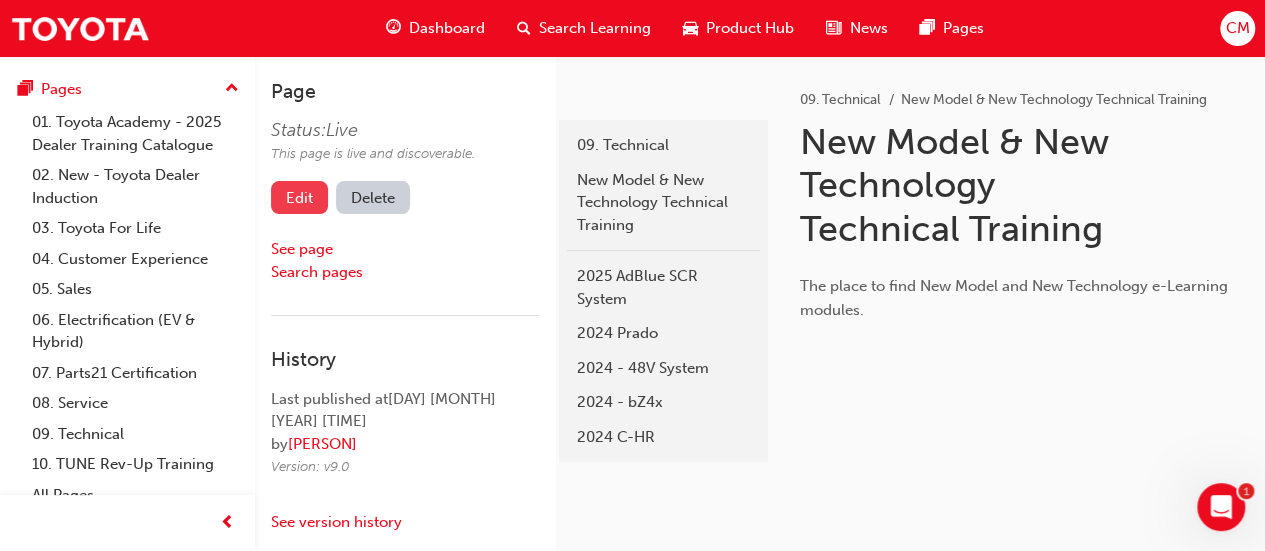 click on "Edit" at bounding box center (299, 197) 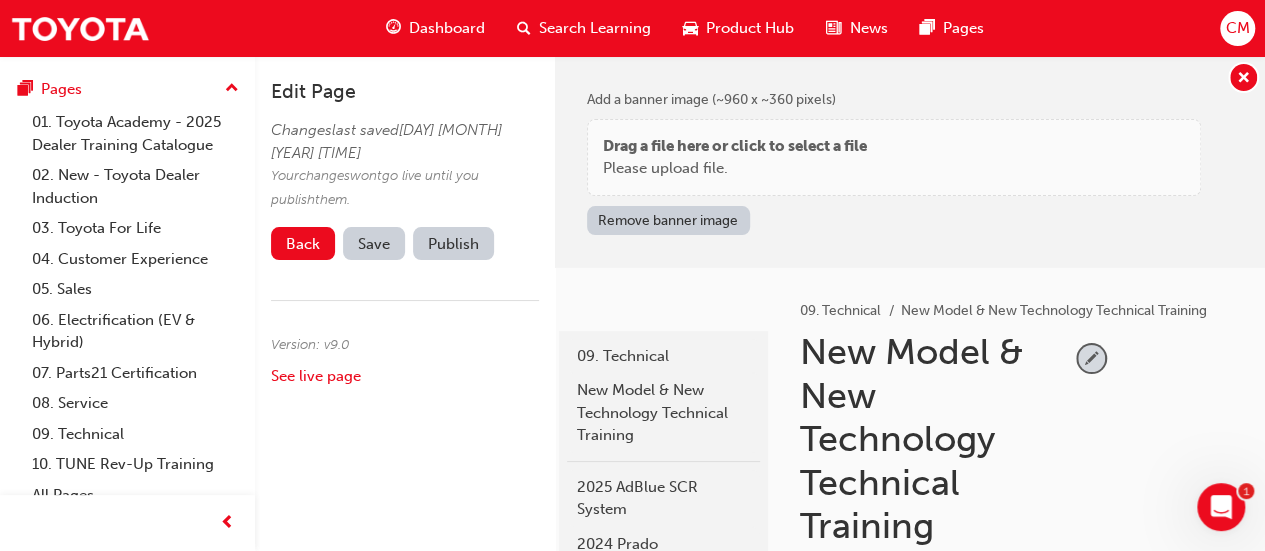 click at bounding box center [1091, 358] 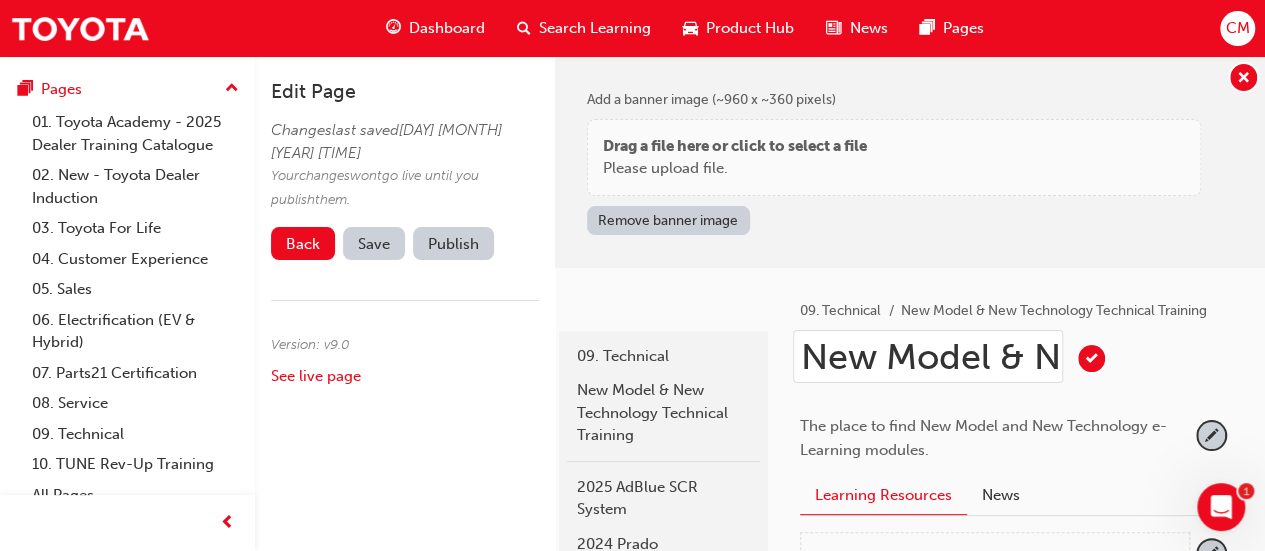 drag, startPoint x: 1047, startPoint y: 347, endPoint x: 1084, endPoint y: 435, distance: 95.462036 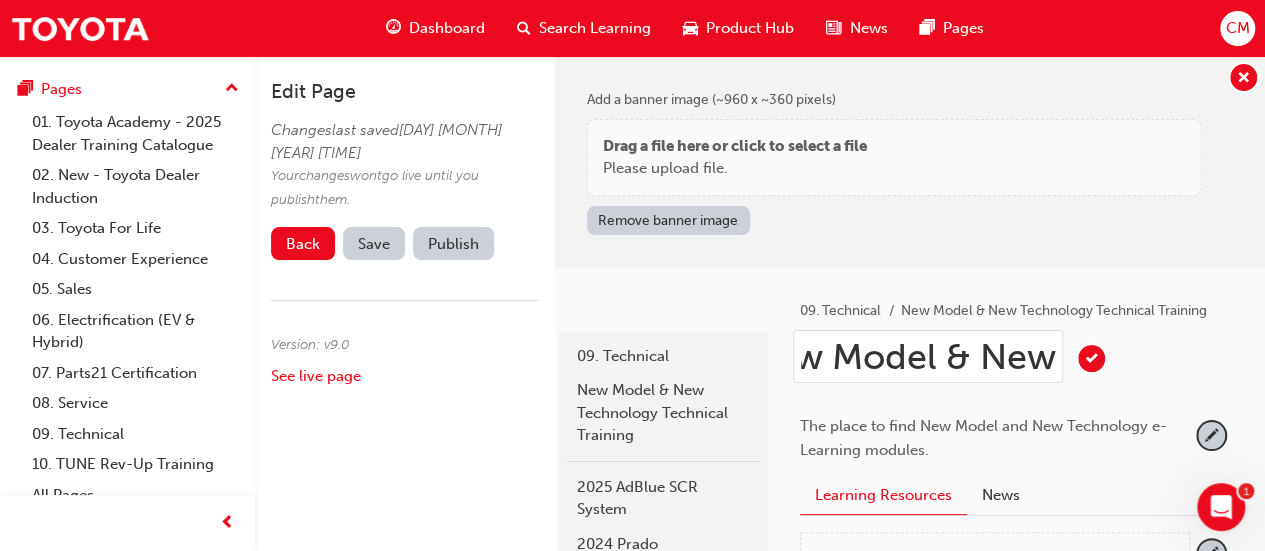 scroll, scrollTop: 0, scrollLeft: 63, axis: horizontal 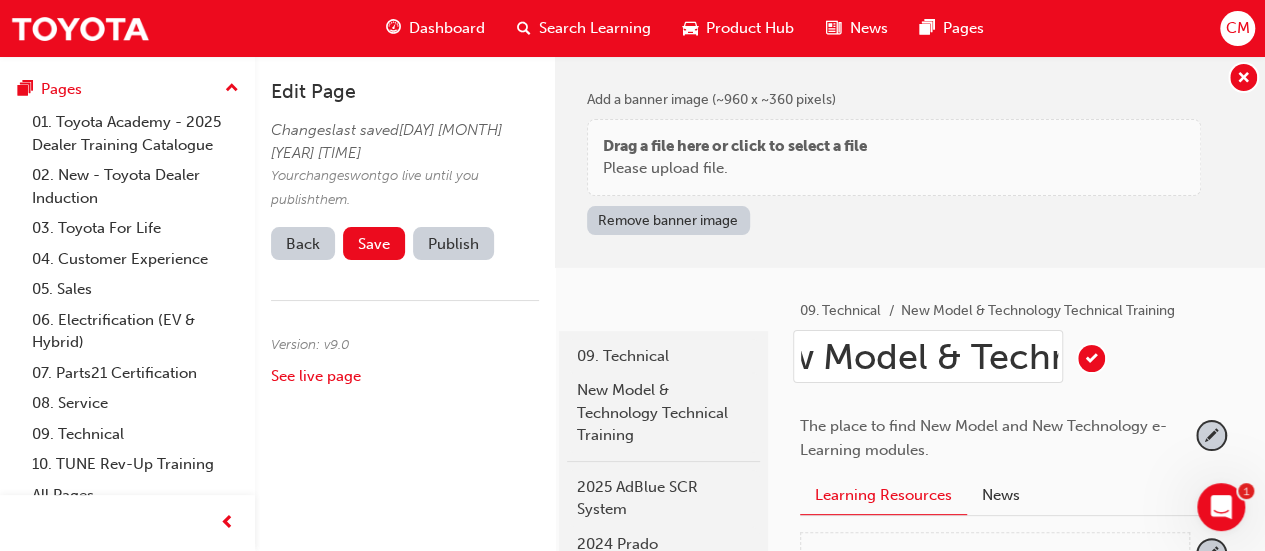 click on "New Model & Technology Technical Training" at bounding box center (928, 356) 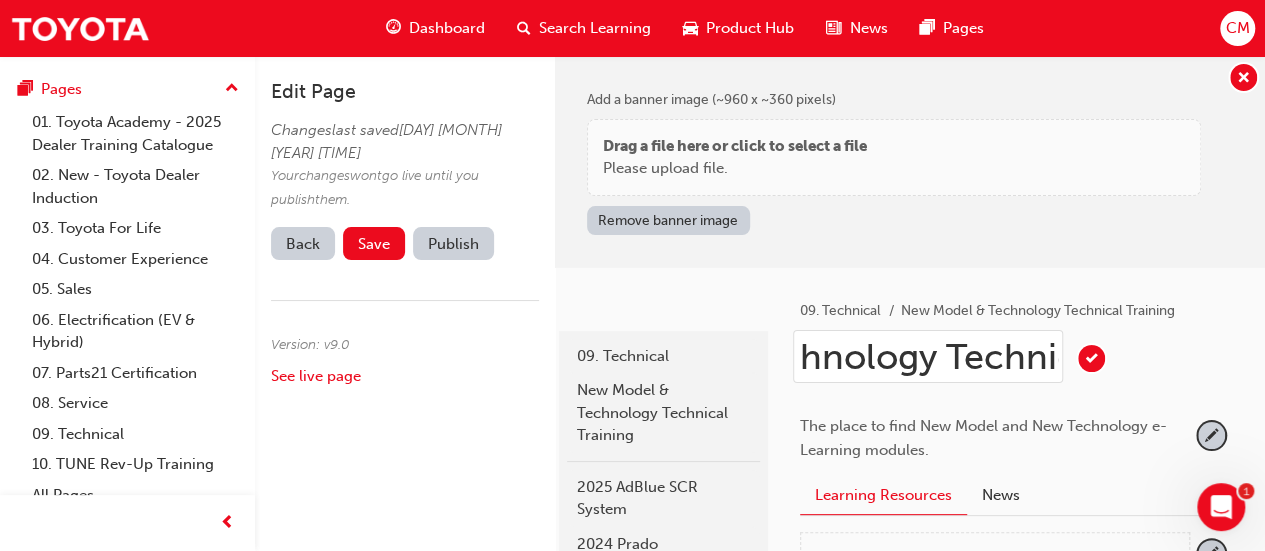 scroll, scrollTop: 0, scrollLeft: 350, axis: horizontal 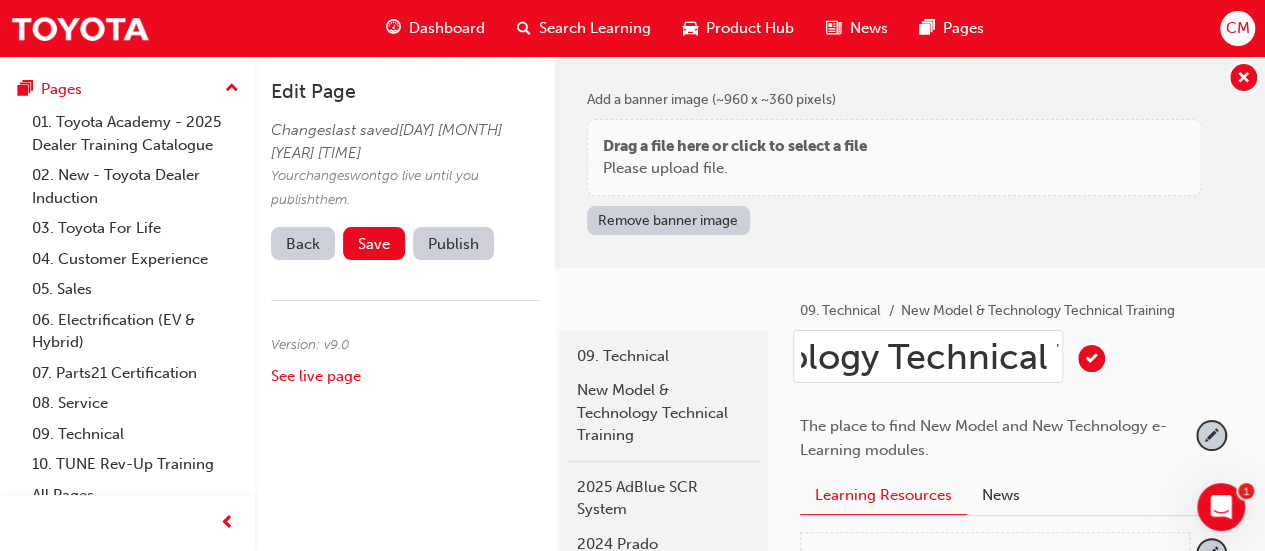 click on "New Model & Technology Technical Training" at bounding box center [928, 356] 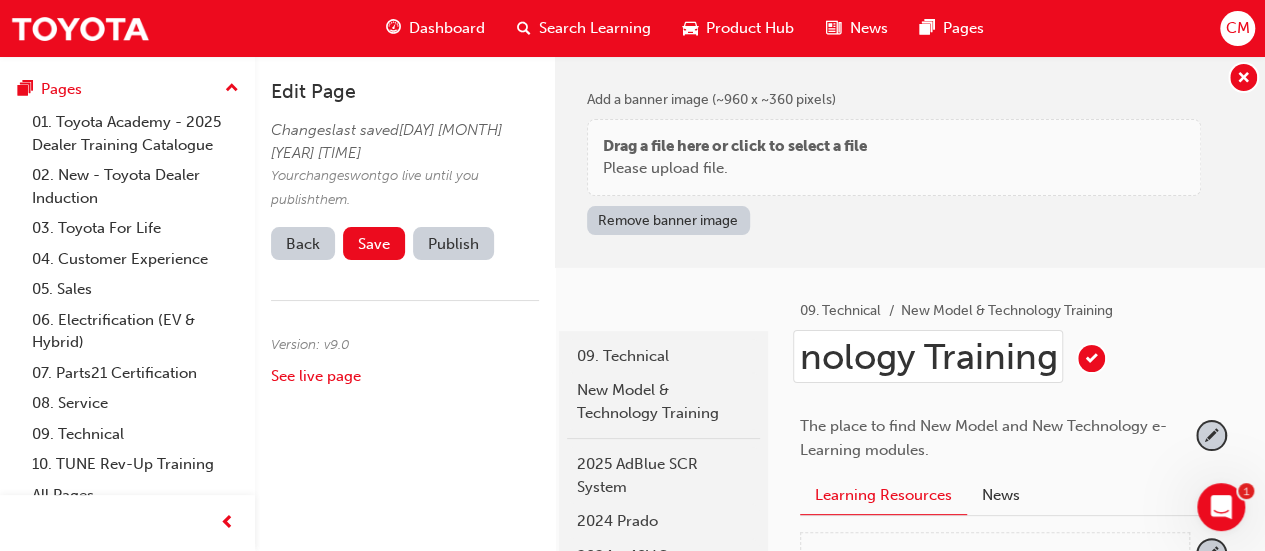 scroll, scrollTop: 0, scrollLeft: 314, axis: horizontal 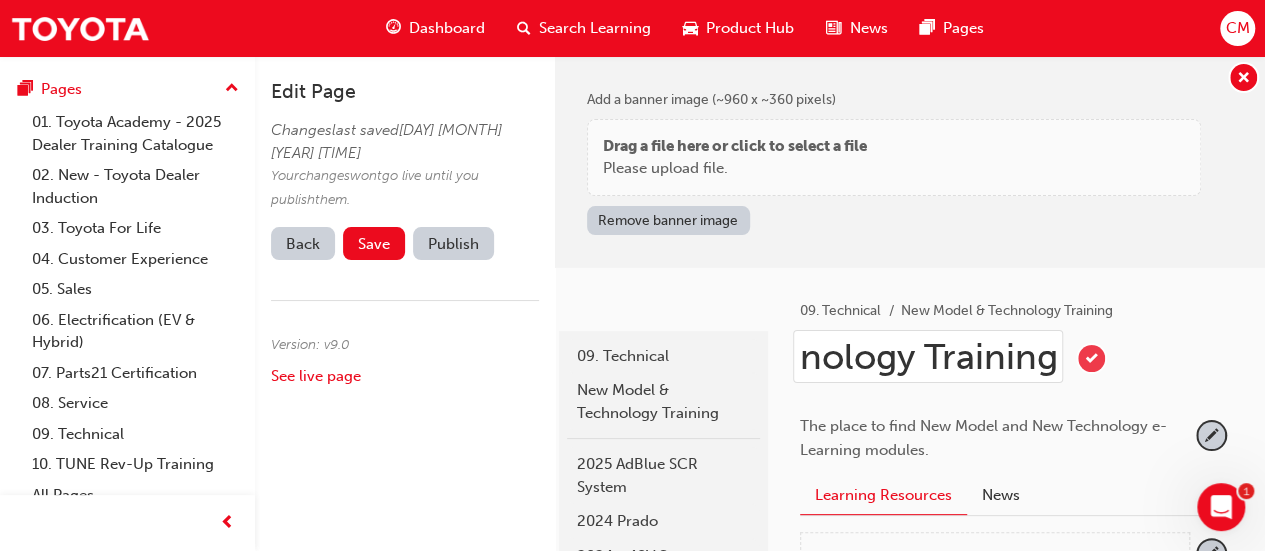 type on "New Model & Technology Training" 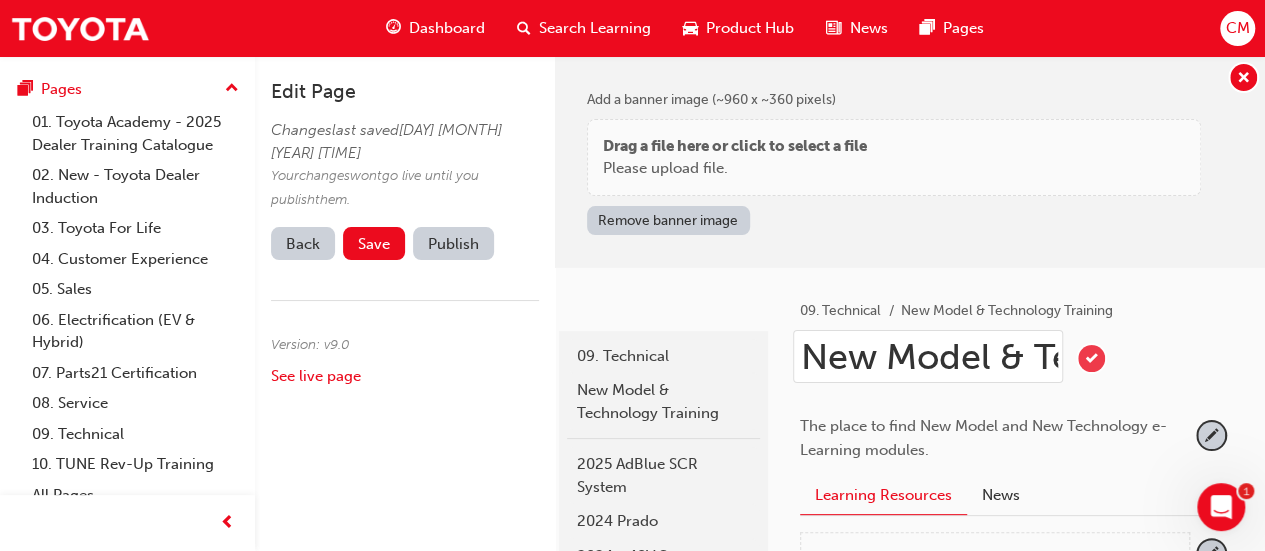 click at bounding box center (1091, 358) 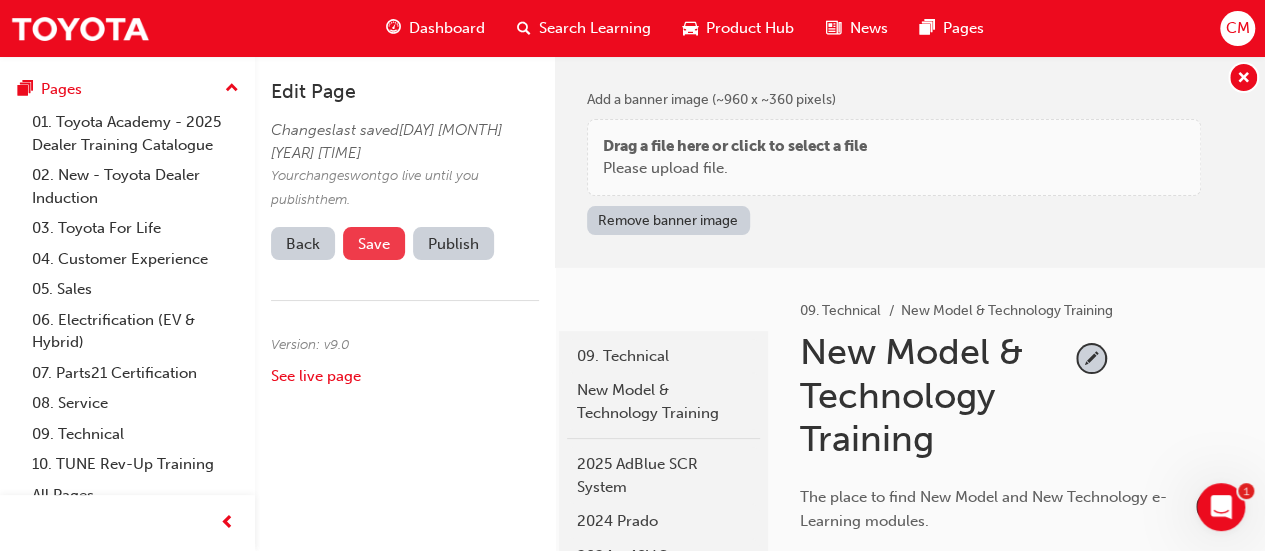 click on "Save" at bounding box center (374, 244) 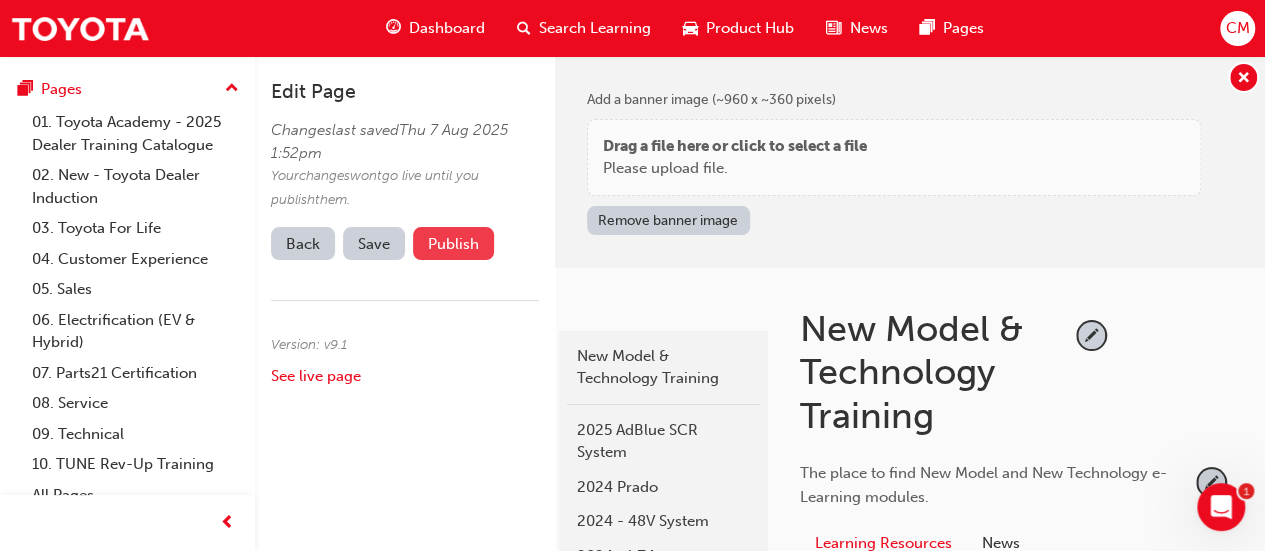 click on "Publish" at bounding box center [453, 243] 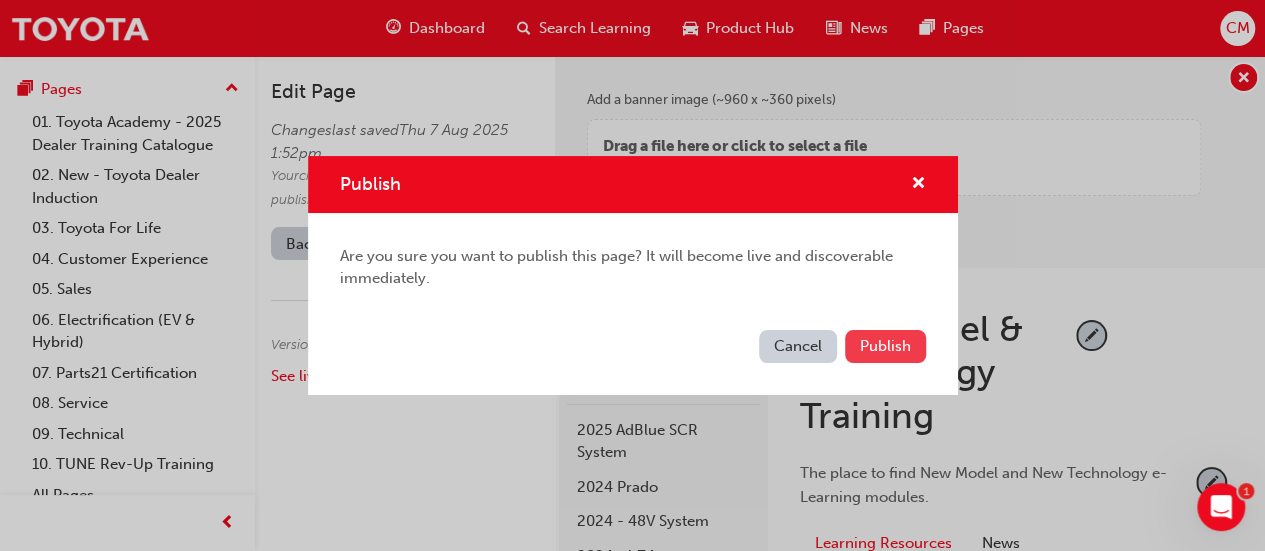 click on "Publish" at bounding box center (885, 346) 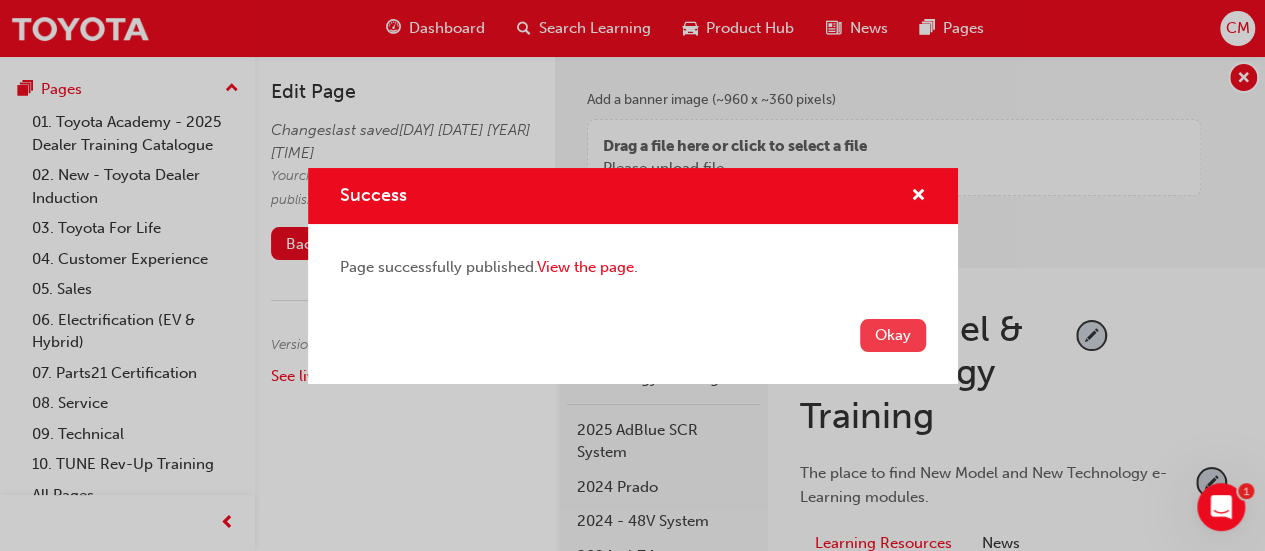 click on "Okay" at bounding box center [893, 335] 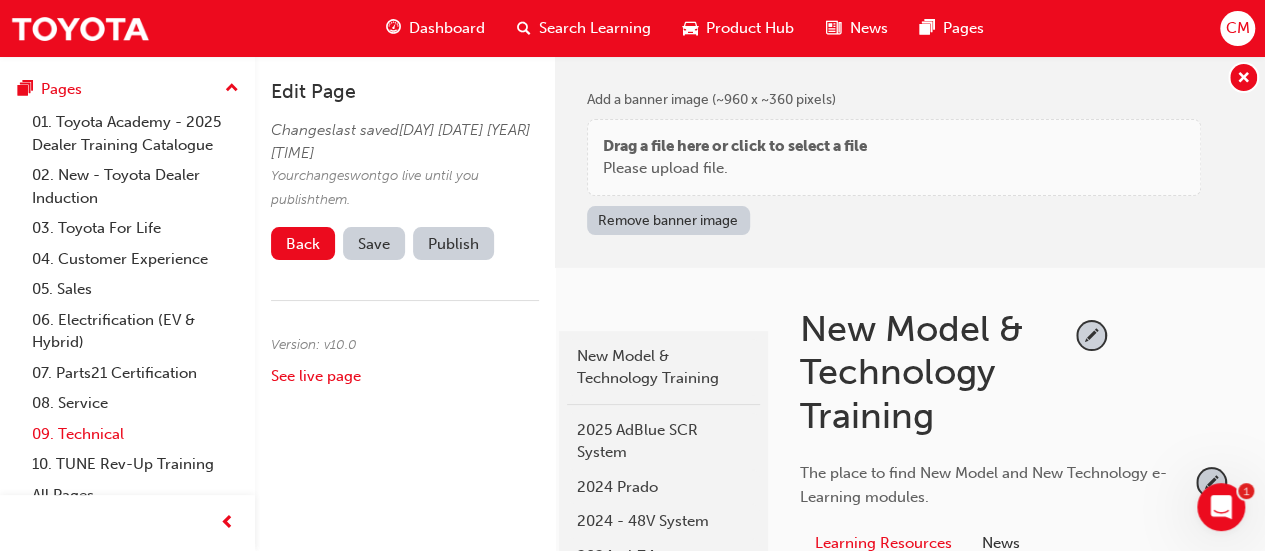 click on "09. Technical" at bounding box center [135, 434] 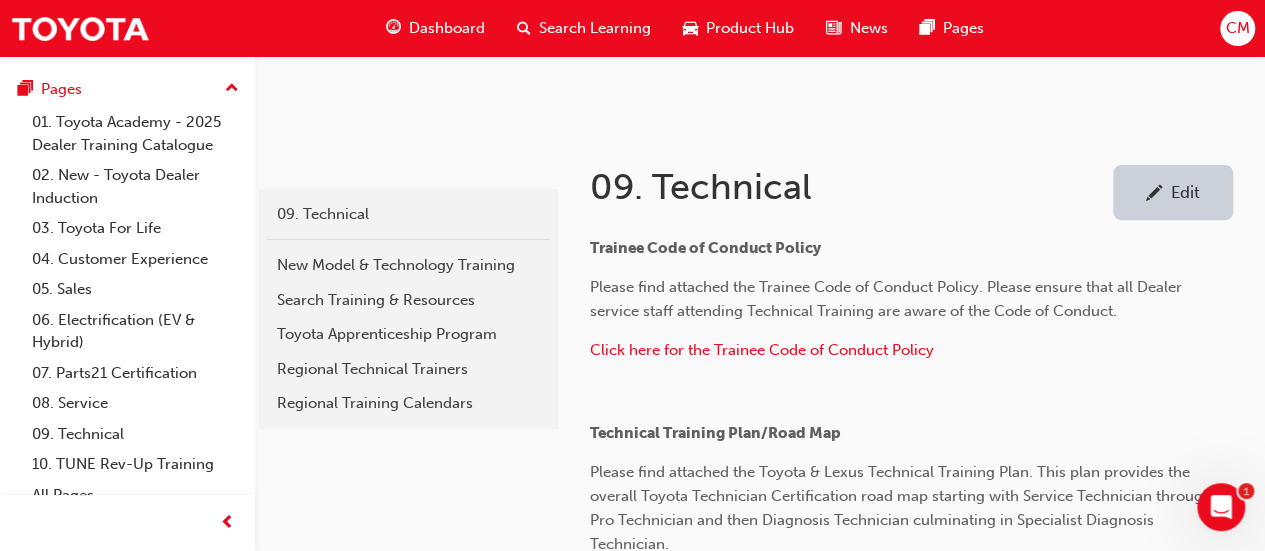 scroll, scrollTop: 300, scrollLeft: 0, axis: vertical 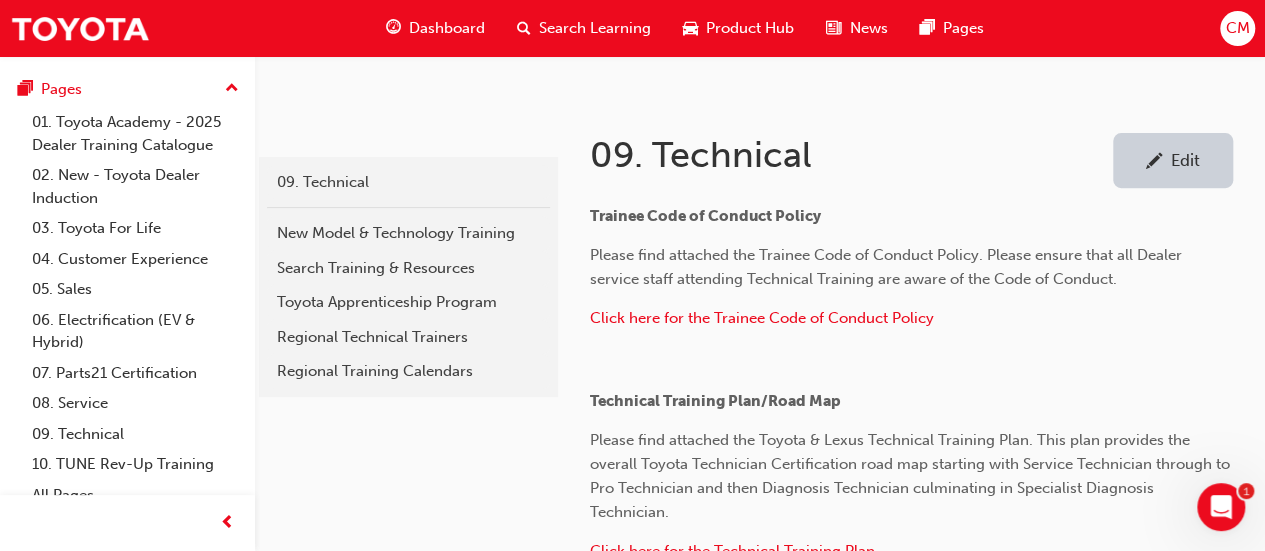 click on "Edit" at bounding box center (1185, 160) 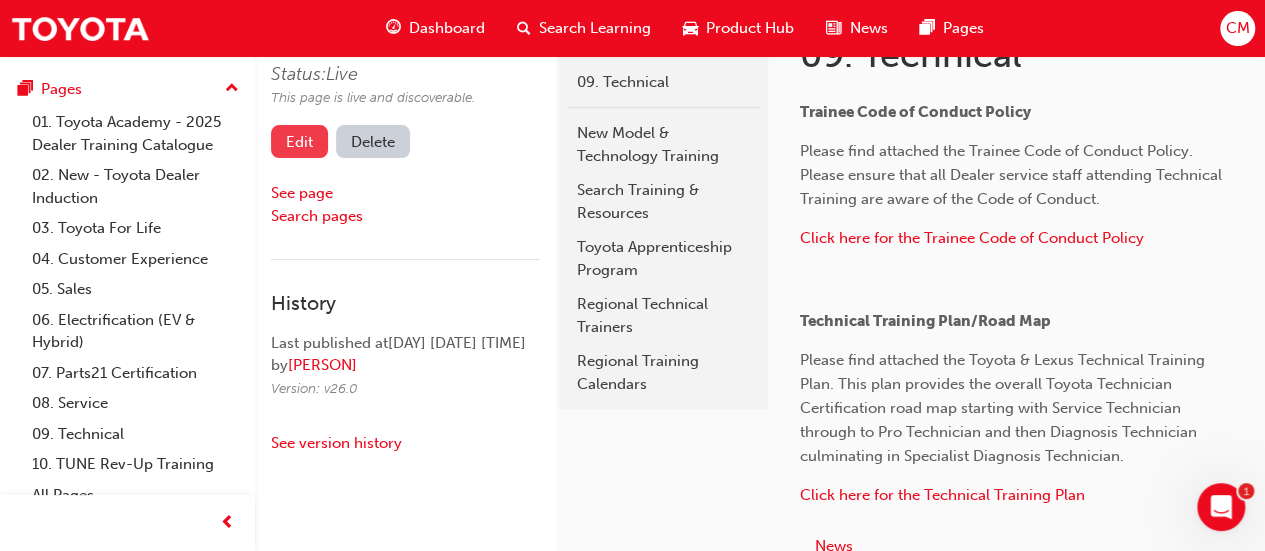 click on "Edit" at bounding box center (299, 141) 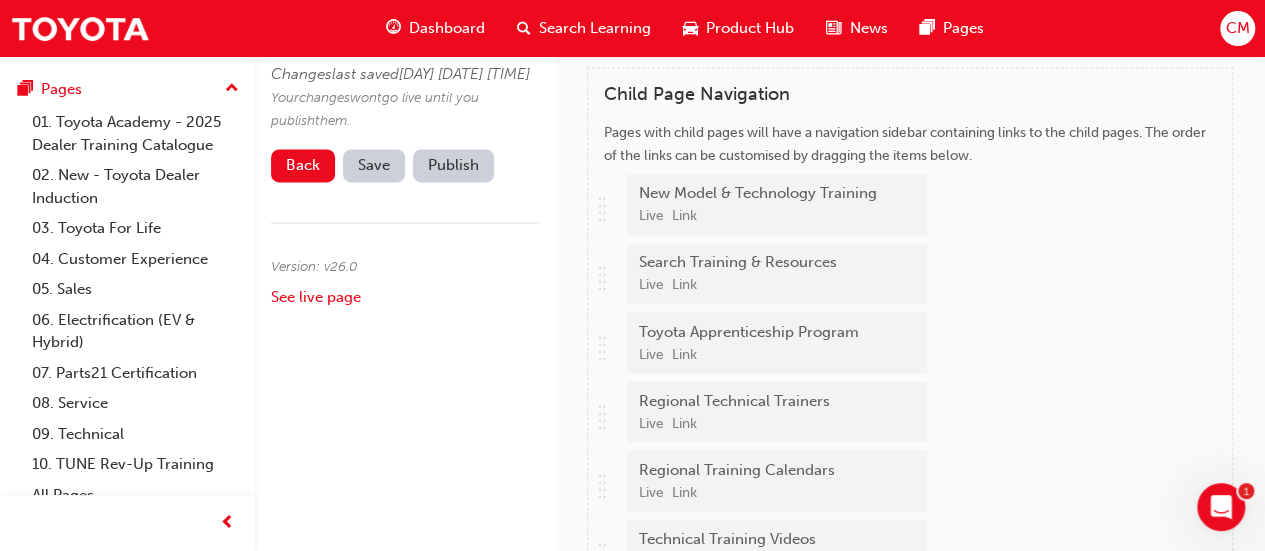 scroll, scrollTop: 1600, scrollLeft: 0, axis: vertical 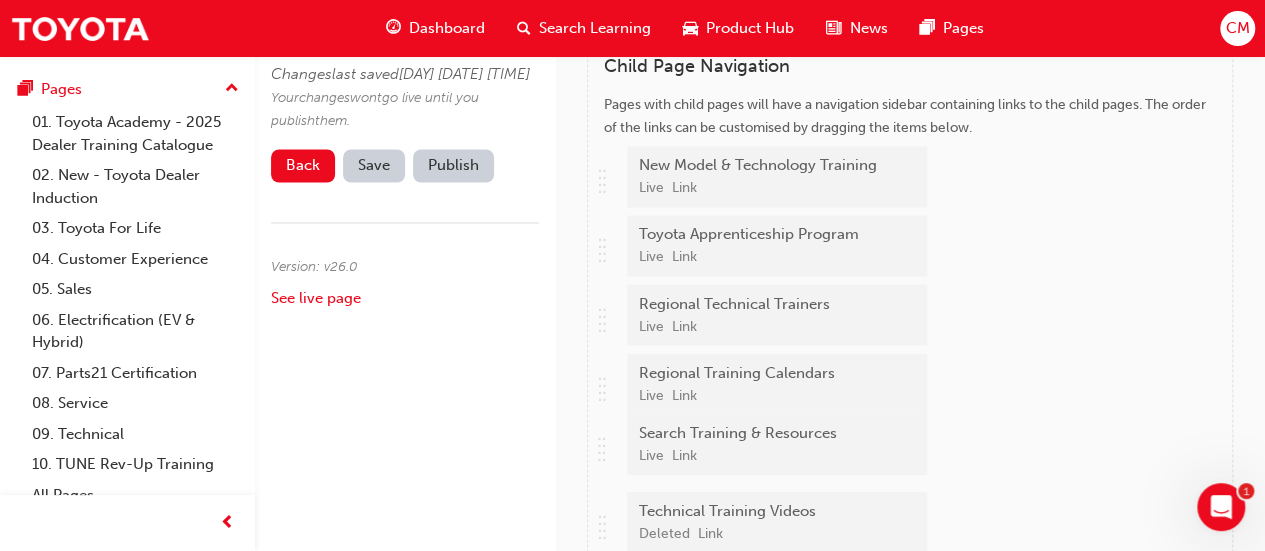 drag, startPoint x: 603, startPoint y: 241, endPoint x: 586, endPoint y: 444, distance: 203.71059 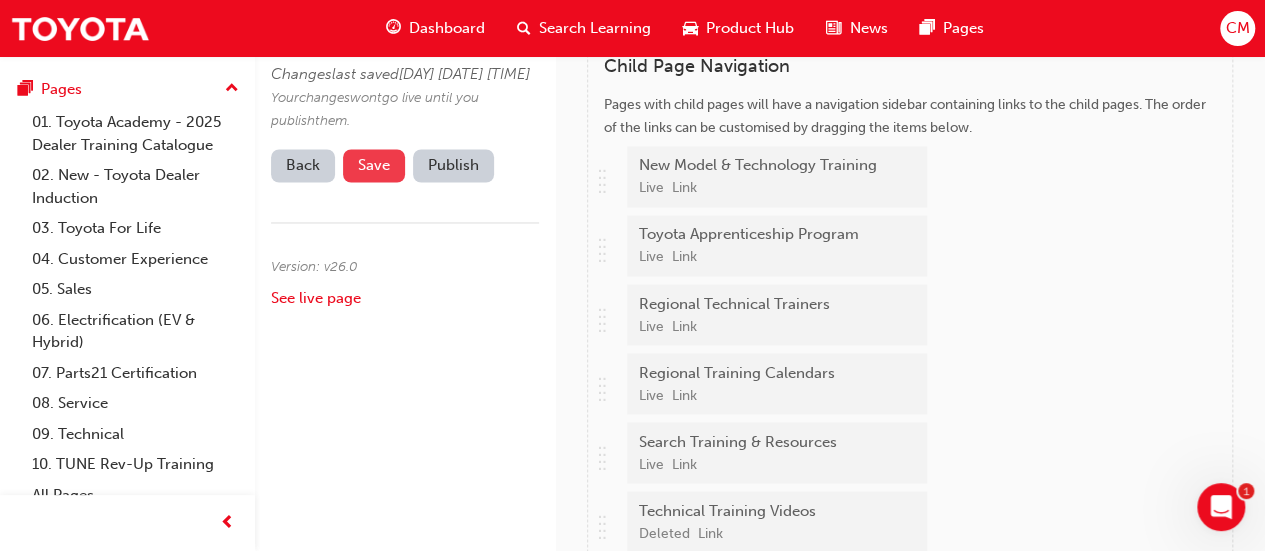 click on "Save" at bounding box center (374, 165) 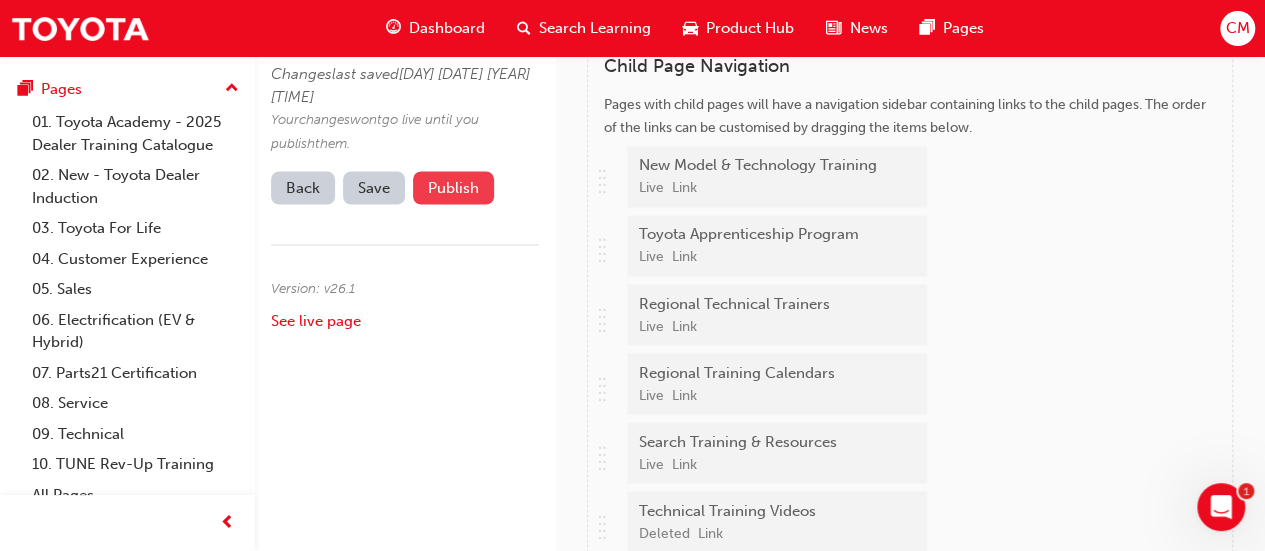 click on "Publish" at bounding box center (453, 187) 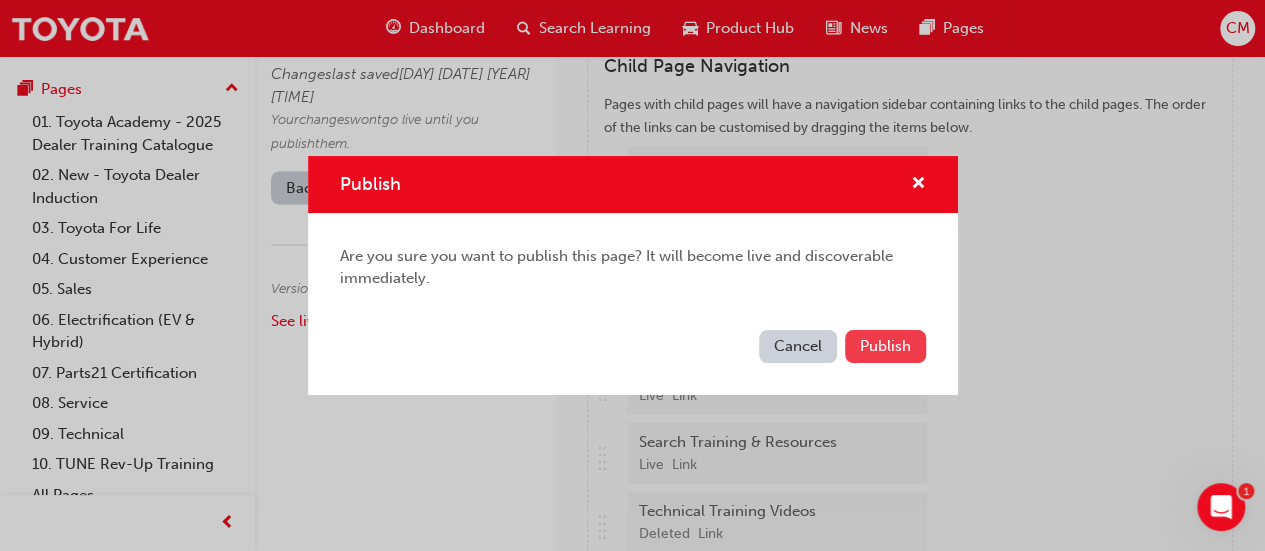 click on "Publish" at bounding box center (885, 346) 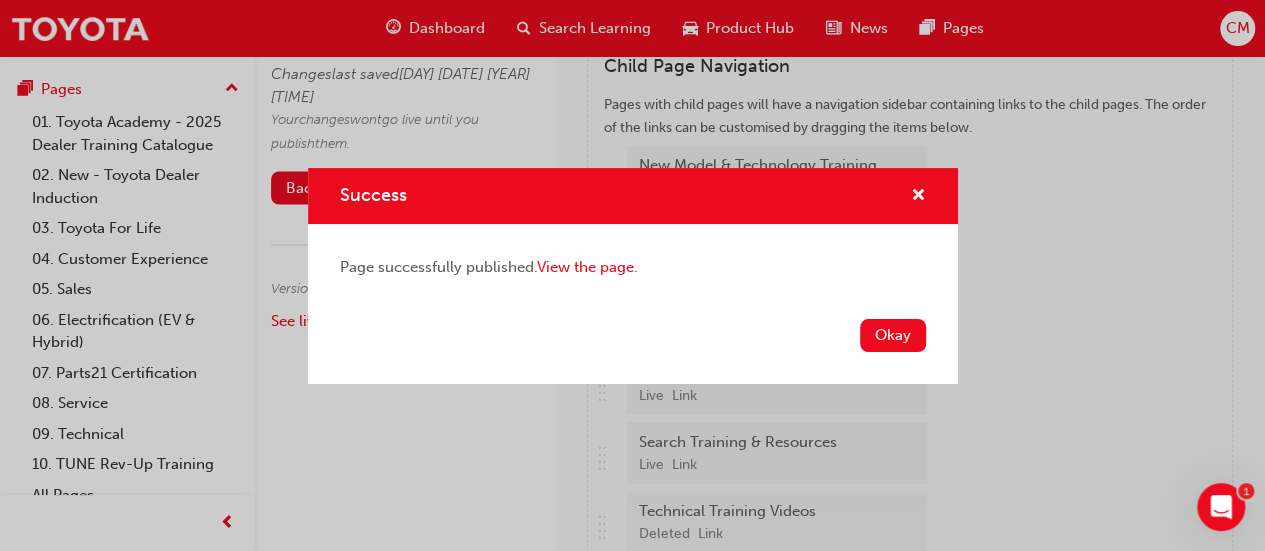 click on "Okay" at bounding box center [893, 335] 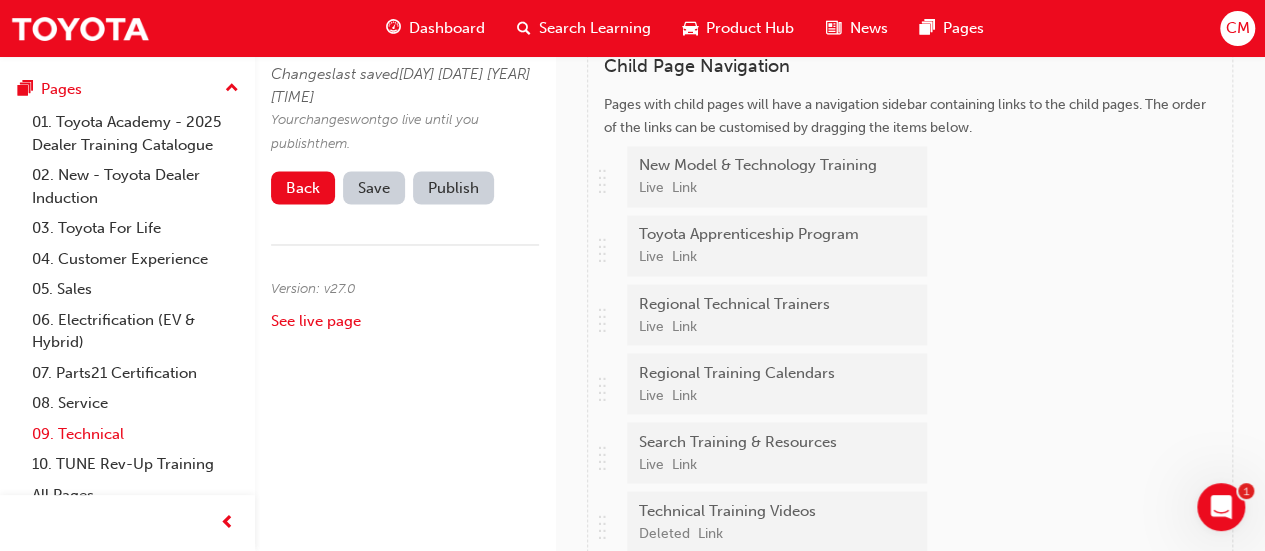 click on "09. Technical" at bounding box center [135, 434] 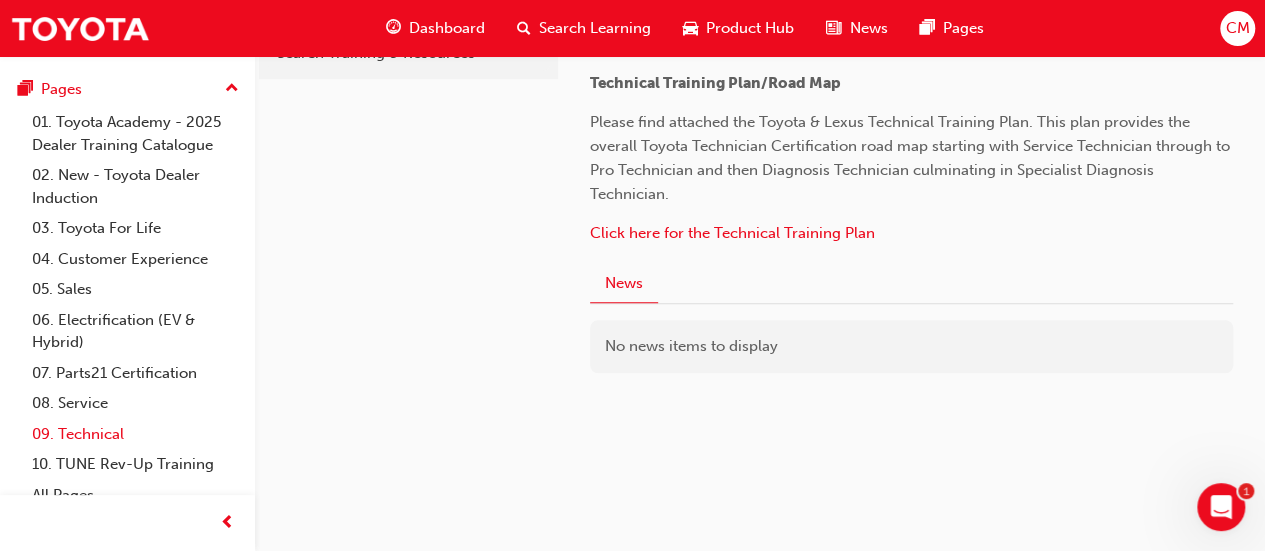 scroll, scrollTop: 615, scrollLeft: 0, axis: vertical 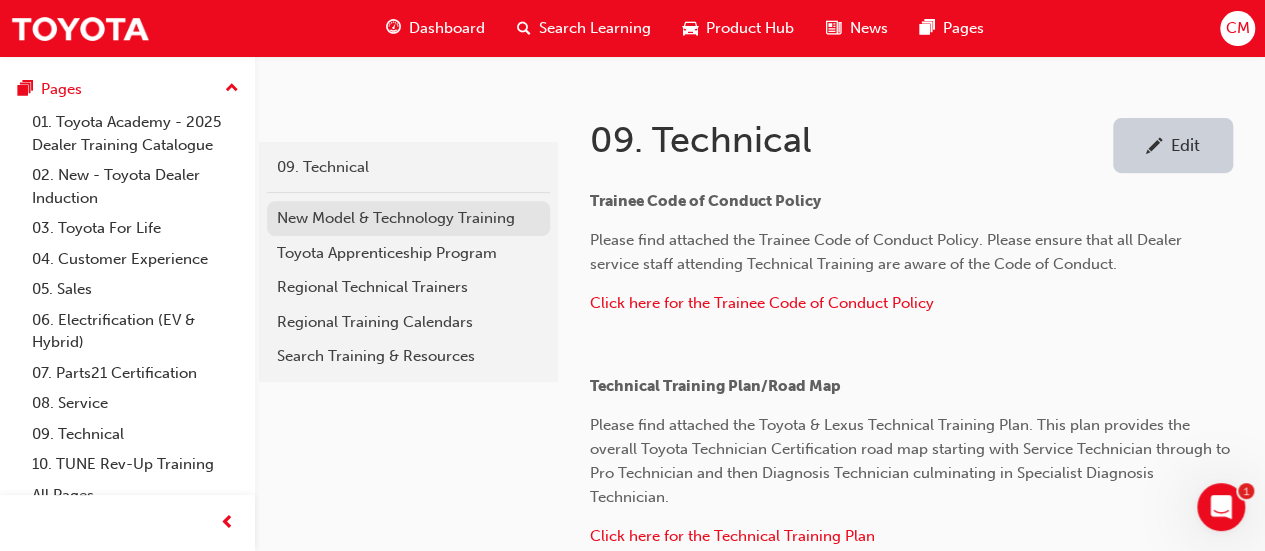 click on "New Model & Technology Training" at bounding box center (408, 218) 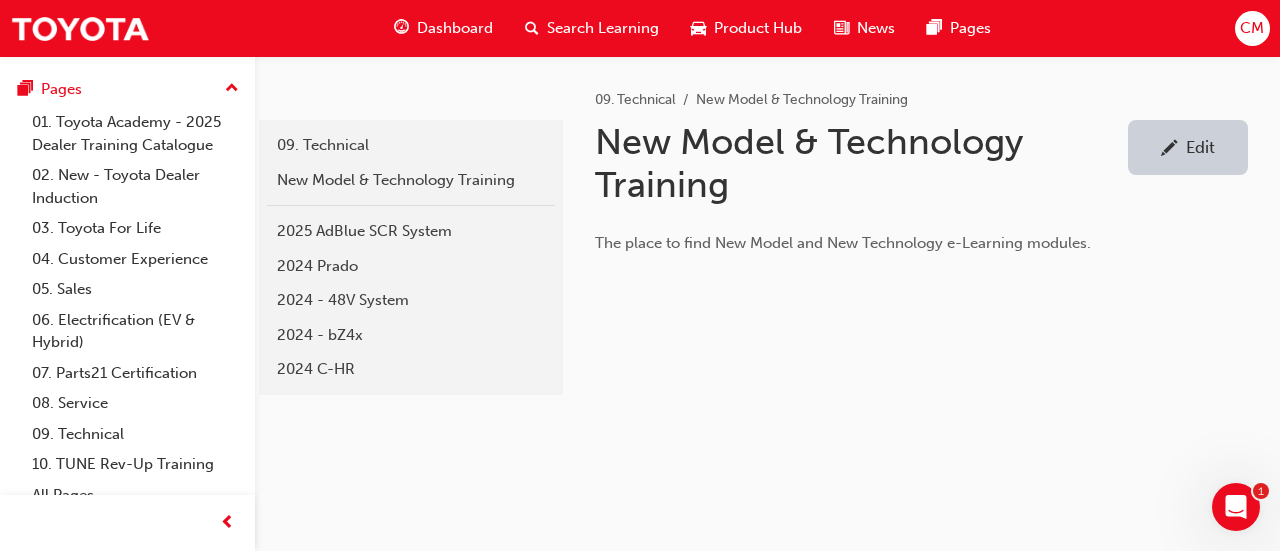 click on "Edit" at bounding box center (1200, 147) 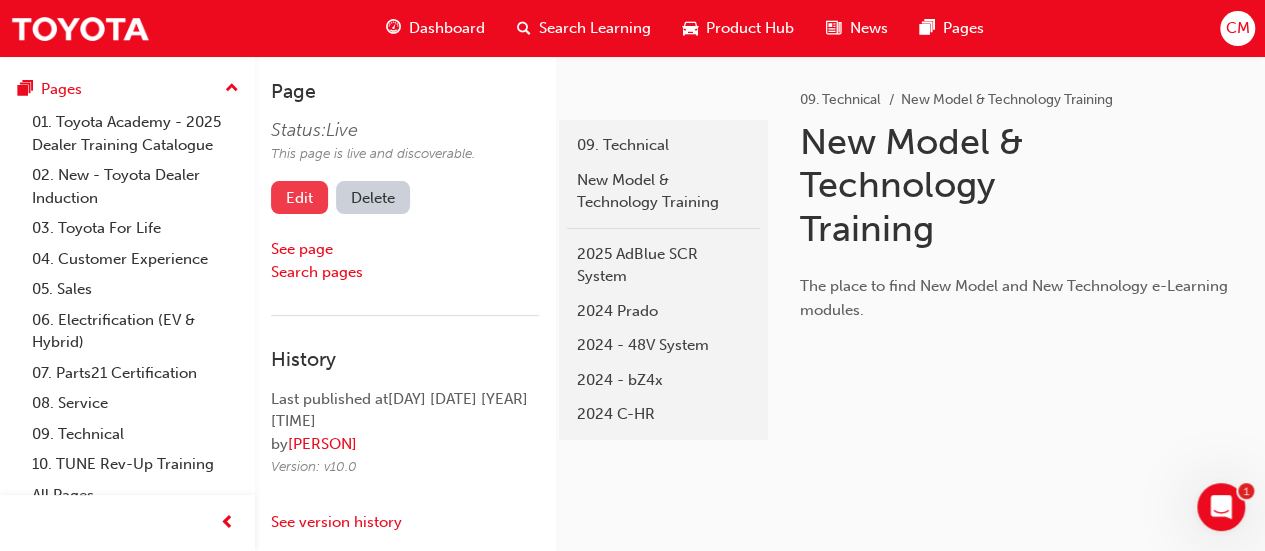 click on "Edit" at bounding box center (299, 197) 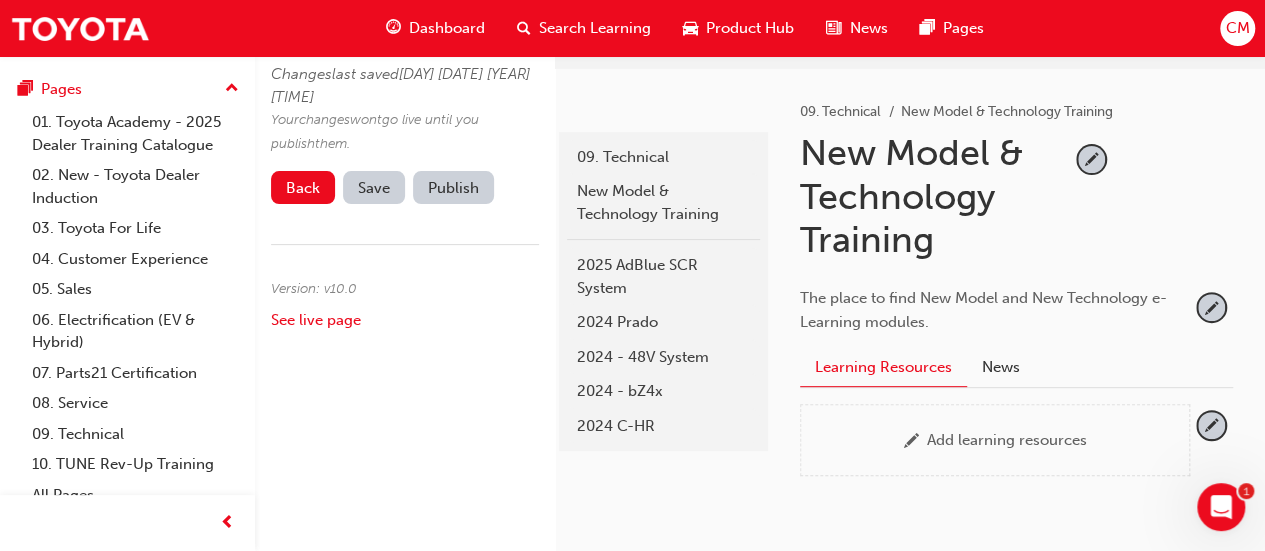 scroll, scrollTop: 200, scrollLeft: 0, axis: vertical 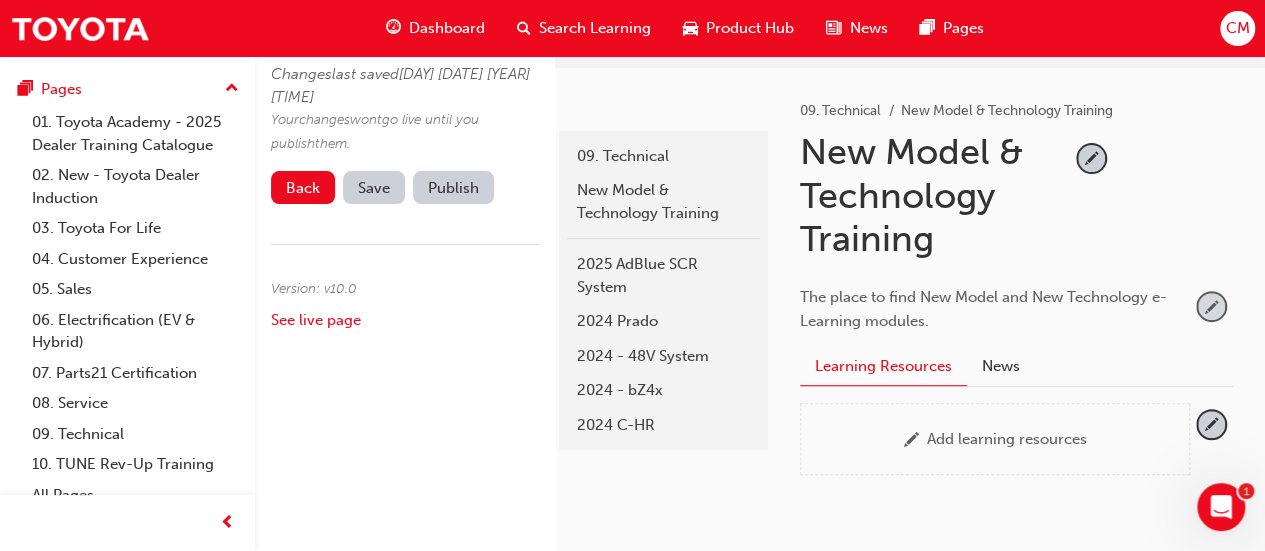 click at bounding box center (1211, 306) 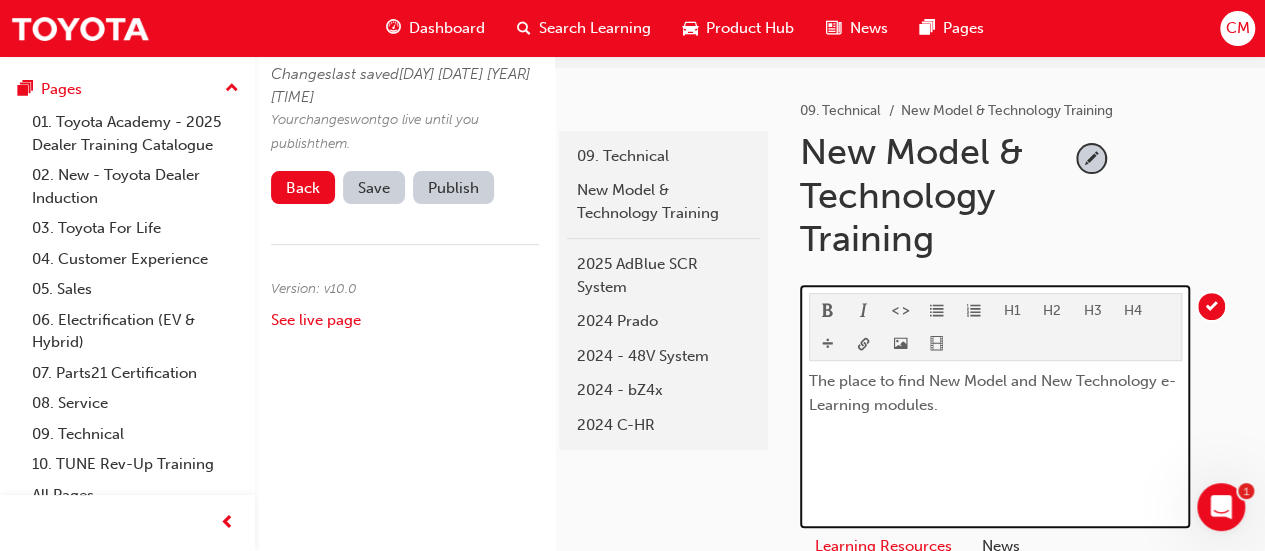 click on "The place to find New Model and New Technology e-Learning modules." at bounding box center (995, 393) 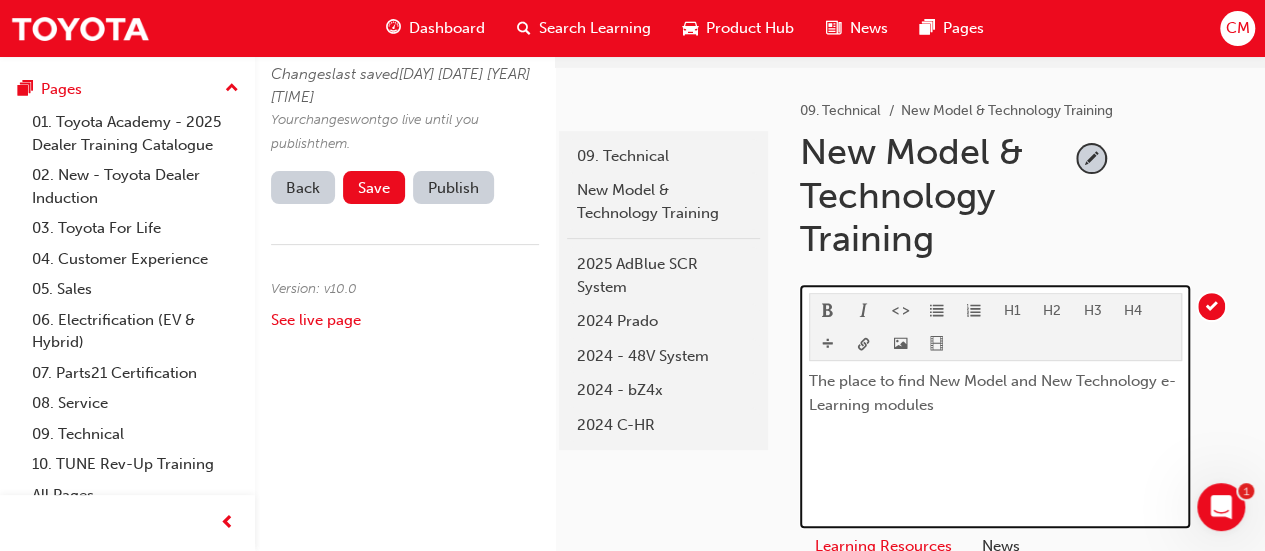 scroll, scrollTop: 324, scrollLeft: 0, axis: vertical 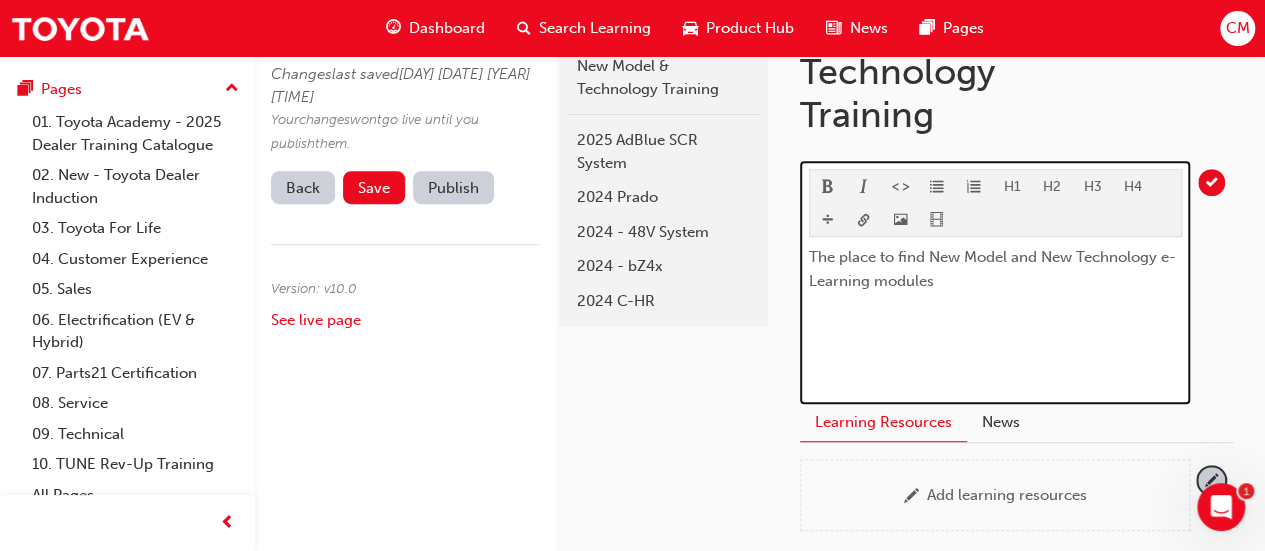 type 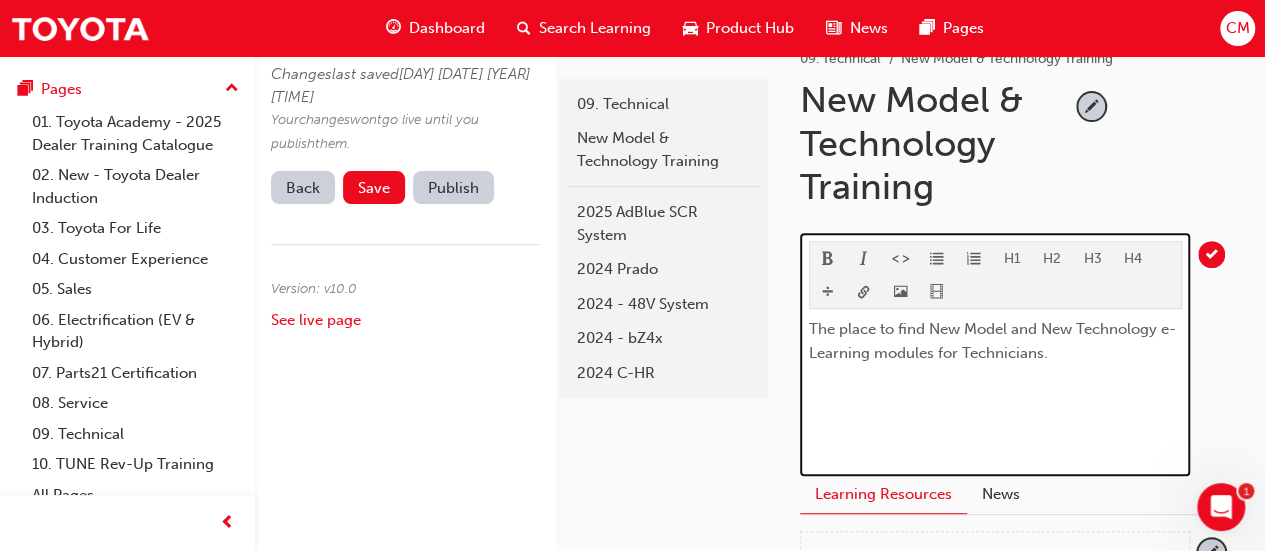 scroll, scrollTop: 224, scrollLeft: 0, axis: vertical 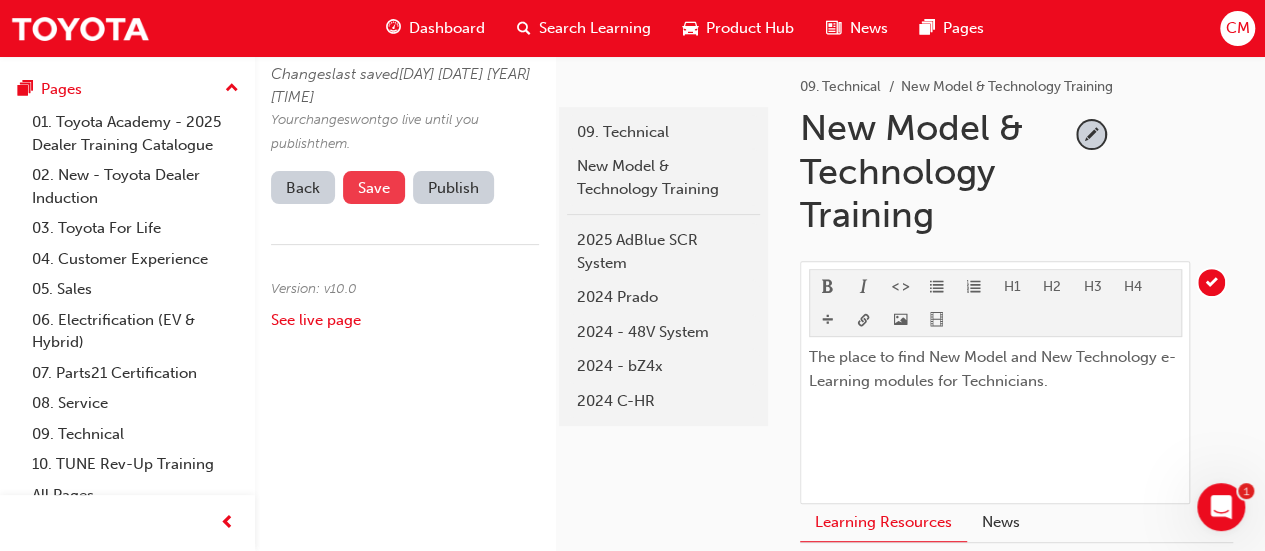 click on "Save" at bounding box center [374, 188] 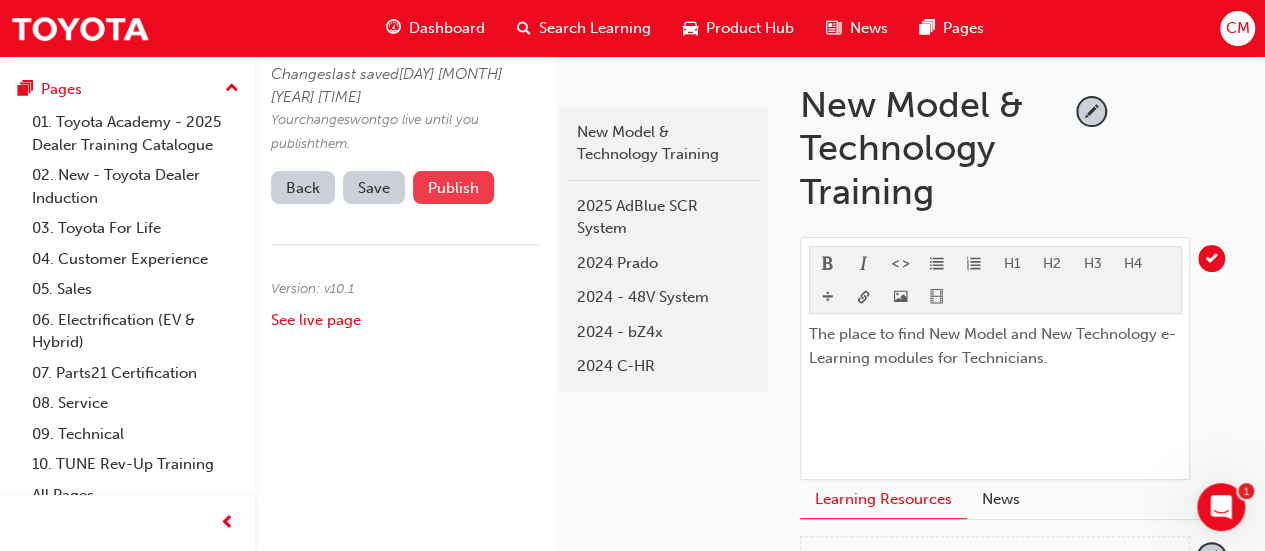 click on "Publish" at bounding box center (453, 187) 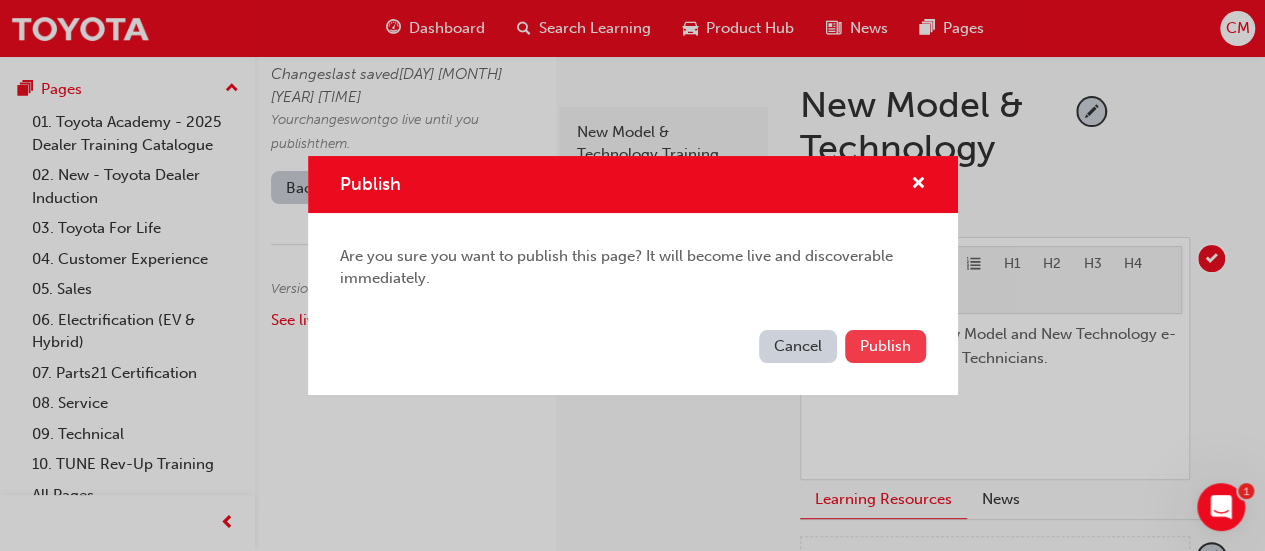 click on "Publish" at bounding box center (885, 346) 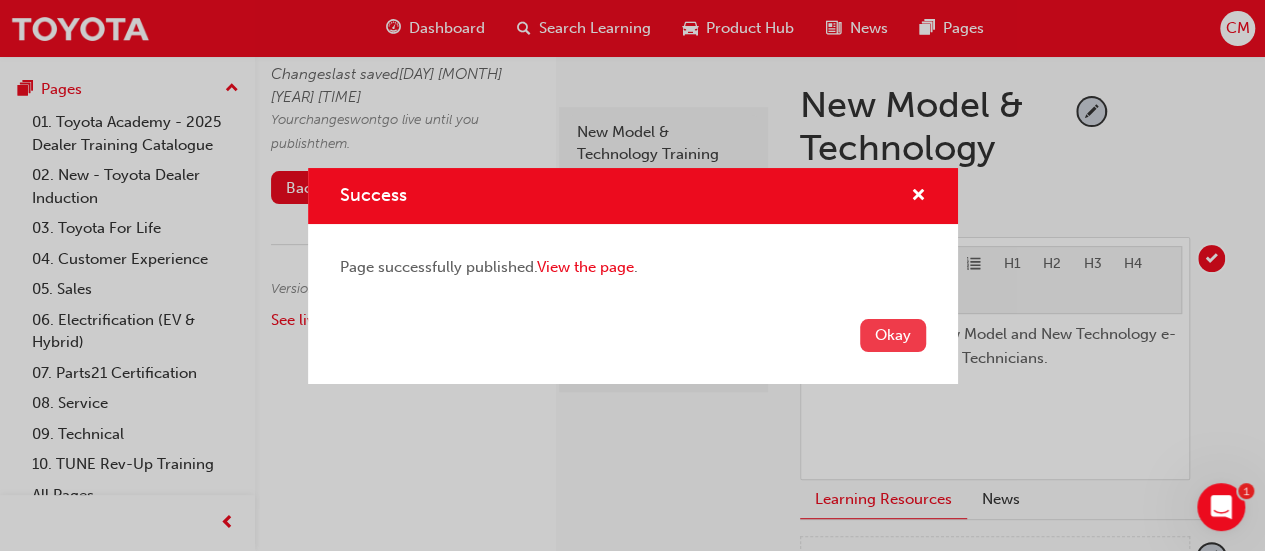 click on "Okay" at bounding box center (893, 335) 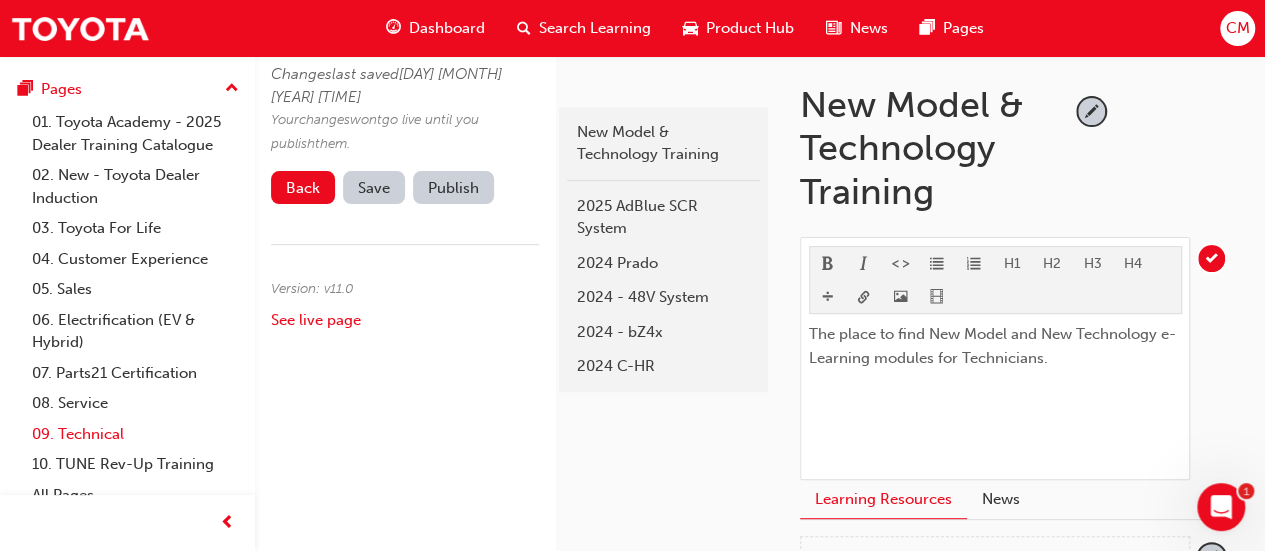 click on "09. Technical" at bounding box center [135, 434] 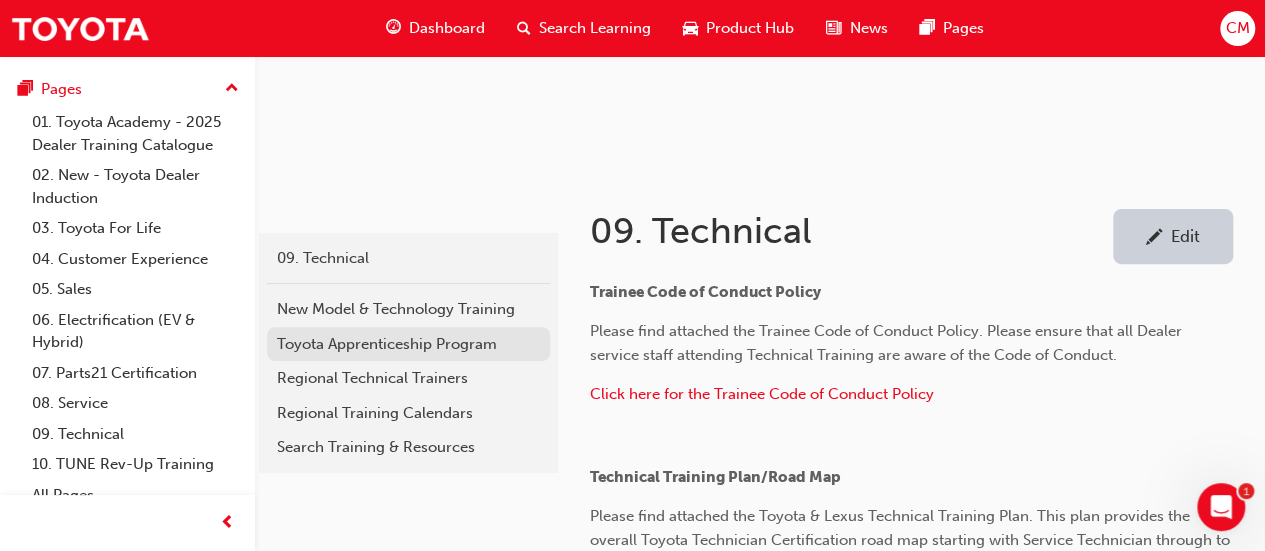 click on "Toyota Apprenticeship Program" at bounding box center (408, 344) 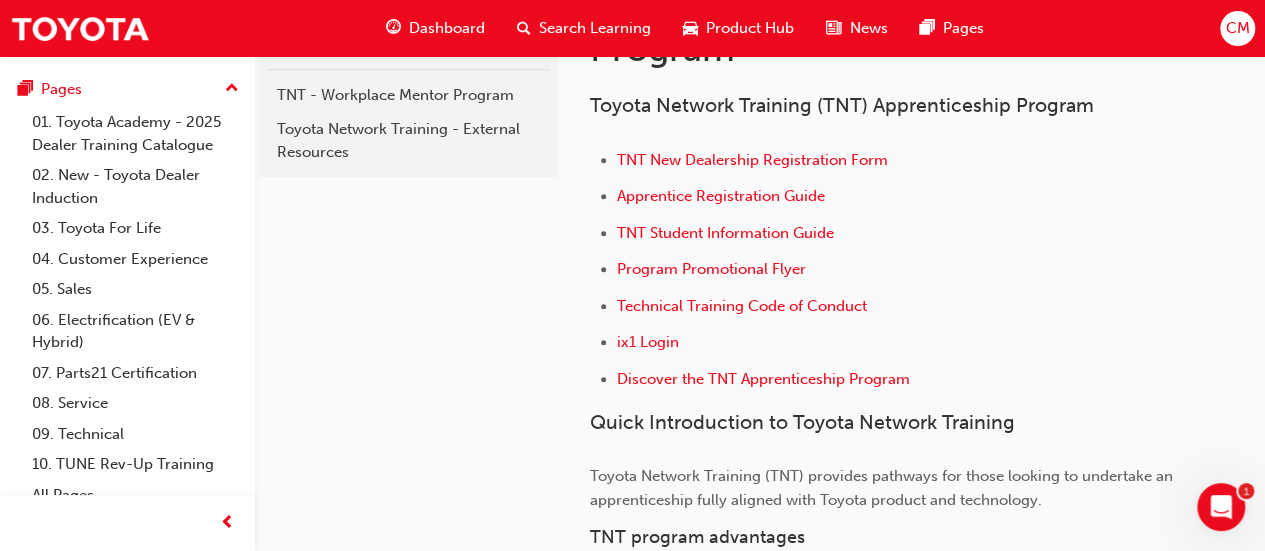 scroll, scrollTop: 500, scrollLeft: 0, axis: vertical 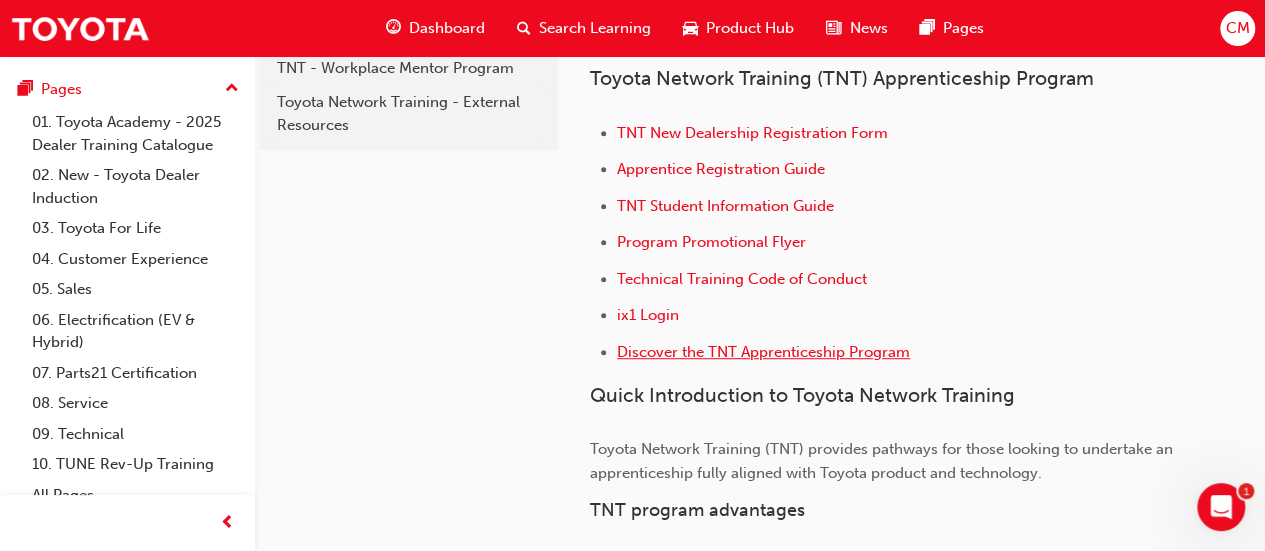 click on "Discover the TNT Apprenticeship Program" at bounding box center (763, 352) 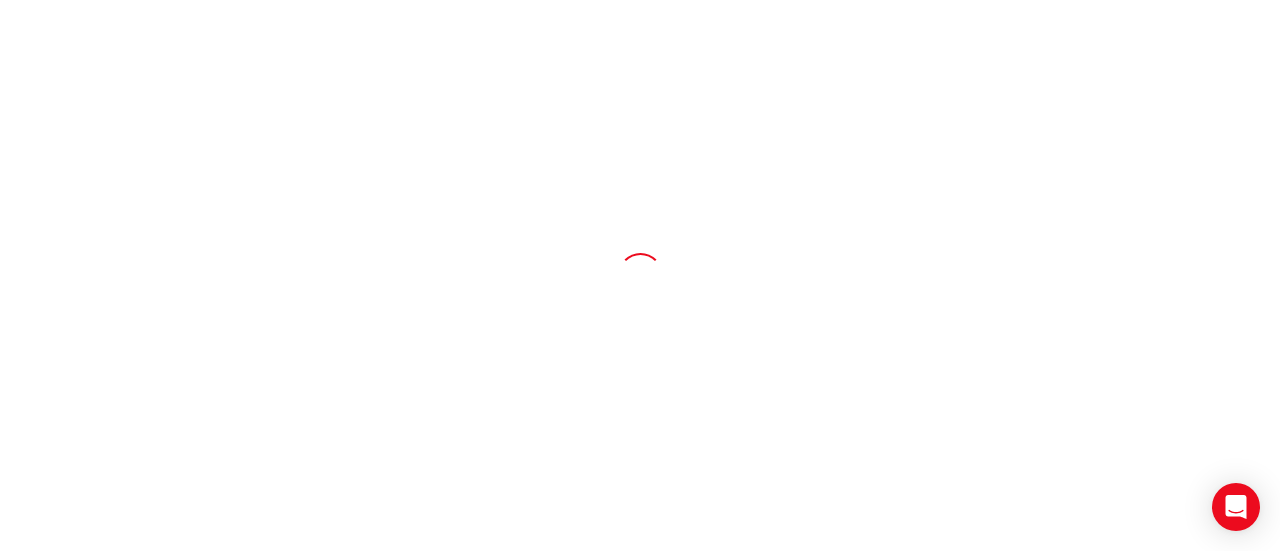 scroll, scrollTop: 0, scrollLeft: 0, axis: both 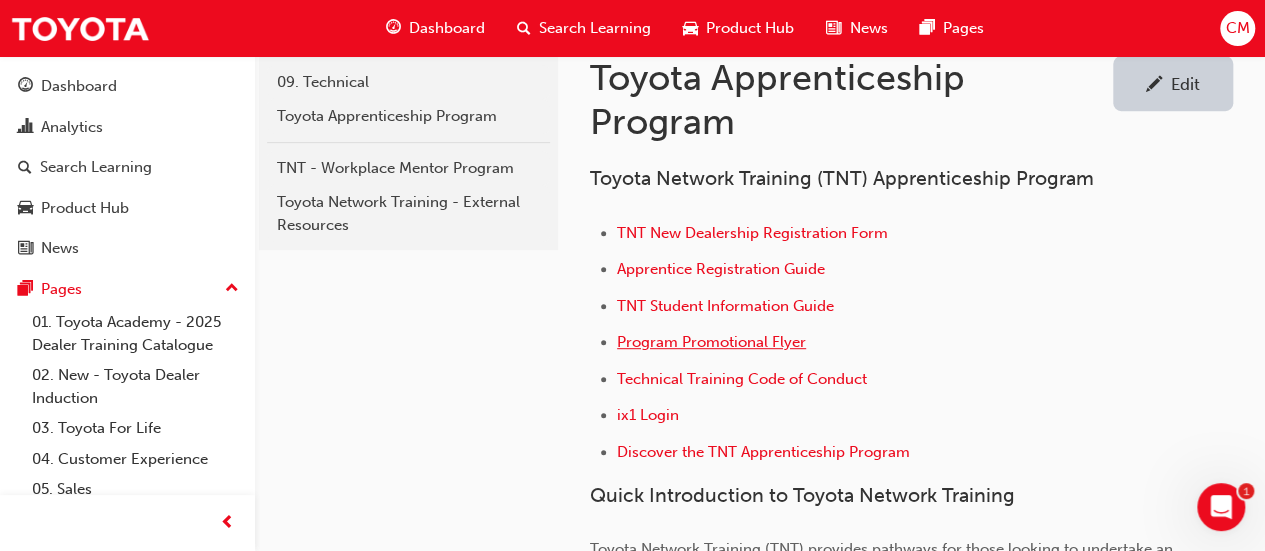 click on "Program Promotional Flyer" at bounding box center (711, 342) 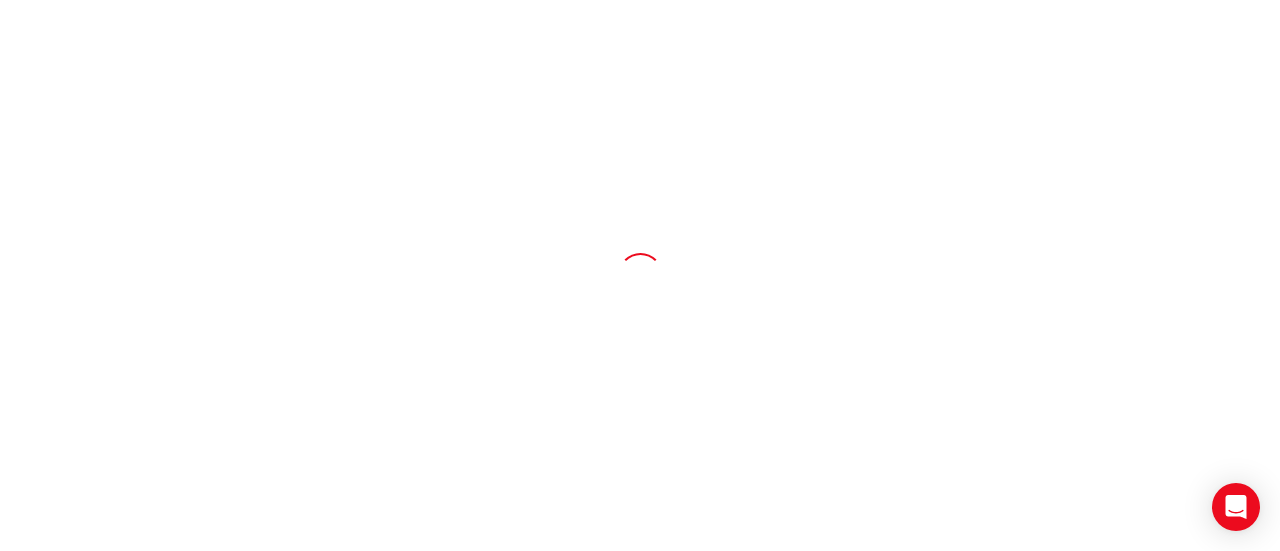 scroll, scrollTop: 0, scrollLeft: 0, axis: both 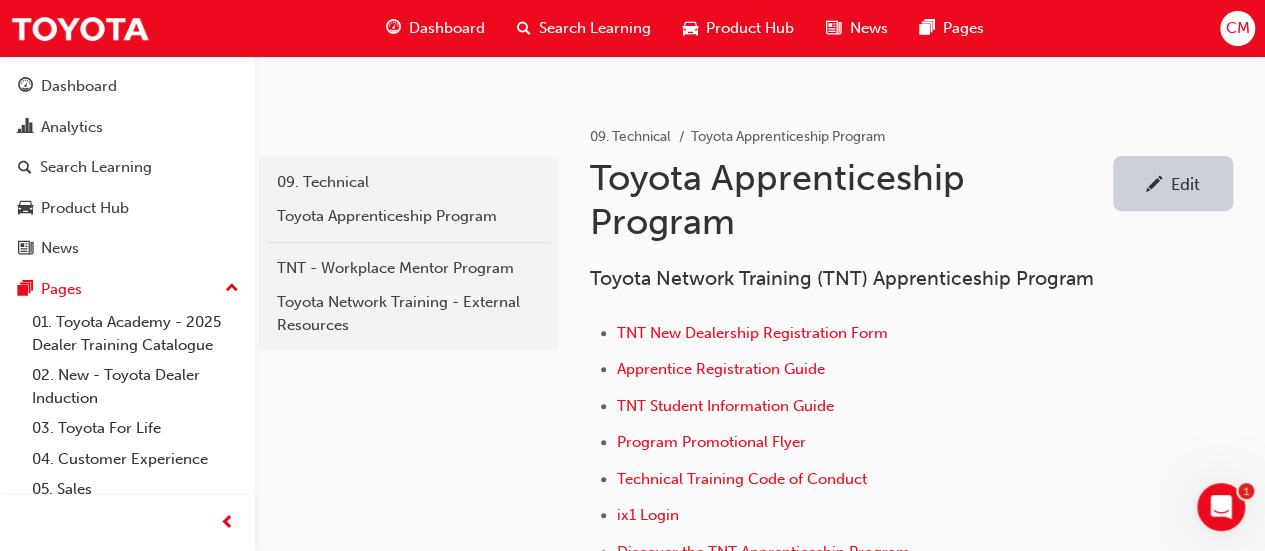 click on "Edit" at bounding box center [1185, 184] 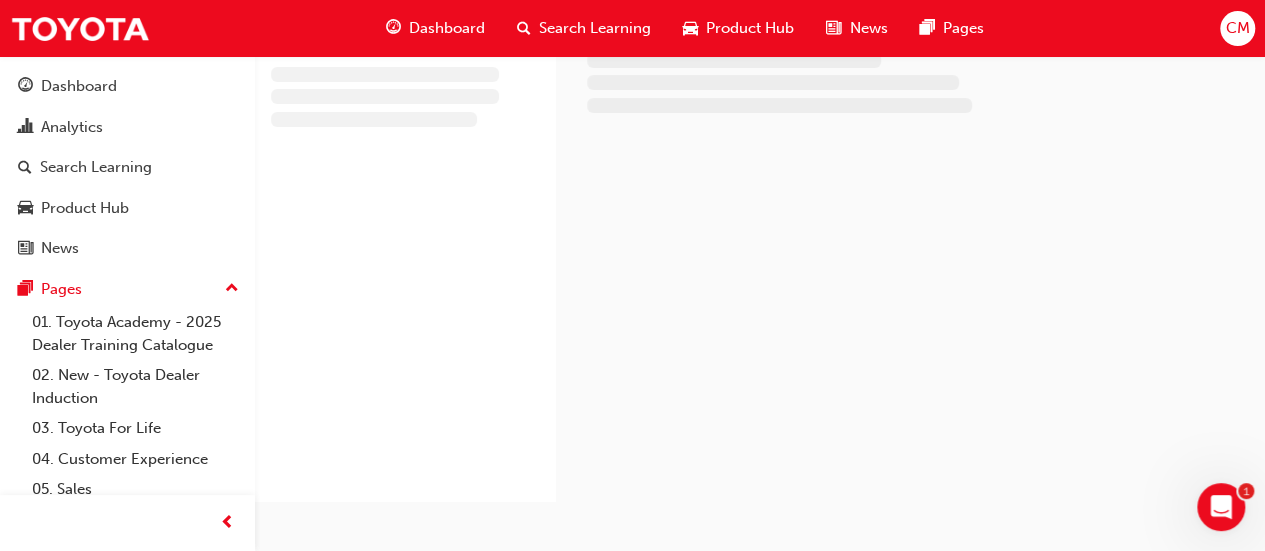scroll, scrollTop: 300, scrollLeft: 0, axis: vertical 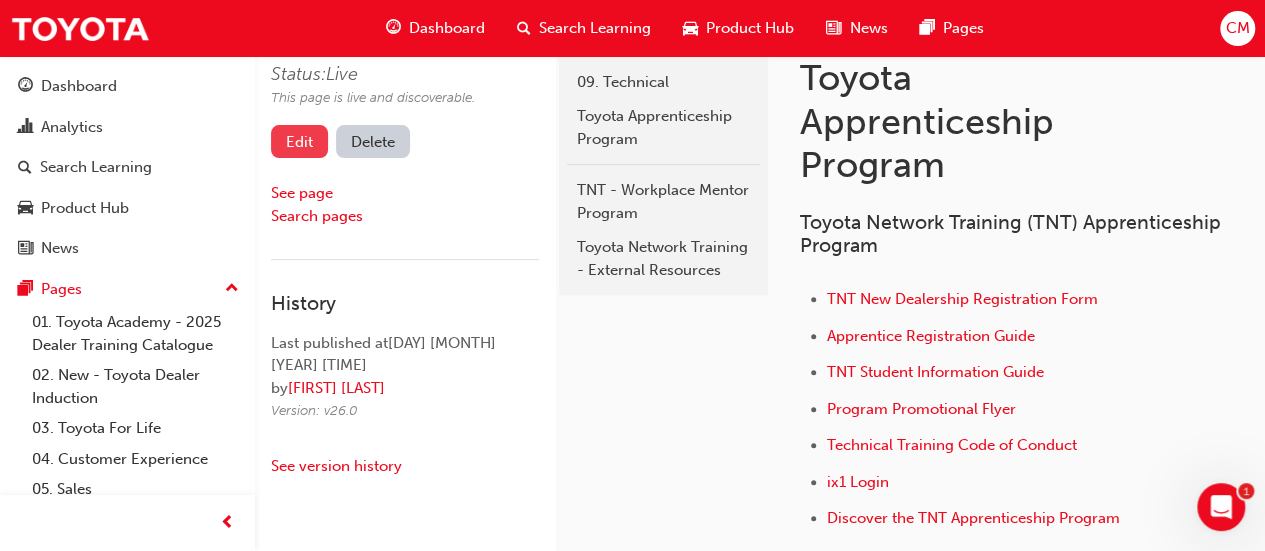click on "Edit" at bounding box center [299, 141] 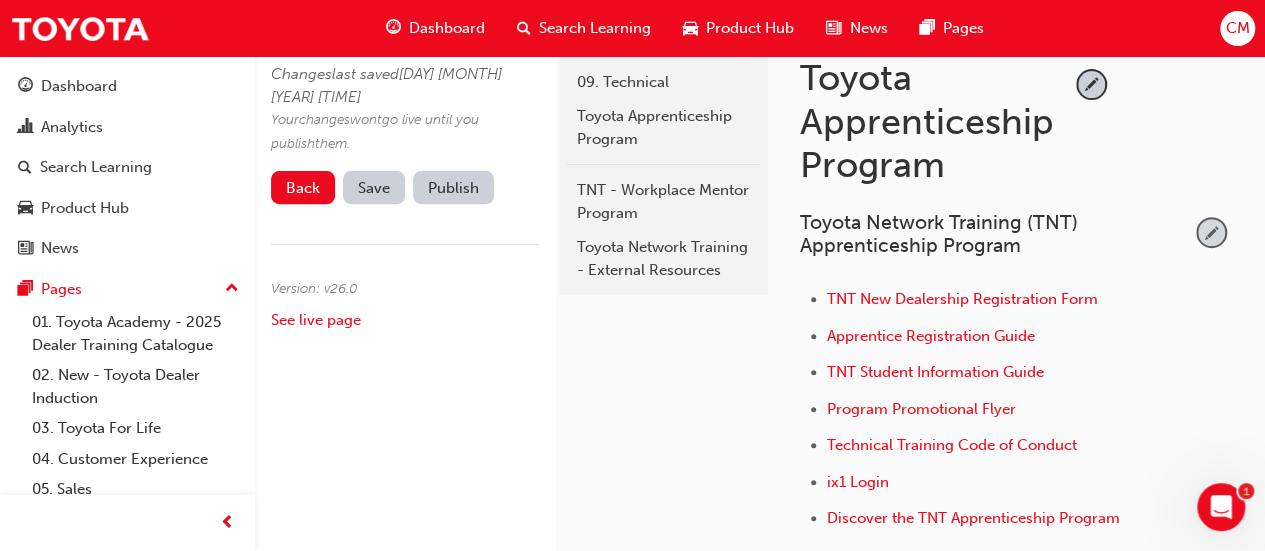 click at bounding box center (1211, 232) 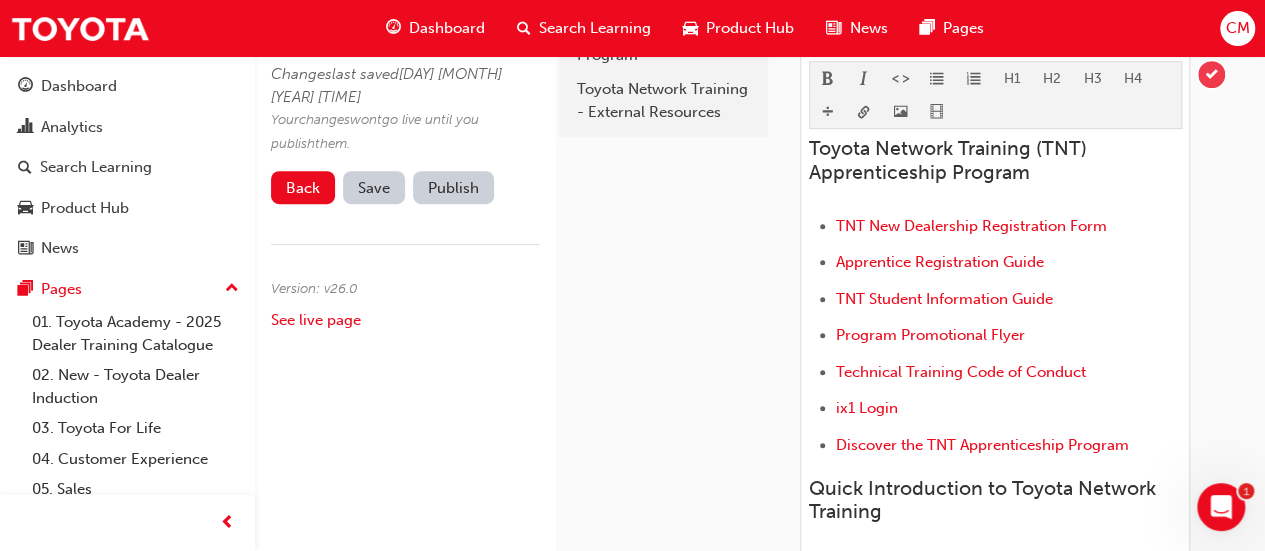 scroll, scrollTop: 500, scrollLeft: 0, axis: vertical 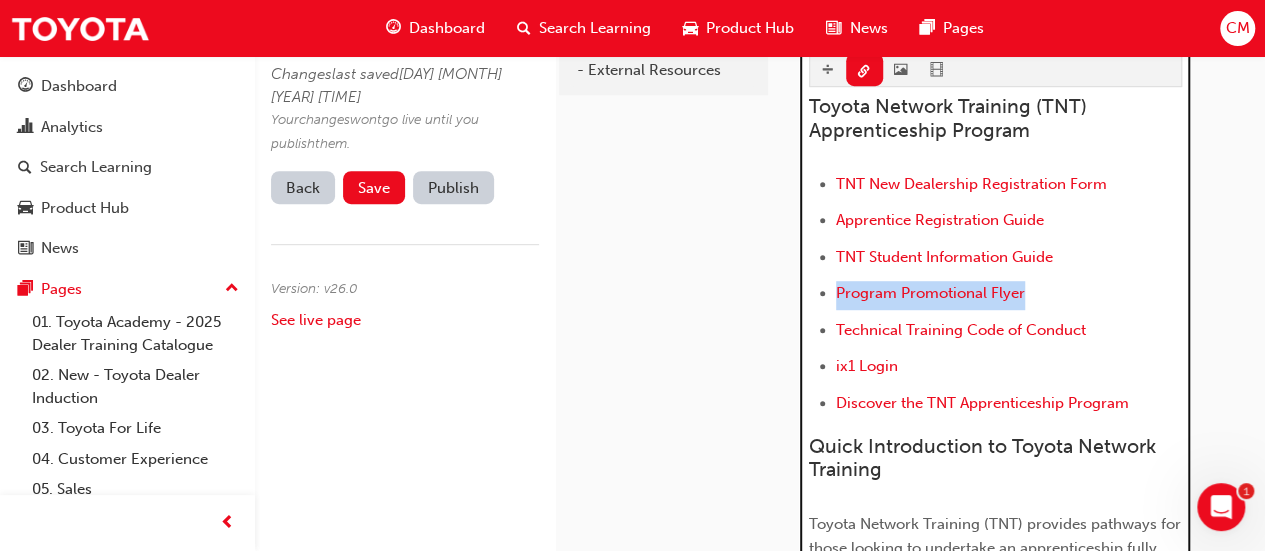 drag, startPoint x: 1056, startPoint y: 287, endPoint x: 809, endPoint y: 295, distance: 247.12952 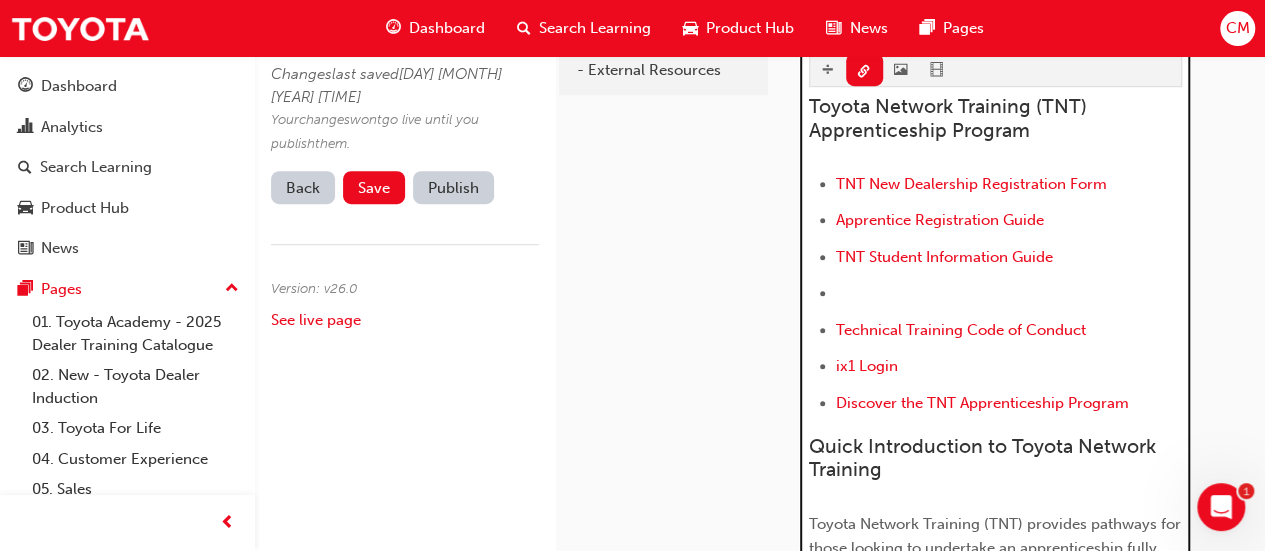 scroll, scrollTop: 513, scrollLeft: 0, axis: vertical 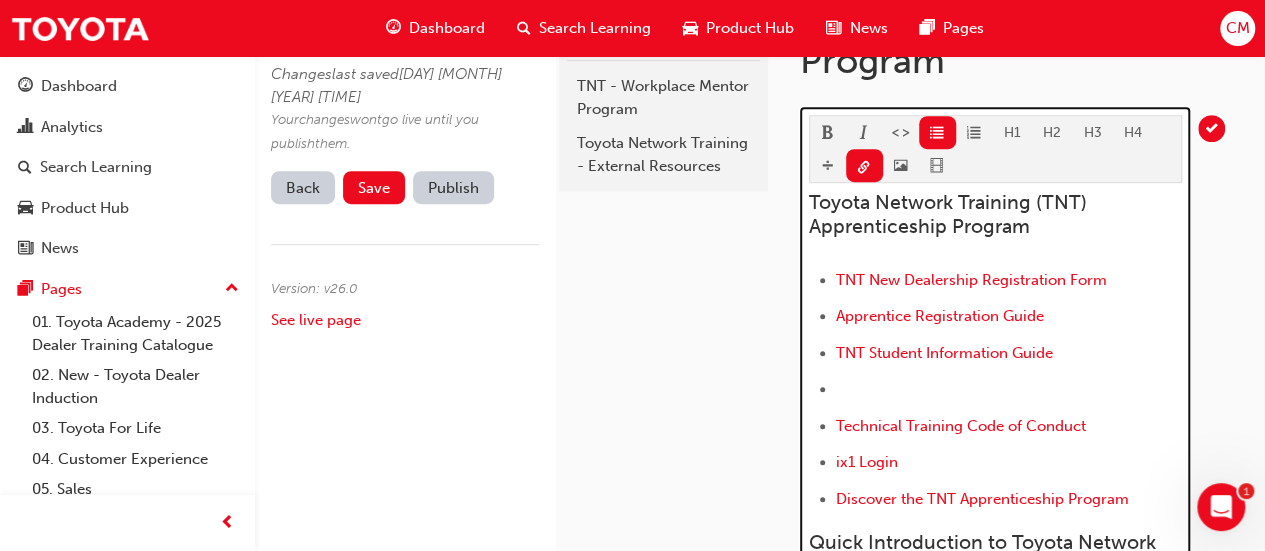 click on "H1 H2 H3 H4 Toyota Network Training (TNT) Apprenticeship Program   TNT New Dealership Registration Form     Apprentice Registration Guide     TNT Student Information Guide   ﻿   ﻿   ﻿   Technical Training Code of Conduct     ix1 Login     Discover the TNT Apprenticeship Program   Quick Introduction to Toyota Network Training Toyota Network Training (TNT) provides pathways for those looking to undertake an apprenticeship fully aligned with Toyota product and technology. TNT program advantages There are a number of advantages to training through Toyota Network Training, including: Achieving nationally recognised "Pro Technician" status within Toyota, as well as Australia-wide recognised Automotive Trade Qualification (Certificate III) Being taught by Toyota-trained instructors in Training Workshops Using Toyota vehicles, equipment and parts Fewer days away from the dealership at Training Workshops (compared to standard training through other providers) TNT programs ﻿ Service Engine Service" at bounding box center (995, 1738) 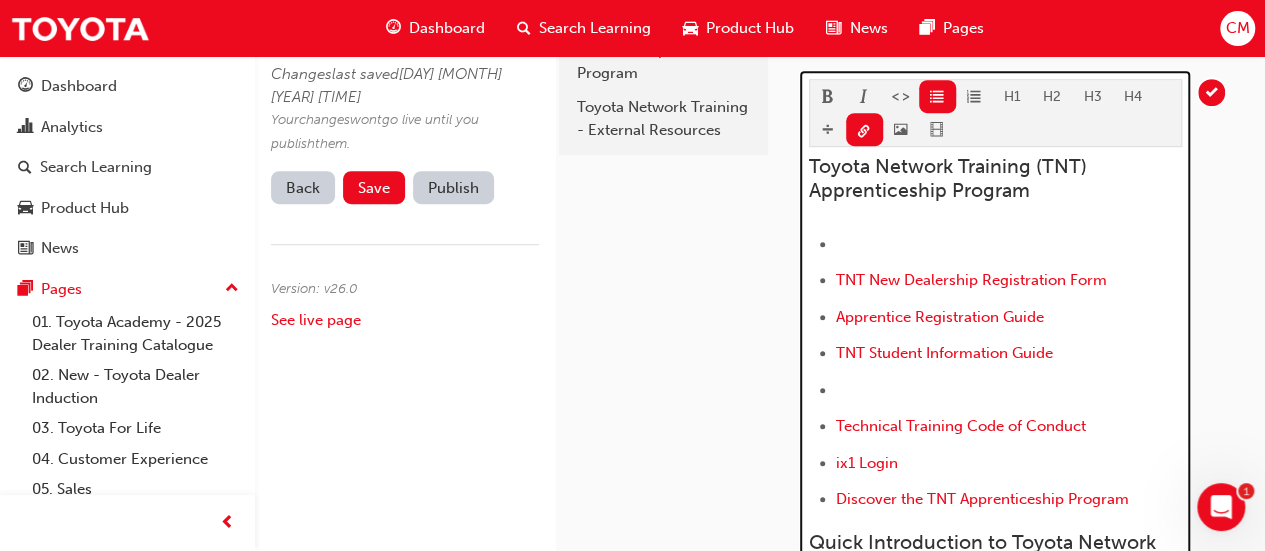 click on "﻿   ﻿   ﻿" at bounding box center [1009, 246] 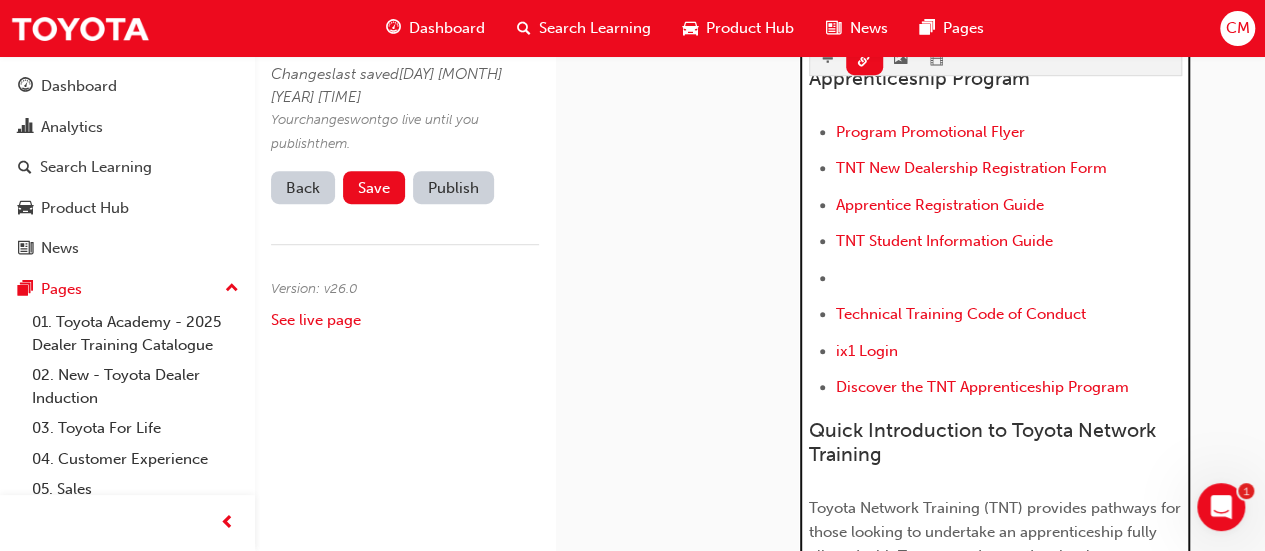 scroll, scrollTop: 604, scrollLeft: 0, axis: vertical 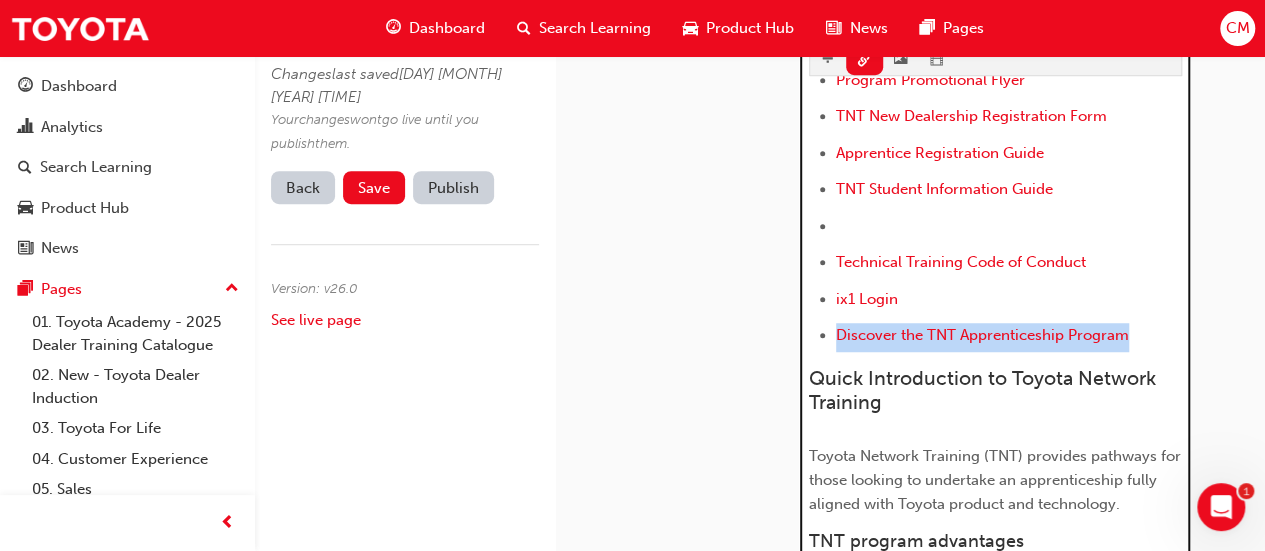 drag, startPoint x: 1143, startPoint y: 330, endPoint x: 810, endPoint y: 337, distance: 333.07358 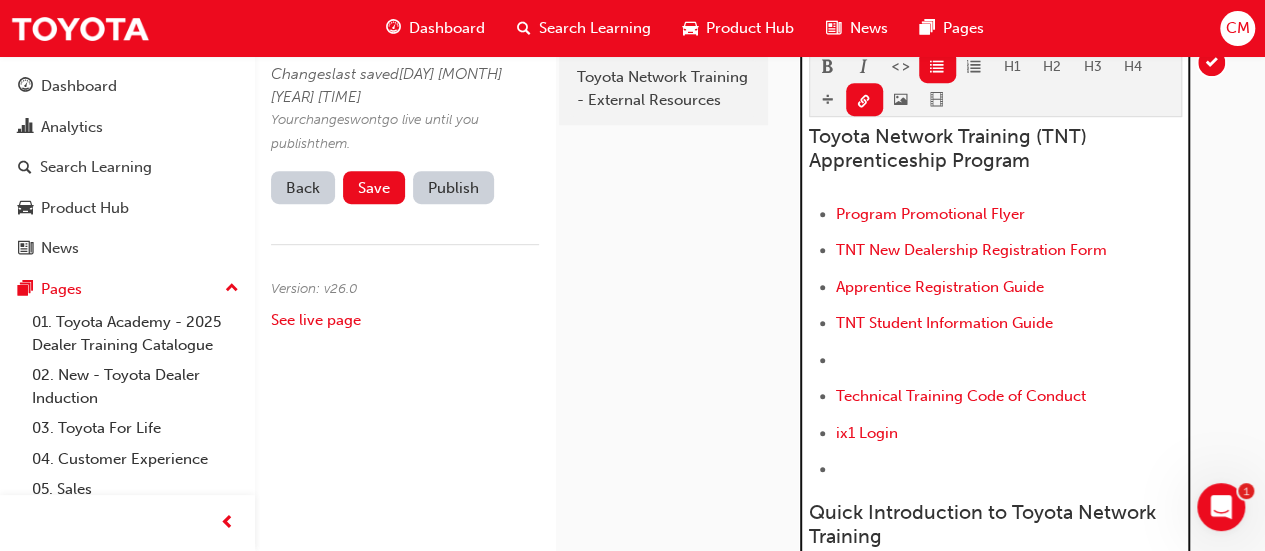 scroll, scrollTop: 458, scrollLeft: 0, axis: vertical 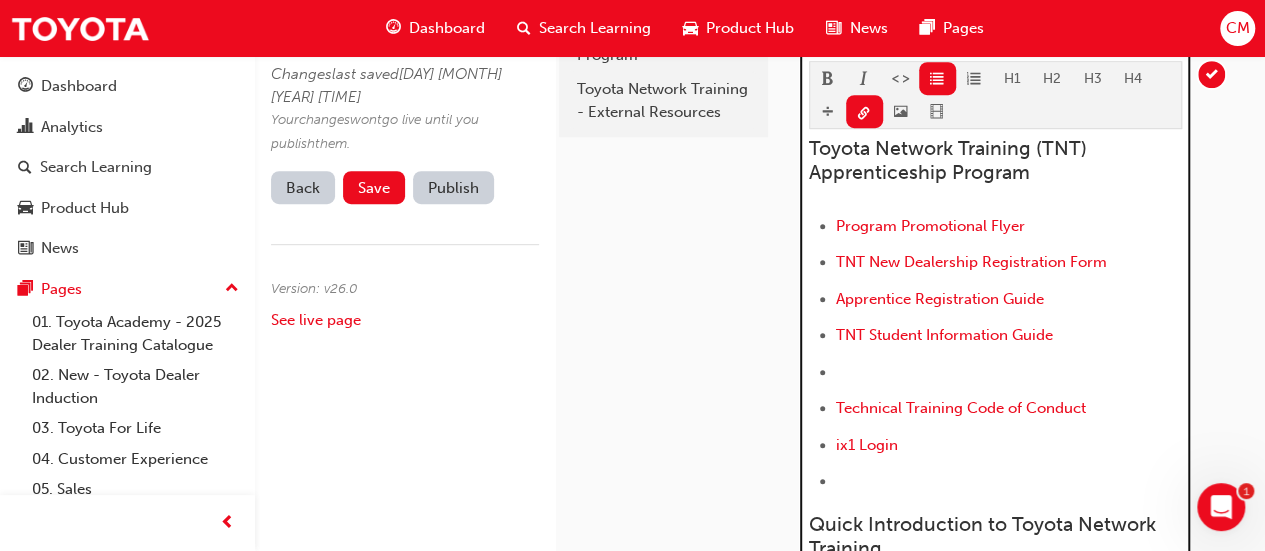 click on "﻿   Program Promotional Flyer   ﻿   ﻿   ﻿" at bounding box center (1009, 228) 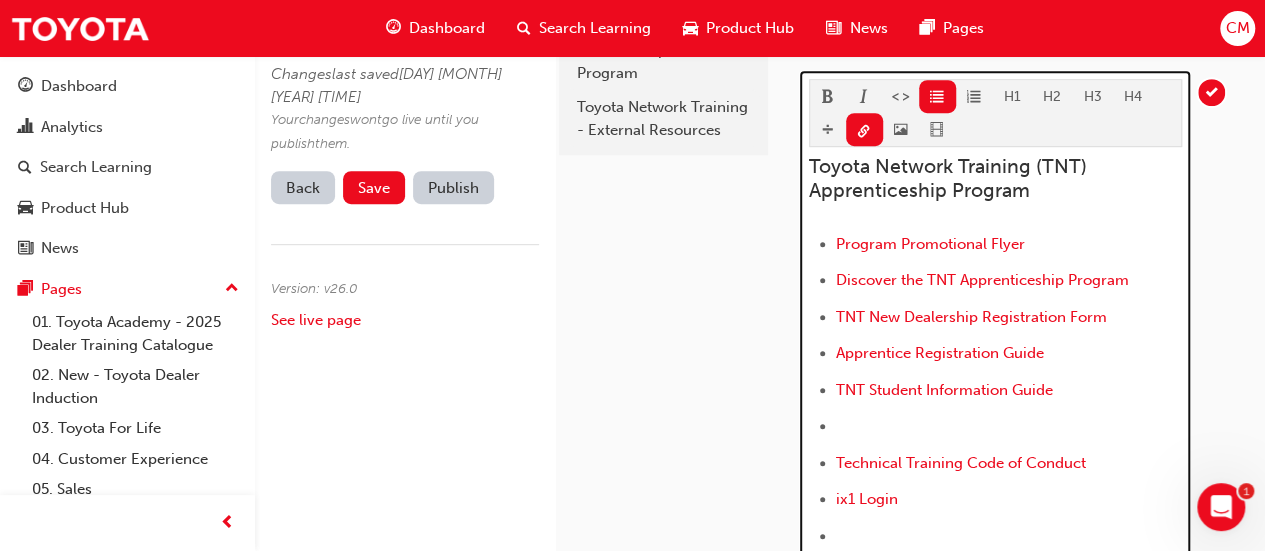 type 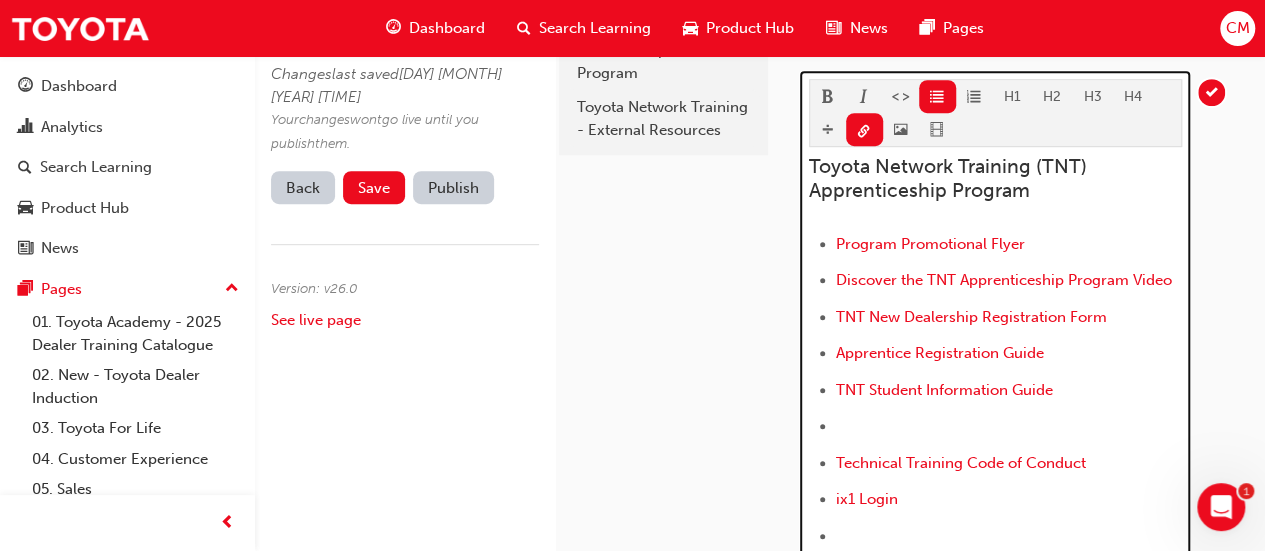 click on "﻿   ﻿   ﻿" at bounding box center (1009, 428) 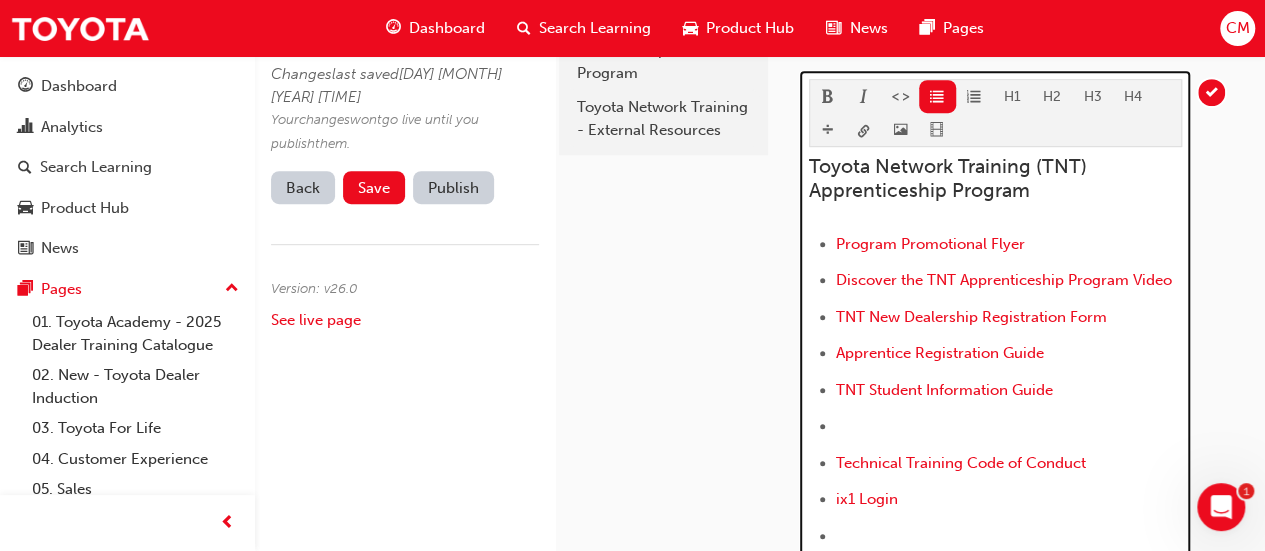 scroll, scrollTop: 549, scrollLeft: 0, axis: vertical 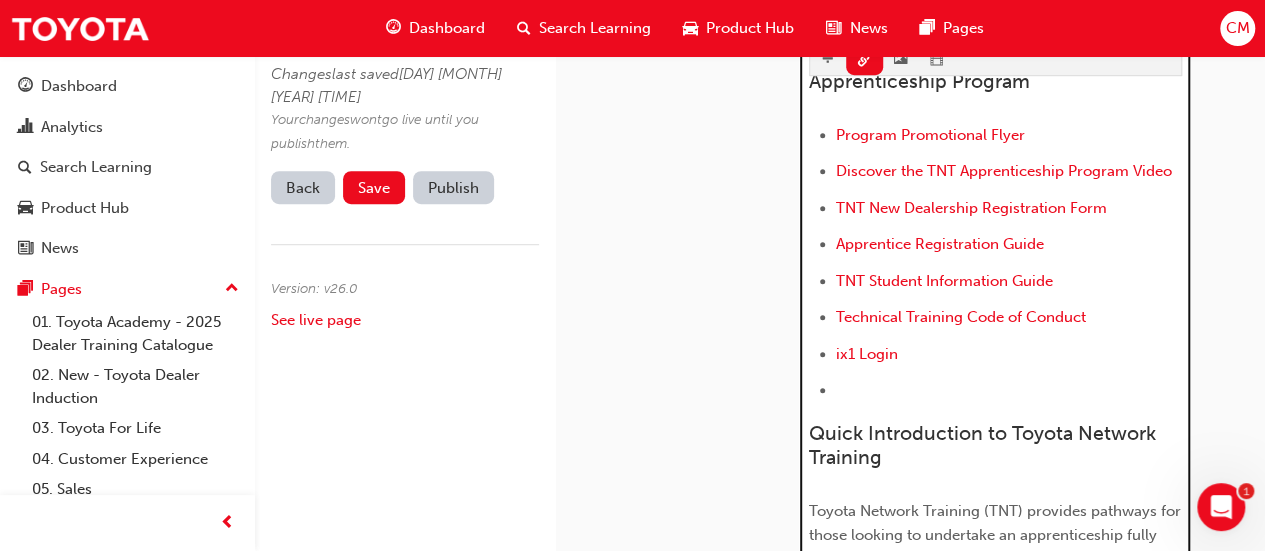click on "﻿   ﻿   ﻿" at bounding box center (1009, 392) 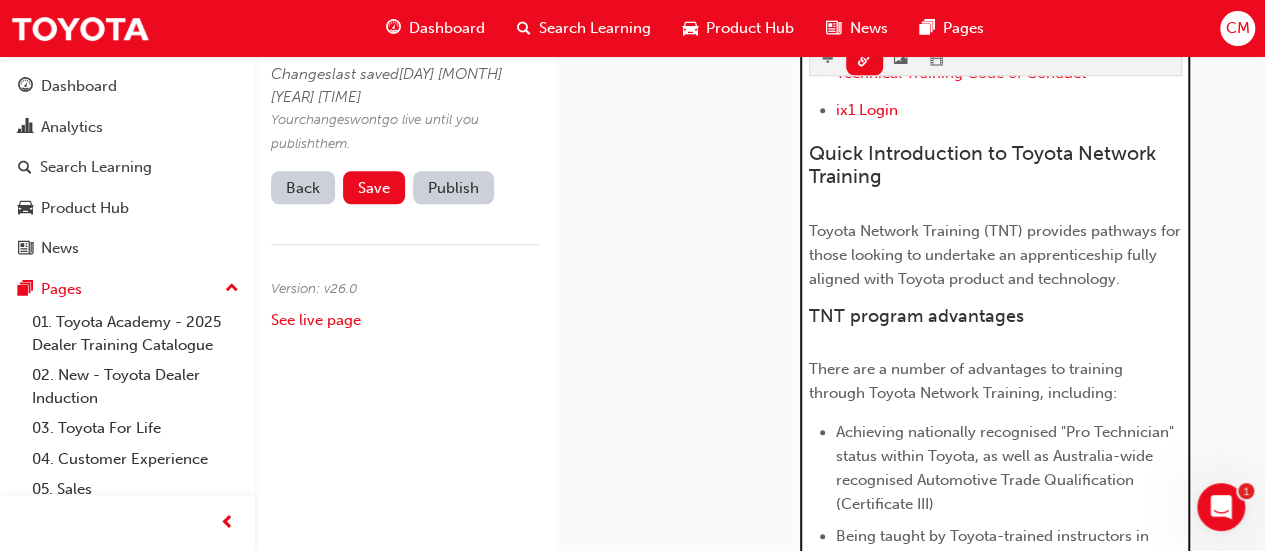 scroll, scrollTop: 821, scrollLeft: 0, axis: vertical 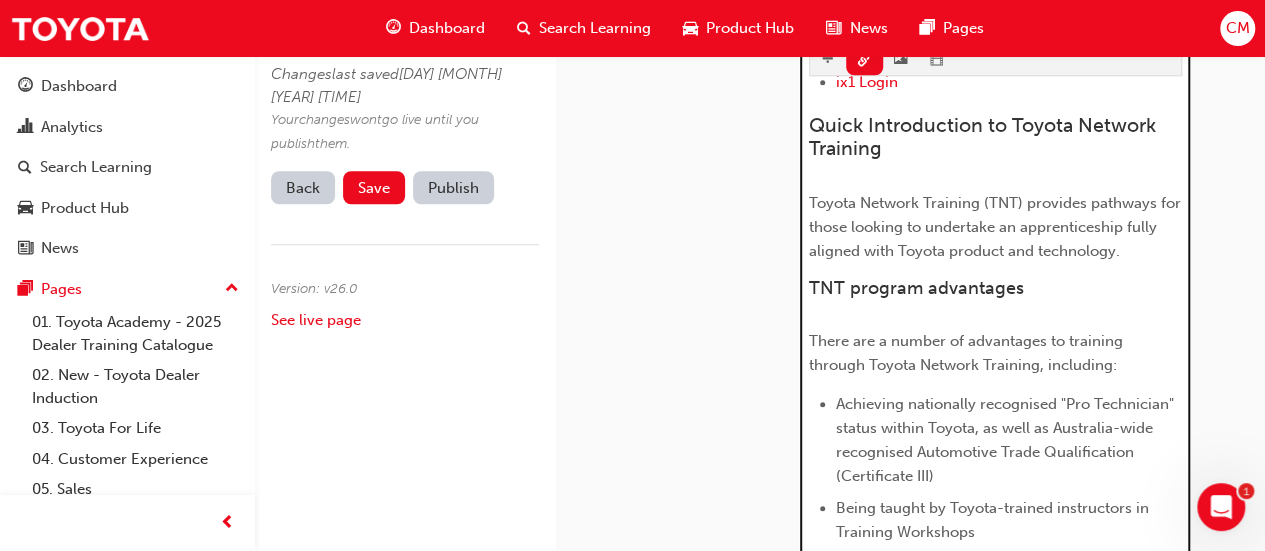 click on "Toyota Network Training (TNT) provides pathways for those looking to undertake an apprenticeship fully aligned with Toyota product and technology." at bounding box center [995, 227] 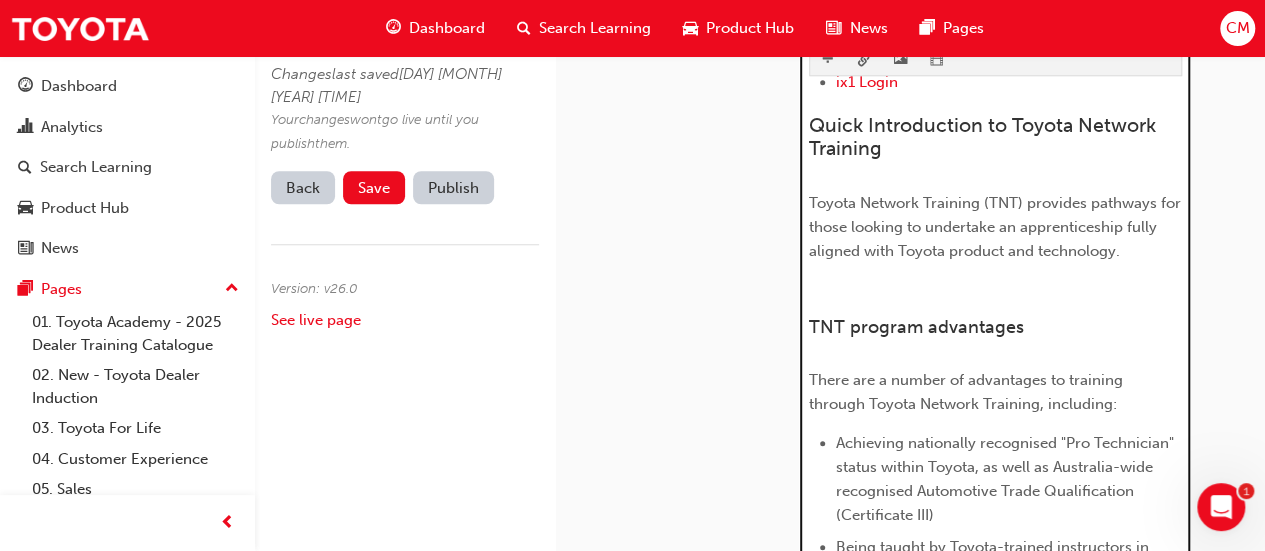 scroll, scrollTop: 828, scrollLeft: 0, axis: vertical 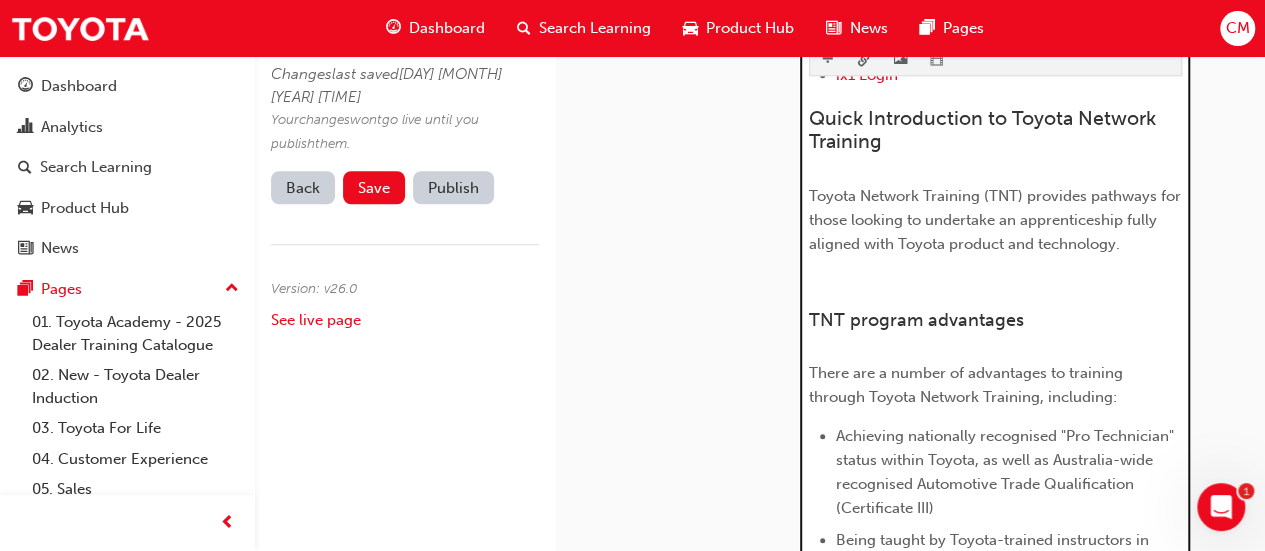 click on "Toyota Network Training (TNT) Apprenticeship Program ﻿   Program Promotional Flyer   ﻿ ﻿   ﻿   ﻿   Discover the TNT Apprenticeship Program Video   ﻿   ﻿   ﻿ ﻿   TNT New Dealership Registration Form   ﻿   Apprentice Registration Guide   ﻿   TNT Student Information Guide   ﻿   ﻿   ﻿   Technical Training Code of Conduct   ﻿   ix1 Login   ﻿   ﻿   ﻿ Quick Introduction to Toyota Network Training Toyota Network Training (TNT) provides pathways for those looking to undertake an apprenticeship fully aligned with Toyota product and technology. ﻿ TNT program advantages There are a number of advantages to training through Toyota Network Training, including: Achieving nationally recognised "Pro Technician" status within Toyota, as well as Australia-wide recognised Automotive Trade Qualification (Certificate III) Being taught by Toyota-trained instructors in Training Workshops Using Toyota vehicles, equipment and parts TNT programs ﻿ Service Service Operations" at bounding box center [995, 1371] 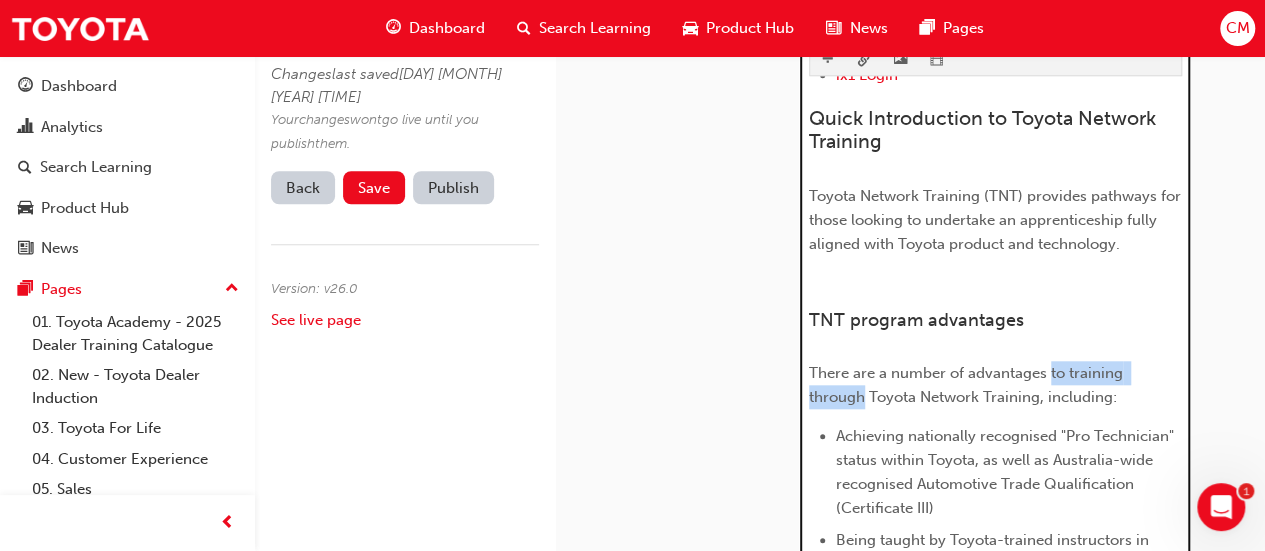 drag, startPoint x: 1050, startPoint y: 366, endPoint x: 1177, endPoint y: 366, distance: 127 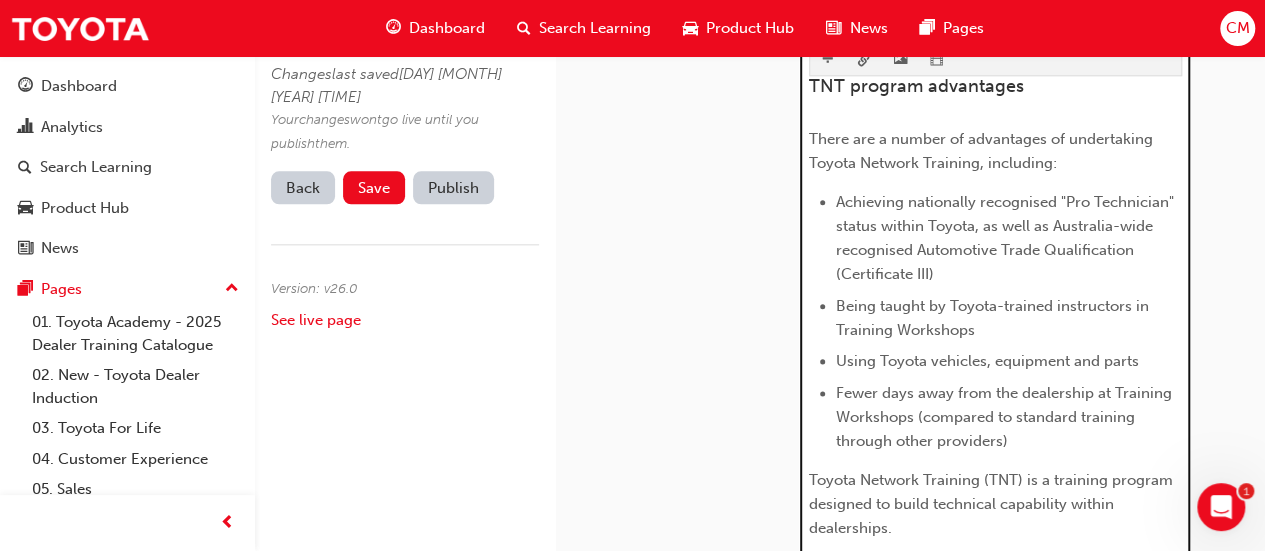 scroll, scrollTop: 1019, scrollLeft: 0, axis: vertical 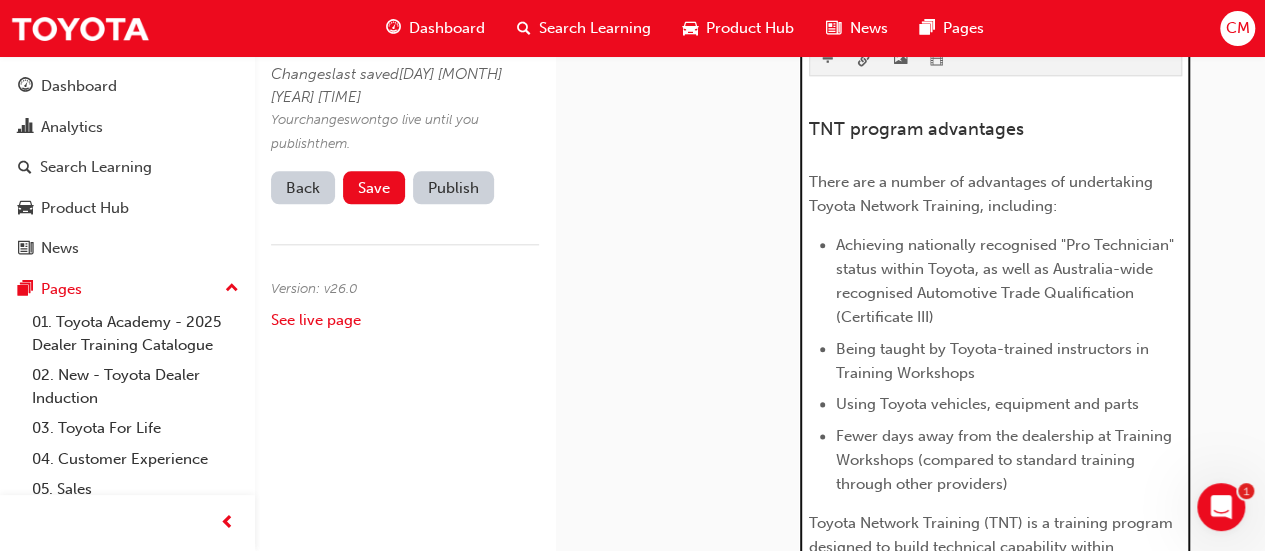 click on "Achieving nationally recognised "Pro Technician" status within Toyota, as well as Australia-wide recognised Automotive Trade Qualification (Certificate III) Being taught by Toyota-trained instructors in Training Workshops Using Toyota vehicles, equipment and parts Fewer days away from the dealership at Training Workshops (compared to standard training through other providers)" at bounding box center (995, 364) 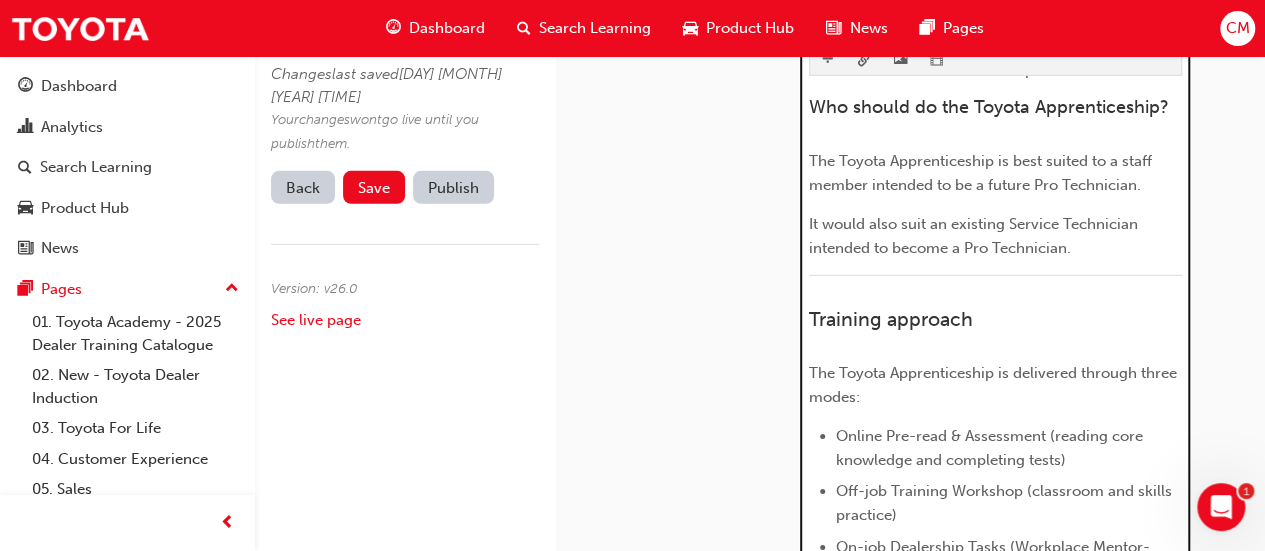 scroll, scrollTop: 3119, scrollLeft: 0, axis: vertical 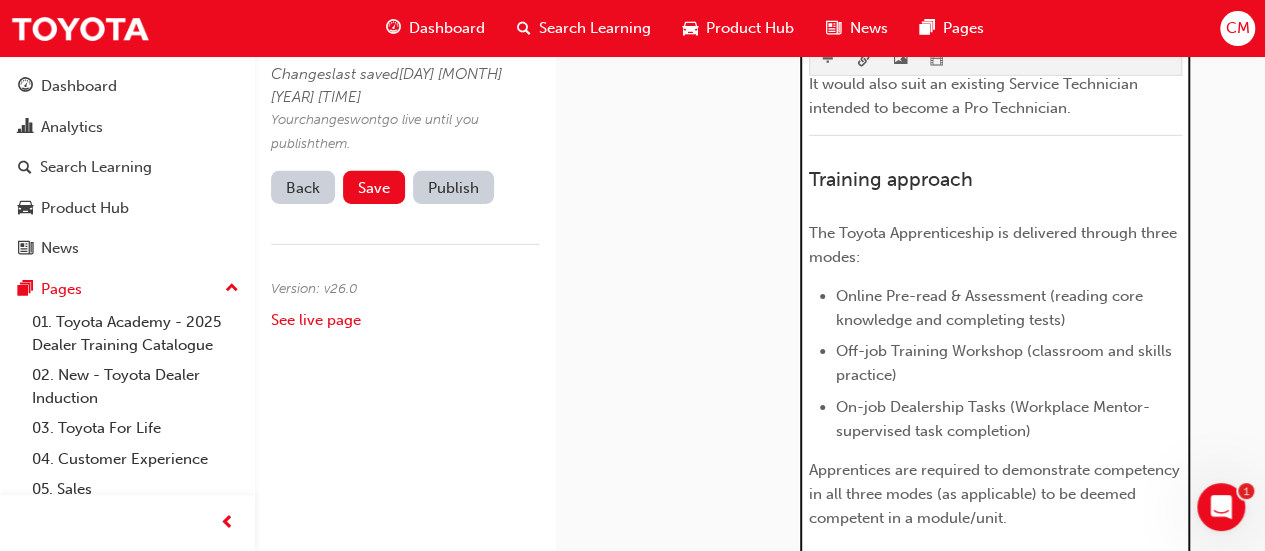 click on "Off-job Training Workshop (classroom and skills practice)" at bounding box center (1006, 363) 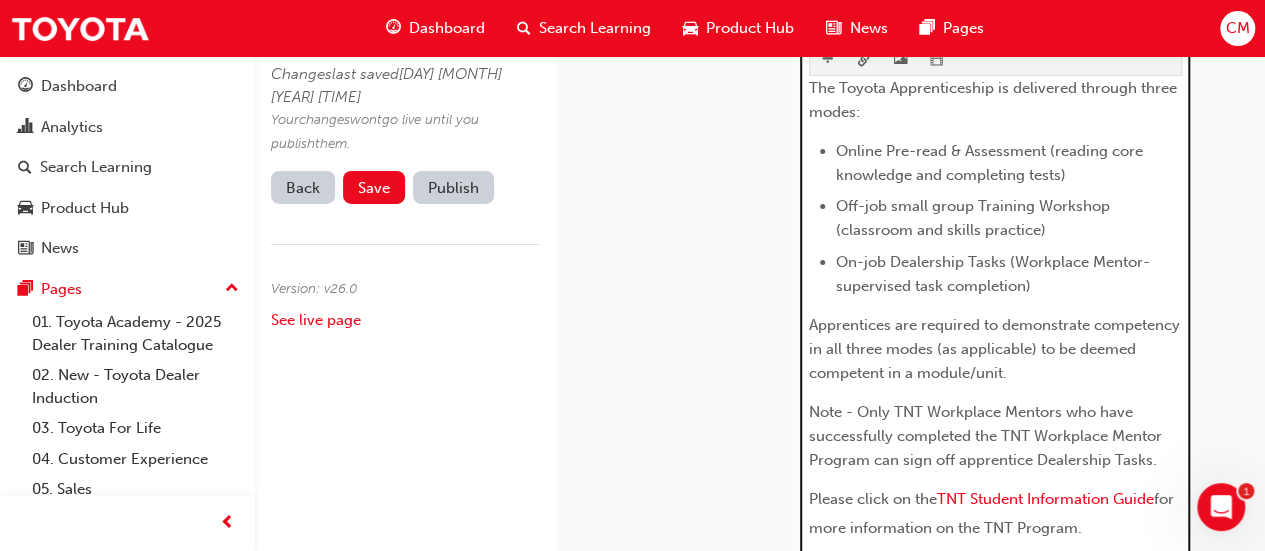 scroll, scrollTop: 3319, scrollLeft: 0, axis: vertical 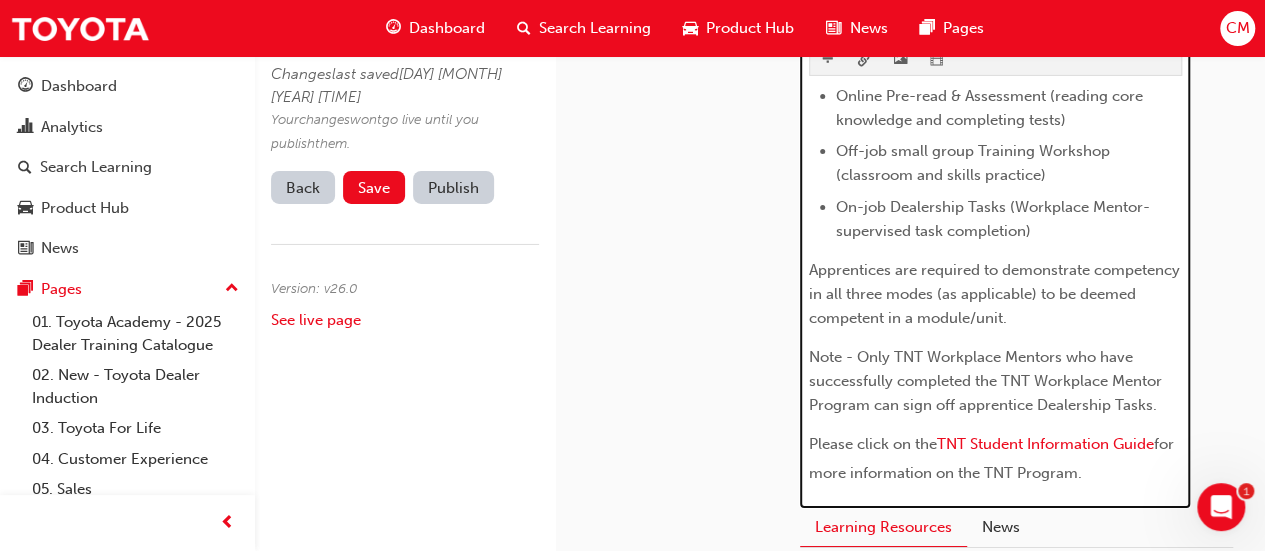 click on "Please click on the" at bounding box center (873, 444) 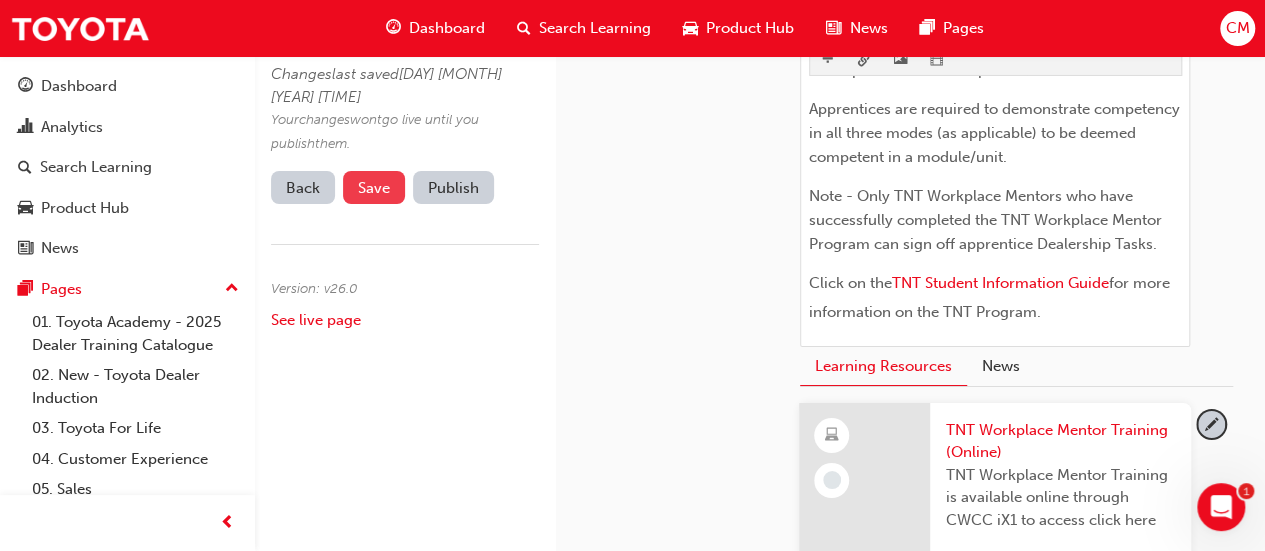 click on "Save" at bounding box center [374, 188] 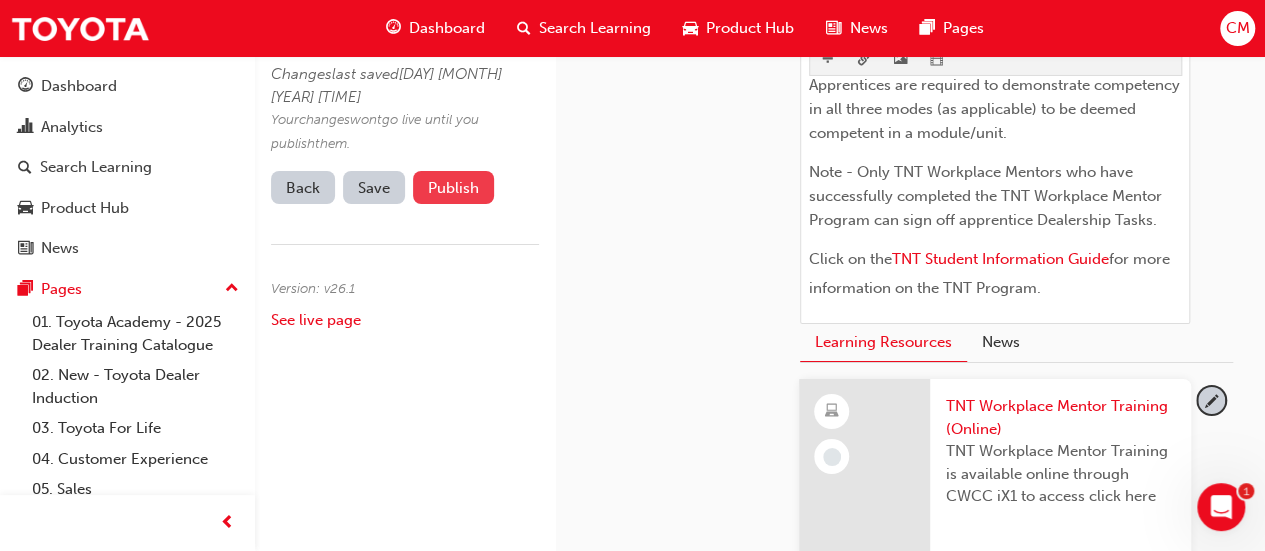 click on "Publish" at bounding box center (453, 187) 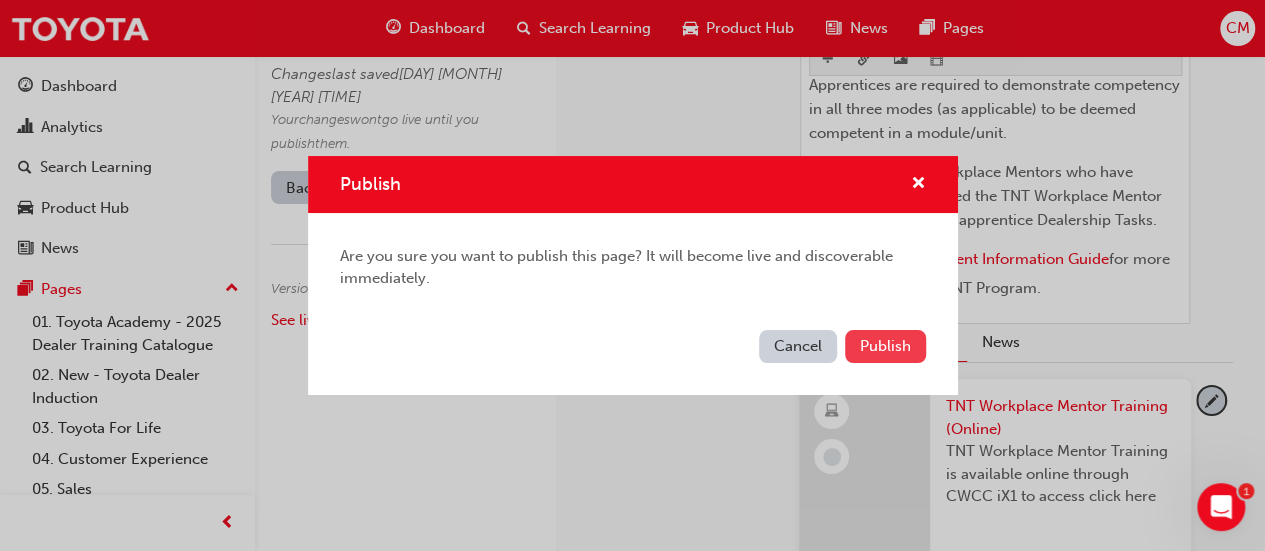 click on "Publish" at bounding box center [885, 346] 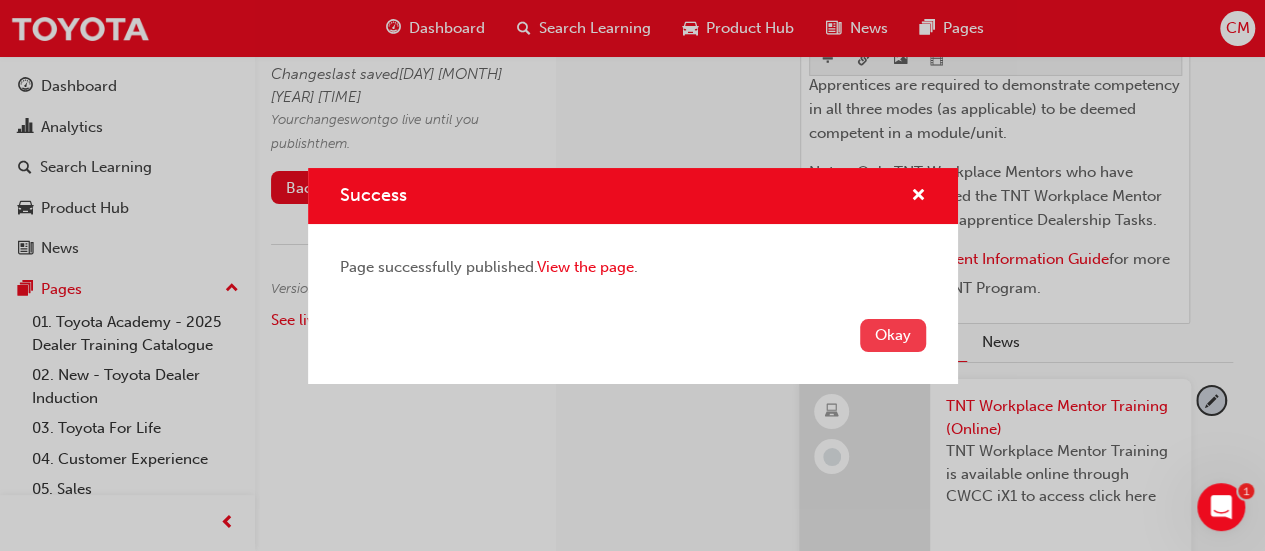 click on "Okay" at bounding box center [633, 347] 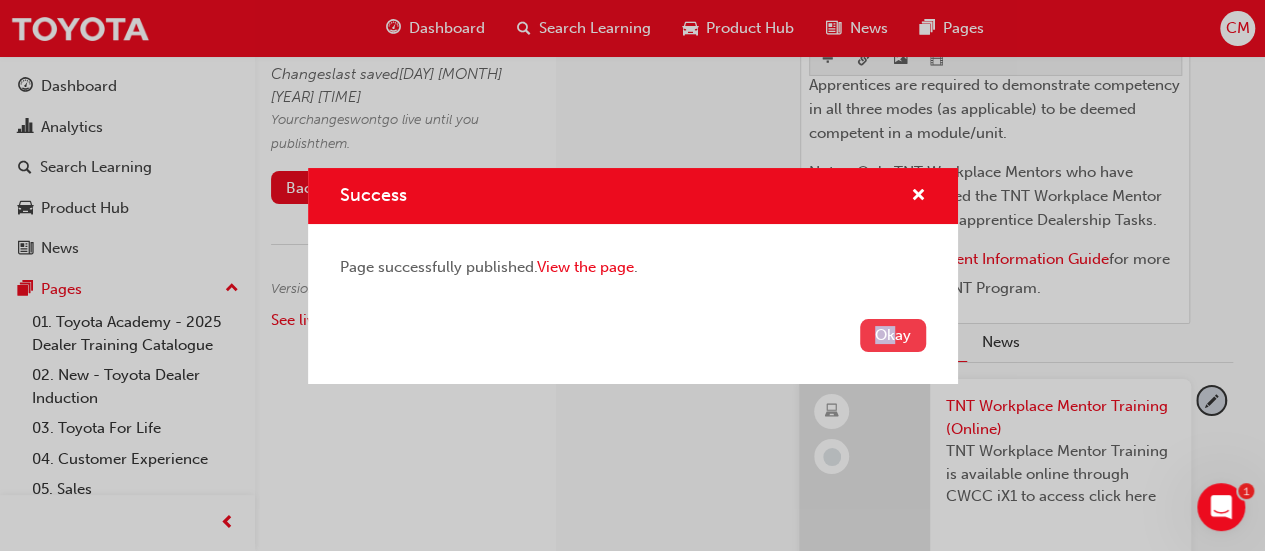 click on "Okay" at bounding box center (893, 335) 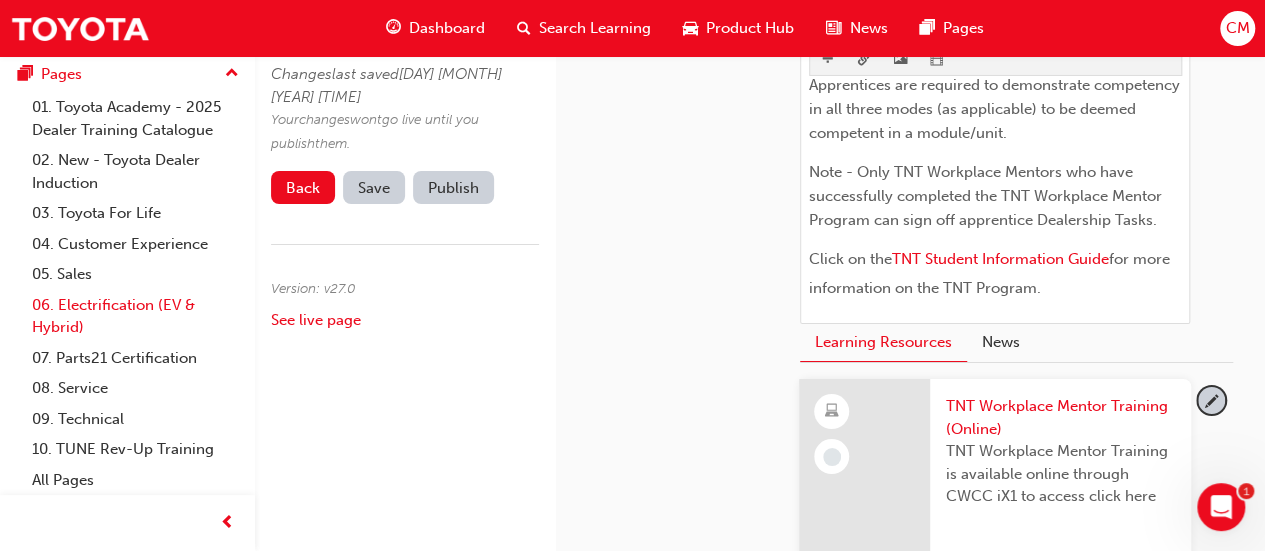 scroll, scrollTop: 216, scrollLeft: 0, axis: vertical 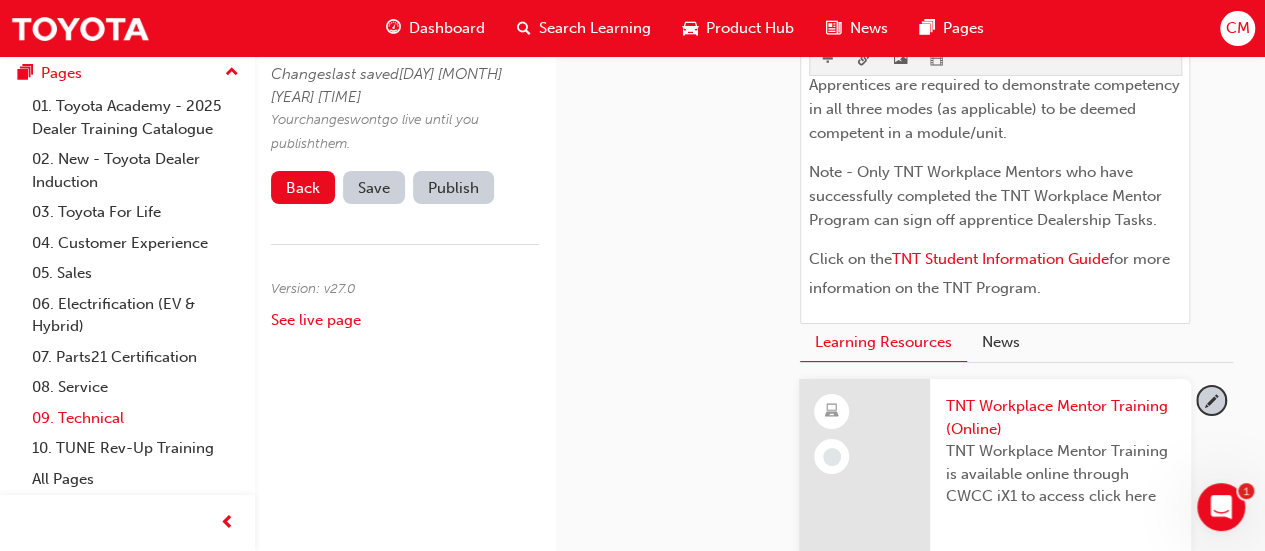 click on "09. Technical" at bounding box center [135, 418] 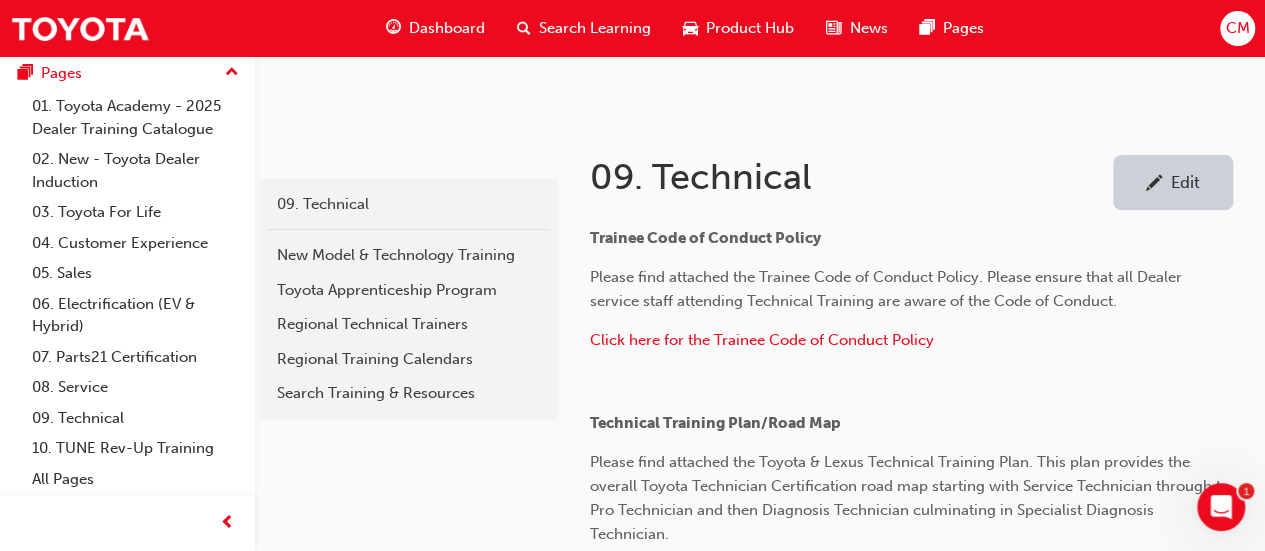 scroll, scrollTop: 300, scrollLeft: 0, axis: vertical 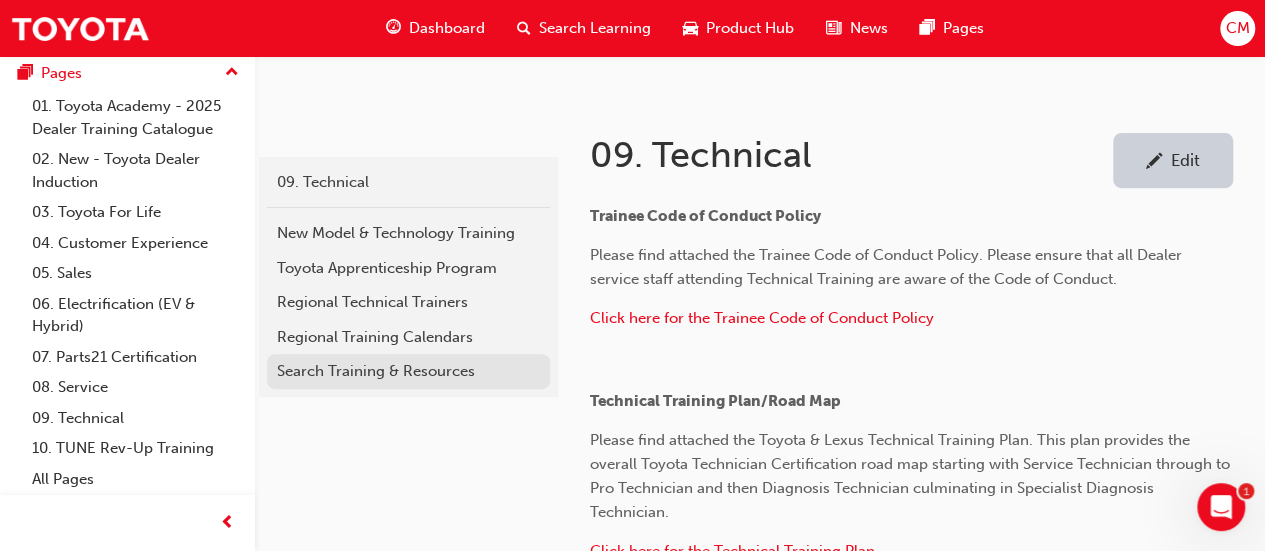 click on "Search Training & Resources" at bounding box center [408, 371] 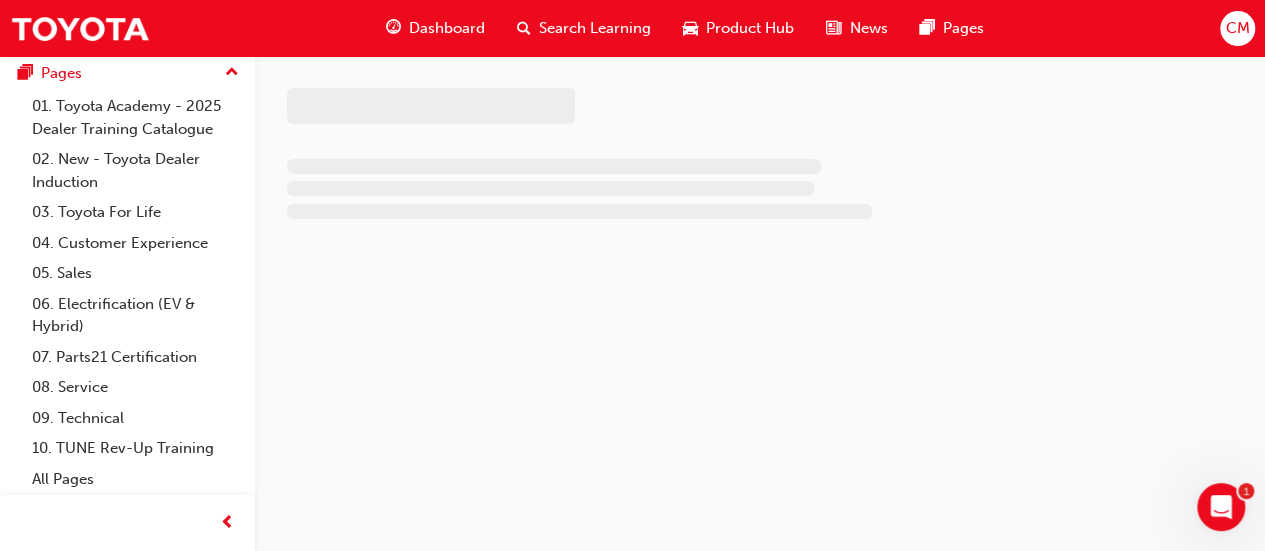 scroll, scrollTop: 0, scrollLeft: 0, axis: both 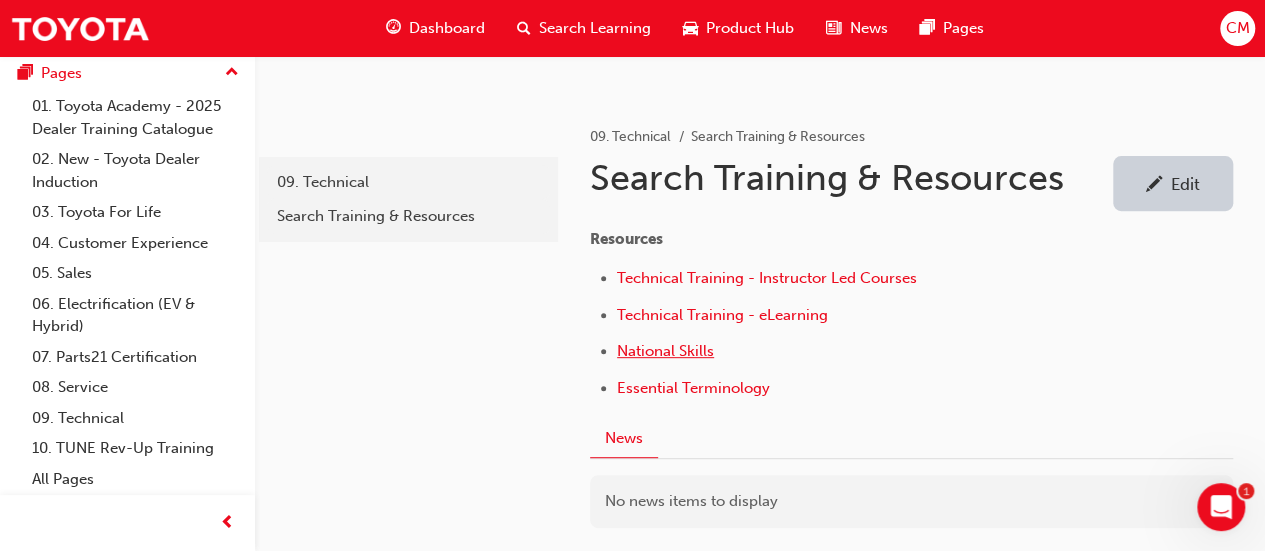 click on "National Skills" at bounding box center (665, 351) 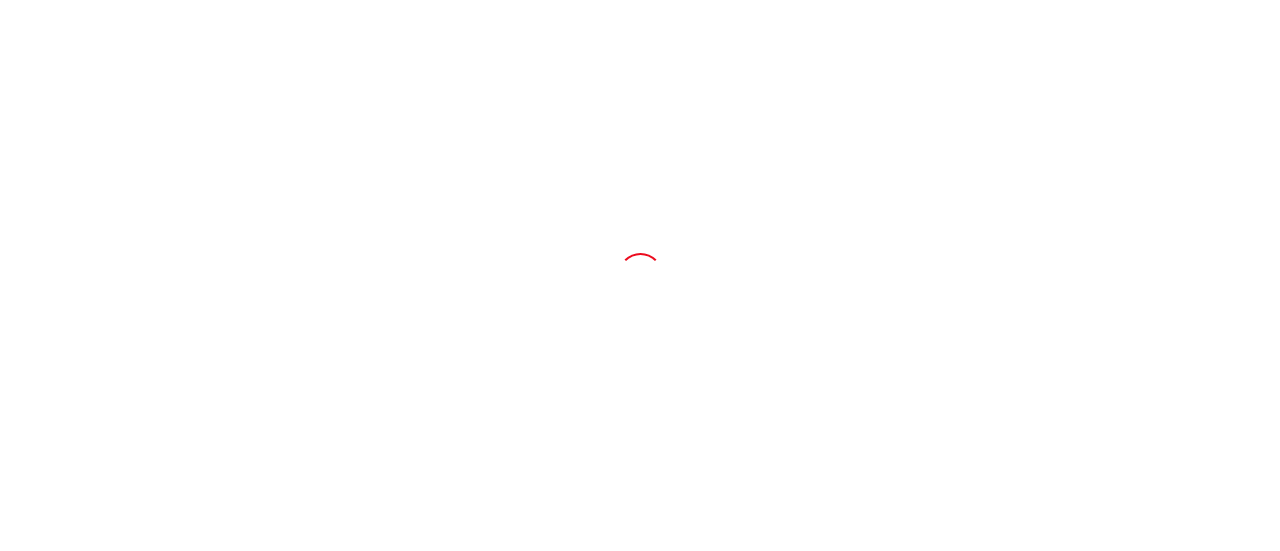 scroll, scrollTop: 0, scrollLeft: 0, axis: both 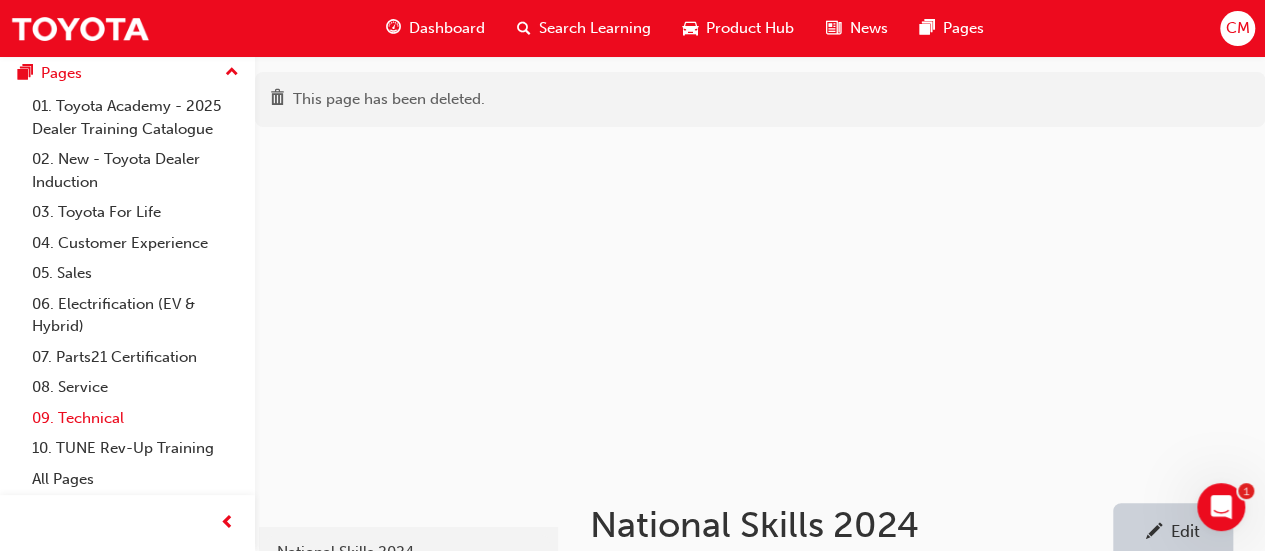 click on "09. Technical" at bounding box center (135, 418) 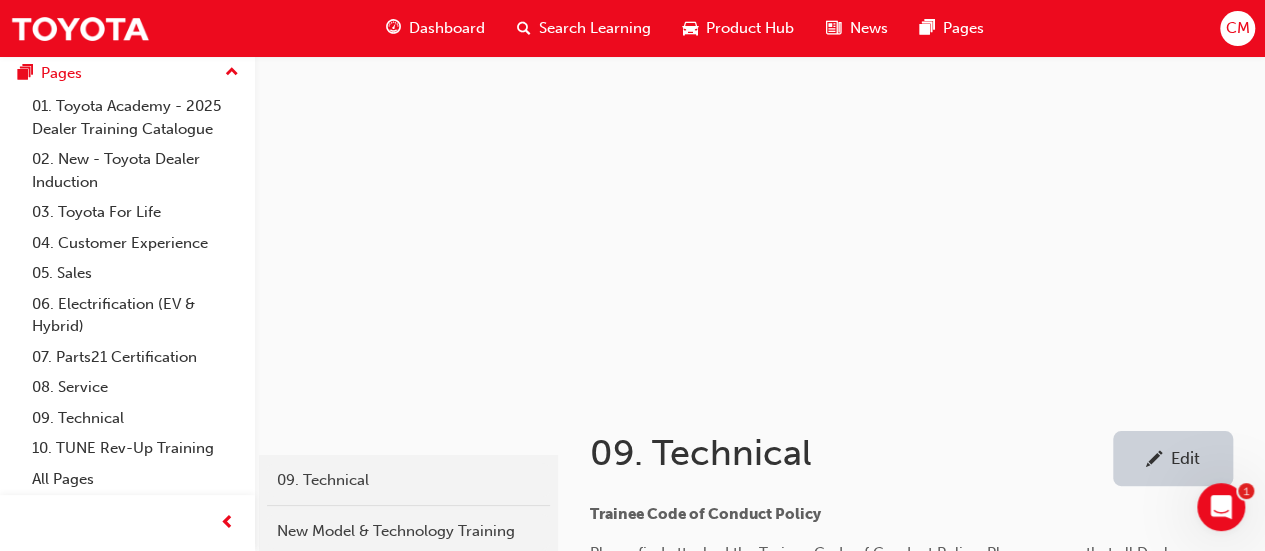 scroll, scrollTop: 0, scrollLeft: 0, axis: both 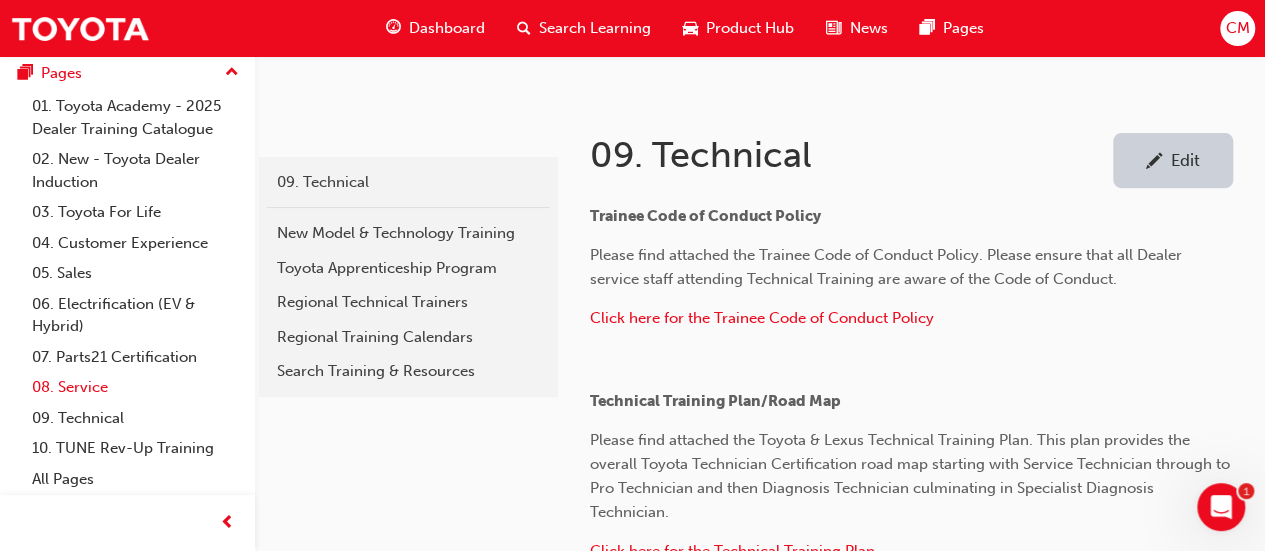 click on "08. Service" at bounding box center (135, 387) 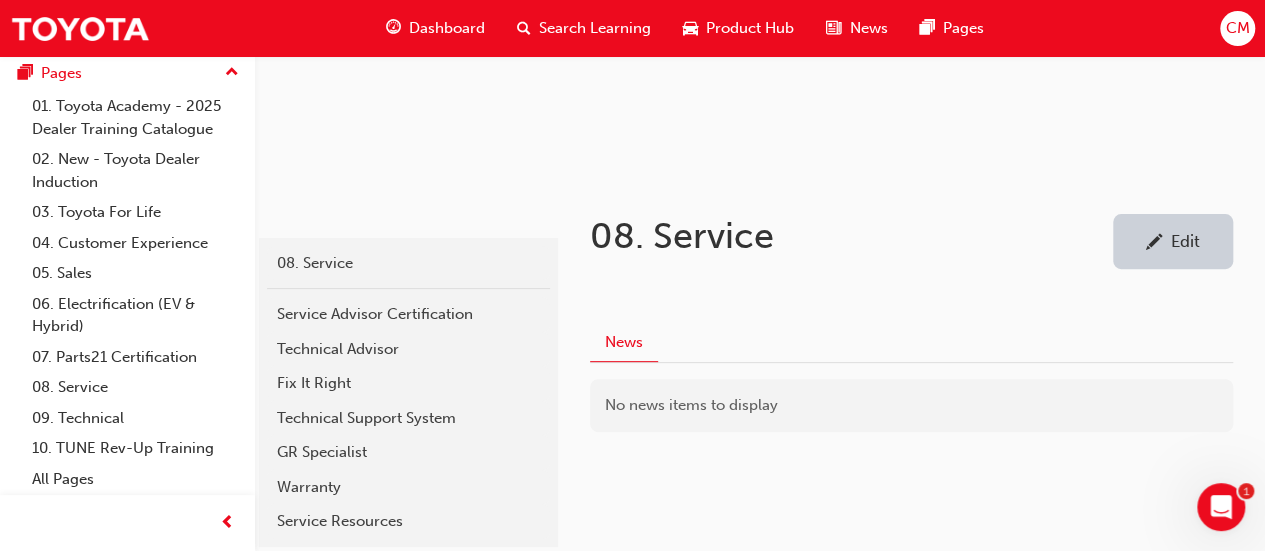 scroll, scrollTop: 300, scrollLeft: 0, axis: vertical 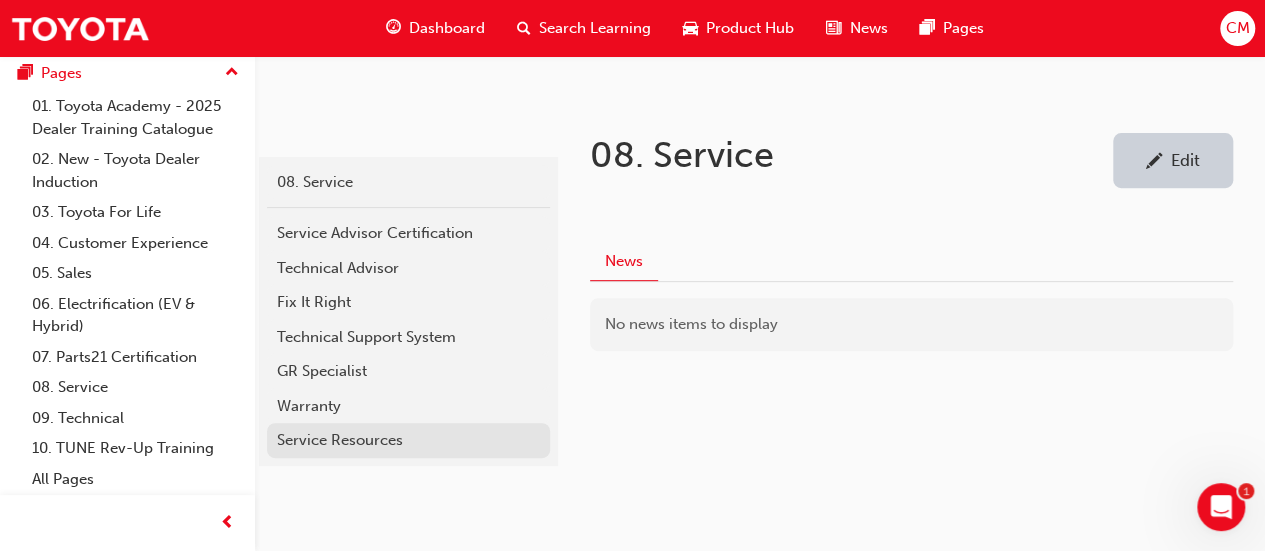 click on "Service Resources" at bounding box center (408, 440) 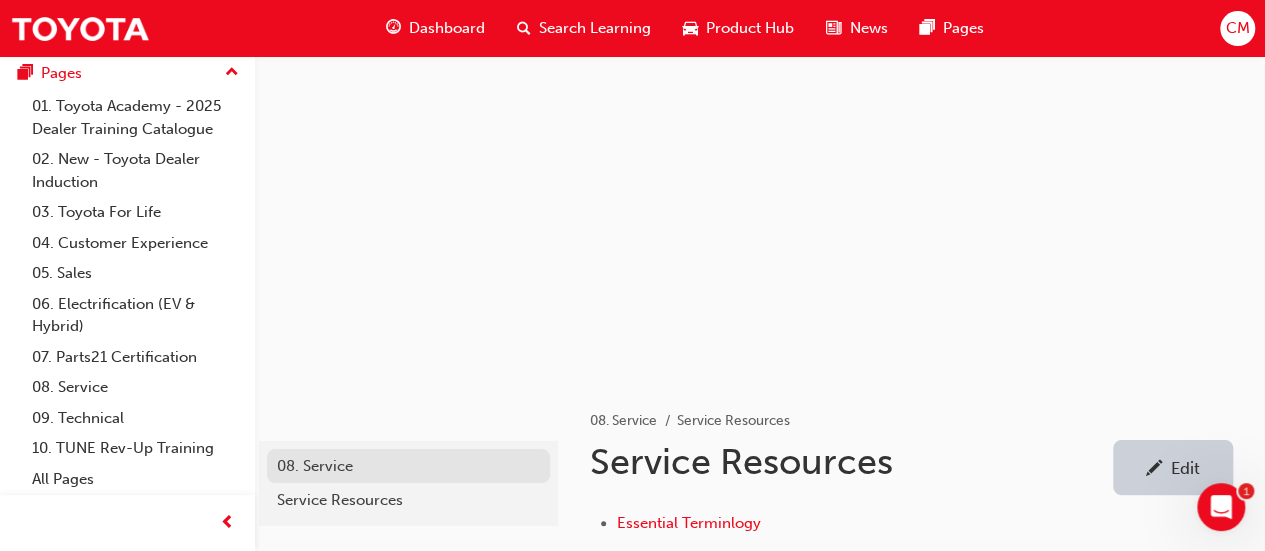 scroll, scrollTop: 0, scrollLeft: 0, axis: both 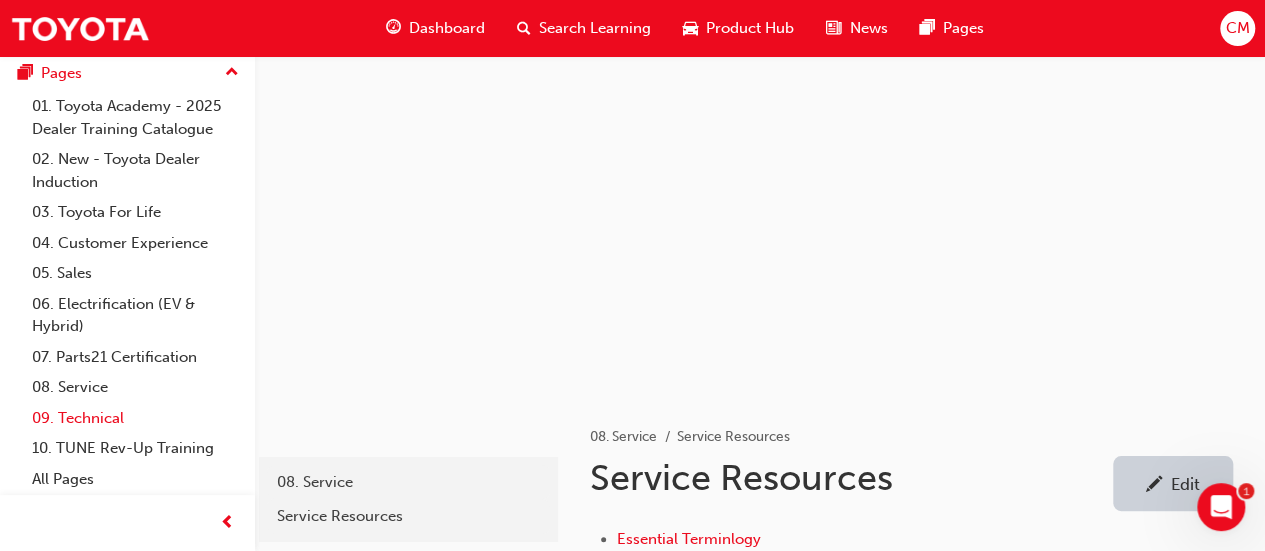 click on "09. Technical" at bounding box center [135, 418] 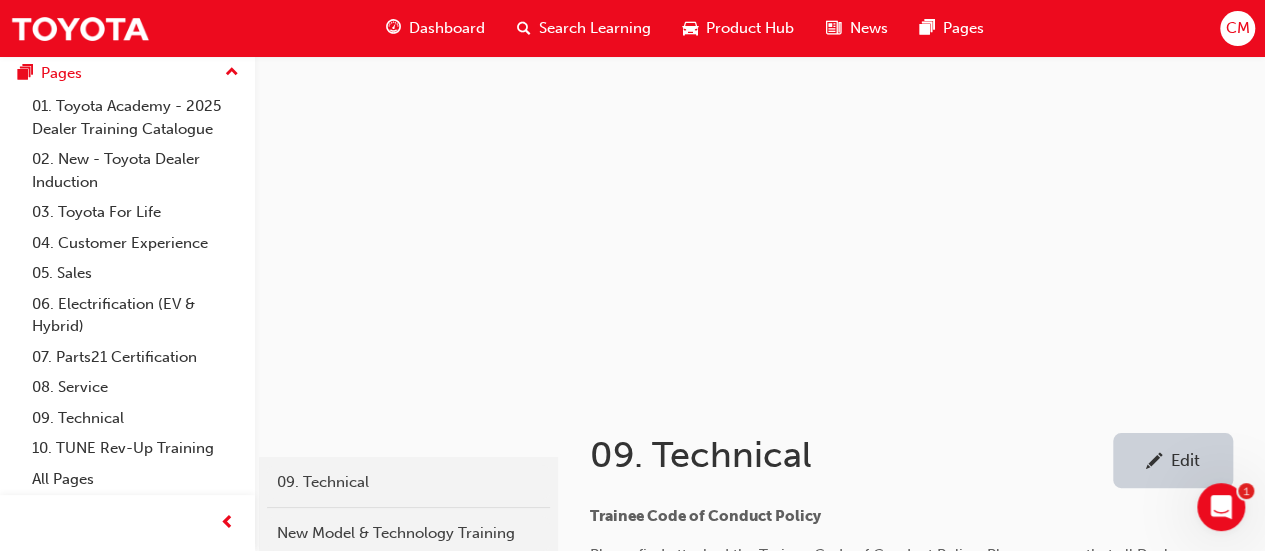 scroll, scrollTop: 300, scrollLeft: 0, axis: vertical 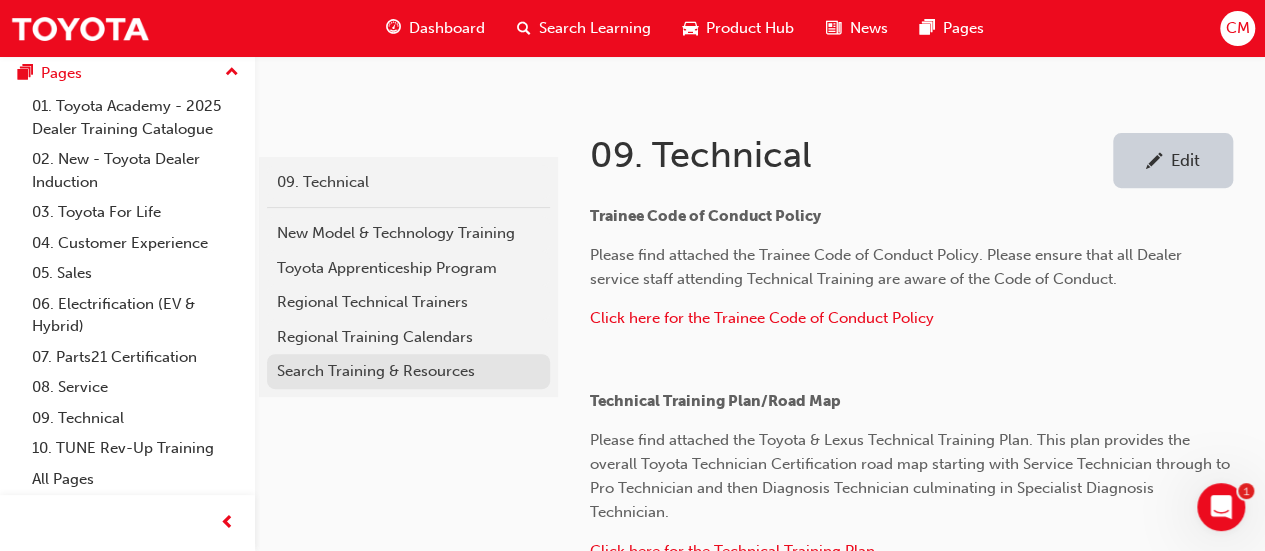click on "Search Training & Resources" at bounding box center [408, 371] 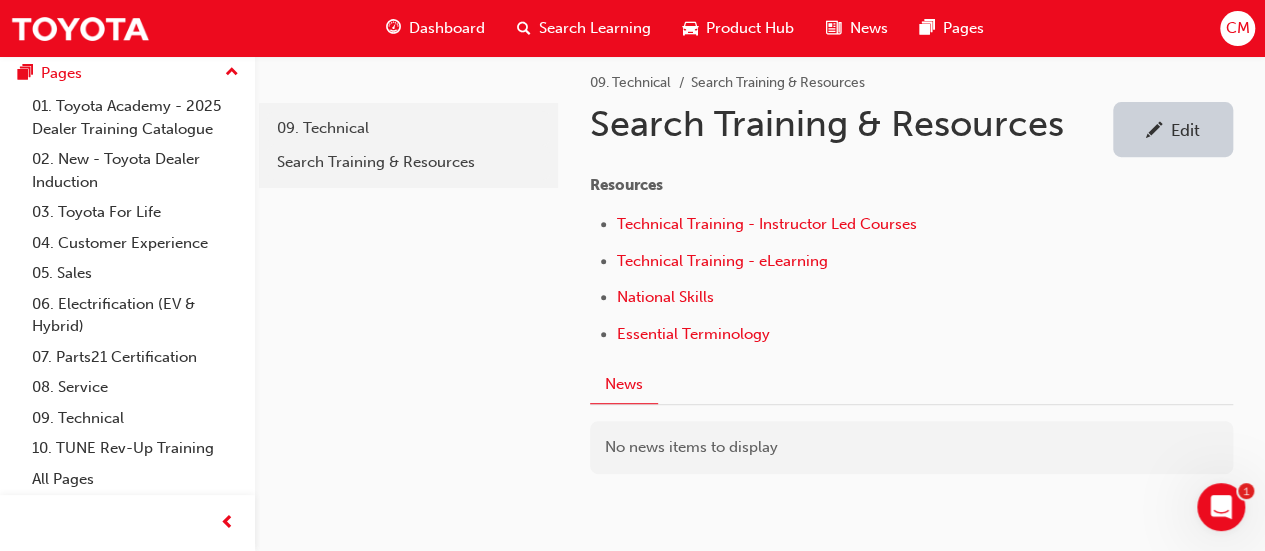 scroll, scrollTop: 400, scrollLeft: 0, axis: vertical 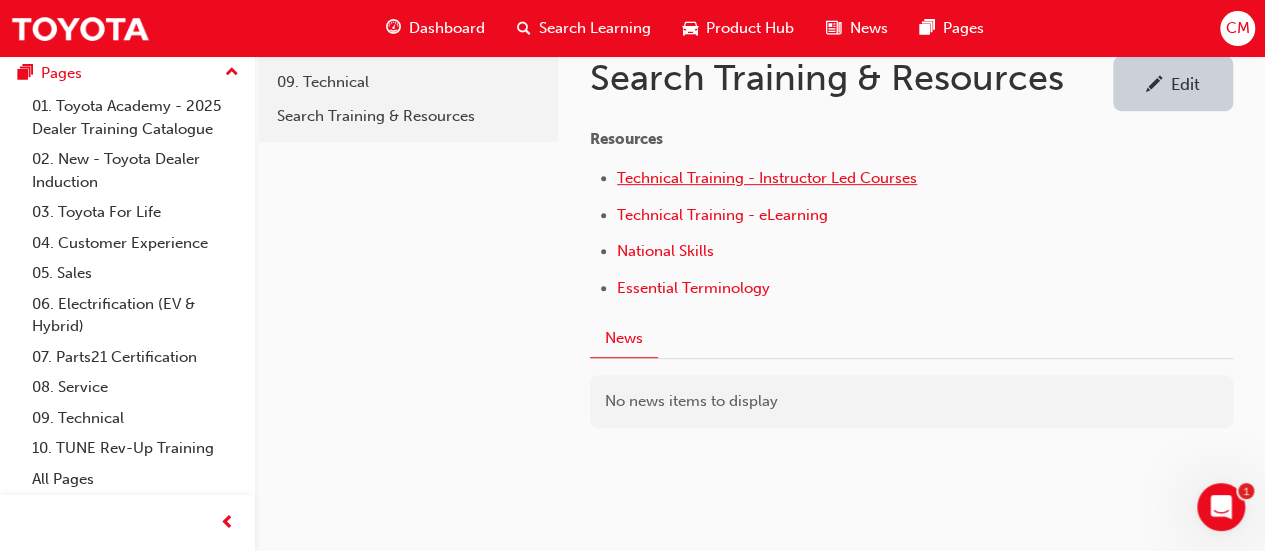 click on "Technical Training - Instructor Led Courses" at bounding box center [767, 178] 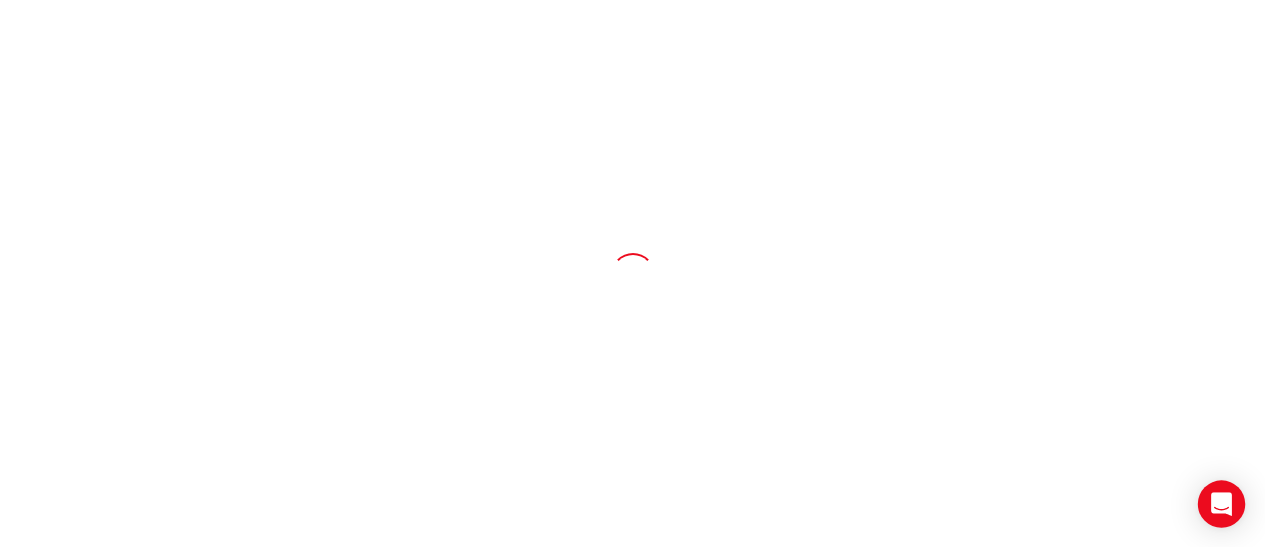 scroll, scrollTop: 0, scrollLeft: 0, axis: both 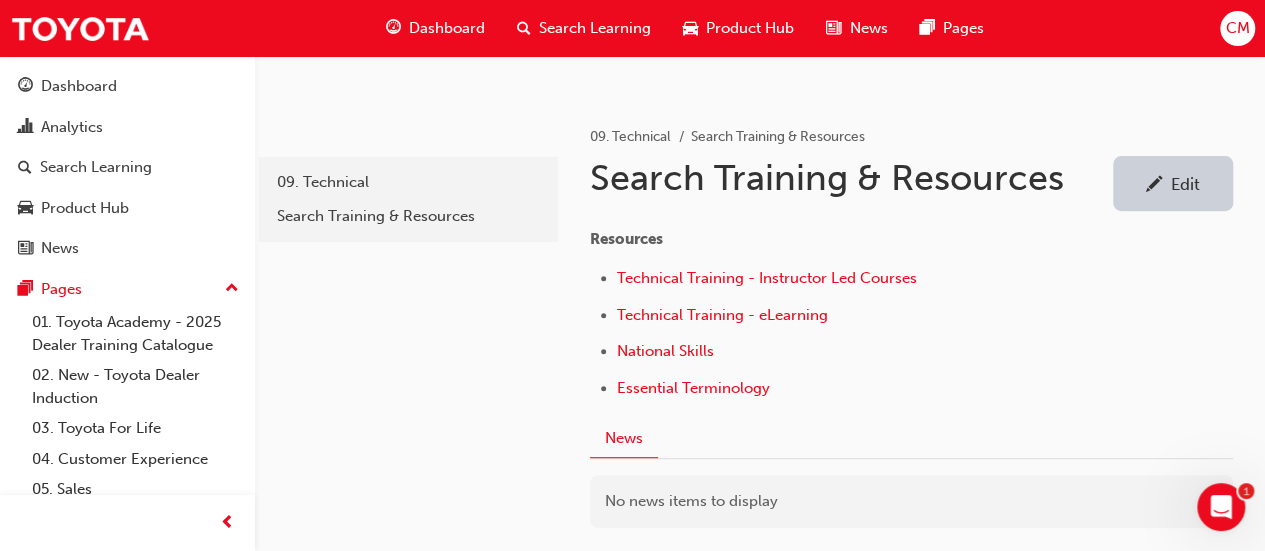 click on "Edit" at bounding box center (1185, 184) 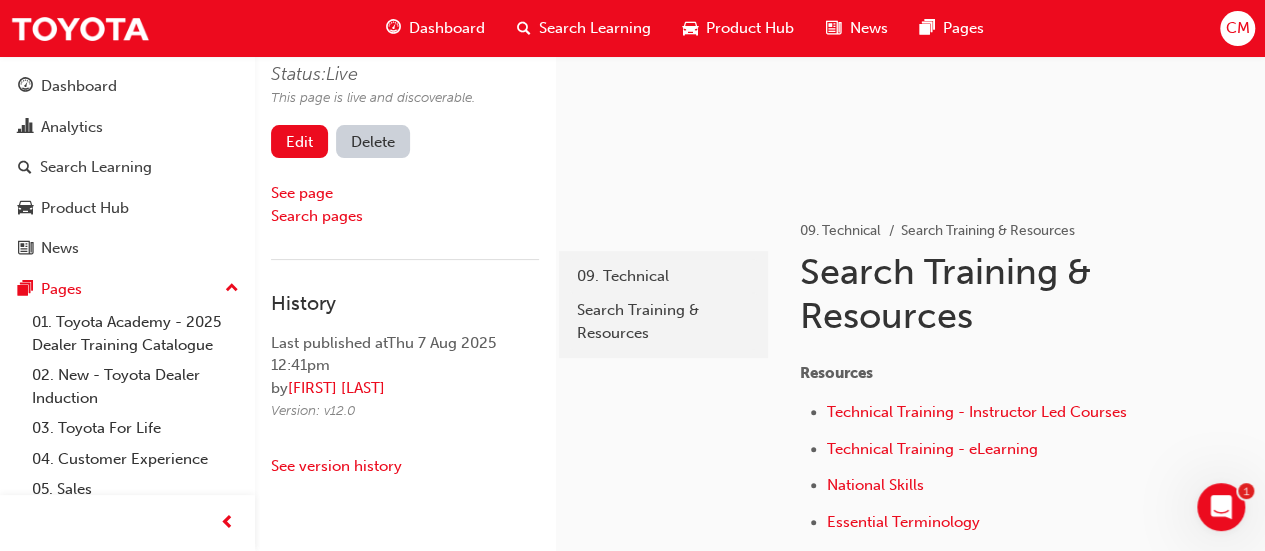 scroll, scrollTop: 300, scrollLeft: 0, axis: vertical 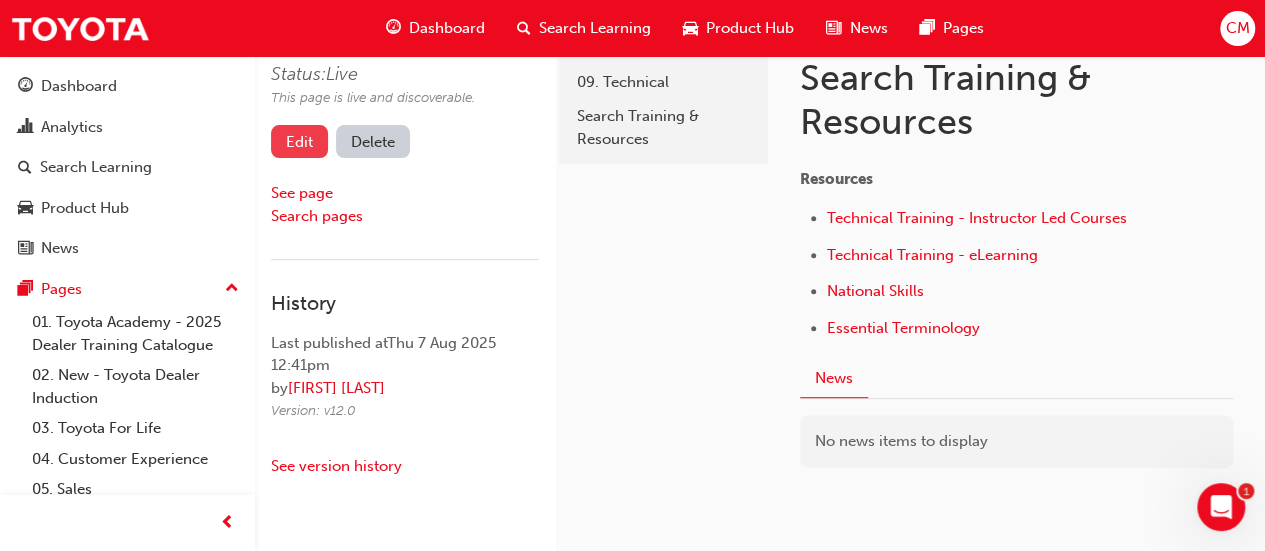 click on "Edit" at bounding box center [299, 141] 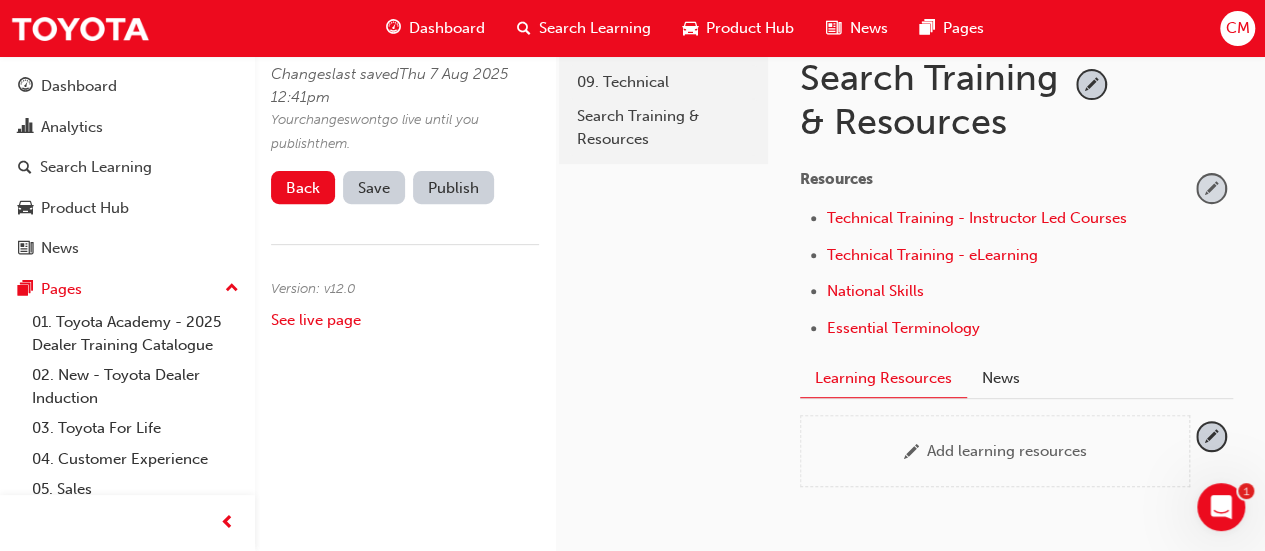click at bounding box center [1211, 188] 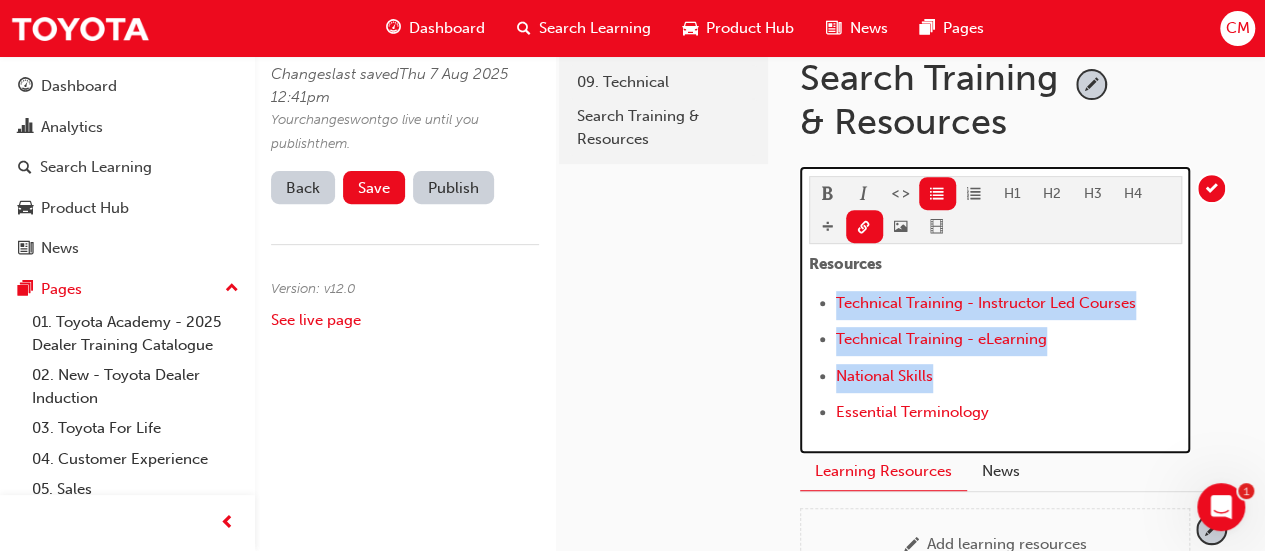 drag, startPoint x: 968, startPoint y: 375, endPoint x: 786, endPoint y: 299, distance: 197.23083 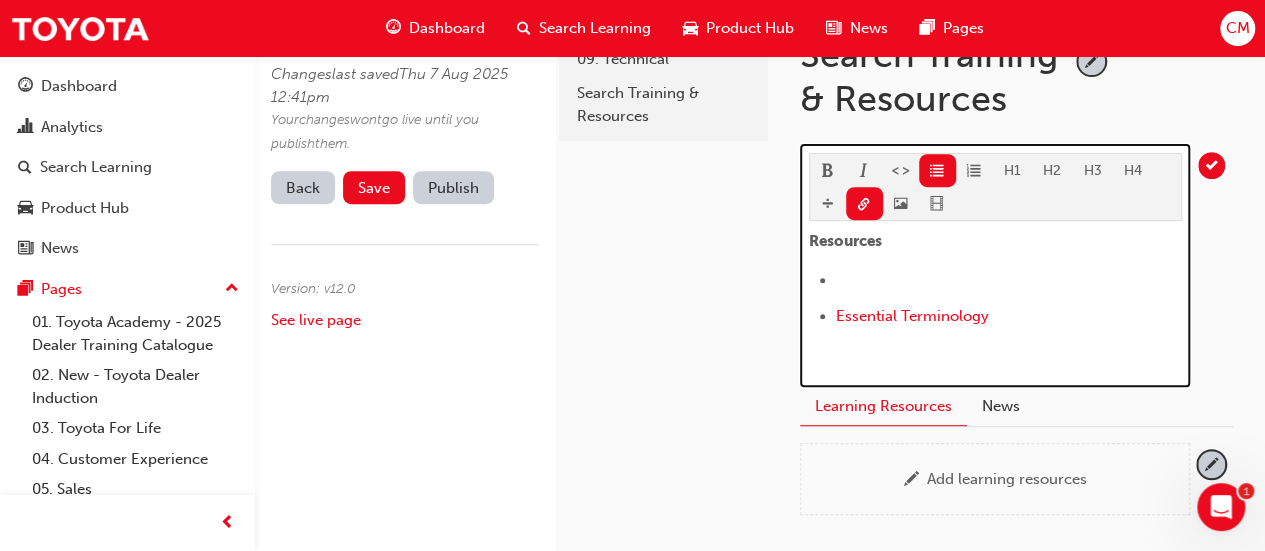 scroll, scrollTop: 284, scrollLeft: 0, axis: vertical 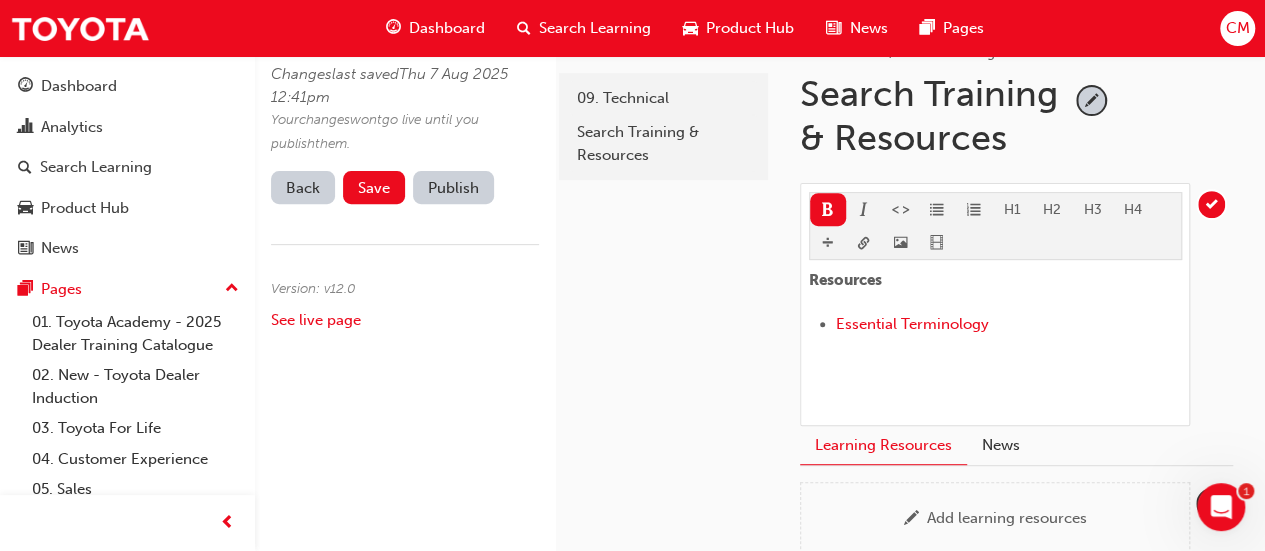 click on "Search Training & Resources" at bounding box center [935, 115] 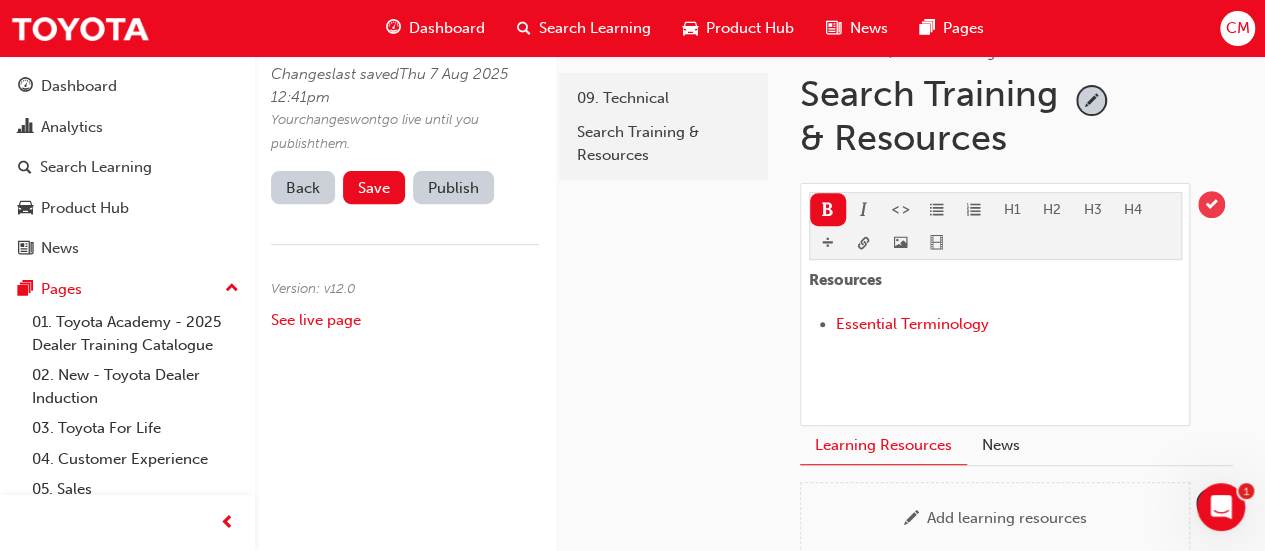 drag, startPoint x: 1208, startPoint y: 202, endPoint x: 1203, endPoint y: 188, distance: 14.866069 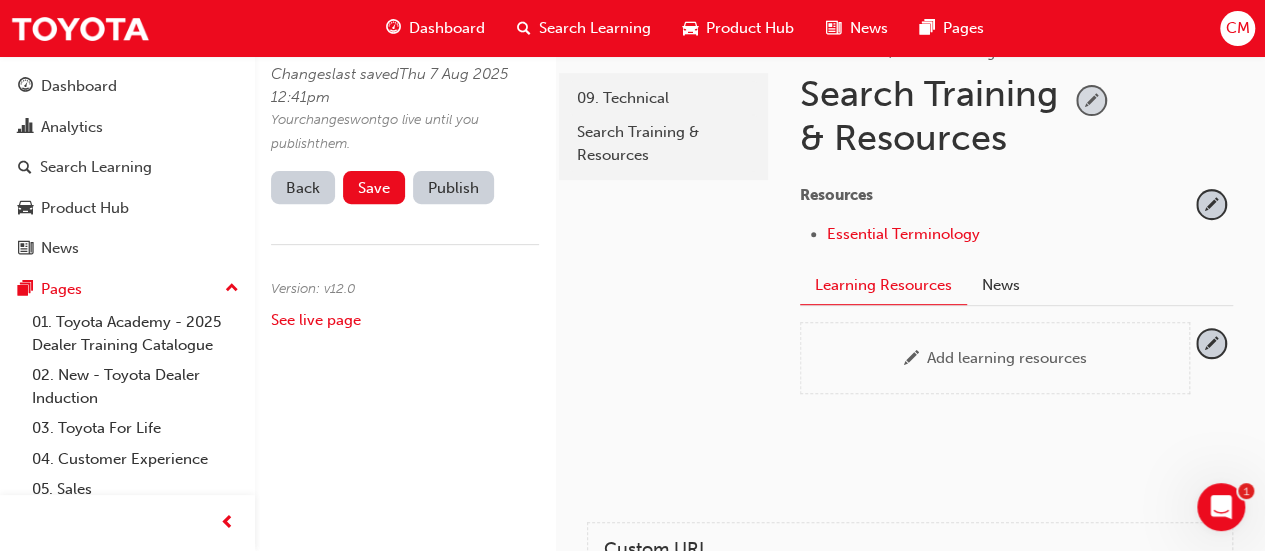 click at bounding box center [1091, 100] 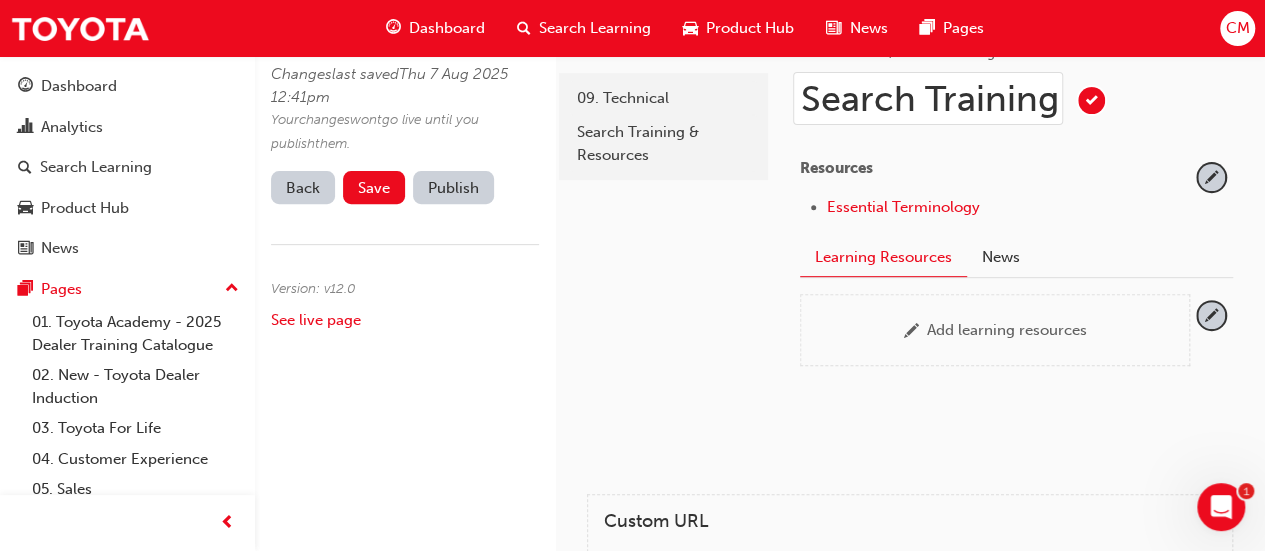 click on "Search Training & Resources" at bounding box center (928, 98) 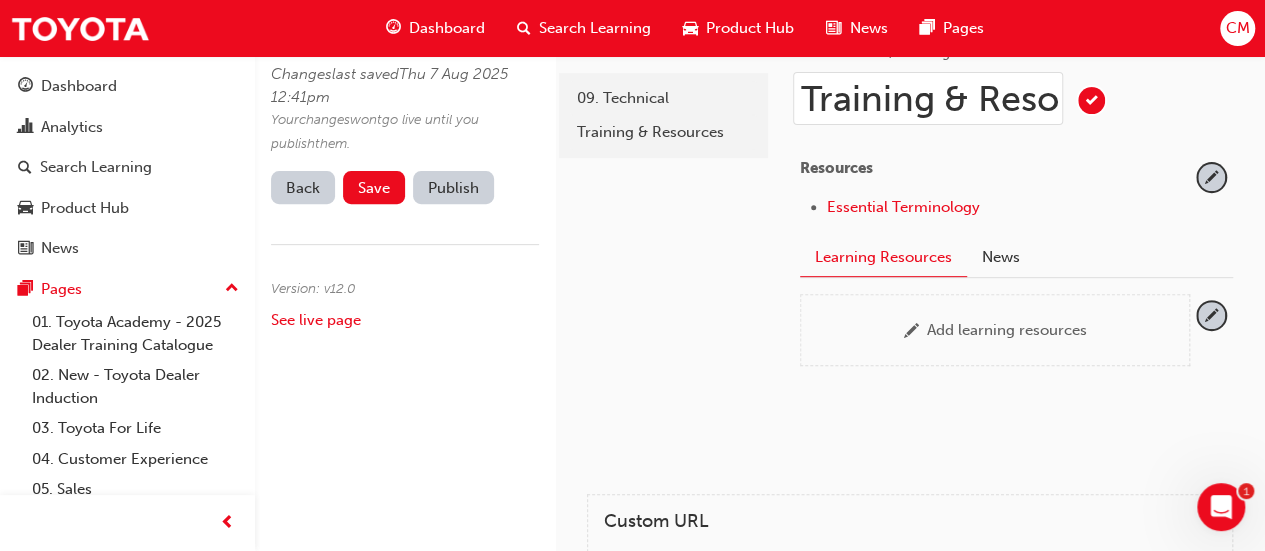 click on "Training & Resources" at bounding box center (928, 98) 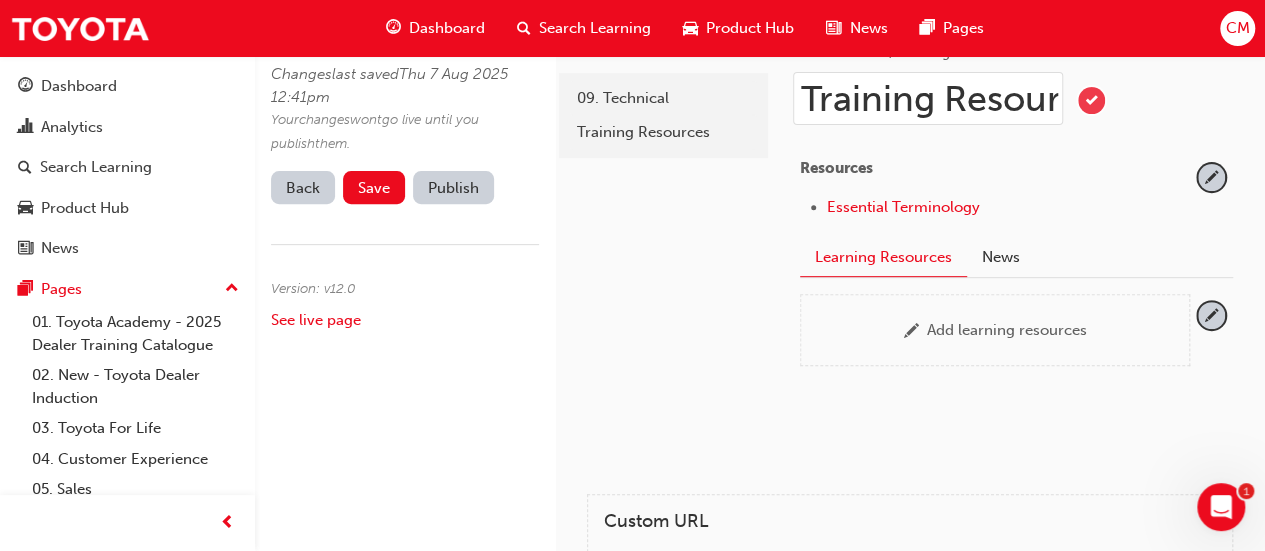 type on "Training Resources" 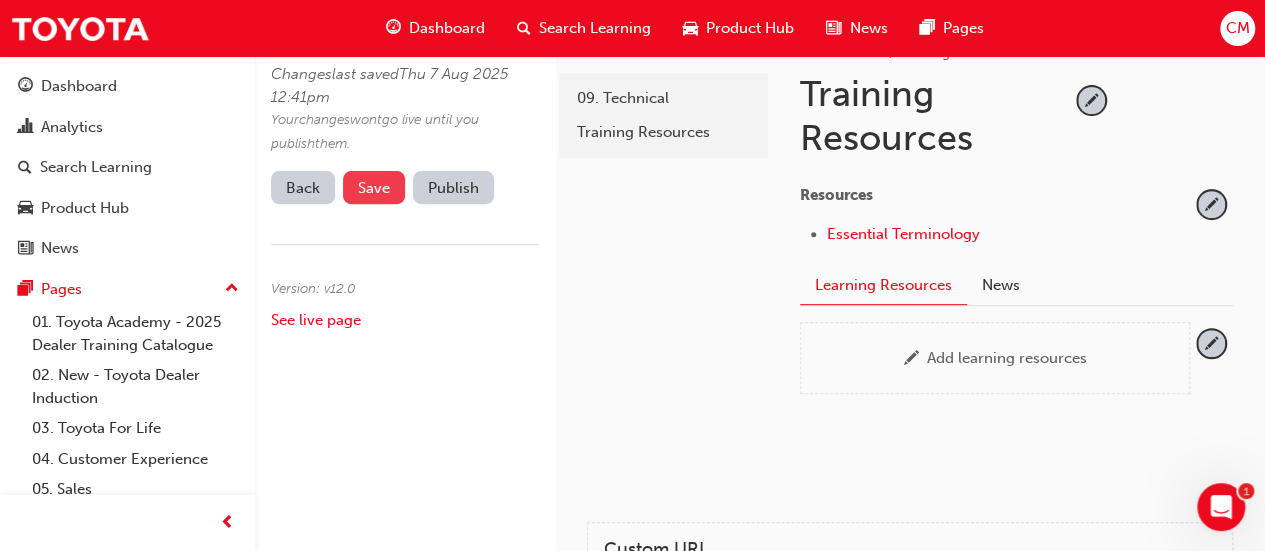 click on "Save" at bounding box center (374, 188) 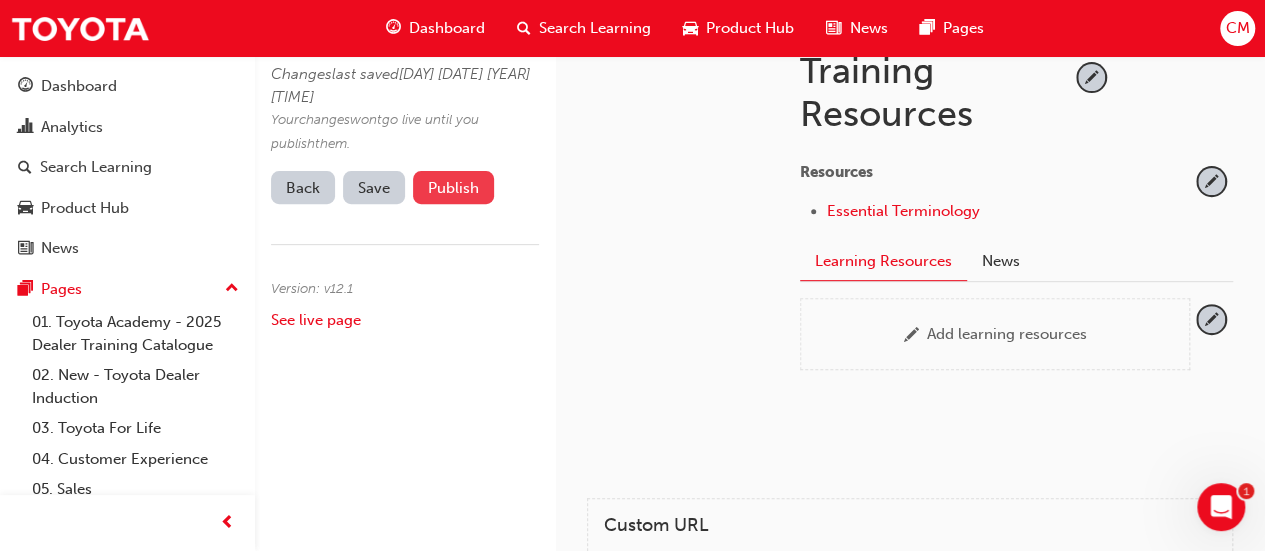 click on "Publish" at bounding box center (453, 187) 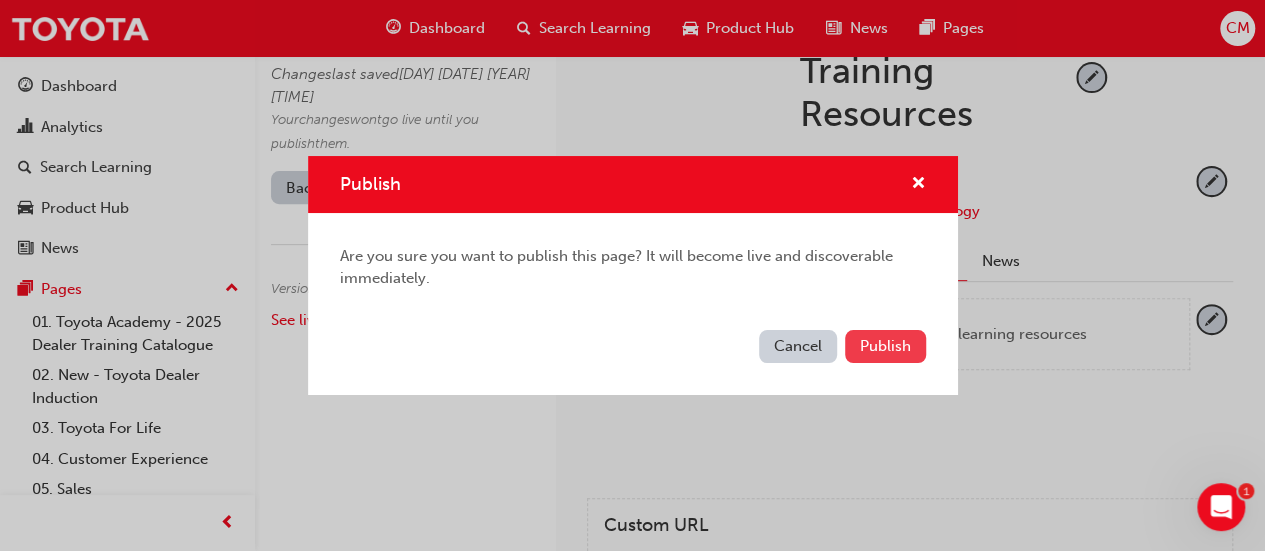 click on "Publish" at bounding box center [885, 346] 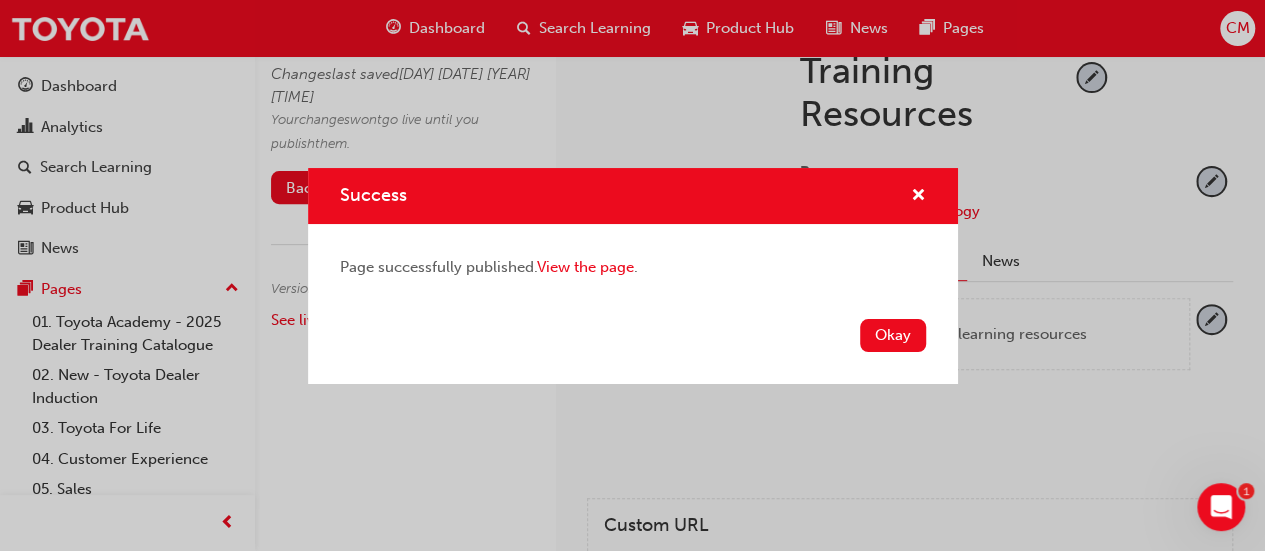 drag, startPoint x: 892, startPoint y: 334, endPoint x: 900, endPoint y: 366, distance: 32.984844 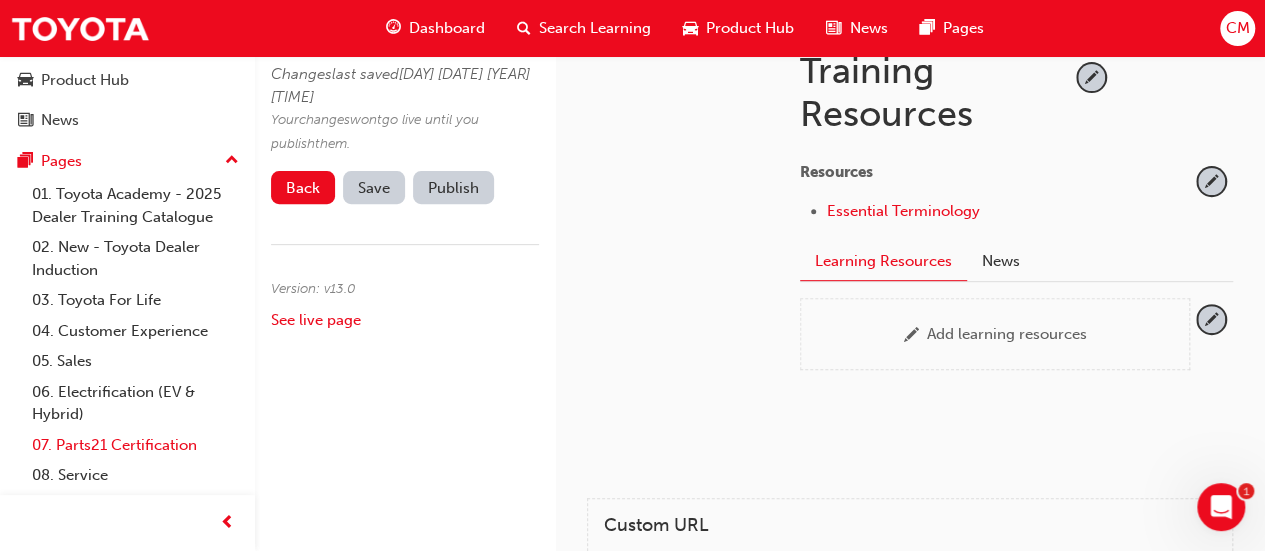 scroll, scrollTop: 200, scrollLeft: 0, axis: vertical 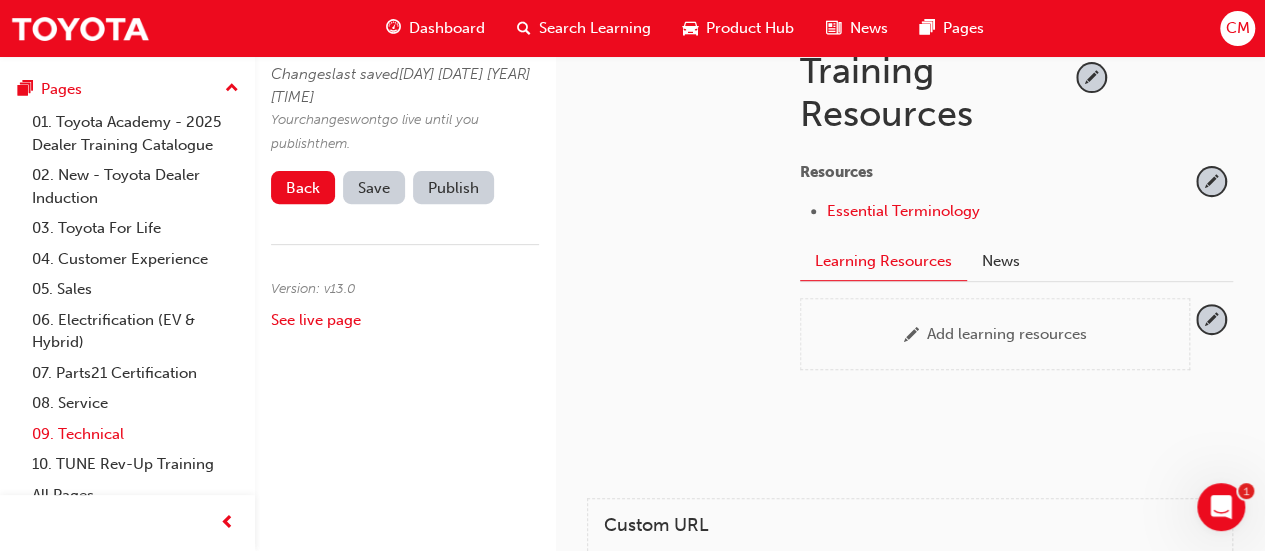 click on "09. Technical" at bounding box center (135, 434) 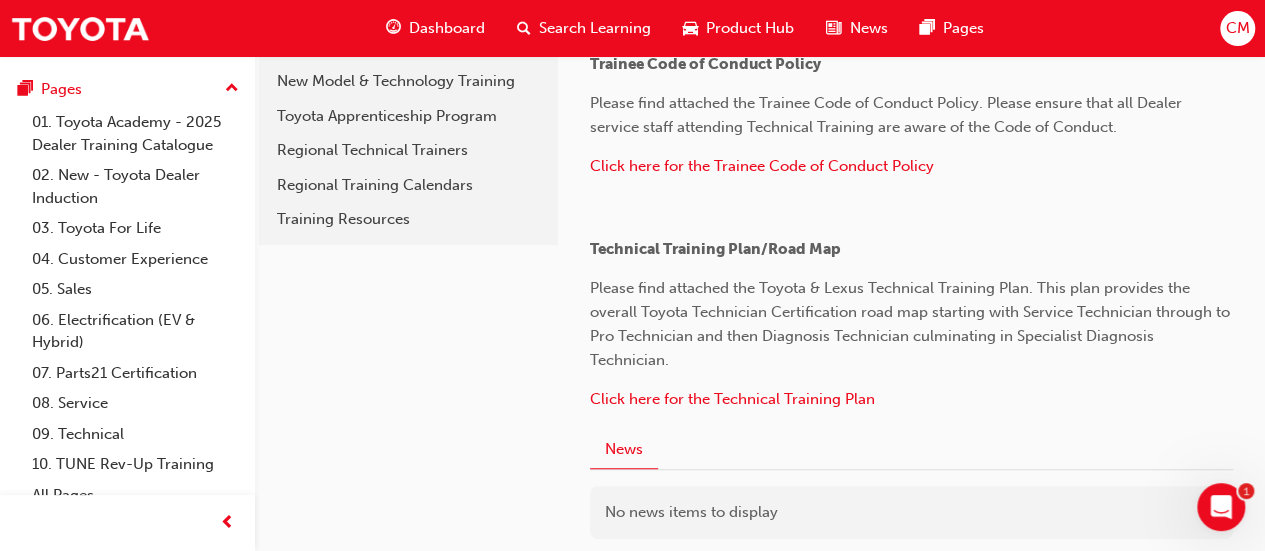 scroll, scrollTop: 500, scrollLeft: 0, axis: vertical 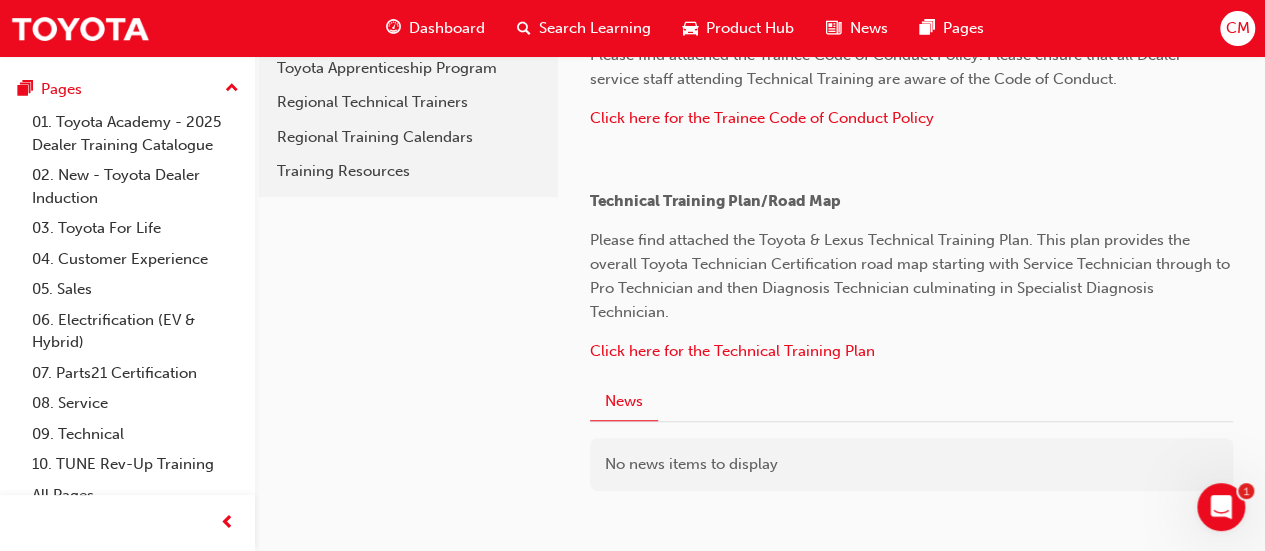 click on "technical 09. Technical New Model & Technology Training Toyota Apprenticeship Program Regional Technical Trainers Regional Training Calendars Training Resources" at bounding box center [406, 224] 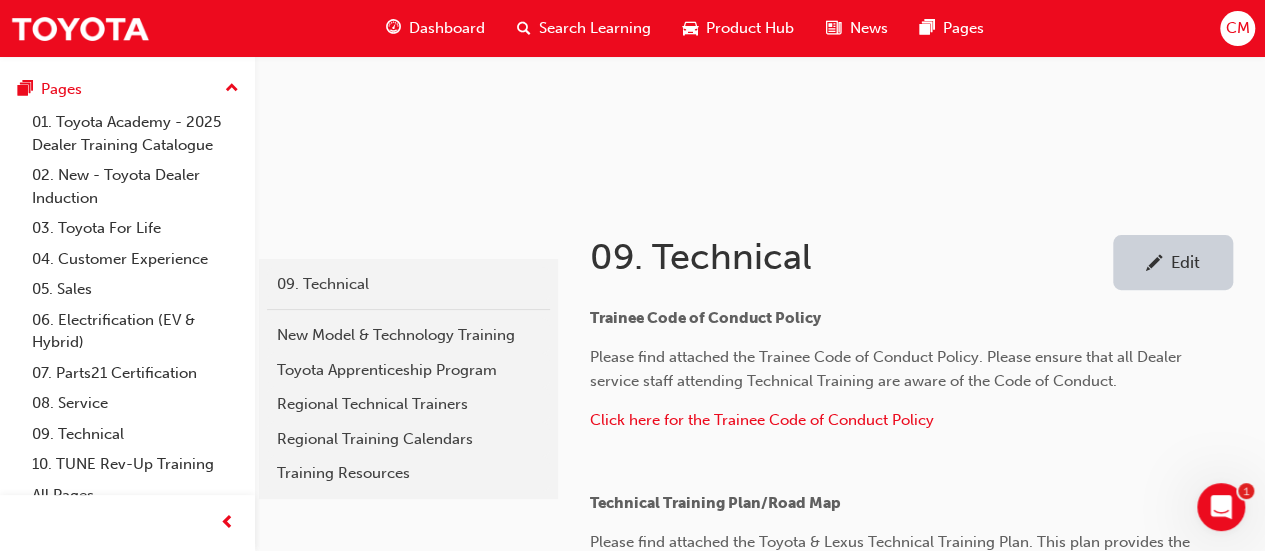 scroll, scrollTop: 315, scrollLeft: 0, axis: vertical 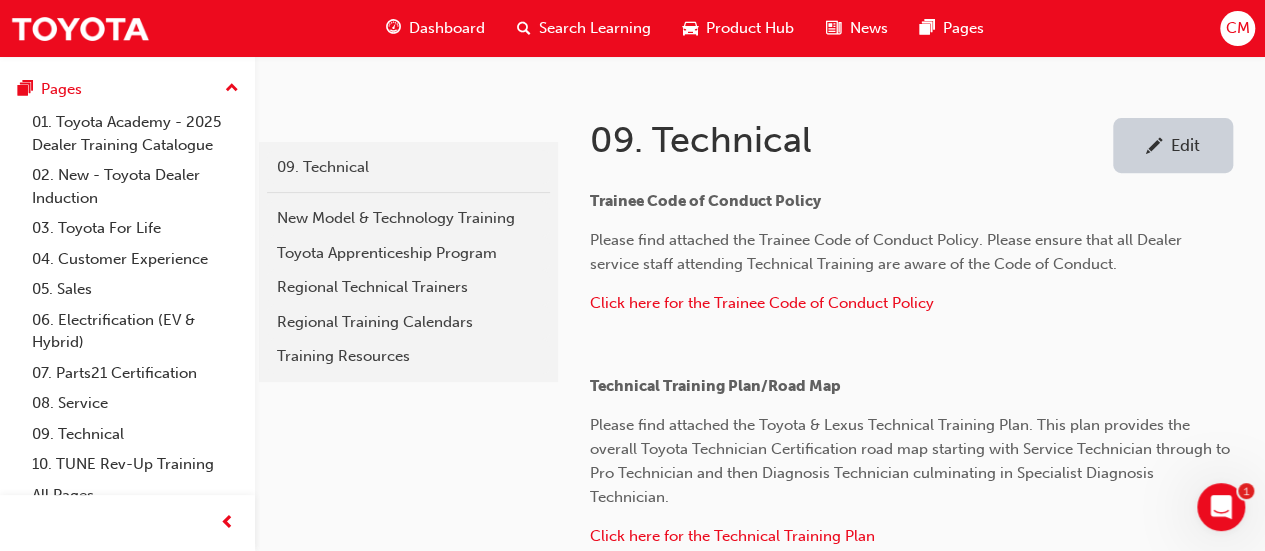 click on "Edit" at bounding box center (1185, 145) 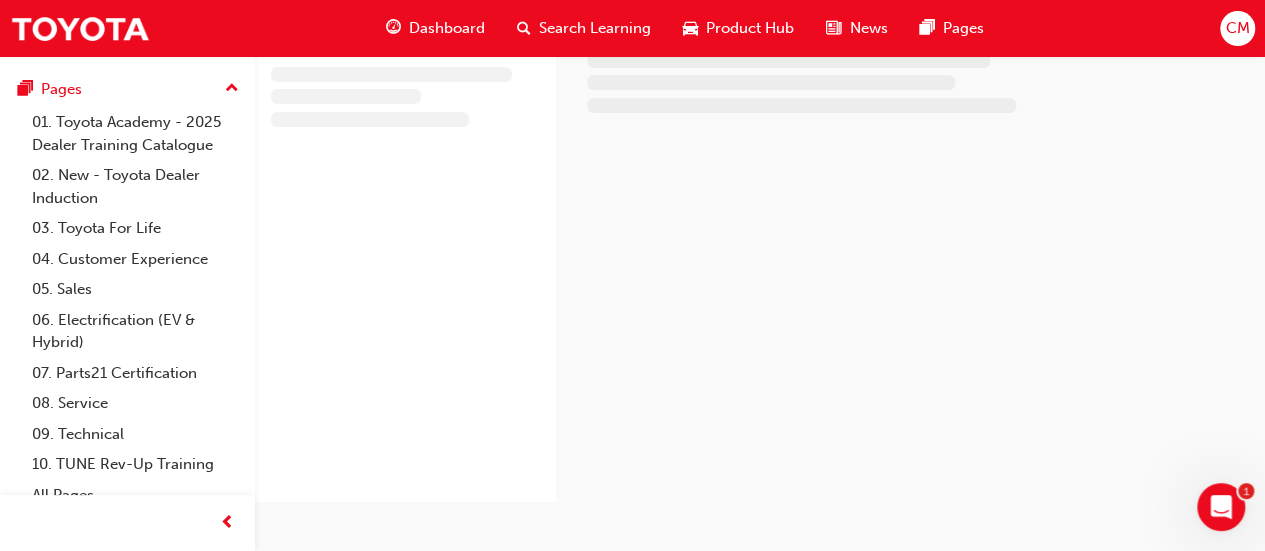 scroll, scrollTop: 0, scrollLeft: 0, axis: both 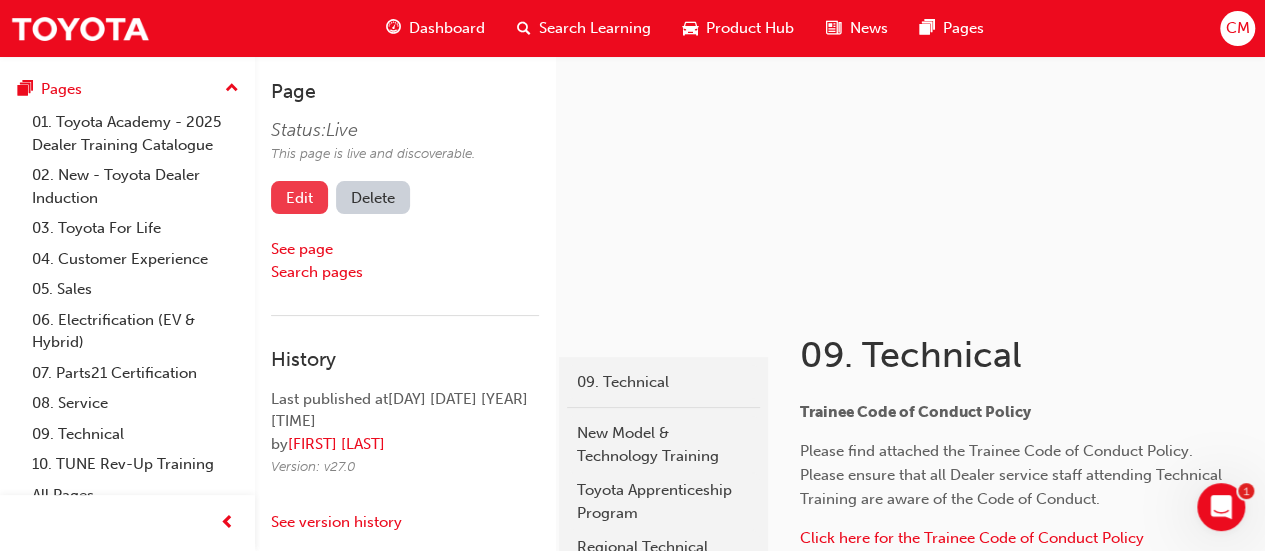click on "Edit" at bounding box center [299, 197] 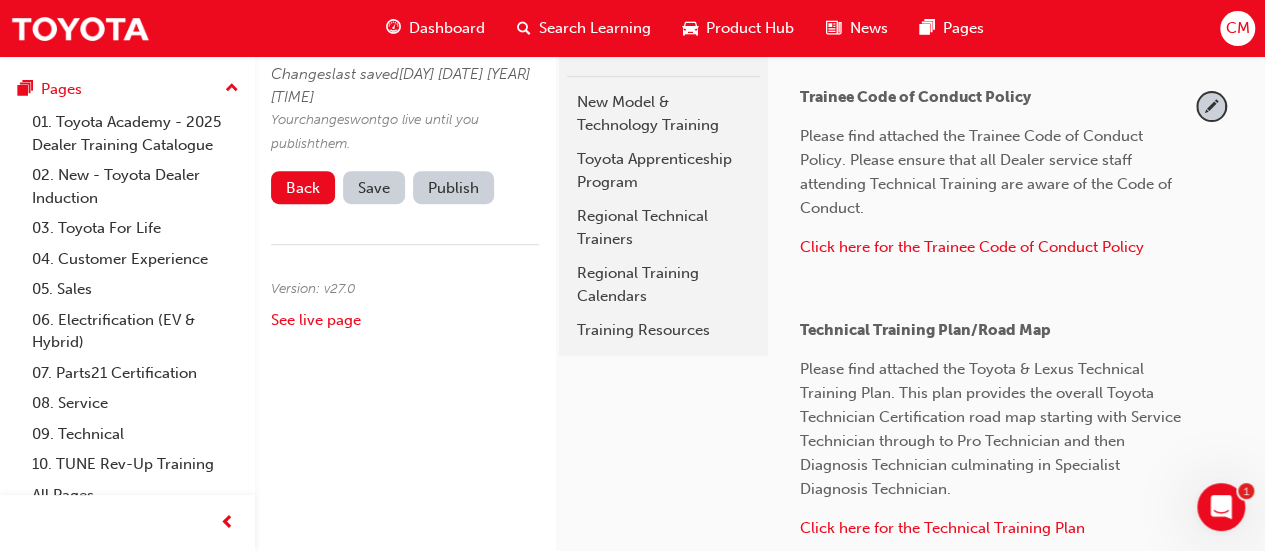 scroll, scrollTop: 300, scrollLeft: 0, axis: vertical 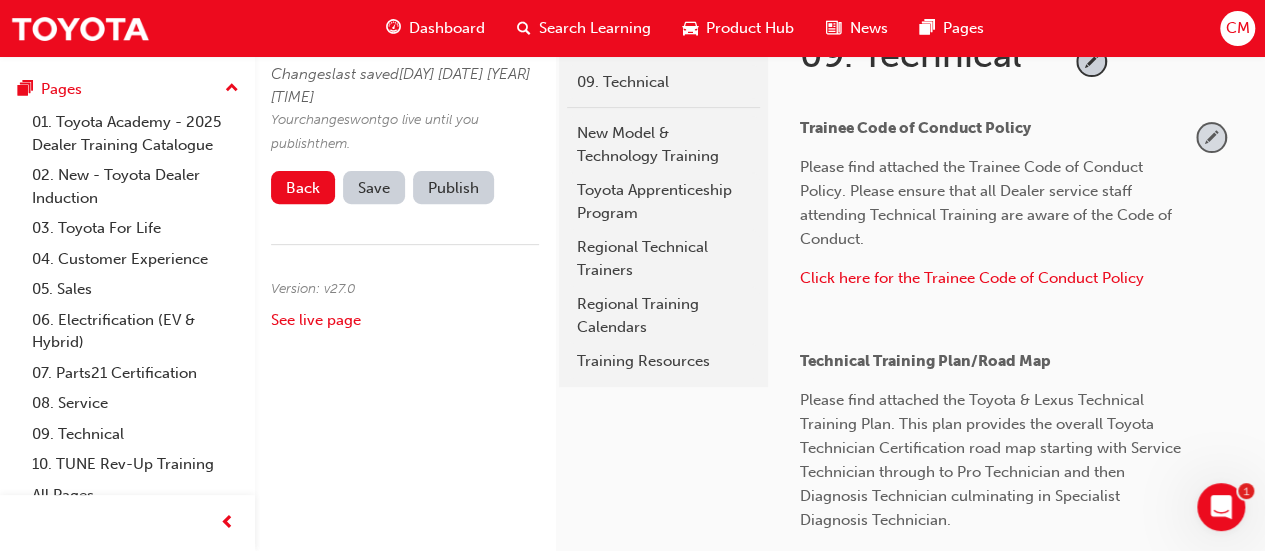 click at bounding box center (1211, 137) 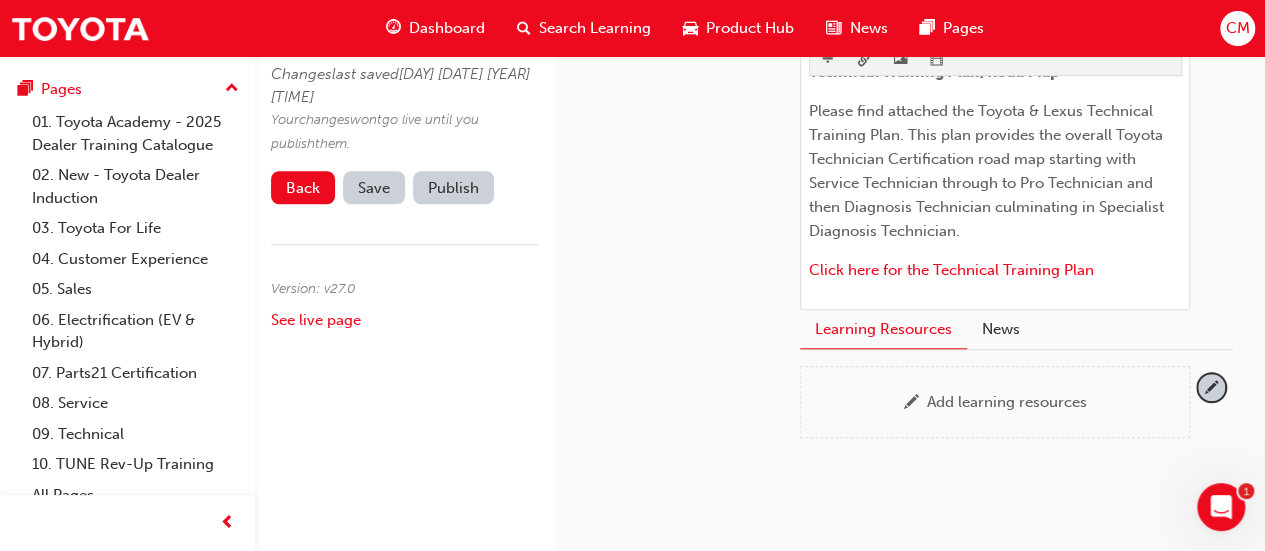 scroll, scrollTop: 700, scrollLeft: 0, axis: vertical 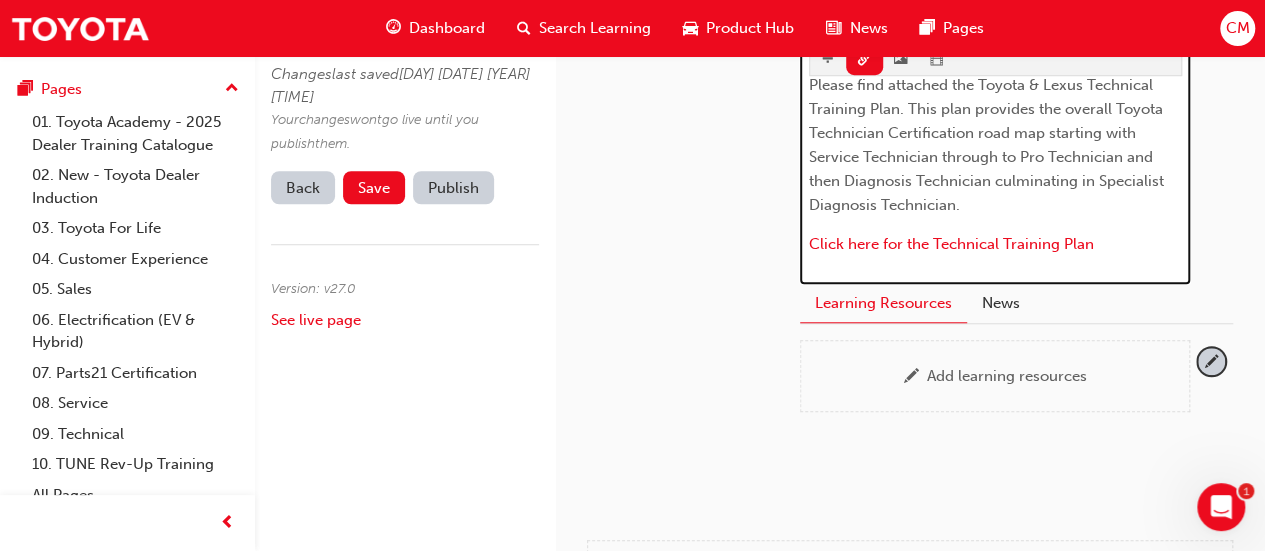 click on "​   Click here for the Technical Training Plan" at bounding box center [995, 246] 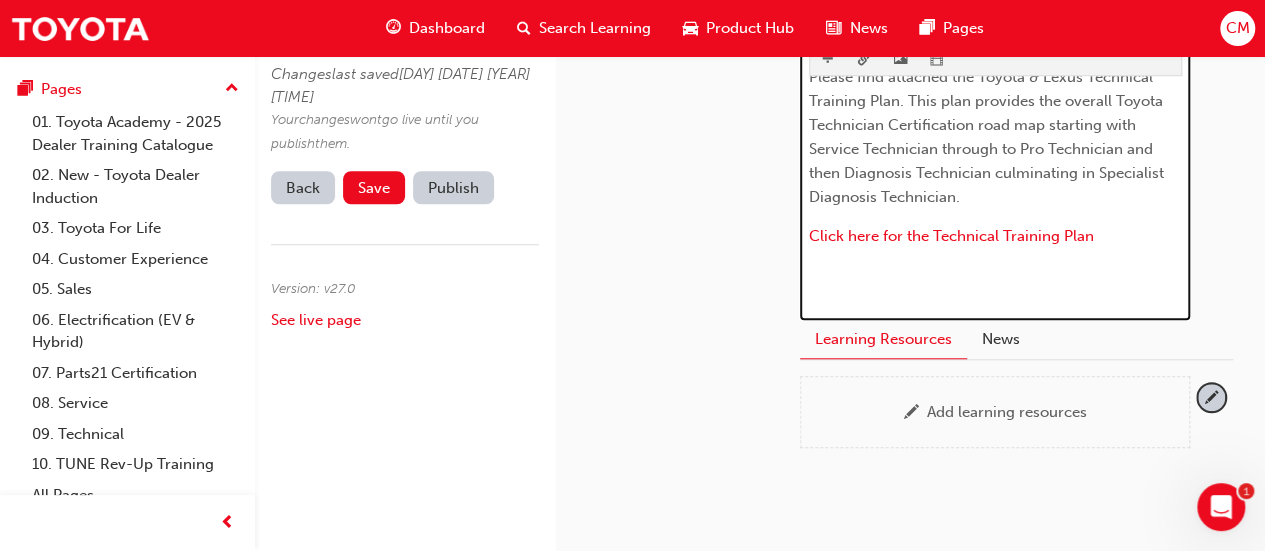 click on "Please find attached the Toyota & Lexus Technical Training Plan. This plan provides the overall Toyota Technician Certification road map starting with Service Technician through to Pro Technician and then Diagnosis Technician culminating in Specialist Diagnosis Technician." at bounding box center [988, 137] 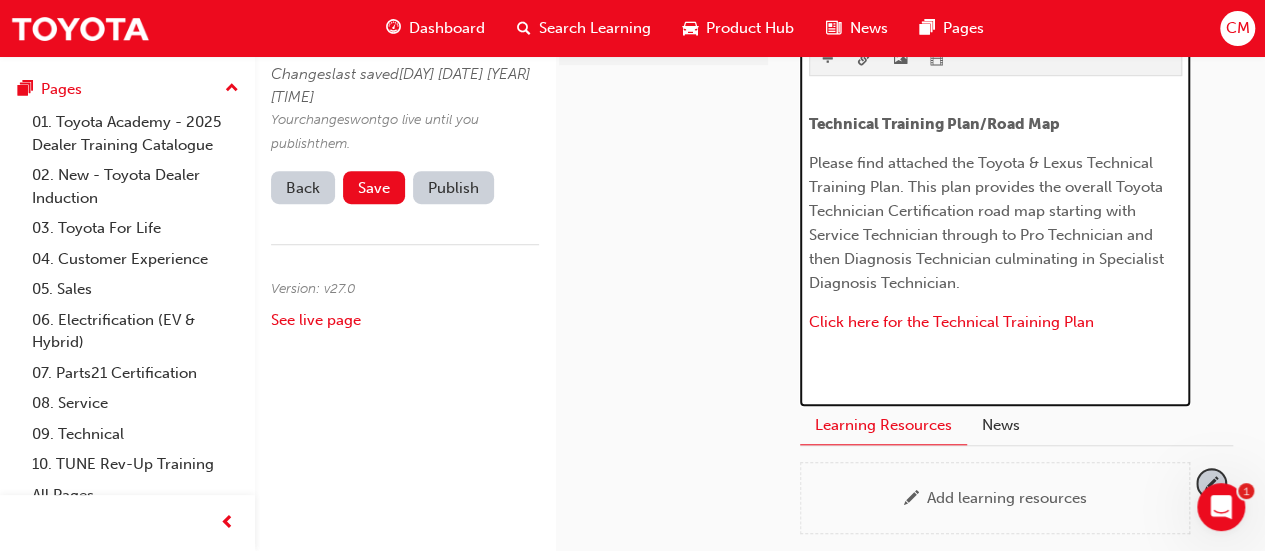 scroll, scrollTop: 631, scrollLeft: 0, axis: vertical 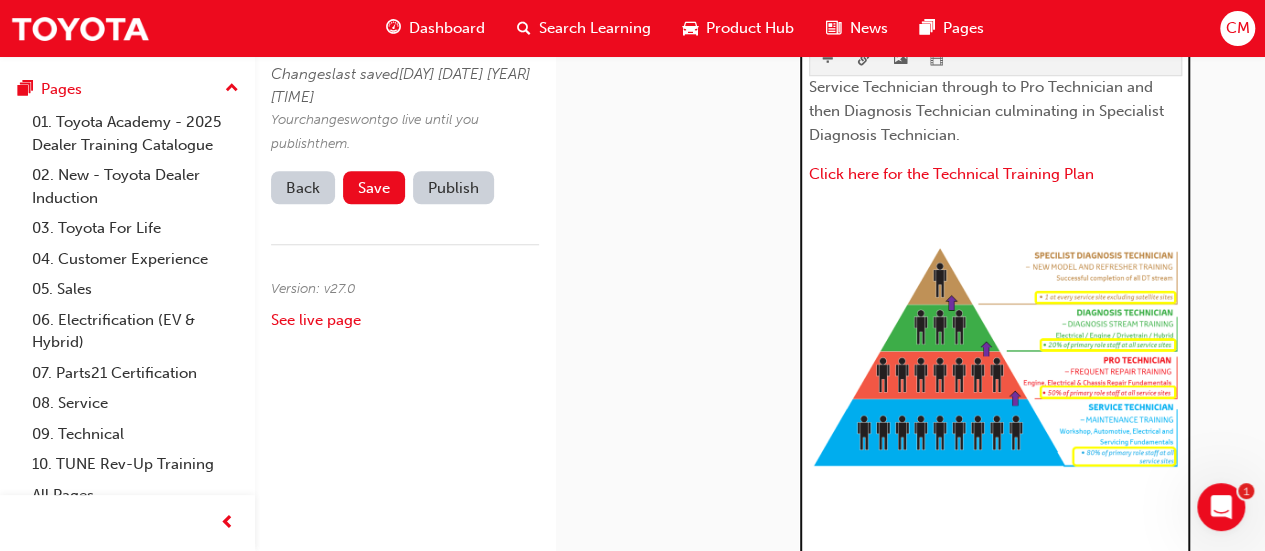 click on "﻿" at bounding box center [995, 218] 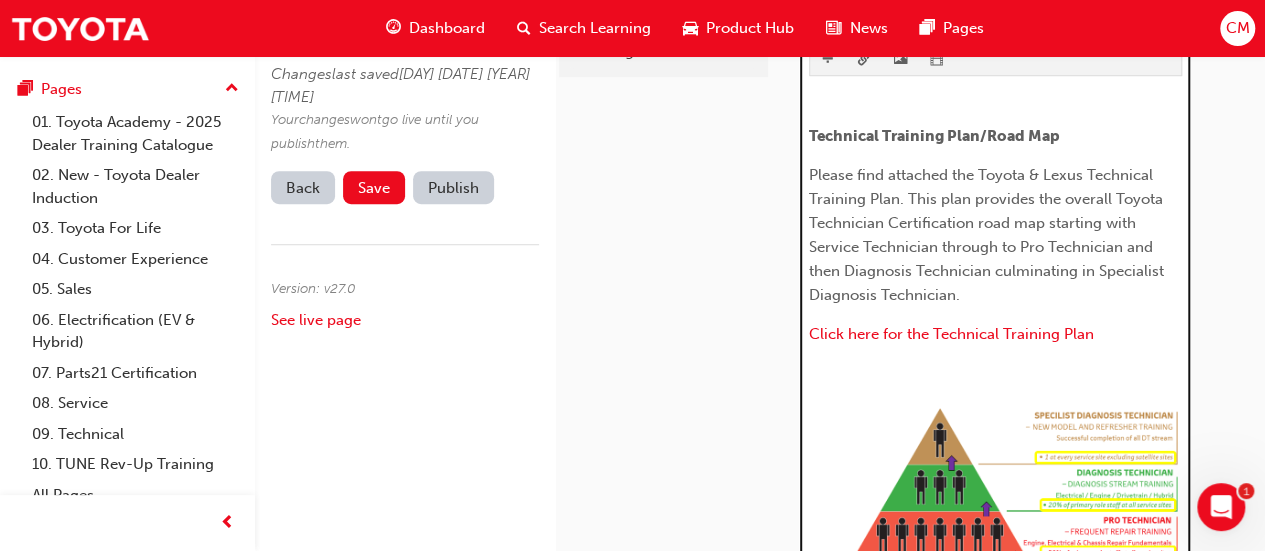 scroll, scrollTop: 570, scrollLeft: 0, axis: vertical 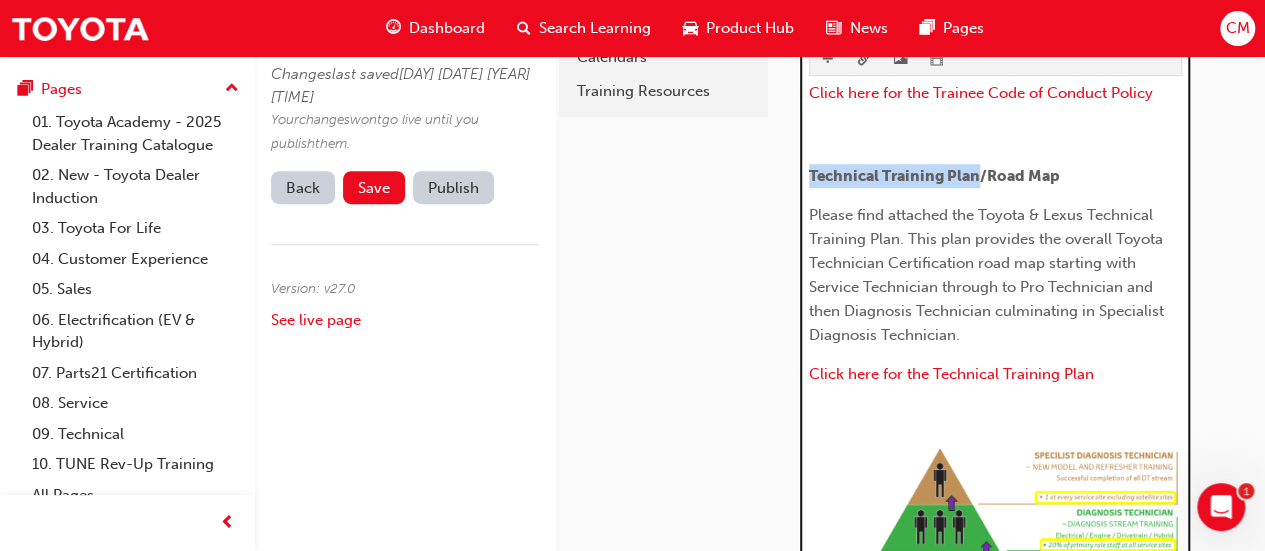 drag, startPoint x: 808, startPoint y: 167, endPoint x: 978, endPoint y: 176, distance: 170.23807 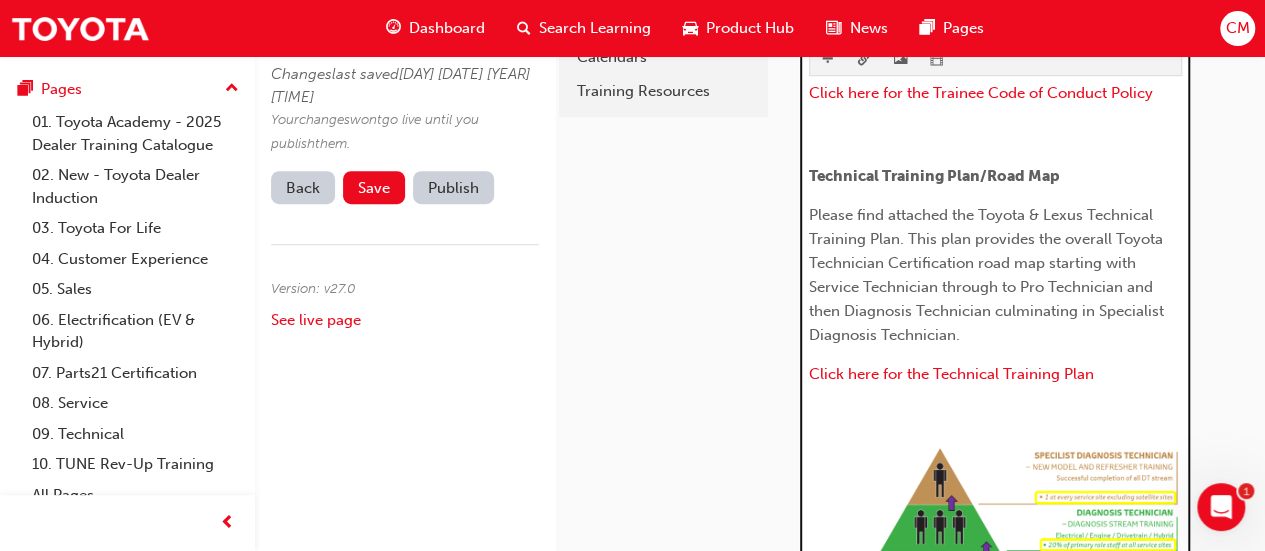 click on "﻿" at bounding box center (995, 418) 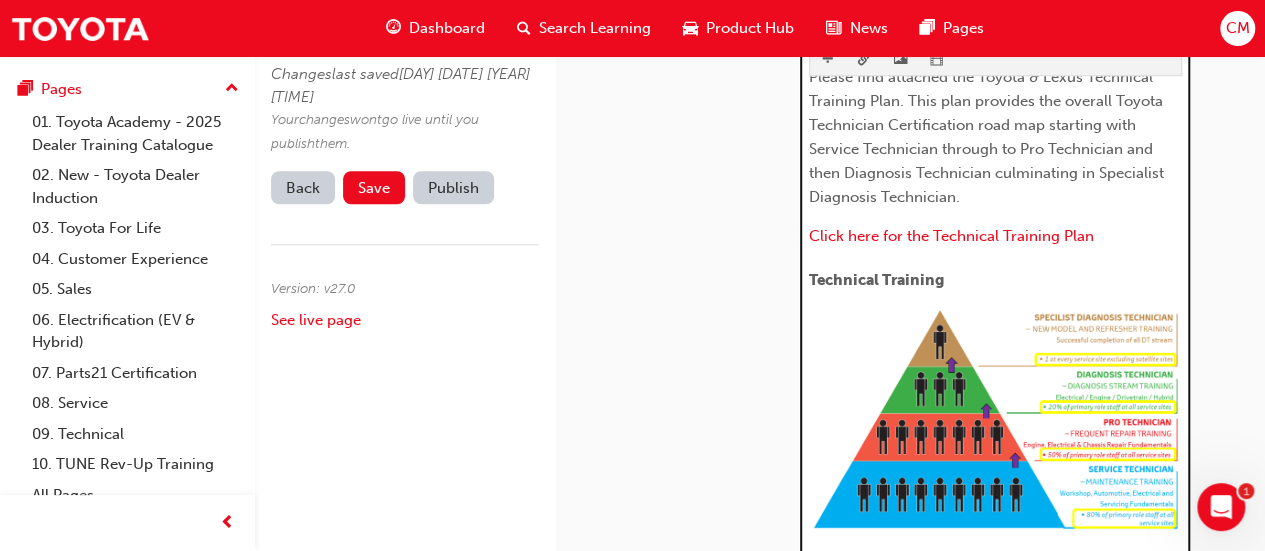 type 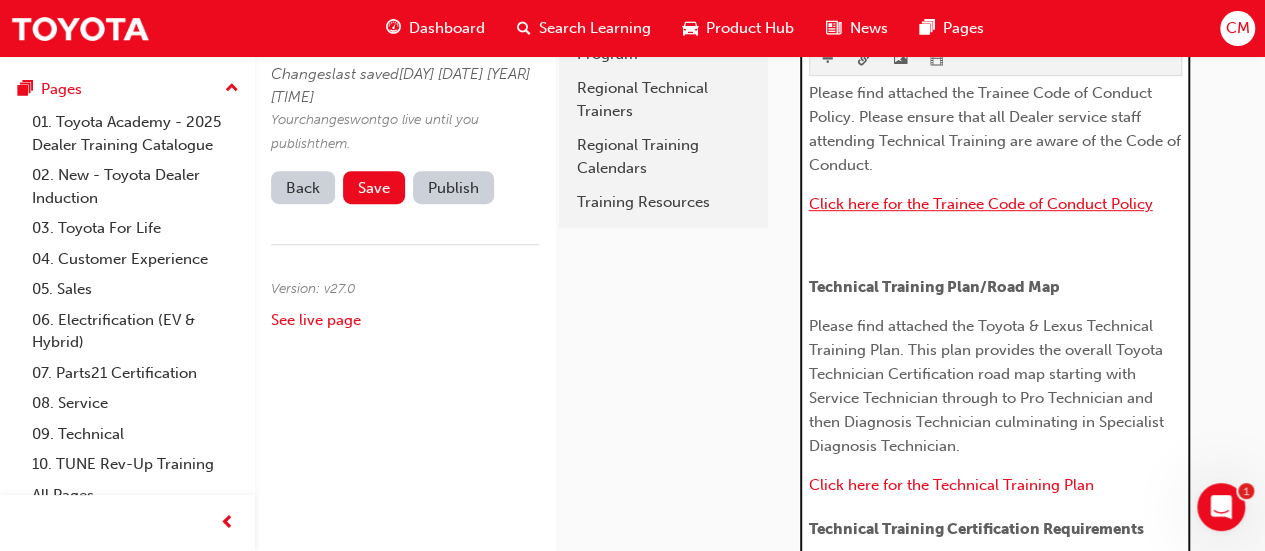 scroll, scrollTop: 408, scrollLeft: 0, axis: vertical 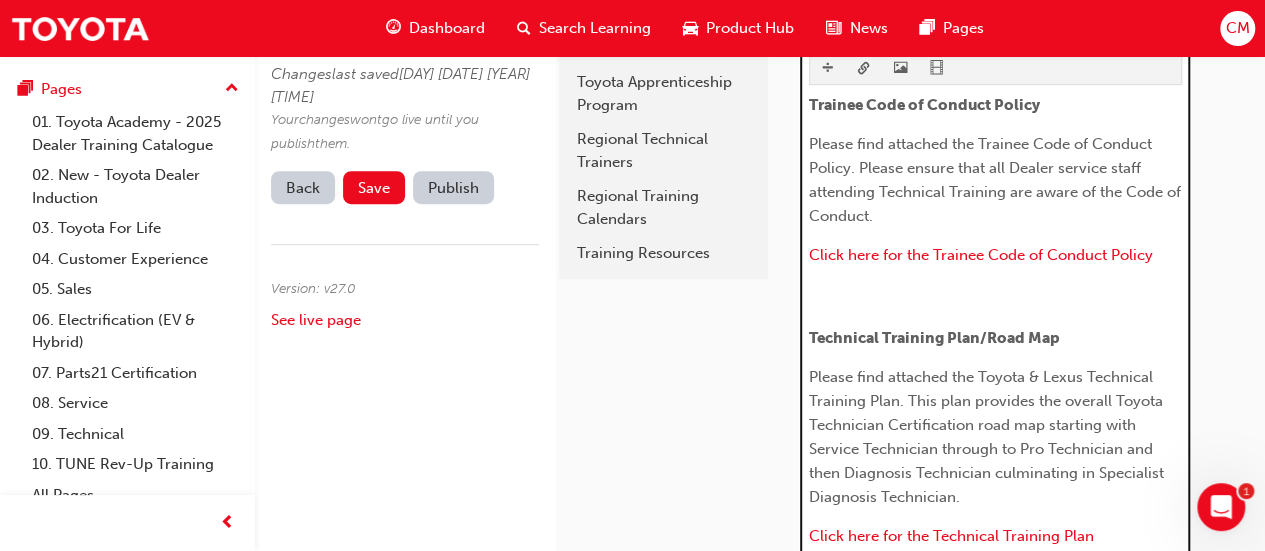 click on "​" at bounding box center (995, 299) 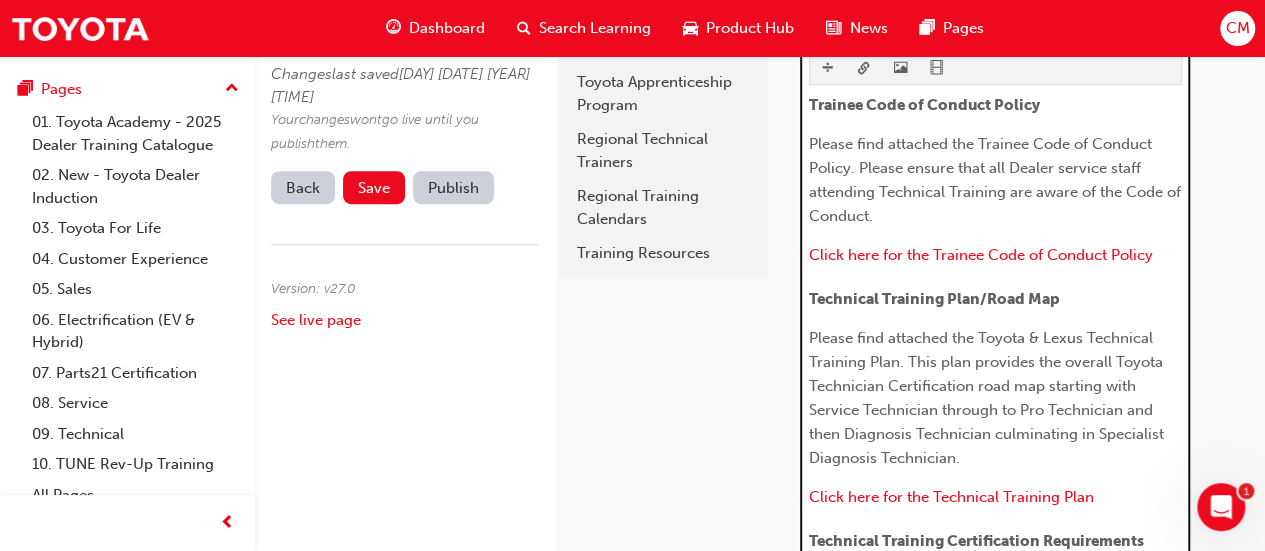 scroll, scrollTop: 383, scrollLeft: 0, axis: vertical 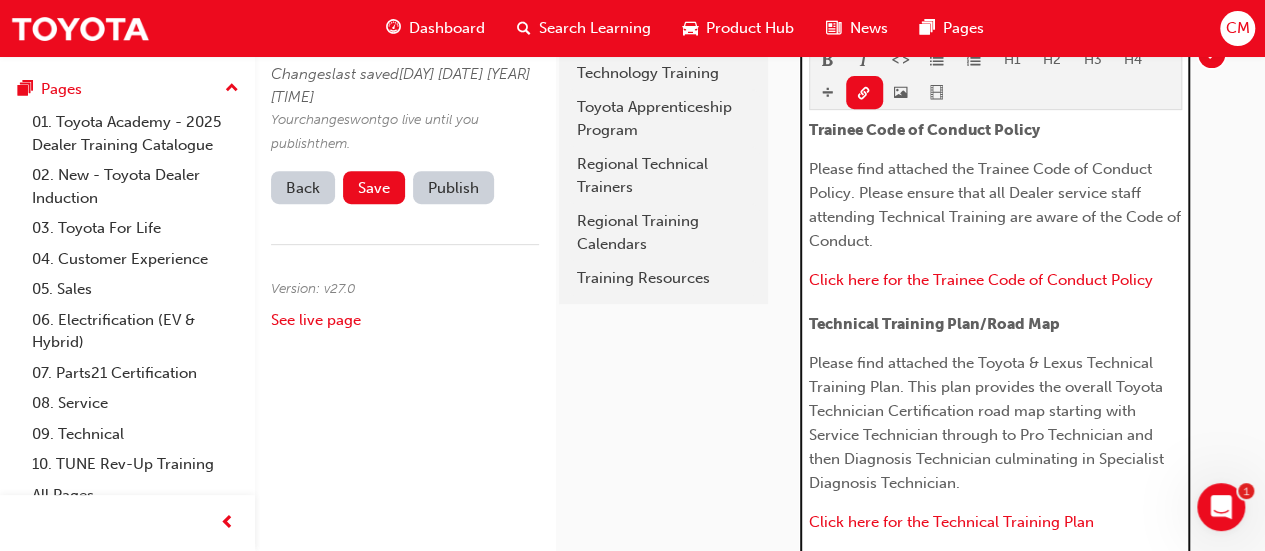 click on "​   Click here for the Technical Training Plan    ﻿" at bounding box center (995, 524) 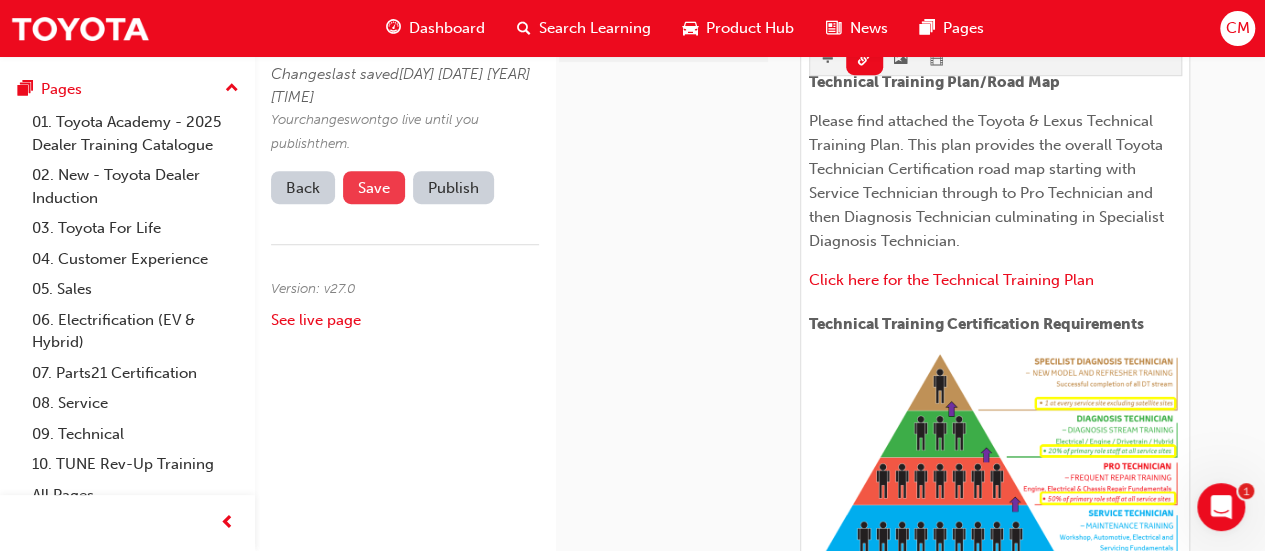 click on "Save" at bounding box center [374, 188] 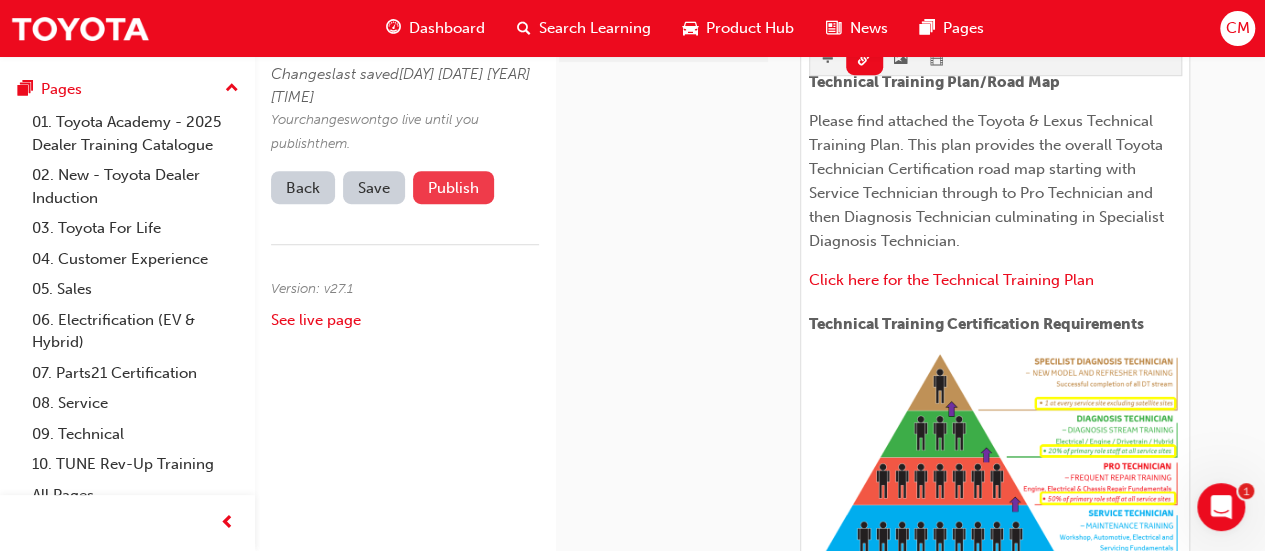 click on "Publish" at bounding box center (453, 187) 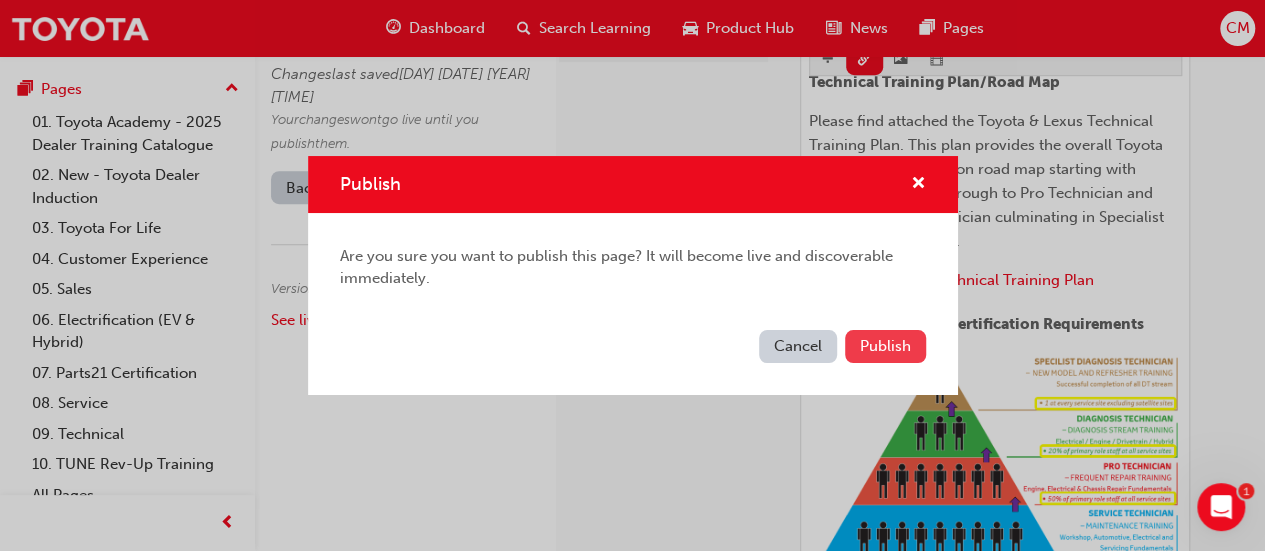 click on "Publish" at bounding box center [885, 346] 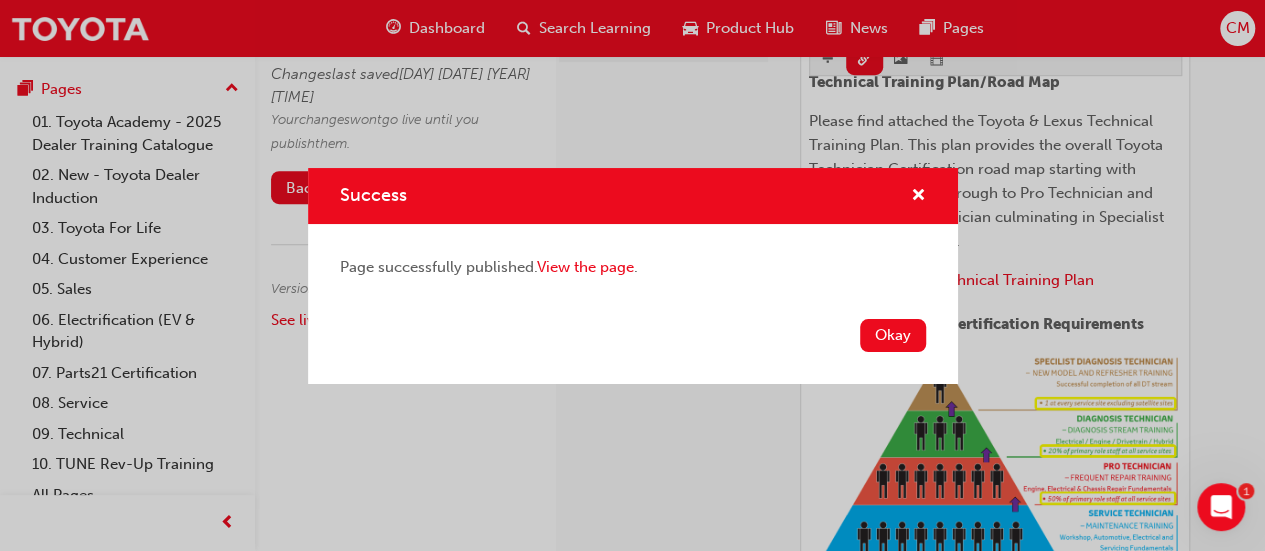 click on "Okay" at bounding box center [893, 335] 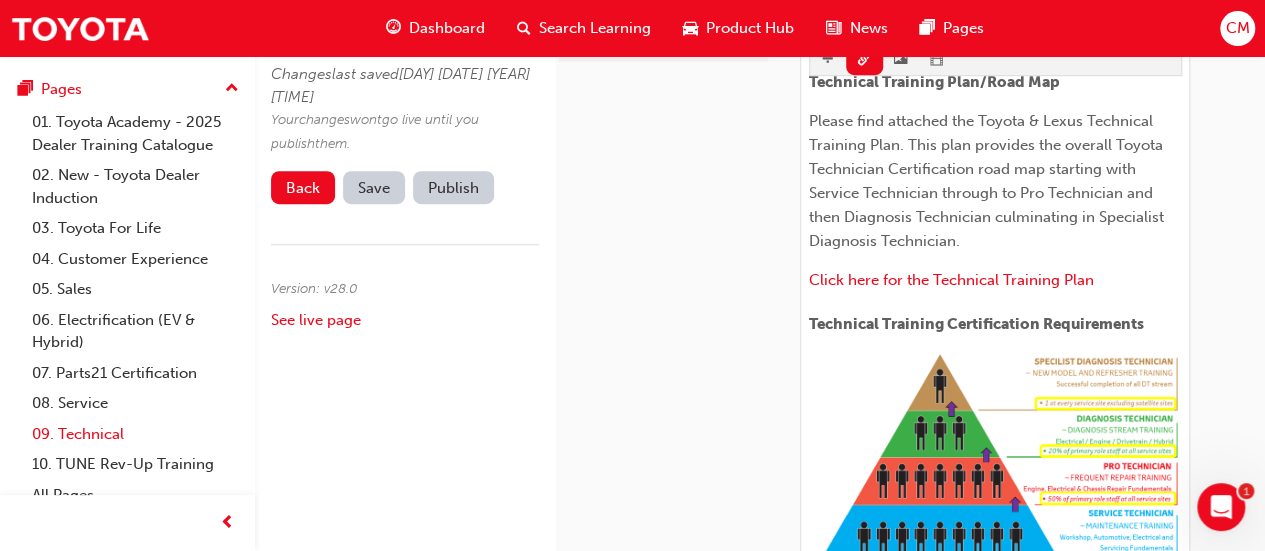 click on "09. Technical" at bounding box center (135, 434) 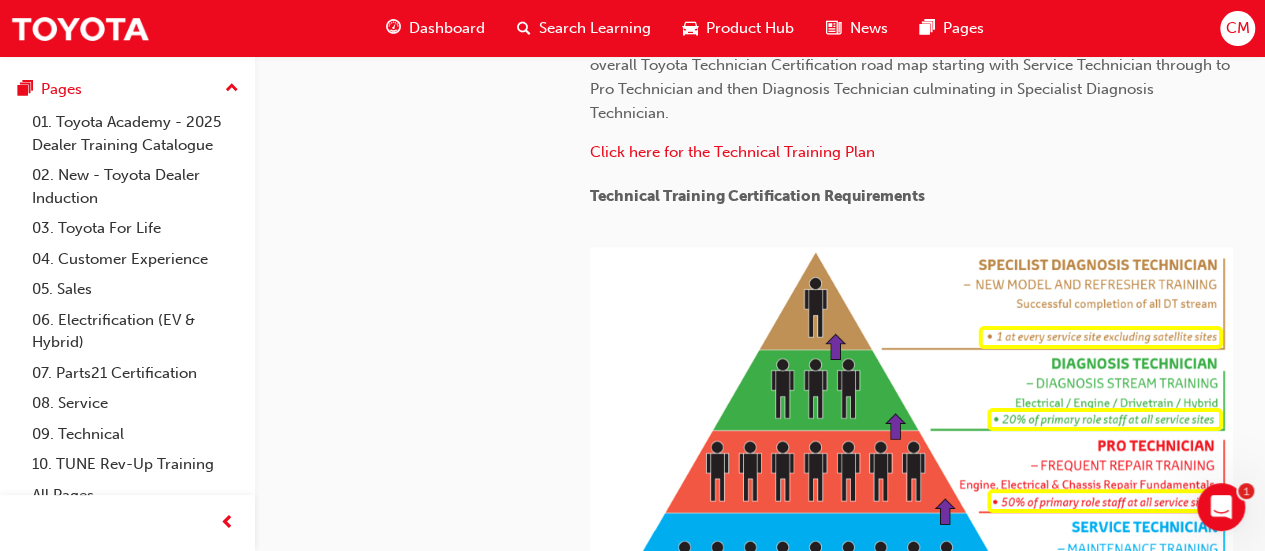 scroll, scrollTop: 700, scrollLeft: 0, axis: vertical 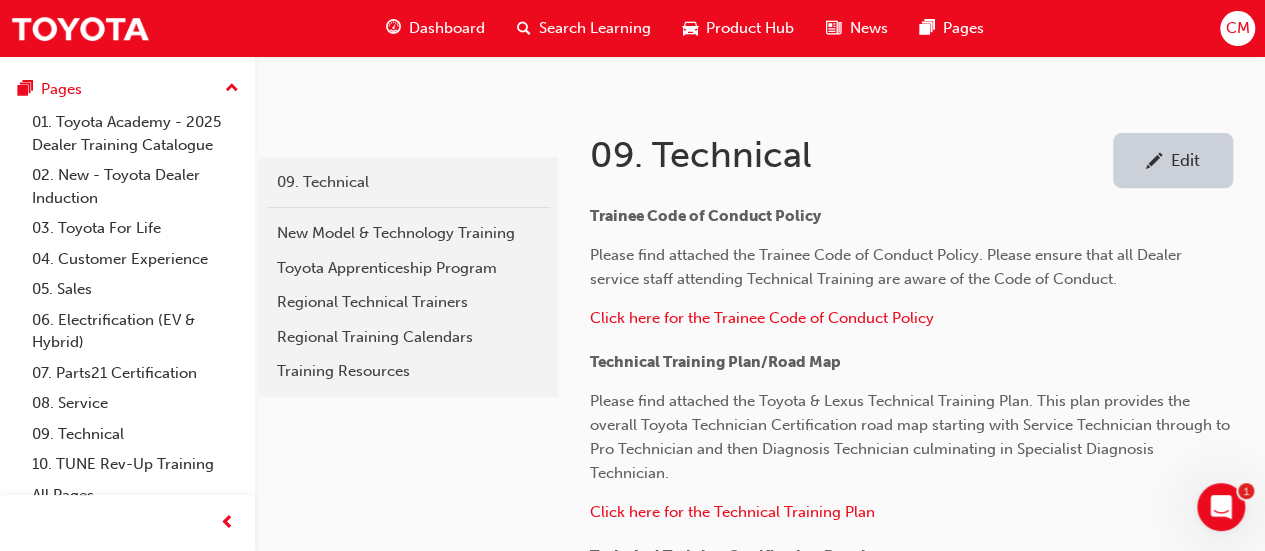 click on "Product Hub" at bounding box center (750, 28) 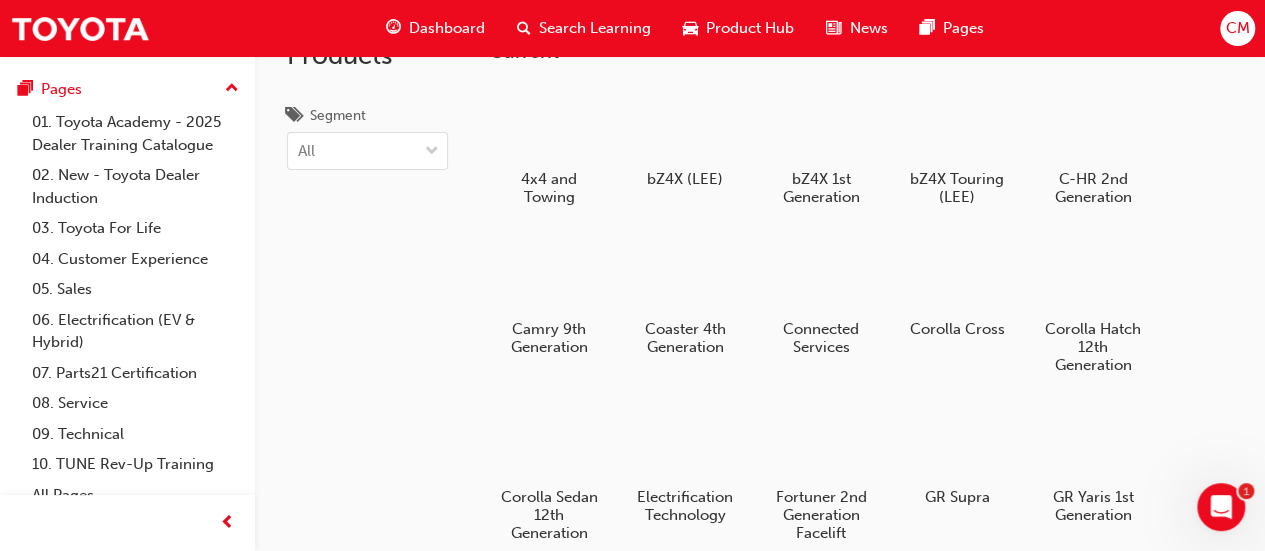 scroll, scrollTop: 0, scrollLeft: 0, axis: both 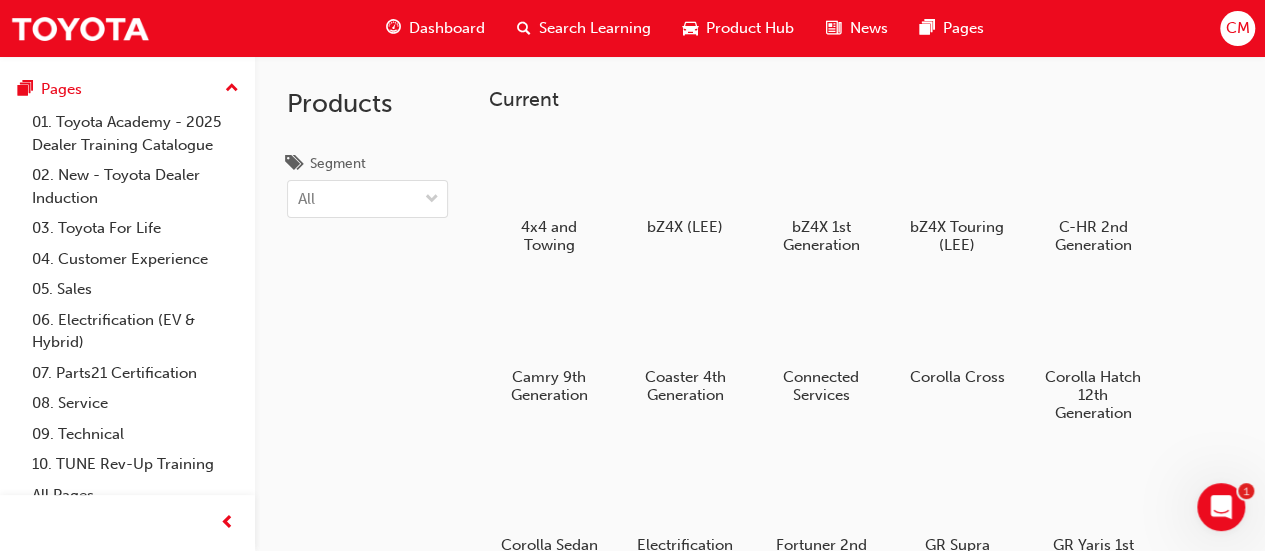 click on "Dashboard" at bounding box center (447, 28) 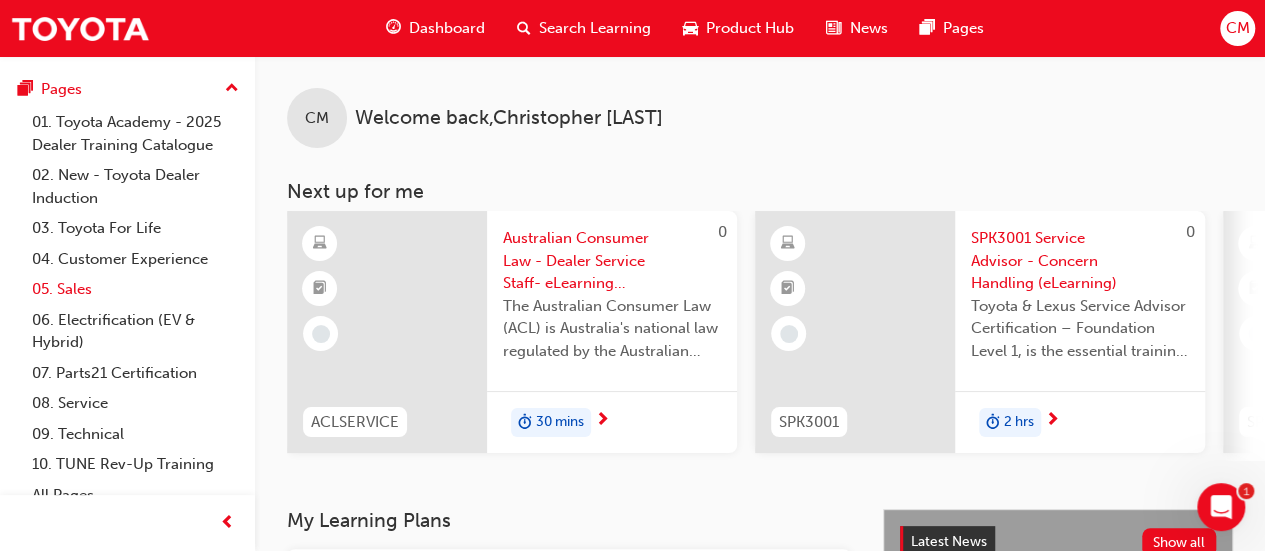 click on "05. Sales" at bounding box center [135, 289] 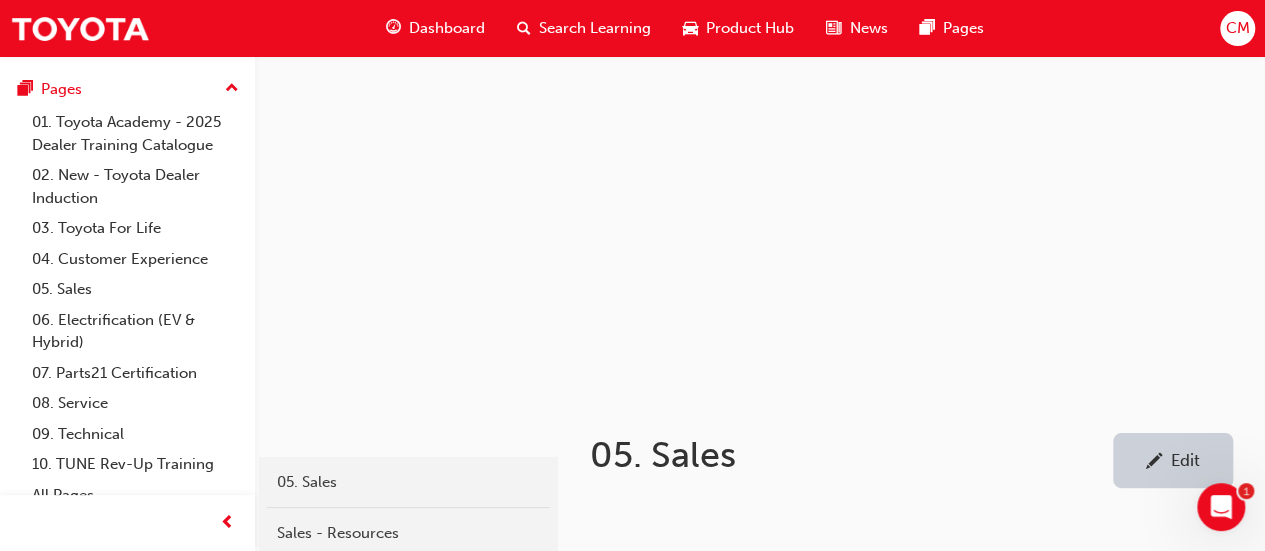 scroll, scrollTop: 200, scrollLeft: 0, axis: vertical 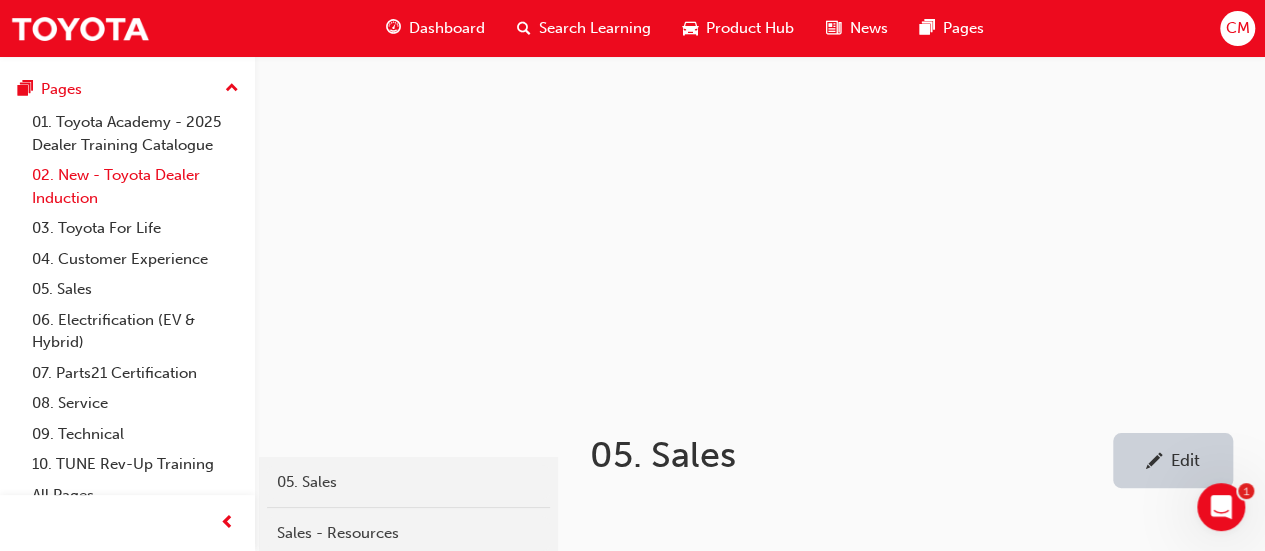 click on "02. New - Toyota Dealer Induction" at bounding box center (135, 186) 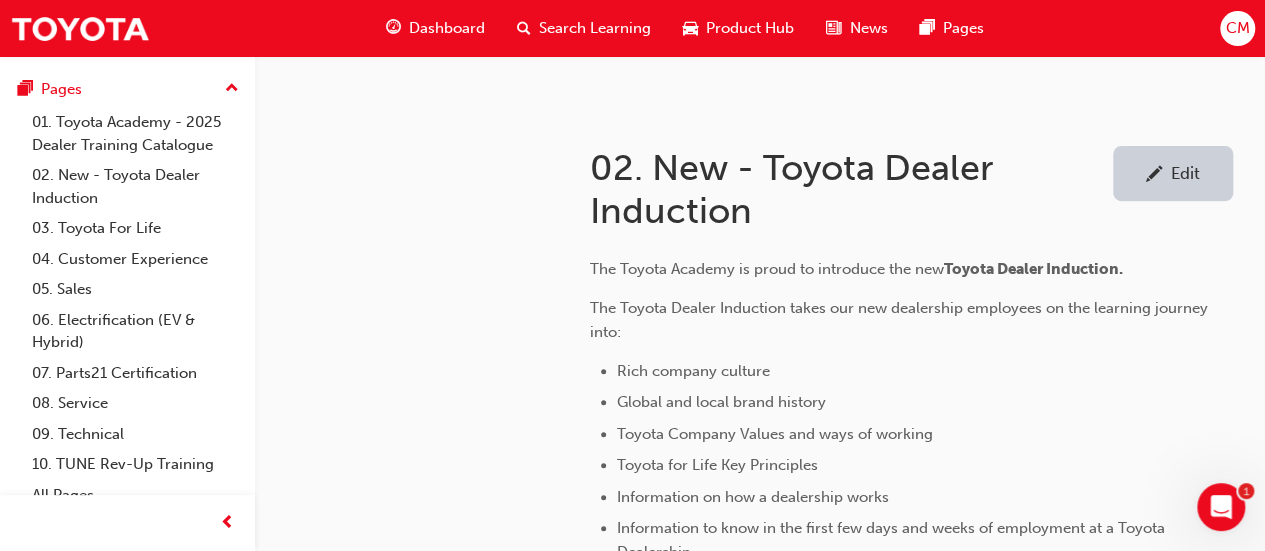 scroll, scrollTop: 300, scrollLeft: 0, axis: vertical 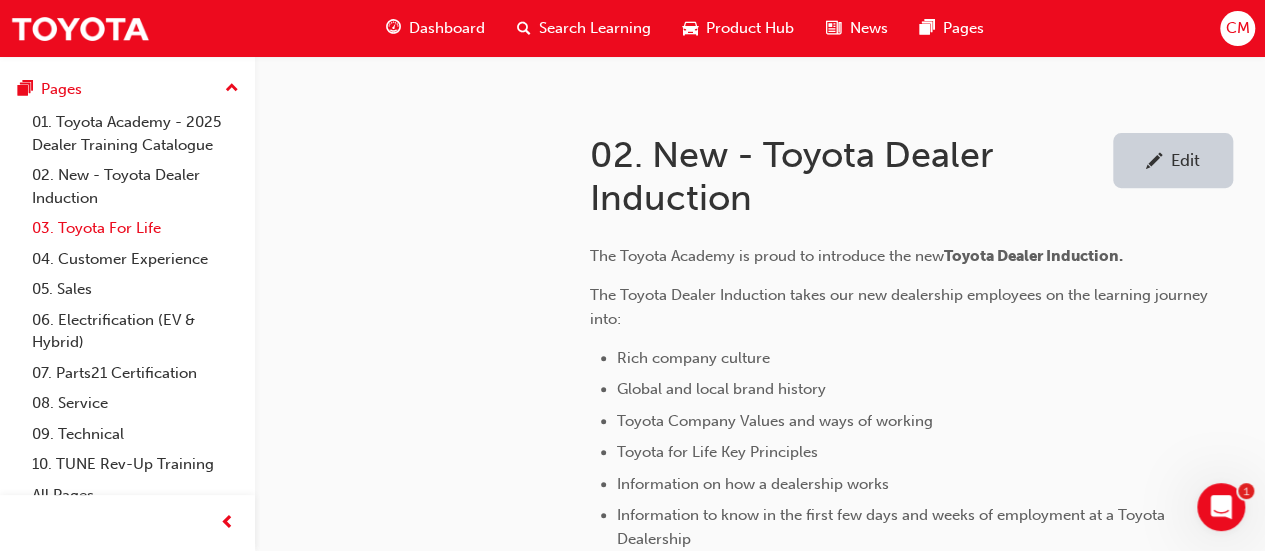 click on "03. Toyota For Life" at bounding box center (135, 228) 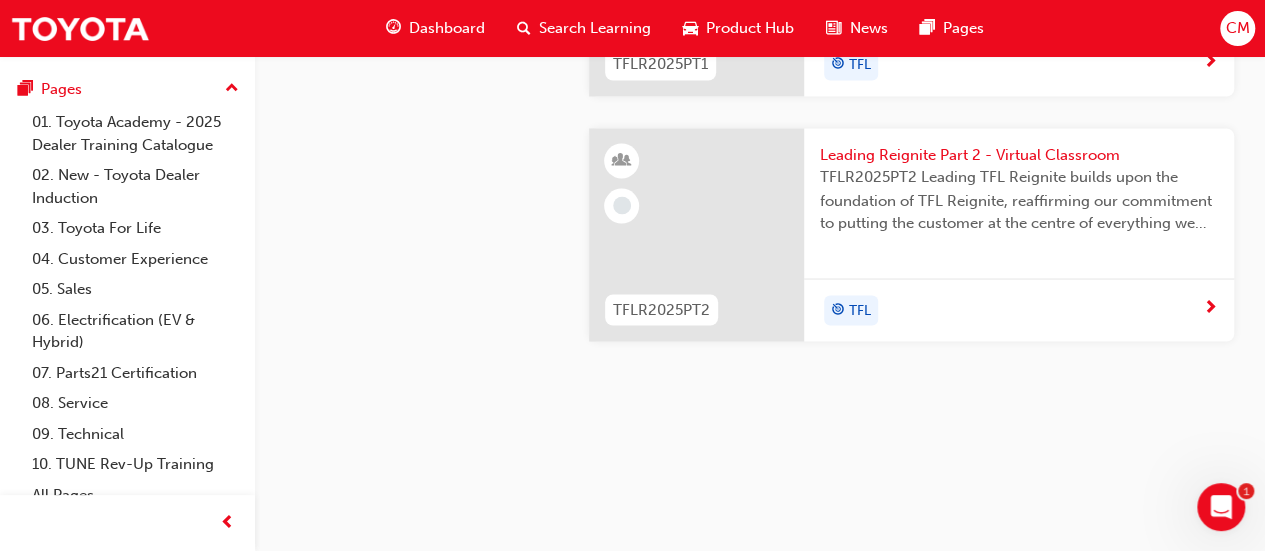 scroll, scrollTop: 1900, scrollLeft: 0, axis: vertical 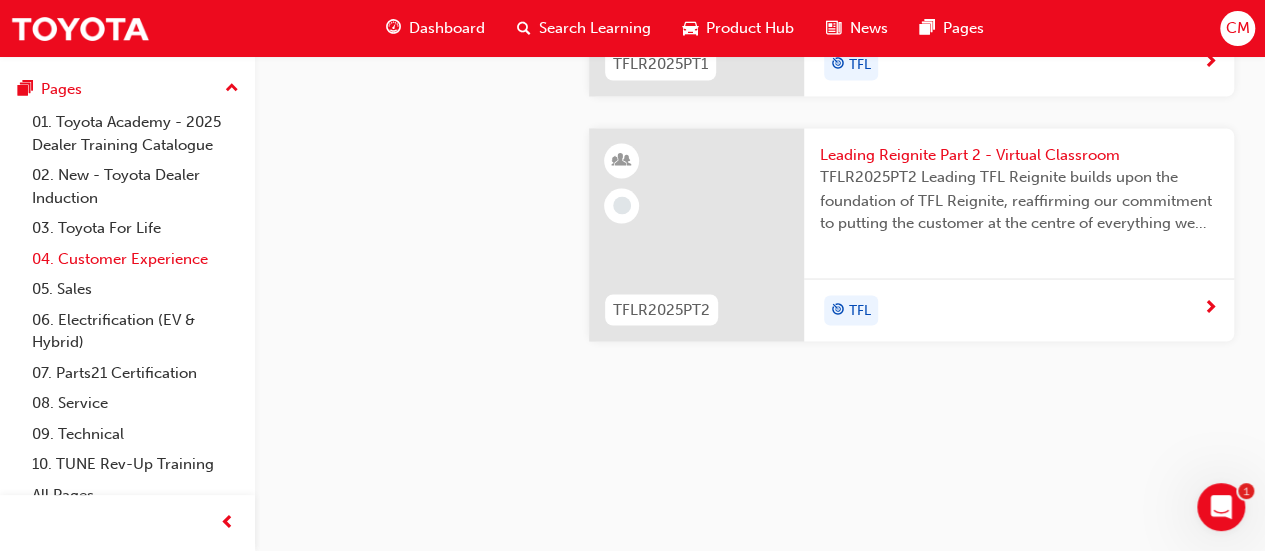 click on "04. Customer Experience" at bounding box center [135, 259] 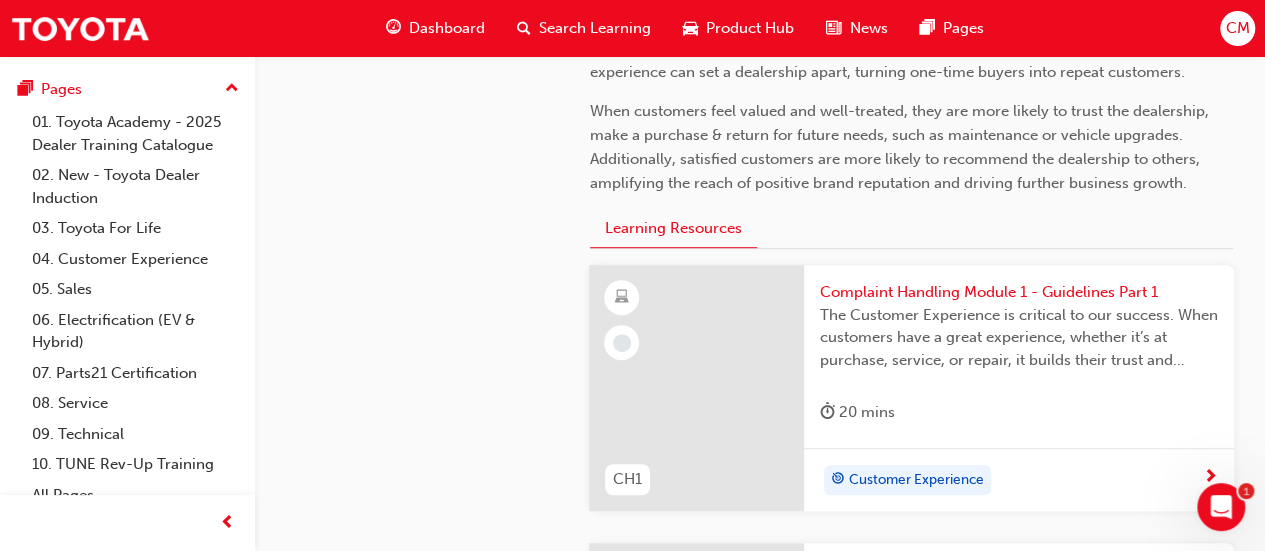 scroll, scrollTop: 700, scrollLeft: 0, axis: vertical 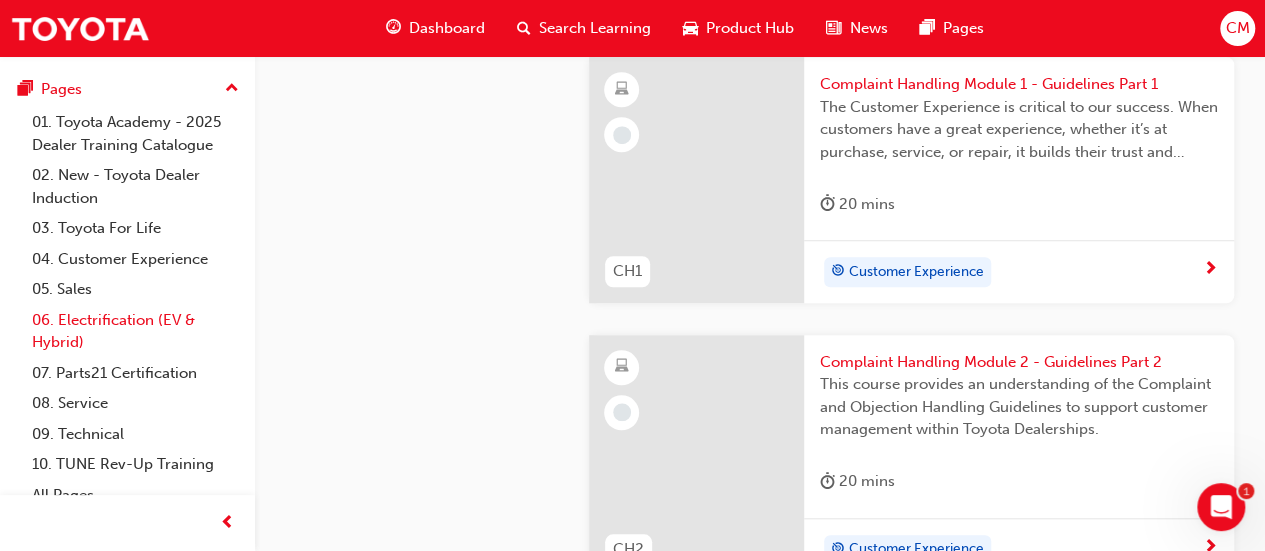 click on "06. Electrification (EV & Hybrid)" at bounding box center [135, 331] 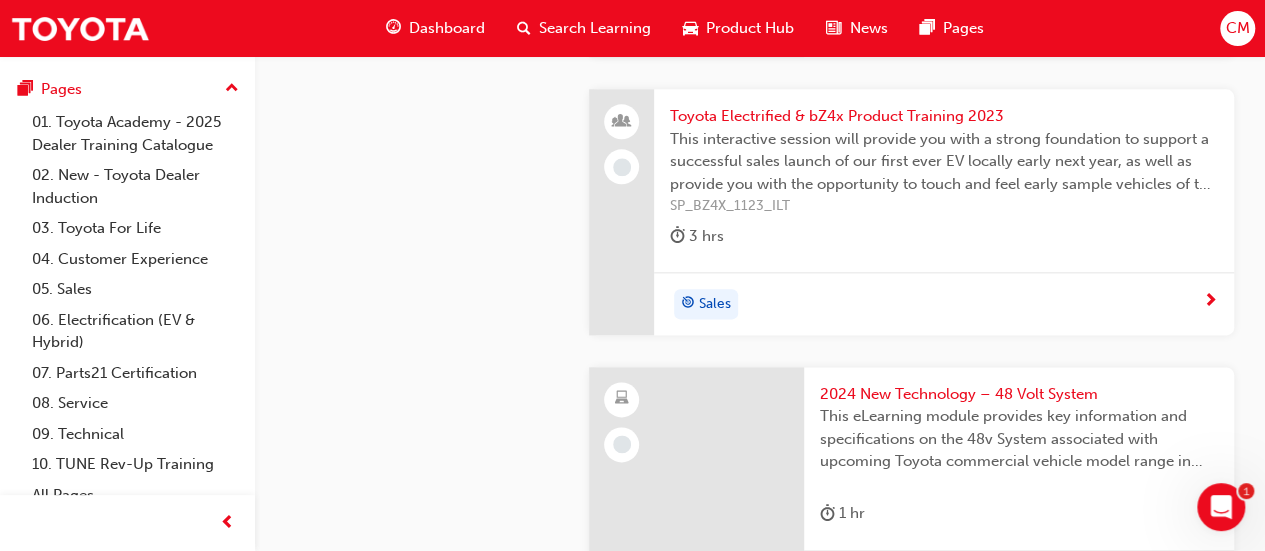 scroll, scrollTop: 1300, scrollLeft: 0, axis: vertical 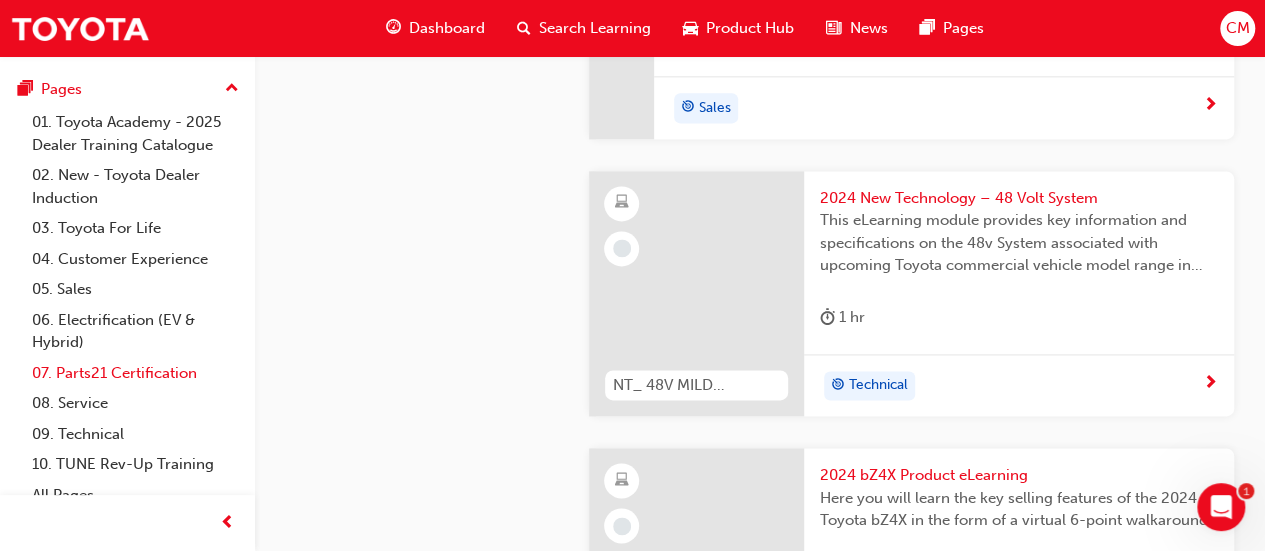 click on "07. Parts21 Certification" at bounding box center [135, 373] 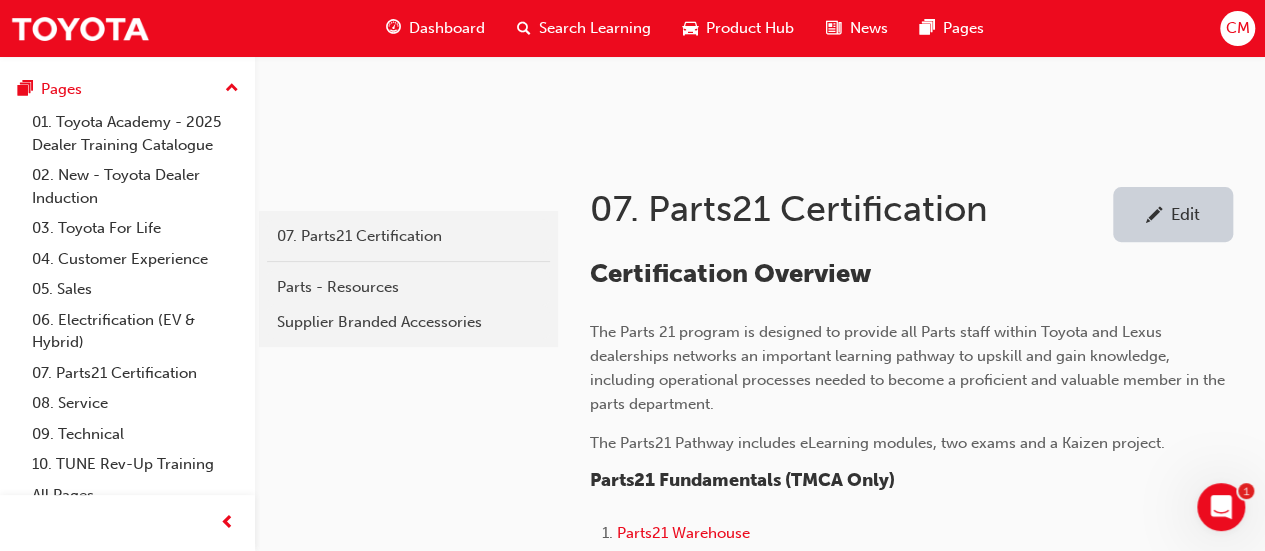 scroll, scrollTop: 400, scrollLeft: 0, axis: vertical 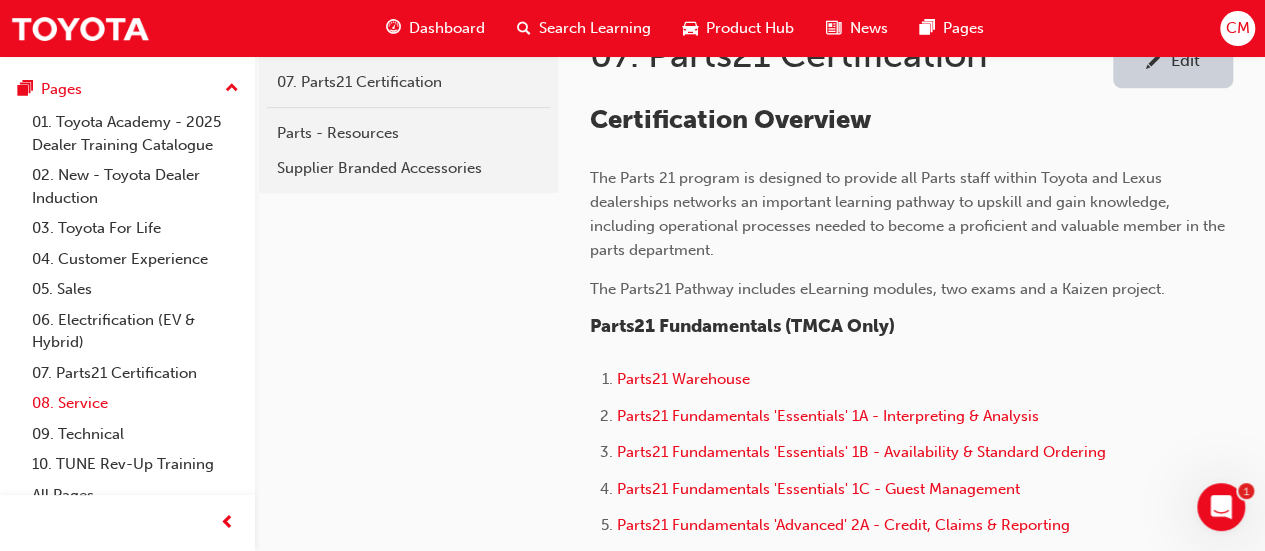 click on "08. Service" at bounding box center [135, 403] 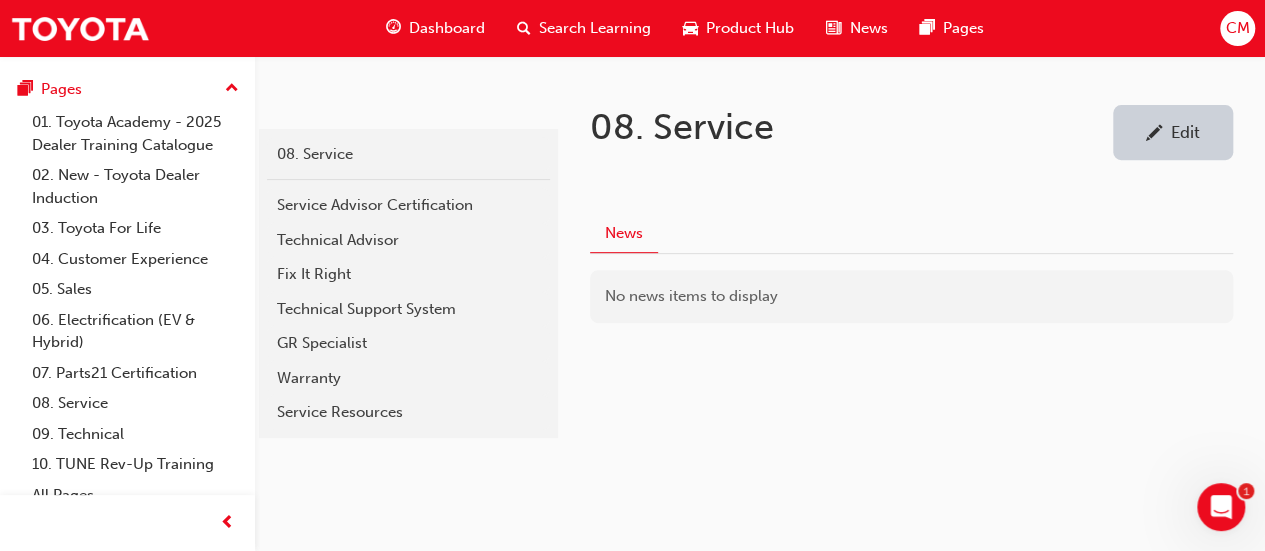 scroll, scrollTop: 344, scrollLeft: 0, axis: vertical 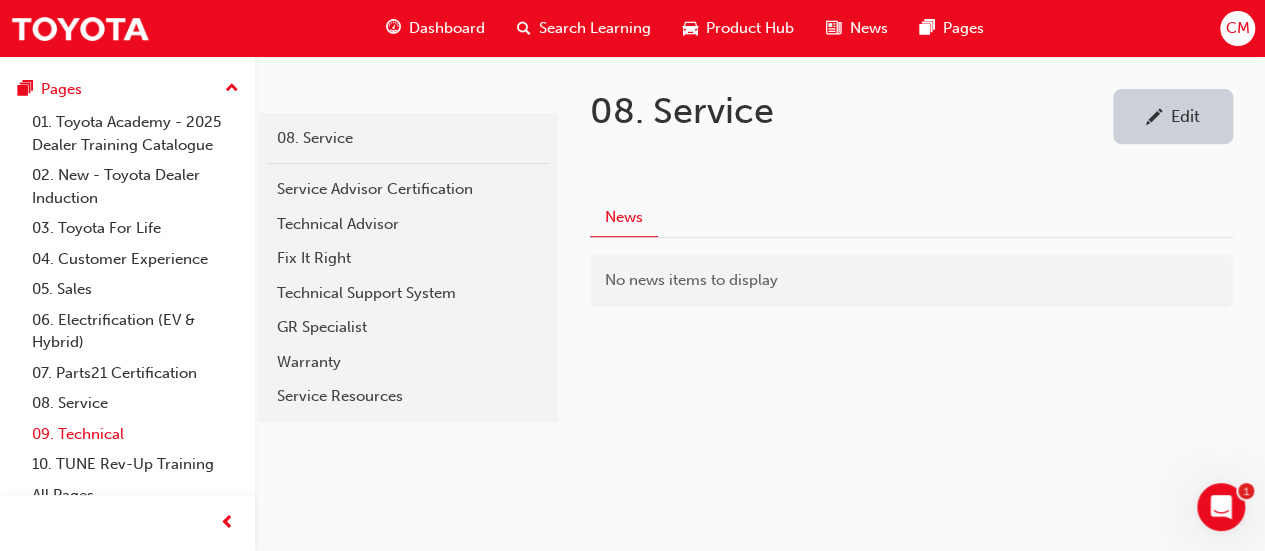 click on "09. Technical" at bounding box center [135, 434] 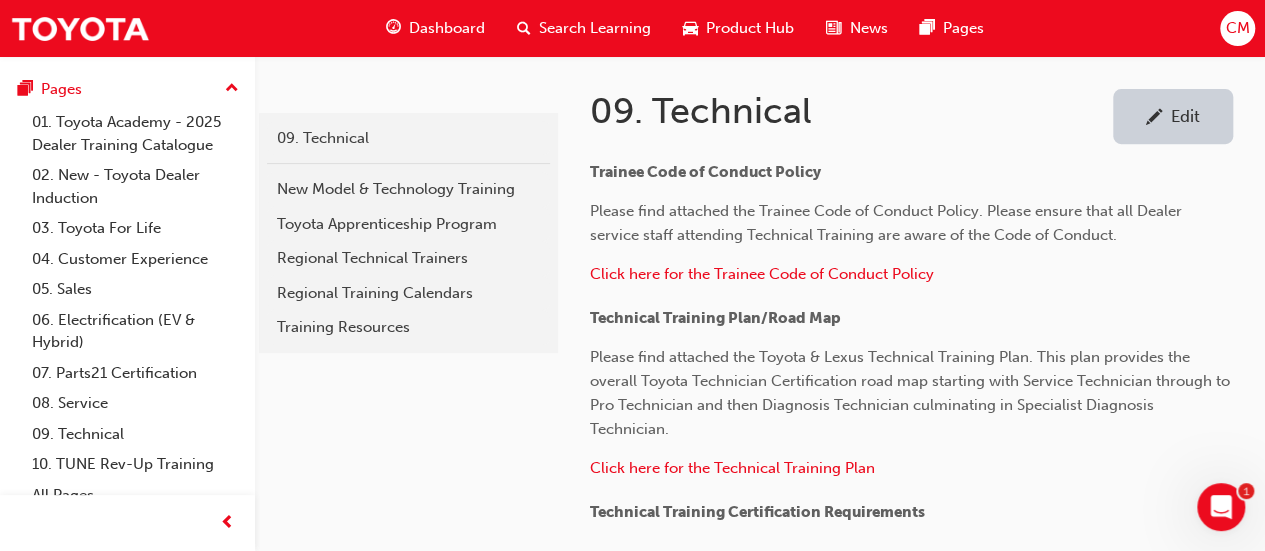 click on "Edit" at bounding box center (1185, 116) 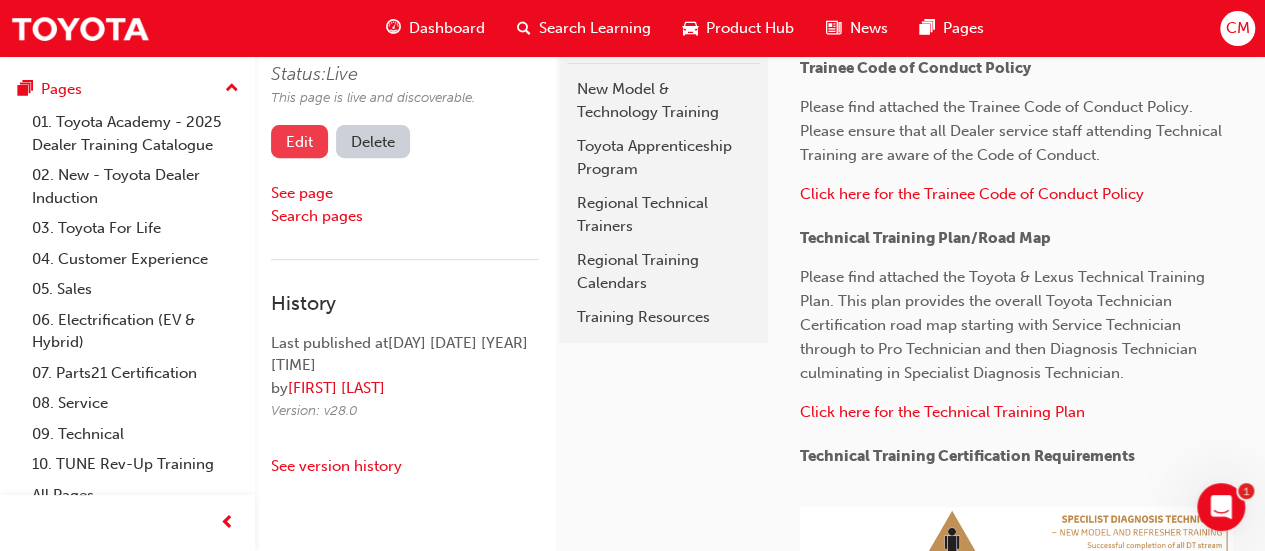 click on "Edit" at bounding box center (299, 141) 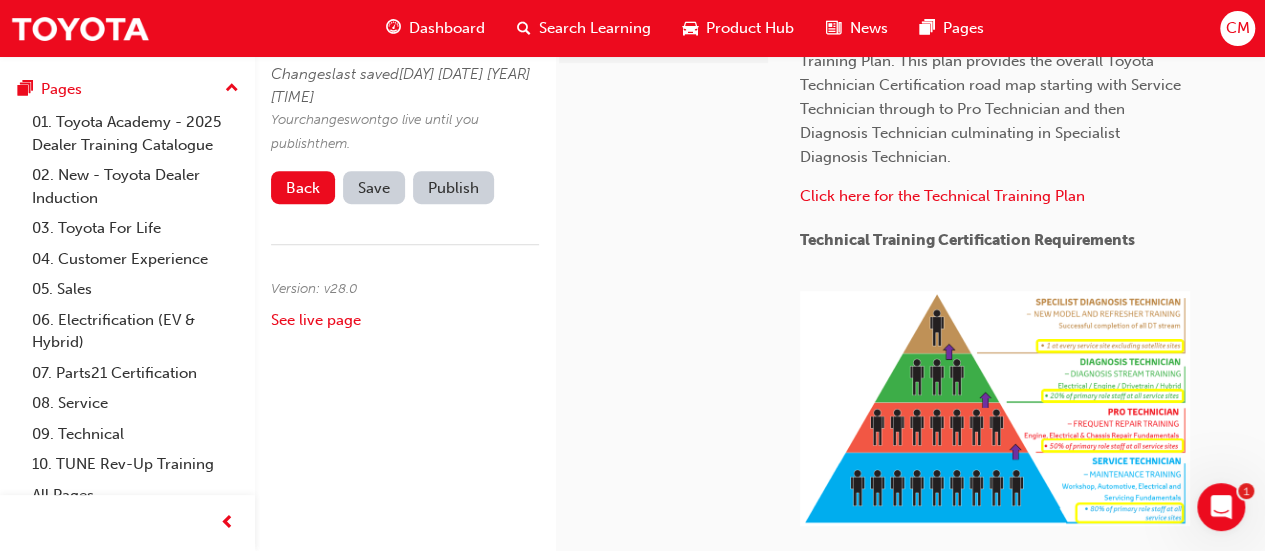 scroll, scrollTop: 628, scrollLeft: 0, axis: vertical 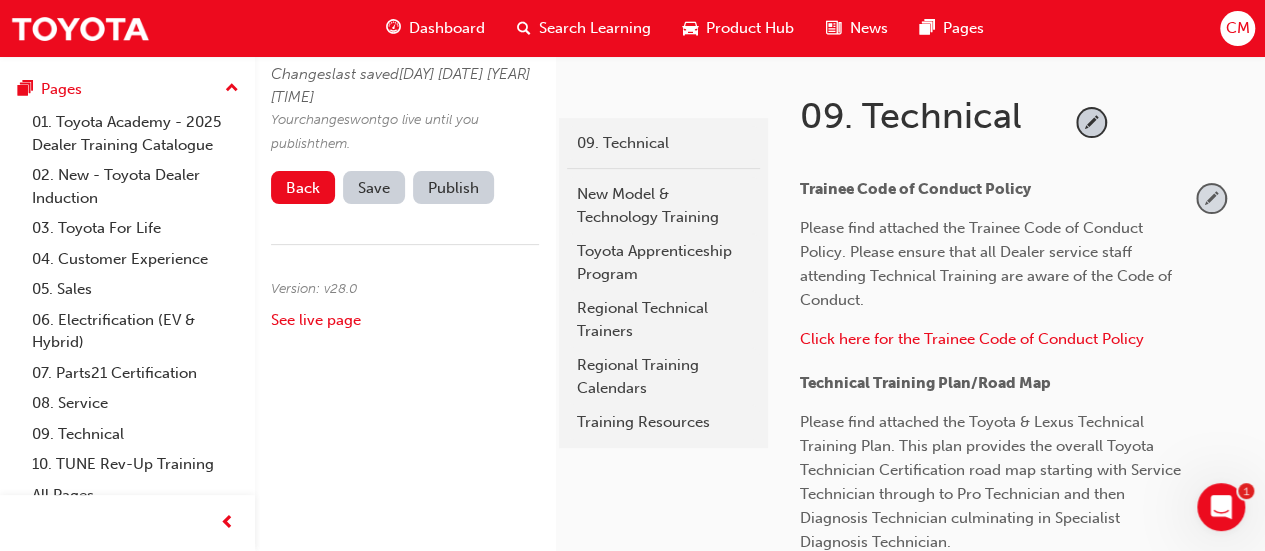 click at bounding box center [1211, 198] 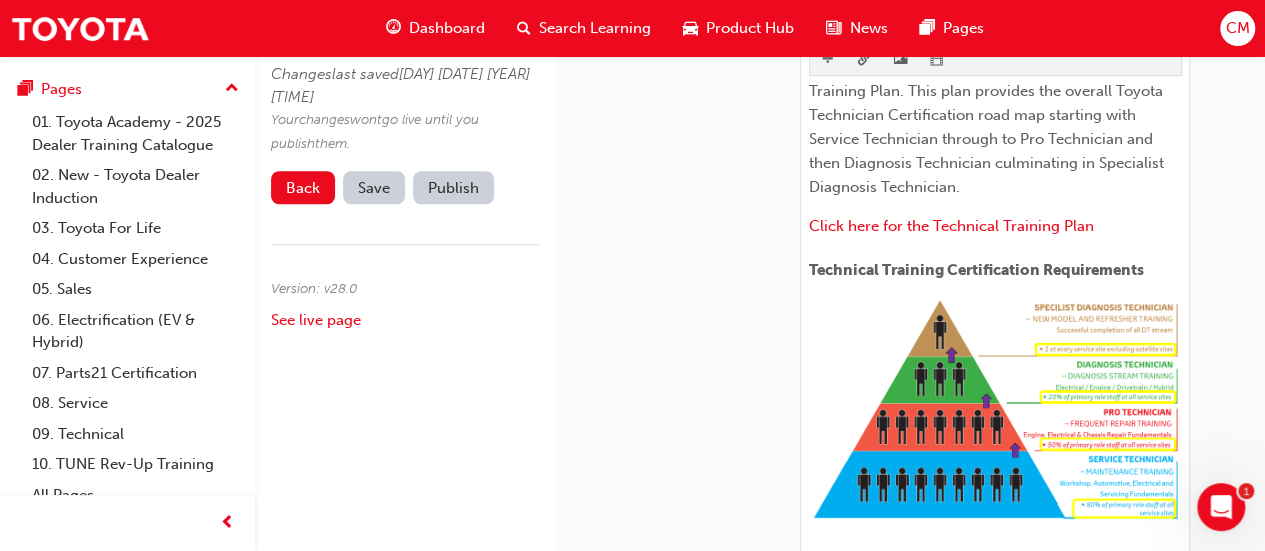 scroll, scrollTop: 684, scrollLeft: 0, axis: vertical 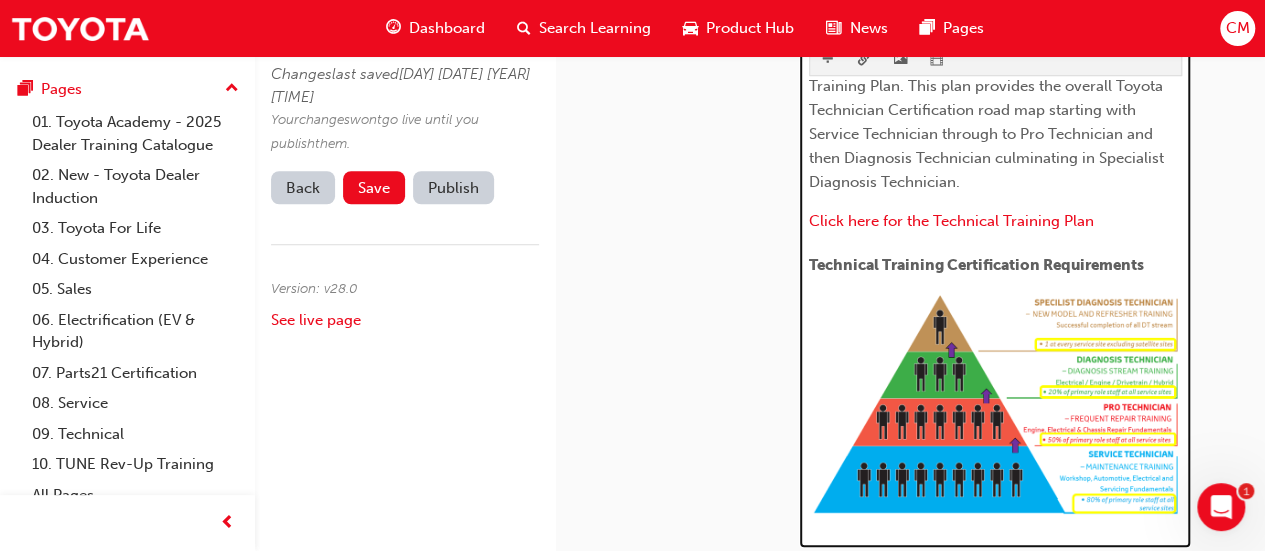 click on "Technical Training Certification Requirements" at bounding box center [976, 265] 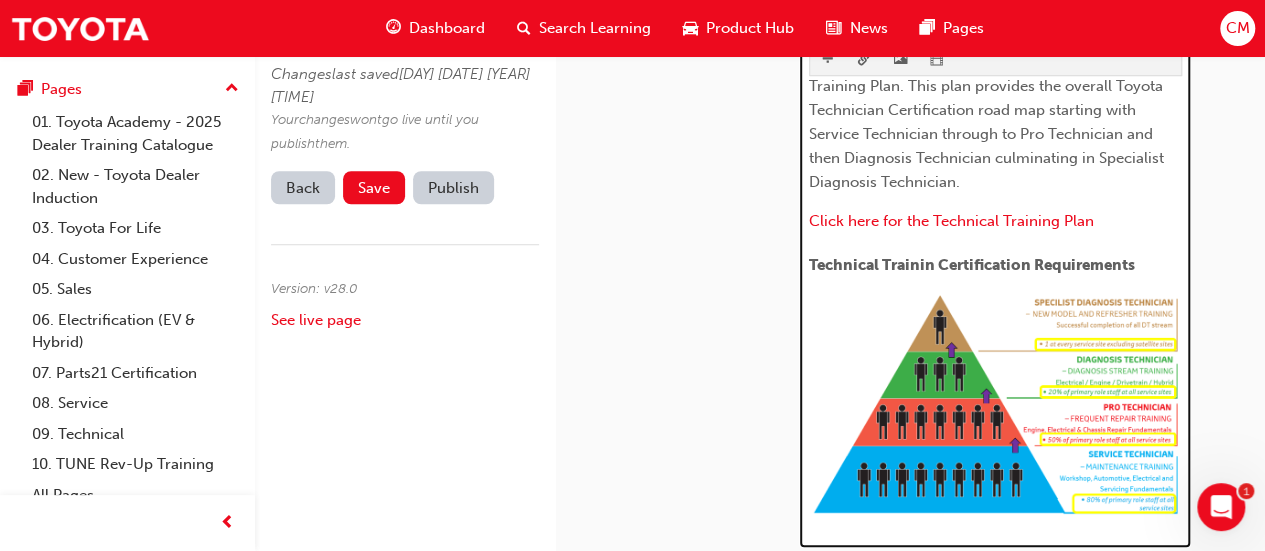 scroll, scrollTop: 668, scrollLeft: 0, axis: vertical 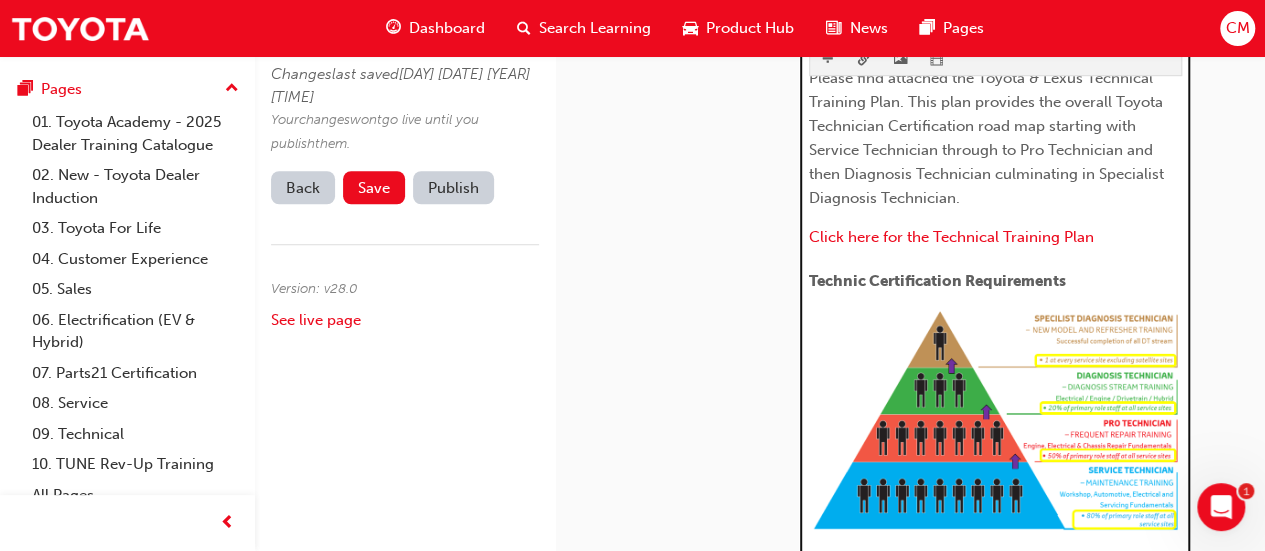 type 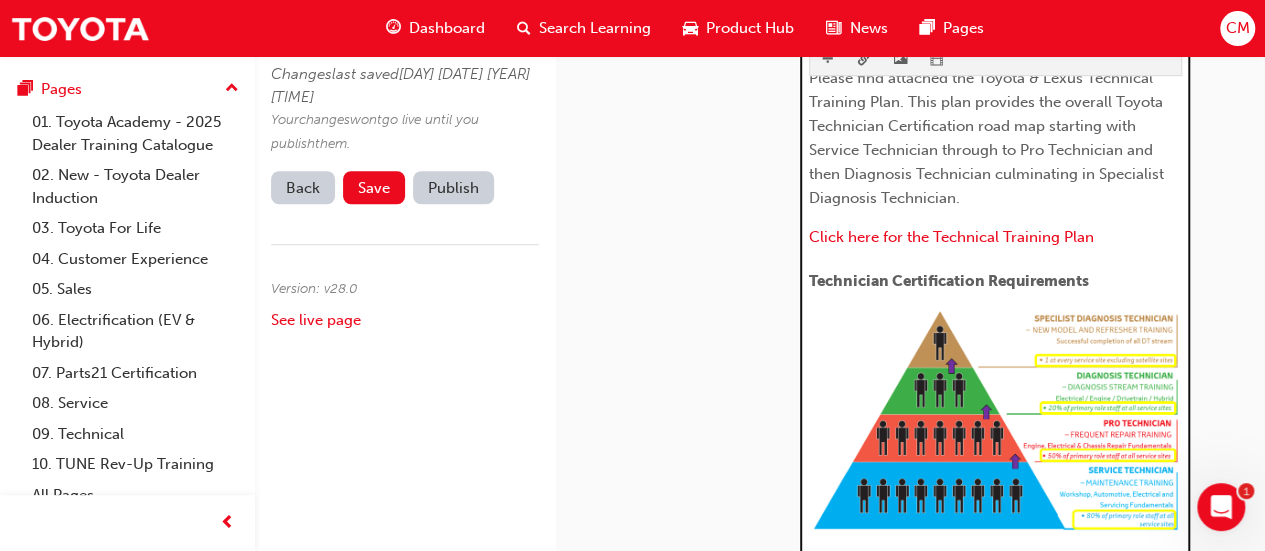 click on "Technician Certification Requirements" at bounding box center (949, 281) 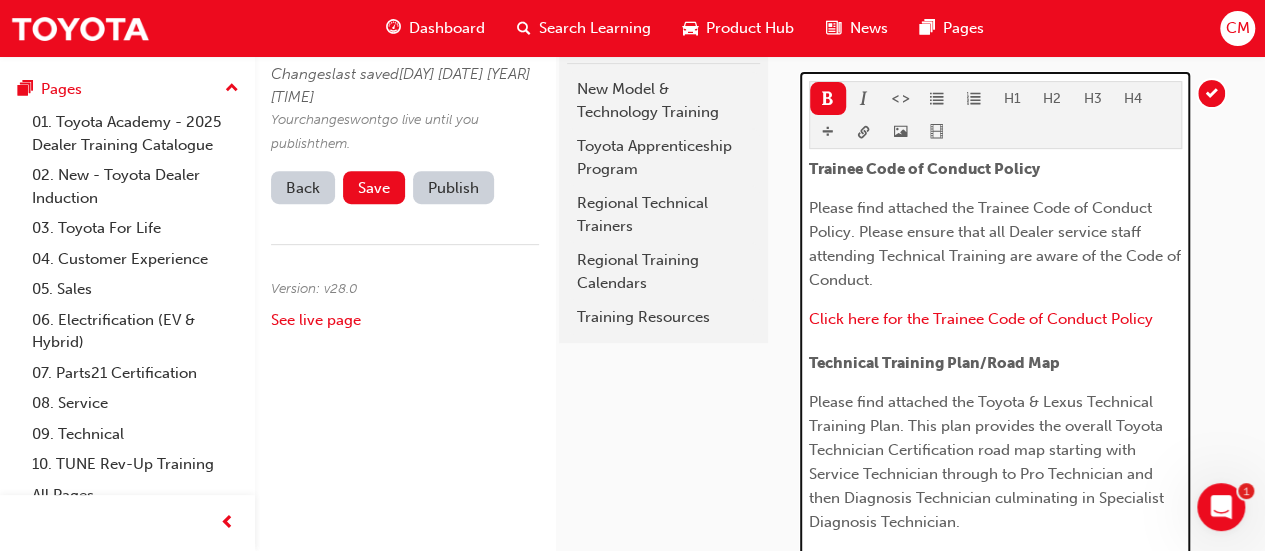 scroll, scrollTop: 282, scrollLeft: 0, axis: vertical 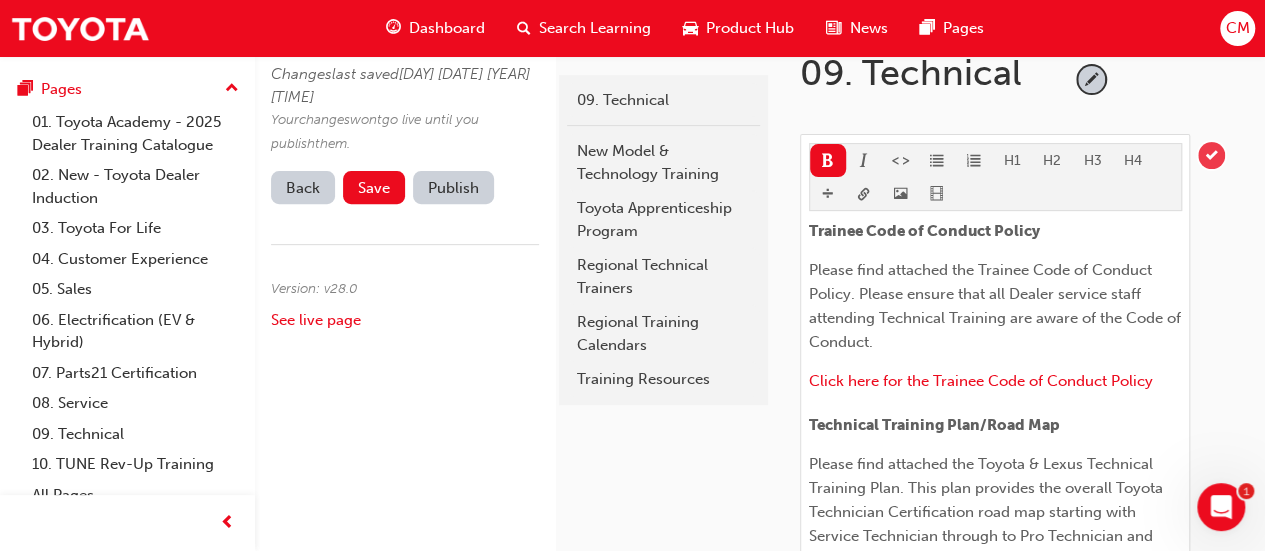 click at bounding box center (1211, 155) 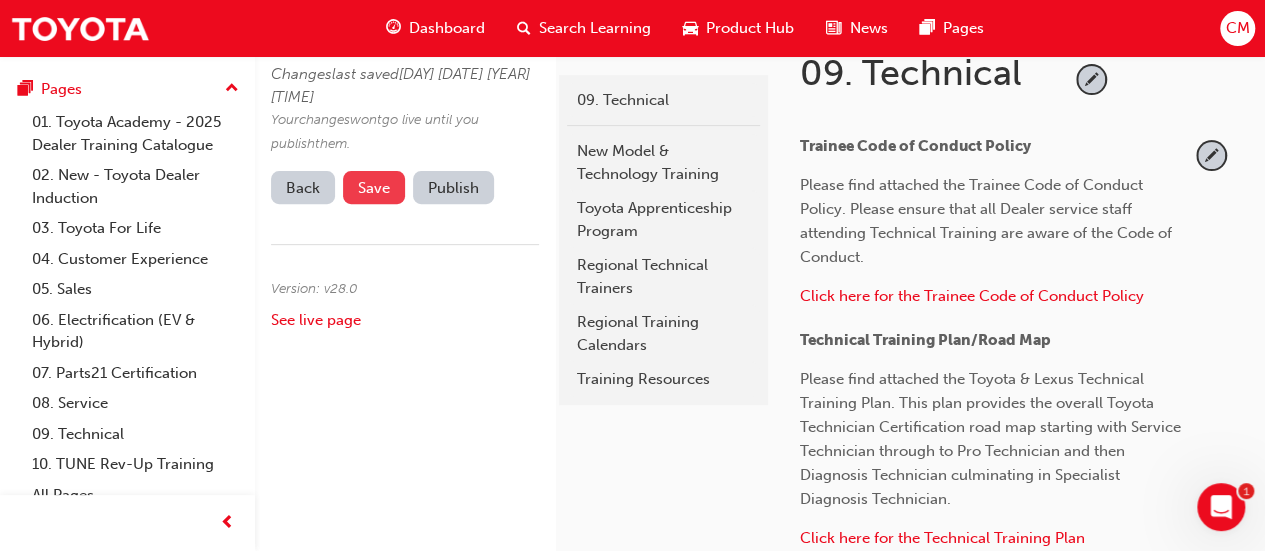 click on "Save" at bounding box center [374, 188] 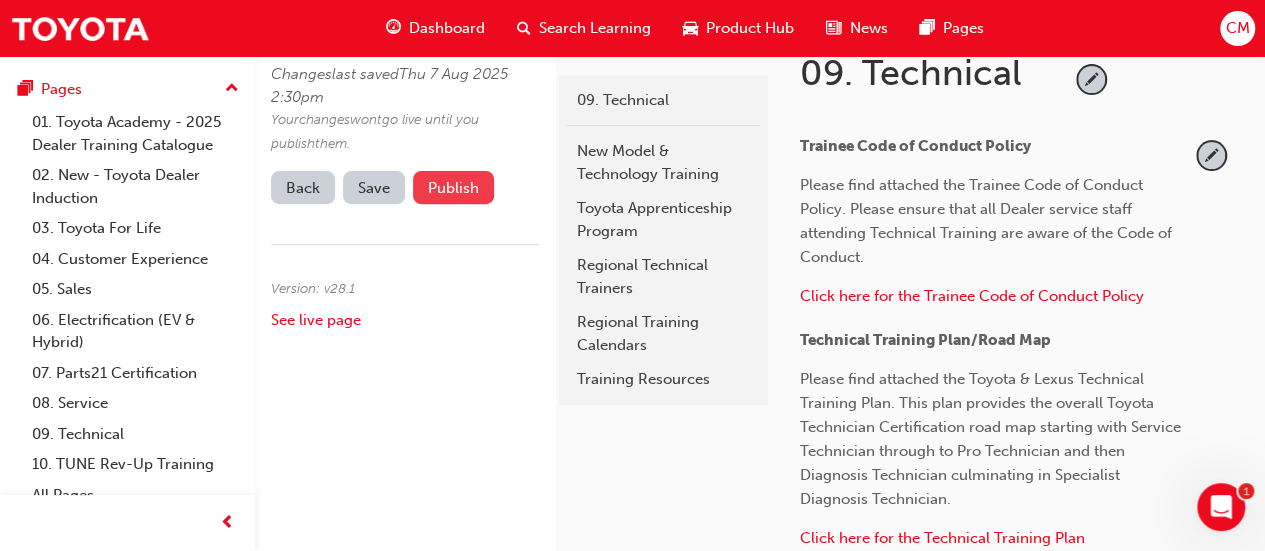 click on "Publish" at bounding box center (453, 187) 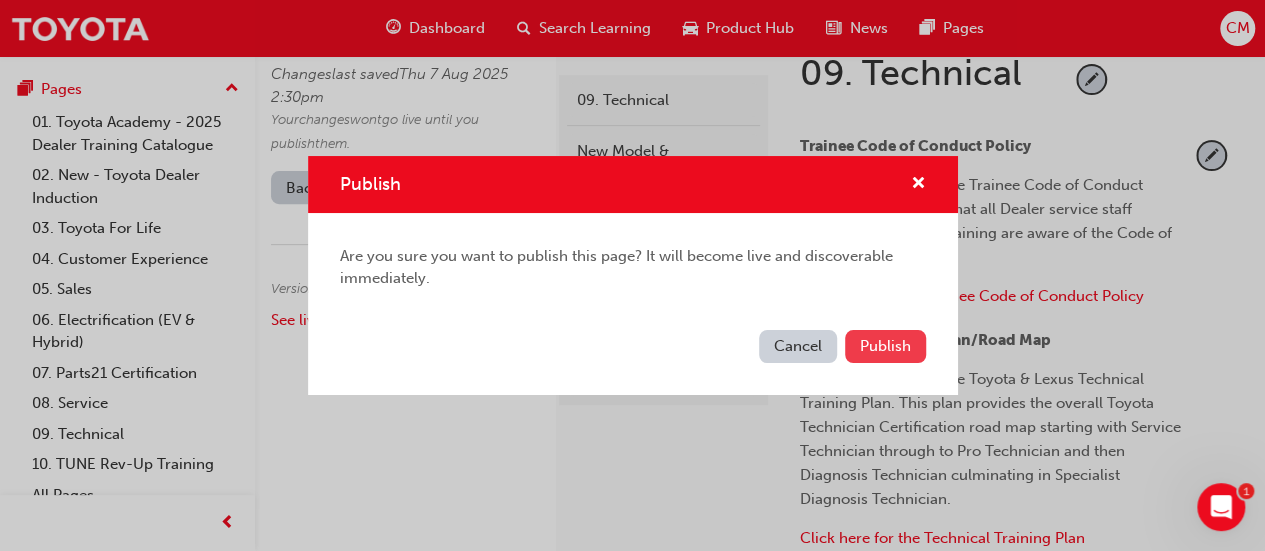 click on "Publish" at bounding box center [885, 346] 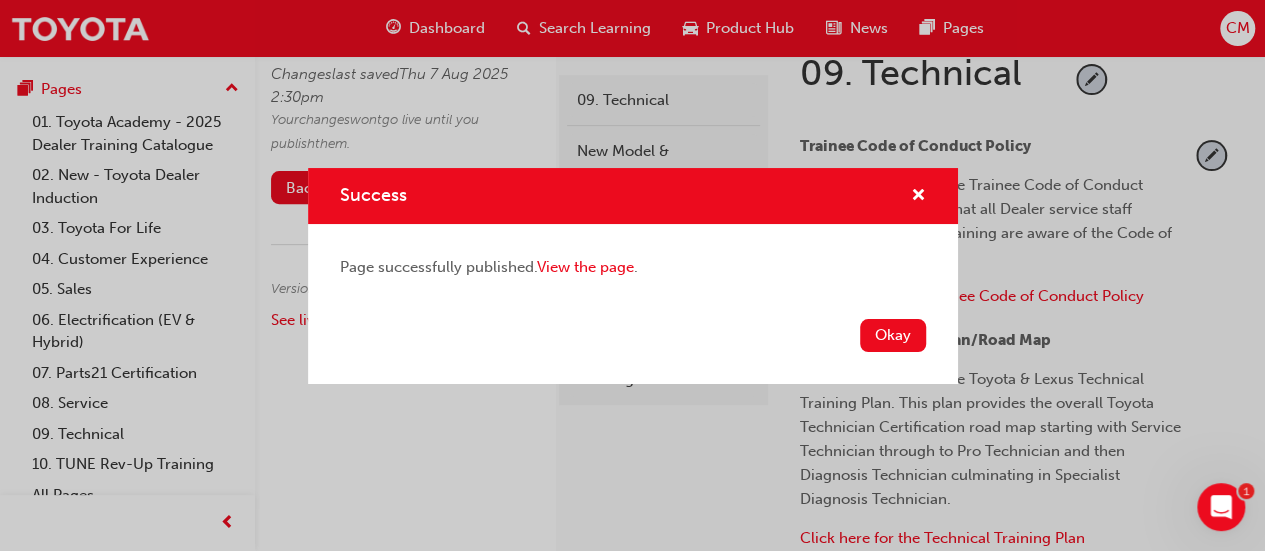 click on "Okay" at bounding box center [893, 335] 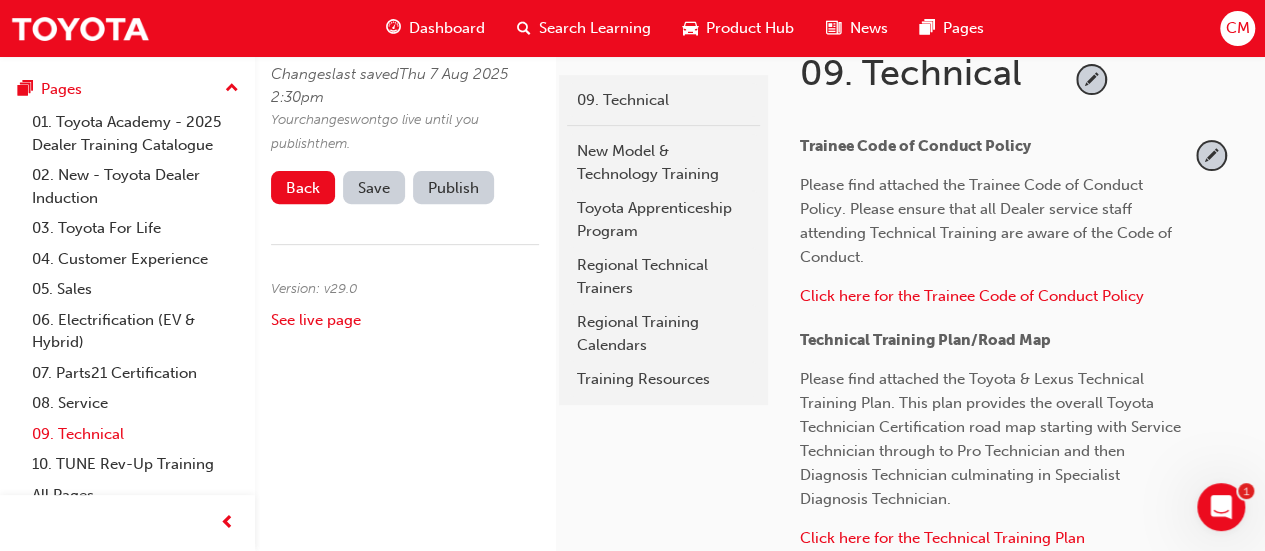click on "09. Technical" at bounding box center (135, 434) 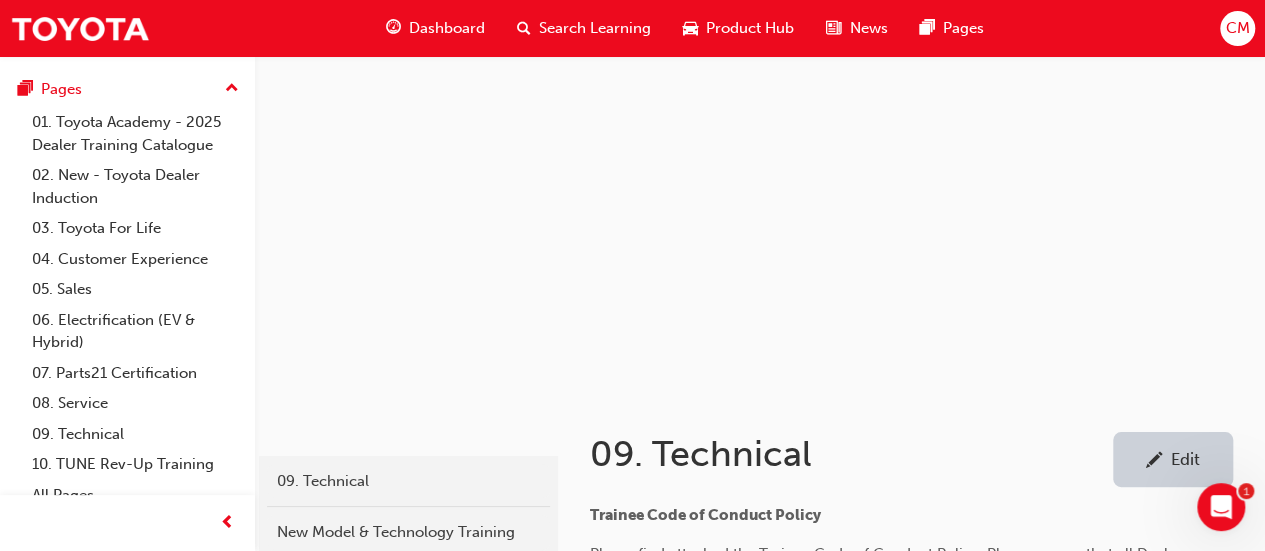 scroll, scrollTop: 0, scrollLeft: 0, axis: both 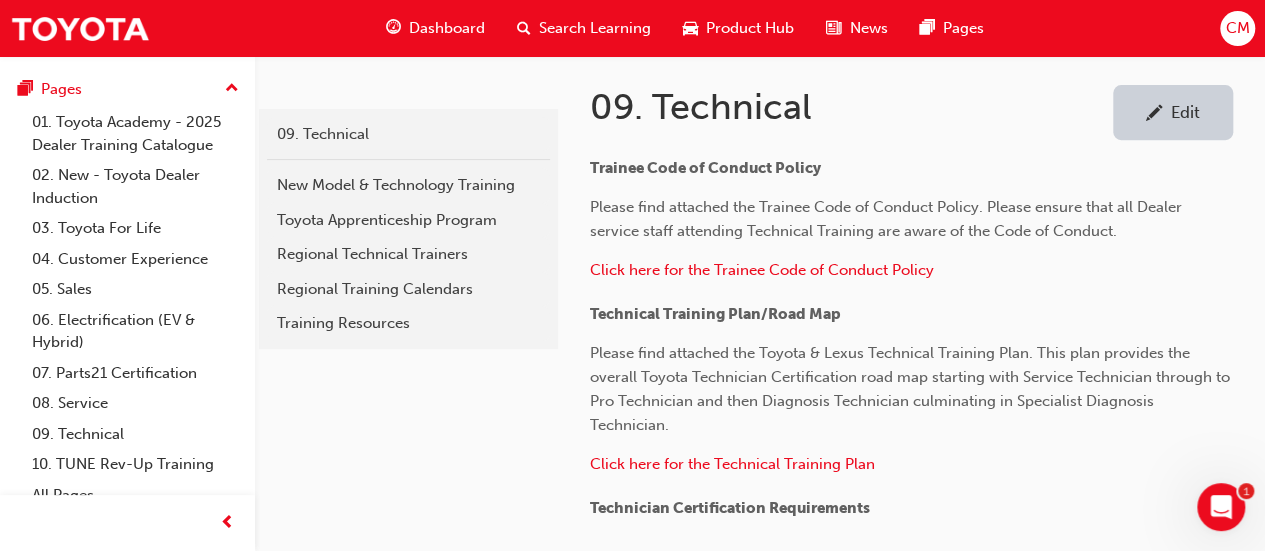 click on "technical 09. Technical New Model & Technology Training Toyota Apprenticeship Program Regional Technical Trainers Regional Training Calendars Training Resources" at bounding box center [406, 592] 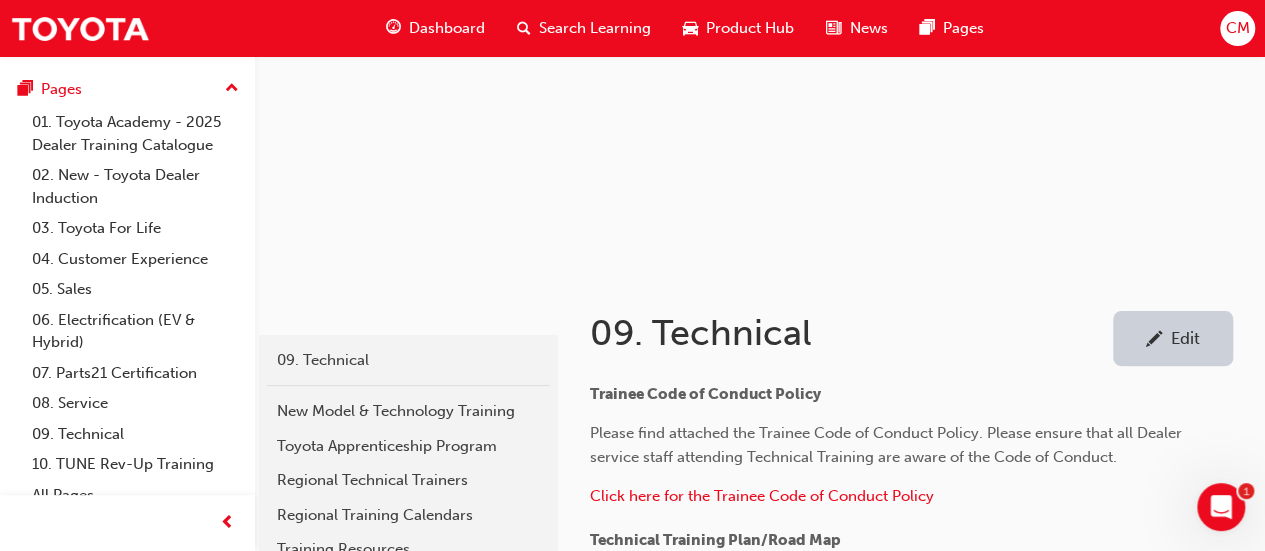 scroll, scrollTop: 300, scrollLeft: 0, axis: vertical 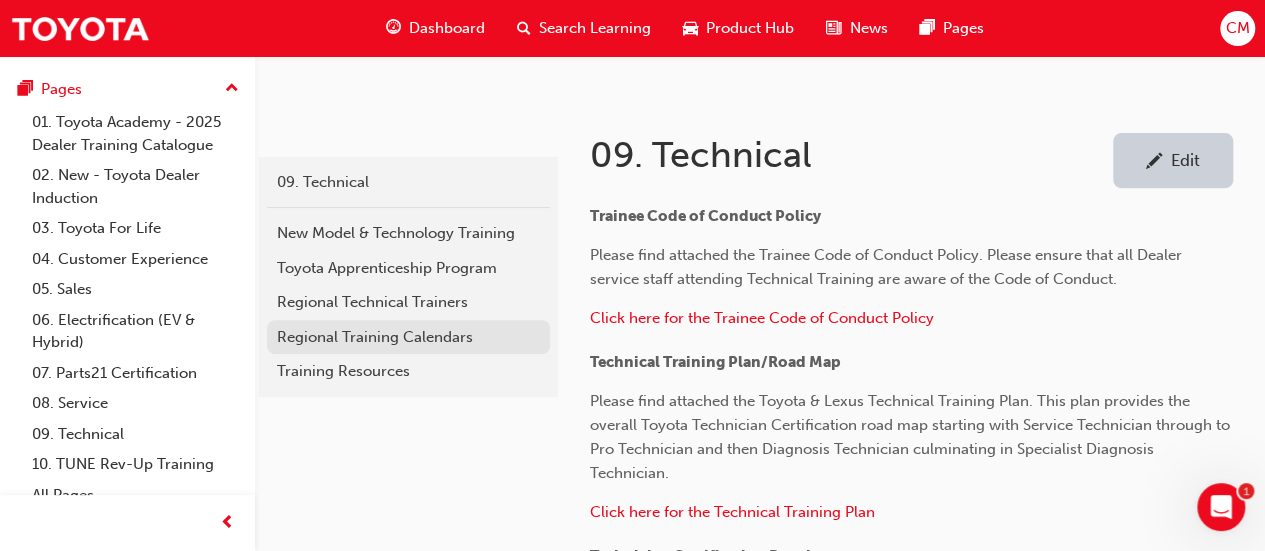 click on "Regional Training Calendars" at bounding box center [408, 337] 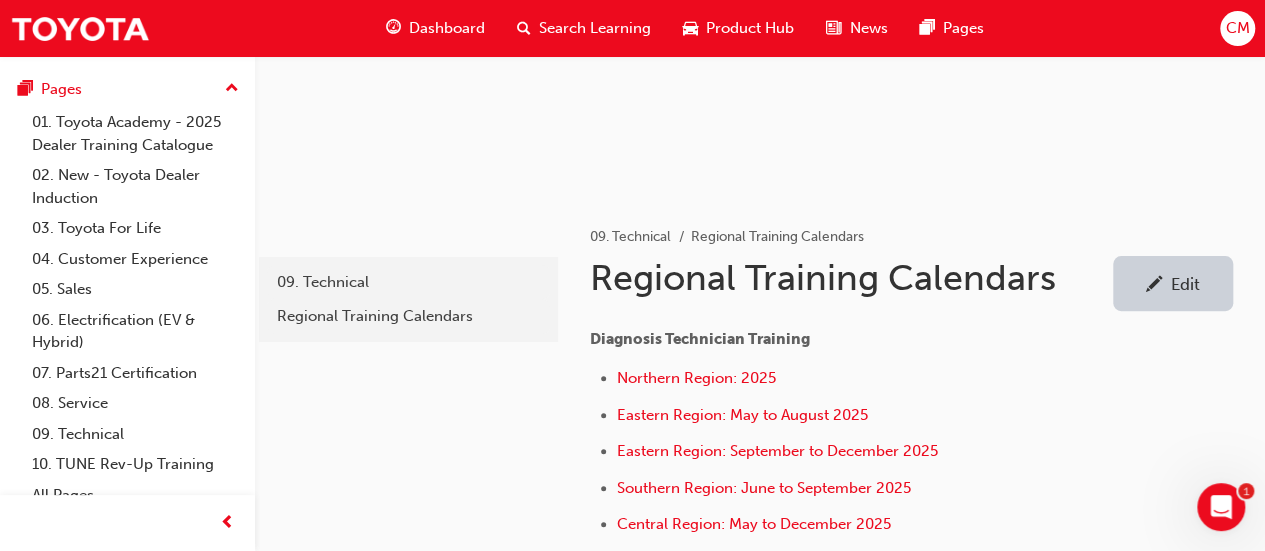 scroll, scrollTop: 300, scrollLeft: 0, axis: vertical 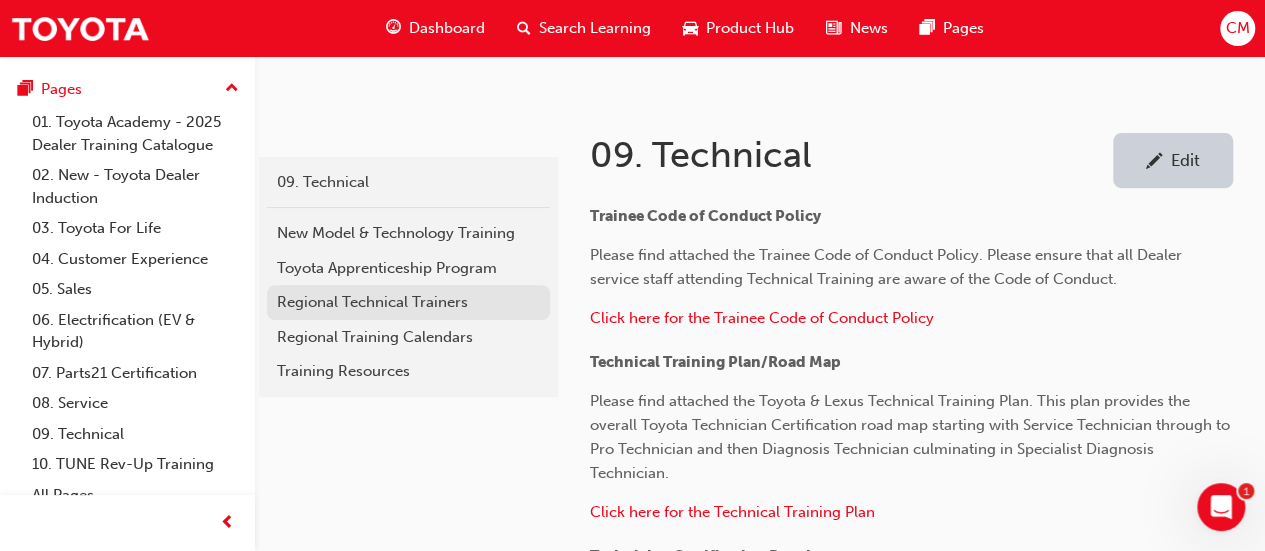 click on "Regional Technical Trainers" at bounding box center [408, 302] 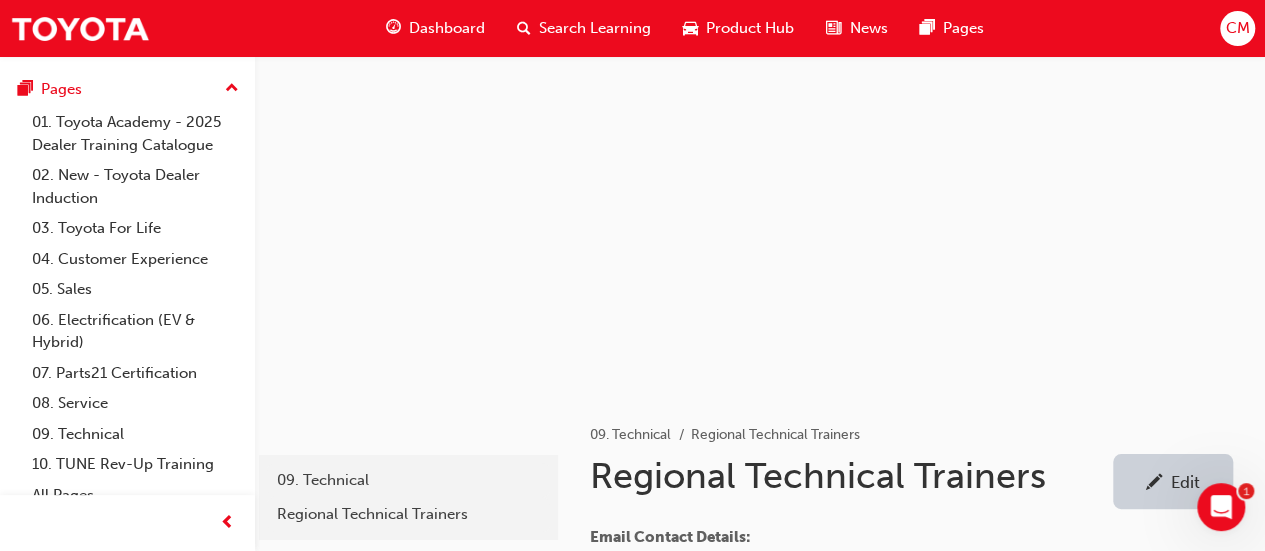 scroll, scrollTop: 0, scrollLeft: 0, axis: both 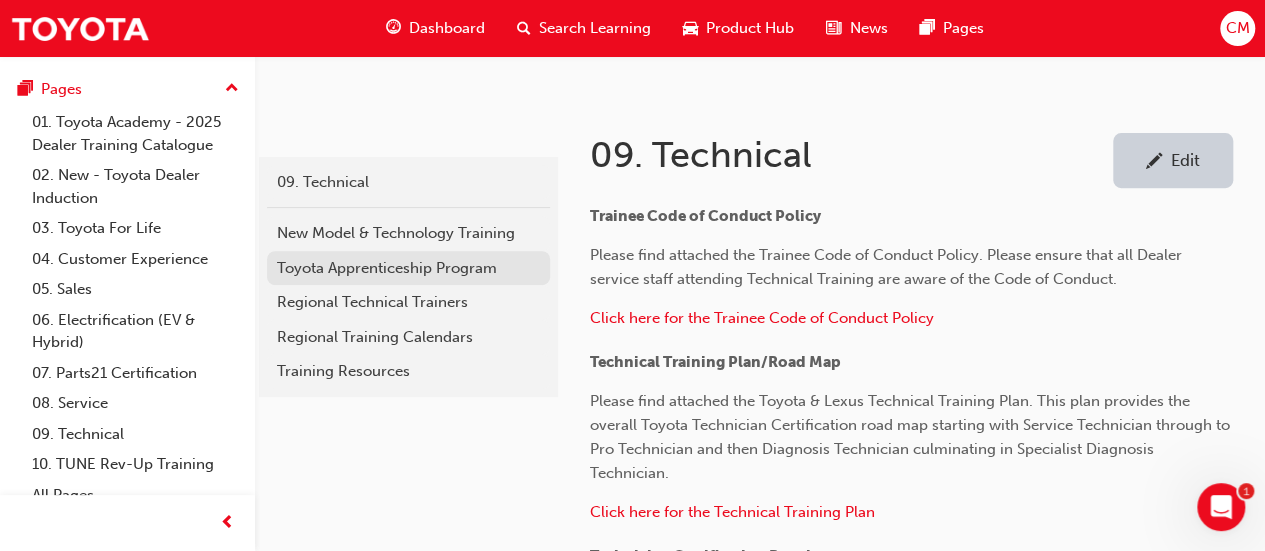 click on "Toyota Apprenticeship Program" at bounding box center (408, 268) 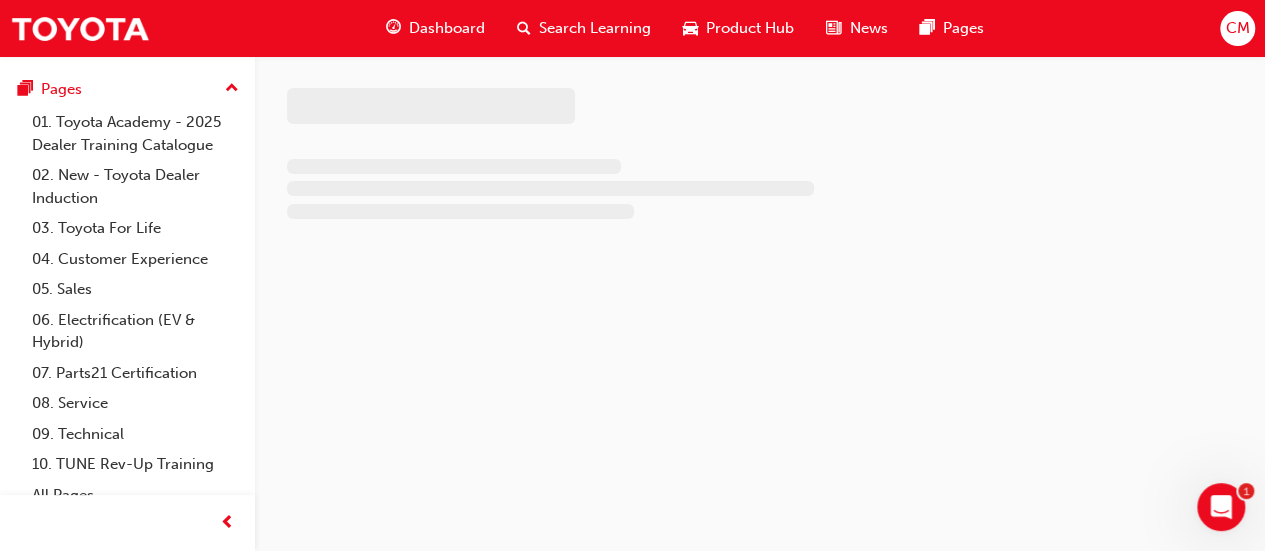 scroll, scrollTop: 0, scrollLeft: 0, axis: both 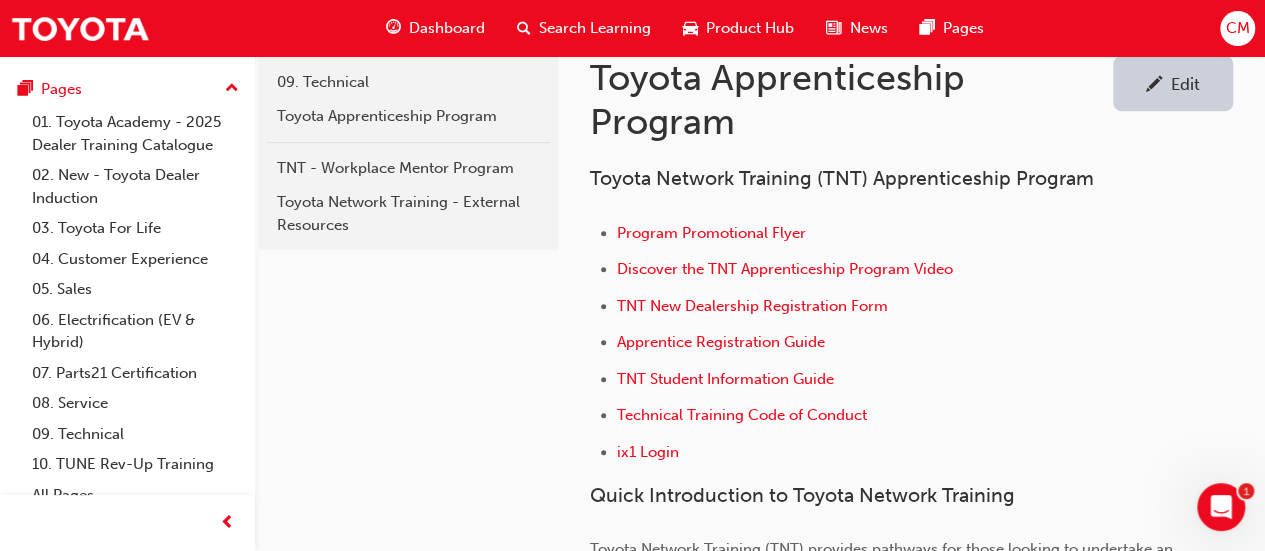 click on "Technical Training Code of Conduct" at bounding box center [925, 417] 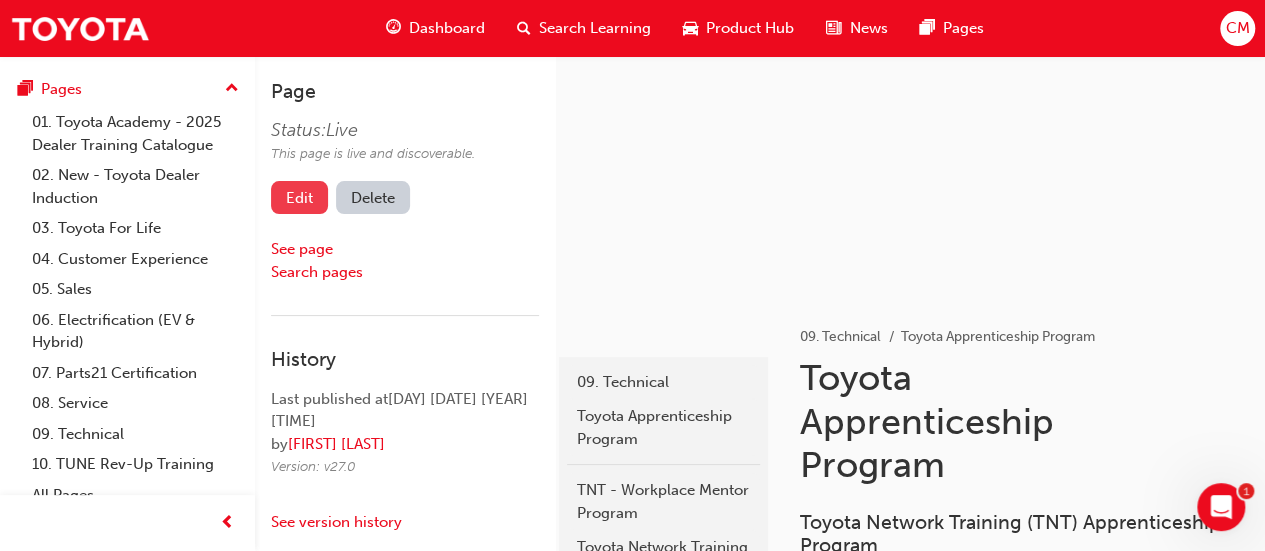 click on "Edit" at bounding box center [299, 197] 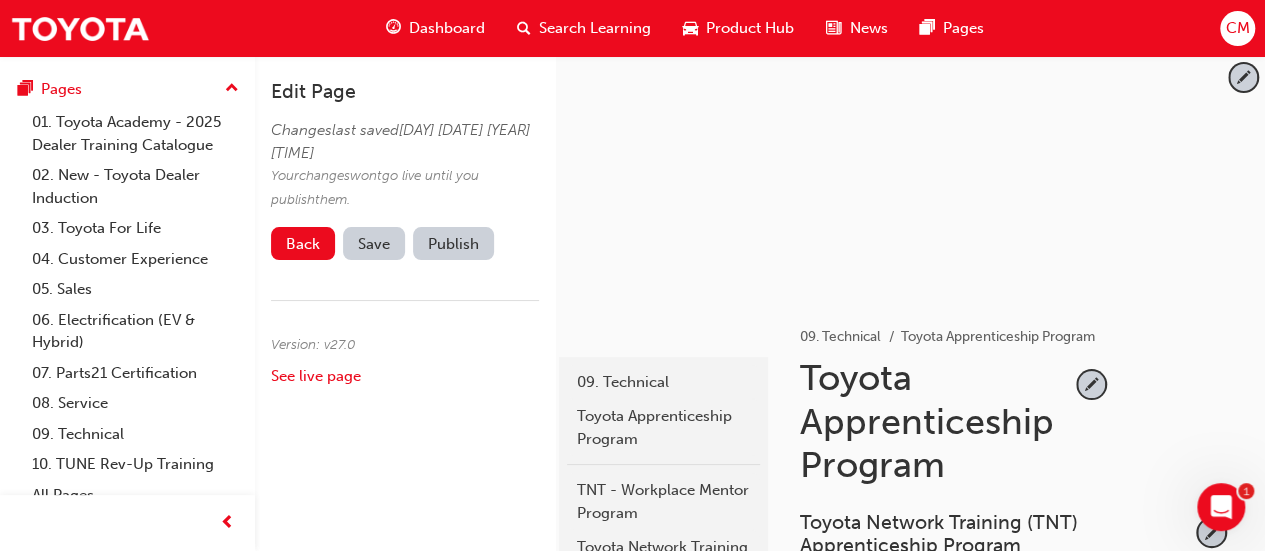 scroll, scrollTop: 200, scrollLeft: 0, axis: vertical 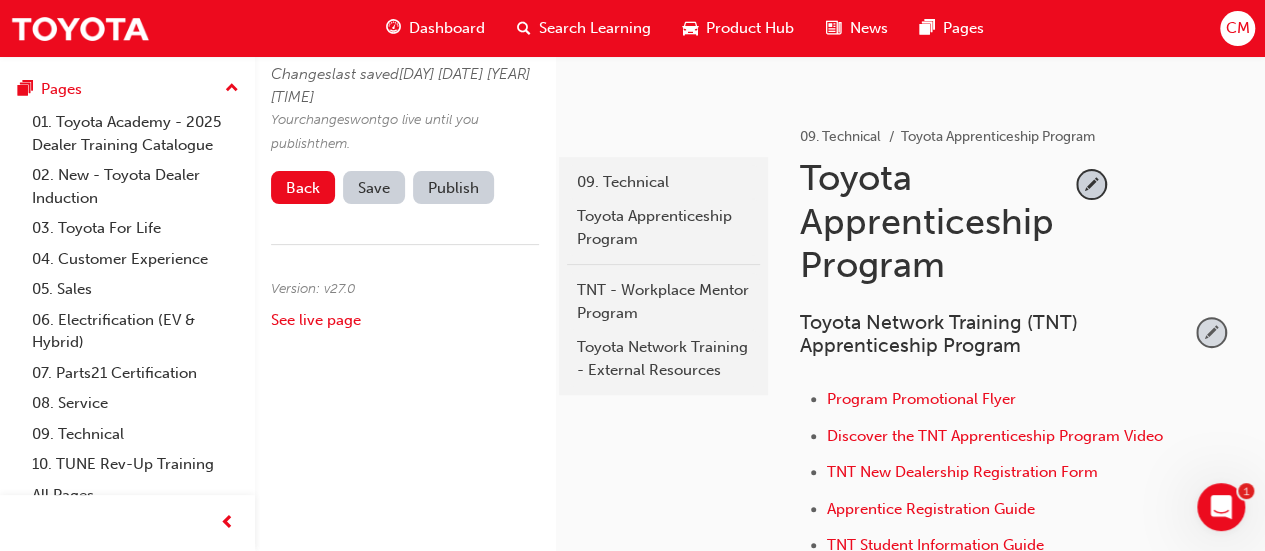 click at bounding box center [1211, 332] 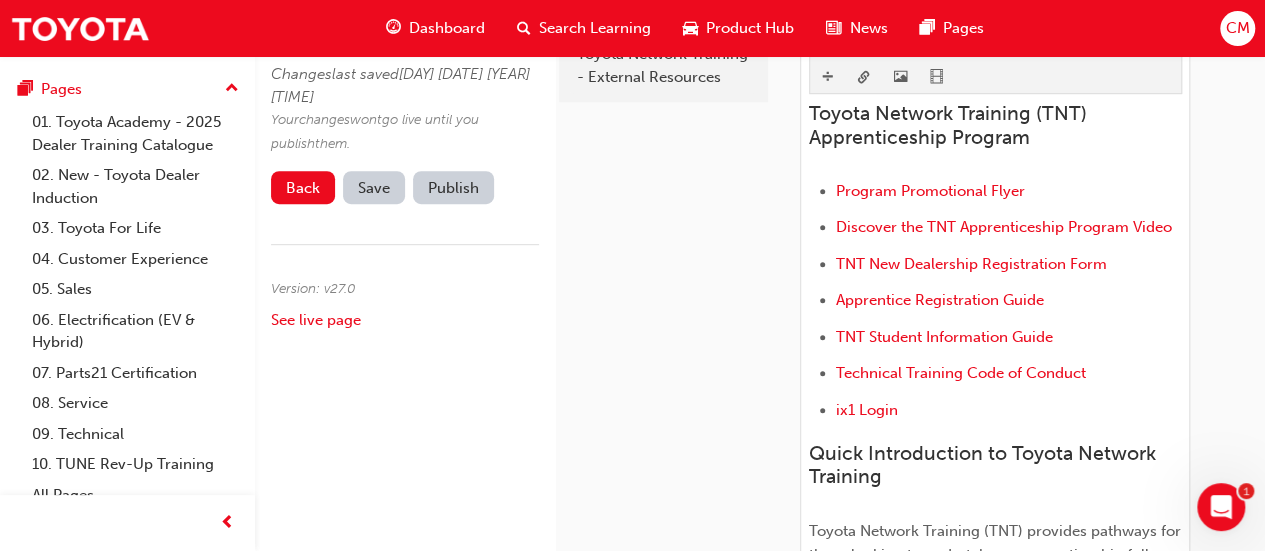 scroll, scrollTop: 500, scrollLeft: 0, axis: vertical 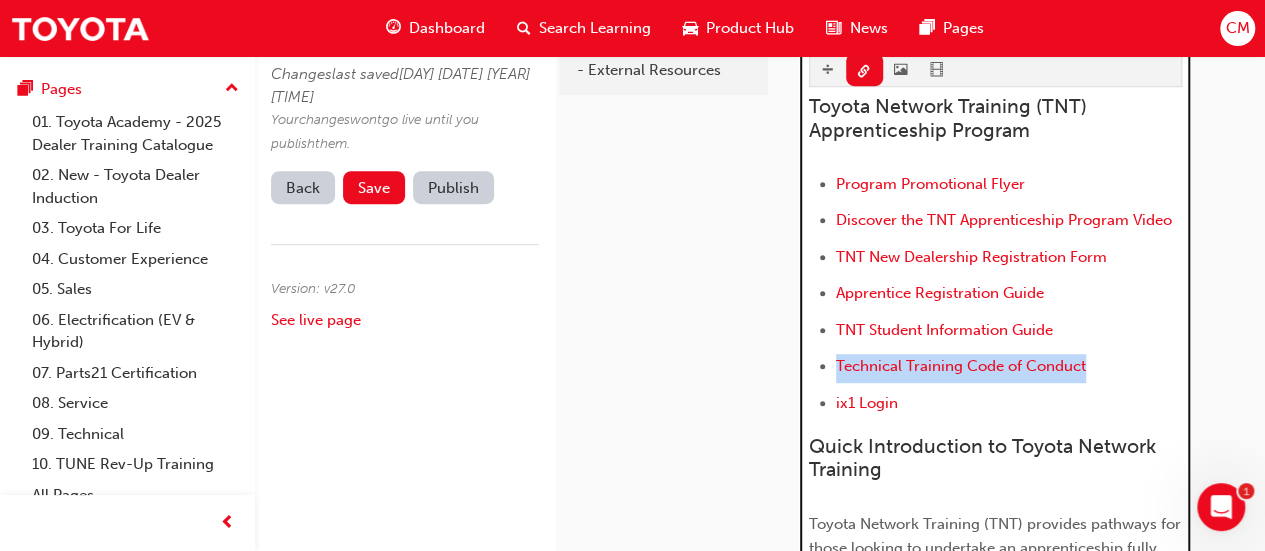 drag, startPoint x: 1094, startPoint y: 365, endPoint x: 838, endPoint y: 371, distance: 256.0703 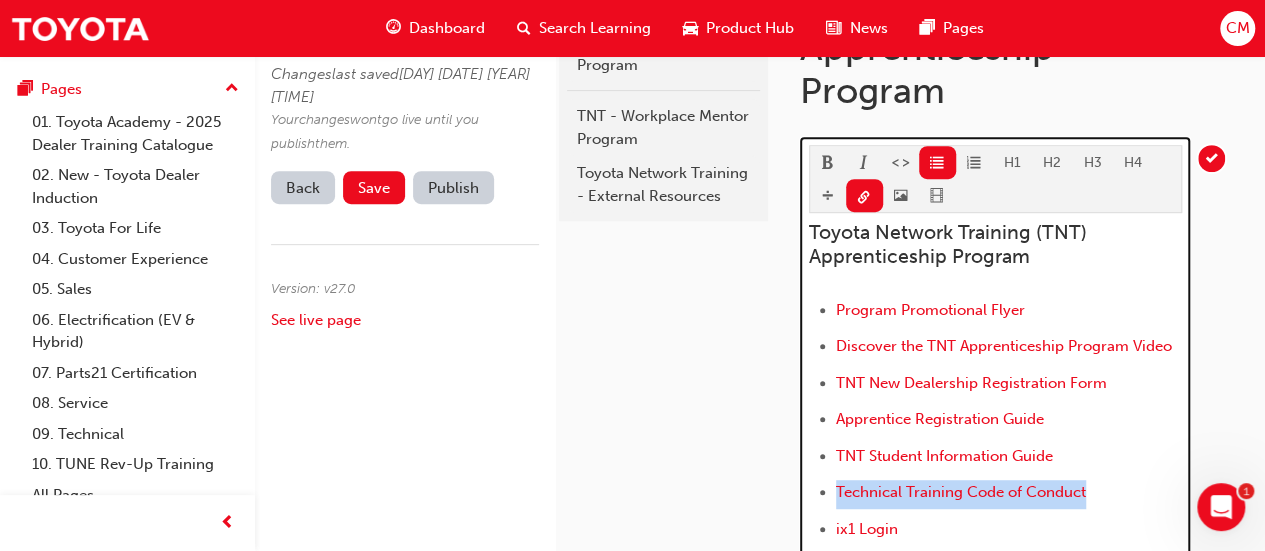 scroll, scrollTop: 400, scrollLeft: 0, axis: vertical 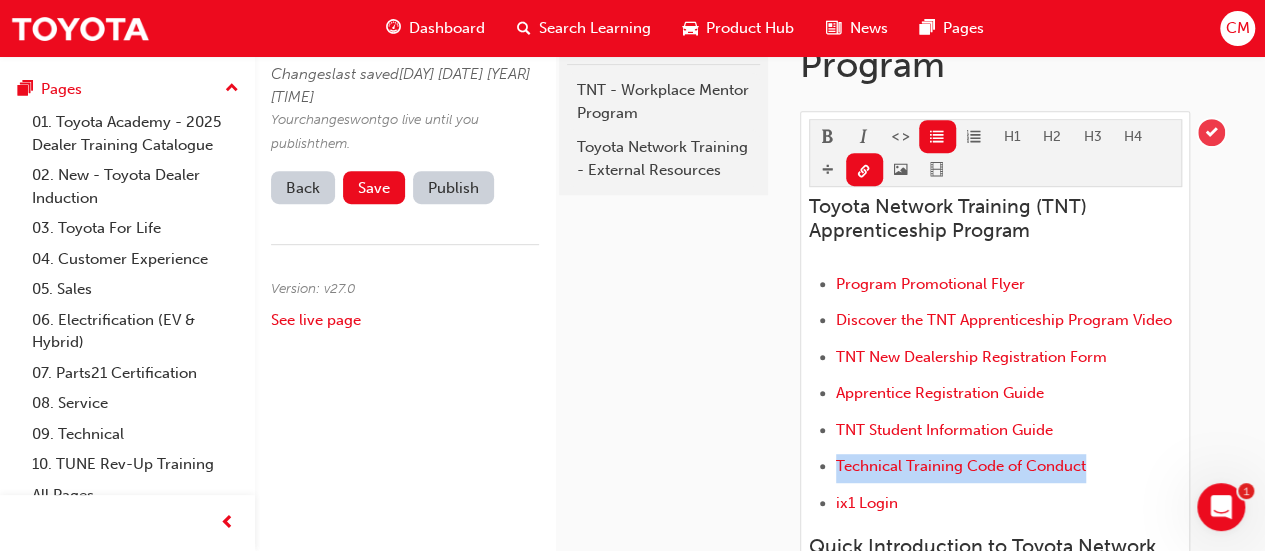 click at bounding box center (1211, 132) 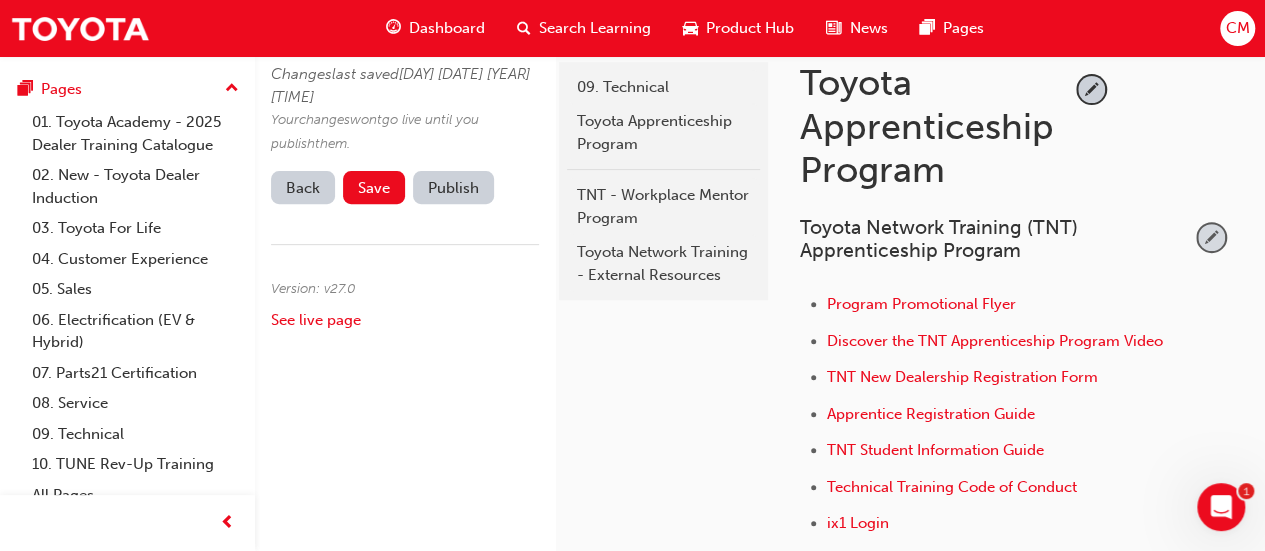 scroll, scrollTop: 300, scrollLeft: 0, axis: vertical 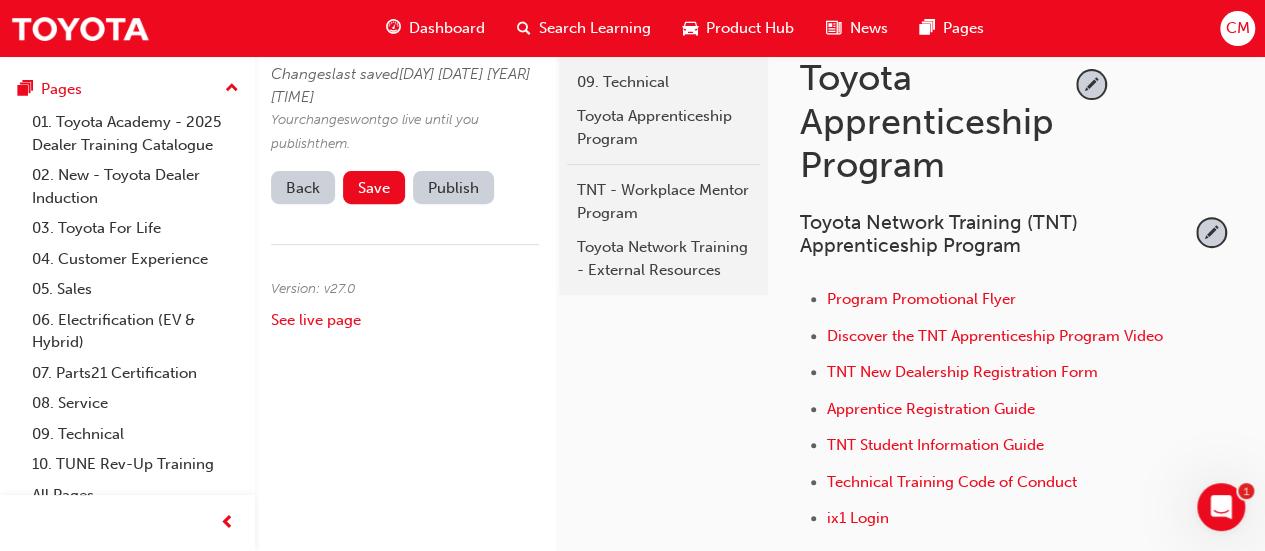 click on "Back" at bounding box center [303, 187] 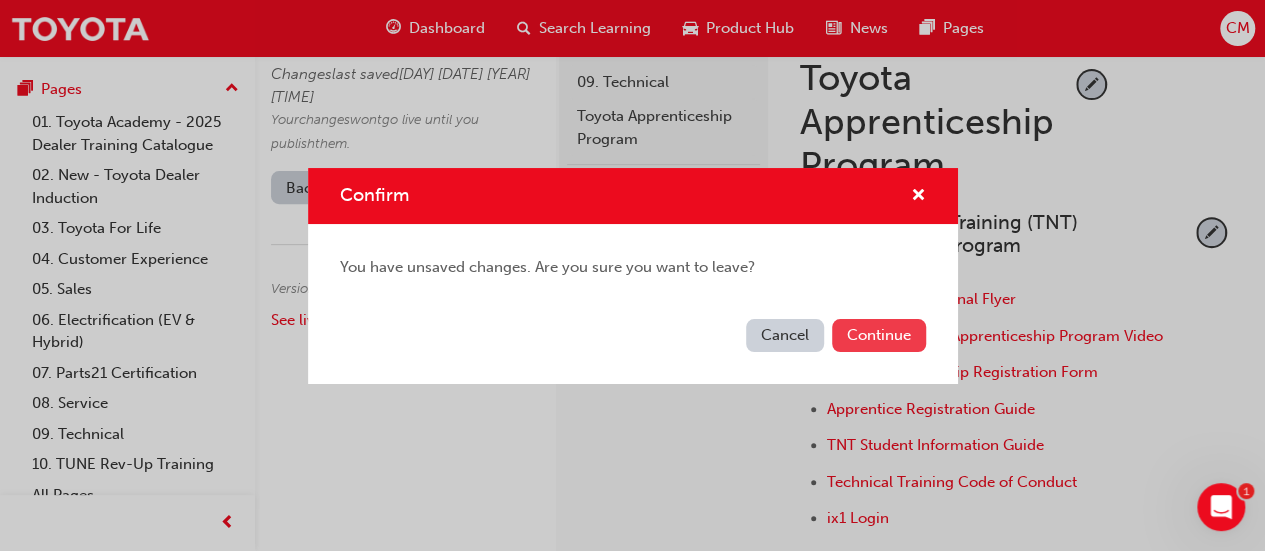click on "Continue" at bounding box center [879, 335] 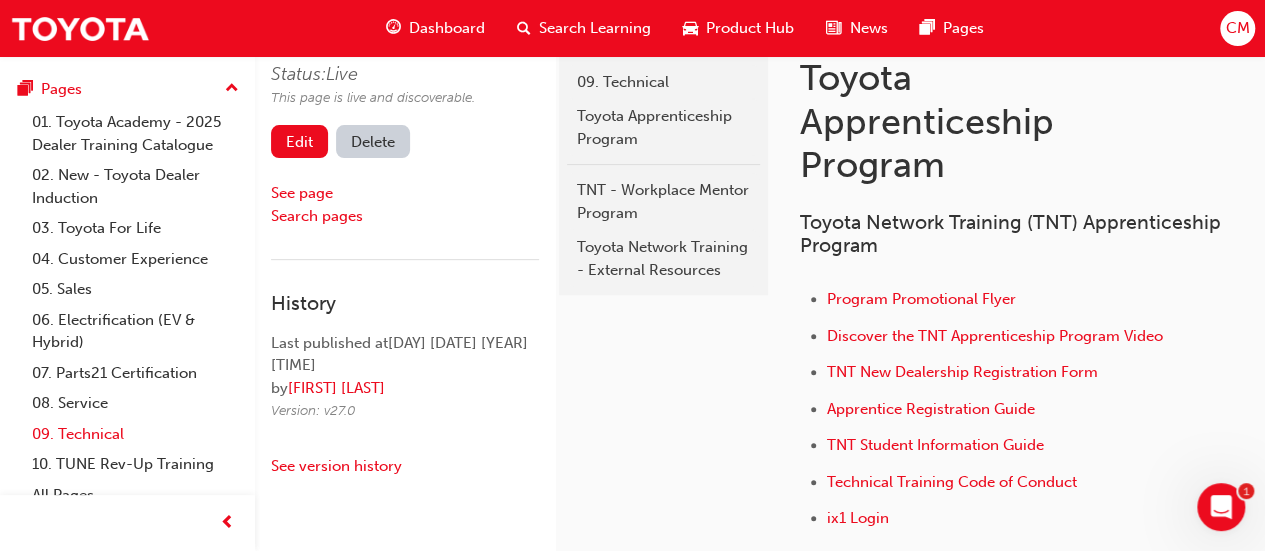 click on "09. Technical" at bounding box center [135, 434] 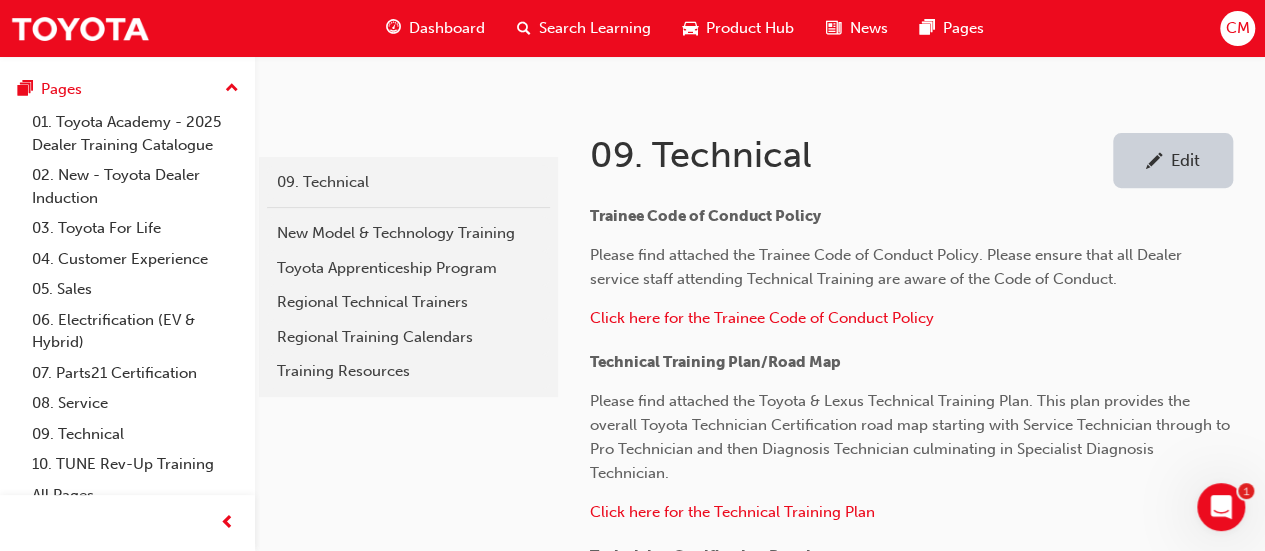 scroll, scrollTop: 400, scrollLeft: 0, axis: vertical 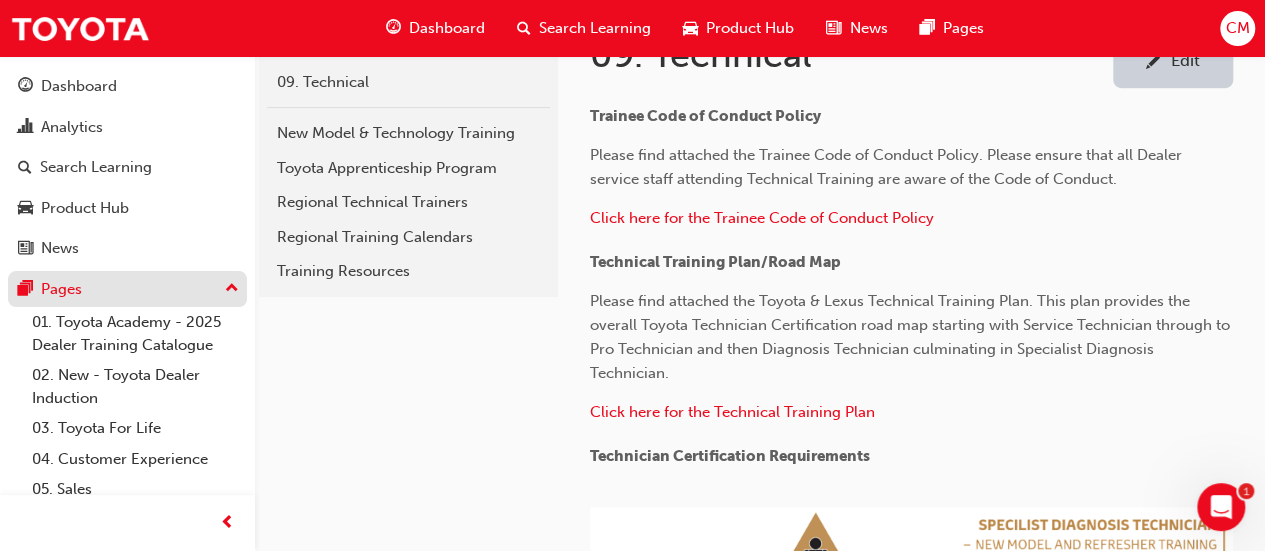 click at bounding box center (232, 289) 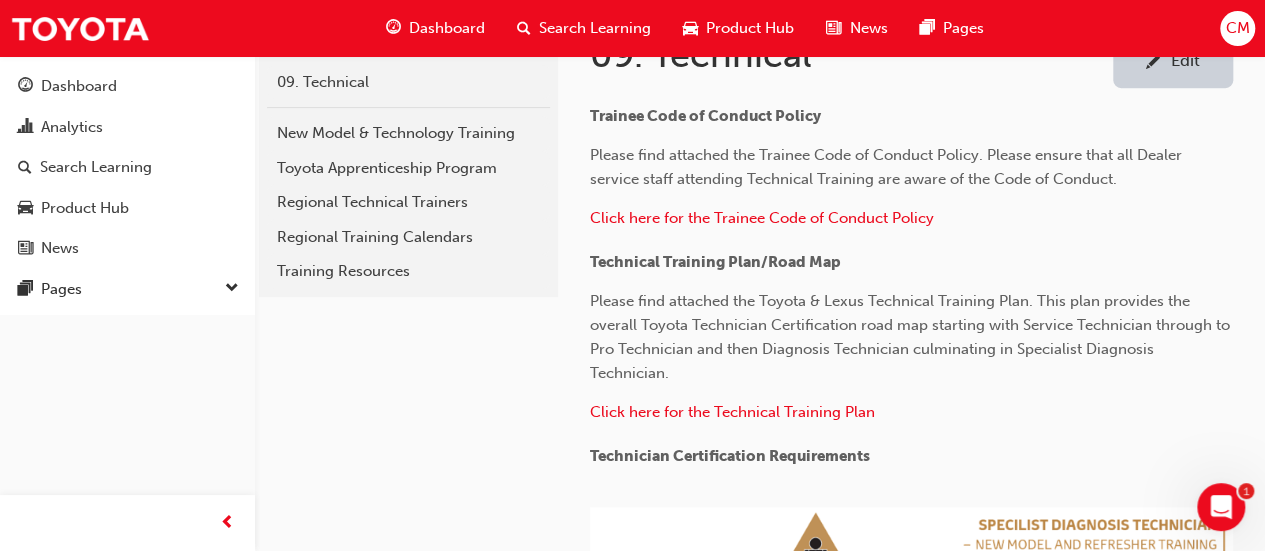 click at bounding box center [232, 289] 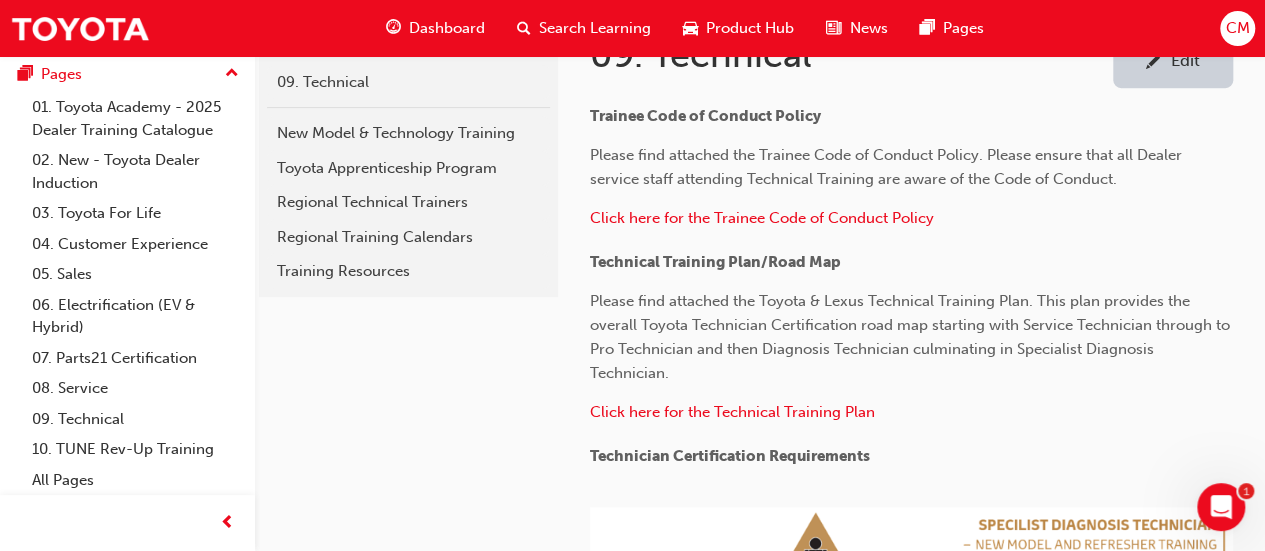 scroll, scrollTop: 216, scrollLeft: 0, axis: vertical 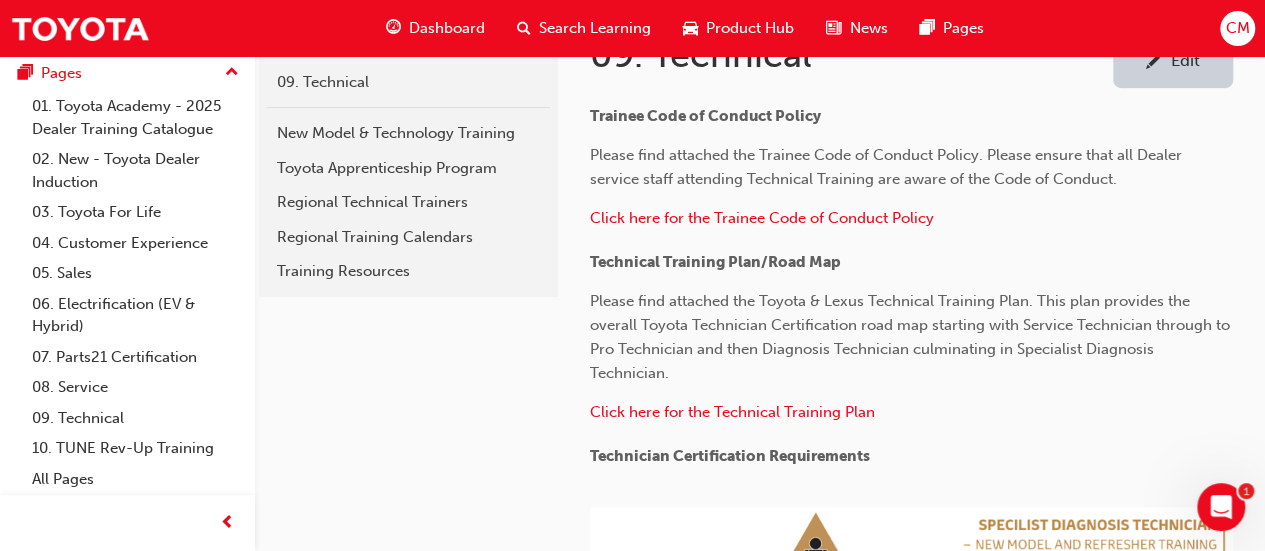 click on "Search Learning" at bounding box center [595, 28] 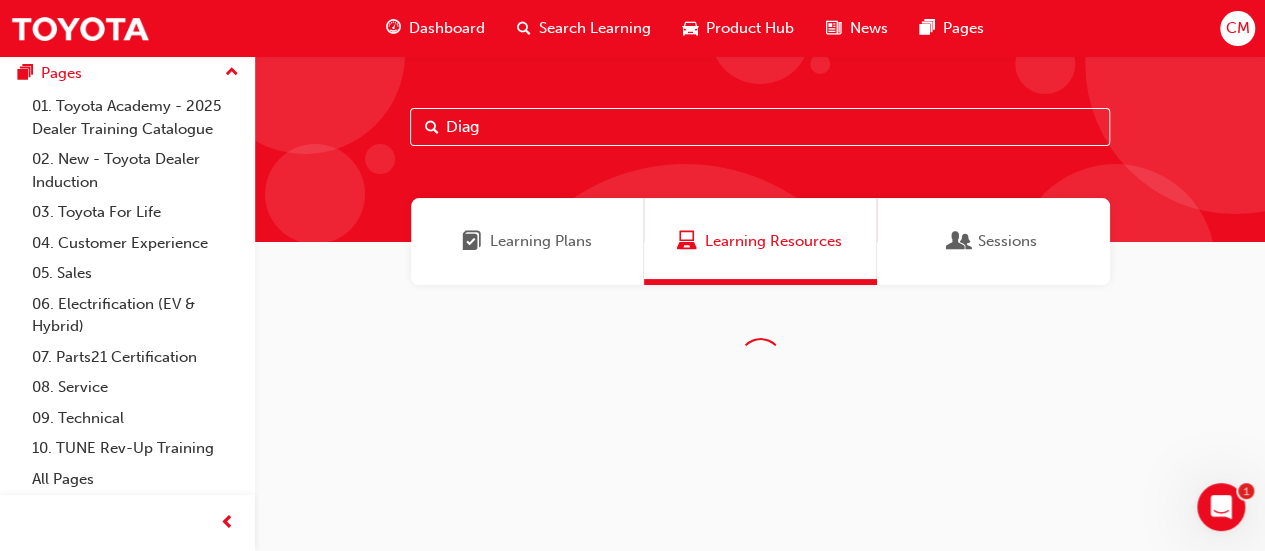 scroll, scrollTop: 0, scrollLeft: 0, axis: both 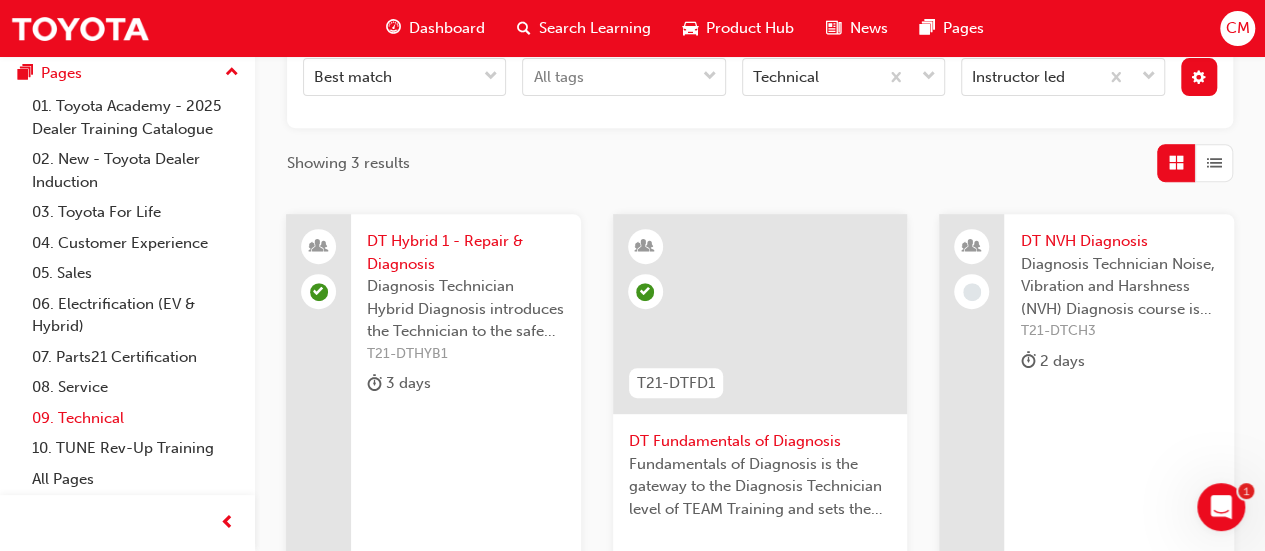 click on "09. Technical" at bounding box center (135, 418) 